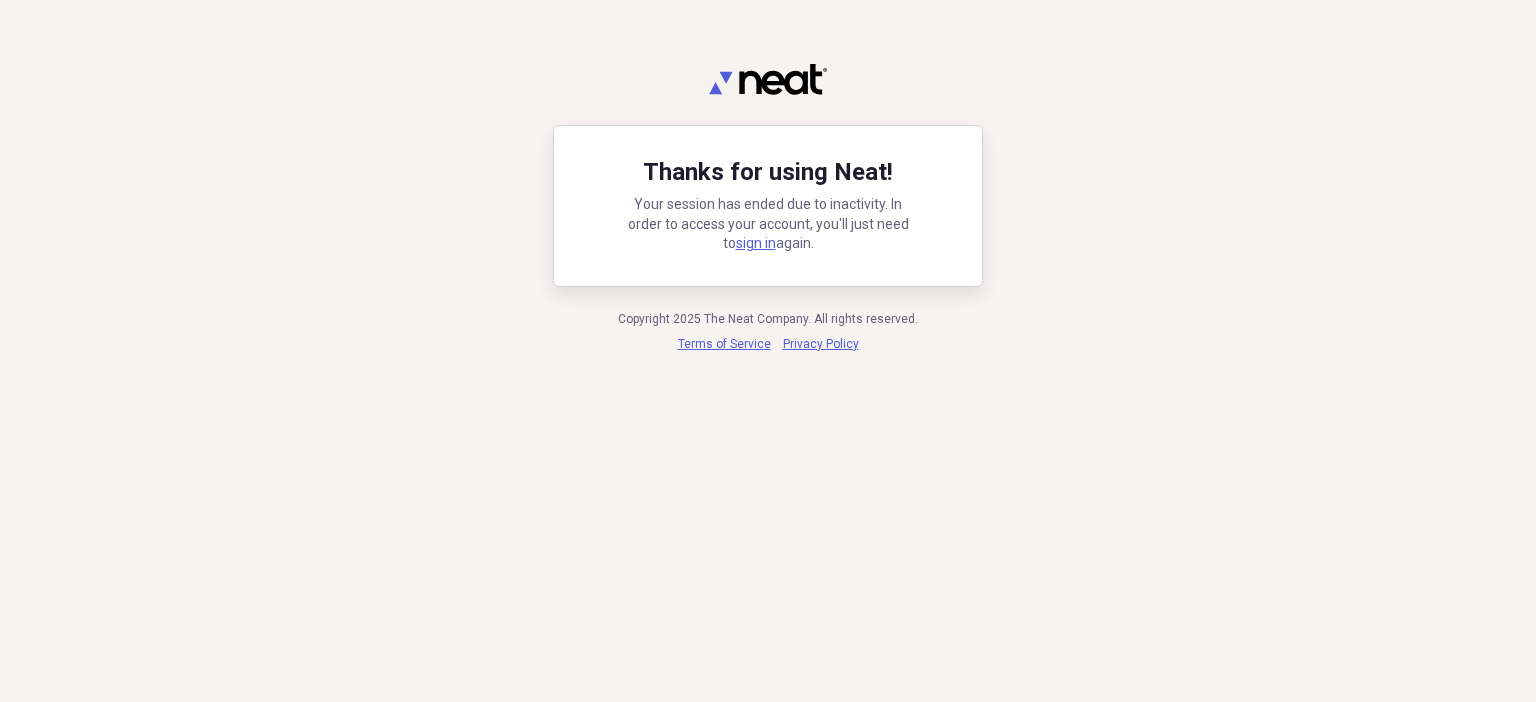 scroll, scrollTop: 0, scrollLeft: 0, axis: both 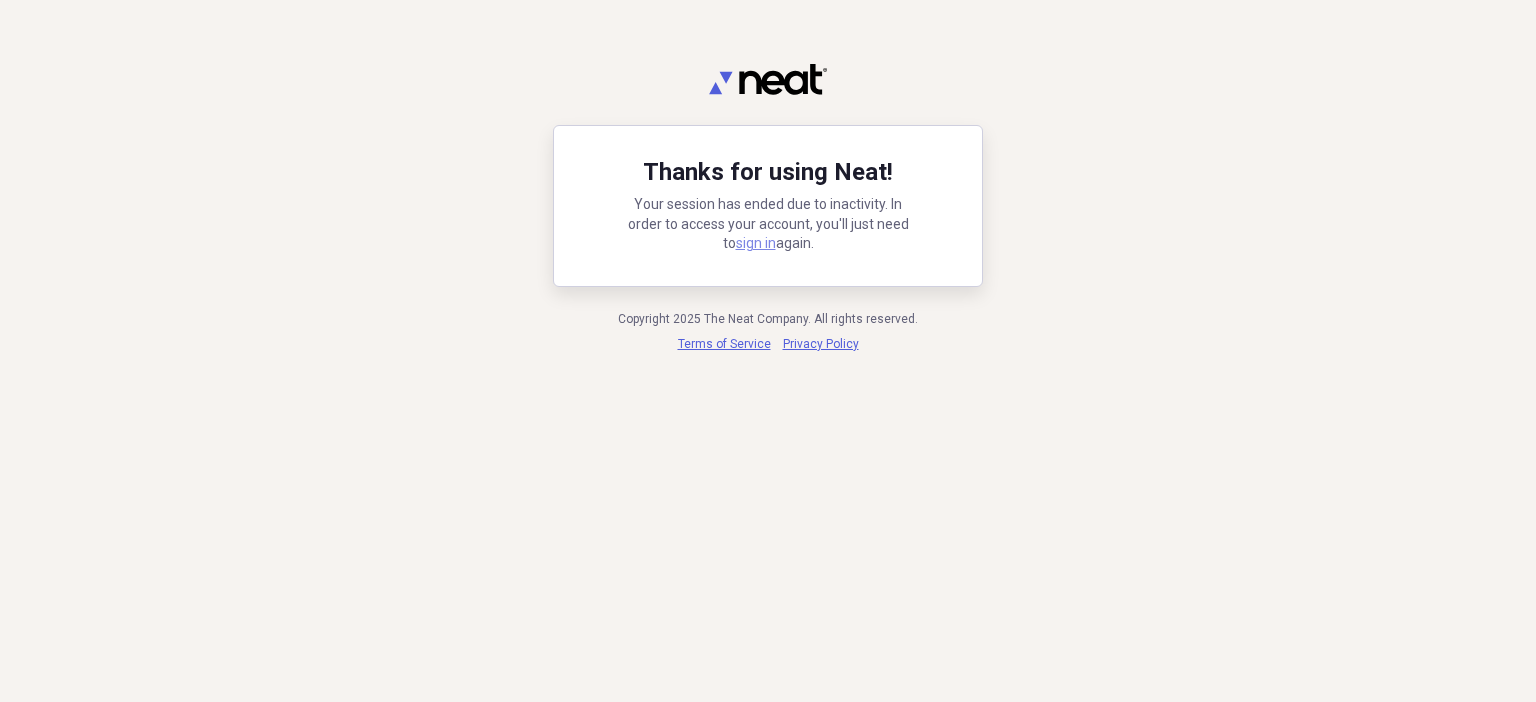click on "sign in" at bounding box center [756, 243] 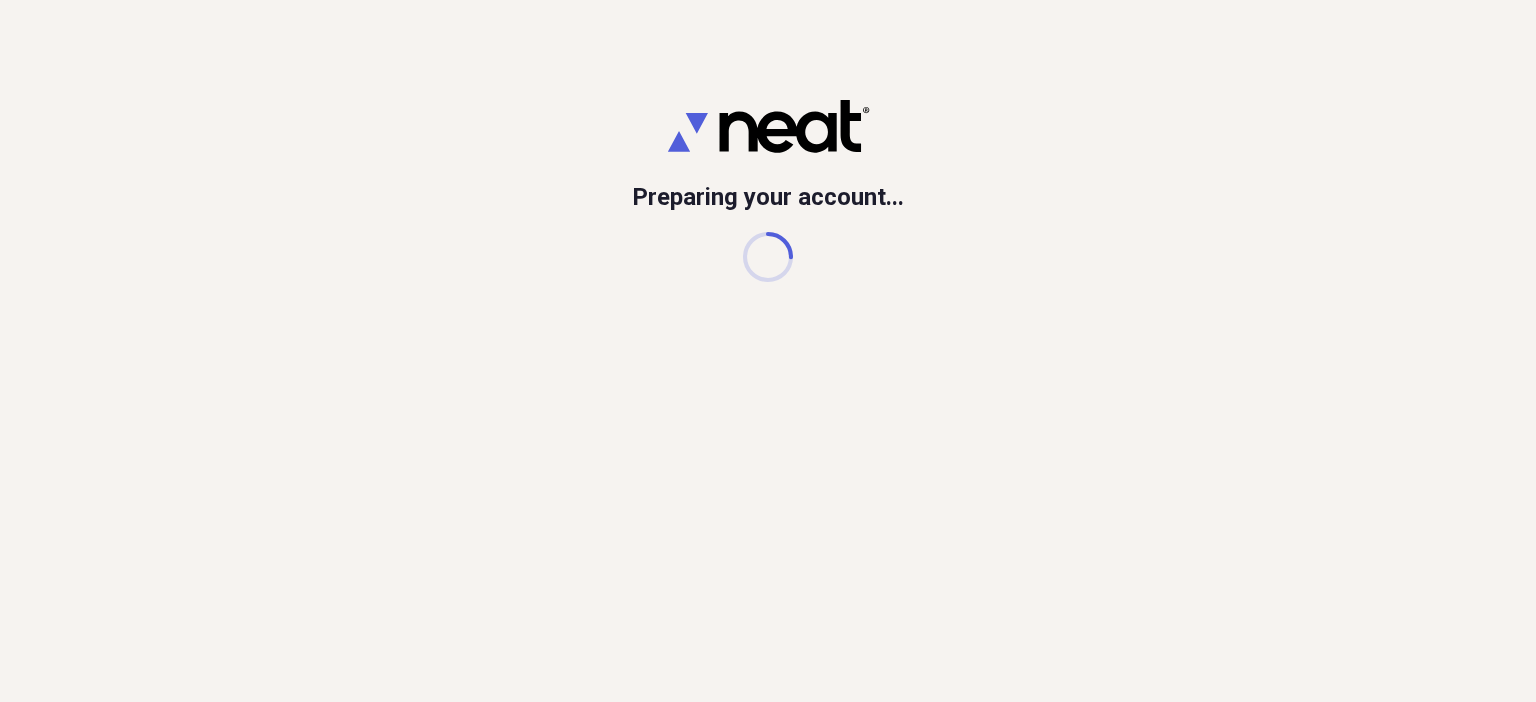 scroll, scrollTop: 0, scrollLeft: 0, axis: both 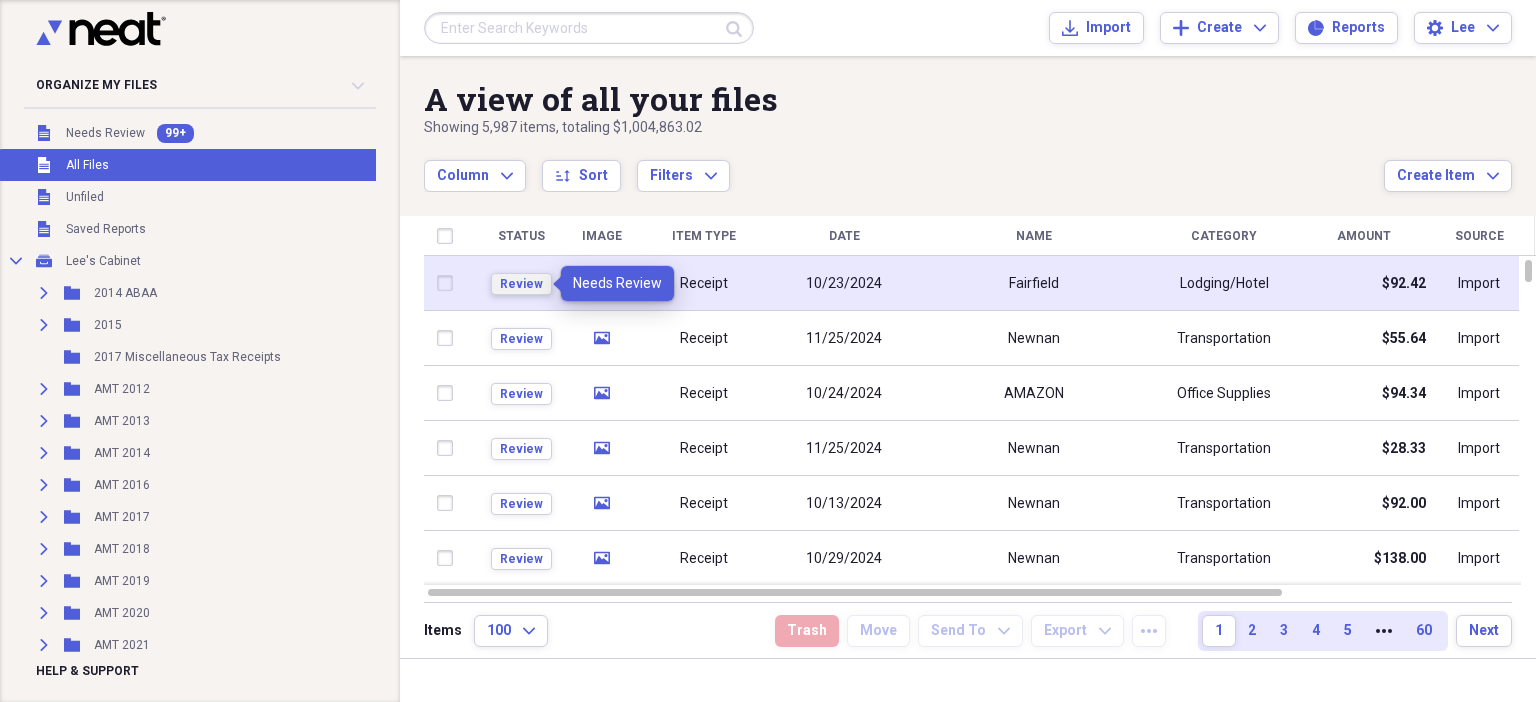 click on "Review" at bounding box center [521, 284] 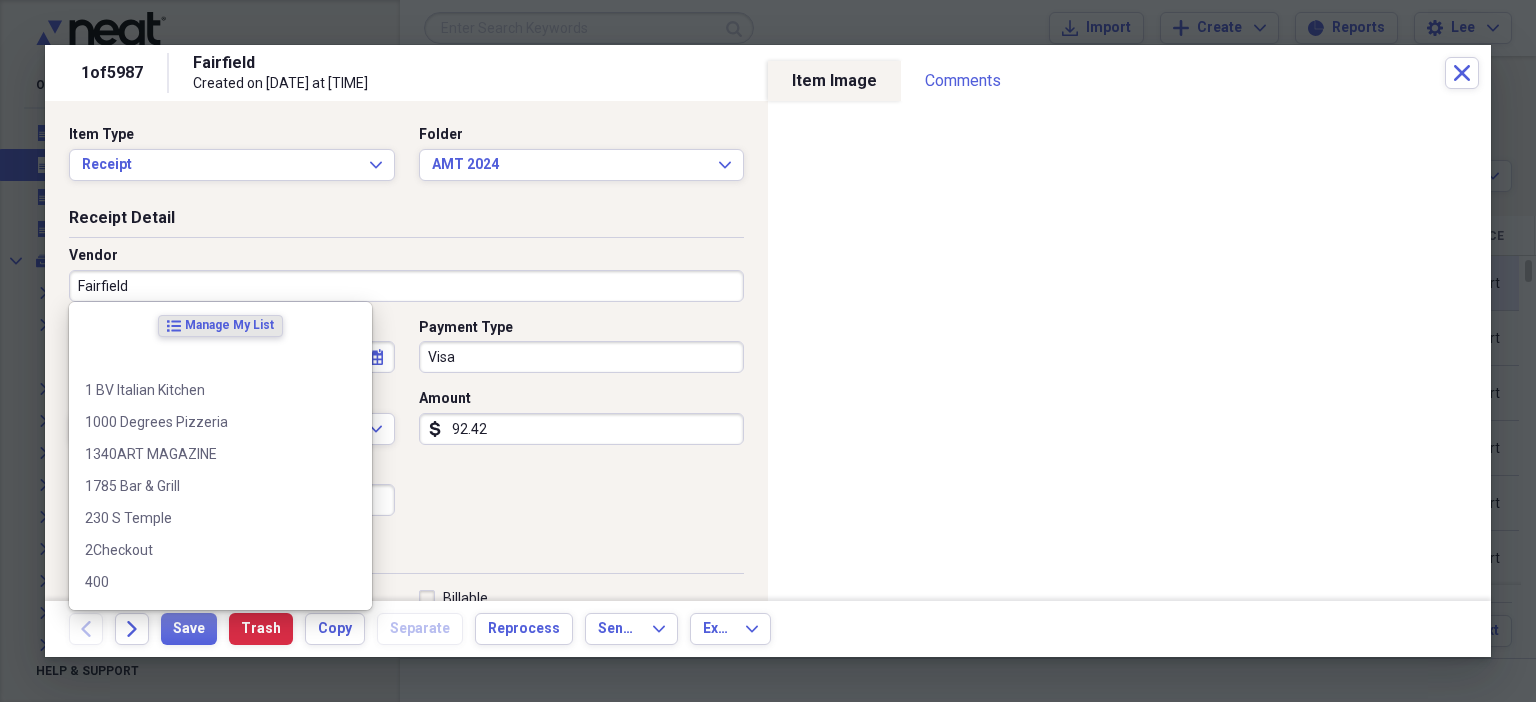 click on "Fairfield" at bounding box center [406, 286] 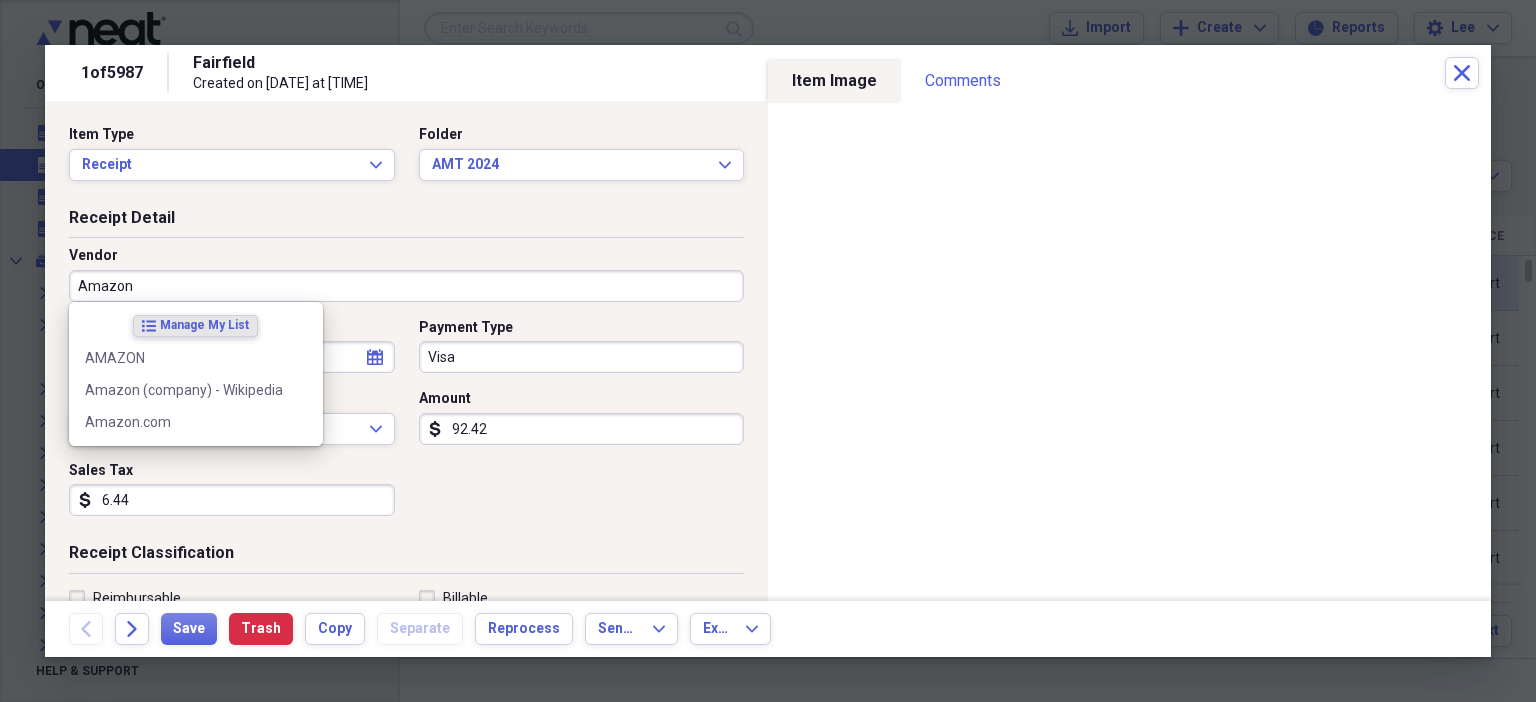 type on "Amazon" 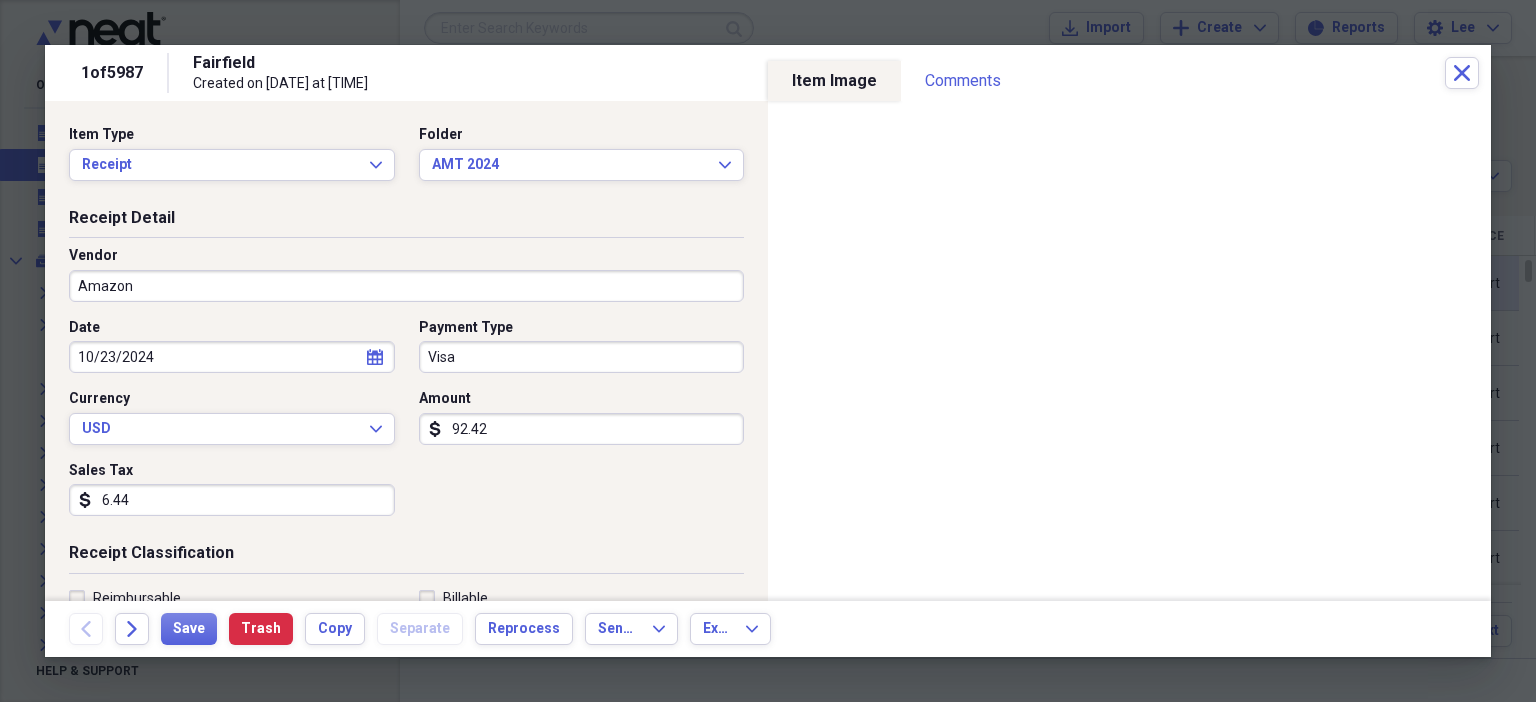 click on "Date [DATE] calendar Calendar Payment Type Visa Currency USD Expand Amount dollar-sign [PRICE] Sales Tax dollar-sign" at bounding box center [406, 425] 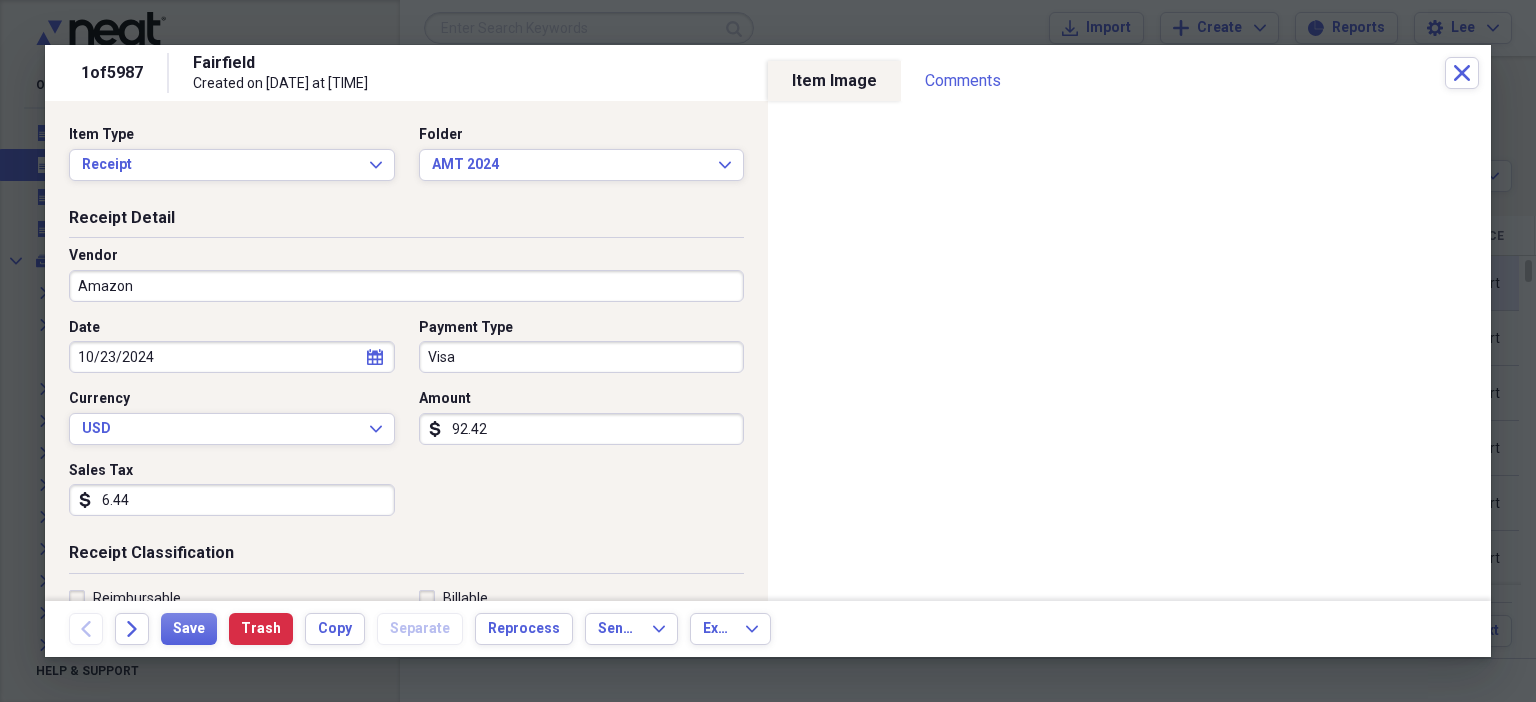 click on "6.44" at bounding box center [232, 500] 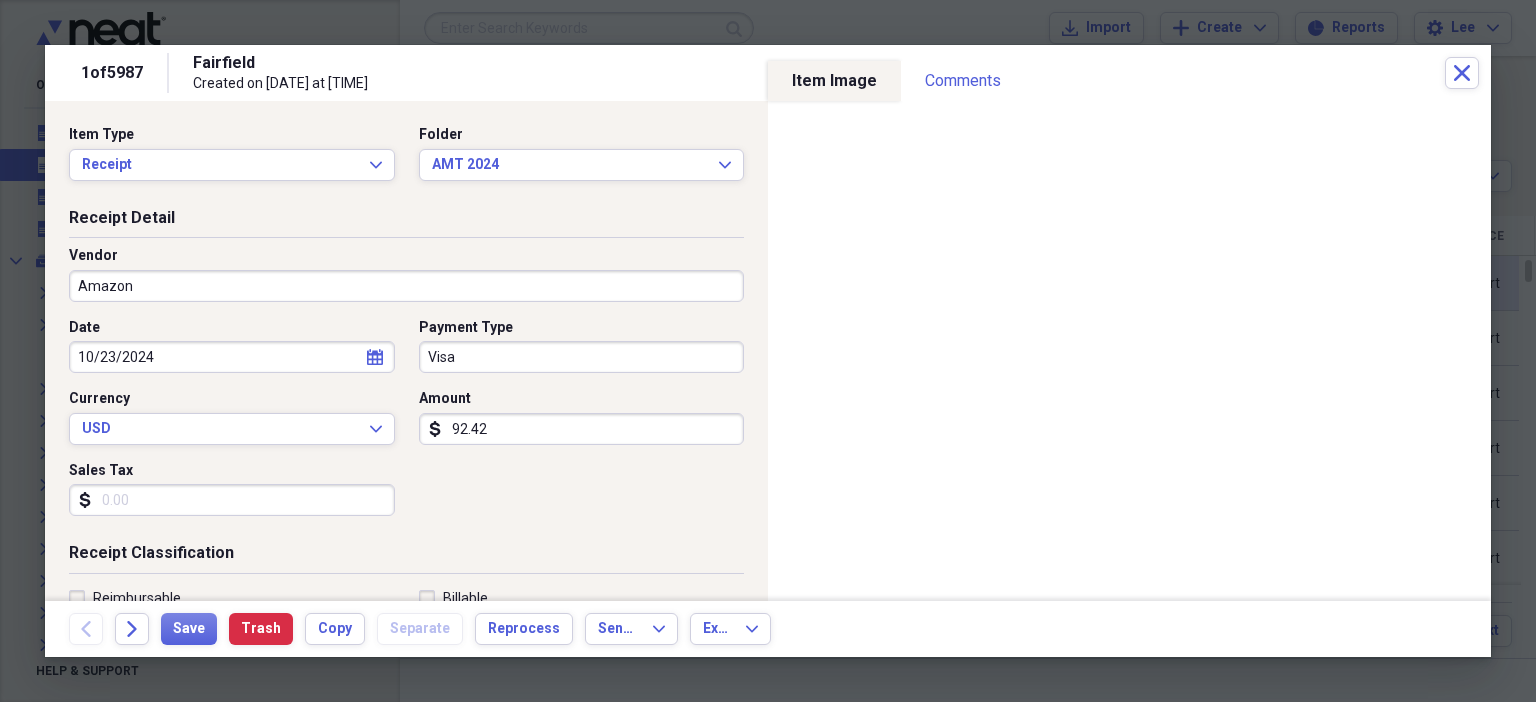 scroll, scrollTop: 436, scrollLeft: 0, axis: vertical 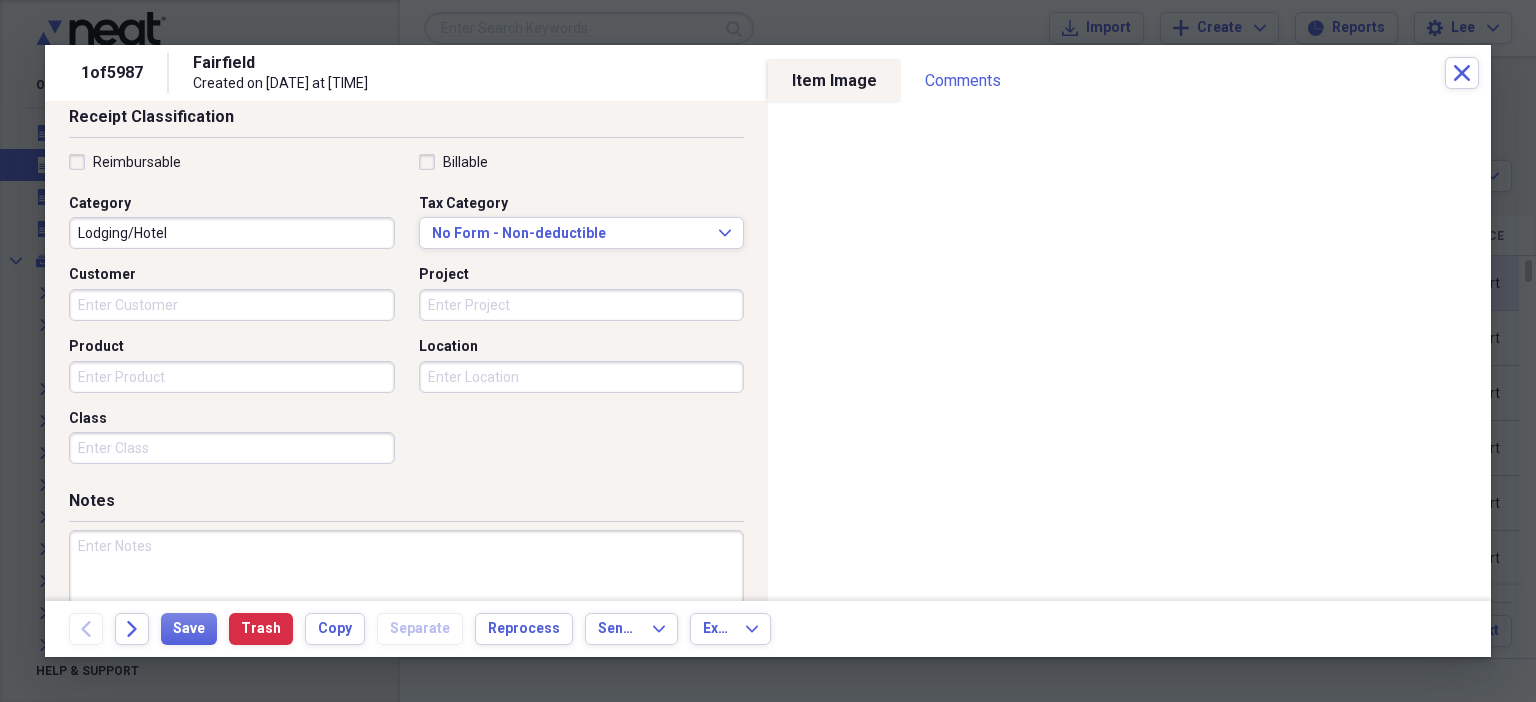 type 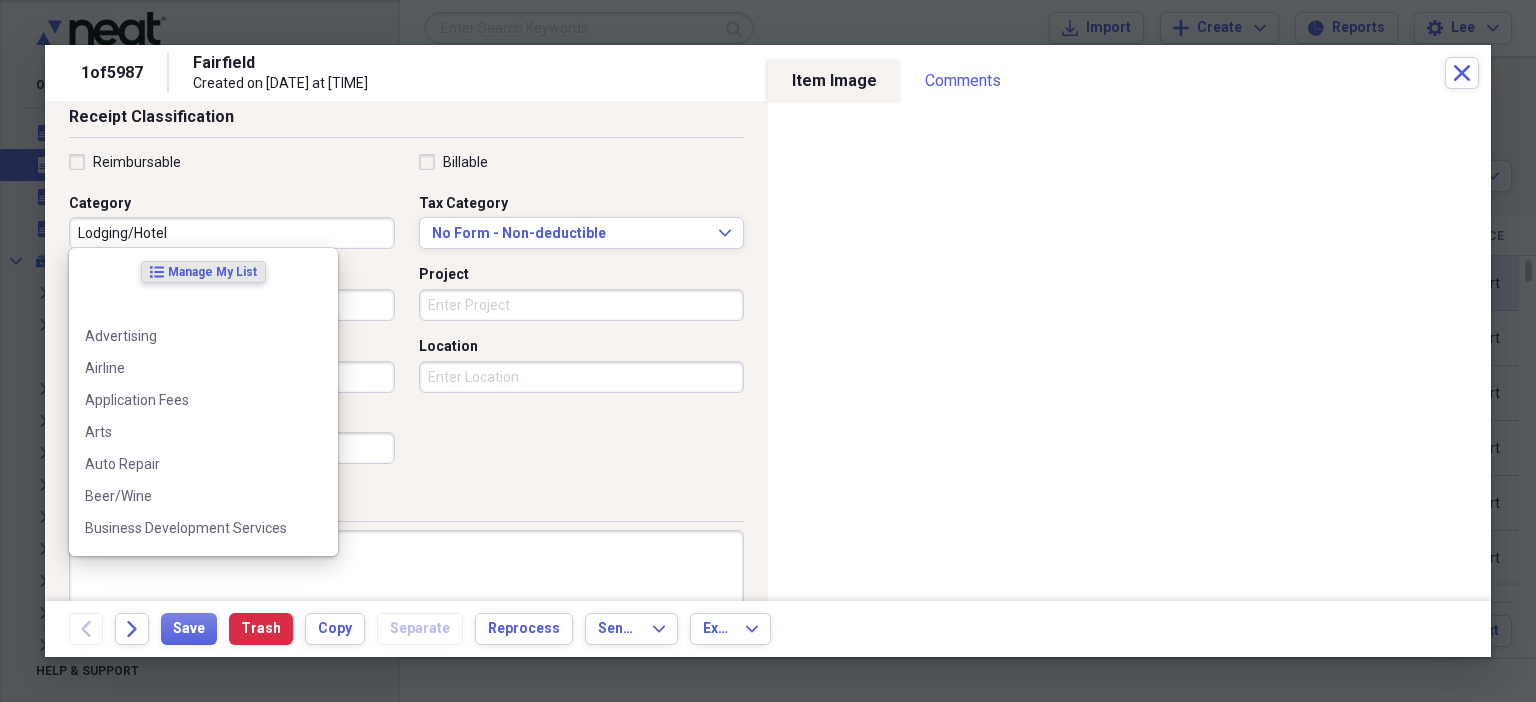 click on "Lodging/Hotel" at bounding box center [232, 233] 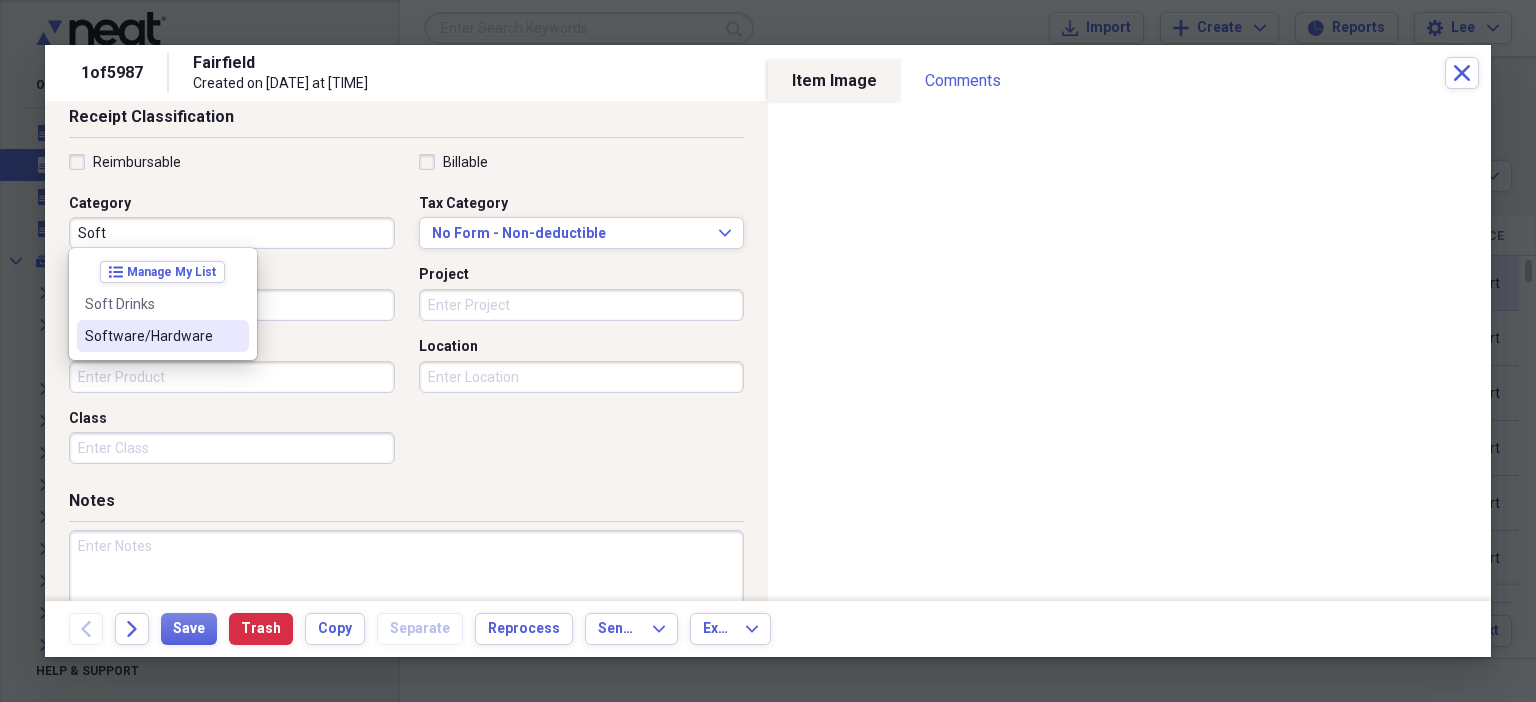 click on "Software/Hardware" at bounding box center [151, 336] 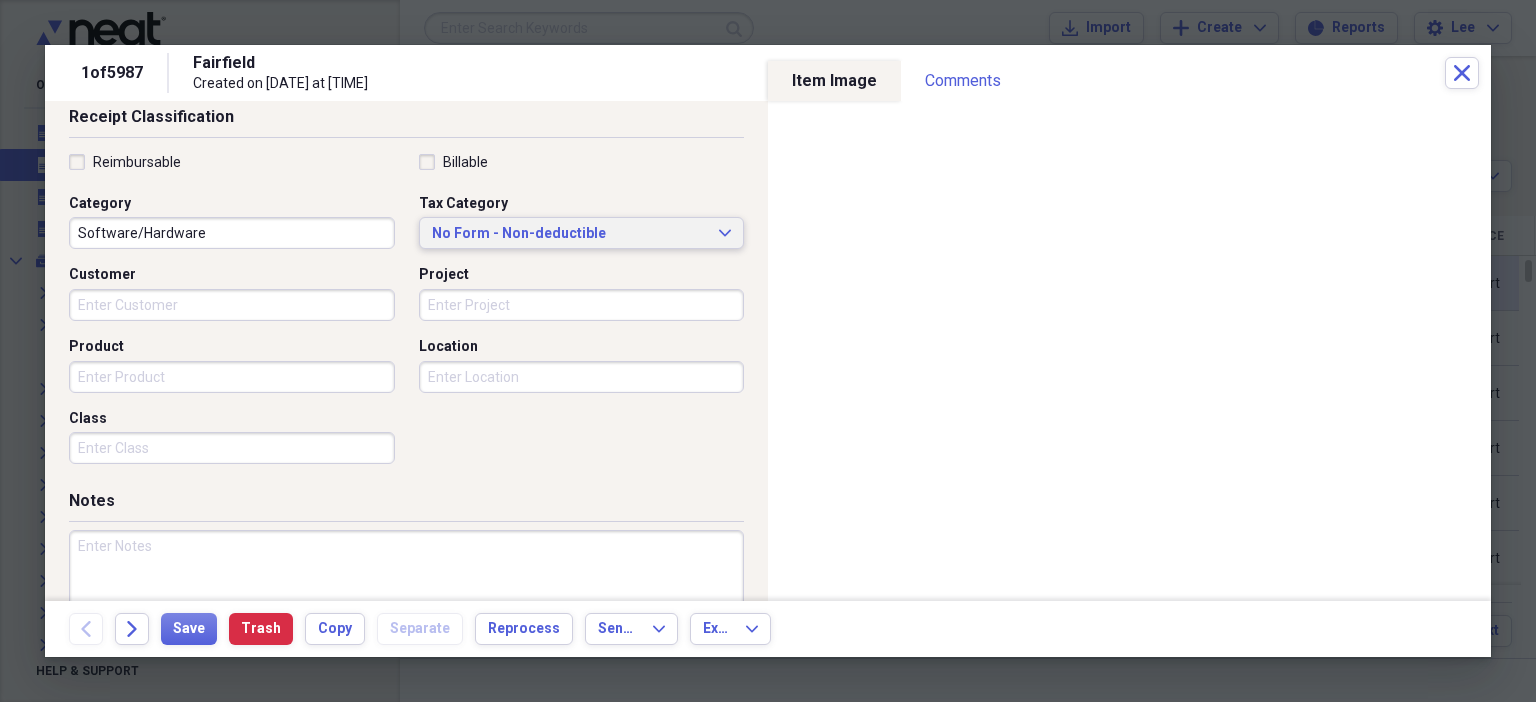 click on "No Form - Non-deductible" at bounding box center (570, 234) 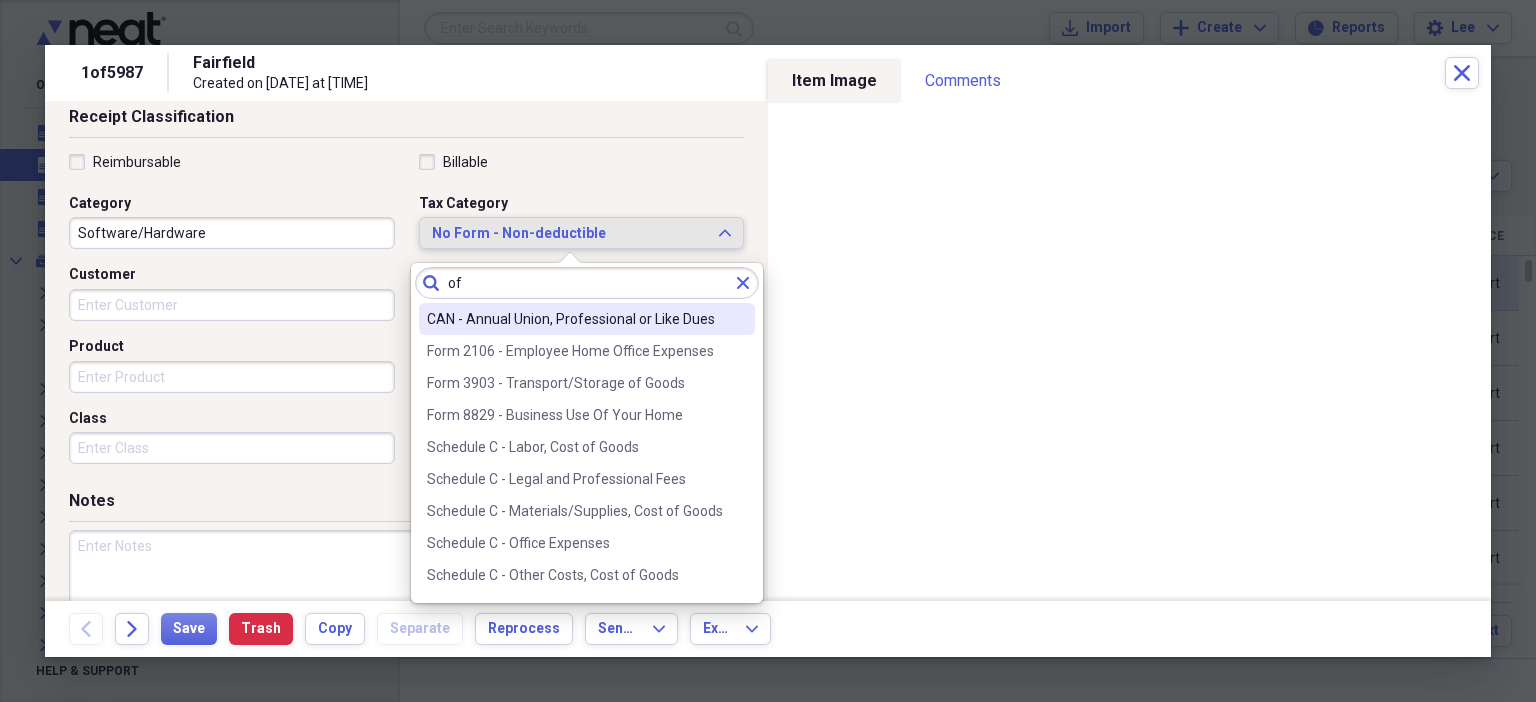 type on "o" 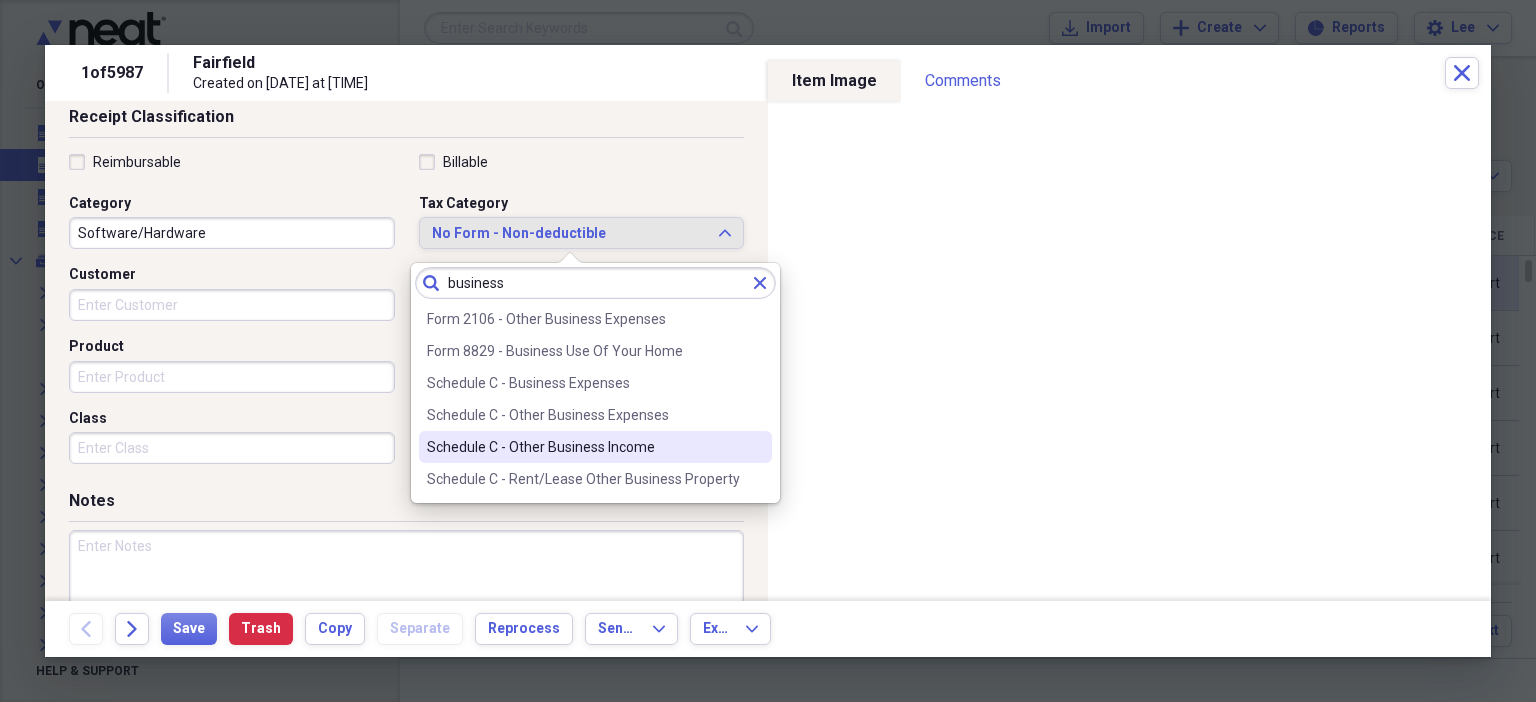 type on "business" 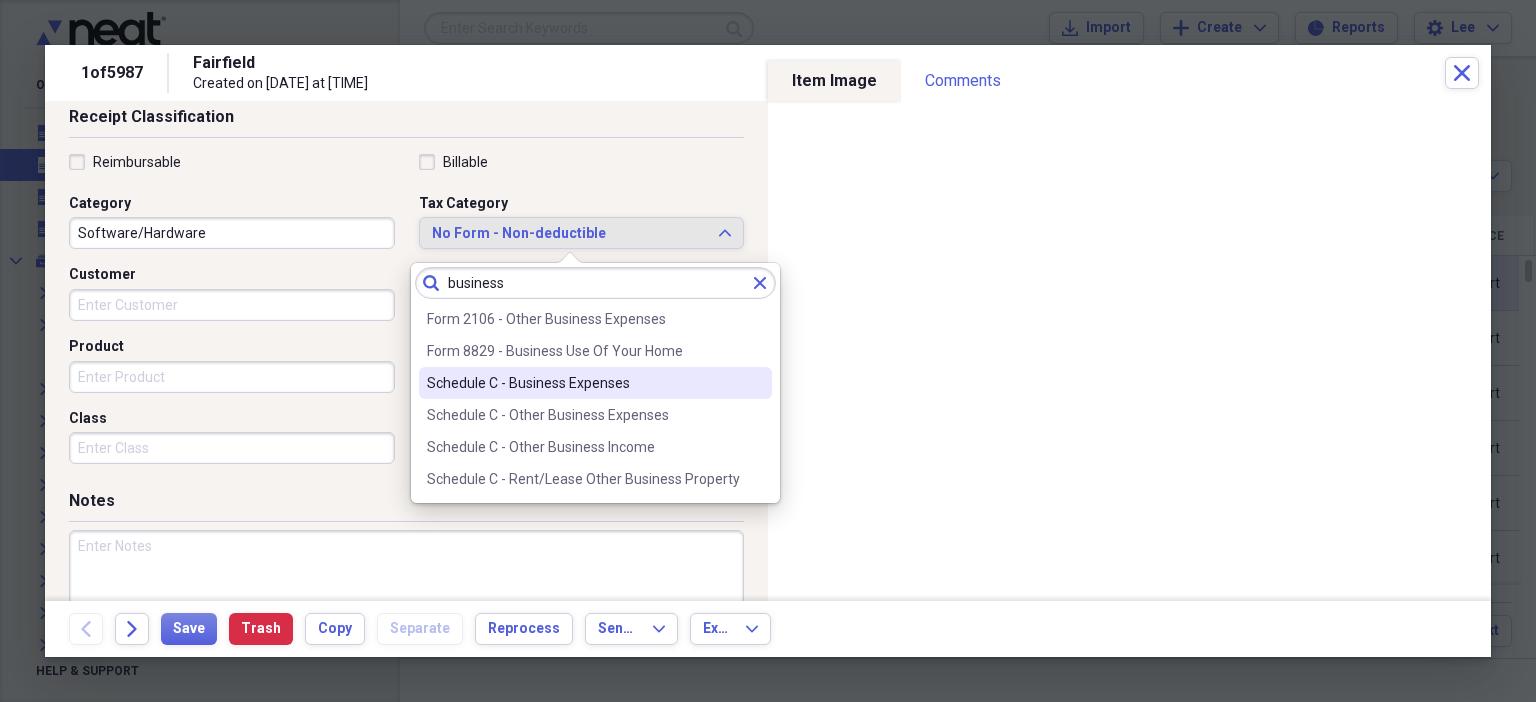 click on "Schedule C - Business Expenses" at bounding box center [583, 383] 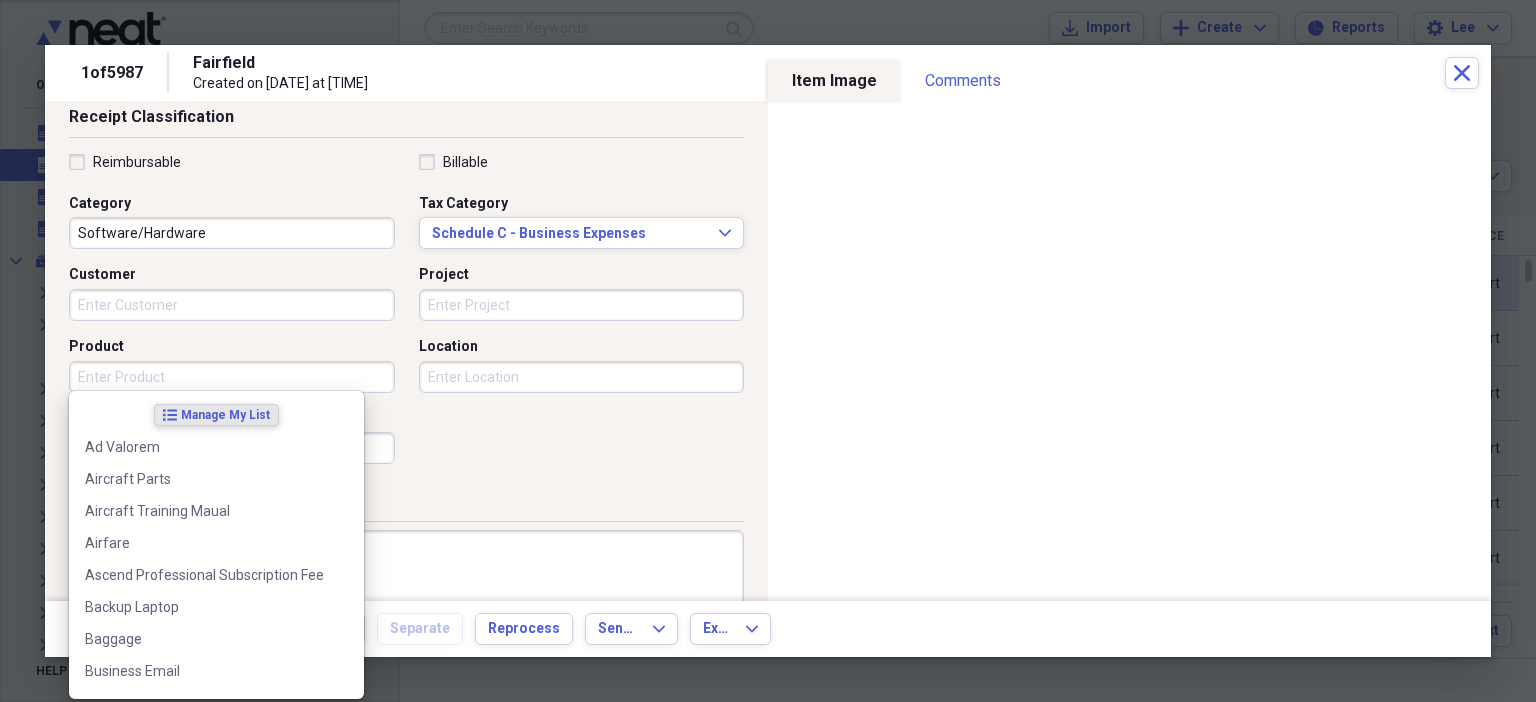 click on "Product" at bounding box center (232, 377) 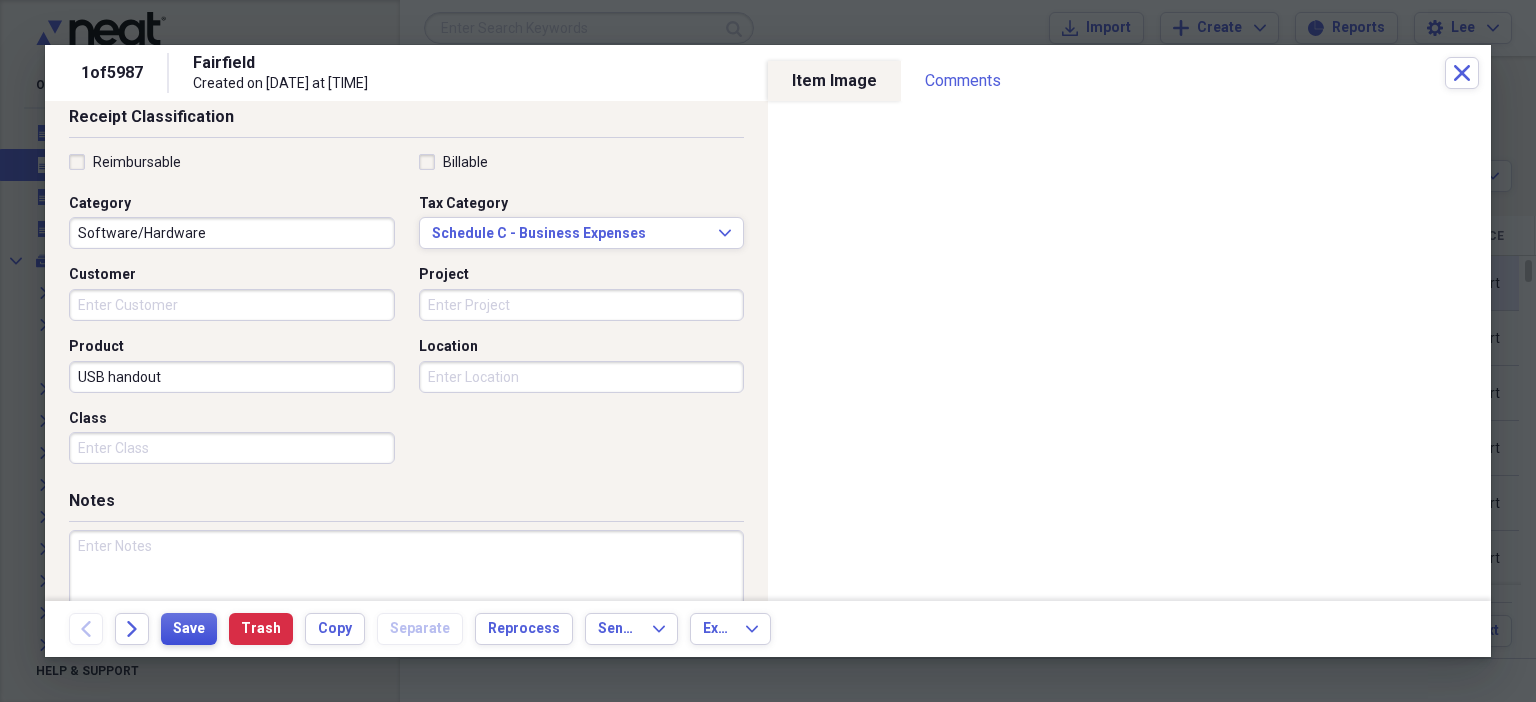 type on "USB handout" 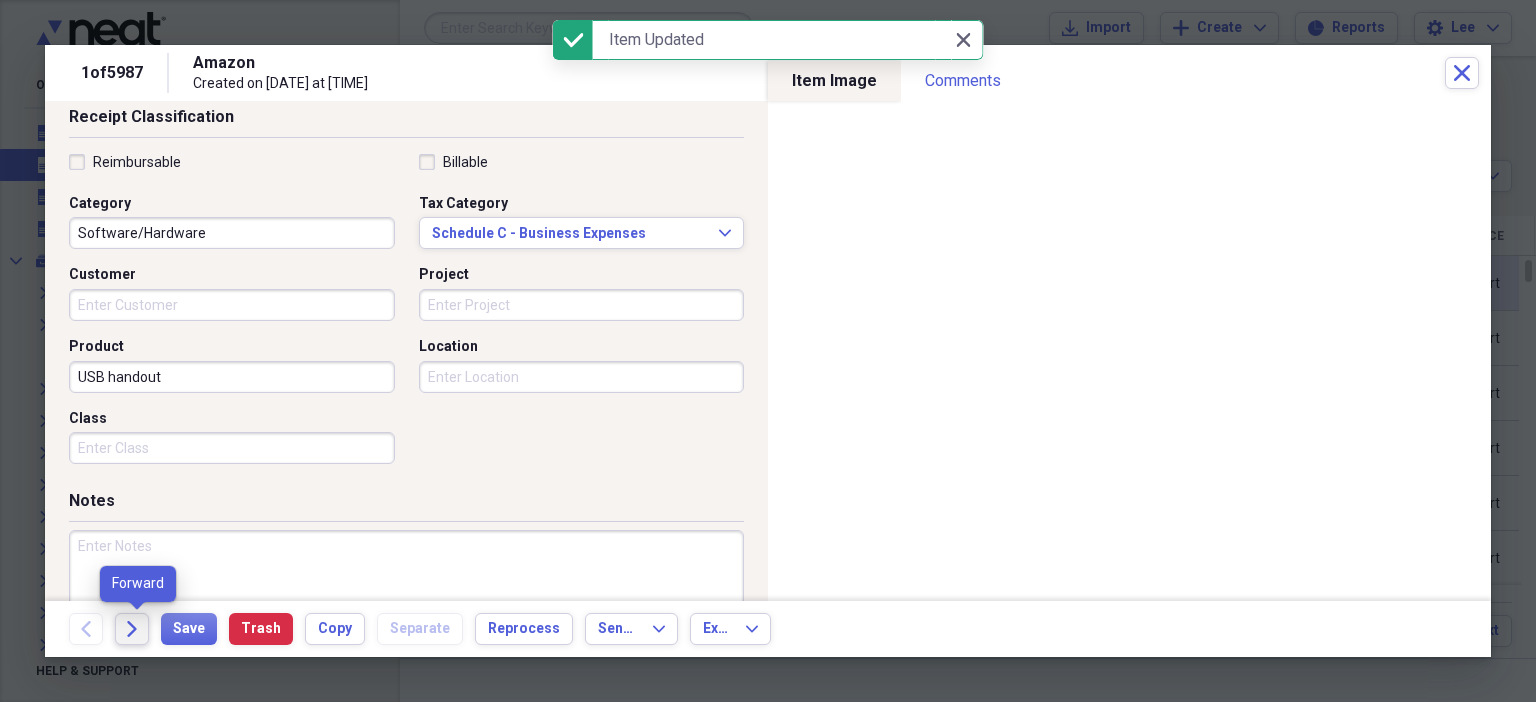 click on "Forward" 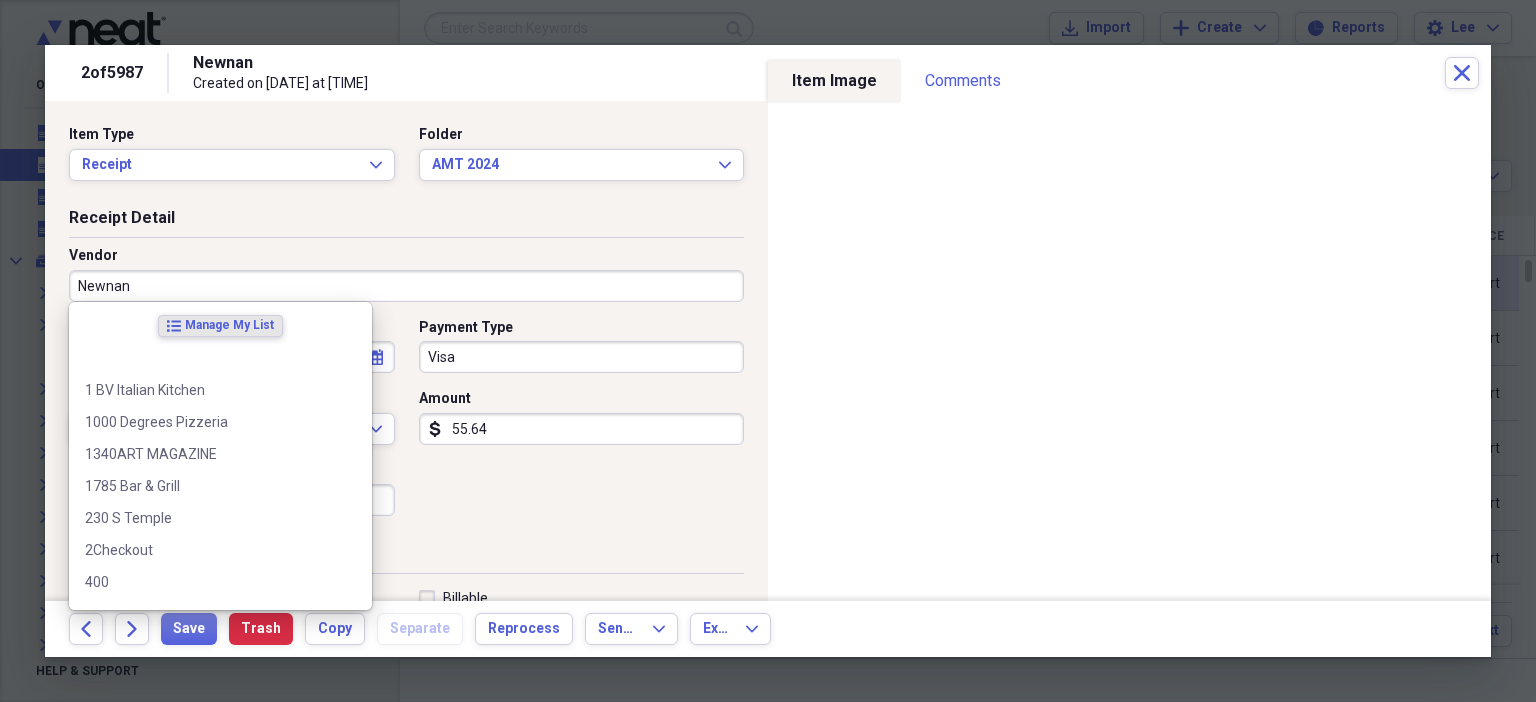 click on "Newnan" at bounding box center [406, 286] 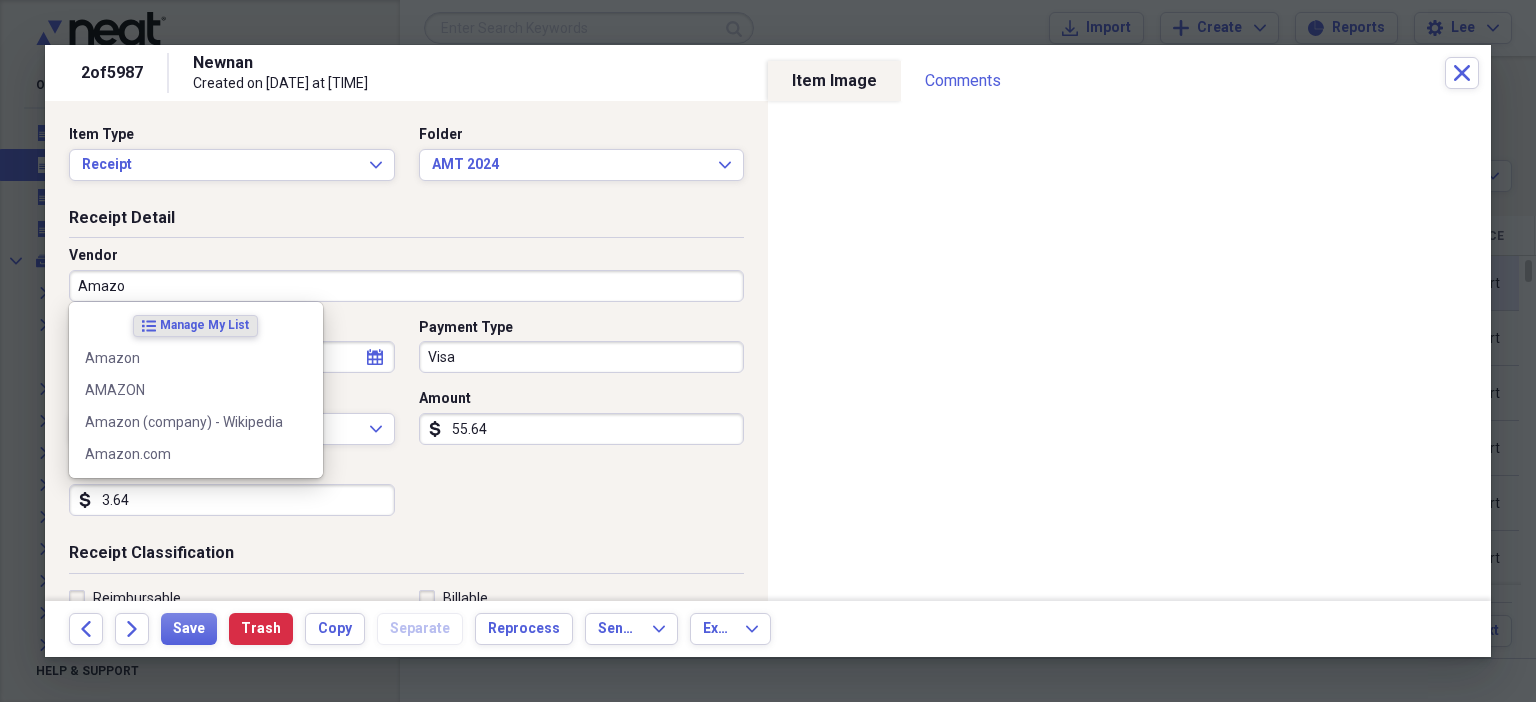 type on "Amazon" 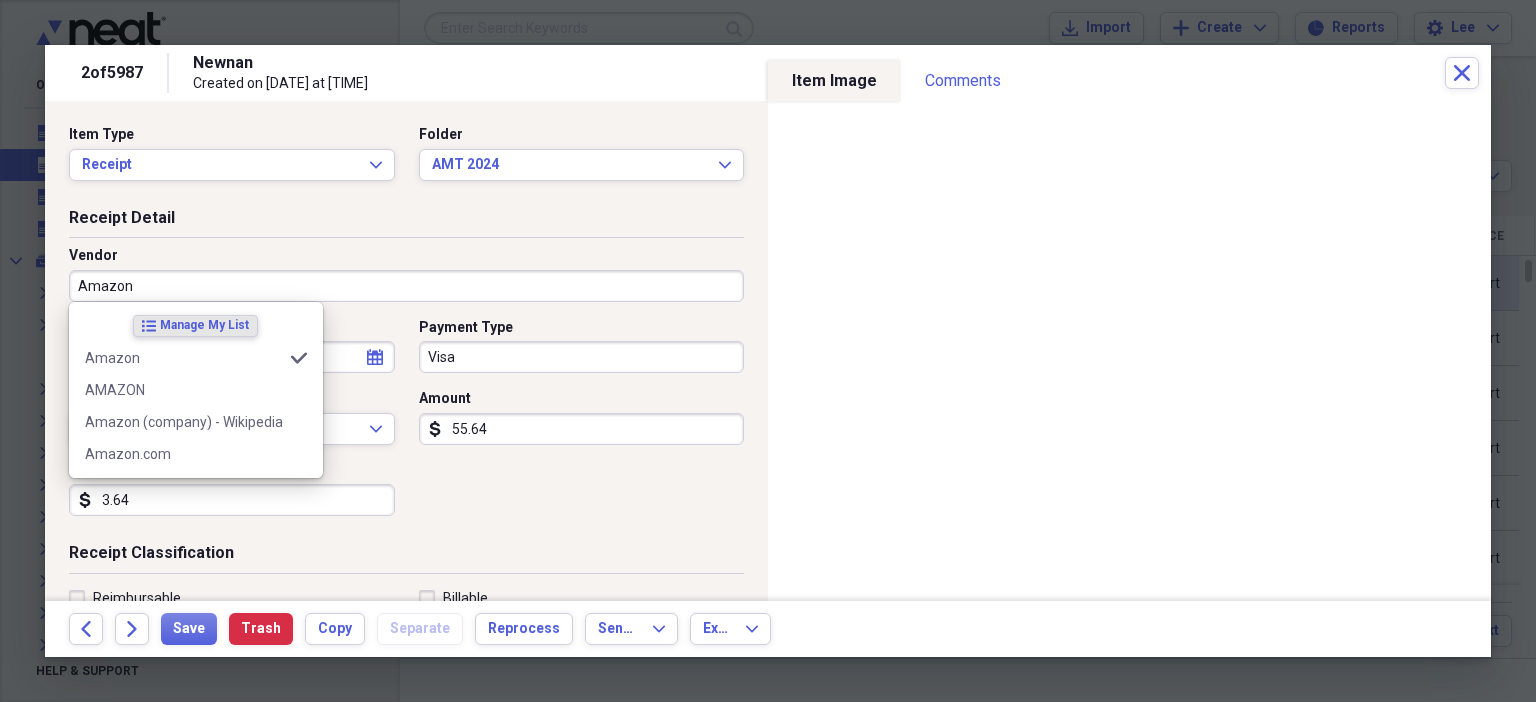 type on "Software/Hardware" 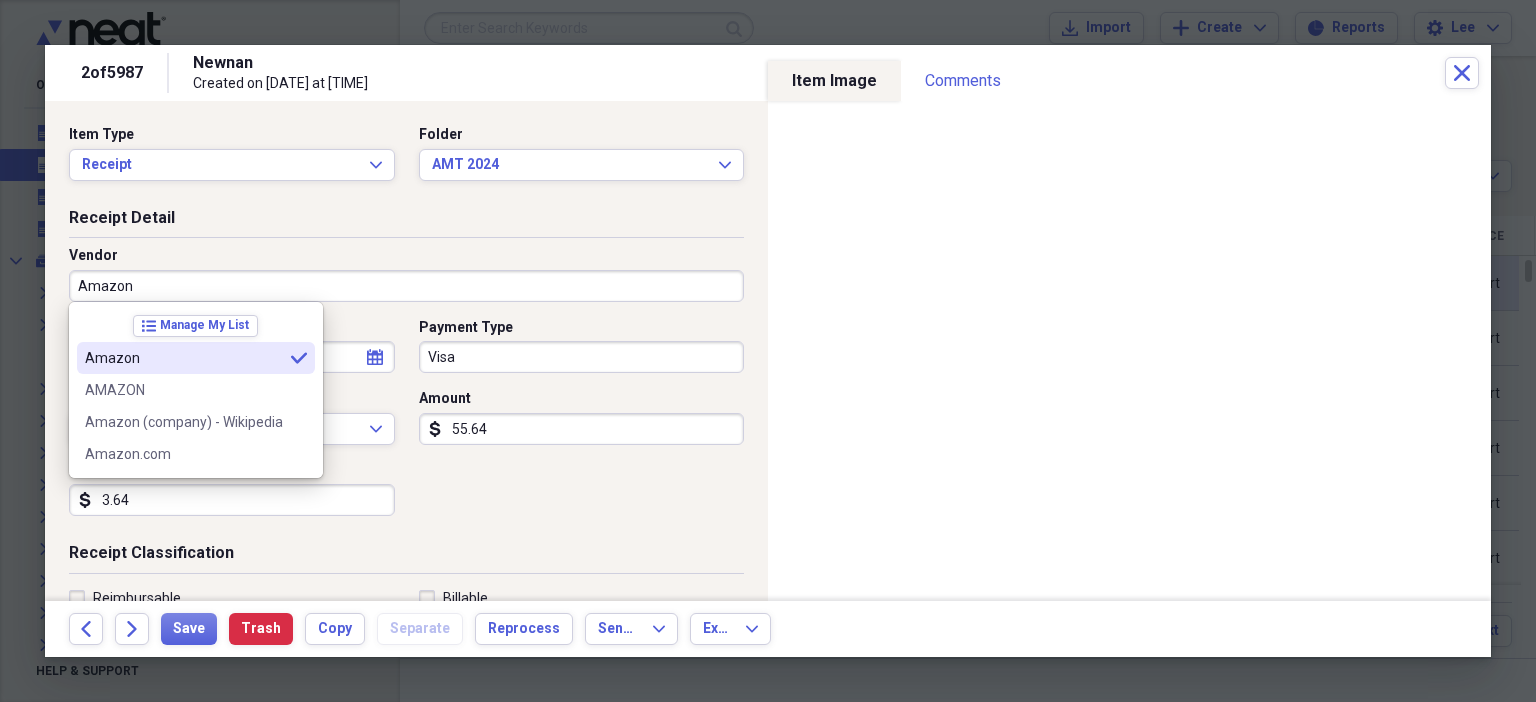 type on "Amazon" 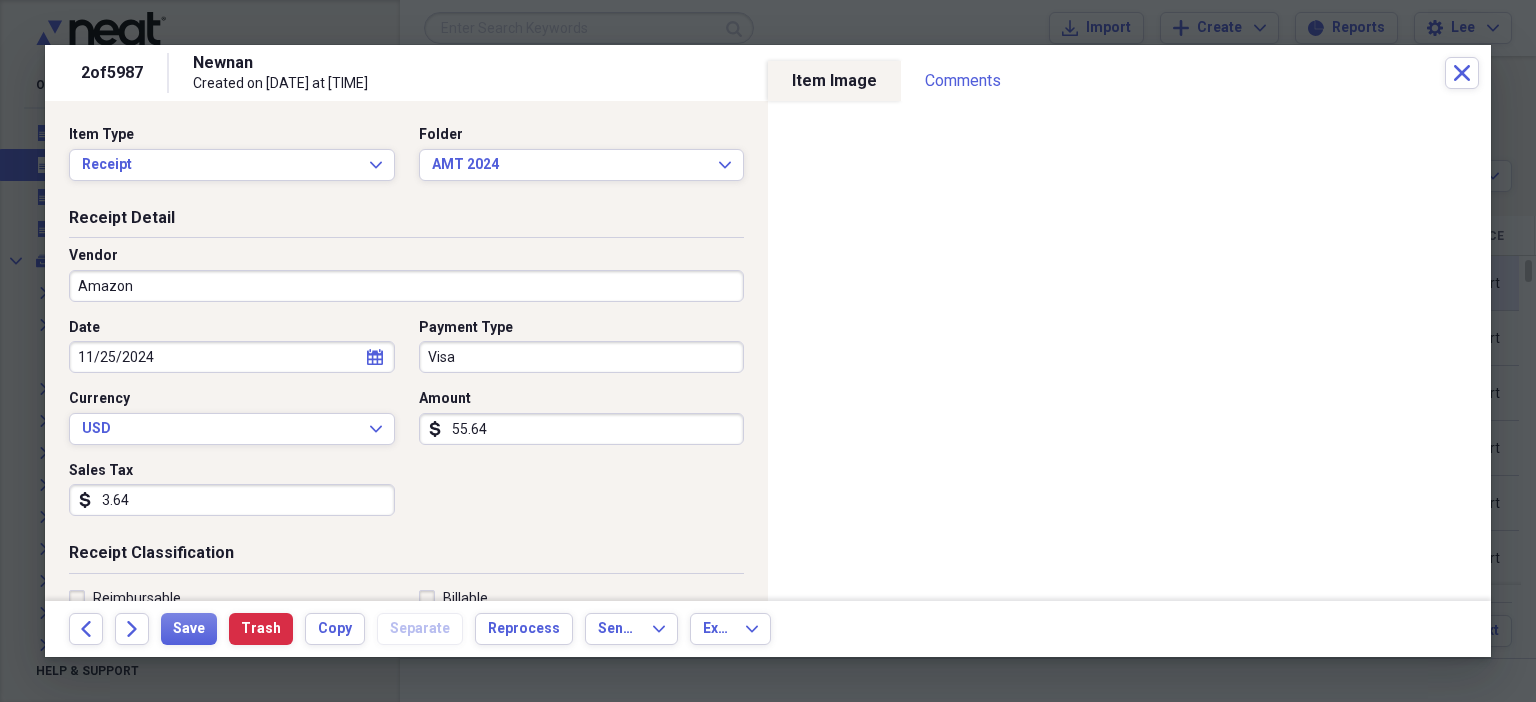 scroll, scrollTop: 436, scrollLeft: 0, axis: vertical 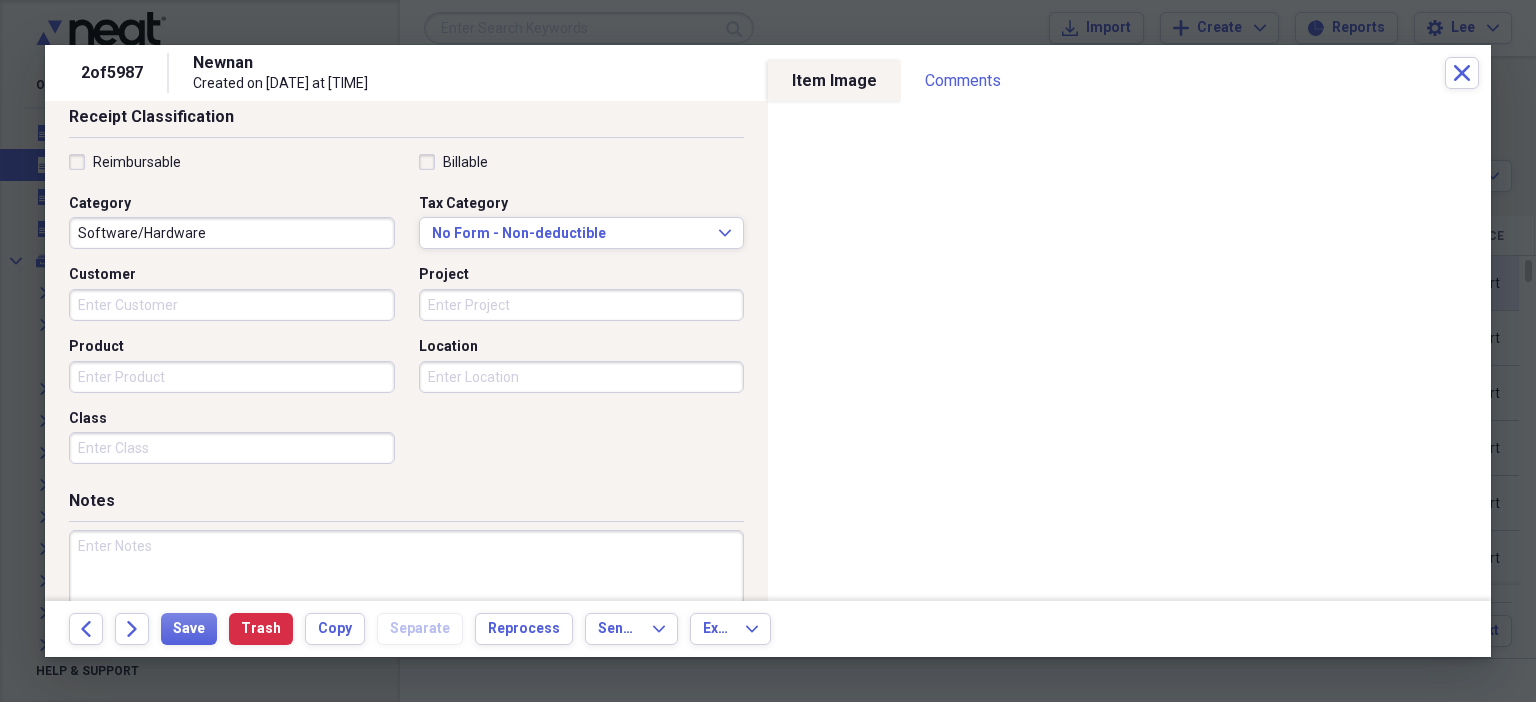 type 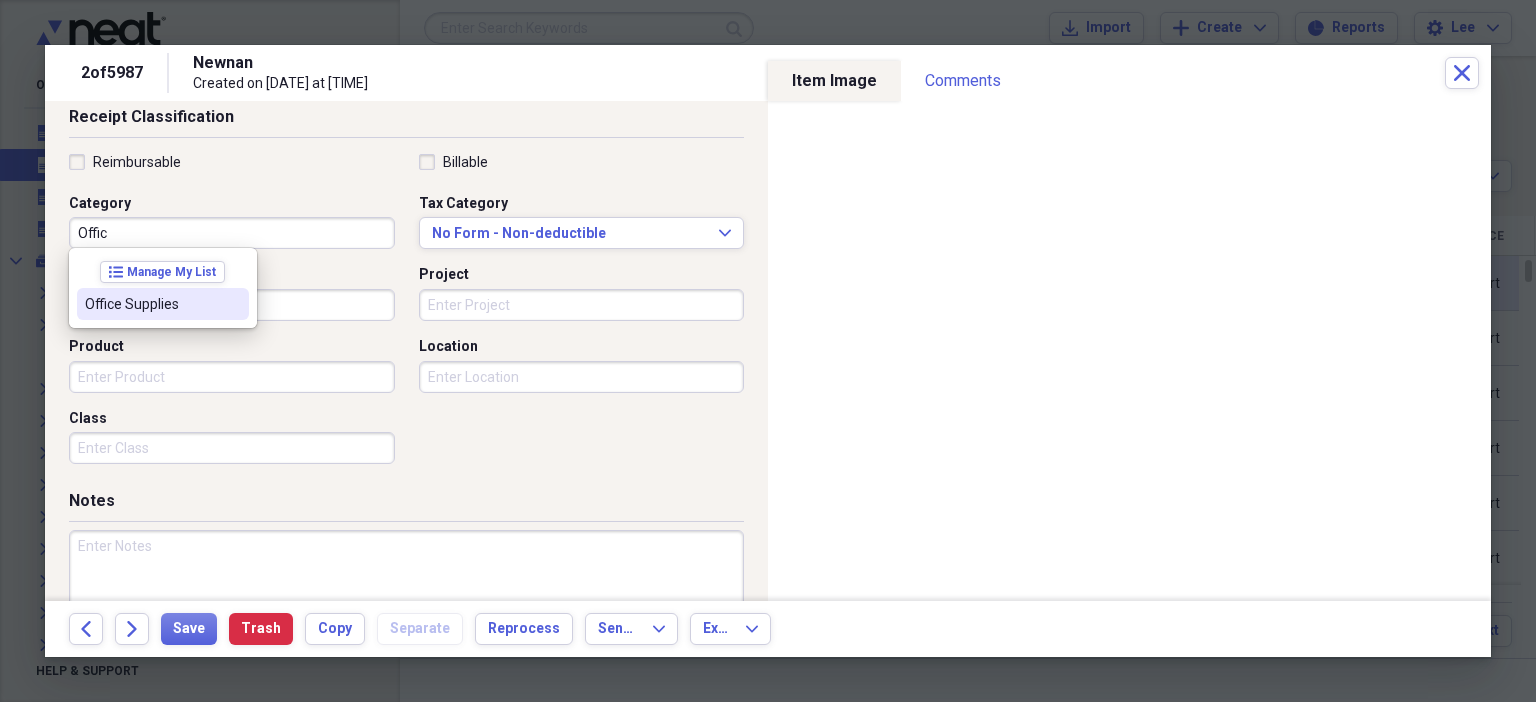 click on "Office Supplies" at bounding box center [151, 304] 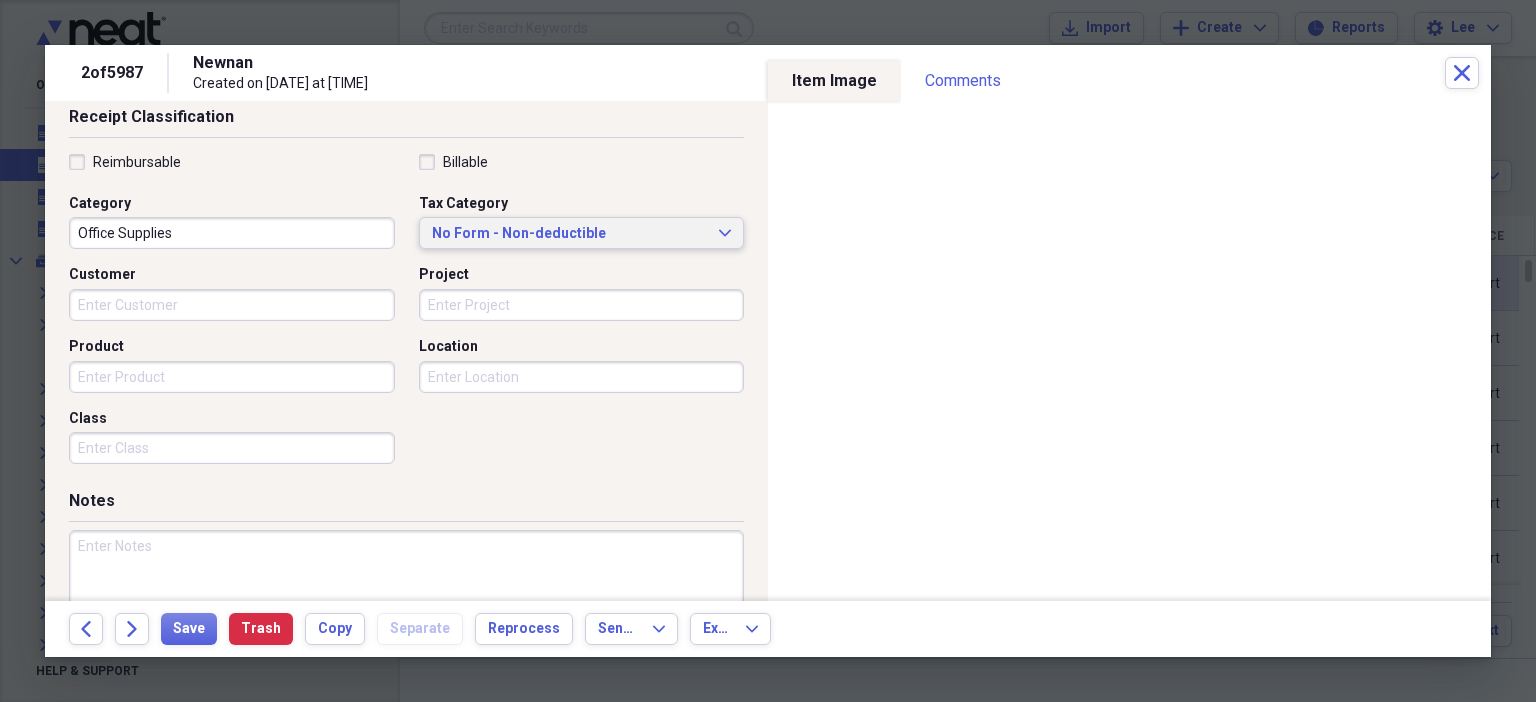 click on "No Form - Non-deductible" at bounding box center [570, 234] 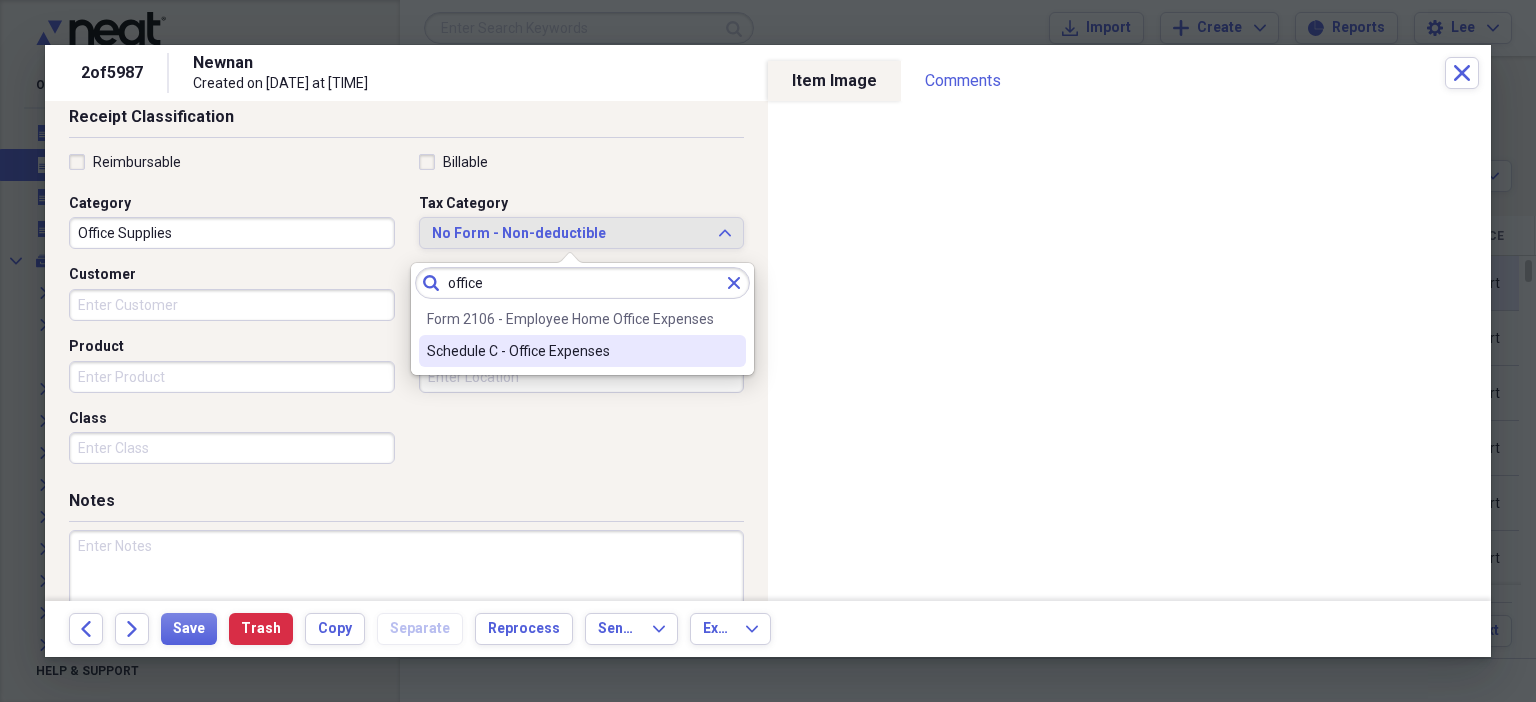 type on "office" 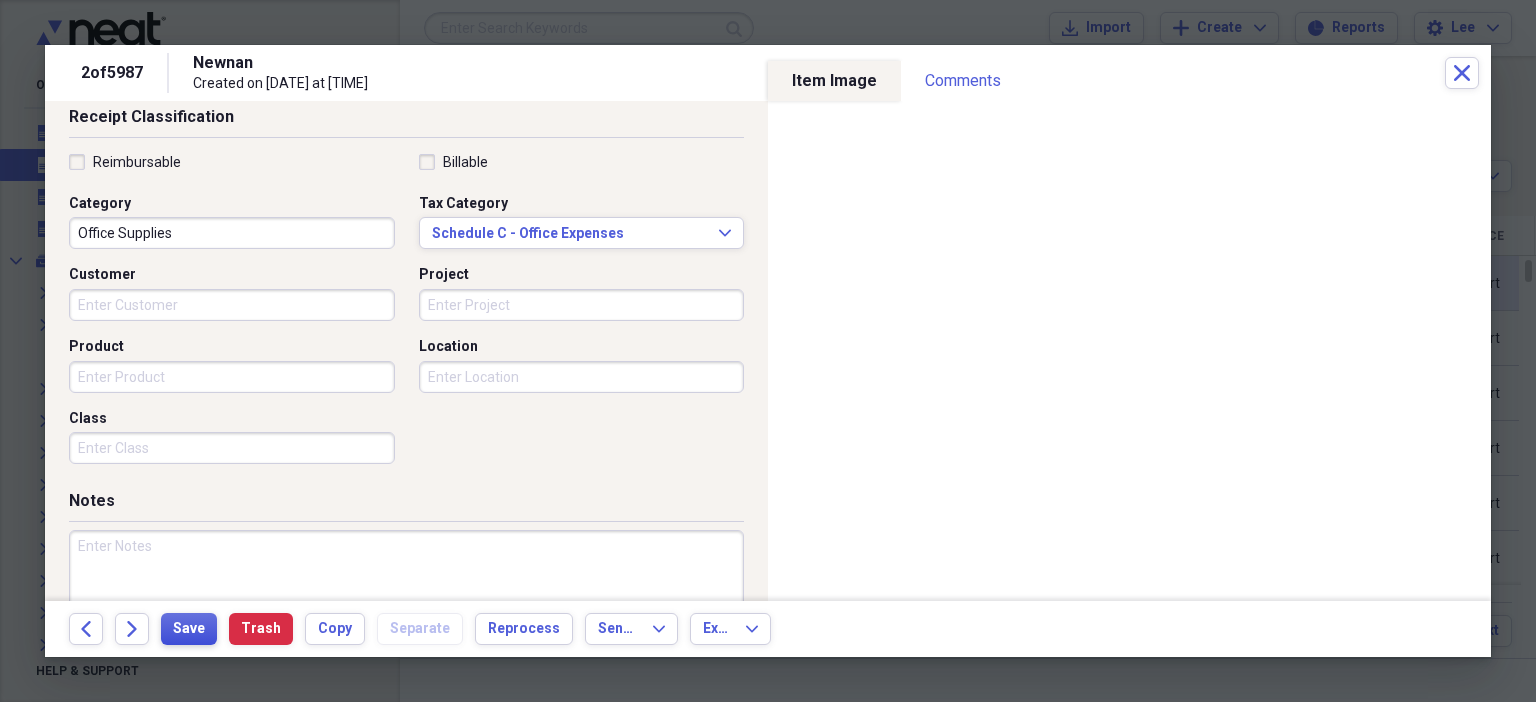 click on "Save" at bounding box center (189, 629) 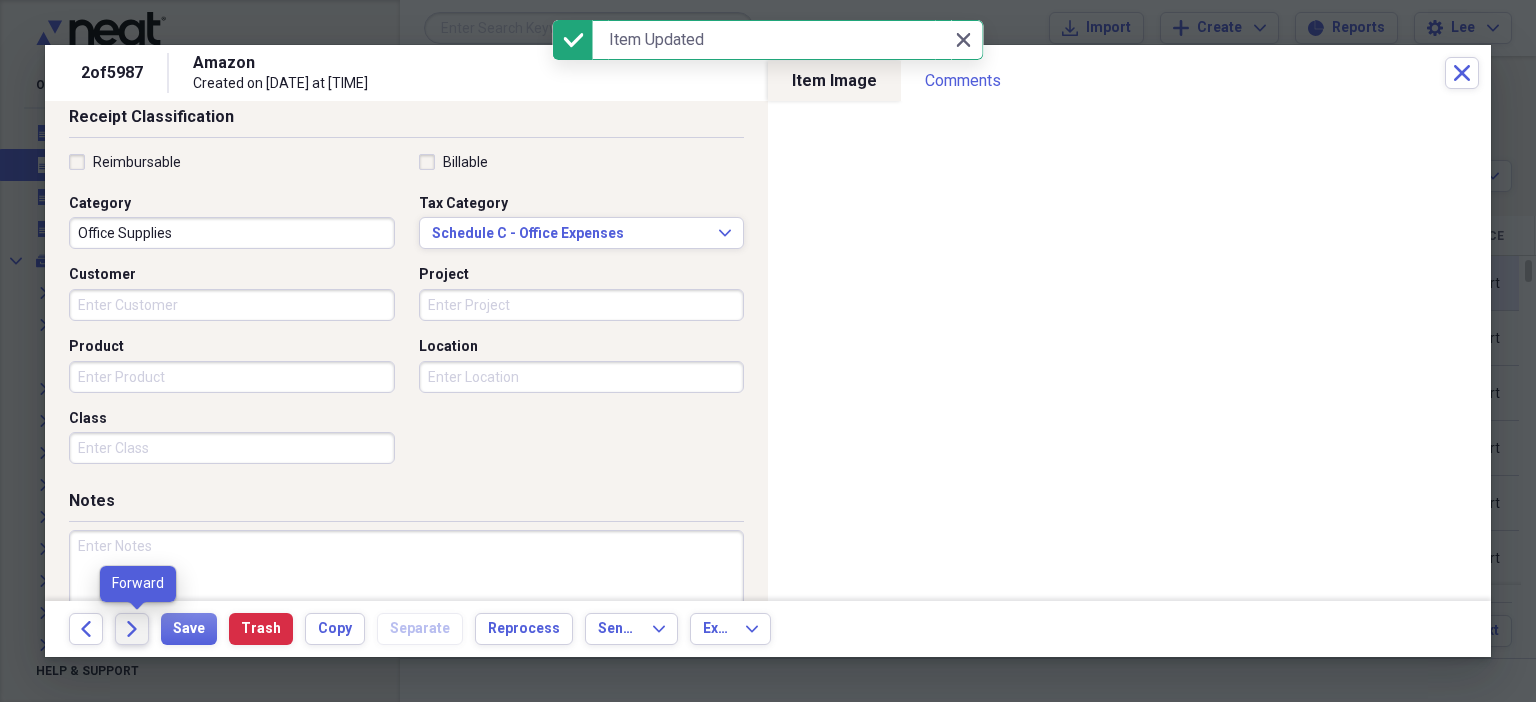 click on "Forward" 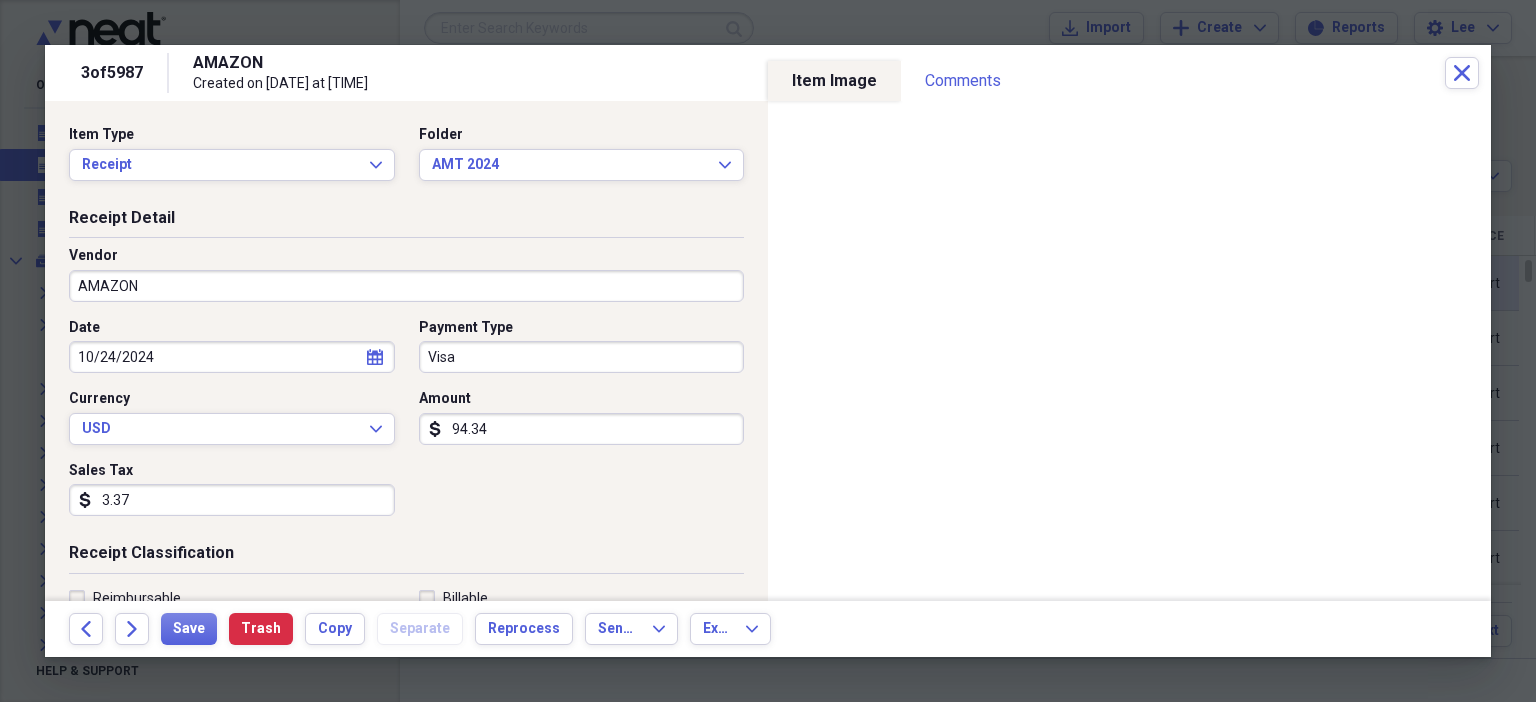 click on "3.37" at bounding box center [232, 500] 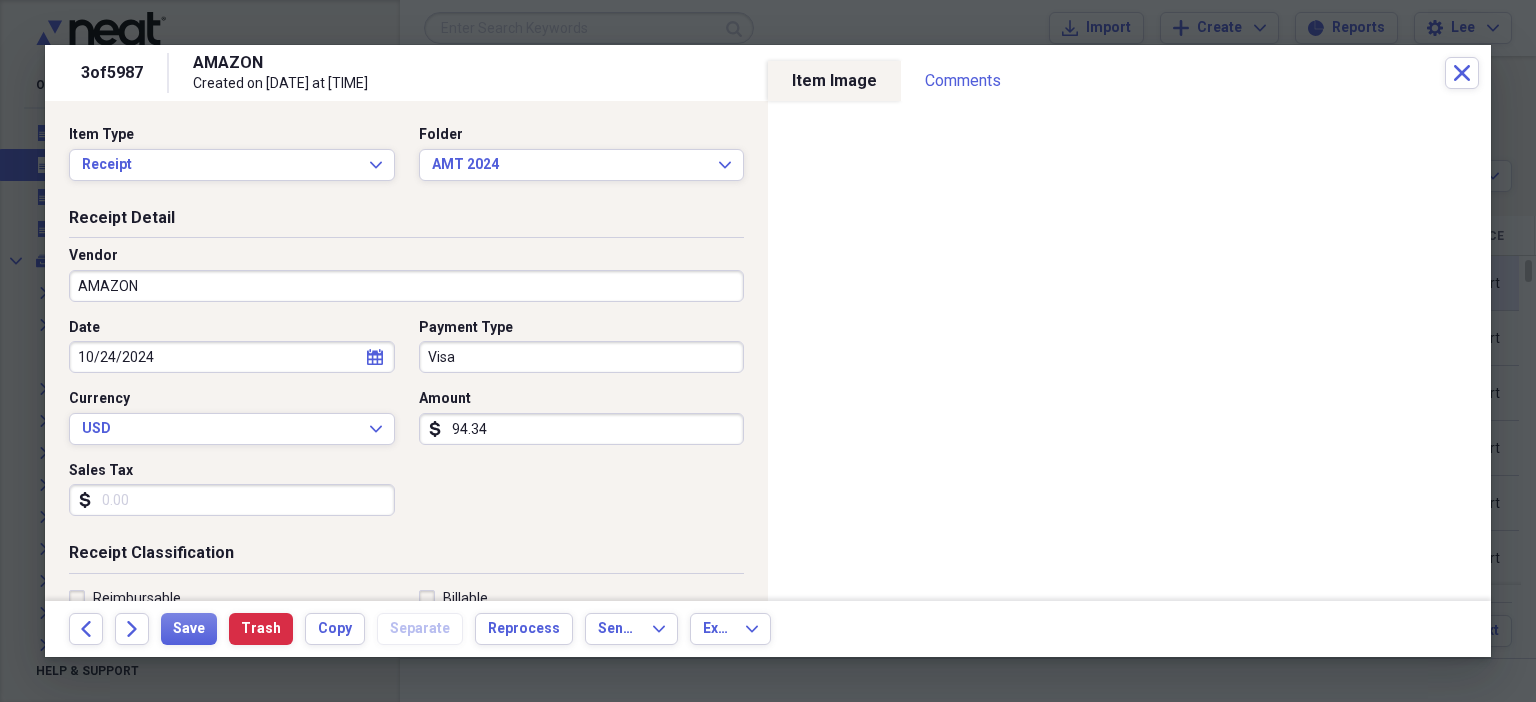 scroll, scrollTop: 436, scrollLeft: 0, axis: vertical 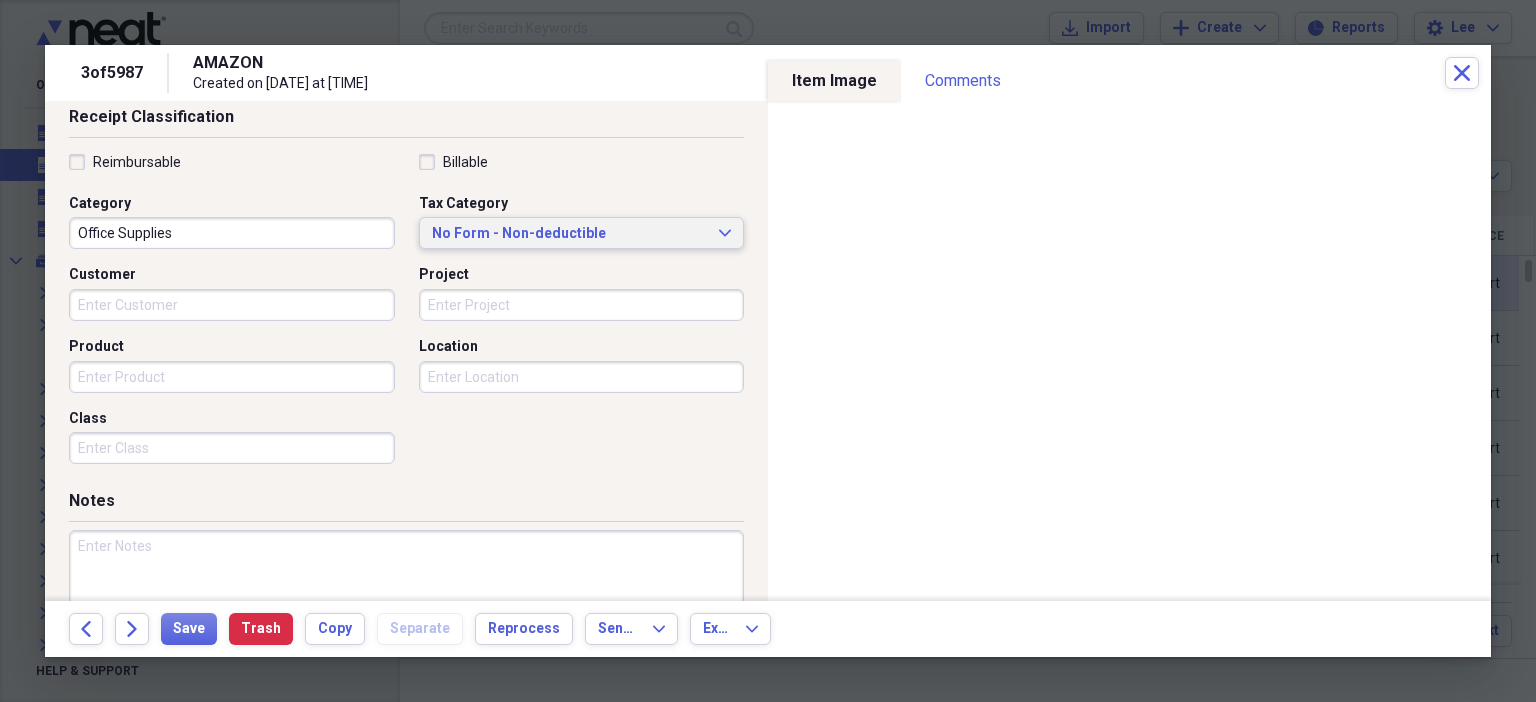 type 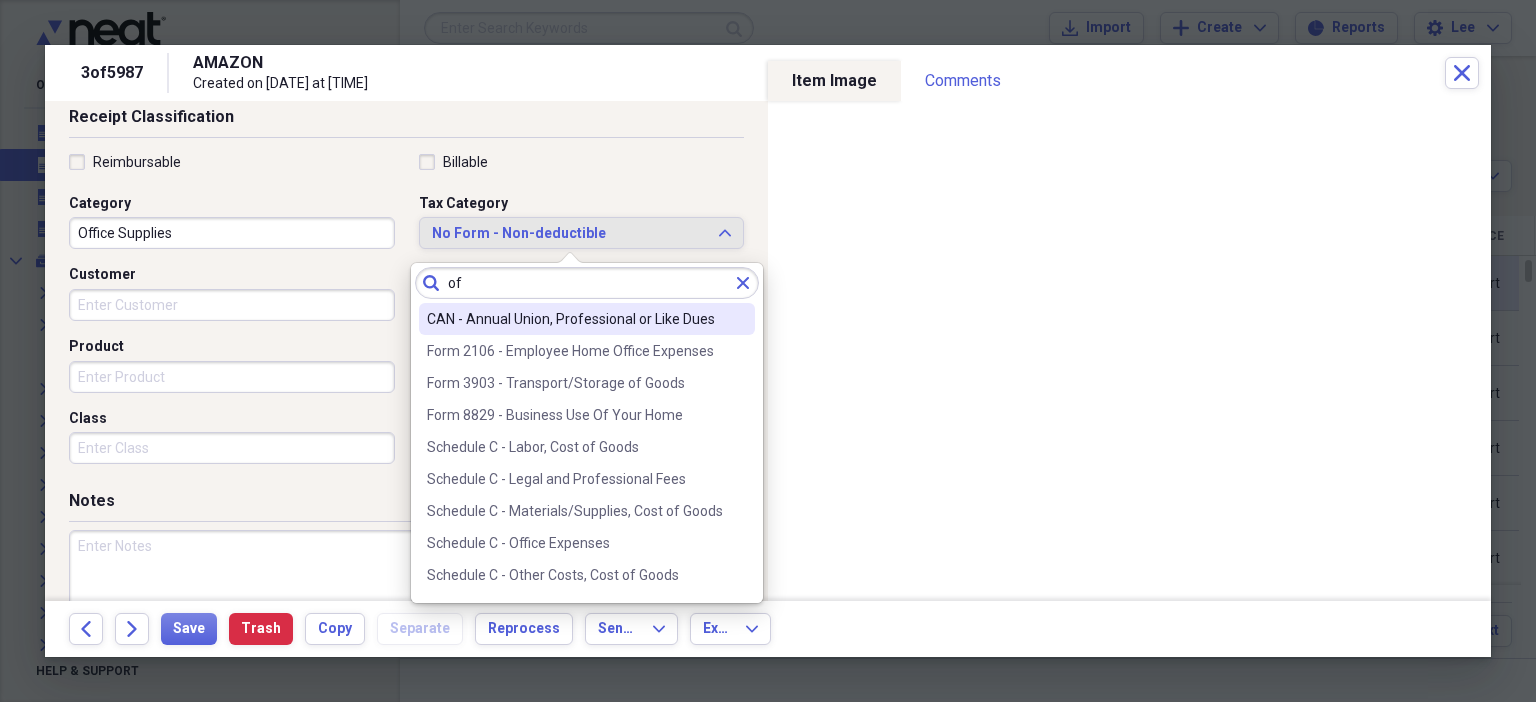 type on "o" 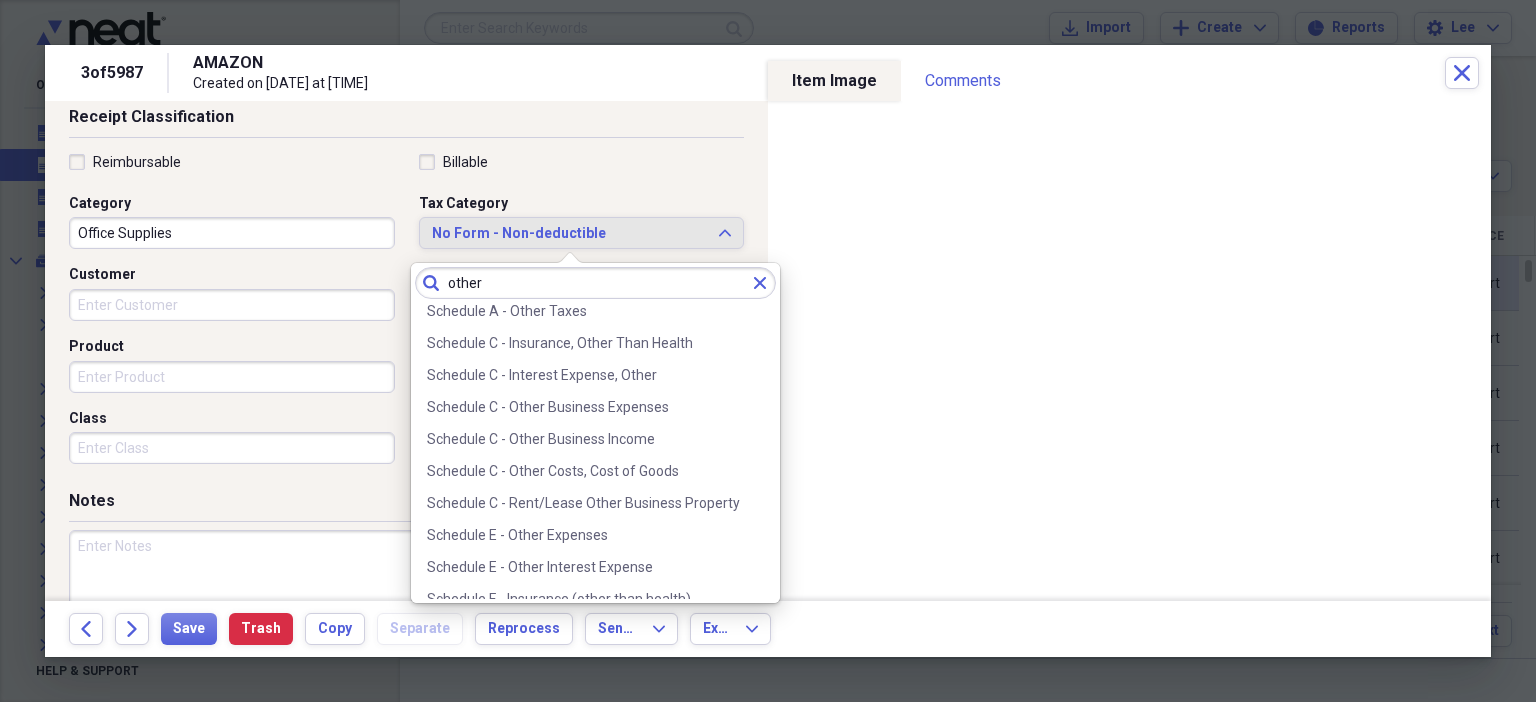 scroll, scrollTop: 262, scrollLeft: 0, axis: vertical 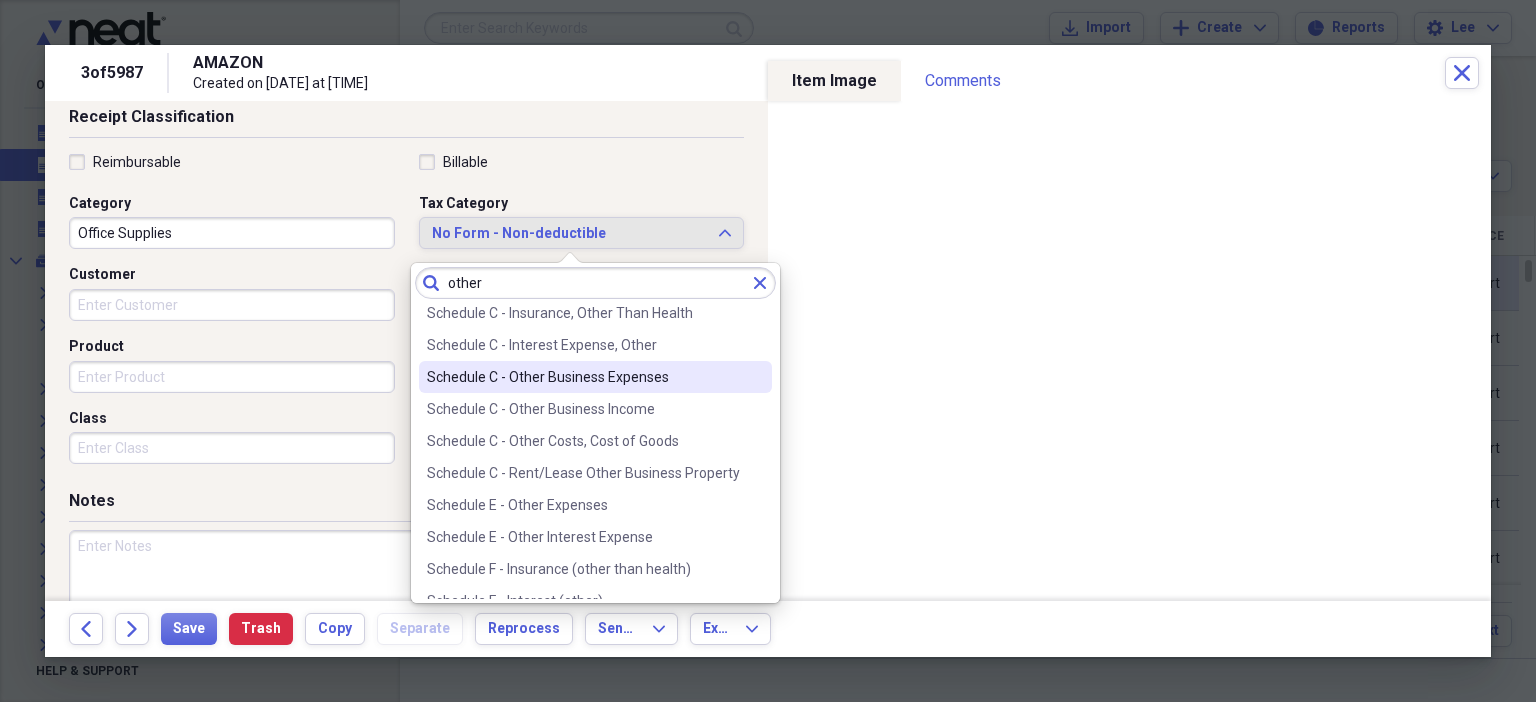 type on "other" 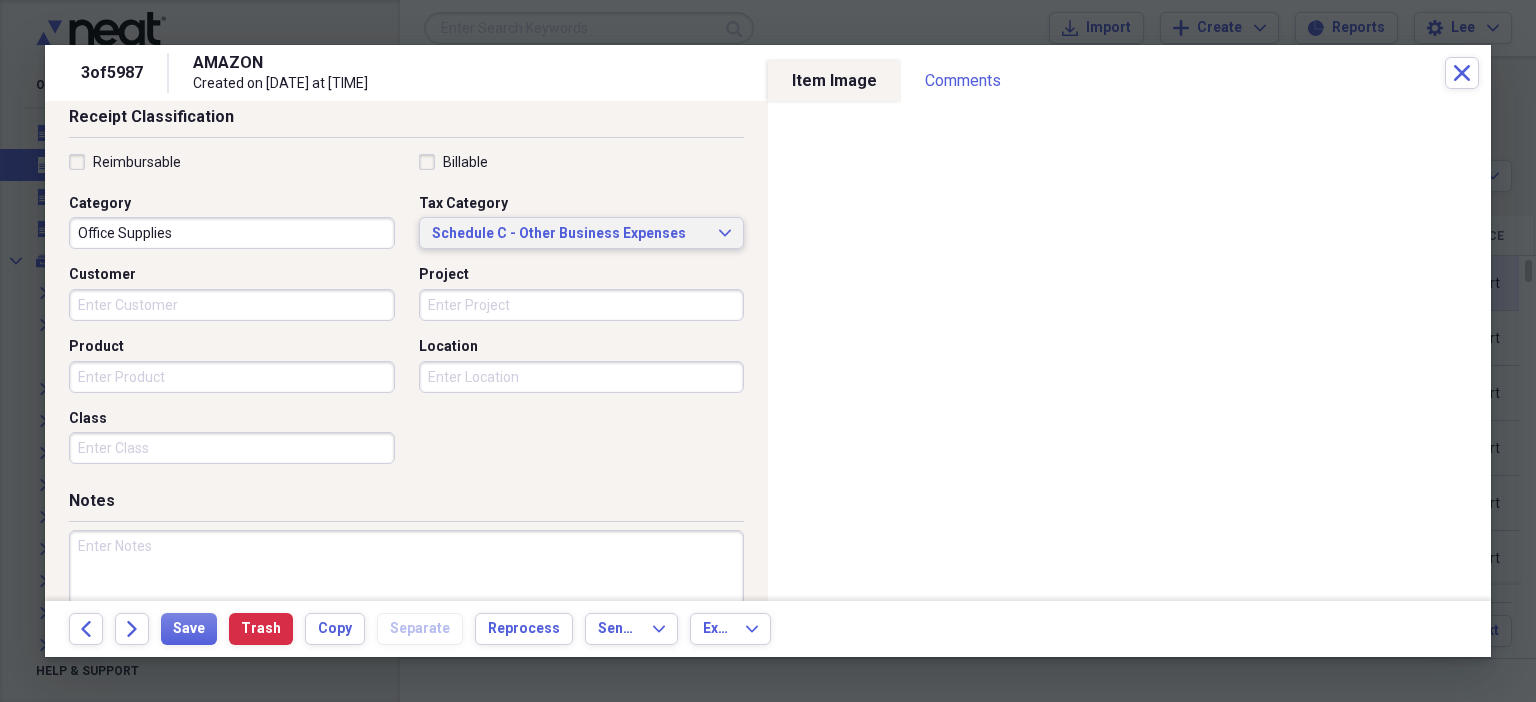 click on "Expand" 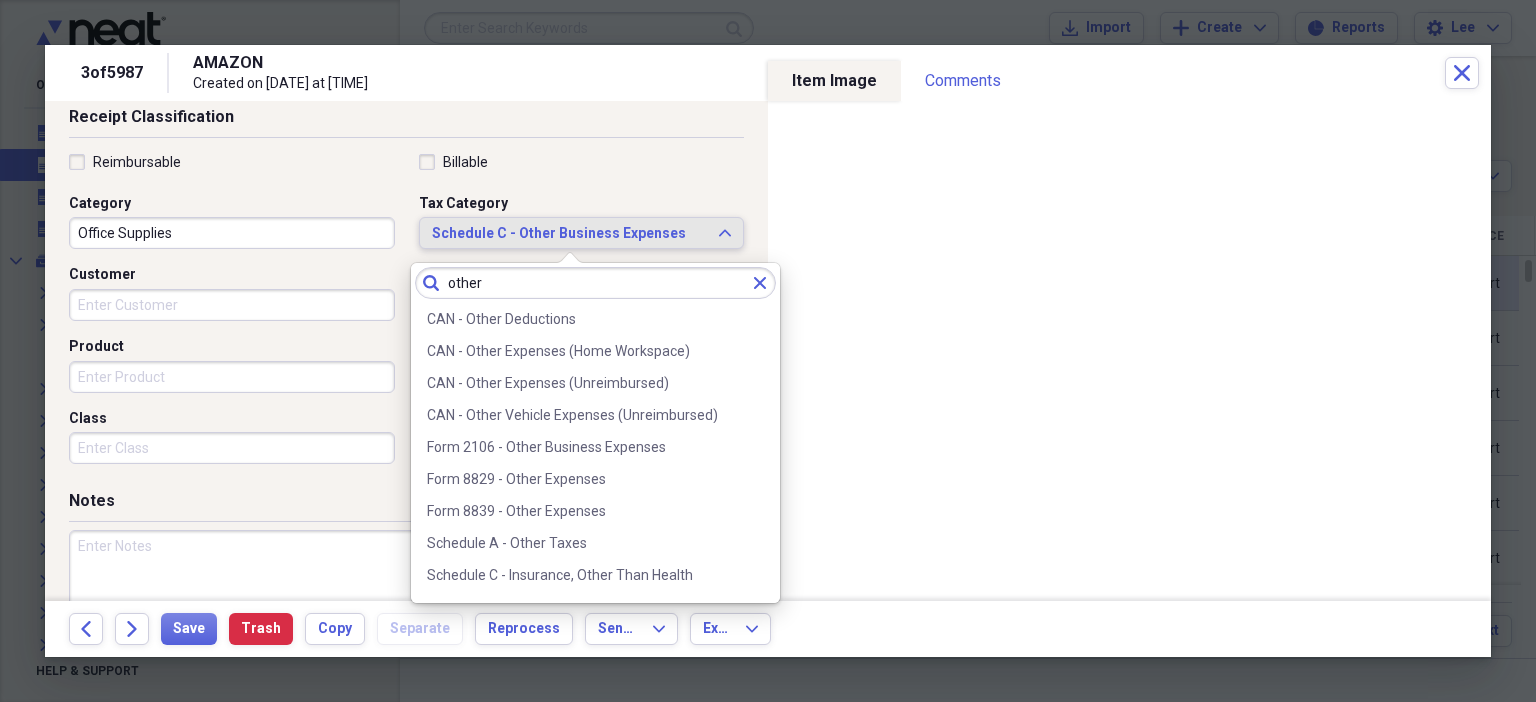 scroll, scrollTop: 92, scrollLeft: 0, axis: vertical 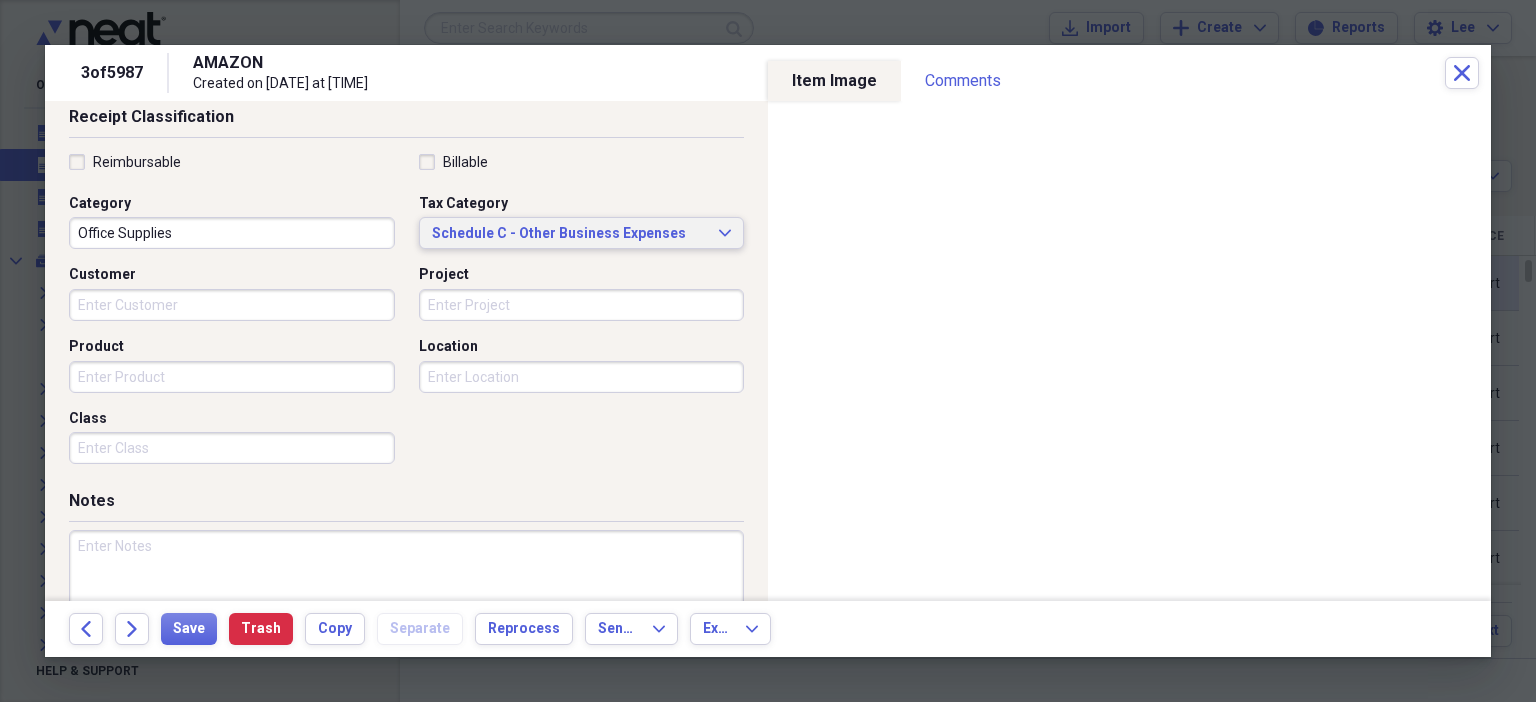 click on "Notes" at bounding box center (406, 505) 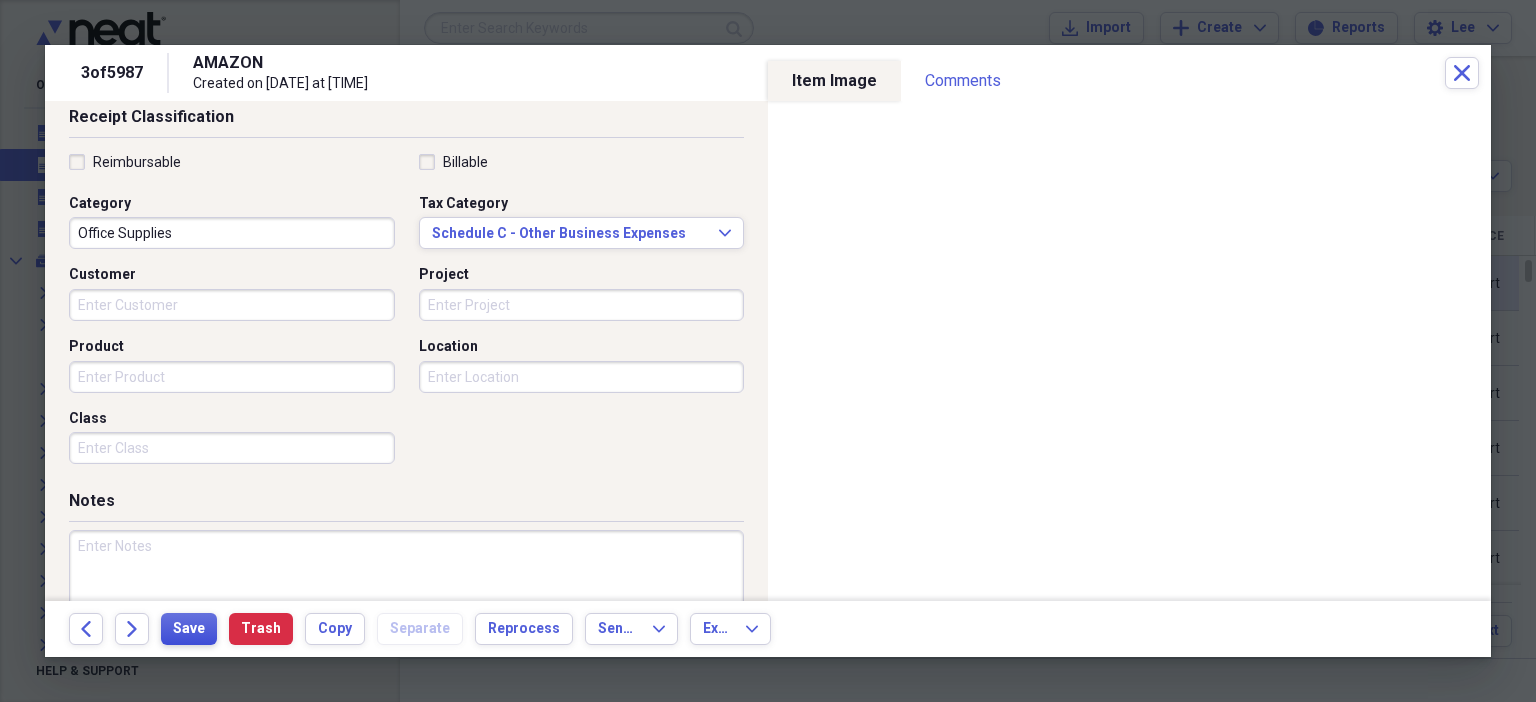 click on "Save" at bounding box center [189, 629] 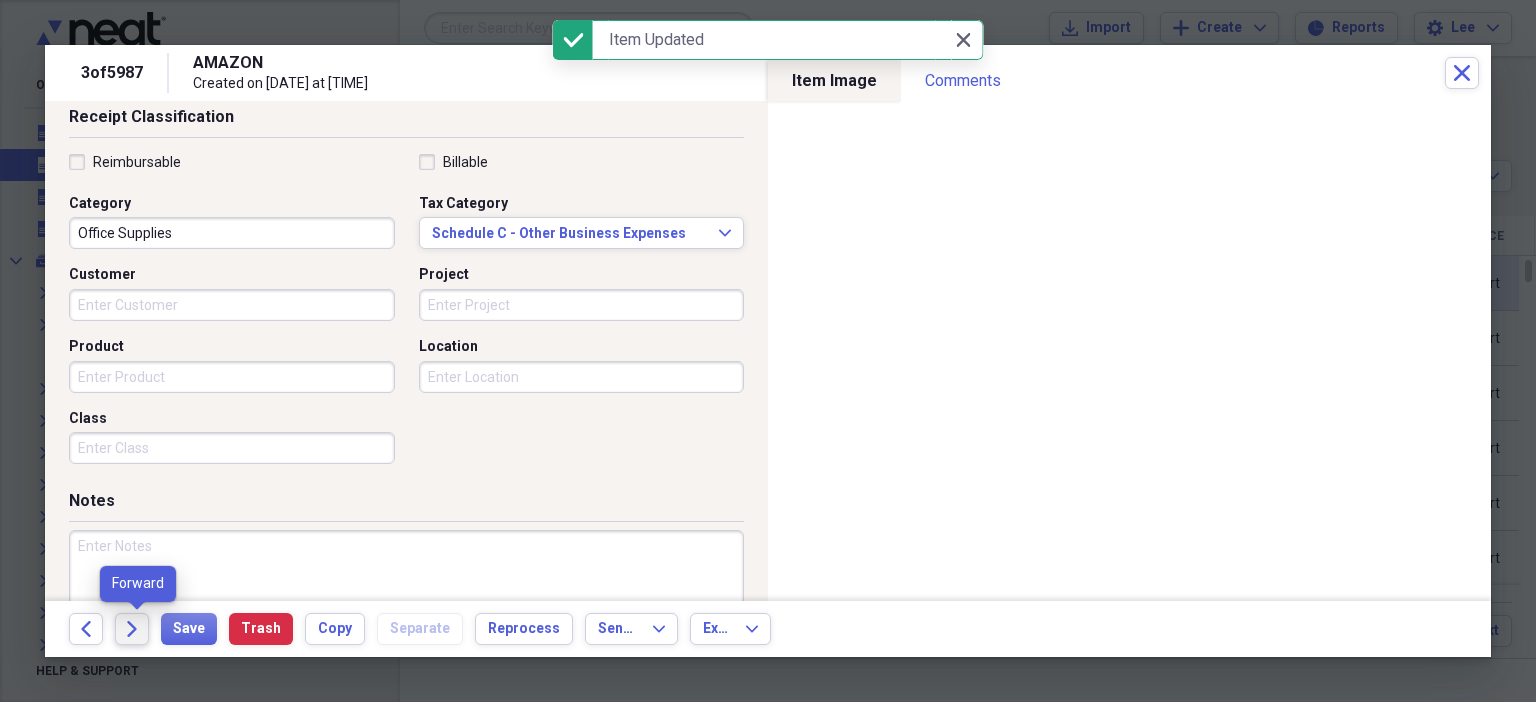 click on "Forward" 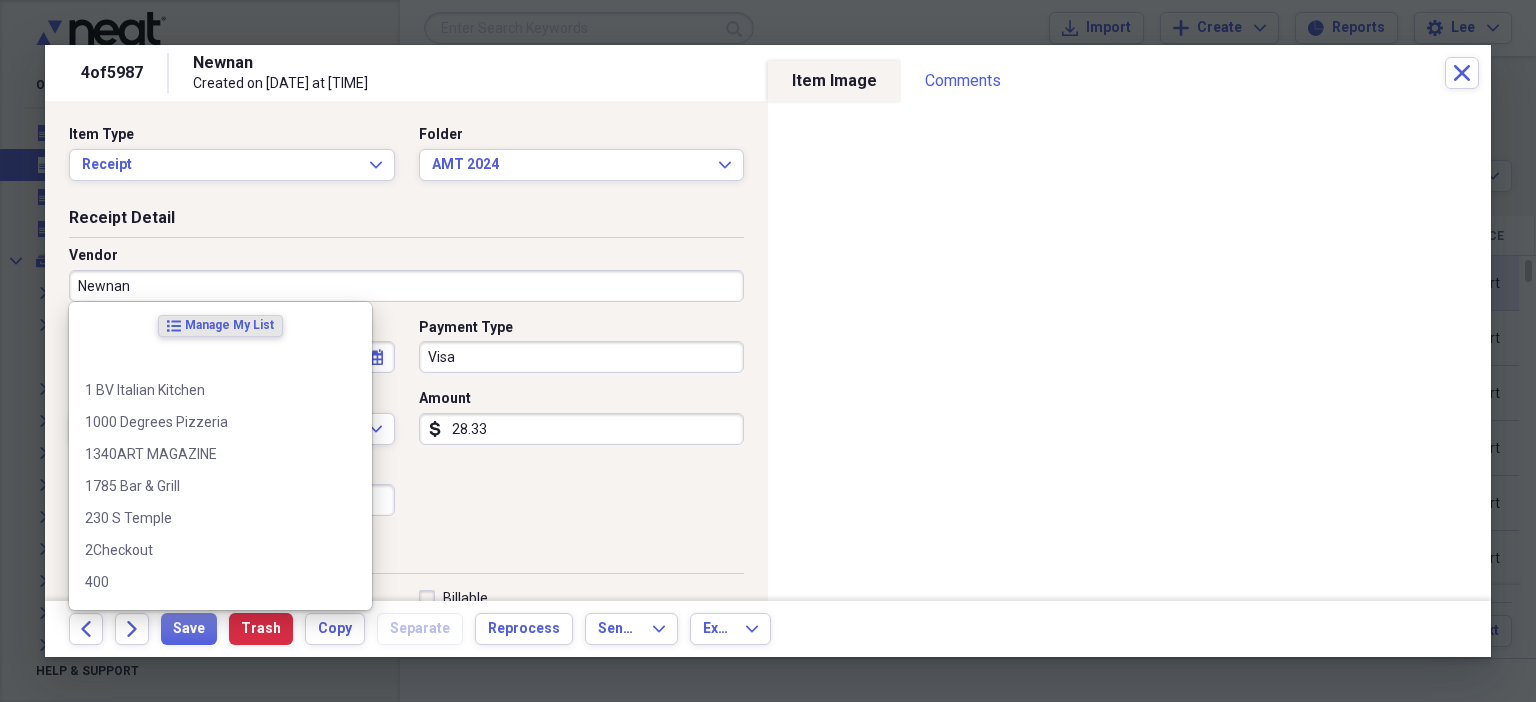 click on "Newnan" at bounding box center [406, 286] 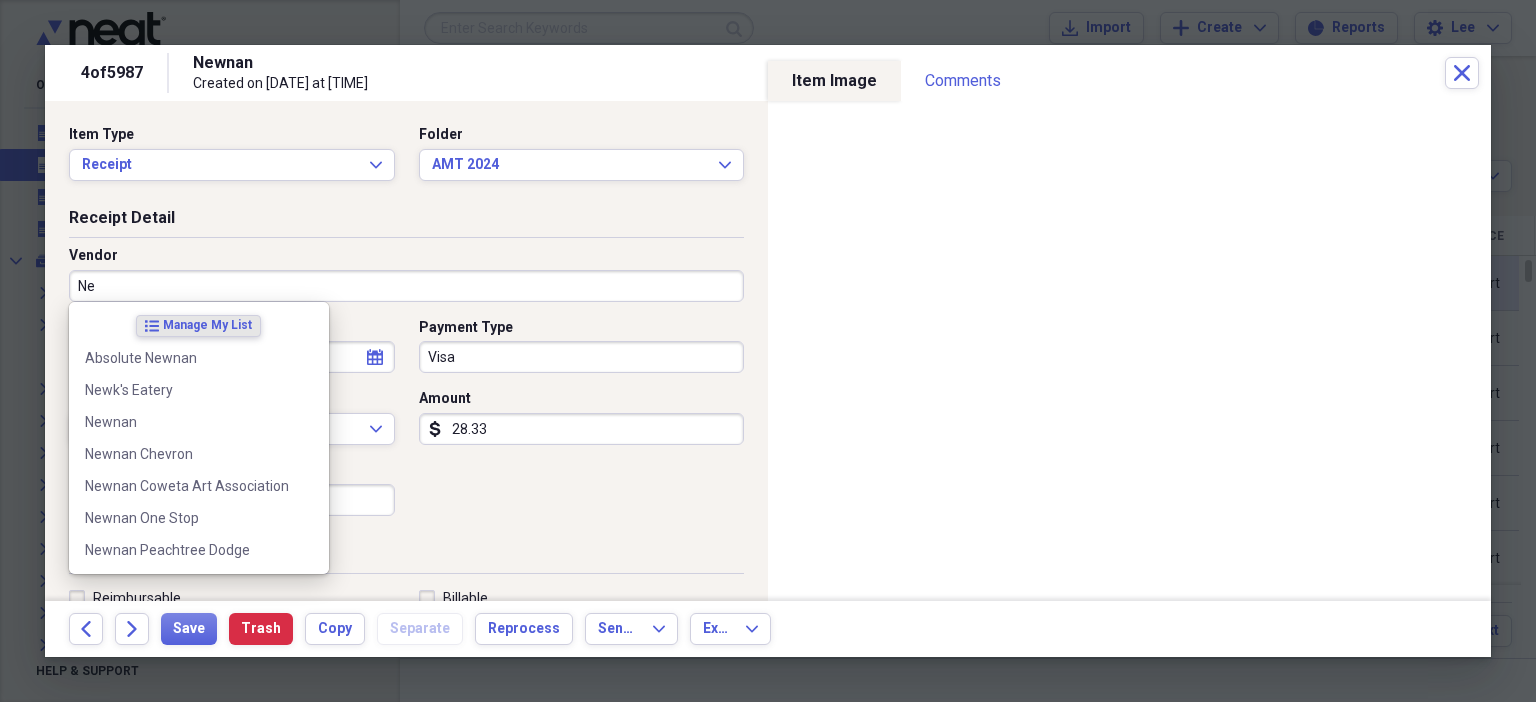 type on "N" 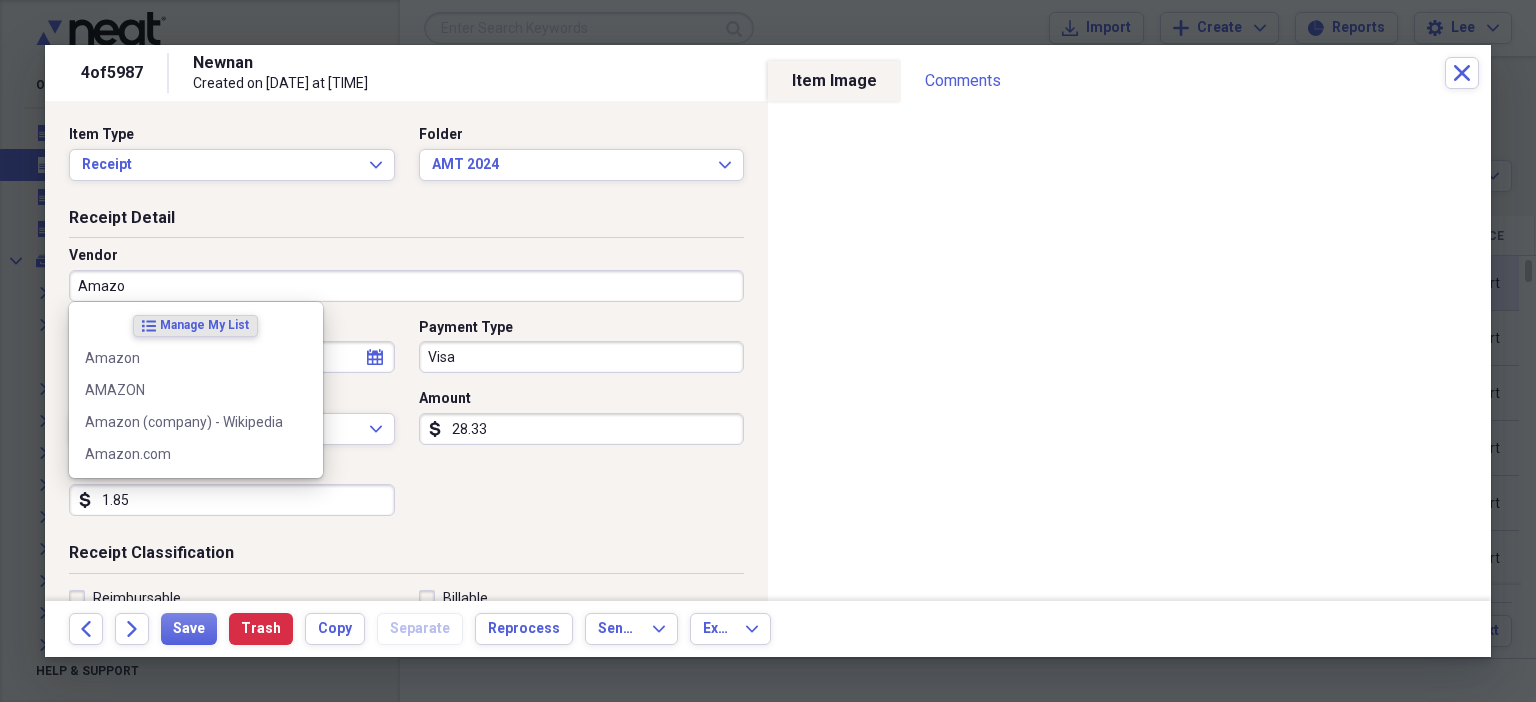type on "Amazon" 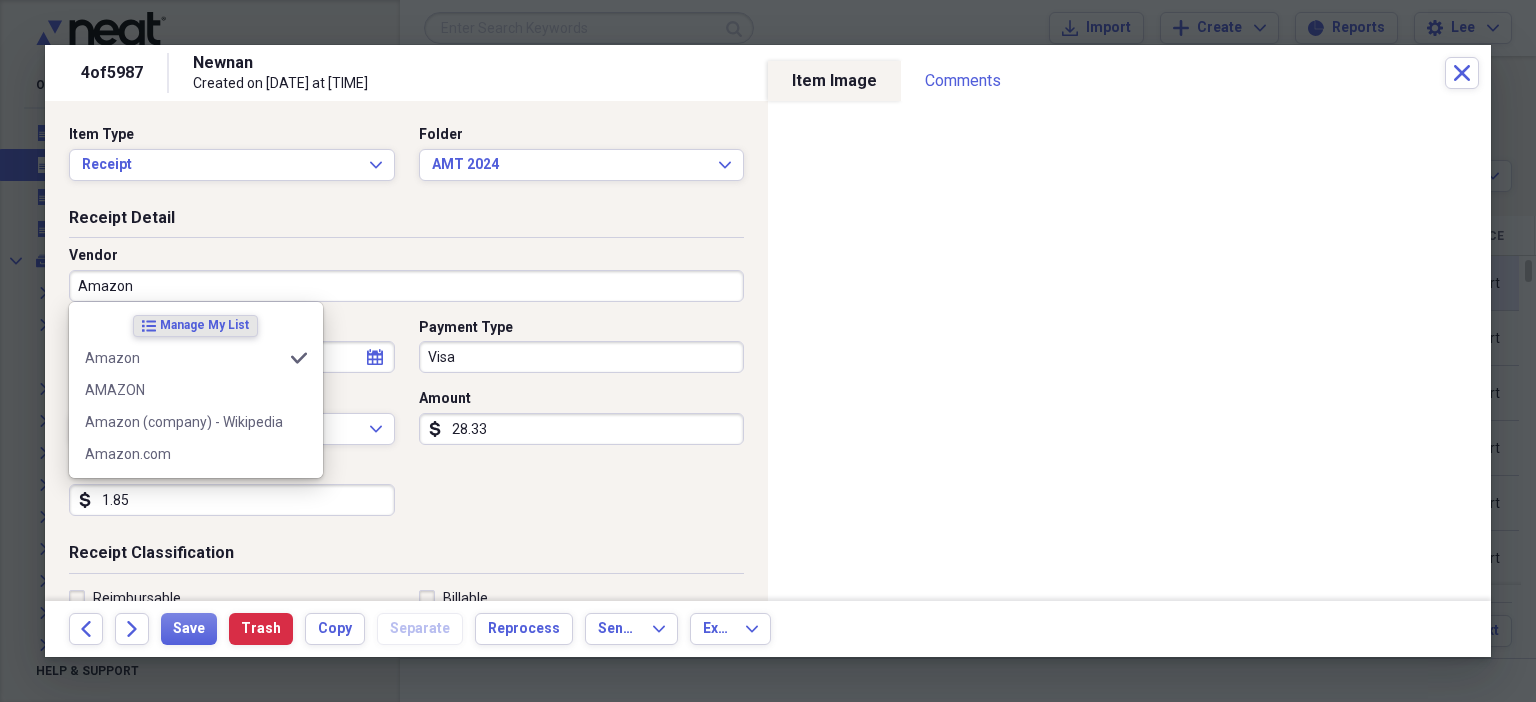 type on "Office Supplies" 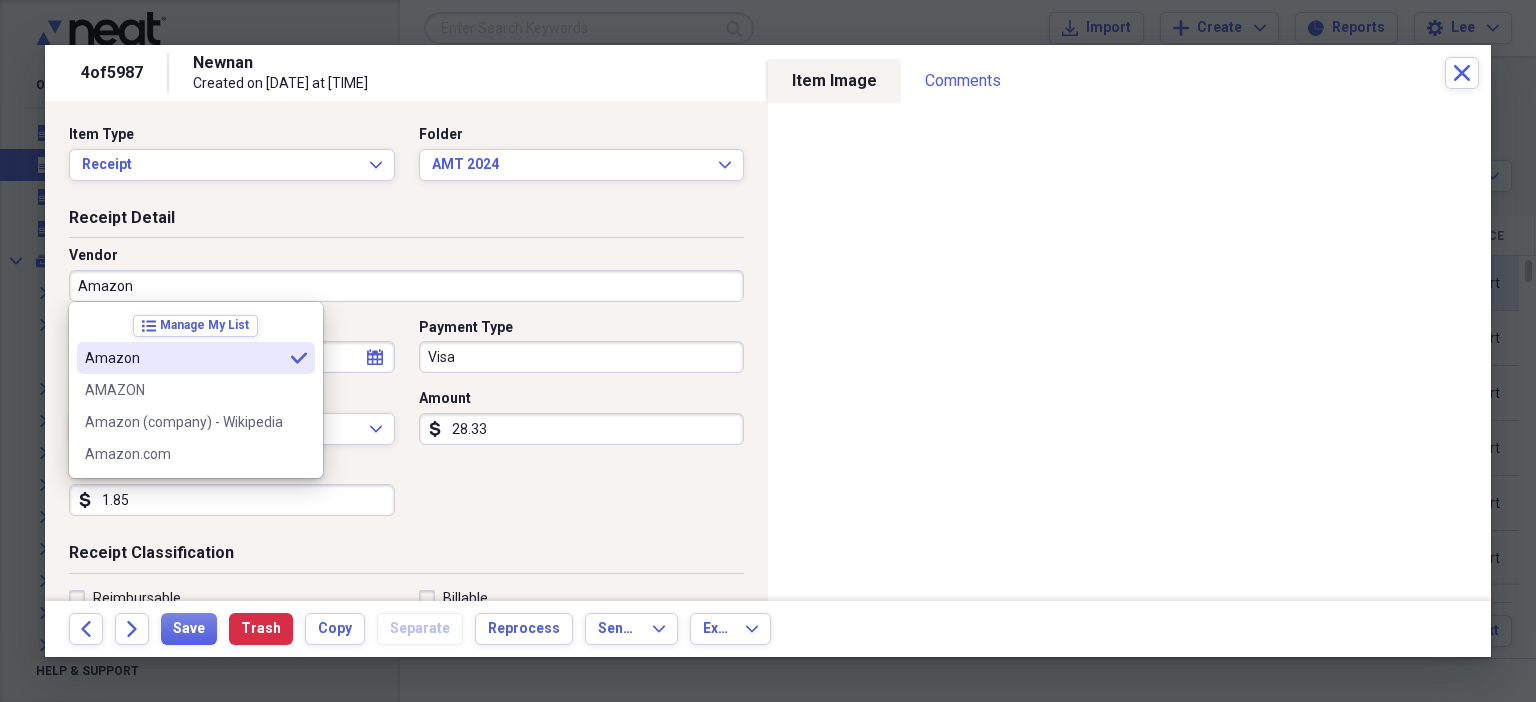 type on "Amazon" 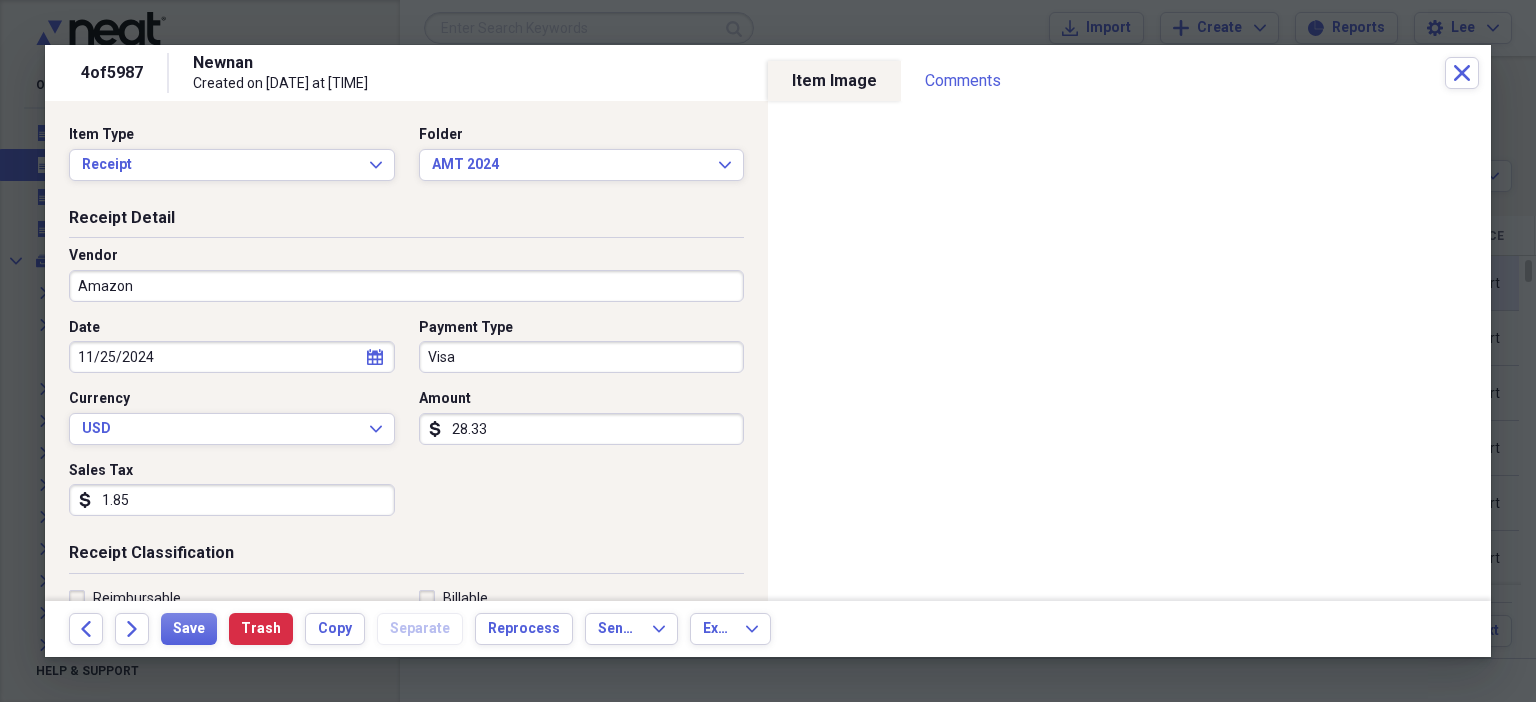 click on "1.85" at bounding box center [232, 500] 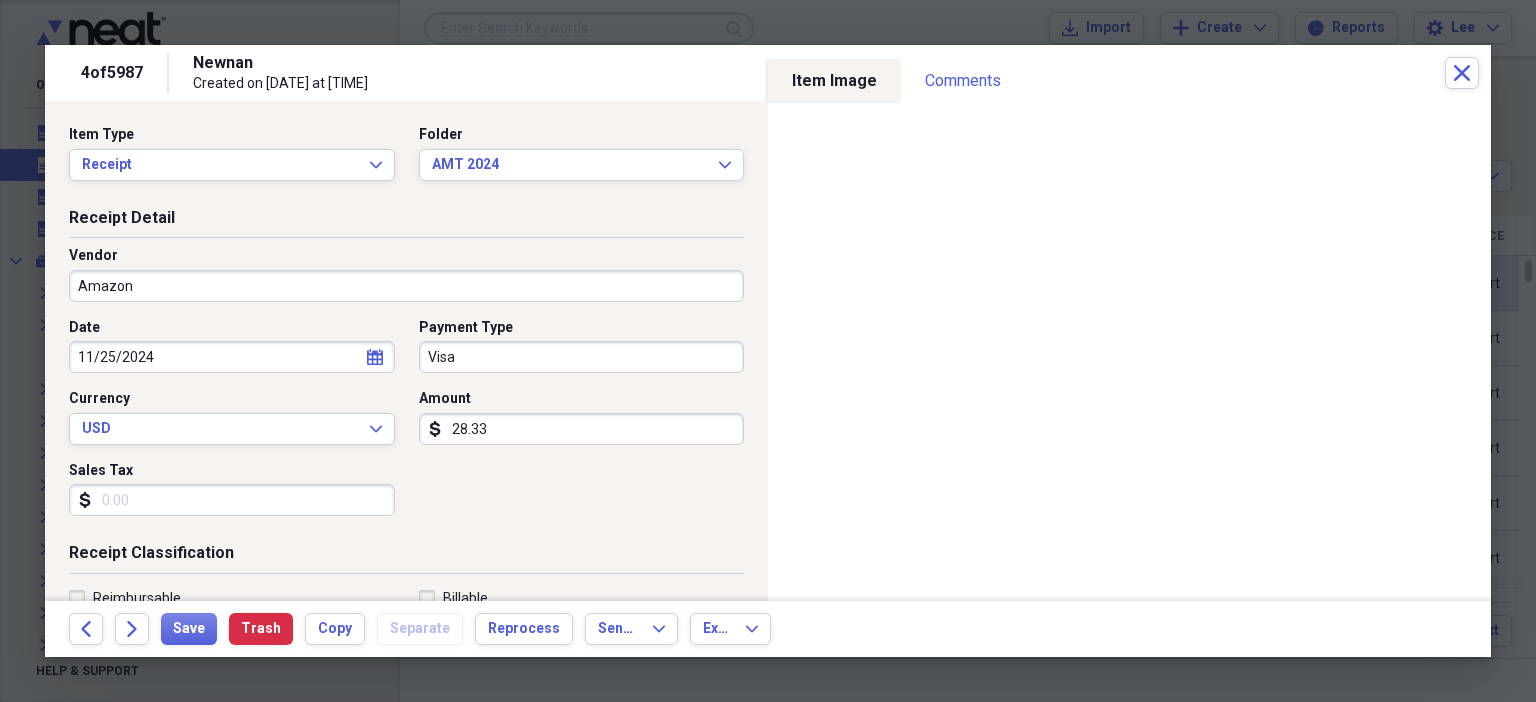 scroll, scrollTop: 436, scrollLeft: 0, axis: vertical 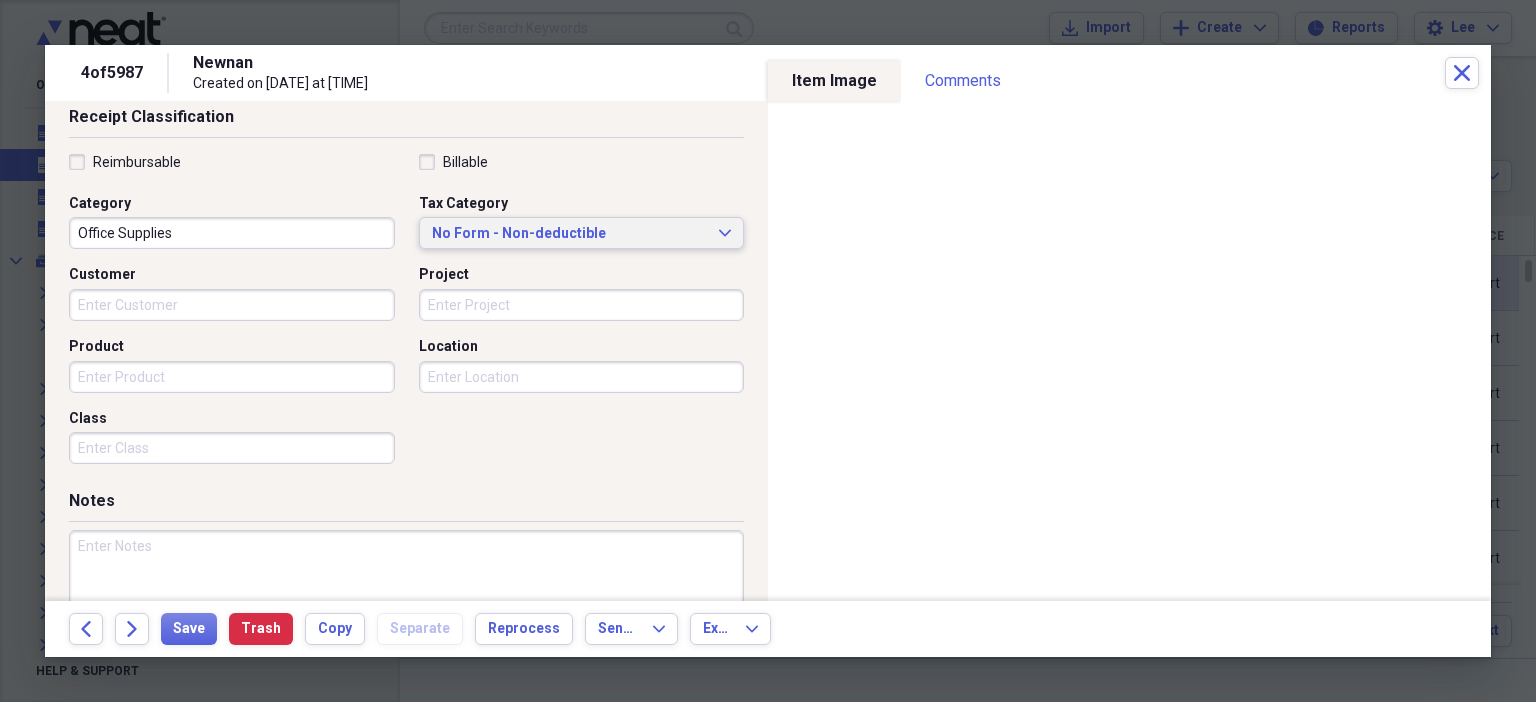 type 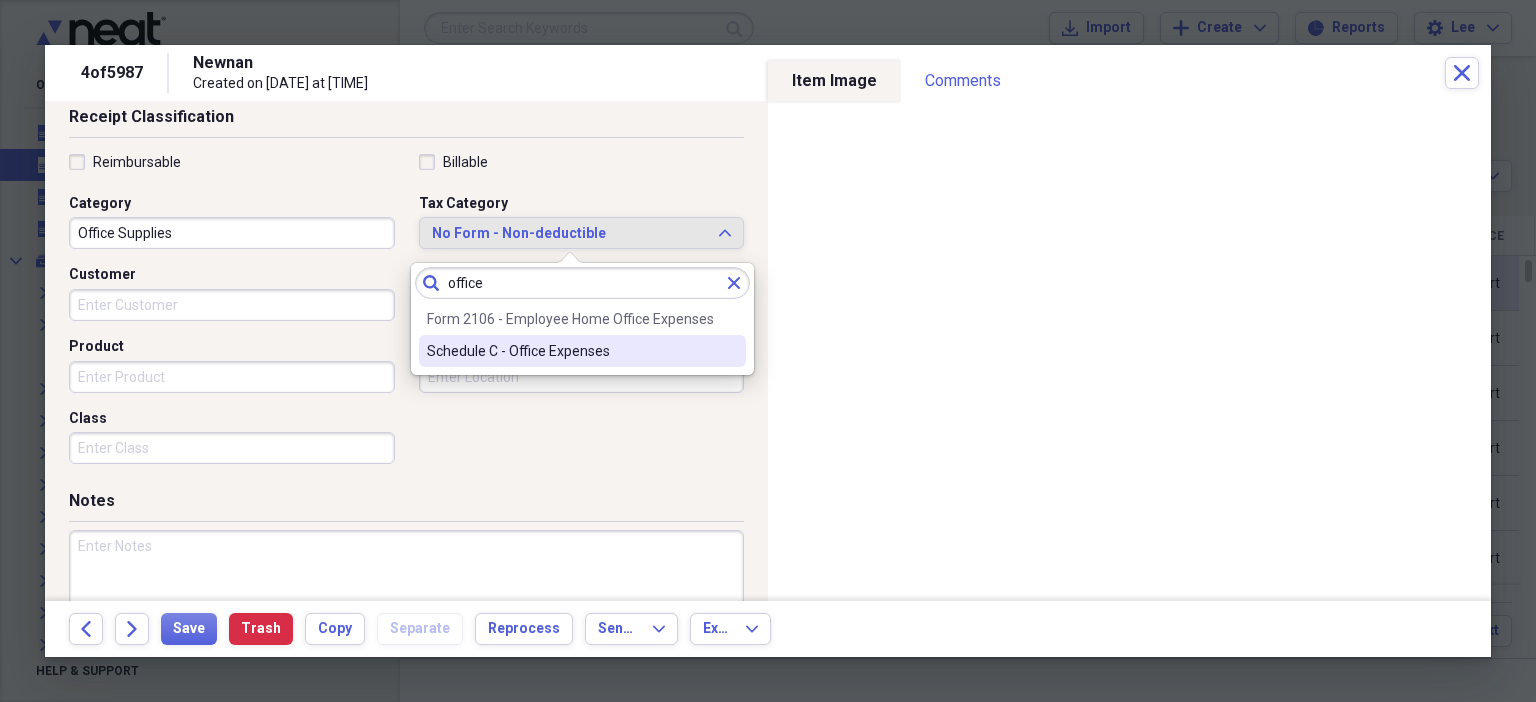 type on "office" 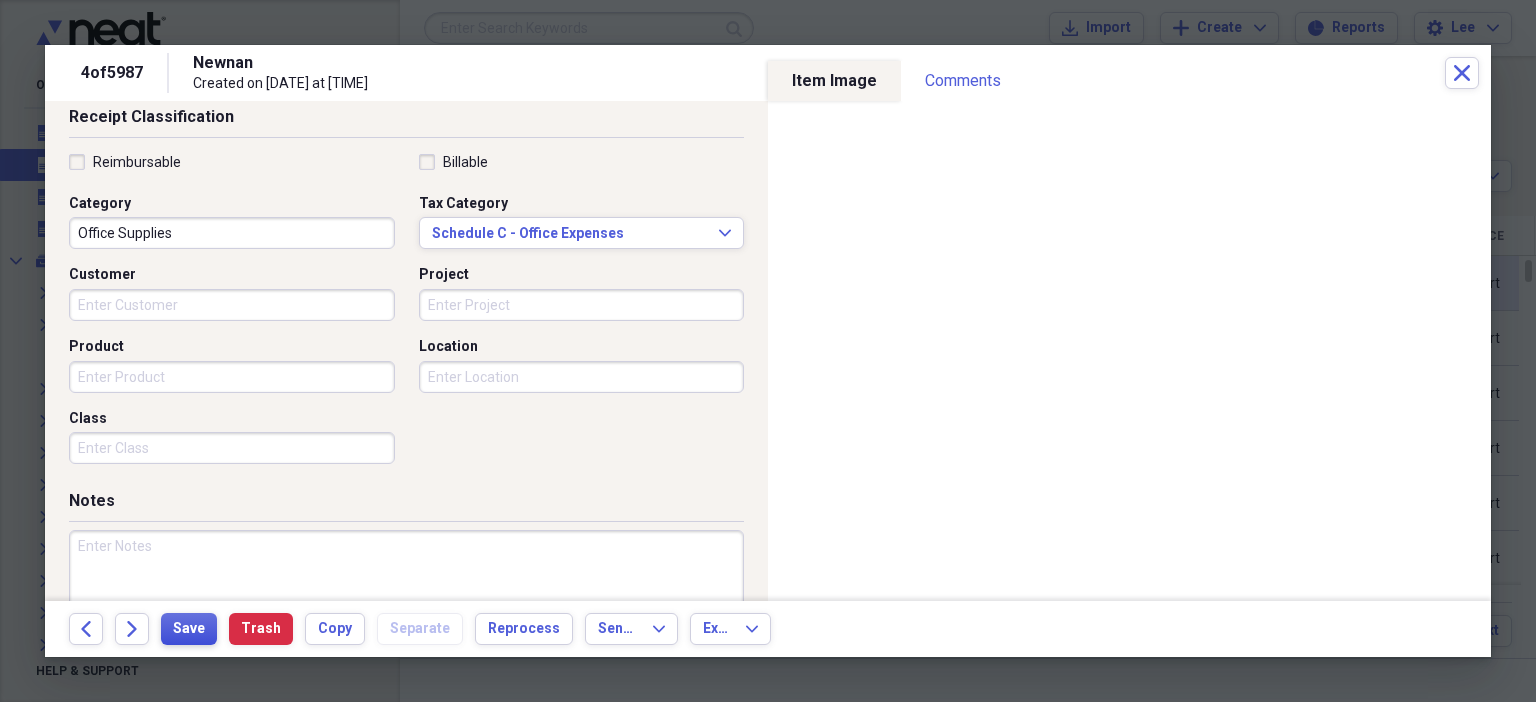 click on "Save" at bounding box center [189, 629] 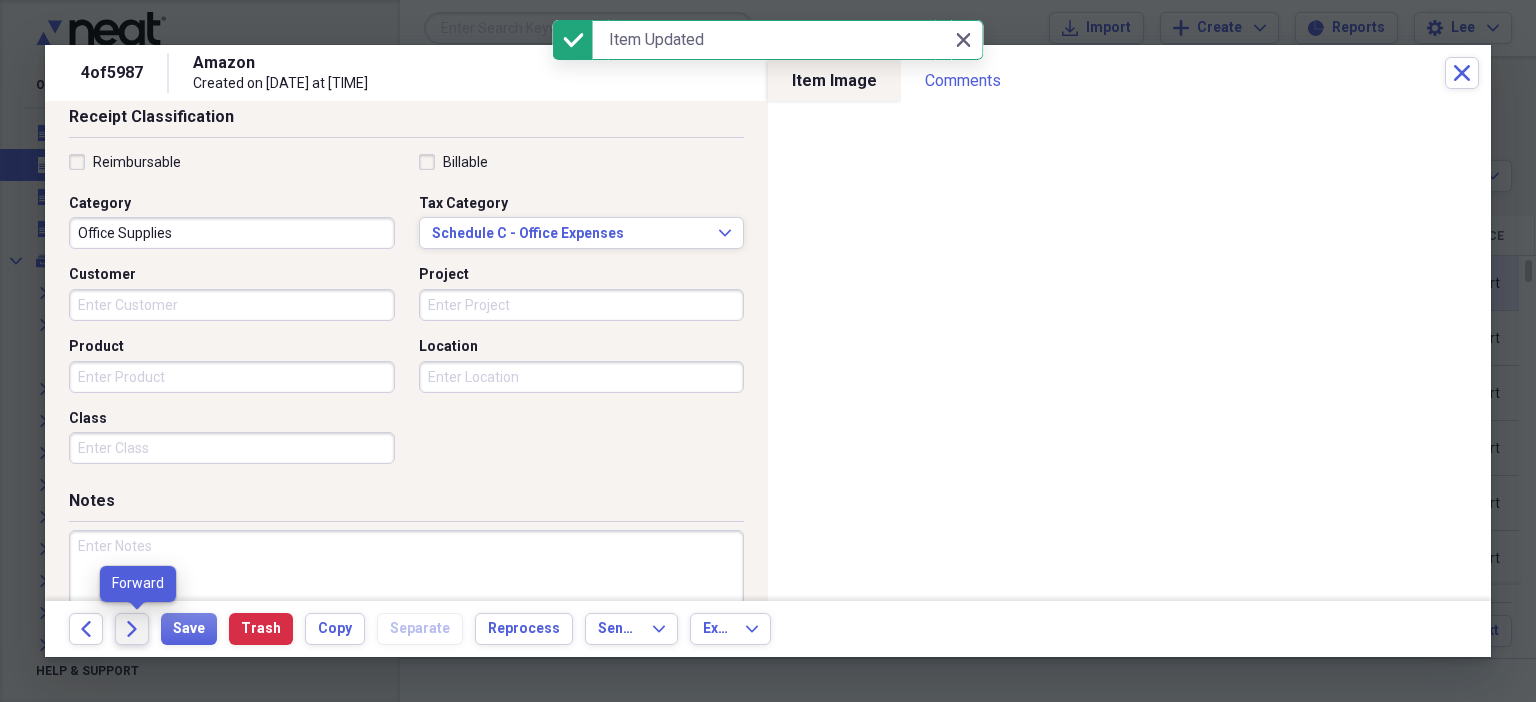 click on "Forward" 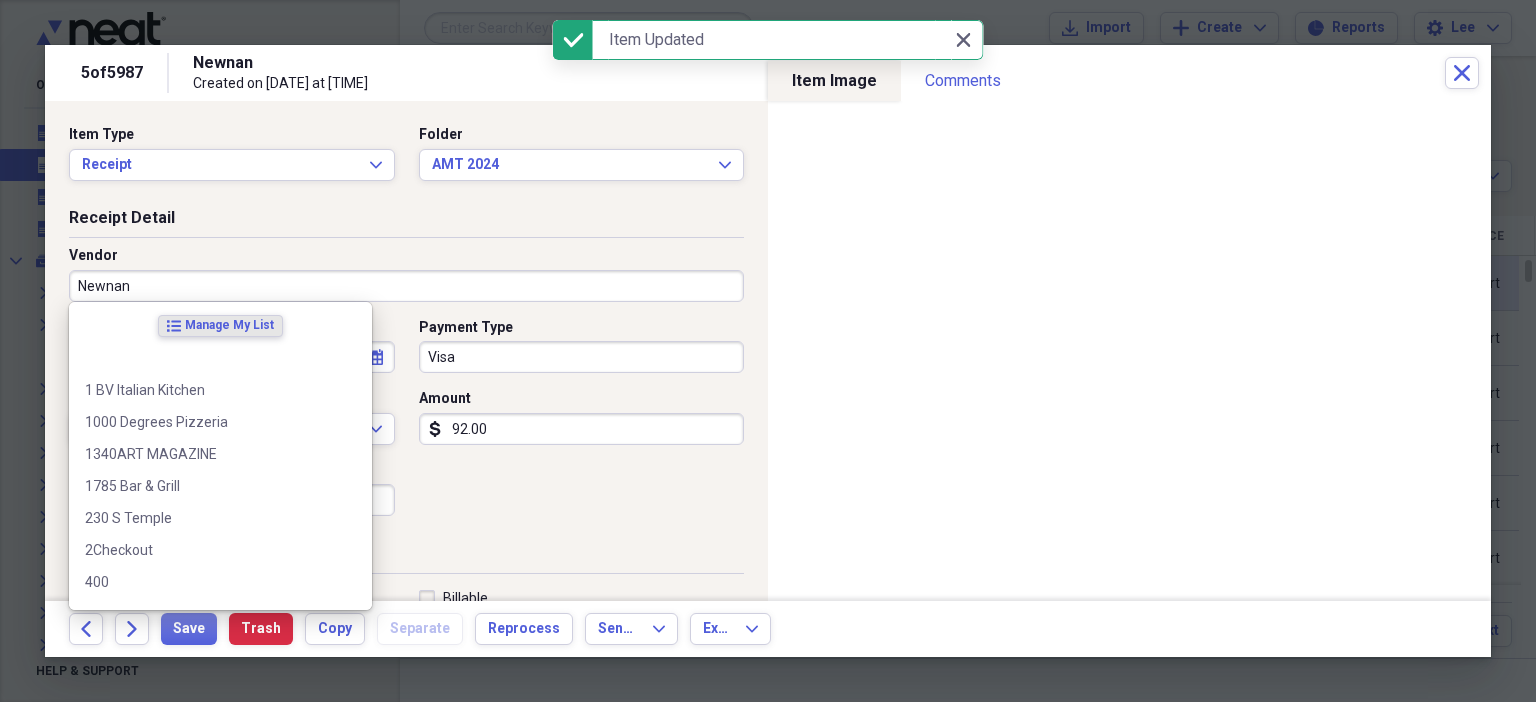 click on "Newnan" at bounding box center (406, 286) 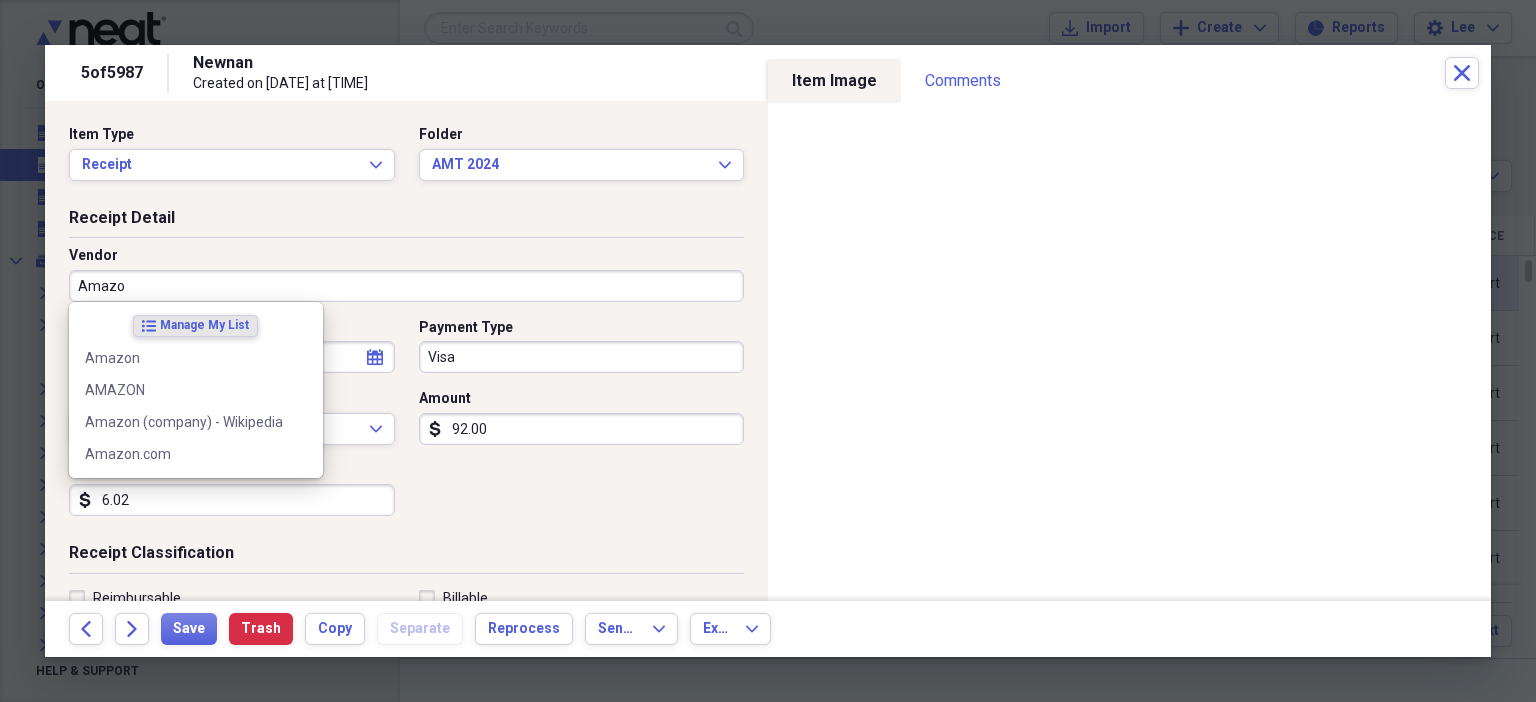 type on "Amazon" 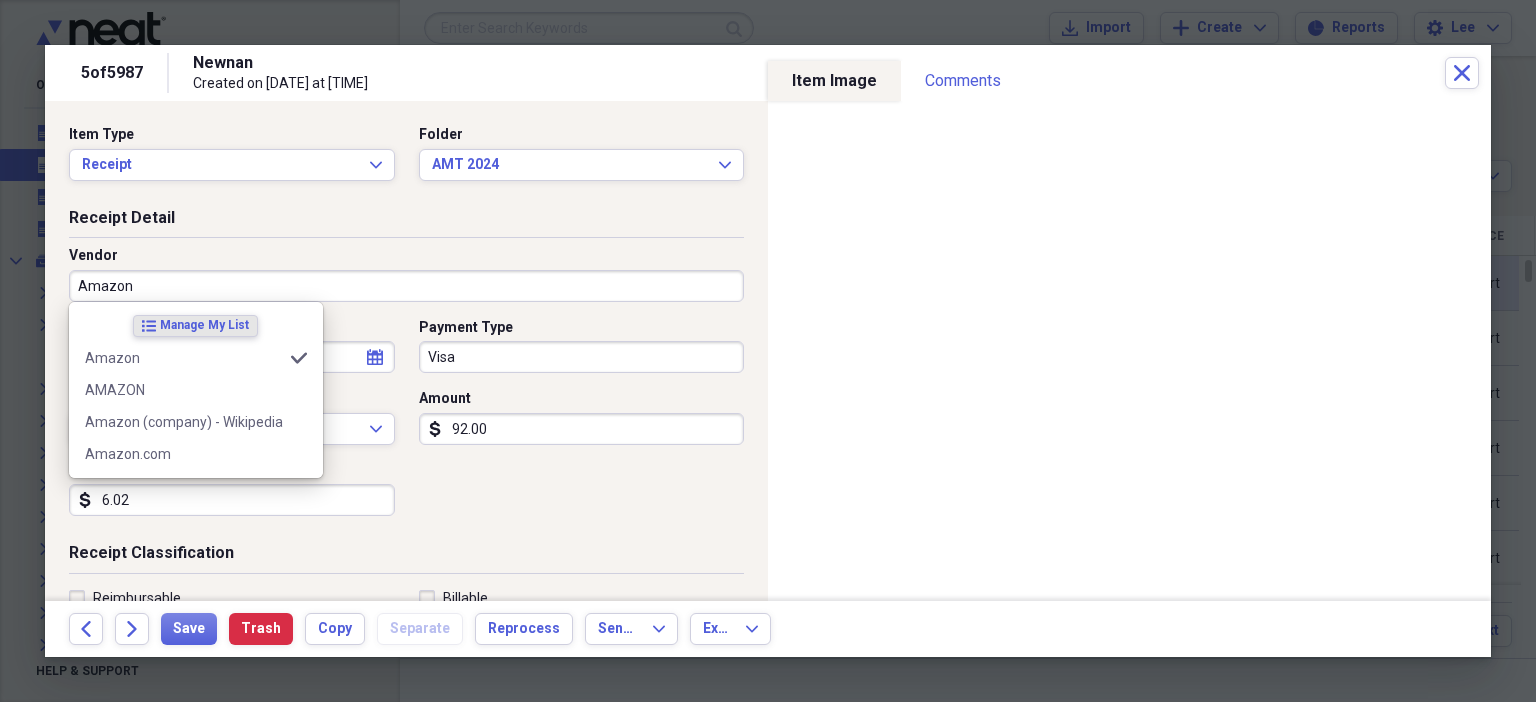 type on "Office Supplies" 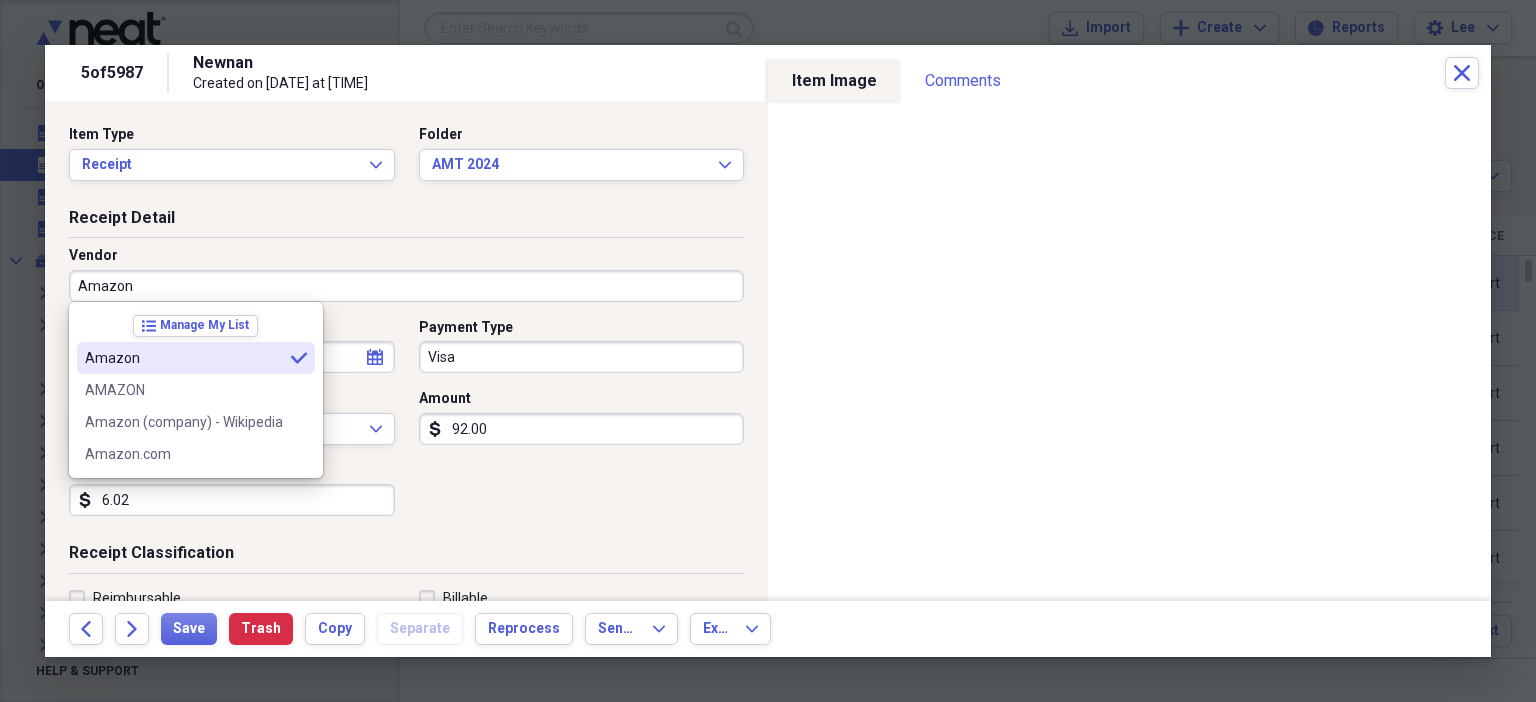 type on "Amazon" 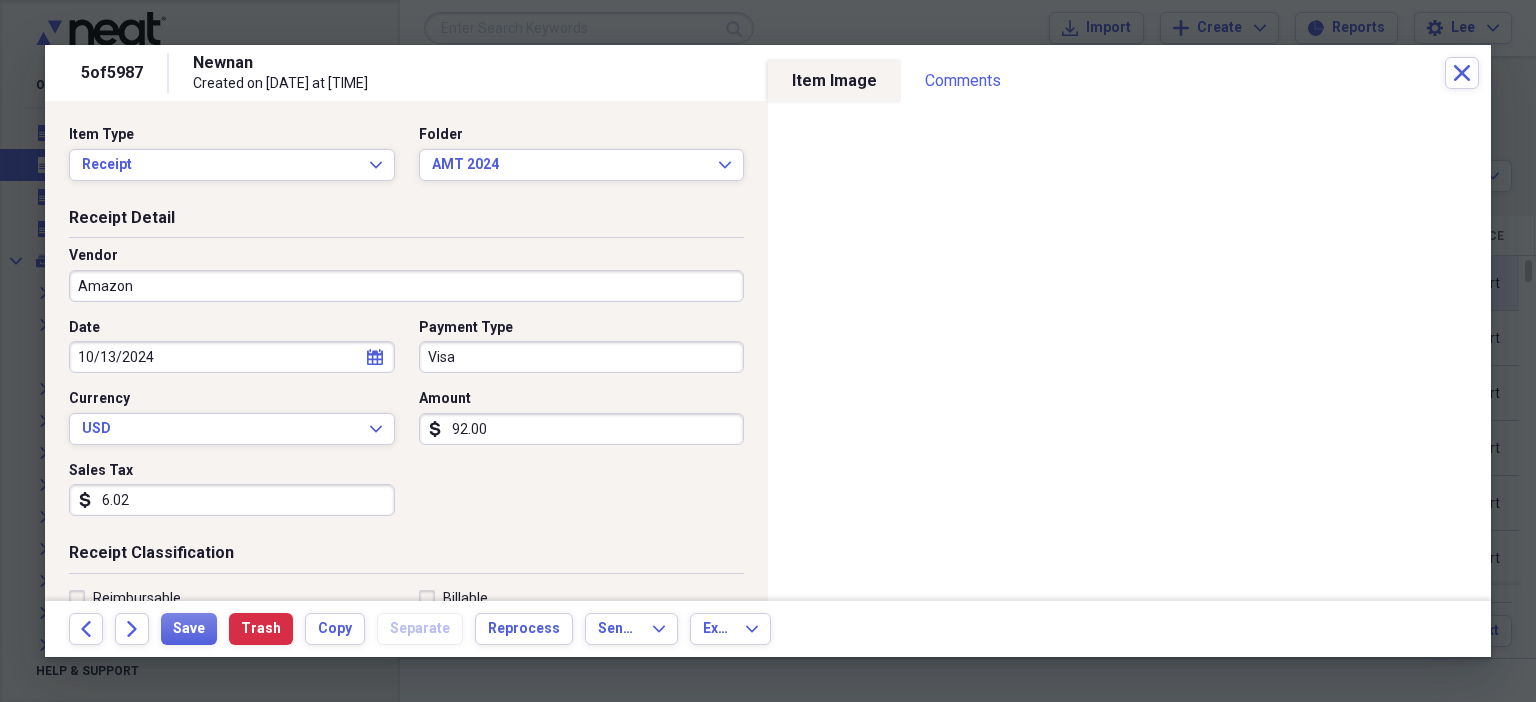 click on "6.02" at bounding box center (232, 500) 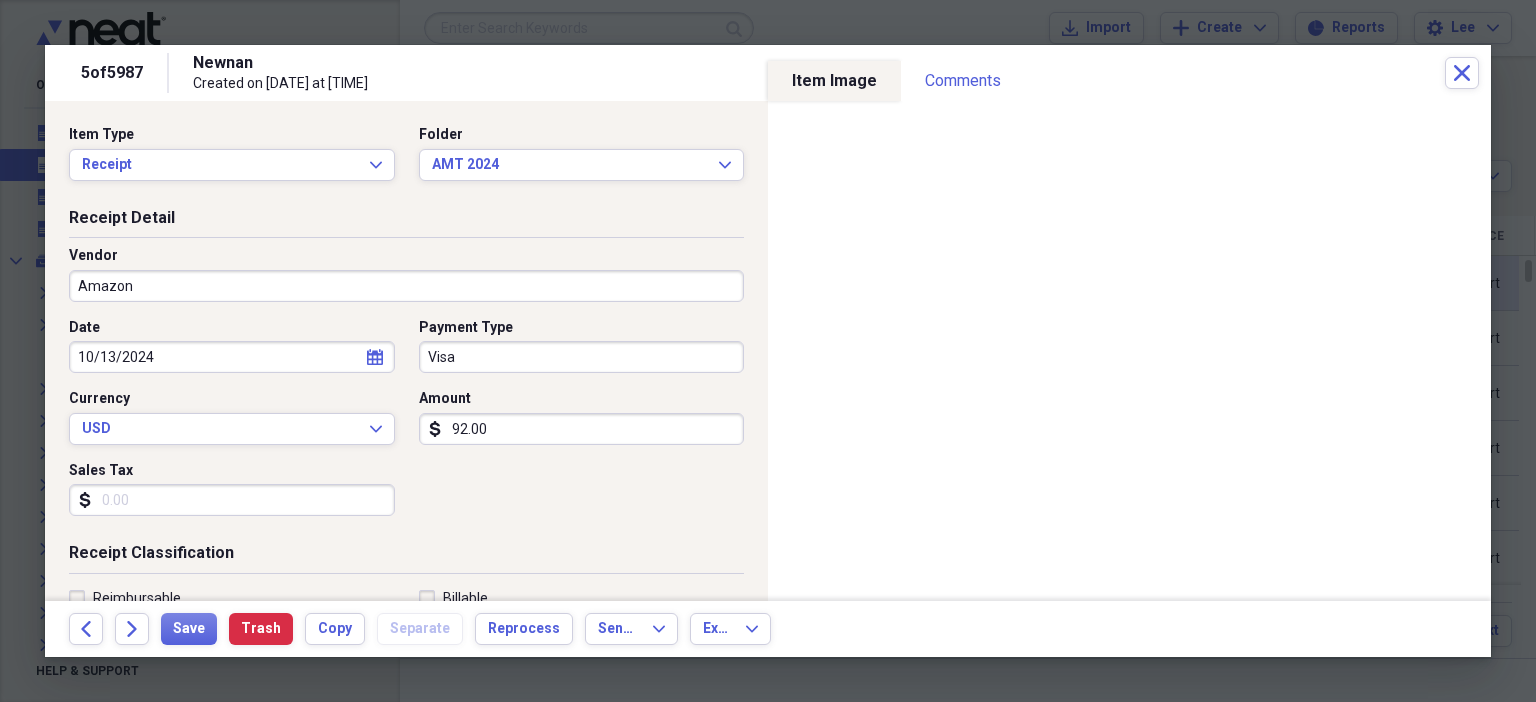 scroll, scrollTop: 436, scrollLeft: 0, axis: vertical 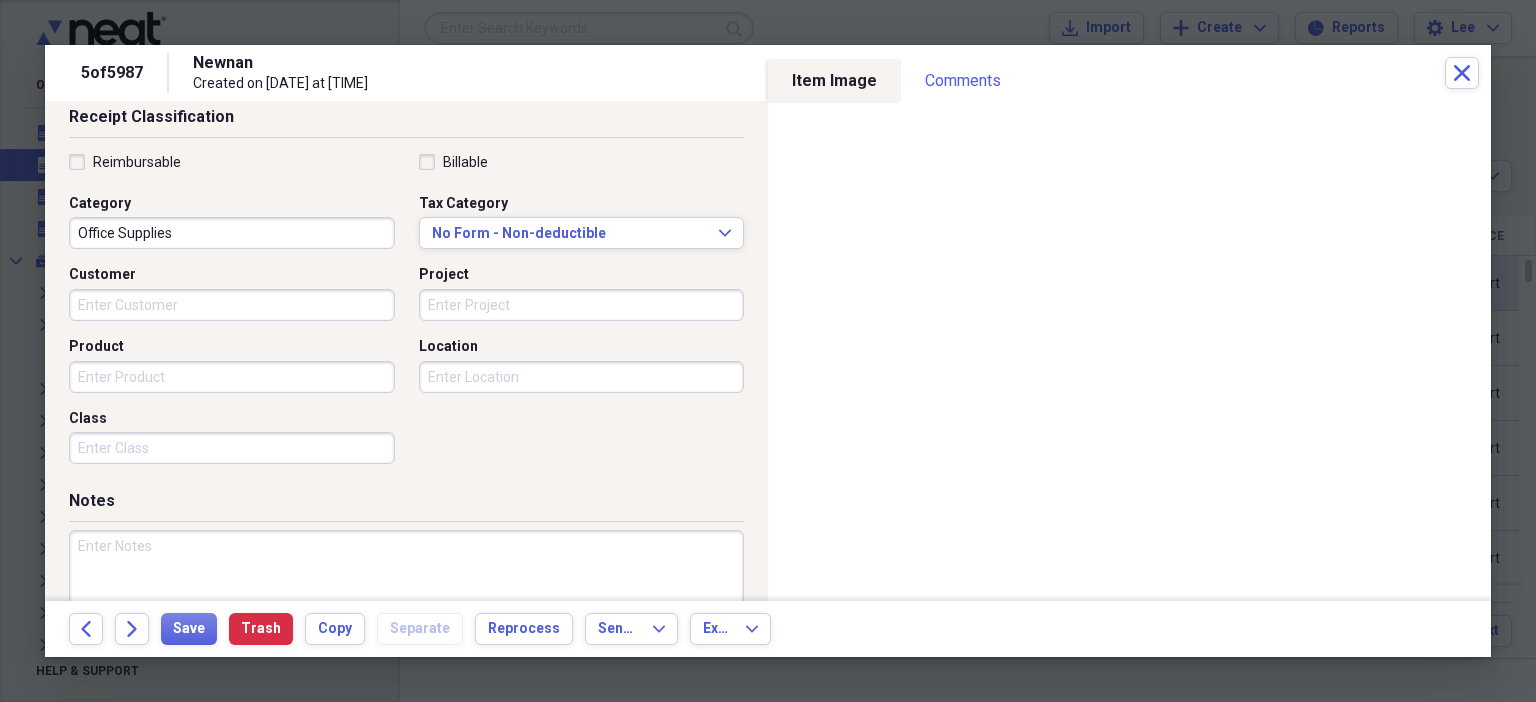 type 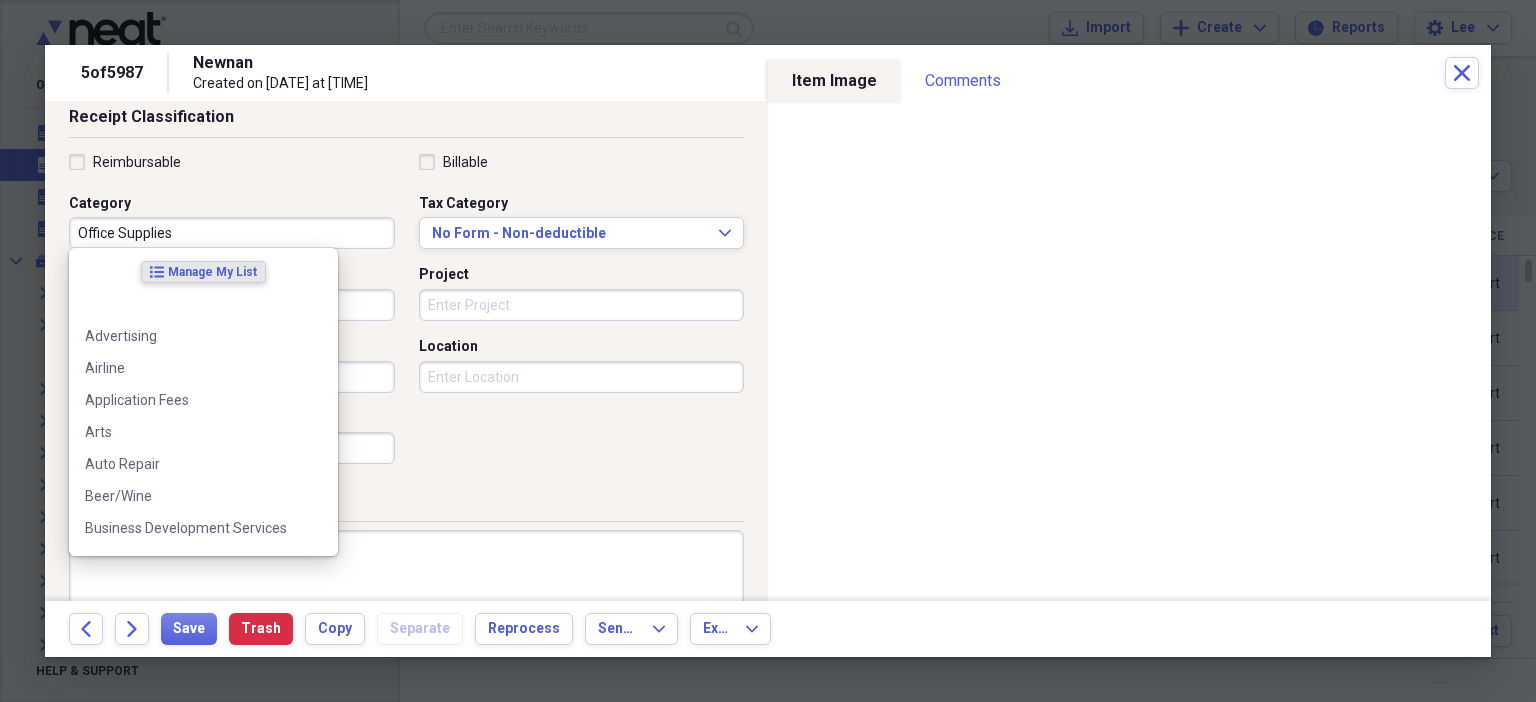 click on "Office Supplies" at bounding box center (232, 233) 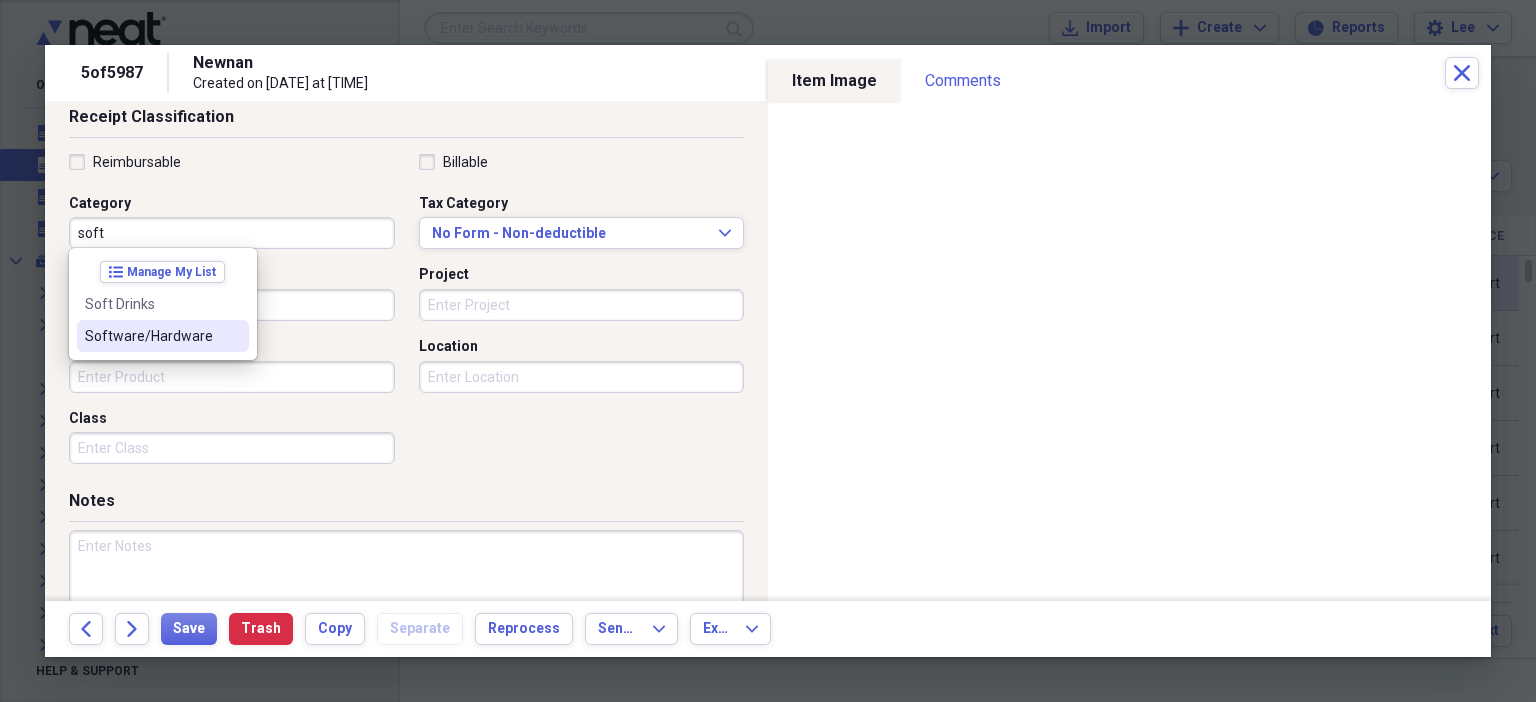 click at bounding box center (233, 336) 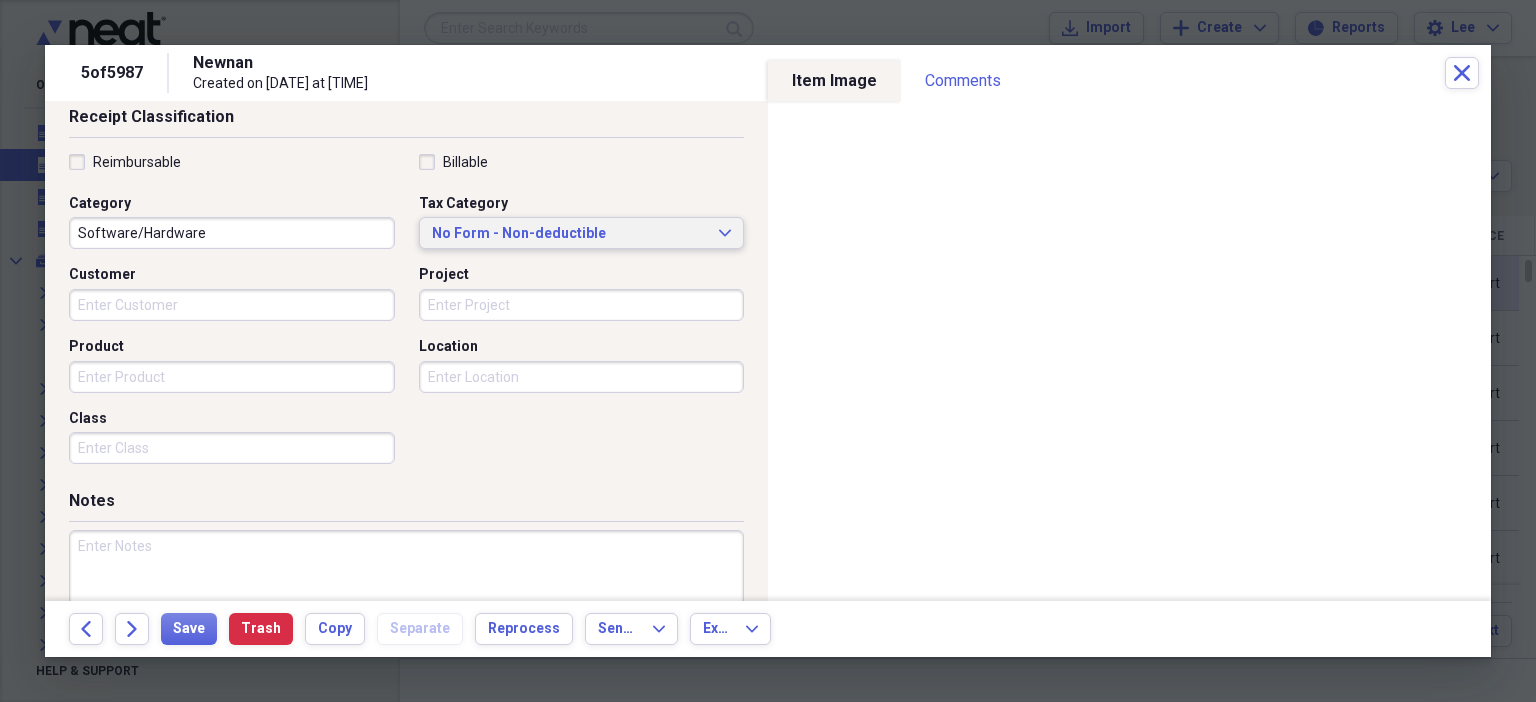 click on "No Form - Non-deductible" at bounding box center (570, 234) 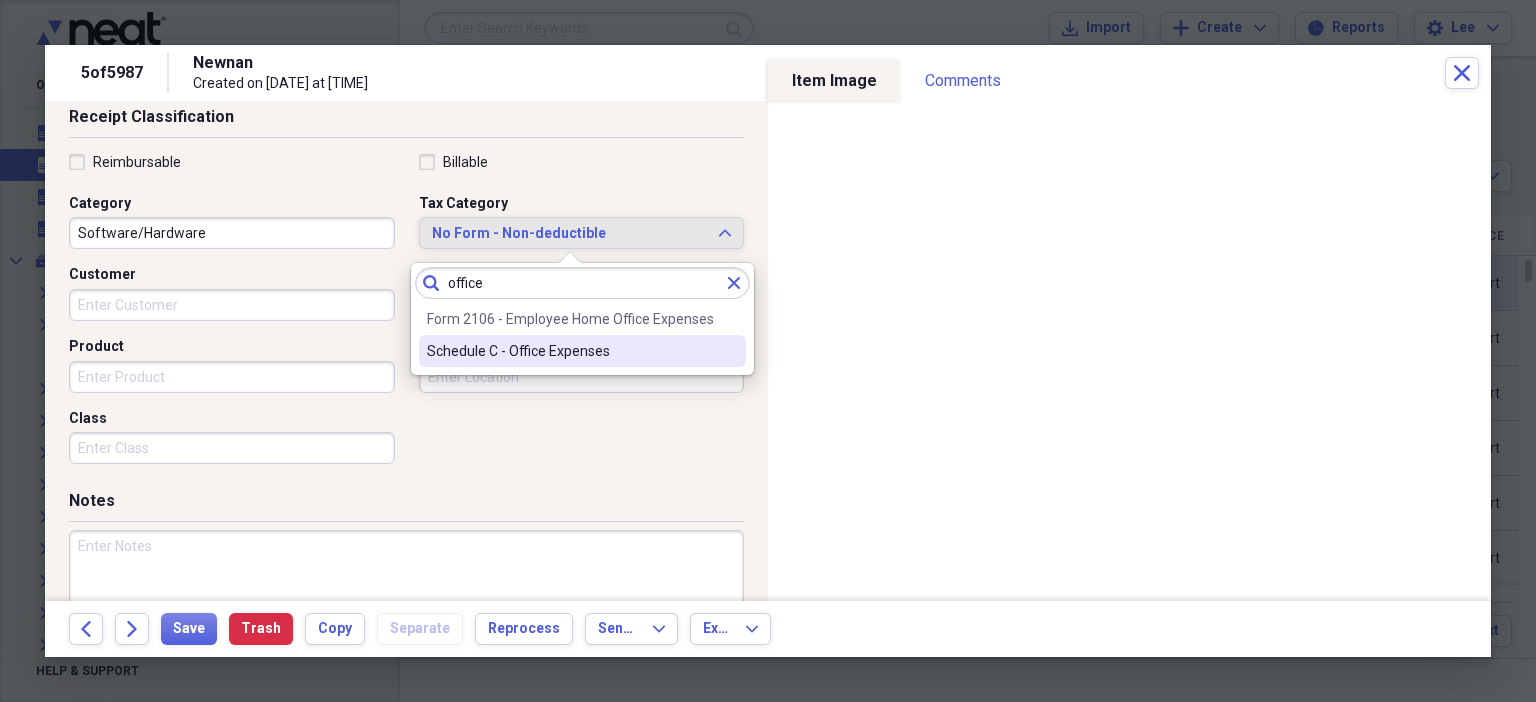type on "office" 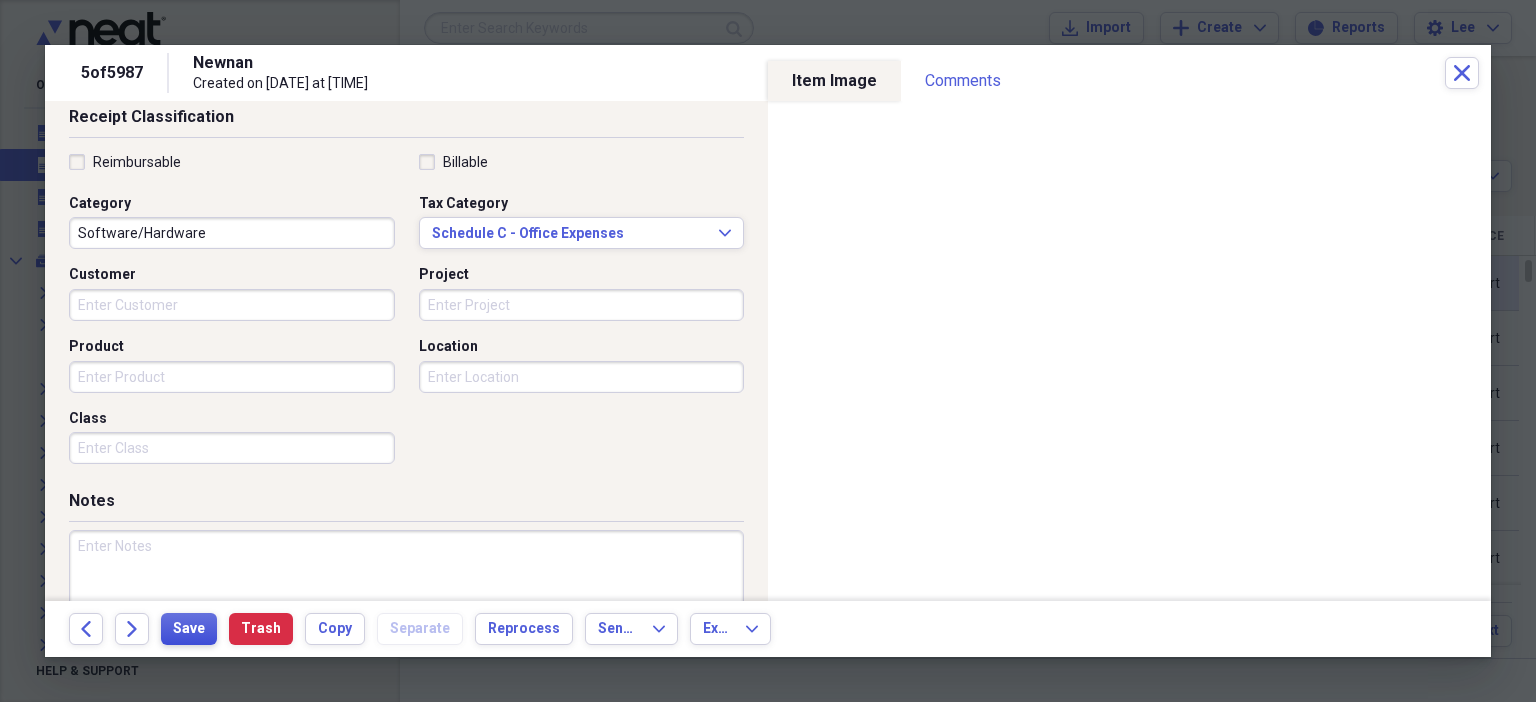 click on "Save" at bounding box center (189, 629) 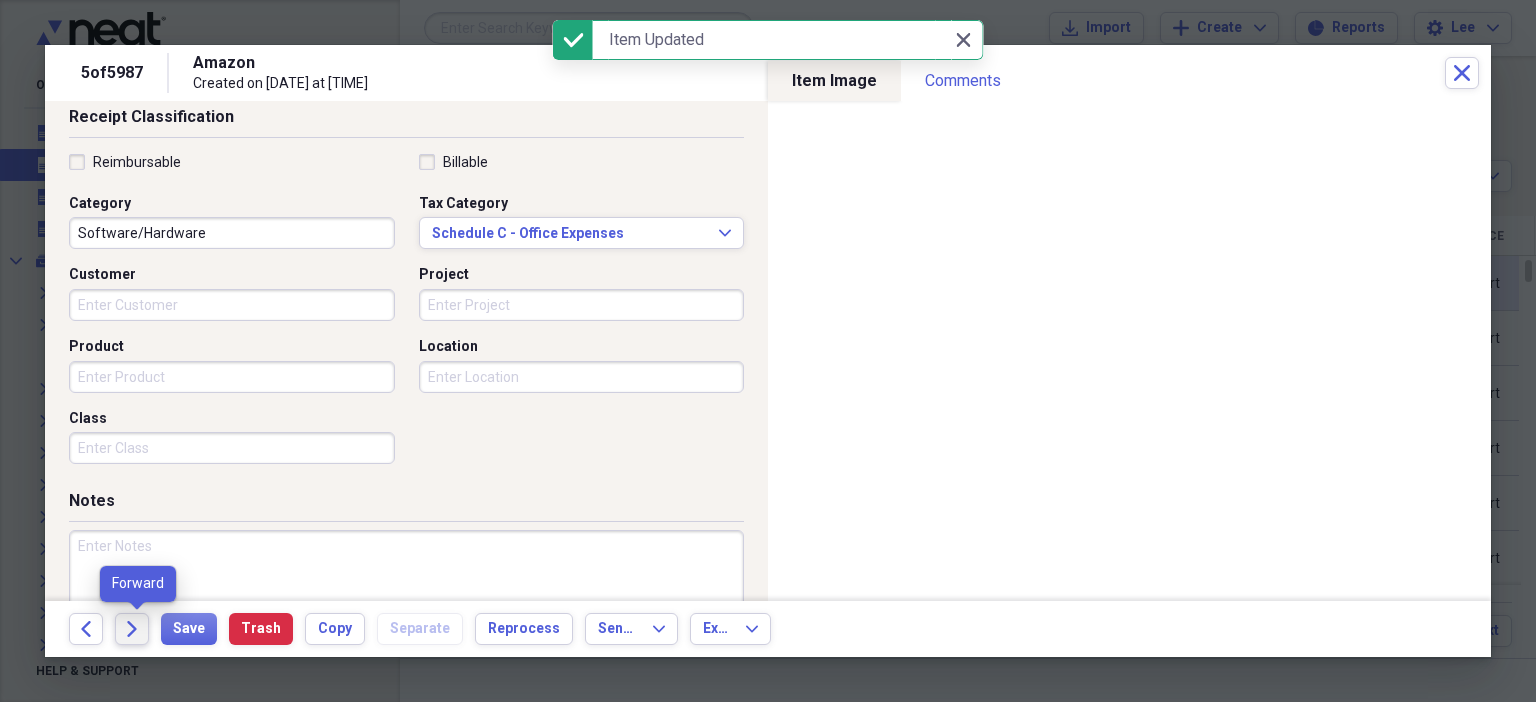 click on "Forward" 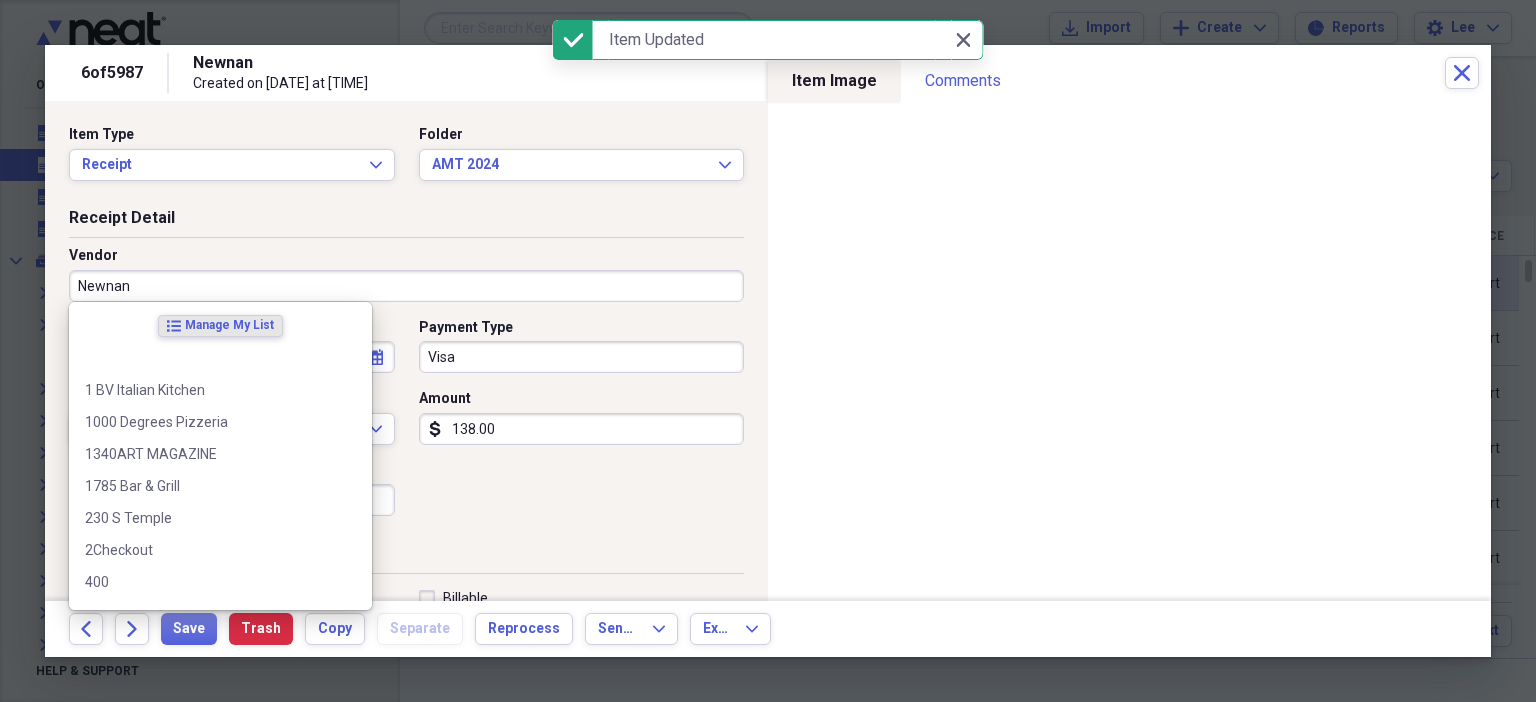 click on "Newnan" at bounding box center (406, 286) 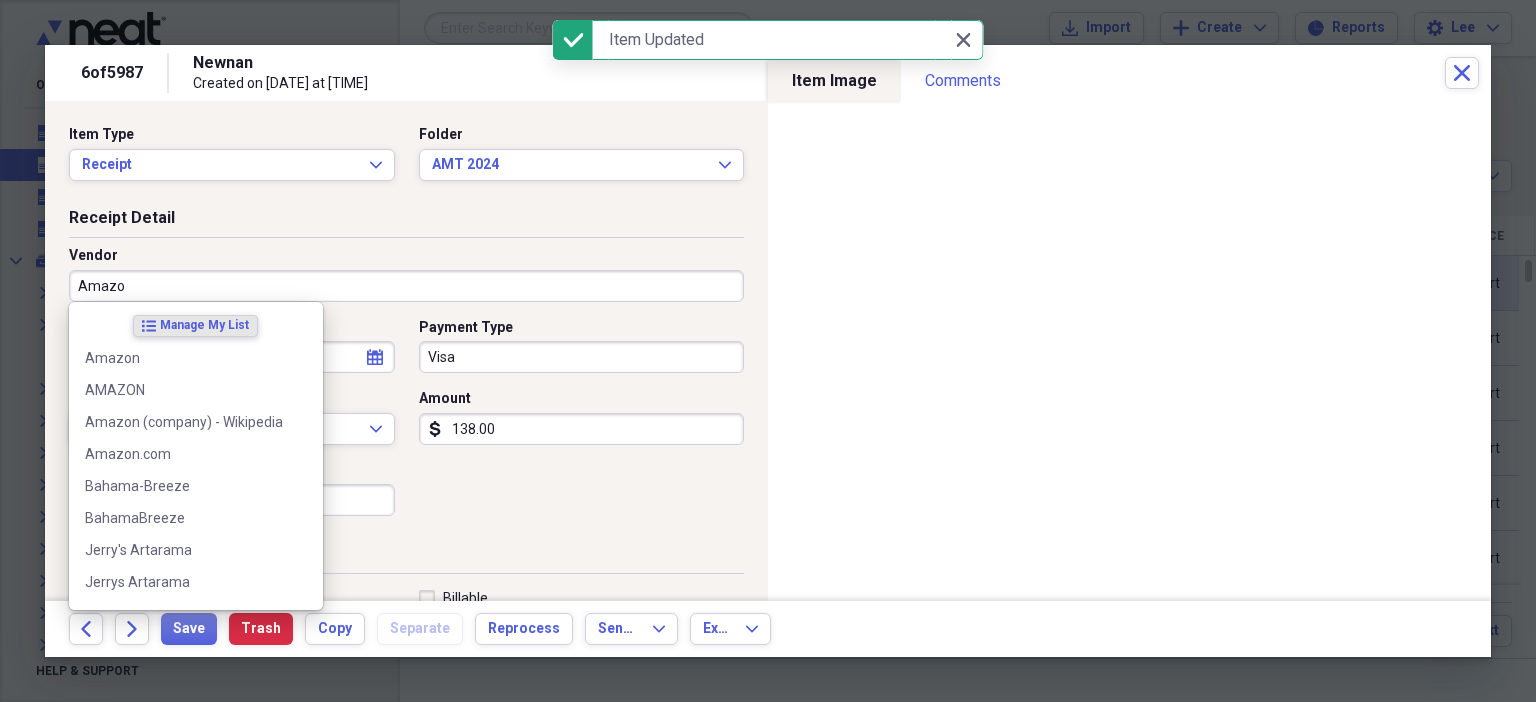 type on "Amazon" 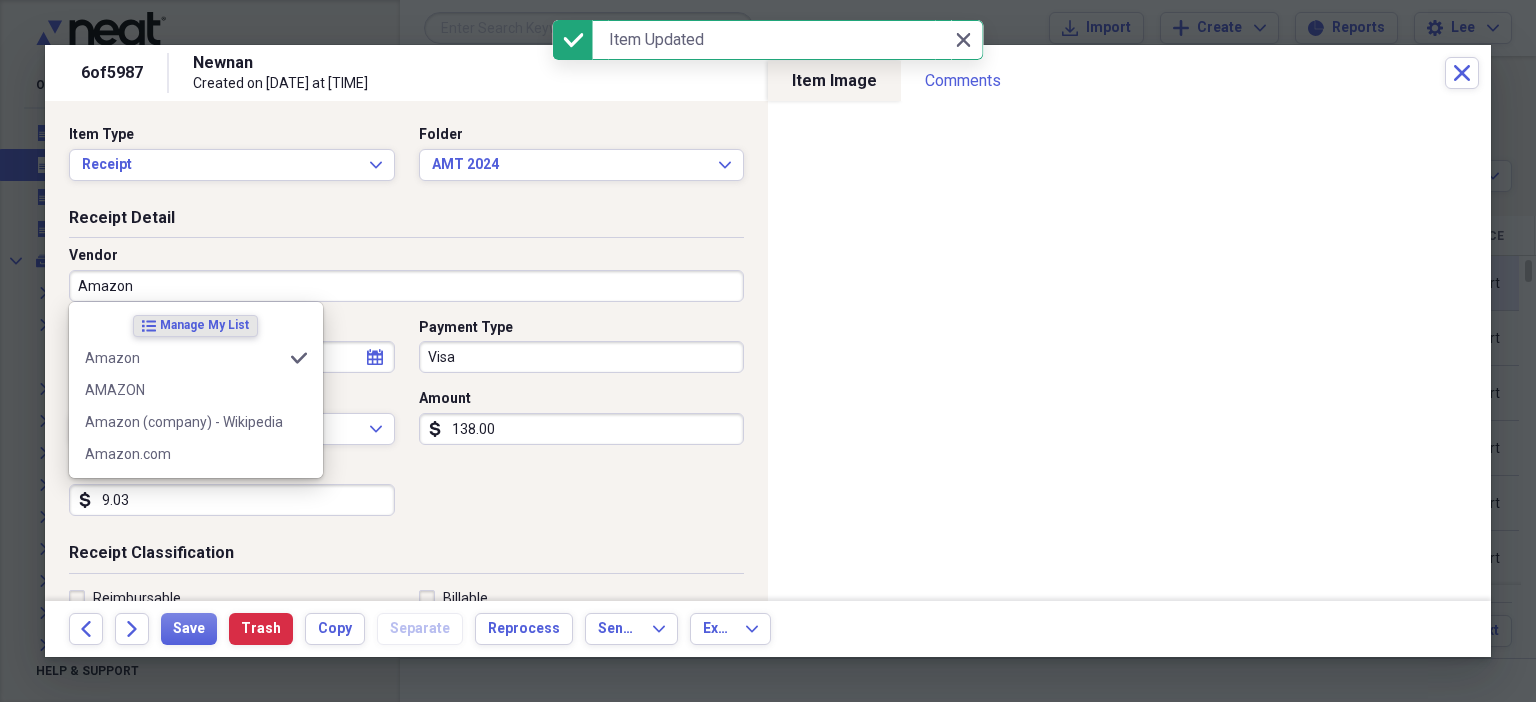 type on "Software/Hardware" 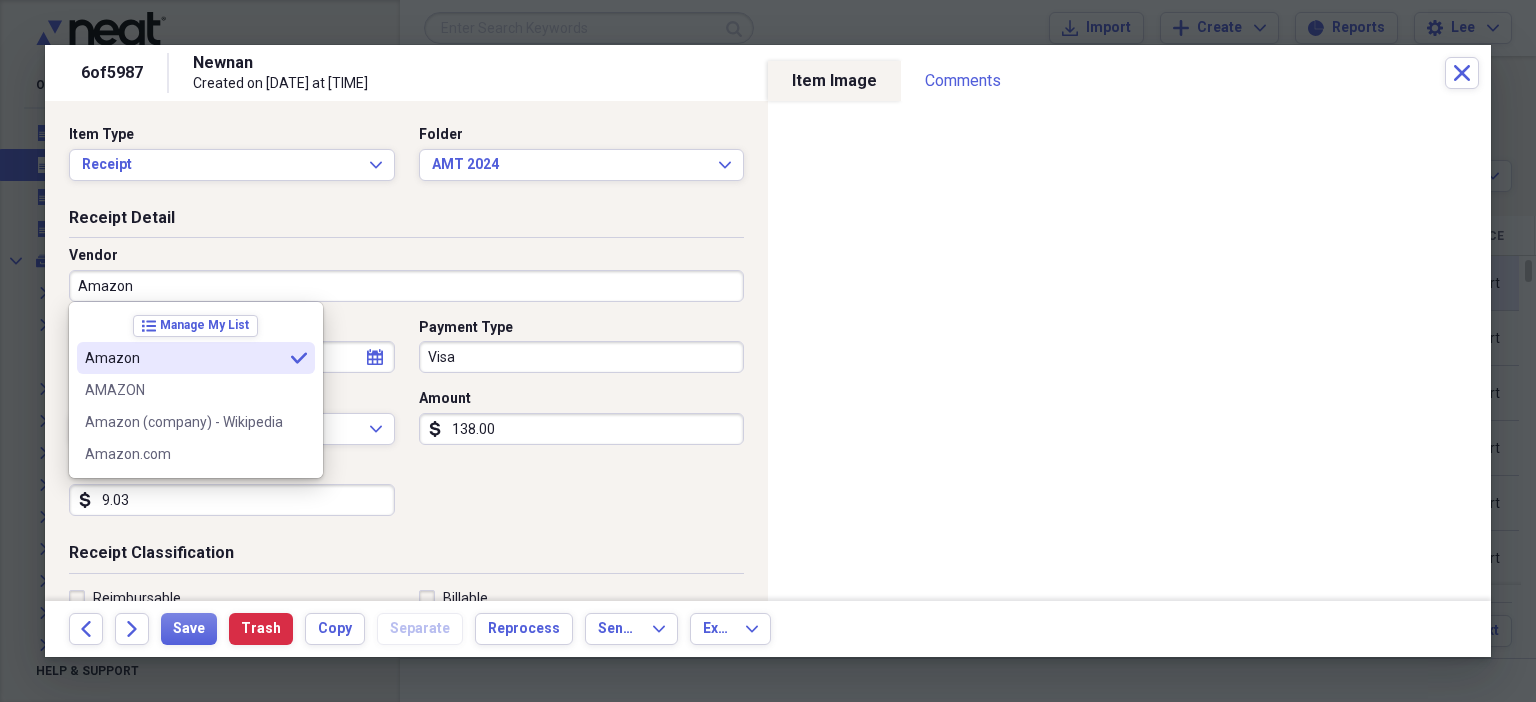 type on "Amazon" 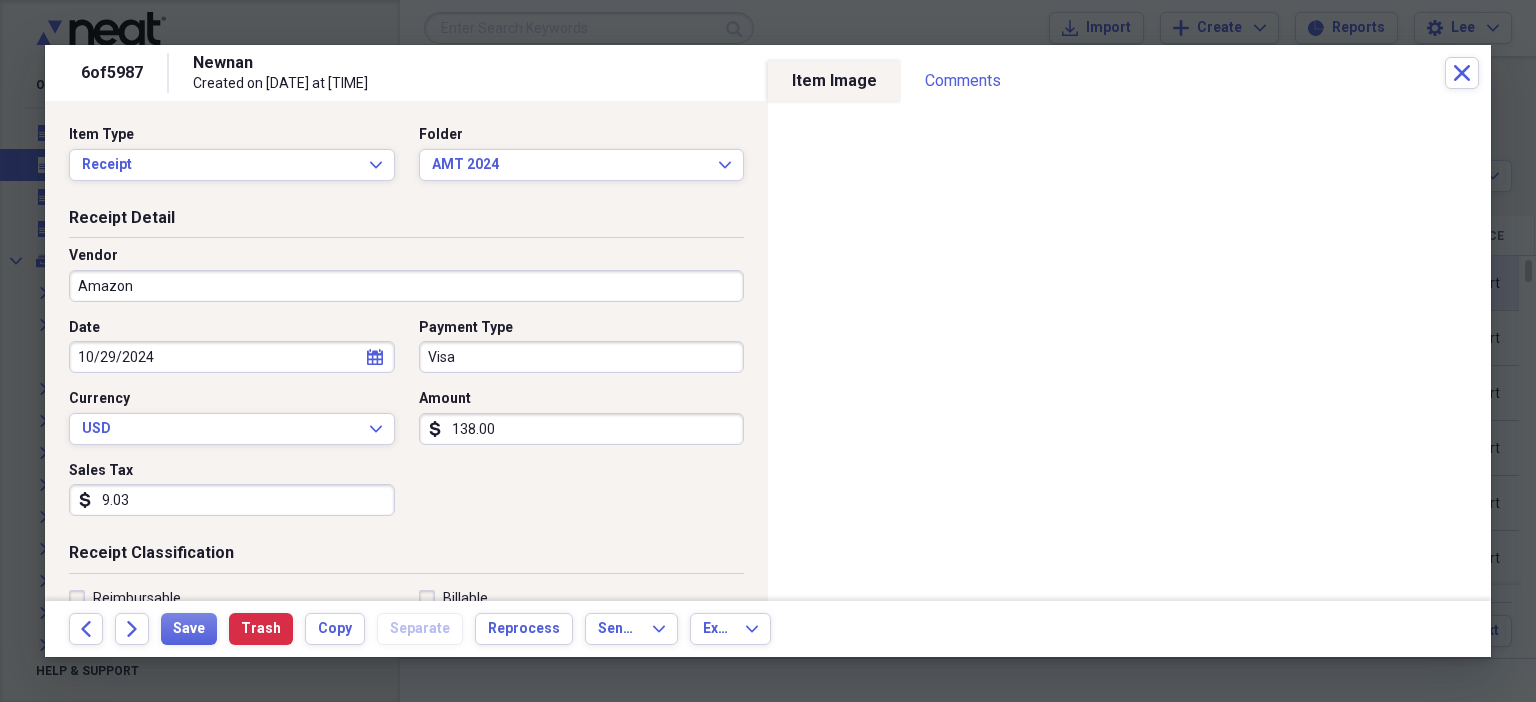 click on "9.03" at bounding box center [232, 500] 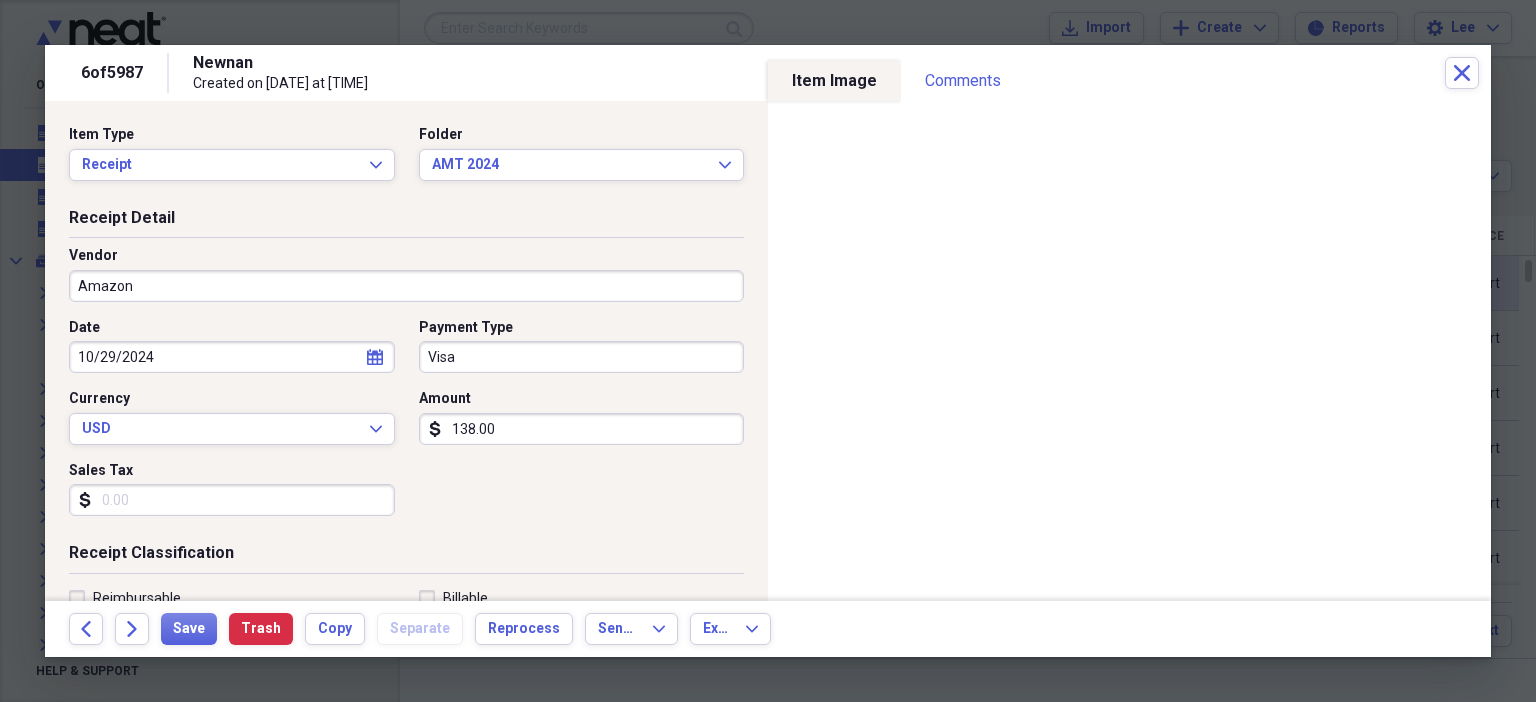 scroll, scrollTop: 436, scrollLeft: 0, axis: vertical 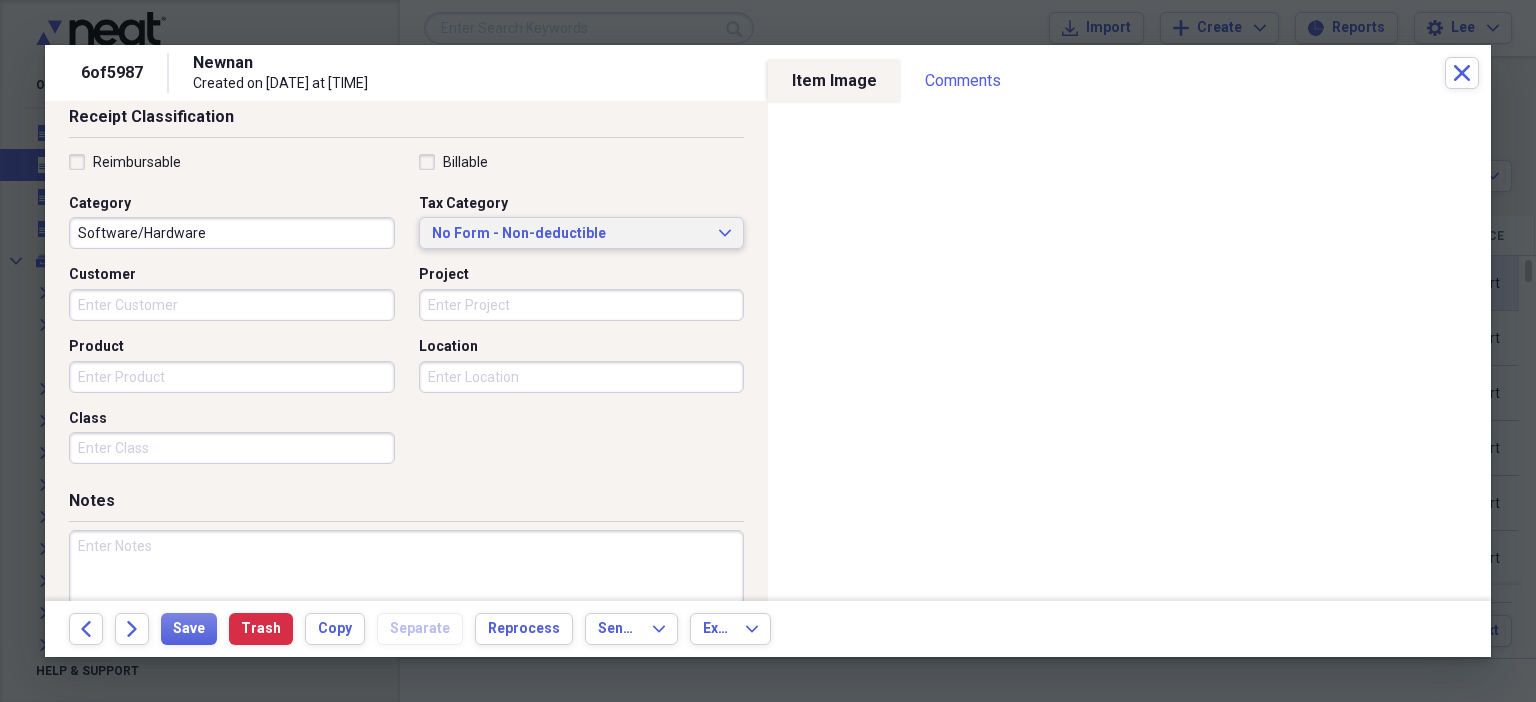 type 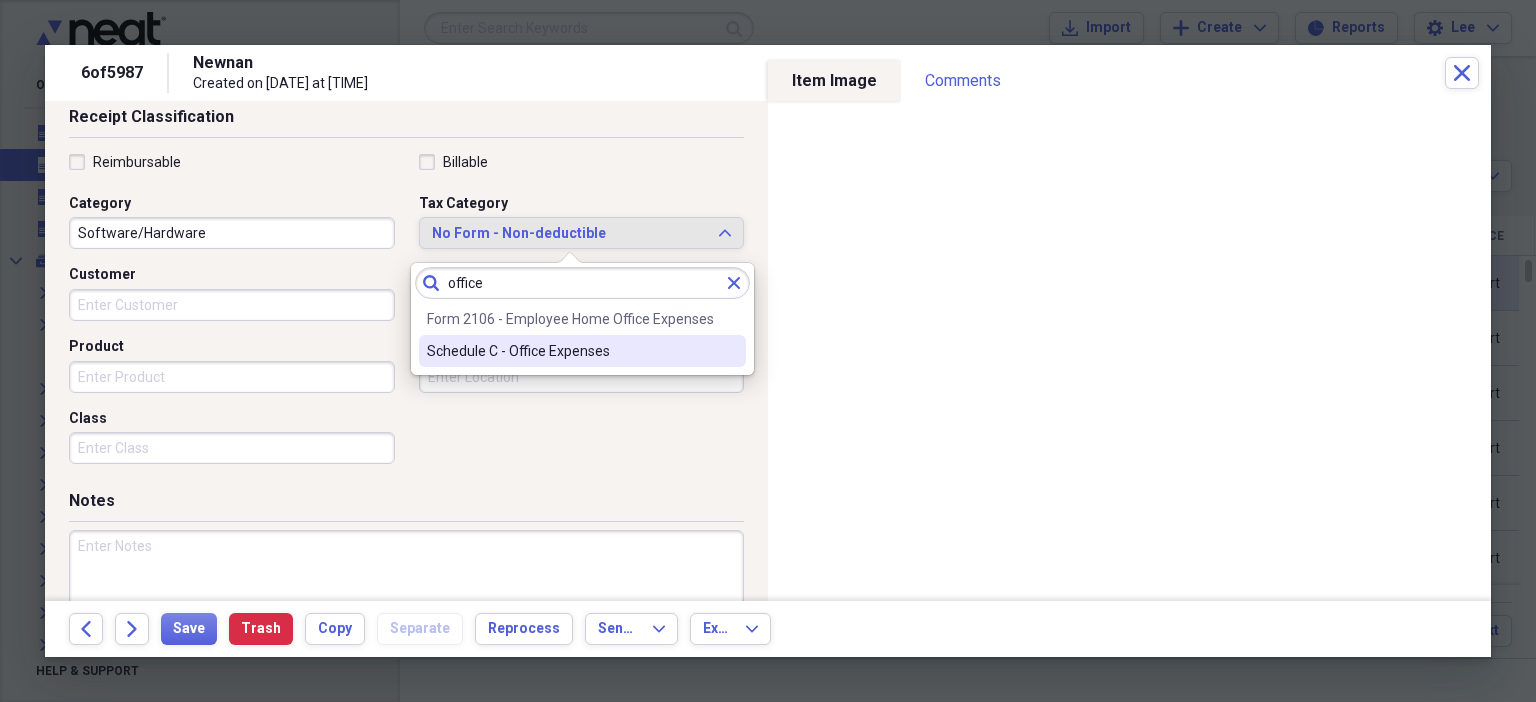 type on "office" 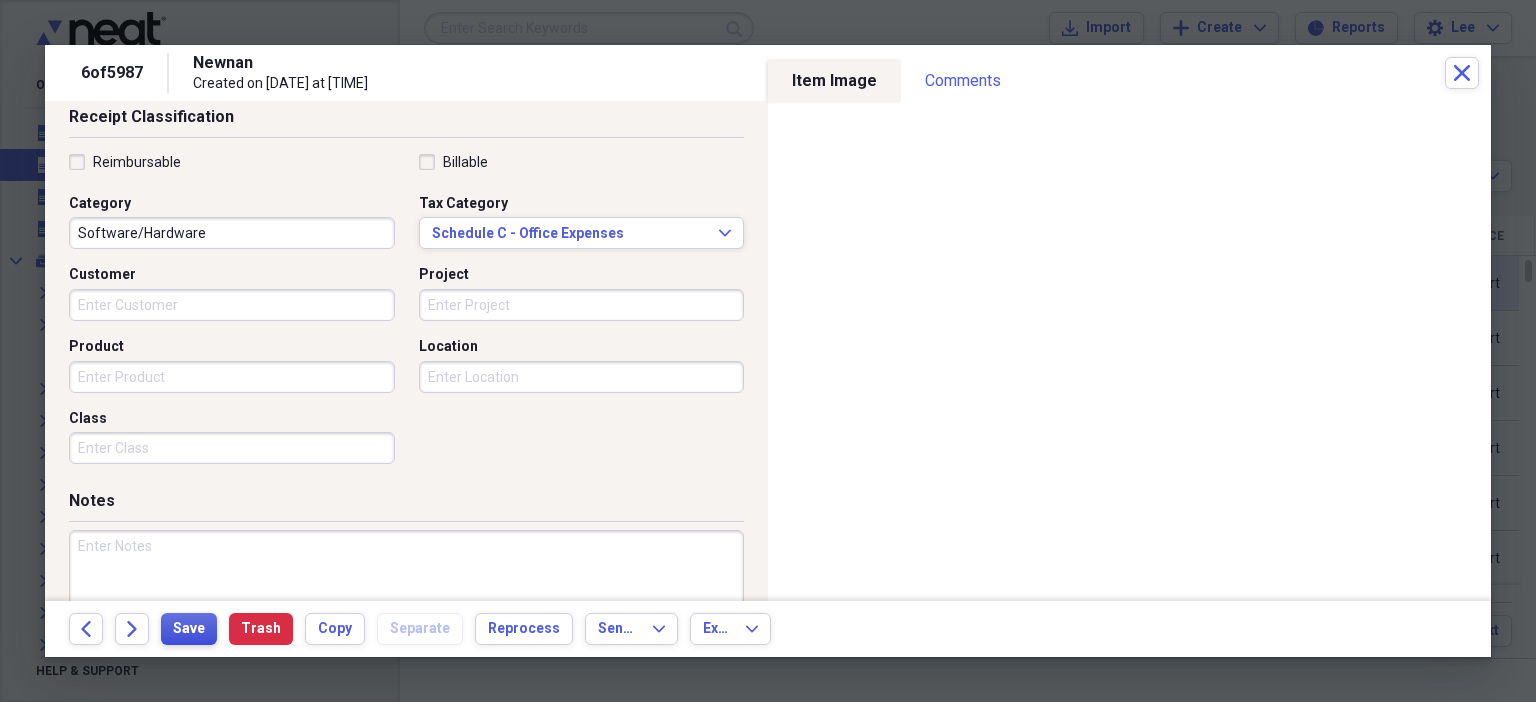 click on "Save" at bounding box center [189, 629] 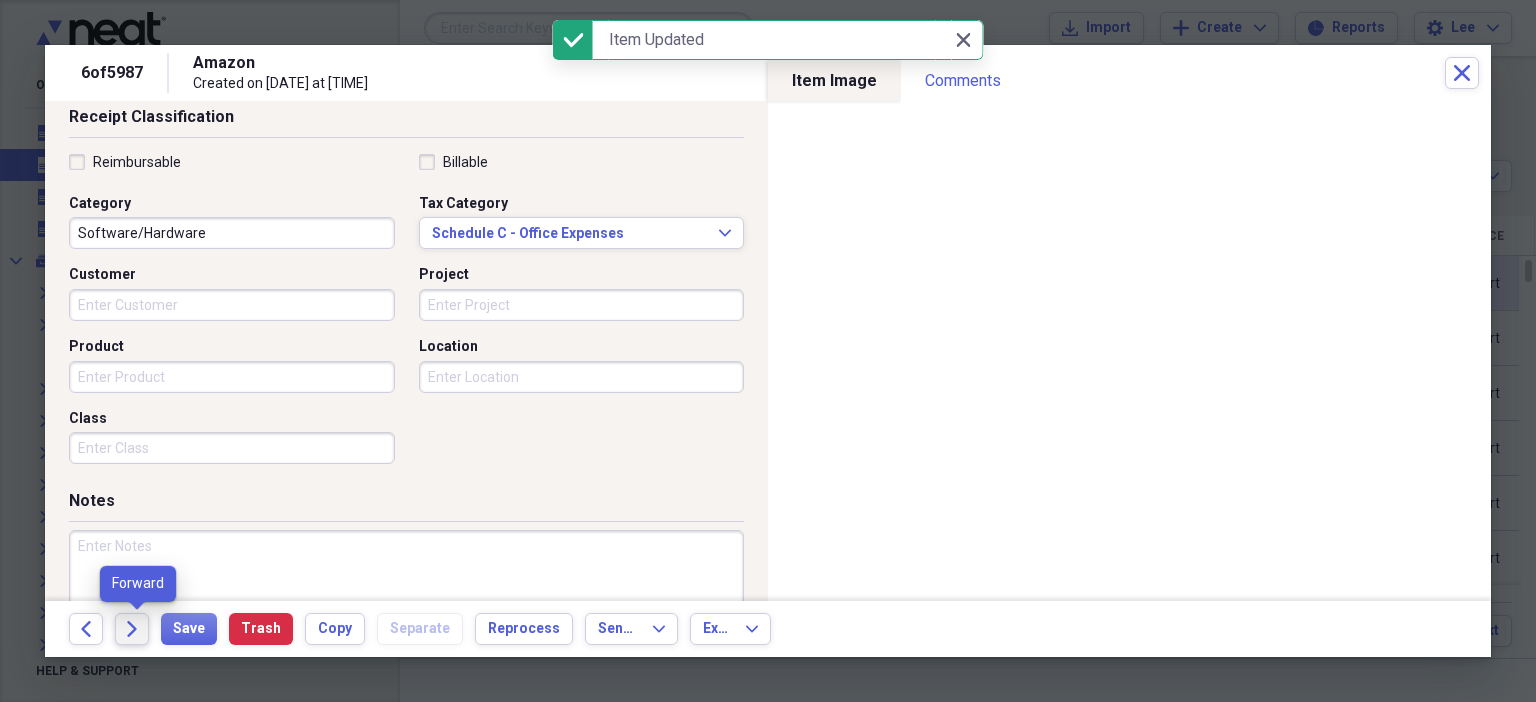 click on "Forward" 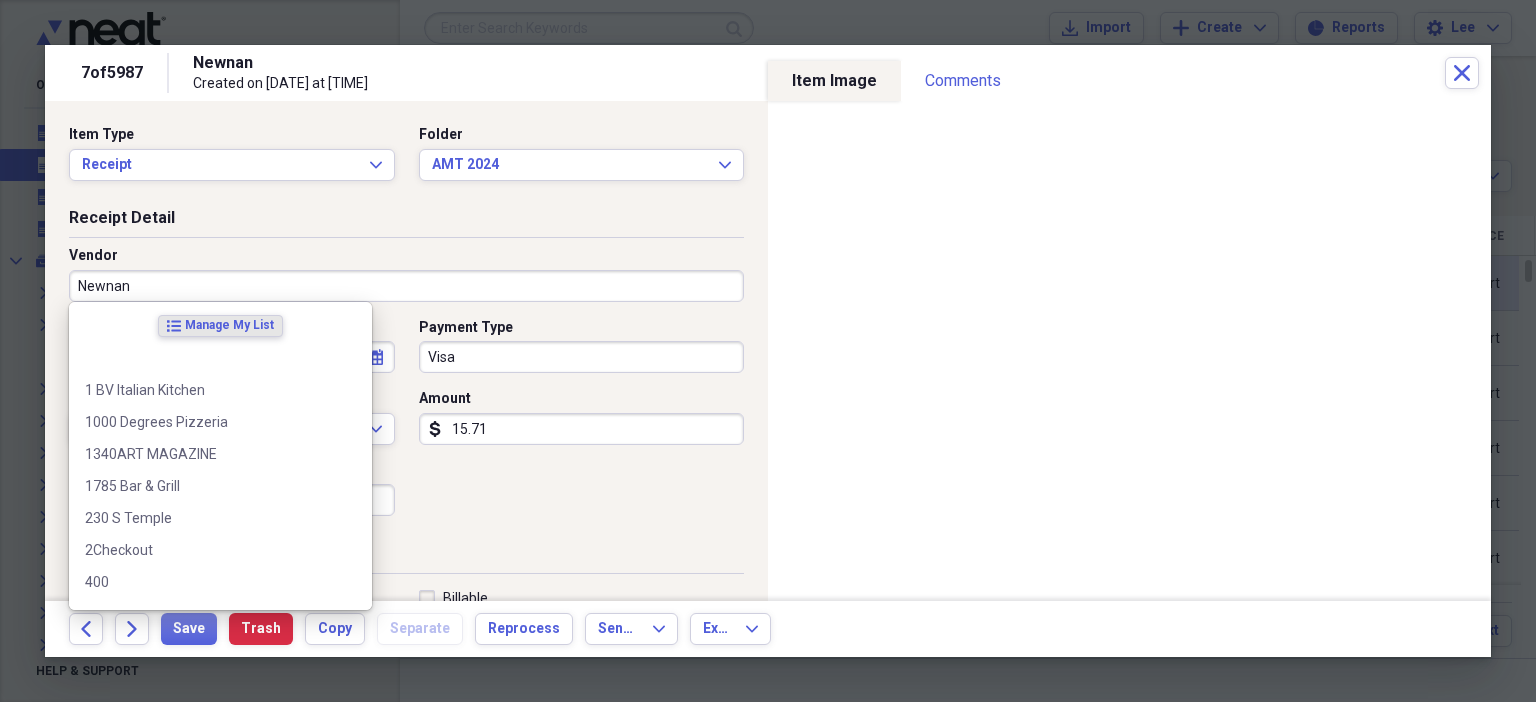 click on "Newnan" at bounding box center [406, 286] 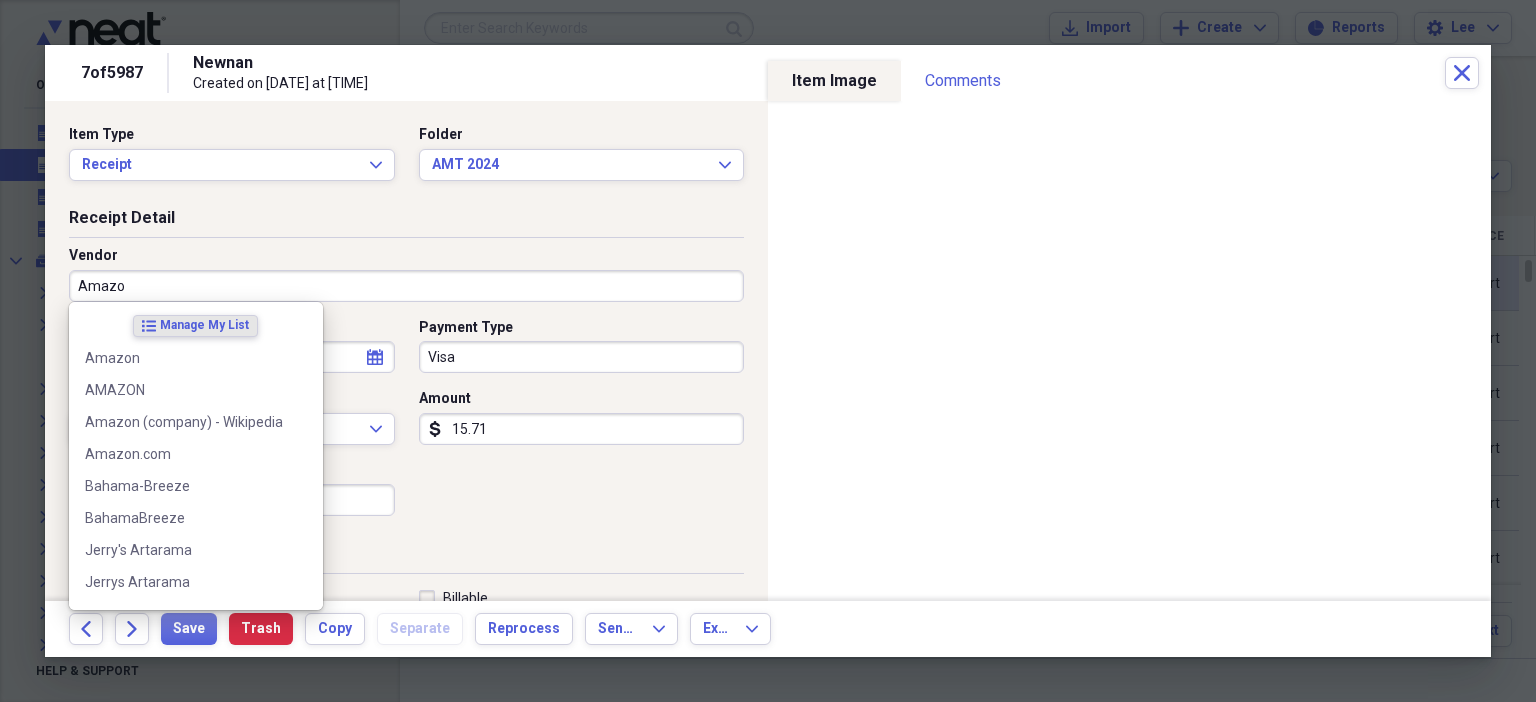 type on "Amazon" 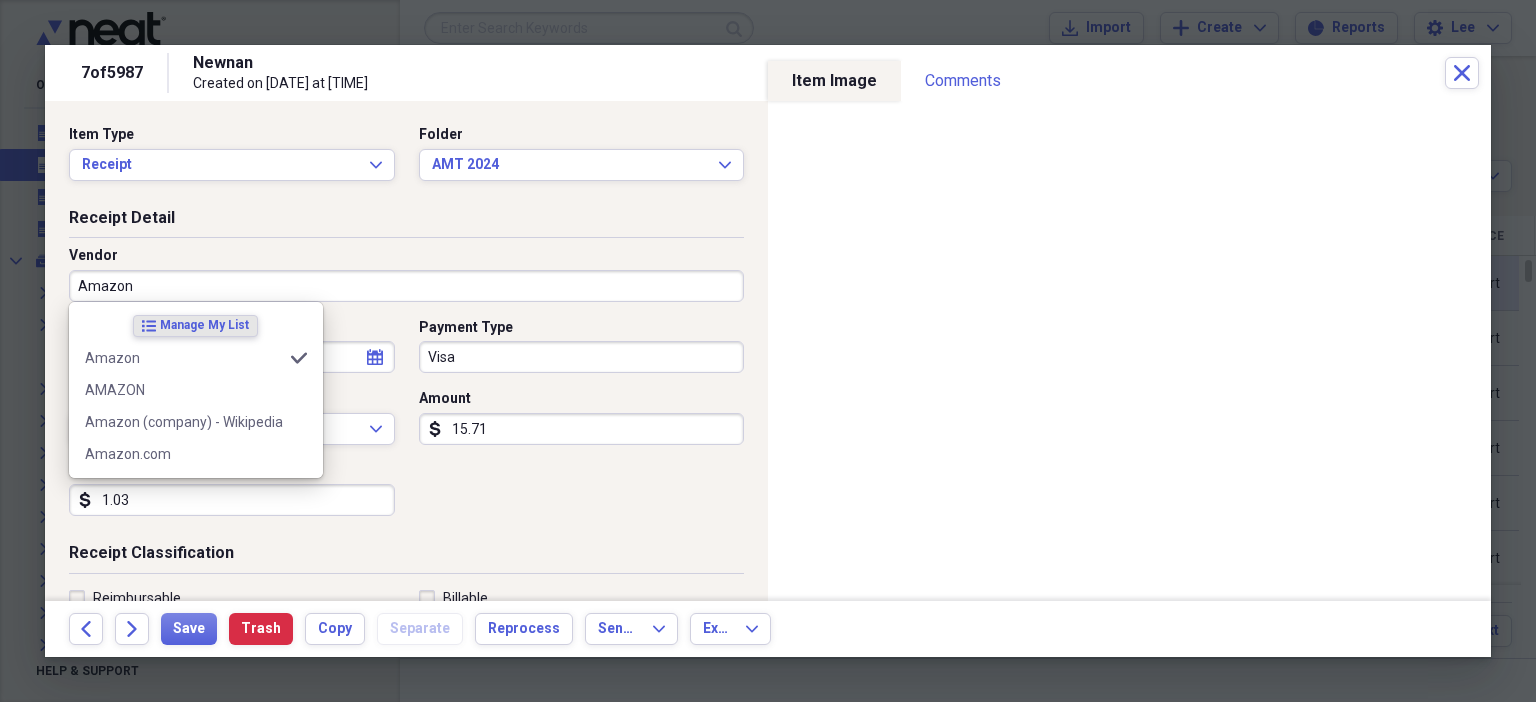 type on "Software/Hardware" 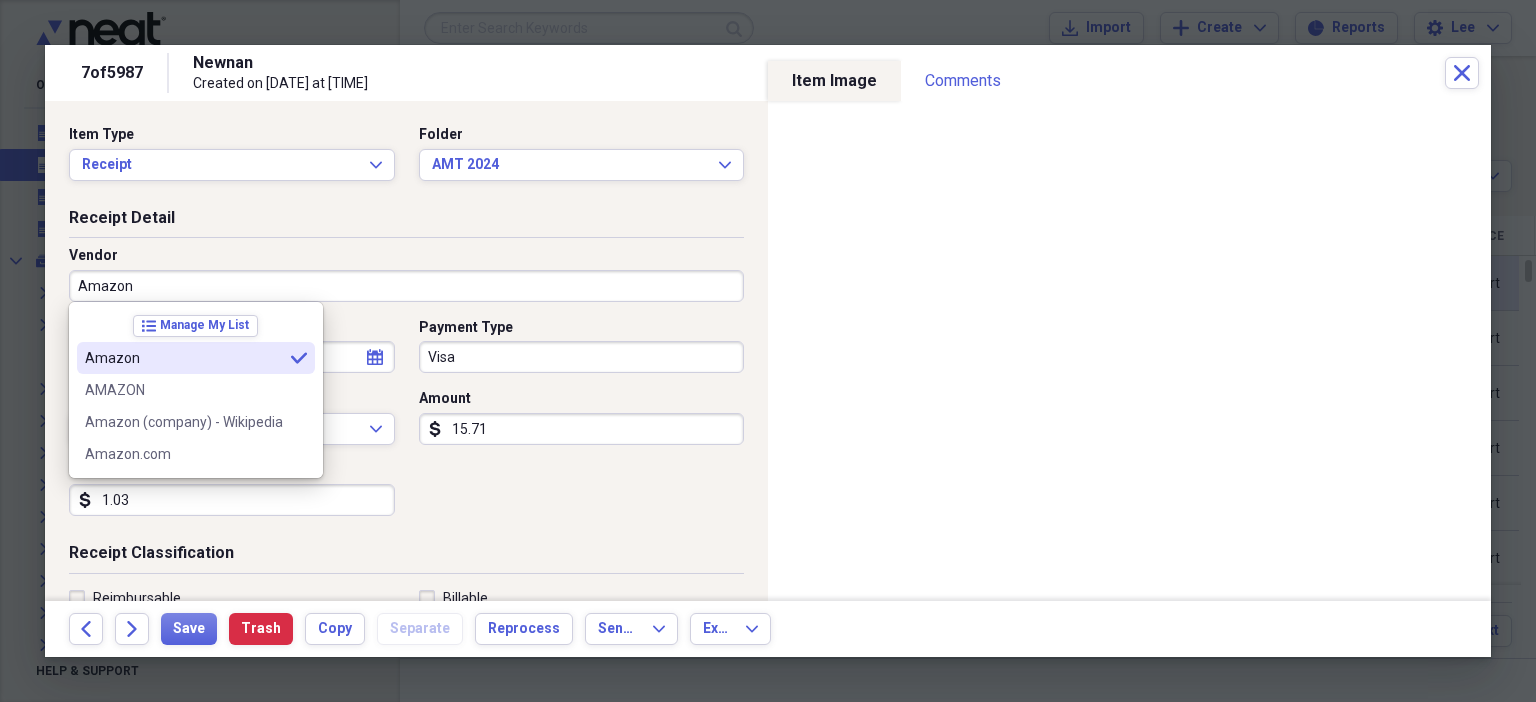 type on "Amazon" 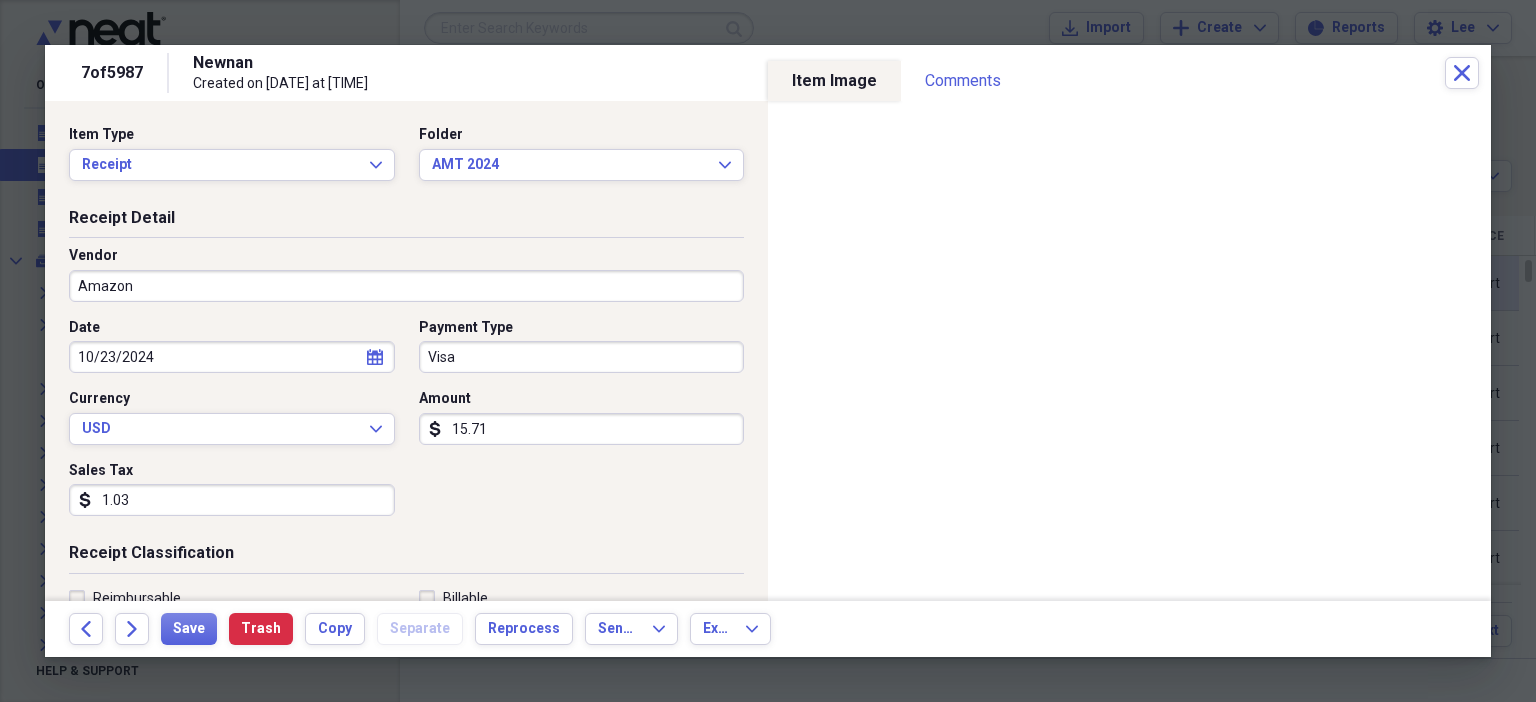 click on "1.03" at bounding box center [232, 500] 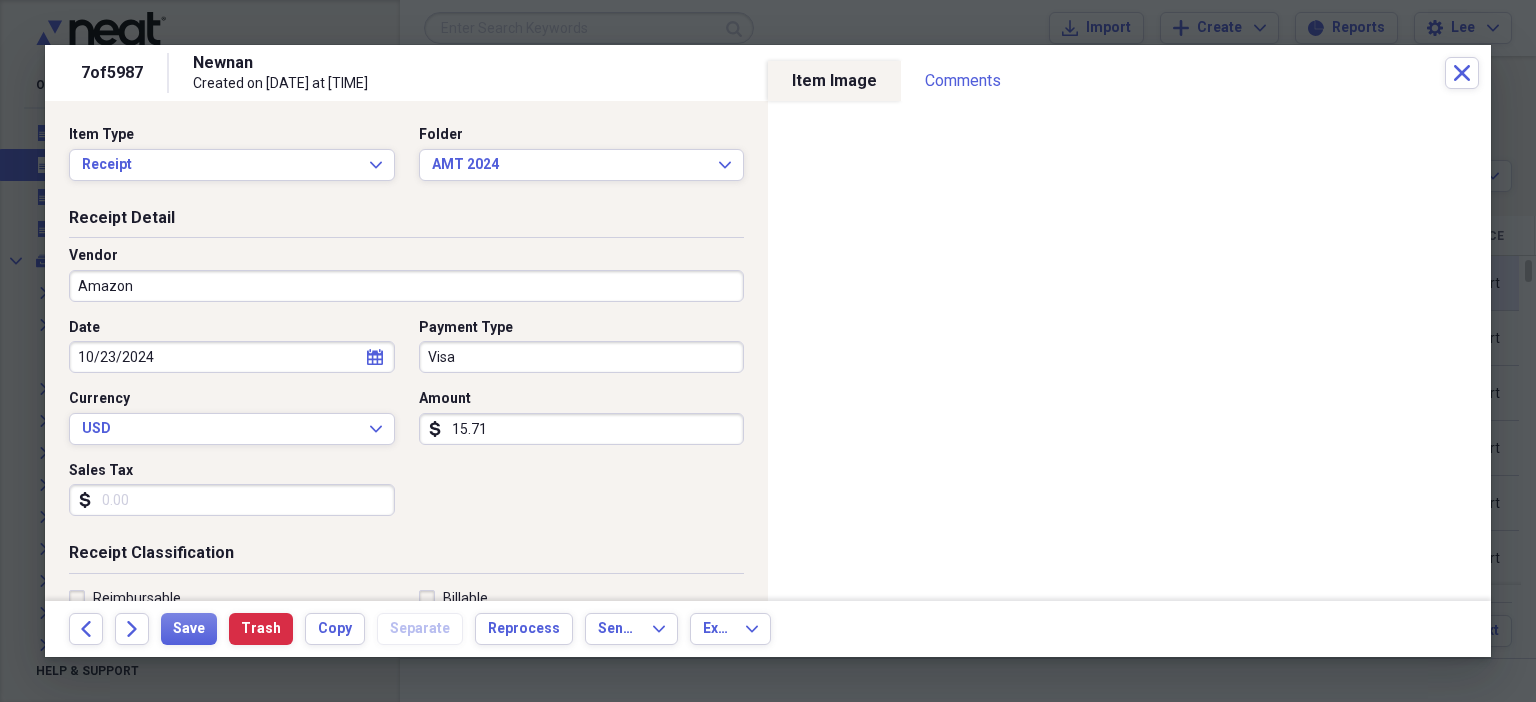 scroll, scrollTop: 436, scrollLeft: 0, axis: vertical 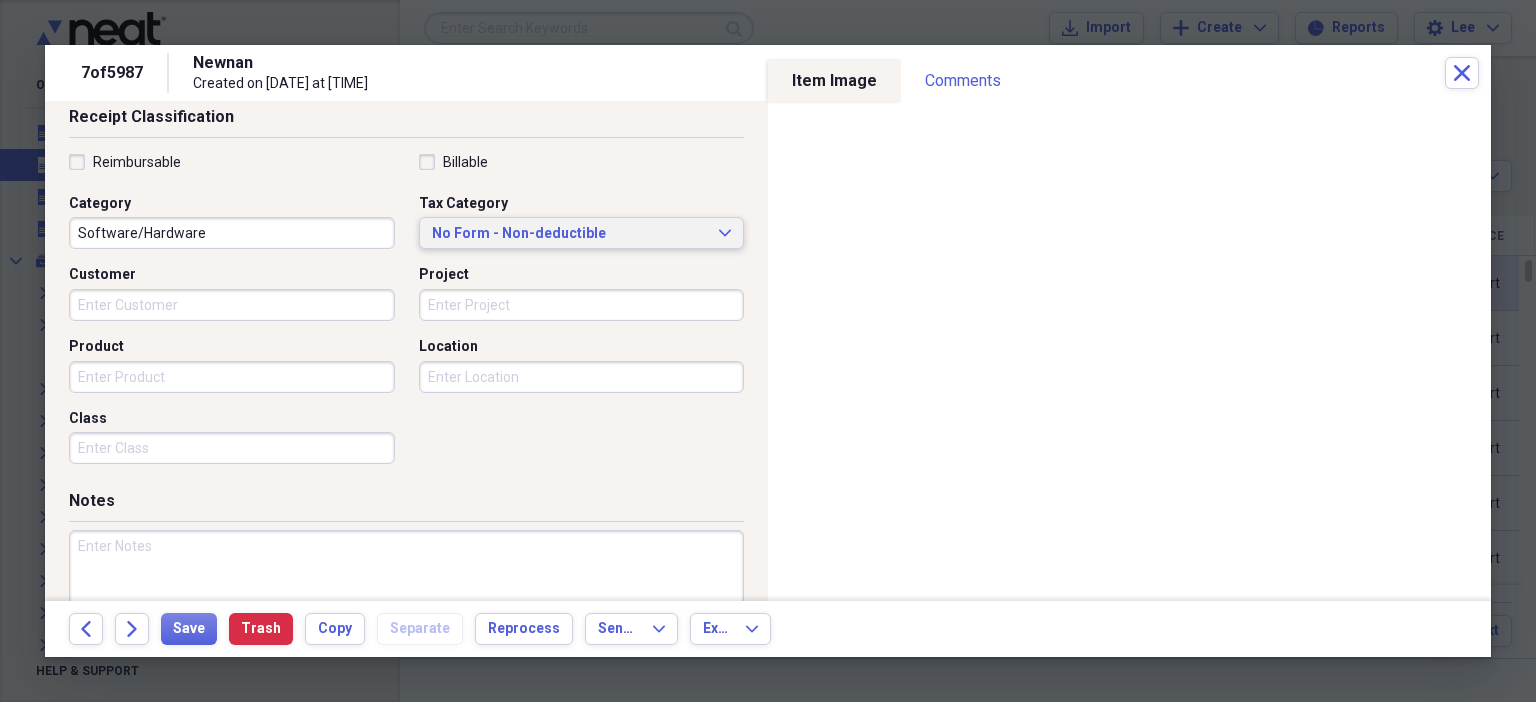 type 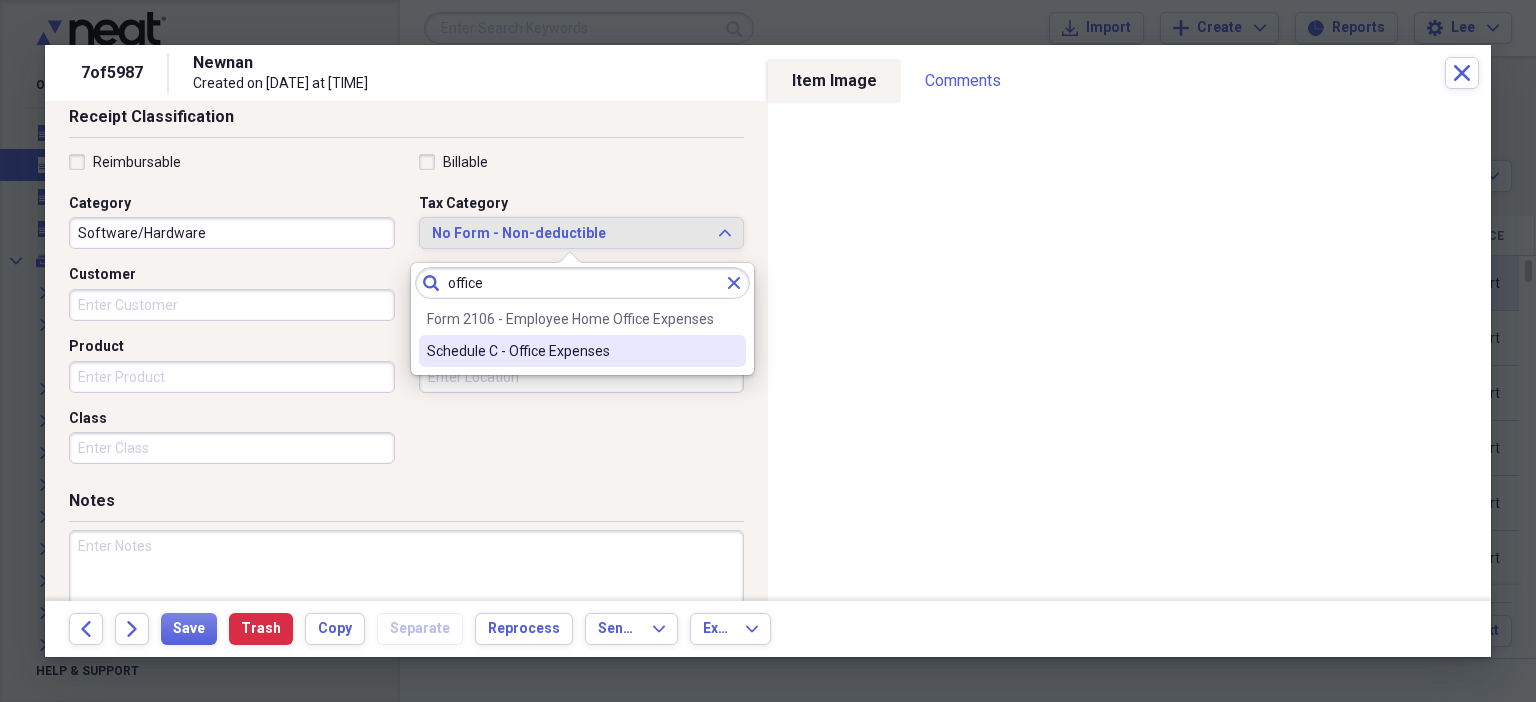 type on "office" 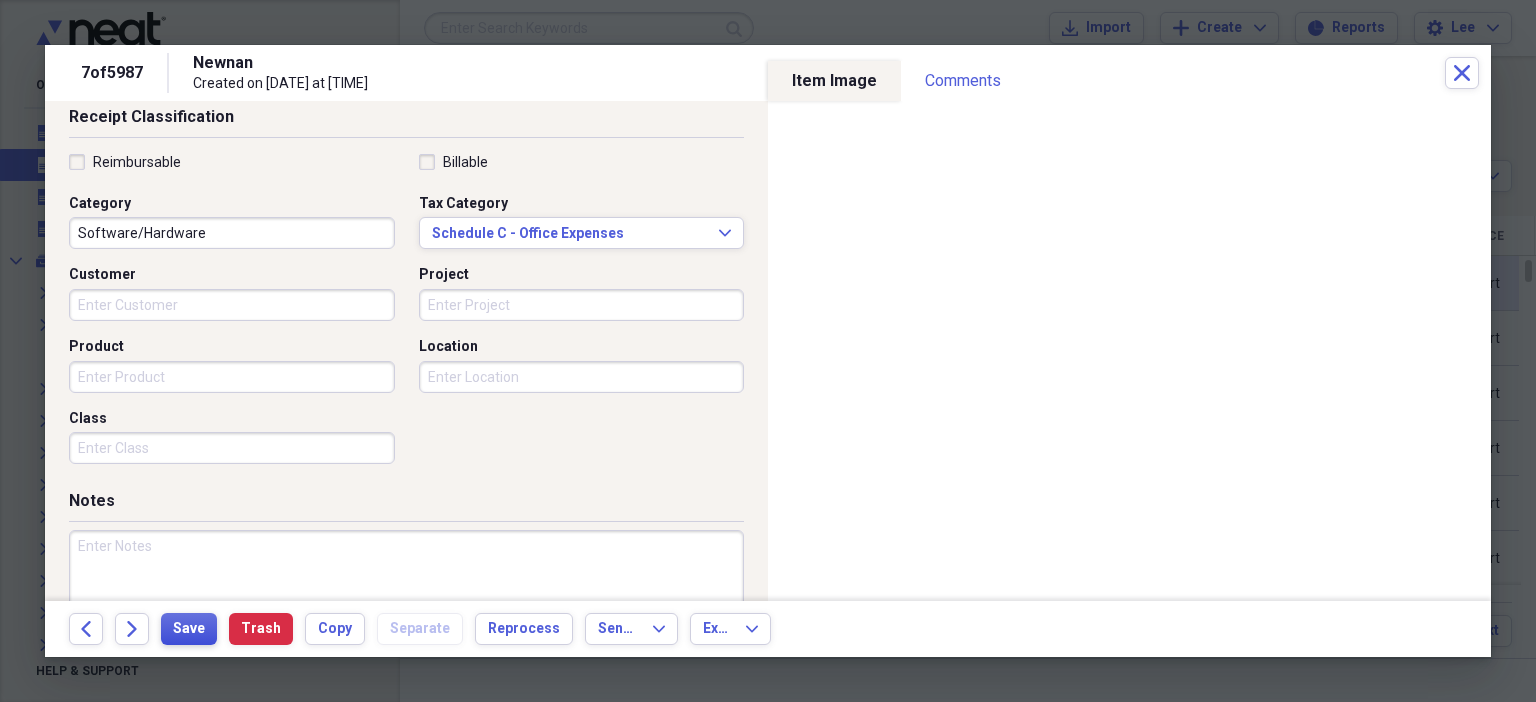 click on "Save" at bounding box center [189, 629] 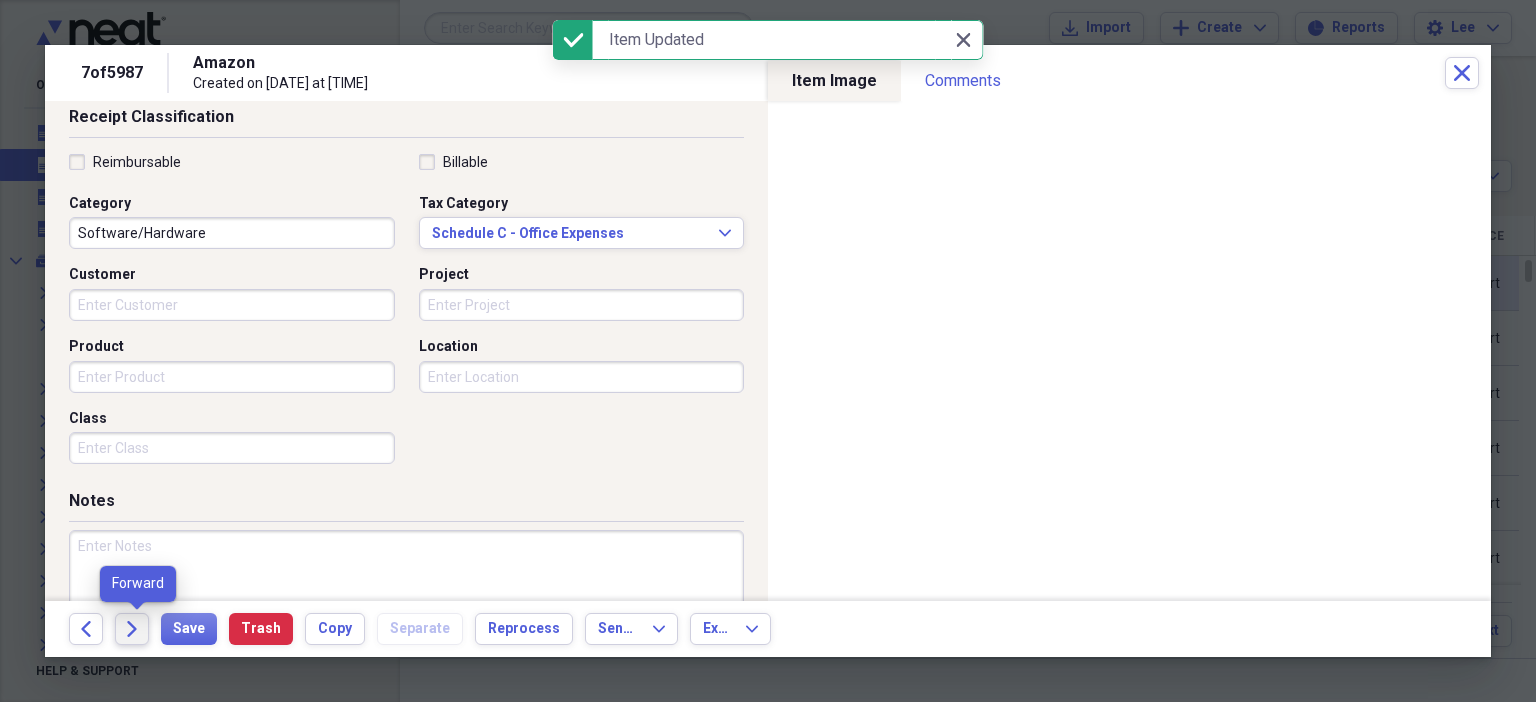 click 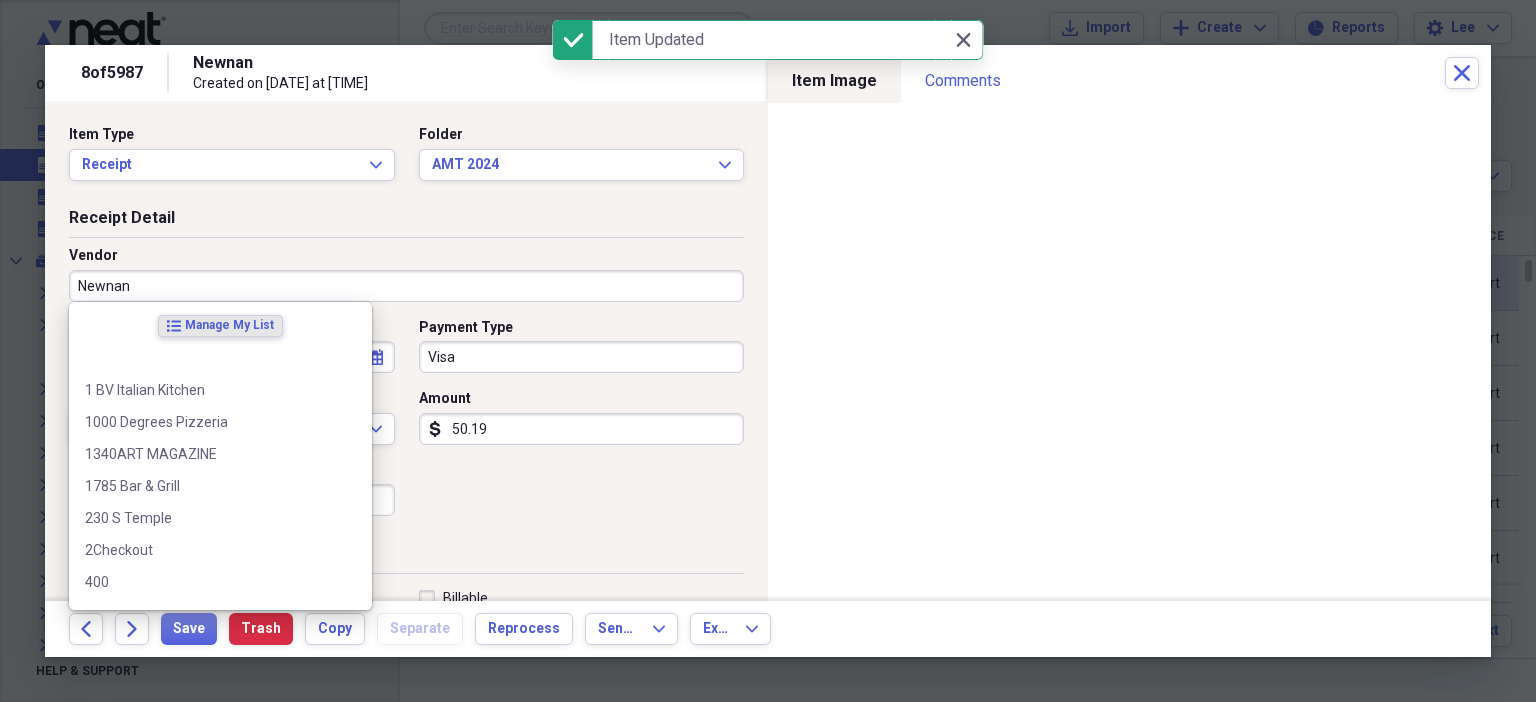 click on "Newnan" at bounding box center [406, 286] 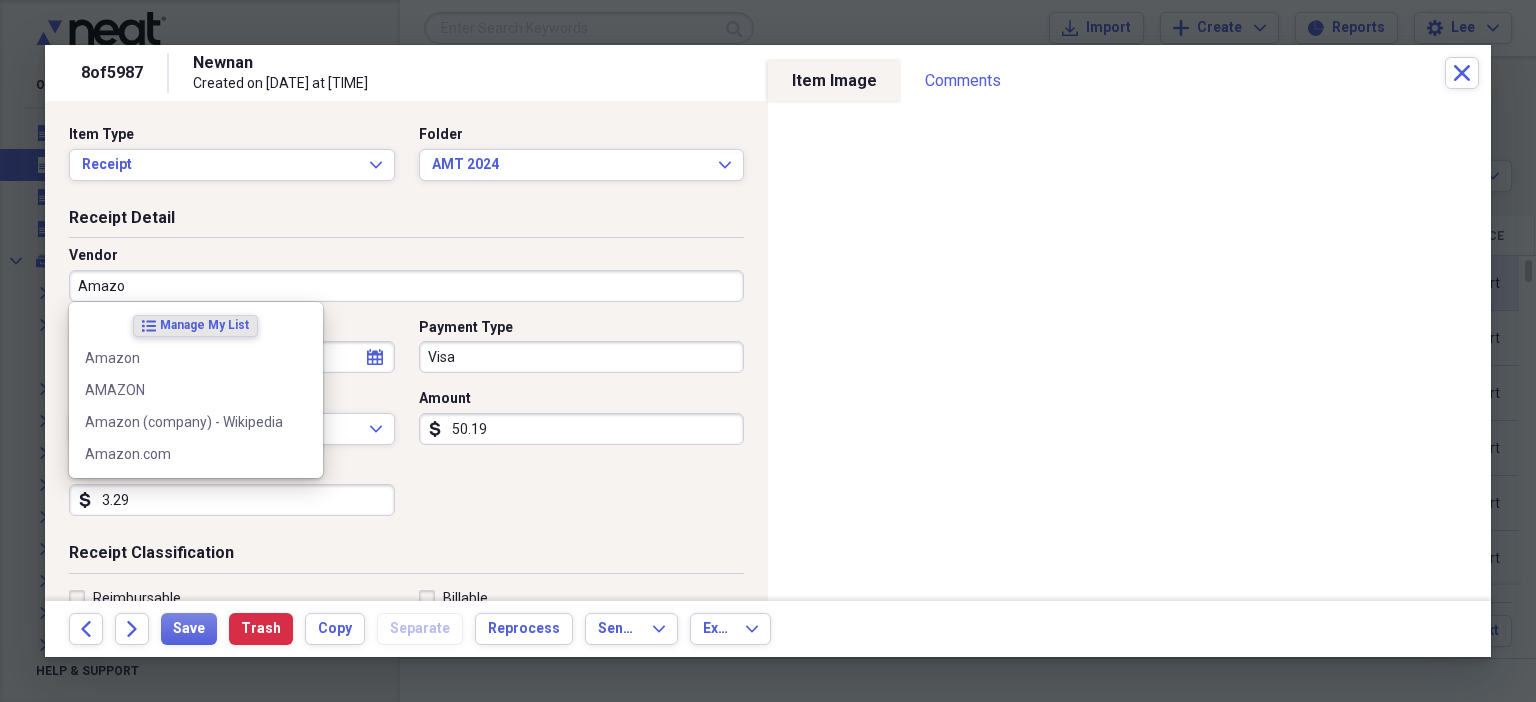 type on "Amazon" 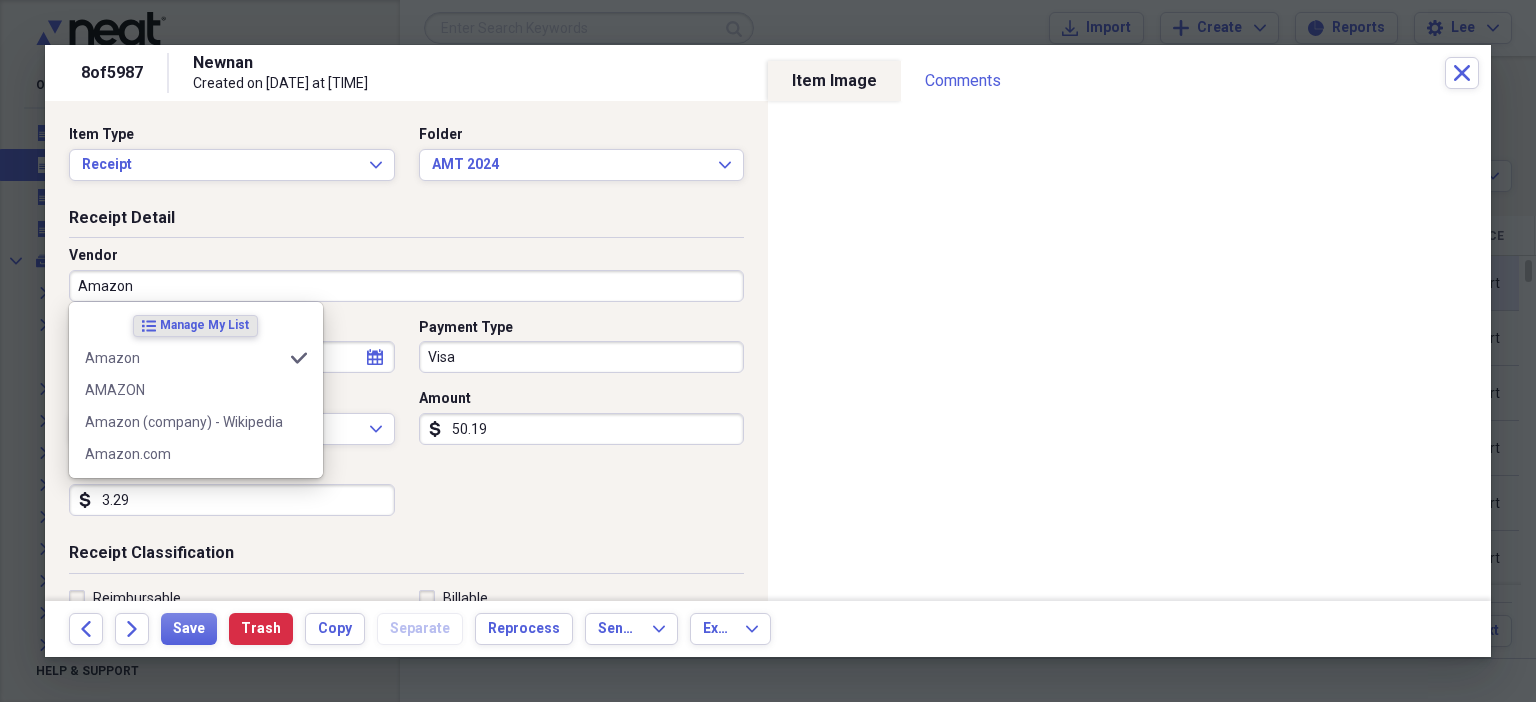 type on "Software/Hardware" 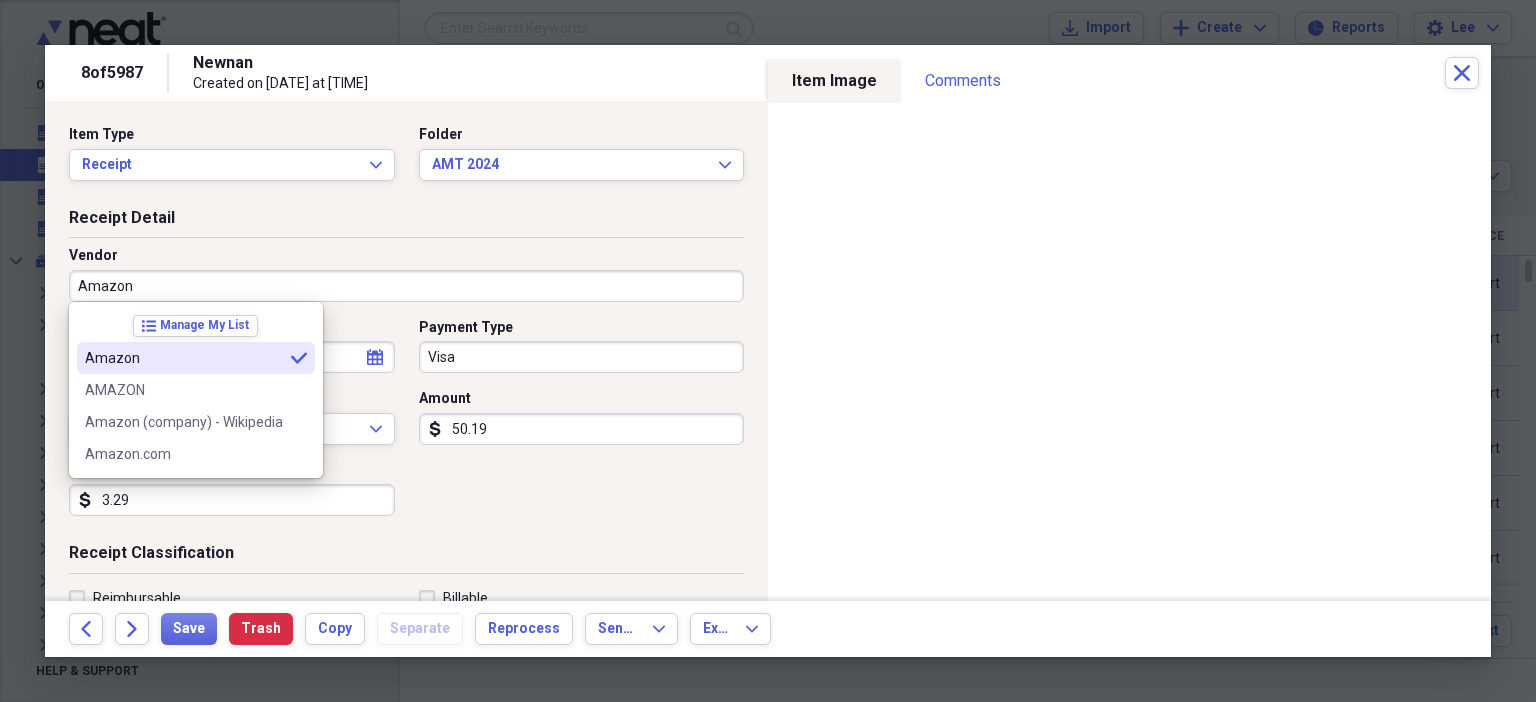 type on "Amazon" 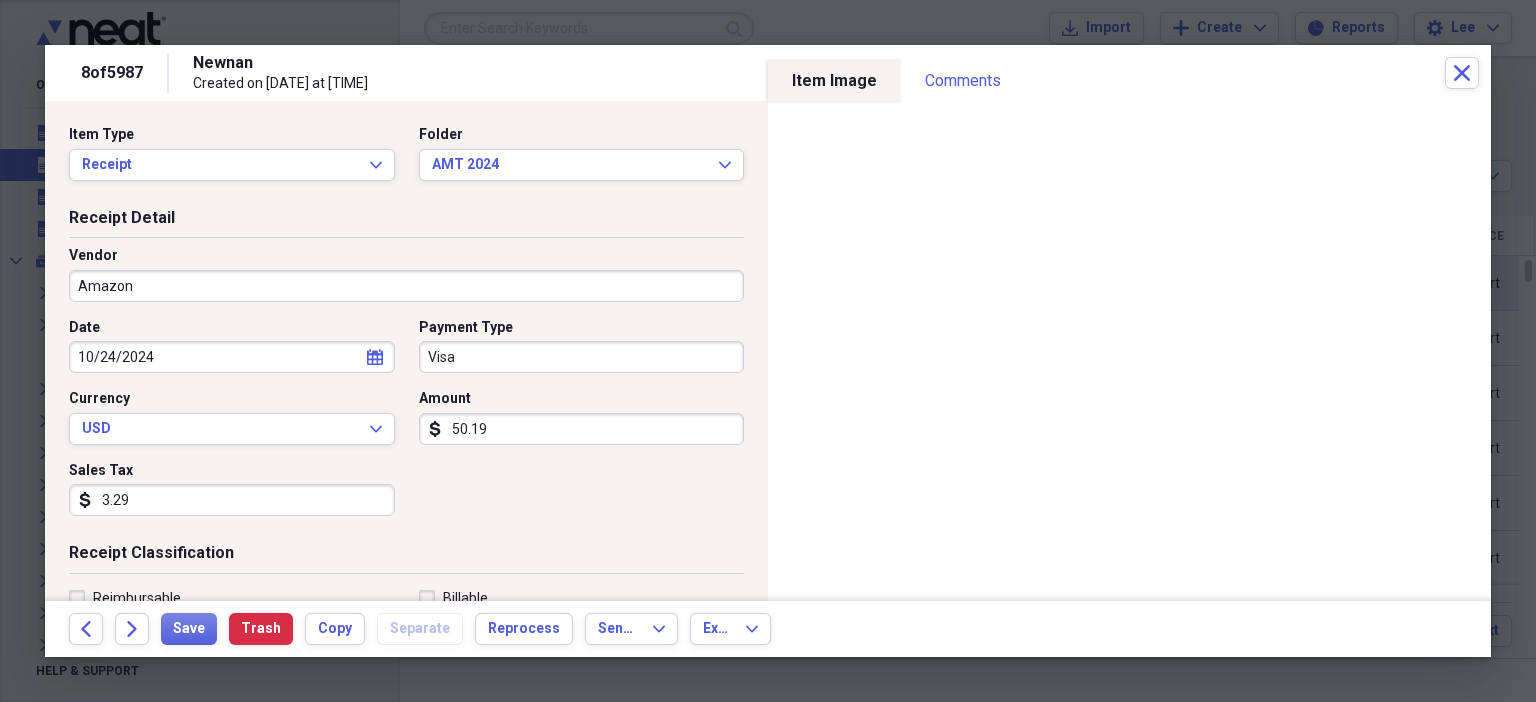 click on "3.29" at bounding box center [232, 500] 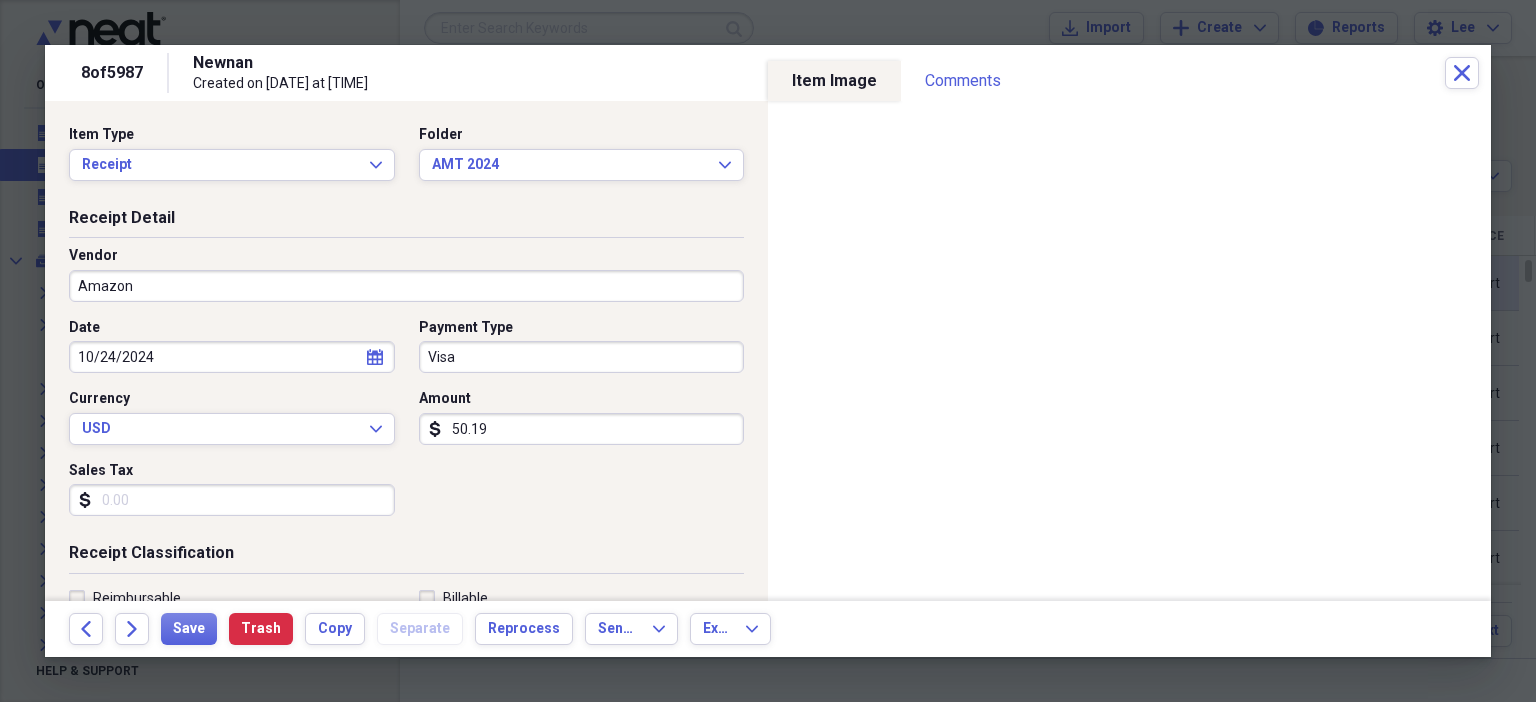 scroll, scrollTop: 436, scrollLeft: 0, axis: vertical 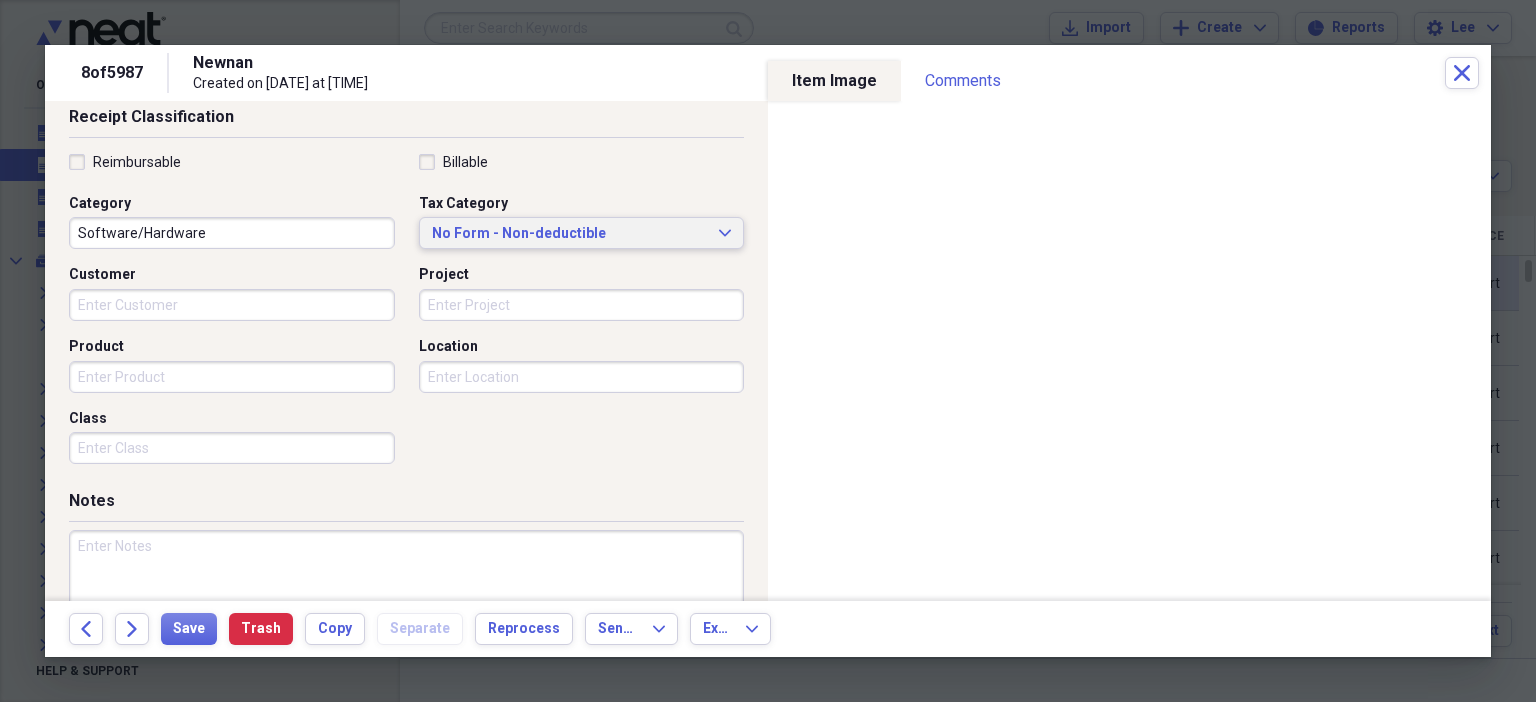 type 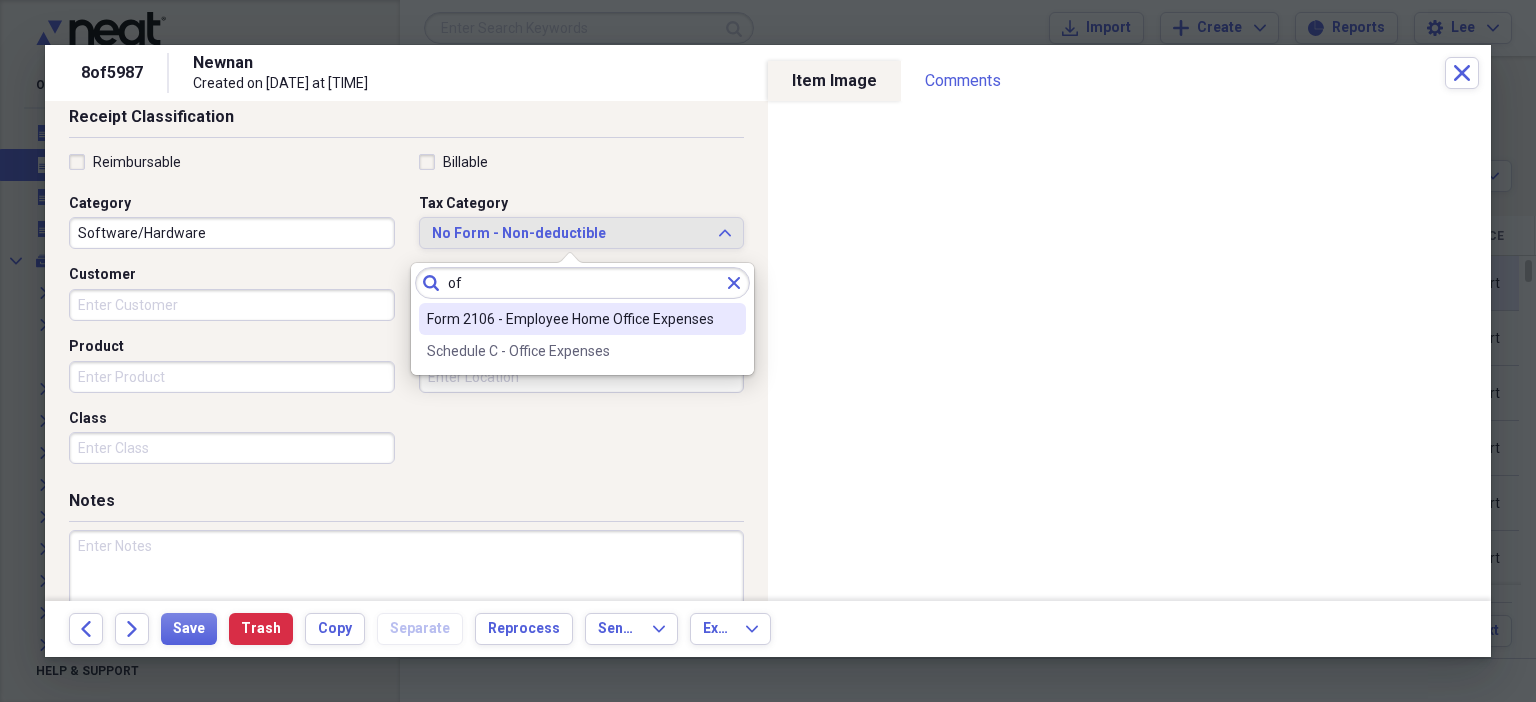 type on "o" 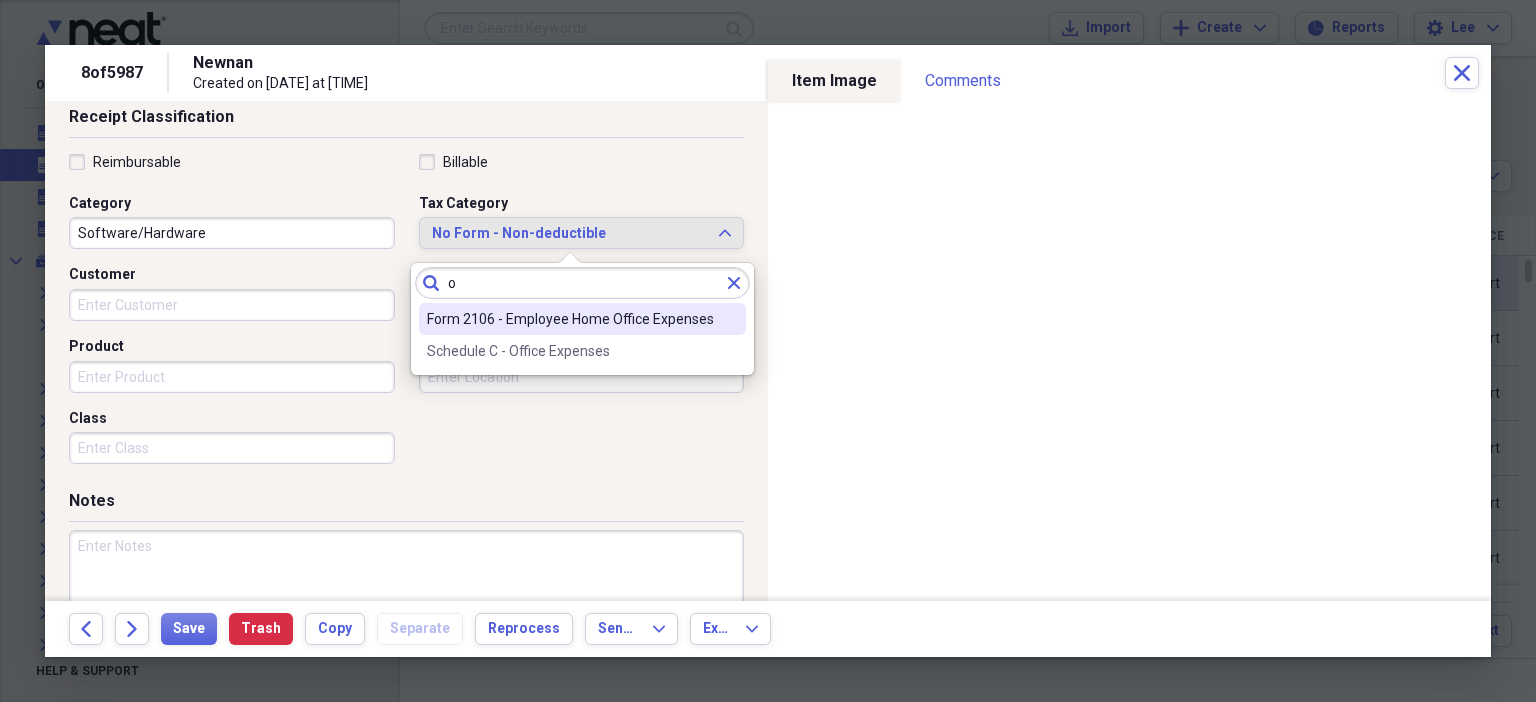 type 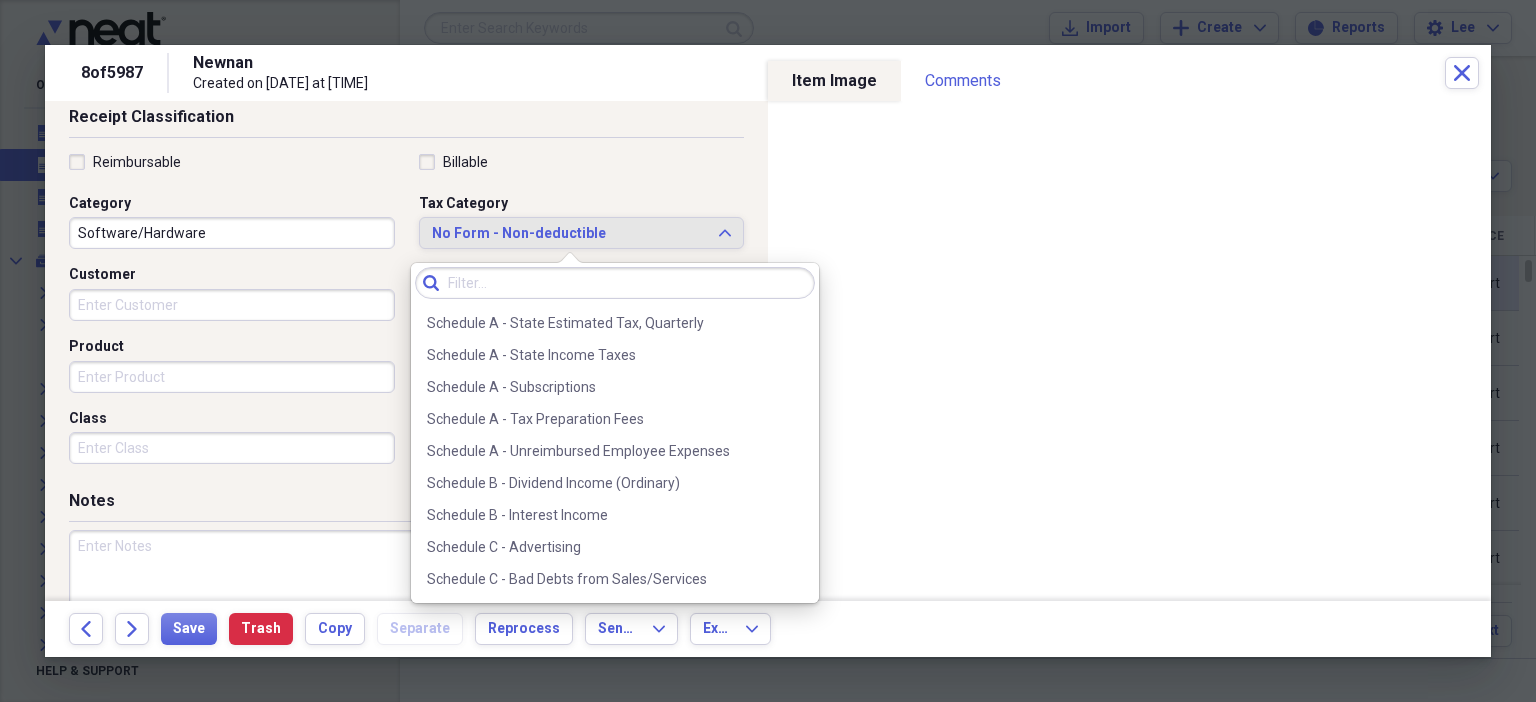 scroll, scrollTop: 3411, scrollLeft: 0, axis: vertical 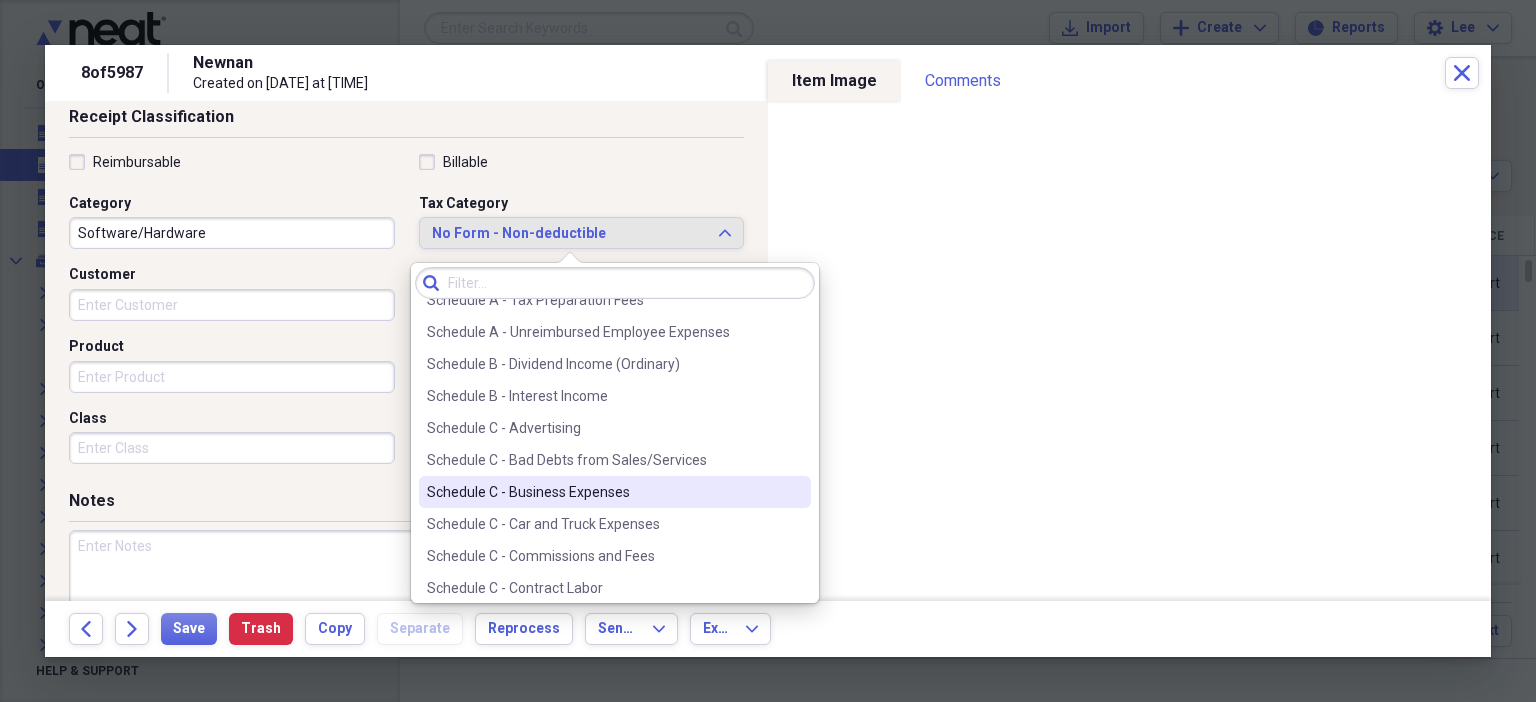 click on "Schedule C - Business Expenses" at bounding box center (603, 492) 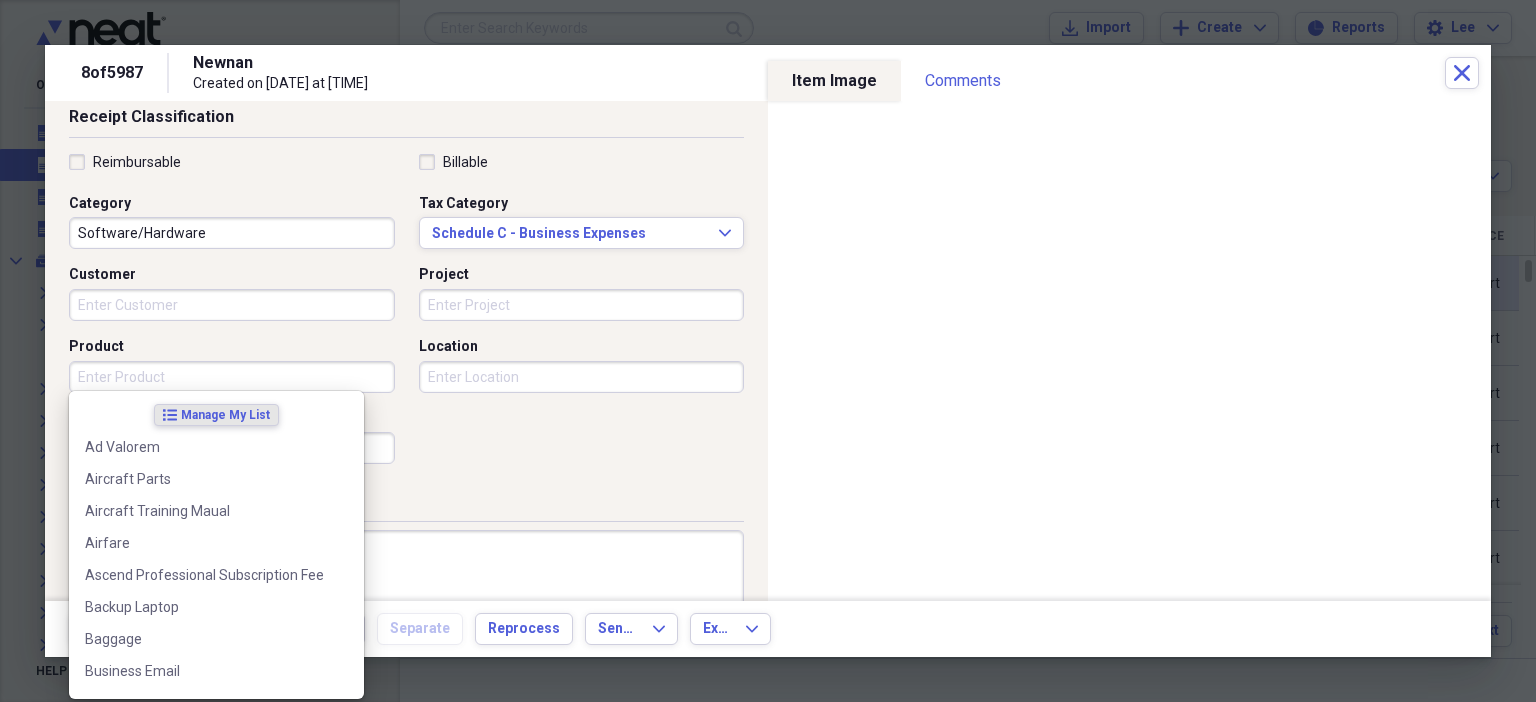 click on "Product" at bounding box center [232, 377] 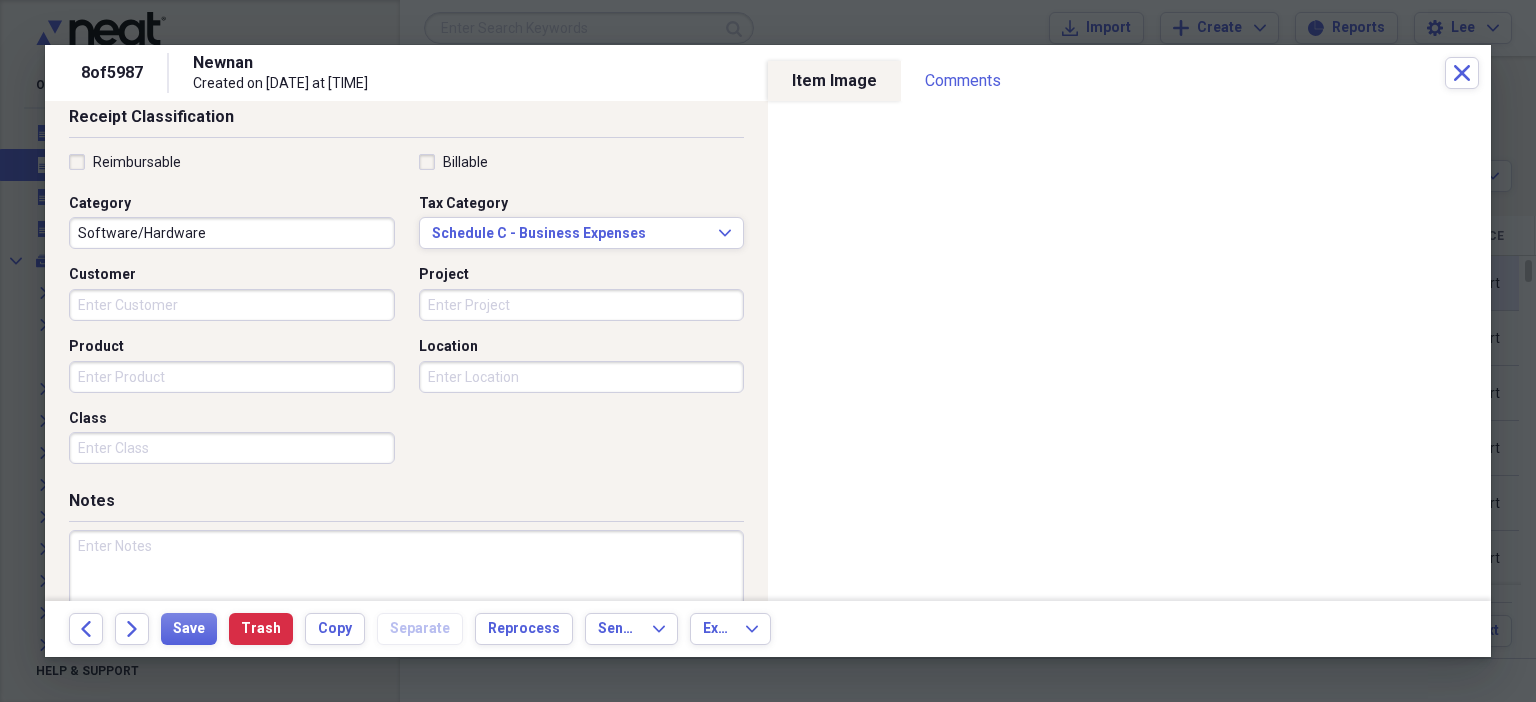 click at bounding box center [406, 595] 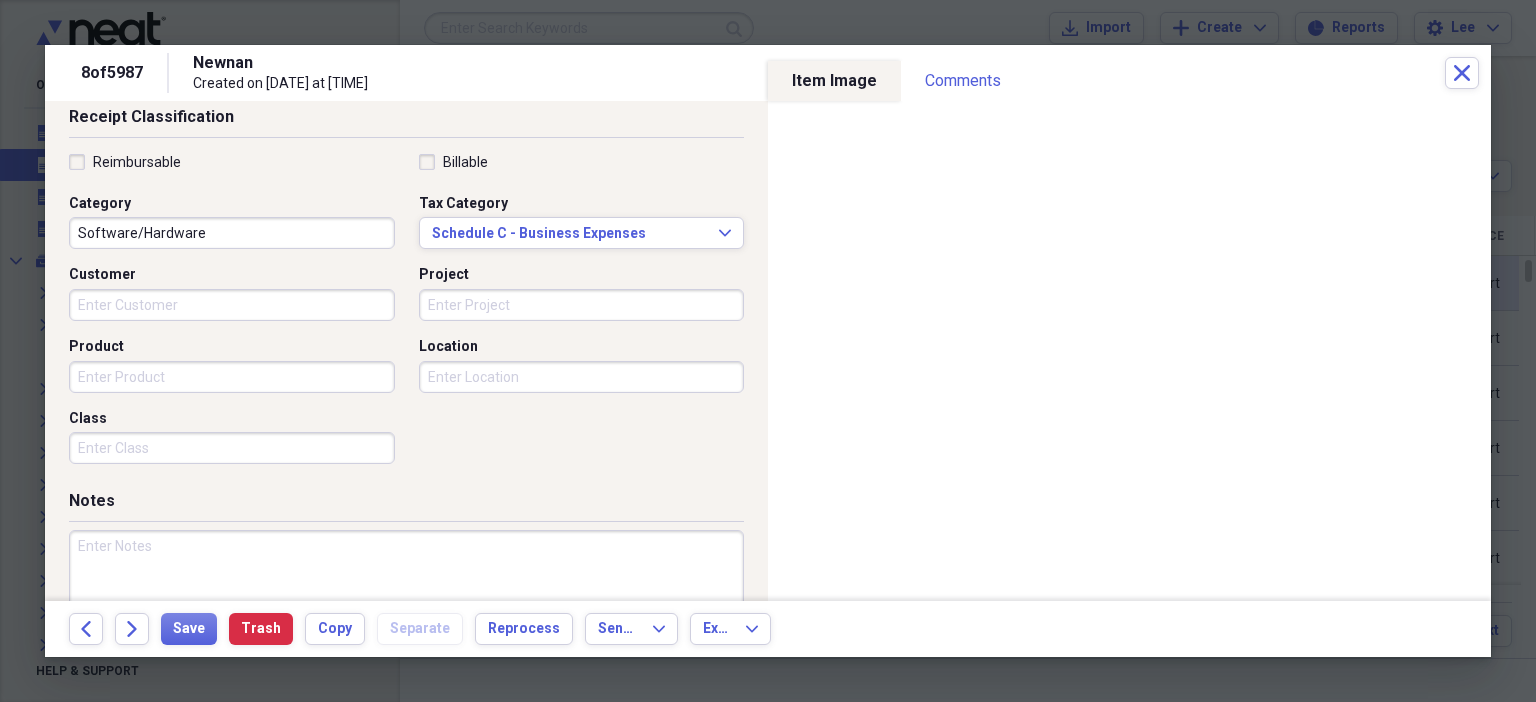 drag, startPoint x: 484, startPoint y: 565, endPoint x: 499, endPoint y: 568, distance: 15.297058 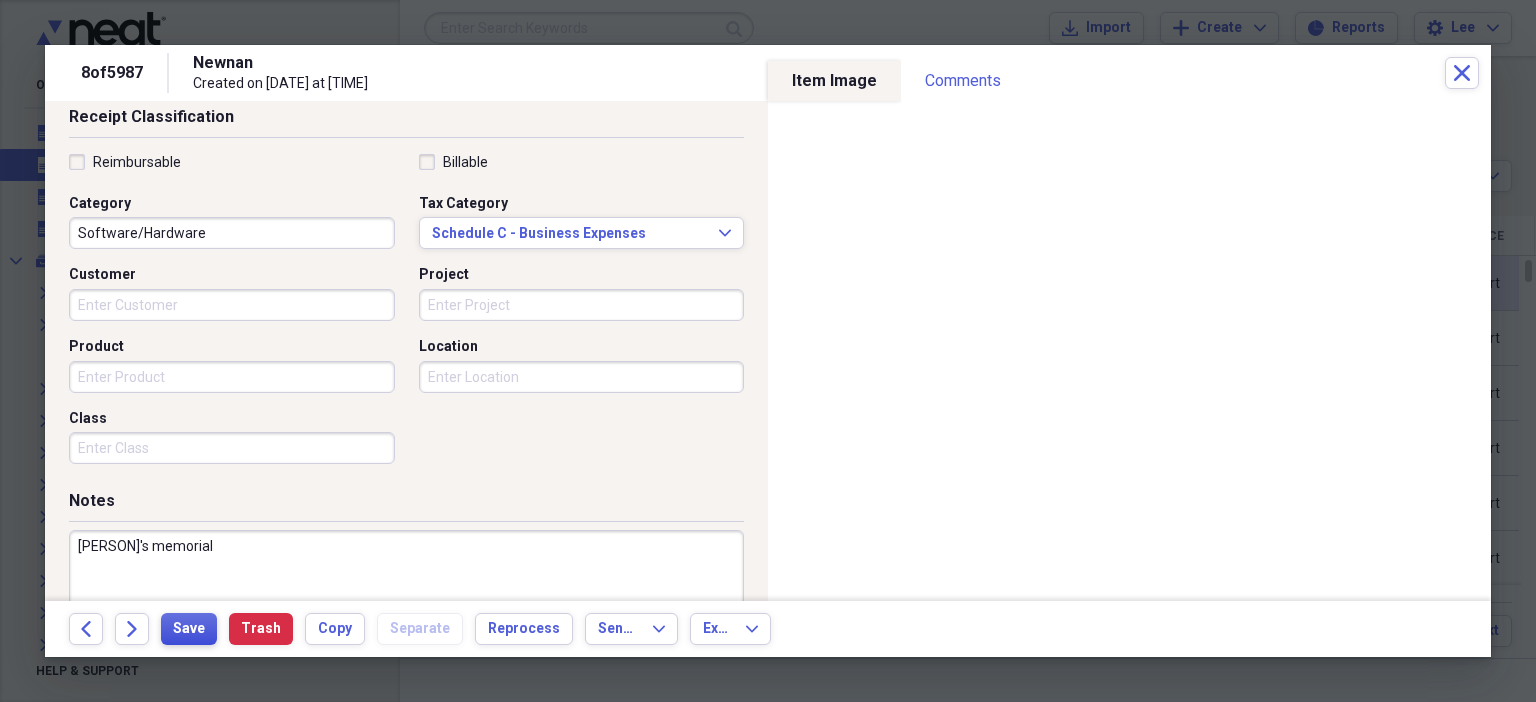 click on "Save" at bounding box center [189, 629] 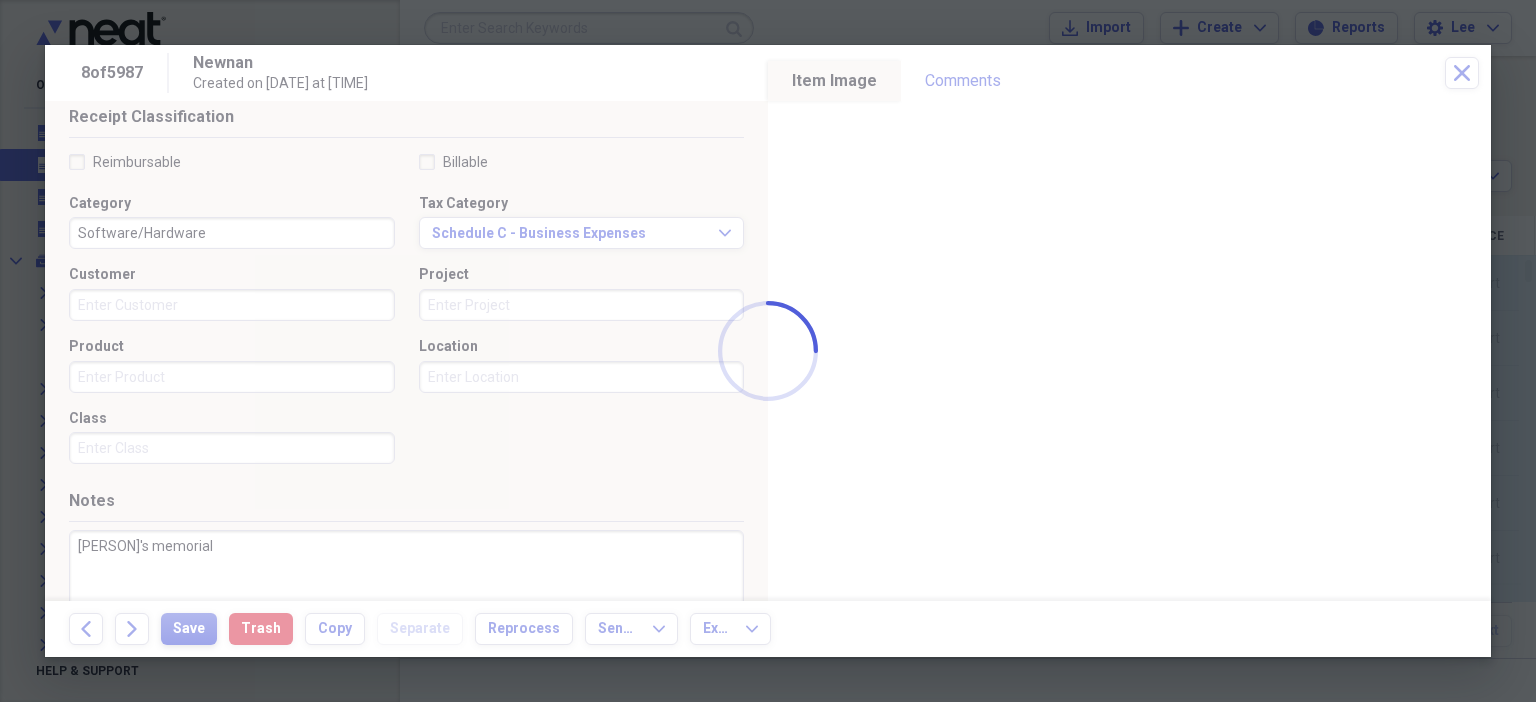 type on "[PERSON]'s memorial" 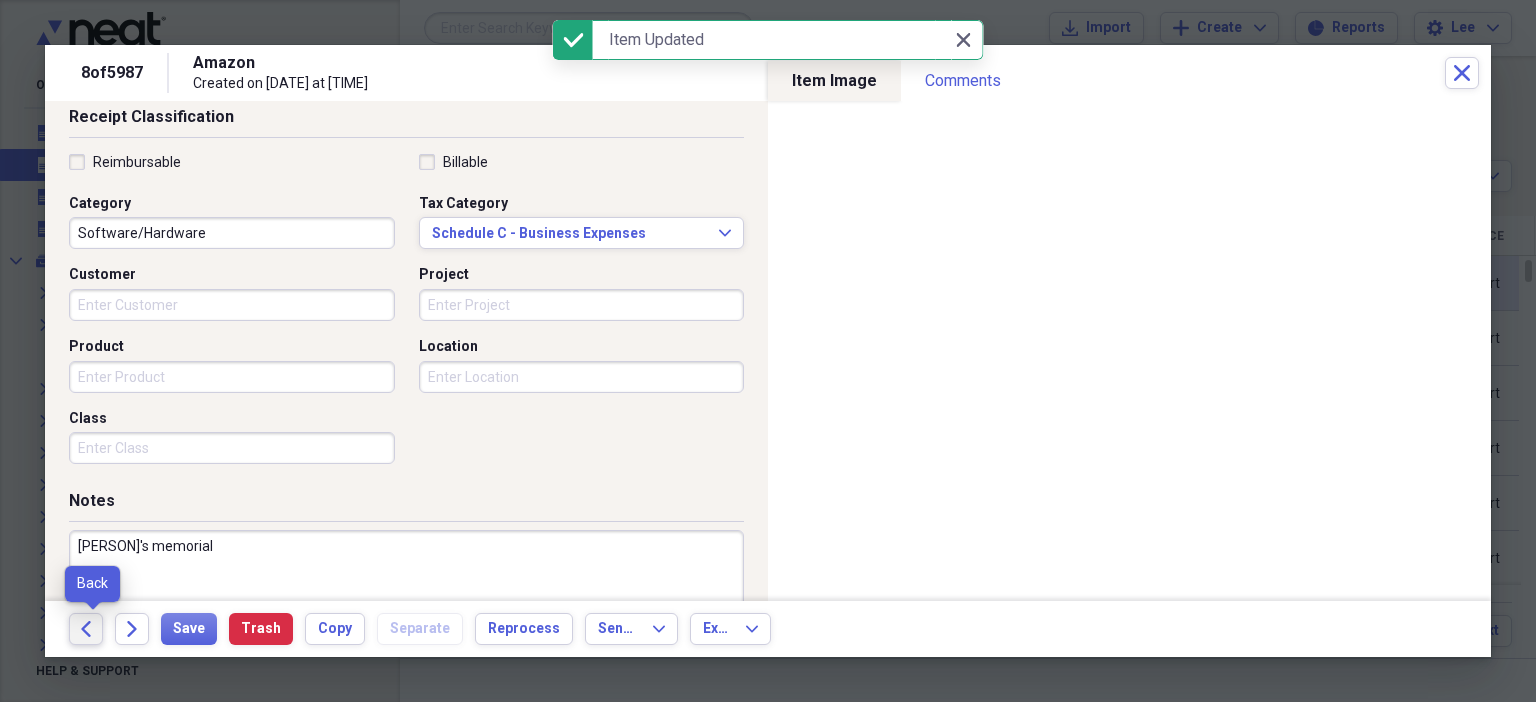 click on "Back" 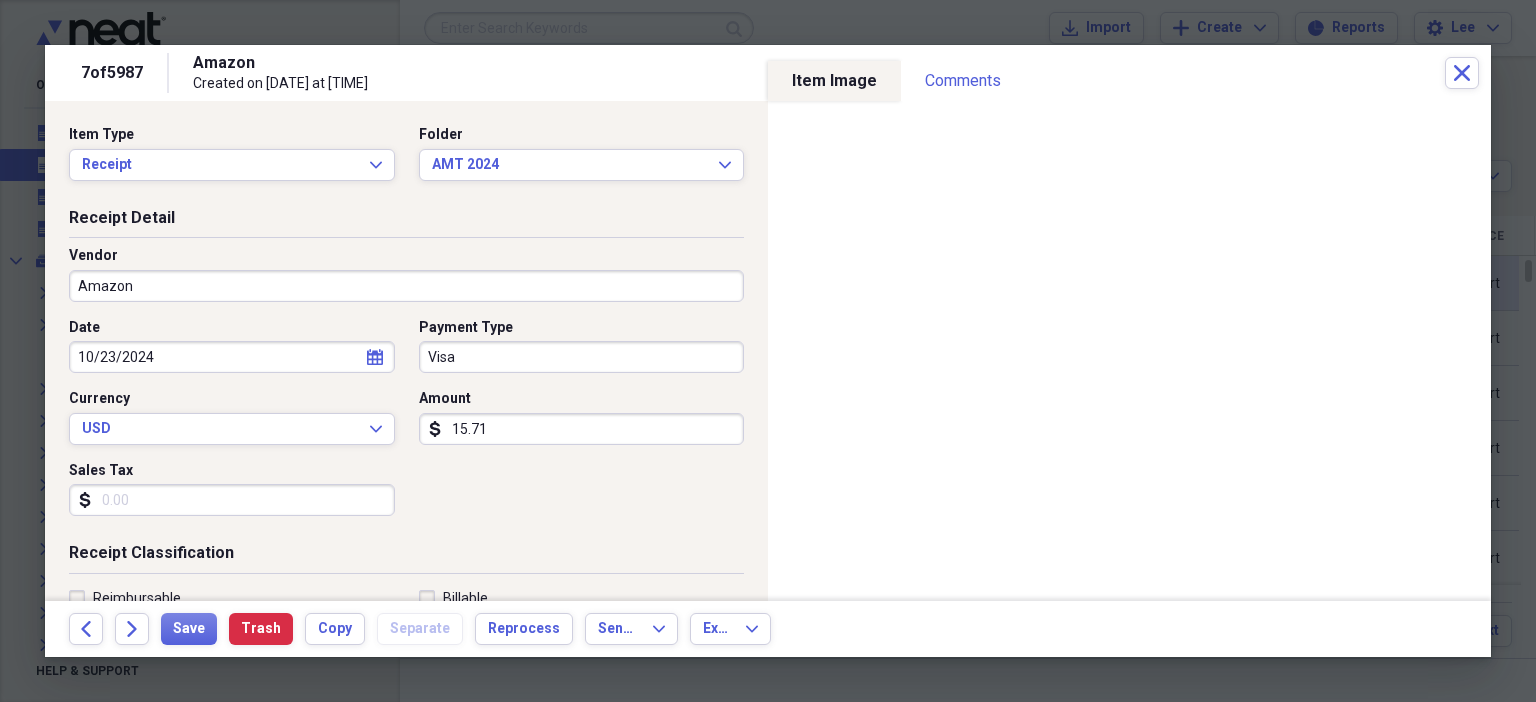 scroll, scrollTop: 436, scrollLeft: 0, axis: vertical 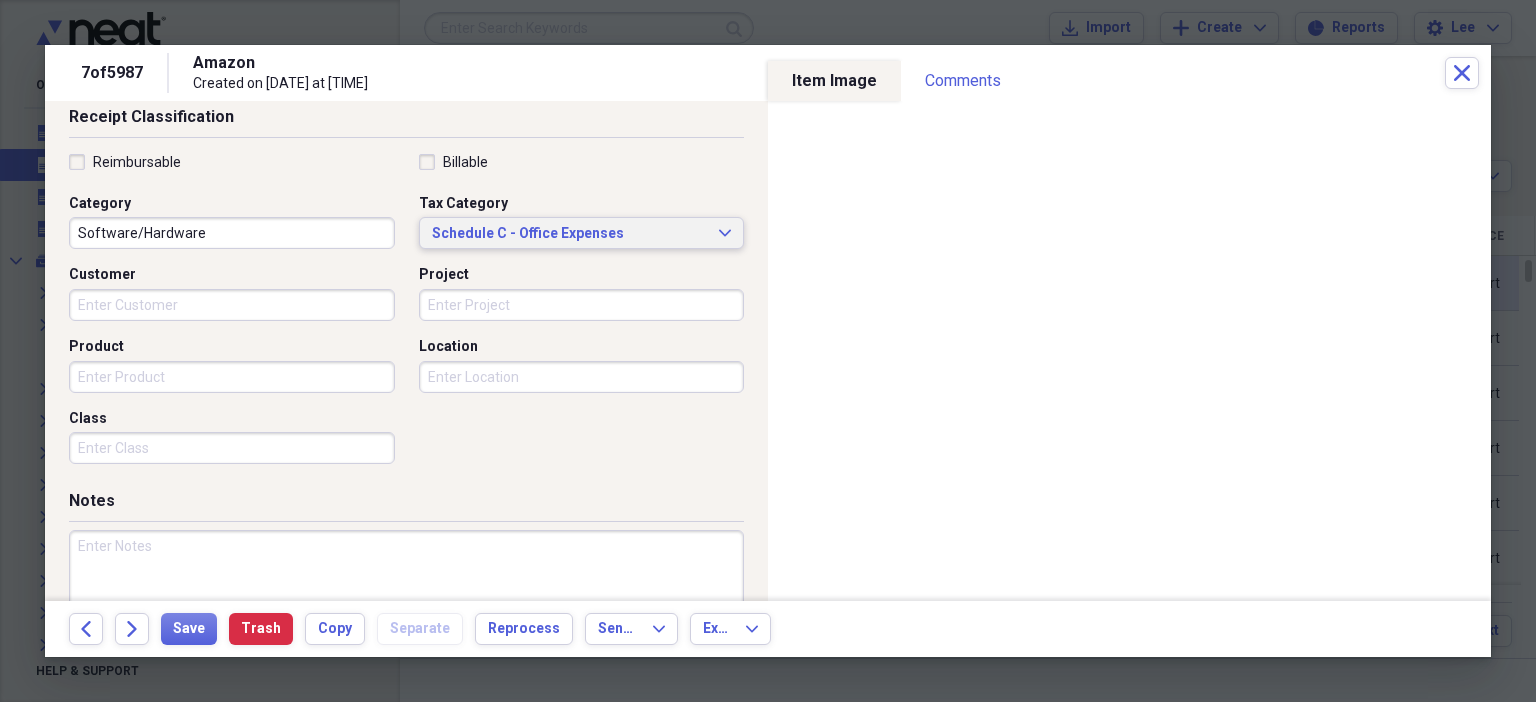 click on "Schedule C - Office Expenses" at bounding box center (570, 234) 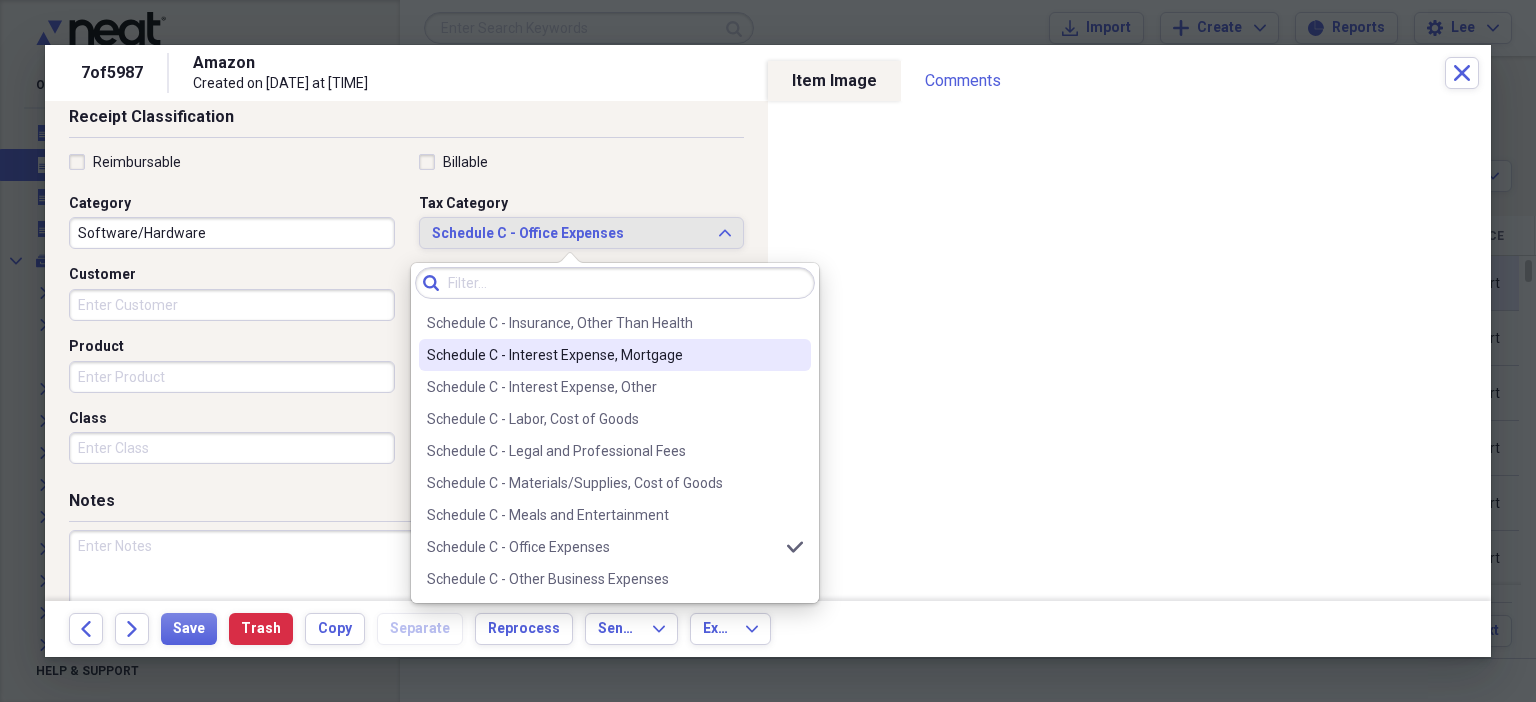 scroll, scrollTop: 3541, scrollLeft: 0, axis: vertical 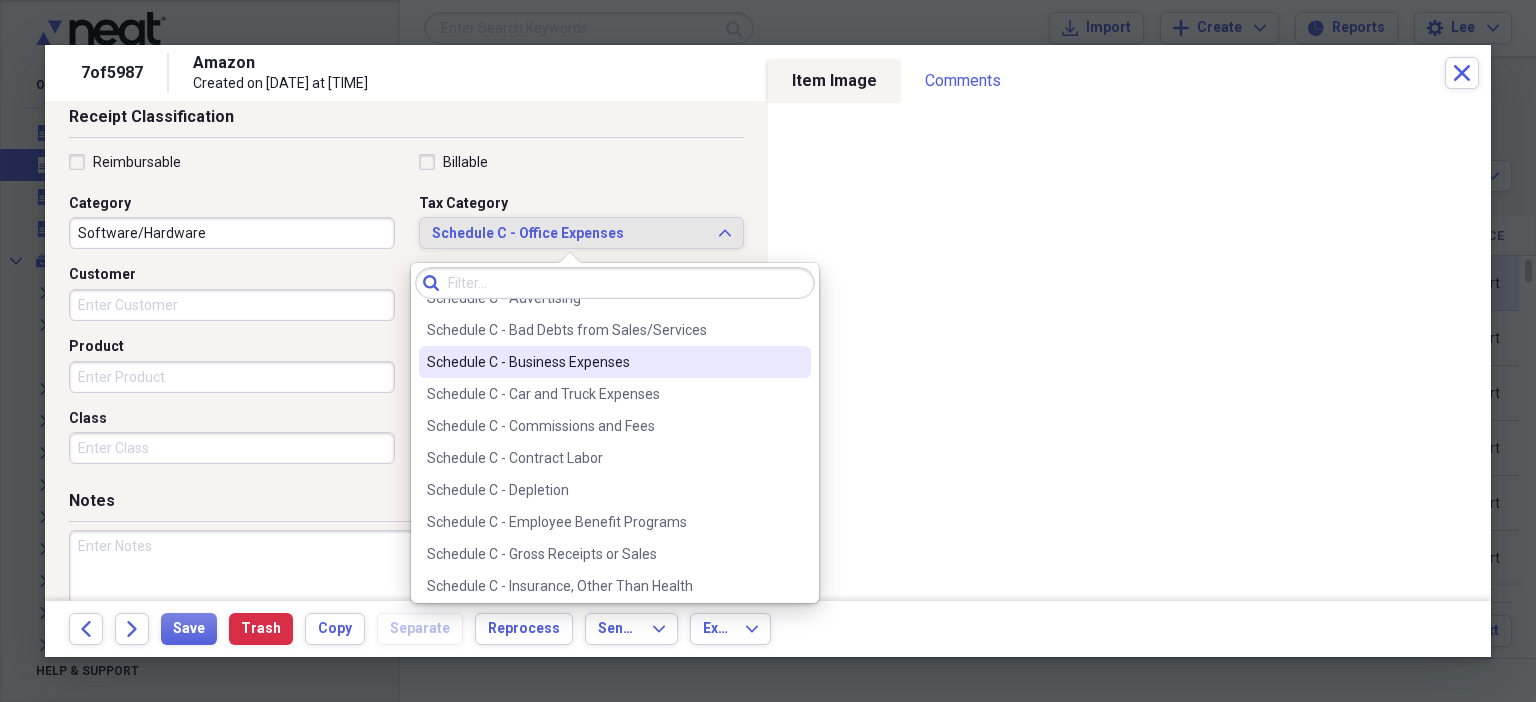 click on "Schedule C - Business Expenses" at bounding box center (603, 362) 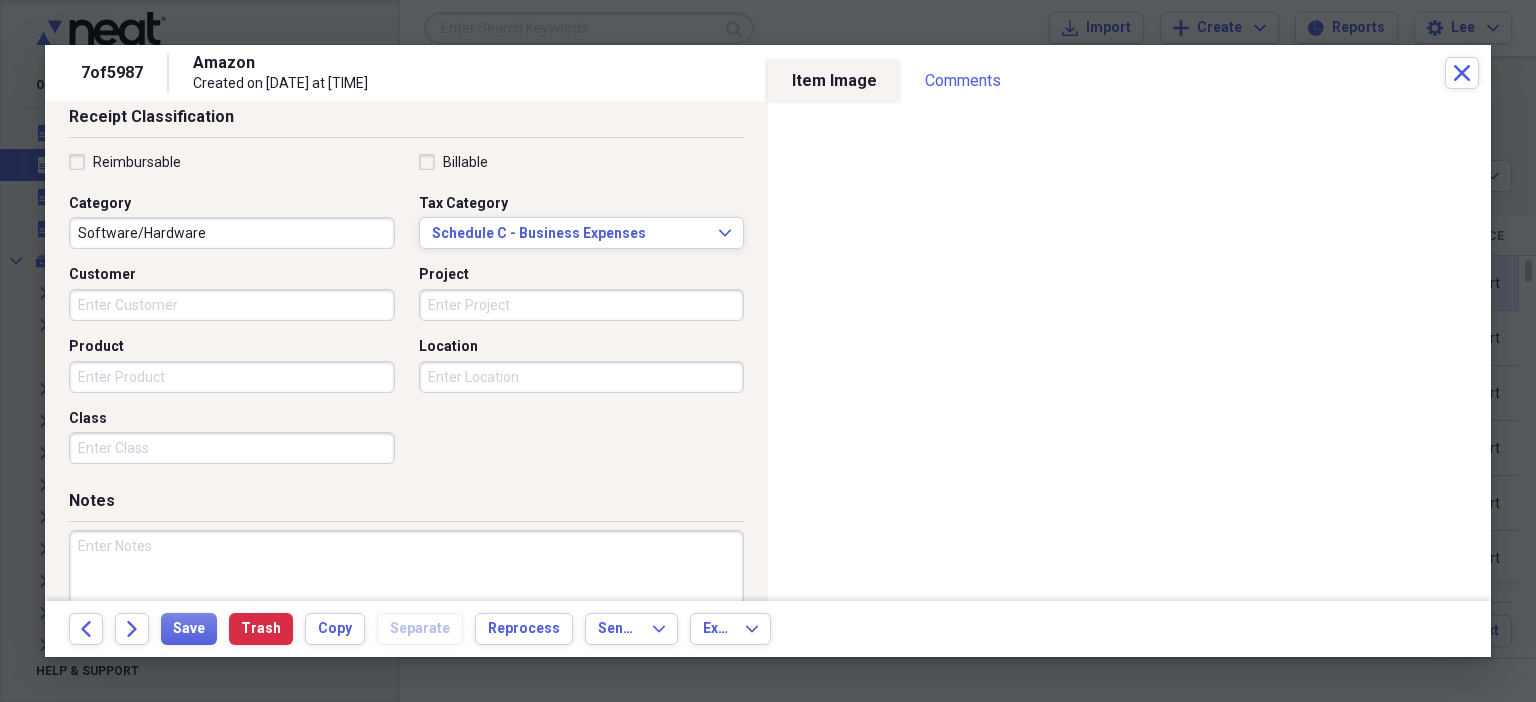 click at bounding box center [406, 595] 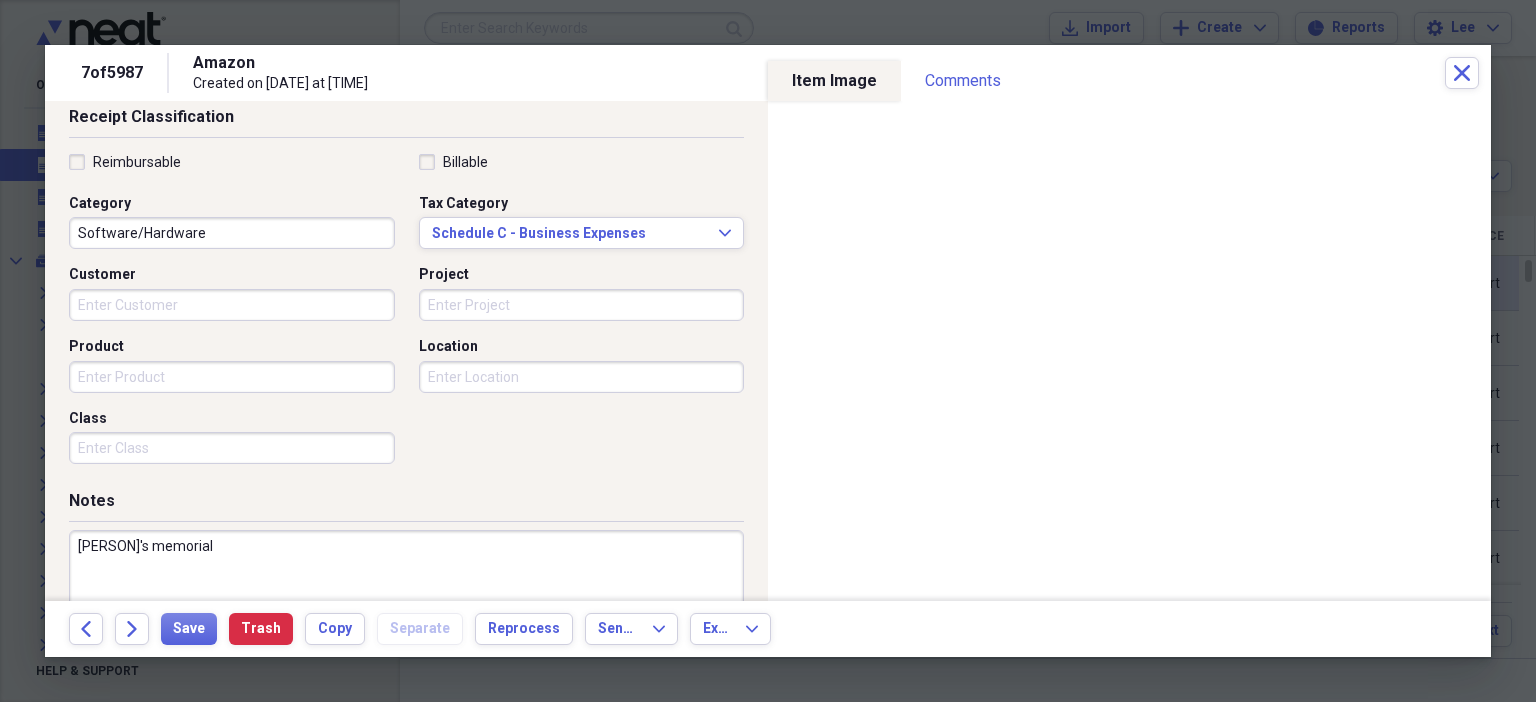 type on "[PERSON]'s memorial" 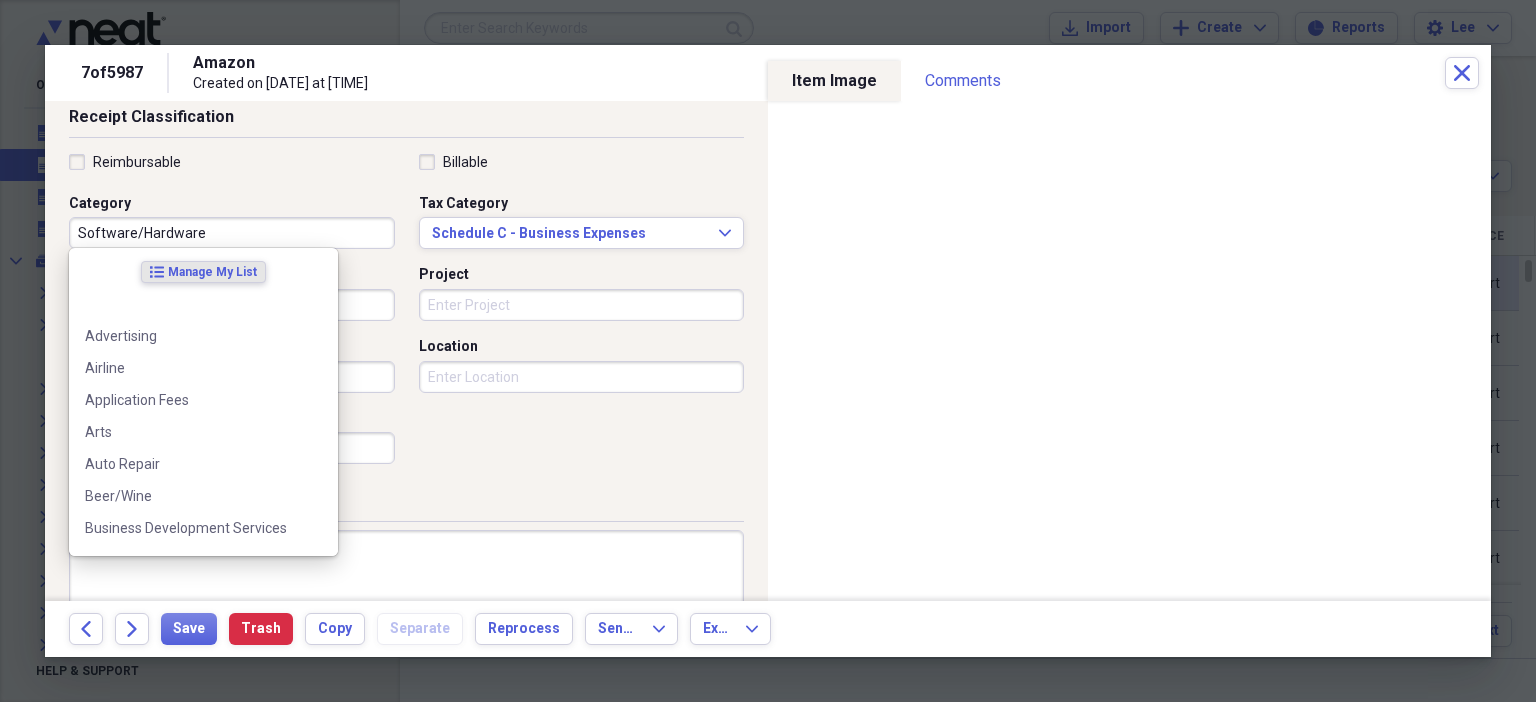 click on "Software/Hardware" at bounding box center [232, 233] 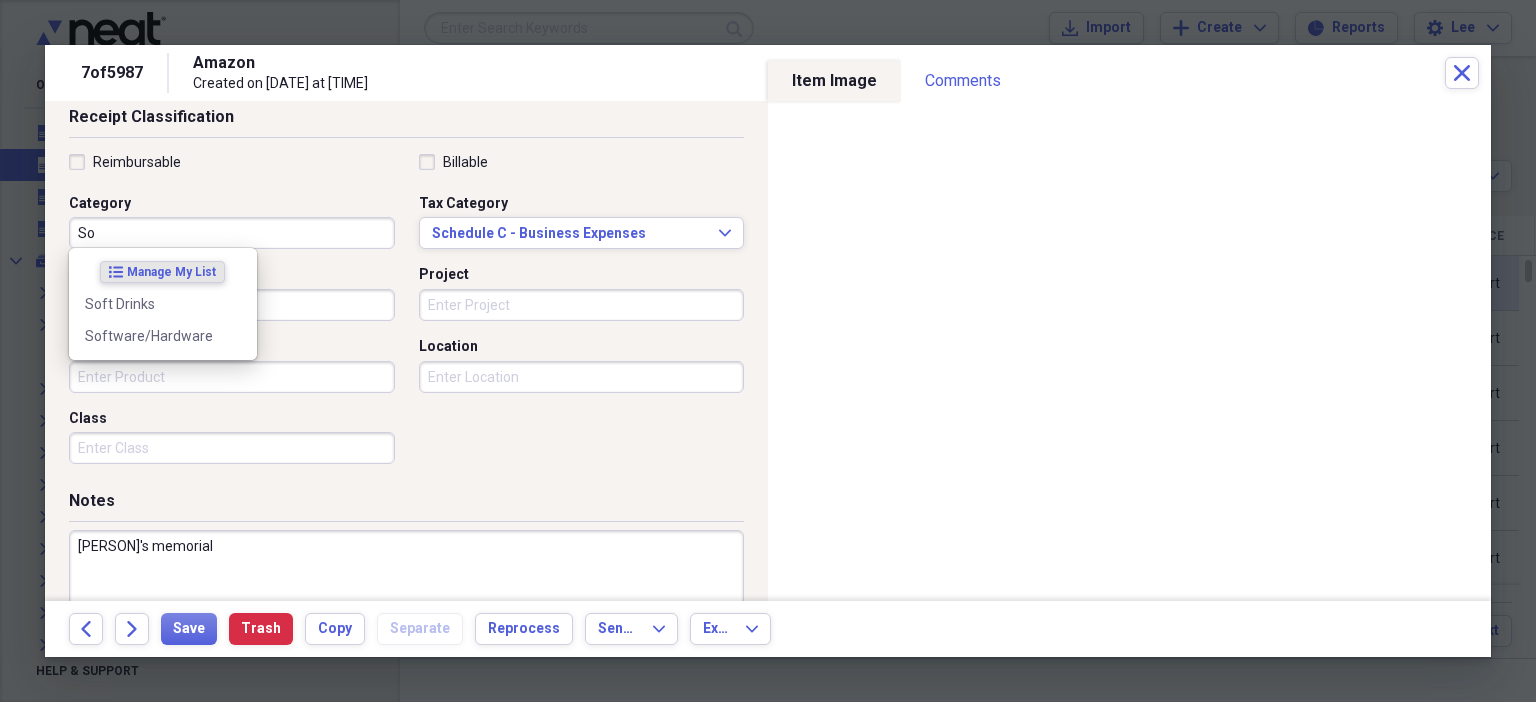type on "S" 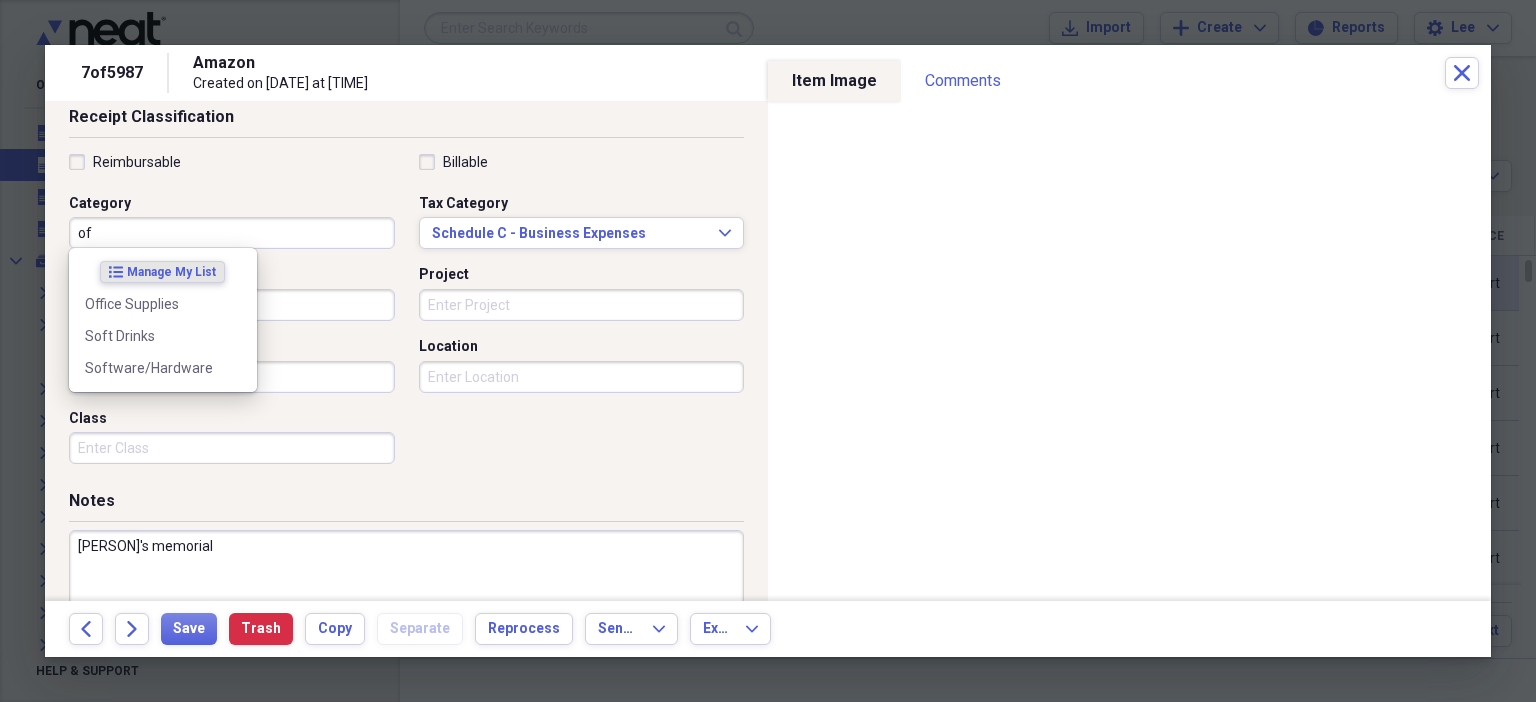 type on "o" 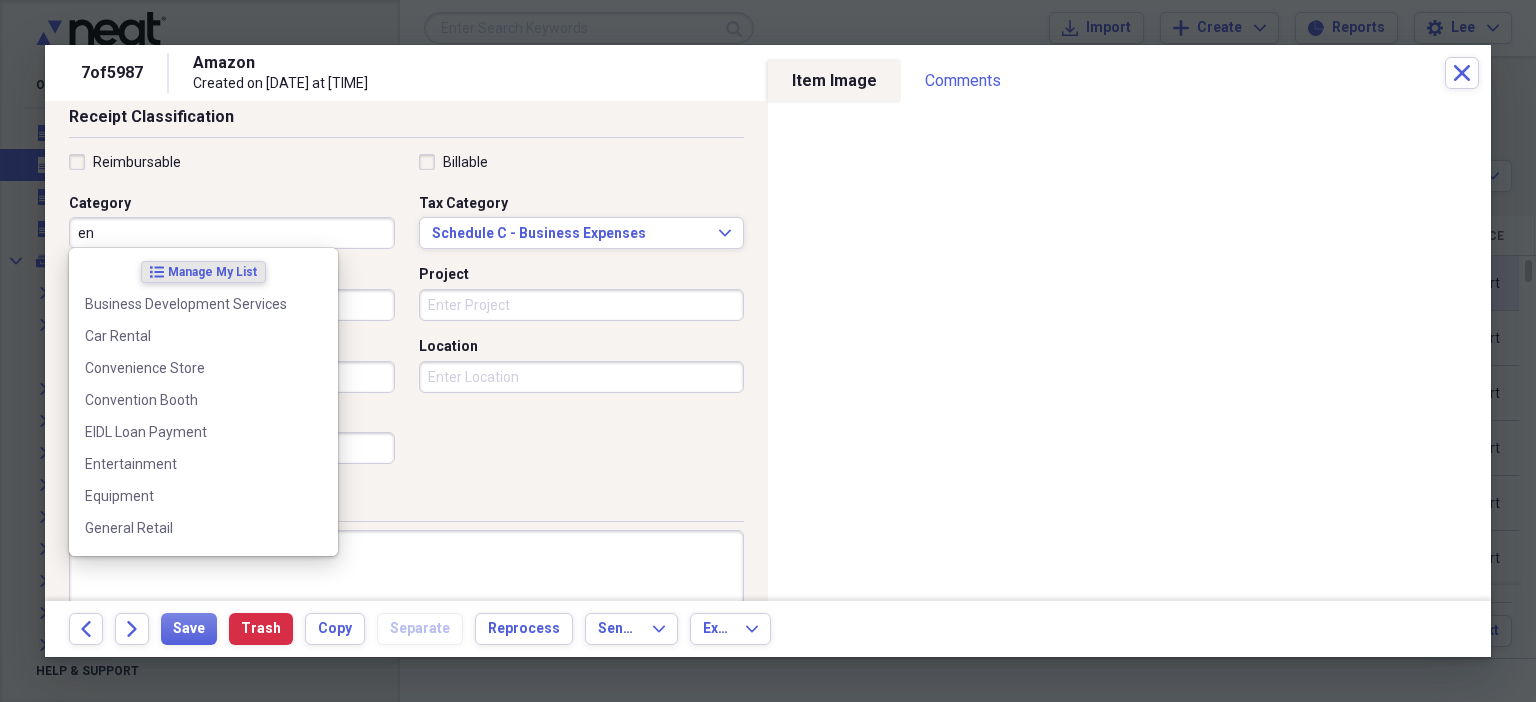 type on "e" 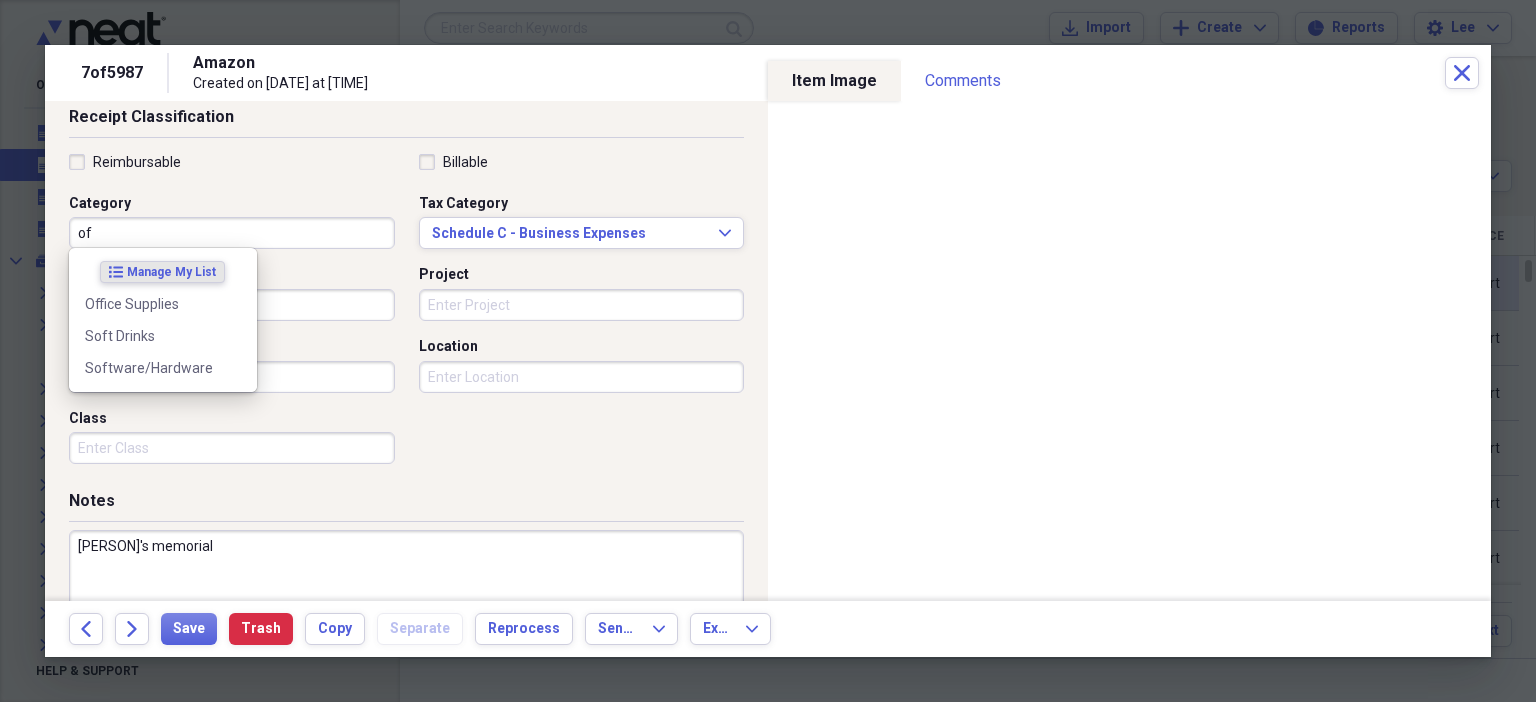 type on "o" 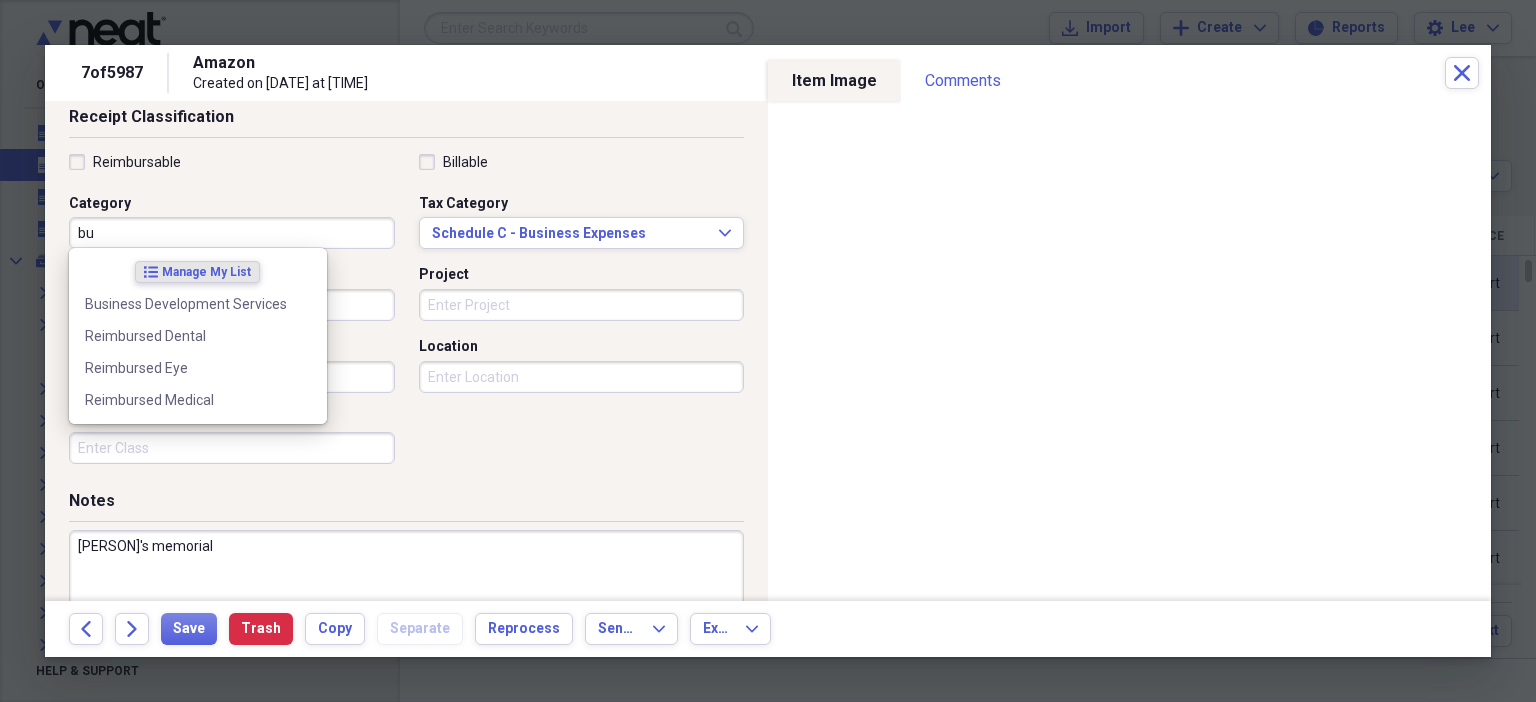 type on "b" 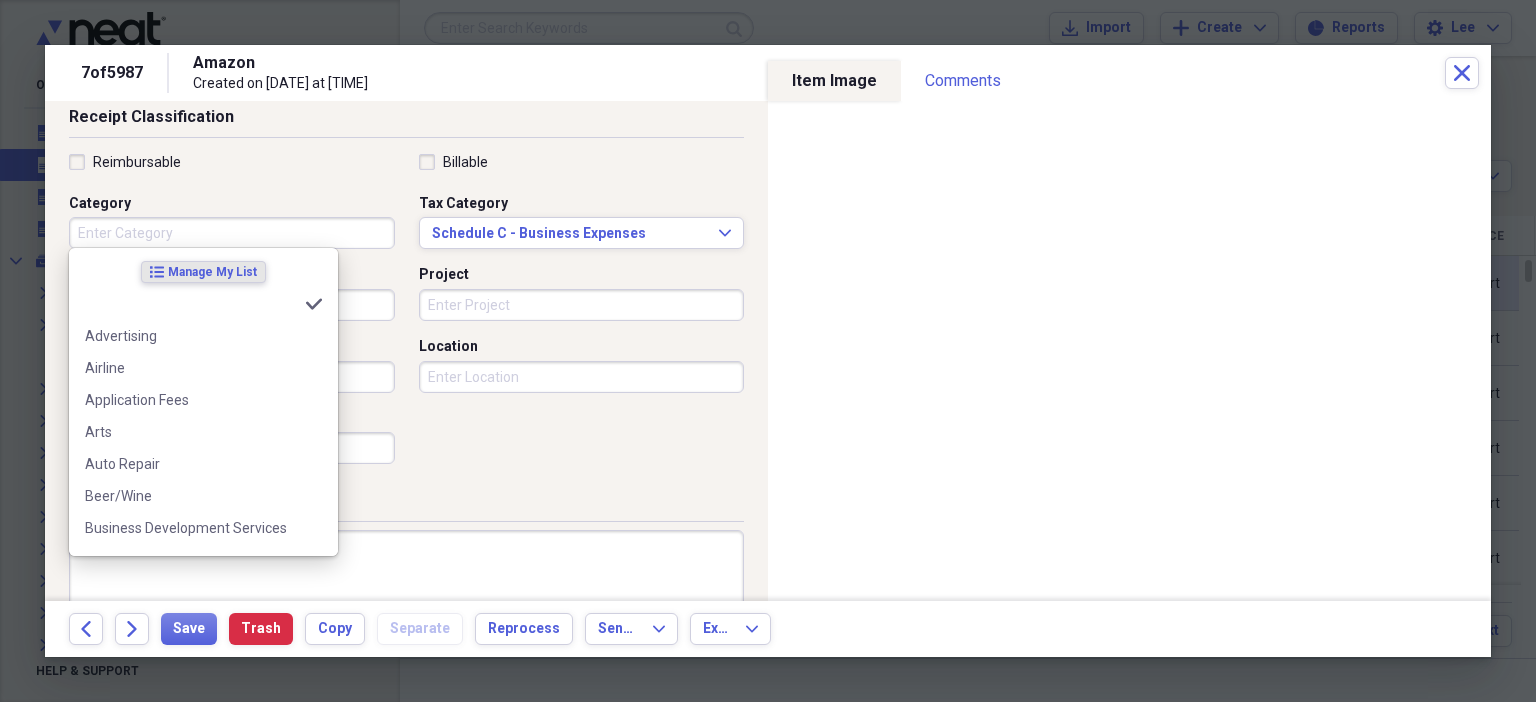 click on "Category" at bounding box center (232, 233) 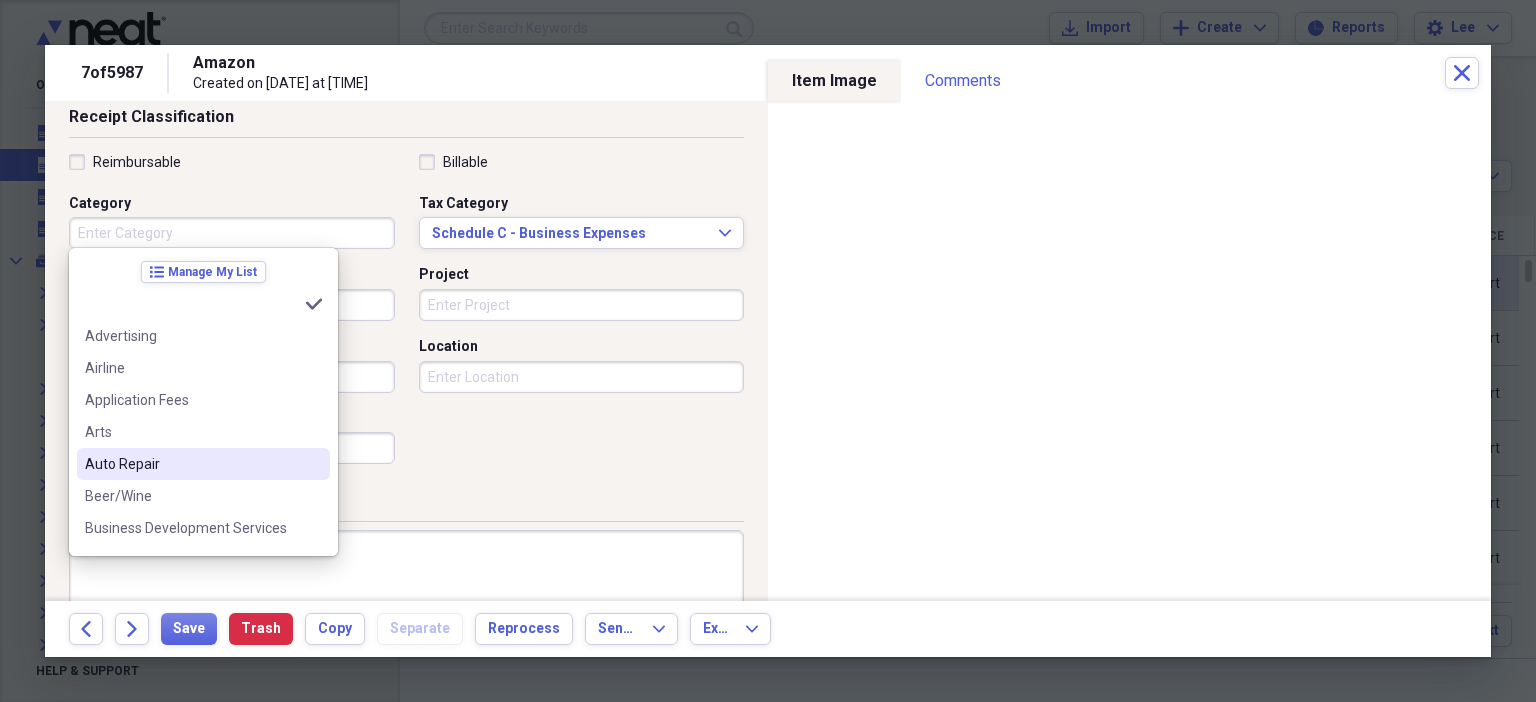 scroll, scrollTop: 262, scrollLeft: 0, axis: vertical 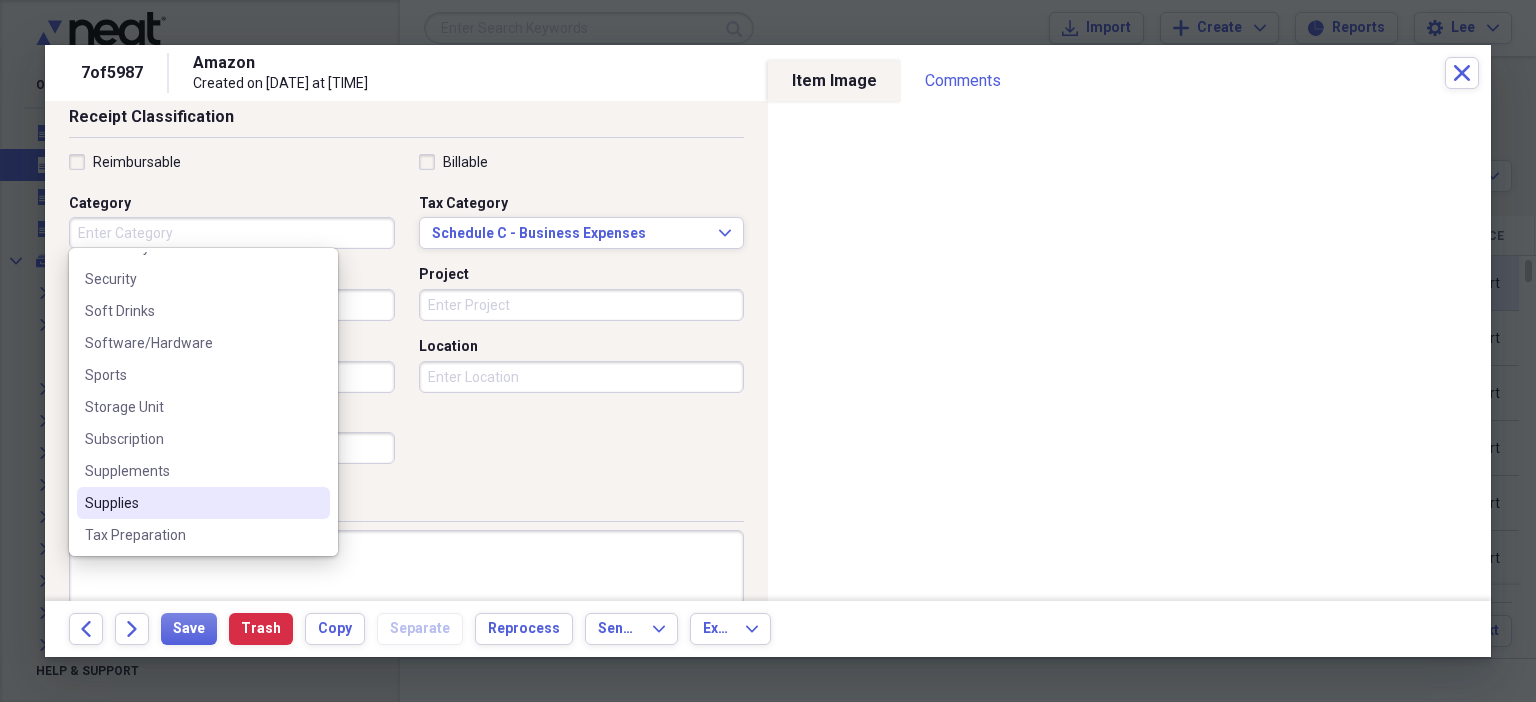 click on "Supplies" at bounding box center [203, 503] 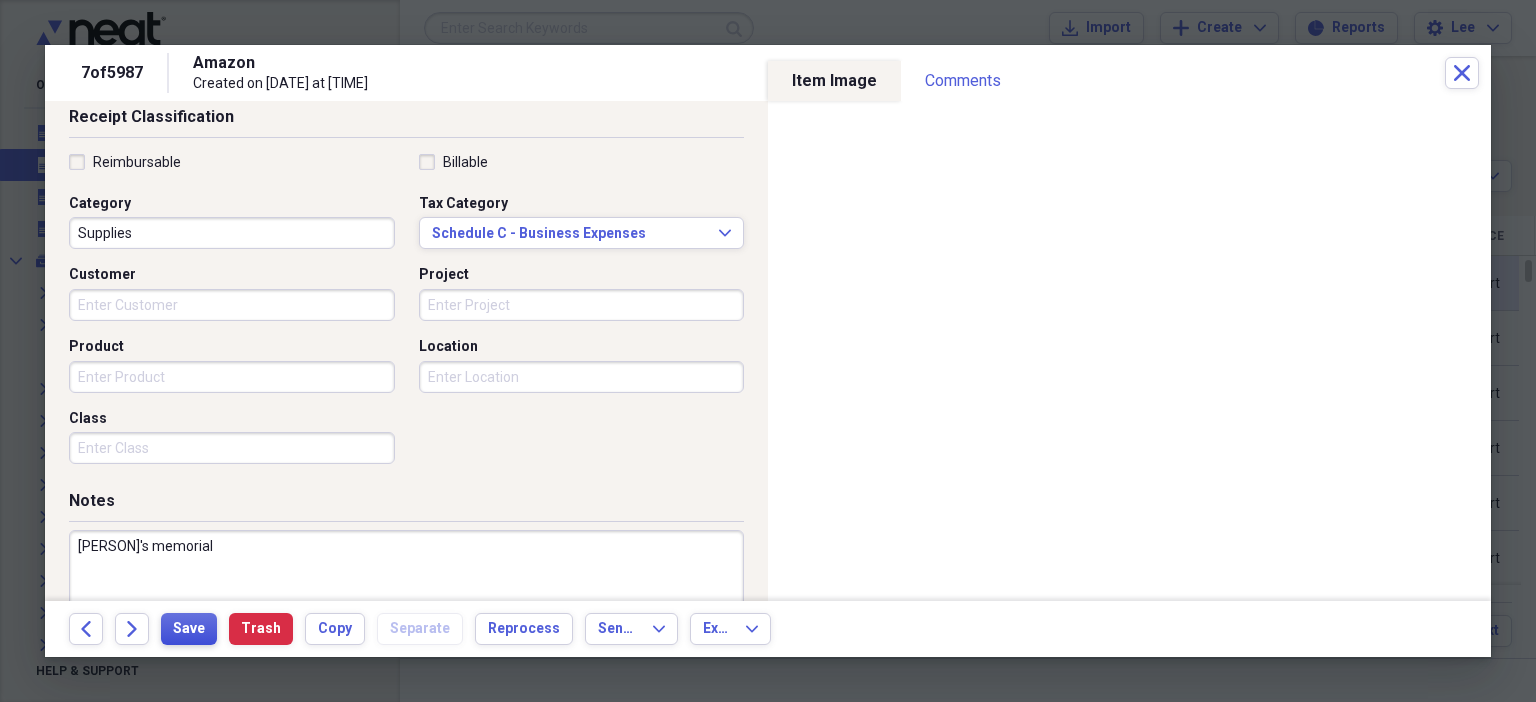 click on "Save" at bounding box center [189, 629] 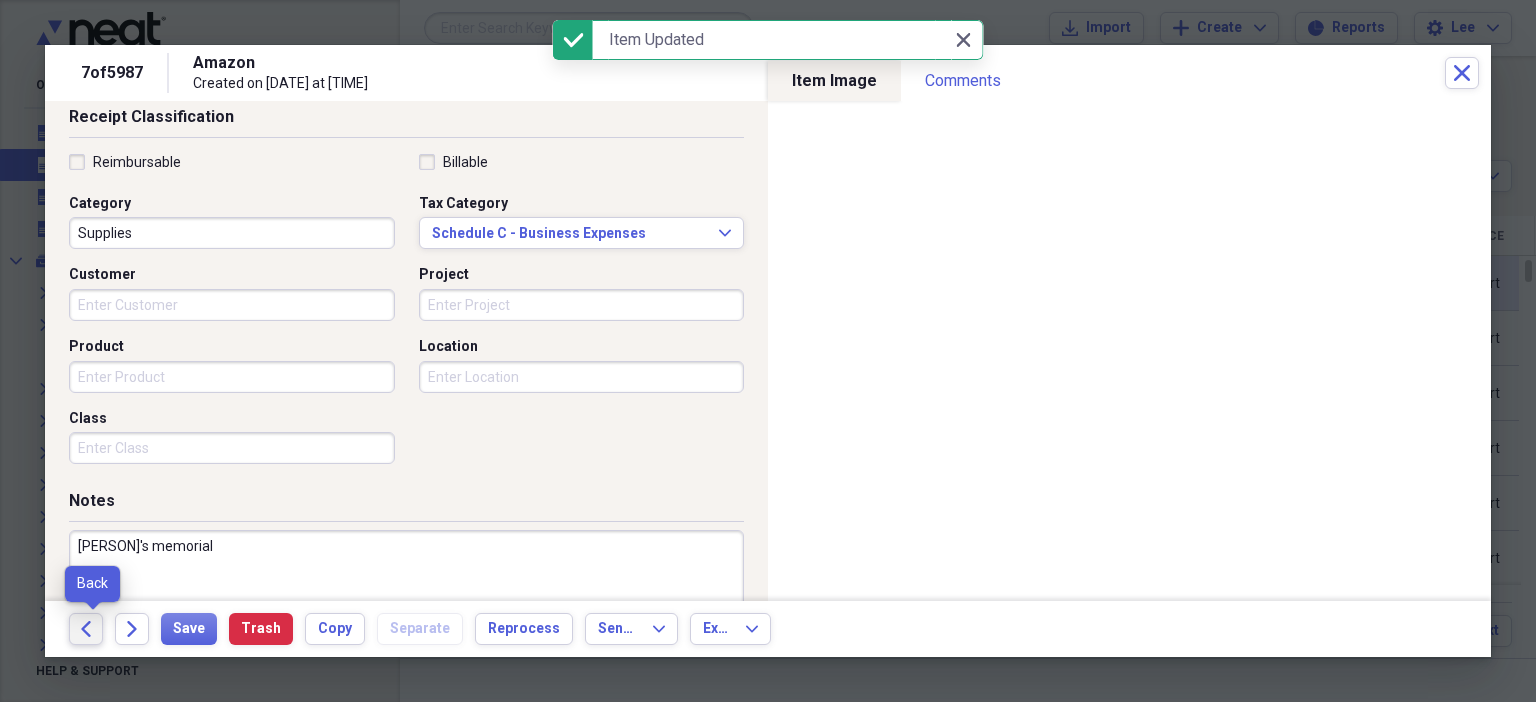 click 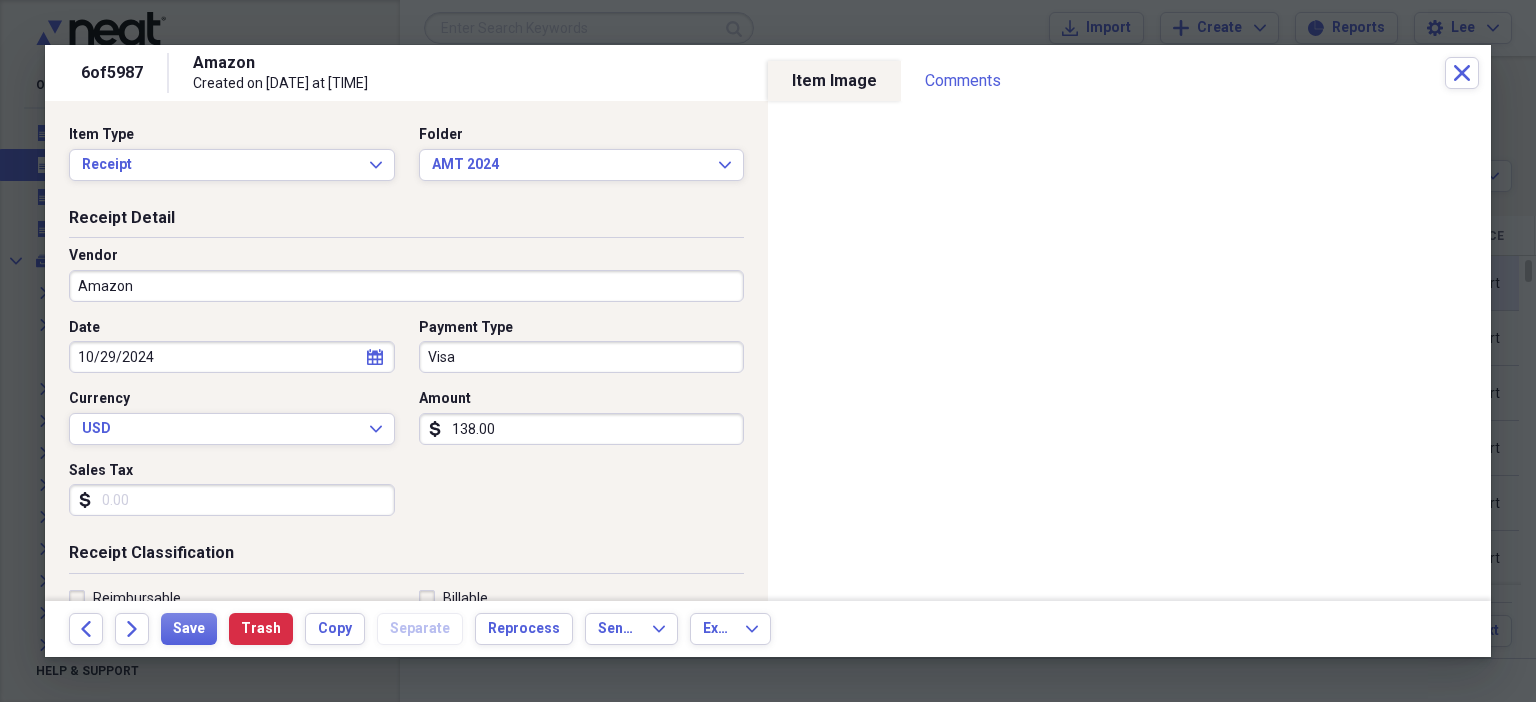 scroll, scrollTop: 436, scrollLeft: 0, axis: vertical 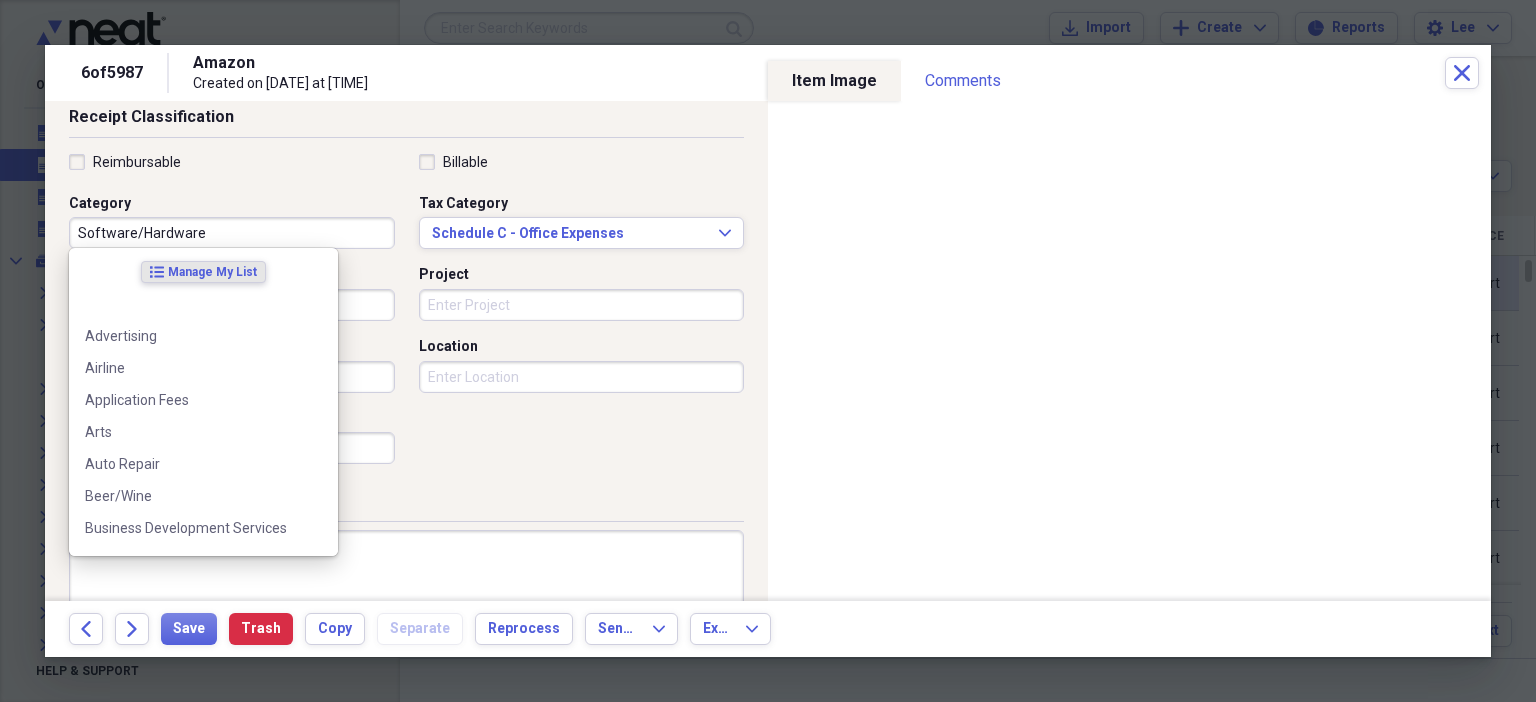click on "Software/Hardware" at bounding box center [232, 233] 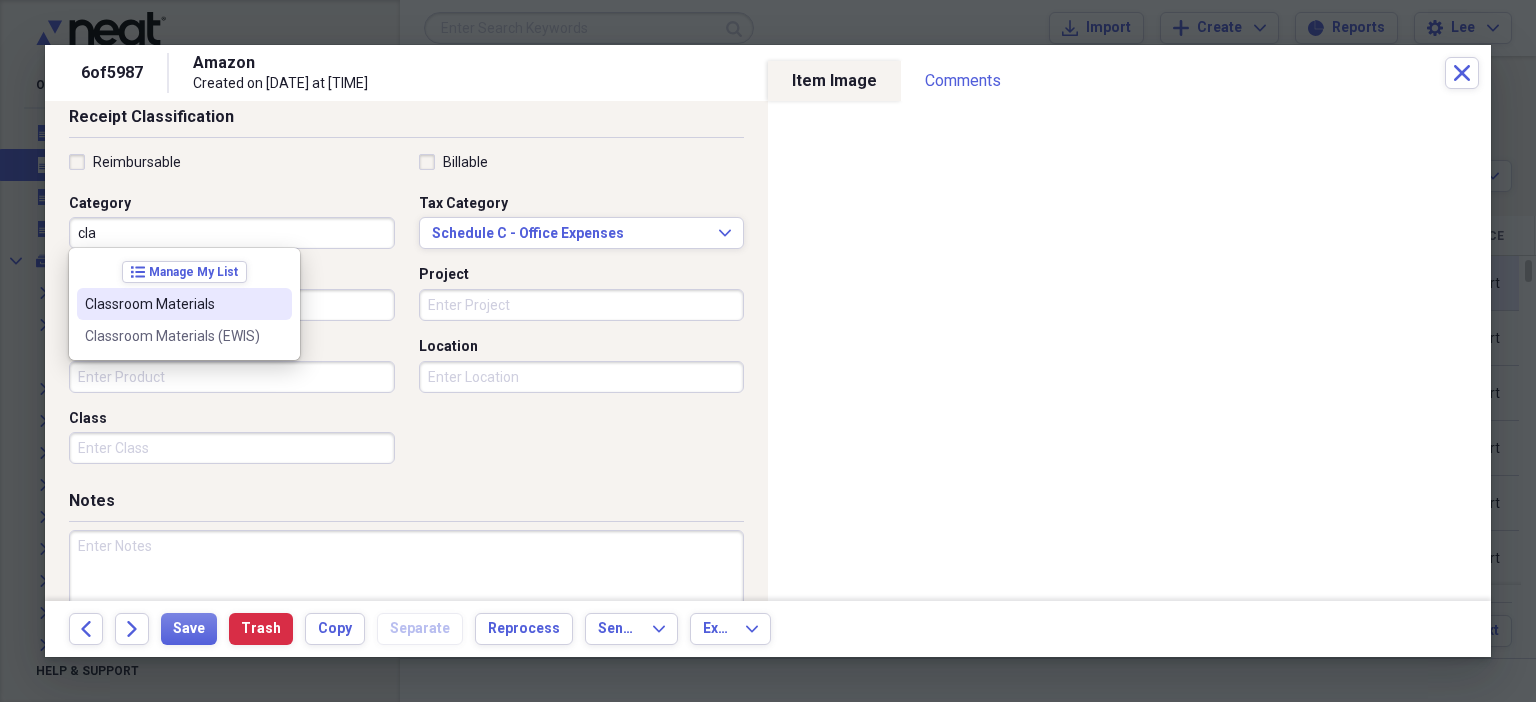 click on "Classroom Materials" at bounding box center [172, 304] 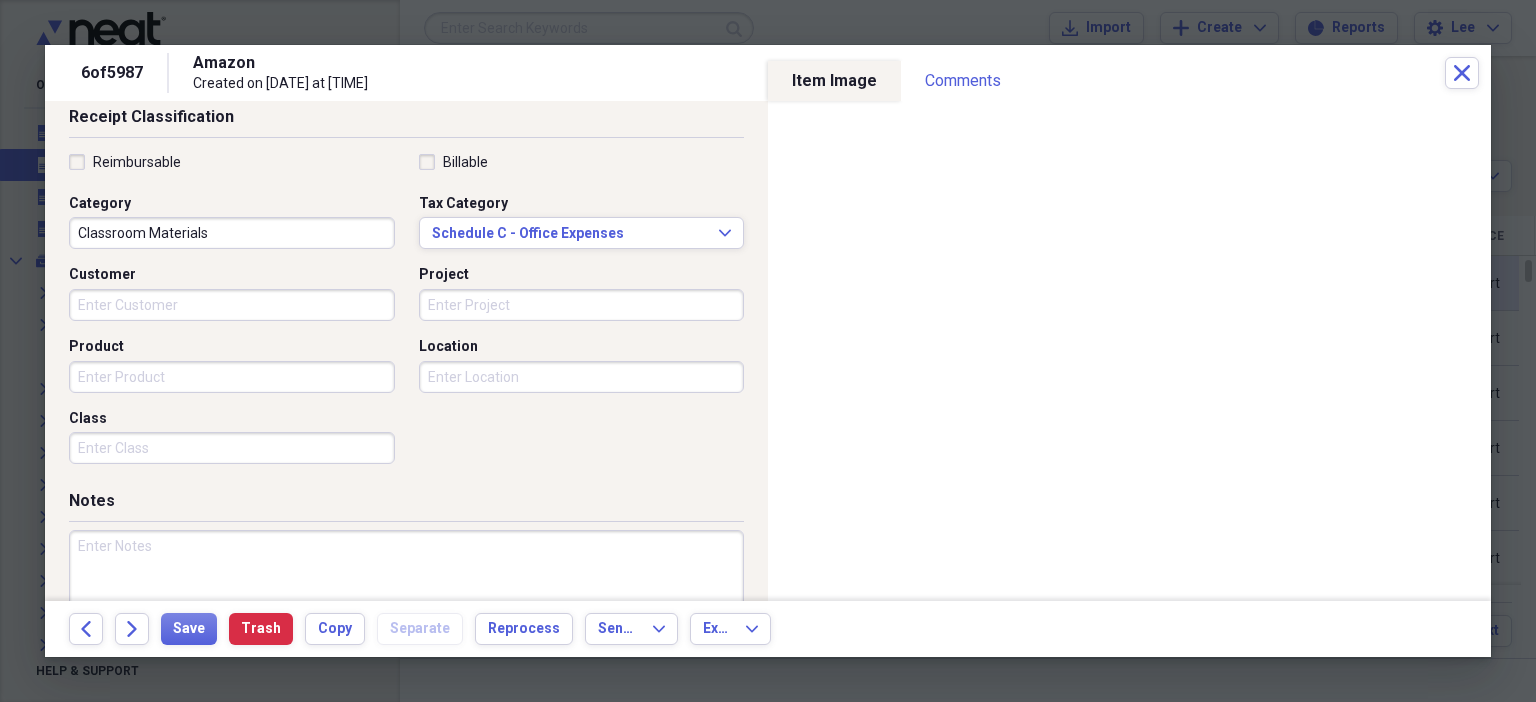 click at bounding box center [406, 595] 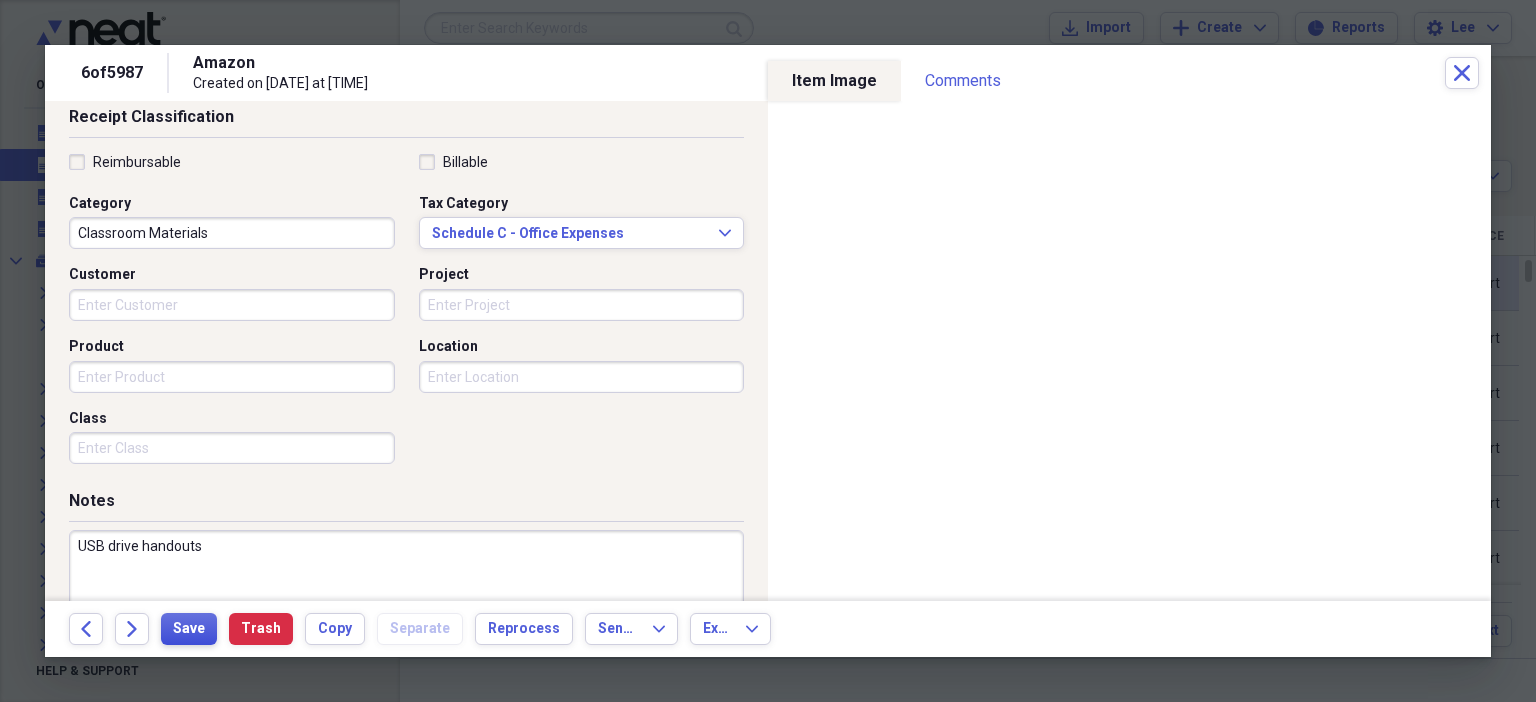 type on "USB drive handouts" 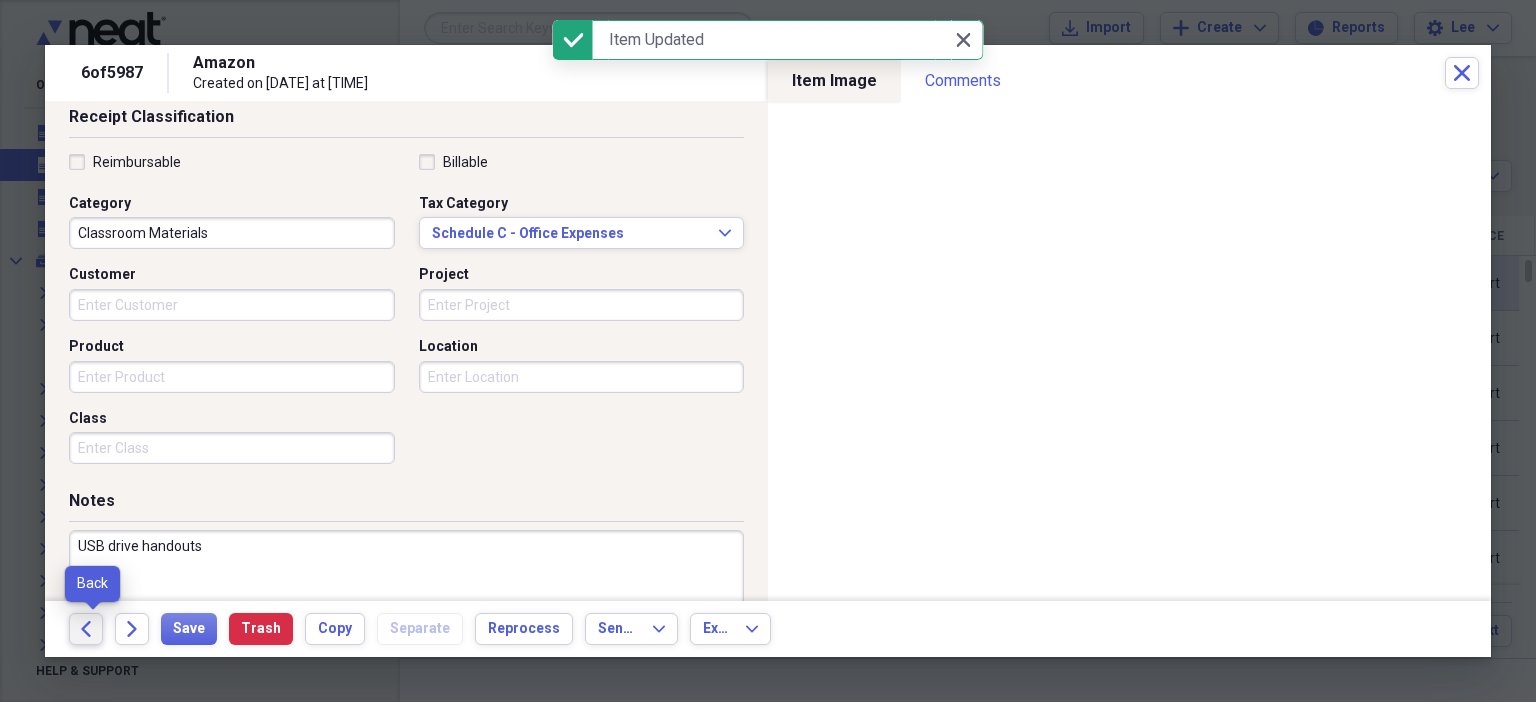 click on "Back" 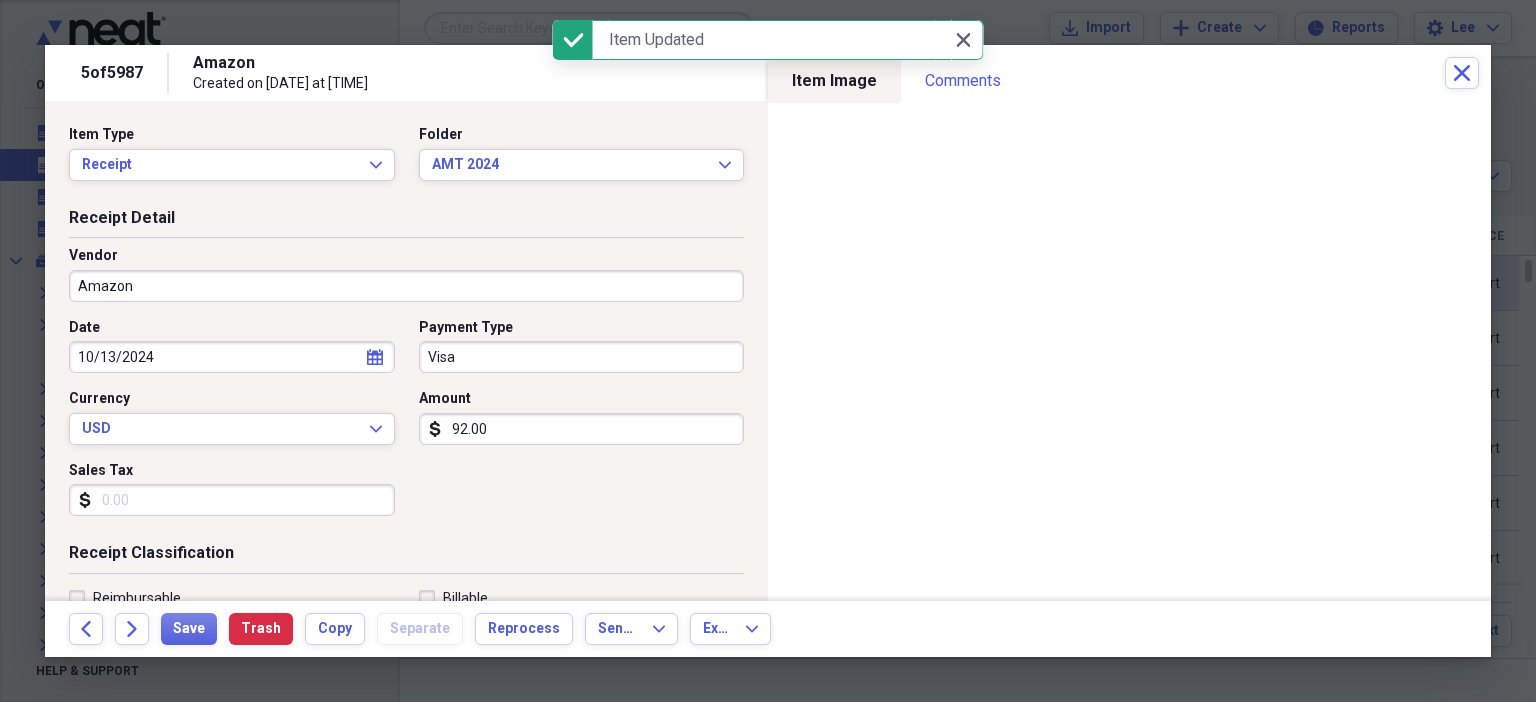 scroll, scrollTop: 436, scrollLeft: 0, axis: vertical 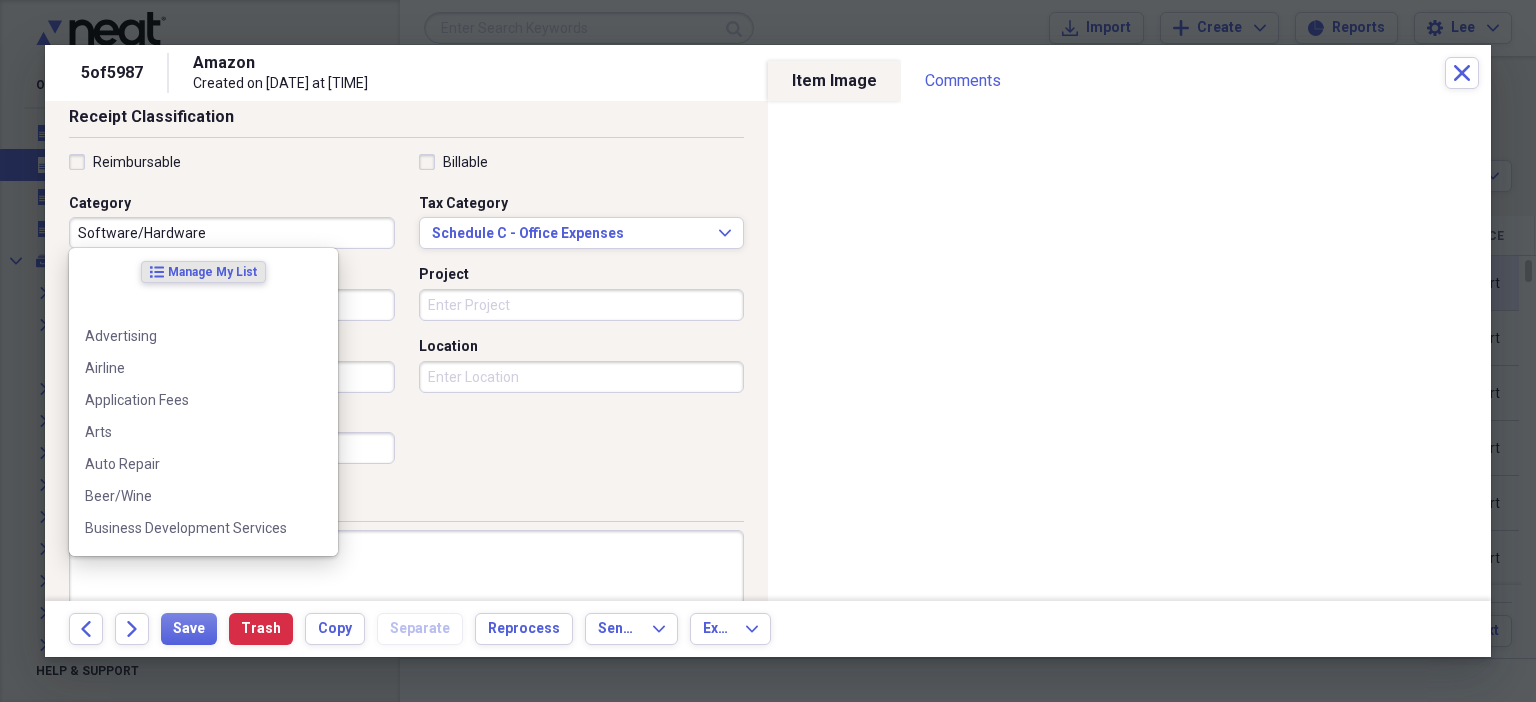 click on "Software/Hardware" at bounding box center [232, 233] 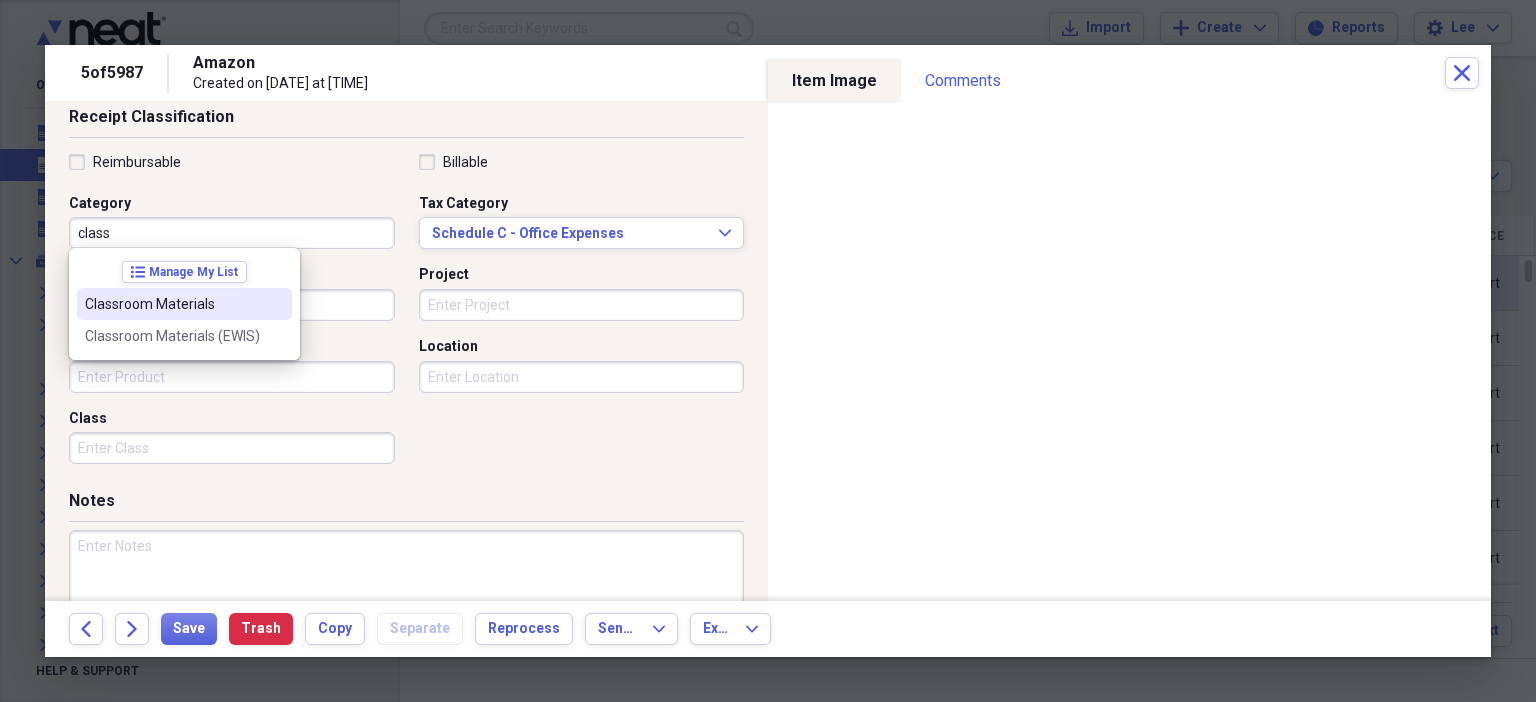 click on "Classroom Materials" at bounding box center (172, 304) 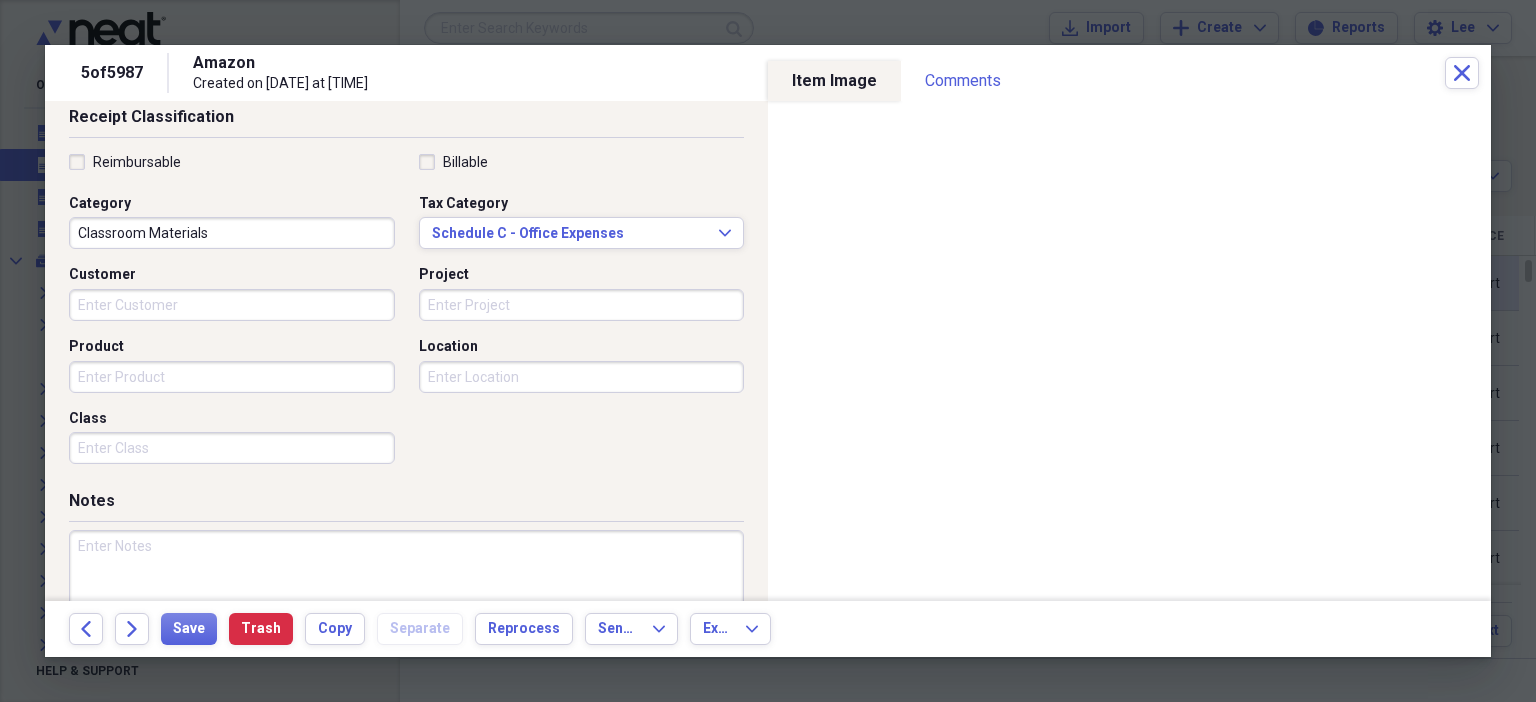 click at bounding box center (406, 595) 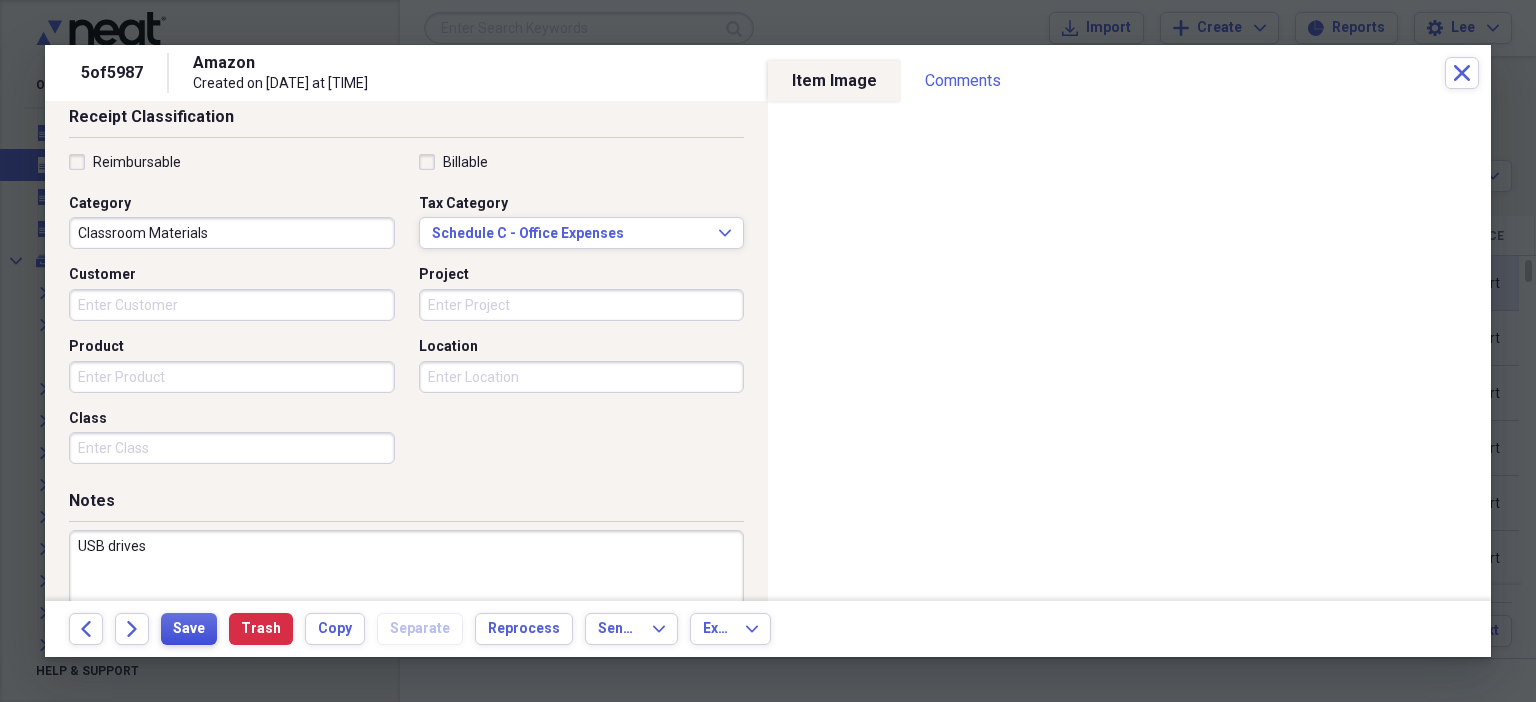 type on "USB drives" 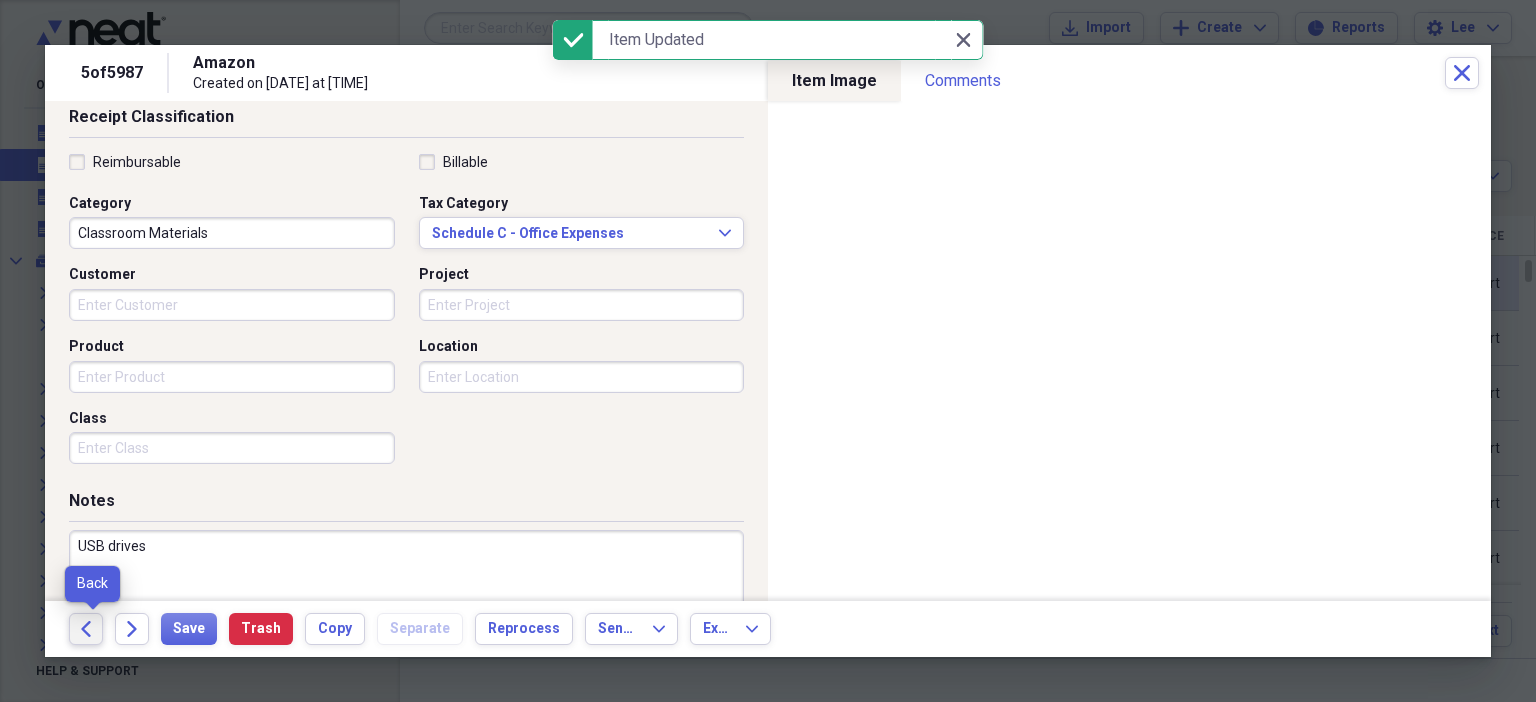 click on "Back" 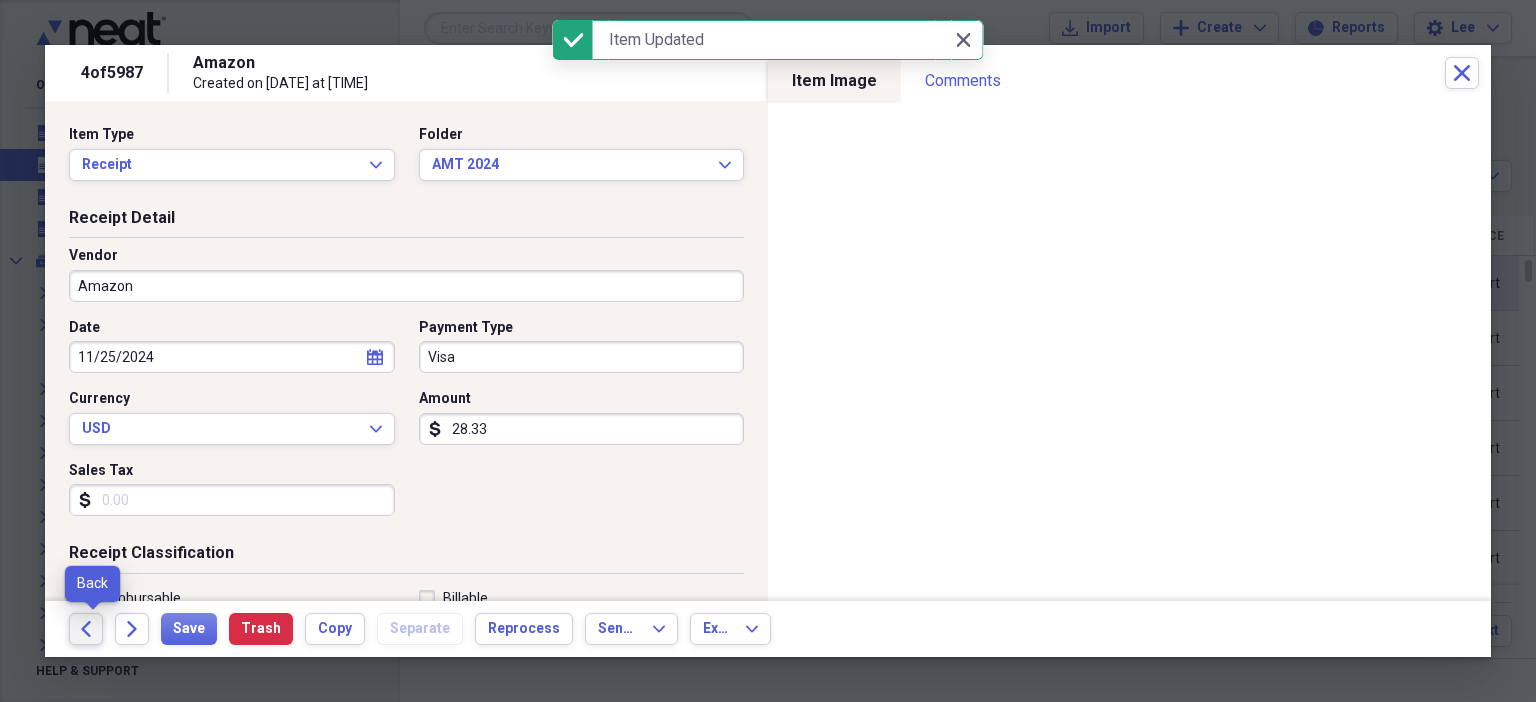 click on "Back" 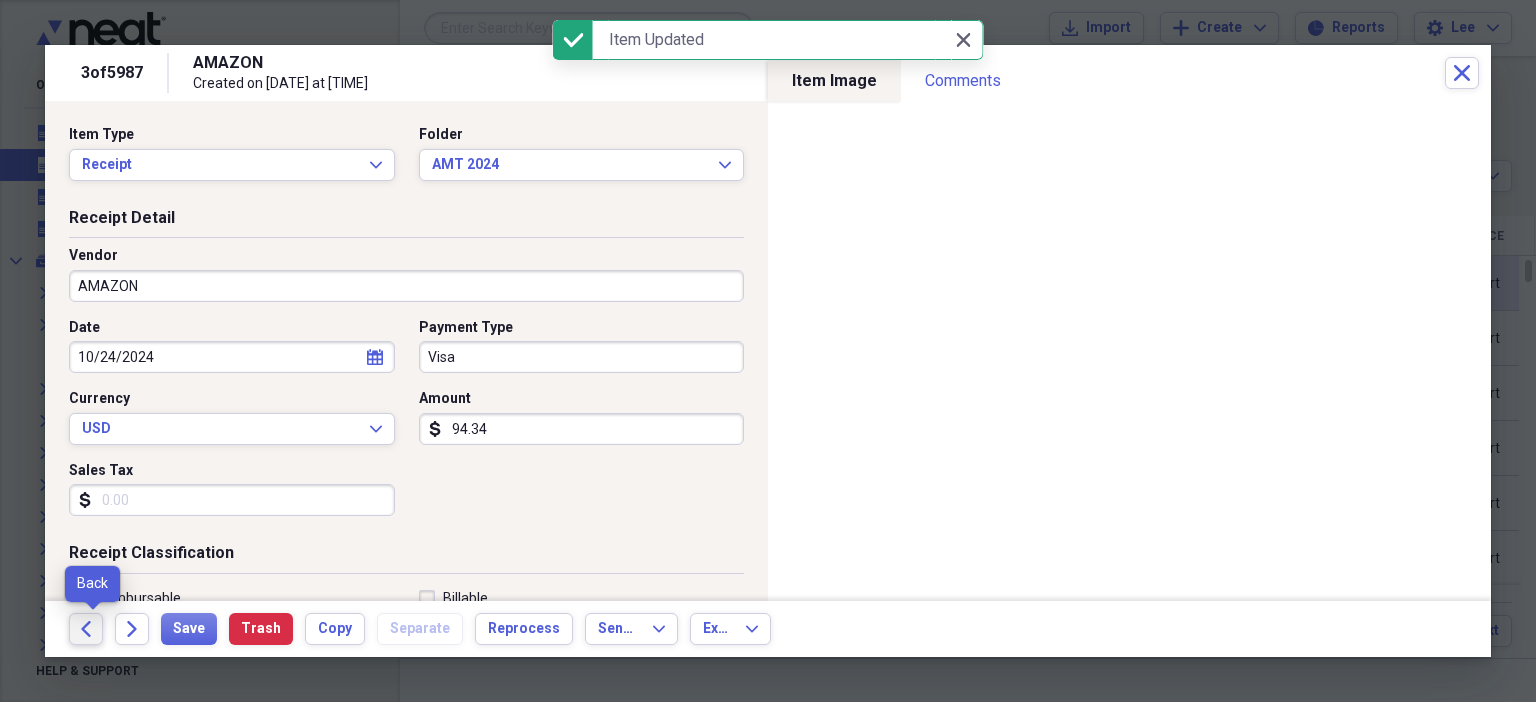 click on "Back" 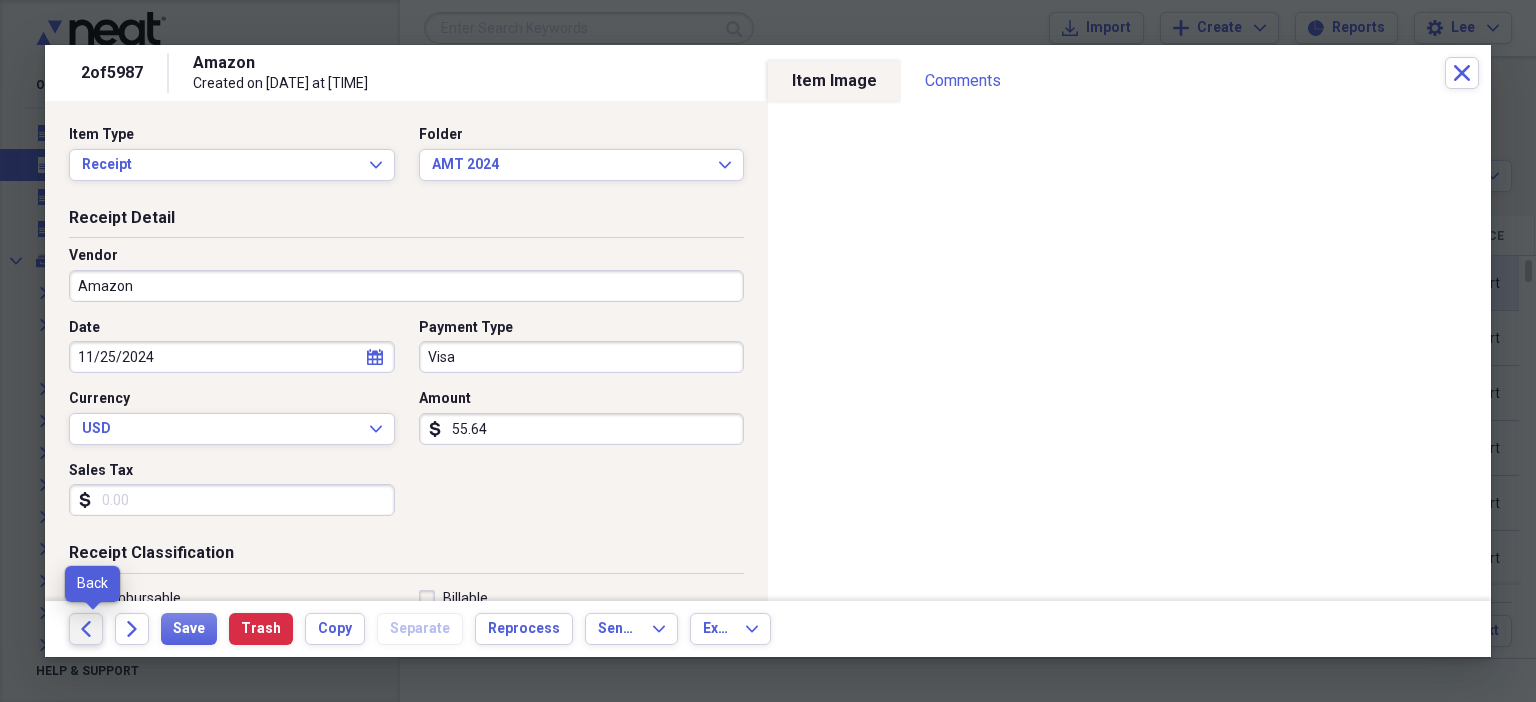 click on "Back" 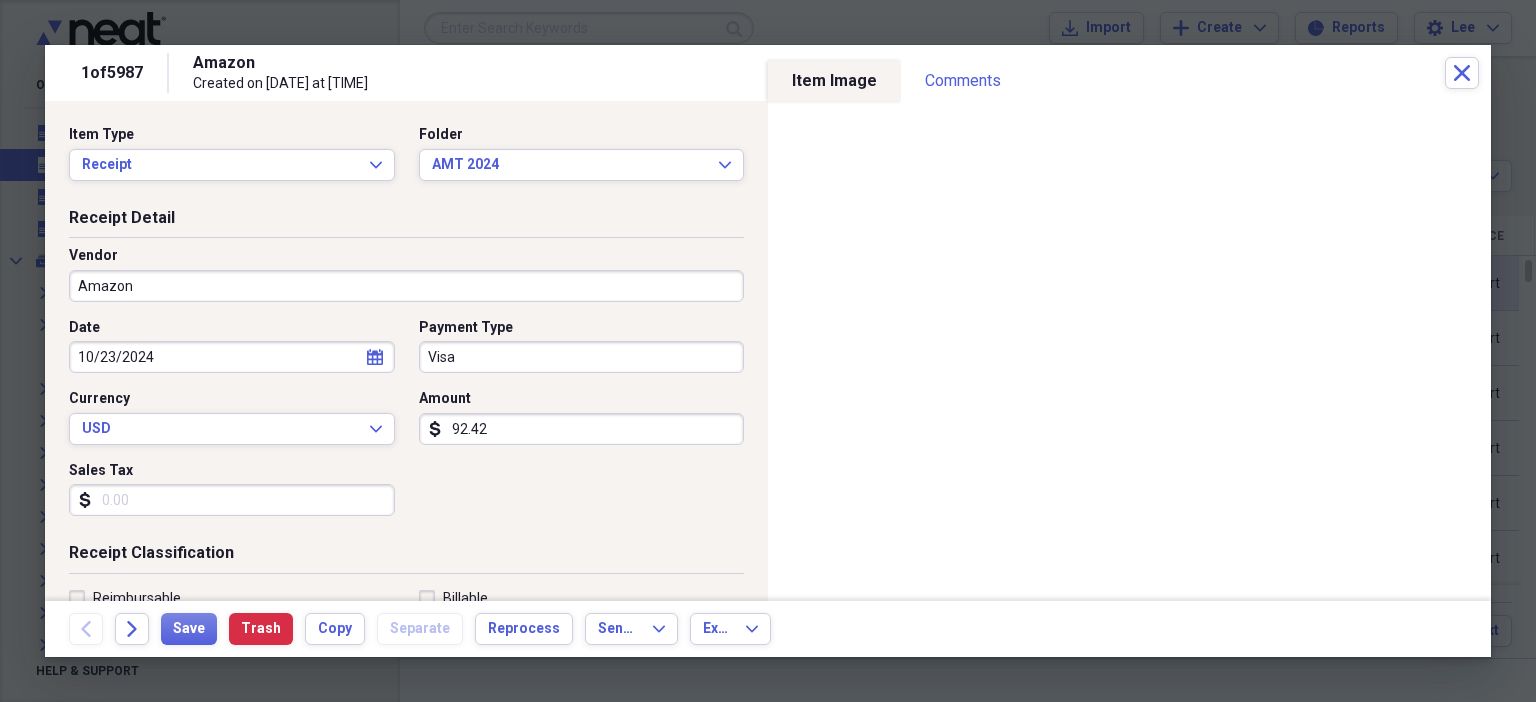 scroll, scrollTop: 436, scrollLeft: 0, axis: vertical 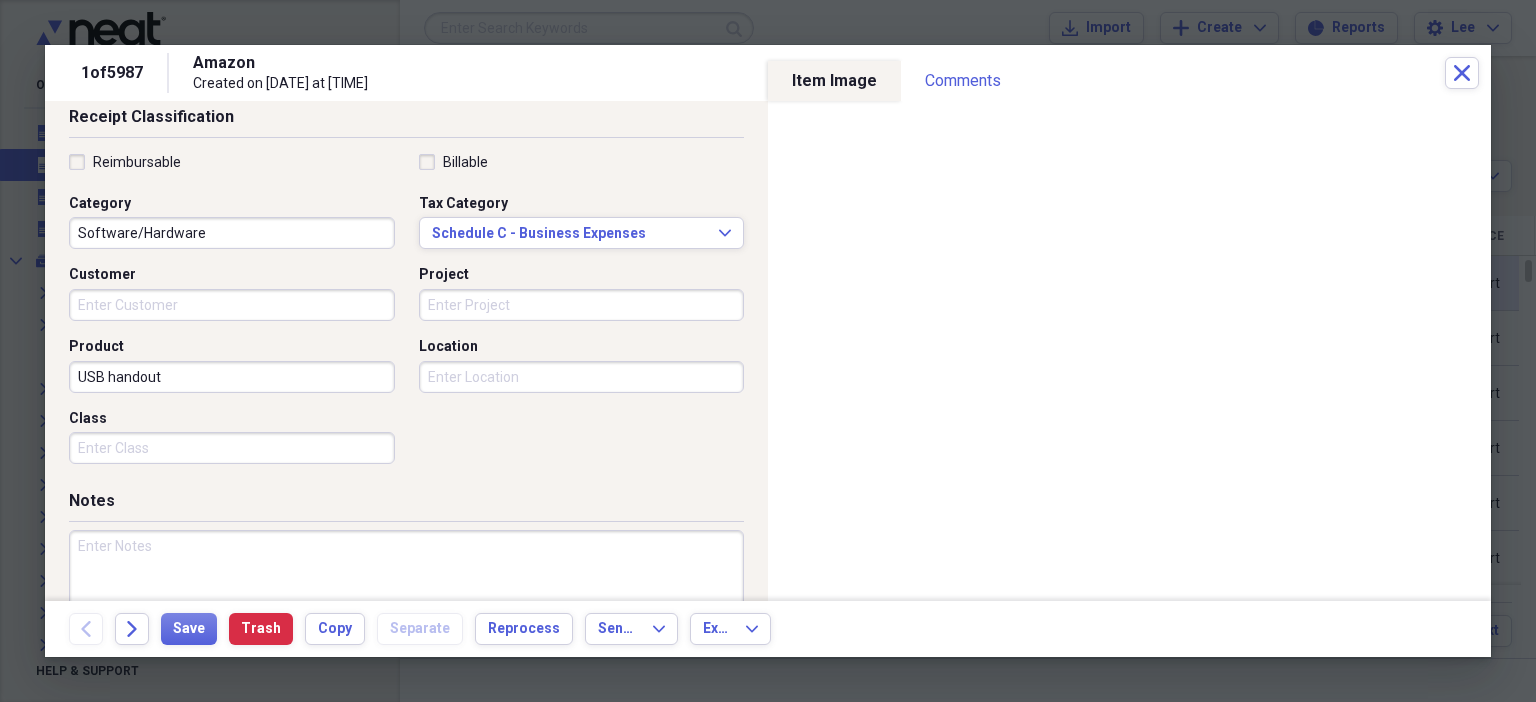 click on "Software/Hardware" at bounding box center [232, 233] 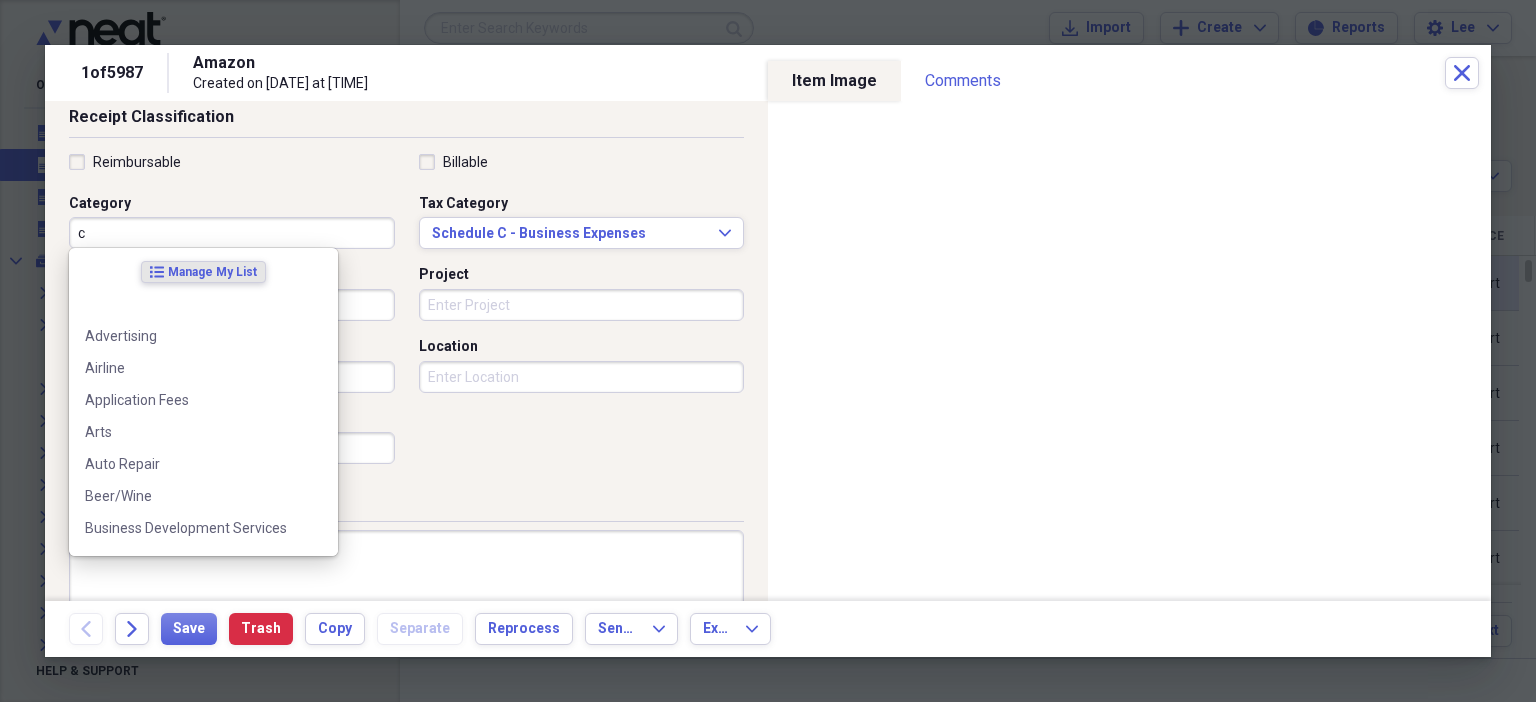 click on "c" at bounding box center [232, 233] 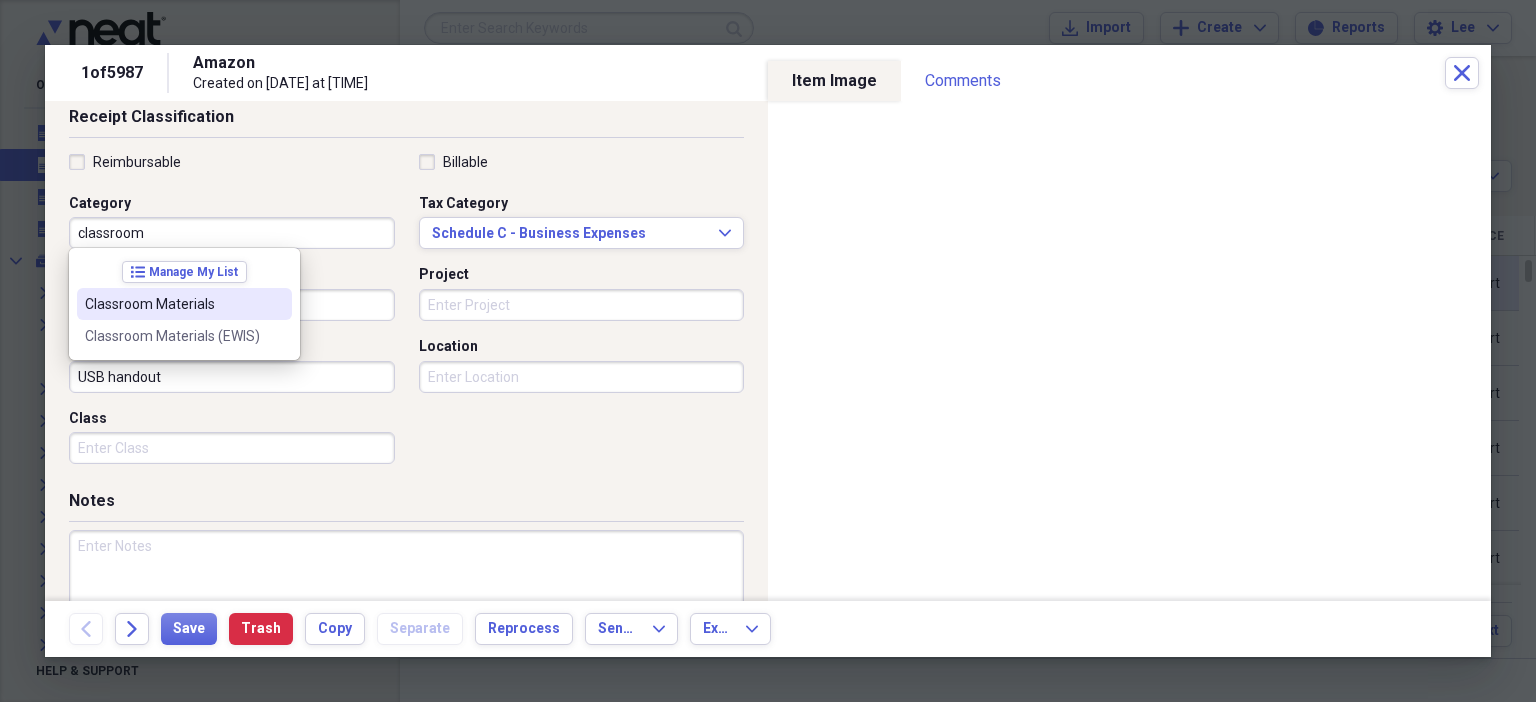 click on "Classroom Materials" at bounding box center [172, 304] 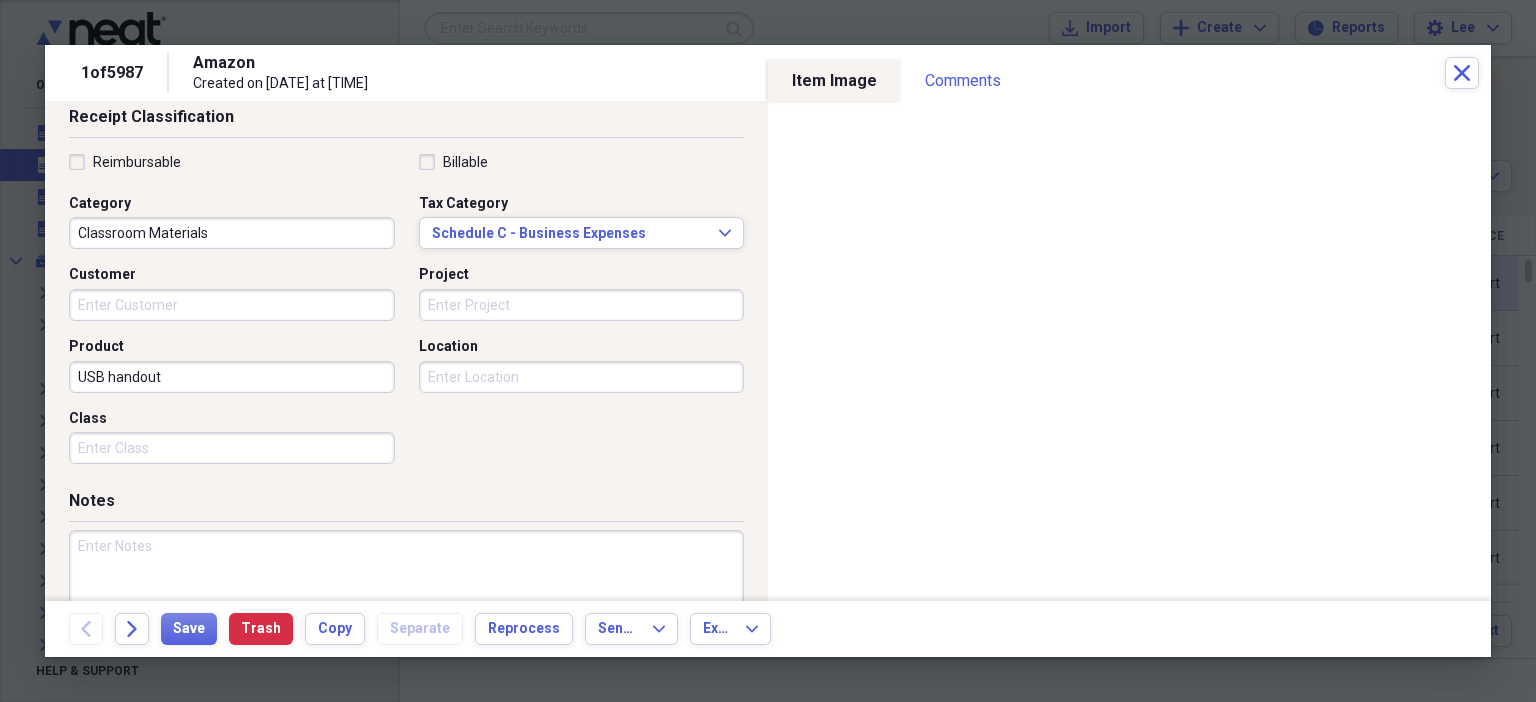 click at bounding box center (406, 595) 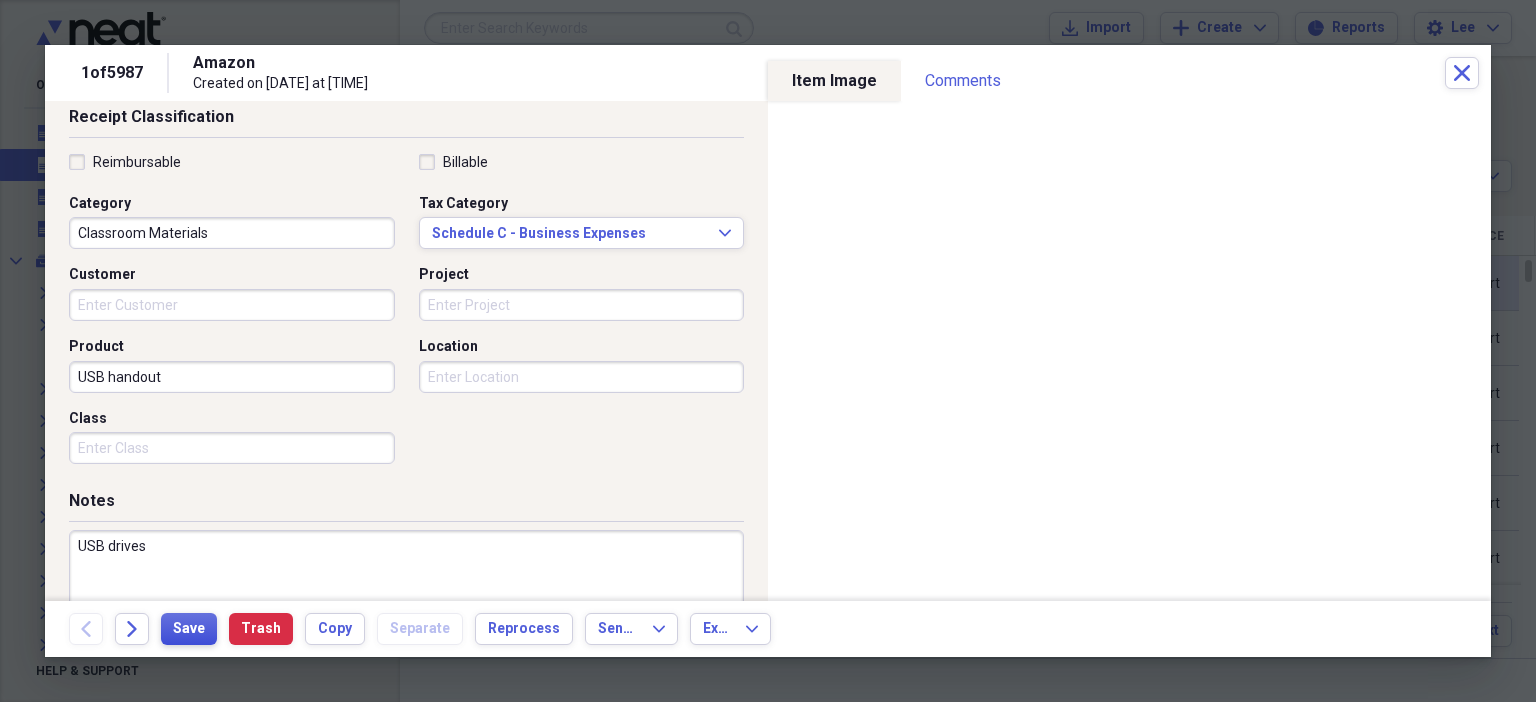 type on "USB drives" 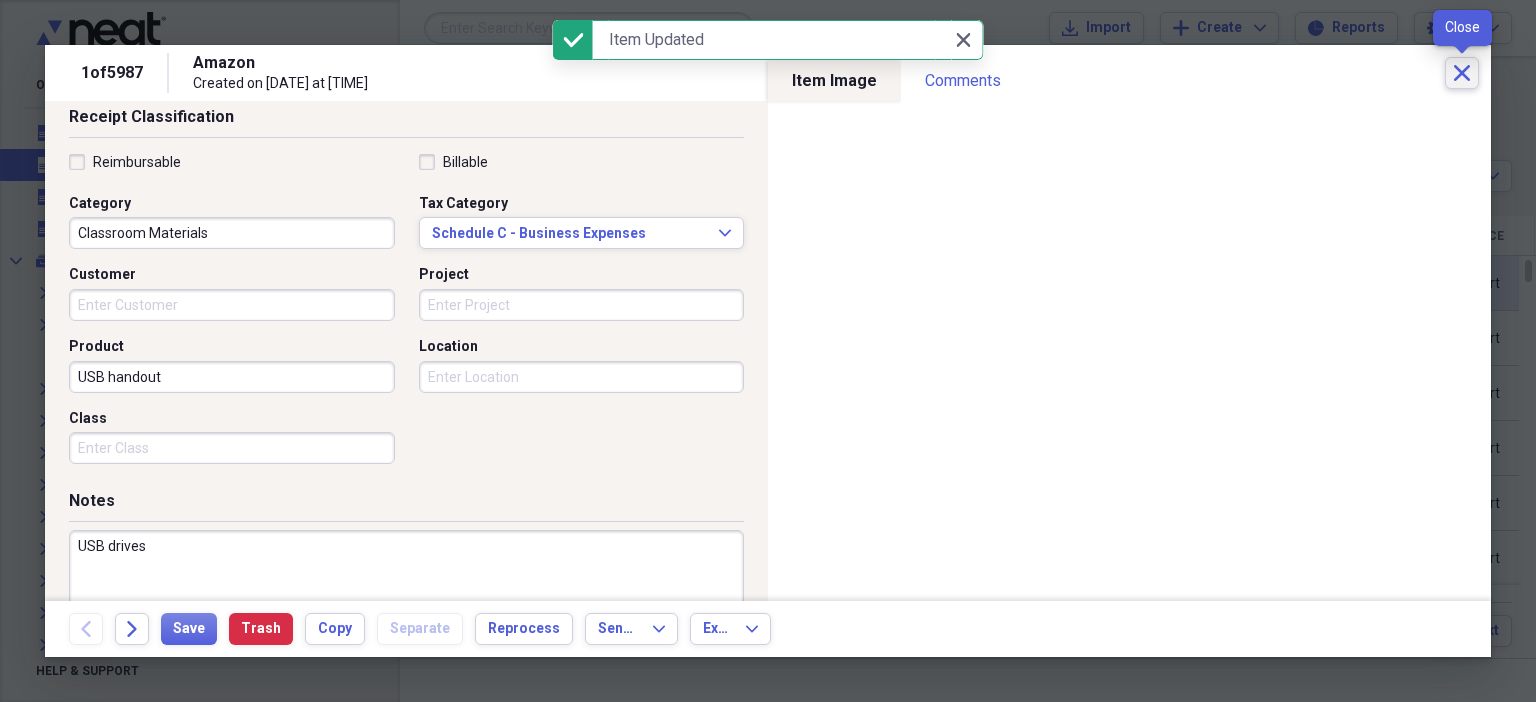 click on "Close" 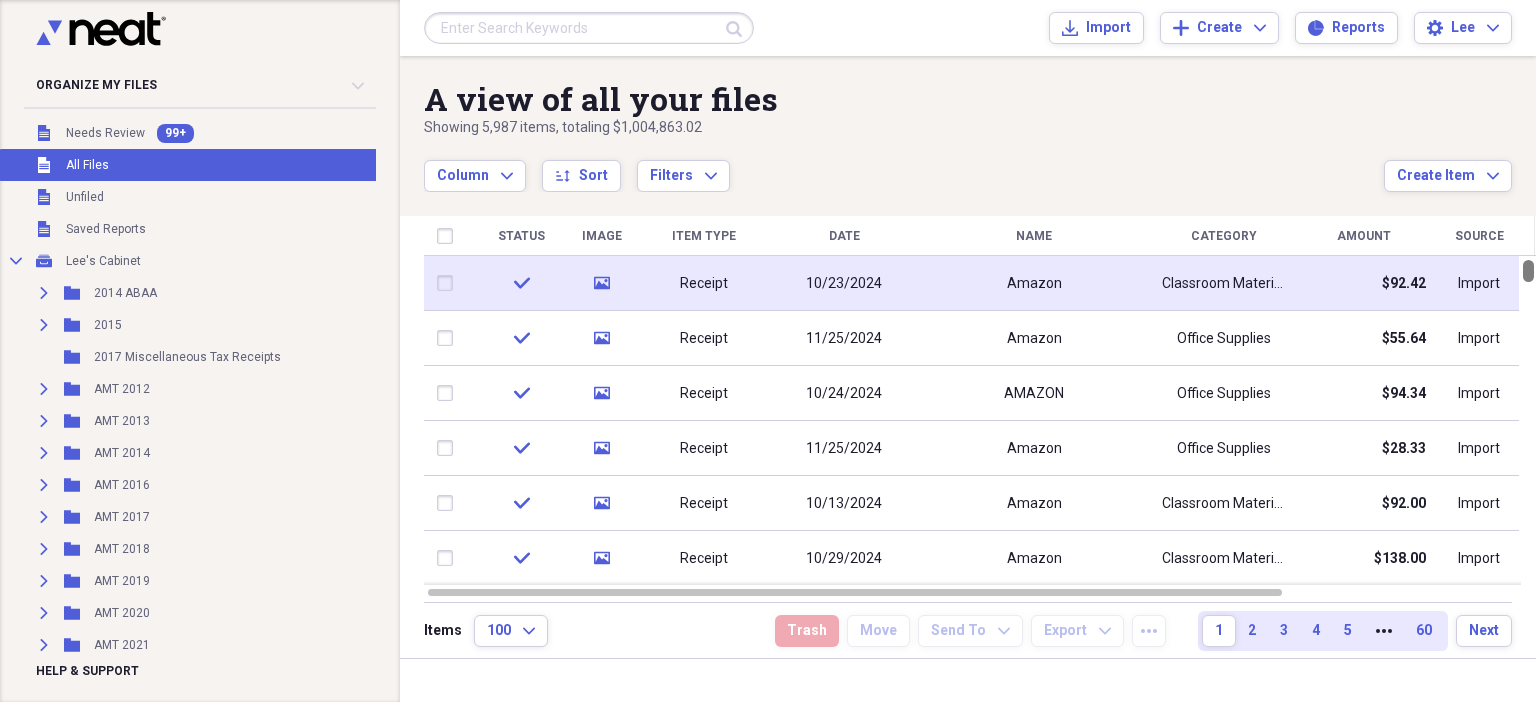 drag, startPoint x: 1526, startPoint y: 270, endPoint x: 1535, endPoint y: 254, distance: 18.35756 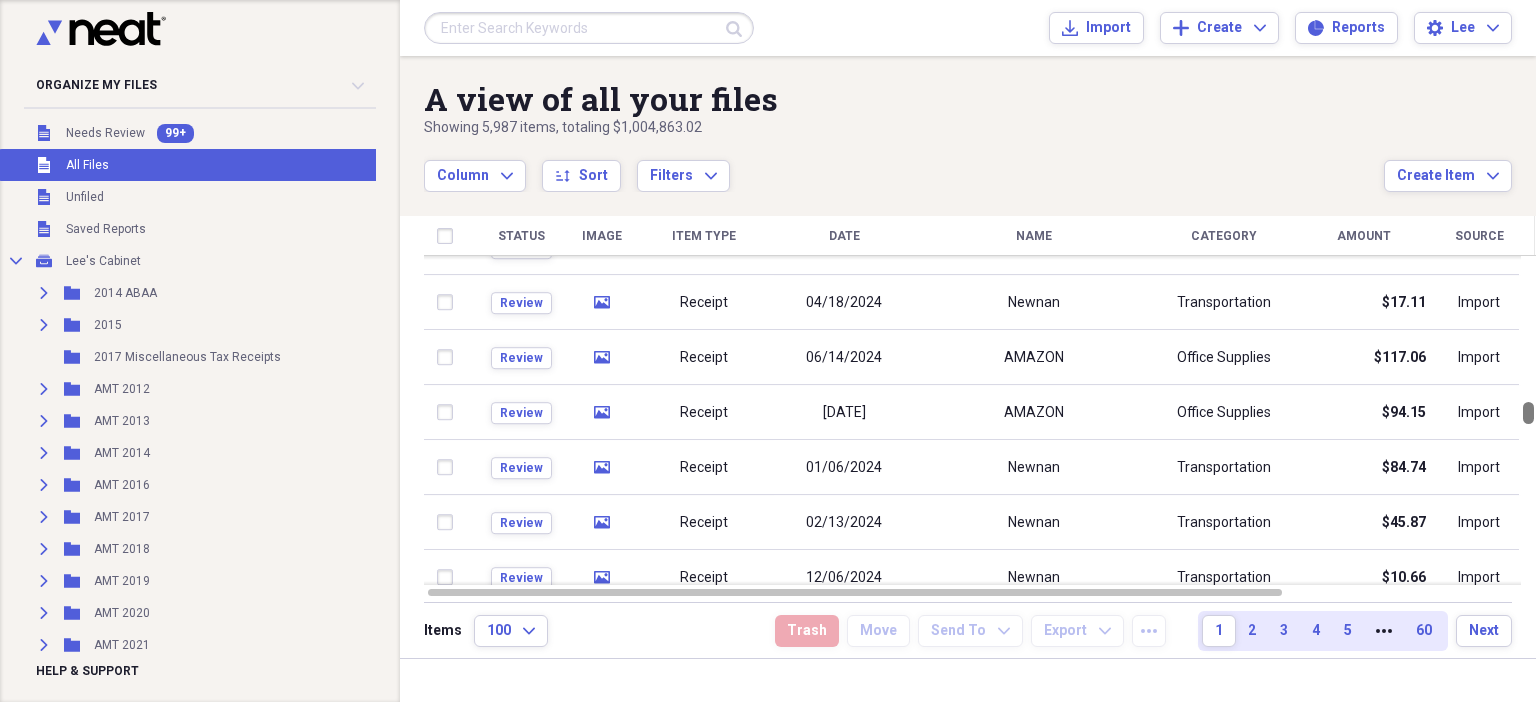 click at bounding box center [1528, 420] 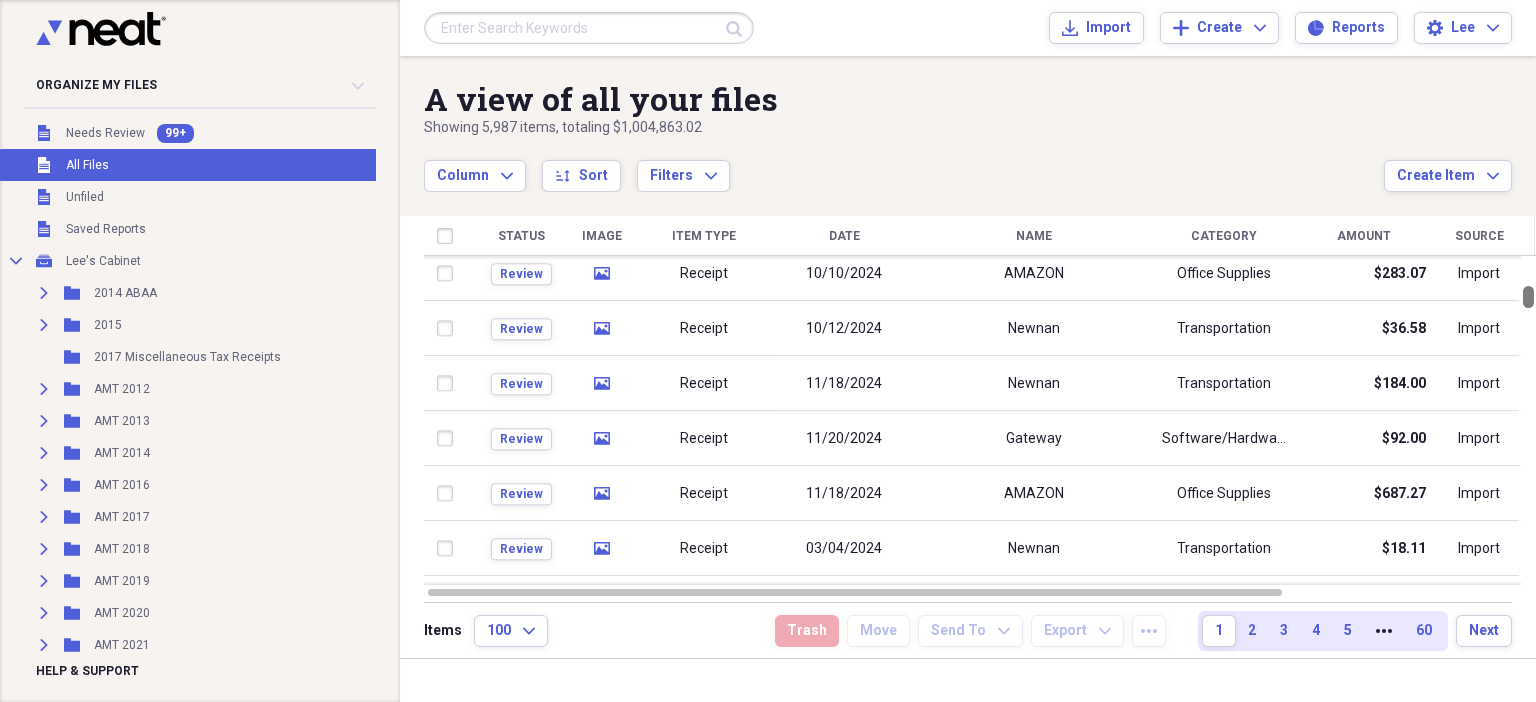 drag, startPoint x: 1530, startPoint y: 413, endPoint x: 1528, endPoint y: 297, distance: 116.01724 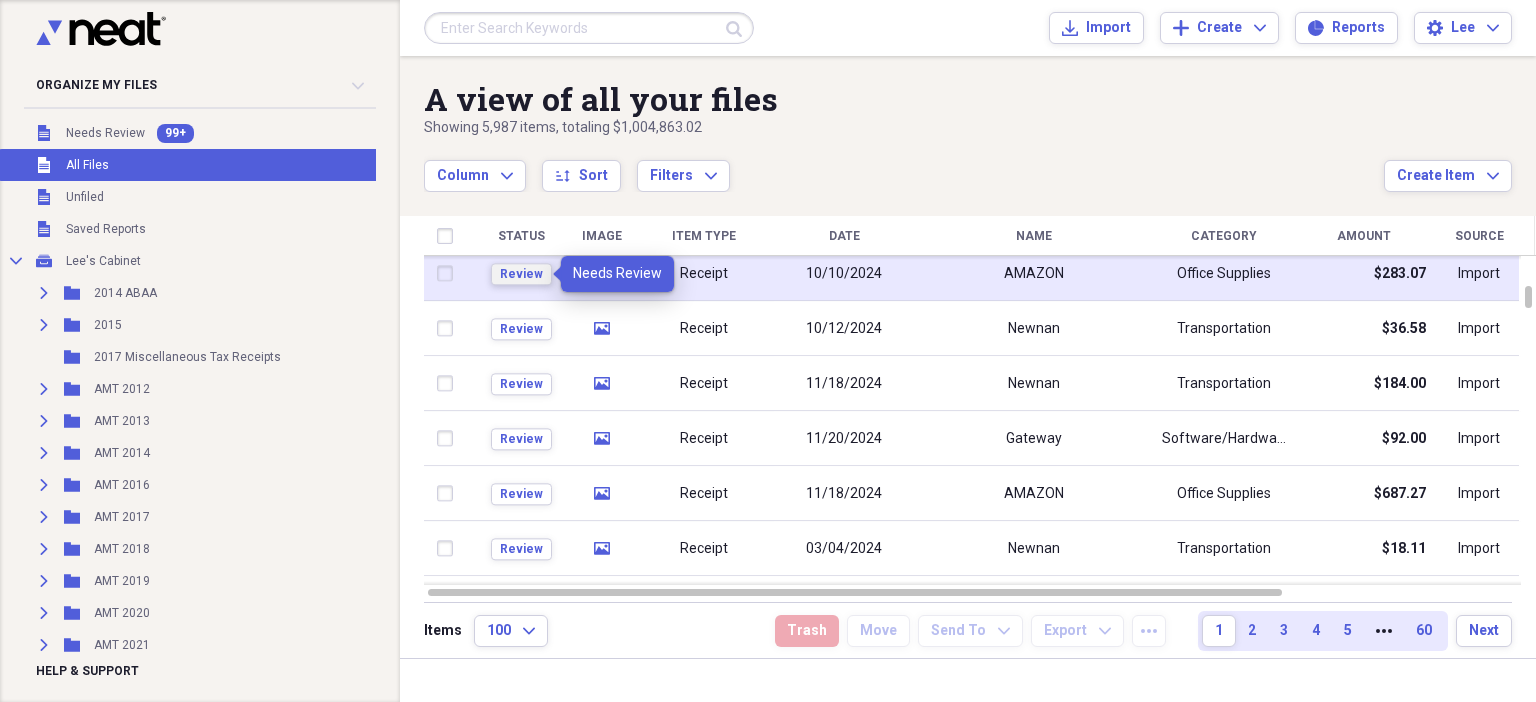 click on "Review" at bounding box center [521, 274] 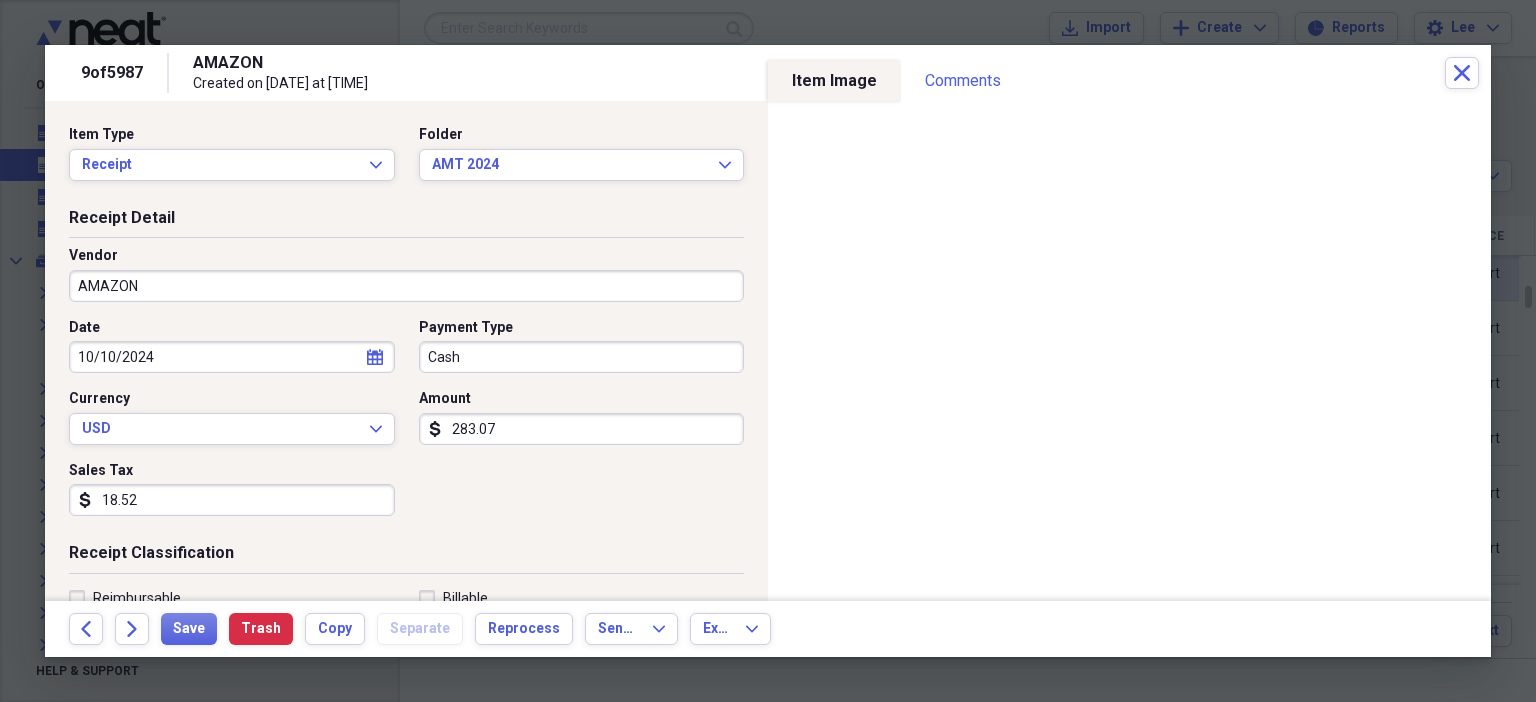 click on "18.52" at bounding box center [232, 500] 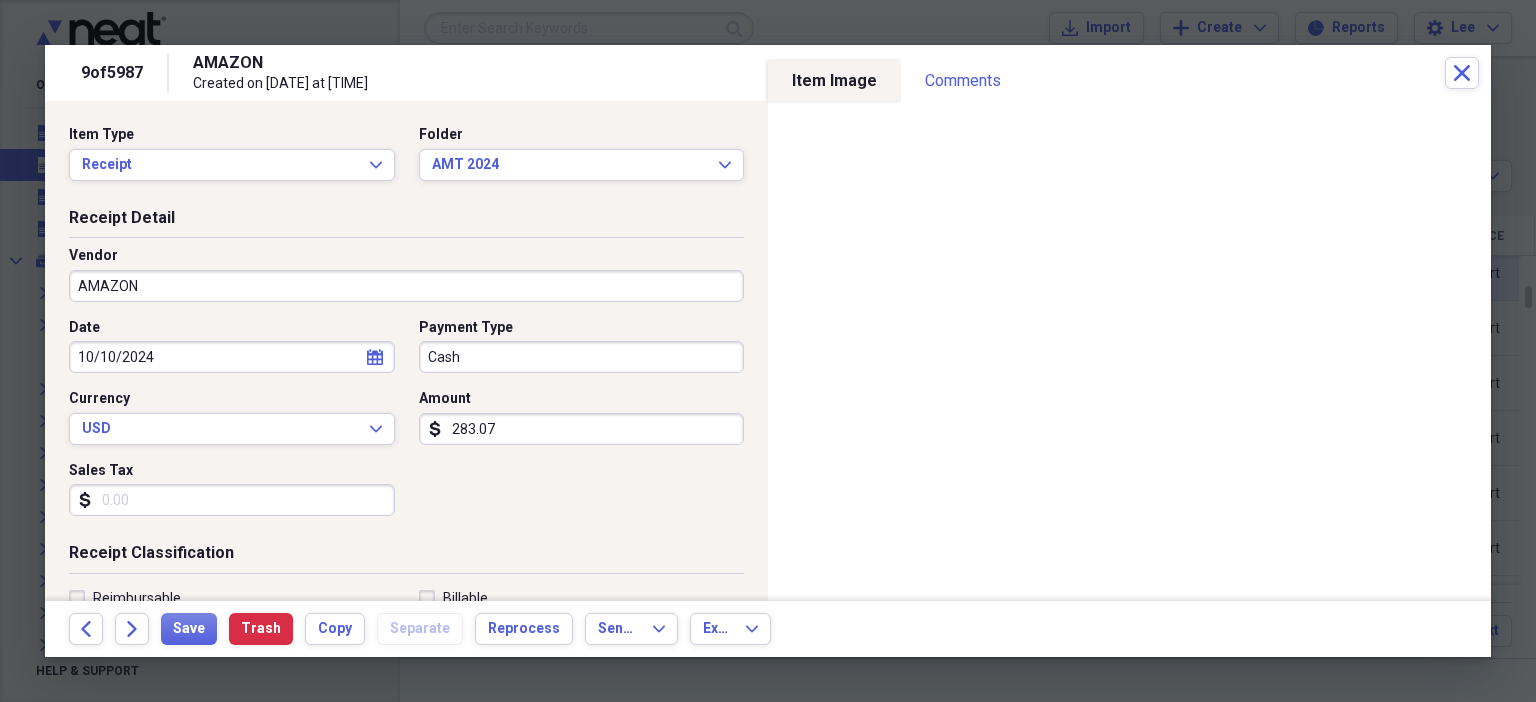 scroll, scrollTop: 436, scrollLeft: 0, axis: vertical 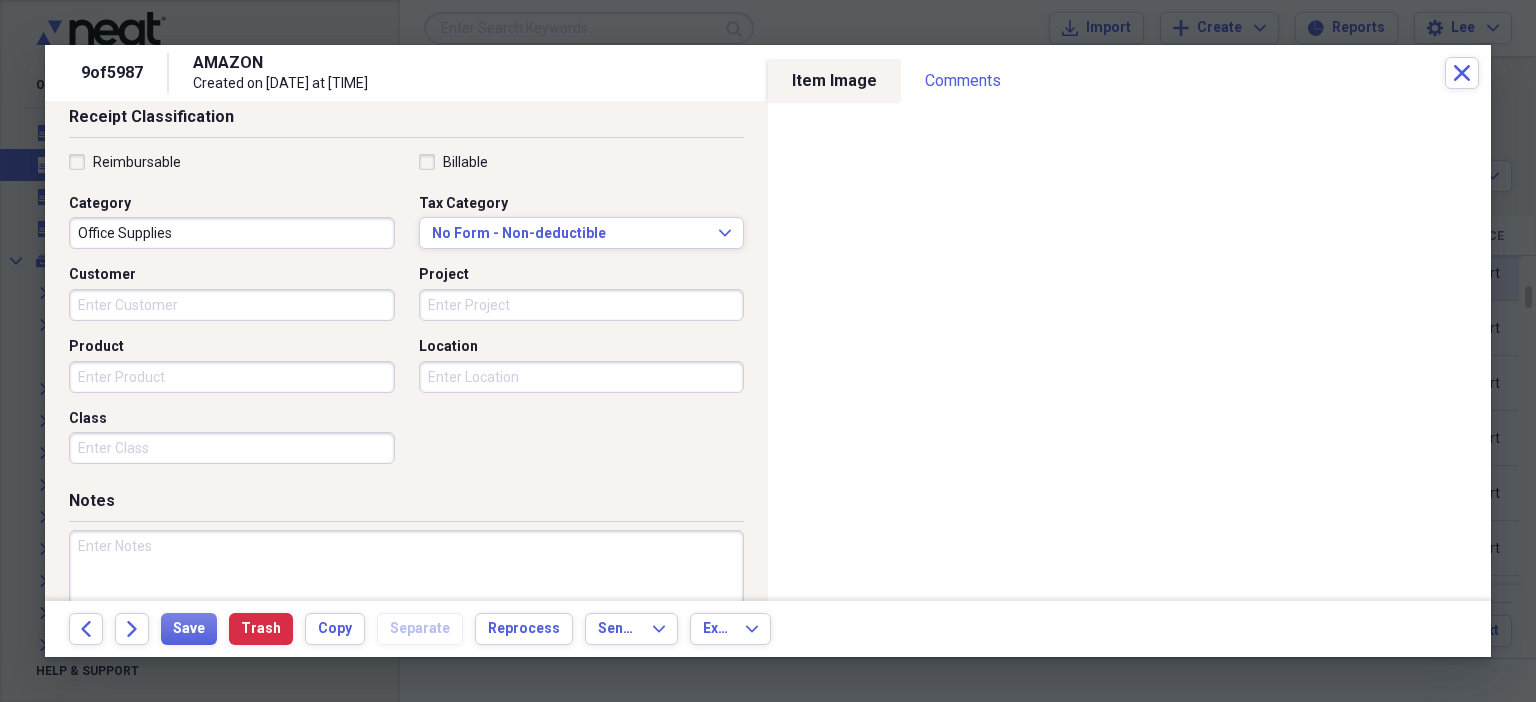 type 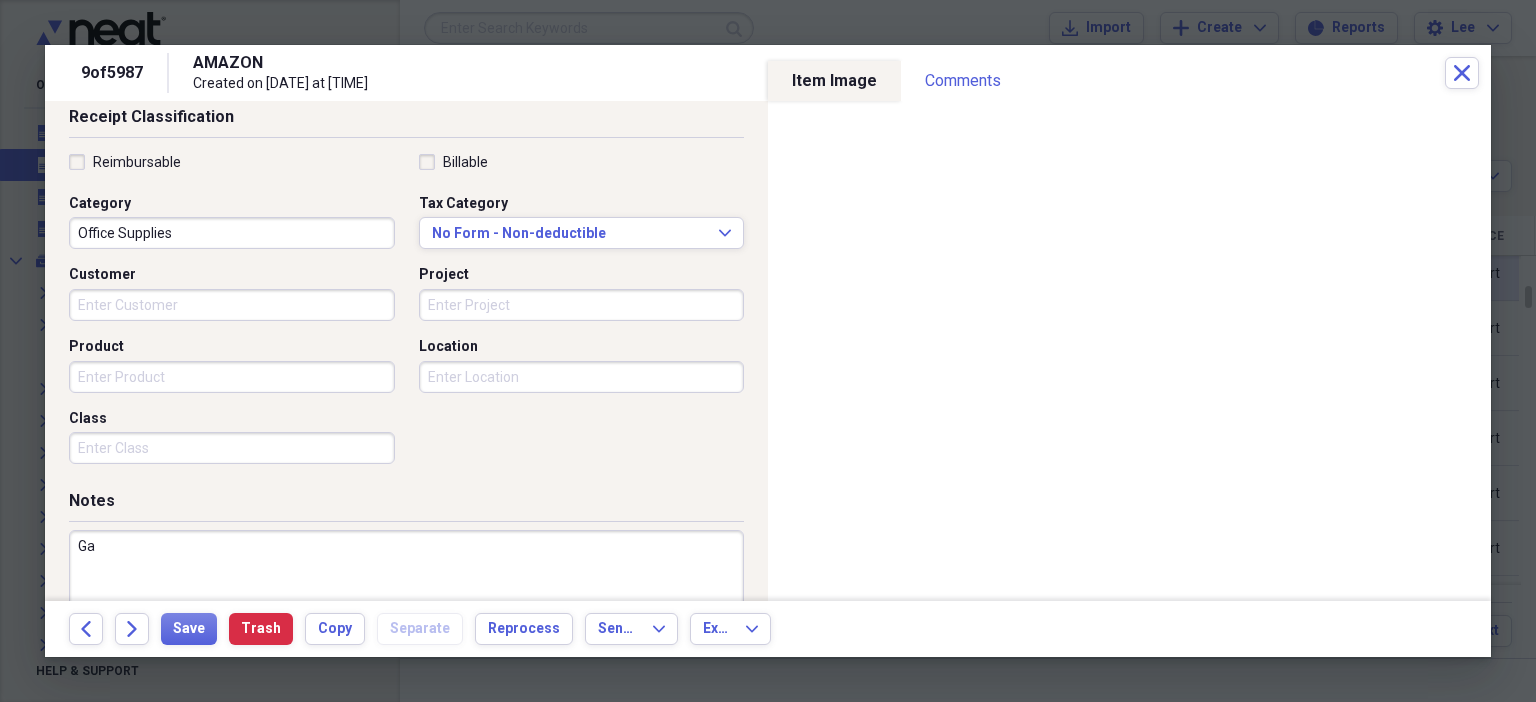 type on "G" 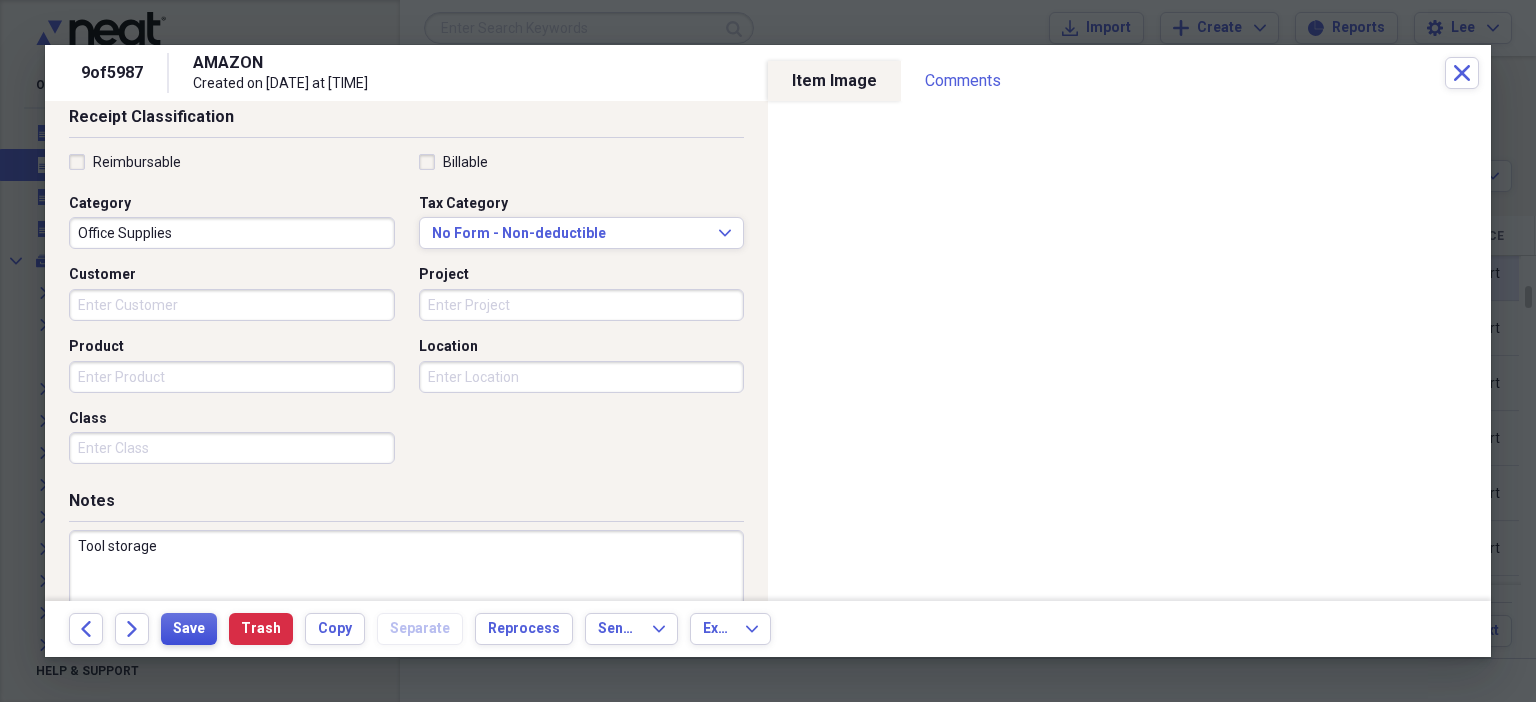 type on "Tool storage" 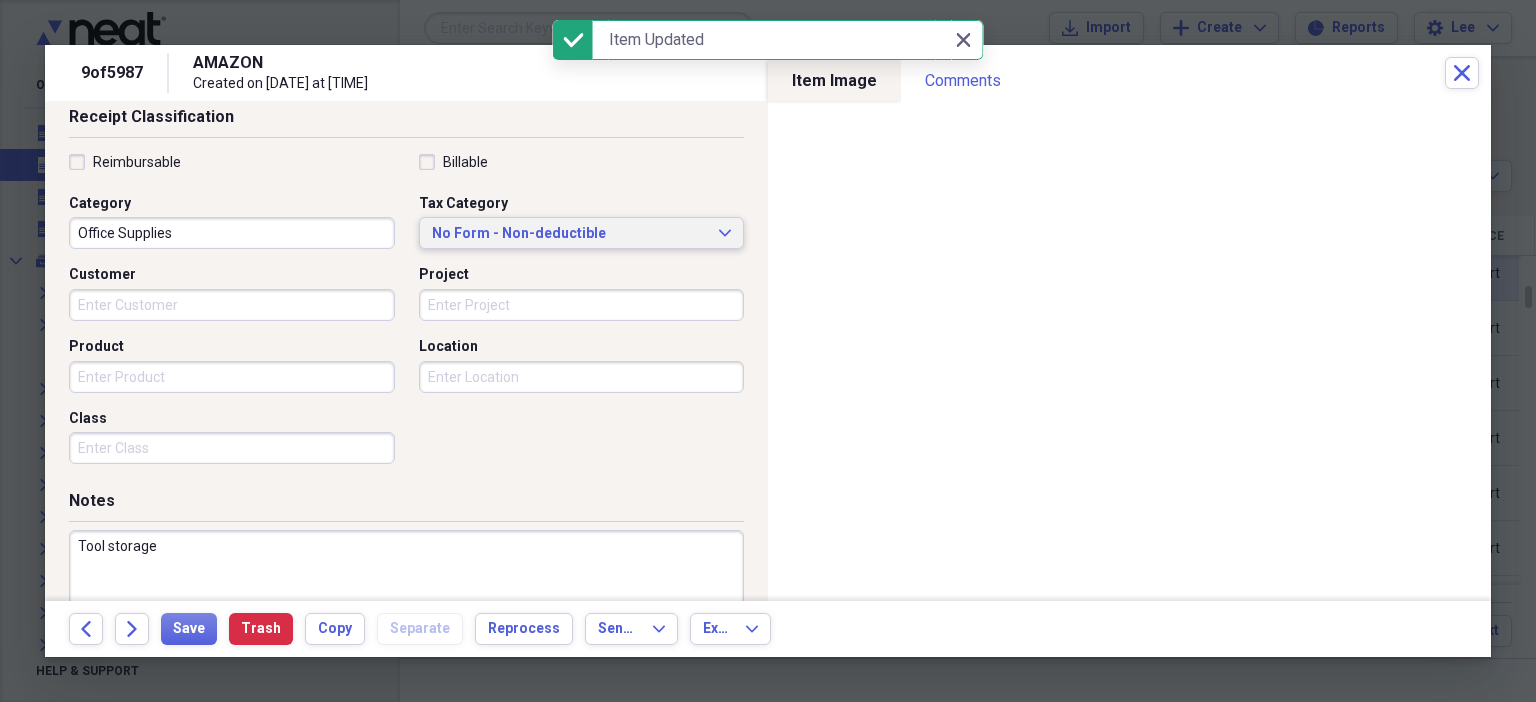 click on "No Form - Non-deductible" at bounding box center (570, 234) 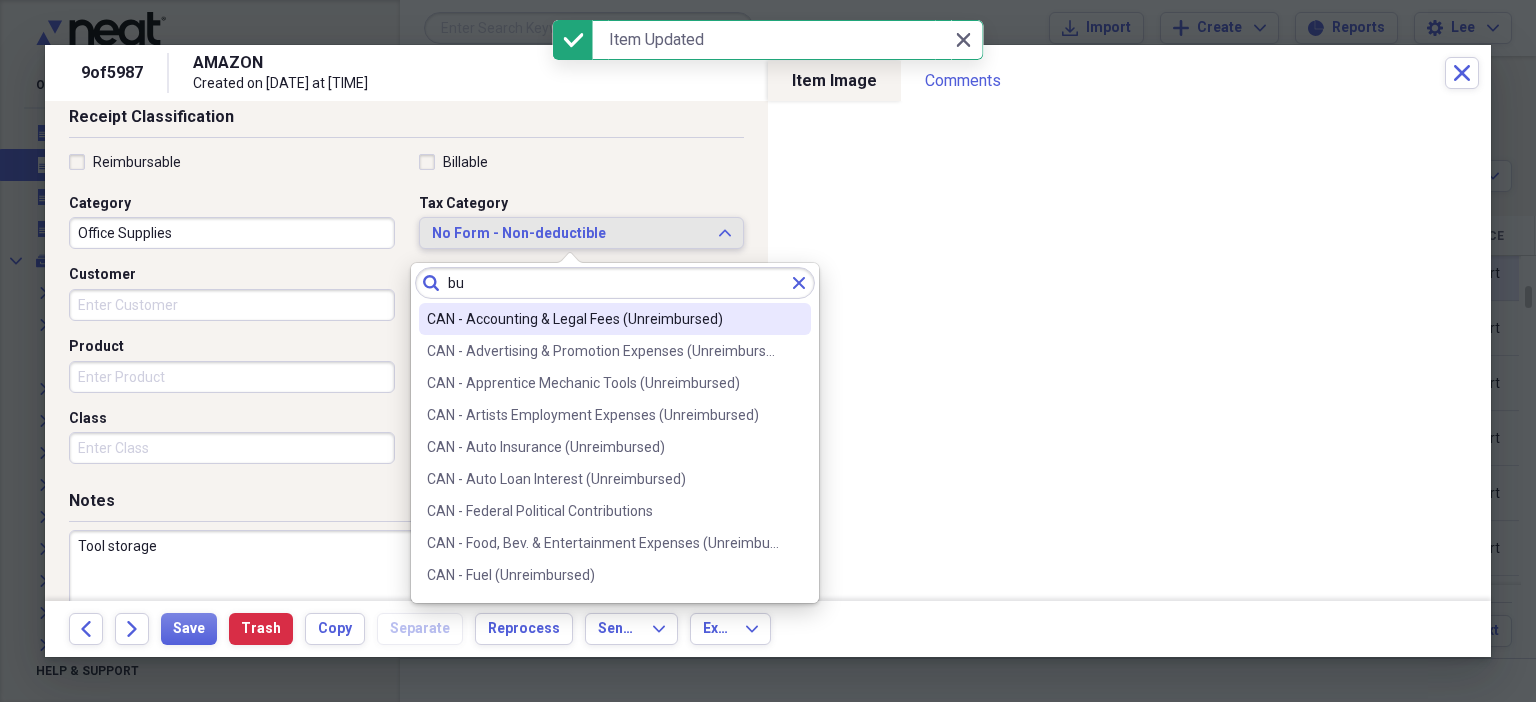 type on "b" 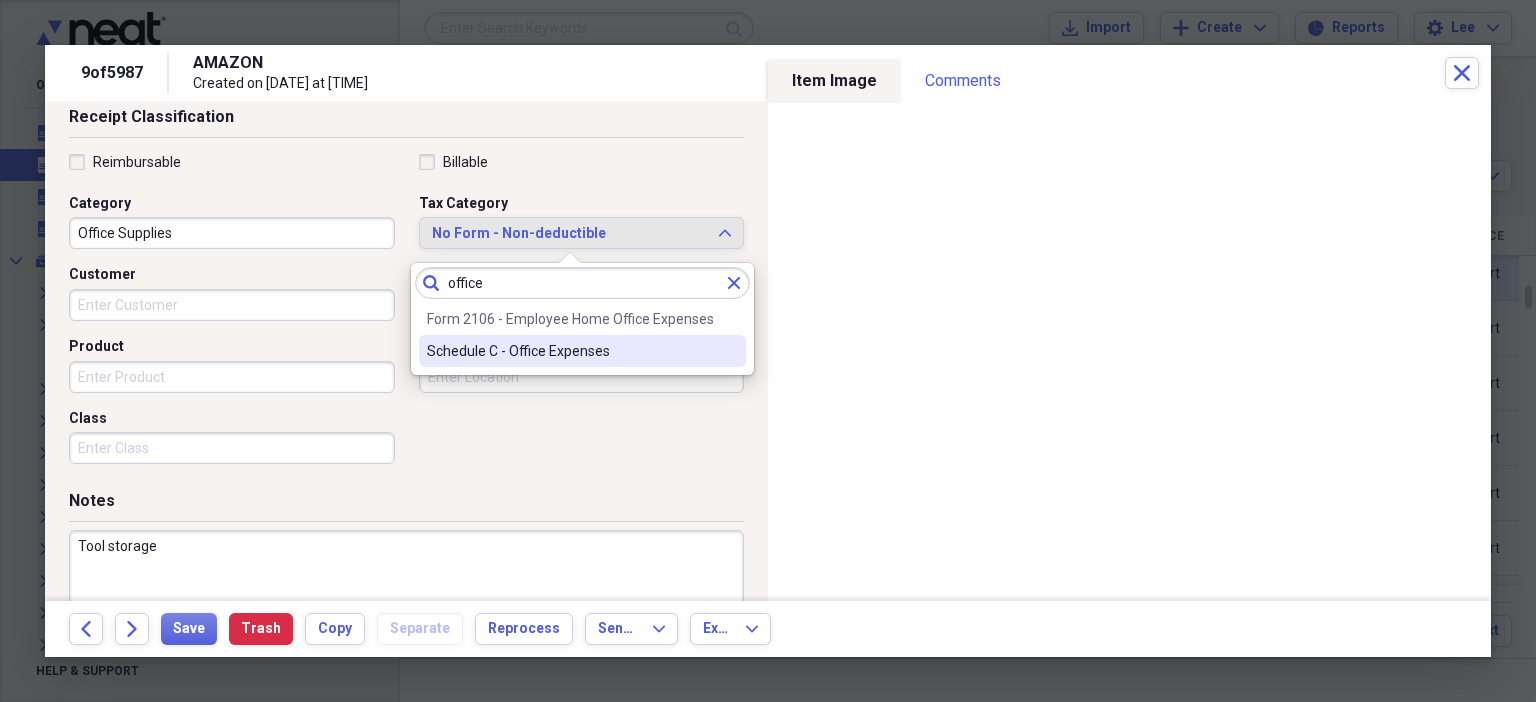 type on "office" 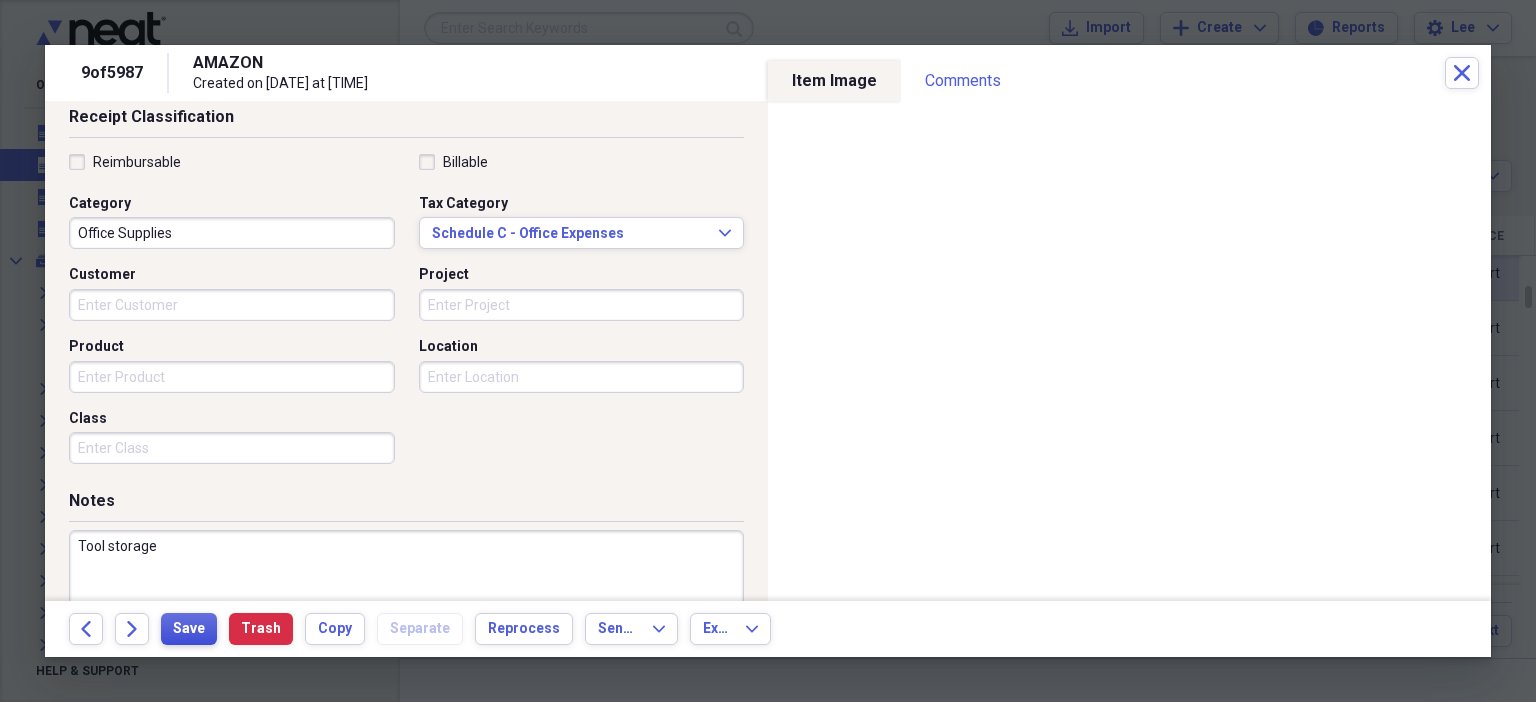 click on "Save" at bounding box center (189, 629) 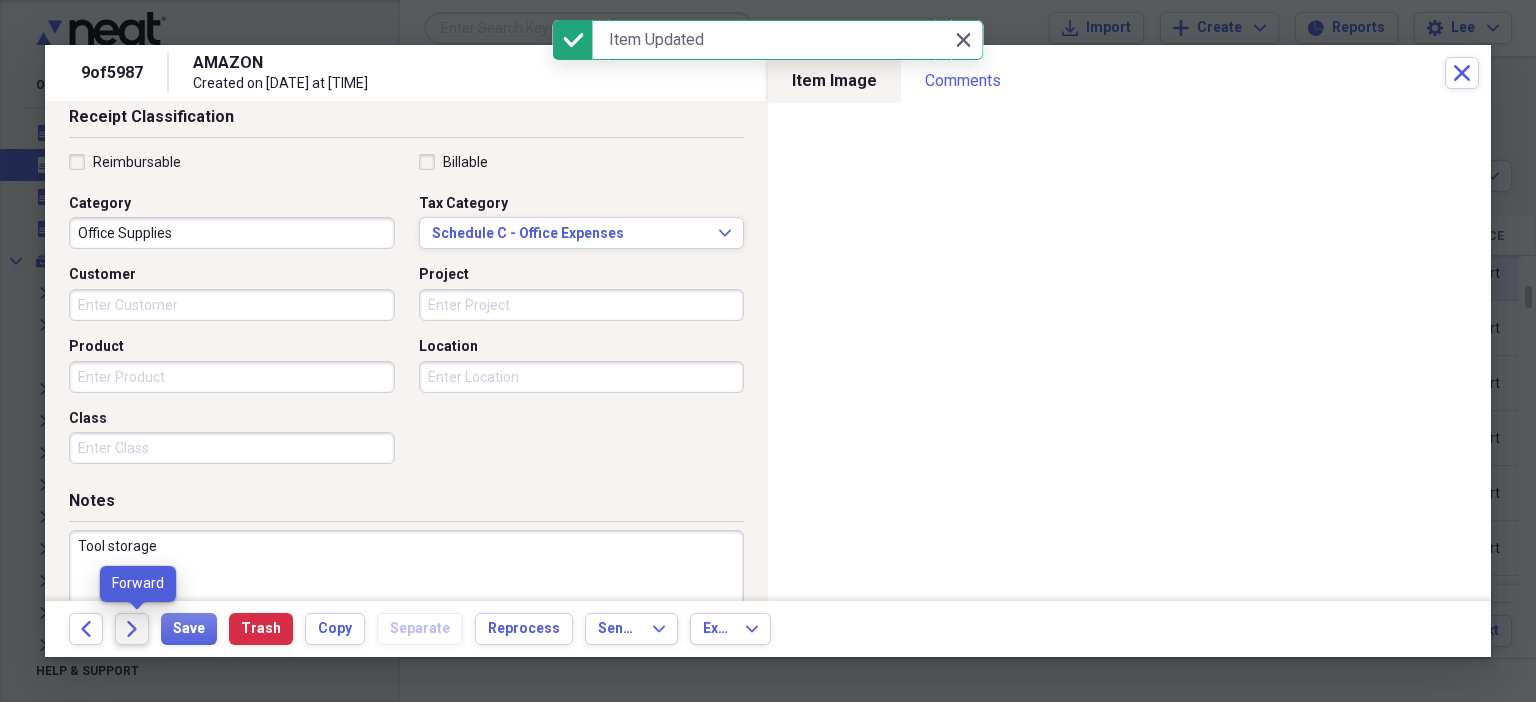click on "Forward" 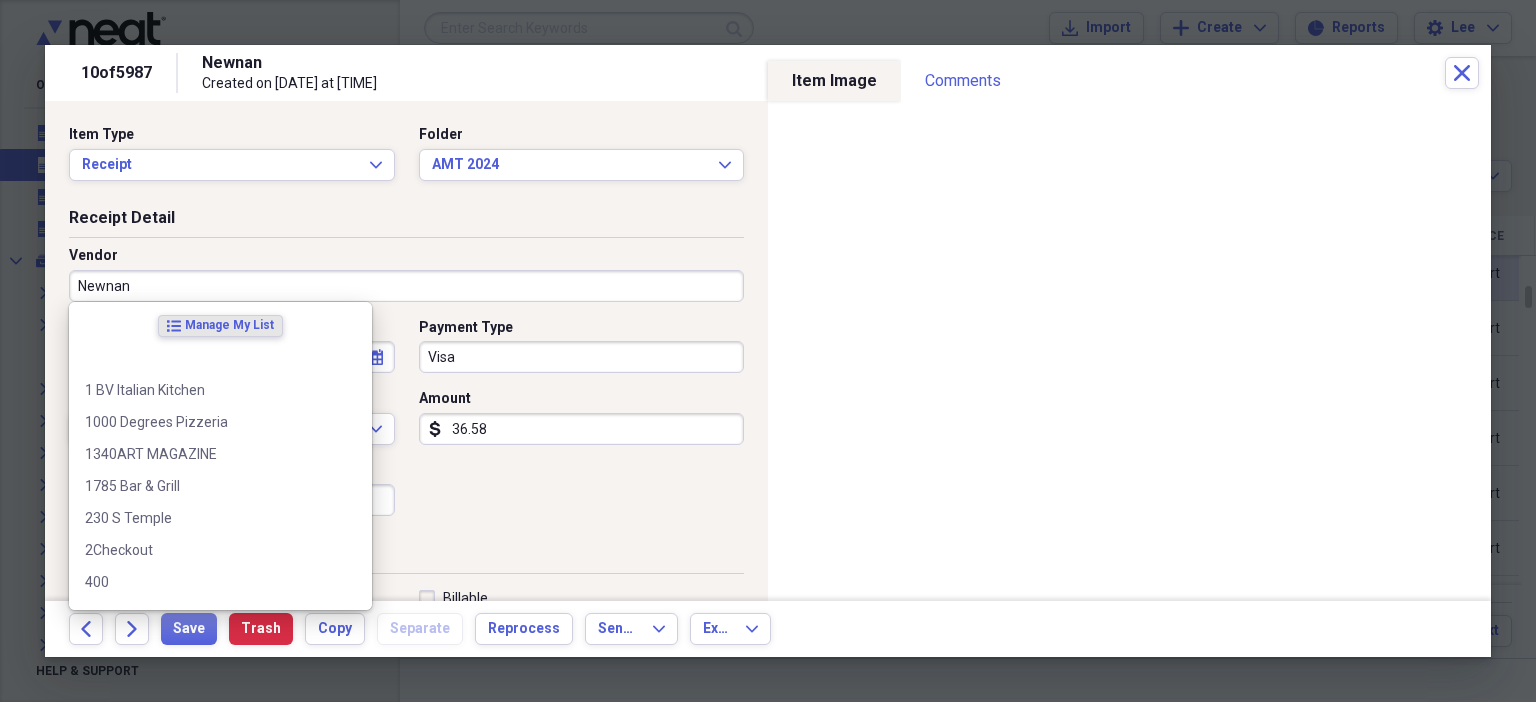 click on "Newnan" at bounding box center [406, 286] 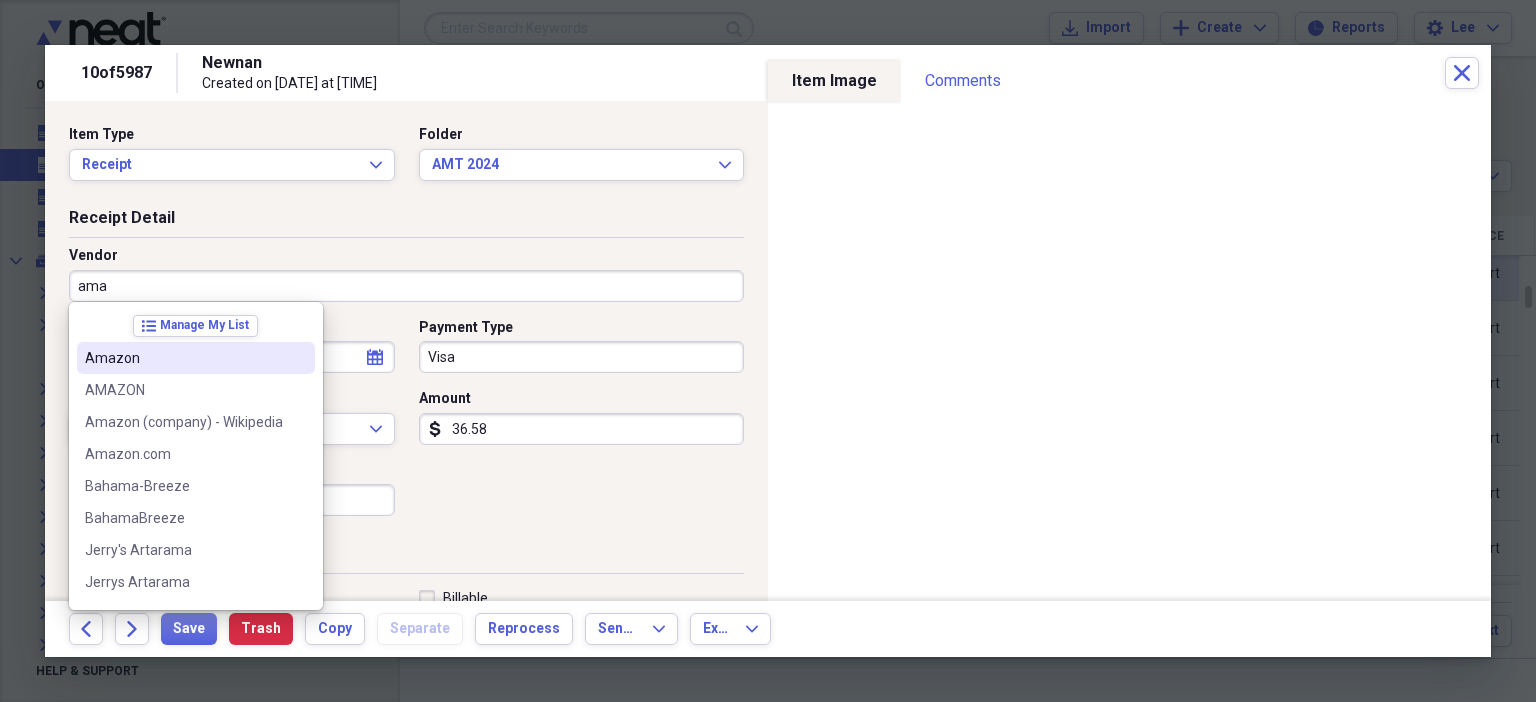 click on "Amazon" at bounding box center (184, 358) 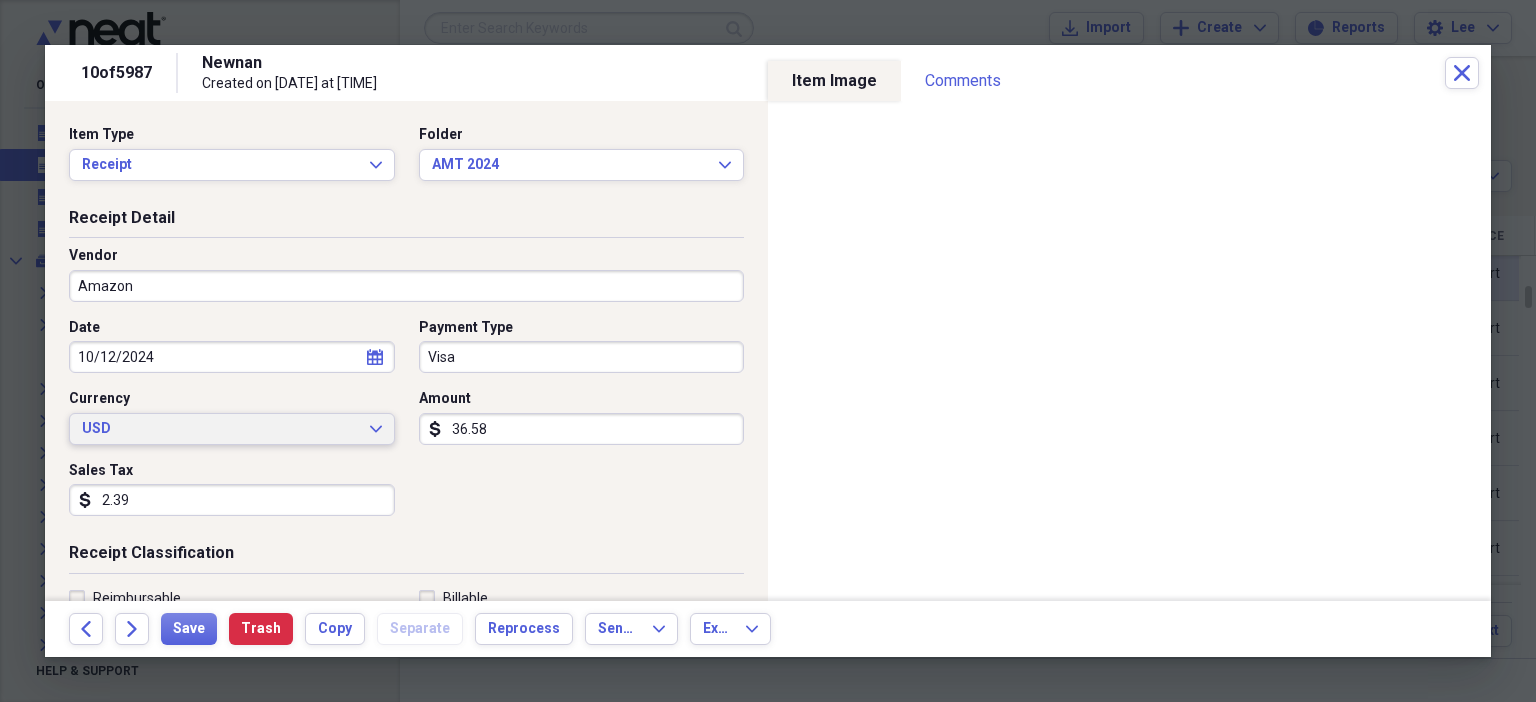 type on "Classroom Materials" 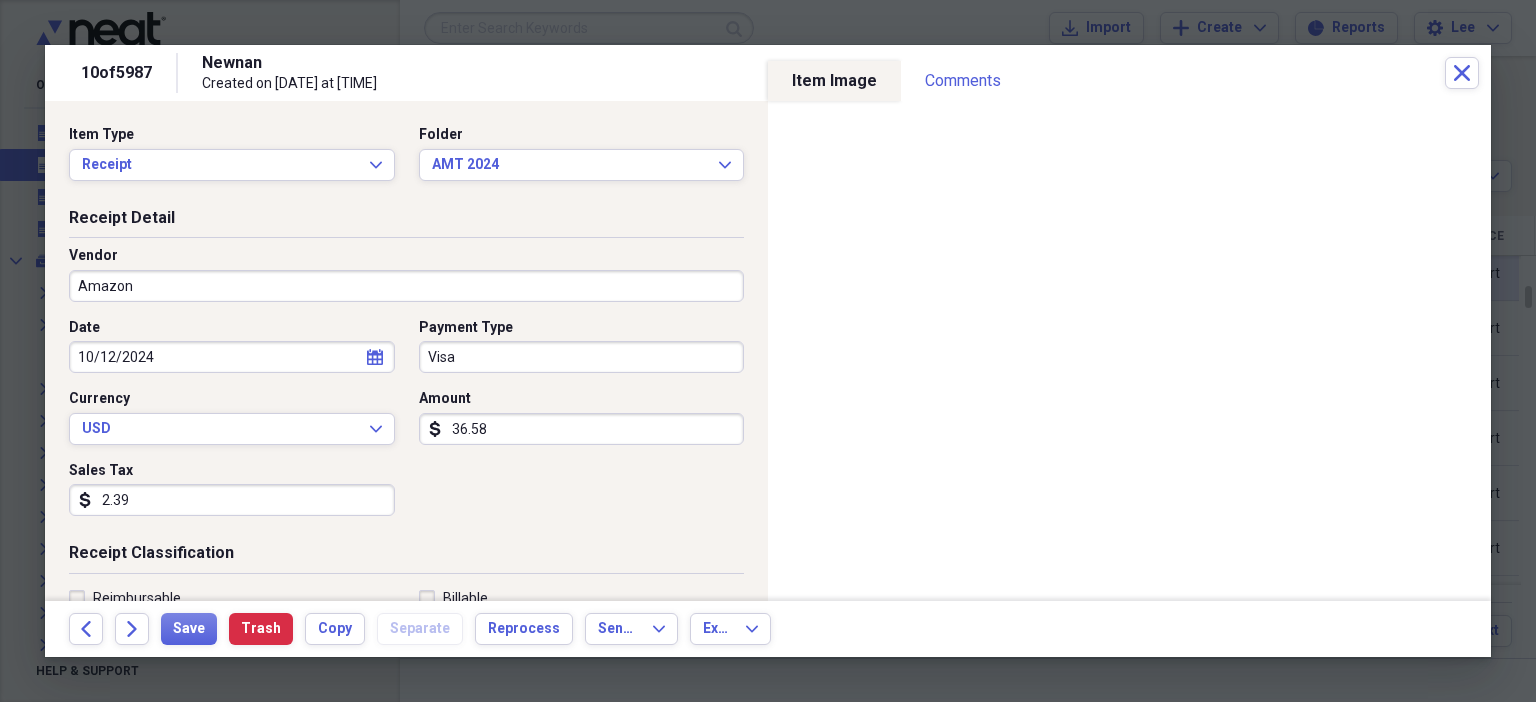 click on "2.39" at bounding box center [232, 500] 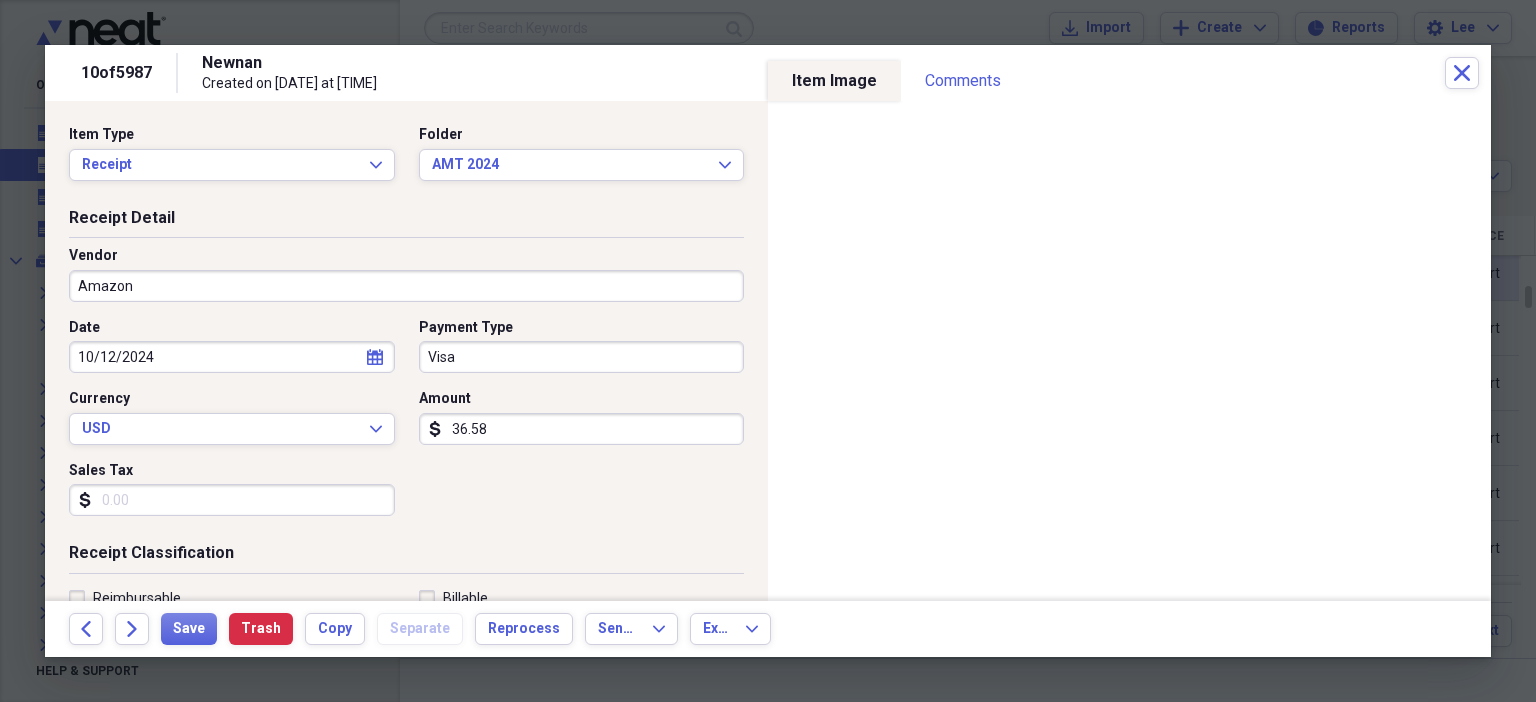 scroll, scrollTop: 436, scrollLeft: 0, axis: vertical 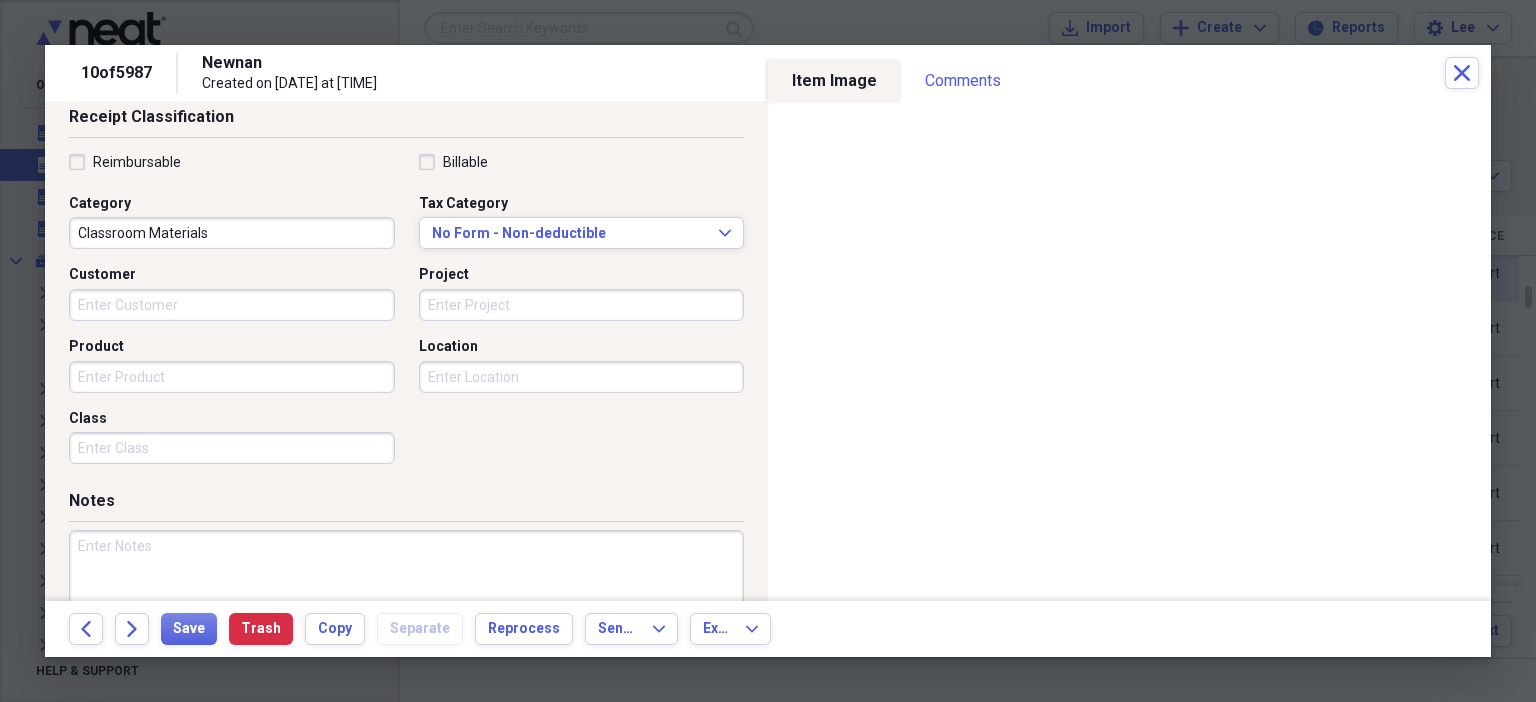 type 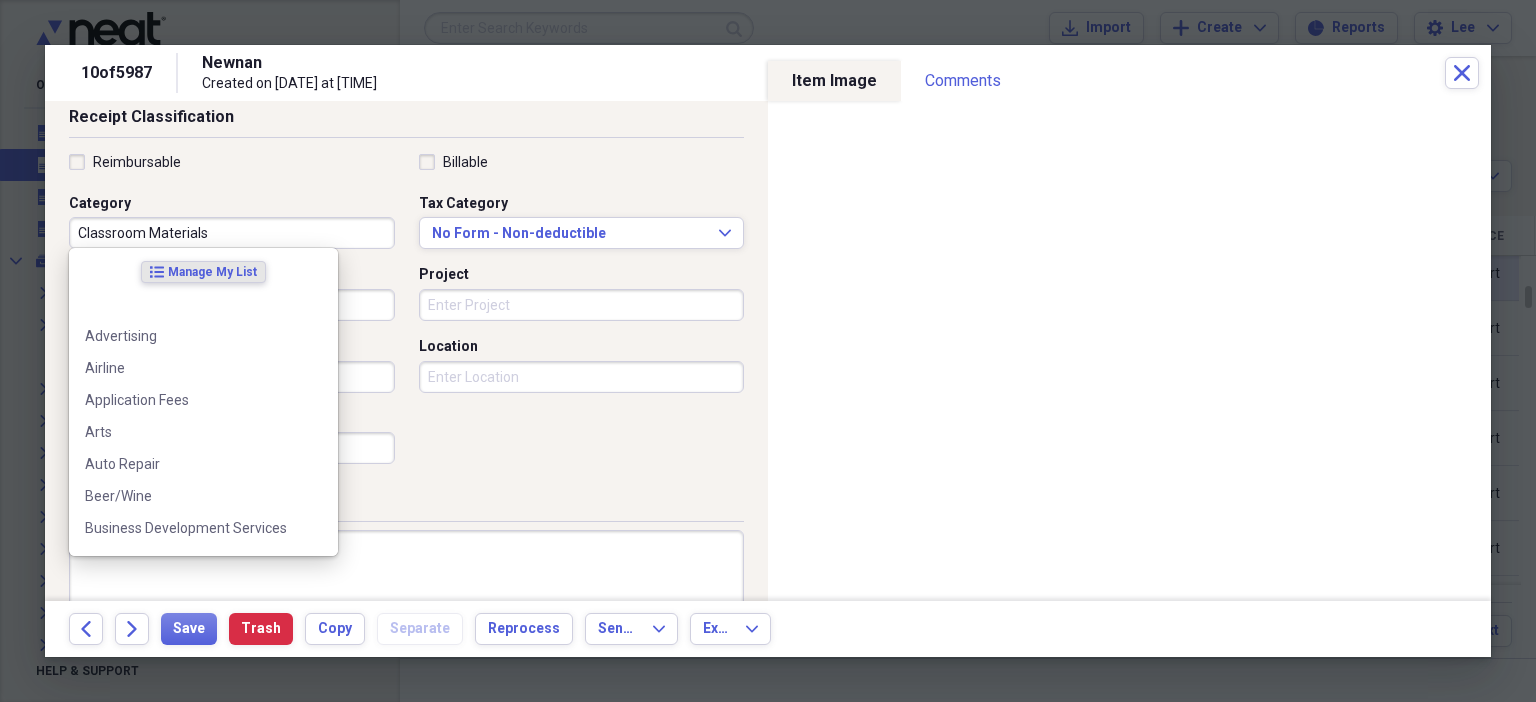 click on "Classroom Materials" at bounding box center (232, 233) 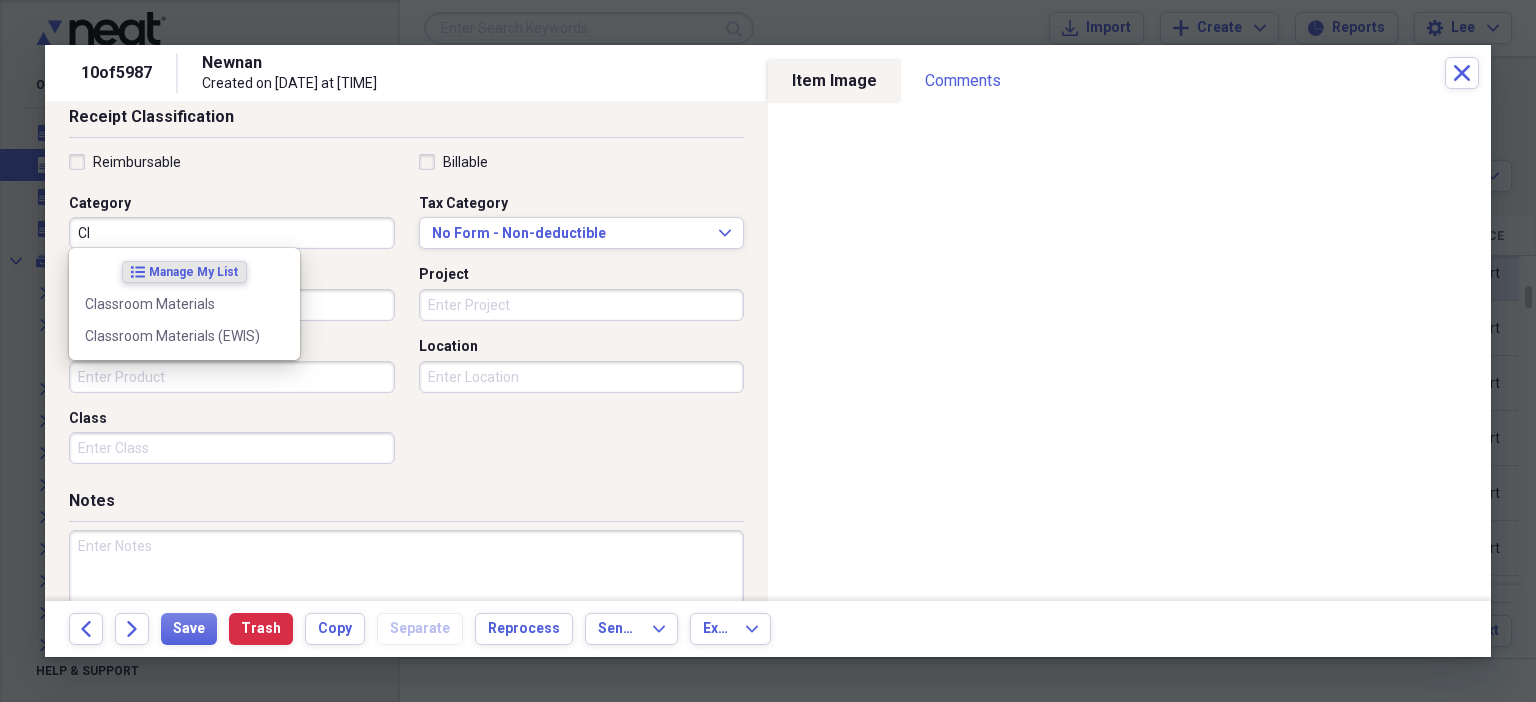 type on "C" 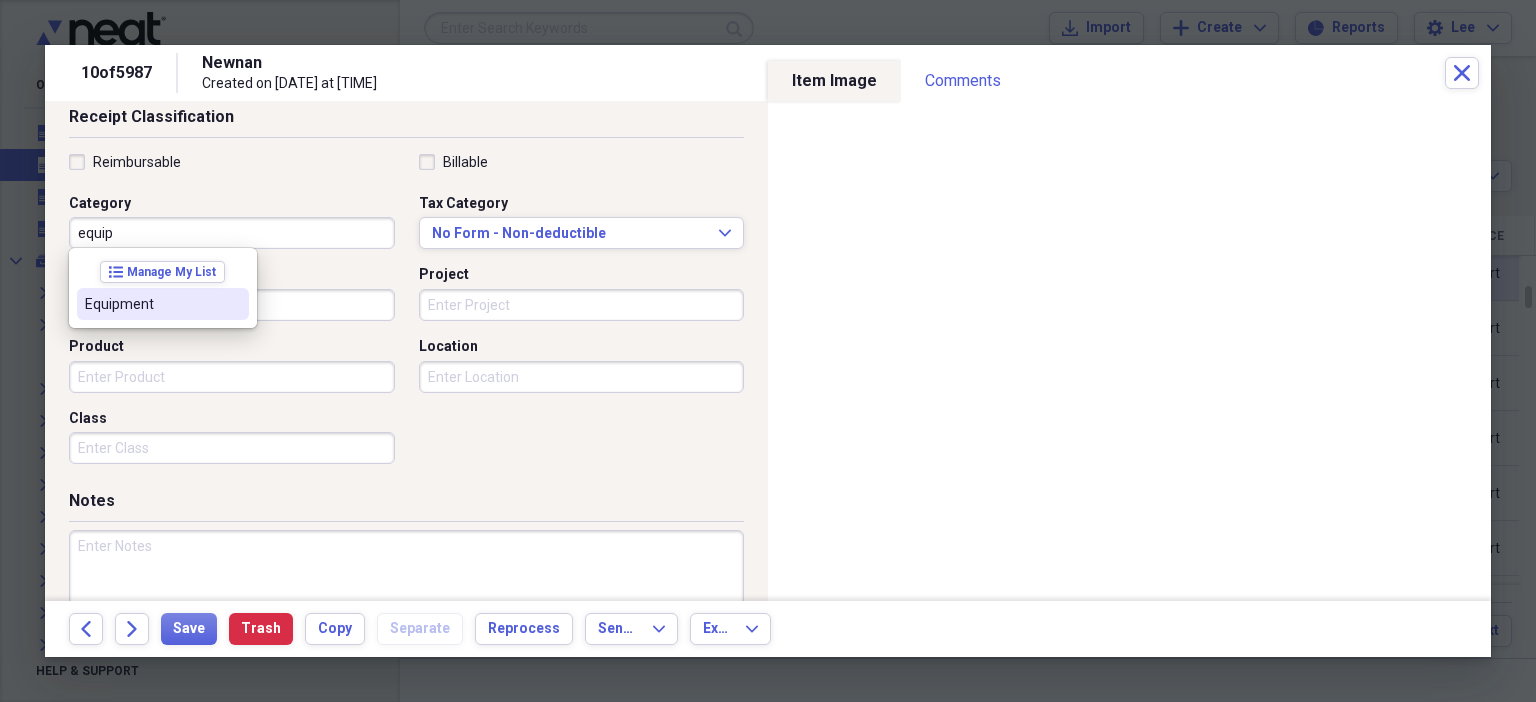 click on "Equipment" at bounding box center (151, 304) 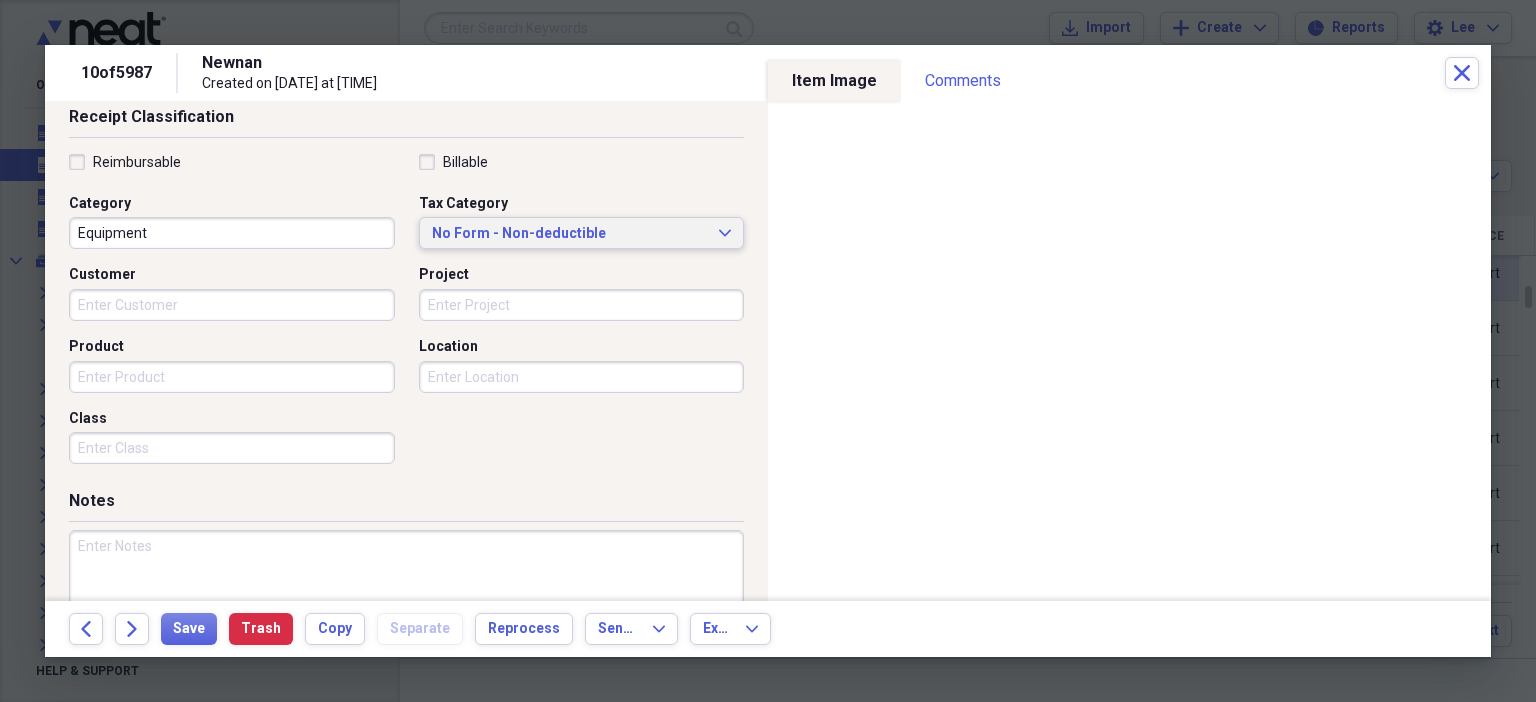 click on "No Form - Non-deductible" at bounding box center [570, 234] 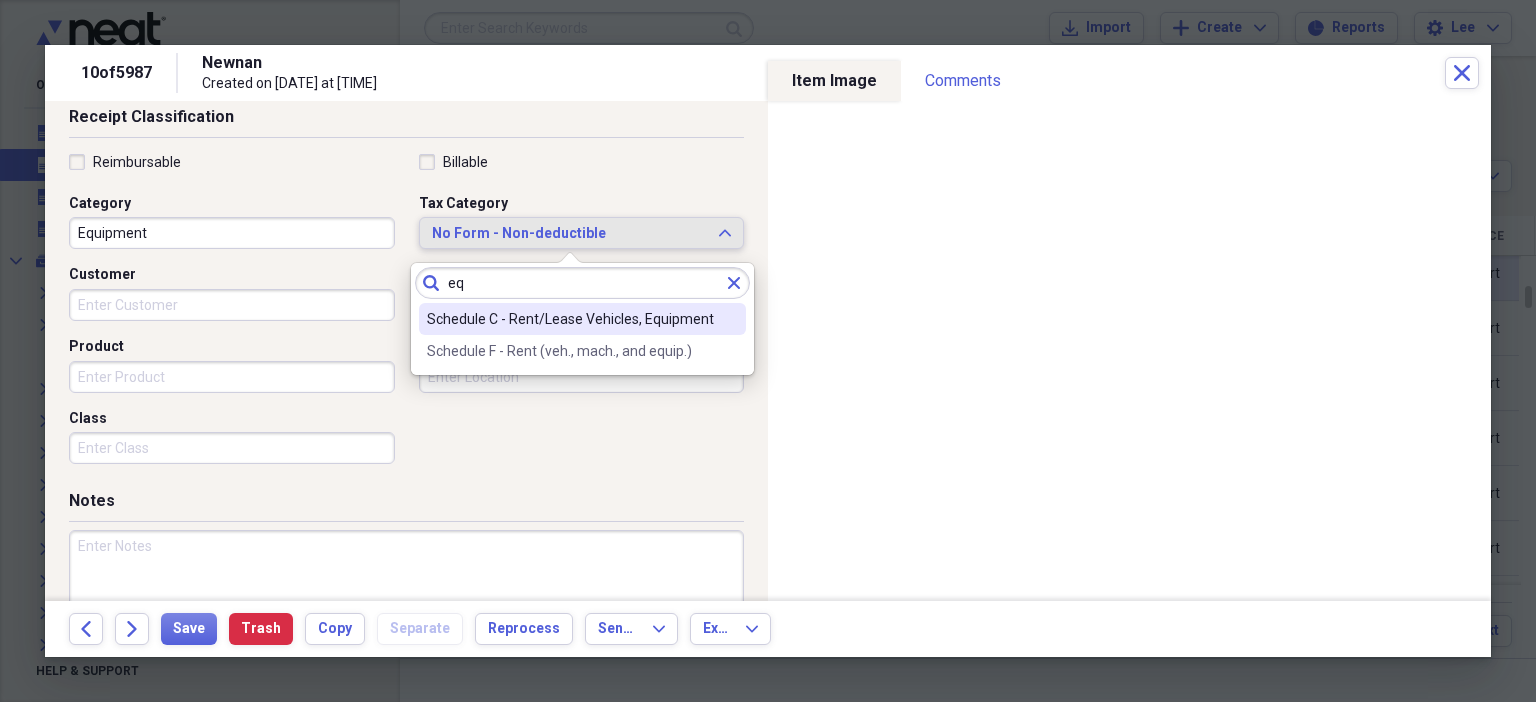 type on "e" 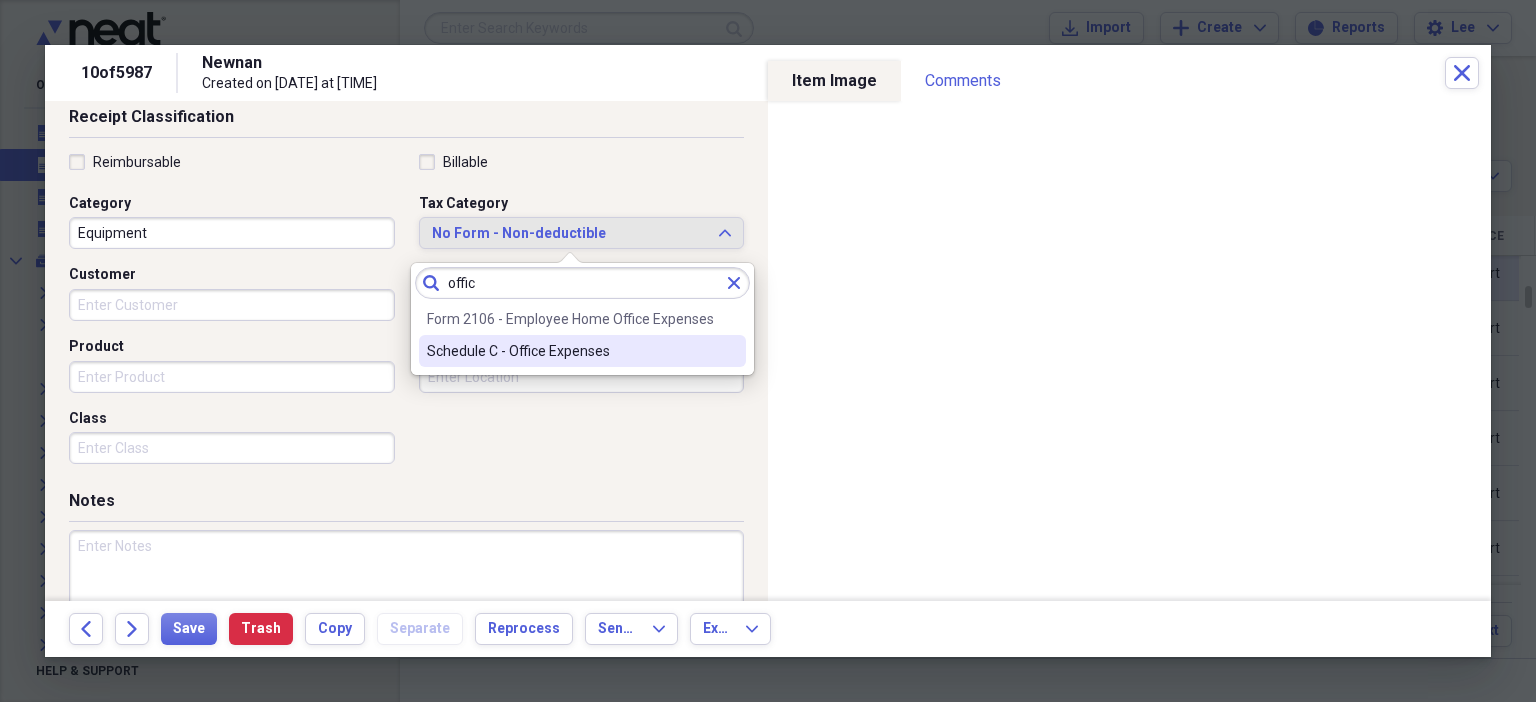 type on "offic" 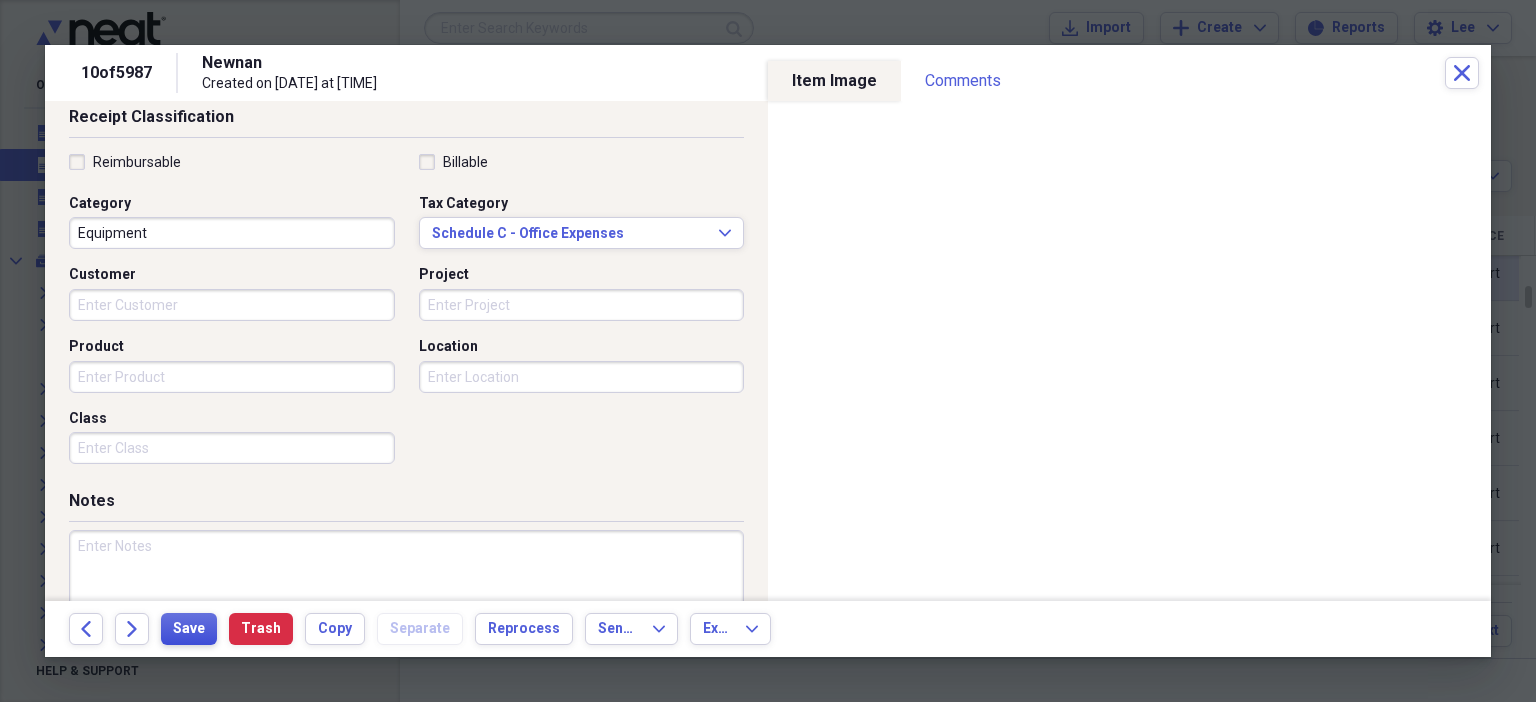click on "Save" at bounding box center [189, 629] 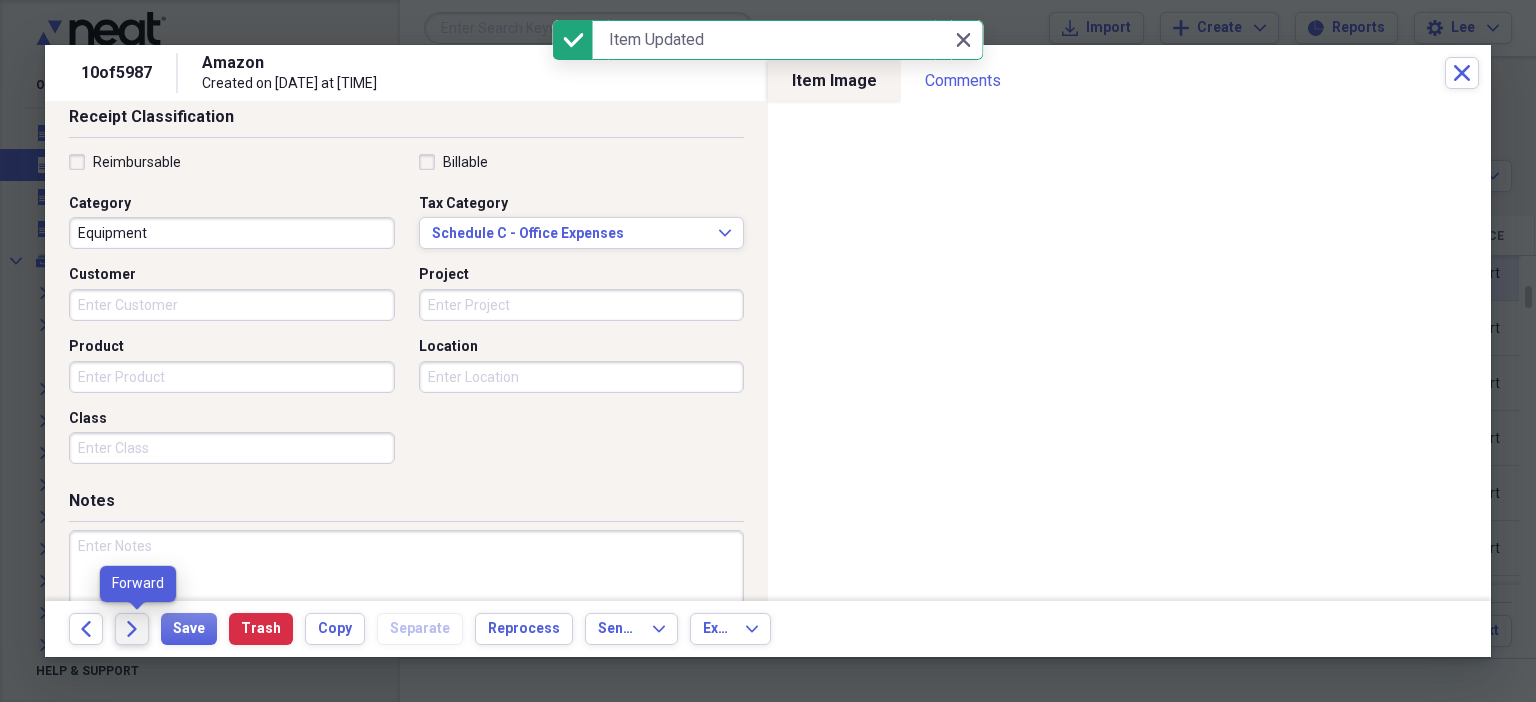 click 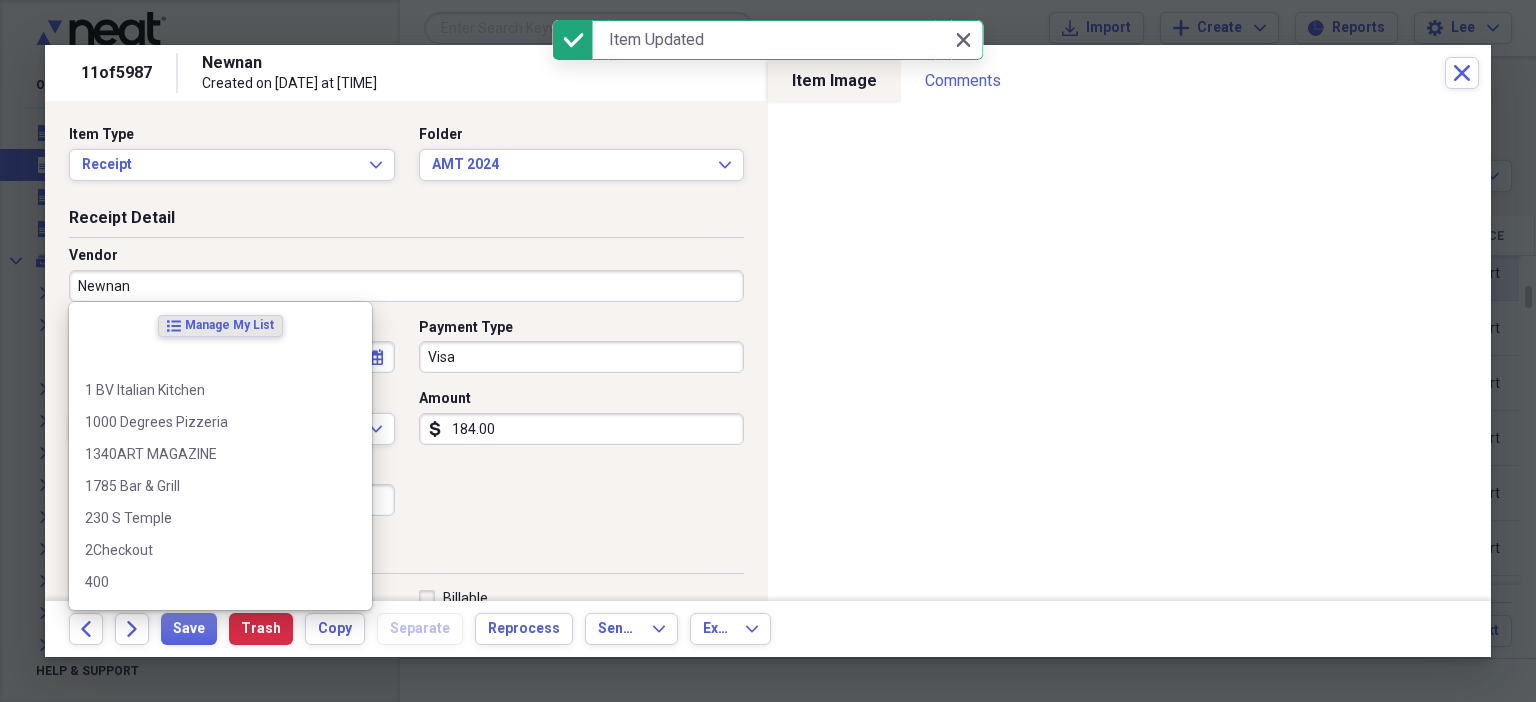 click on "Newnan" at bounding box center (406, 286) 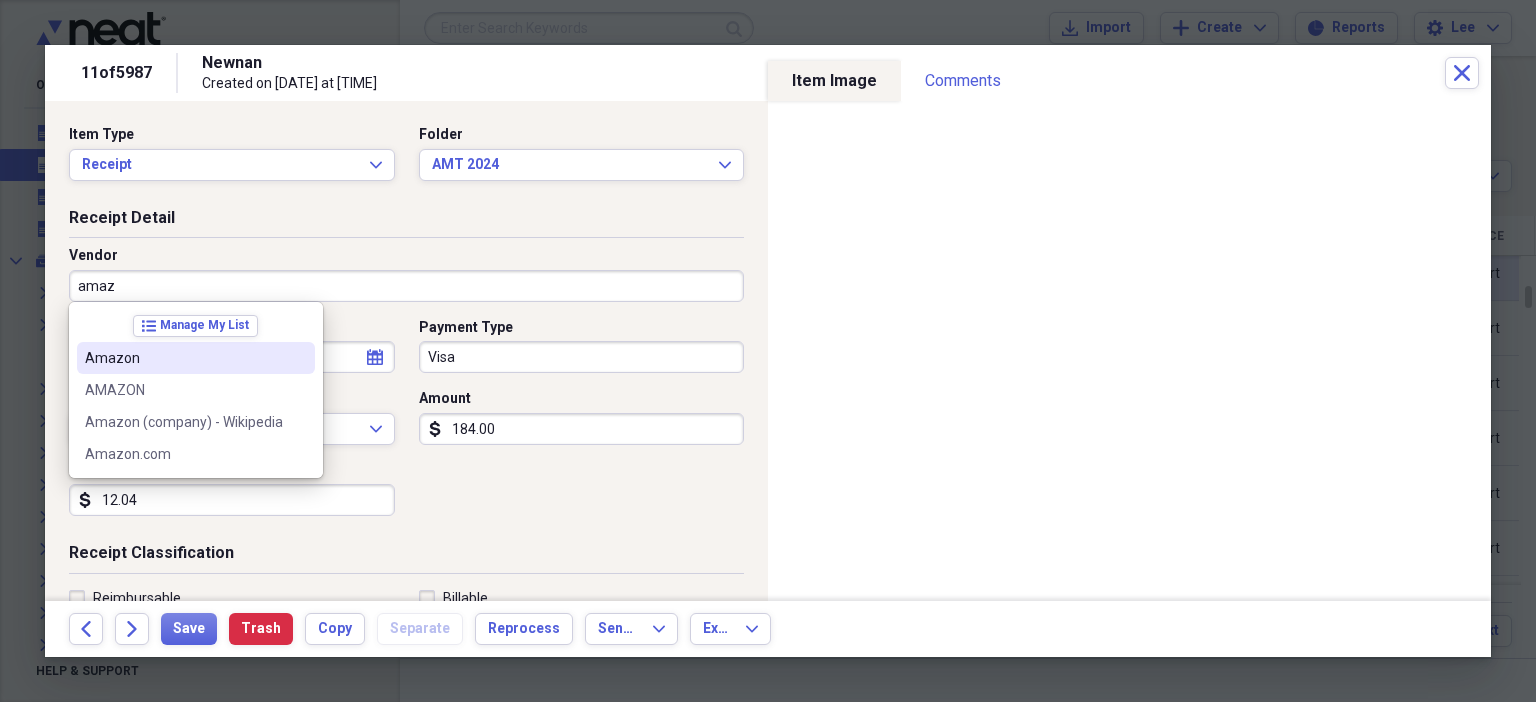 click on "Amazon" at bounding box center (184, 358) 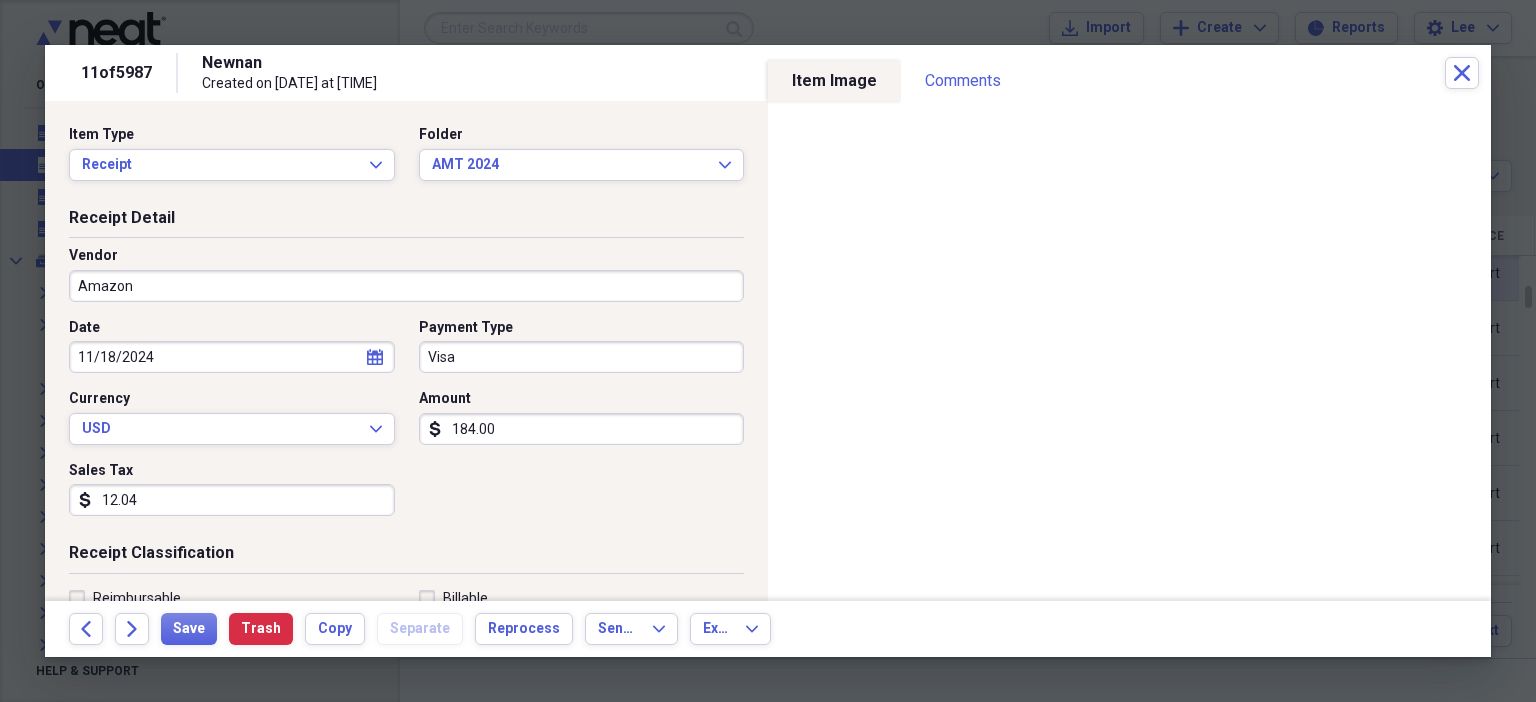 type on "Classroom Materials" 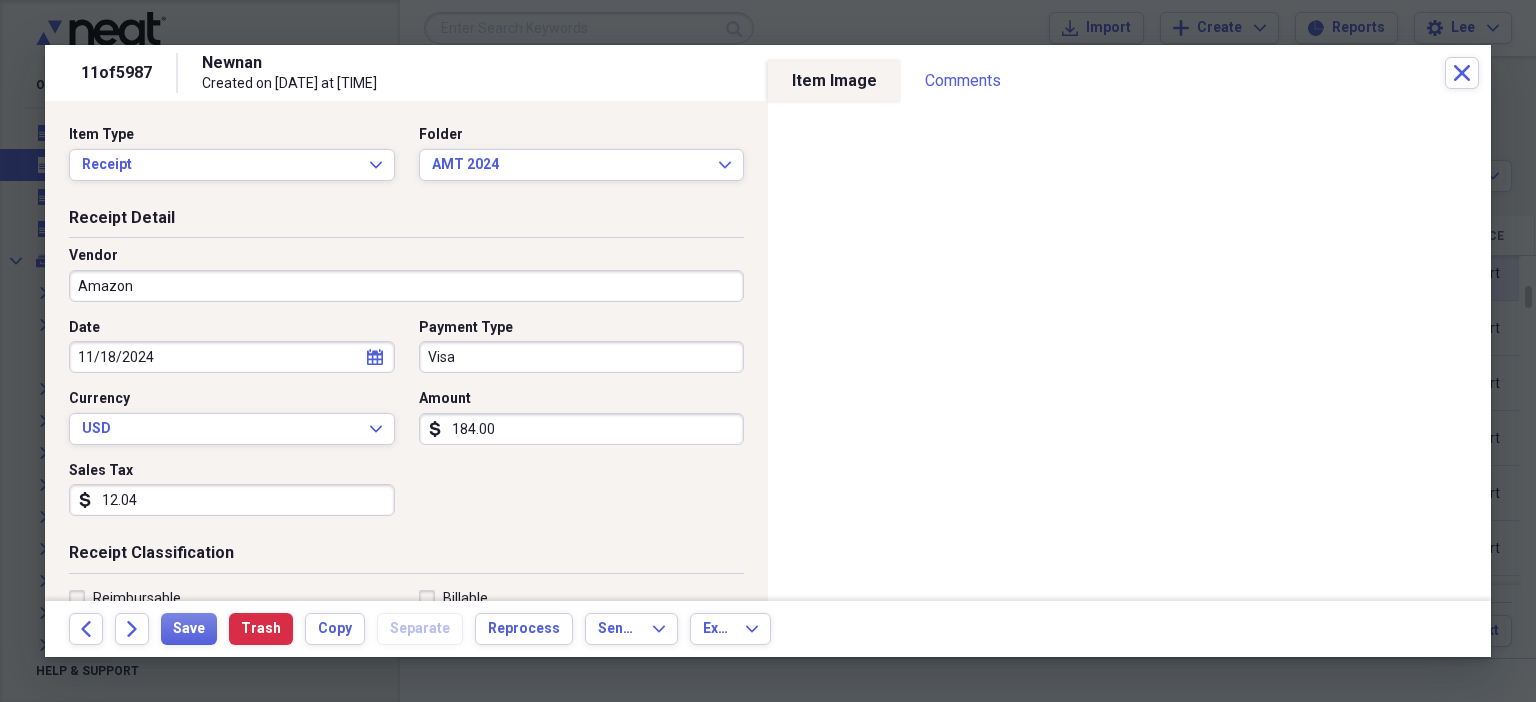 click on "12.04" at bounding box center (232, 500) 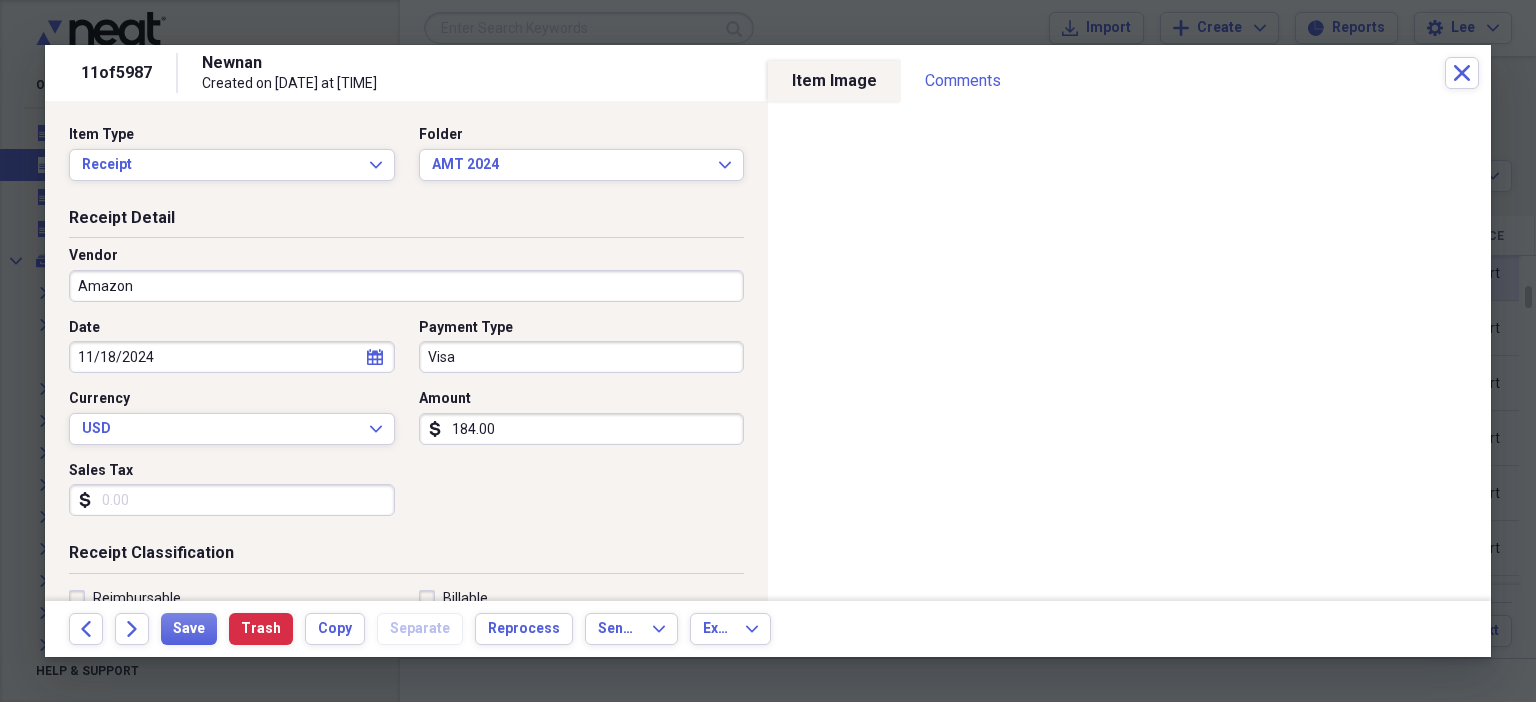 scroll, scrollTop: 436, scrollLeft: 0, axis: vertical 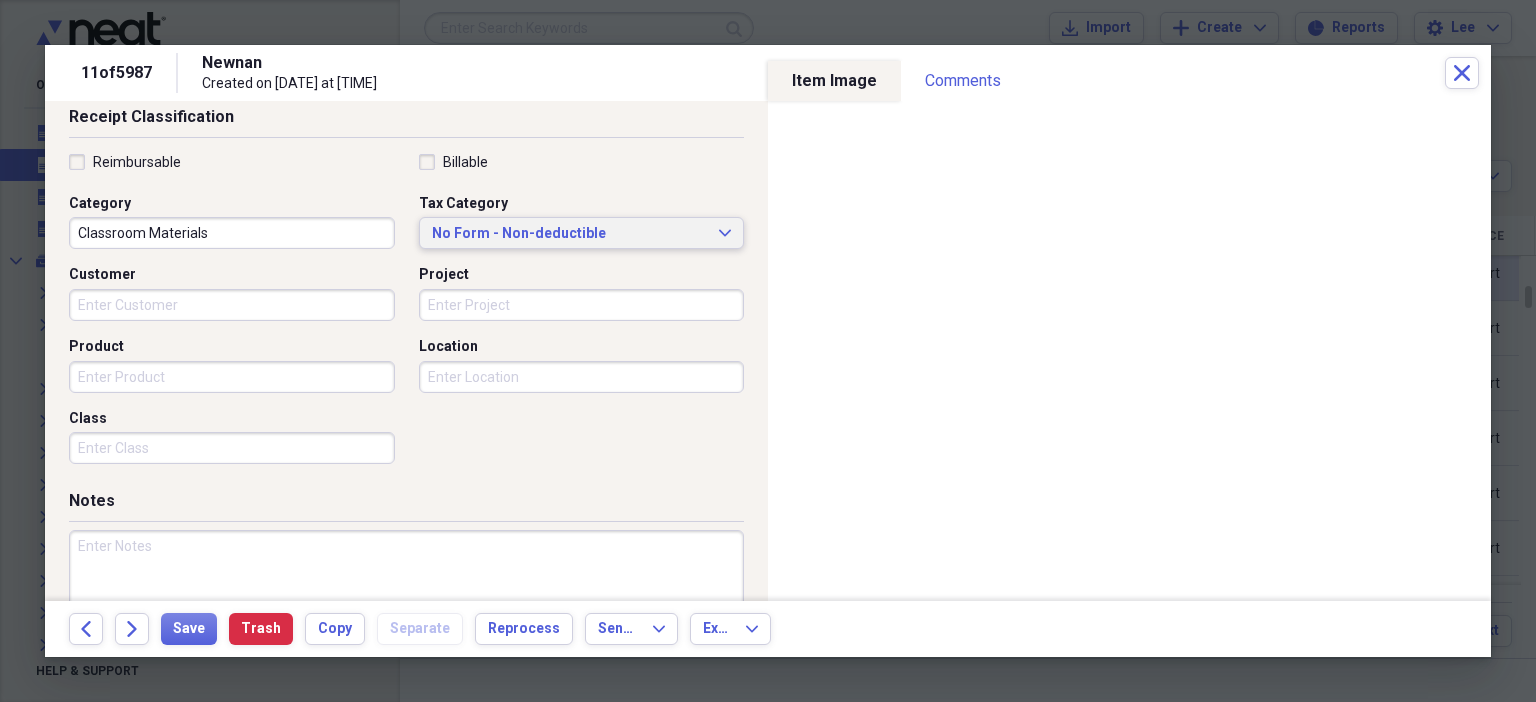 type 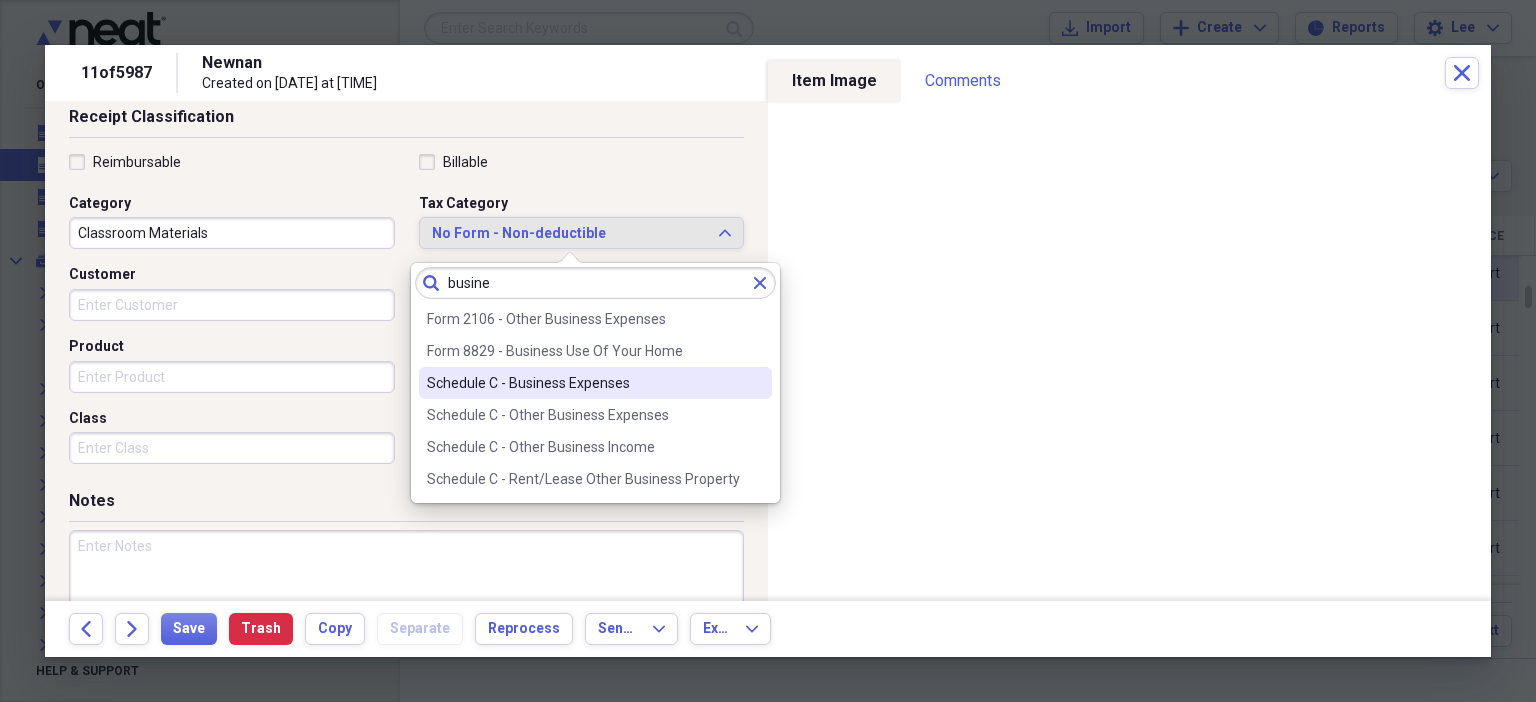 type on "busine" 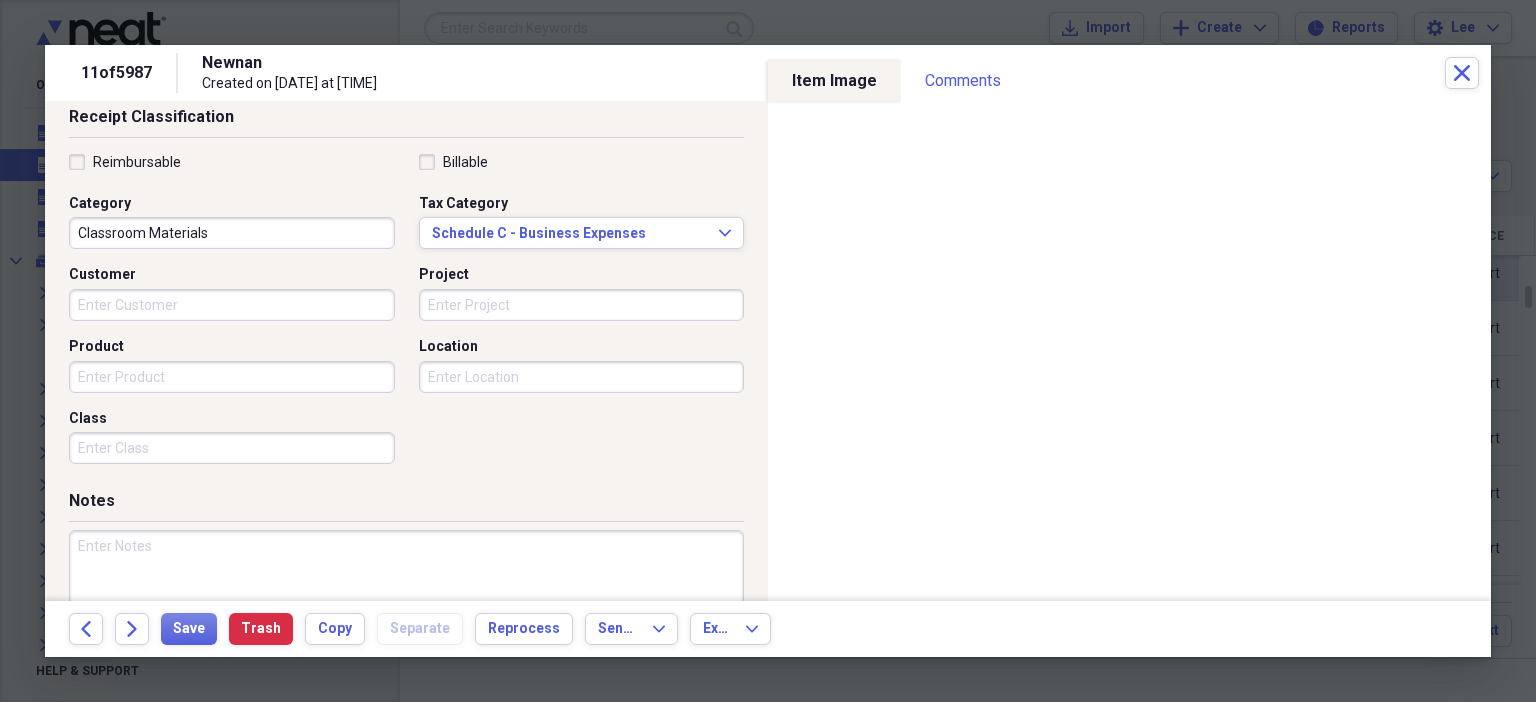 click at bounding box center [406, 595] 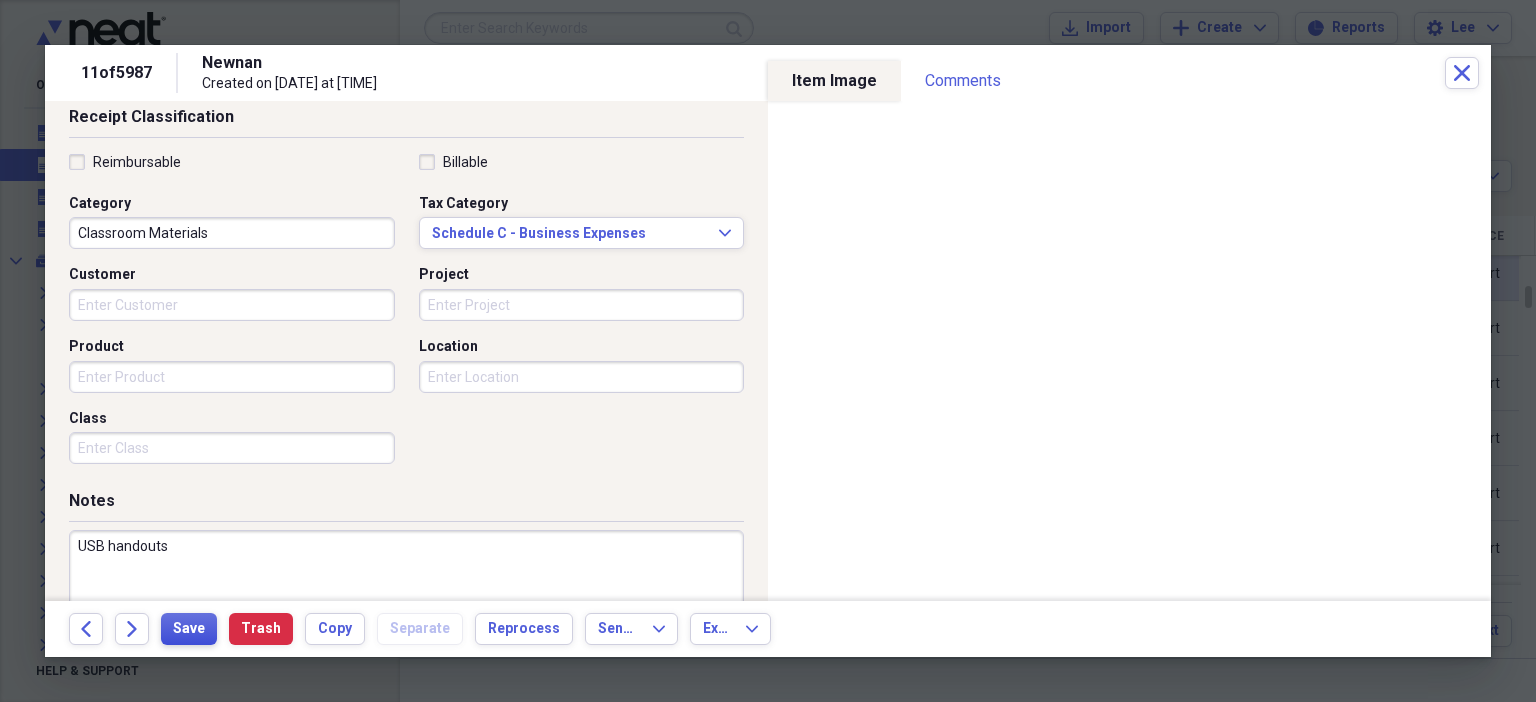 type on "USB handouts" 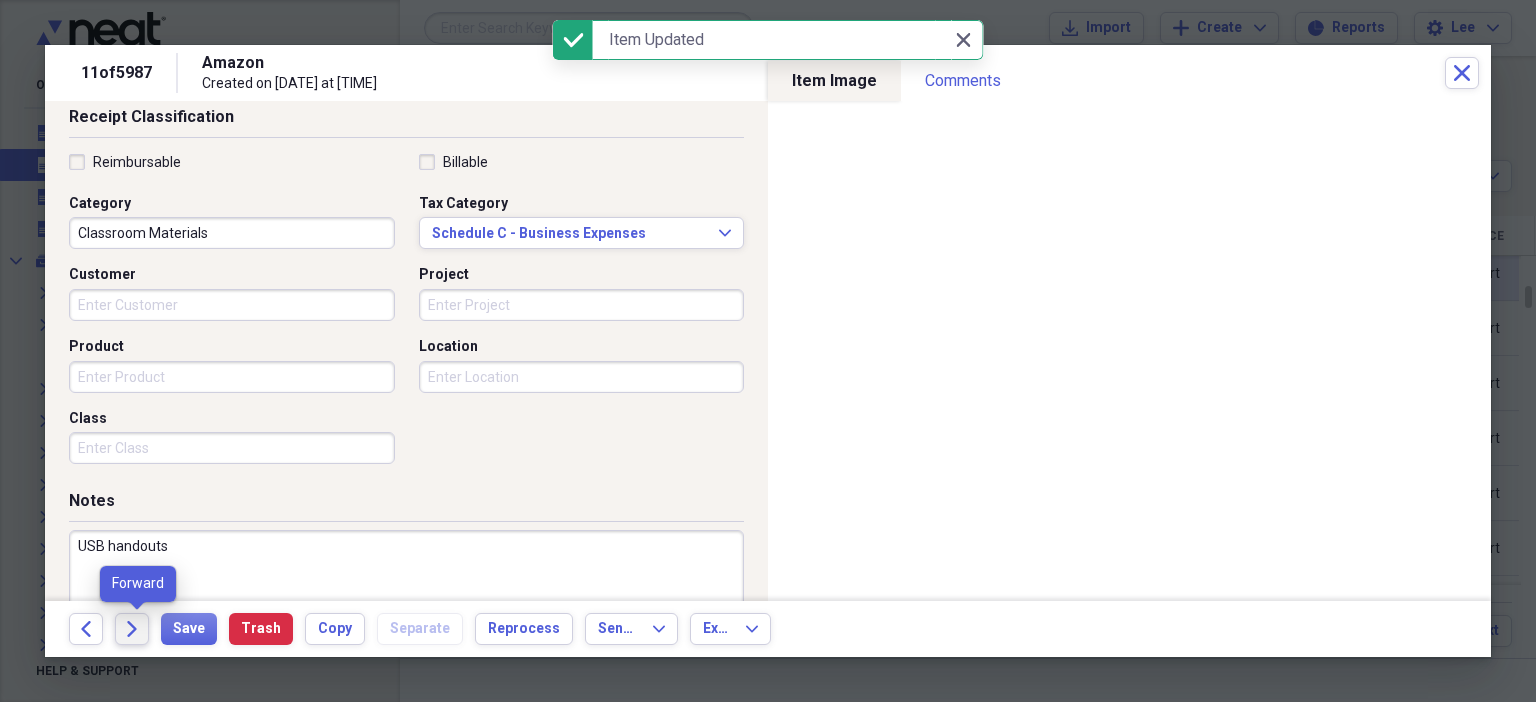 click on "Forward" 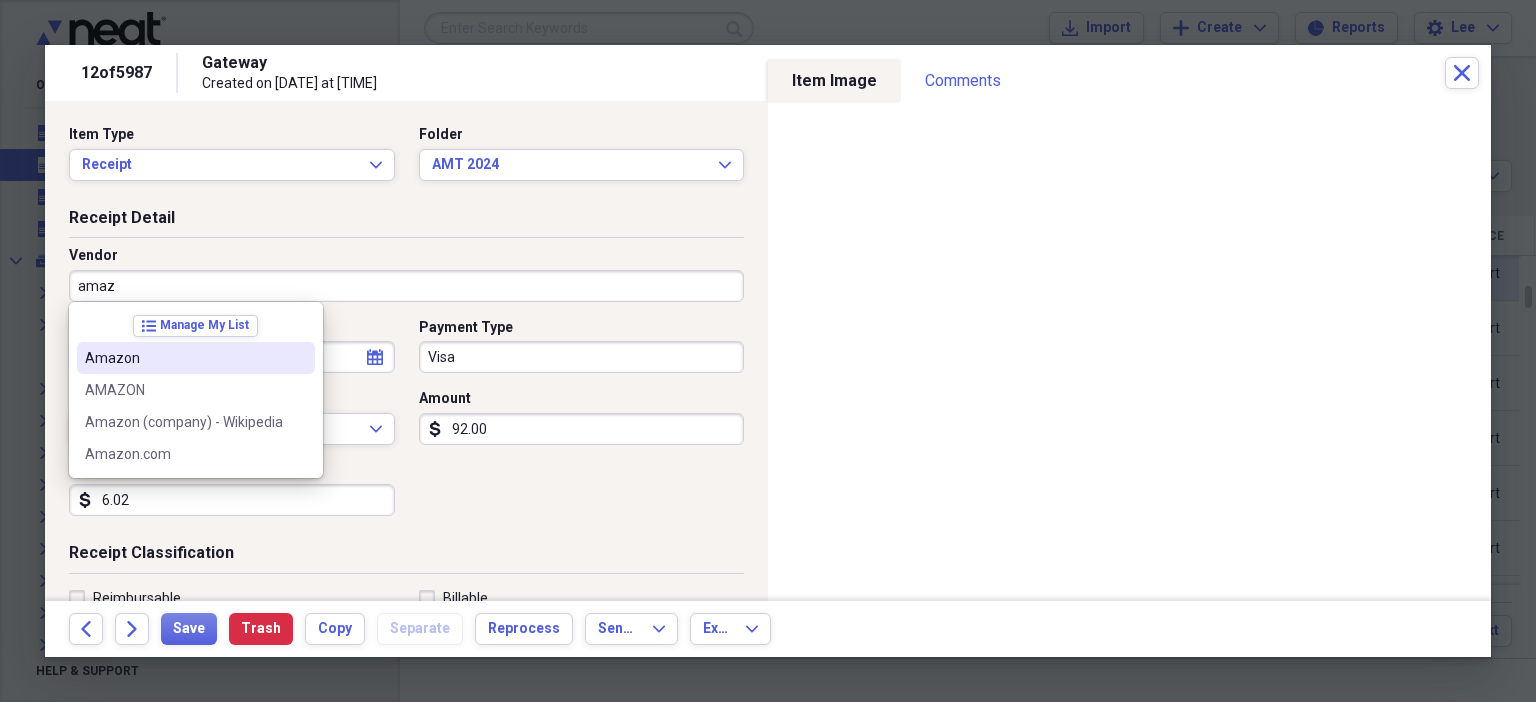 click on "Amazon" at bounding box center (184, 358) 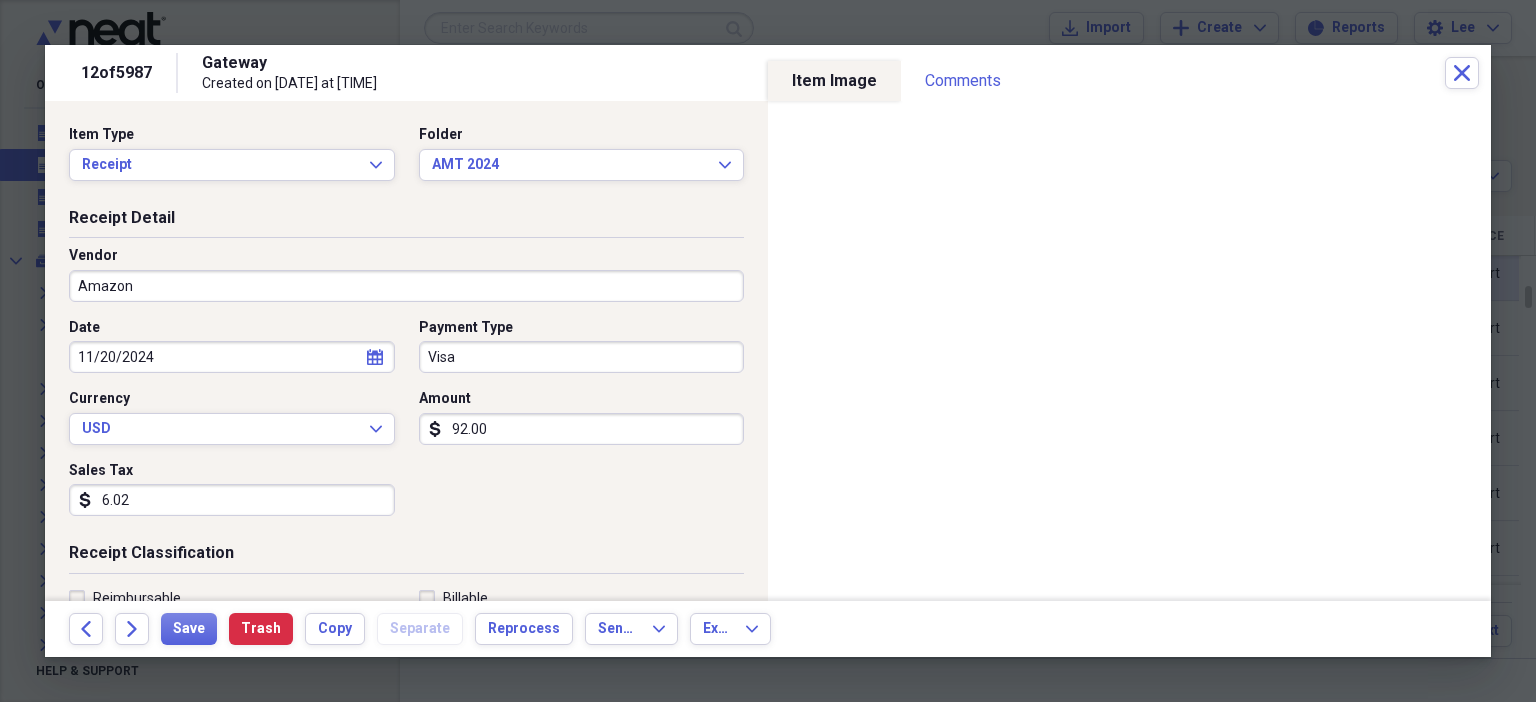 type on "Classroom Materials" 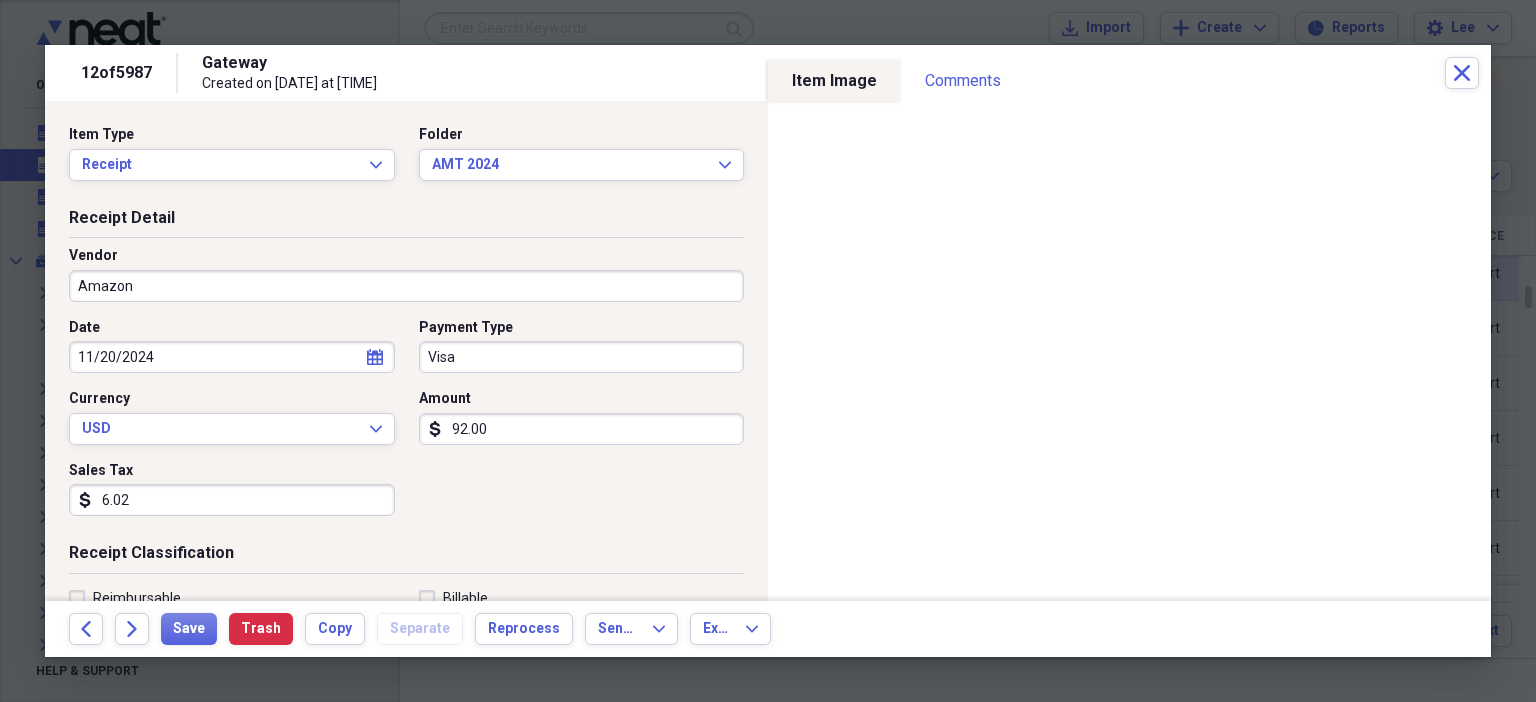 click on "6.02" at bounding box center [232, 500] 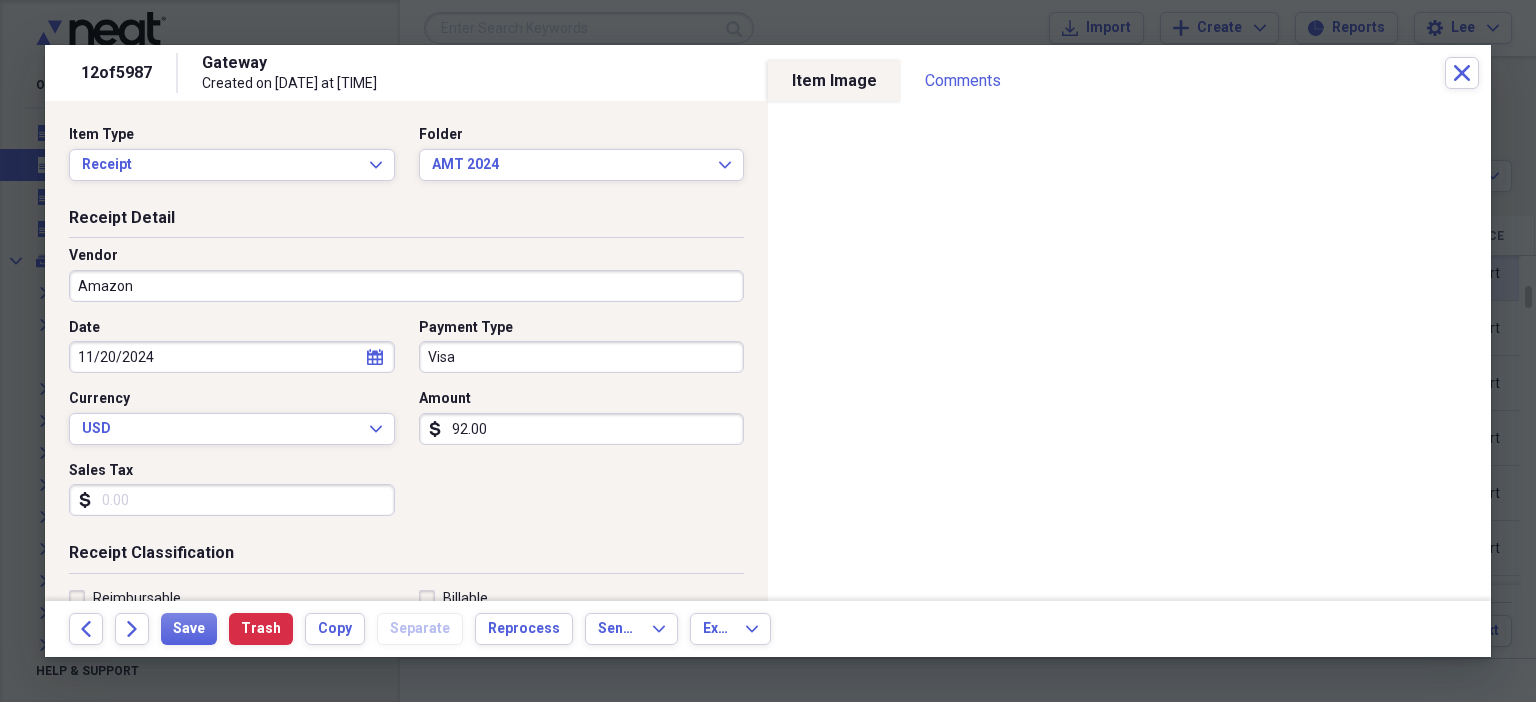scroll, scrollTop: 436, scrollLeft: 0, axis: vertical 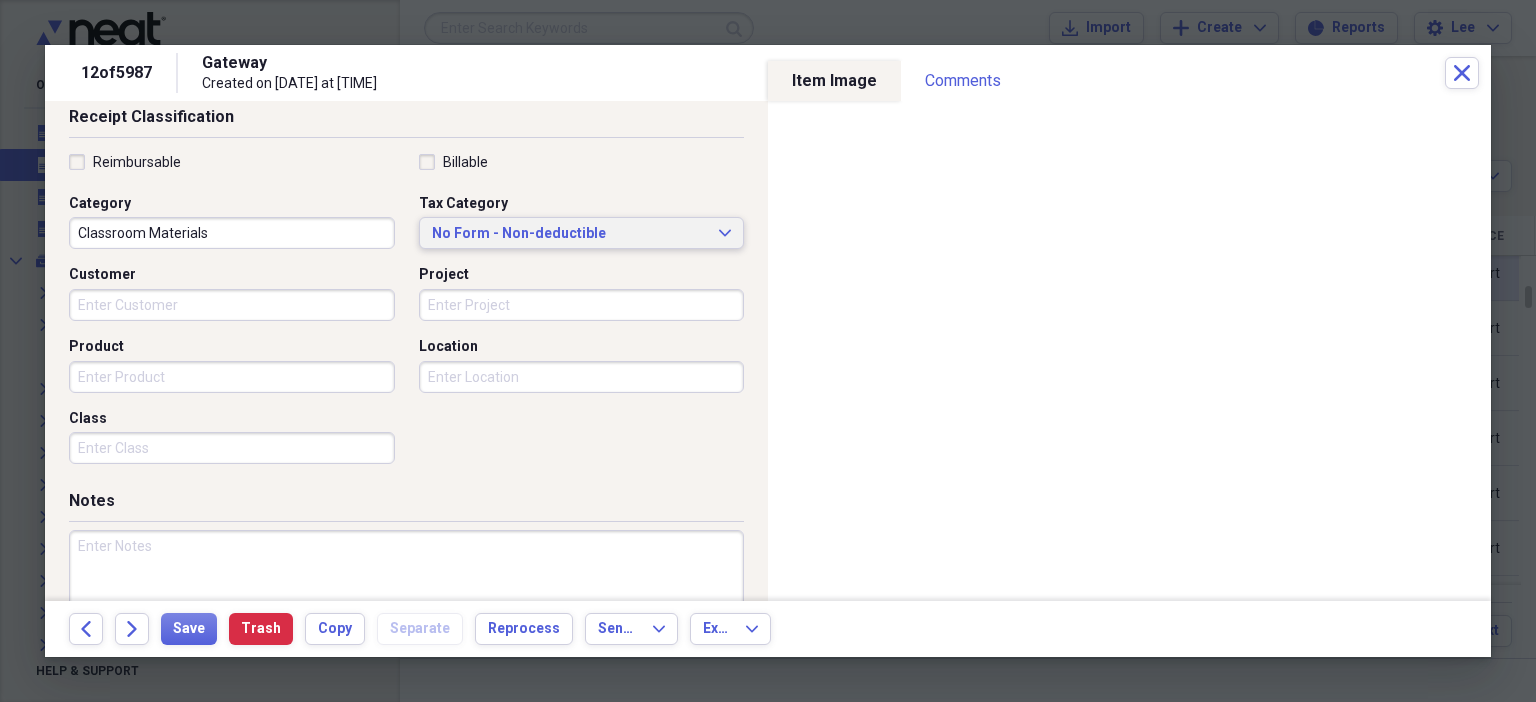type 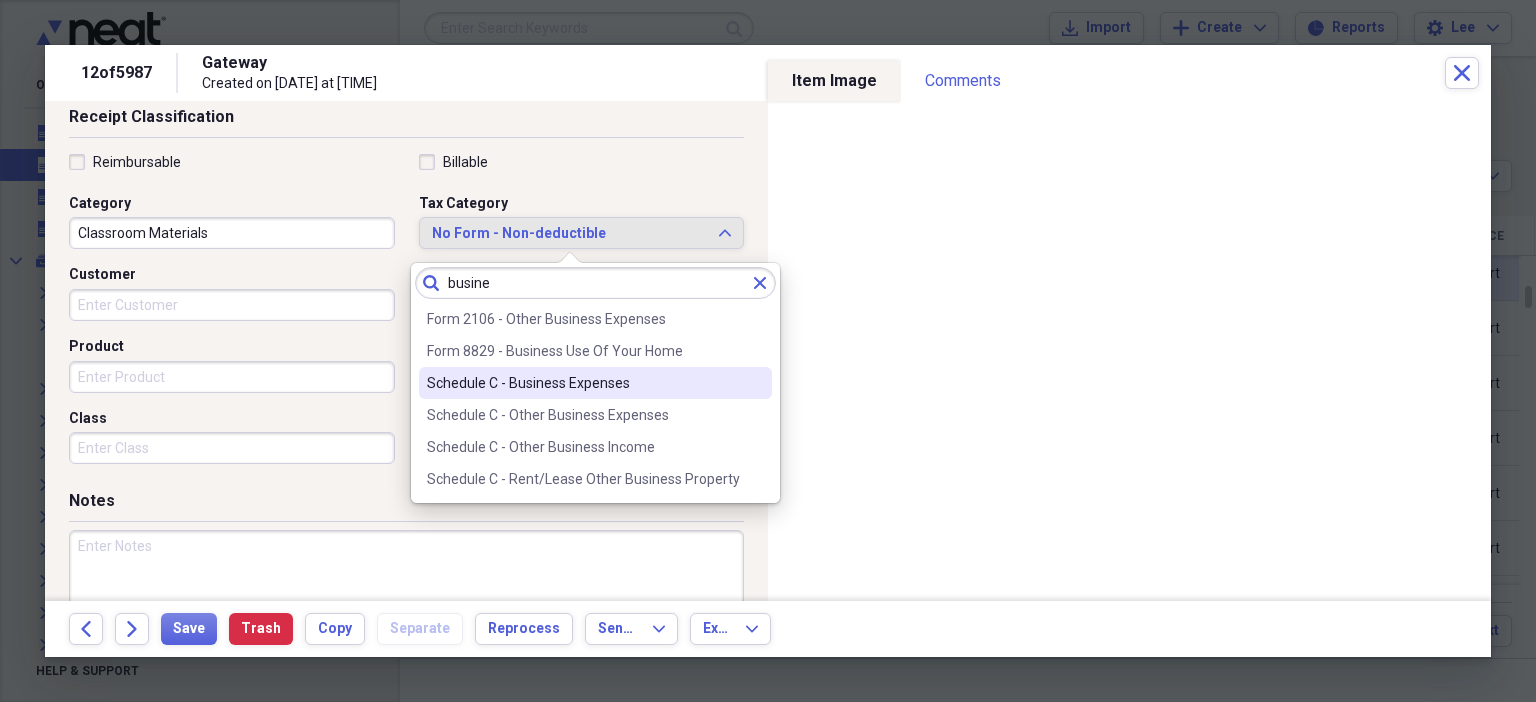 type on "busine" 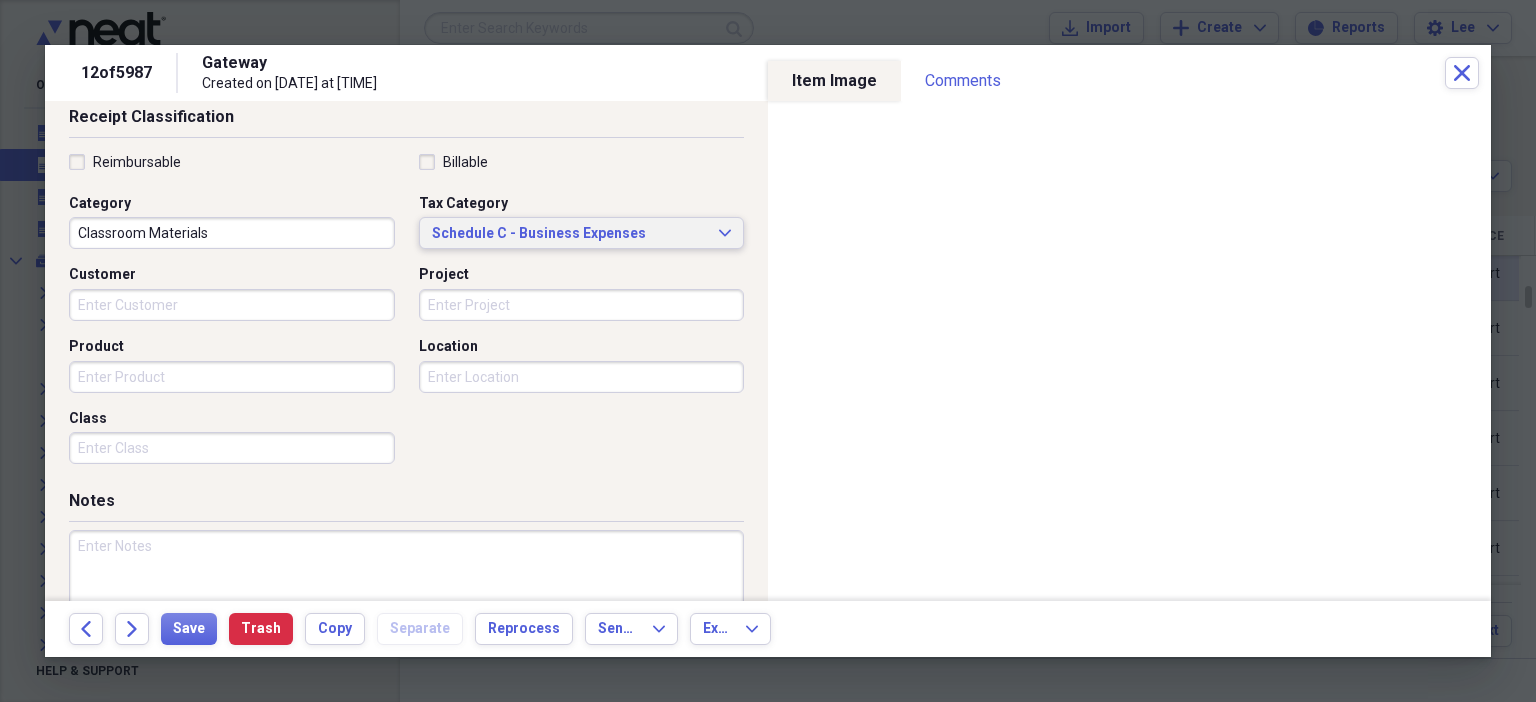 type 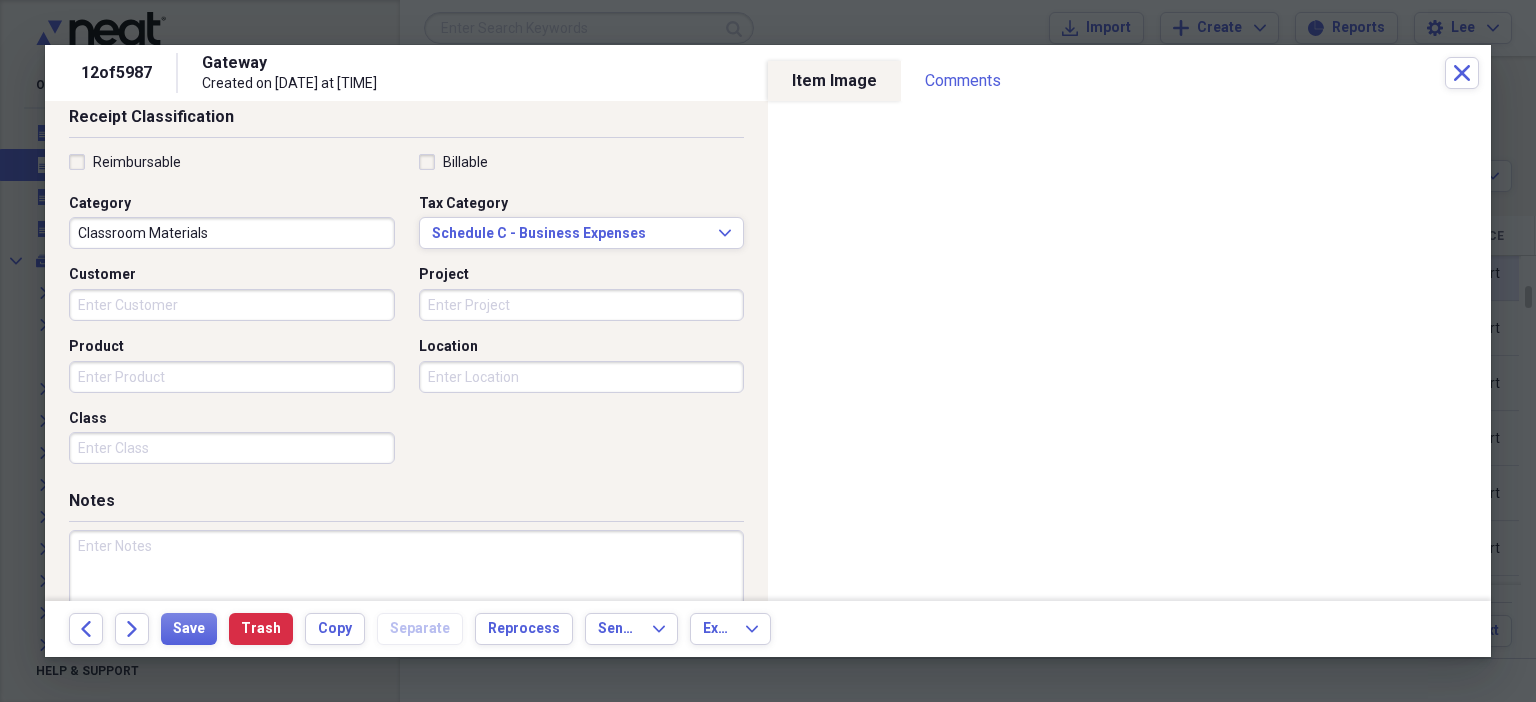 click at bounding box center [406, 595] 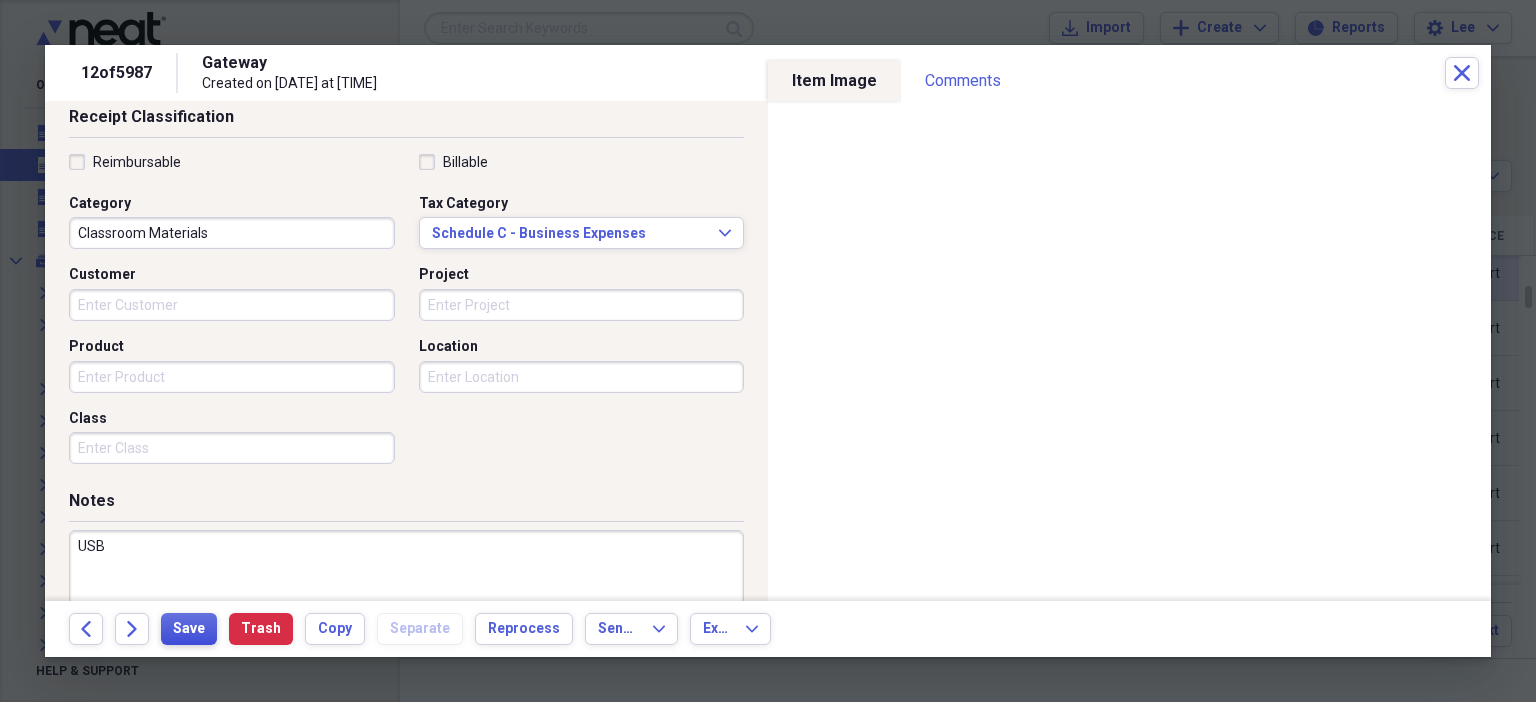 click on "Save" at bounding box center (189, 629) 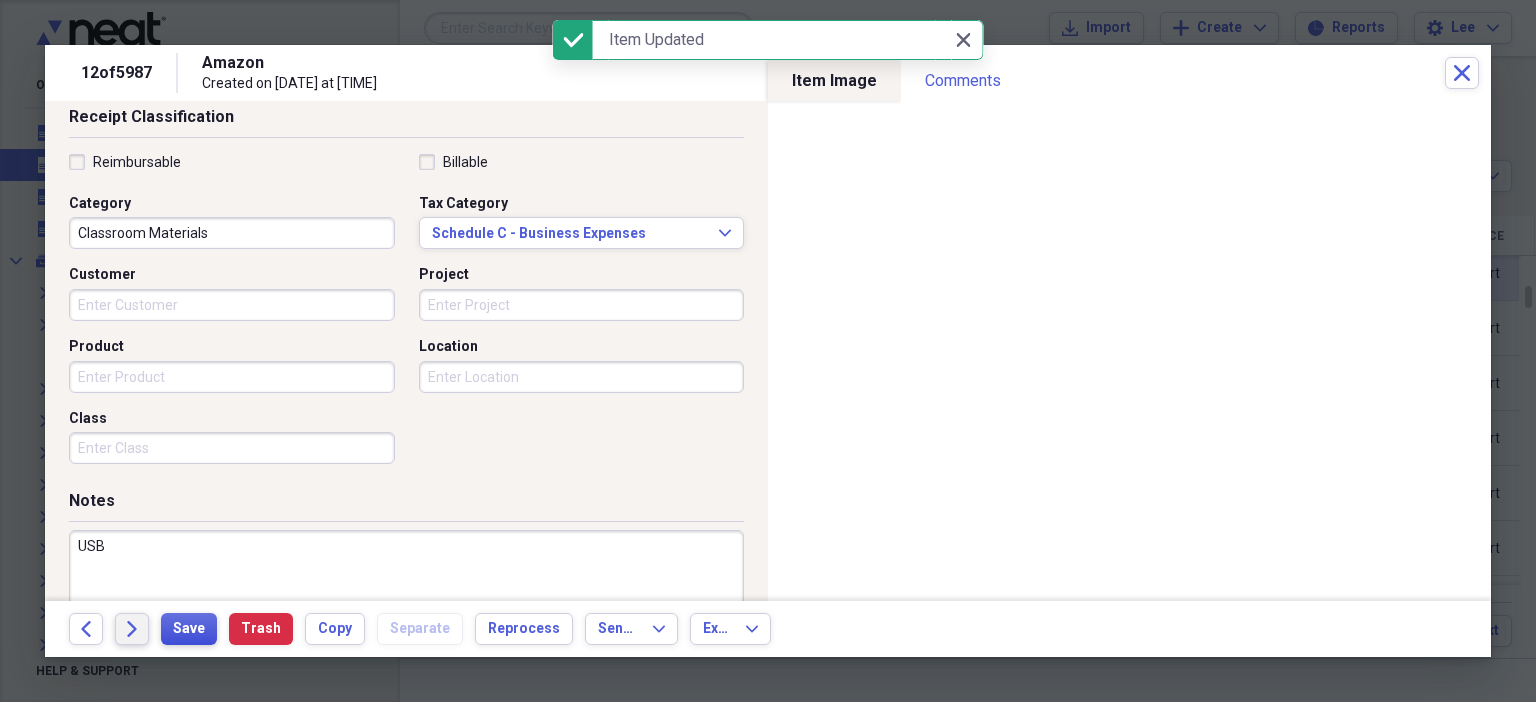 type on "USB" 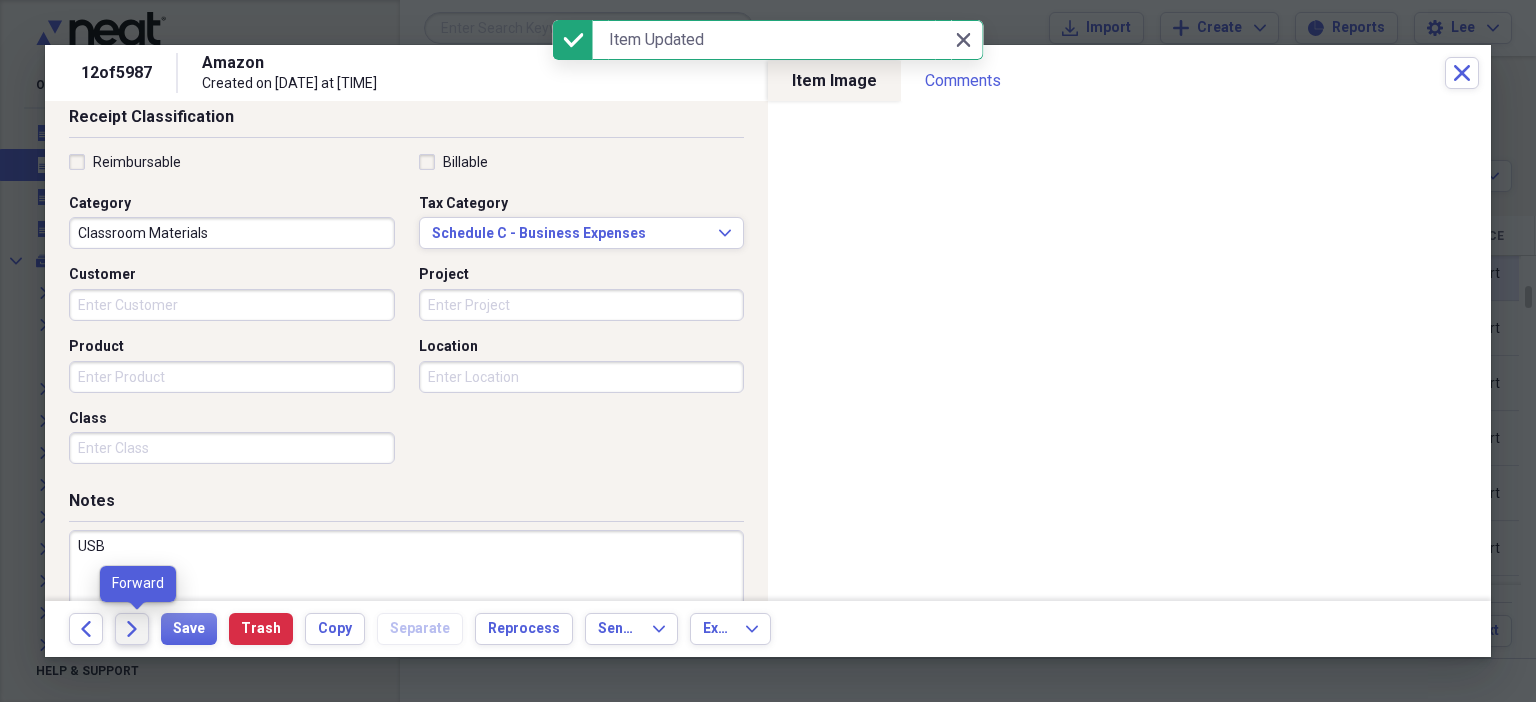 click on "Forward" 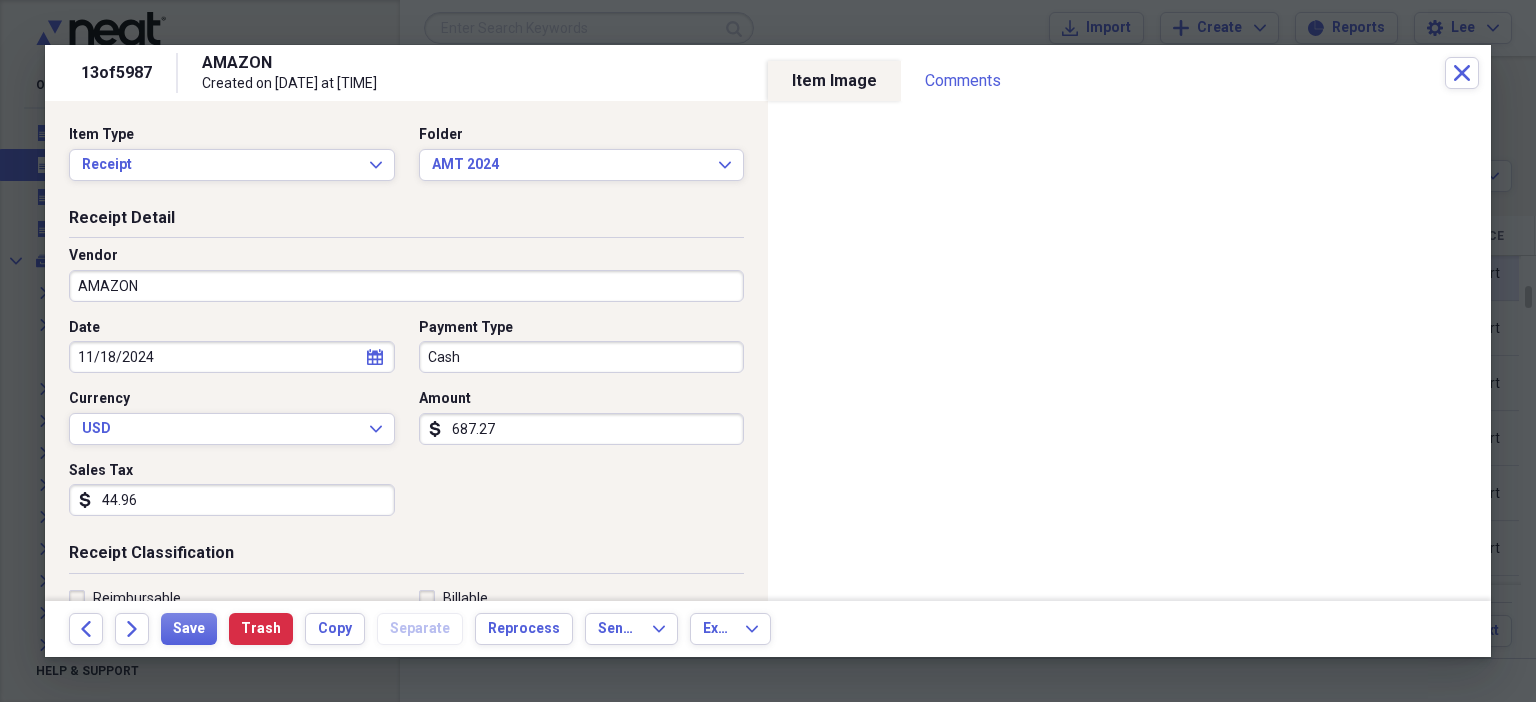 click on "44.96" at bounding box center (232, 500) 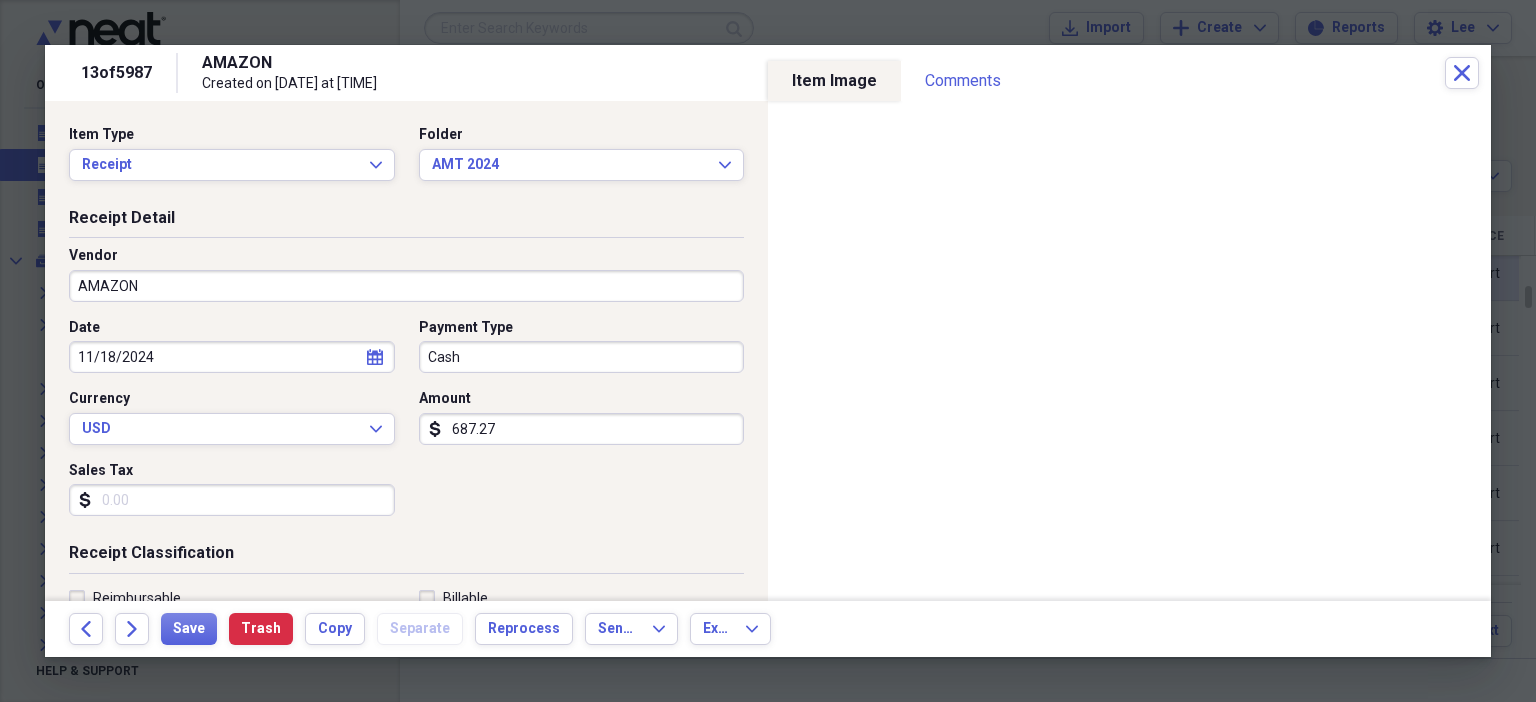scroll, scrollTop: 436, scrollLeft: 0, axis: vertical 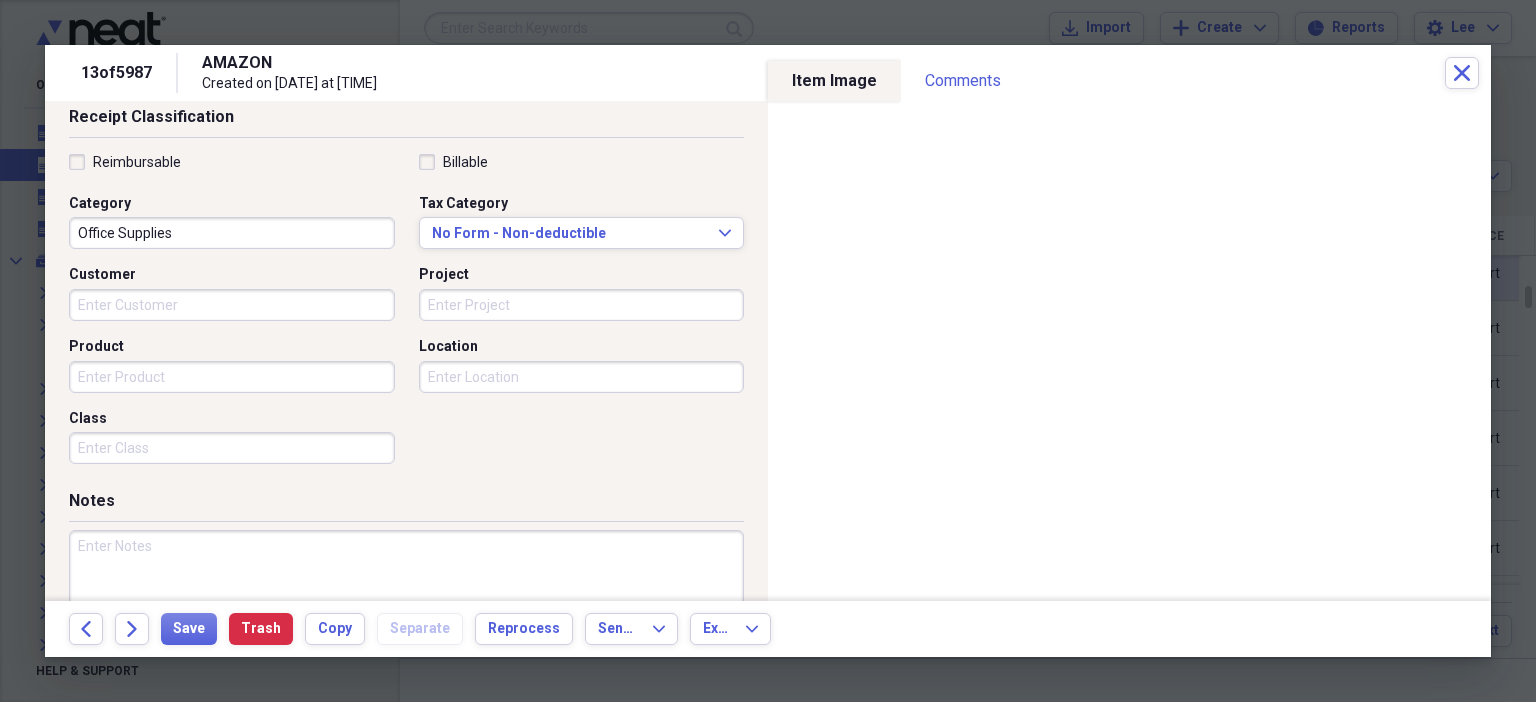 type 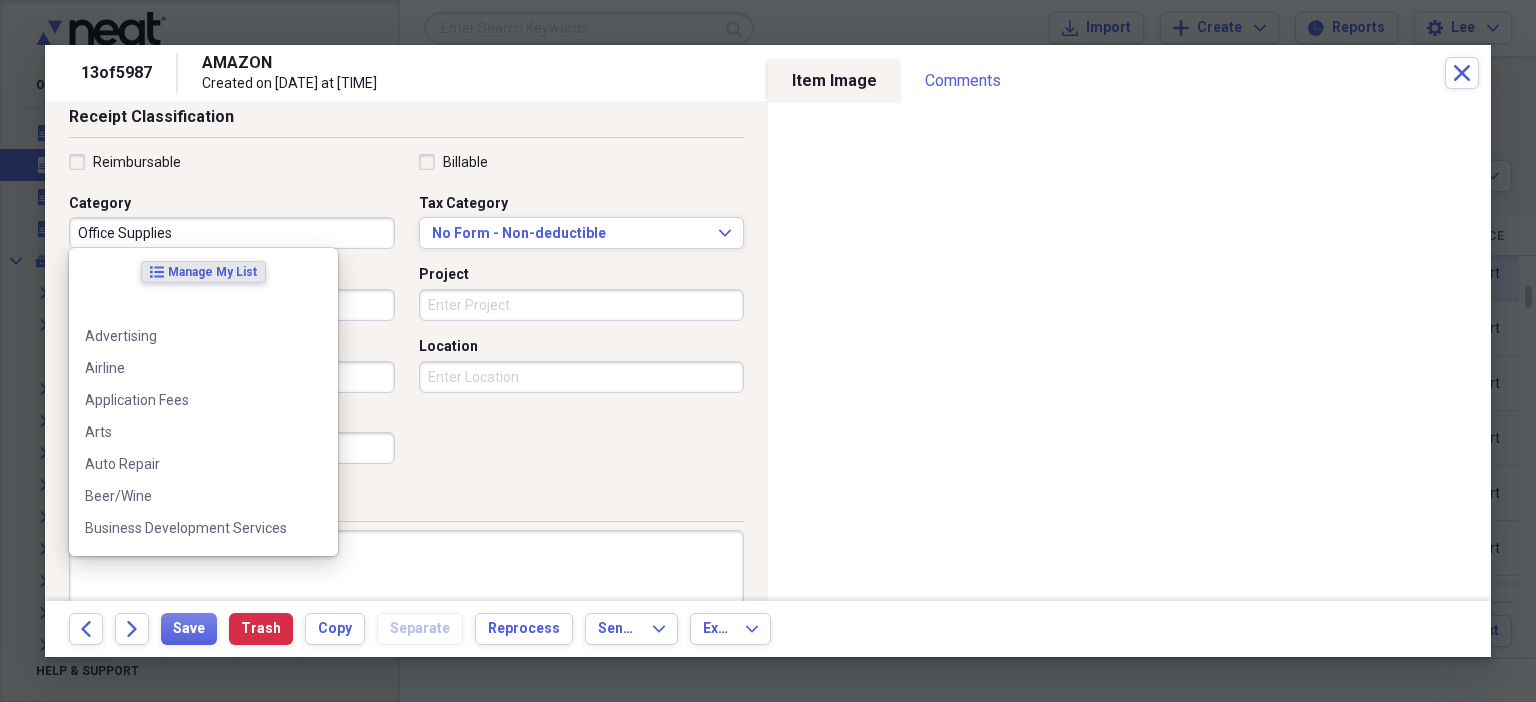click on "Office Supplies" at bounding box center [232, 233] 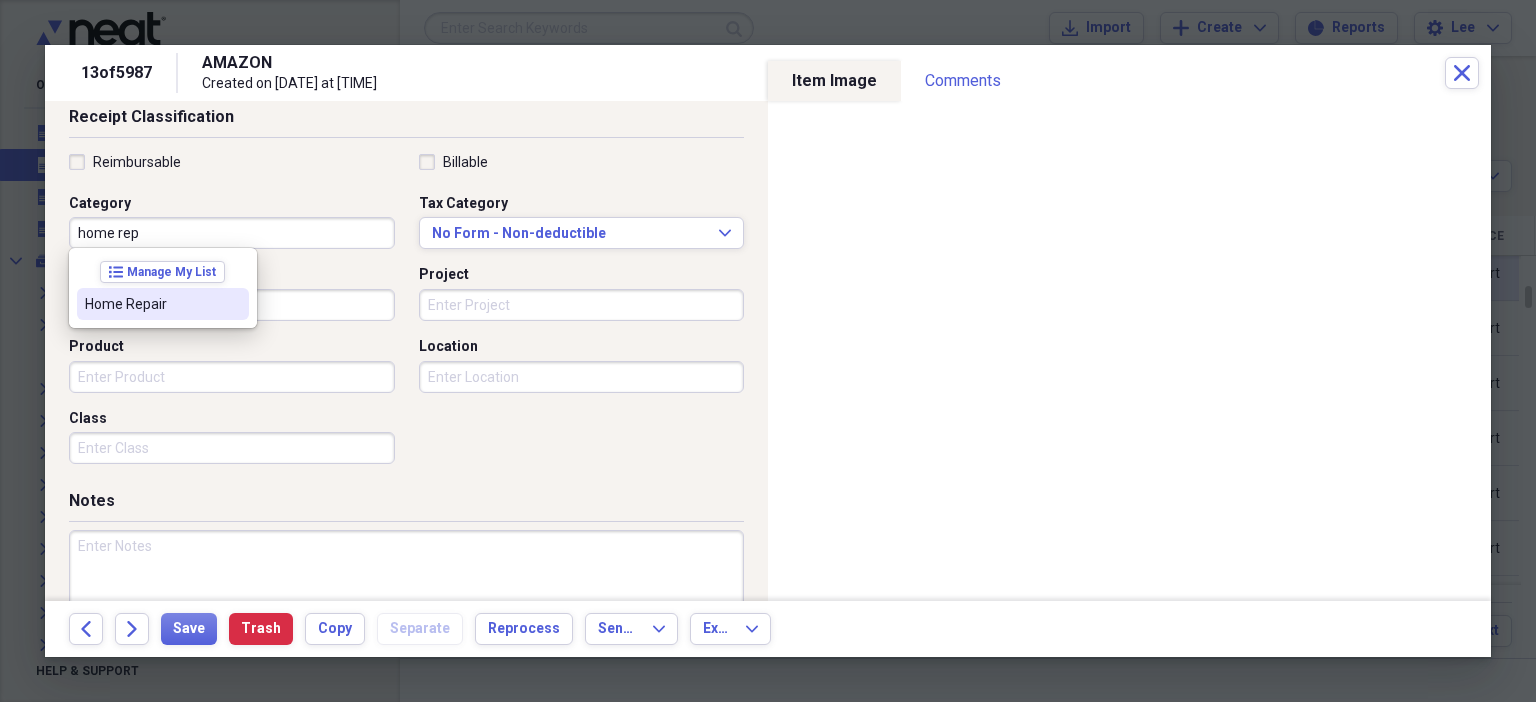 click on "Home Repair" at bounding box center (163, 304) 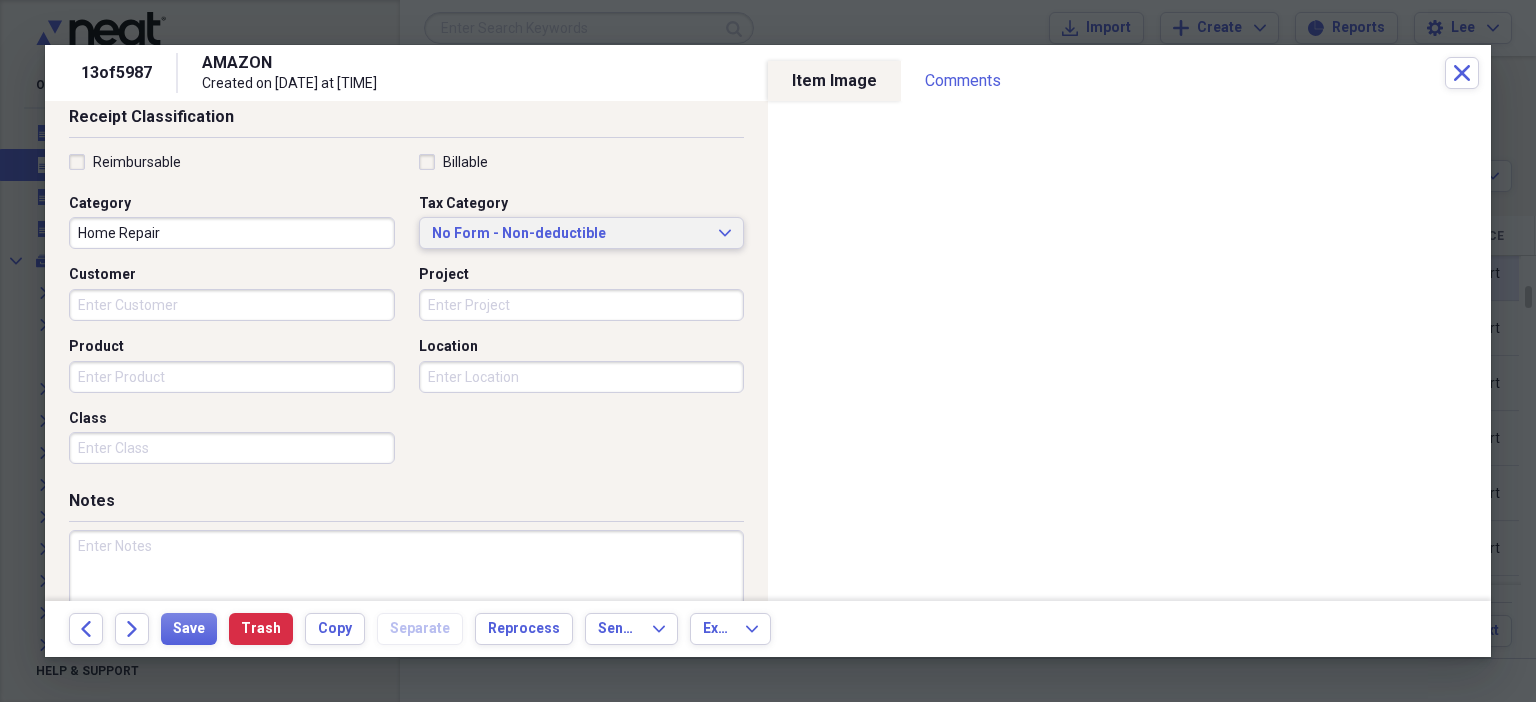 click on "No Form - Non-deductible" at bounding box center (570, 234) 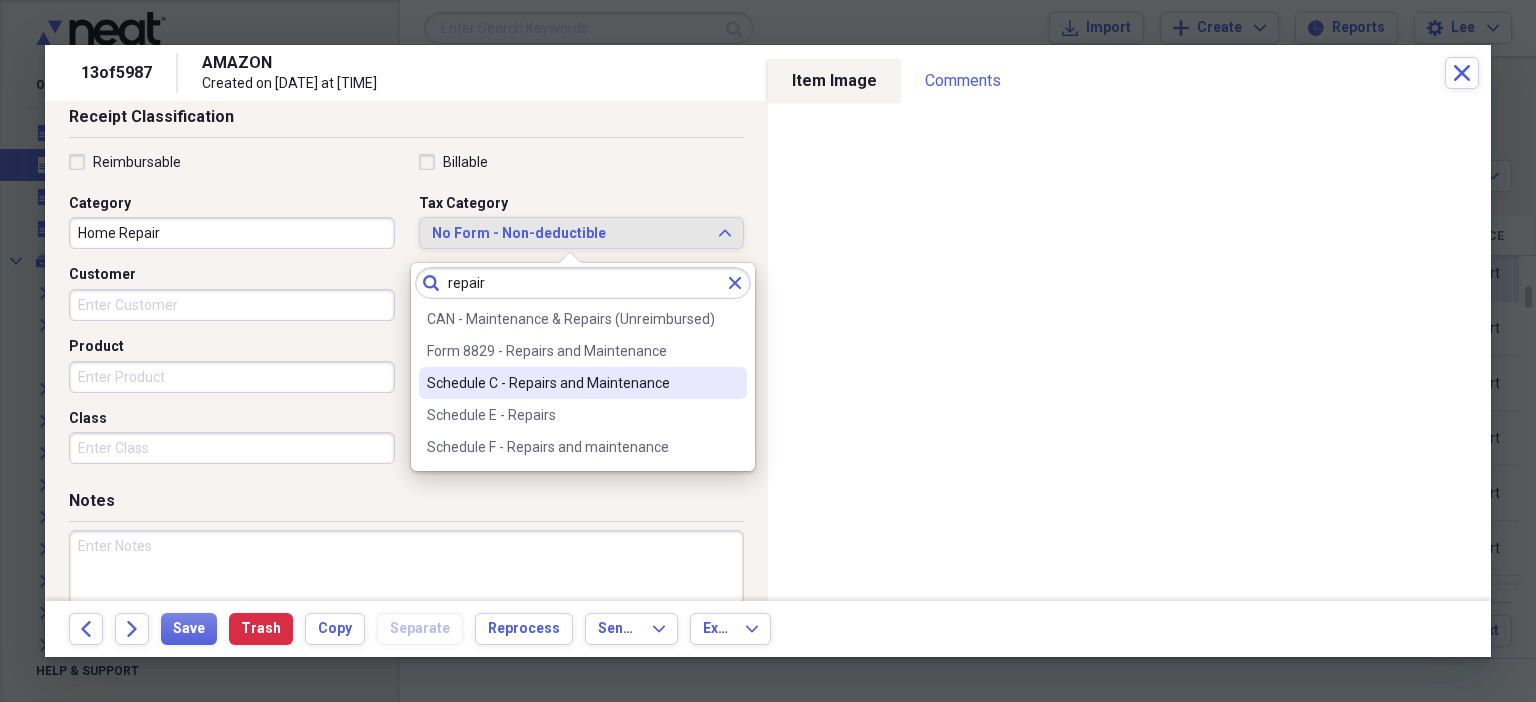 type on "repair" 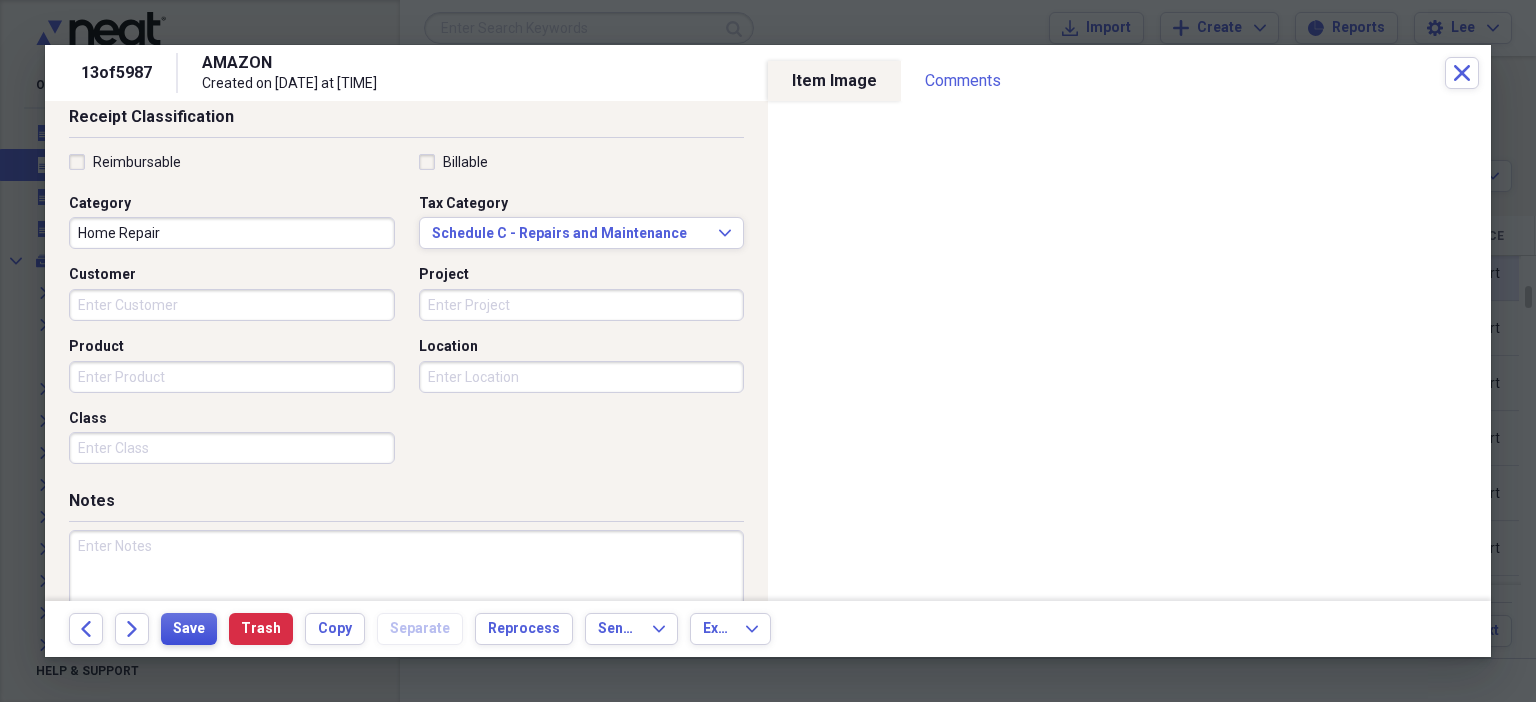 click on "Save" at bounding box center [189, 629] 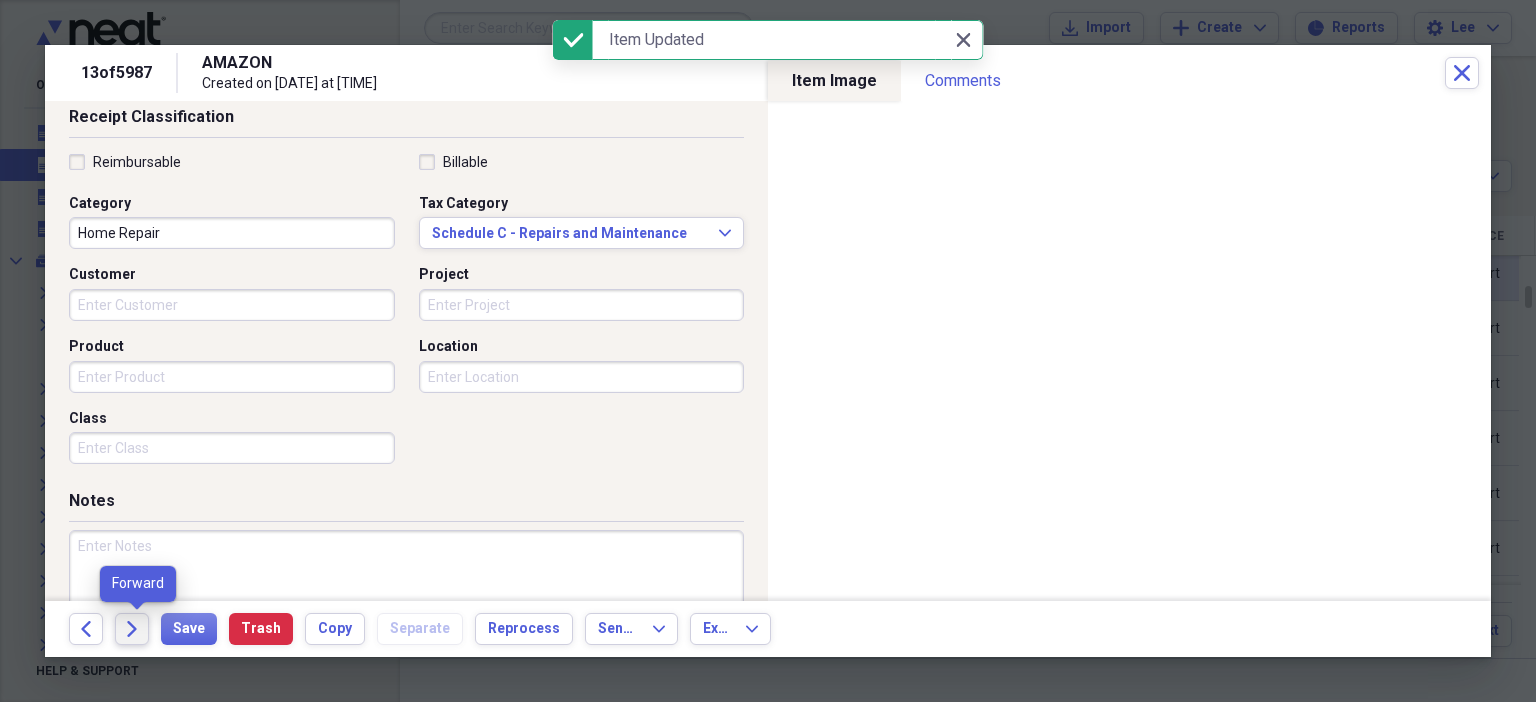 click on "Forward" 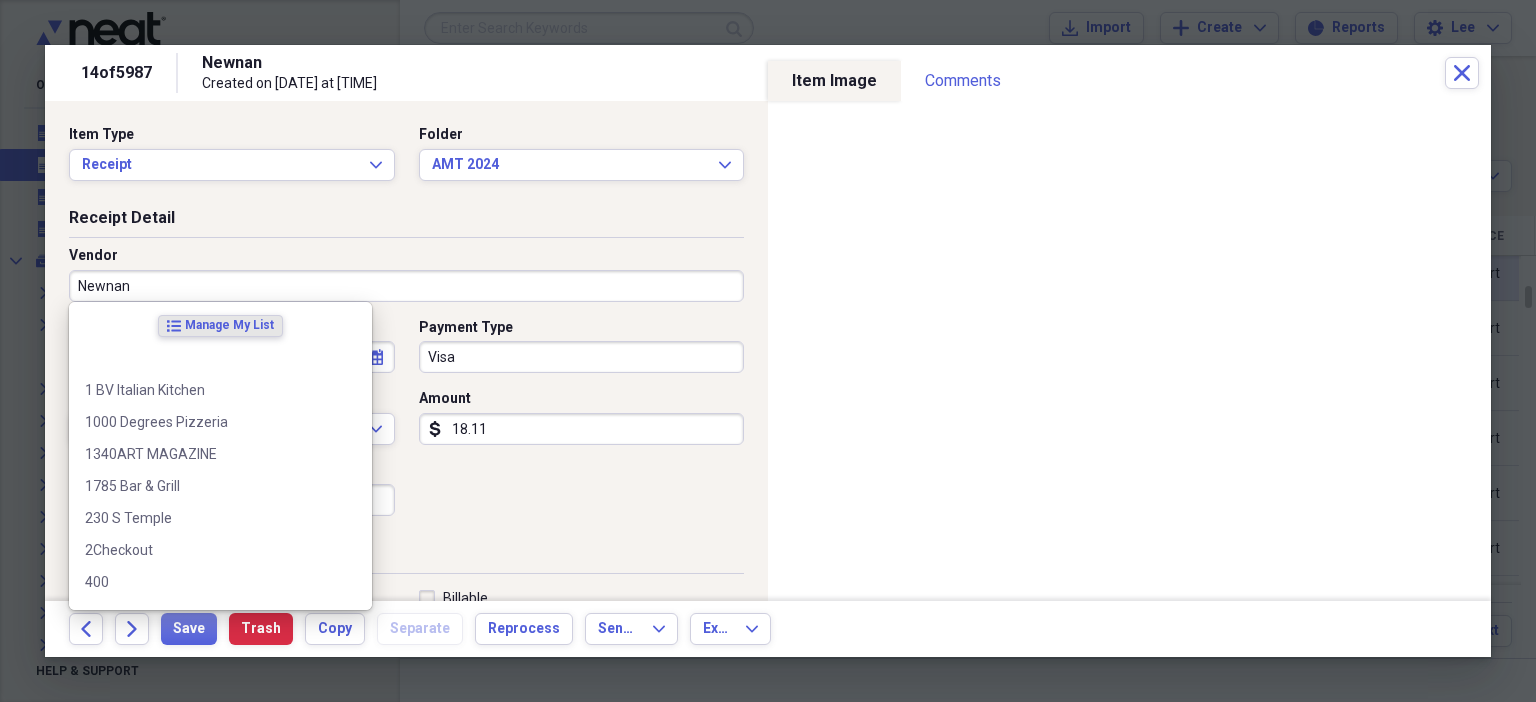 click on "Newnan" at bounding box center (406, 286) 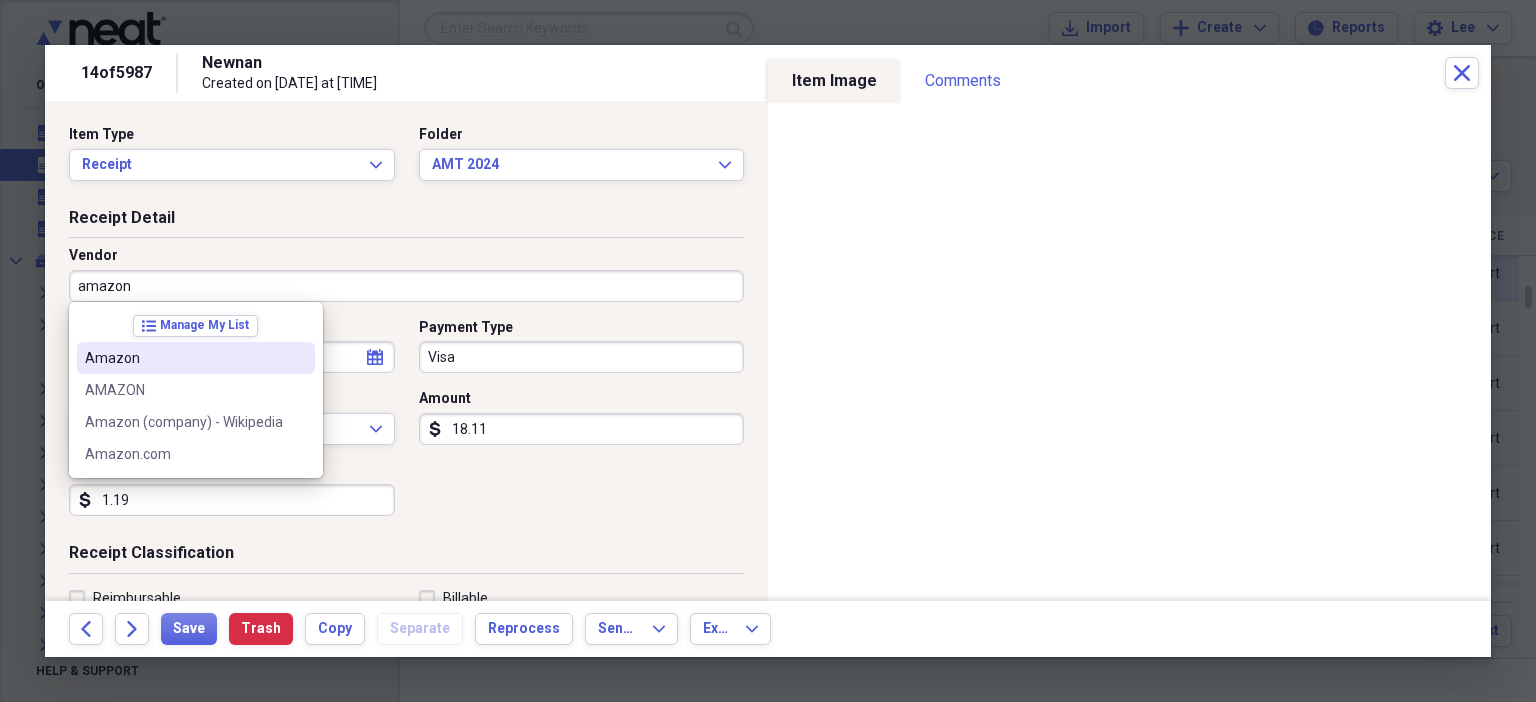 click on "Amazon" at bounding box center (184, 358) 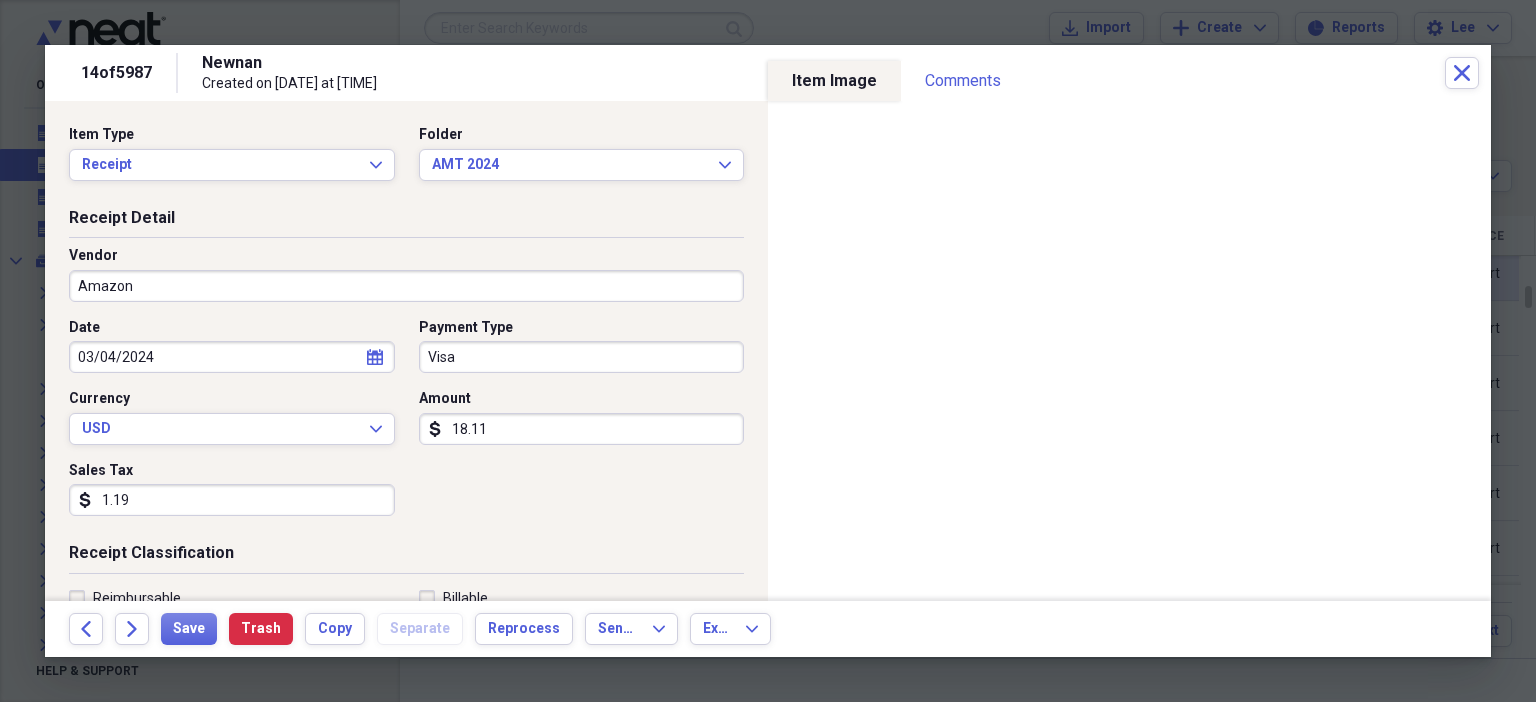 type on "Classroom Materials" 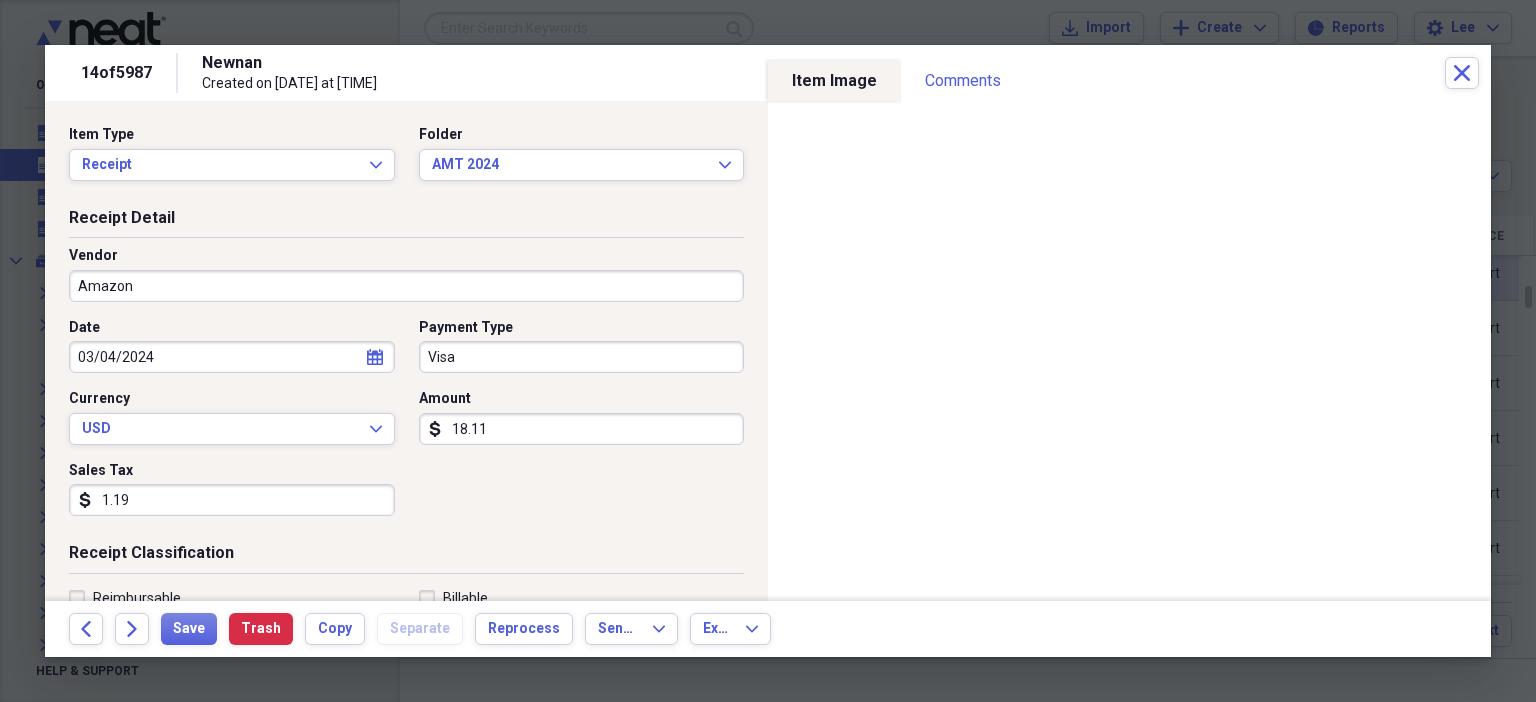 click on "1.19" at bounding box center (232, 500) 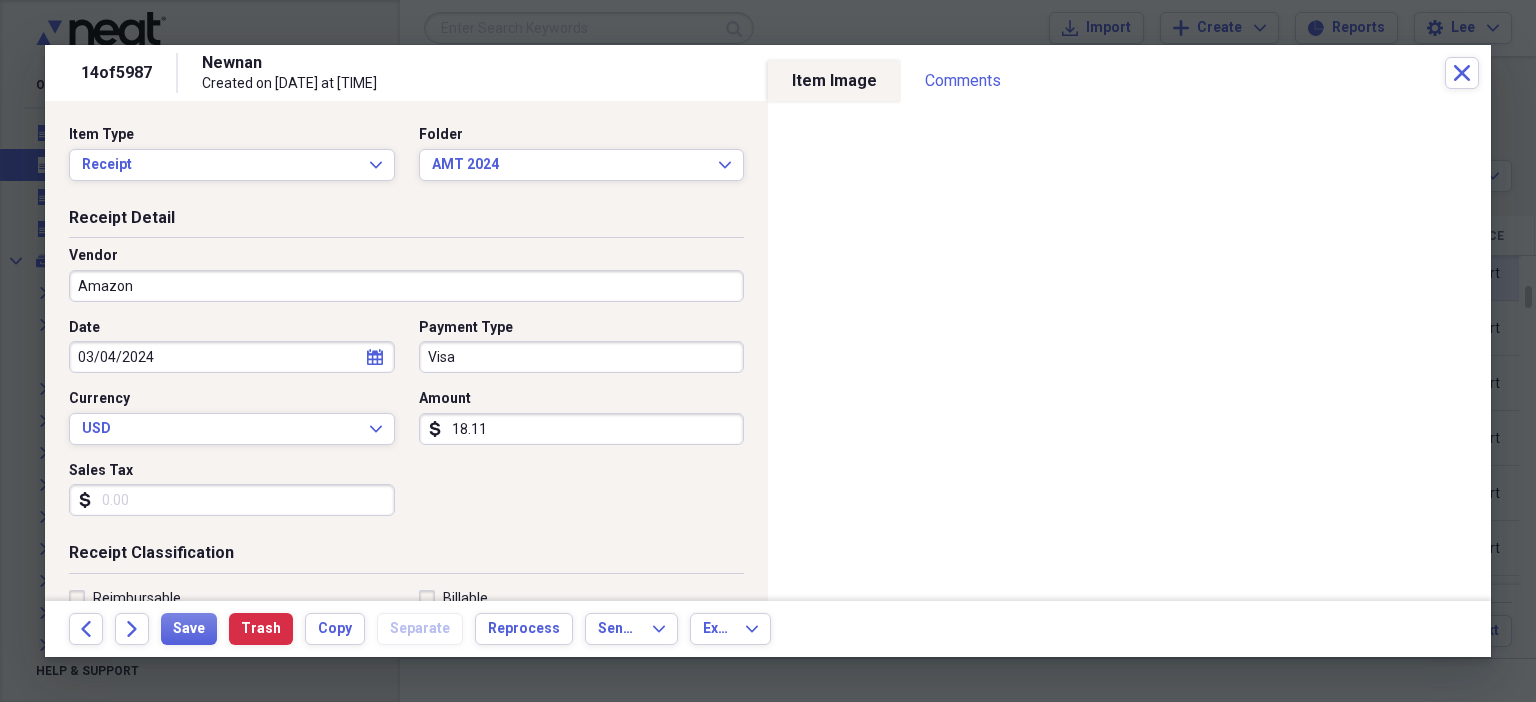scroll, scrollTop: 436, scrollLeft: 0, axis: vertical 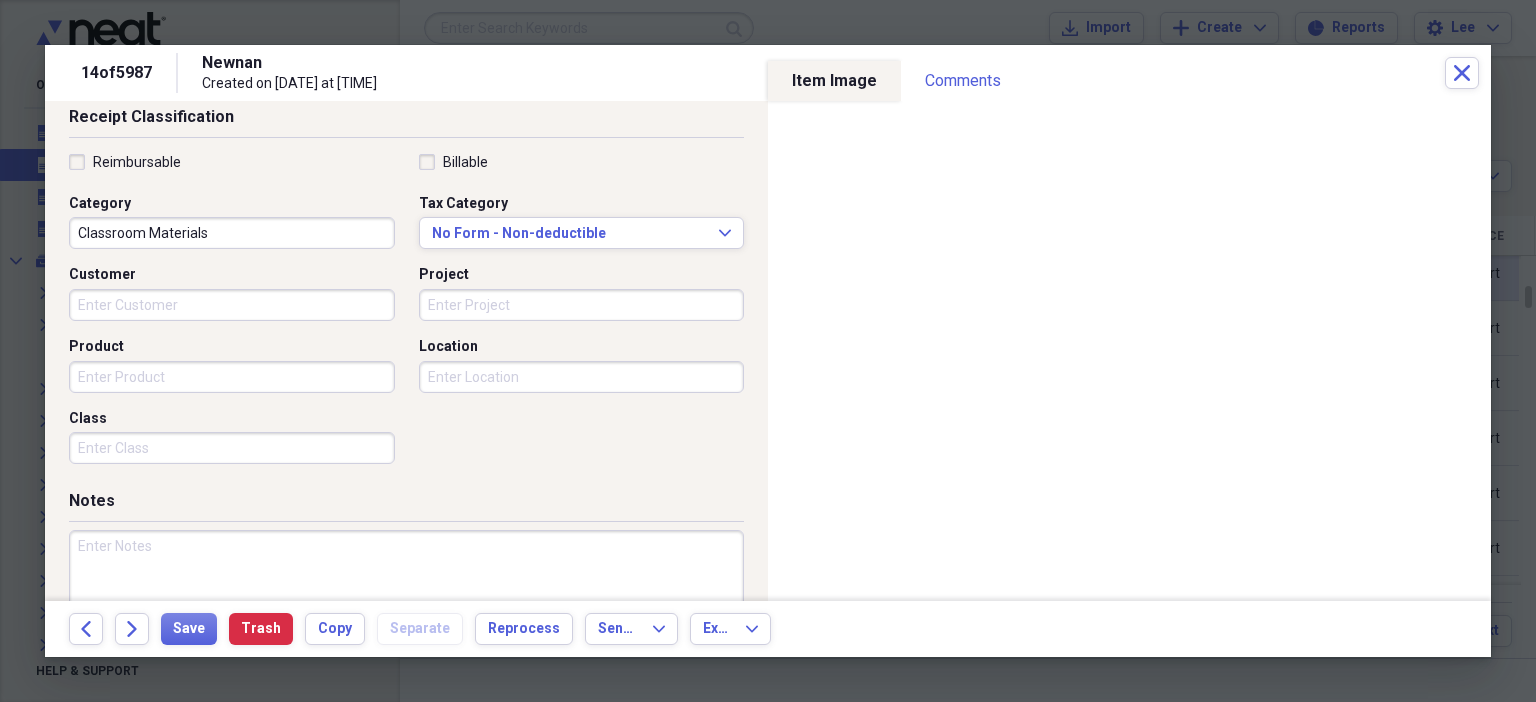 type 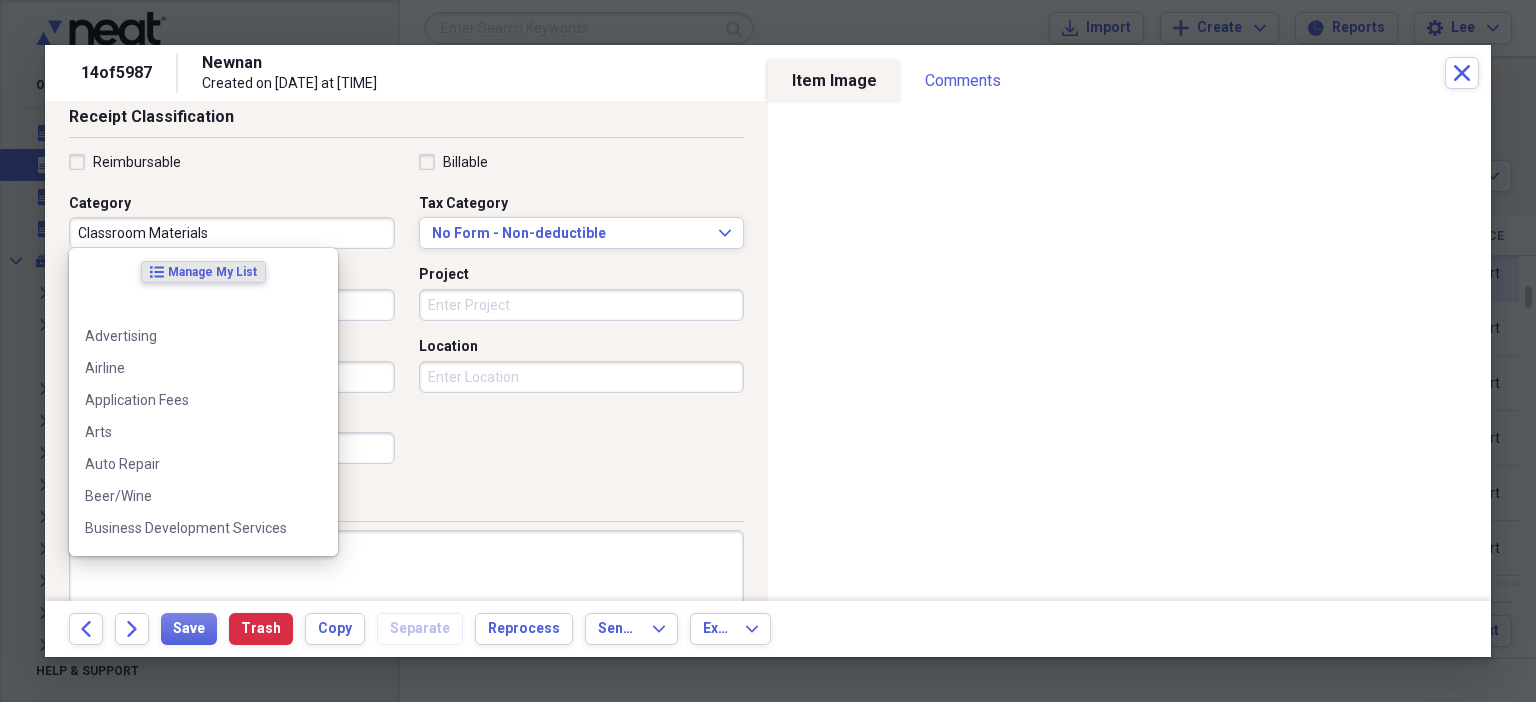 click on "Classroom Materials" at bounding box center [232, 233] 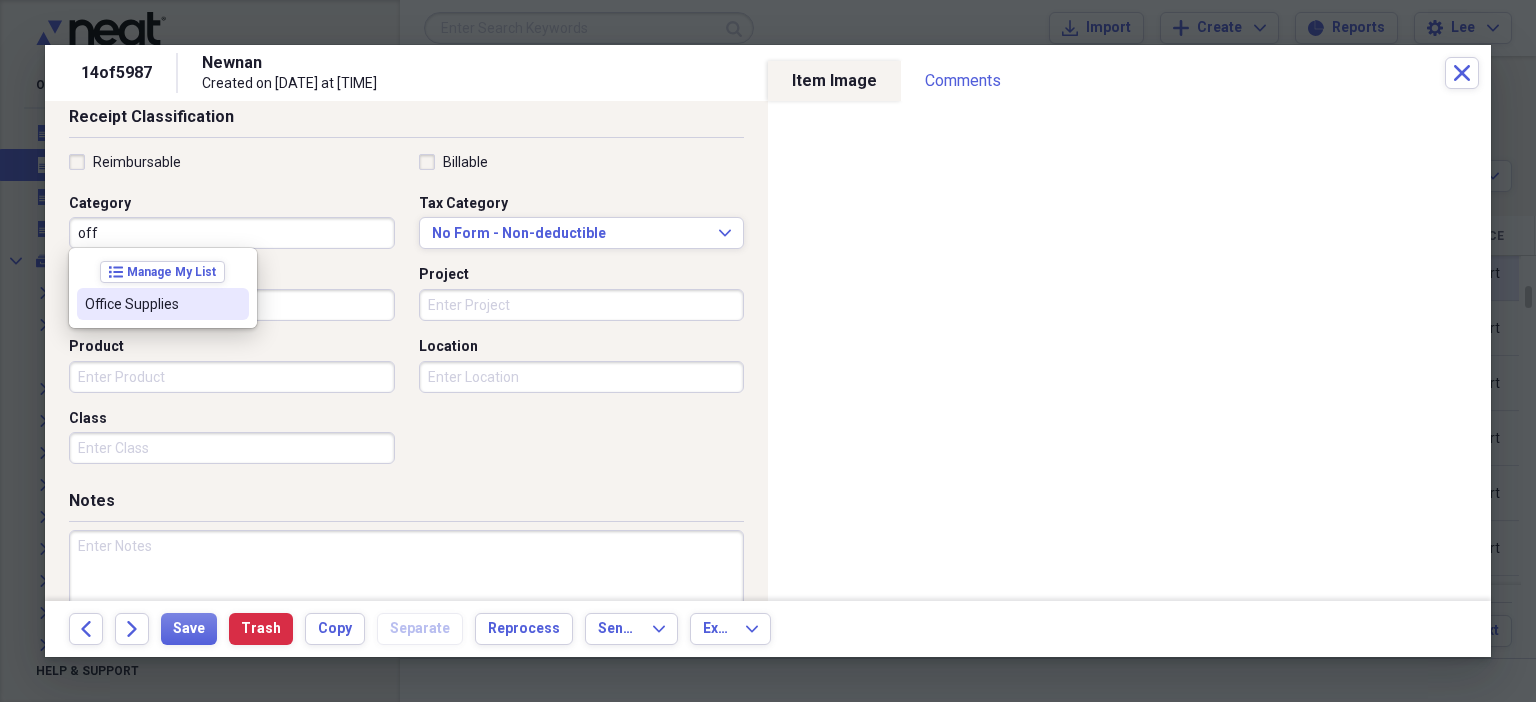 click at bounding box center (233, 304) 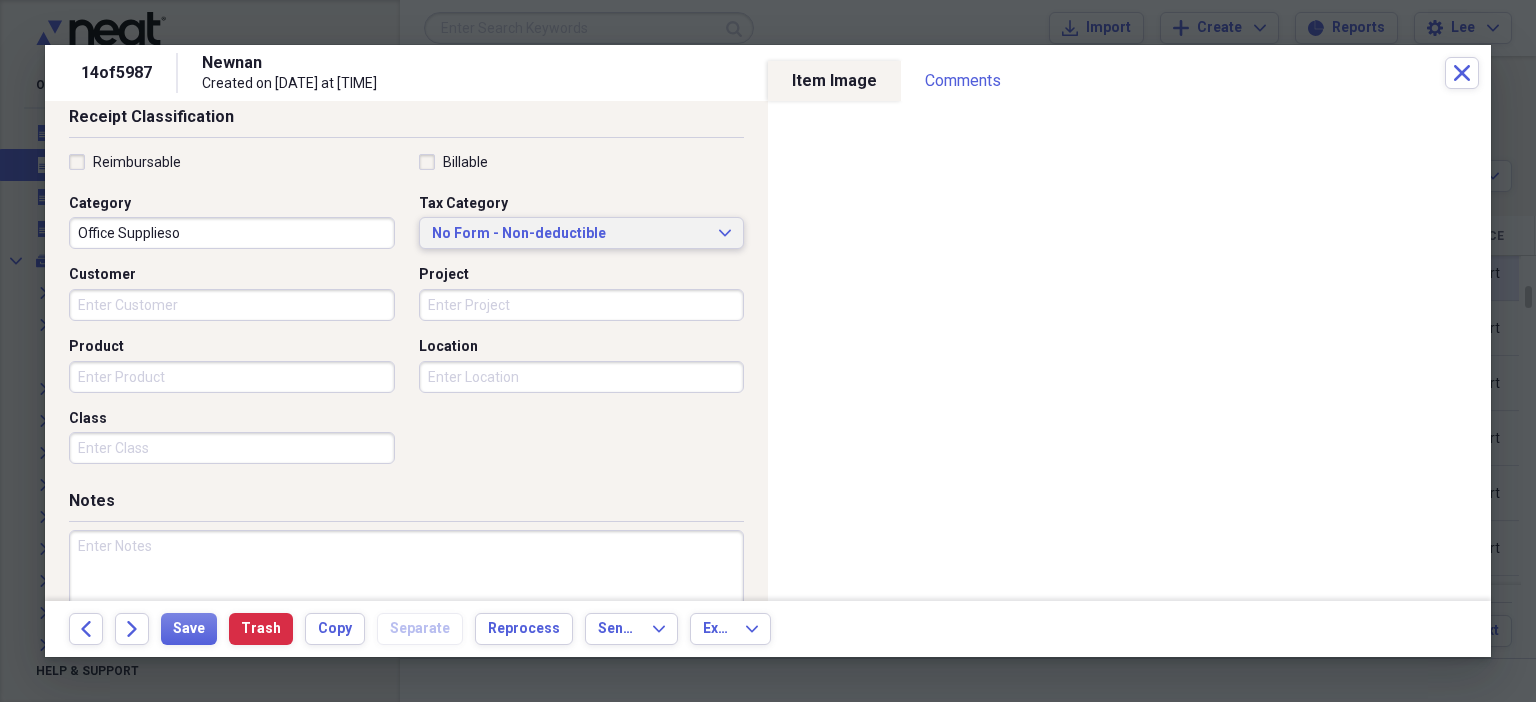 type on "Office Supplies" 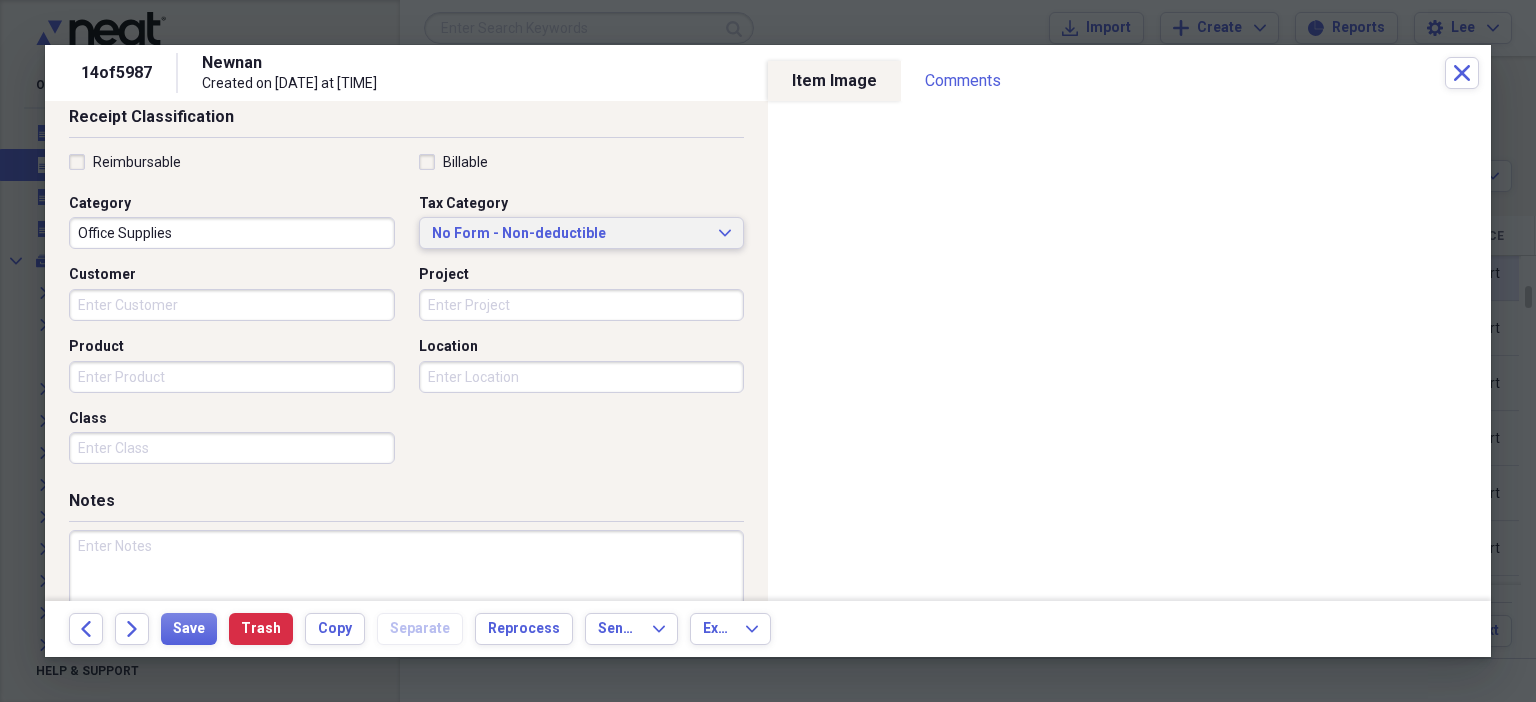 click on "No Form - Non-deductible" at bounding box center [570, 234] 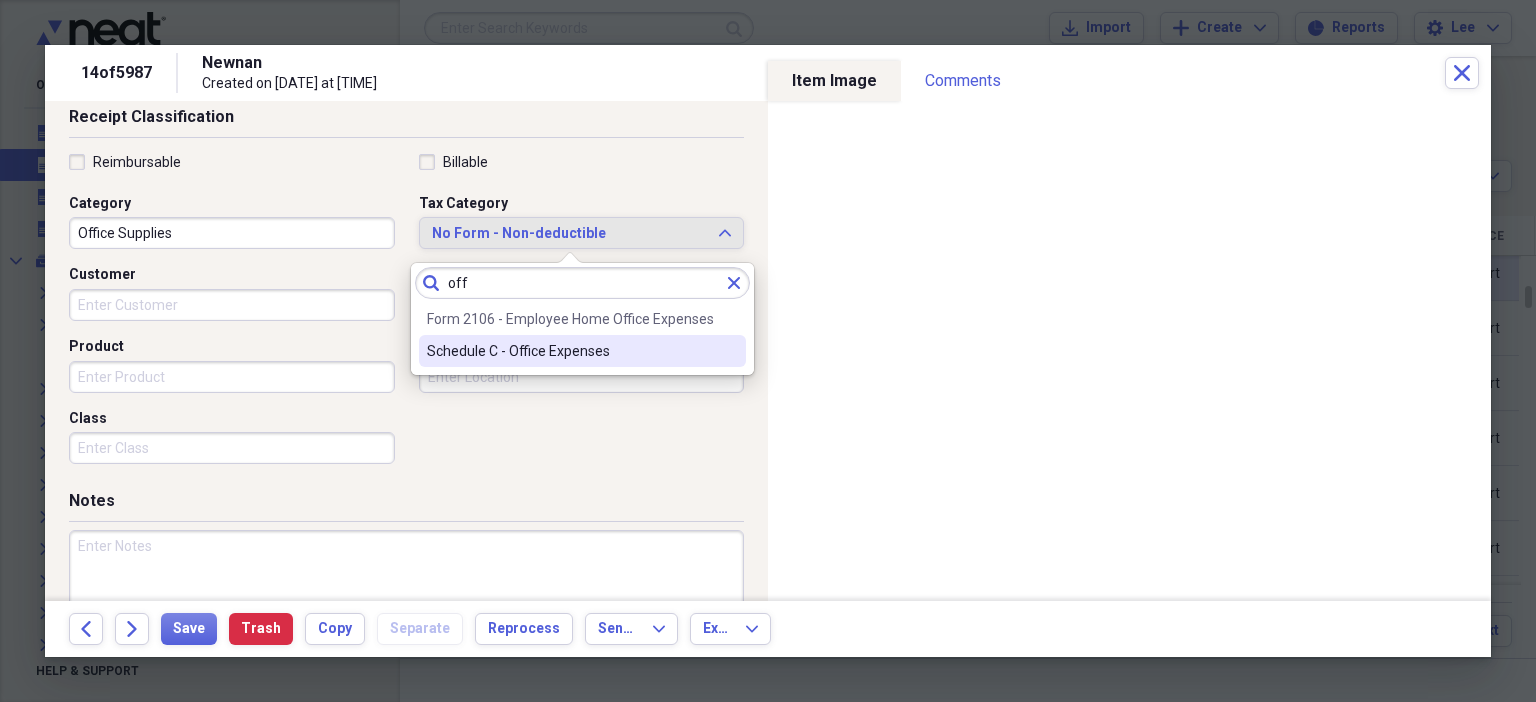 type on "off" 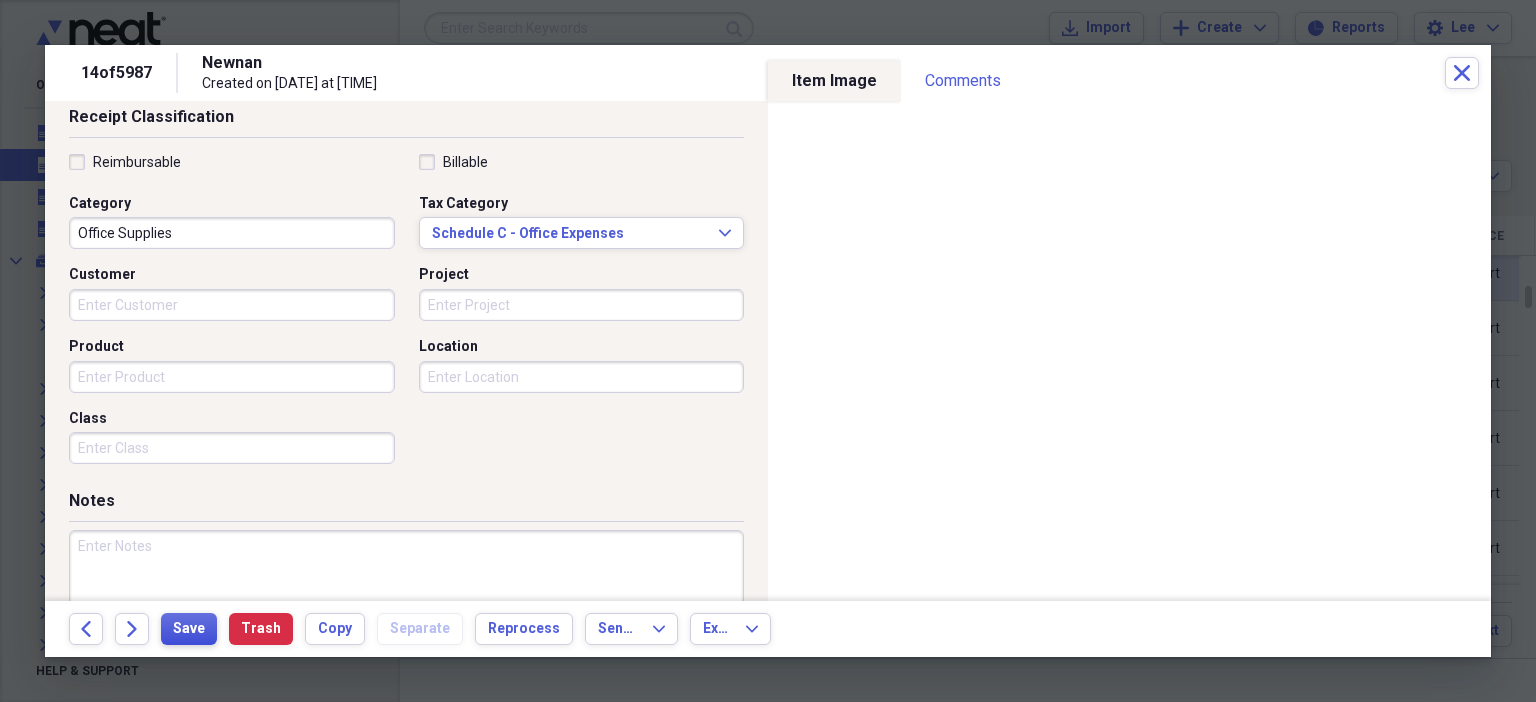 click on "Save" at bounding box center (189, 629) 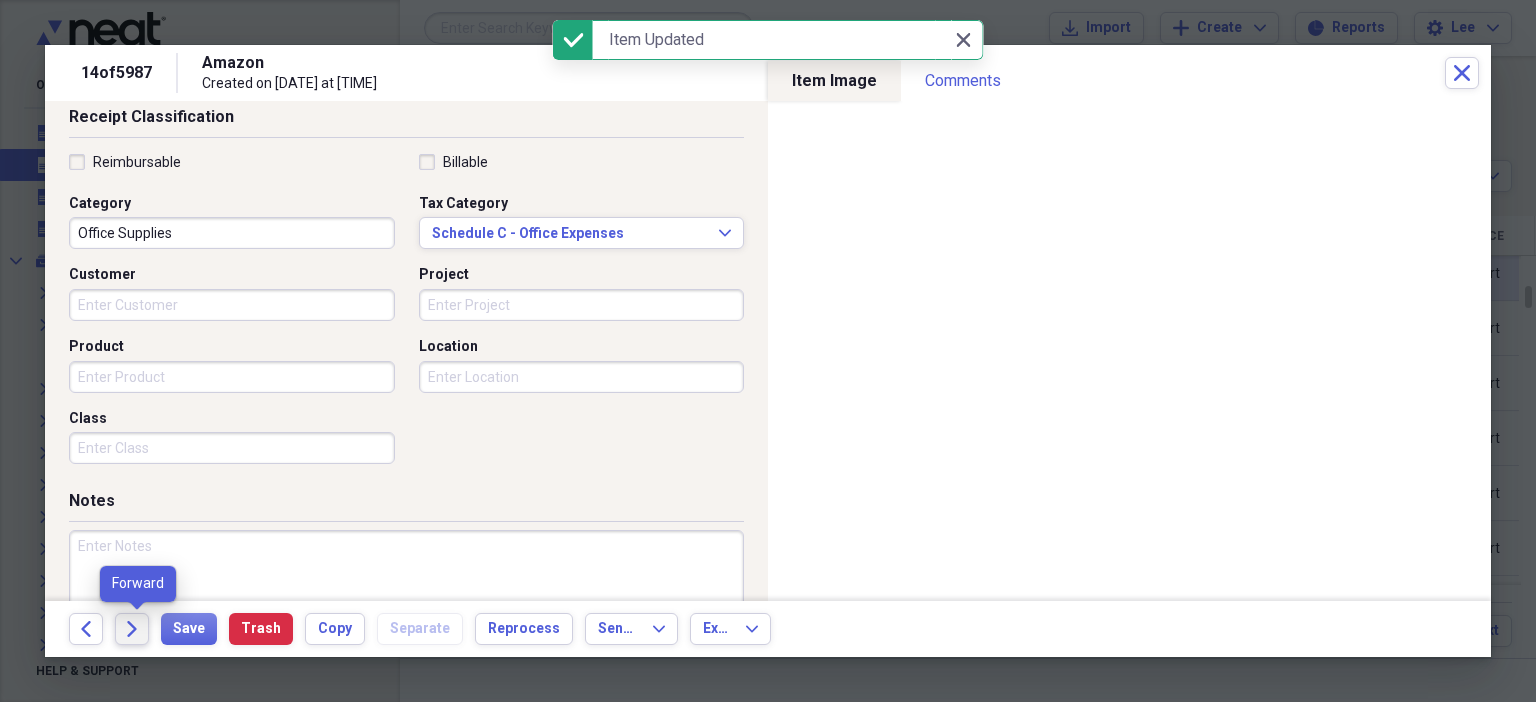 click on "Forward" 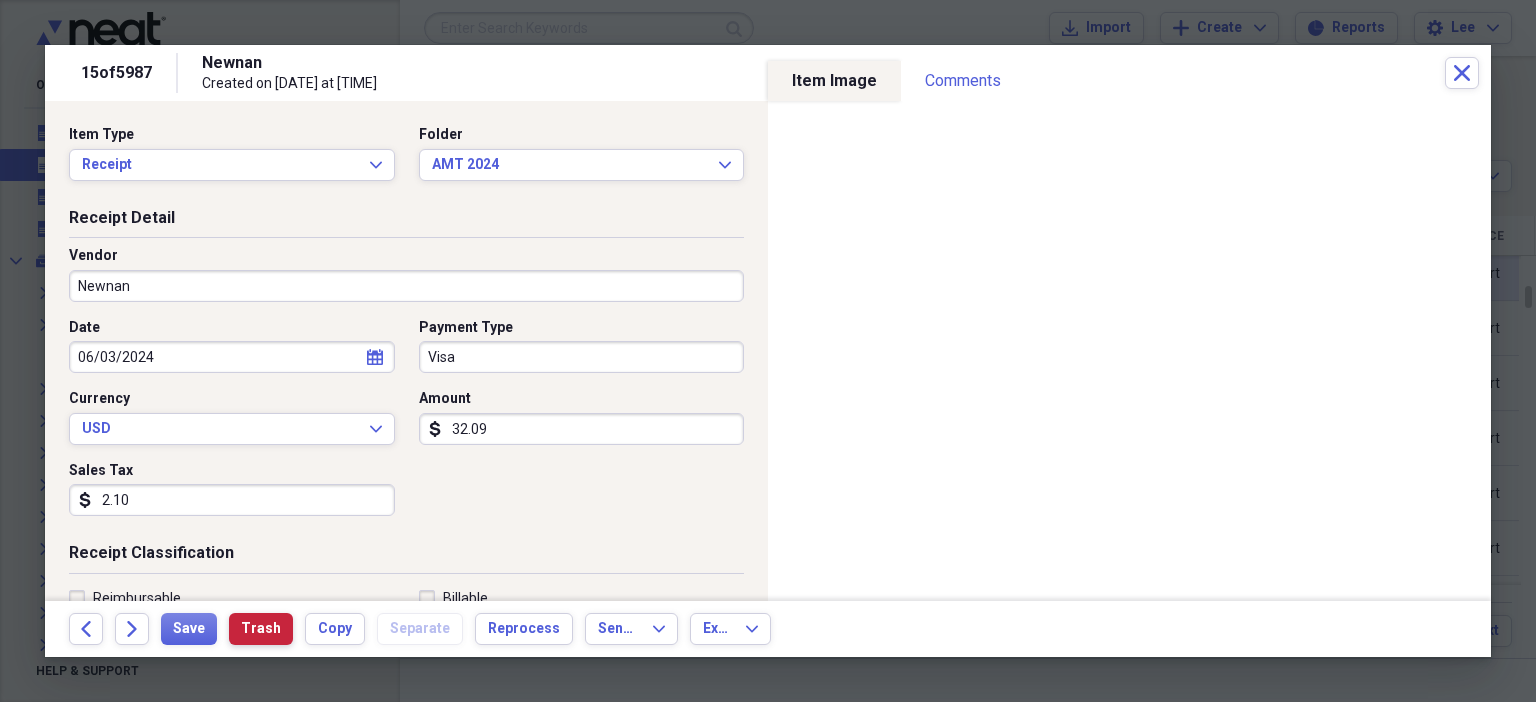 click on "Trash" at bounding box center (261, 629) 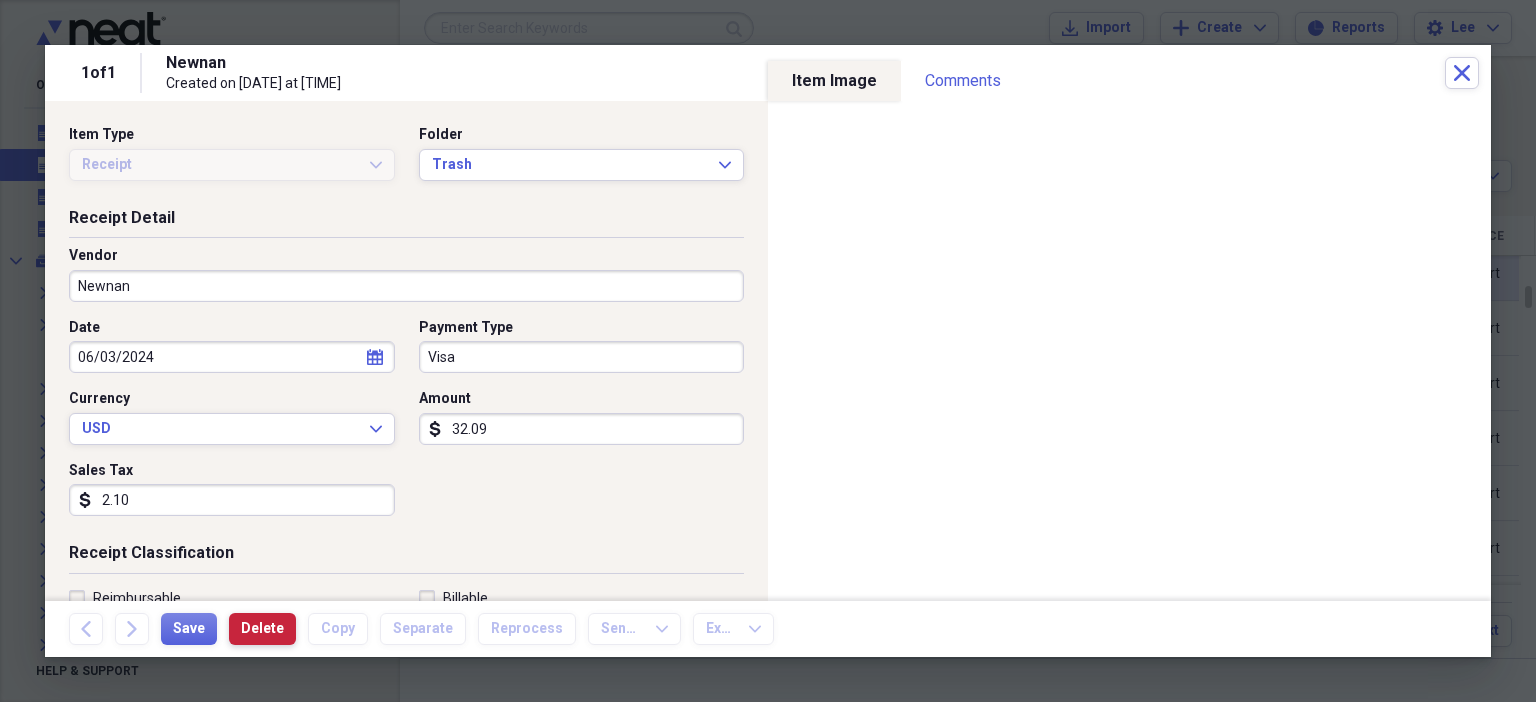 click on "Delete" at bounding box center [262, 629] 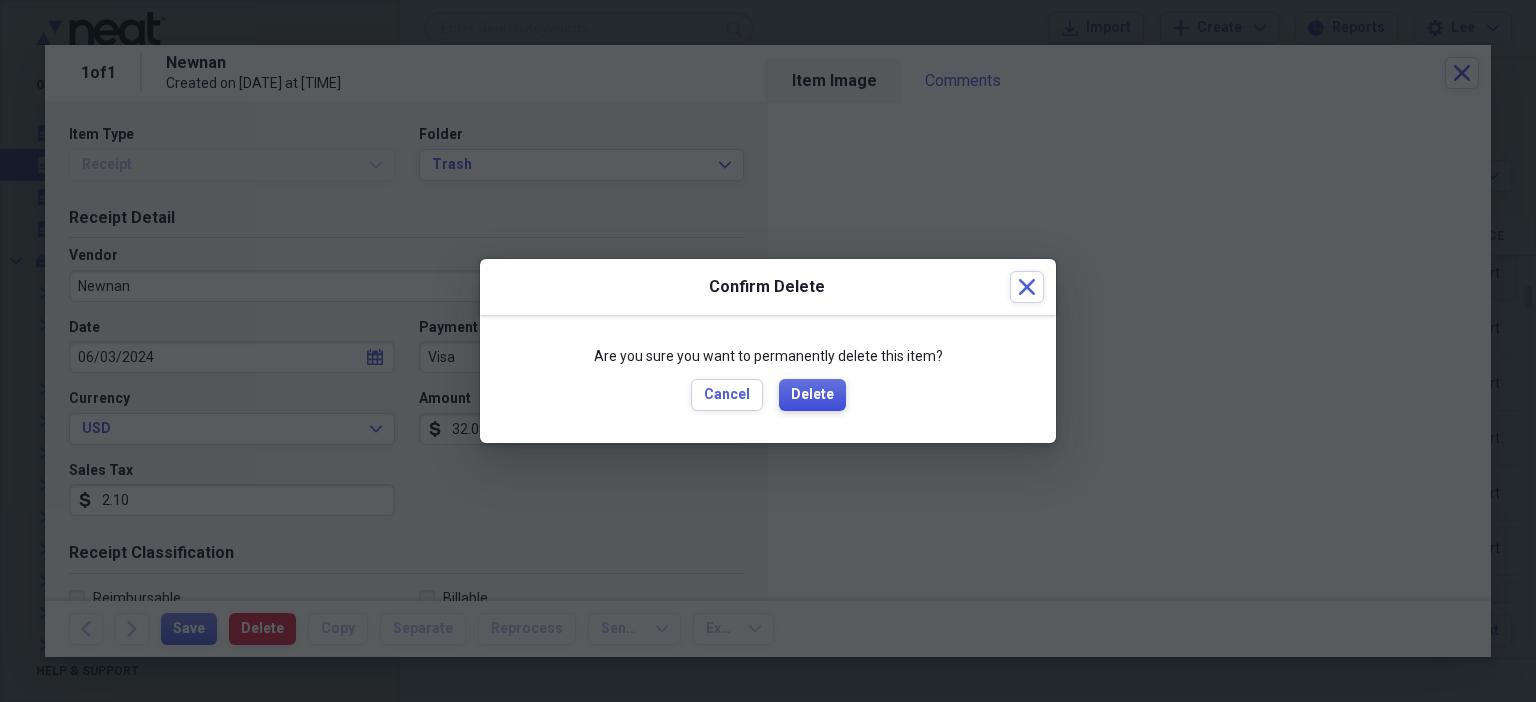 click on "Delete" at bounding box center [812, 395] 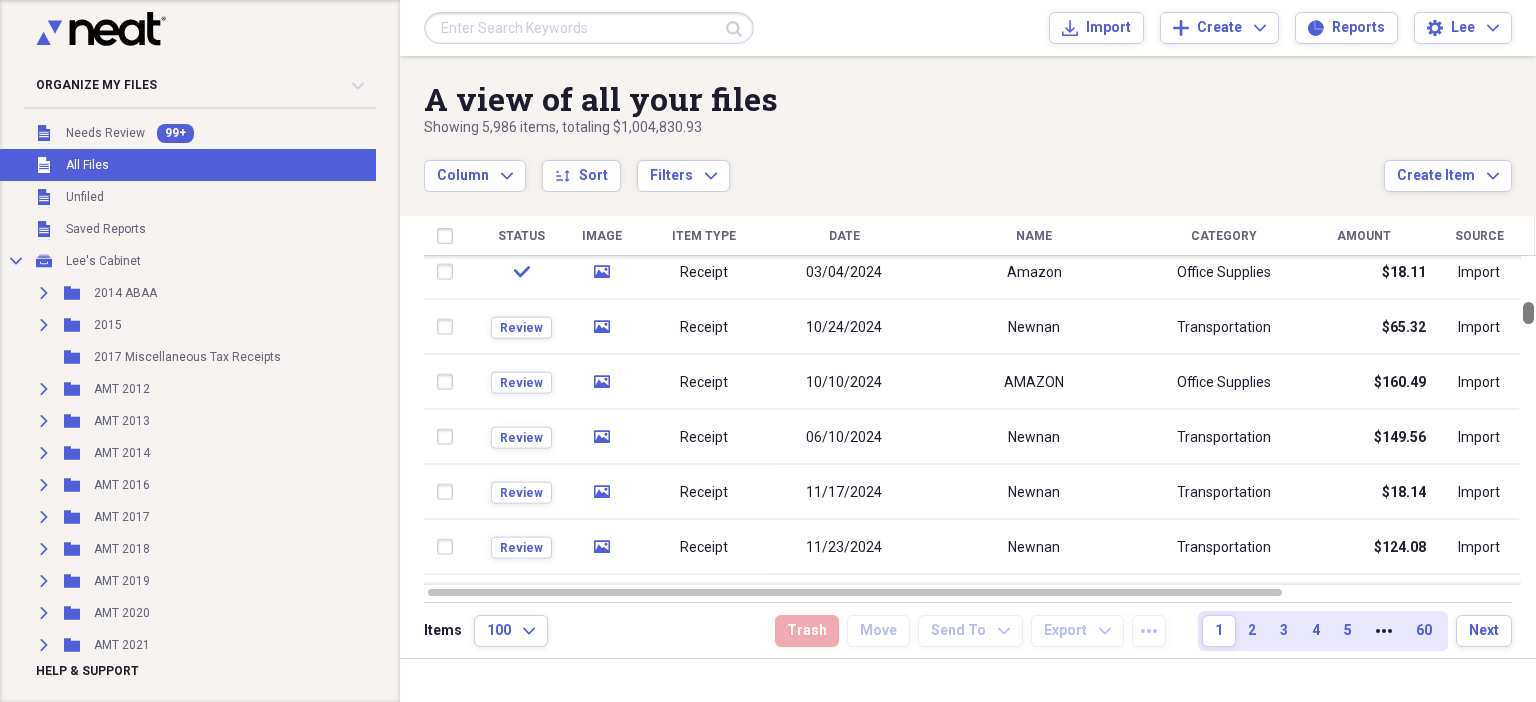 drag, startPoint x: 1529, startPoint y: 297, endPoint x: 1534, endPoint y: 313, distance: 16.763054 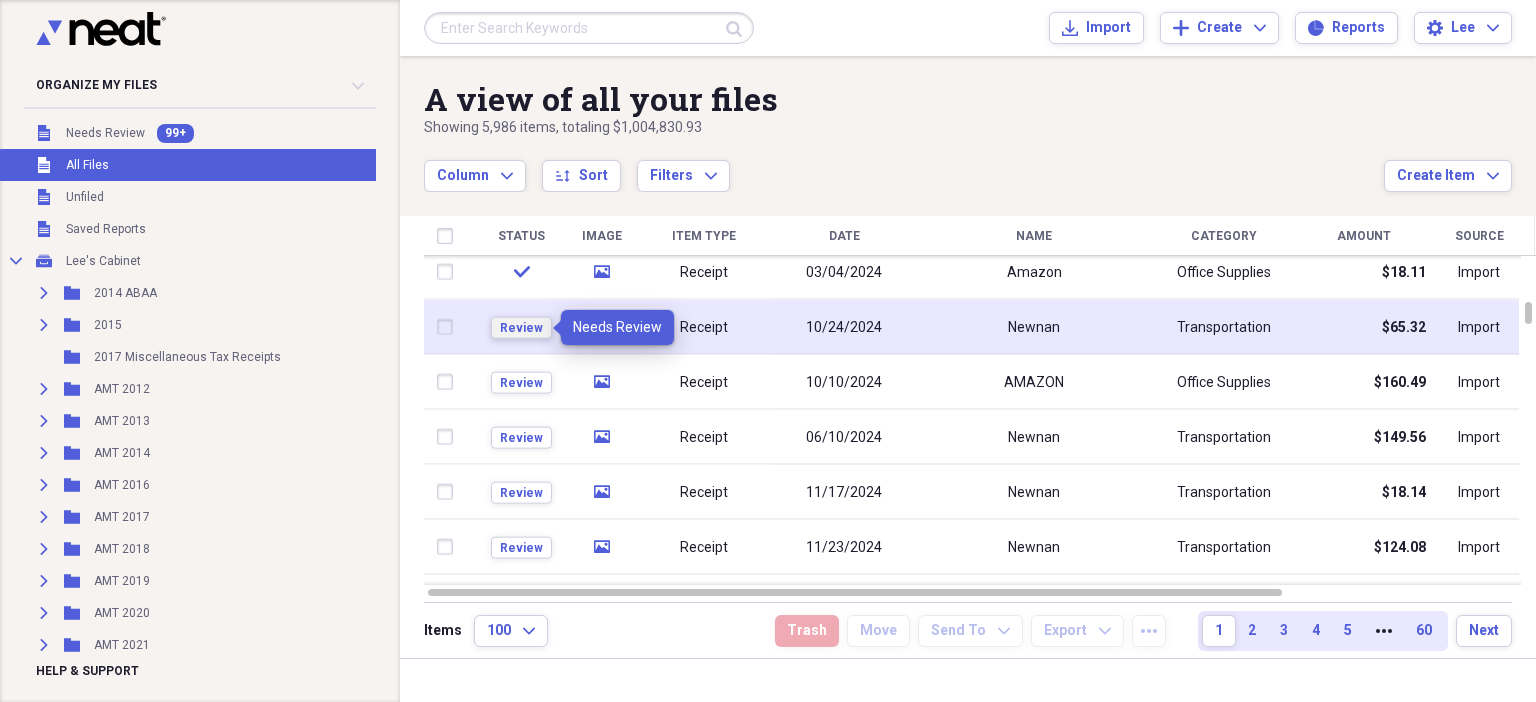 click on "Review" at bounding box center (521, 327) 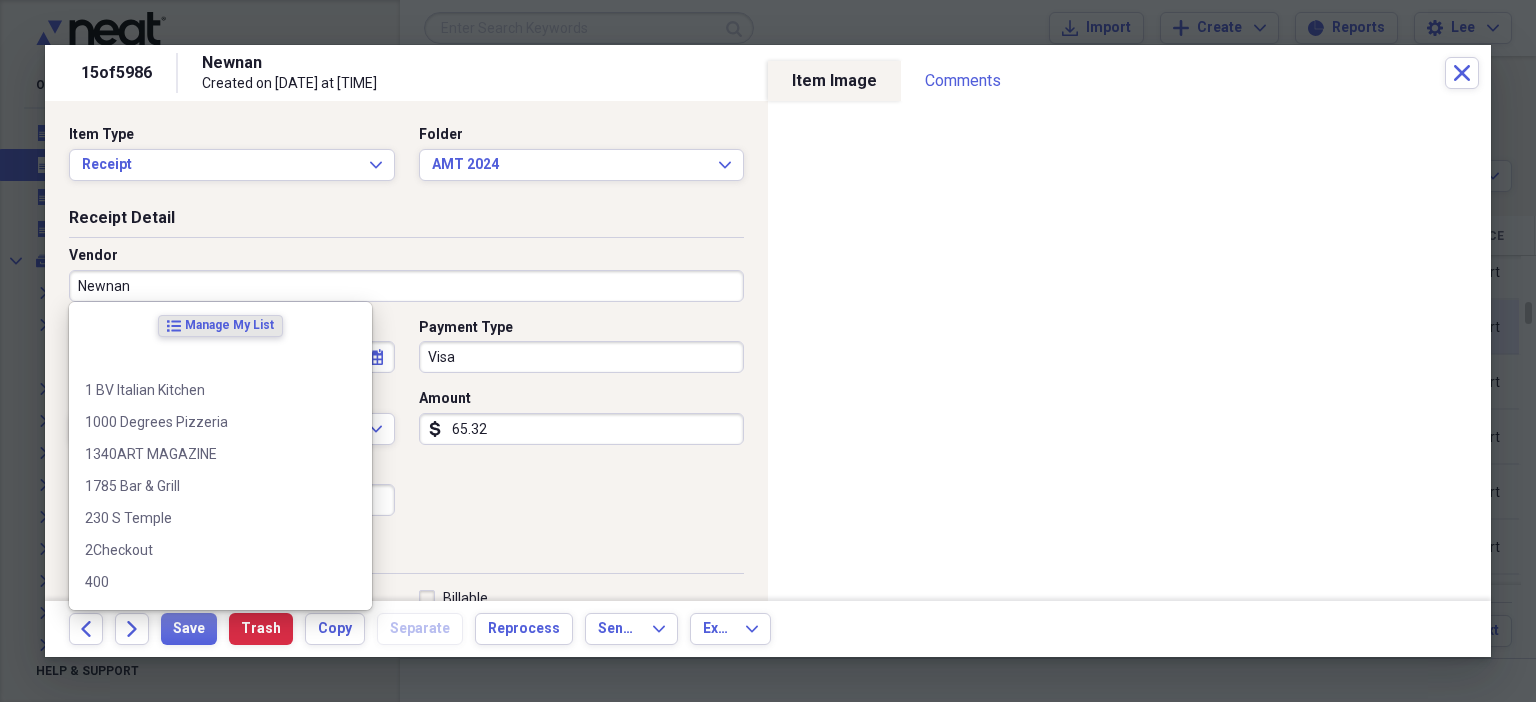 click on "Newnan" at bounding box center (406, 286) 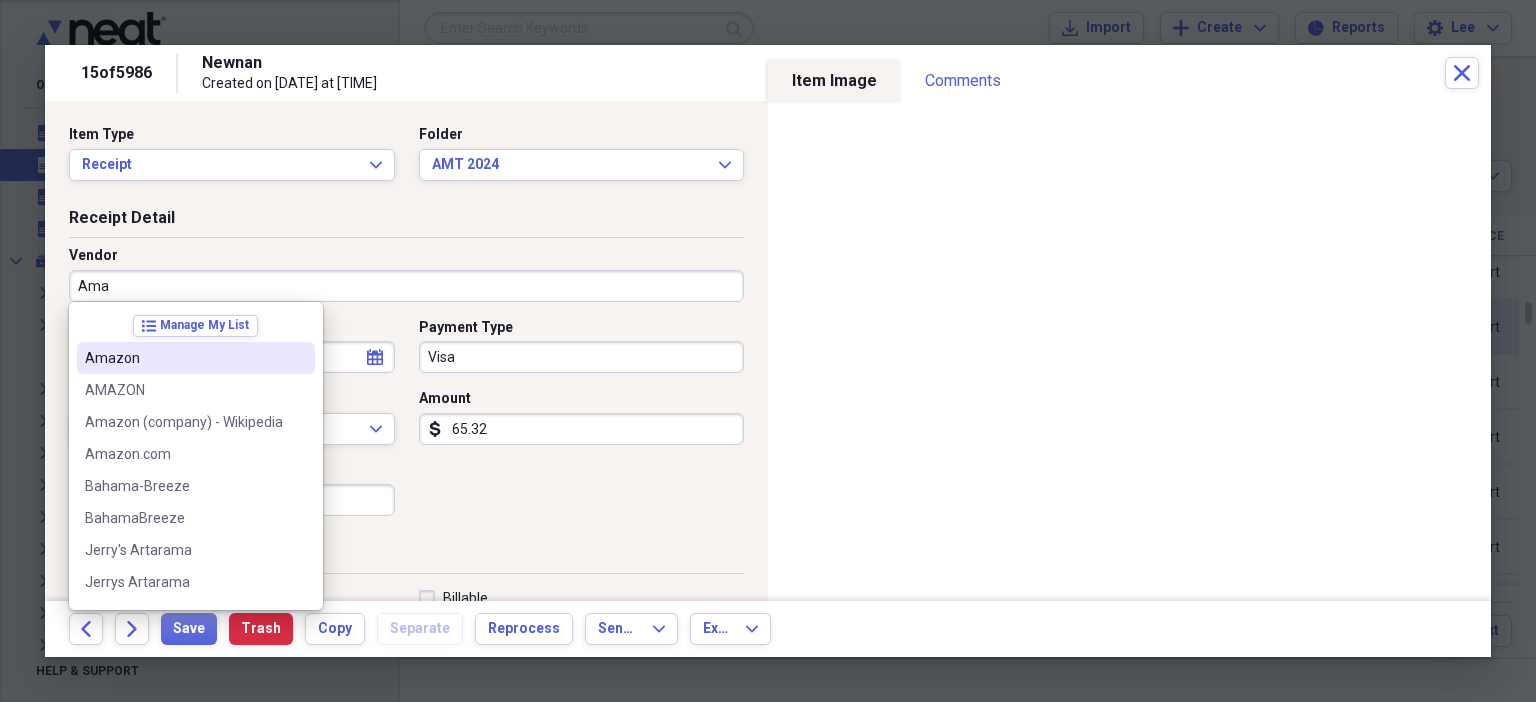 click at bounding box center (299, 358) 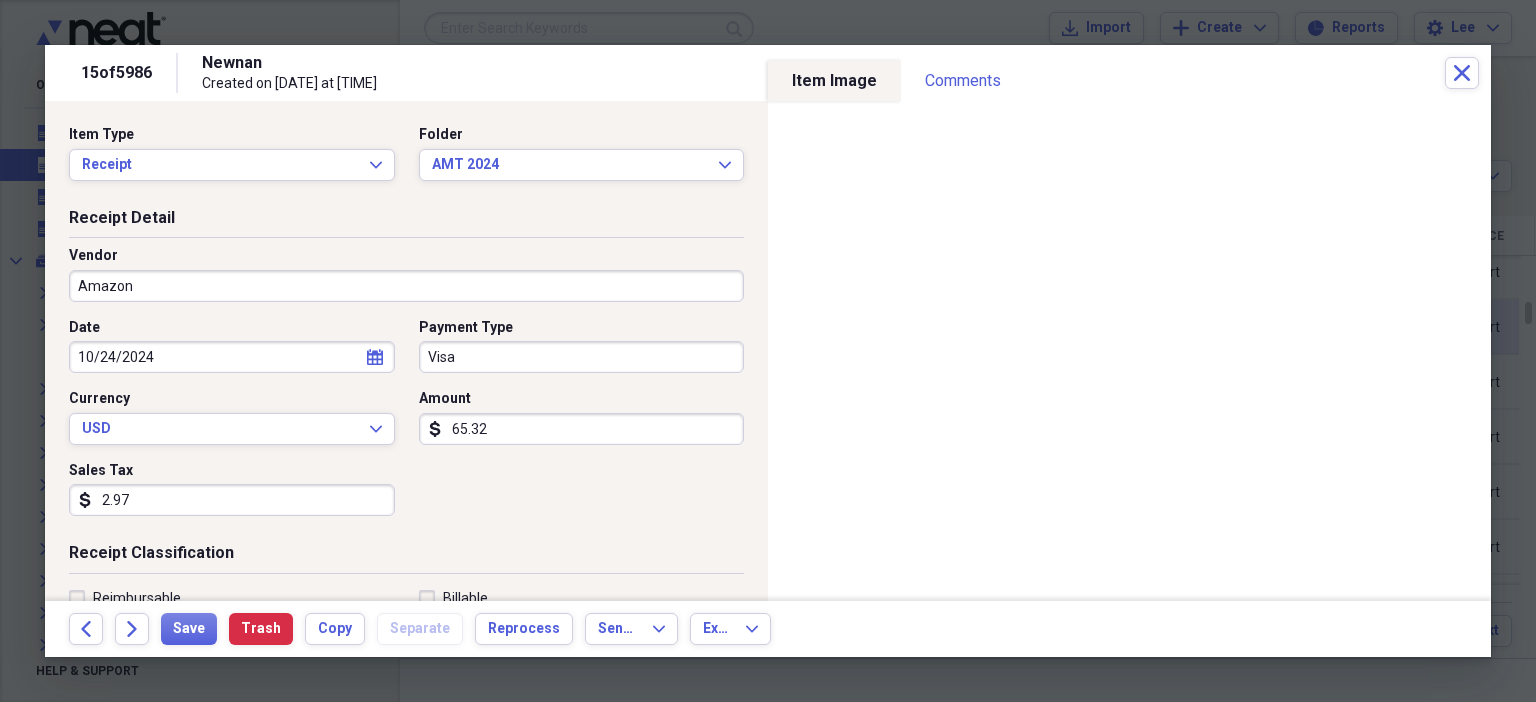 type on "Classroom Materials" 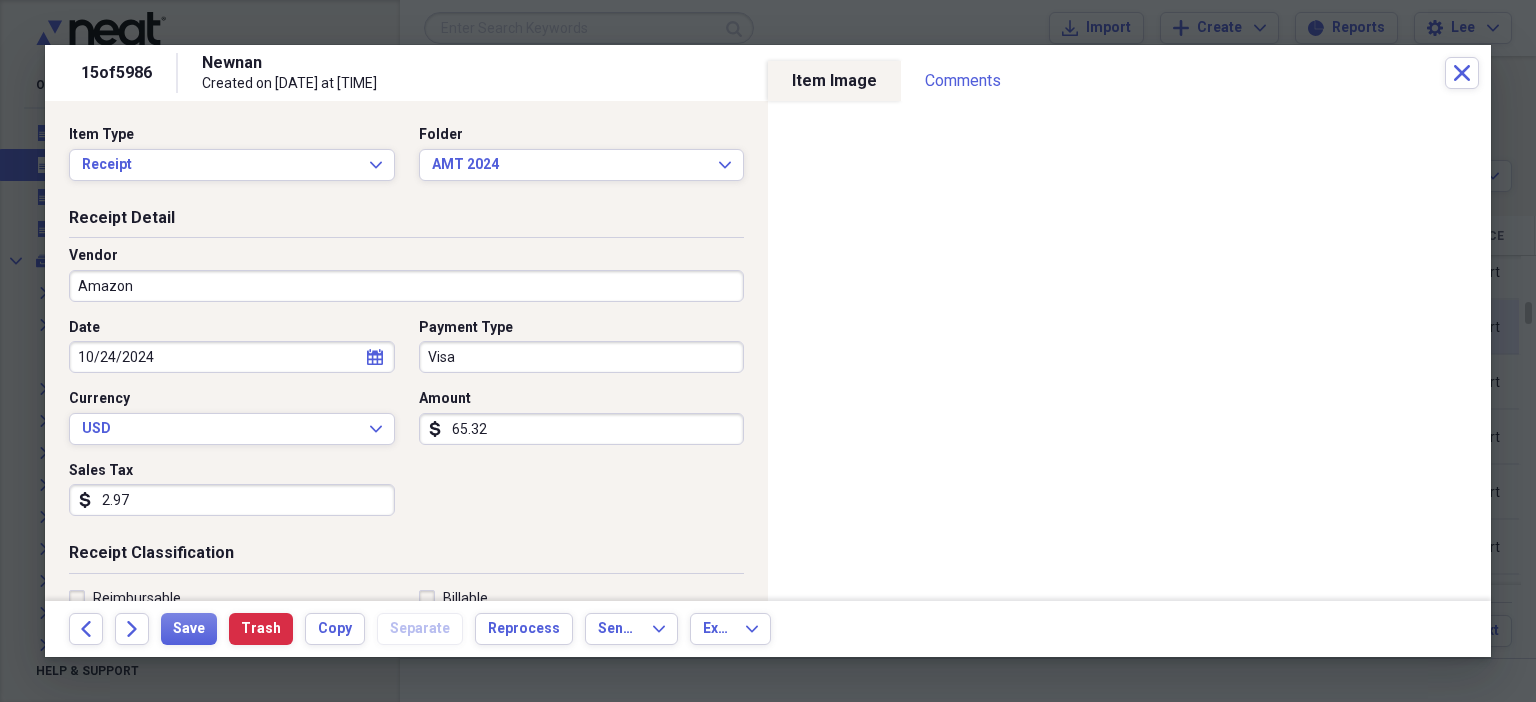 click on "2.97" at bounding box center (232, 500) 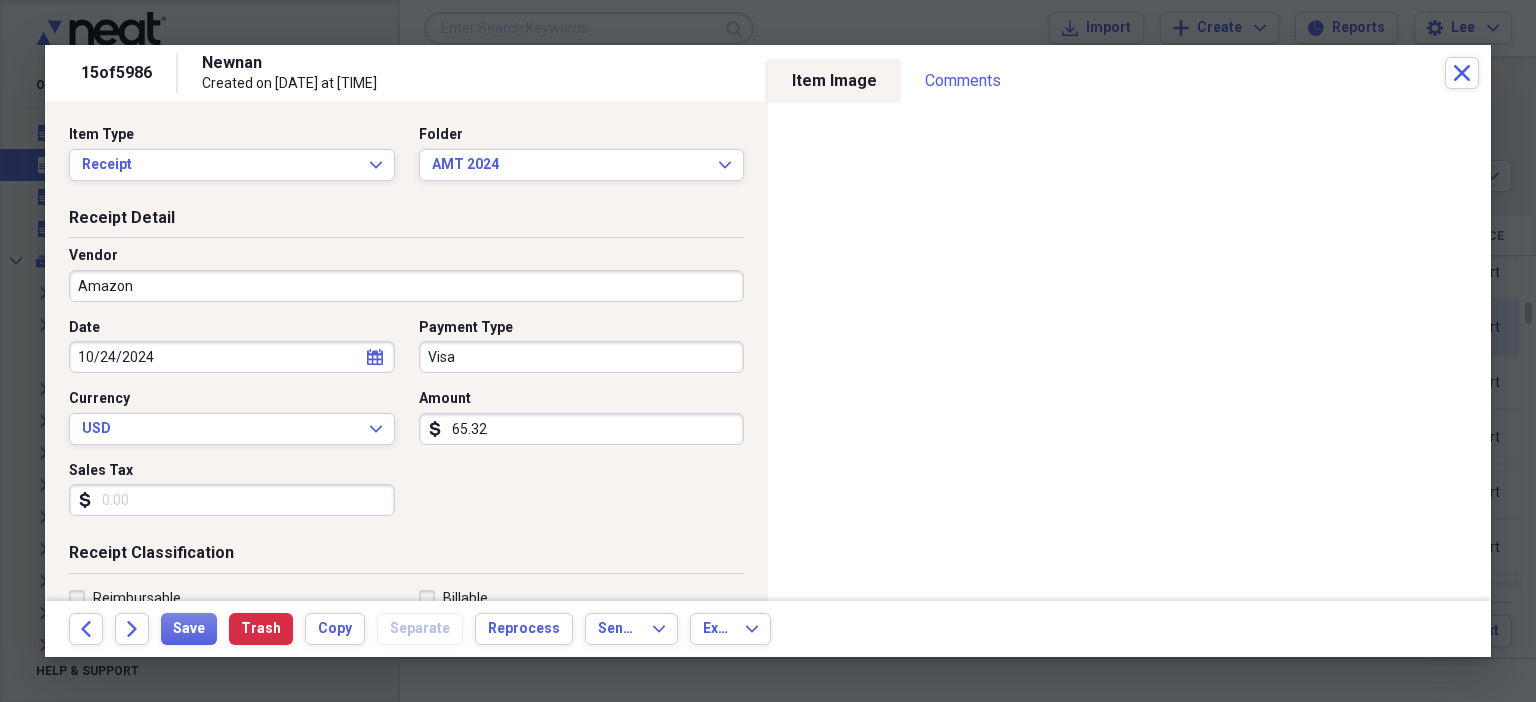 scroll, scrollTop: 436, scrollLeft: 0, axis: vertical 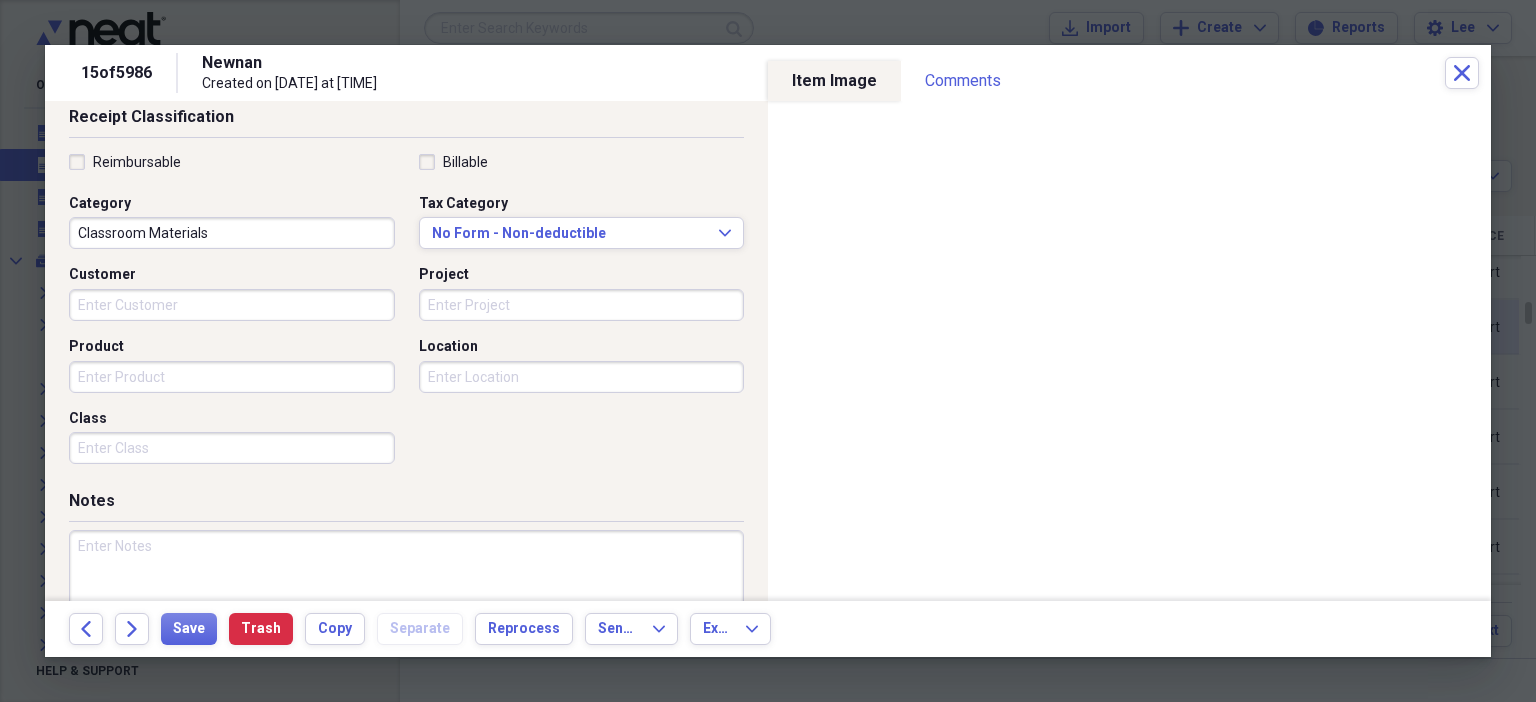type 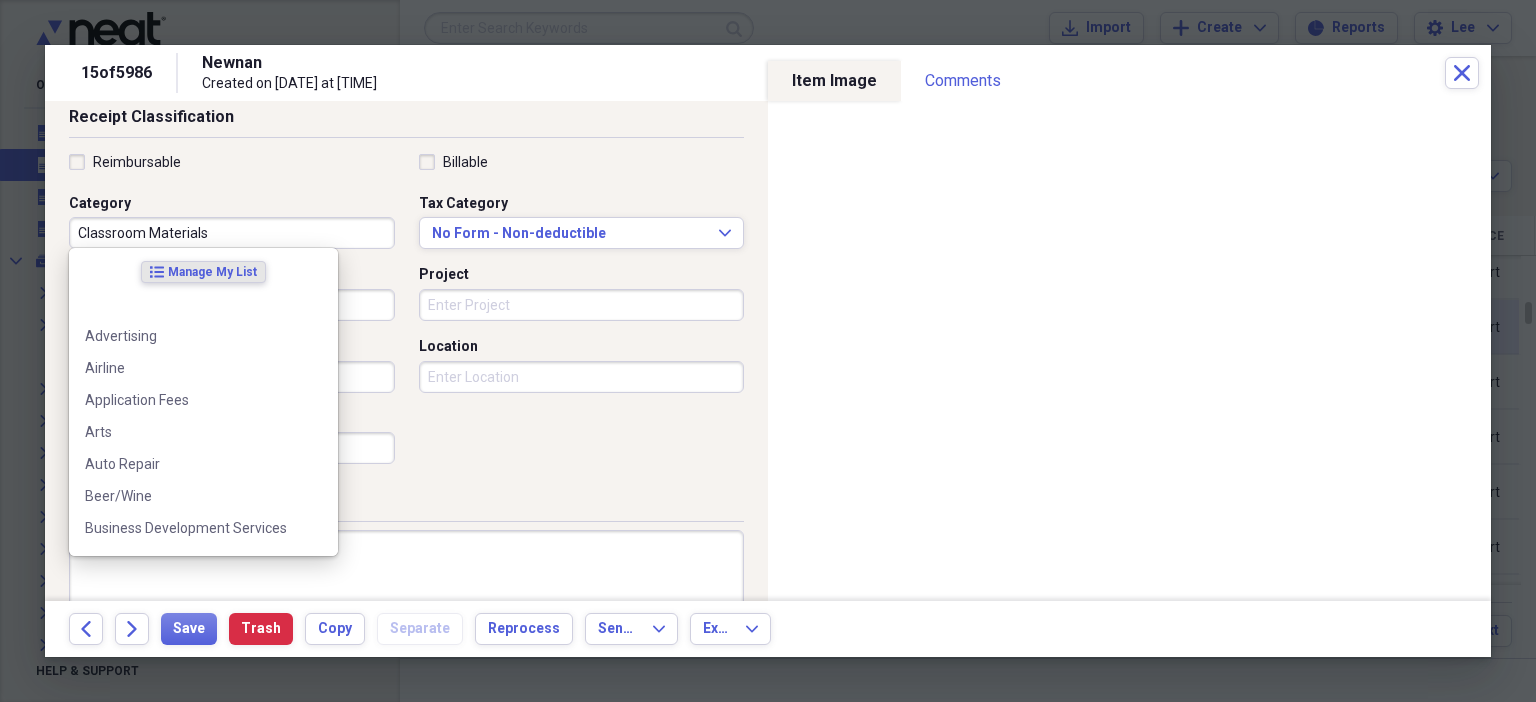 click on "Classroom Materials" at bounding box center (232, 233) 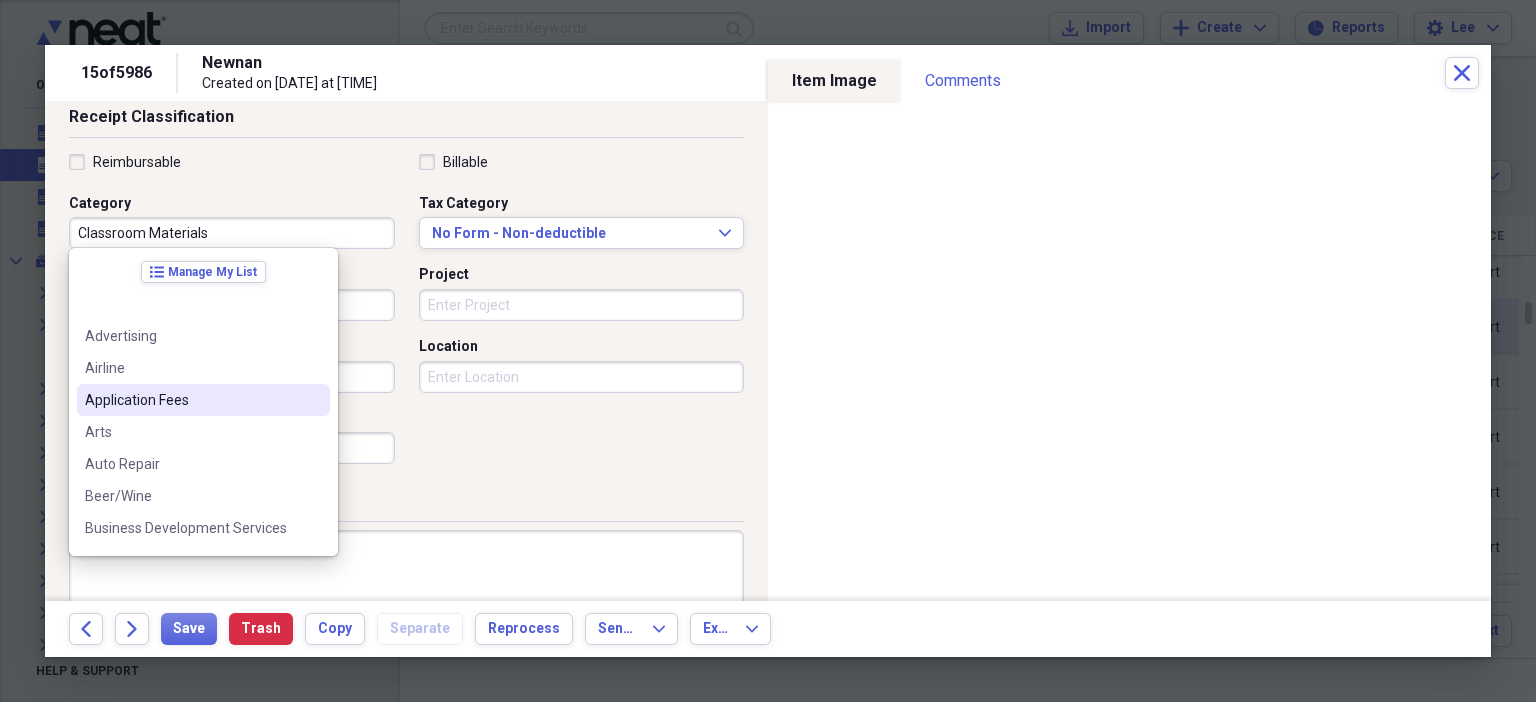 scroll, scrollTop: 262, scrollLeft: 0, axis: vertical 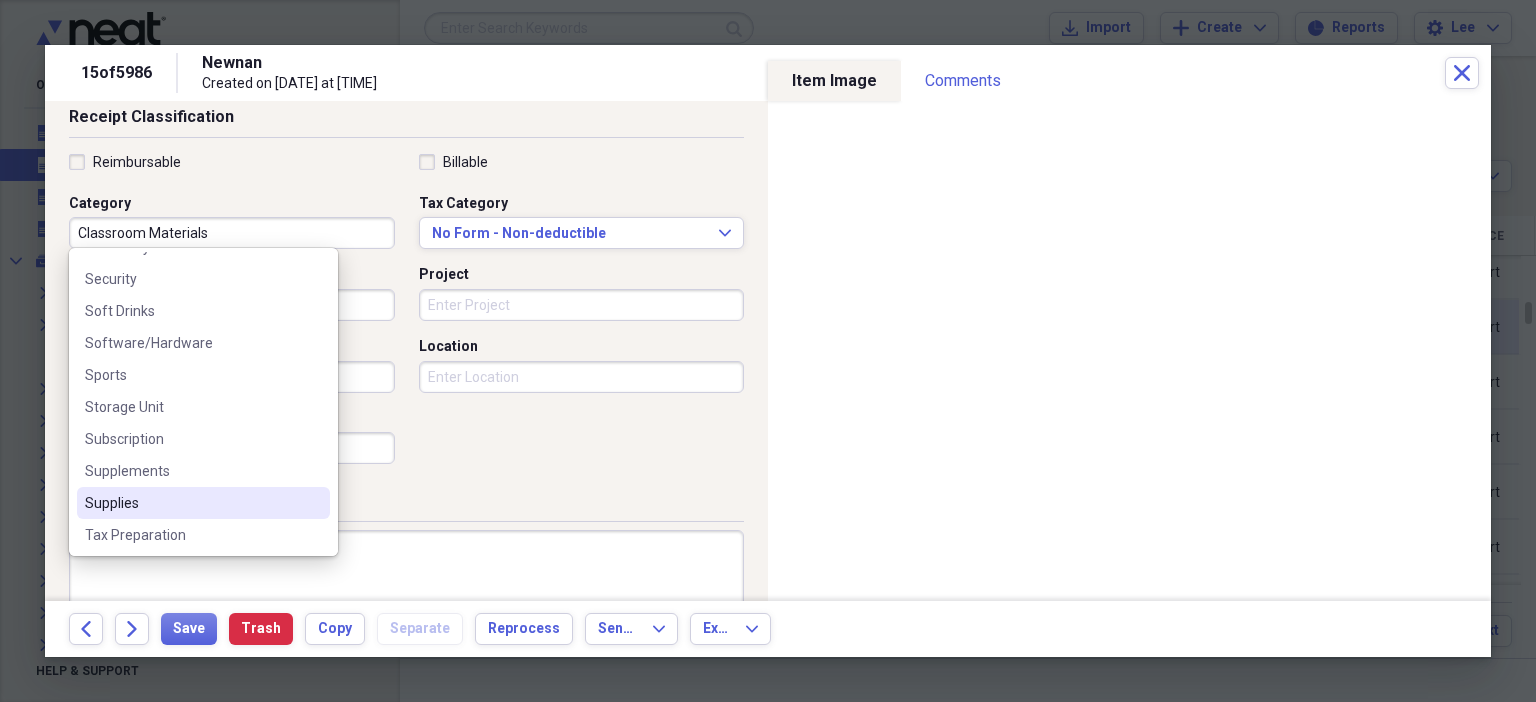 click on "Supplies" at bounding box center [203, 503] 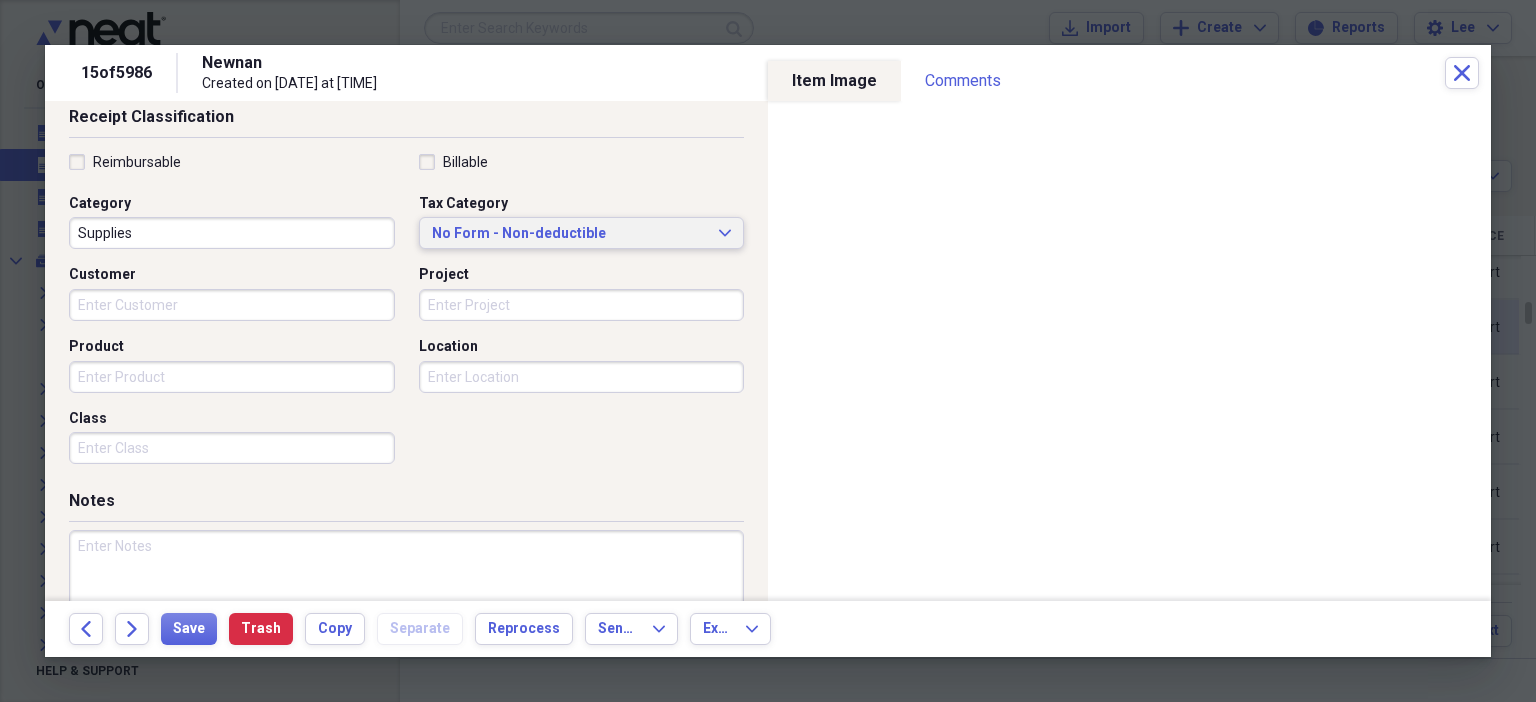 click on "No Form - Non-deductible" at bounding box center [570, 234] 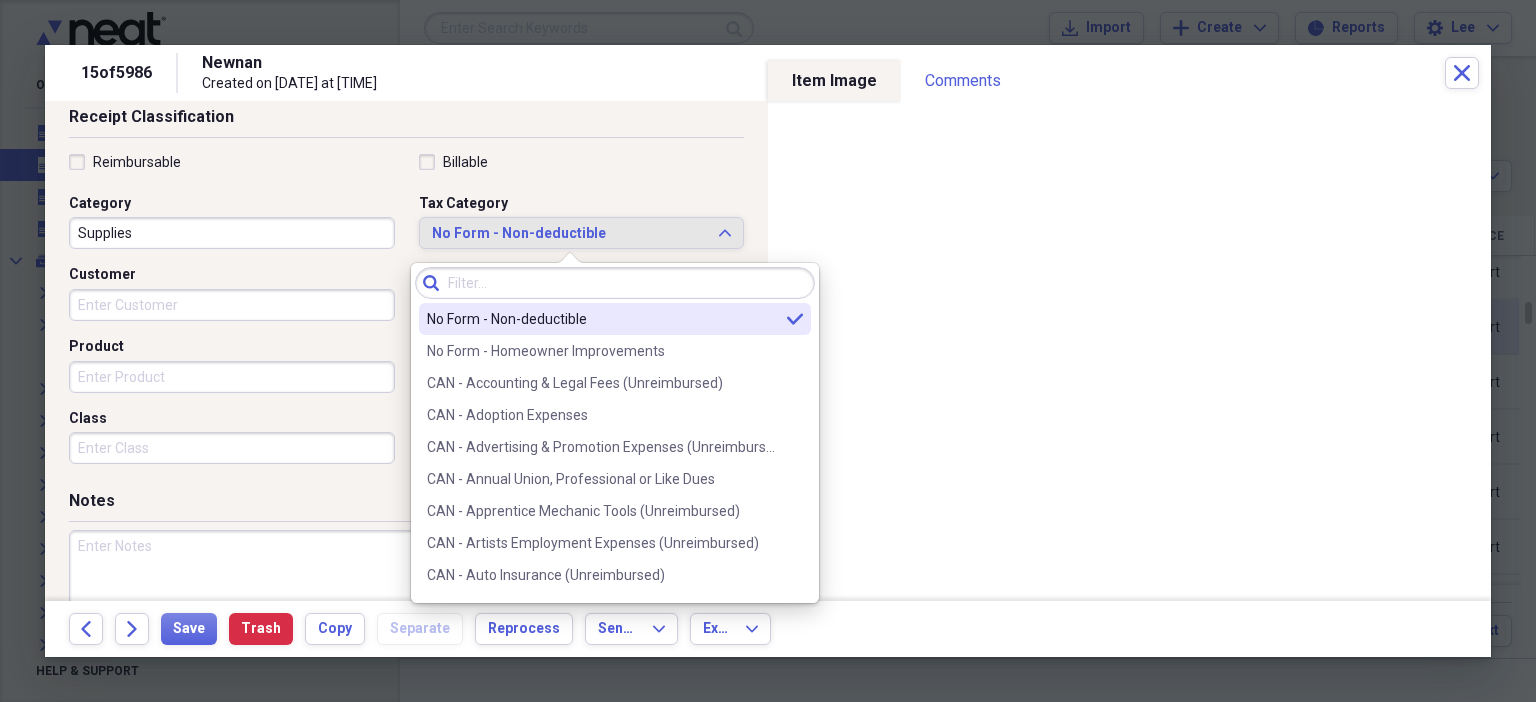 click at bounding box center (615, 283) 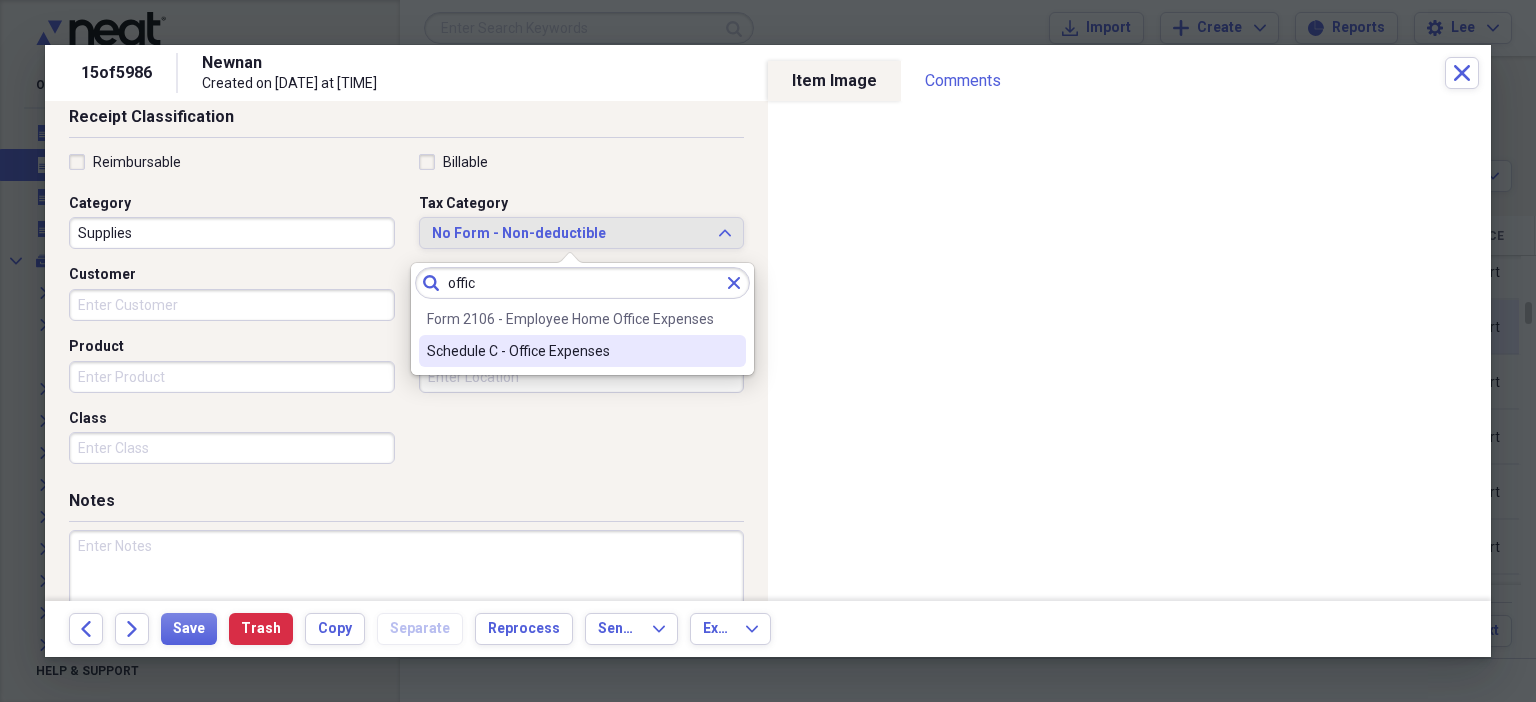 type on "offic" 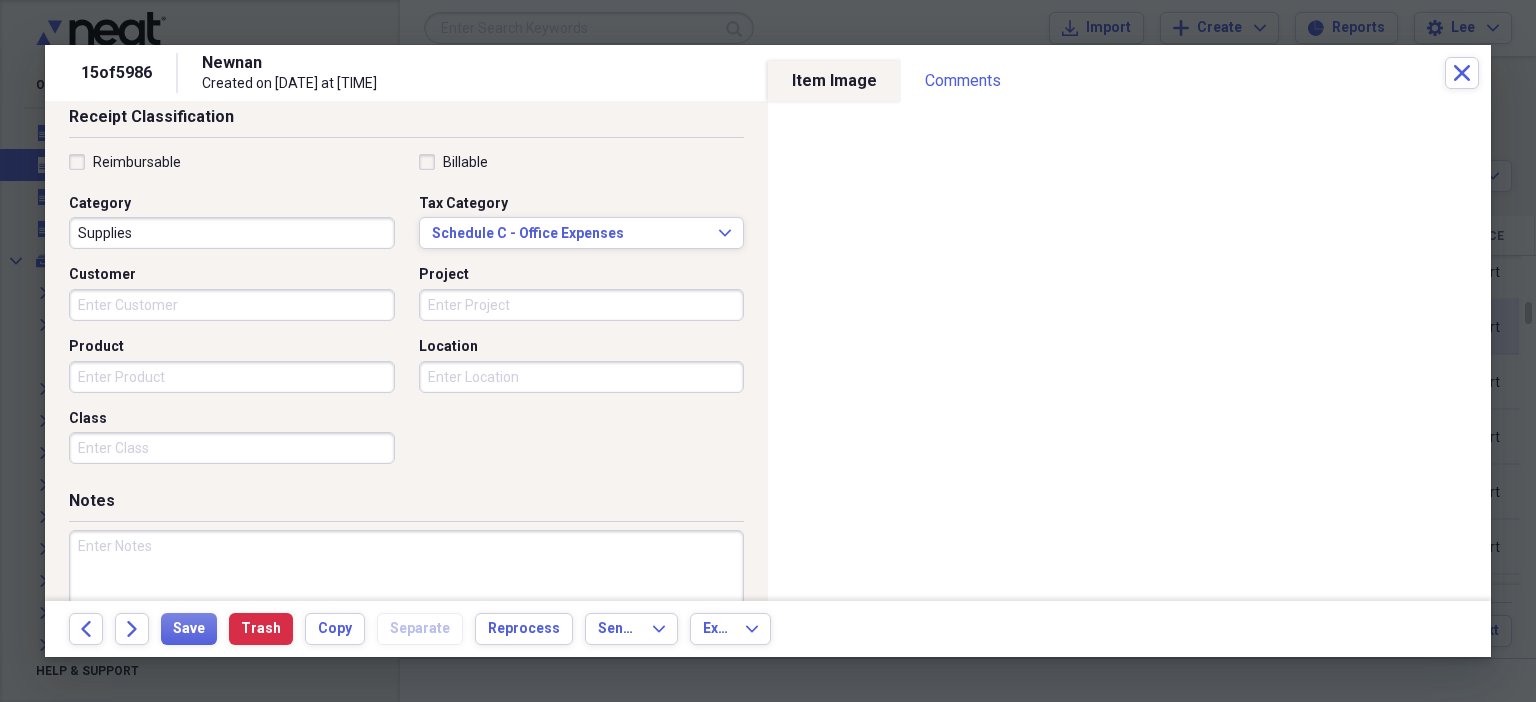 drag, startPoint x: 441, startPoint y: 553, endPoint x: 289, endPoint y: 564, distance: 152.3975 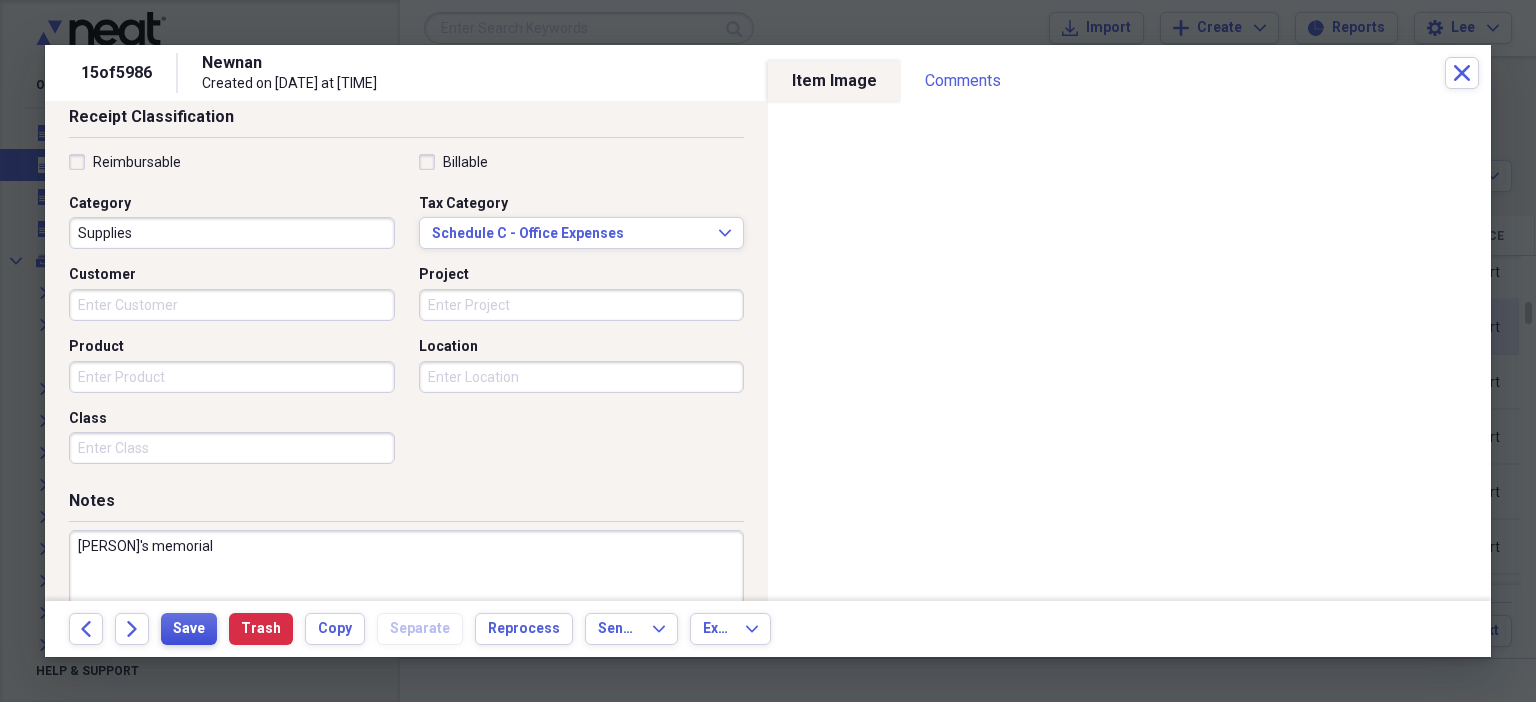 type on "[PERSON]'s memorial" 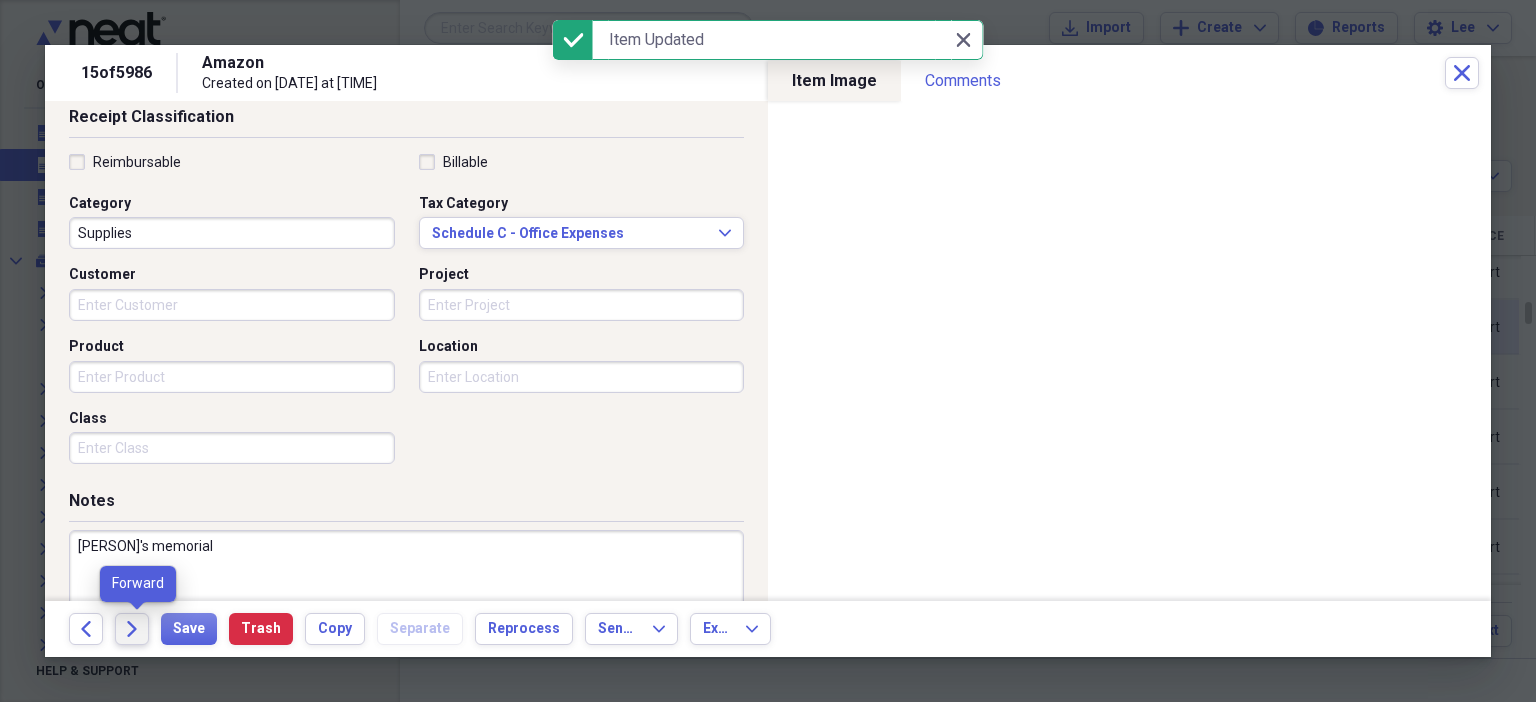 click on "Forward" 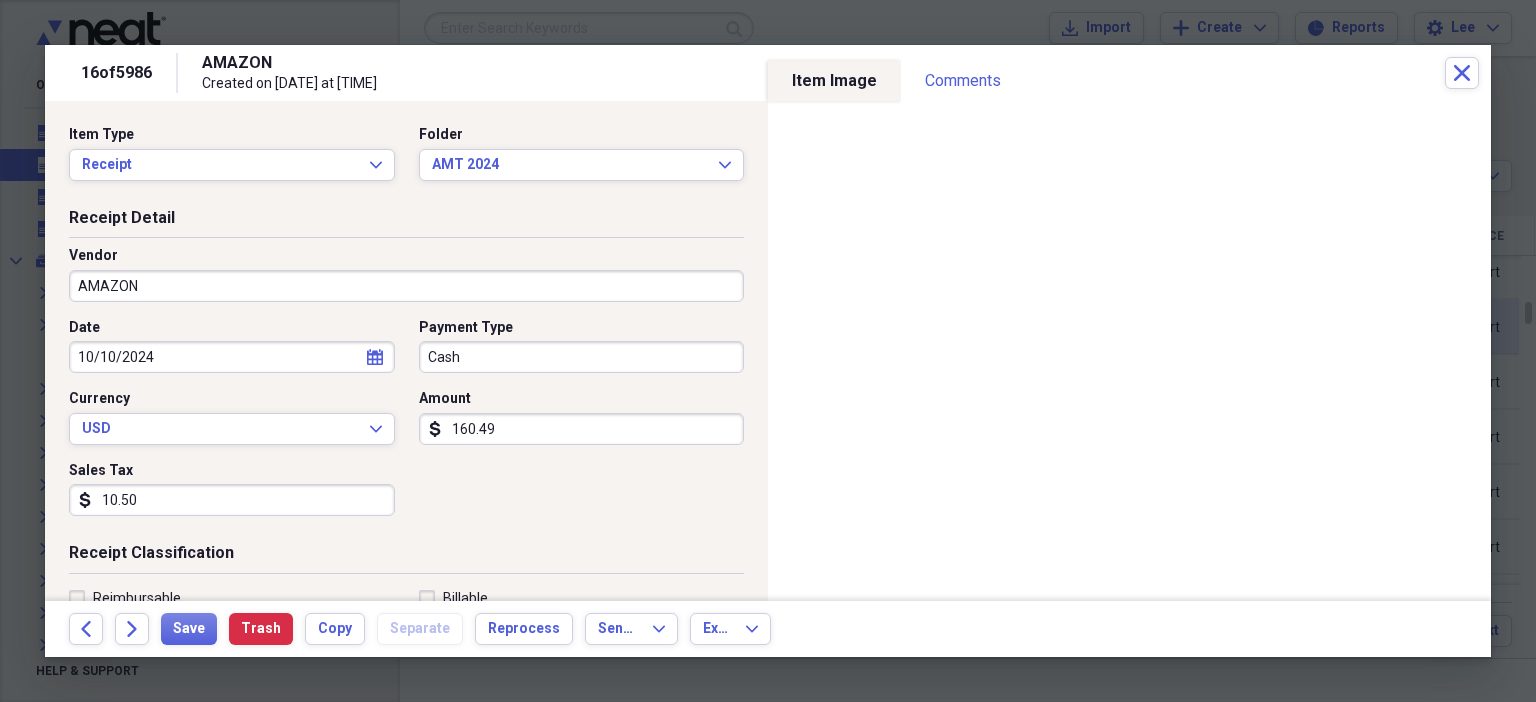 click on "10.50" at bounding box center [232, 500] 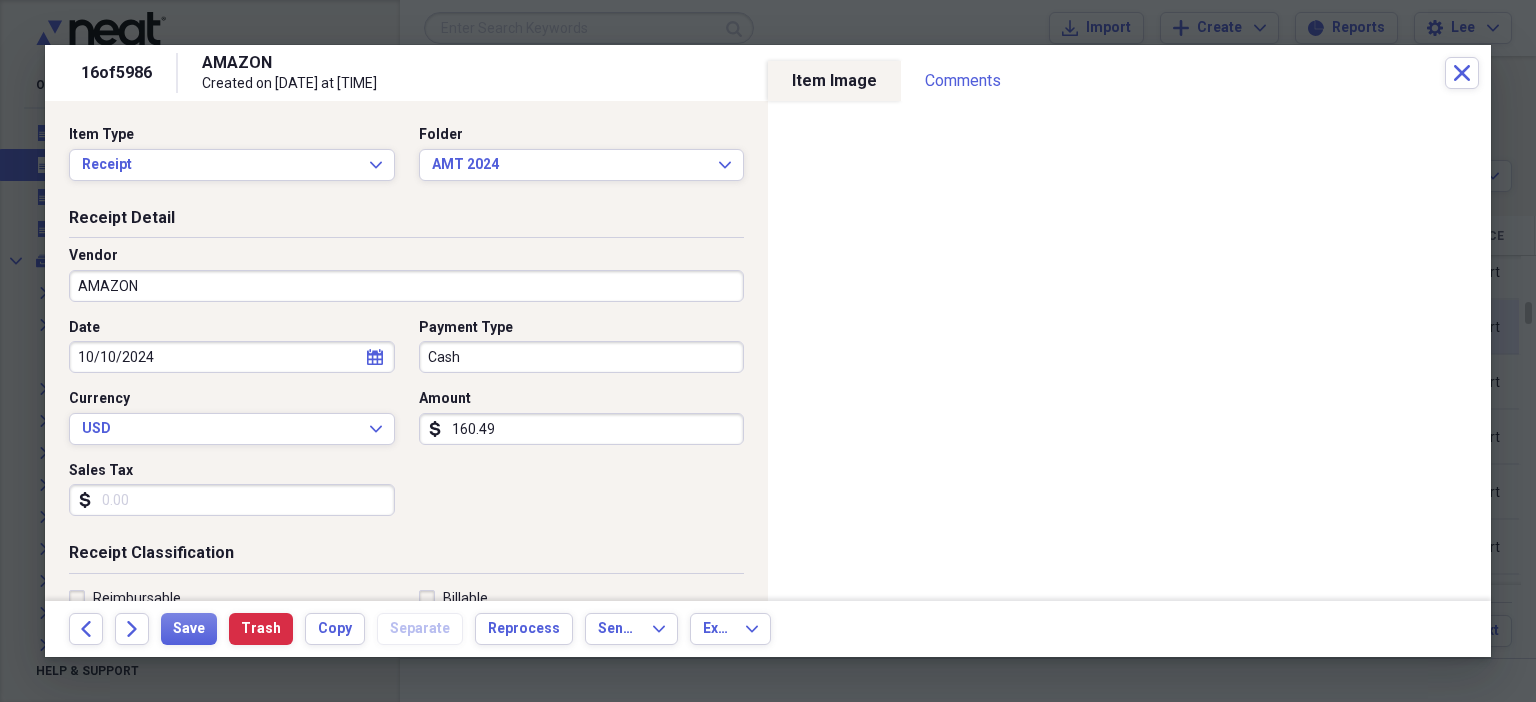 scroll, scrollTop: 436, scrollLeft: 0, axis: vertical 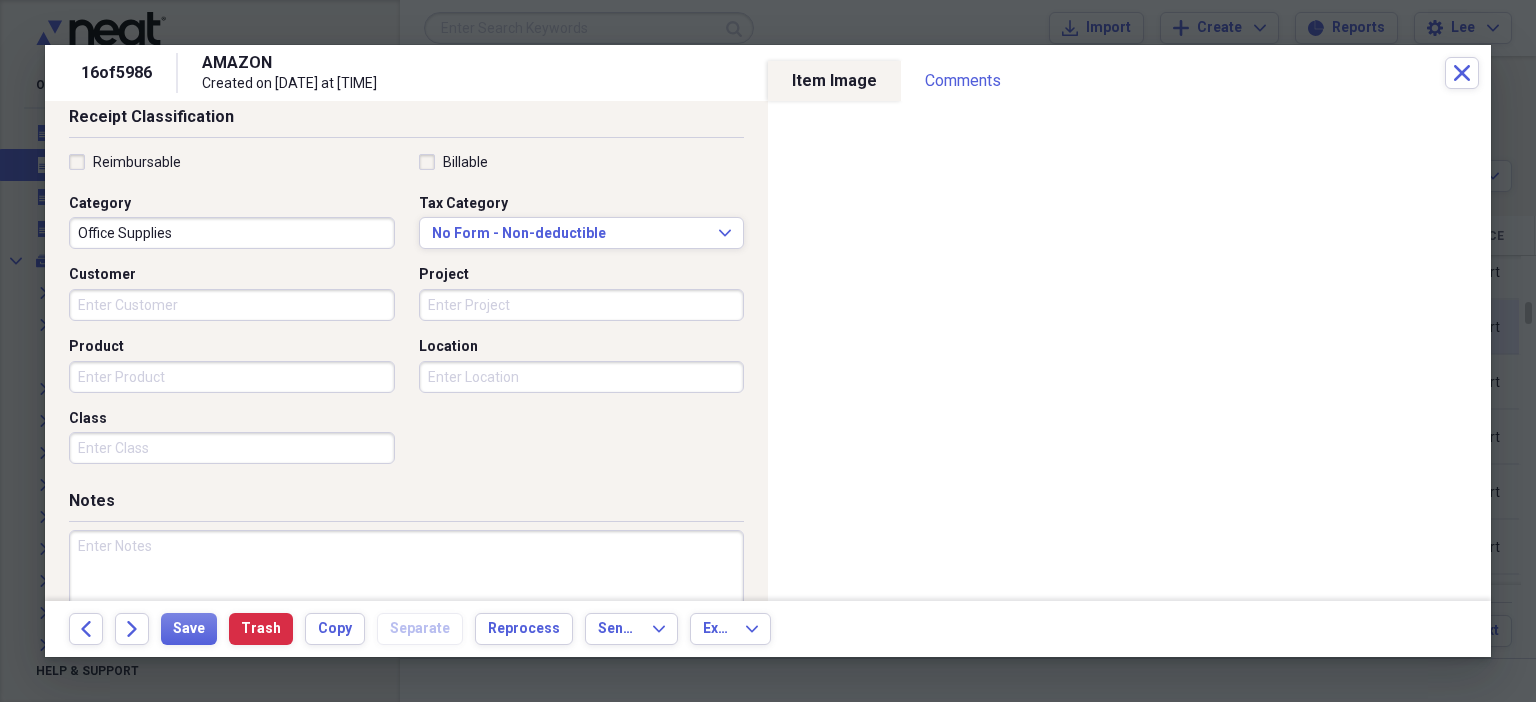 type 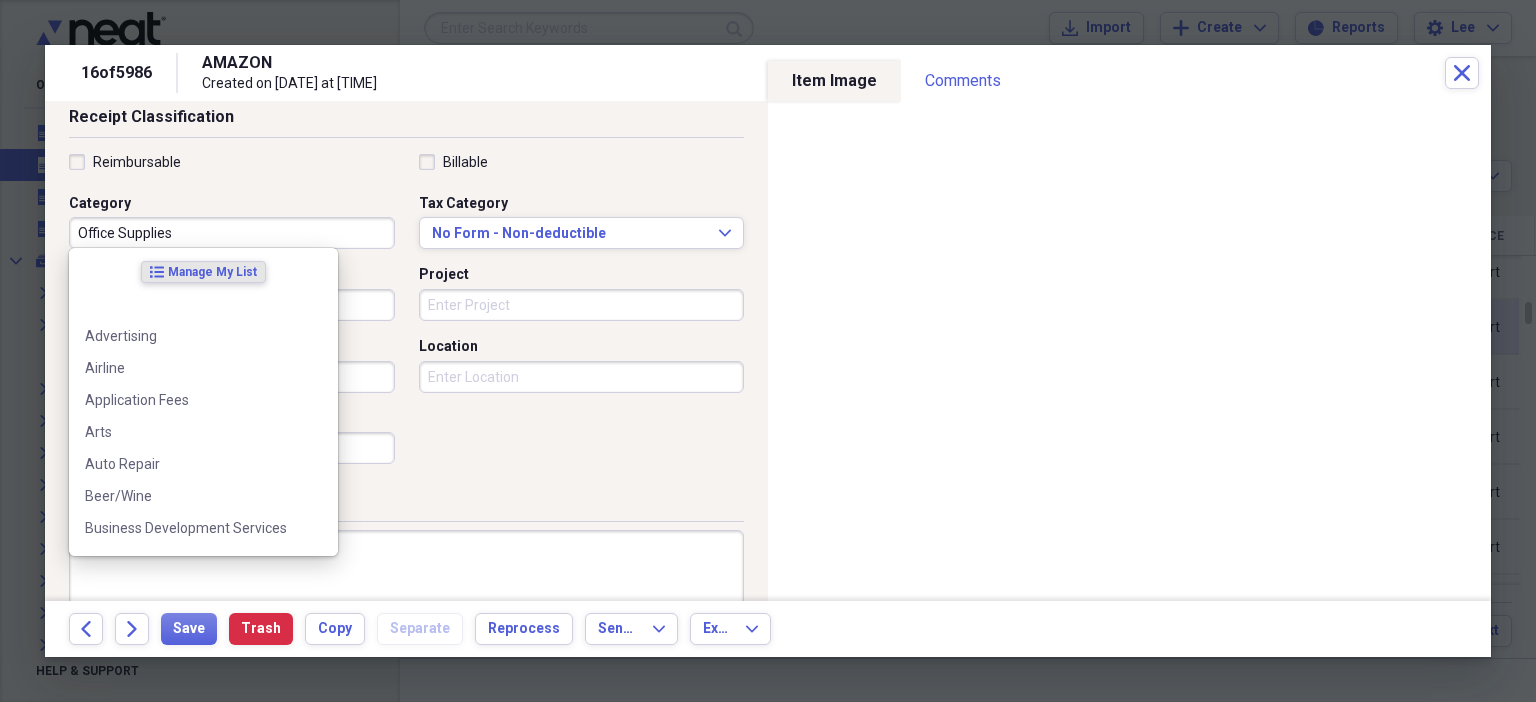 click on "Office Supplies" at bounding box center [232, 233] 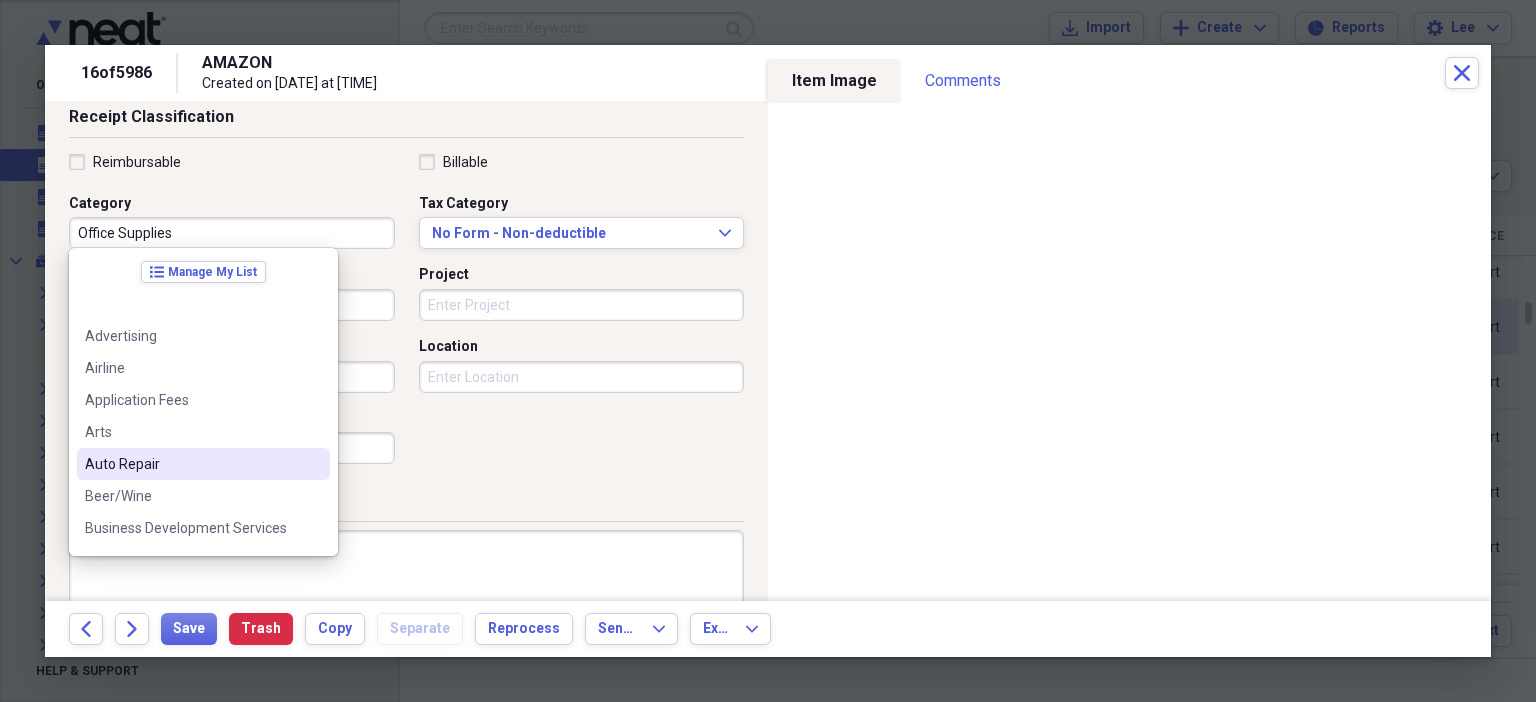 scroll, scrollTop: 262, scrollLeft: 0, axis: vertical 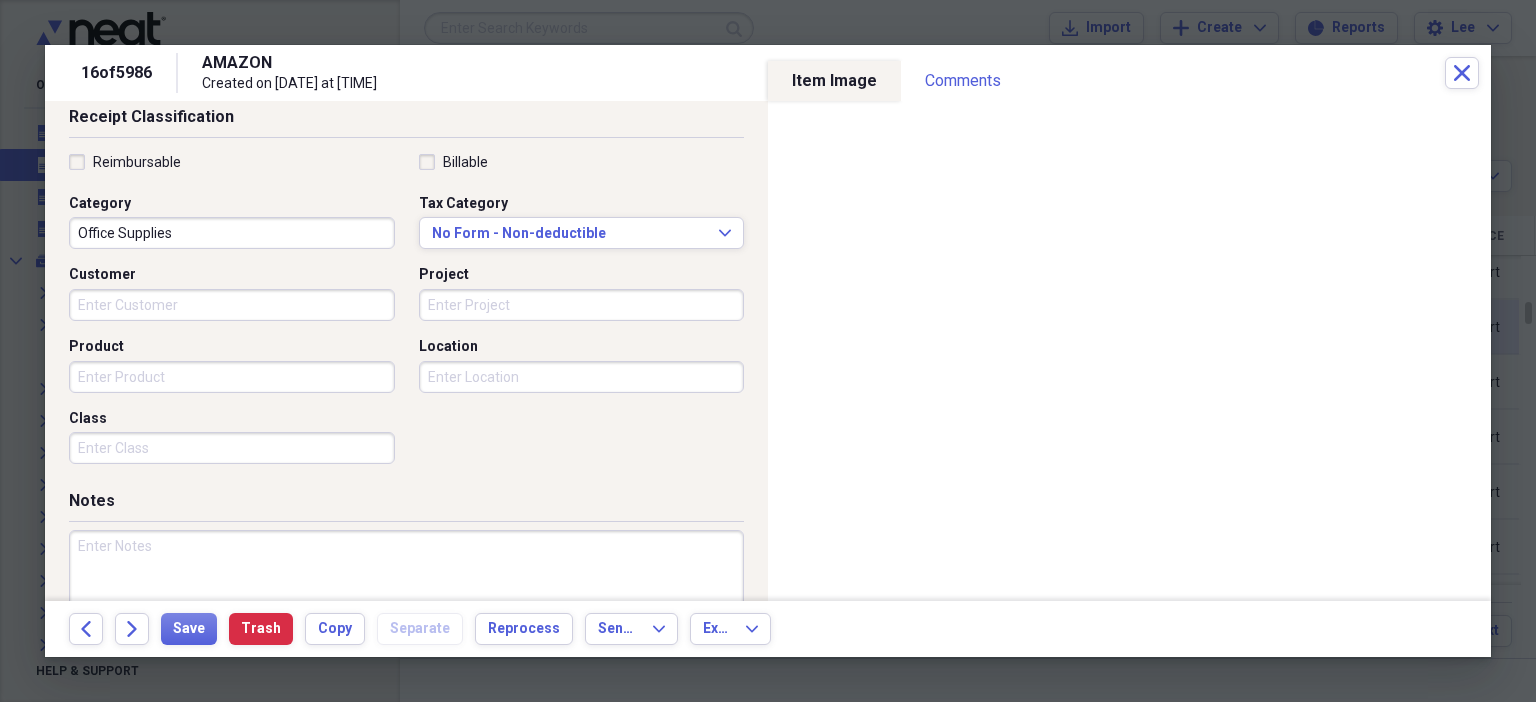 click on "Notes" at bounding box center (406, 505) 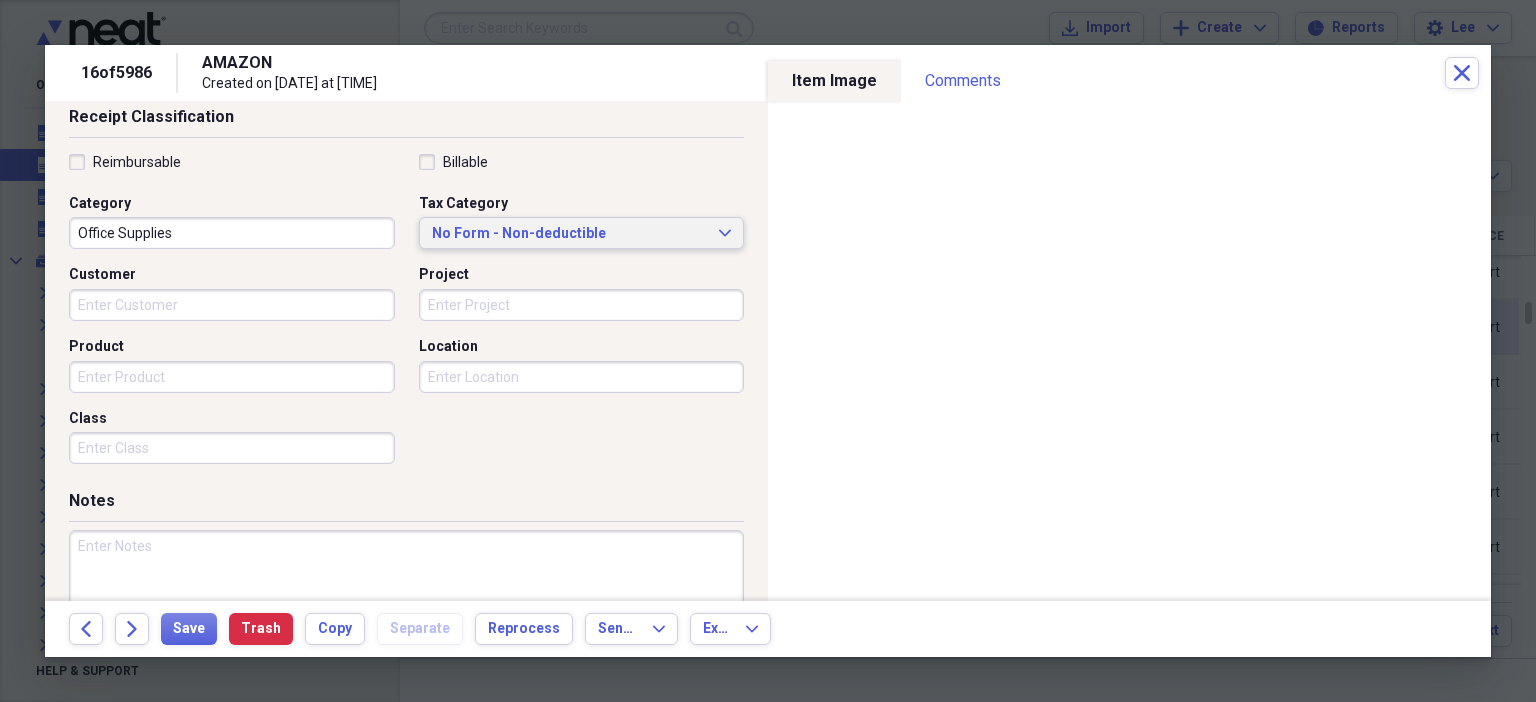 click on "No Form - Non-deductible" at bounding box center [570, 234] 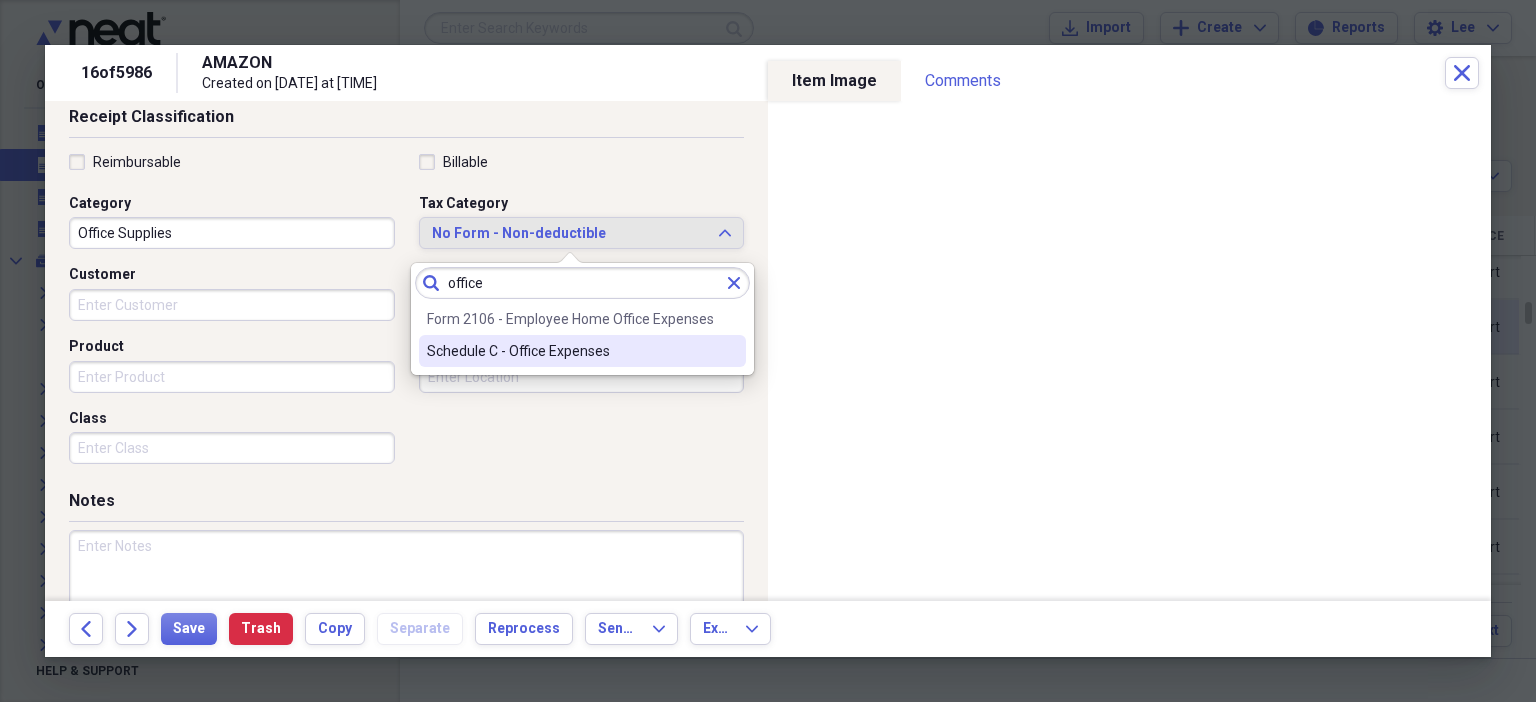 type on "office" 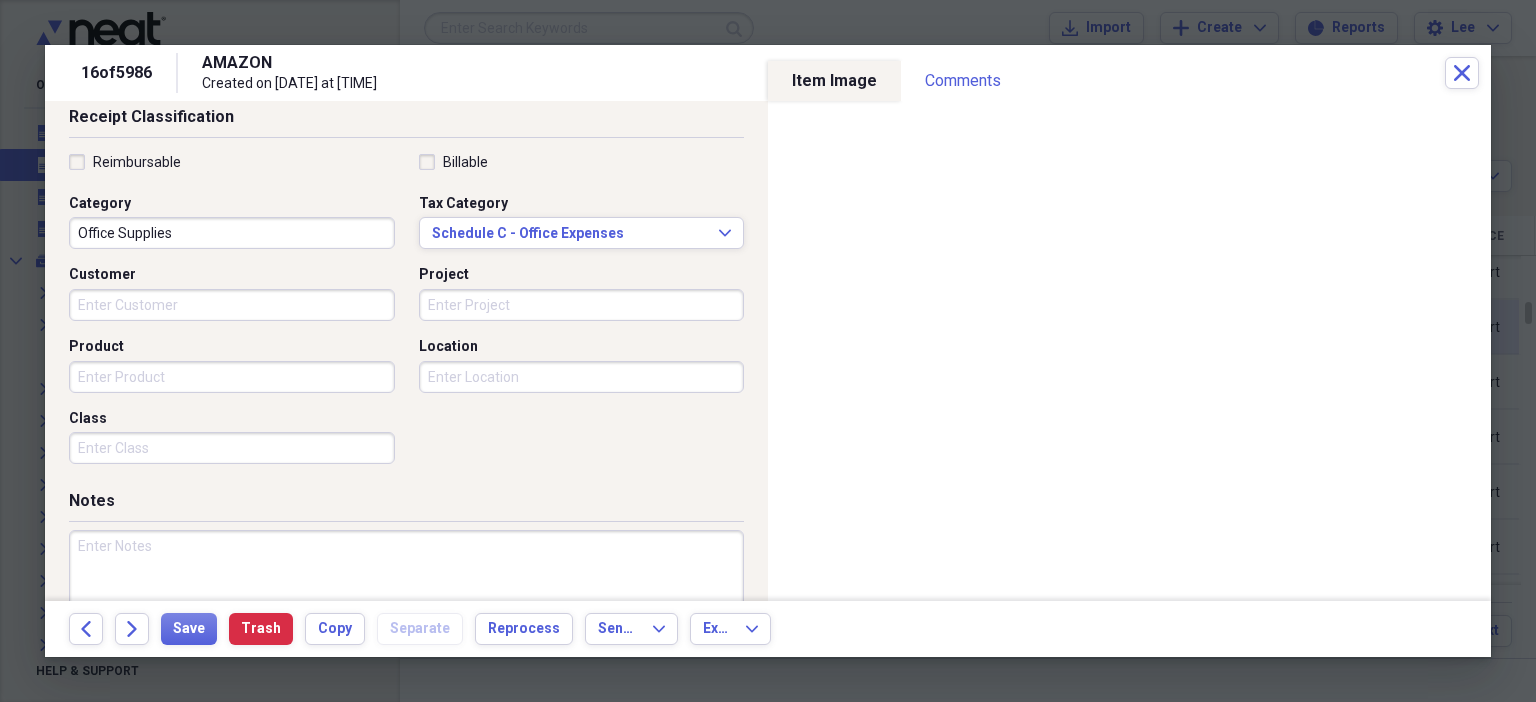 click at bounding box center (406, 595) 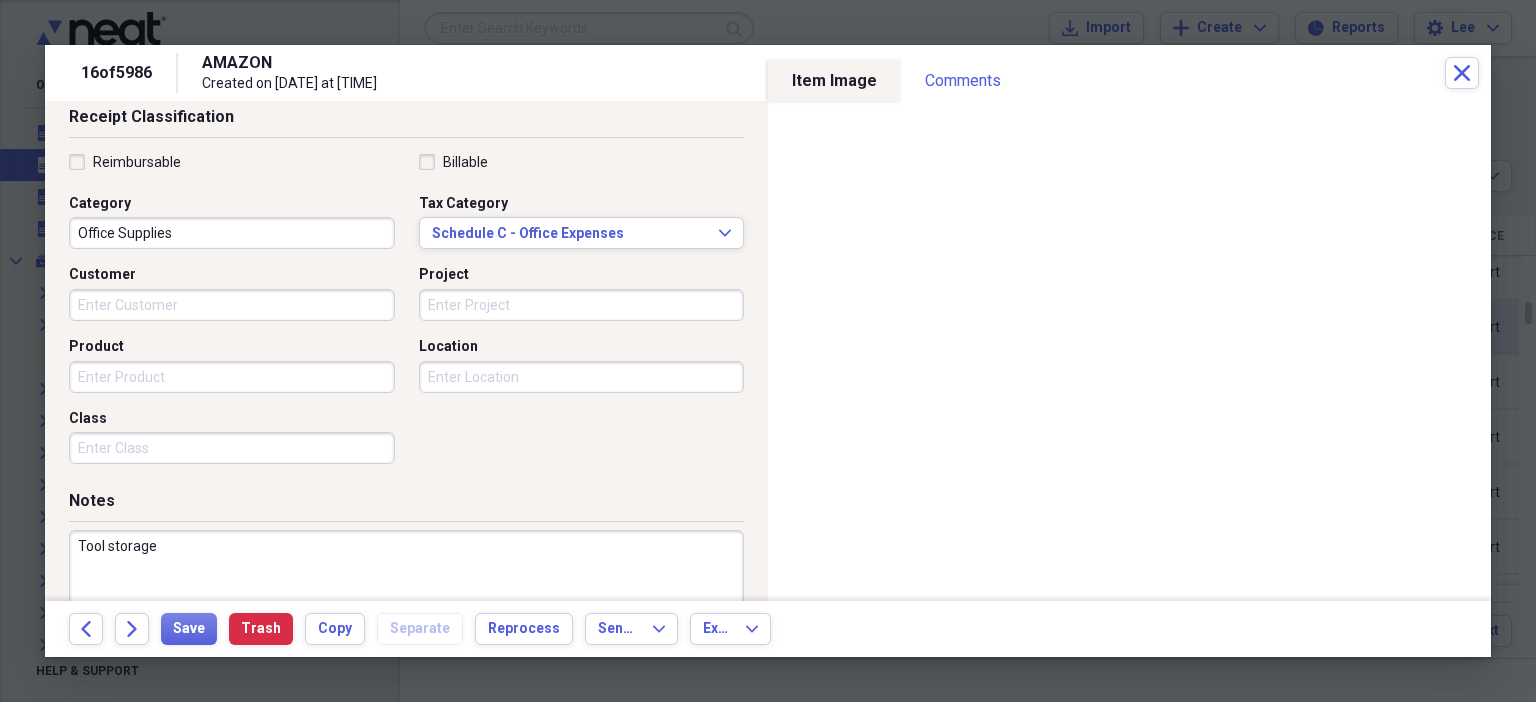type on "Tool storage" 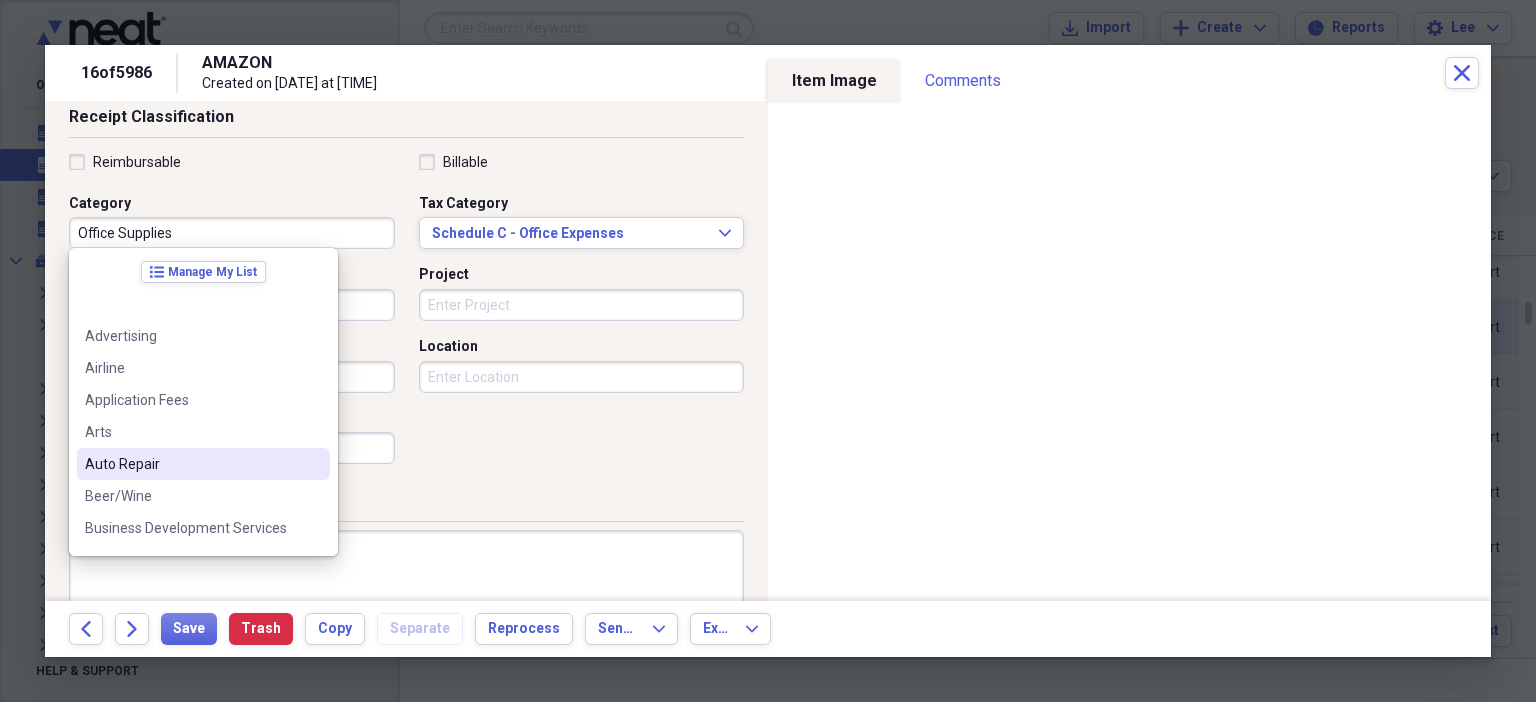 click on "Office Supplies" at bounding box center (232, 233) 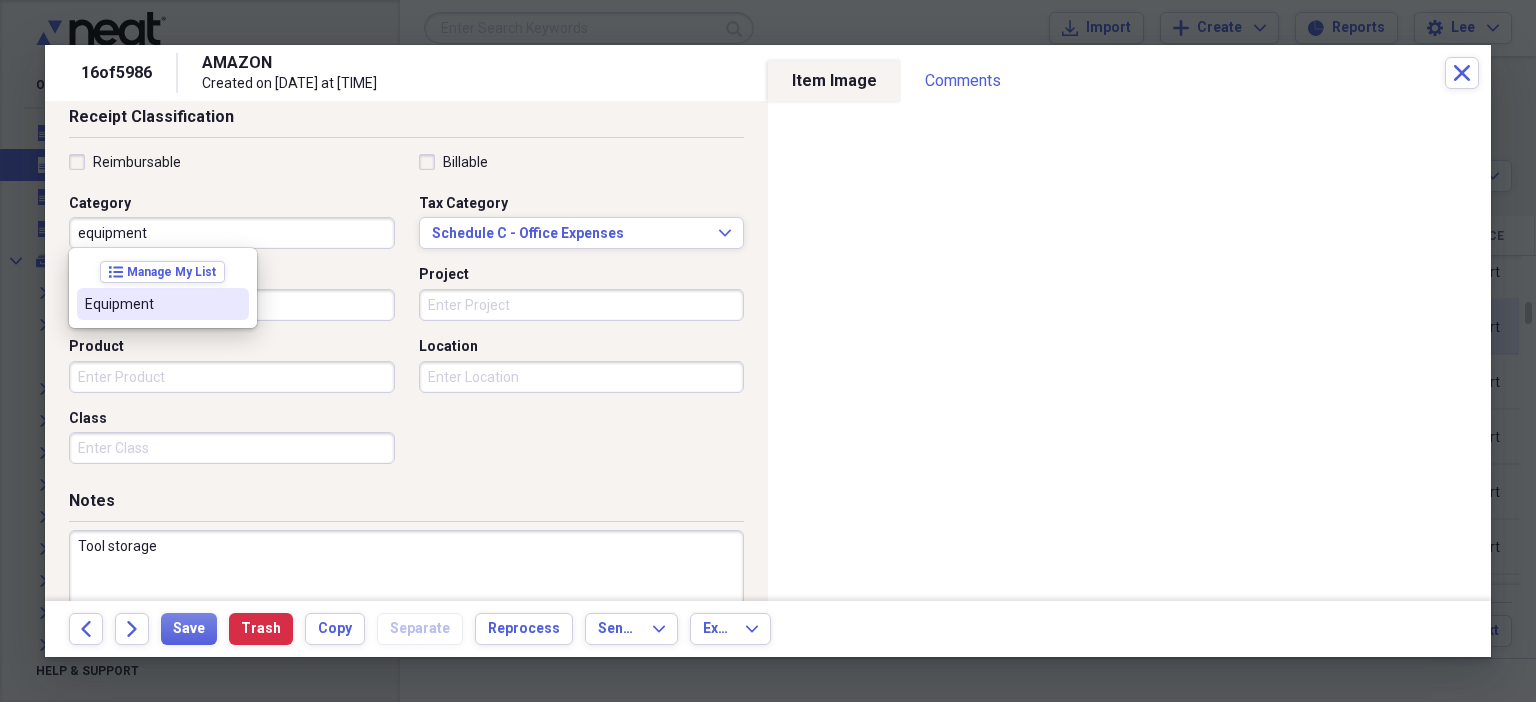 click on "Equipment" at bounding box center [151, 304] 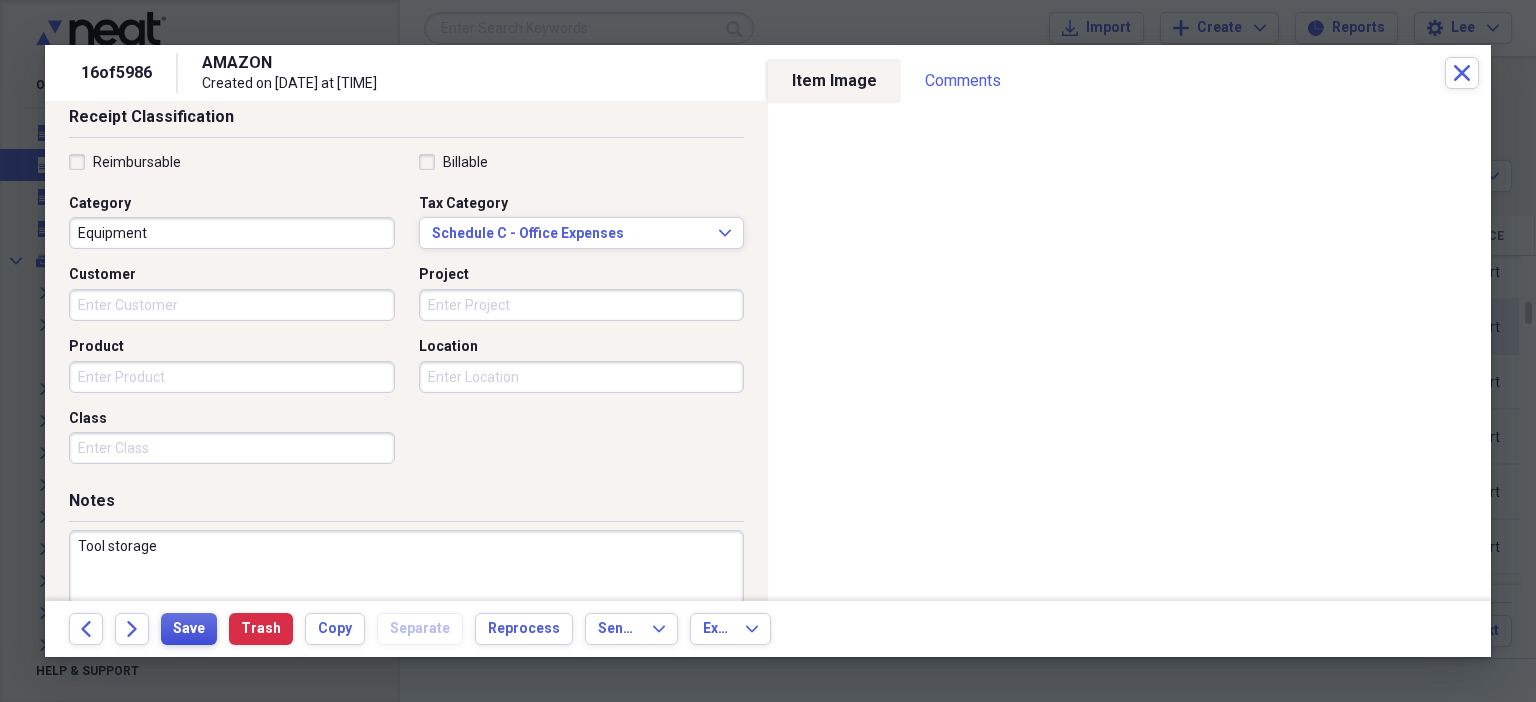 click on "Save" at bounding box center [189, 629] 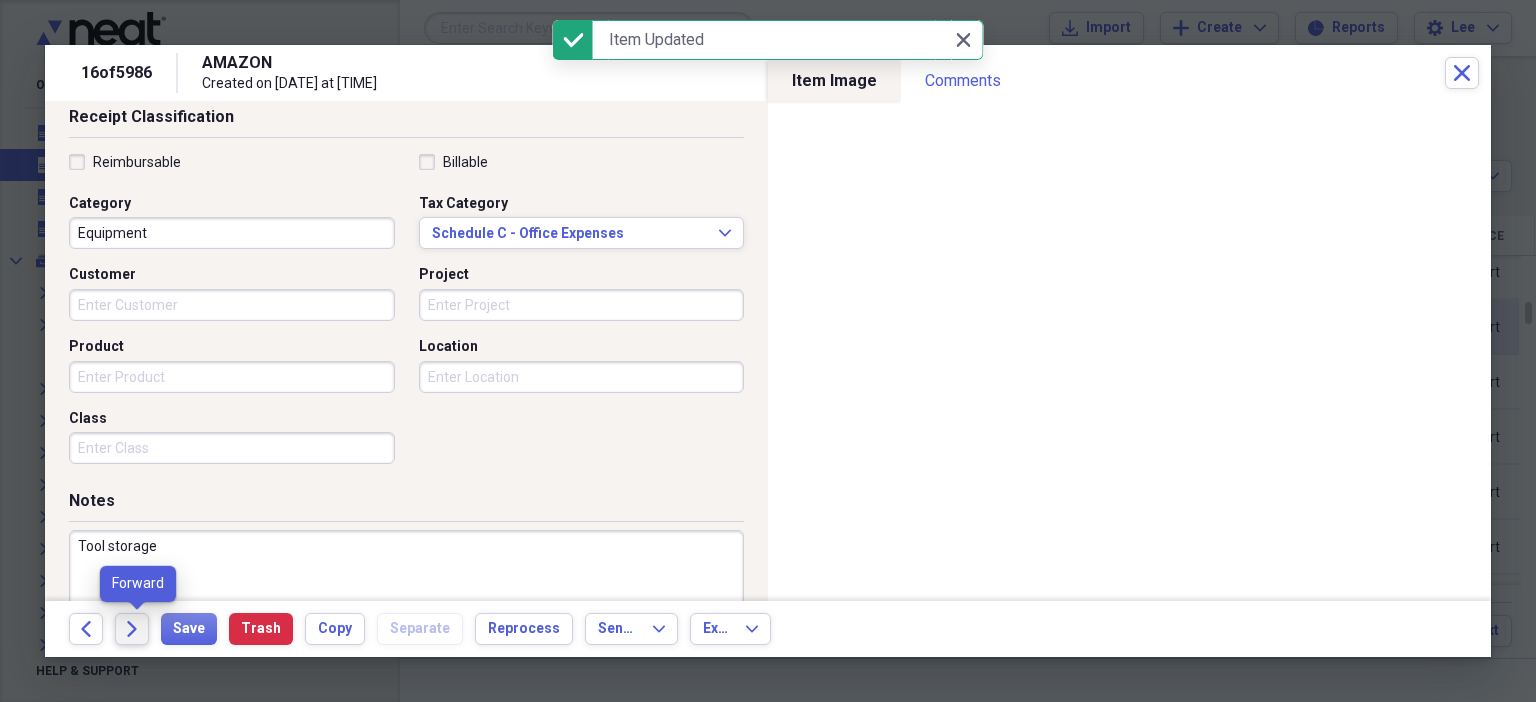 click on "Forward" 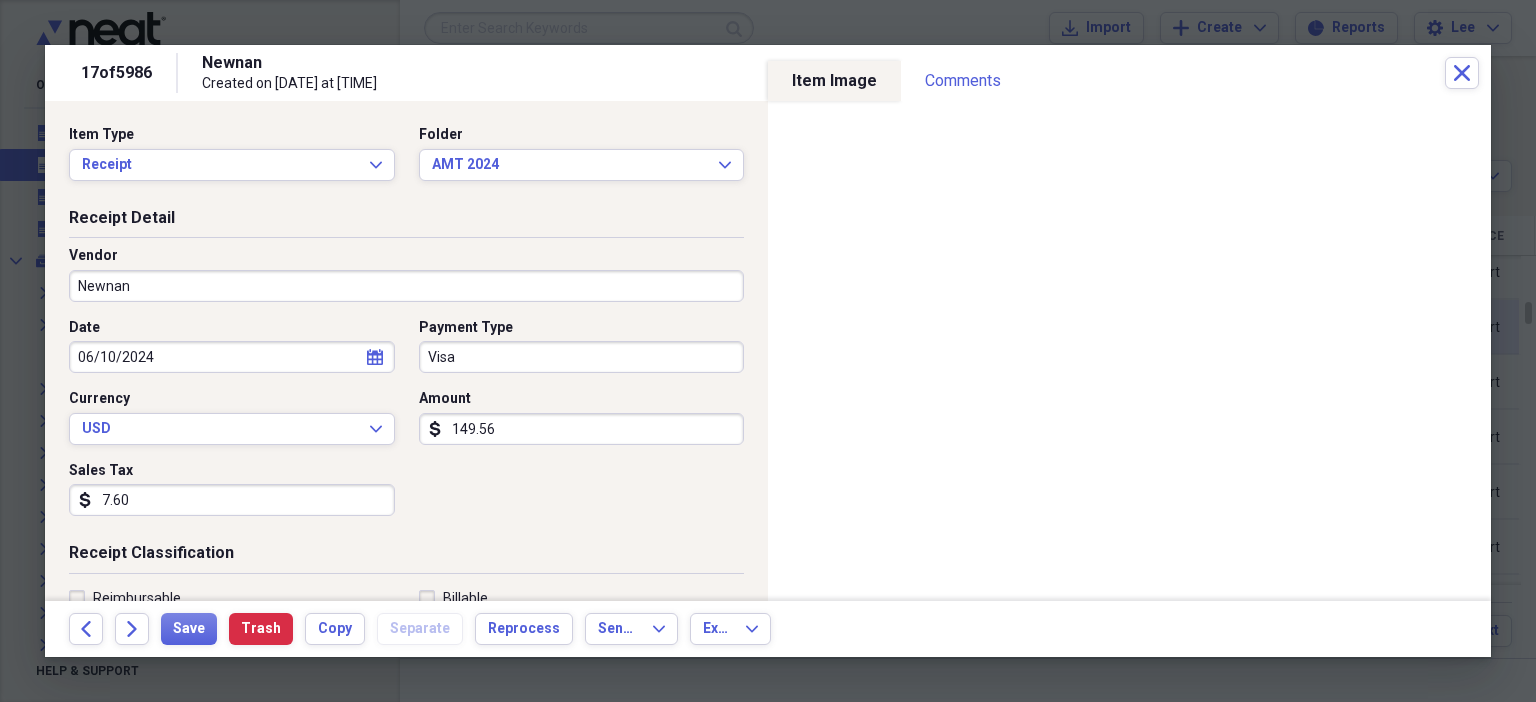 click on "Newnan" at bounding box center [406, 286] 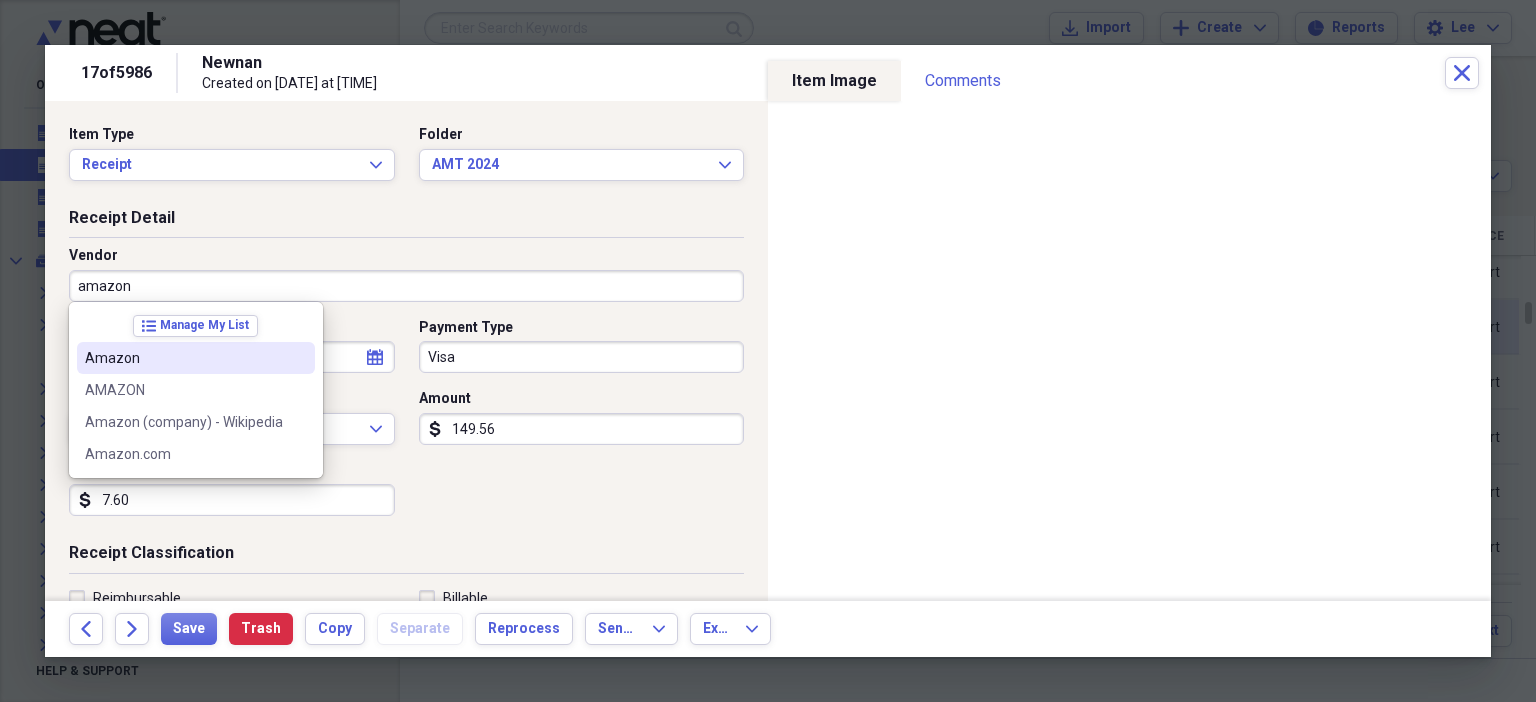 click on "Amazon" at bounding box center (184, 358) 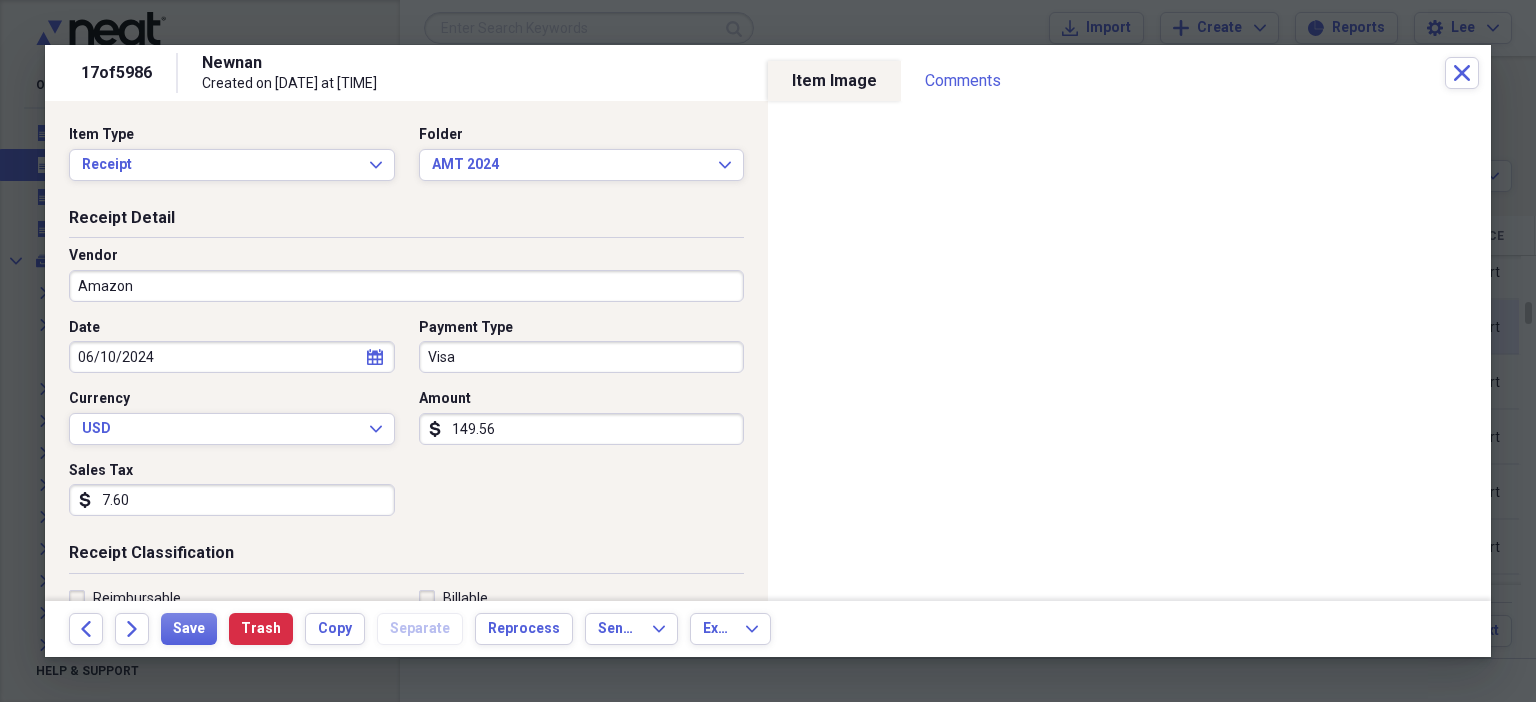 type on "Classroom Materials" 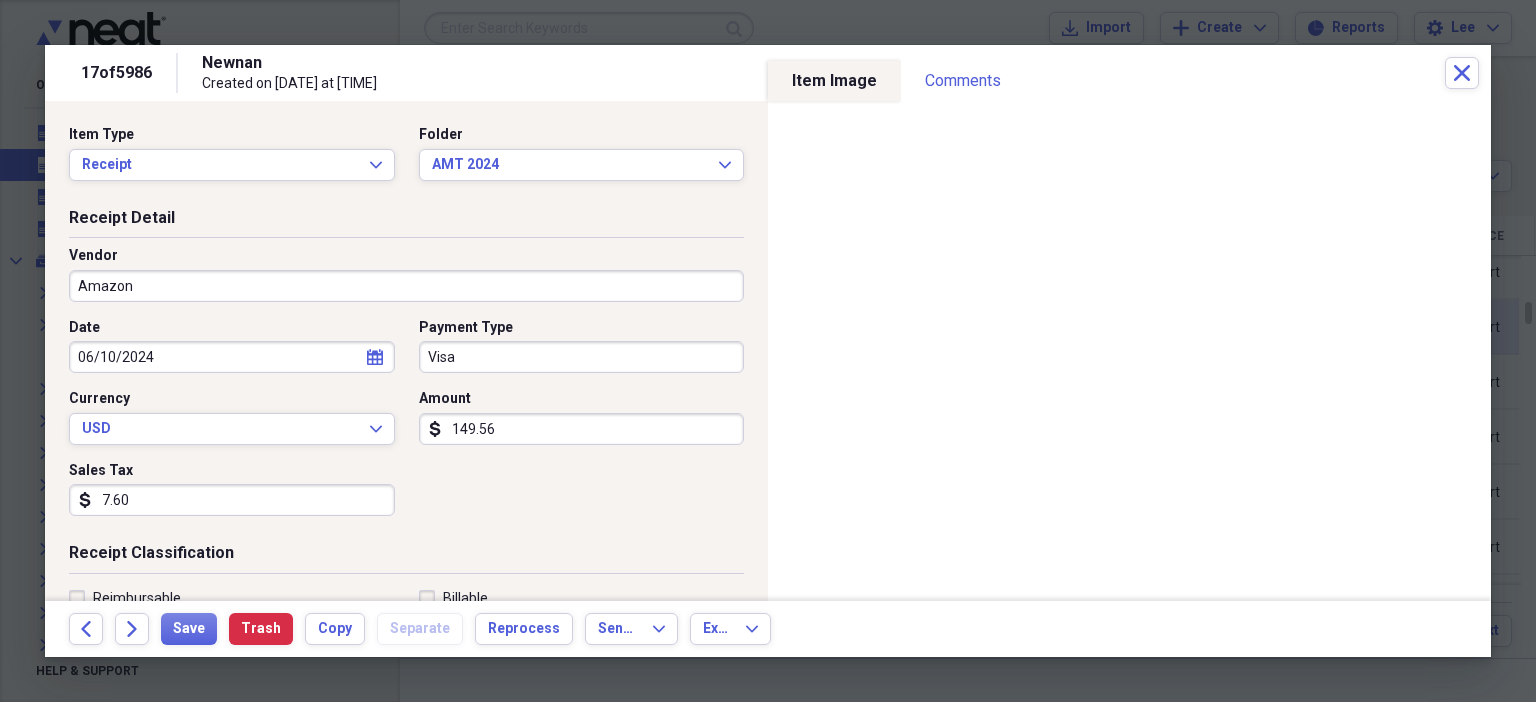click on "7.60" at bounding box center [232, 500] 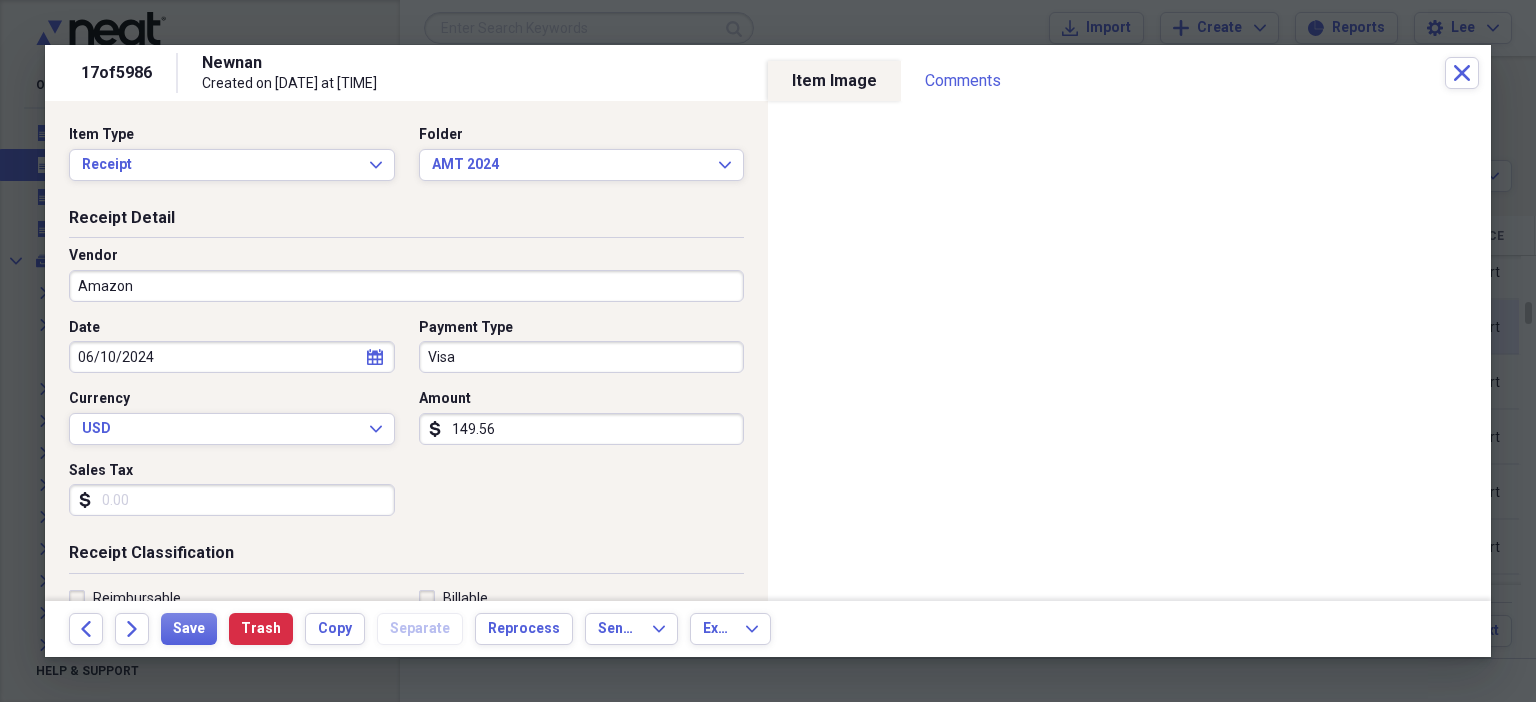 scroll, scrollTop: 436, scrollLeft: 0, axis: vertical 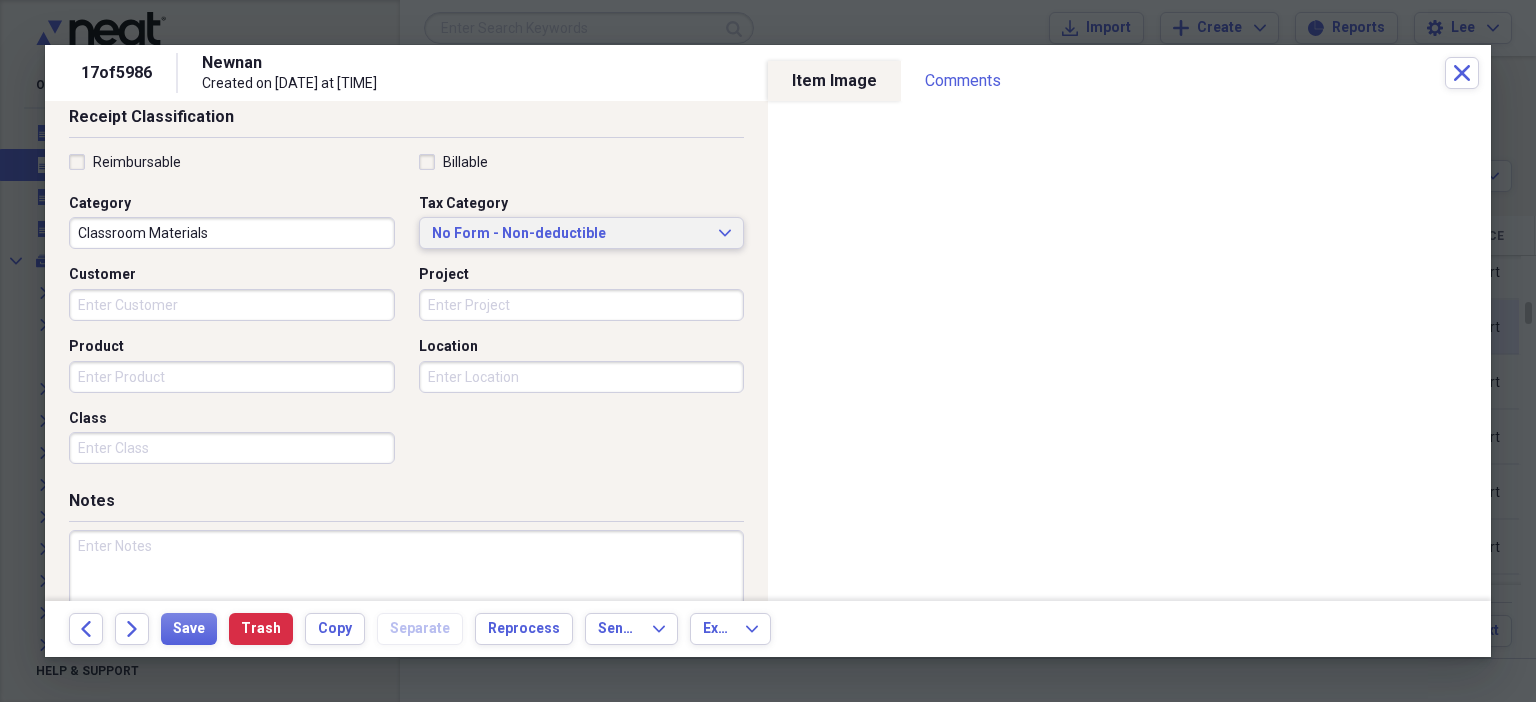 type 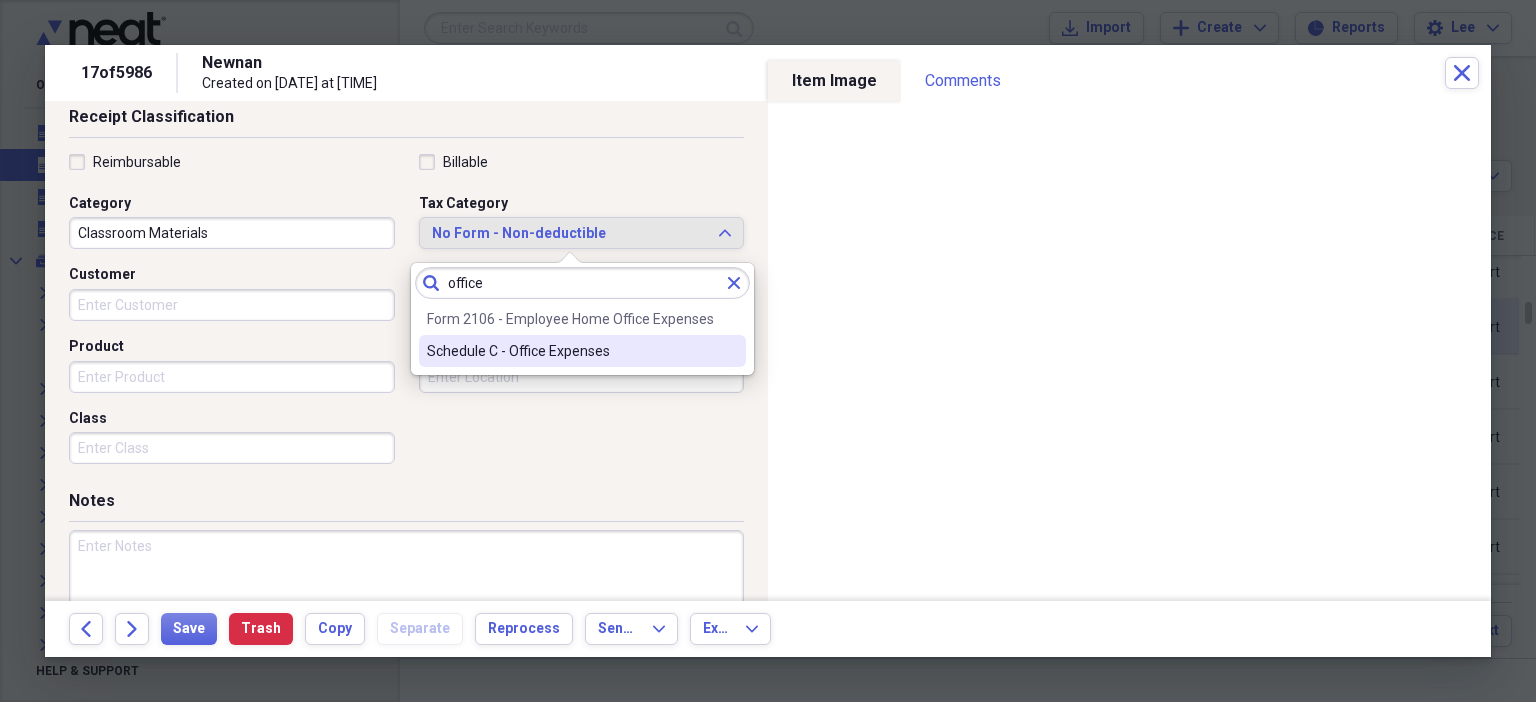 type on "office" 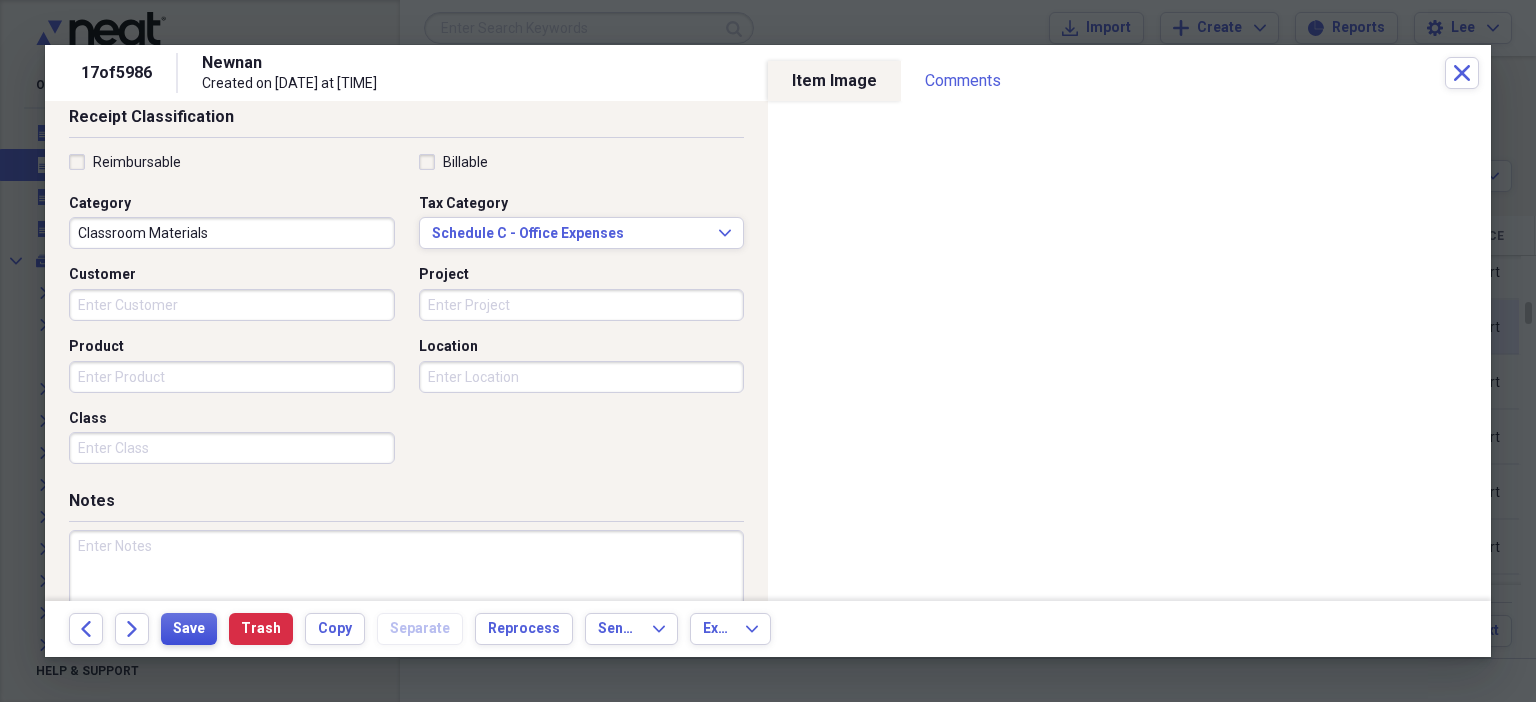 click on "Save" at bounding box center [189, 629] 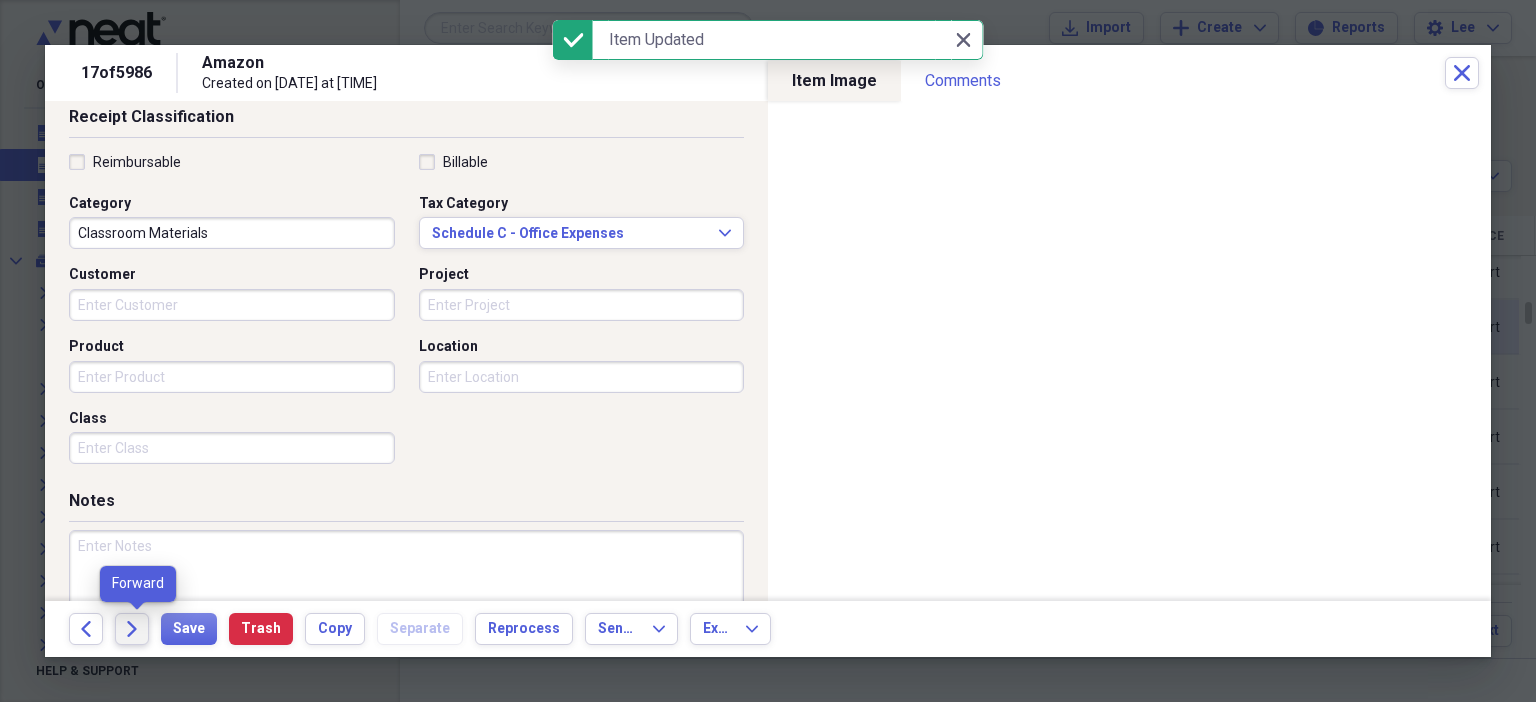 click on "Forward" 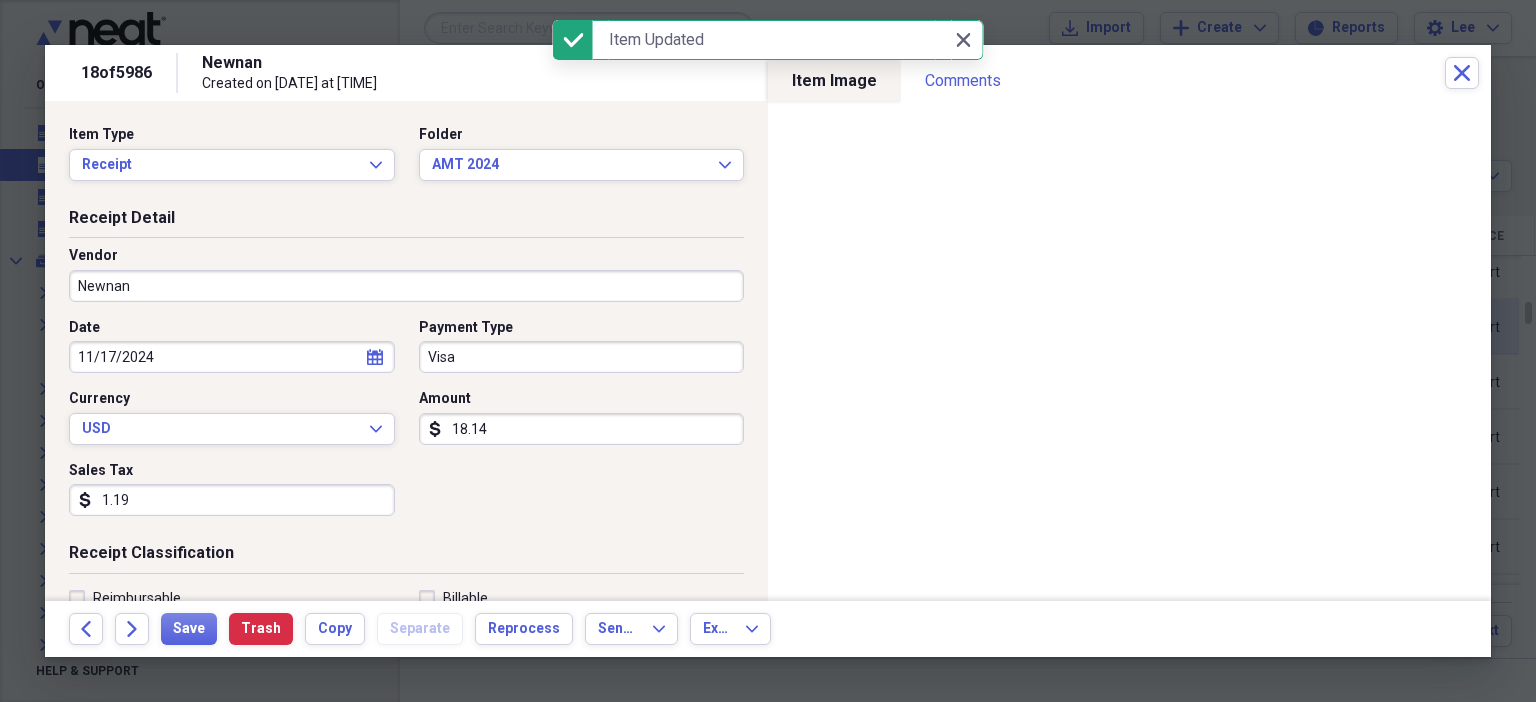 drag, startPoint x: 184, startPoint y: 303, endPoint x: 198, endPoint y: 293, distance: 17.20465 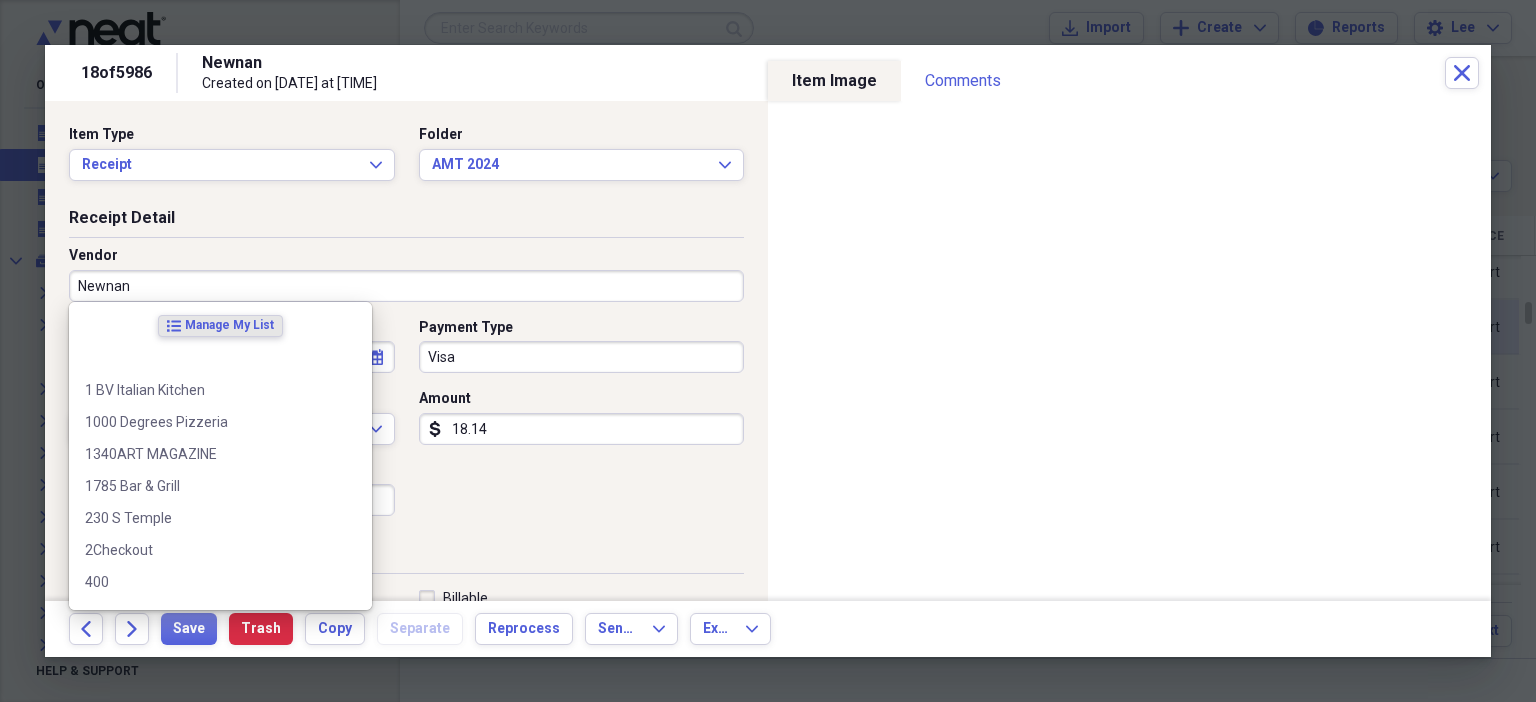 click on "Newnan" at bounding box center (406, 286) 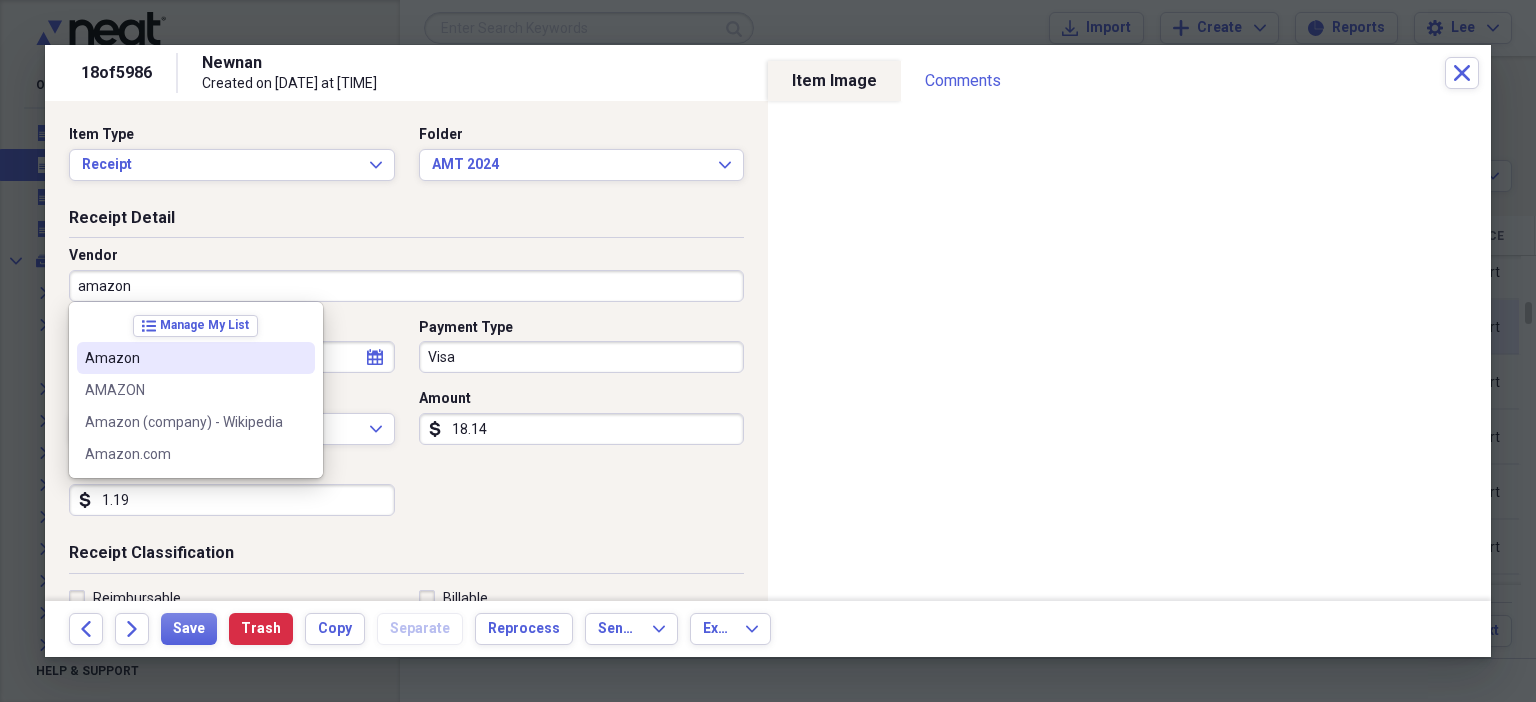 click on "Amazon" at bounding box center (184, 358) 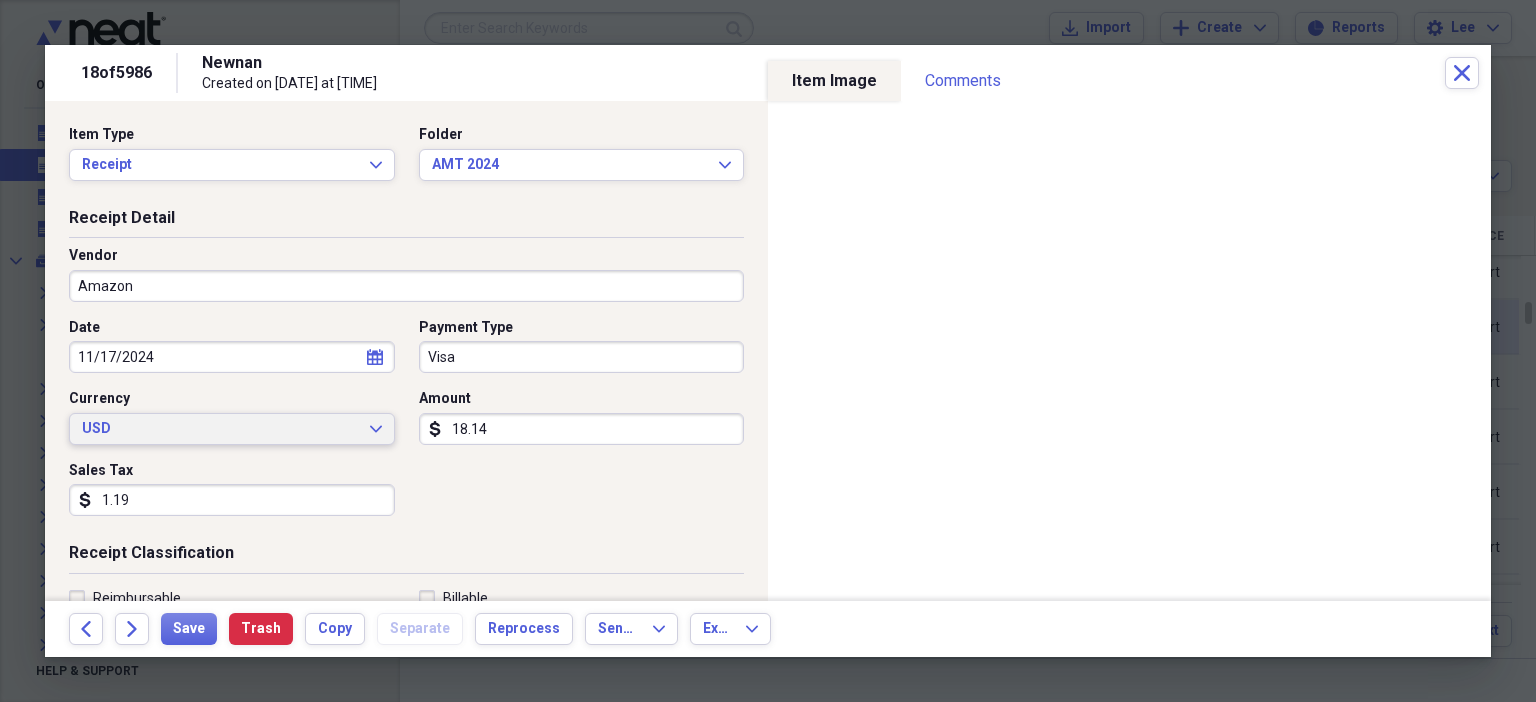 type on "Classroom Materials" 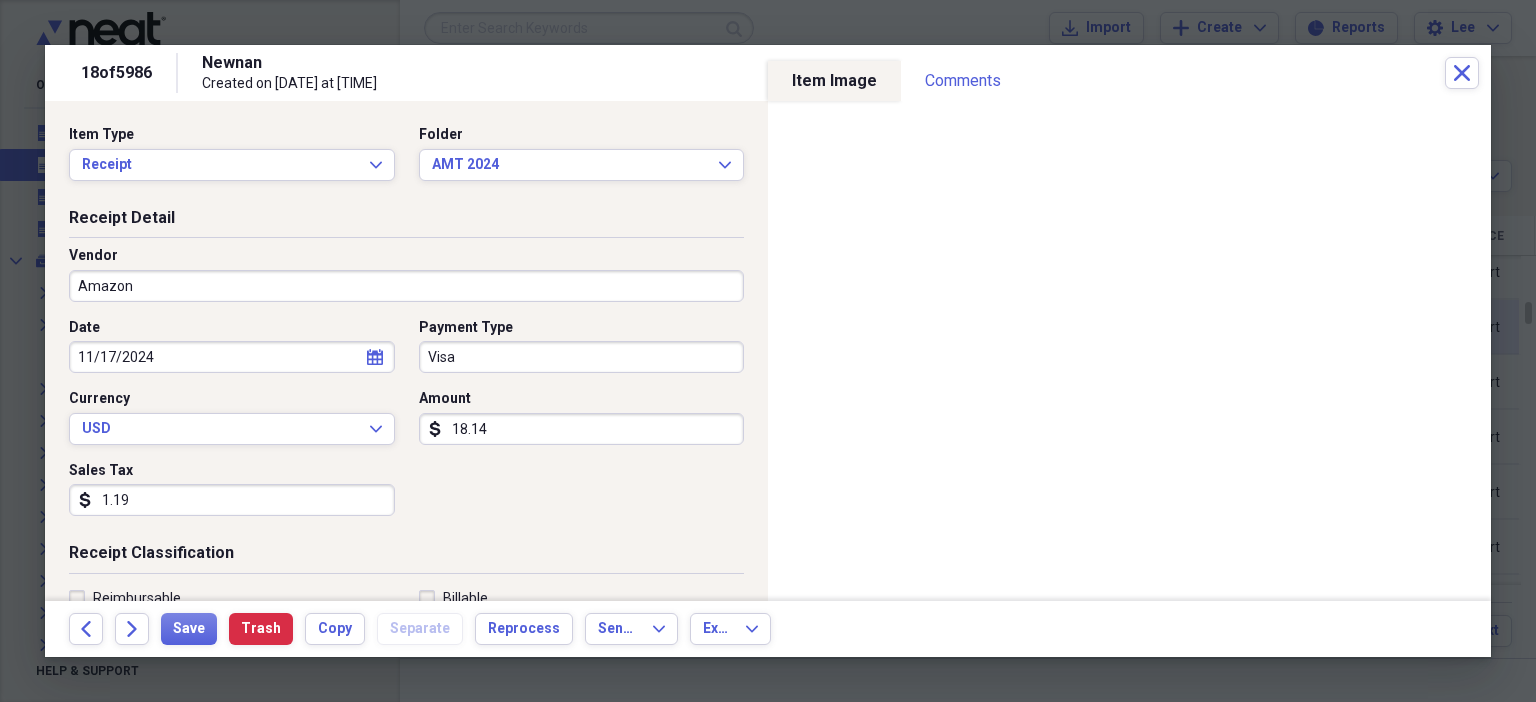 click on "1.19" at bounding box center (232, 500) 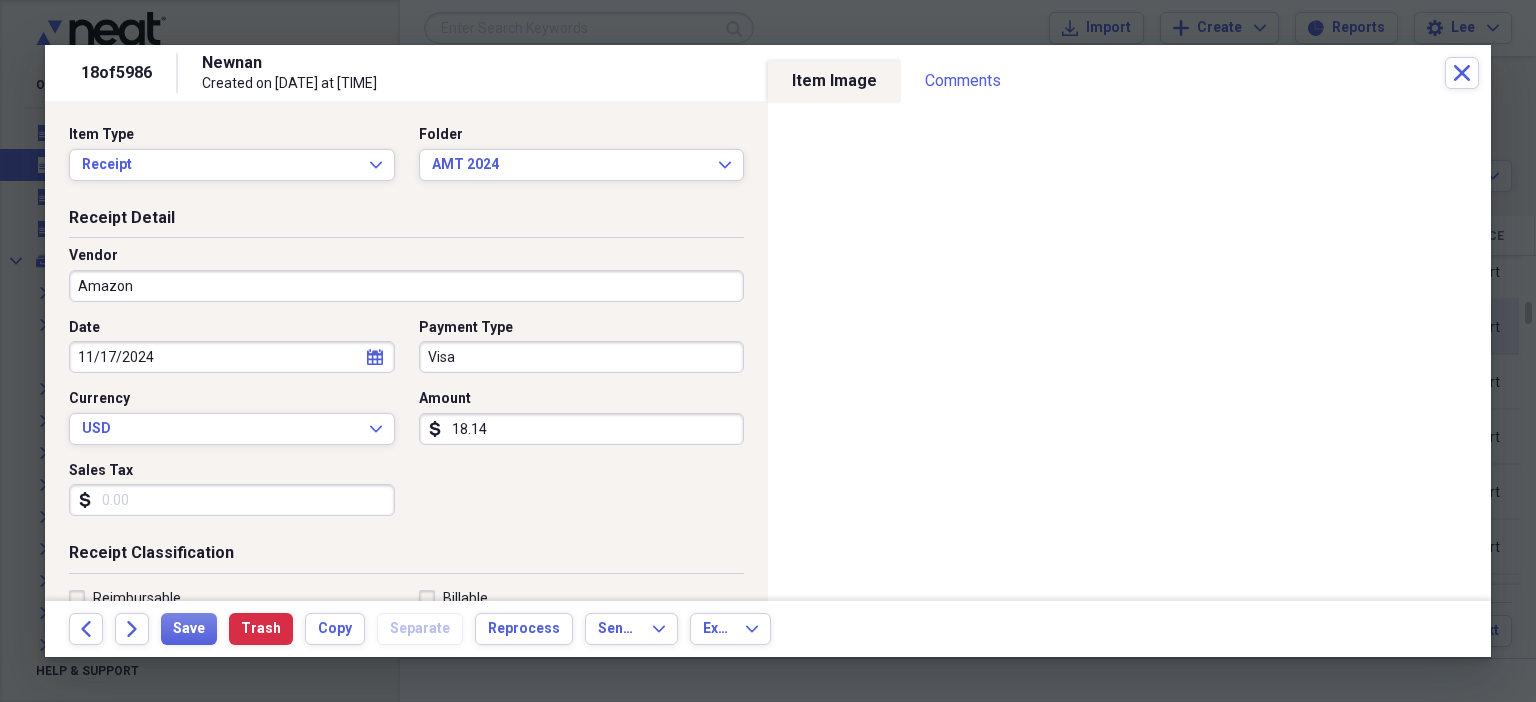 scroll, scrollTop: 436, scrollLeft: 0, axis: vertical 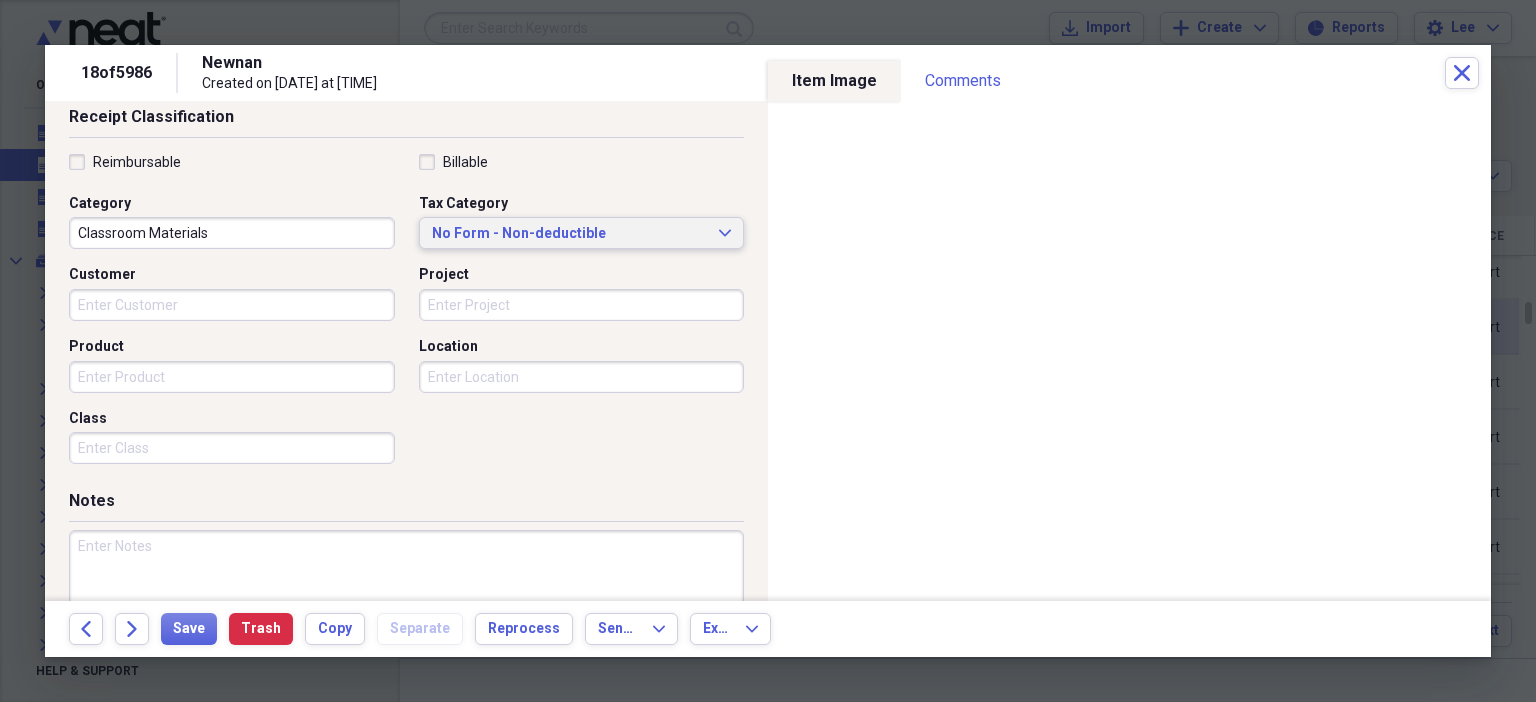 type 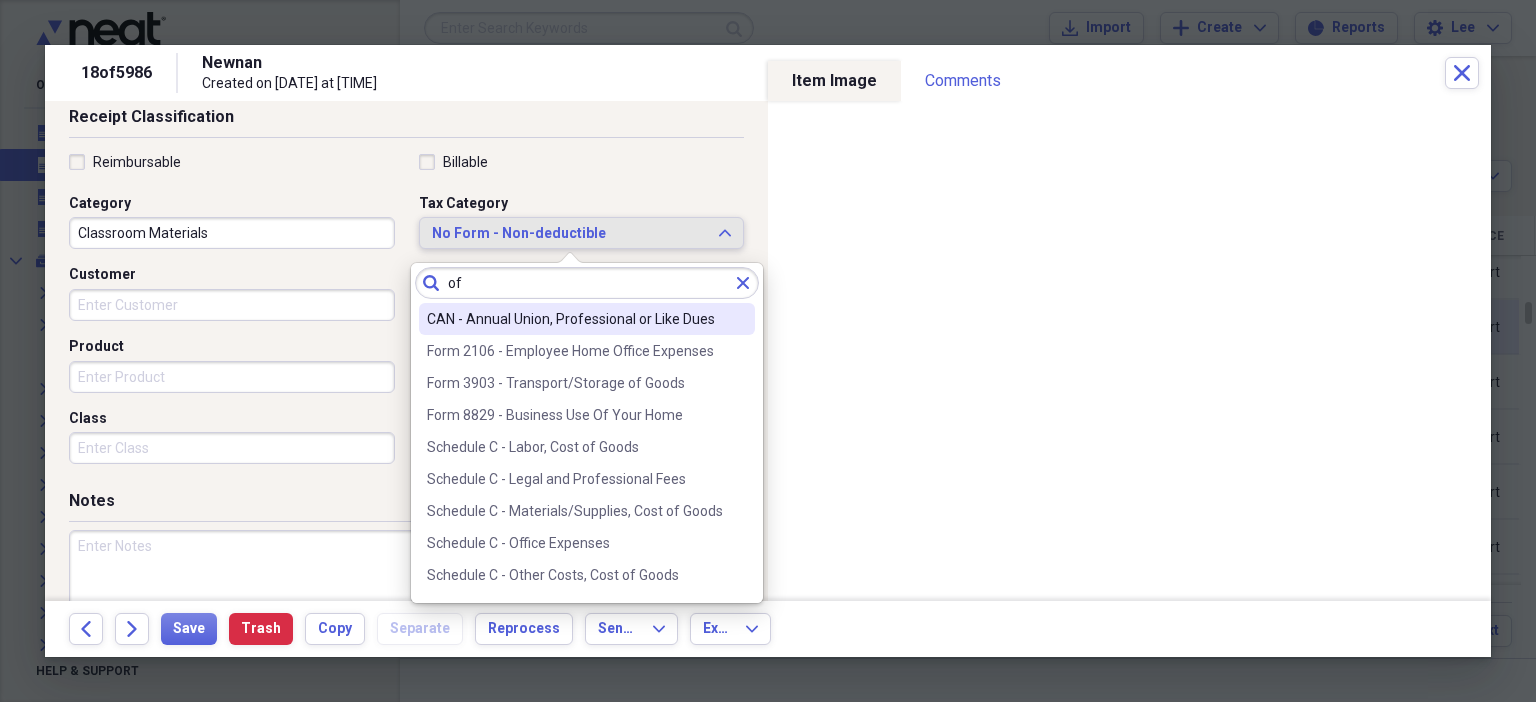 type on "o" 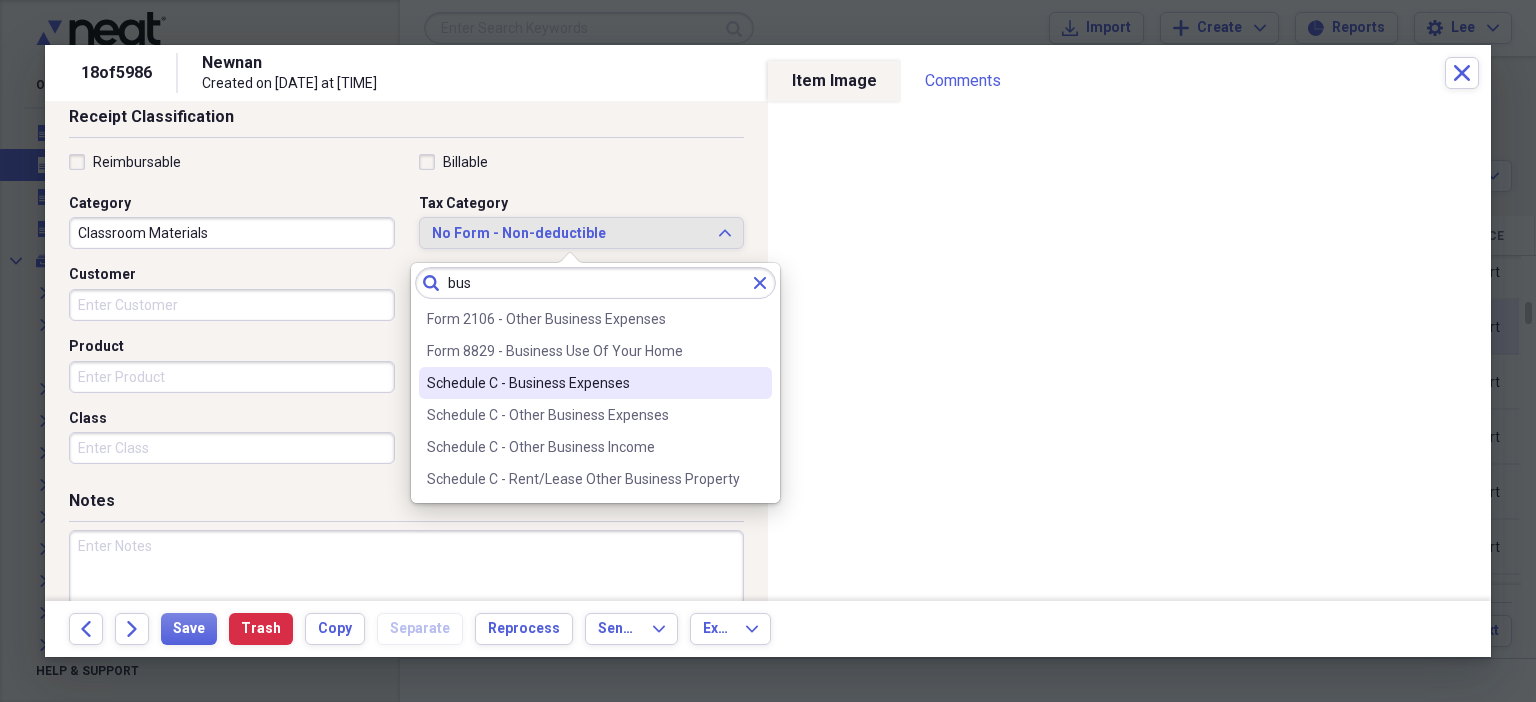 type on "bus" 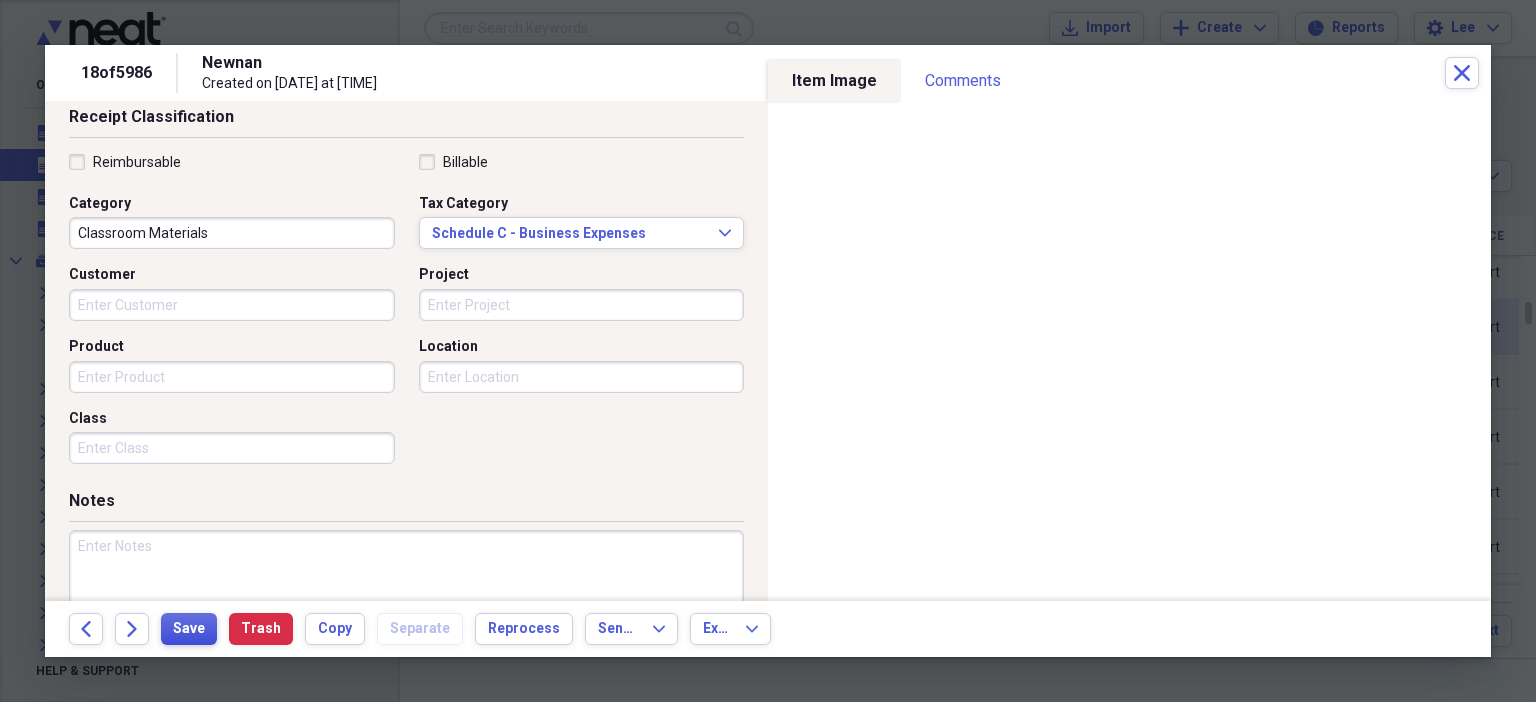 click on "Save" at bounding box center (189, 629) 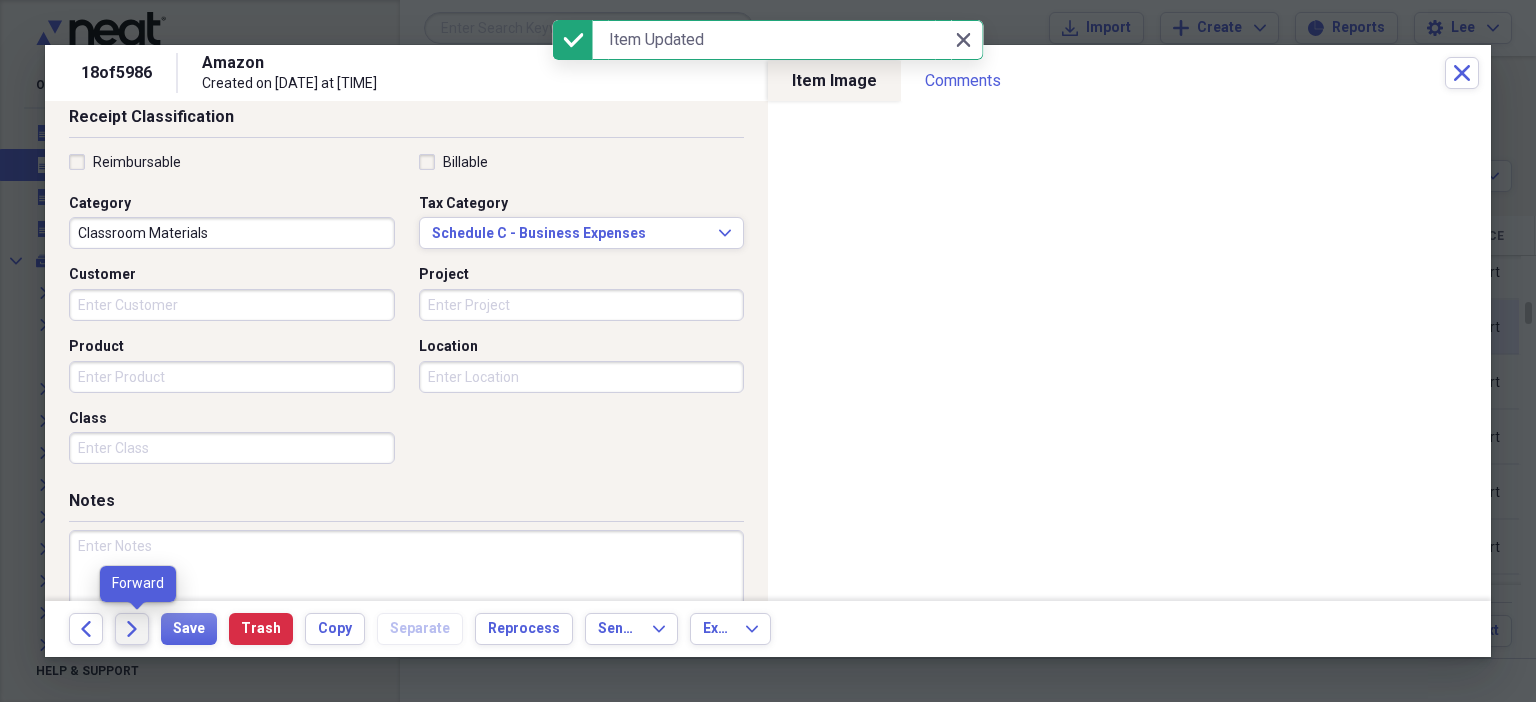 click on "Forward" at bounding box center (132, 629) 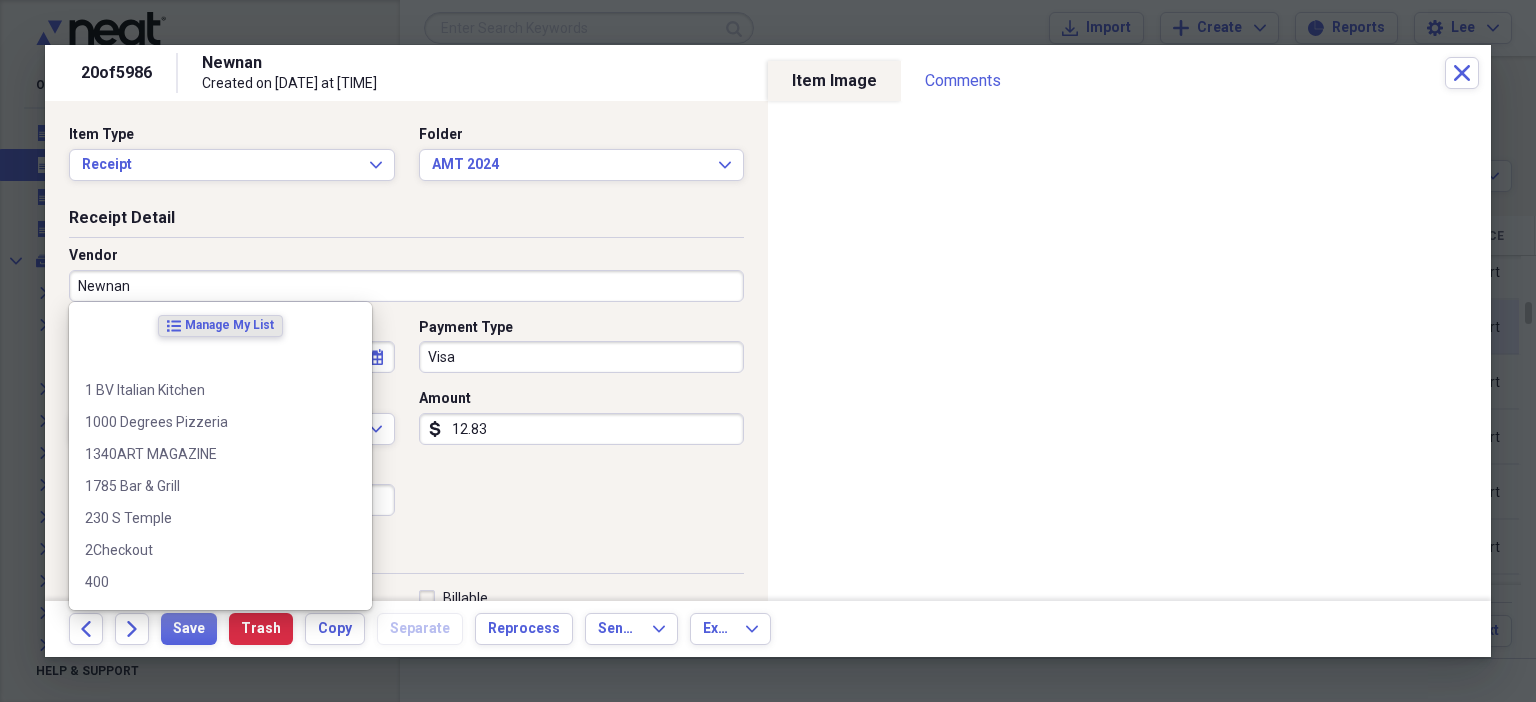 click on "Newnan" at bounding box center [406, 286] 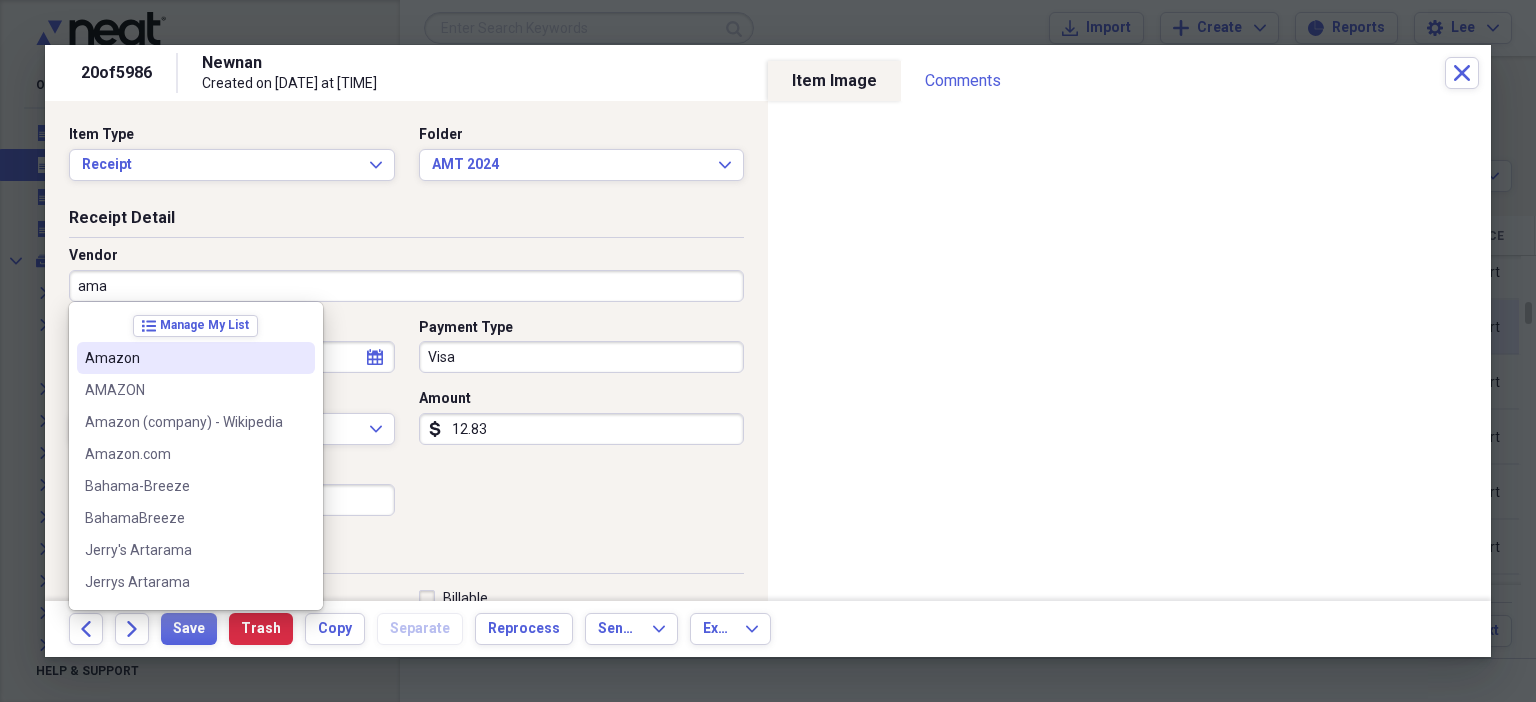 click on "Amazon" at bounding box center [184, 358] 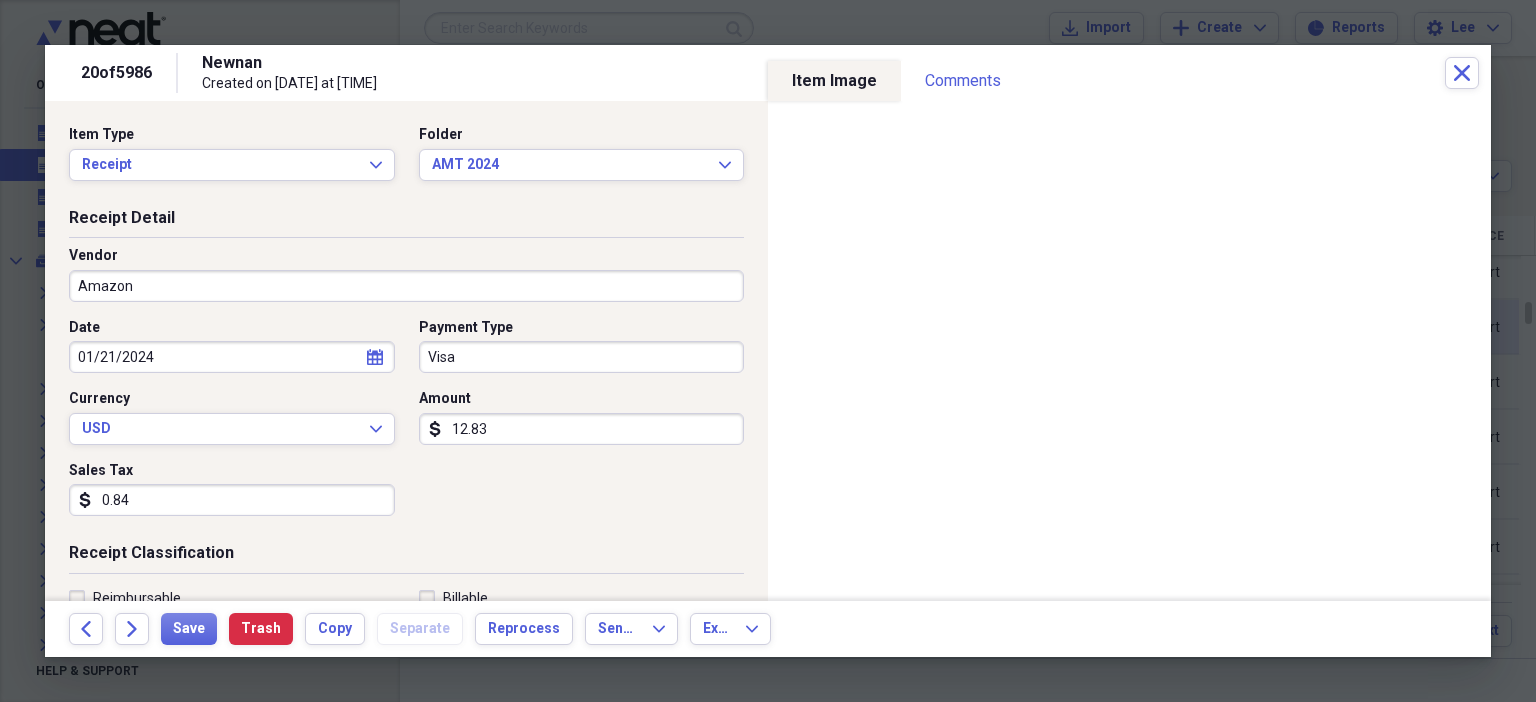 type on "Classroom Materials" 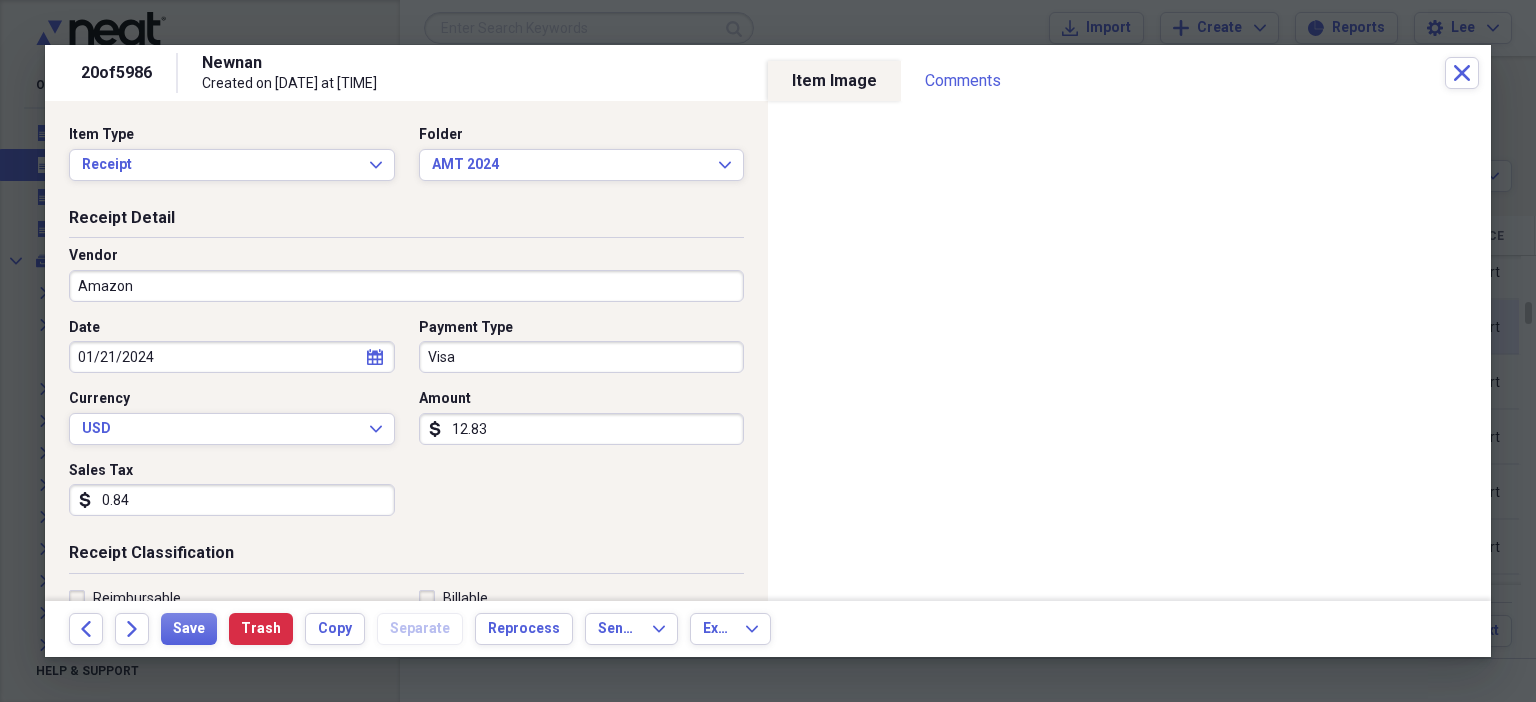click on "0.84" at bounding box center [232, 500] 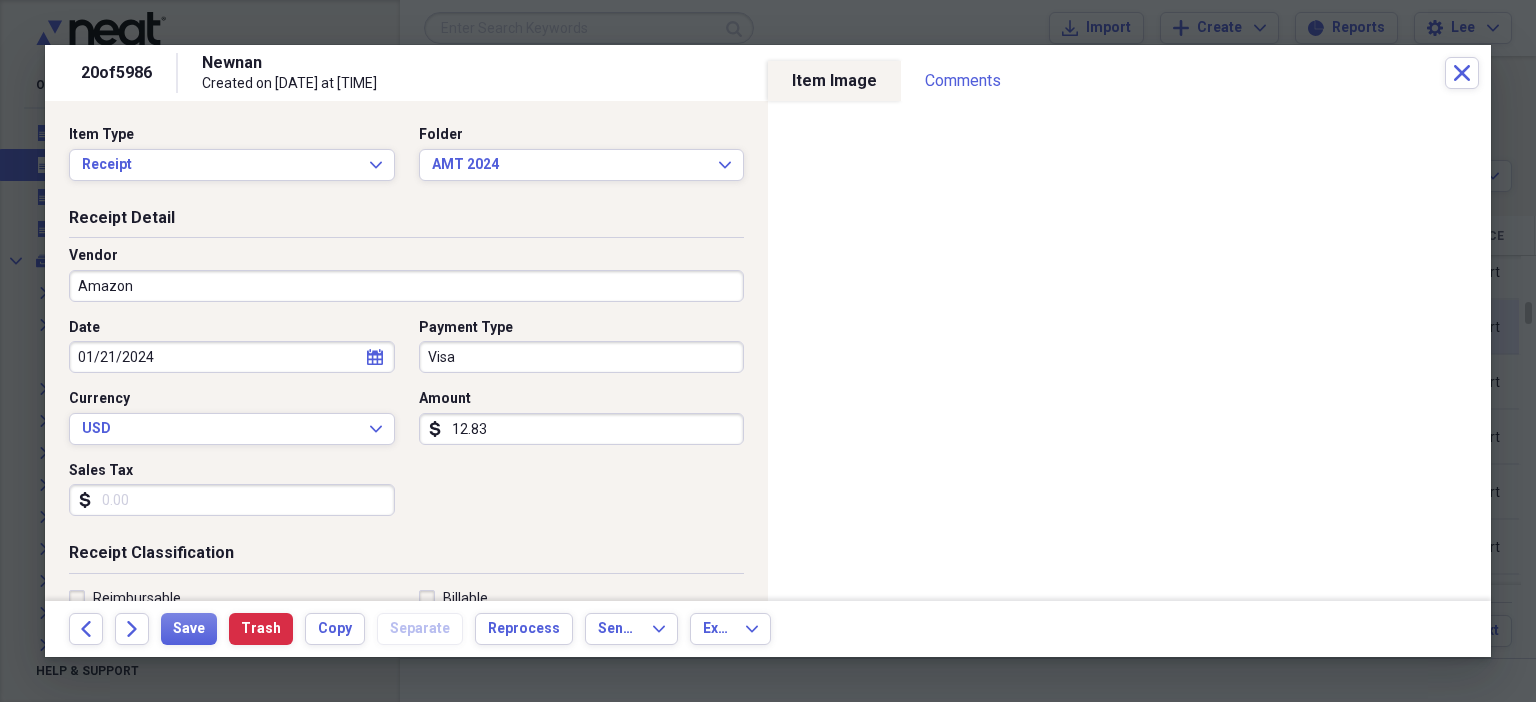scroll, scrollTop: 436, scrollLeft: 0, axis: vertical 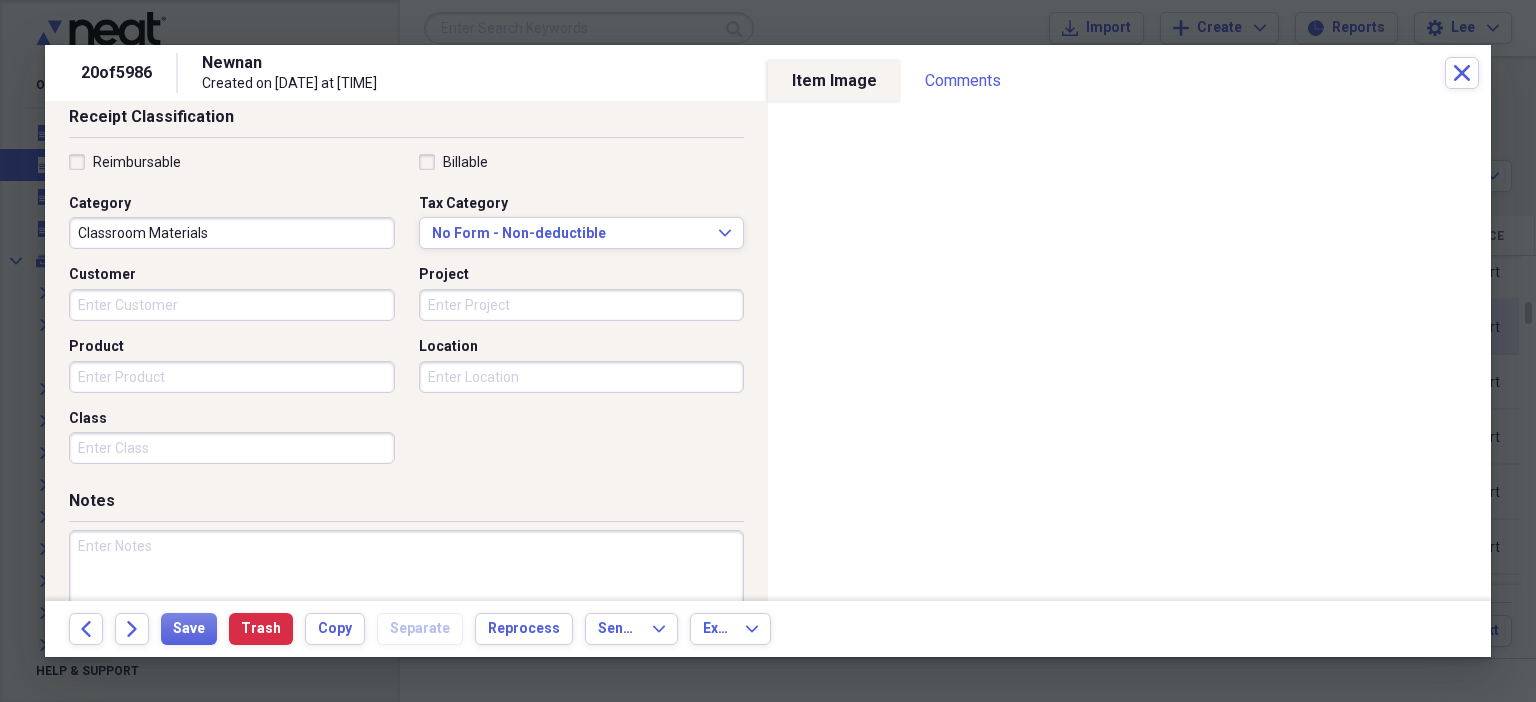 type 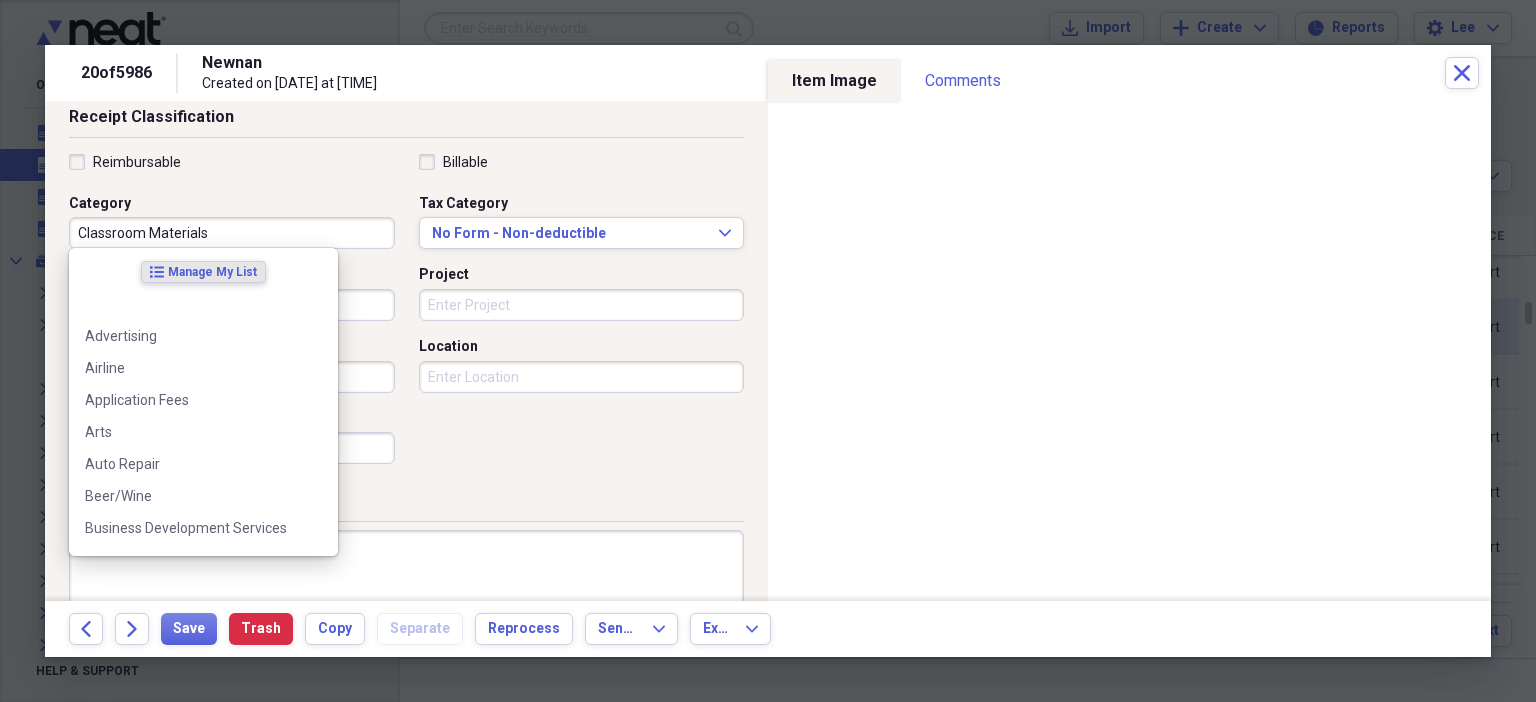 click on "Classroom Materials" at bounding box center [232, 233] 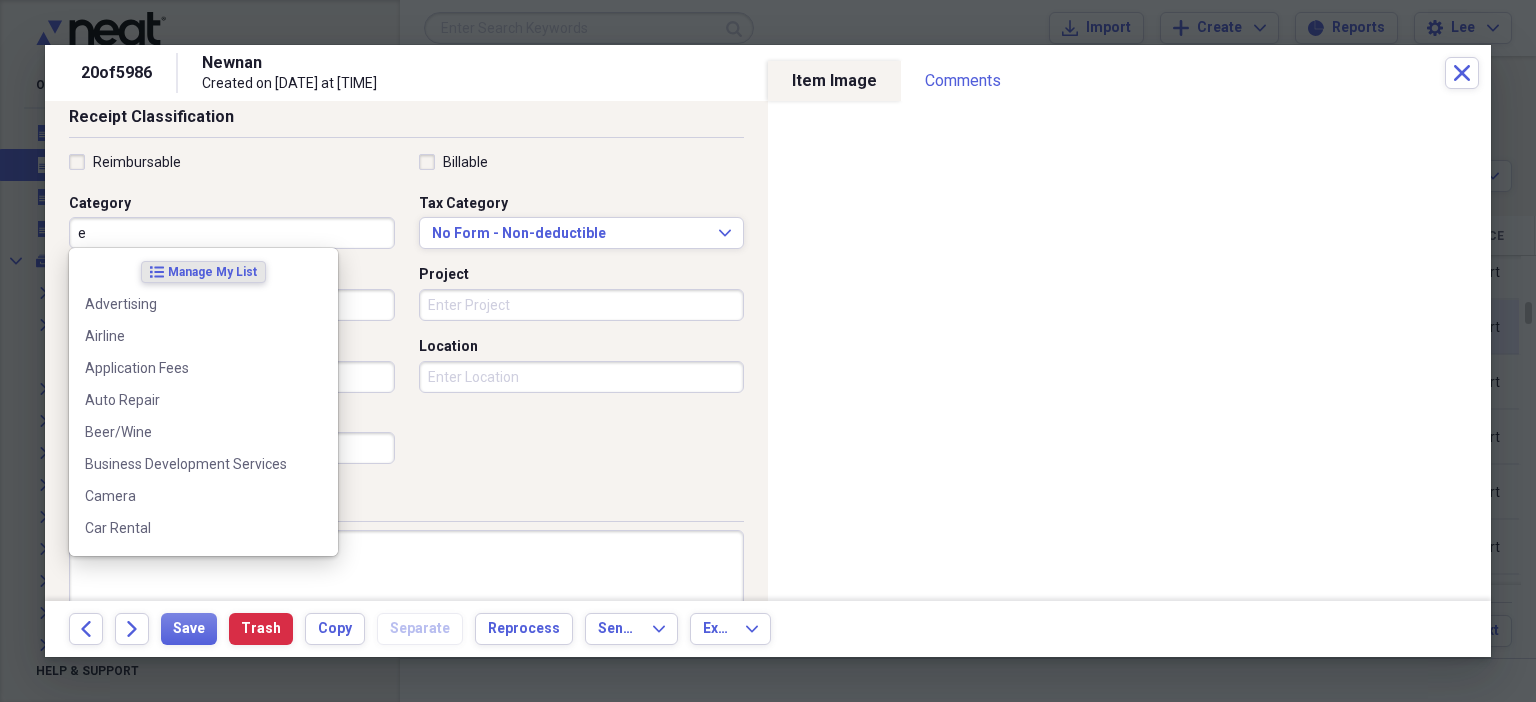 click on "e" at bounding box center [232, 233] 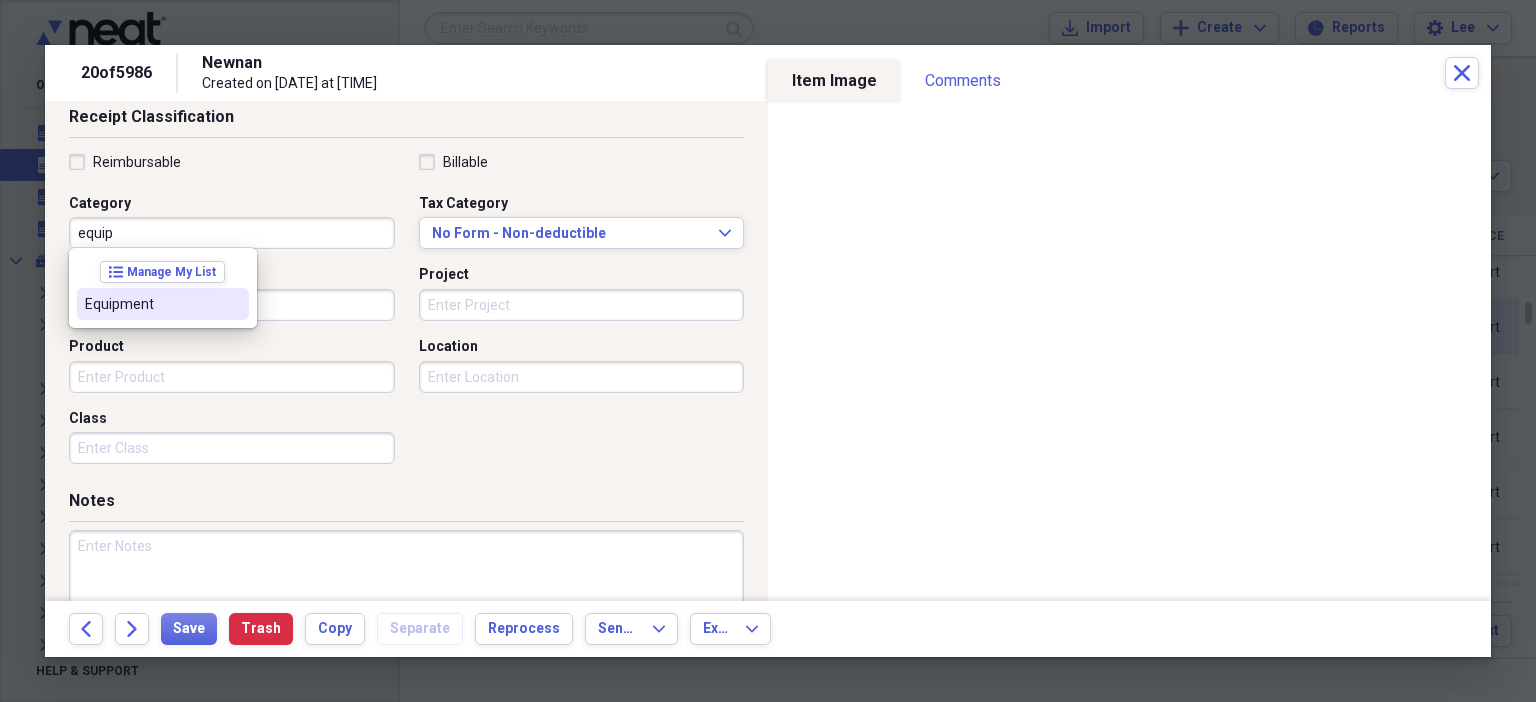 click on "Equipment" at bounding box center [151, 304] 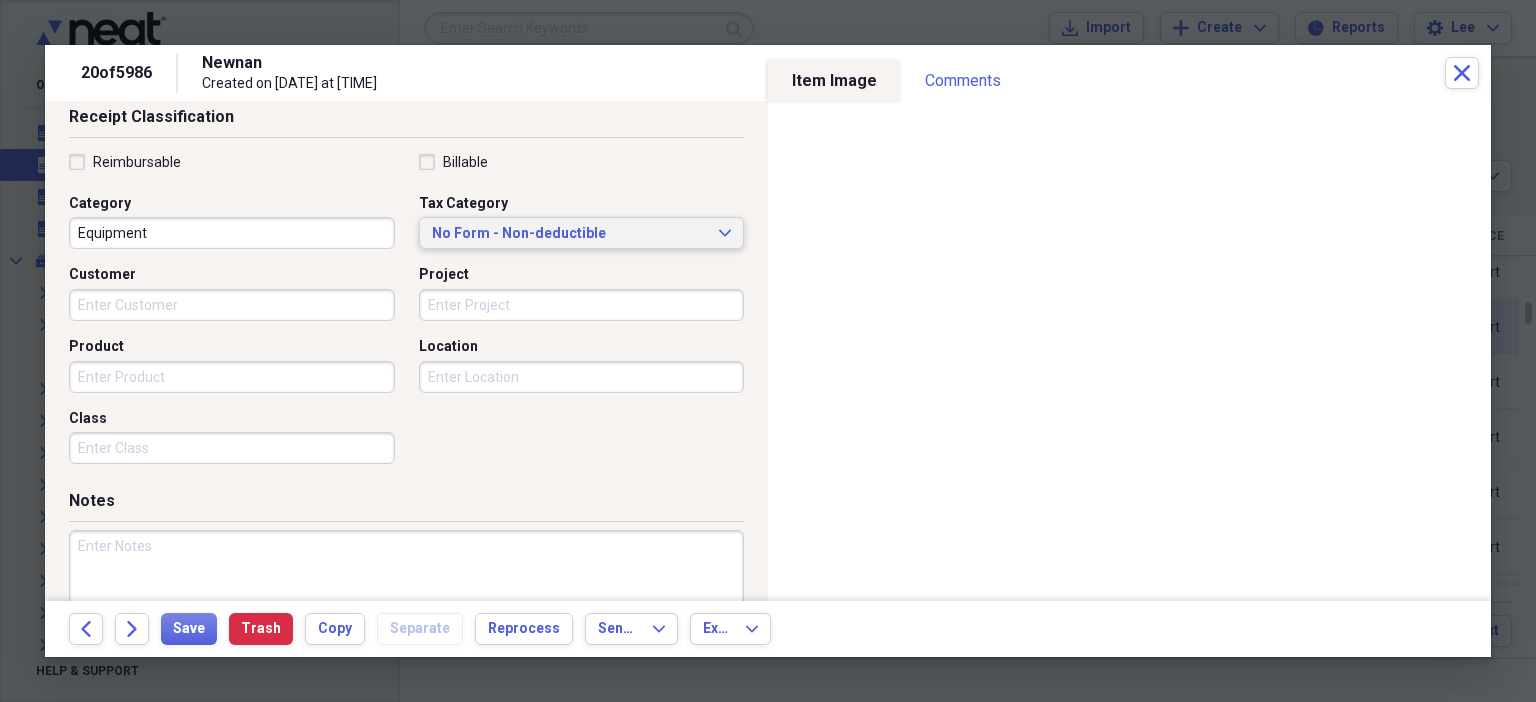 click on "No Form - Non-deductible" at bounding box center [570, 234] 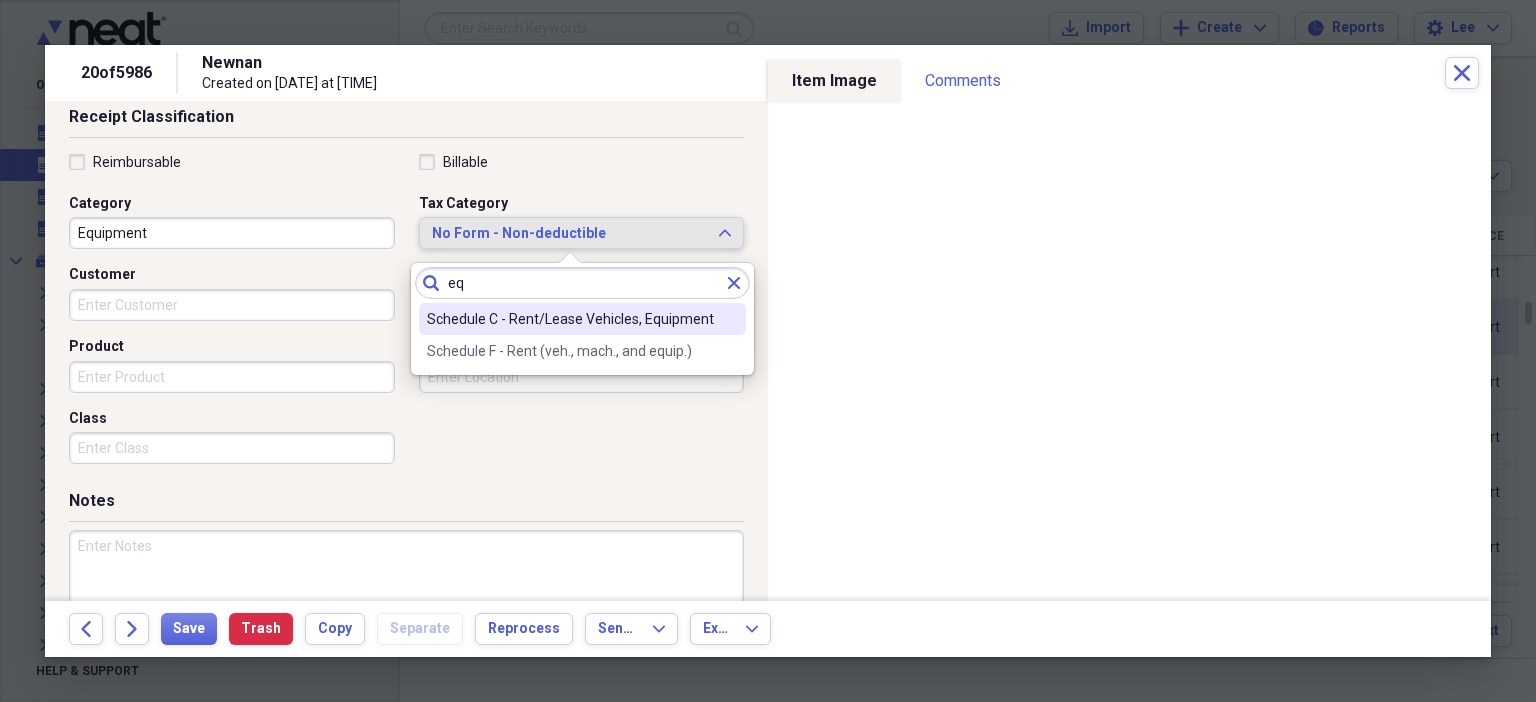 type on "e" 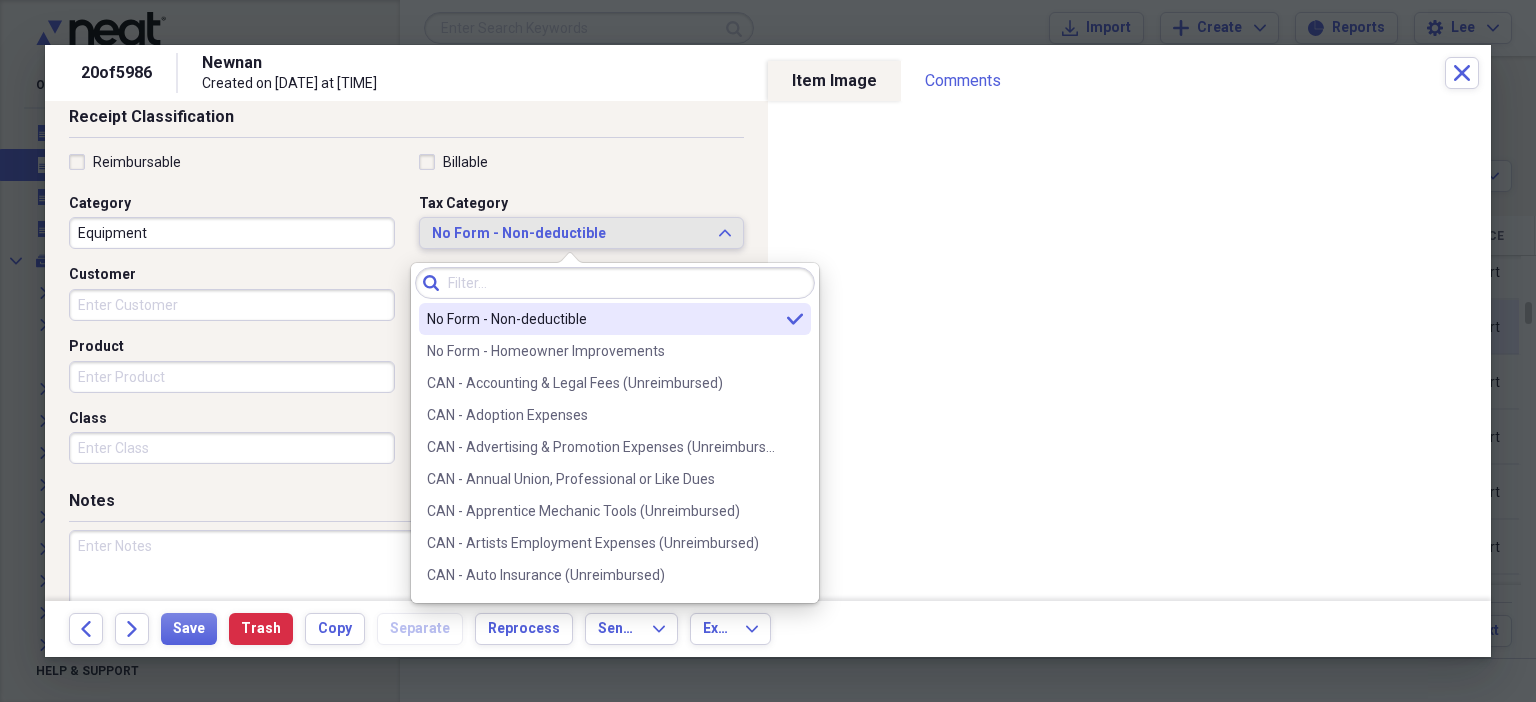 type on "o" 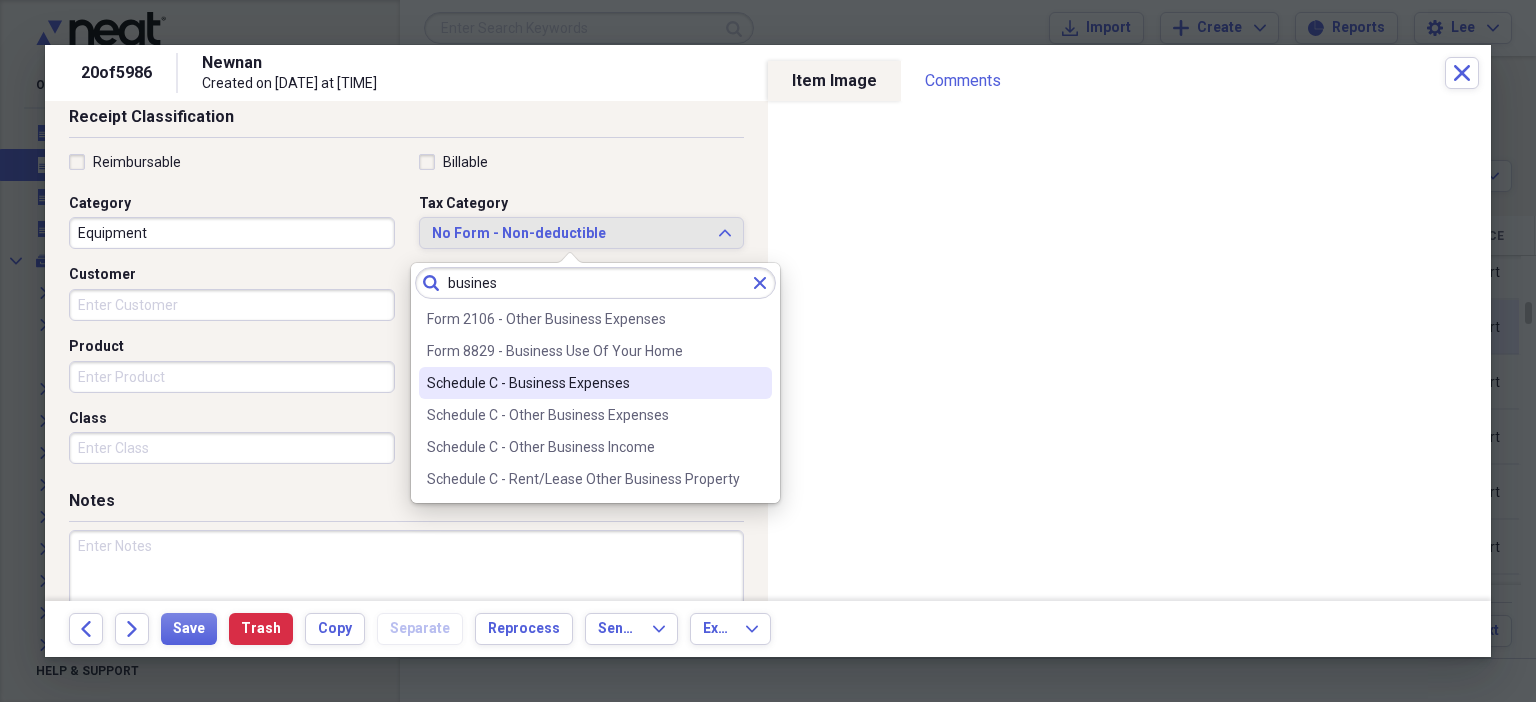 type on "busines" 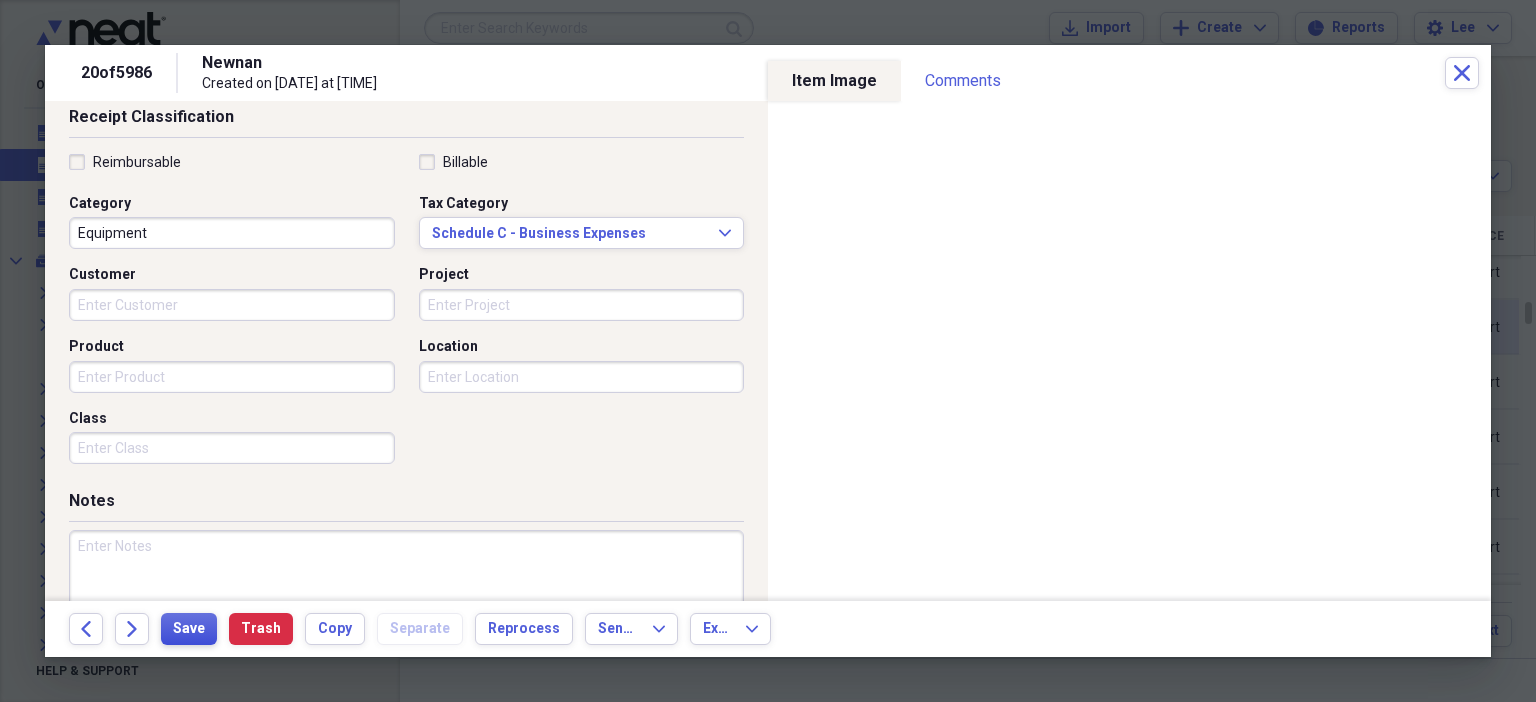 click on "Save" at bounding box center (189, 629) 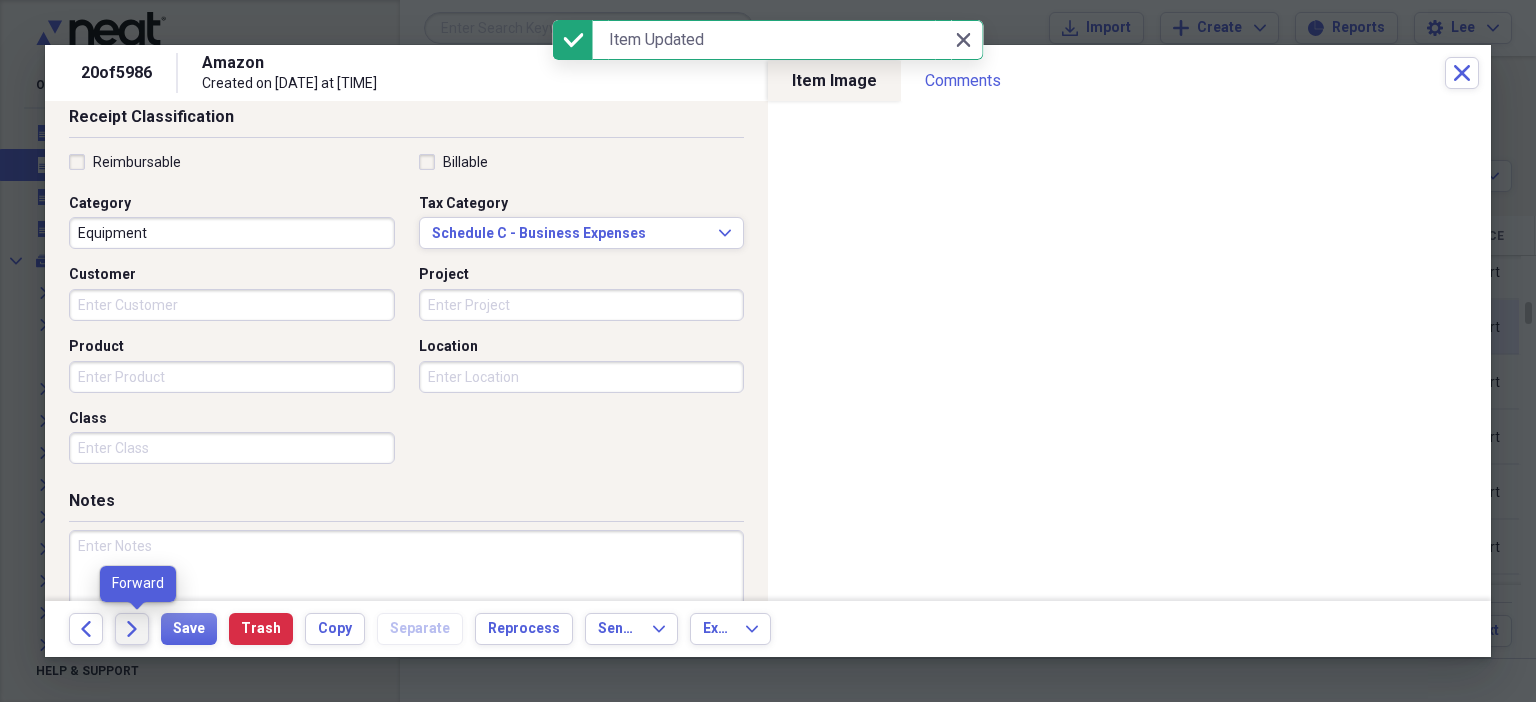 click 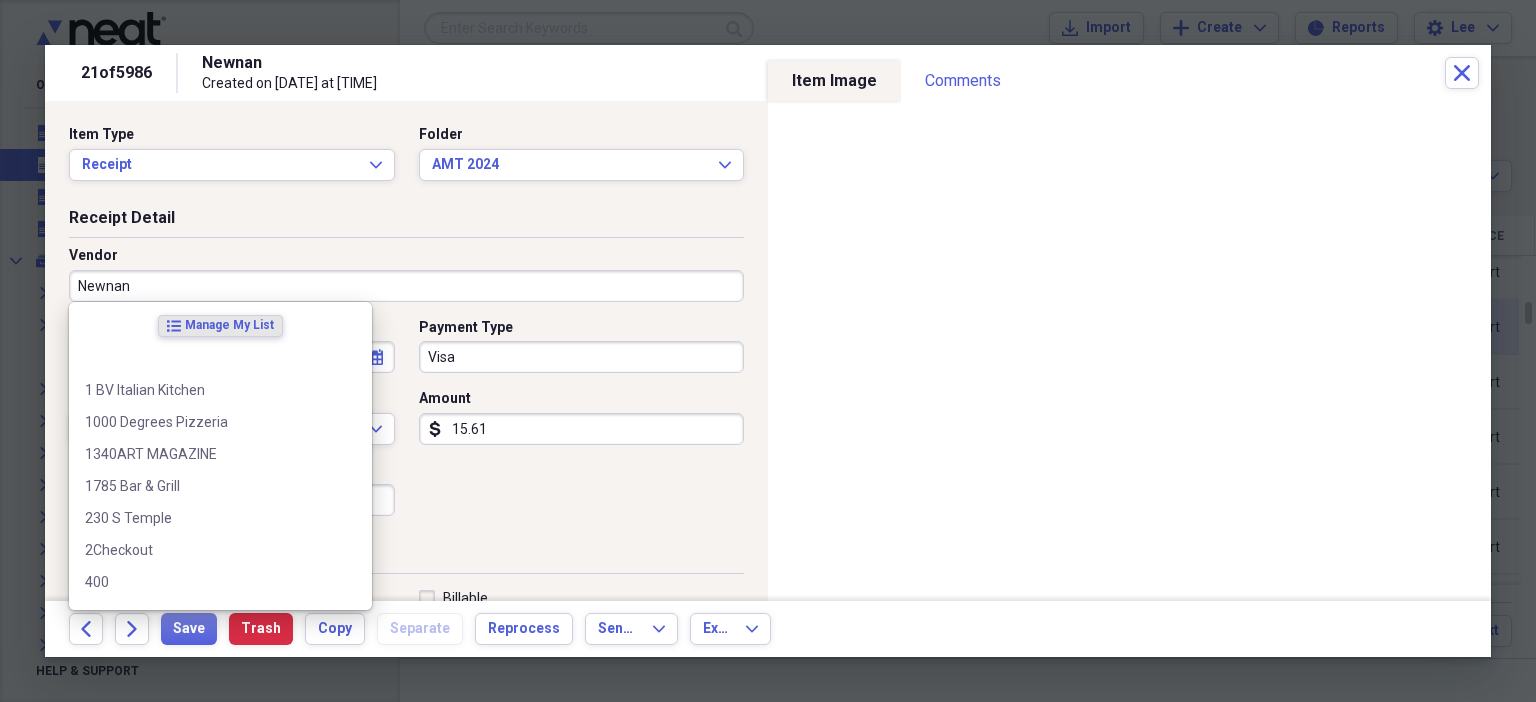 click on "Newnan" at bounding box center (406, 286) 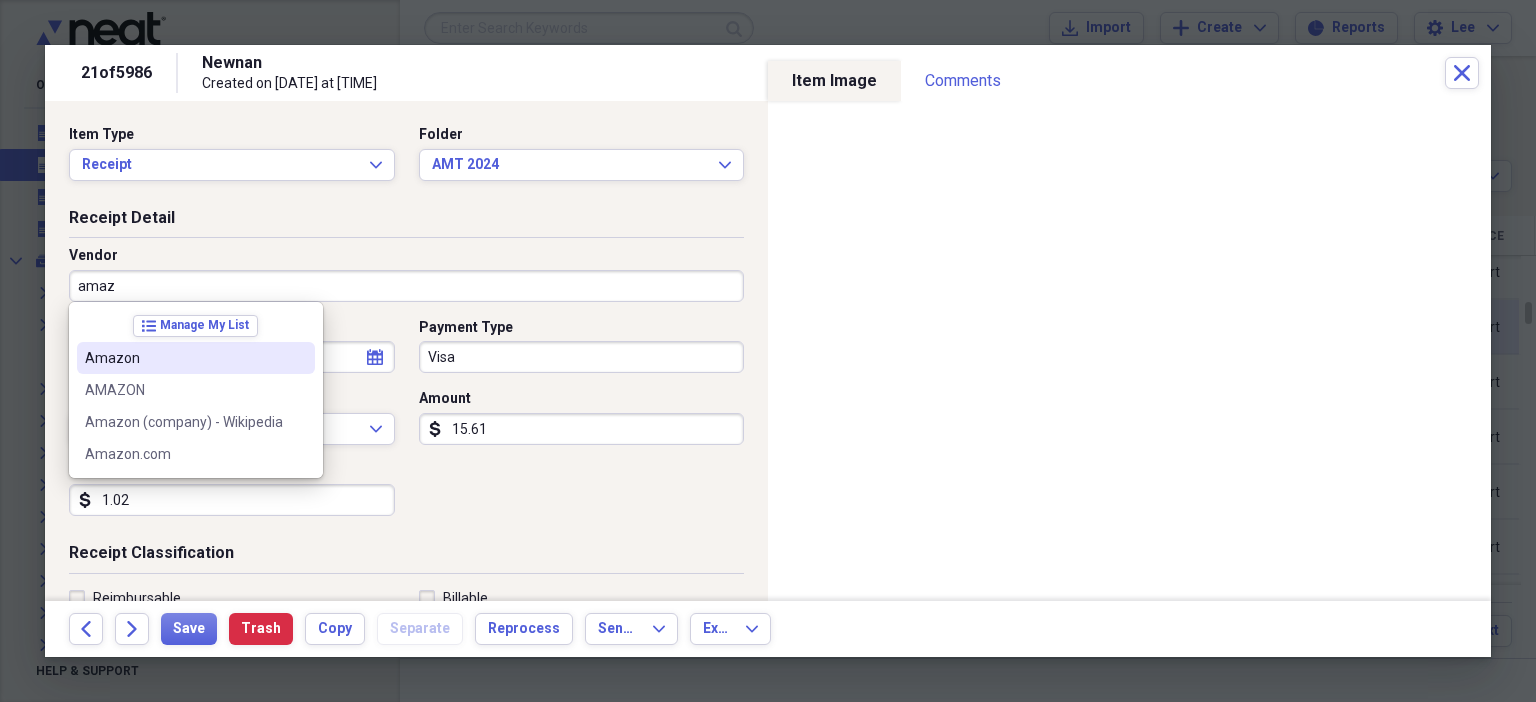 click on "Amazon" at bounding box center [184, 358] 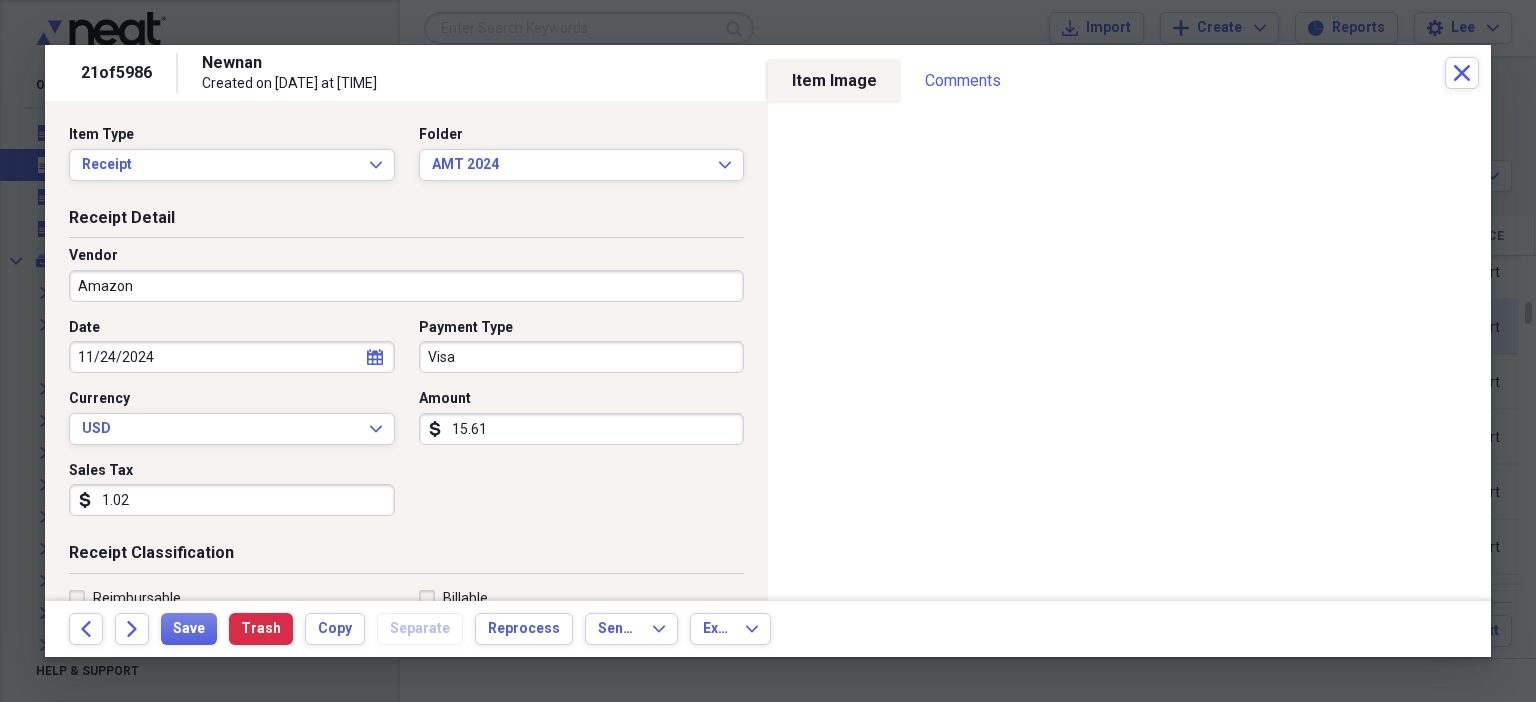 type on "Classroom Materials" 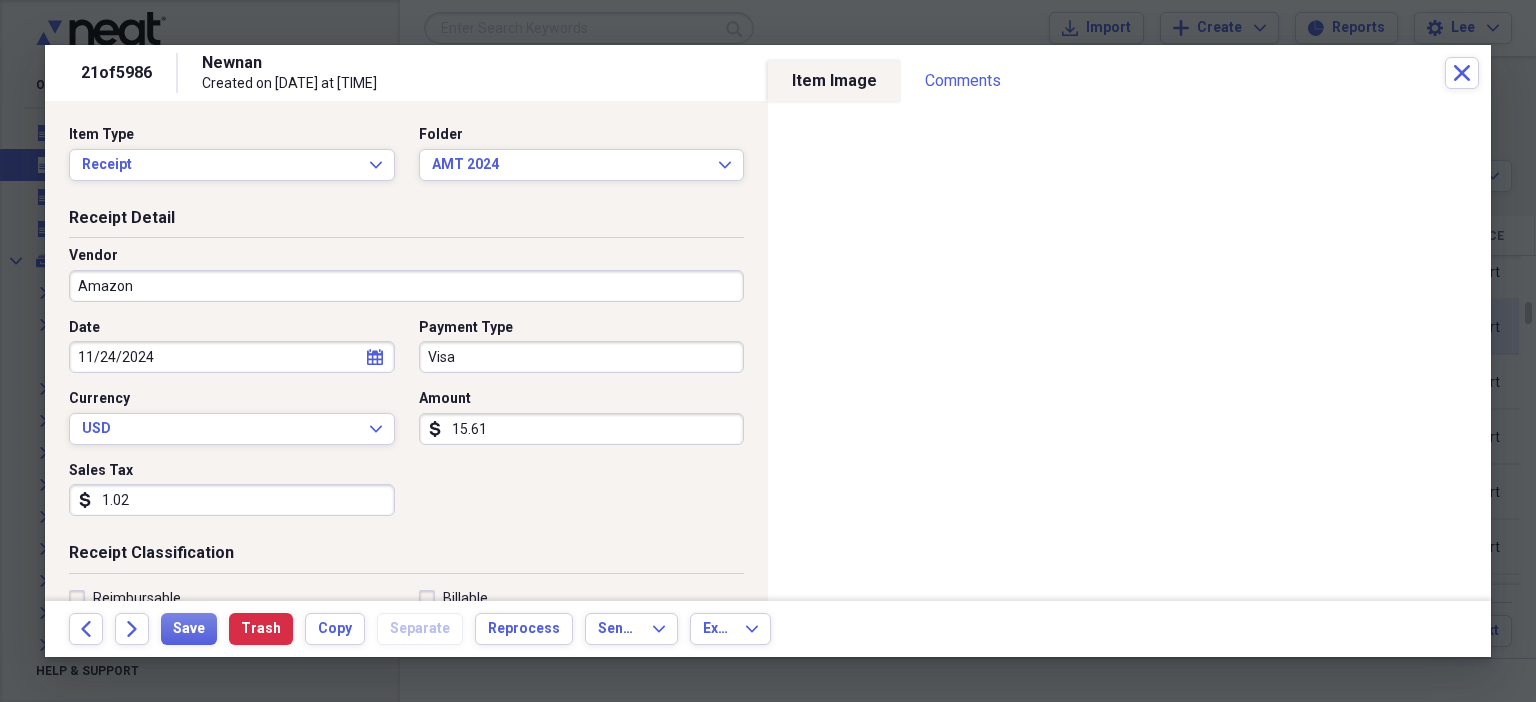 click on "1.02" at bounding box center (232, 500) 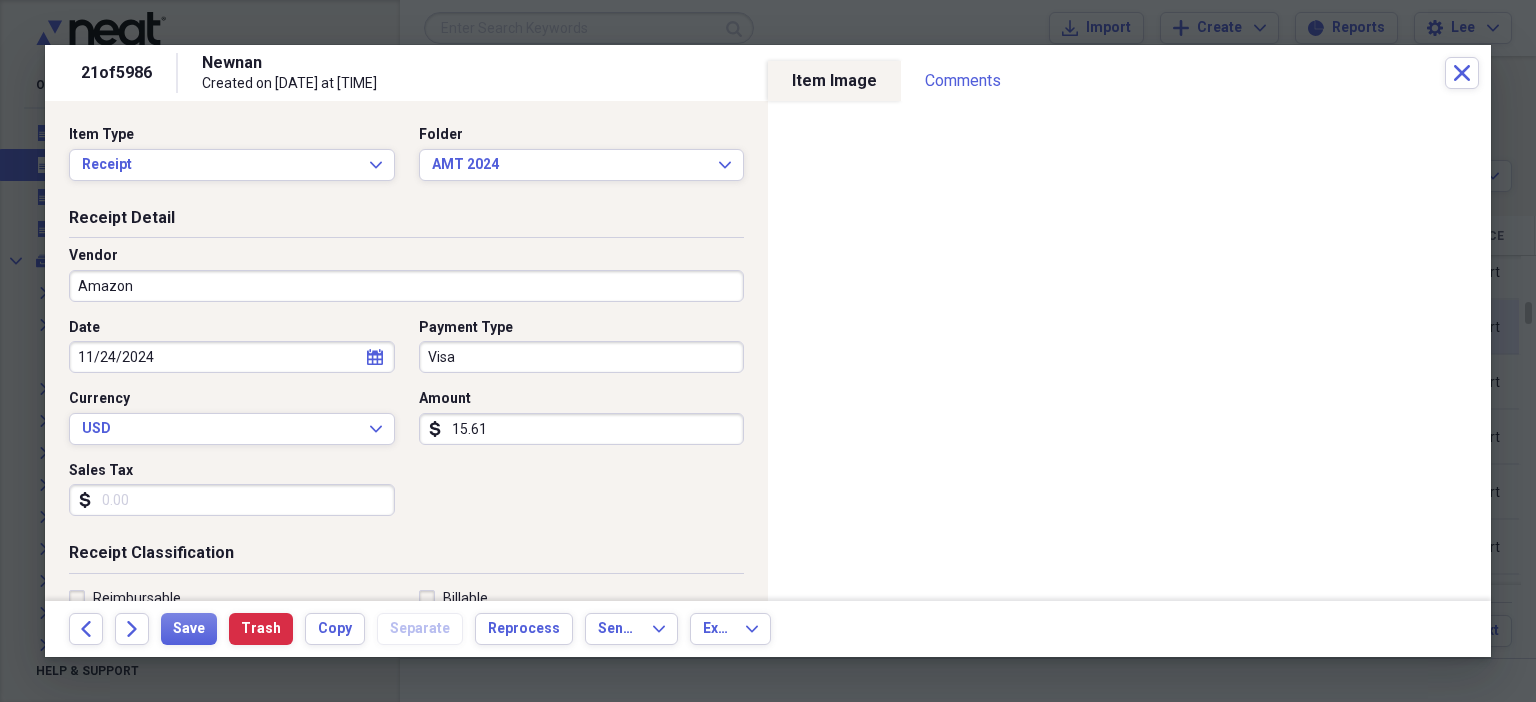 scroll, scrollTop: 436, scrollLeft: 0, axis: vertical 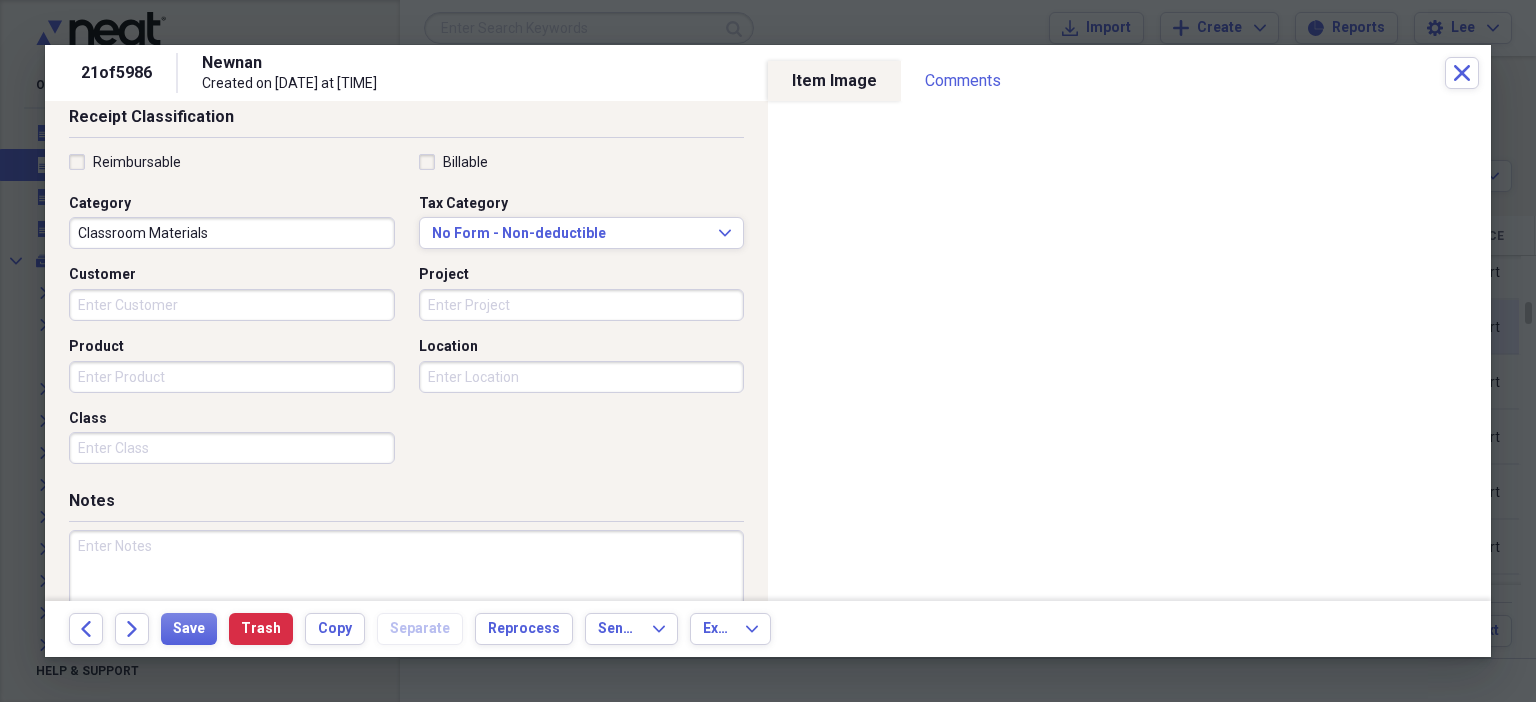 type 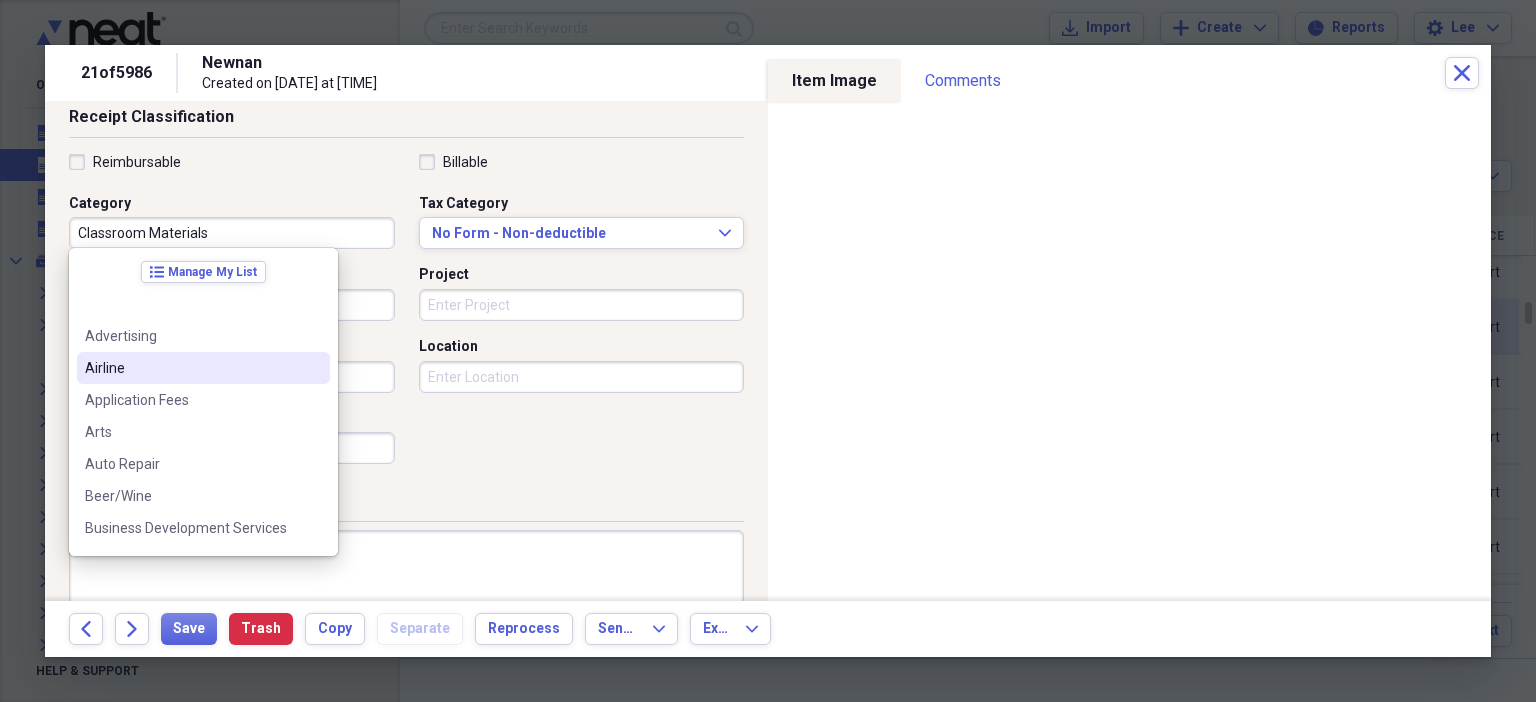 scroll, scrollTop: 262, scrollLeft: 0, axis: vertical 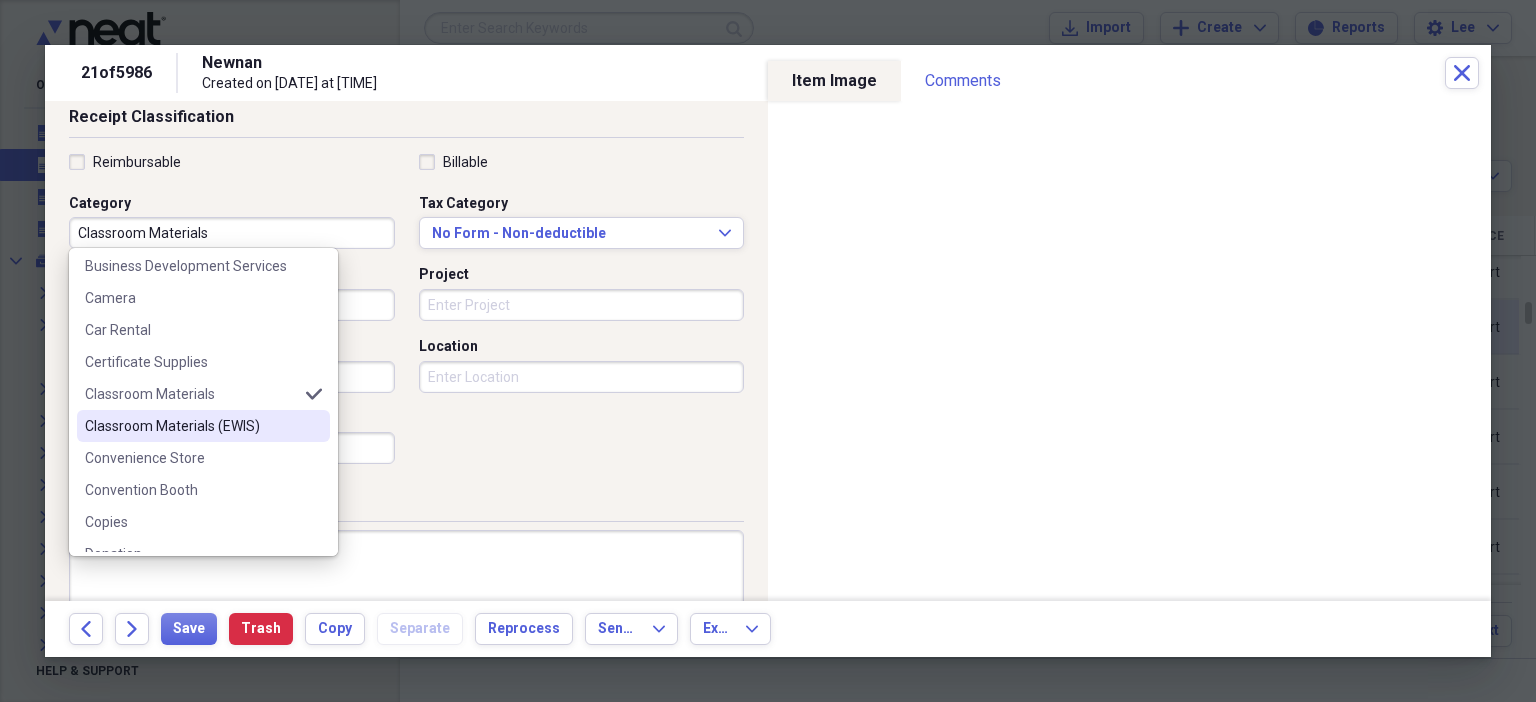 click on "Classroom Materials (EWIS)" at bounding box center (191, 426) 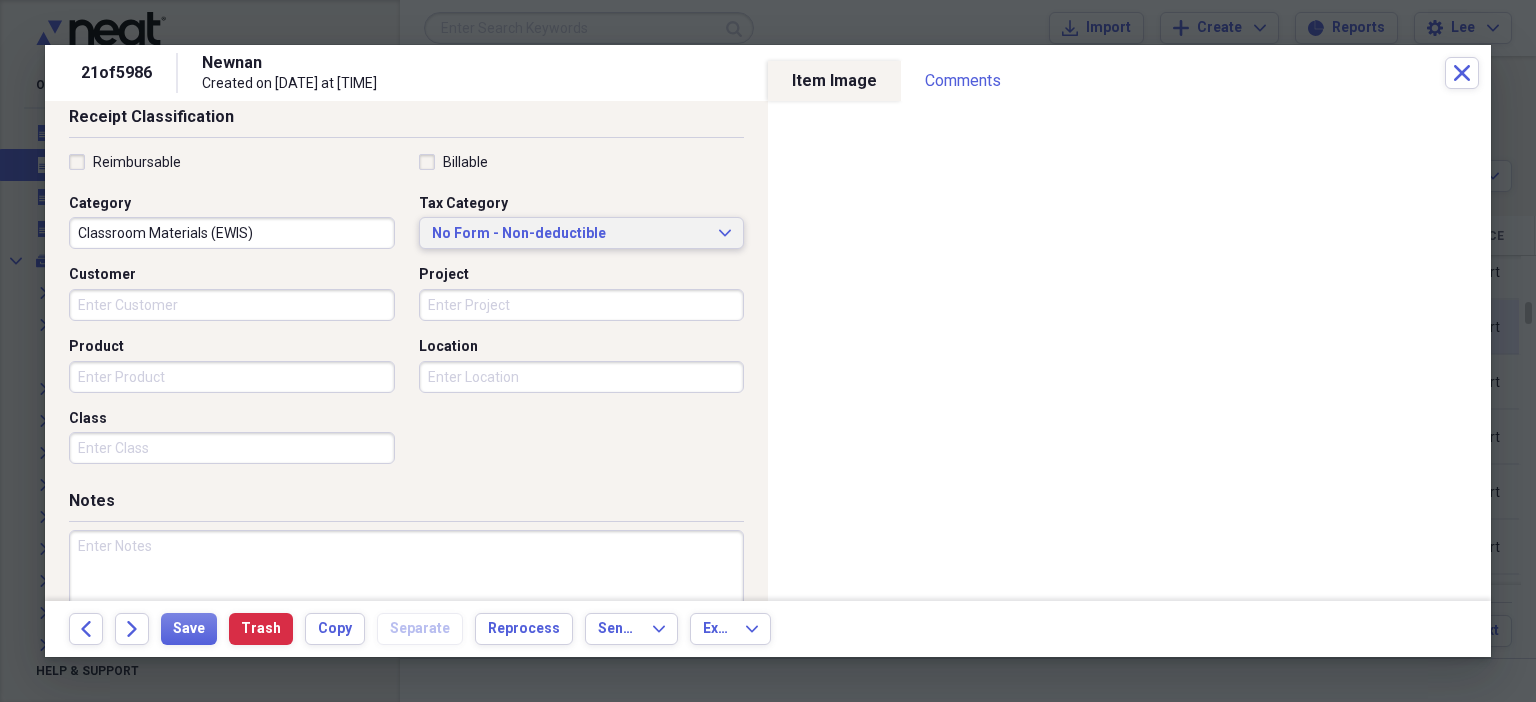 click on "No Form - Non-deductible" at bounding box center (570, 234) 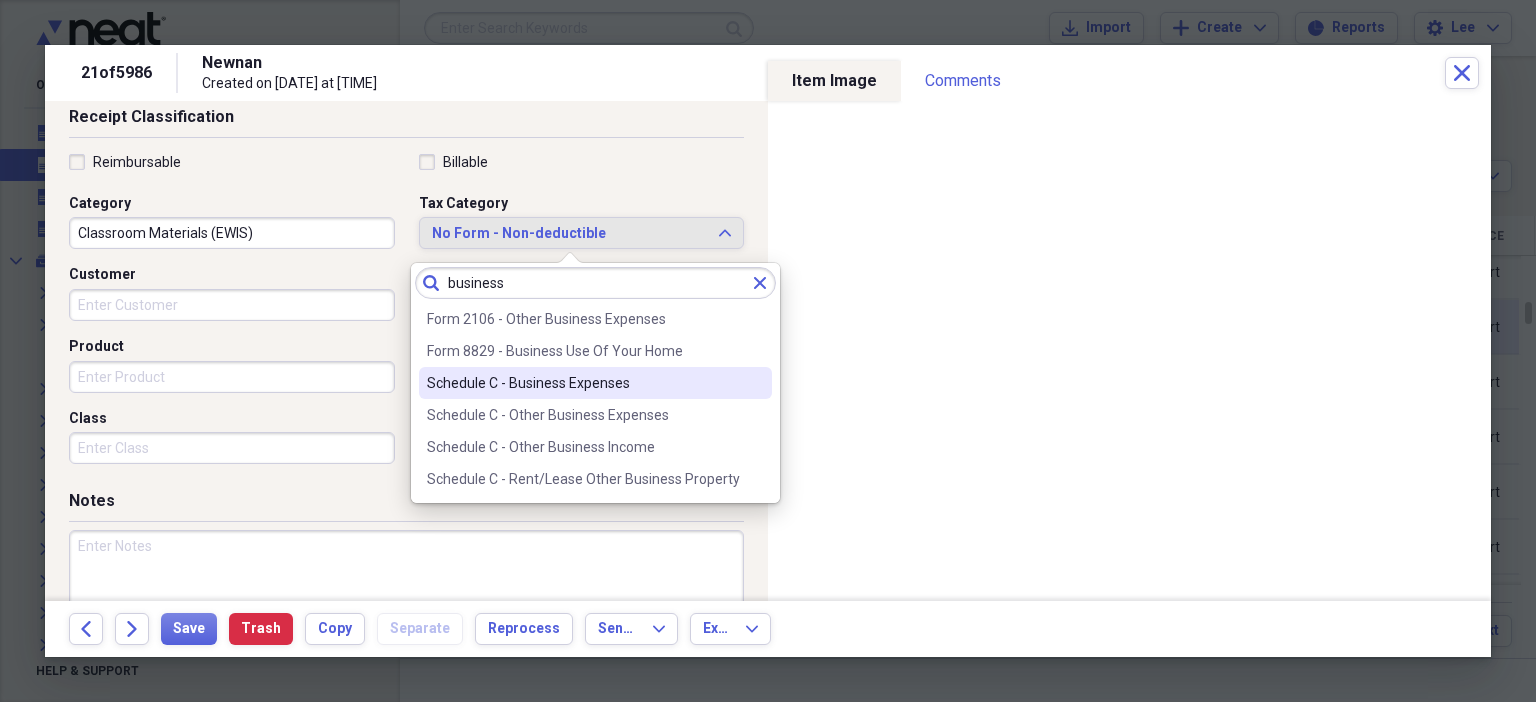type on "business" 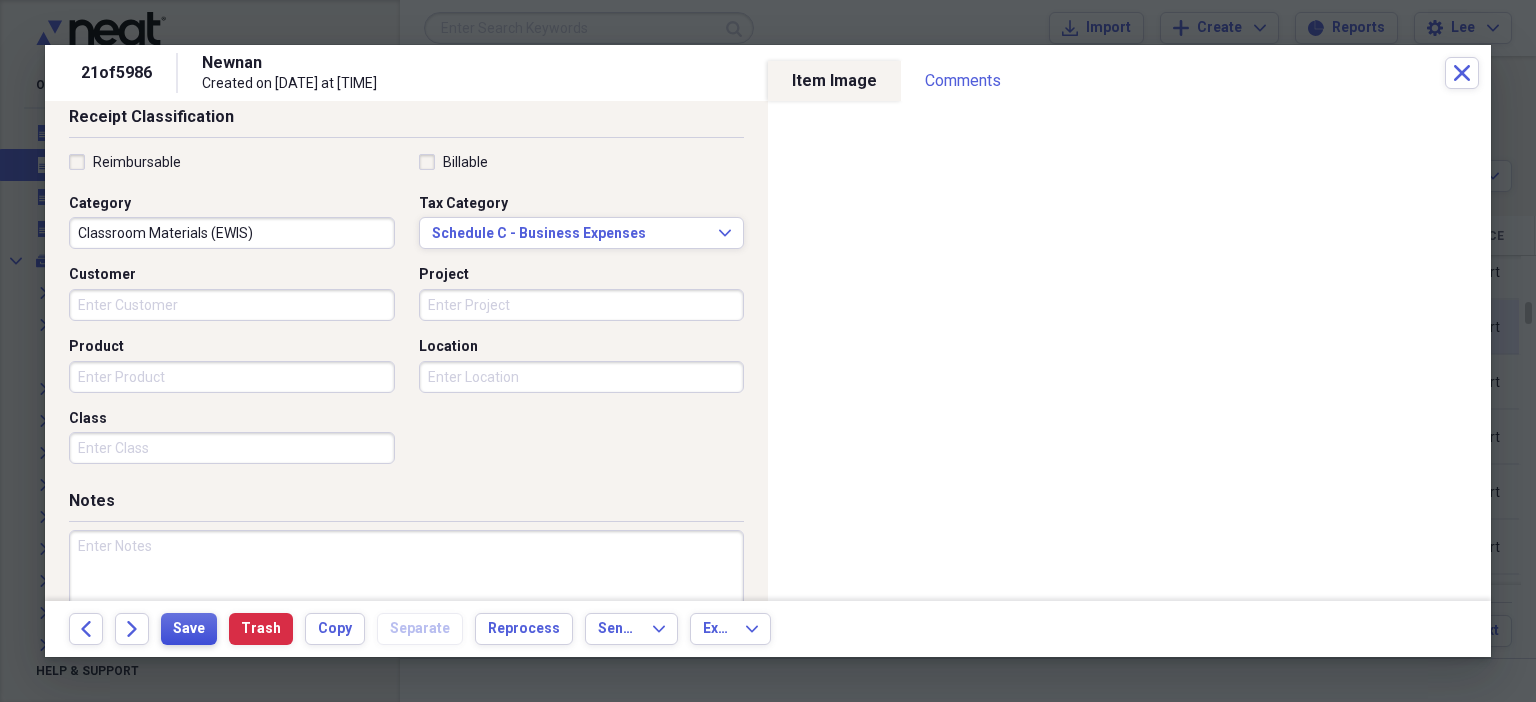 click on "Save" at bounding box center (189, 629) 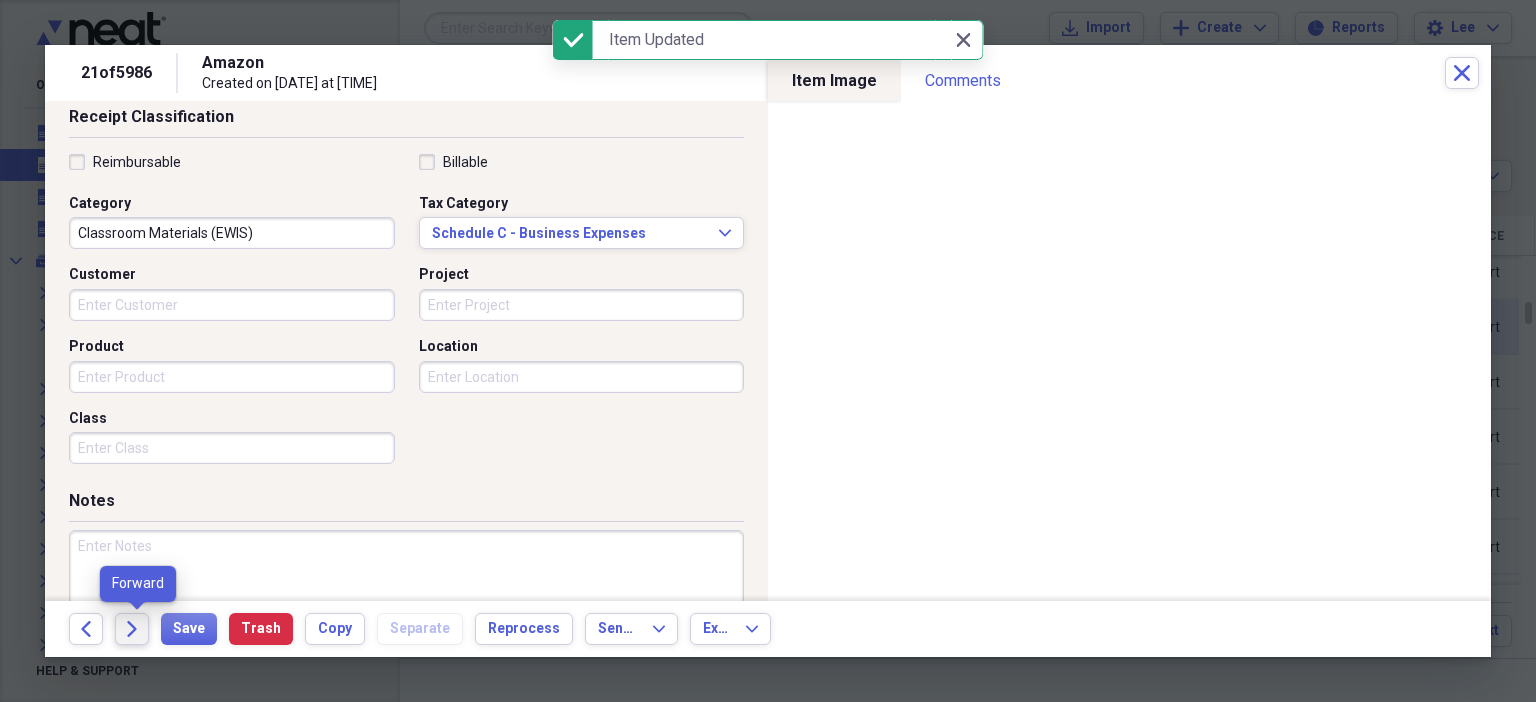 click on "Forward" 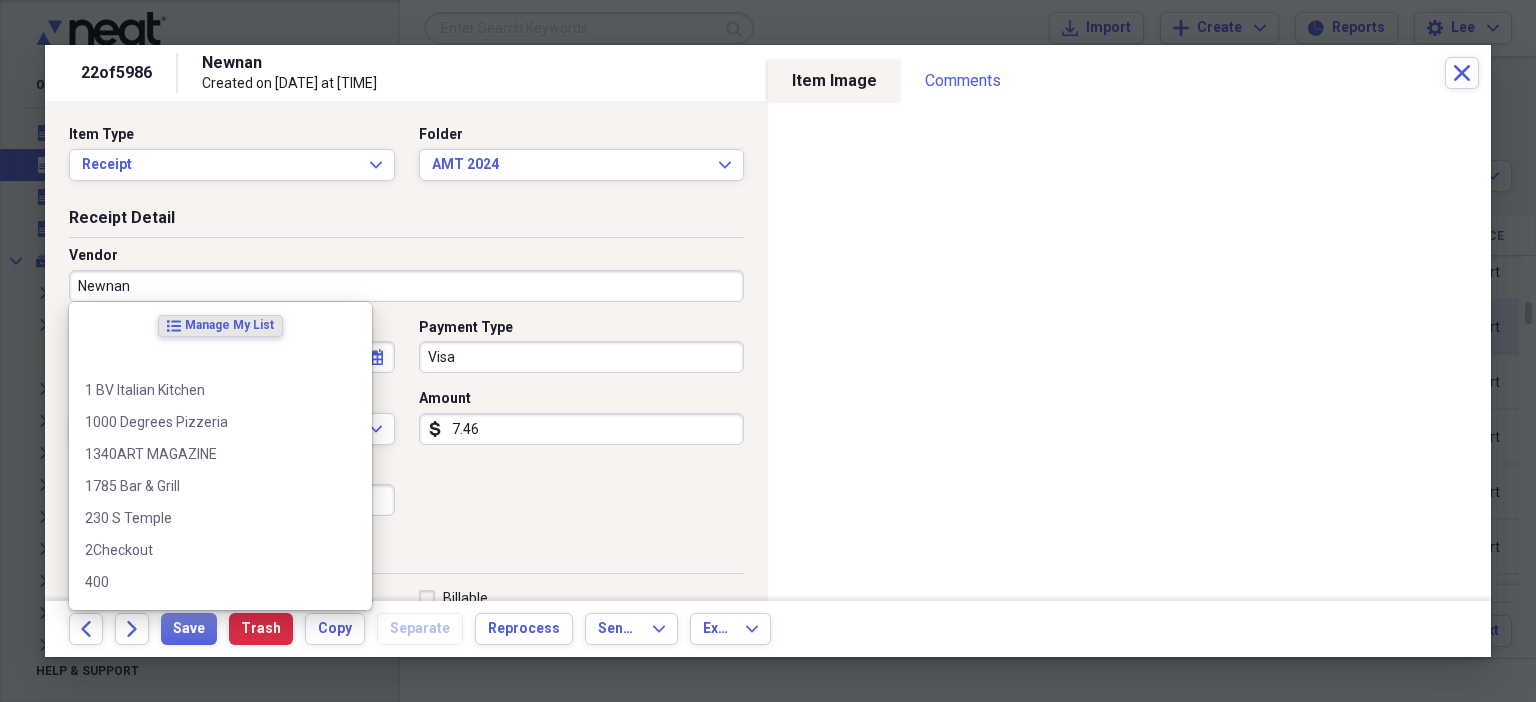 click on "Newnan" at bounding box center (406, 286) 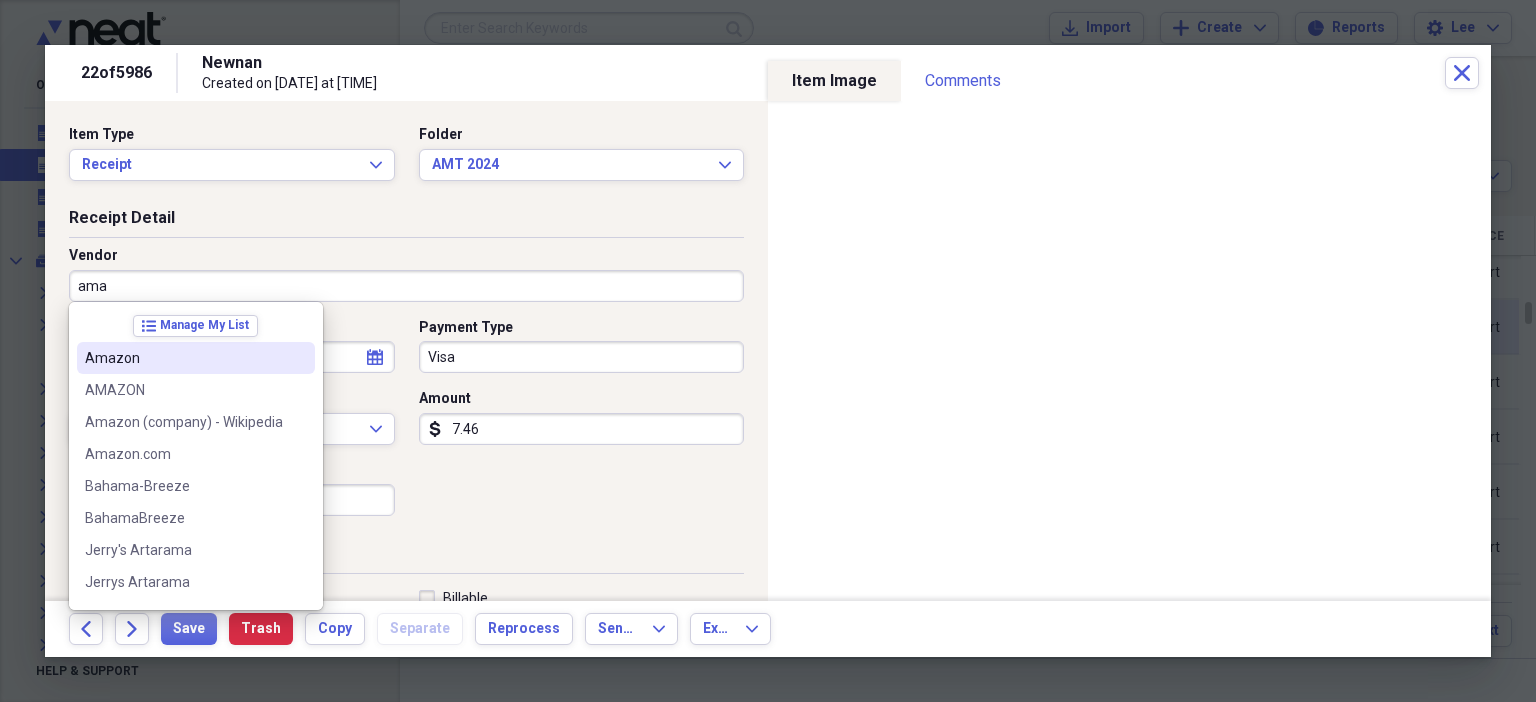 click on "Amazon" at bounding box center (184, 358) 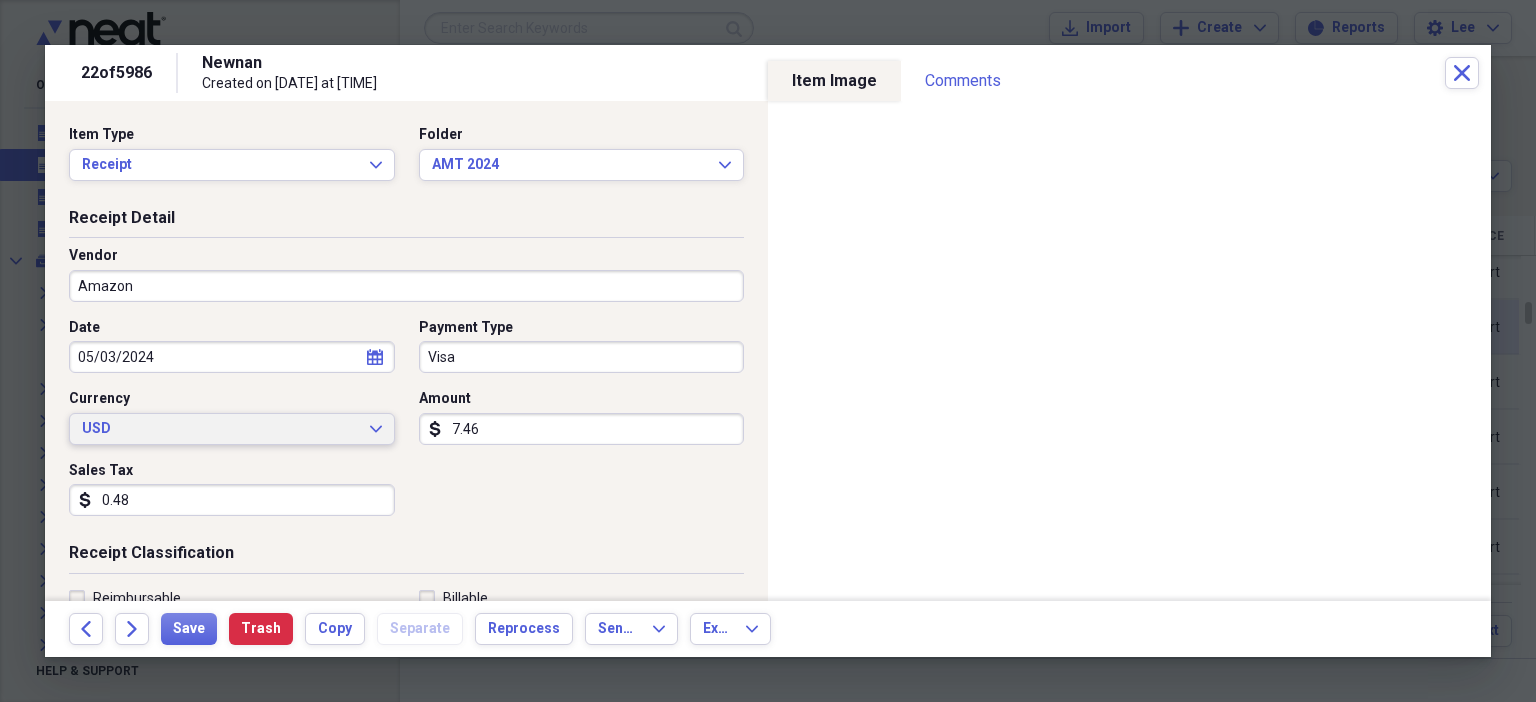type on "Classroom Materials" 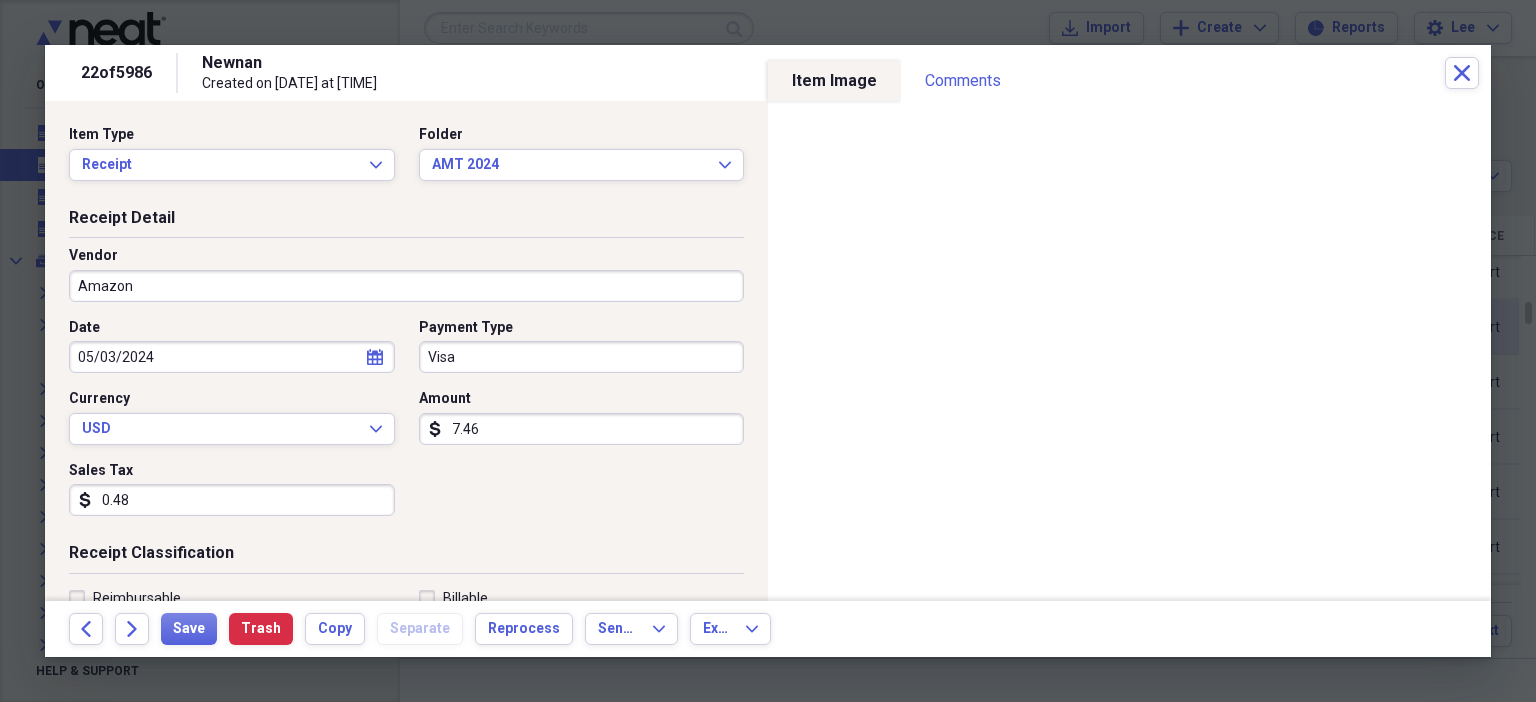 click on "0.48" at bounding box center (232, 500) 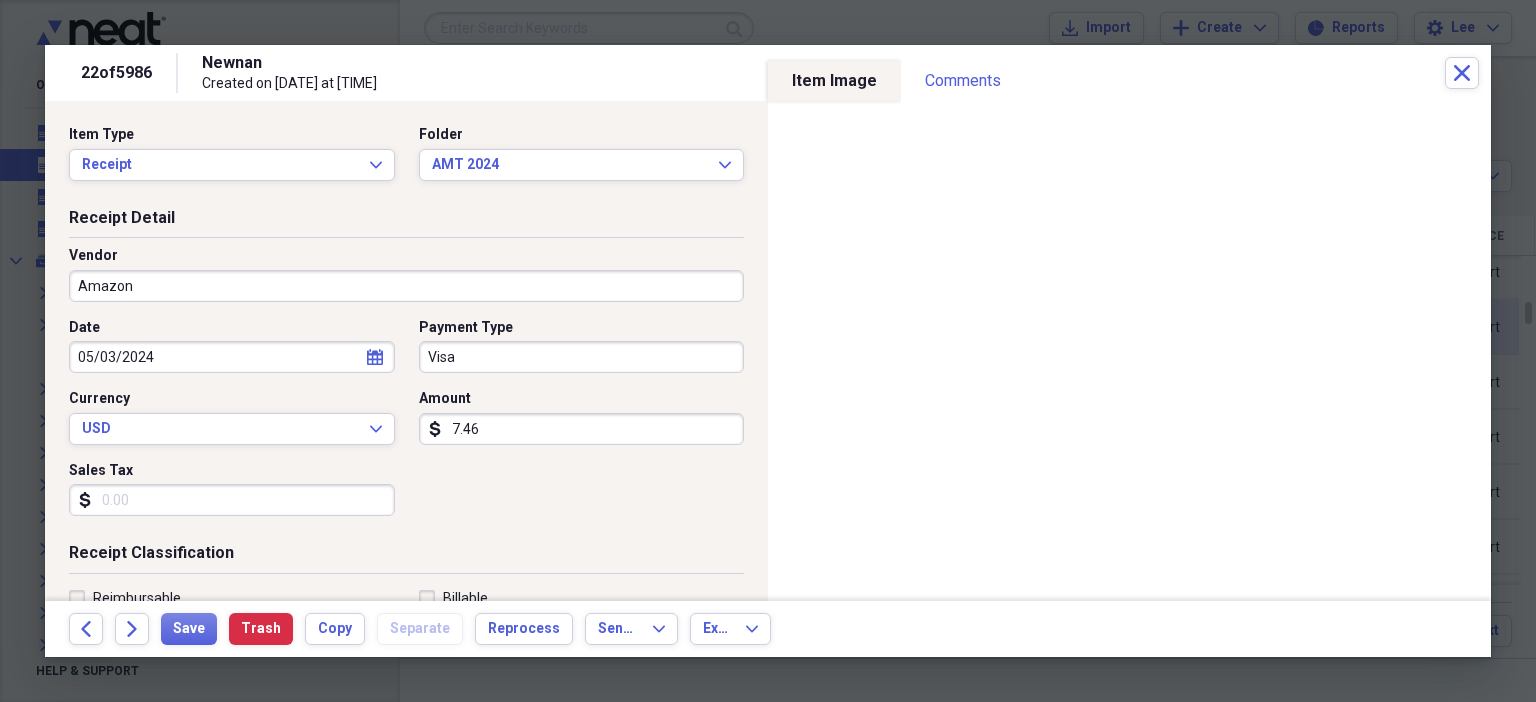 scroll, scrollTop: 436, scrollLeft: 0, axis: vertical 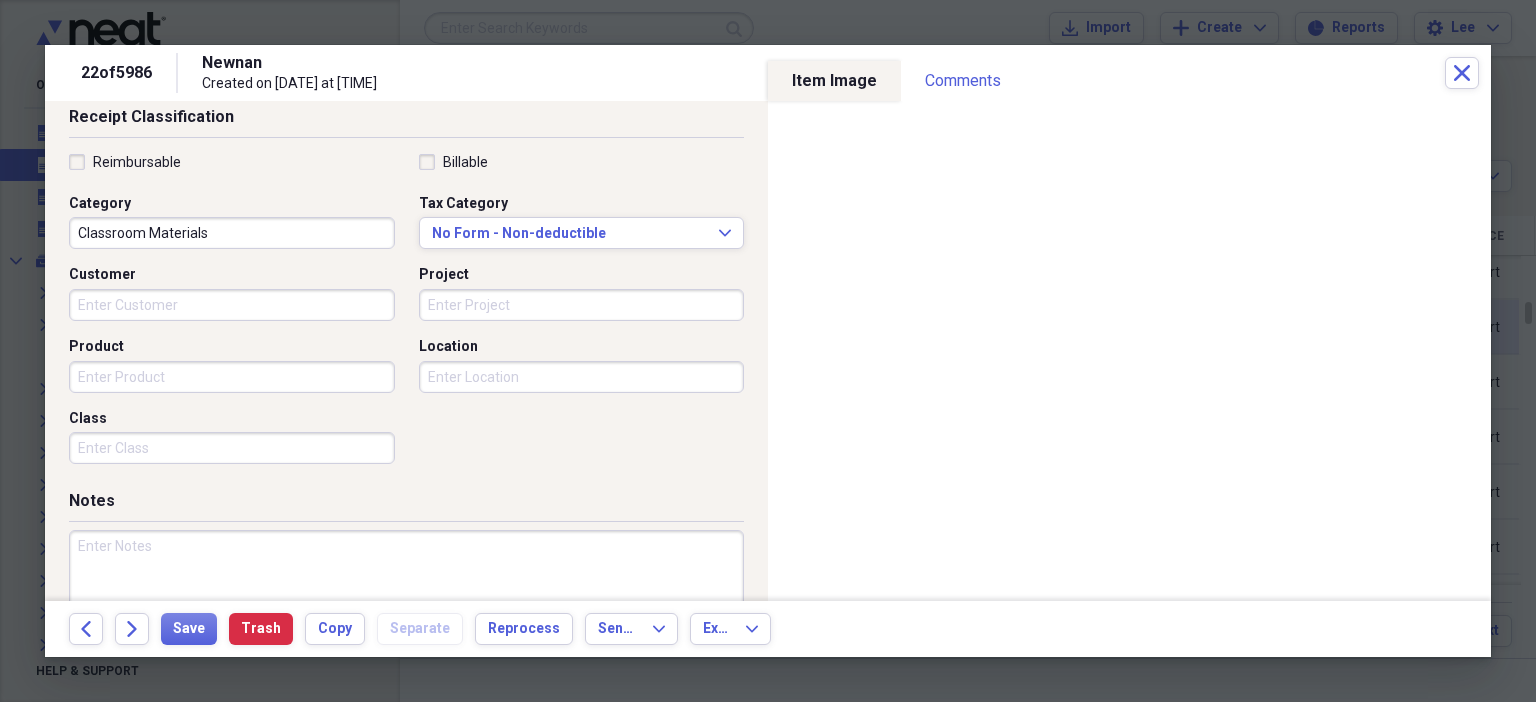 type 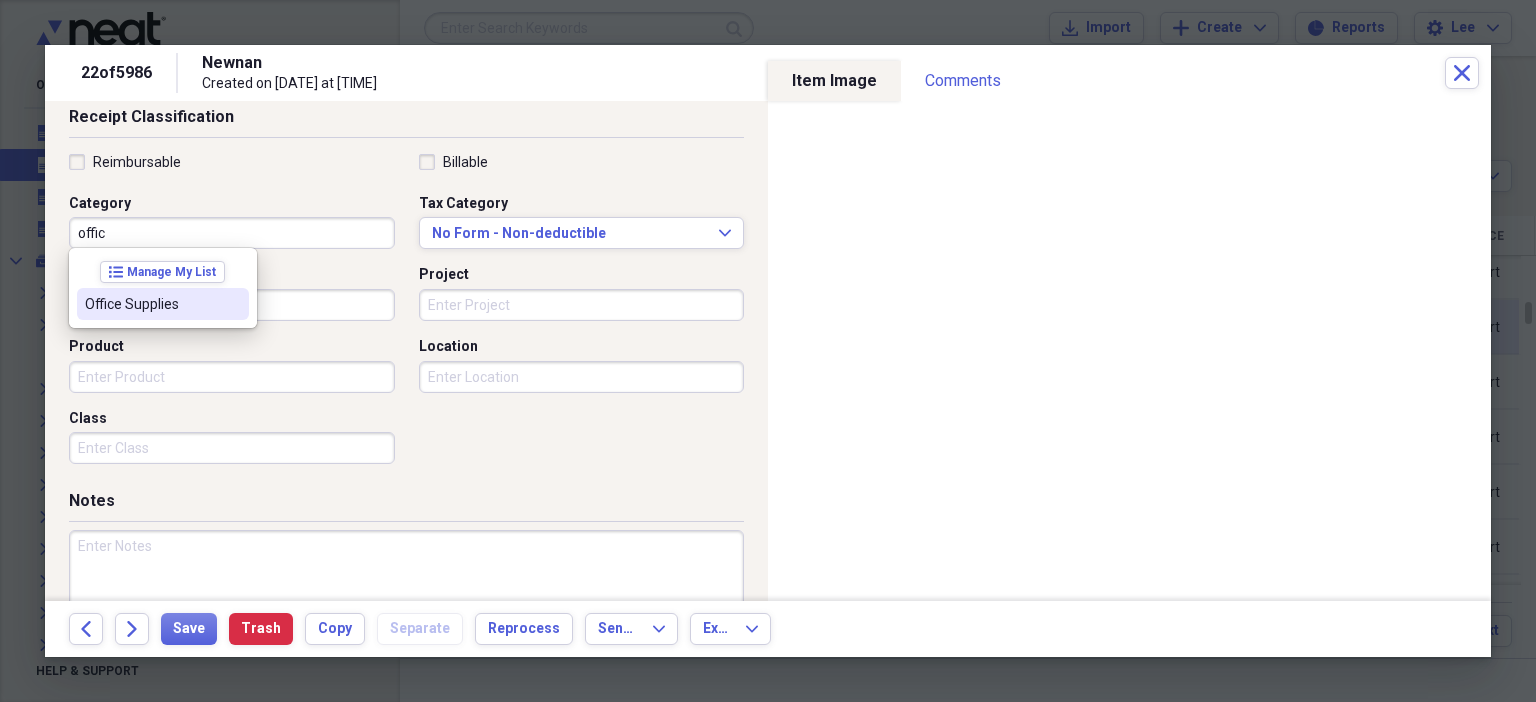 click at bounding box center (233, 304) 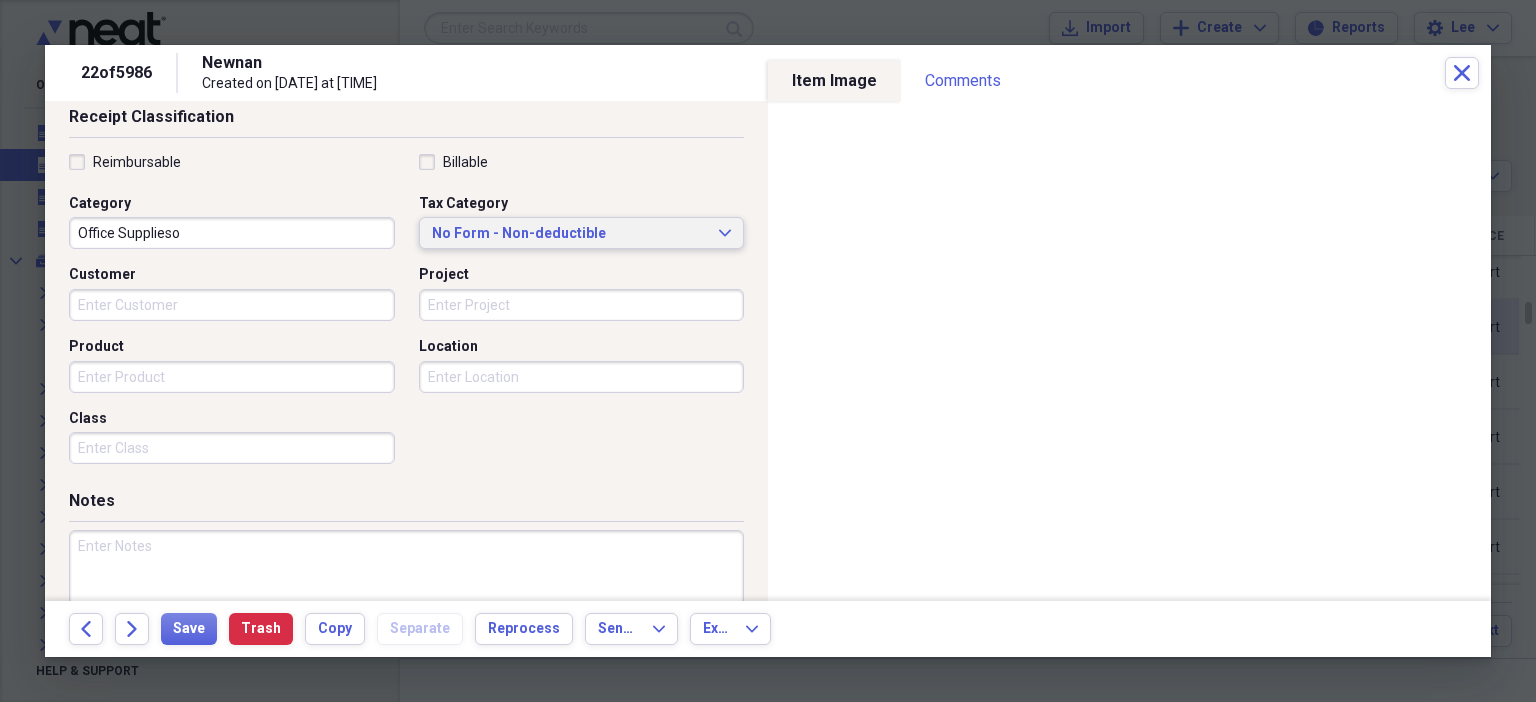 type on "Office Supplies" 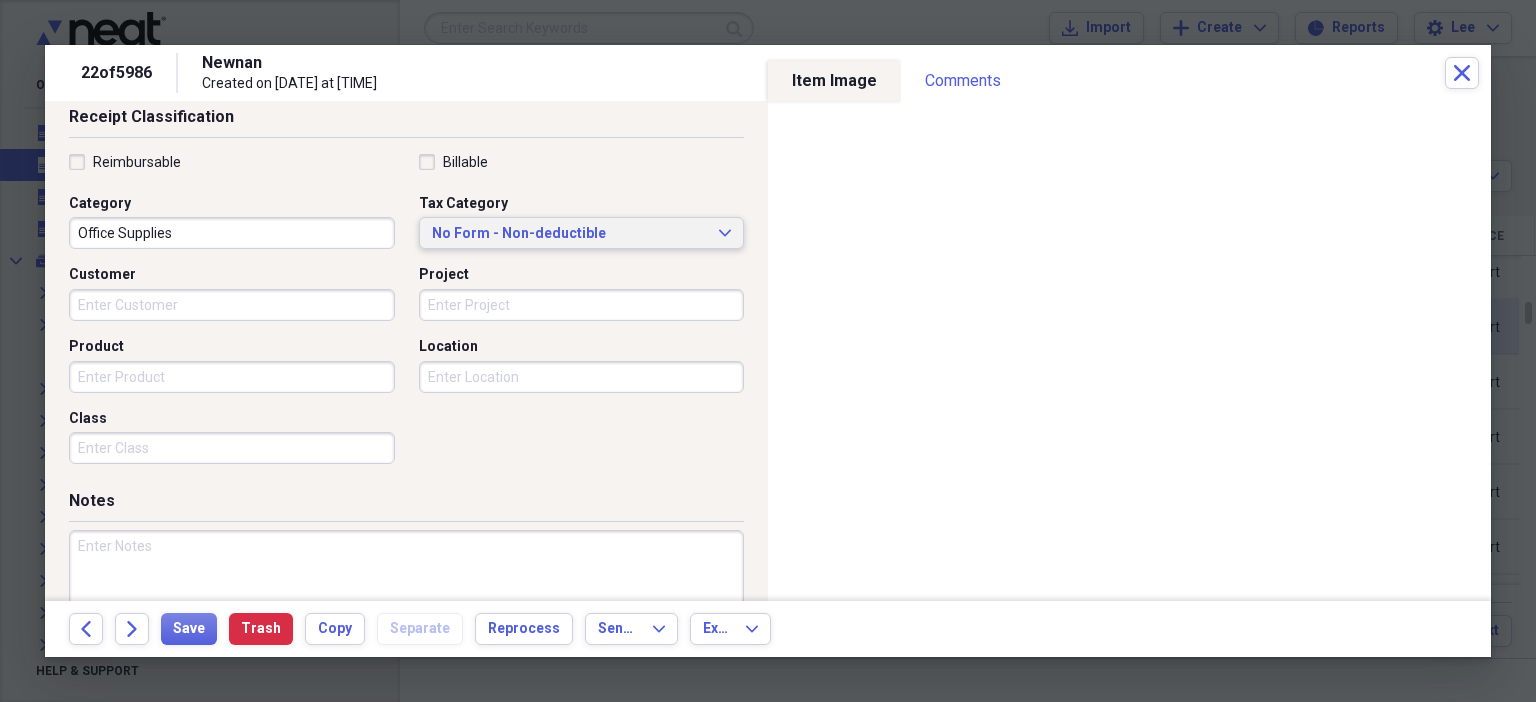 click on "No Form - Non-deductible Expand" at bounding box center [582, 233] 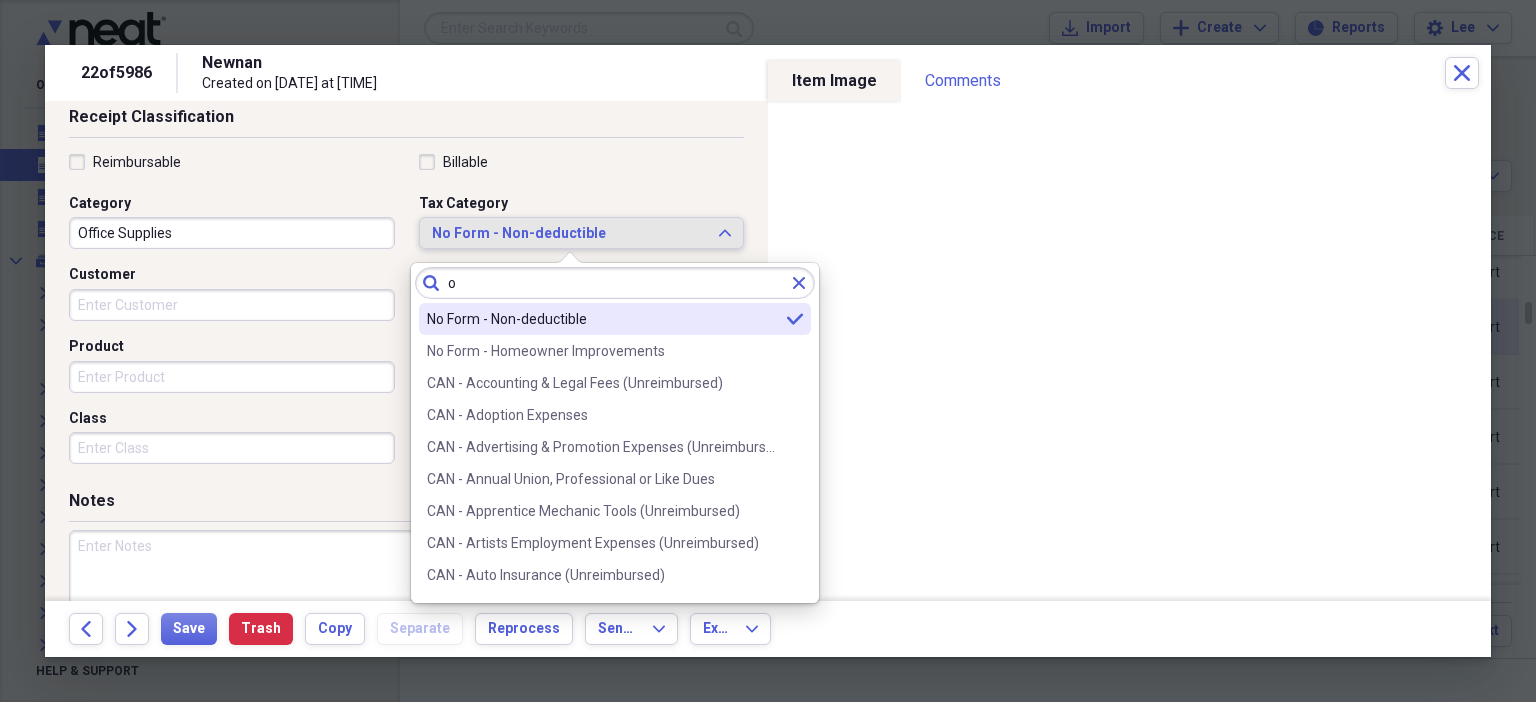 click on "No Form - Non-deductible Expand" at bounding box center (582, 233) 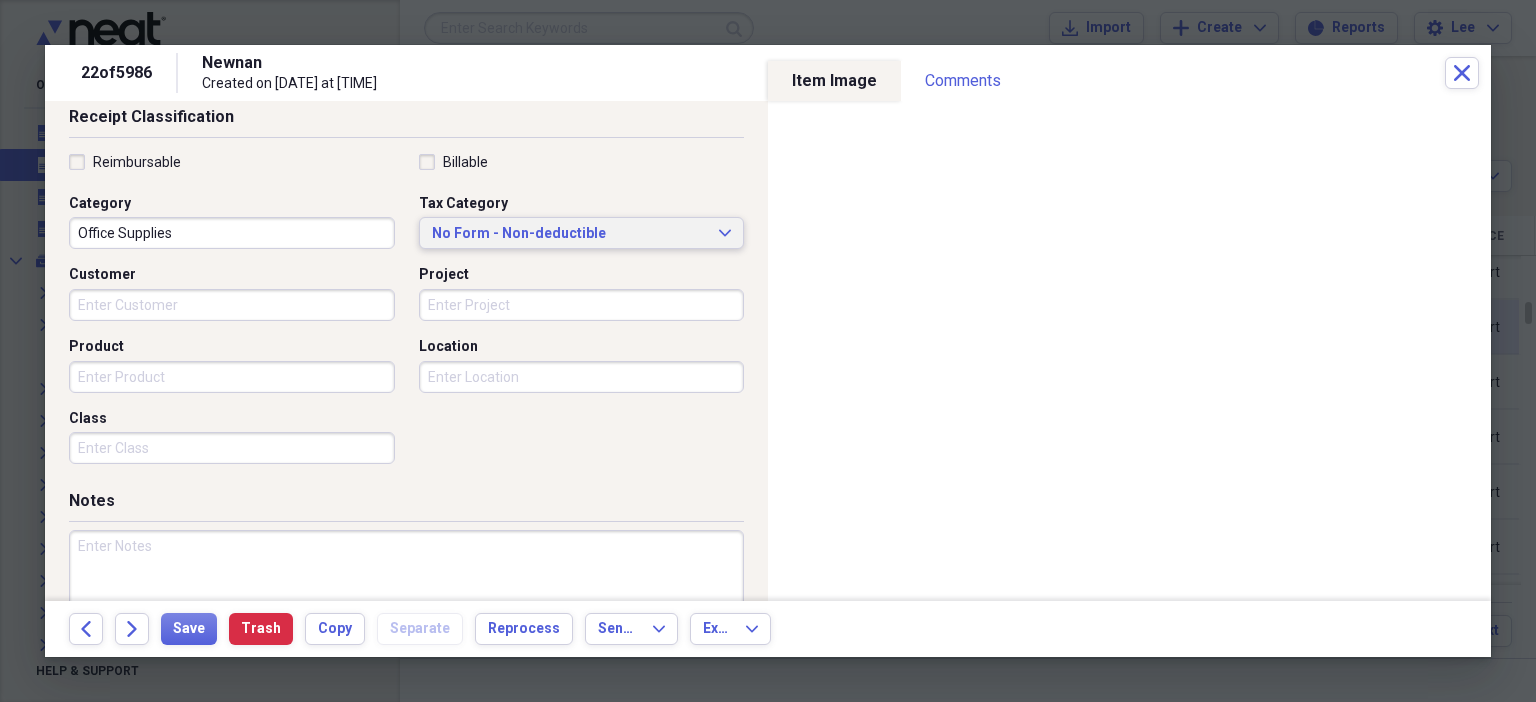 click on "No Form - Non-deductible Expand" at bounding box center (582, 233) 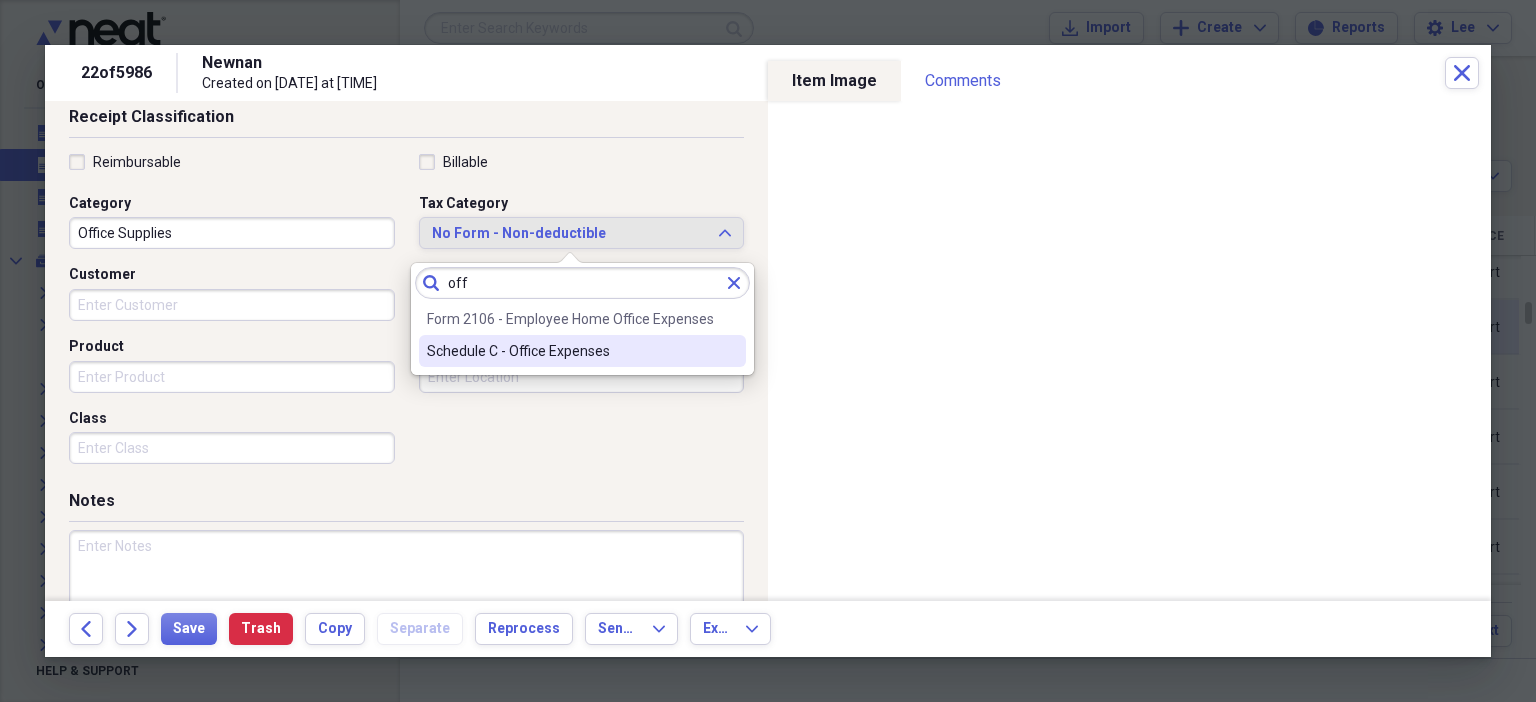 type on "off" 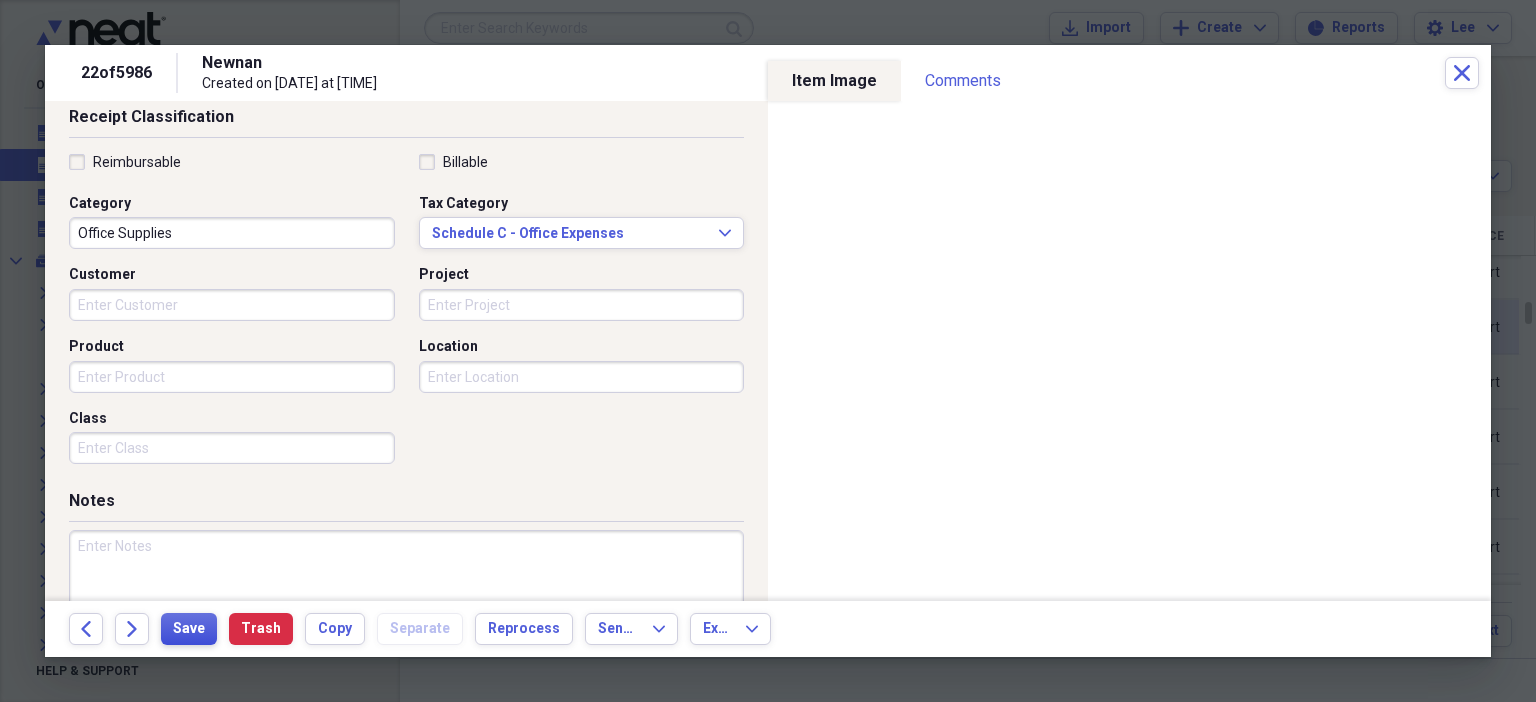 click on "Save" at bounding box center [189, 629] 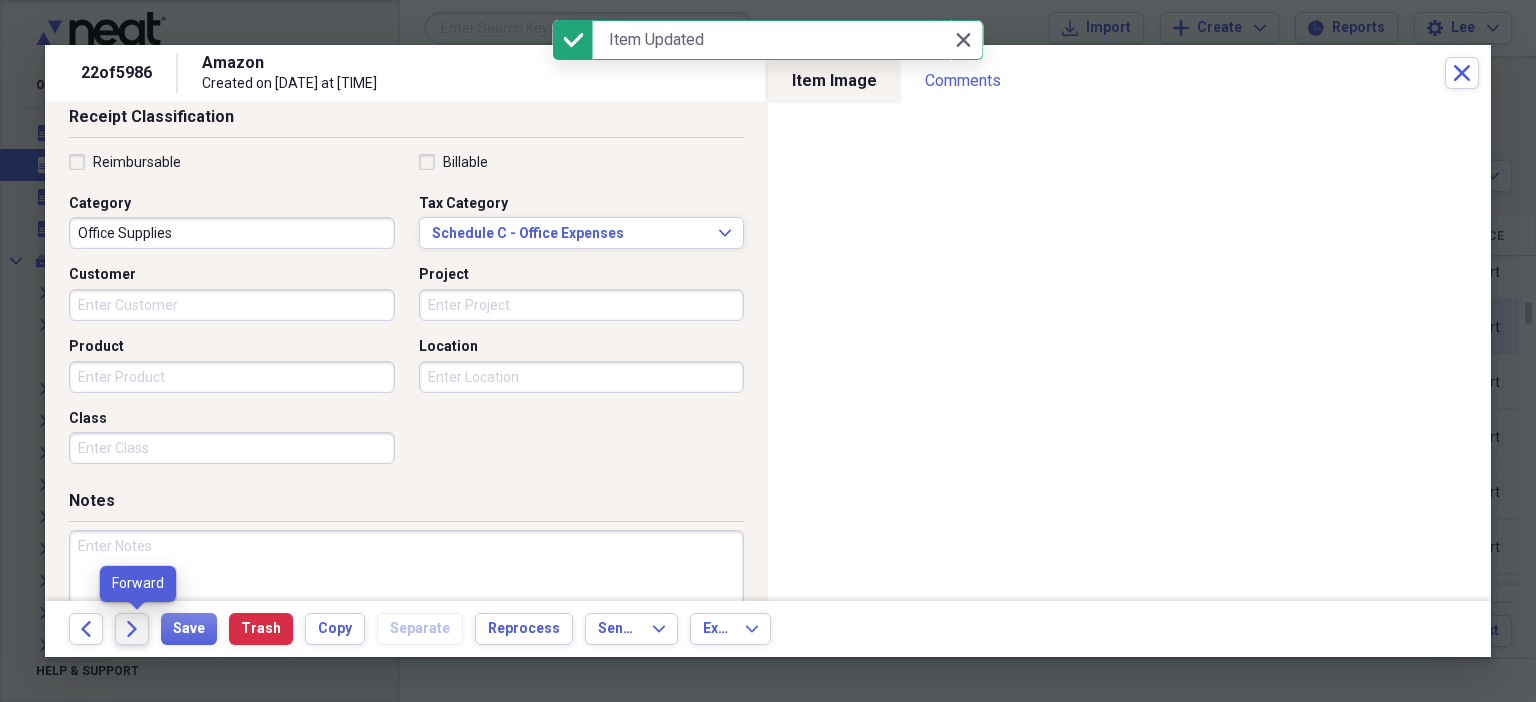 click on "Forward" 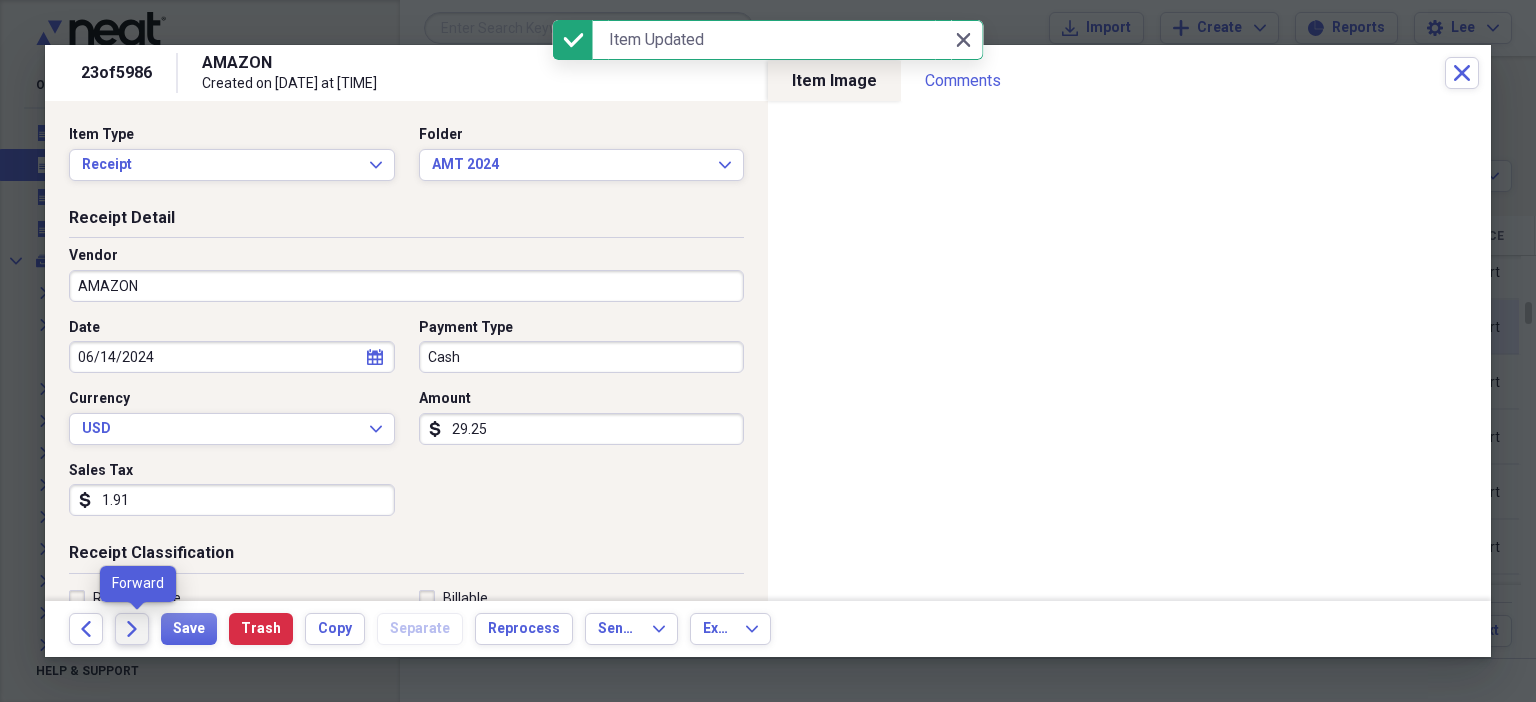 click on "Forward" at bounding box center (132, 629) 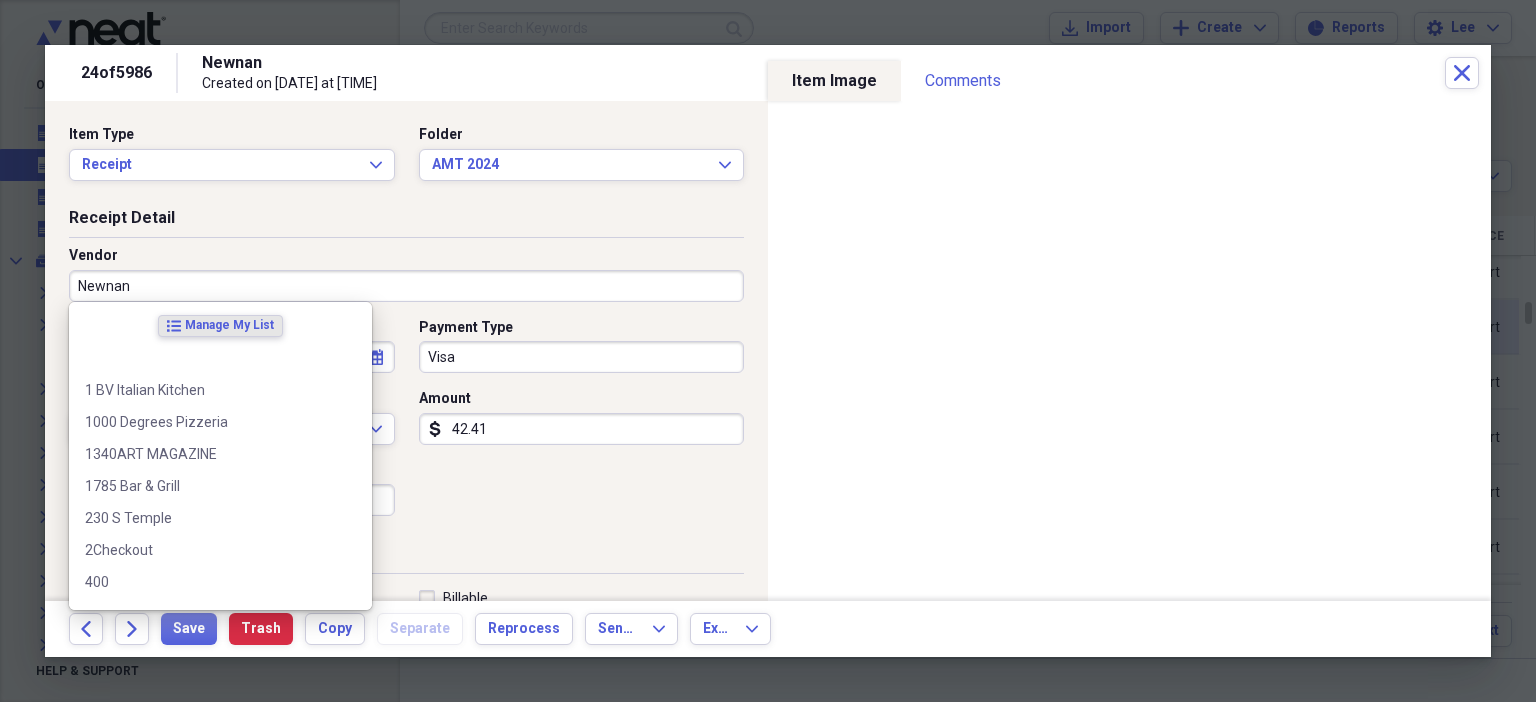 click on "Newnan" at bounding box center [406, 286] 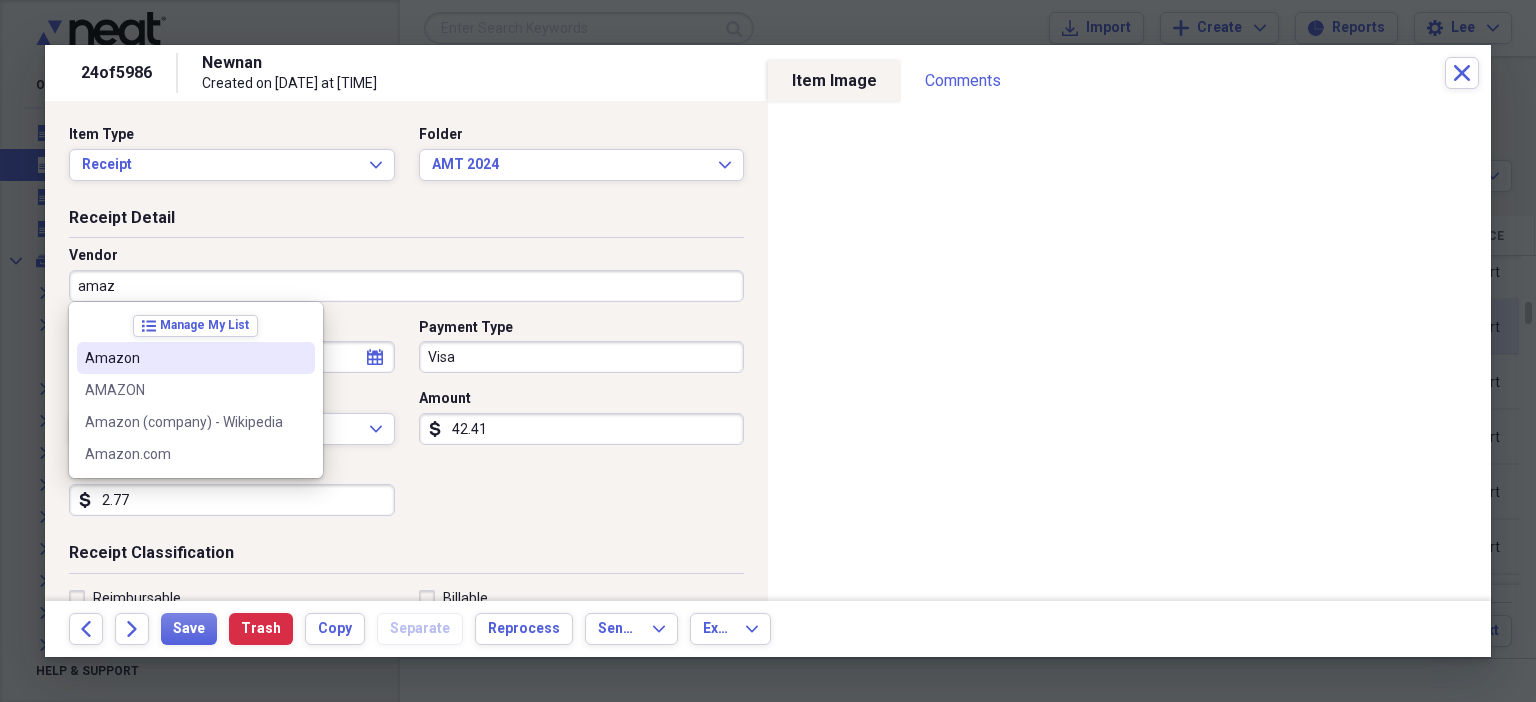 click on "Amazon" at bounding box center [184, 358] 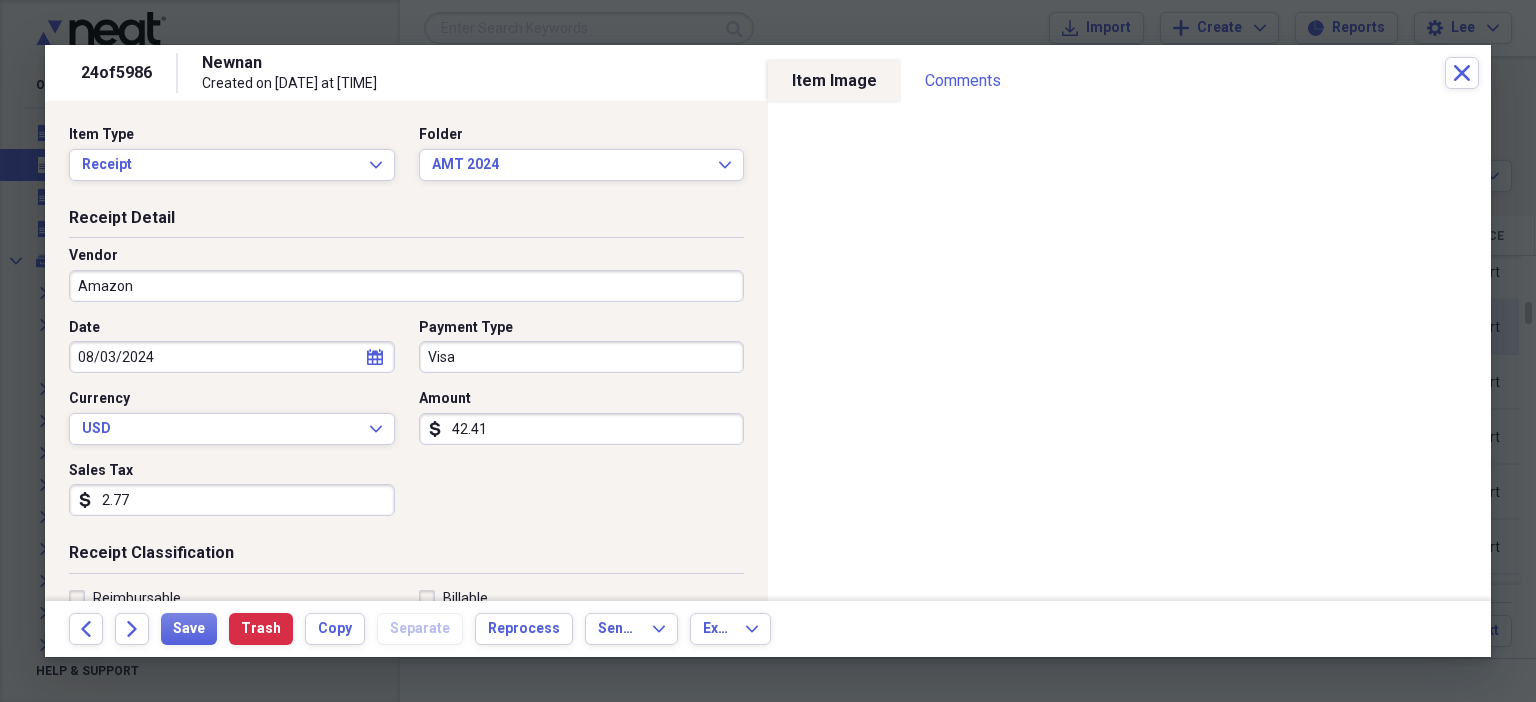 type on "Classroom Materials" 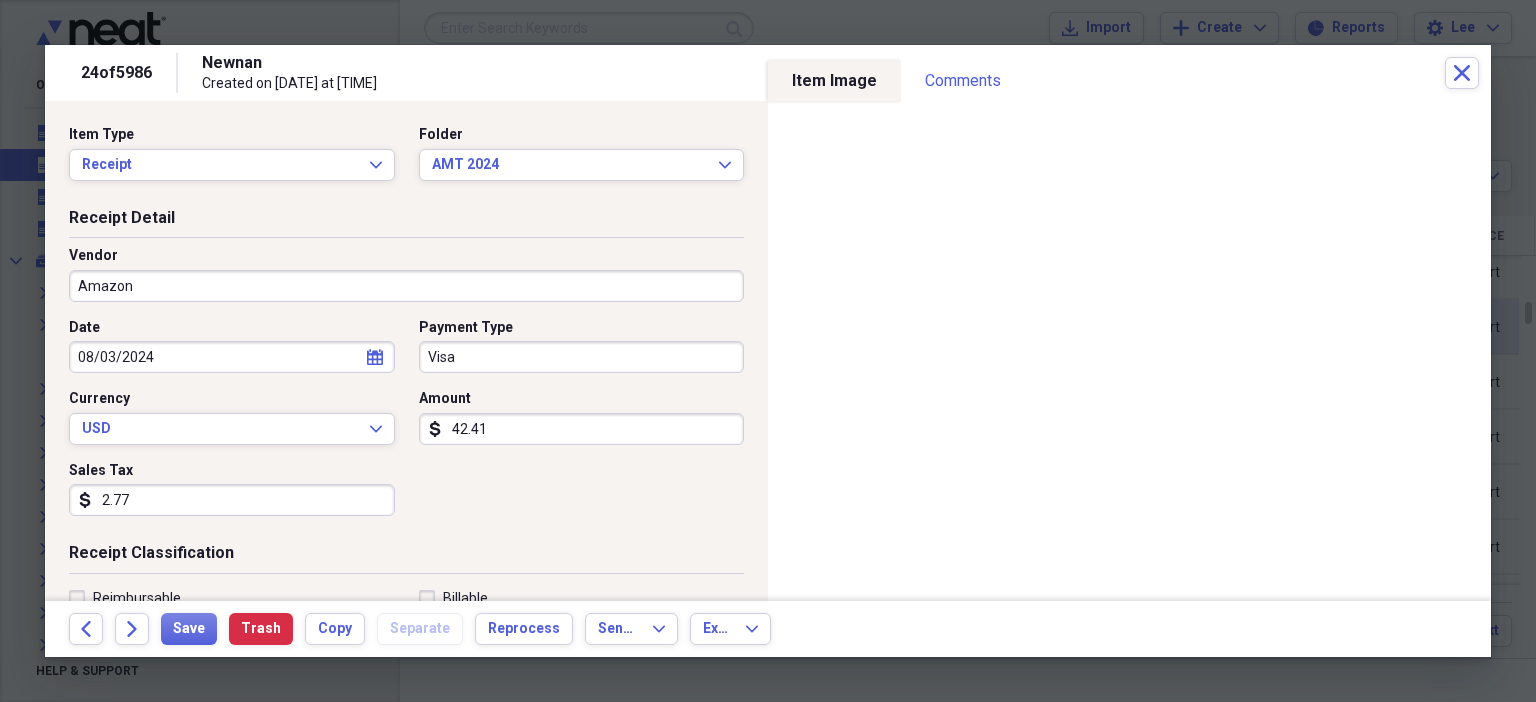 click on "2.77" at bounding box center [232, 500] 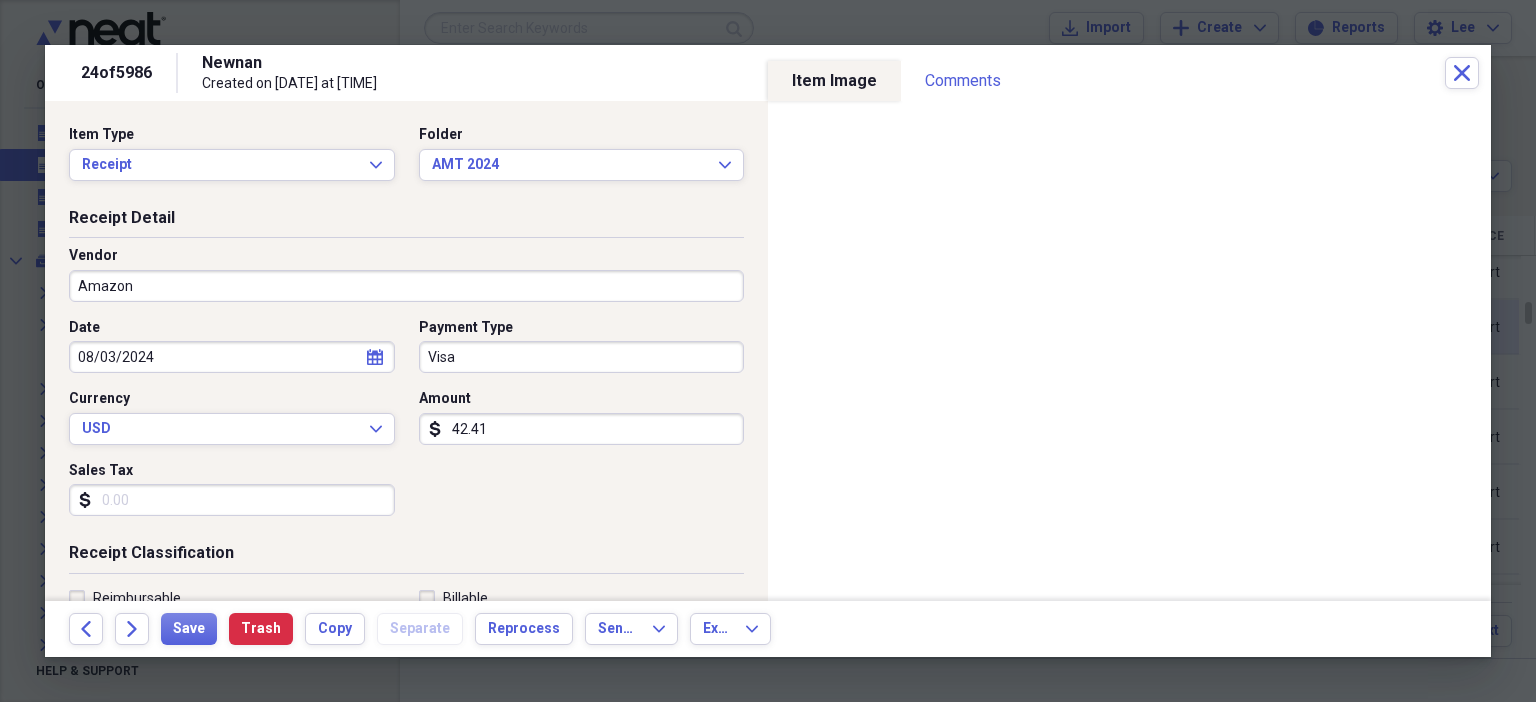 scroll, scrollTop: 436, scrollLeft: 0, axis: vertical 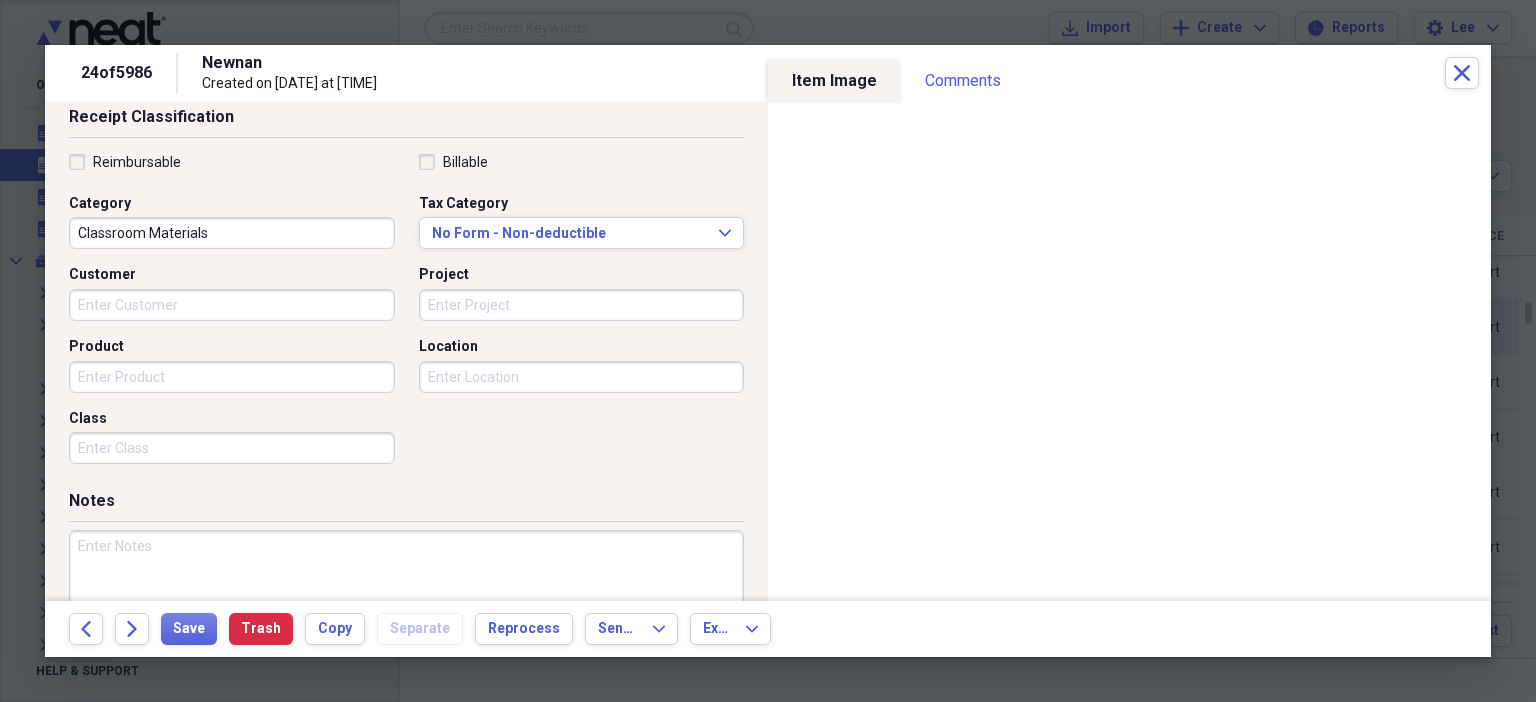 type 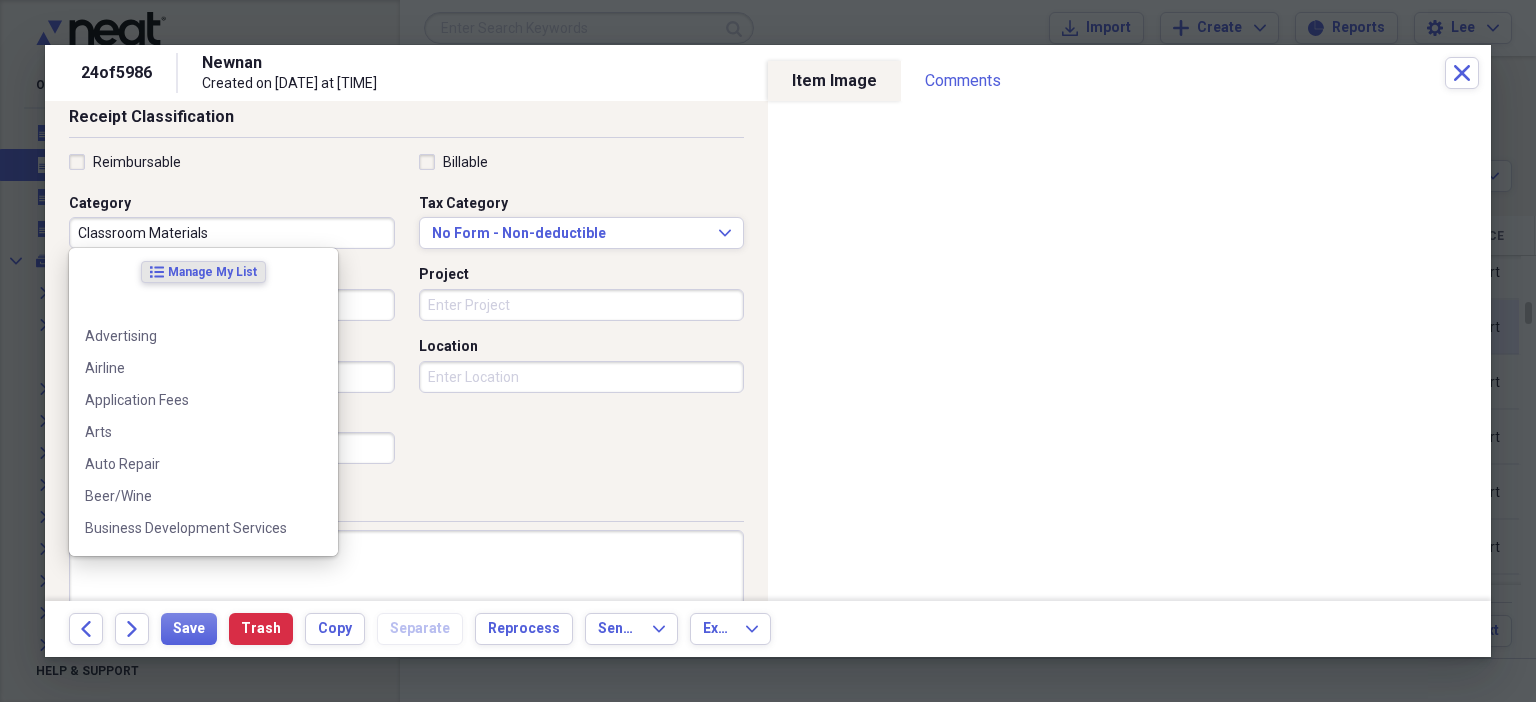 click on "Classroom Materials" at bounding box center (232, 233) 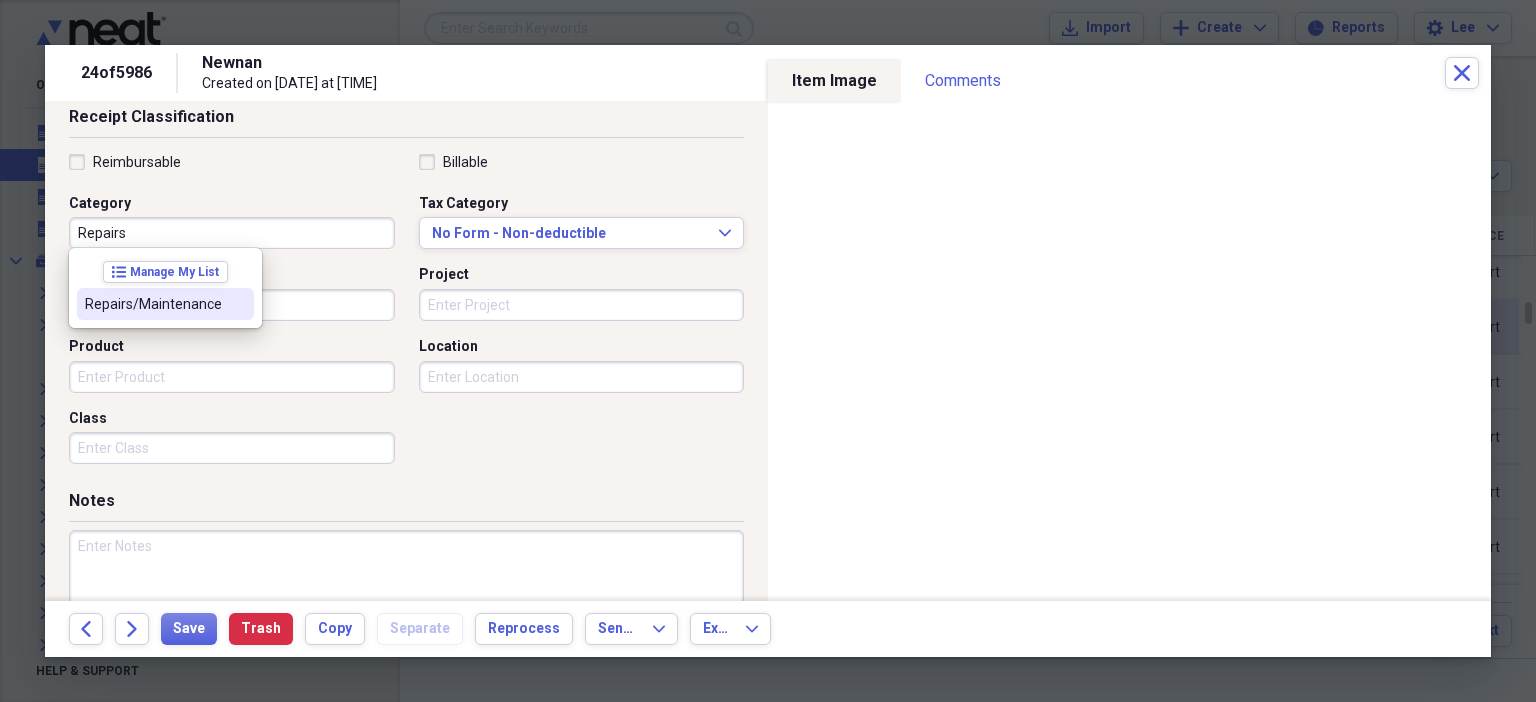 click at bounding box center [238, 304] 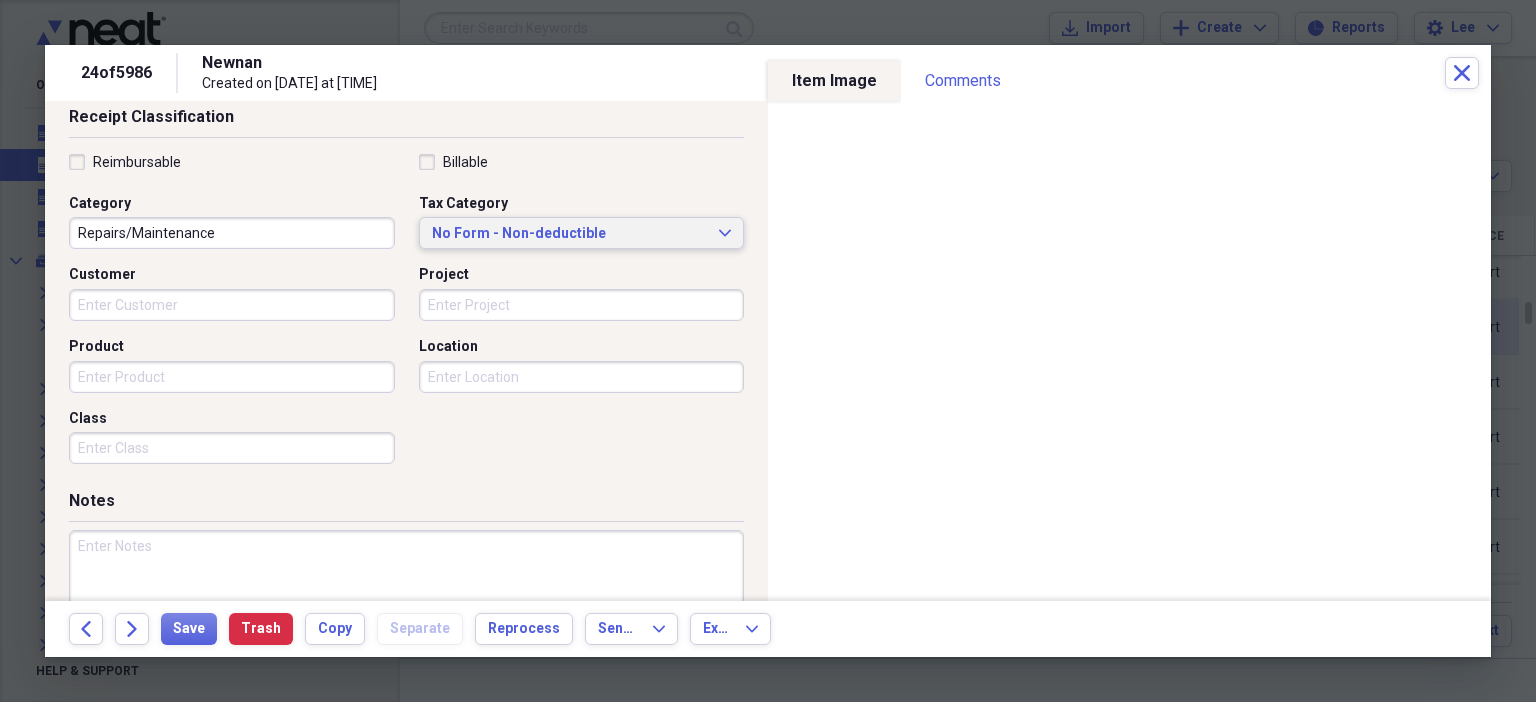 click on "No Form - Non-deductible" at bounding box center [570, 234] 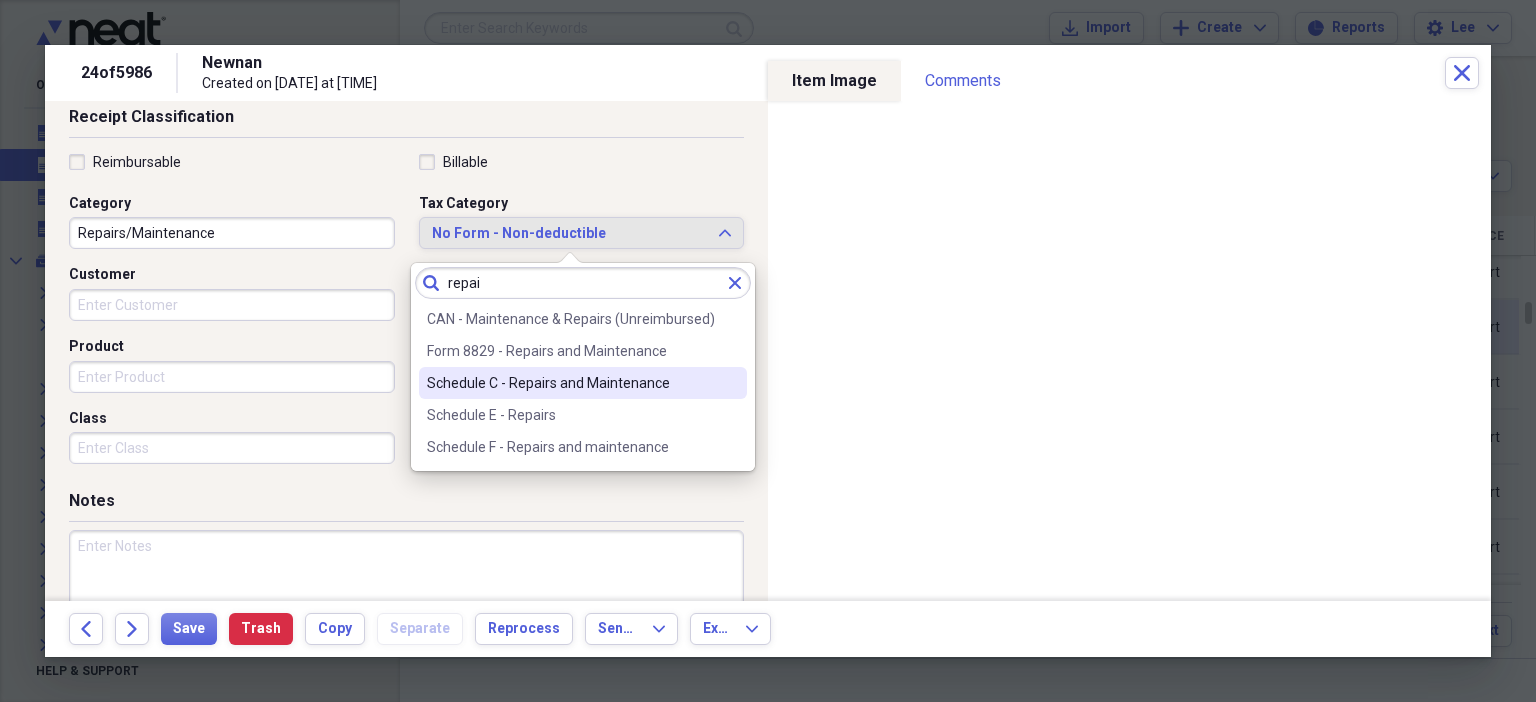 type on "repai" 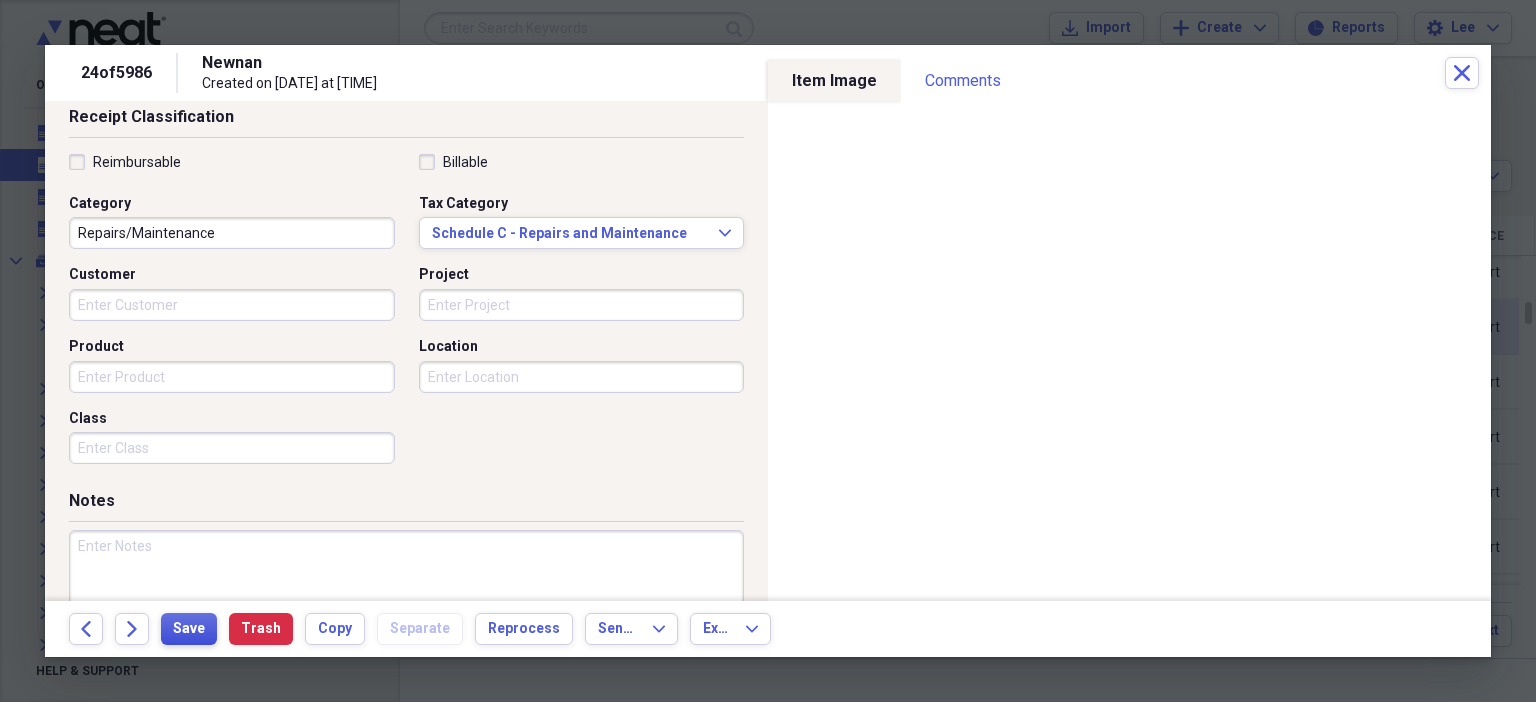 click on "Save" at bounding box center [189, 629] 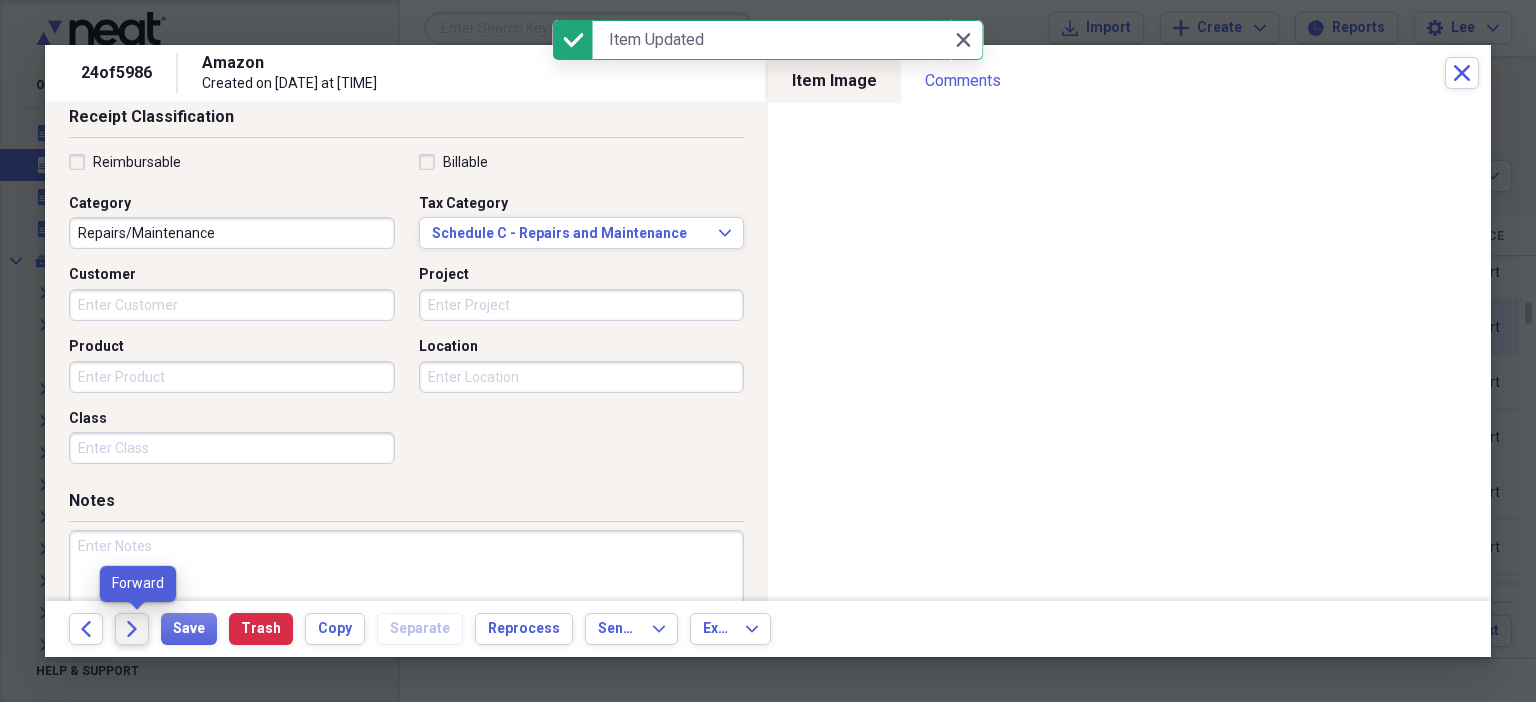 click on "Forward" 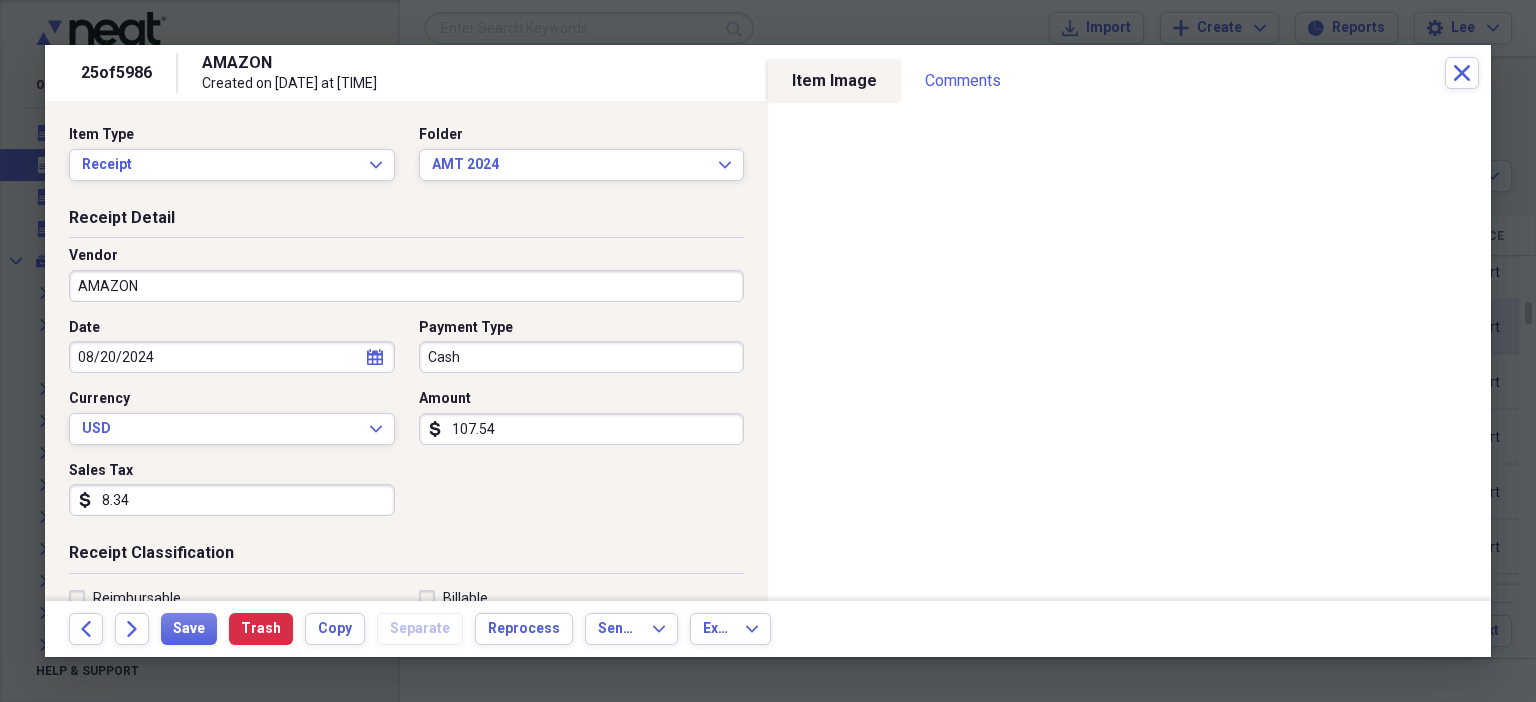 click on "8.34" at bounding box center (232, 500) 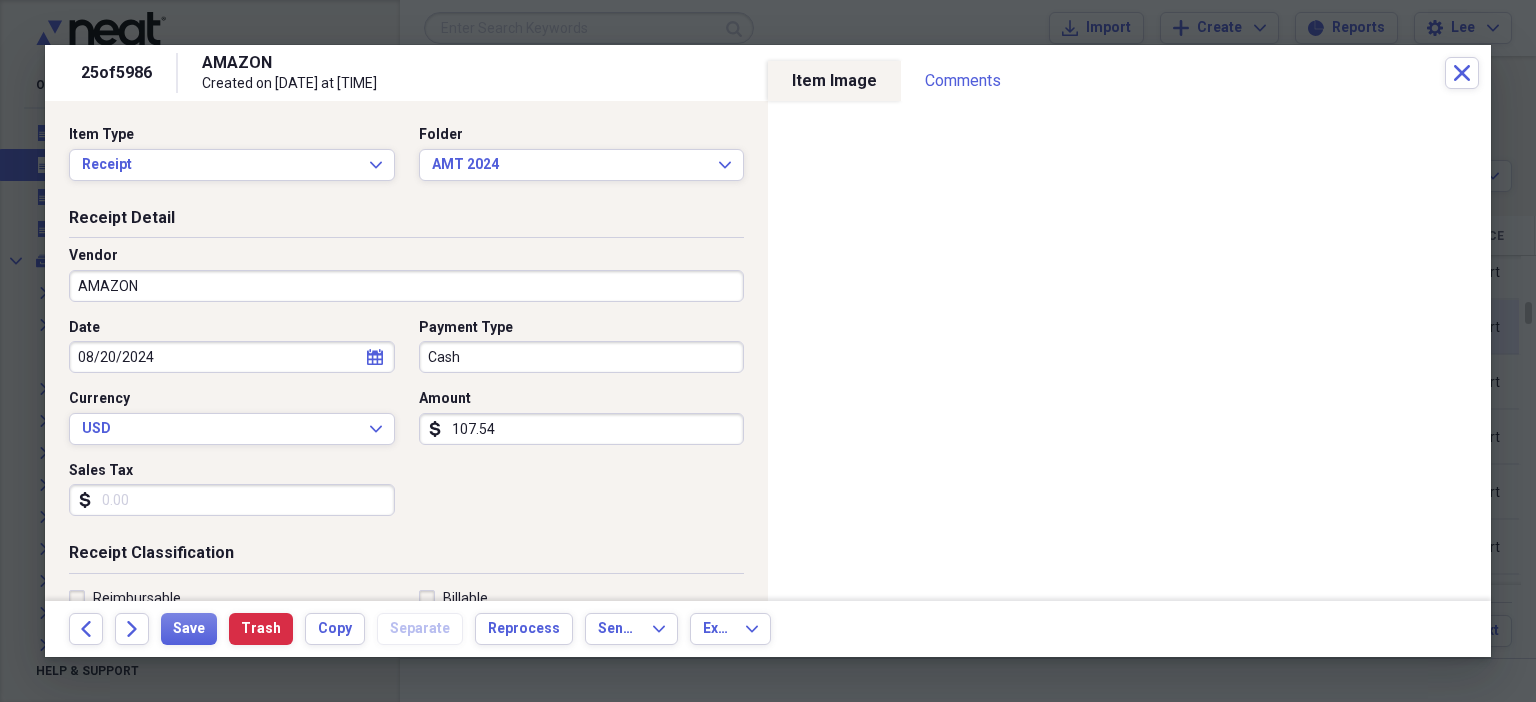 scroll, scrollTop: 436, scrollLeft: 0, axis: vertical 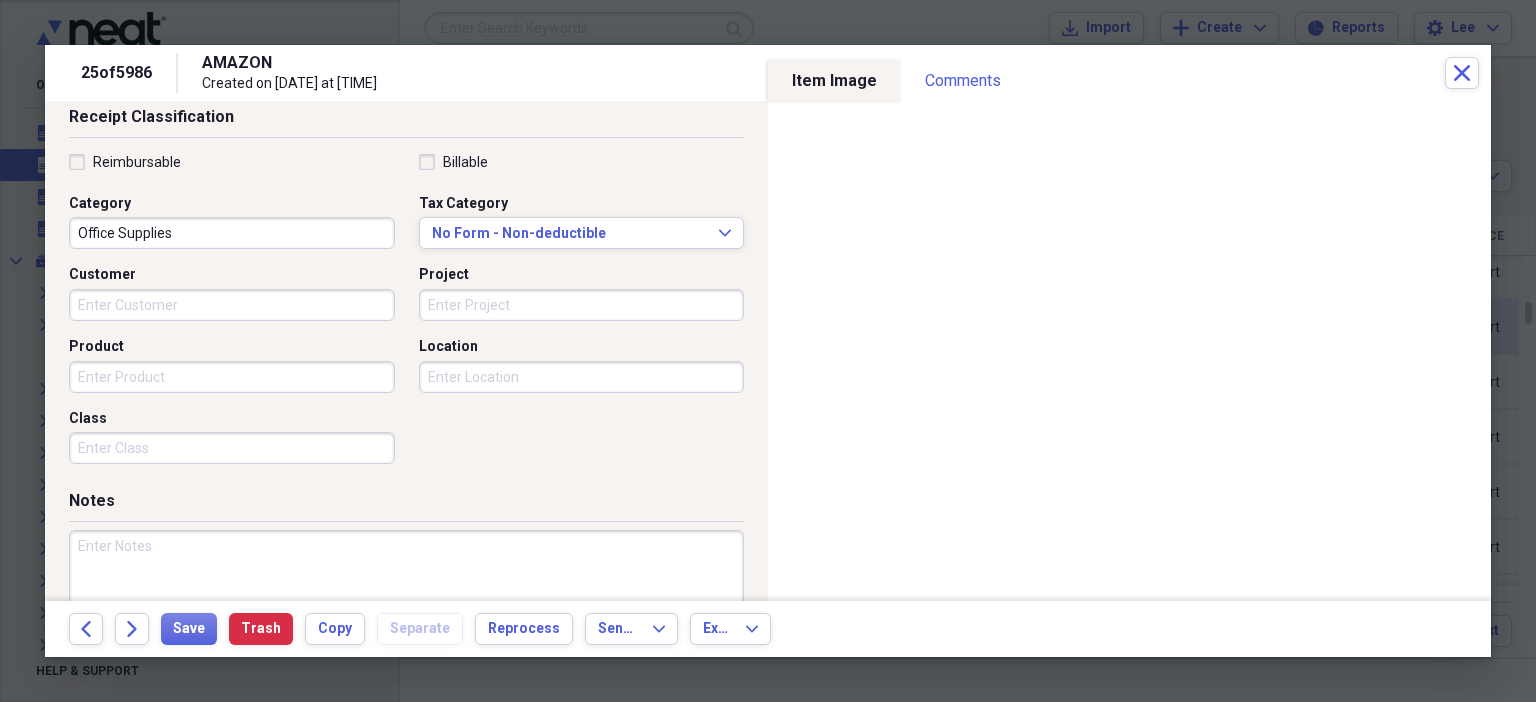 type 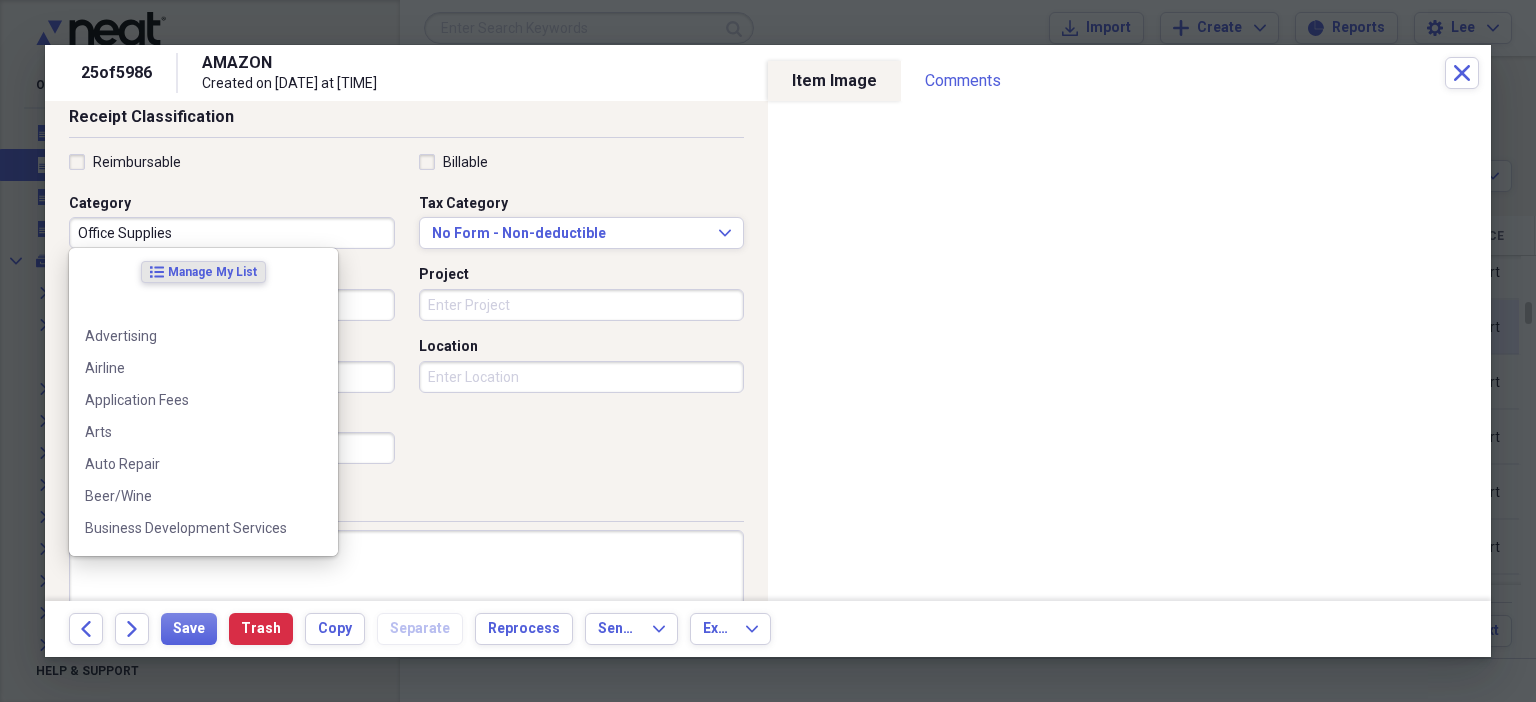 click on "Office Supplies" at bounding box center (232, 233) 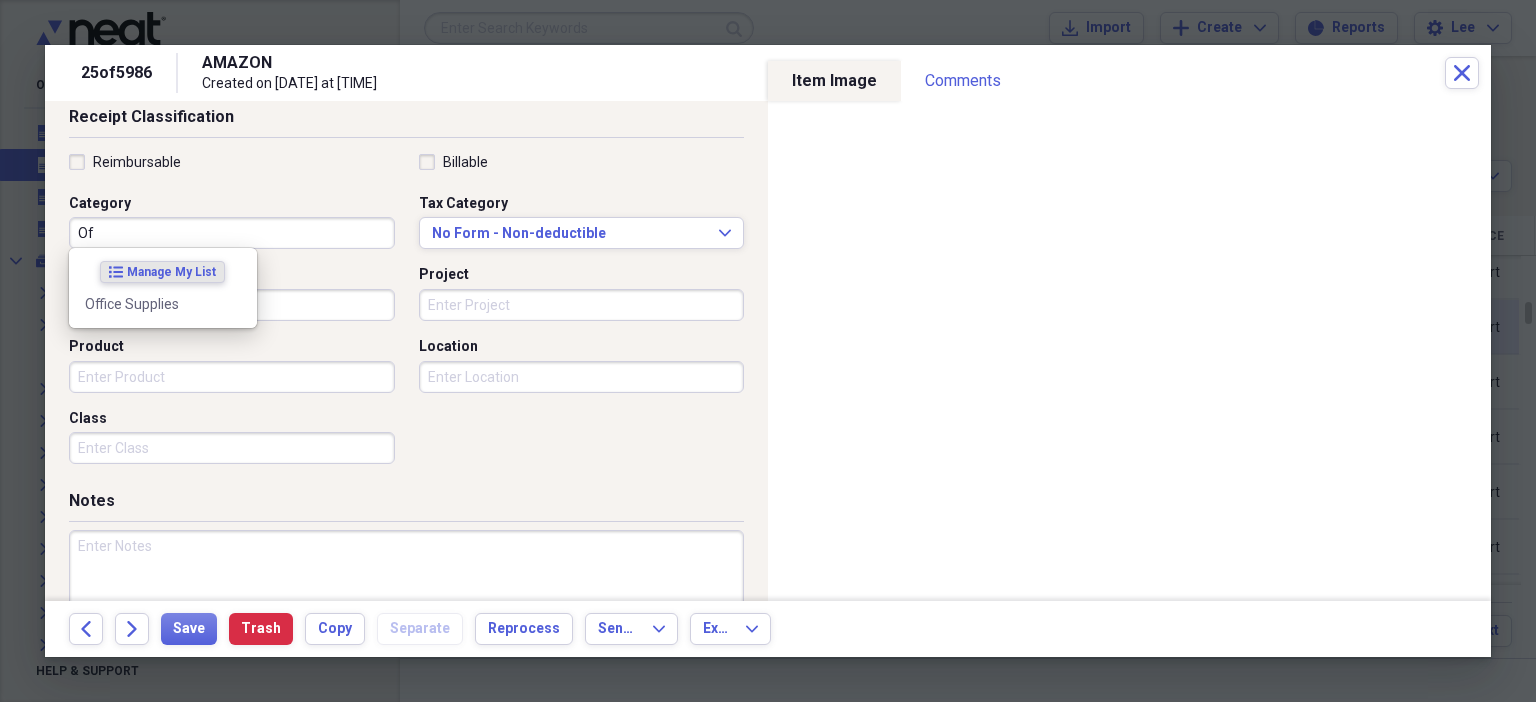 type on "O" 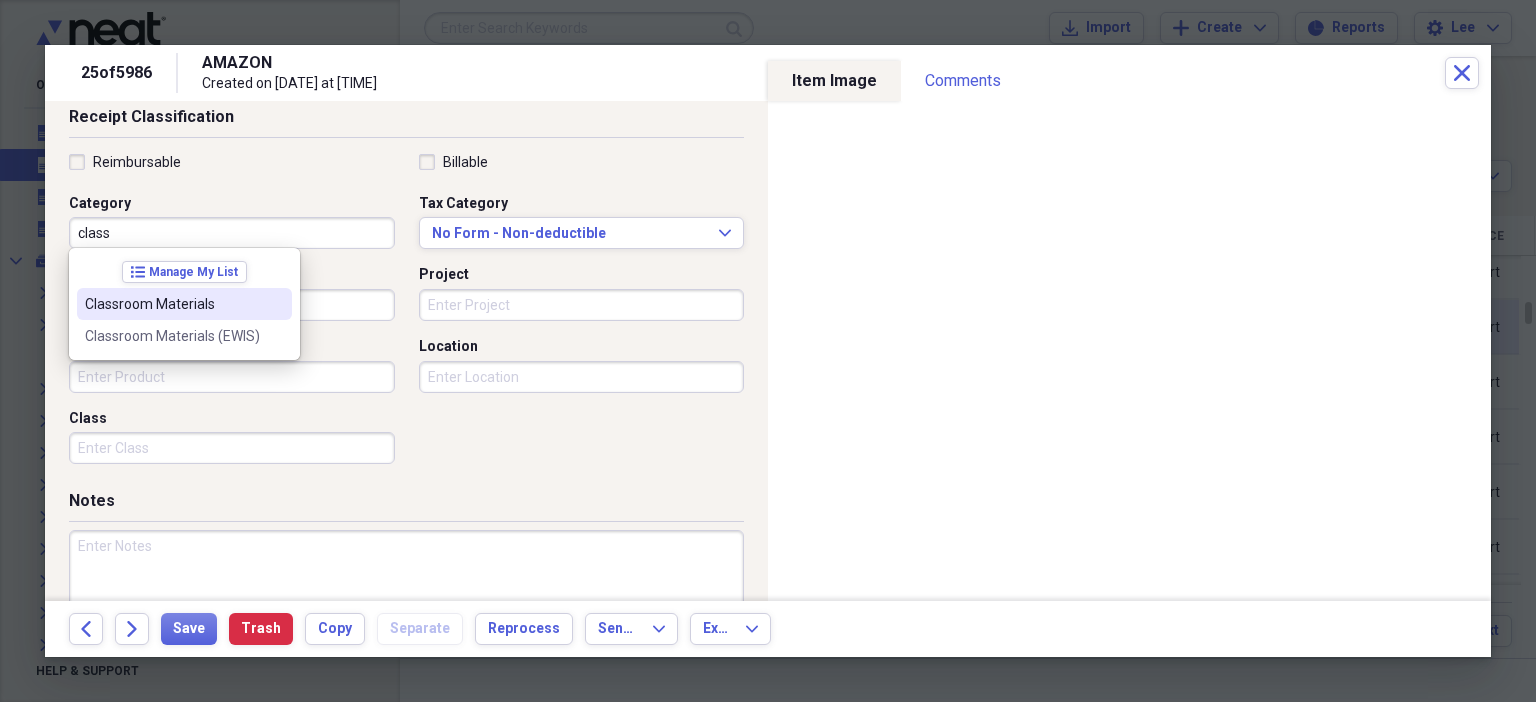 click on "Classroom Materials" at bounding box center [172, 304] 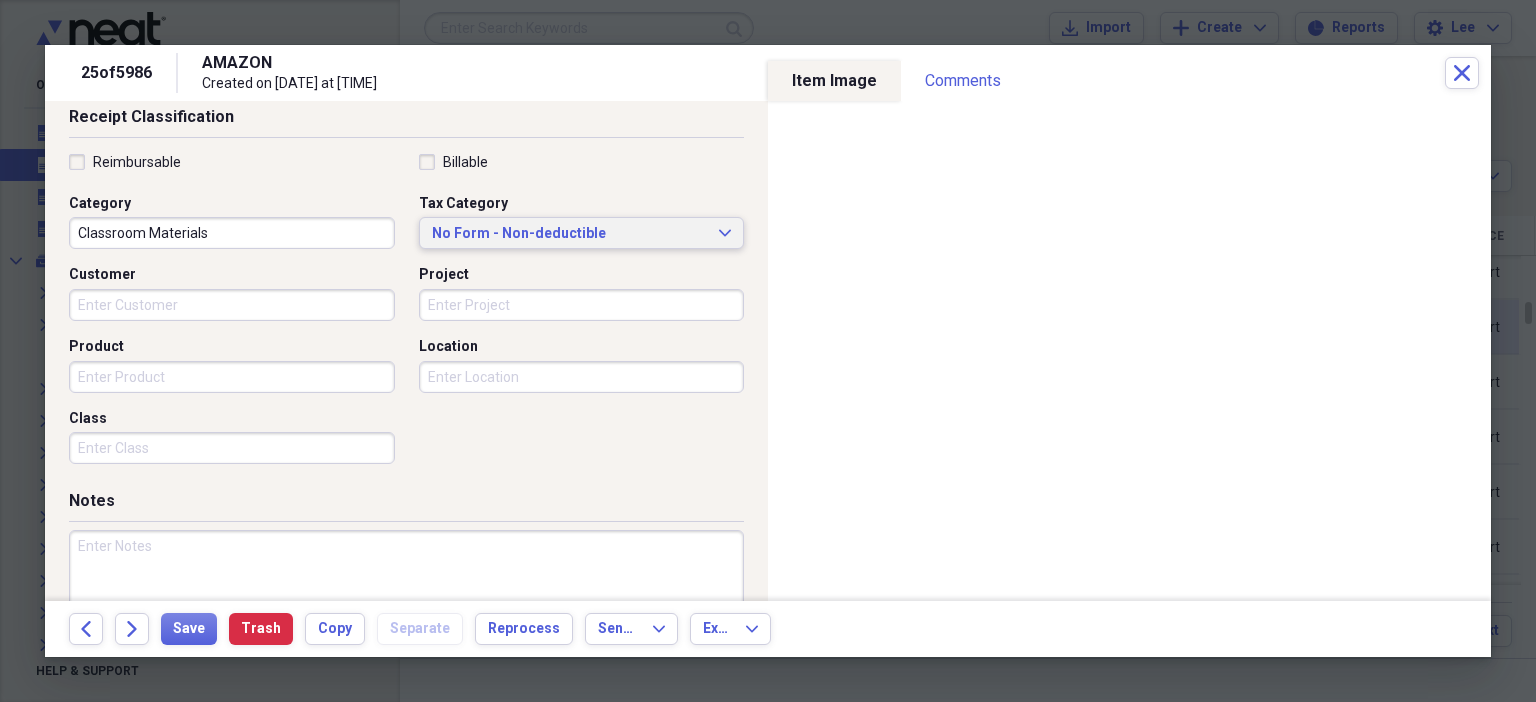 click on "No Form - Non-deductible" at bounding box center [570, 234] 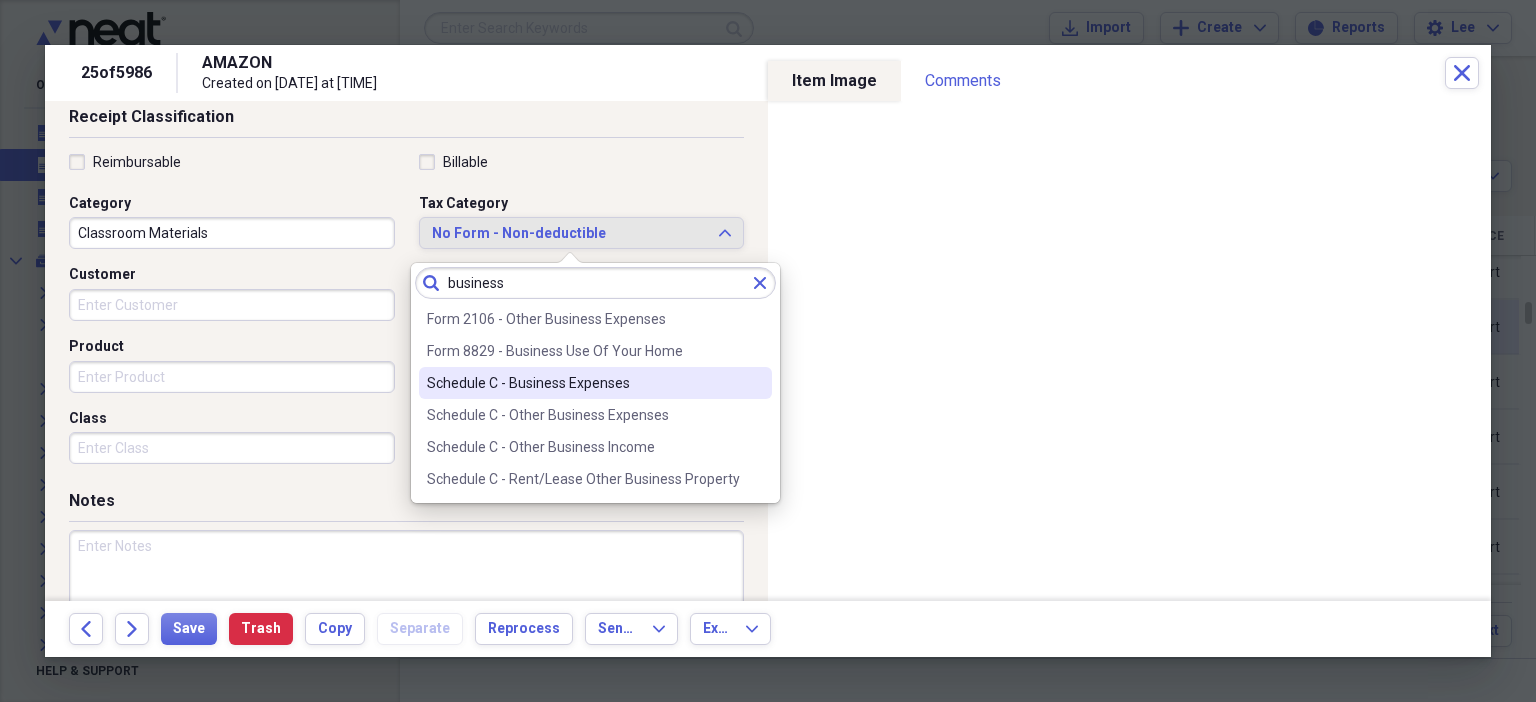 type on "business" 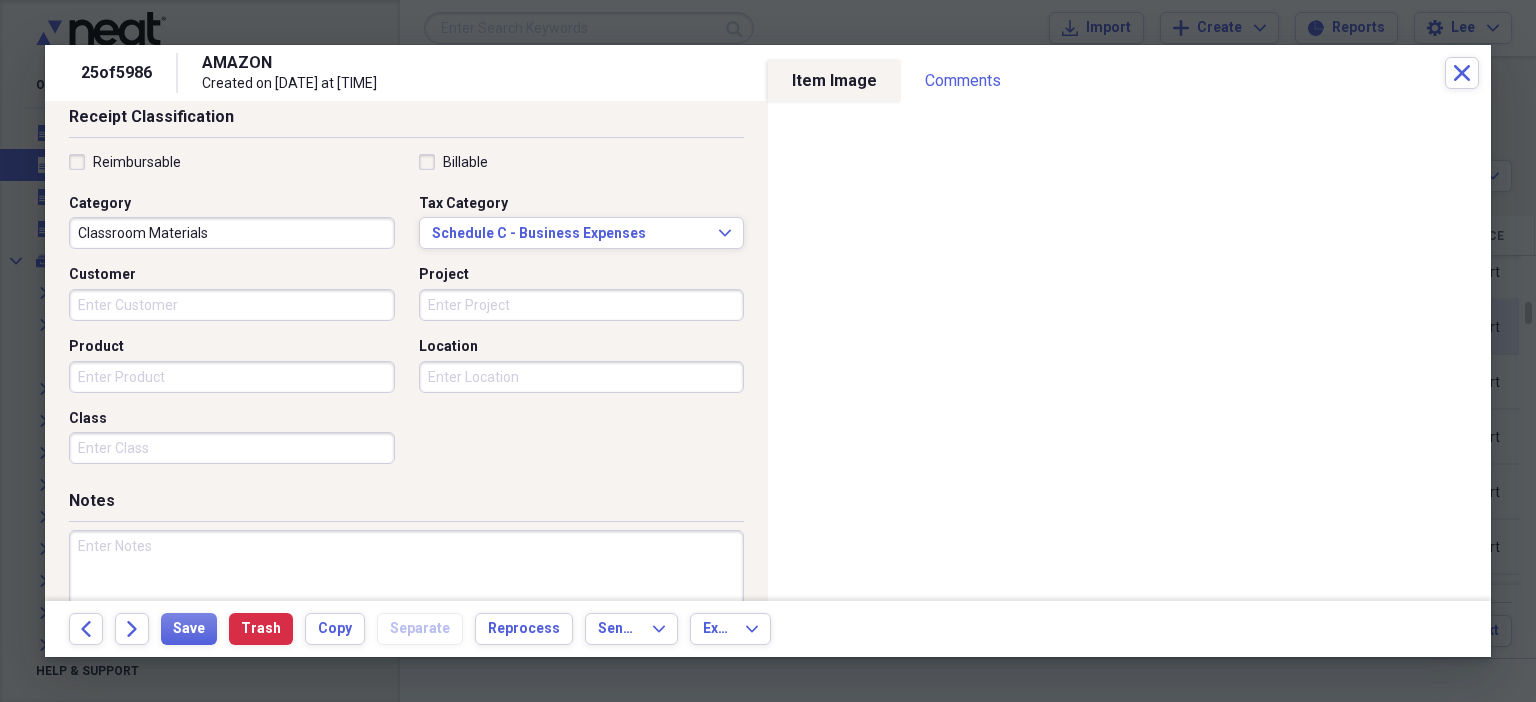 click at bounding box center (406, 595) 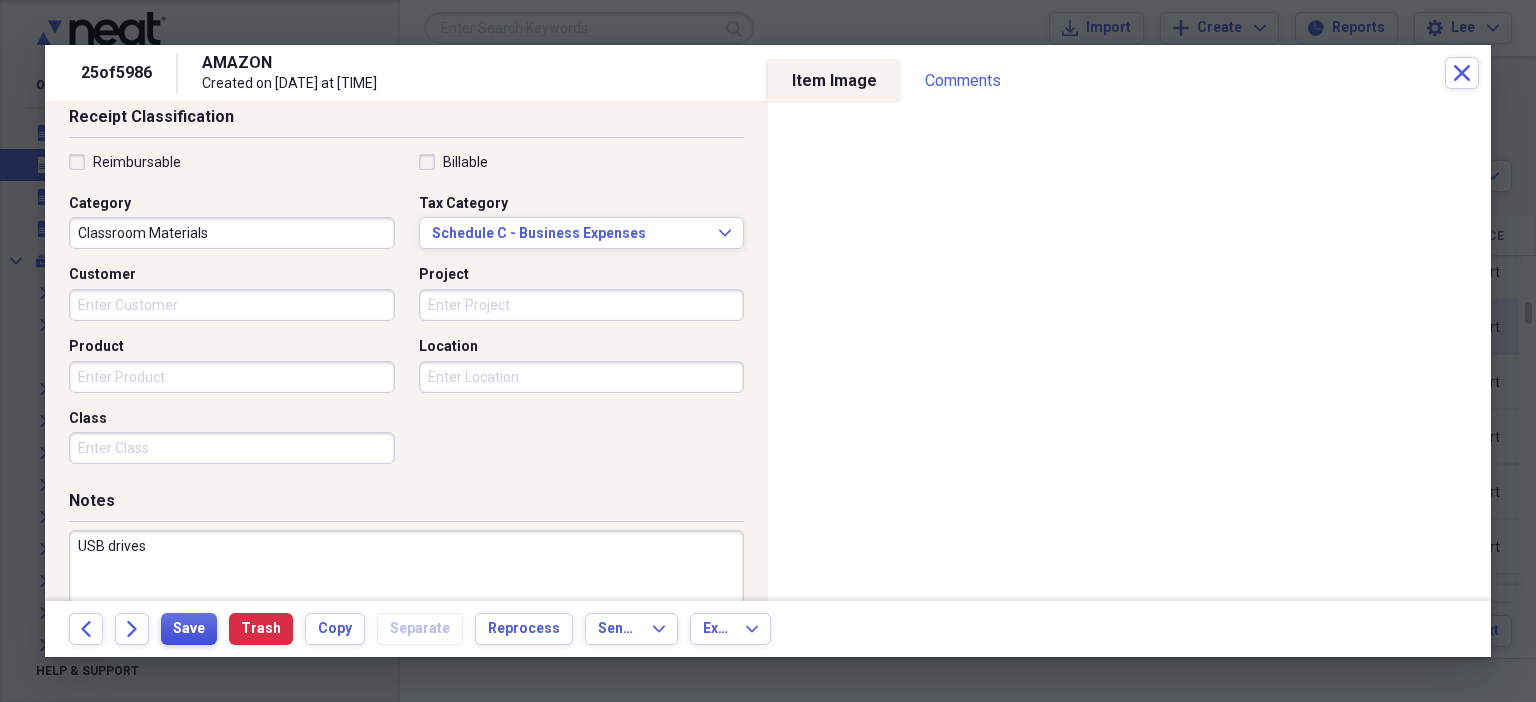 type on "USB drives" 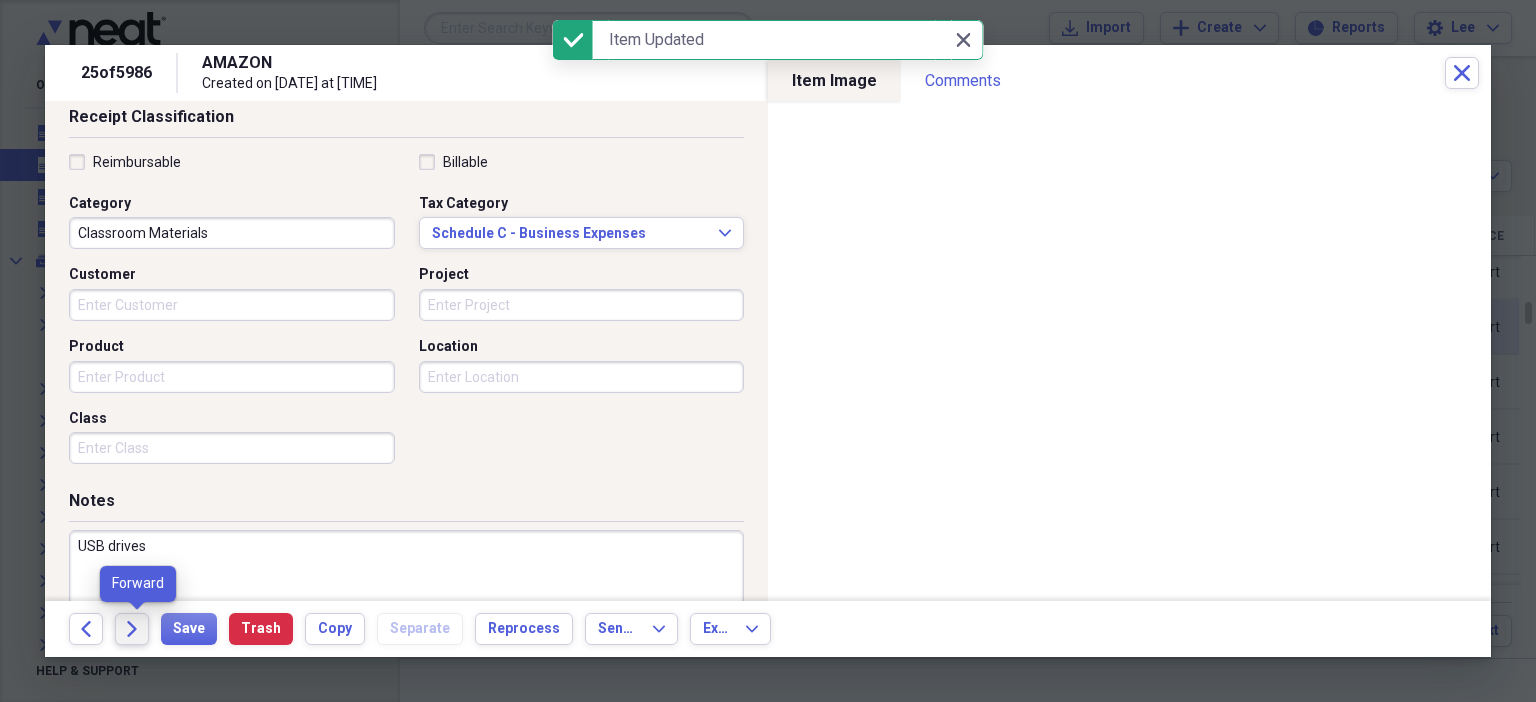 click on "Forward" 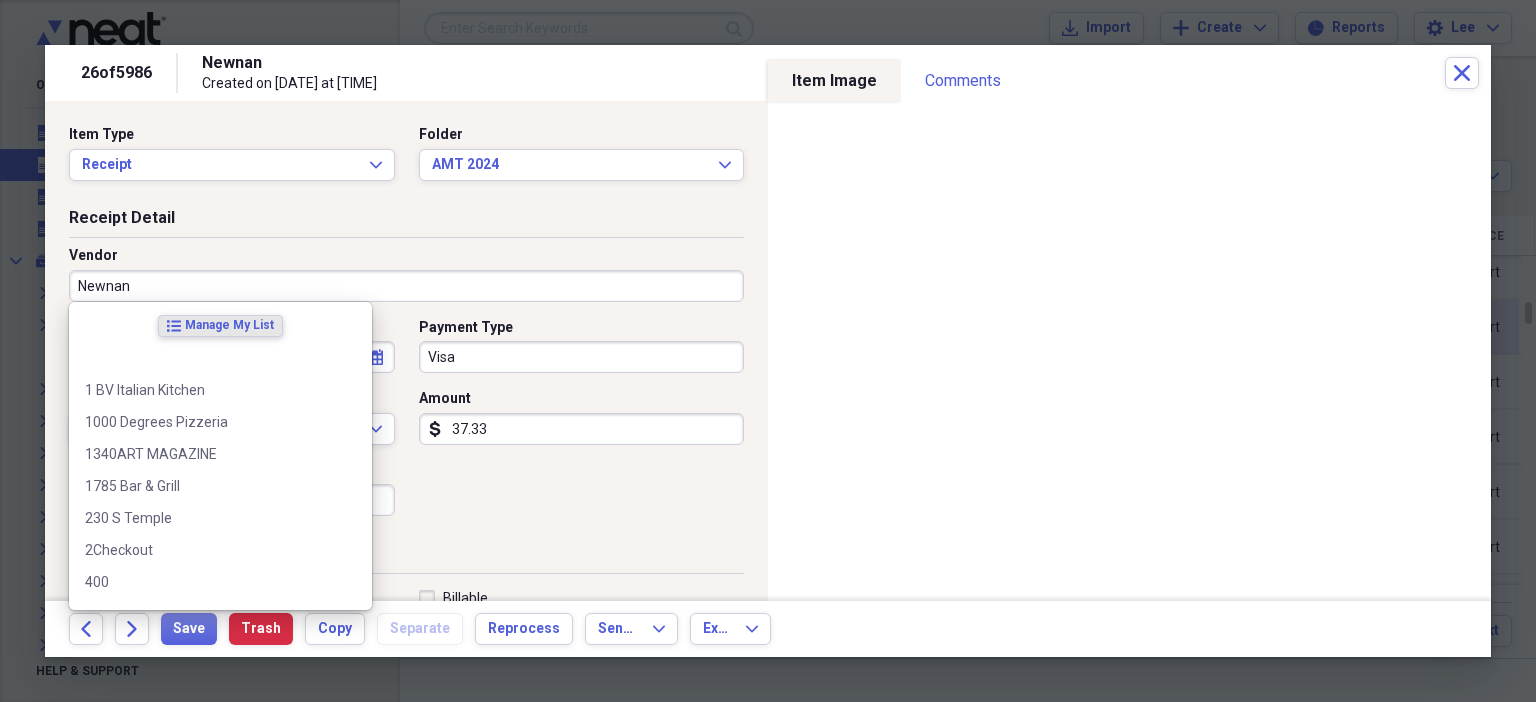 click on "Newnan" at bounding box center [406, 286] 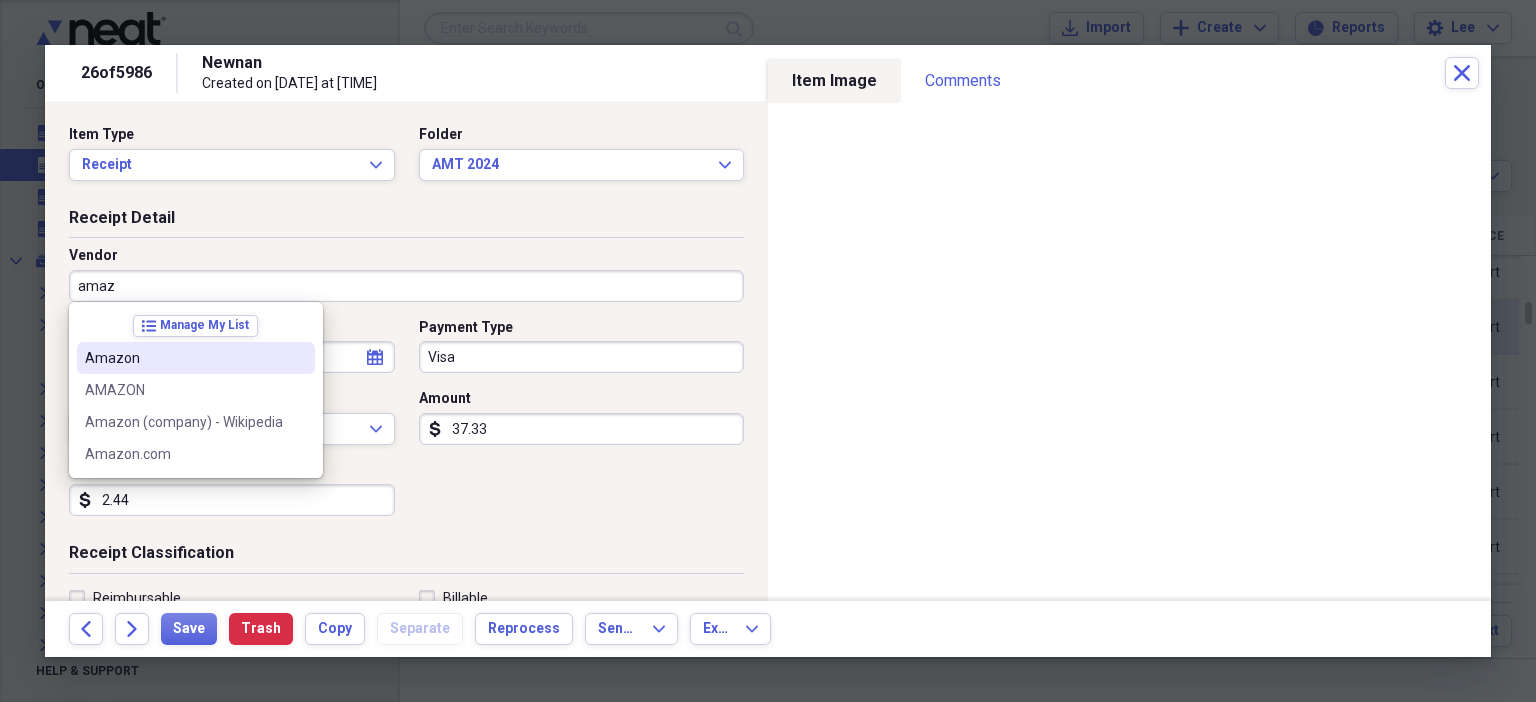 click on "Amazon" at bounding box center (184, 358) 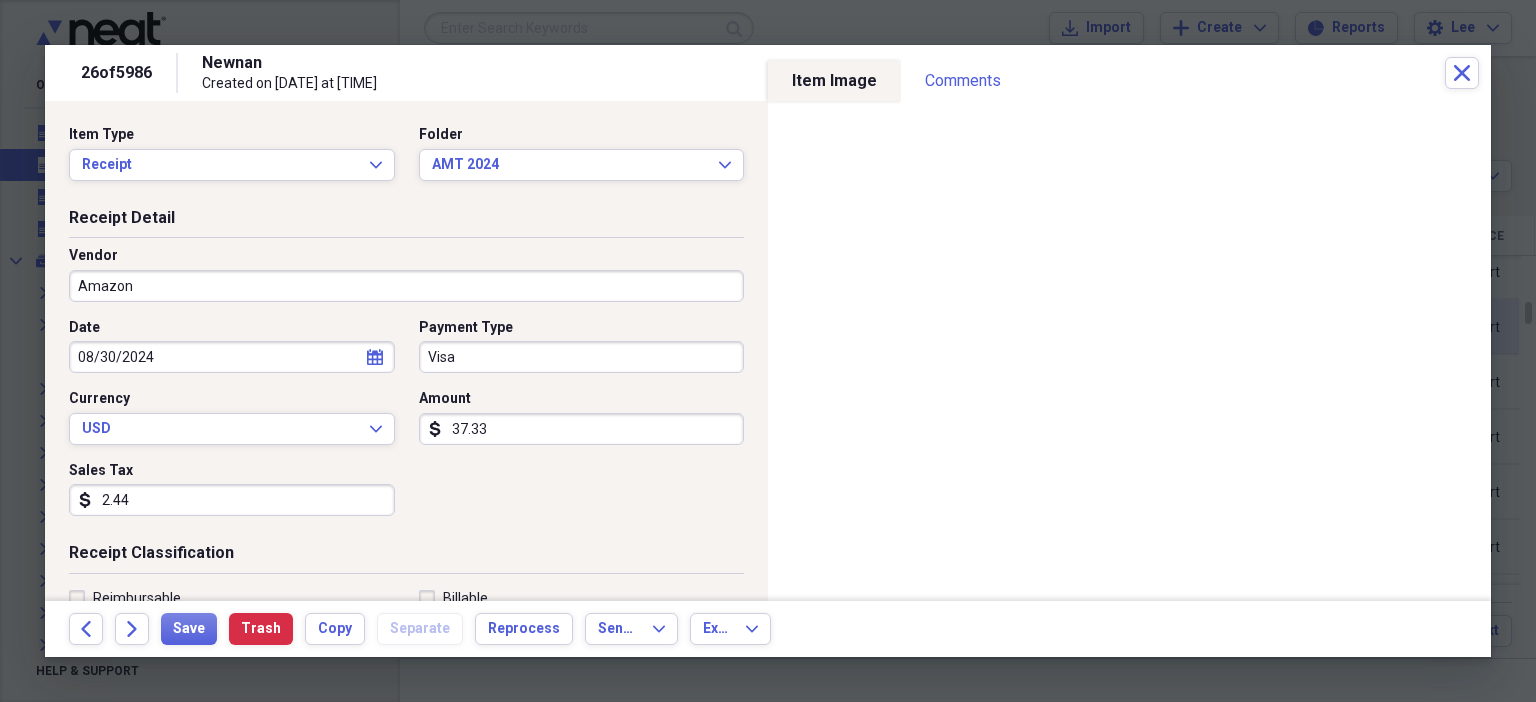 type on "Classroom Materials" 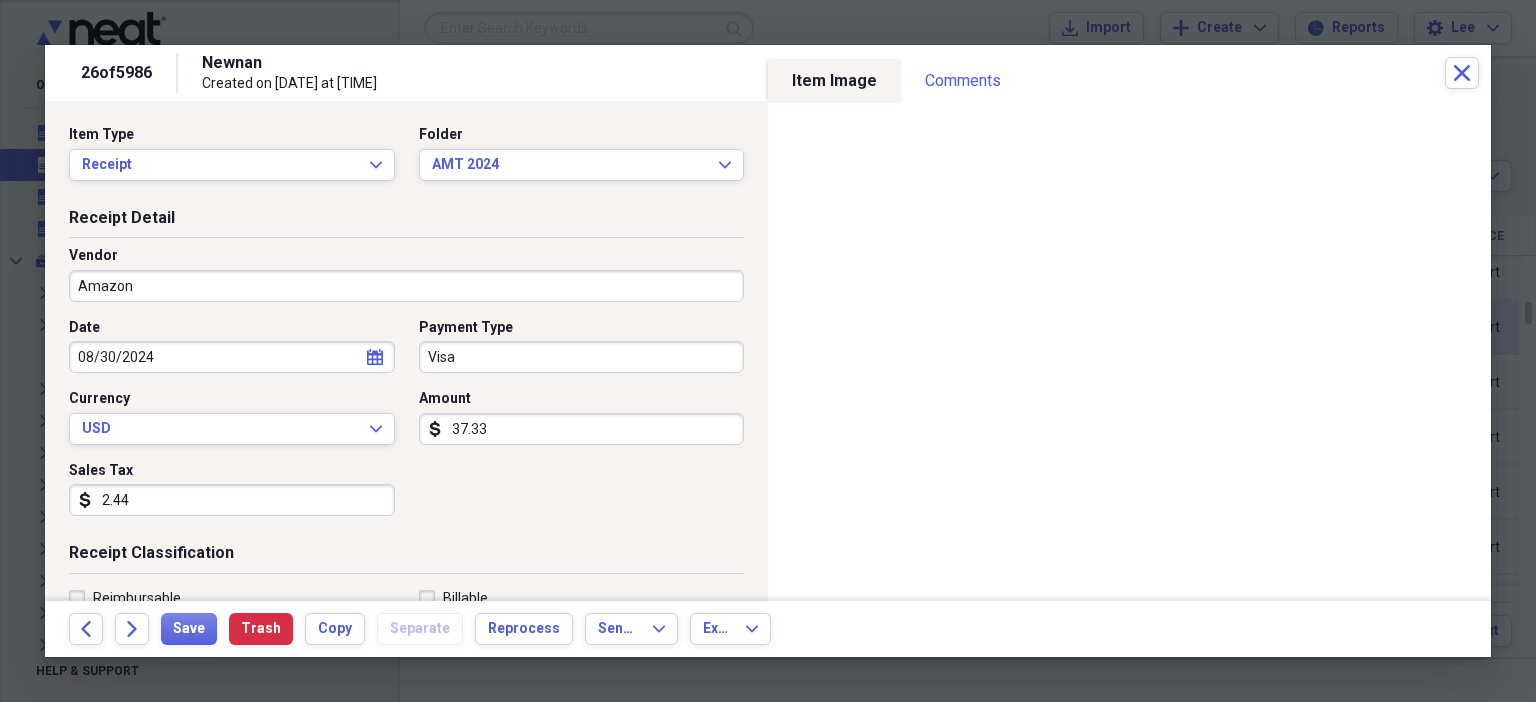 click on "2.44" at bounding box center (232, 500) 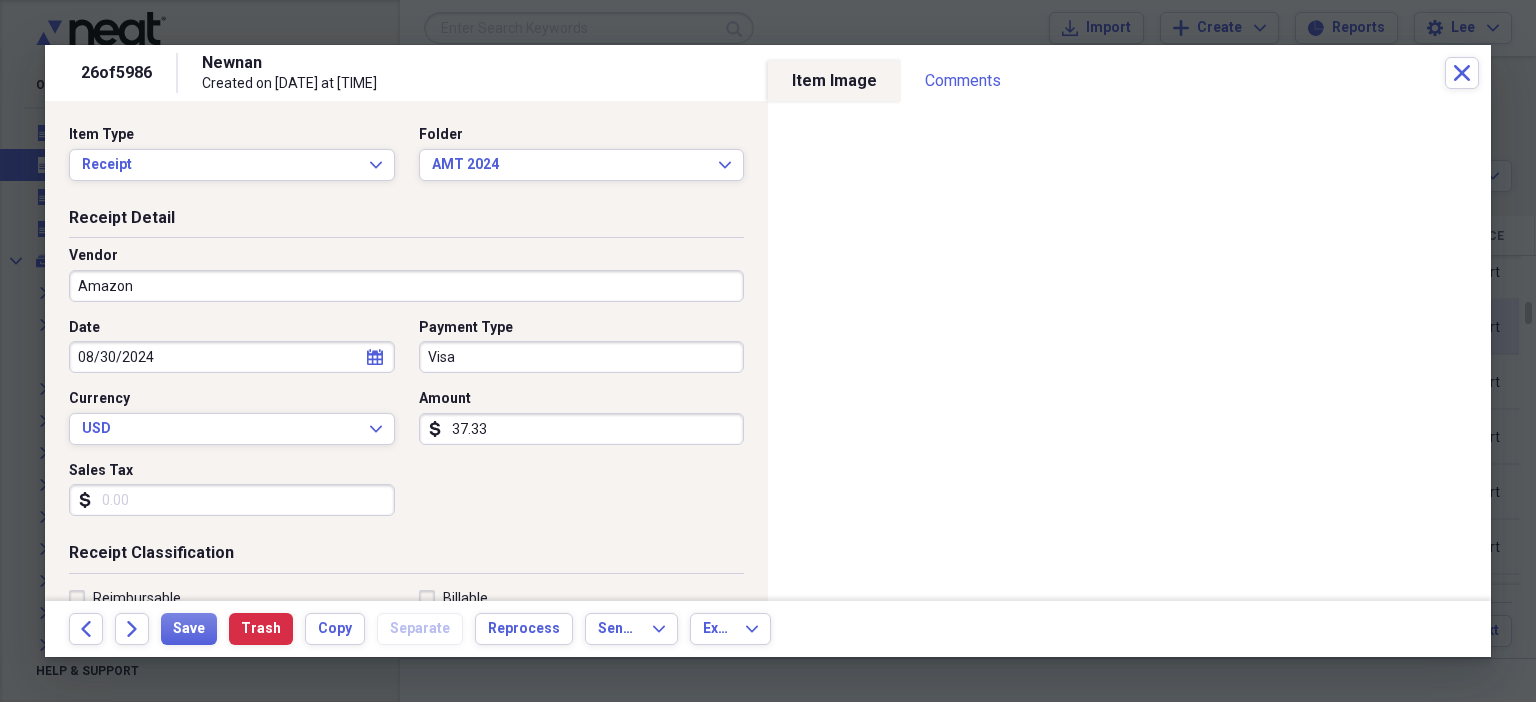 scroll, scrollTop: 436, scrollLeft: 0, axis: vertical 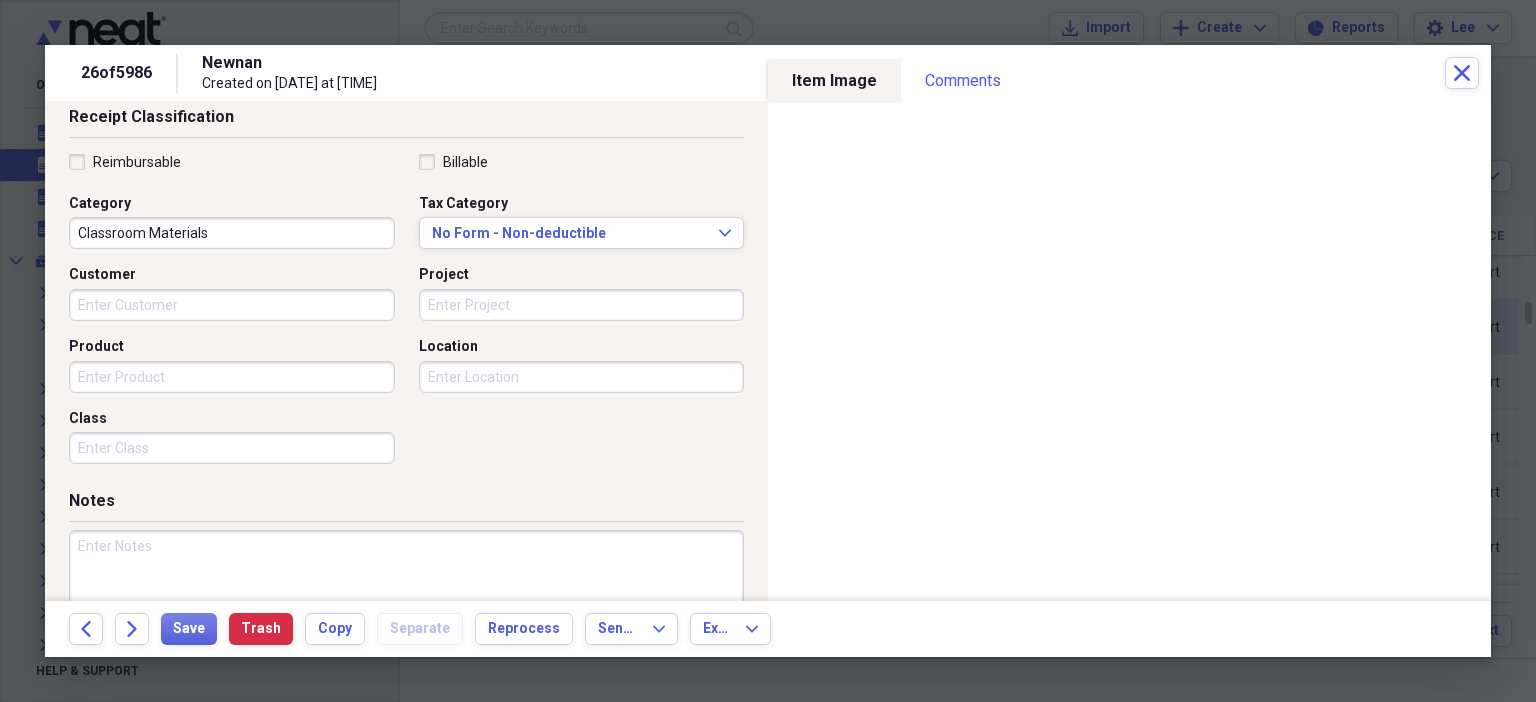 type 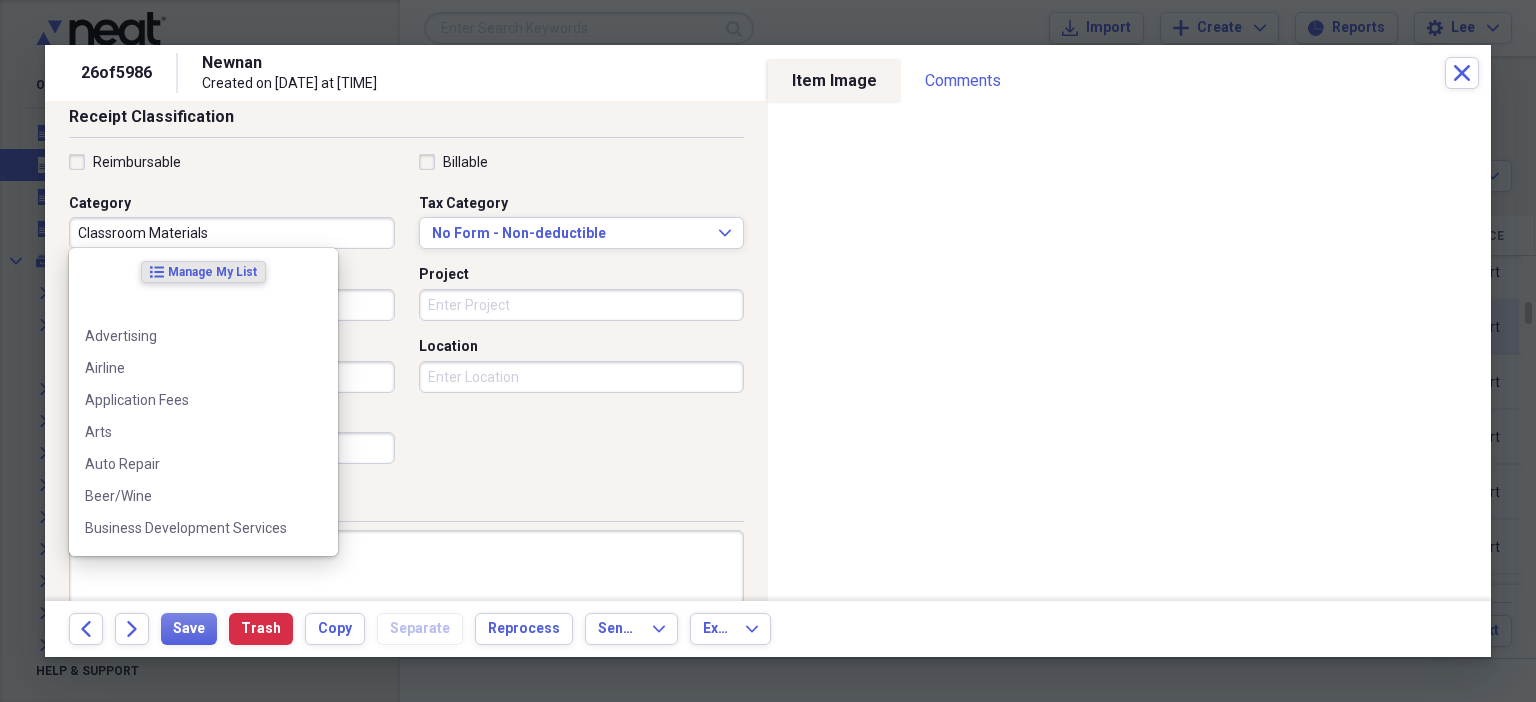 click on "Classroom Materials" at bounding box center [232, 233] 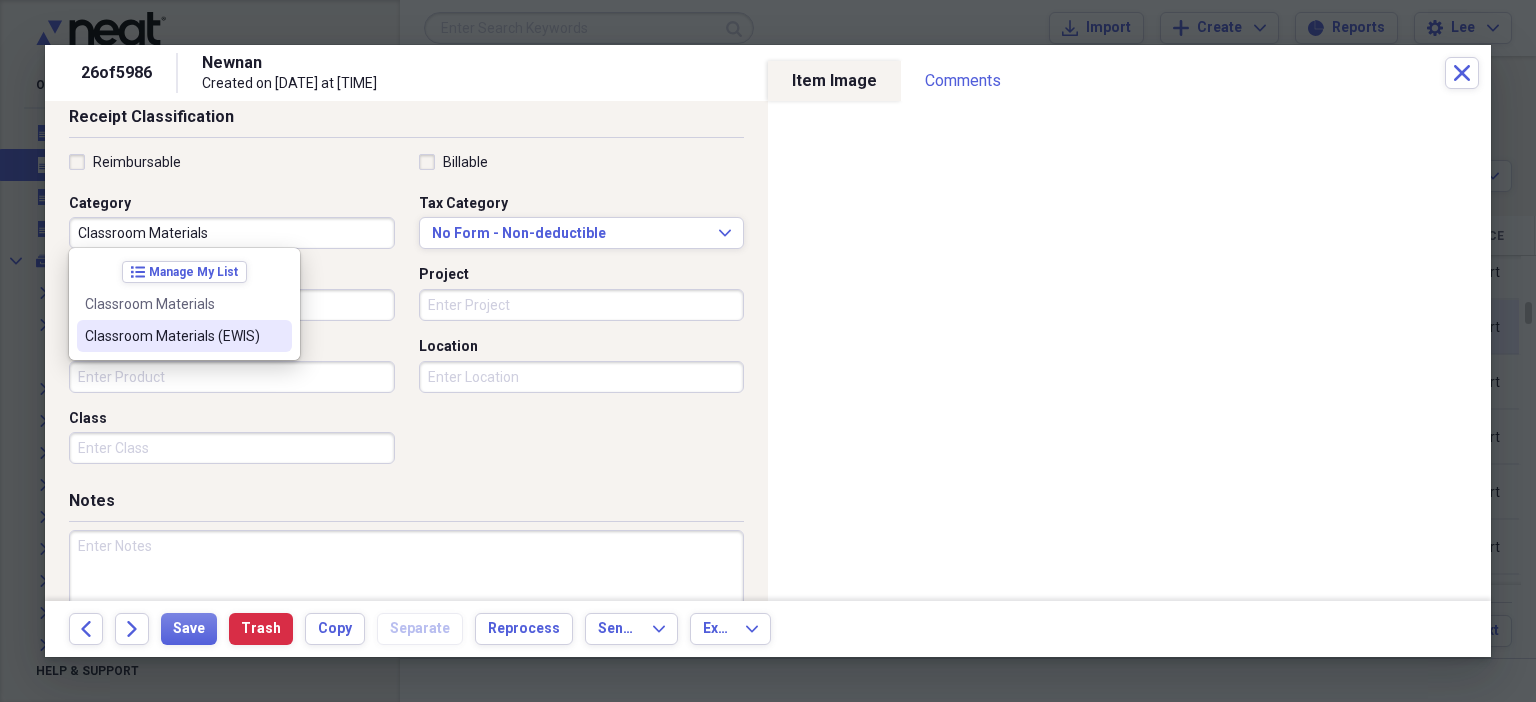 click on "Classroom Materials (EWIS)" at bounding box center (172, 336) 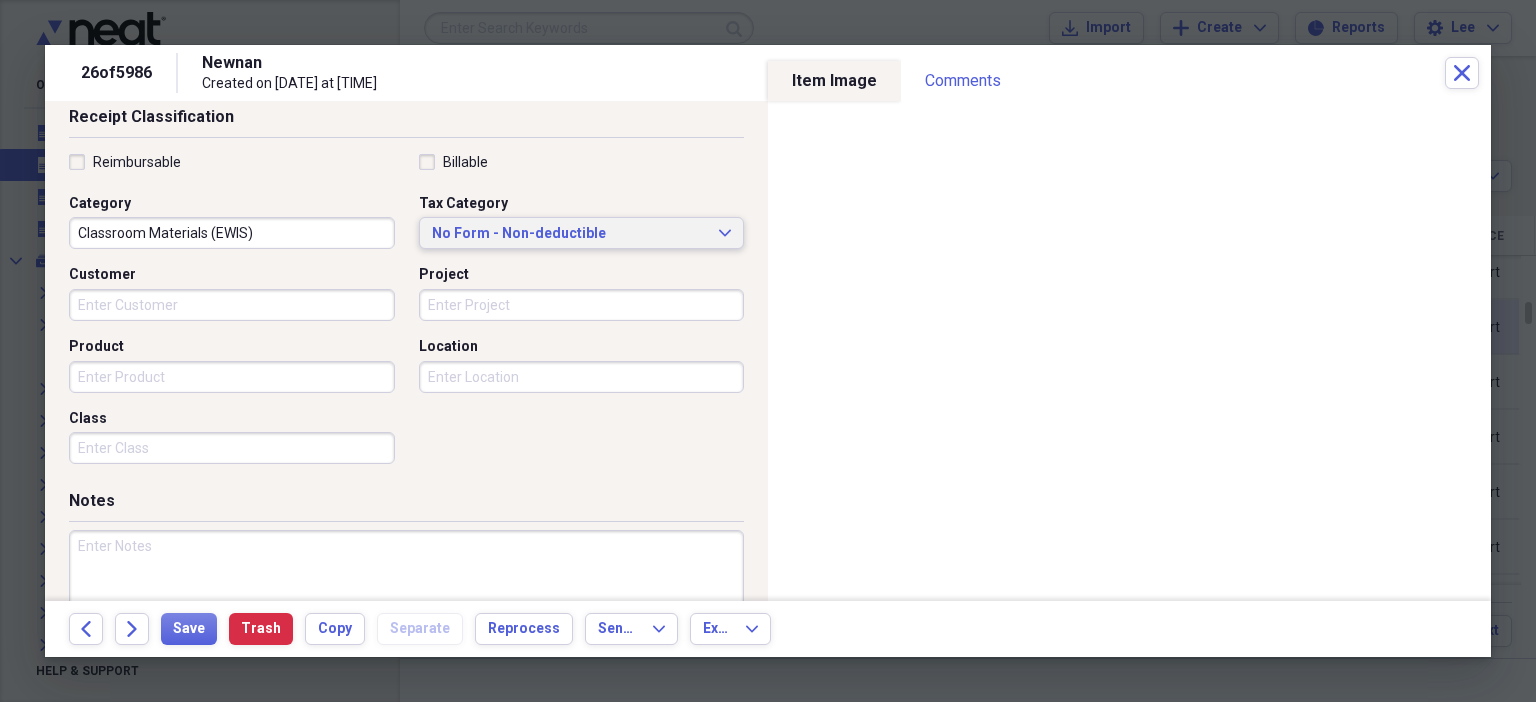 click on "No Form - Non-deductible" at bounding box center [570, 234] 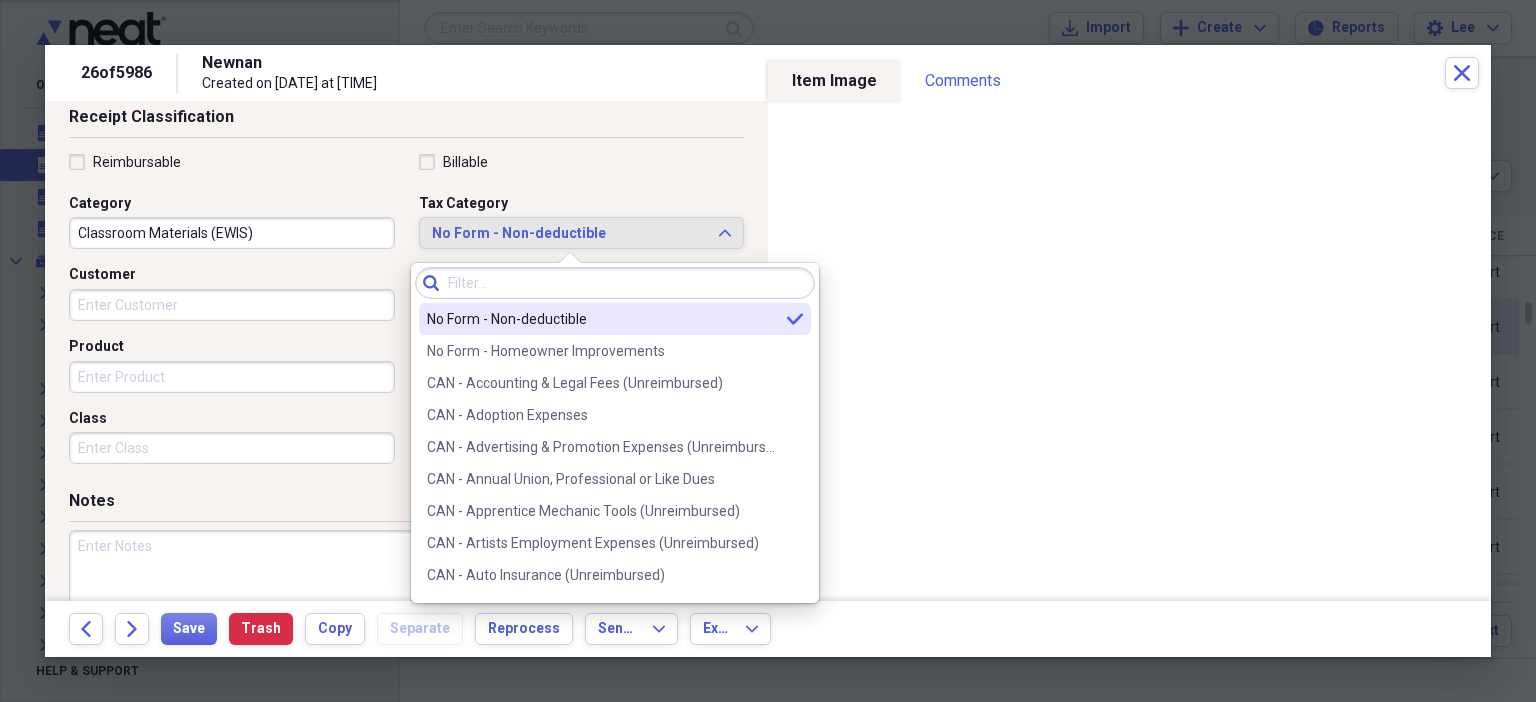 click 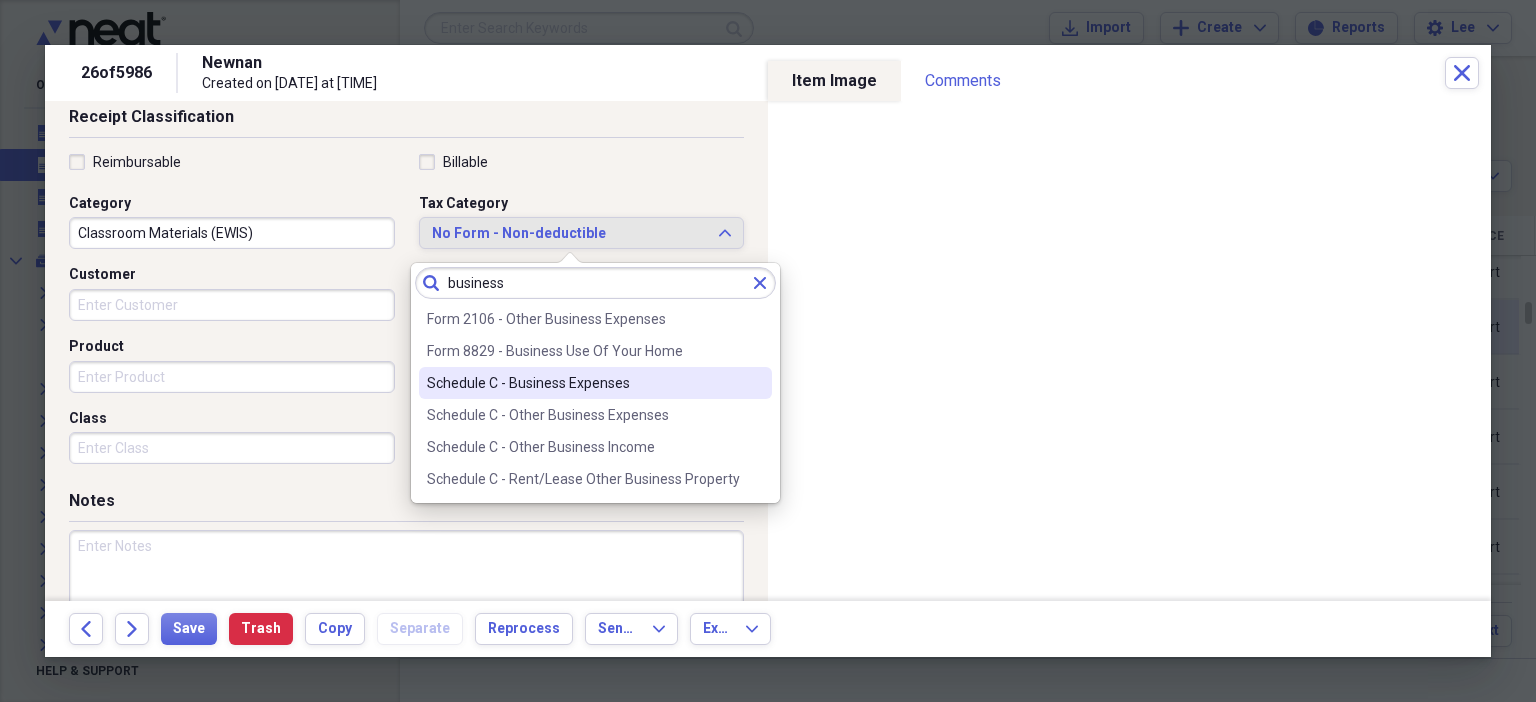 type on "business" 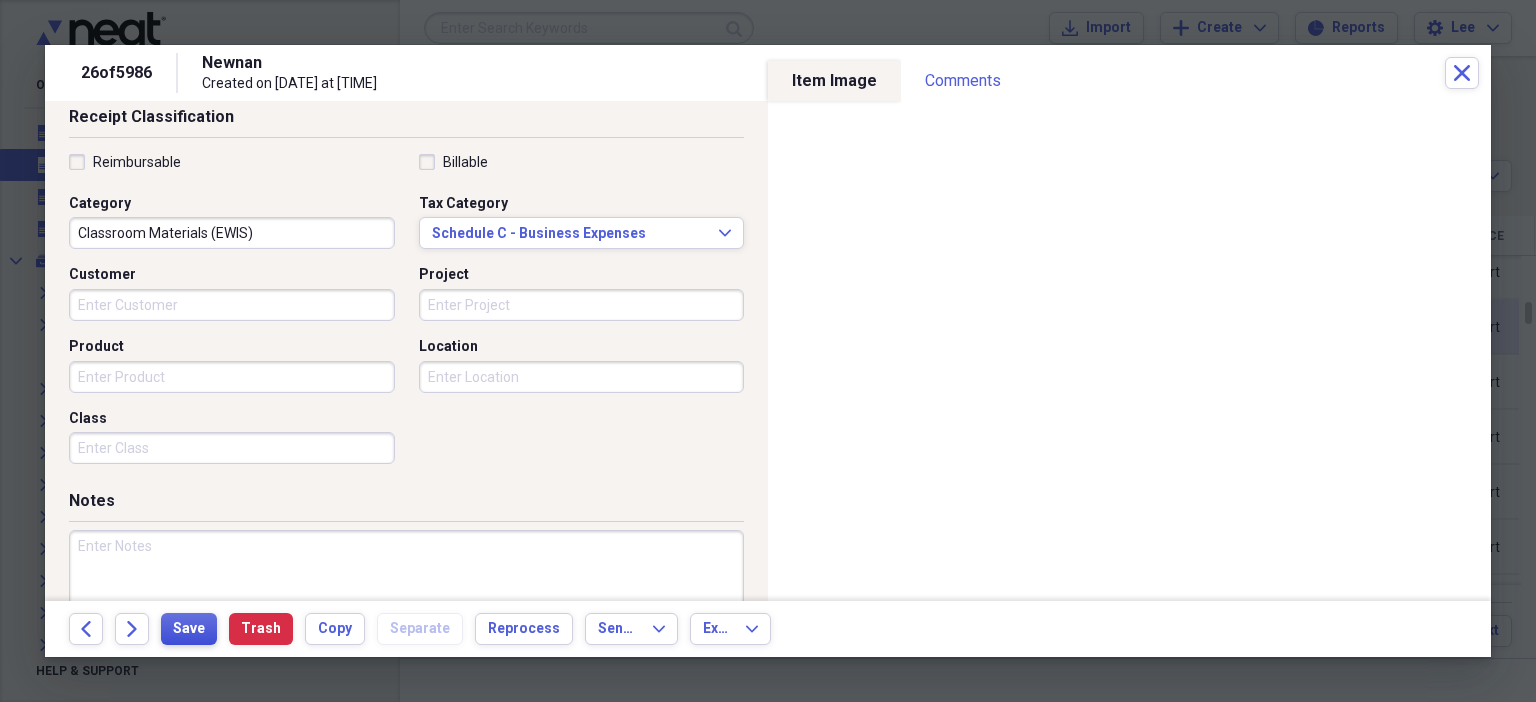 click on "Save" at bounding box center (189, 629) 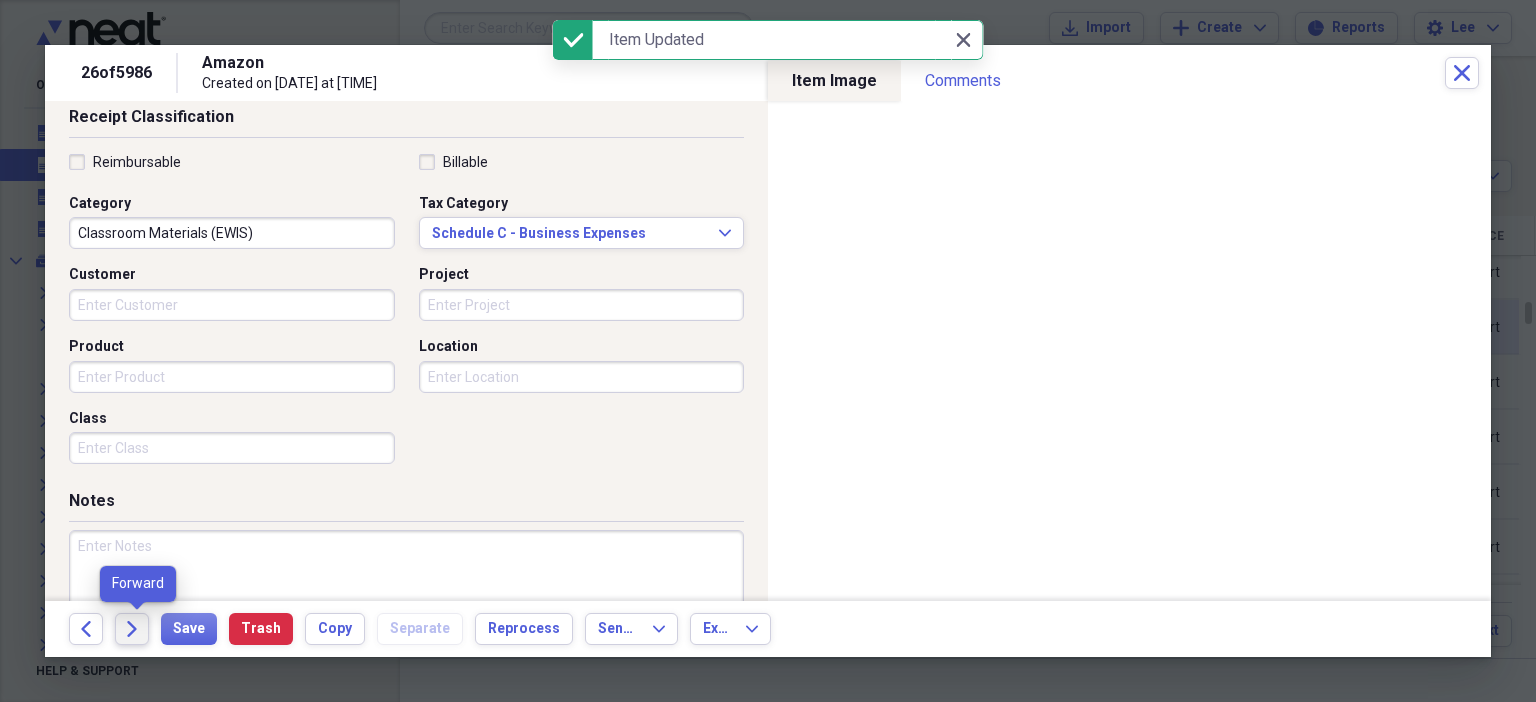 click on "Forward" 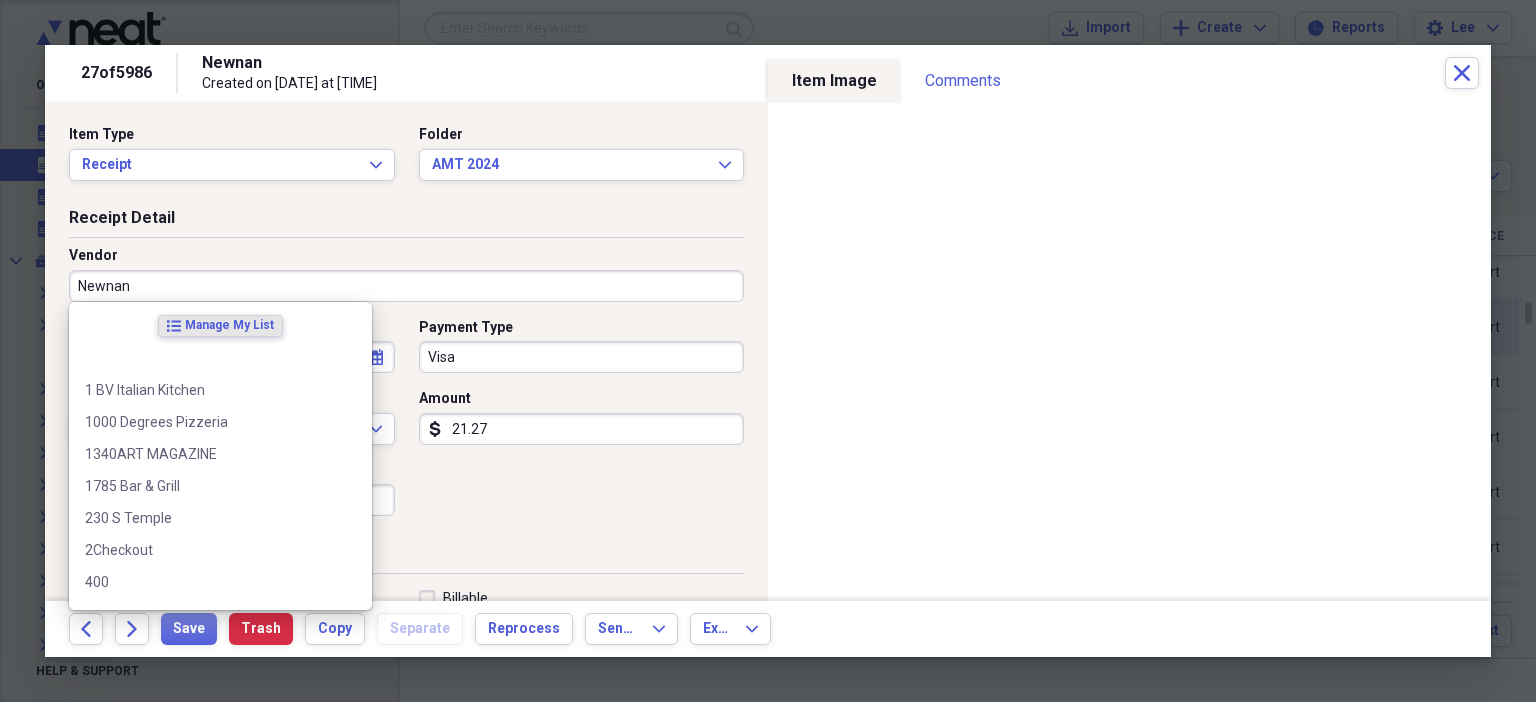 click on "Newnan" at bounding box center (406, 286) 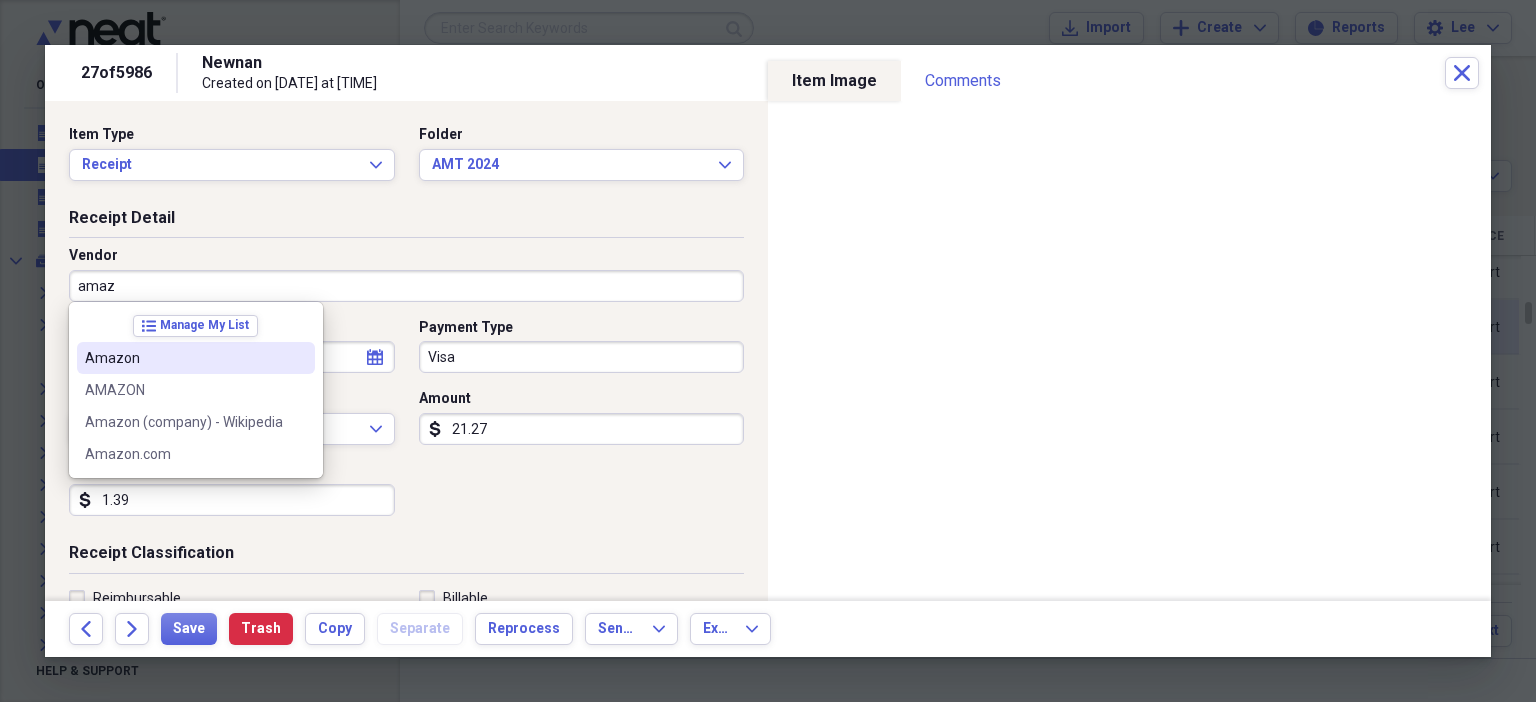 click on "Amazon" at bounding box center [184, 358] 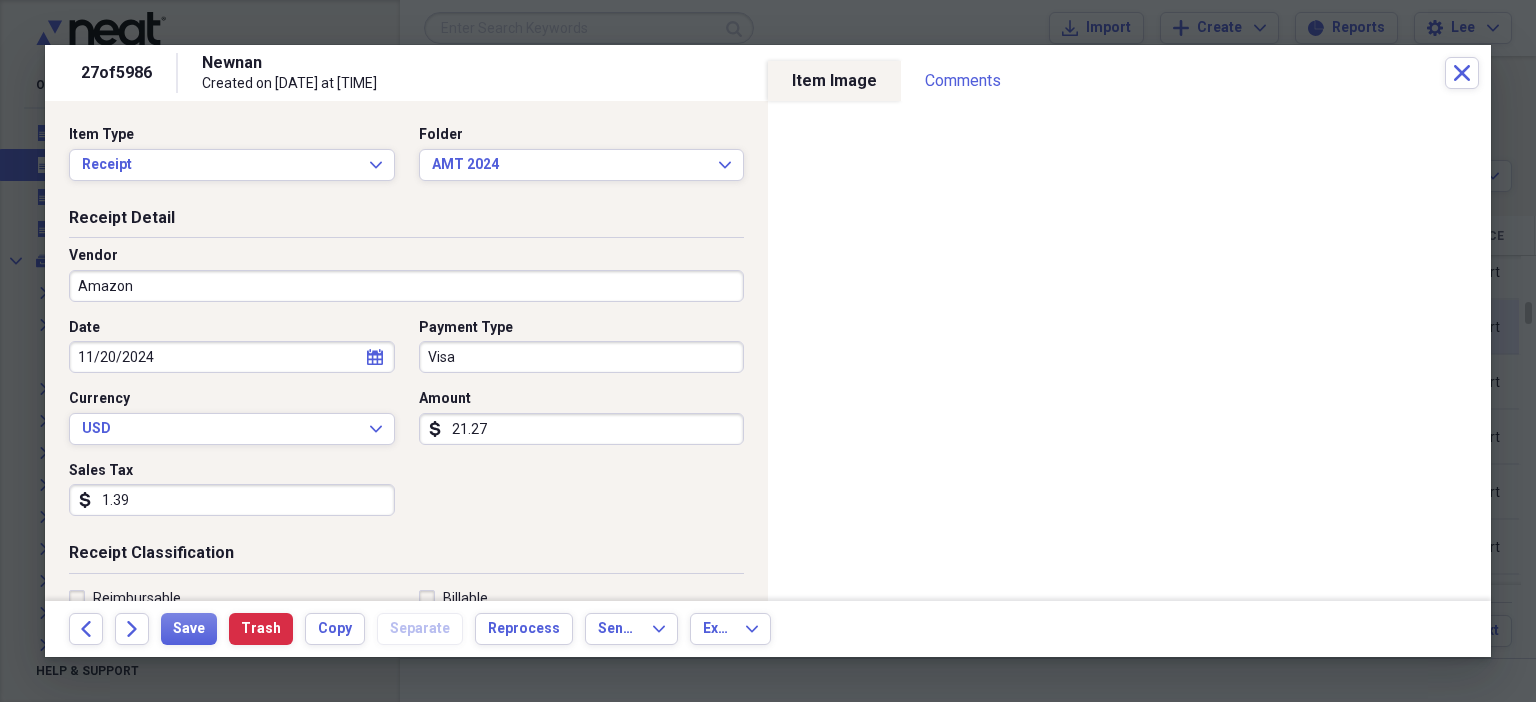 type on "Classroom Materials" 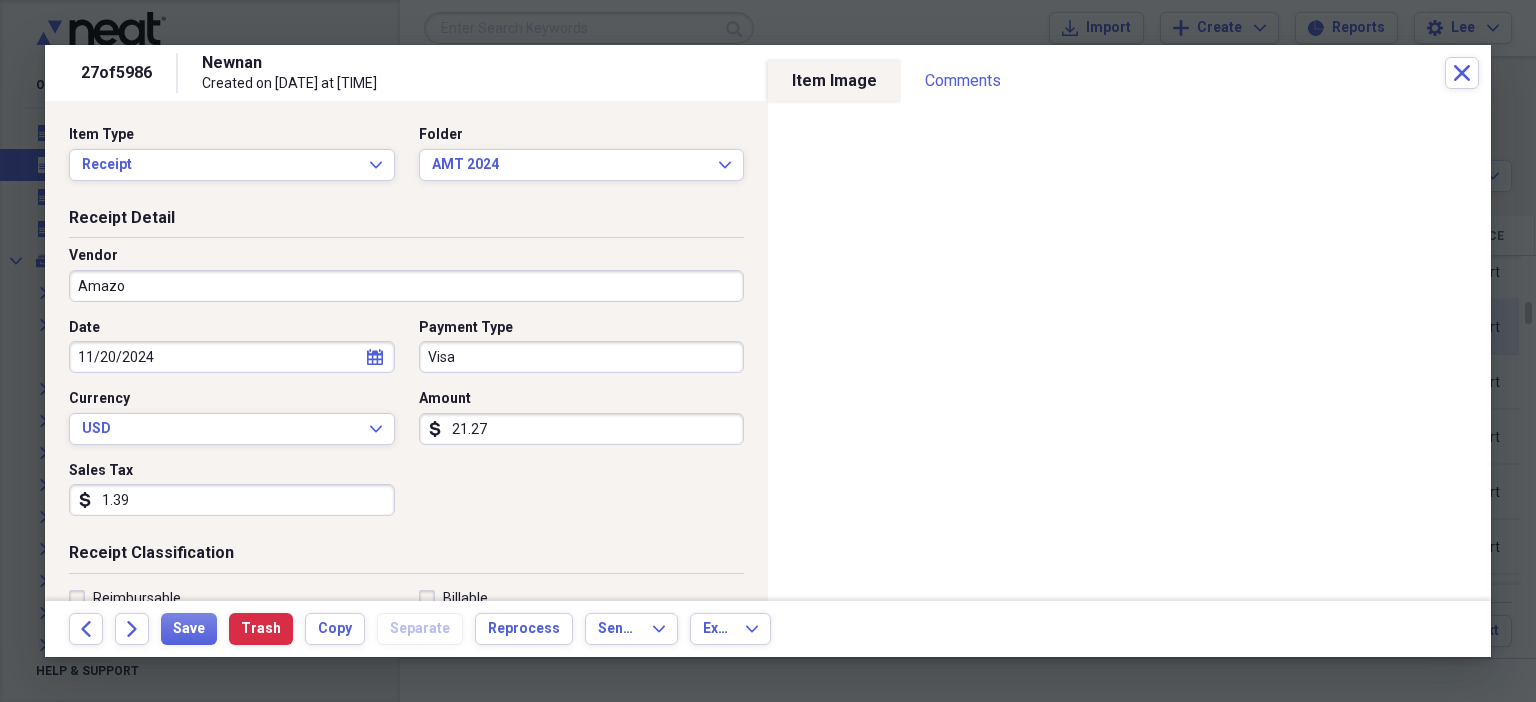 type on "Amazon" 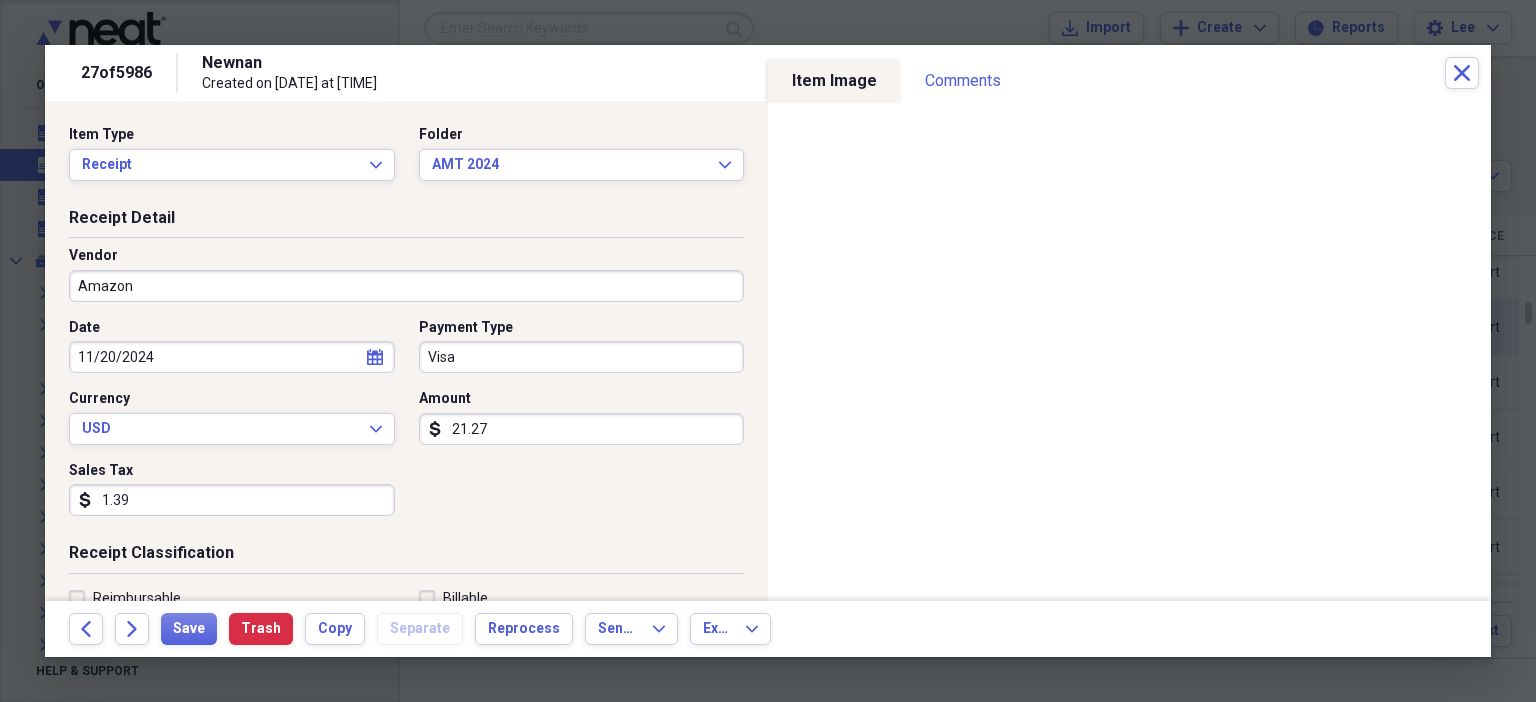 click on "1.39" at bounding box center (232, 500) 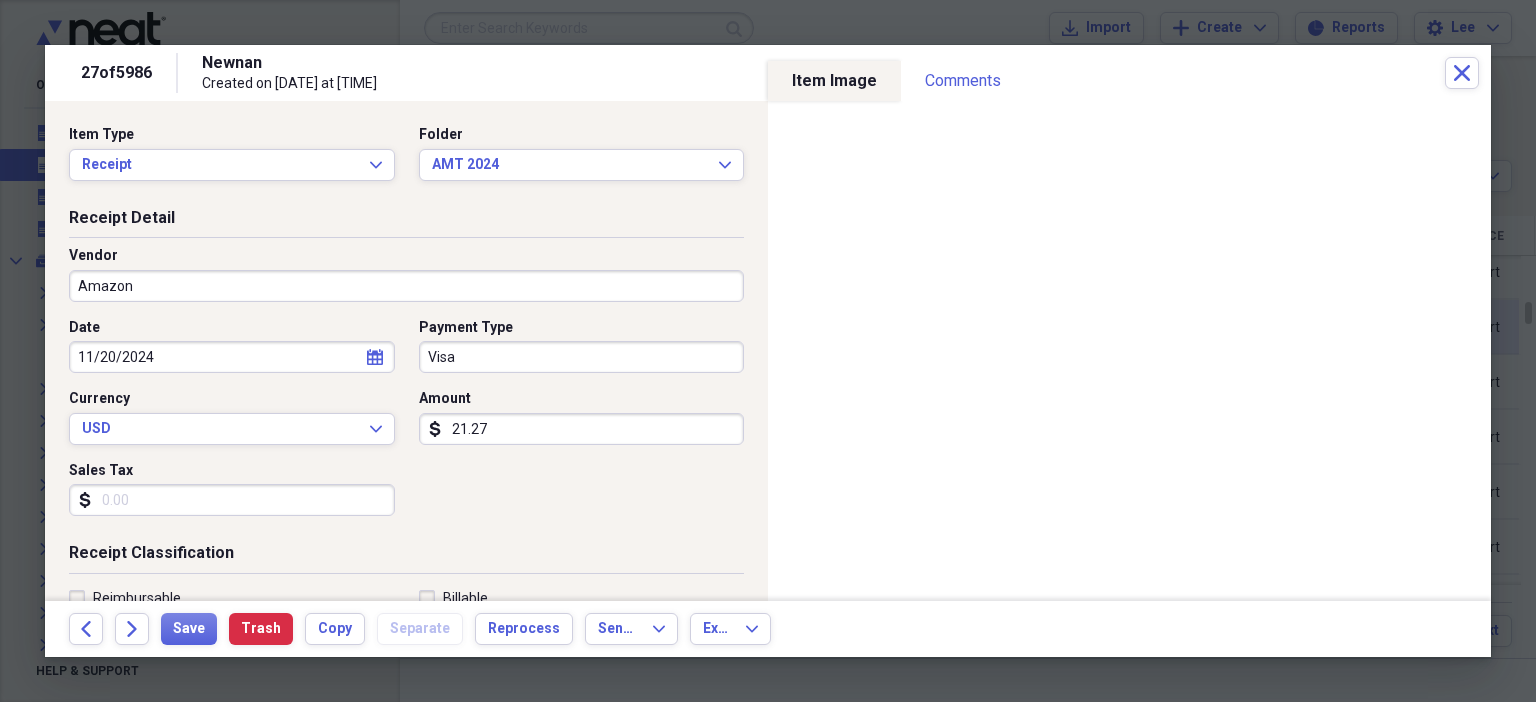 scroll, scrollTop: 436, scrollLeft: 0, axis: vertical 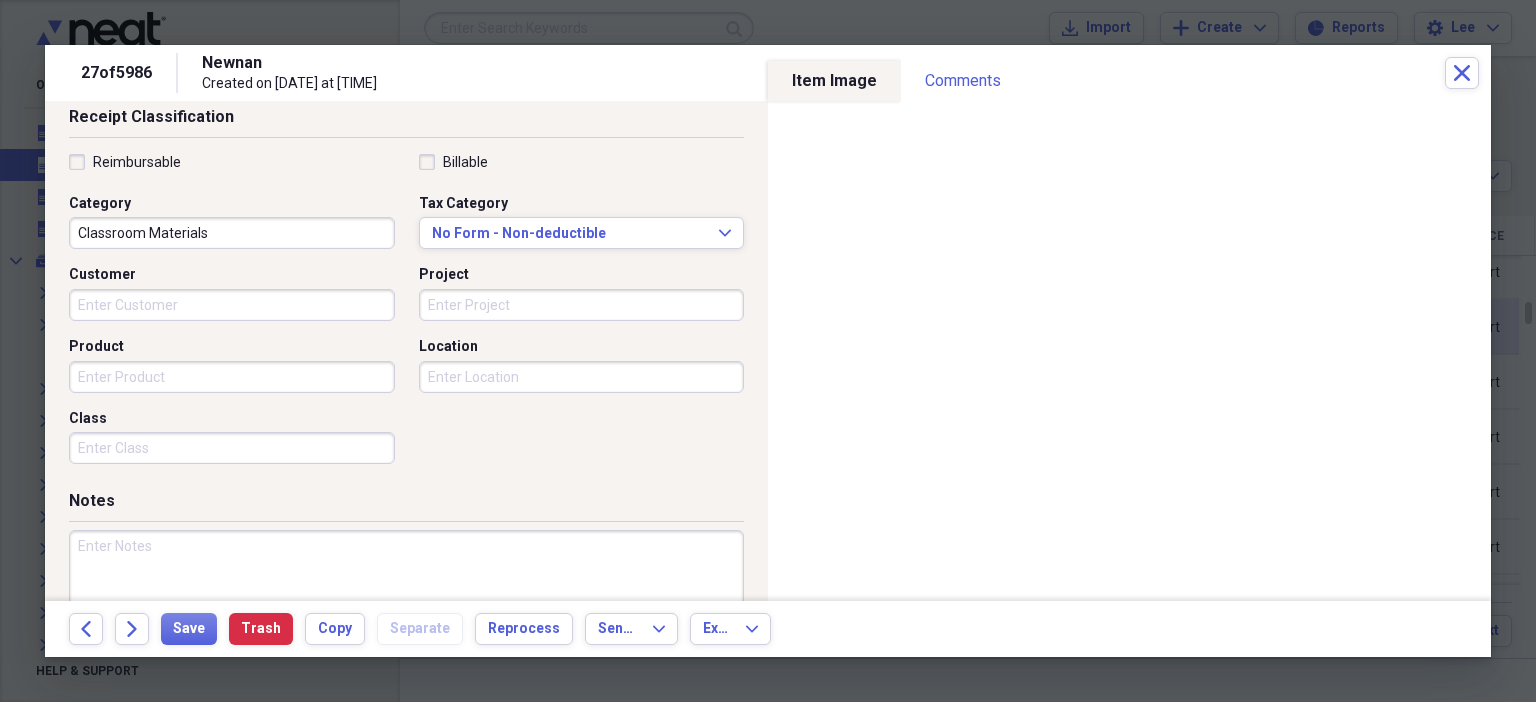 type 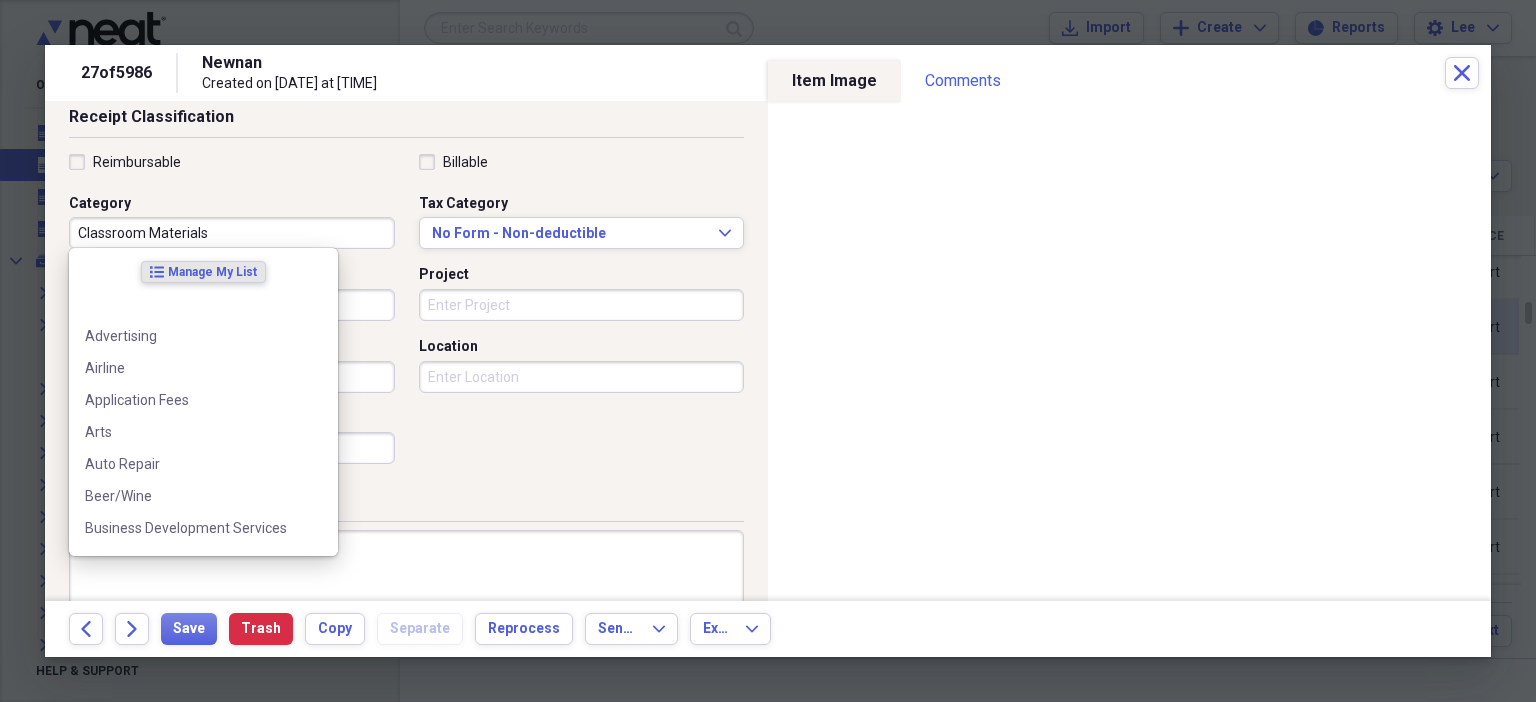 click on "Classroom Materials" at bounding box center (232, 233) 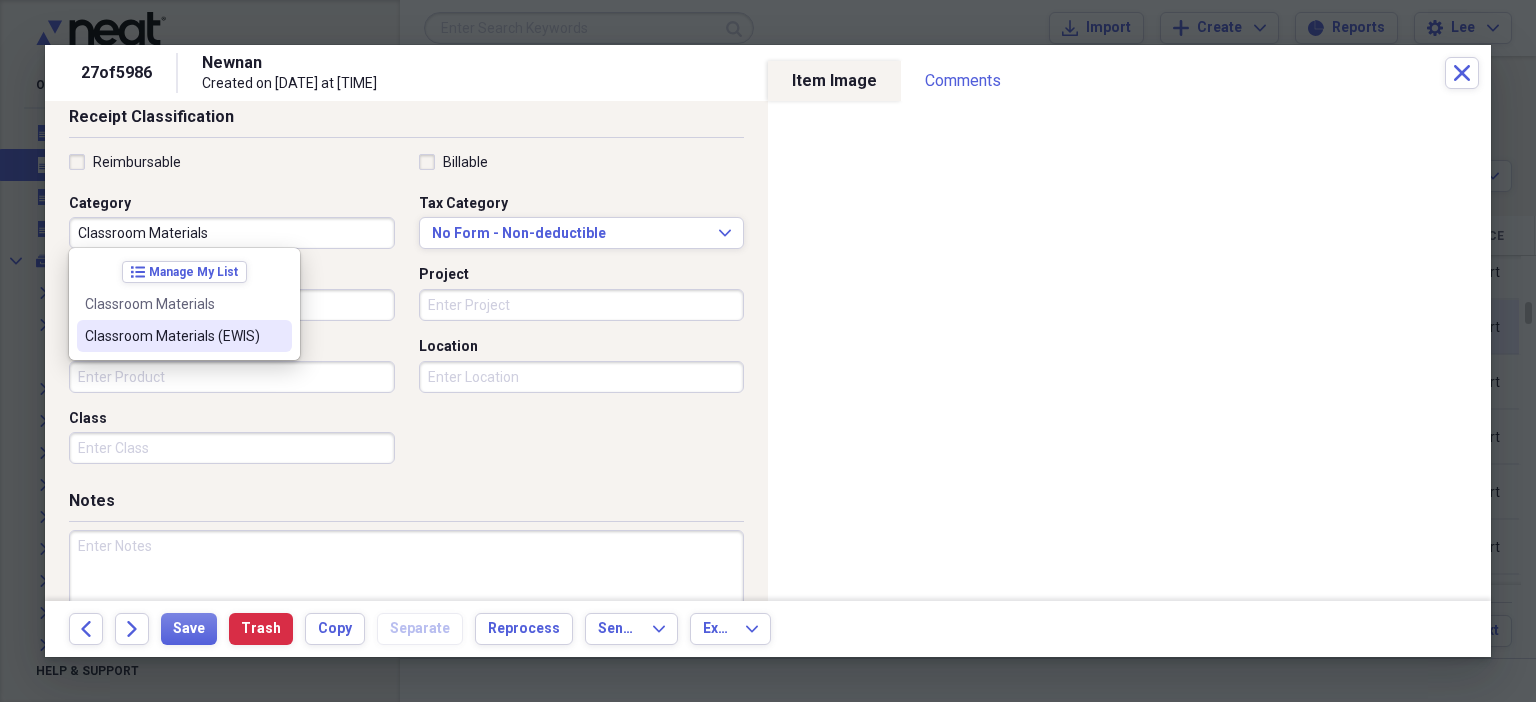 click on "Classroom Materials (EWIS)" at bounding box center [184, 336] 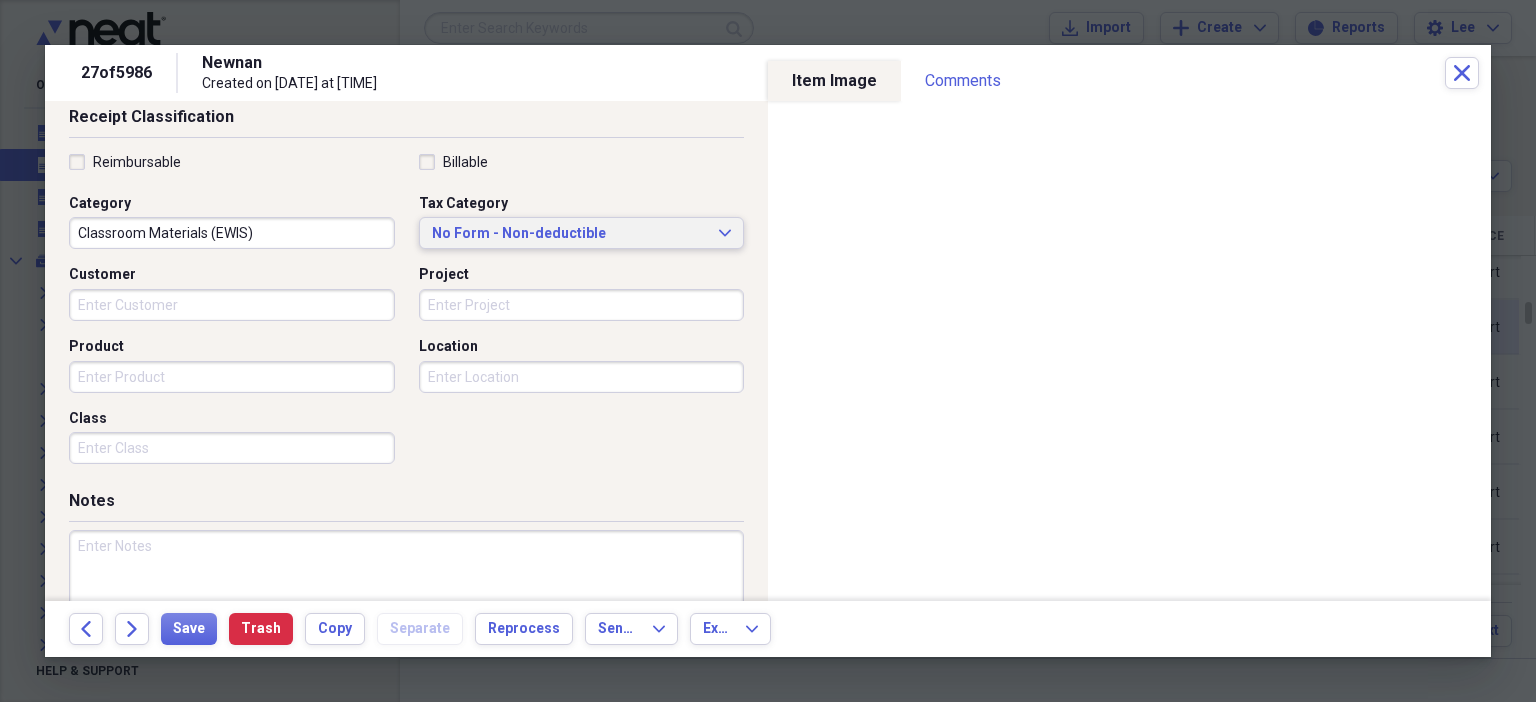 click on "No Form - Non-deductible" at bounding box center [570, 234] 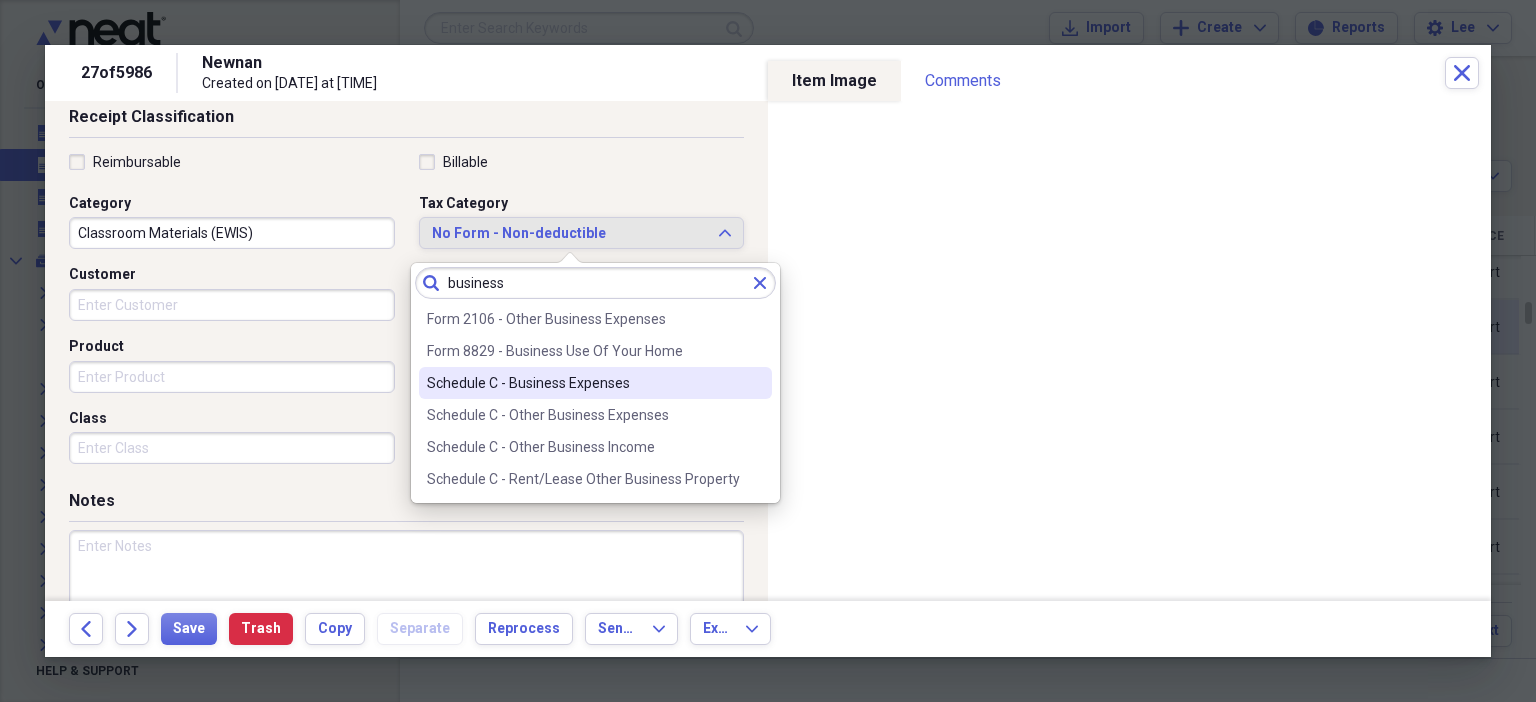 type on "business" 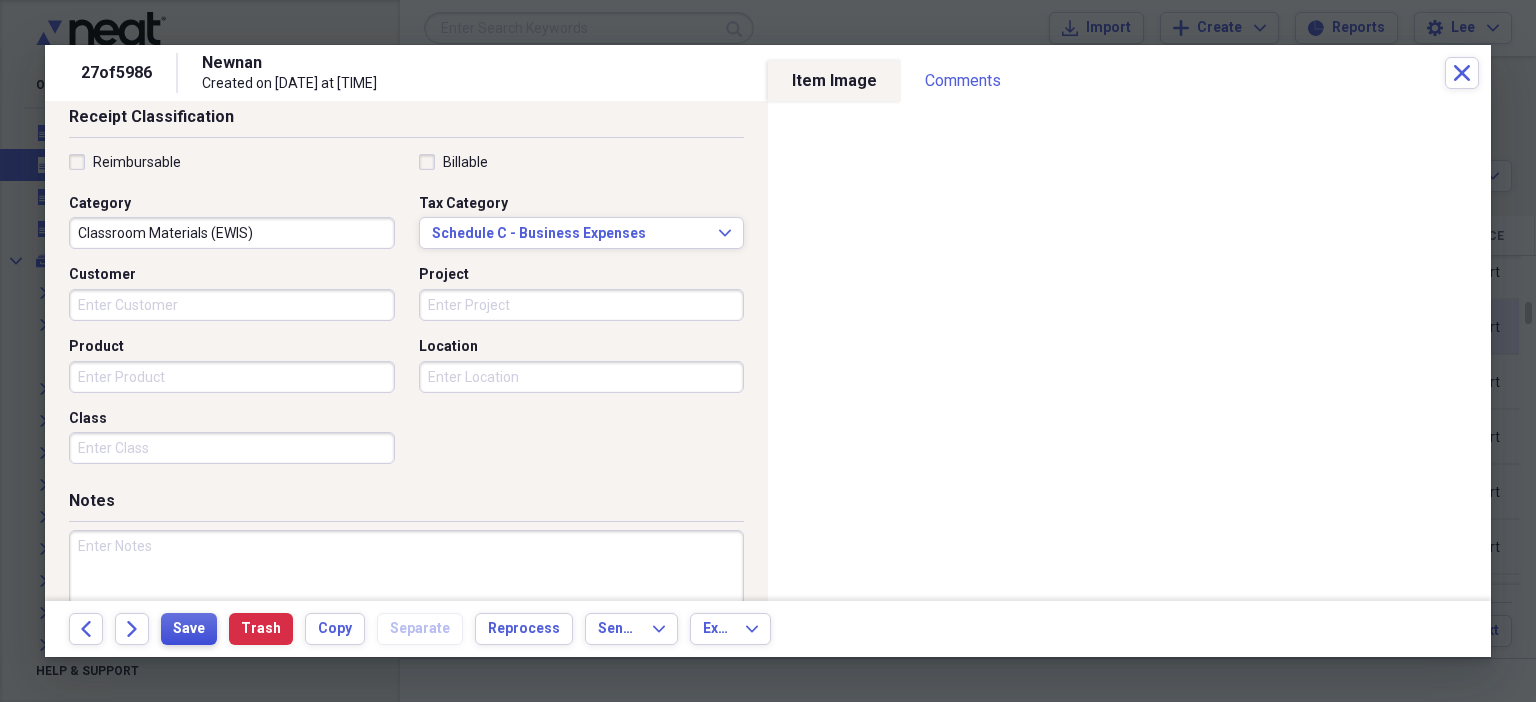 click on "Save" at bounding box center (189, 629) 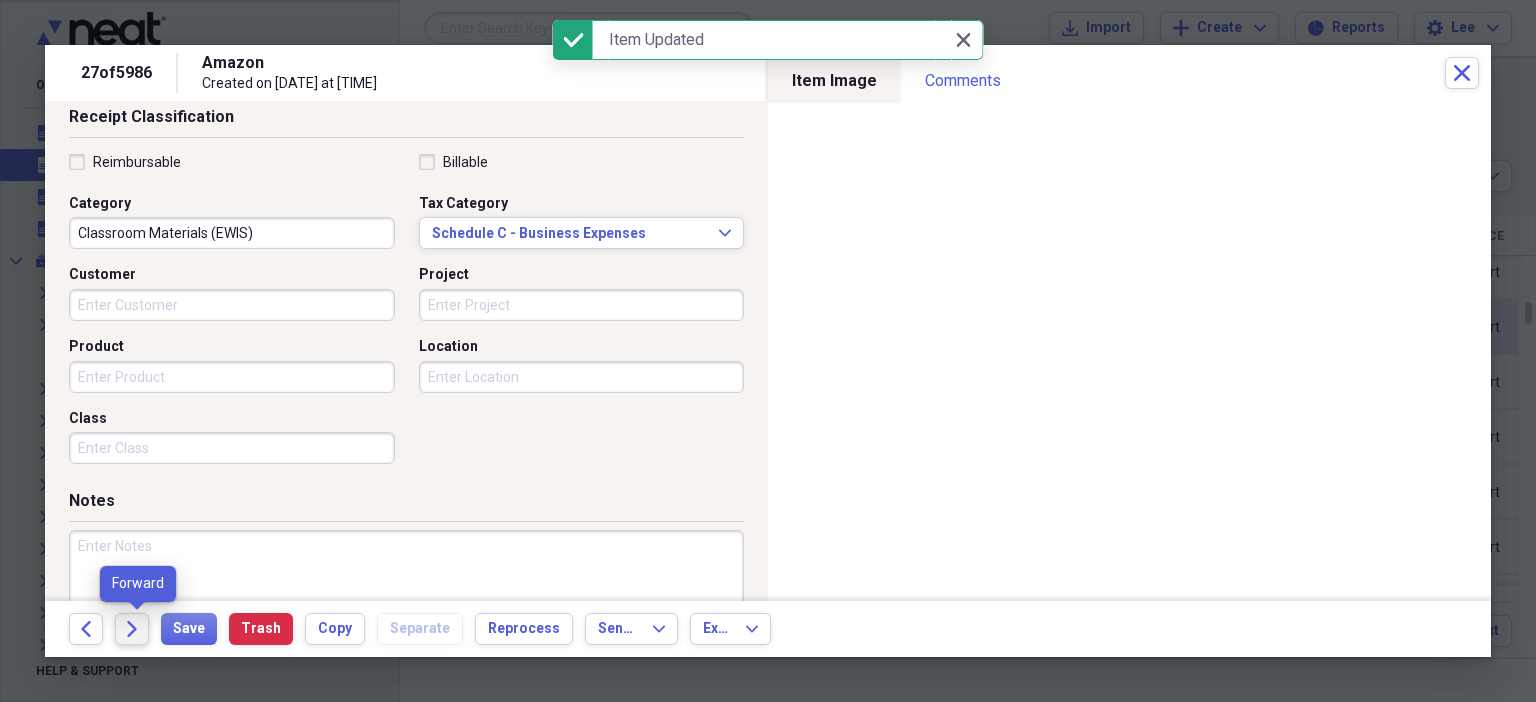 click on "Forward" 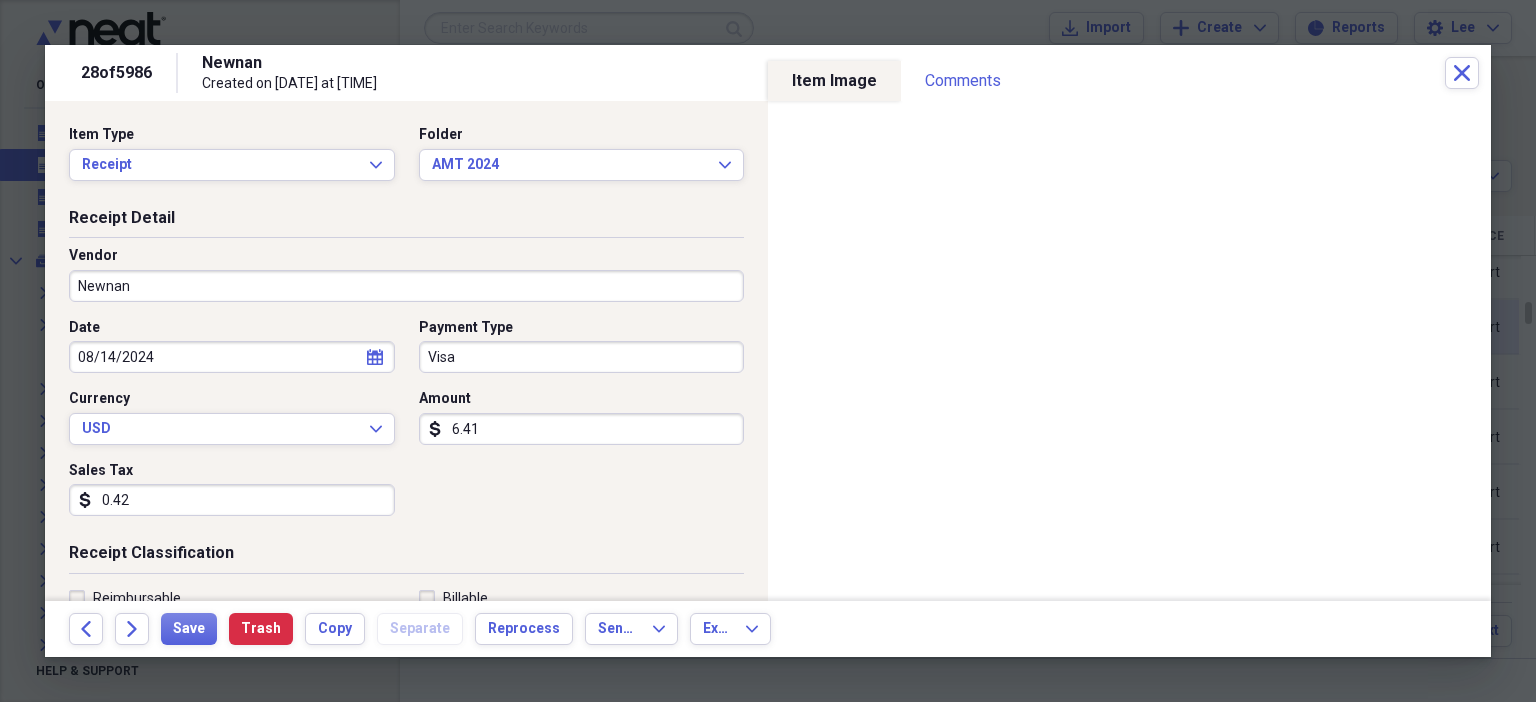 click on "Newnan" at bounding box center (406, 286) 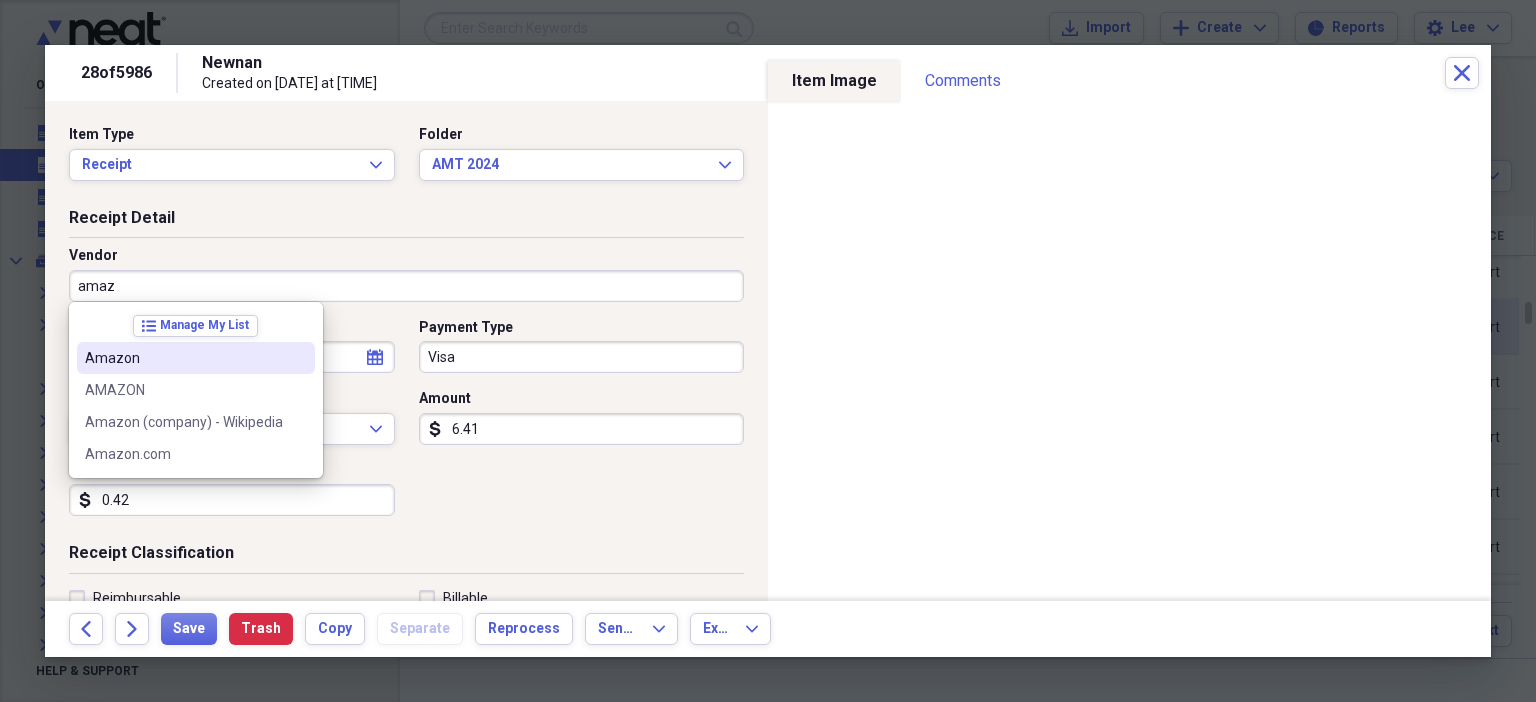 click on "Amazon" at bounding box center [196, 358] 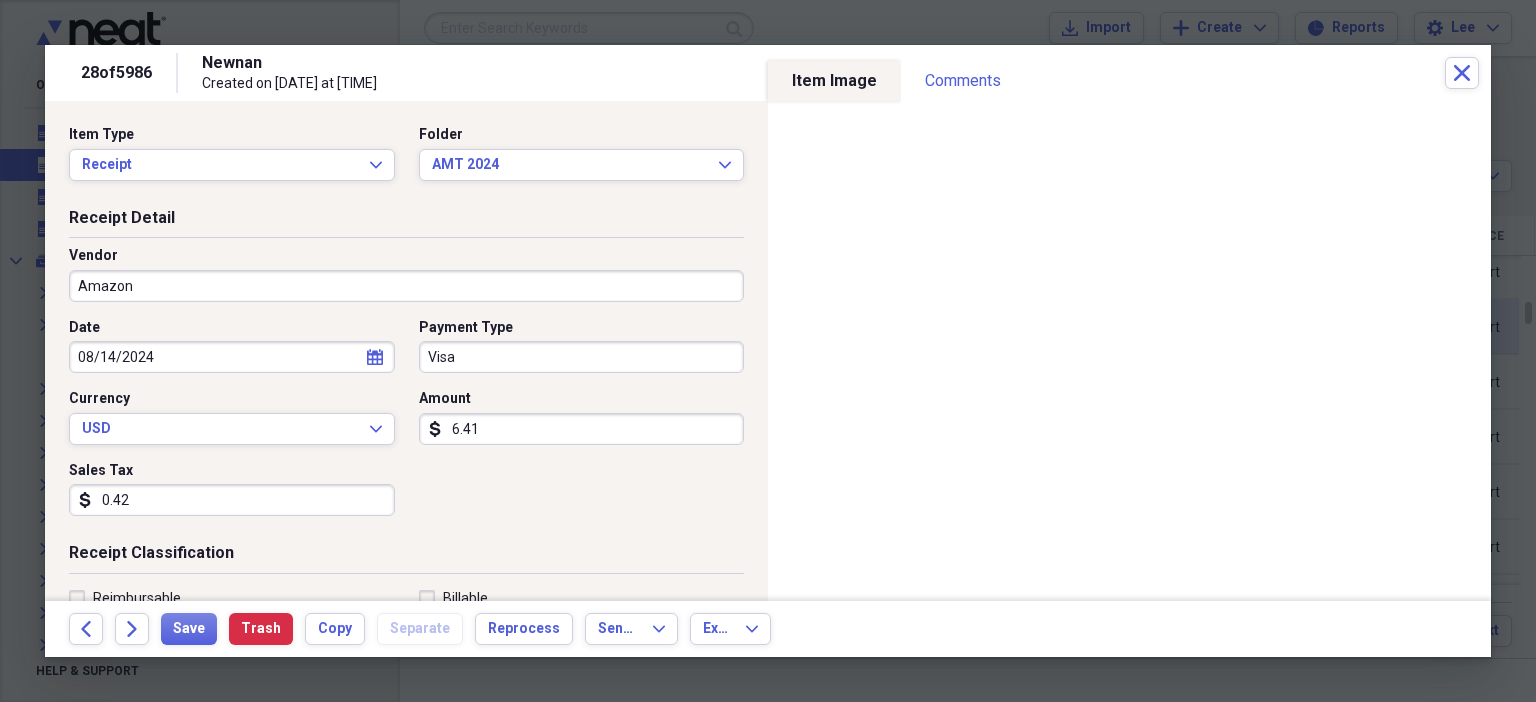 type on "Classroom Materials" 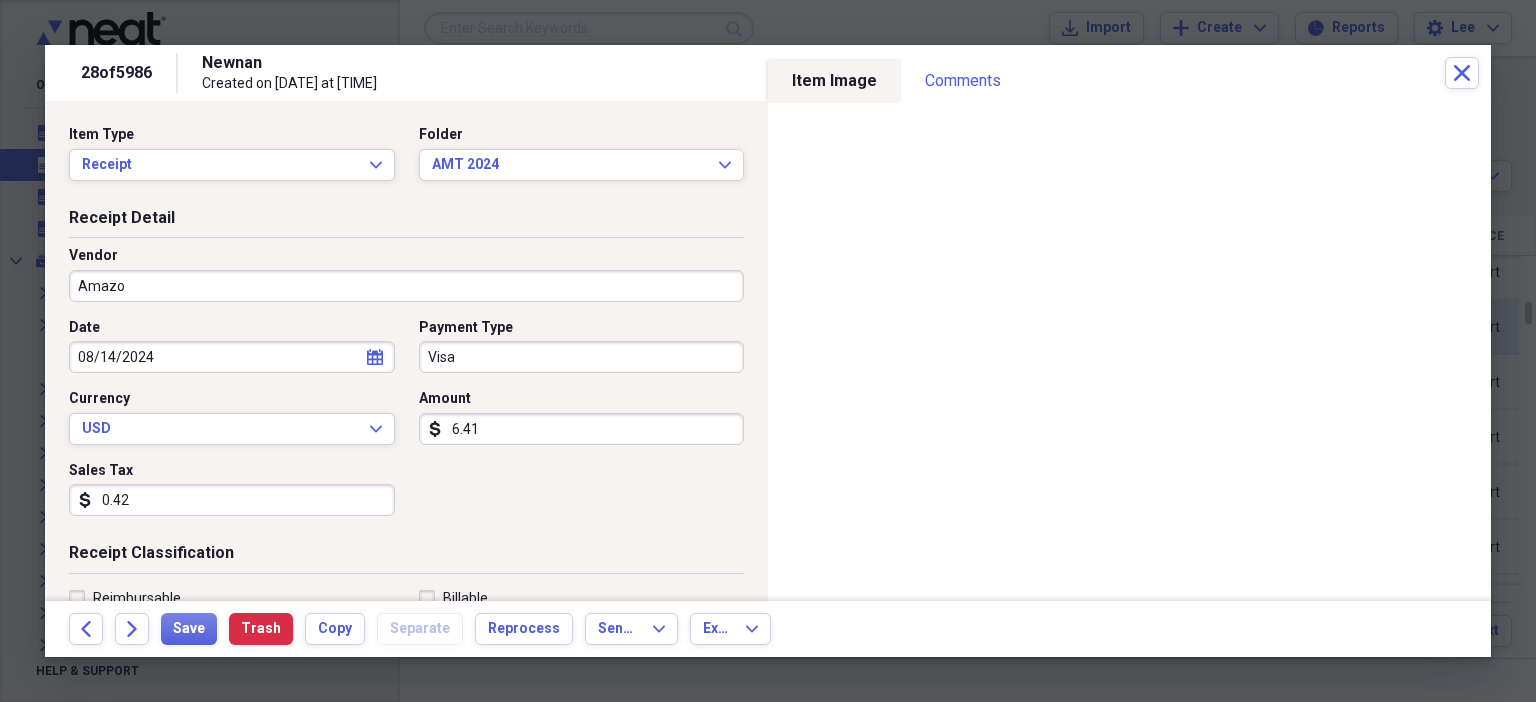 type on "Amazon" 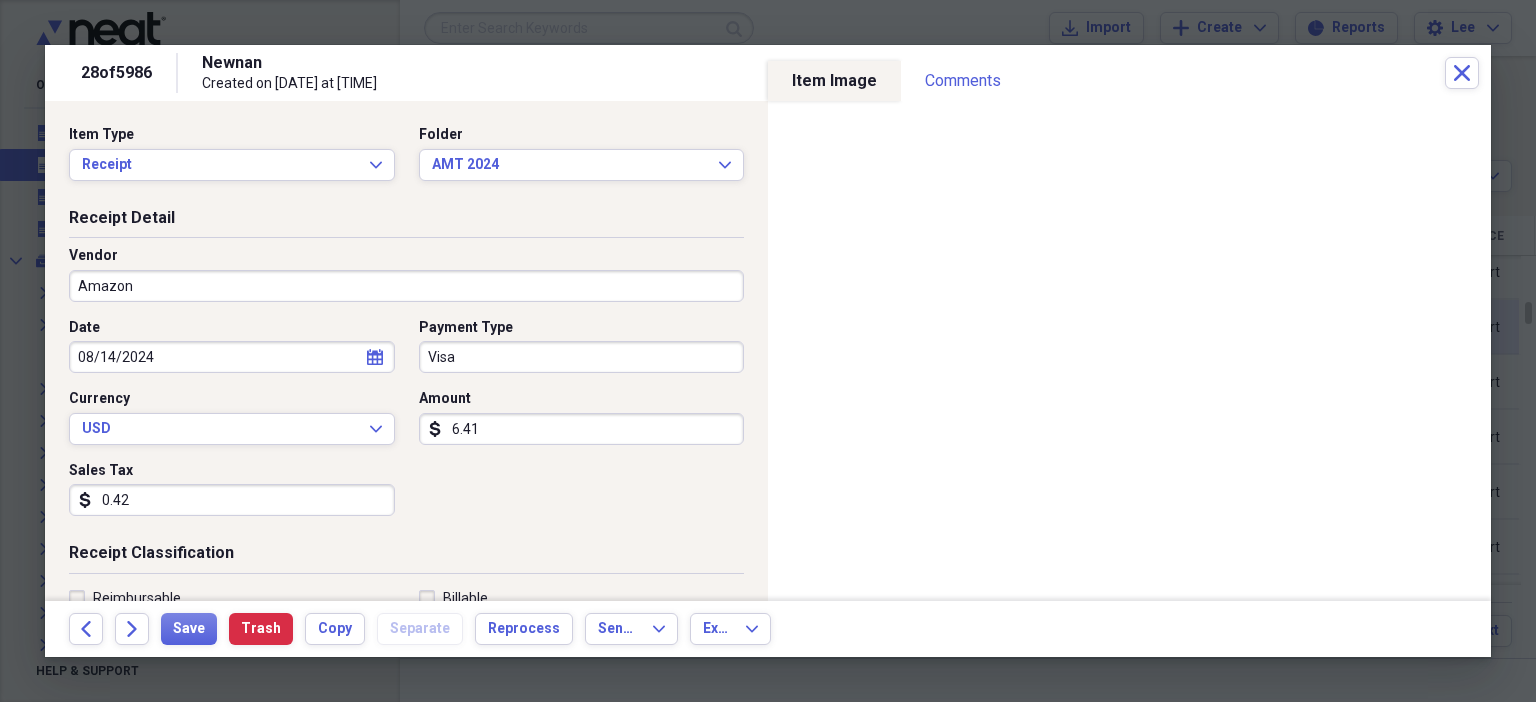 click on "0.42" at bounding box center (232, 500) 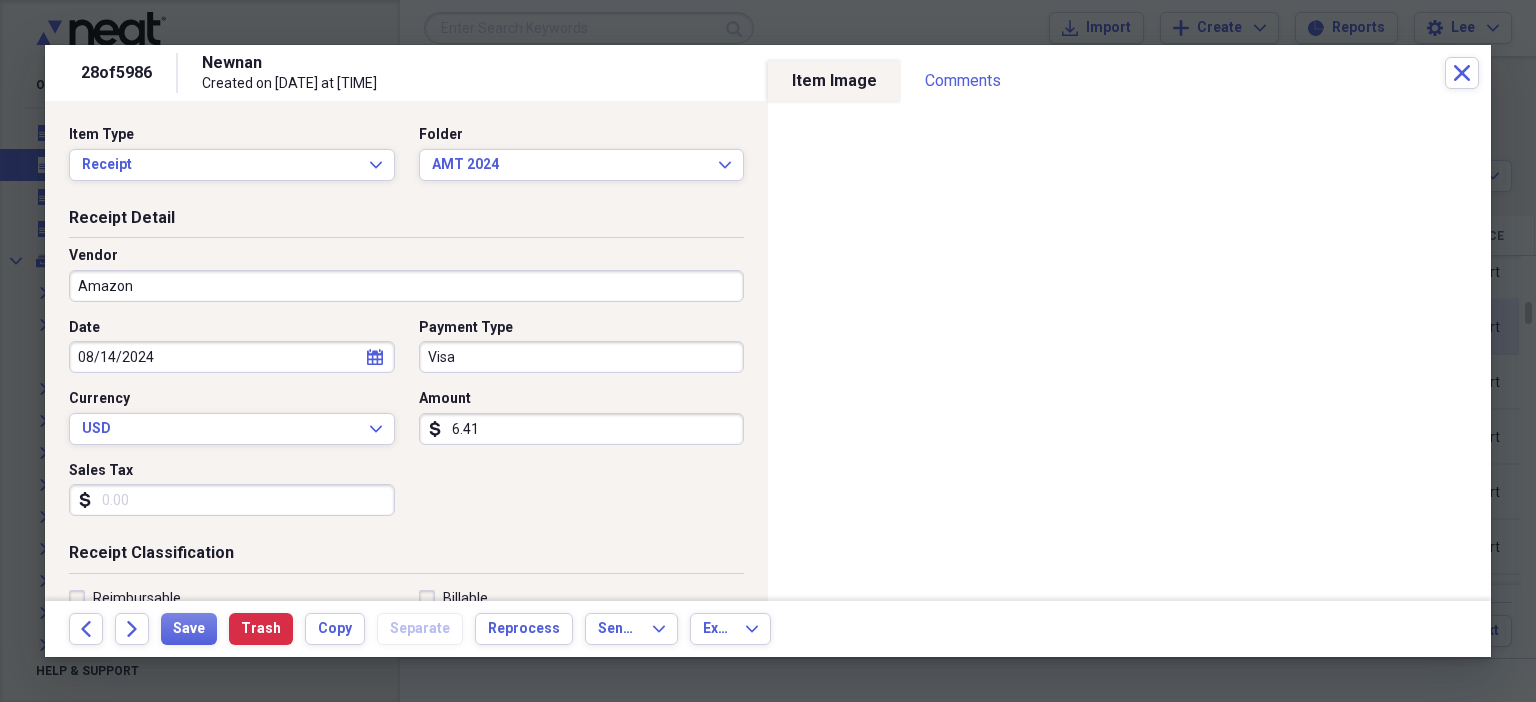 scroll, scrollTop: 436, scrollLeft: 0, axis: vertical 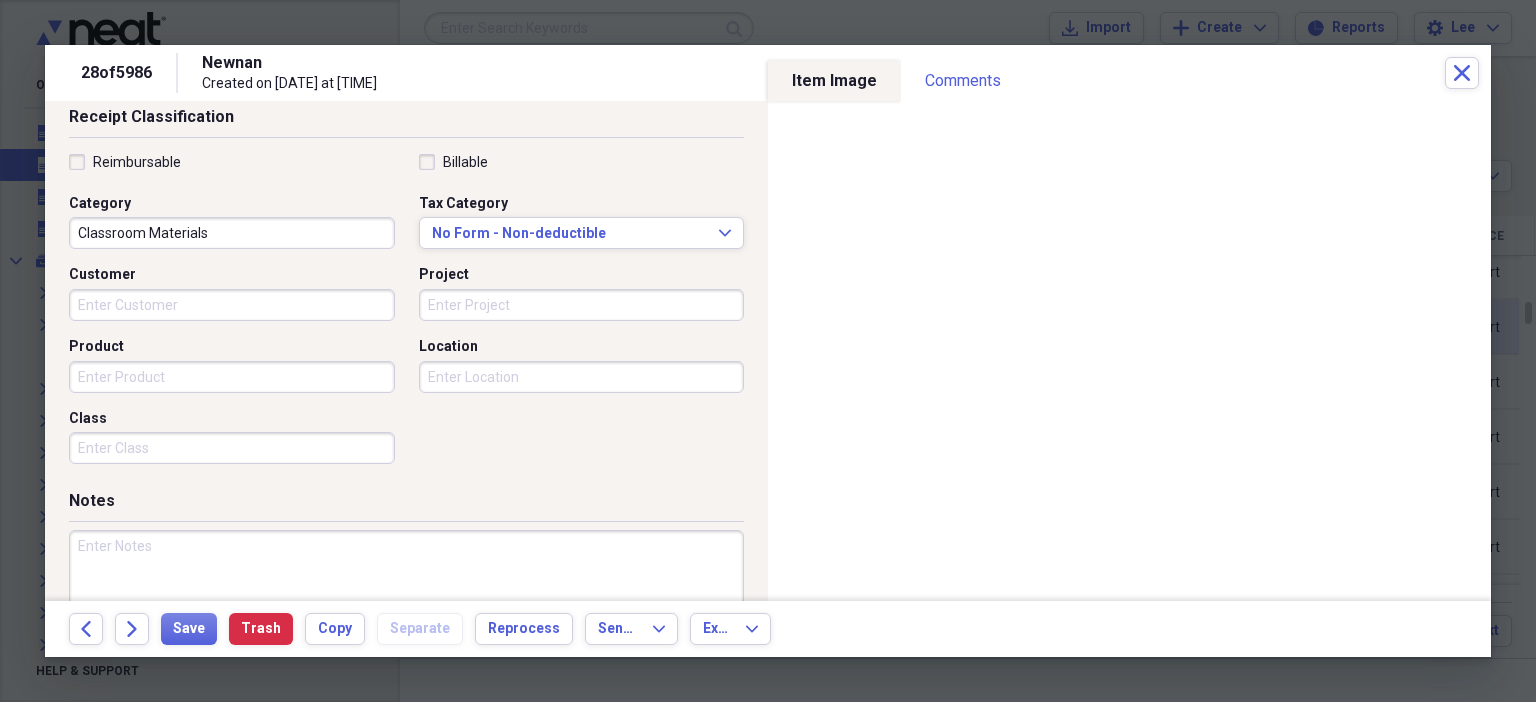 type 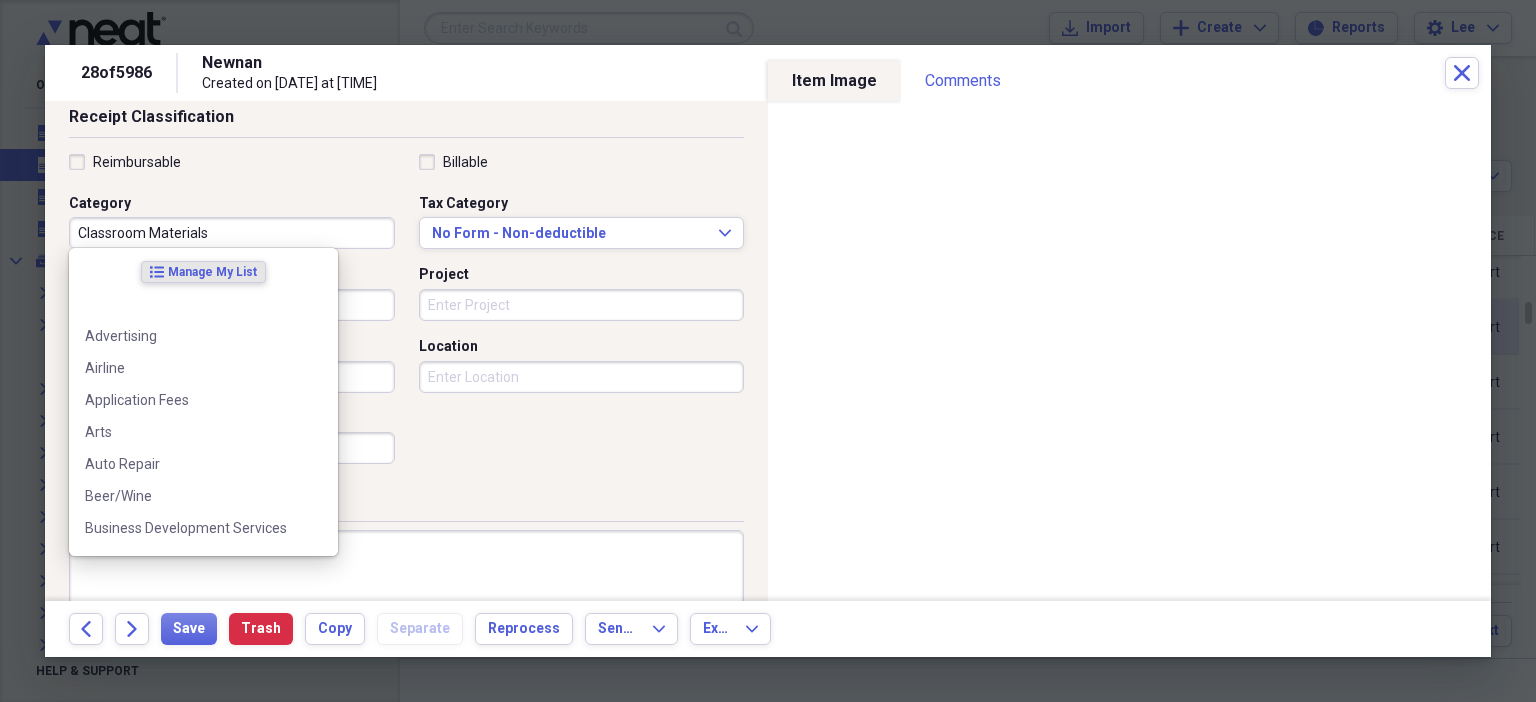 click on "Classroom Materials" at bounding box center (232, 233) 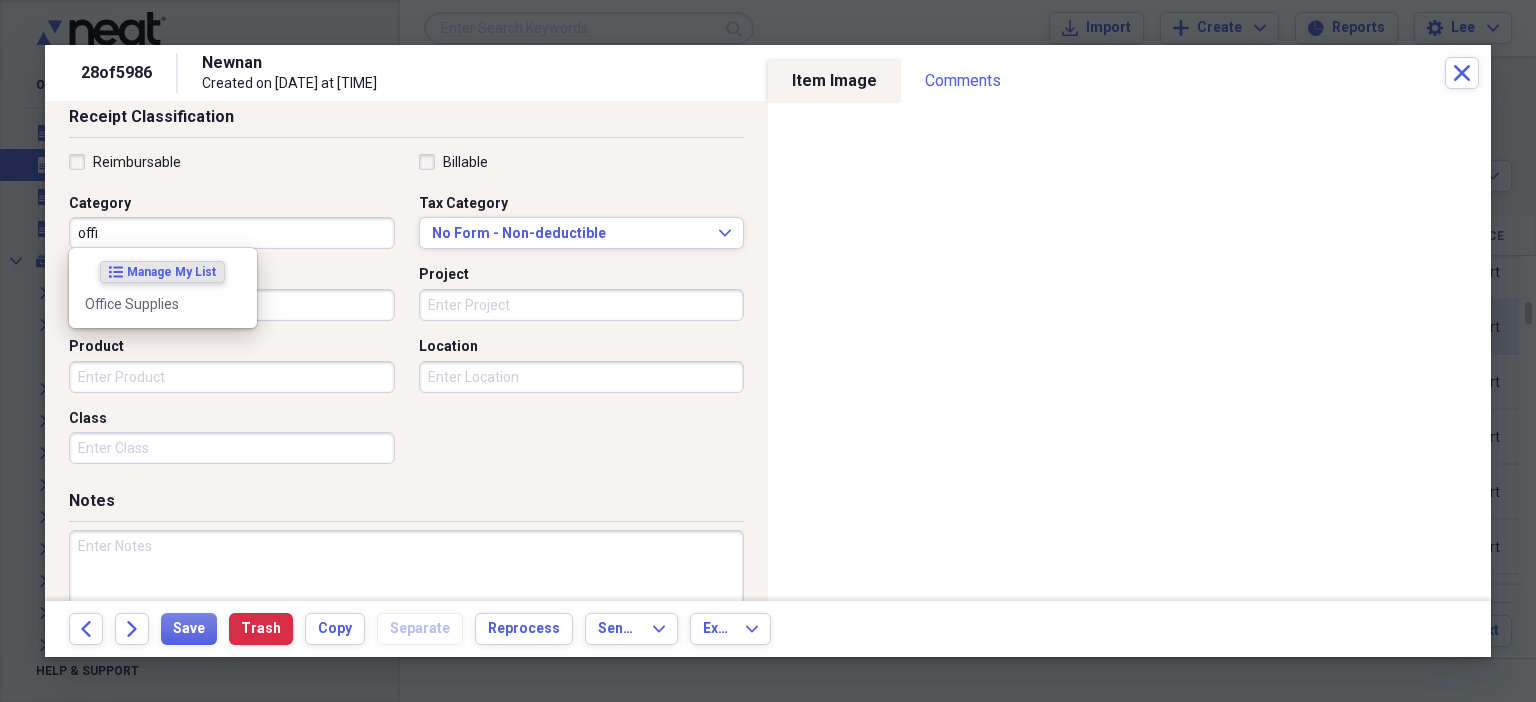 click on "Office Supplies" at bounding box center [163, 304] 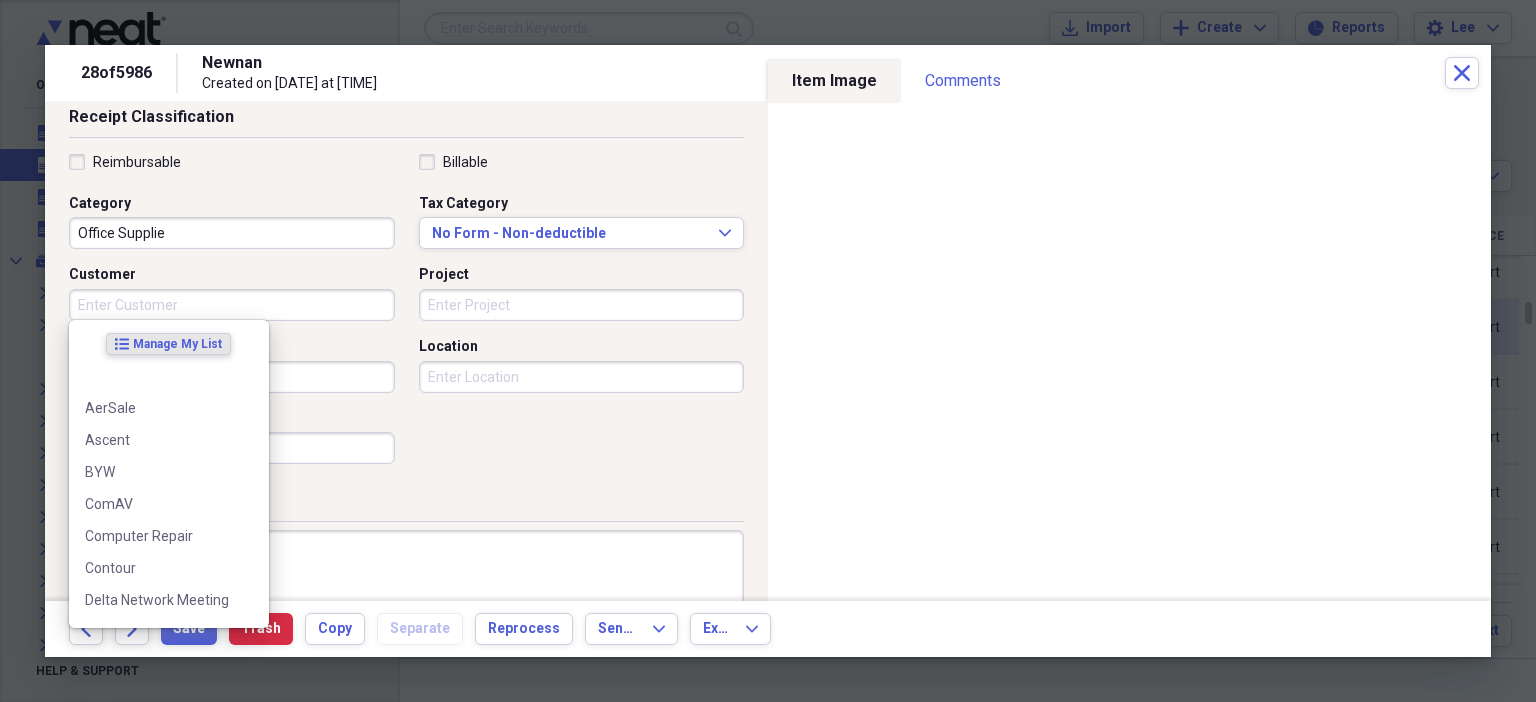 click on "Customer" at bounding box center (232, 305) 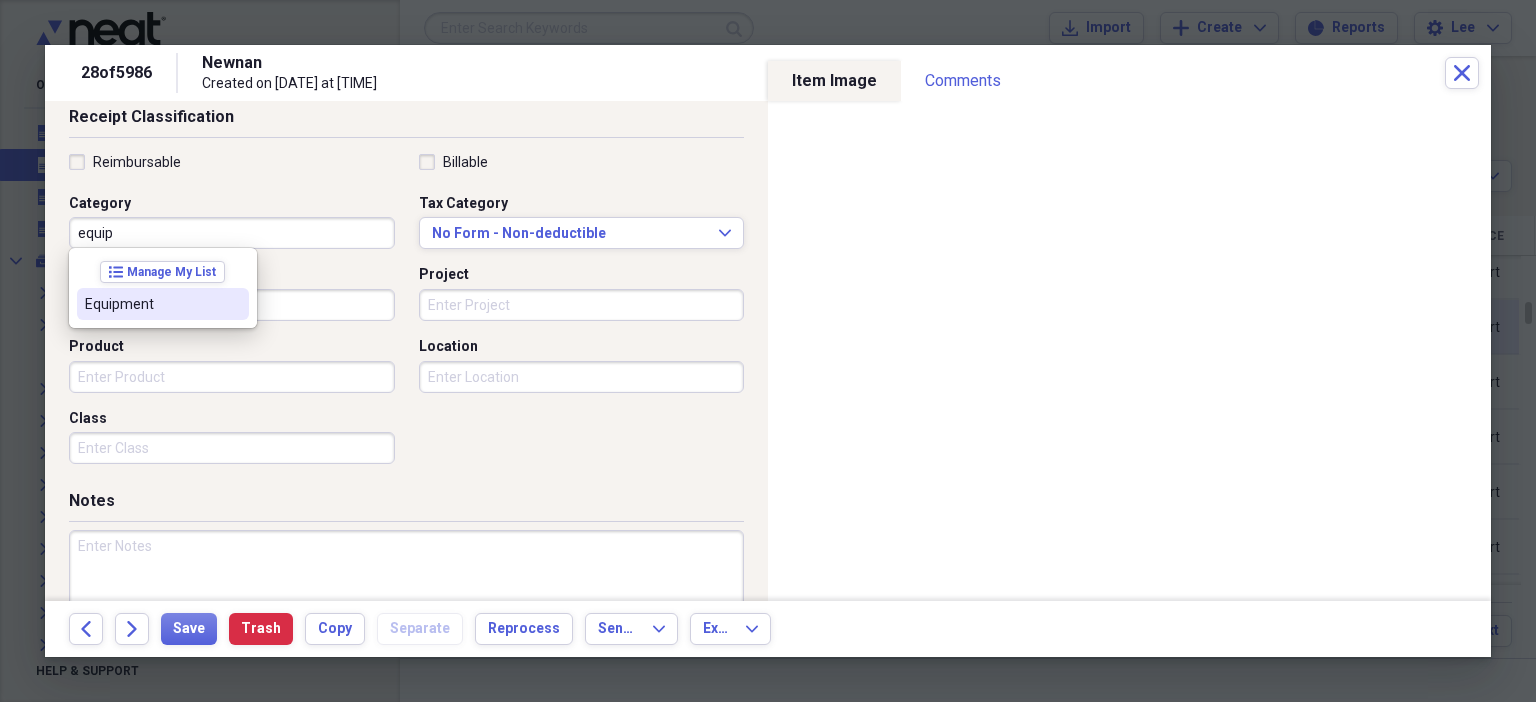 click at bounding box center [233, 304] 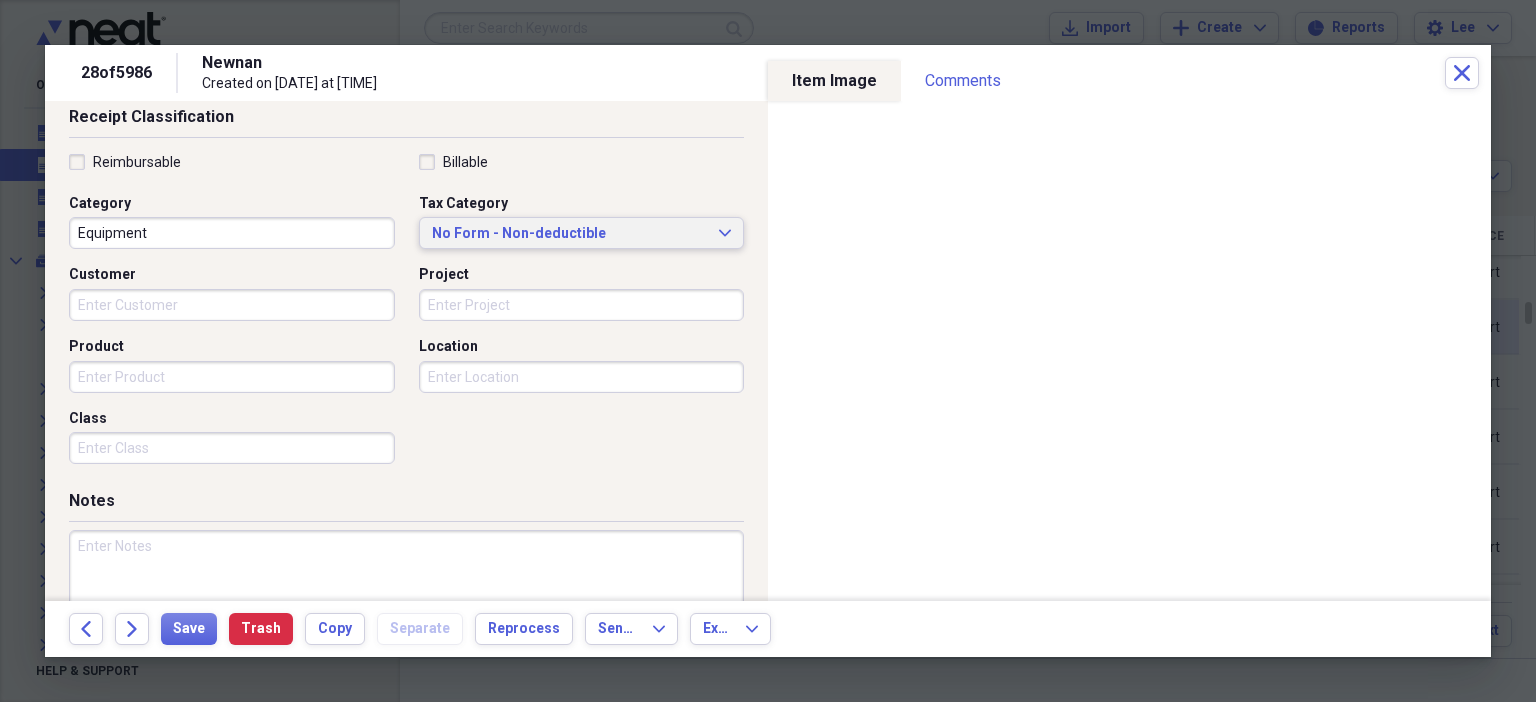 click on "No Form - Non-deductible" at bounding box center [570, 234] 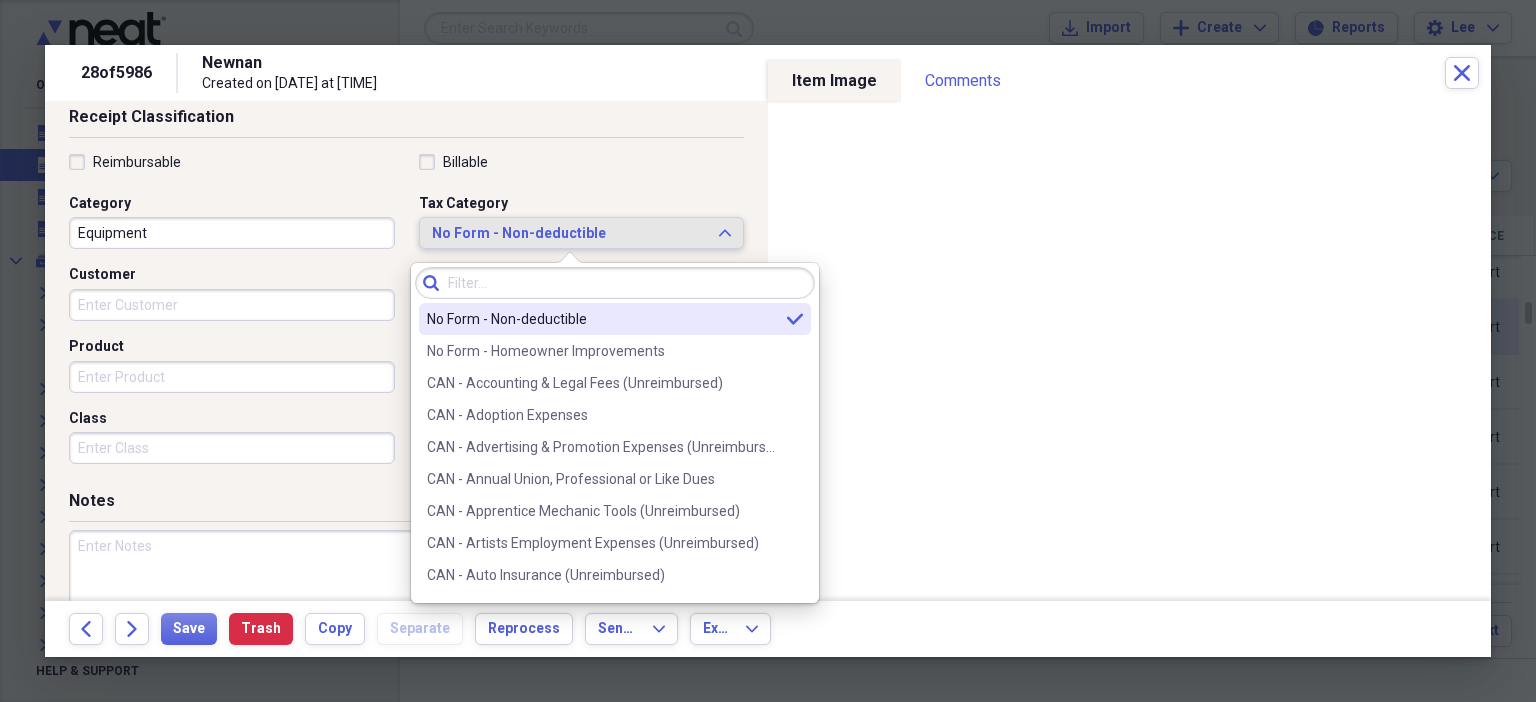 click on "No Form - Non-deductible" at bounding box center (570, 234) 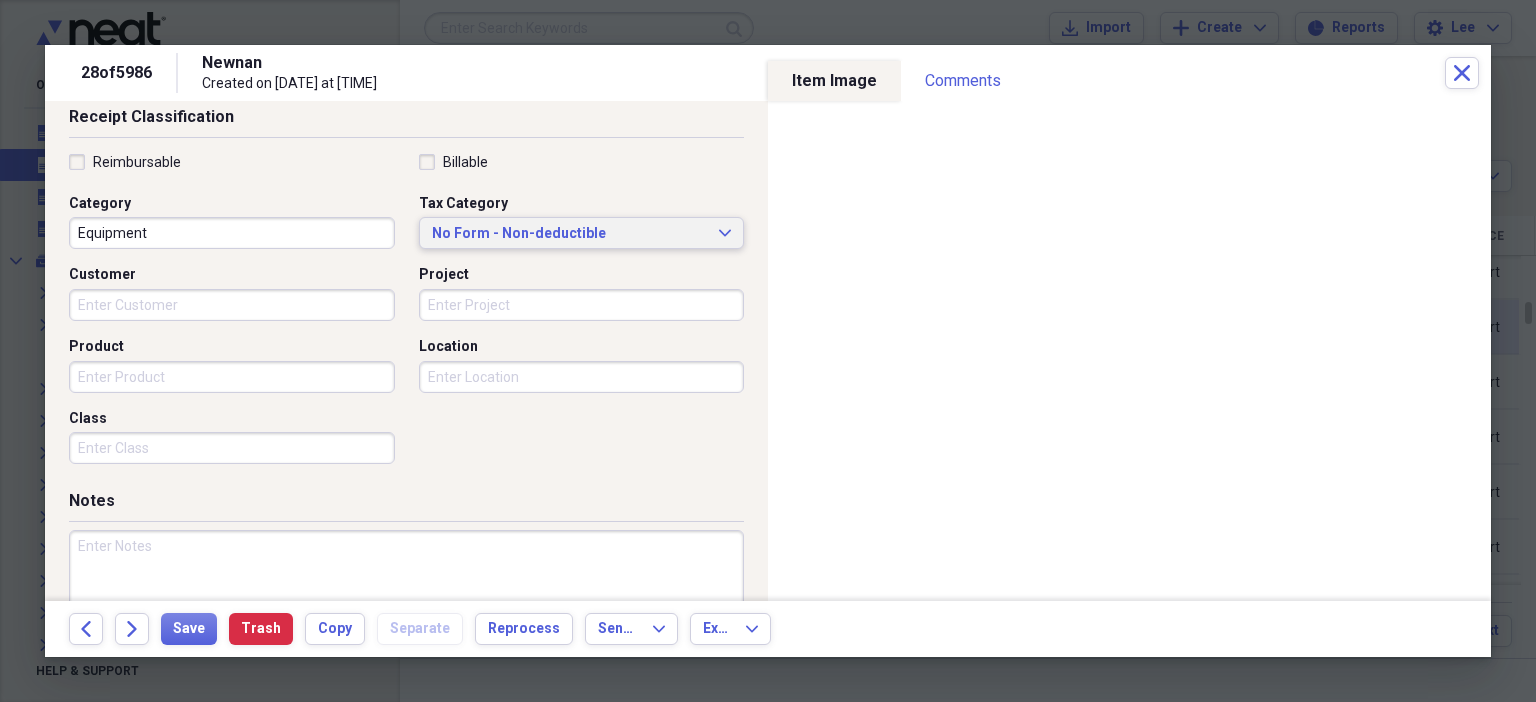 click on "No Form - Non-deductible" at bounding box center (570, 234) 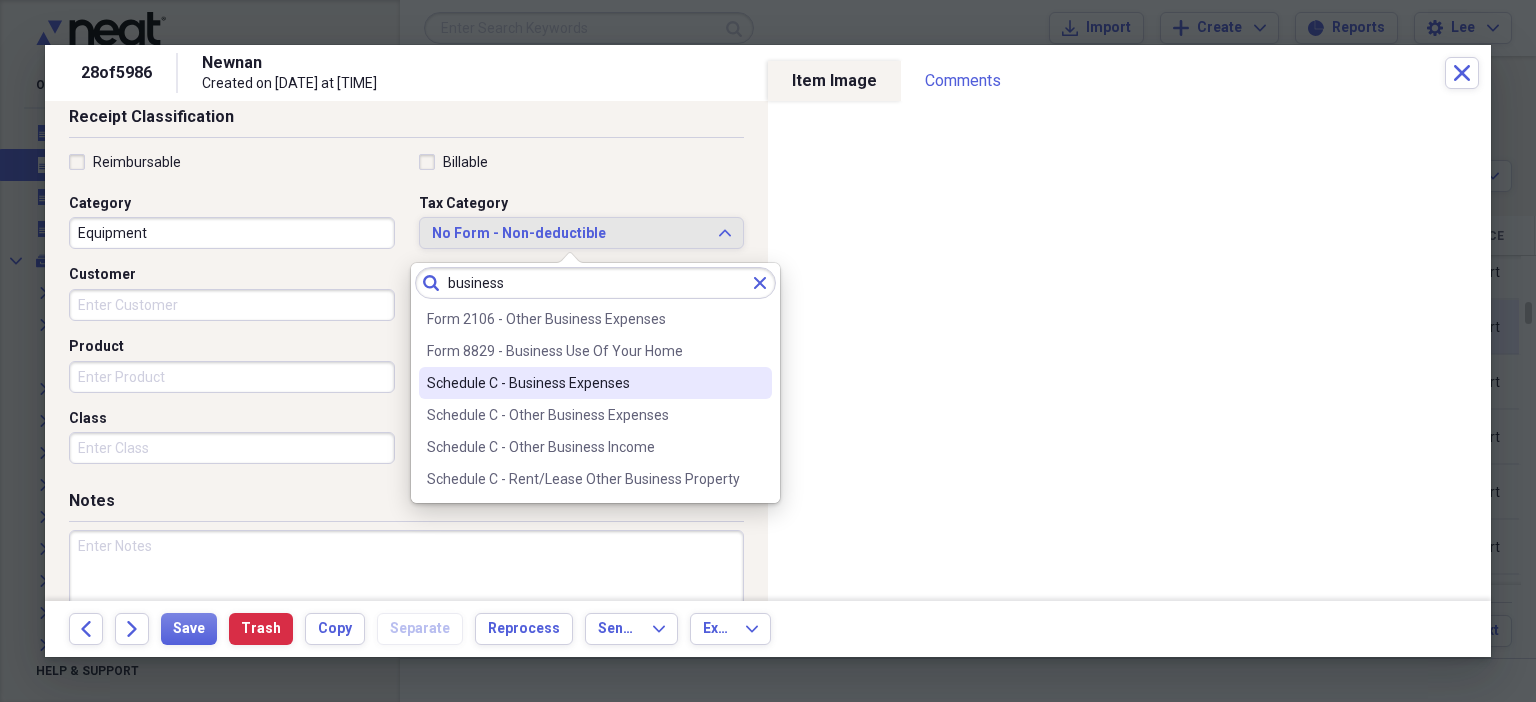 type on "business" 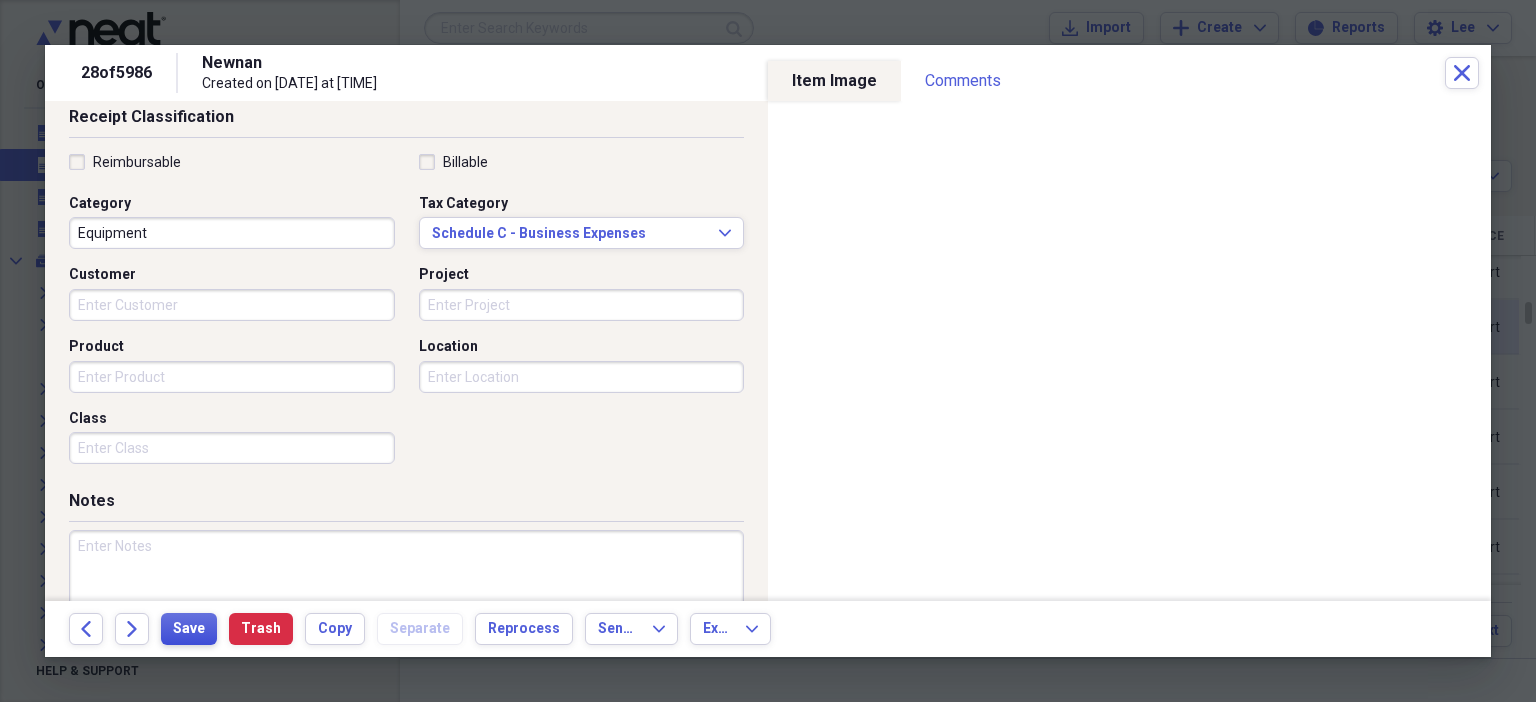 click on "Save" at bounding box center [189, 629] 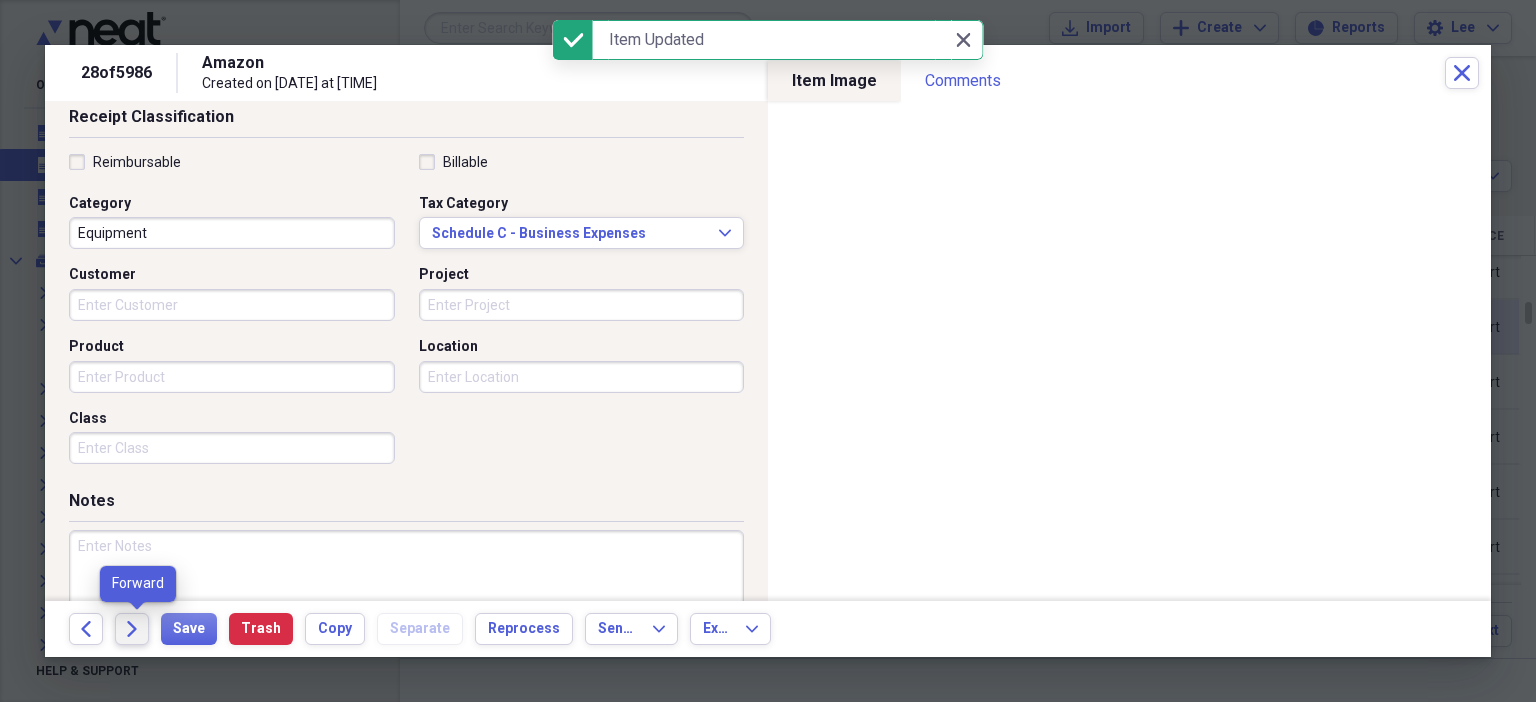 click on "Forward" 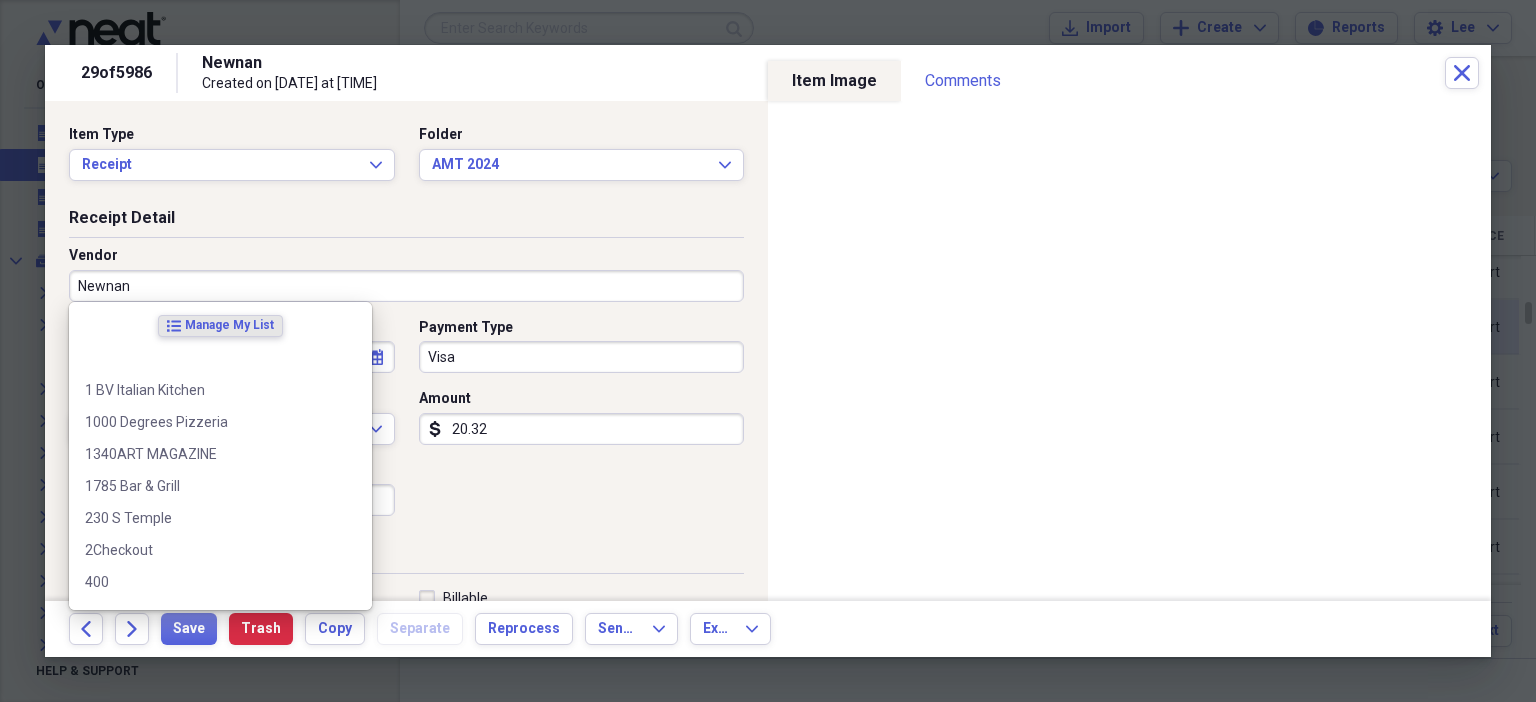 click on "Newnan" at bounding box center (406, 286) 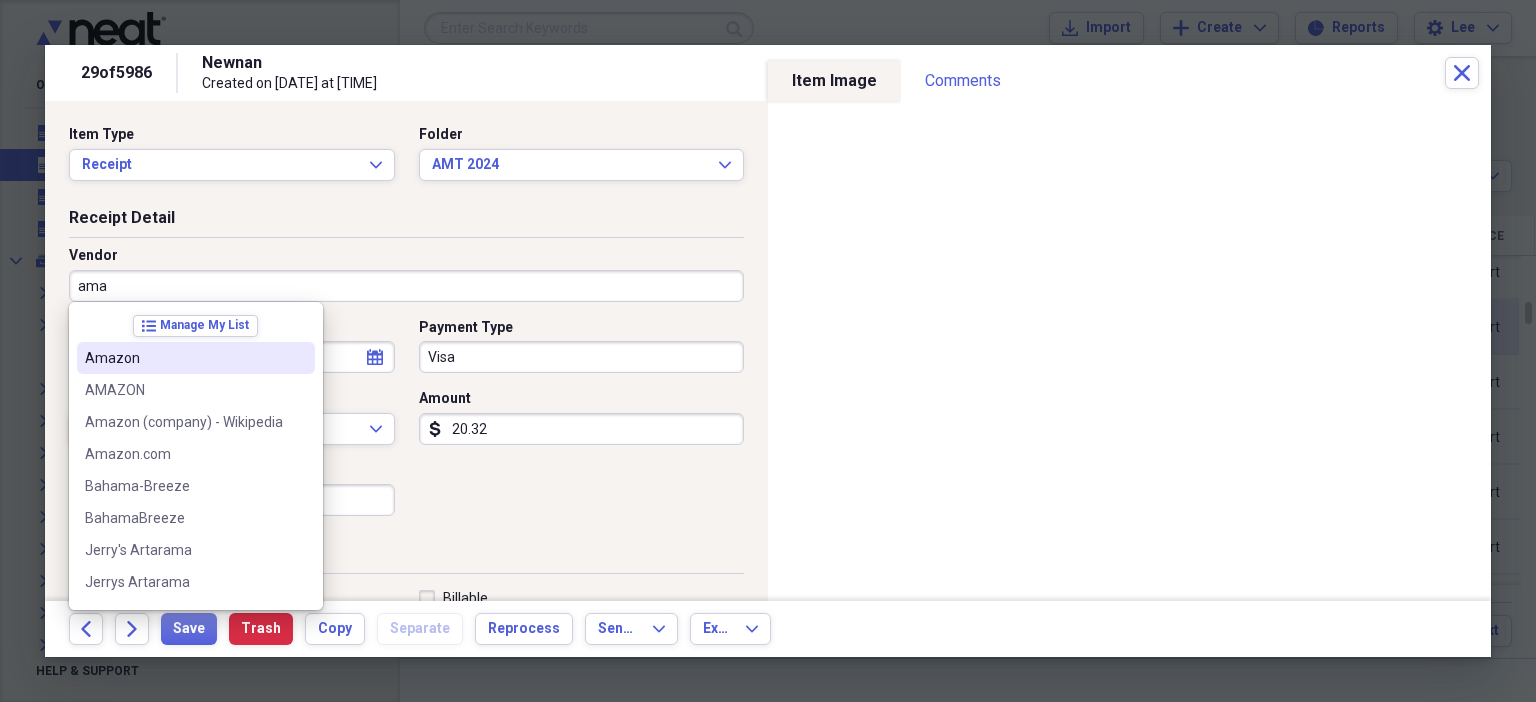 click on "Amazon" at bounding box center (184, 358) 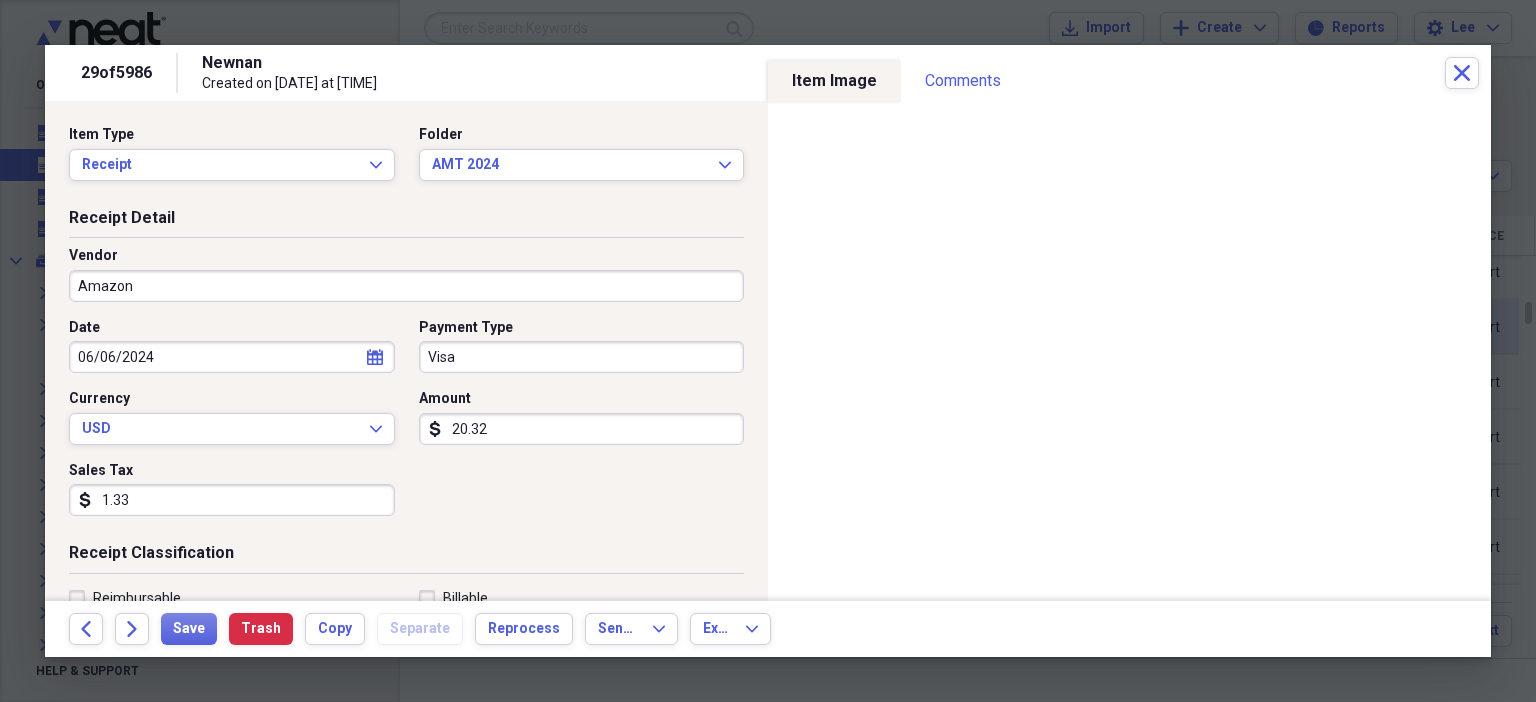type on "Classroom Materials" 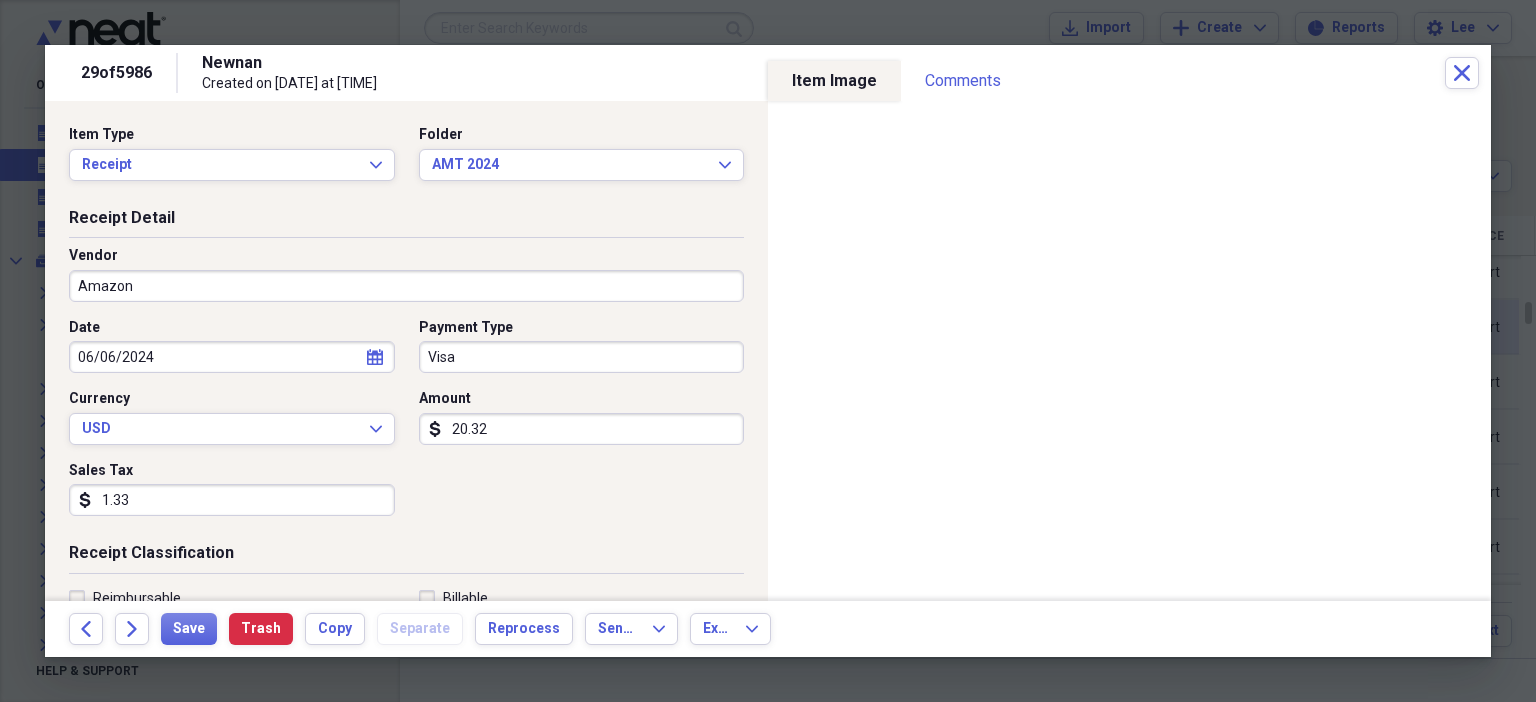 click on "1.33" at bounding box center (232, 500) 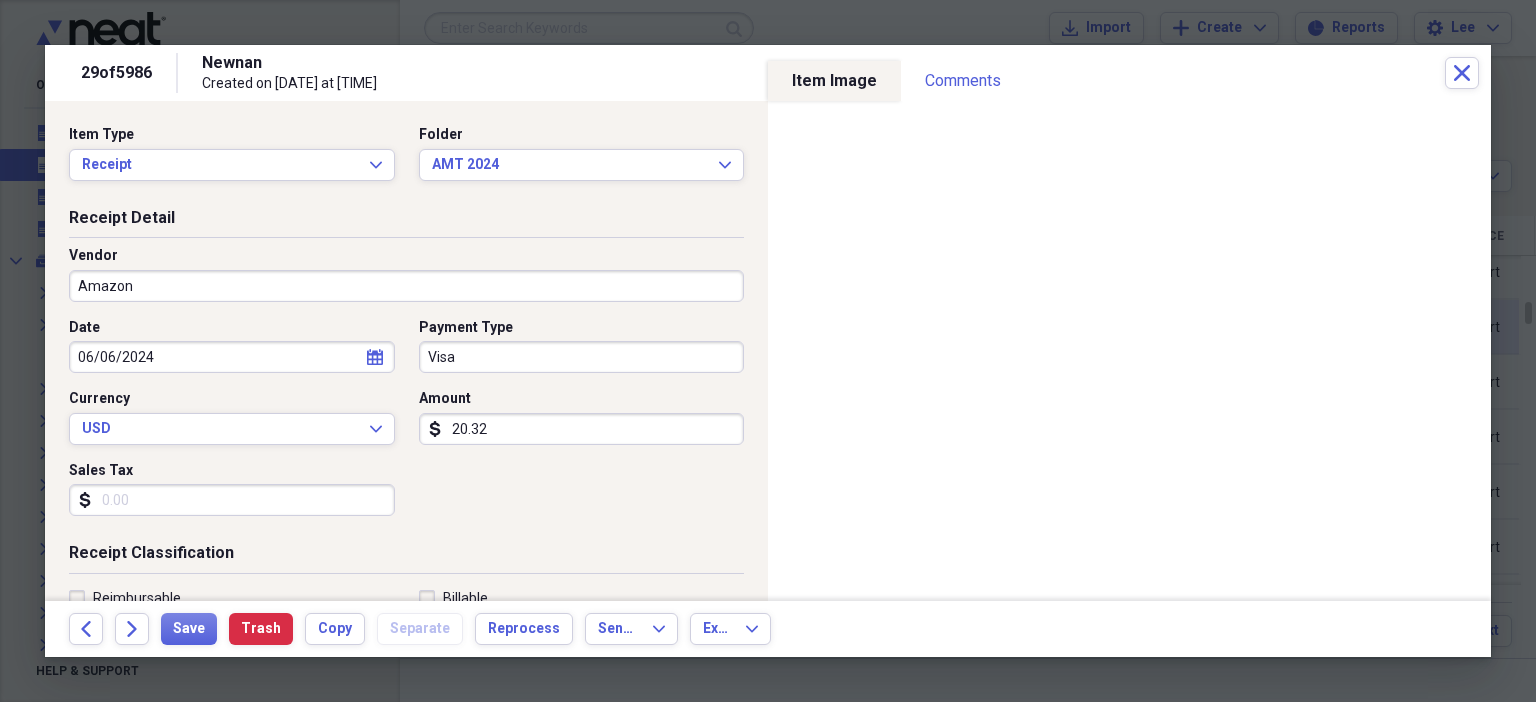 scroll, scrollTop: 436, scrollLeft: 0, axis: vertical 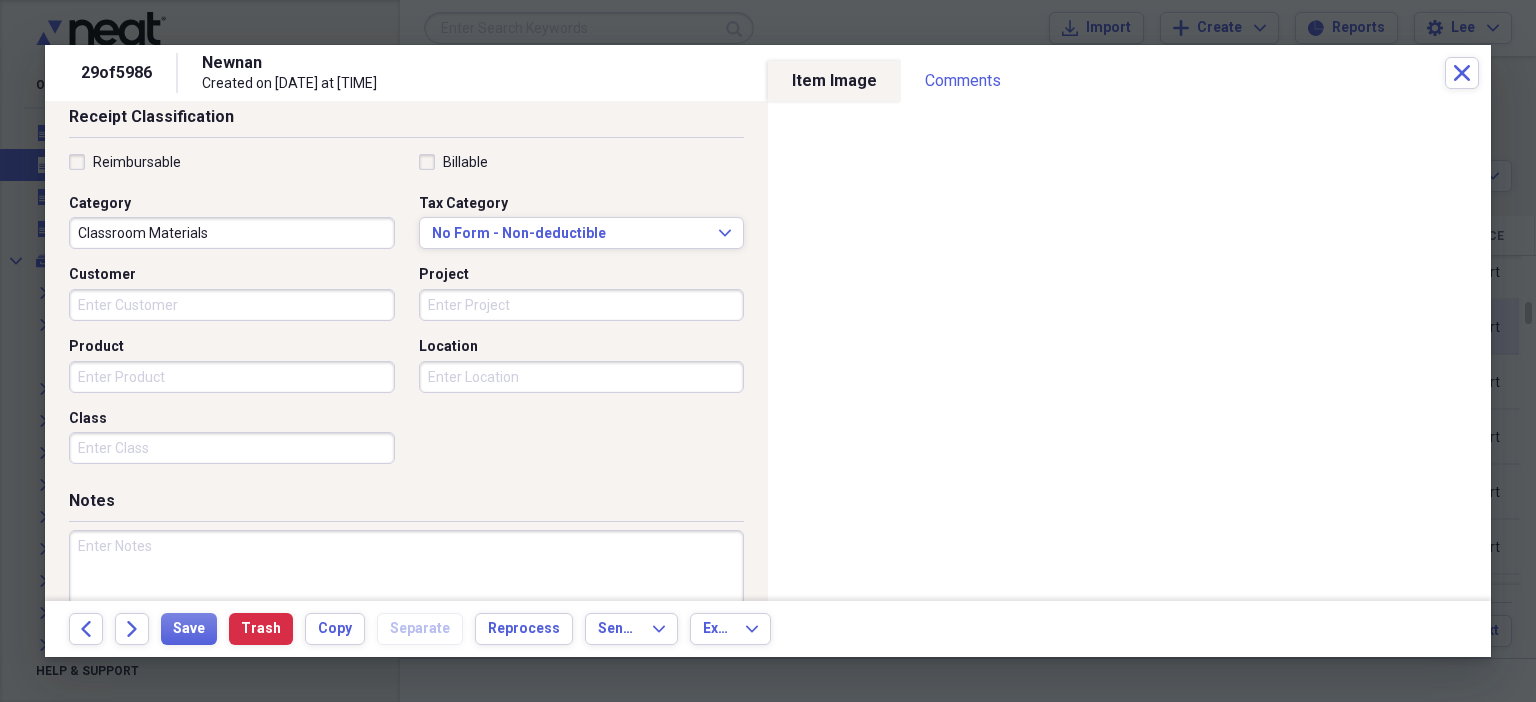 type 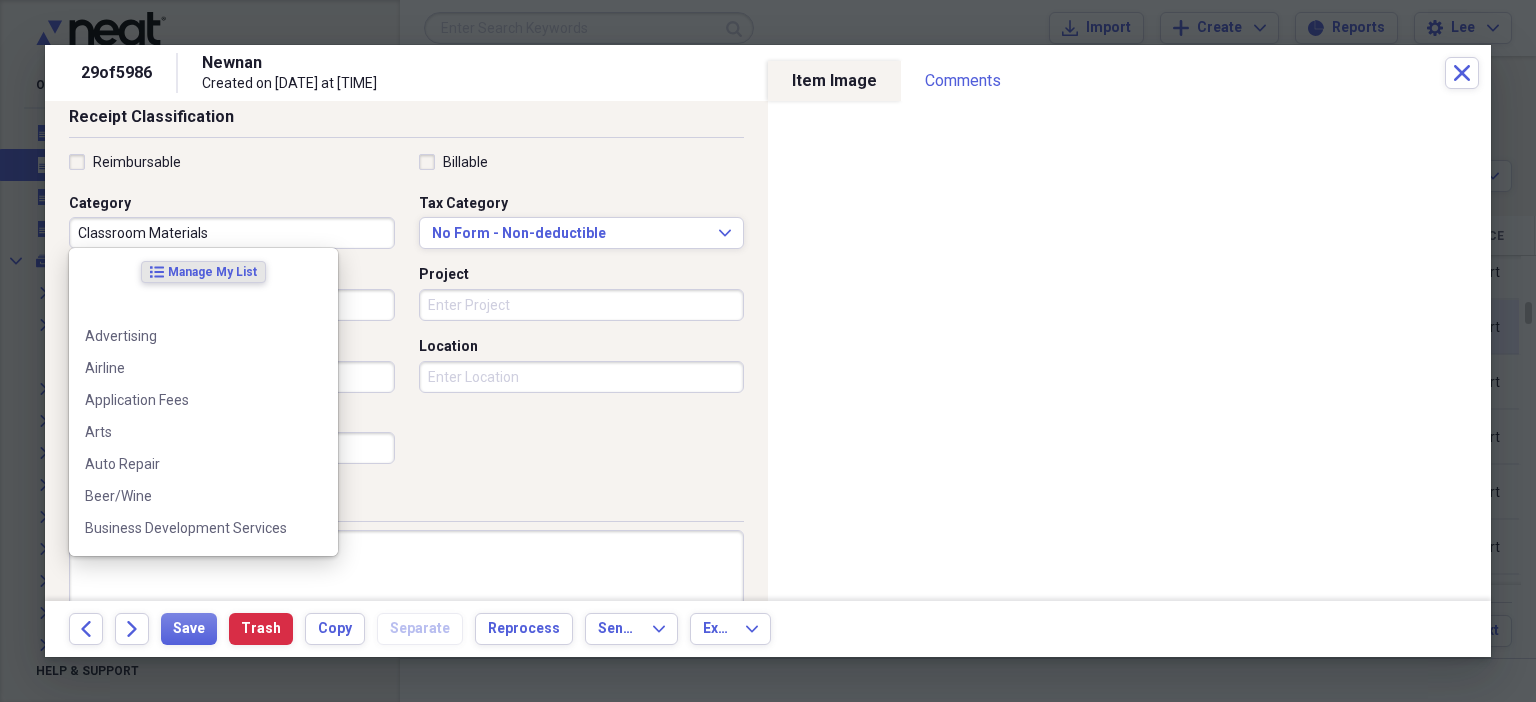 click on "Classroom Materials" at bounding box center [232, 233] 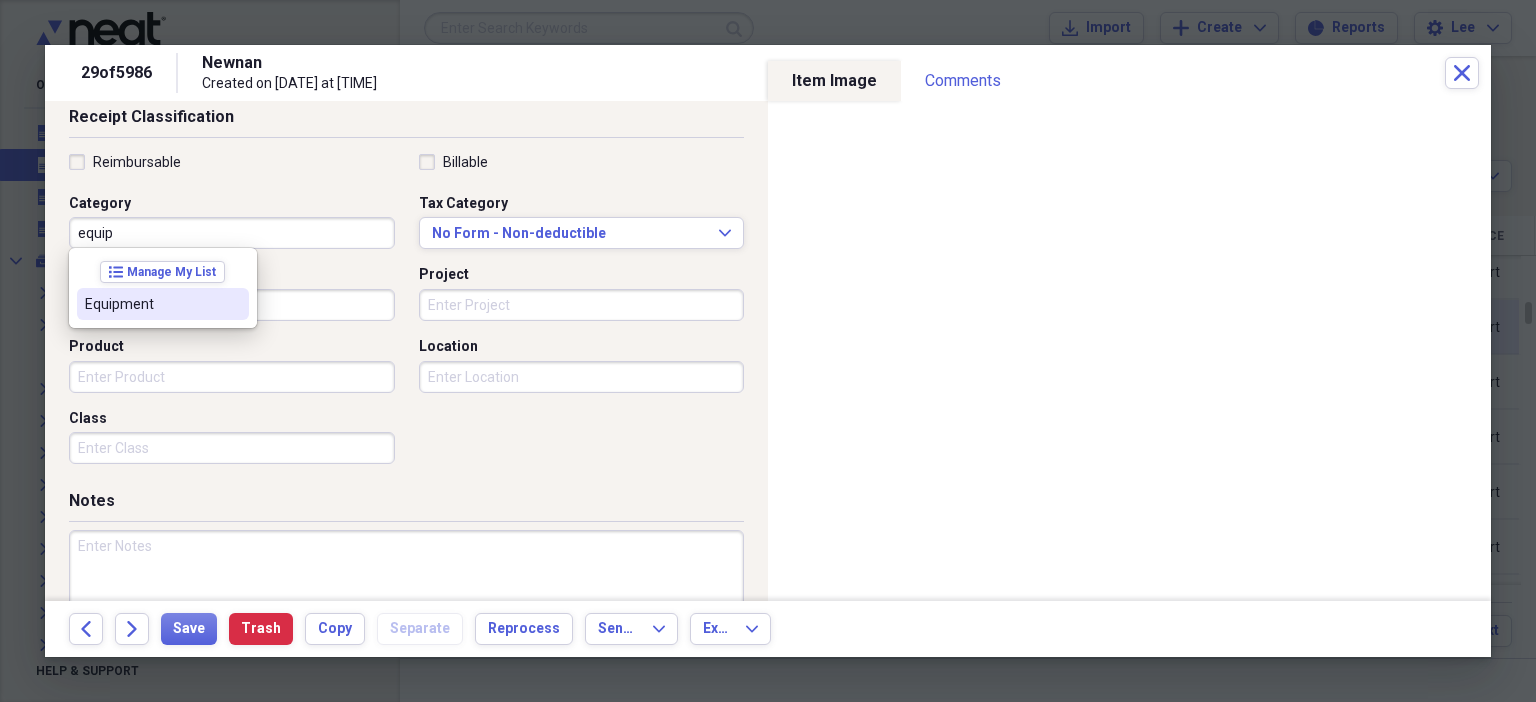 click on "list Manage My List Equipment" at bounding box center (163, 288) 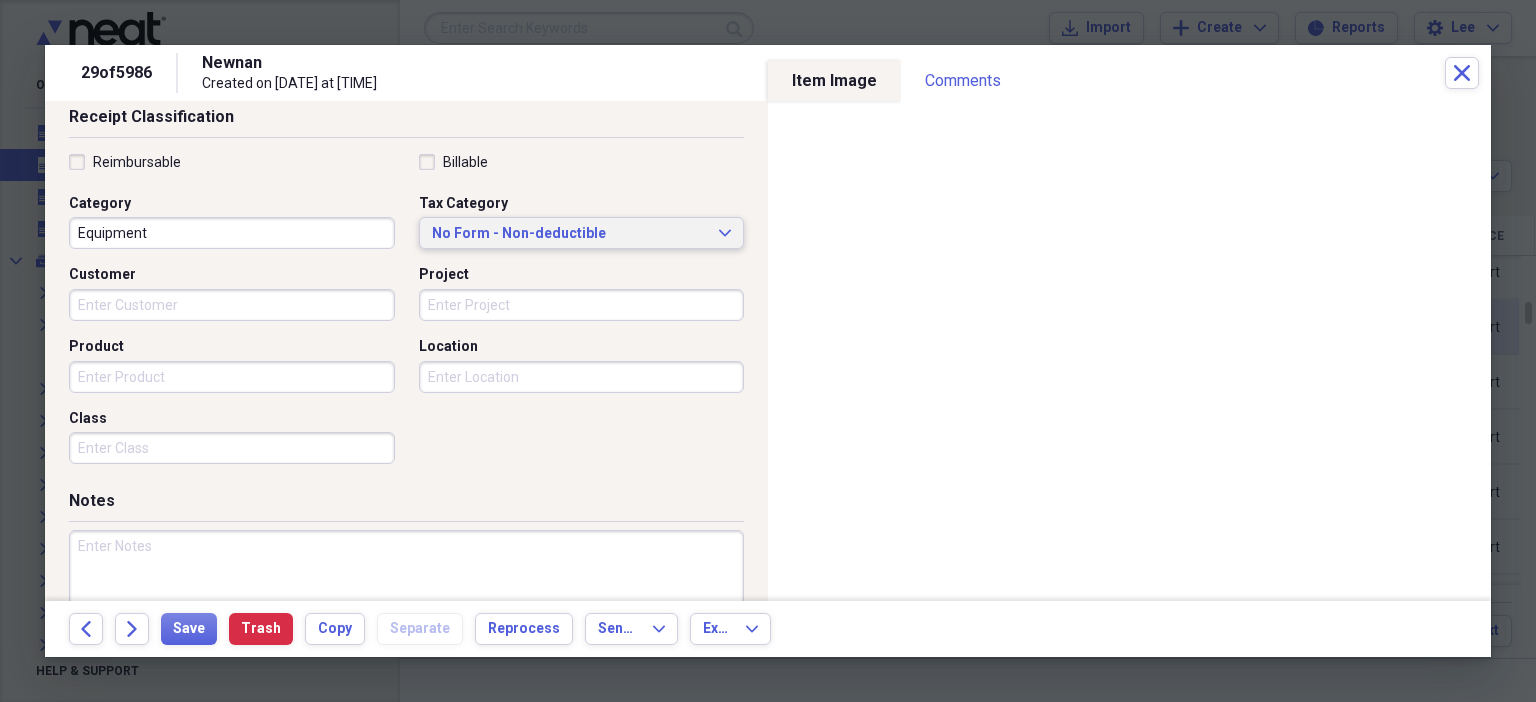 click on "No Form - Non-deductible" at bounding box center (570, 234) 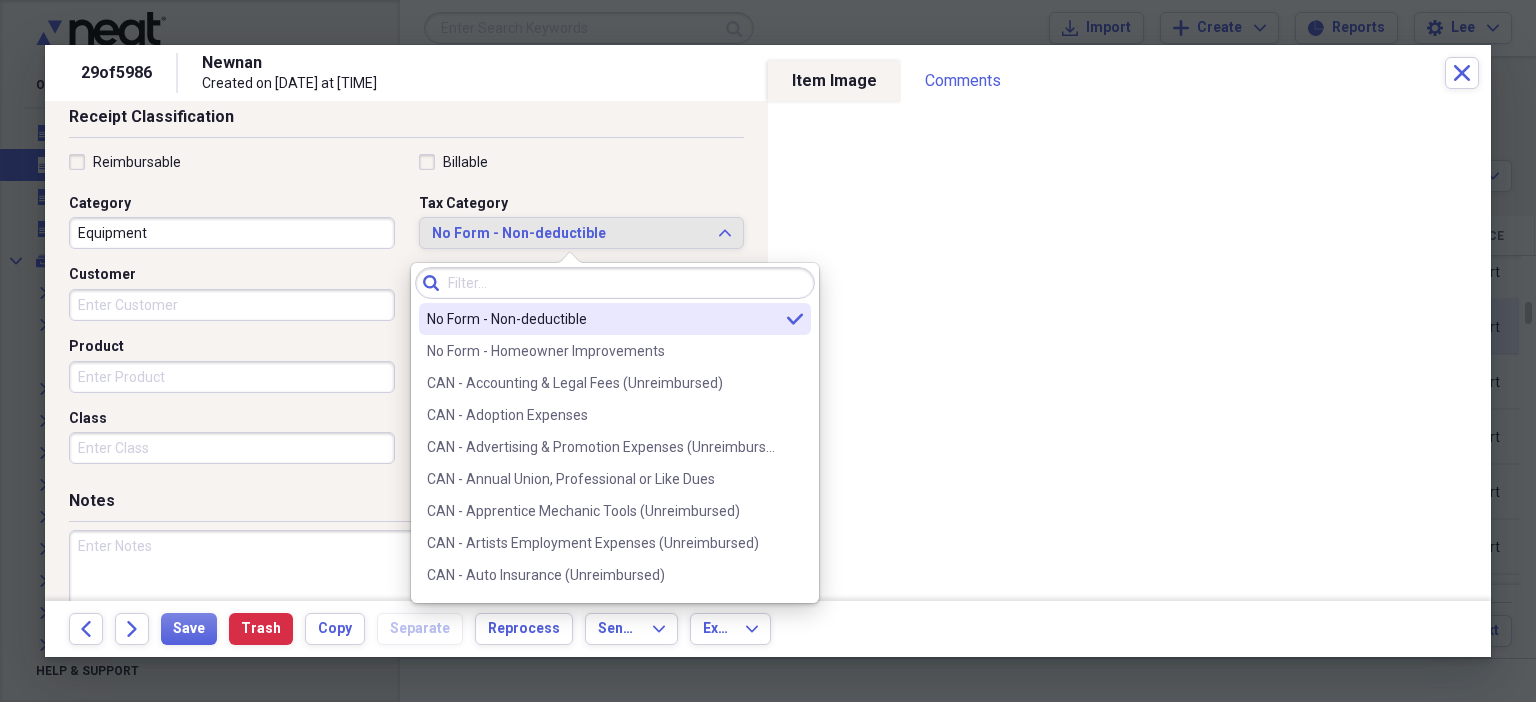click at bounding box center (615, 283) 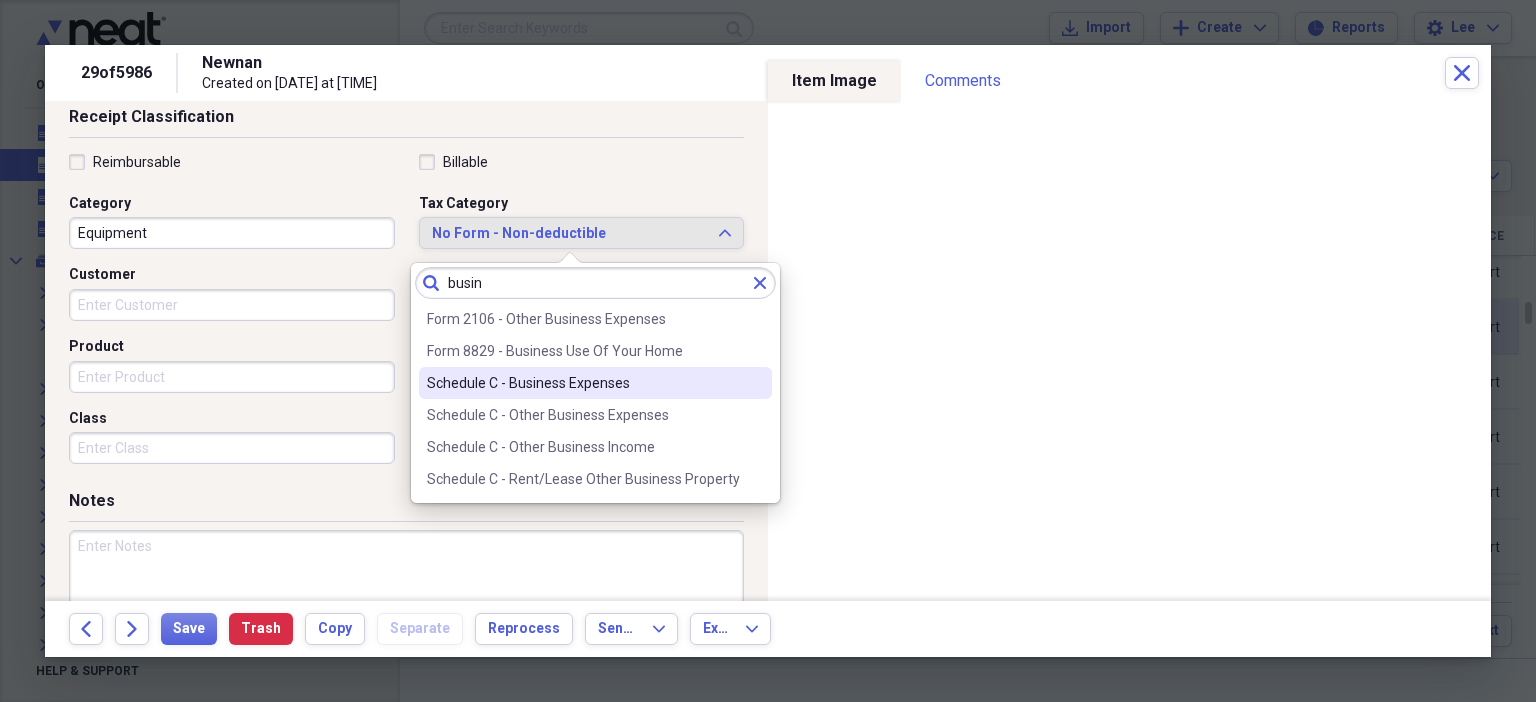 type on "busin" 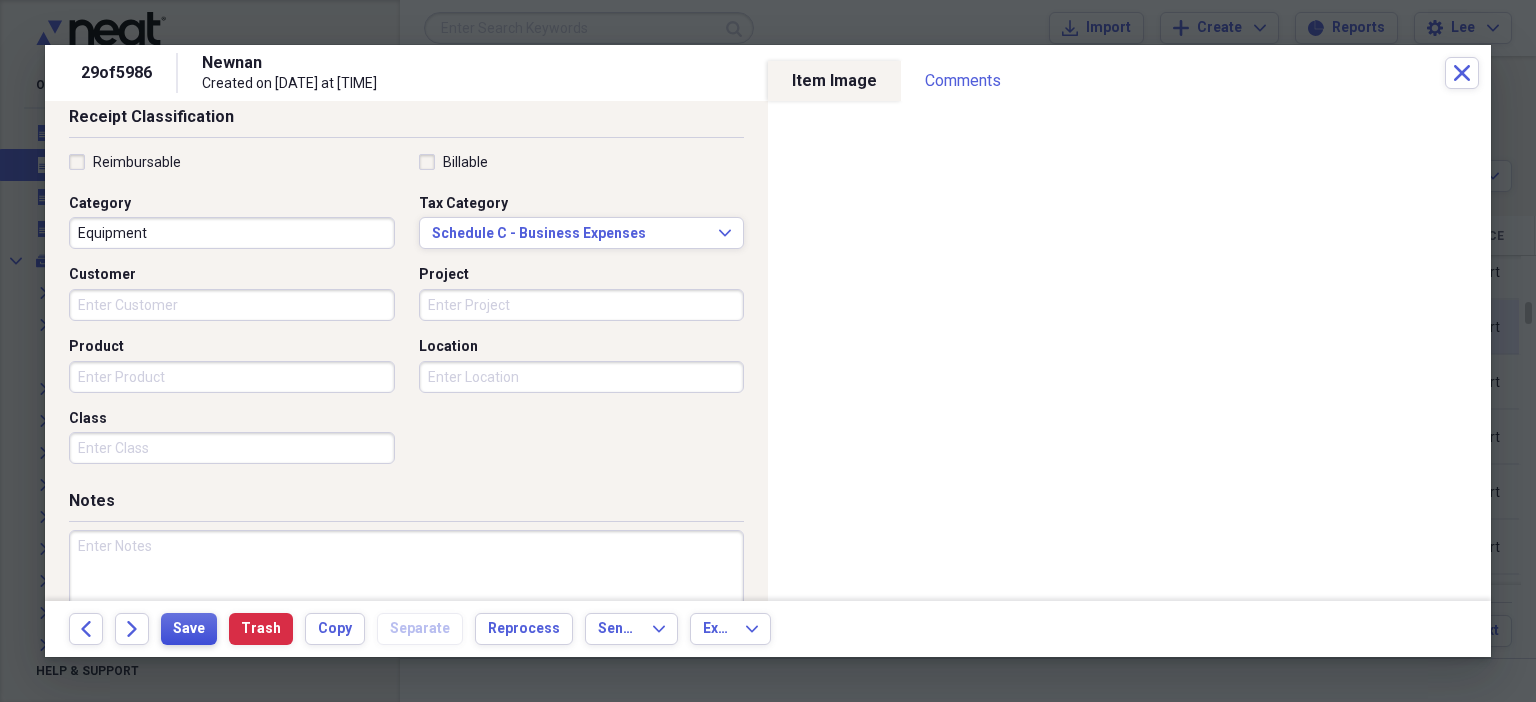 click on "Save" at bounding box center (189, 629) 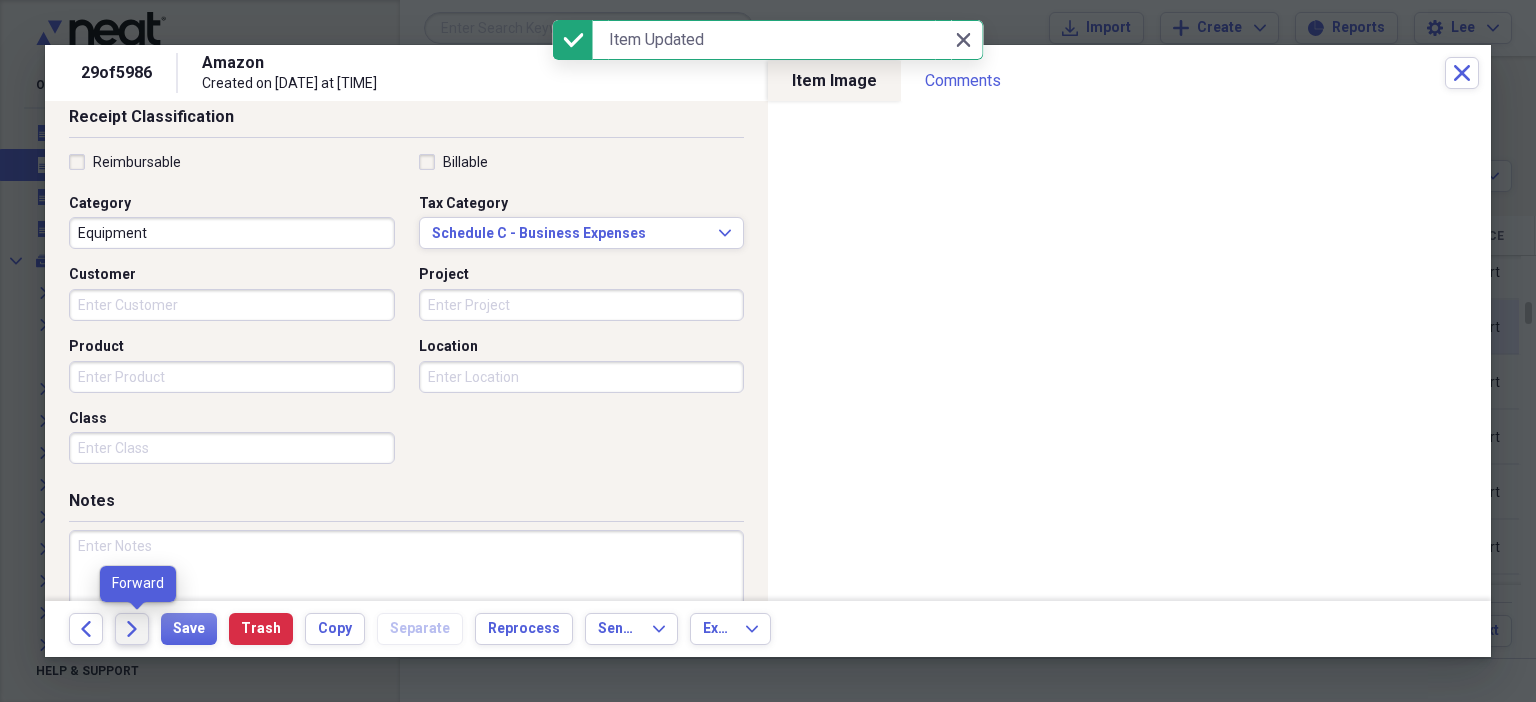 click on "Forward" at bounding box center [132, 629] 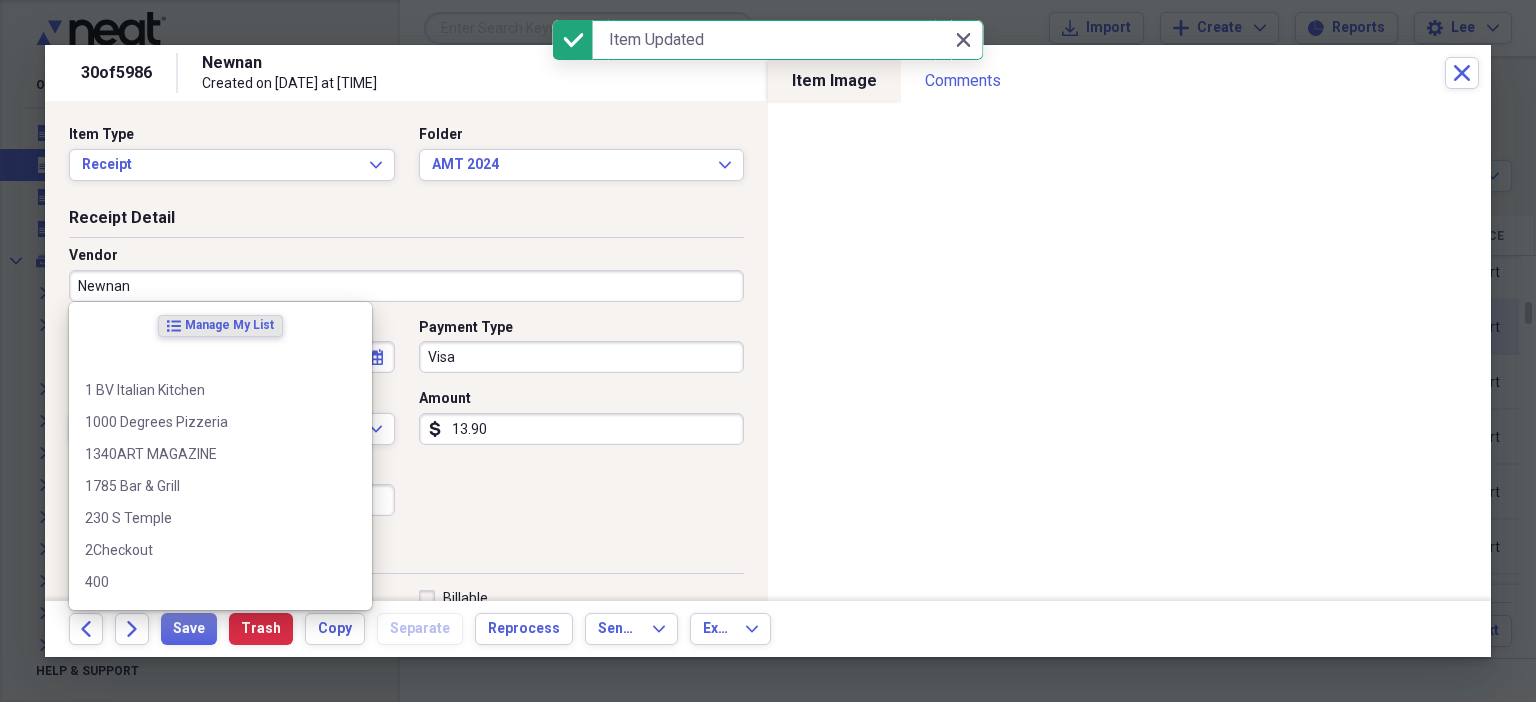 click on "Newnan" at bounding box center [406, 286] 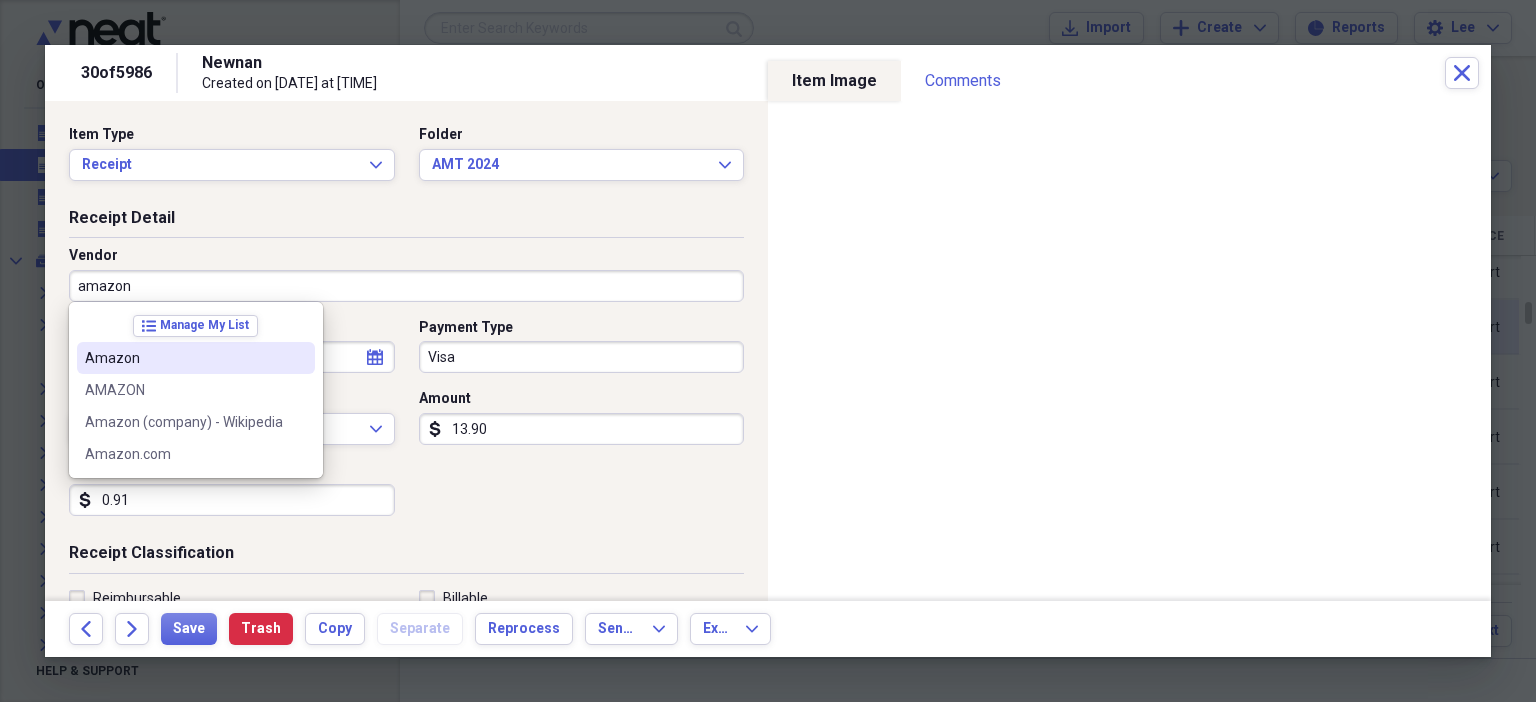click on "Amazon" at bounding box center [184, 358] 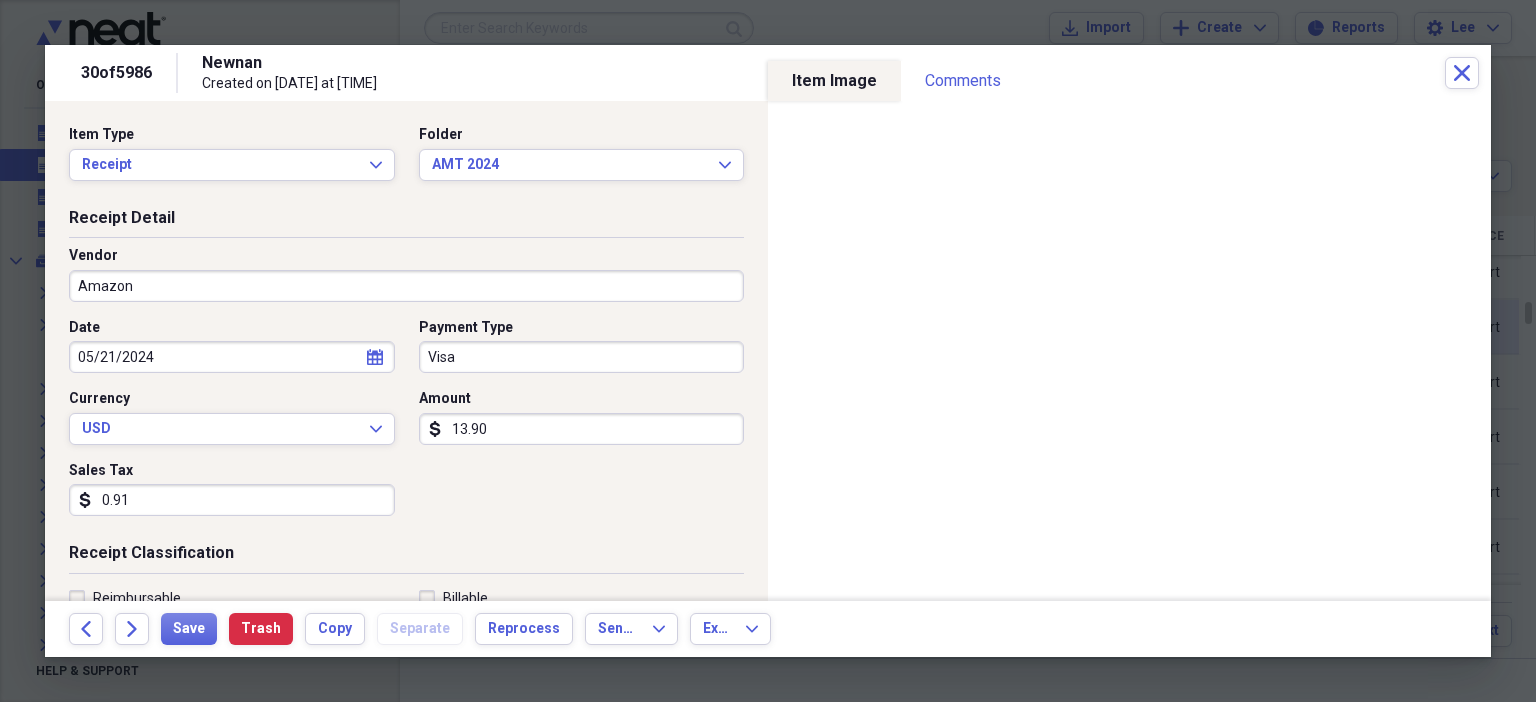 type on "Classroom Materials" 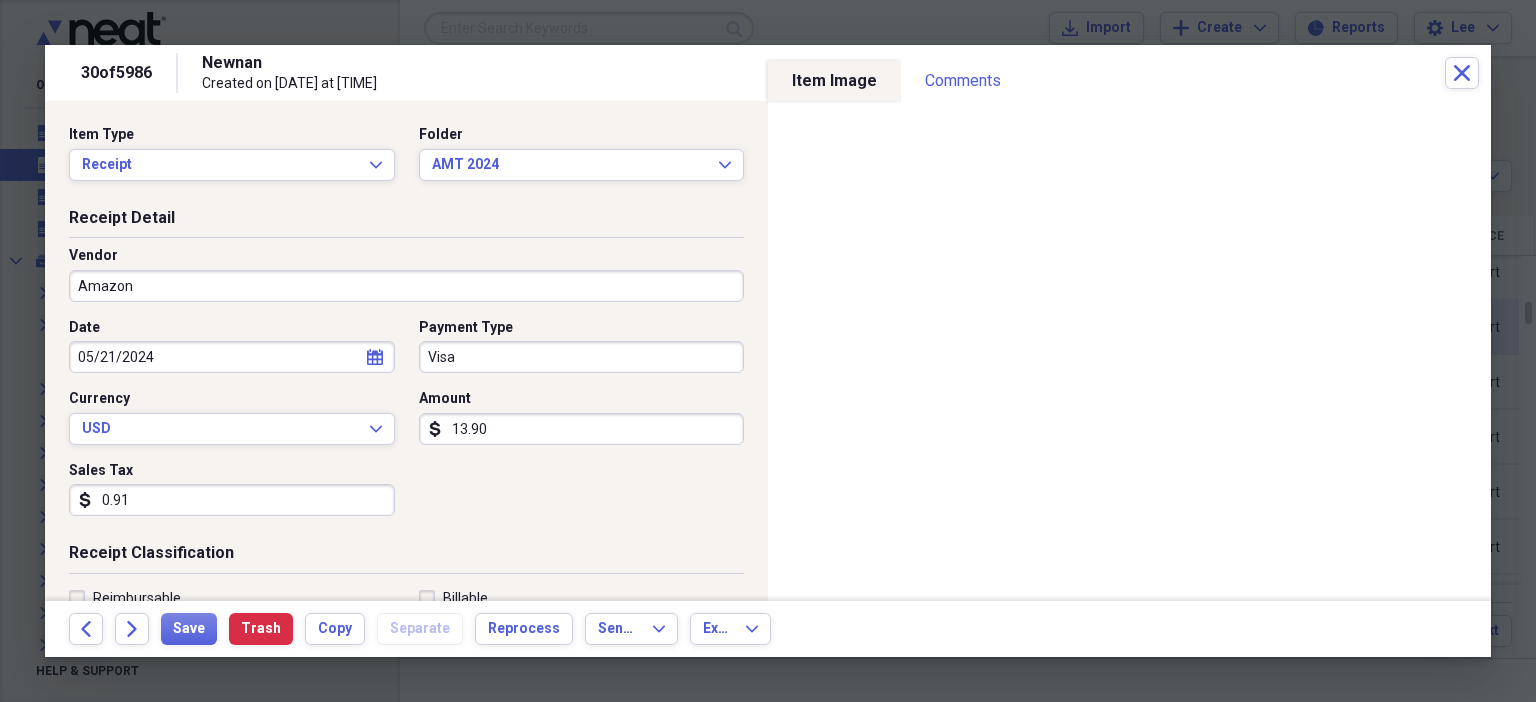 click on "0.91" at bounding box center (232, 500) 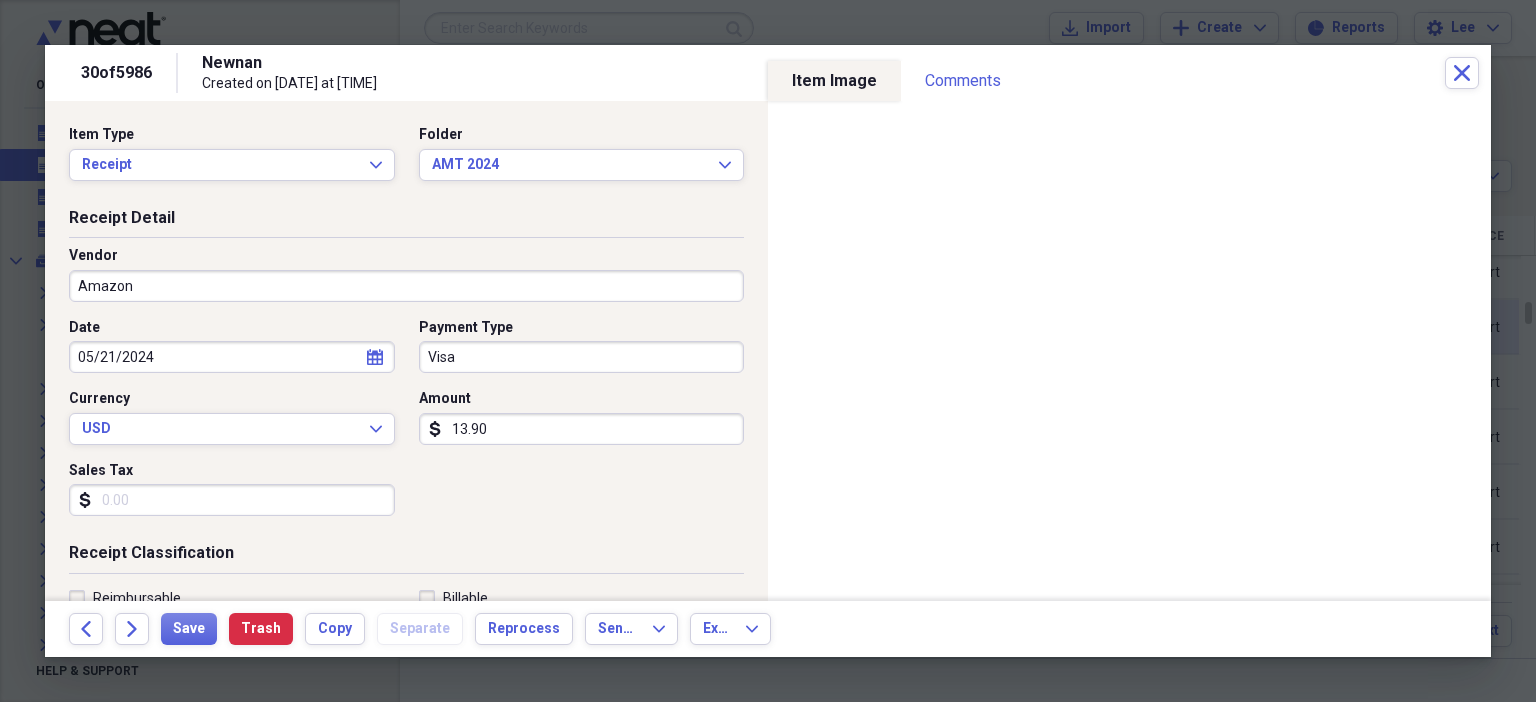 scroll, scrollTop: 436, scrollLeft: 0, axis: vertical 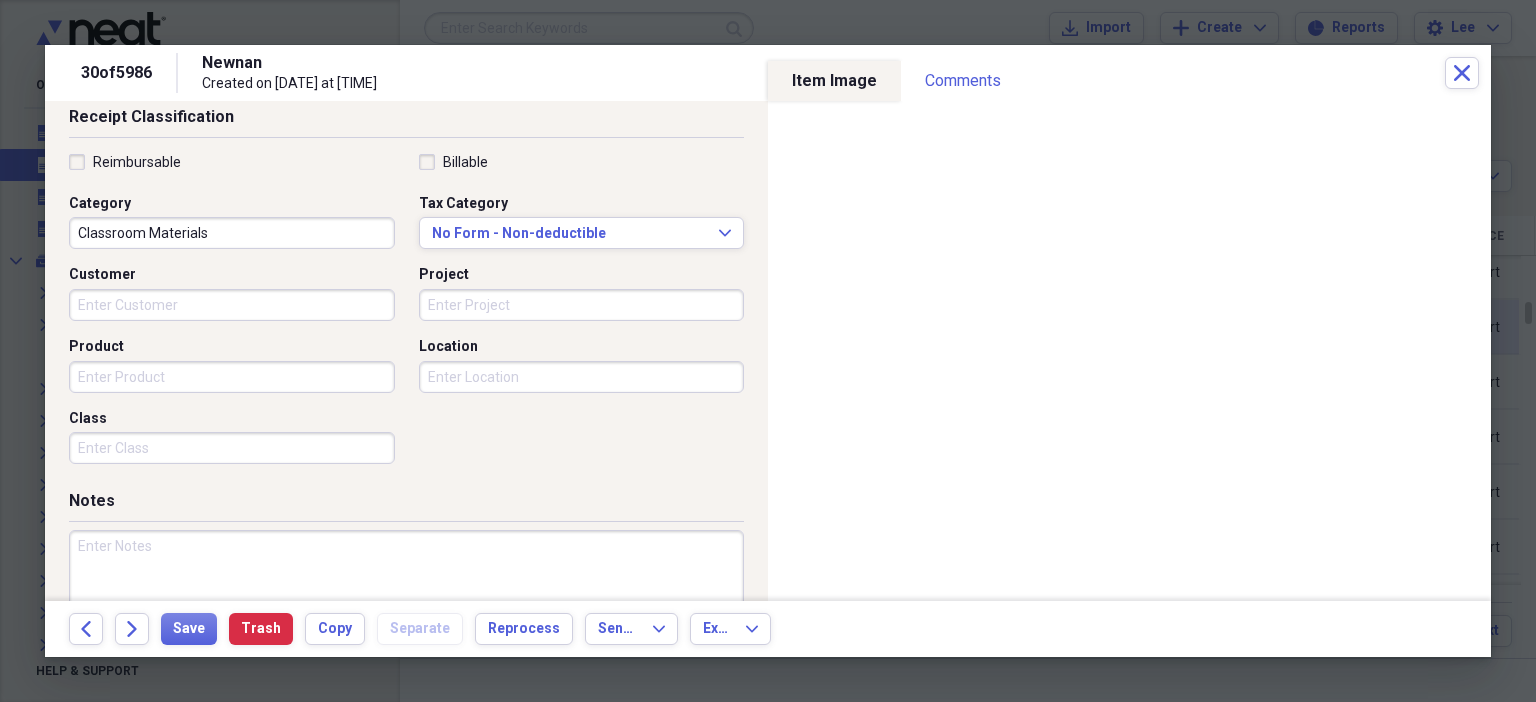 type 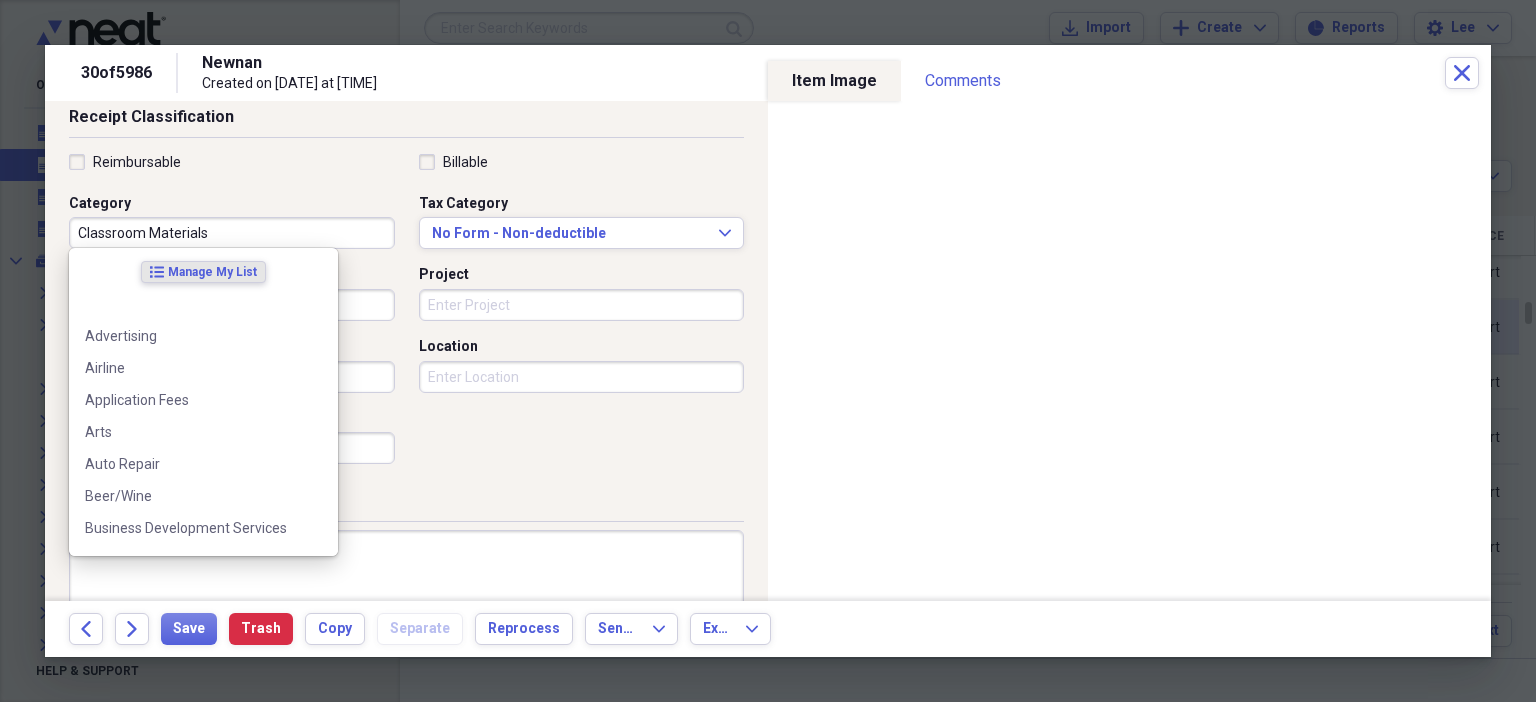 click on "Classroom Materials" at bounding box center [232, 233] 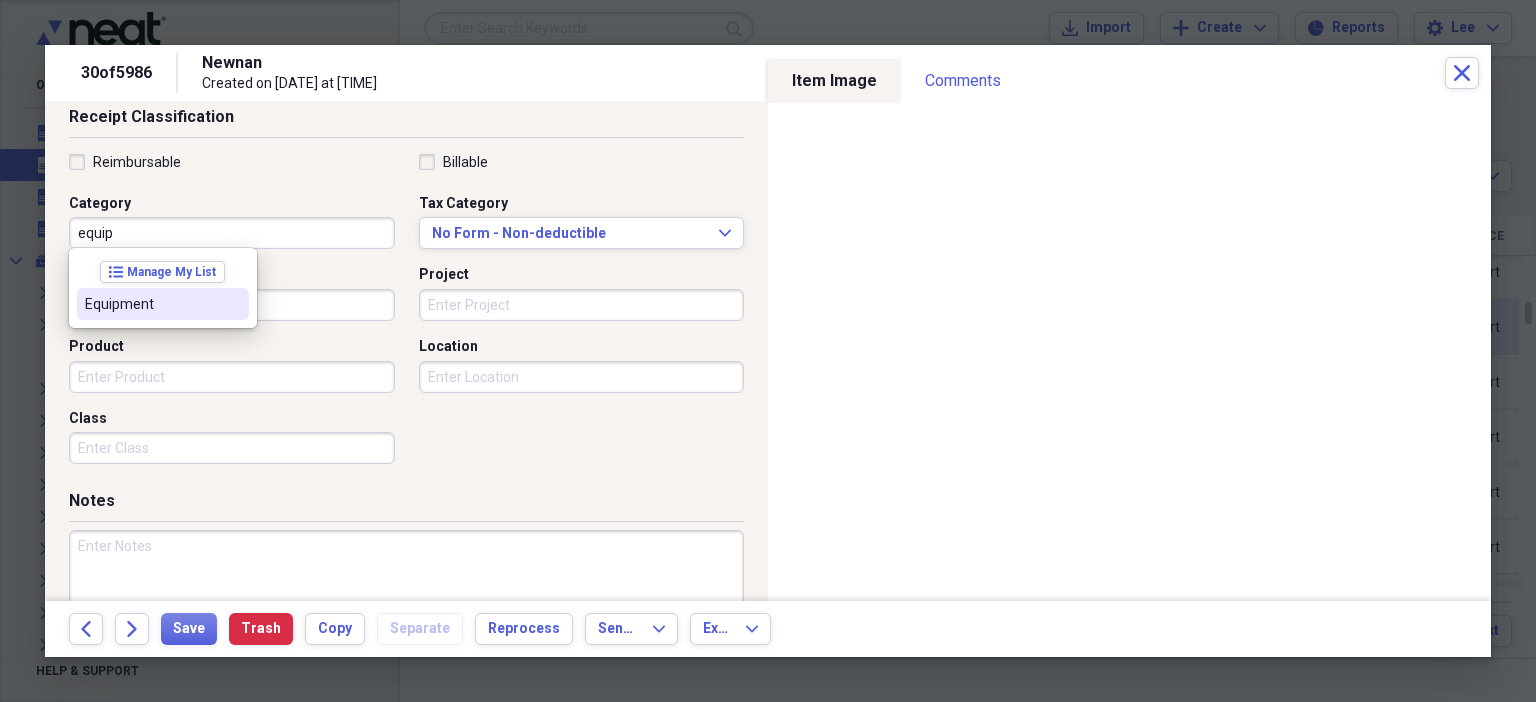 click on "Equipment" at bounding box center (151, 304) 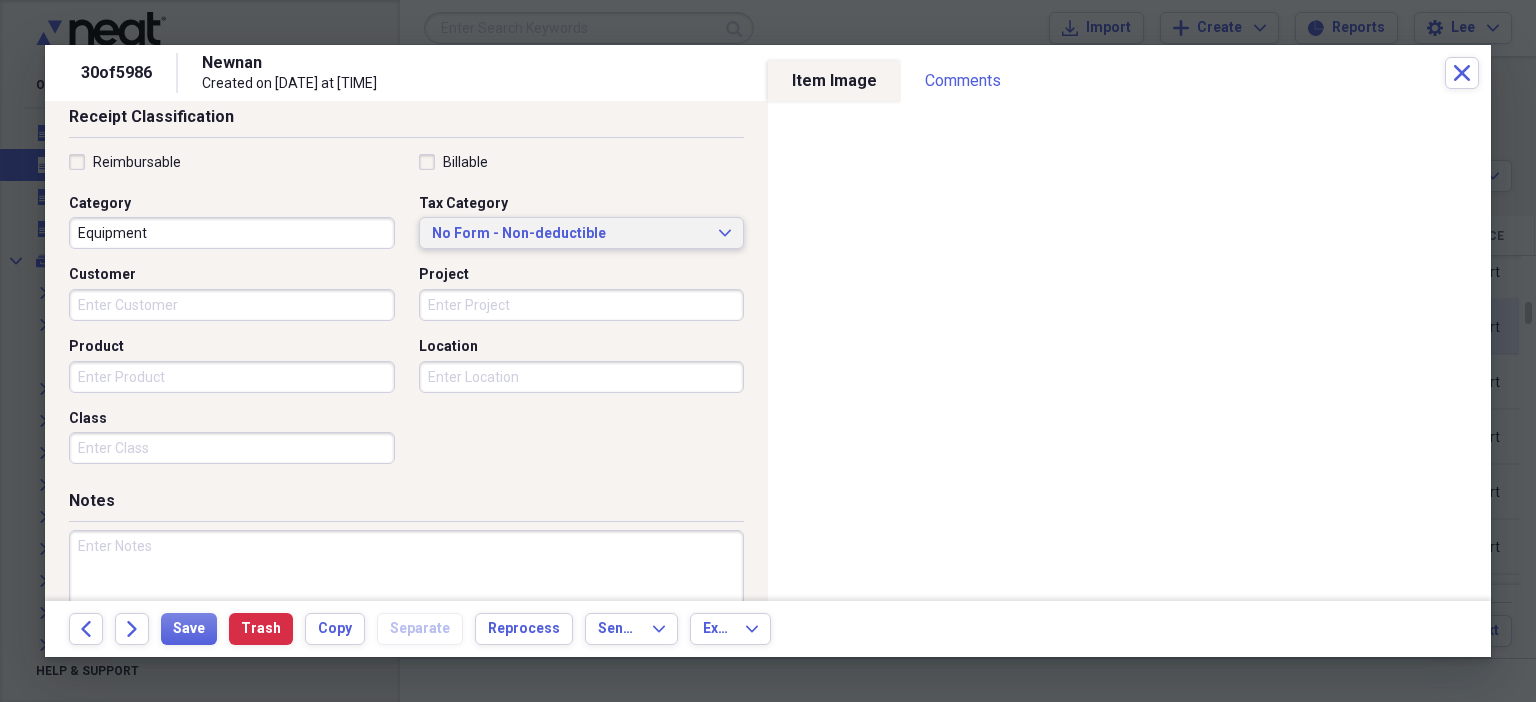 click on "No Form - Non-deductible Expand" at bounding box center (582, 233) 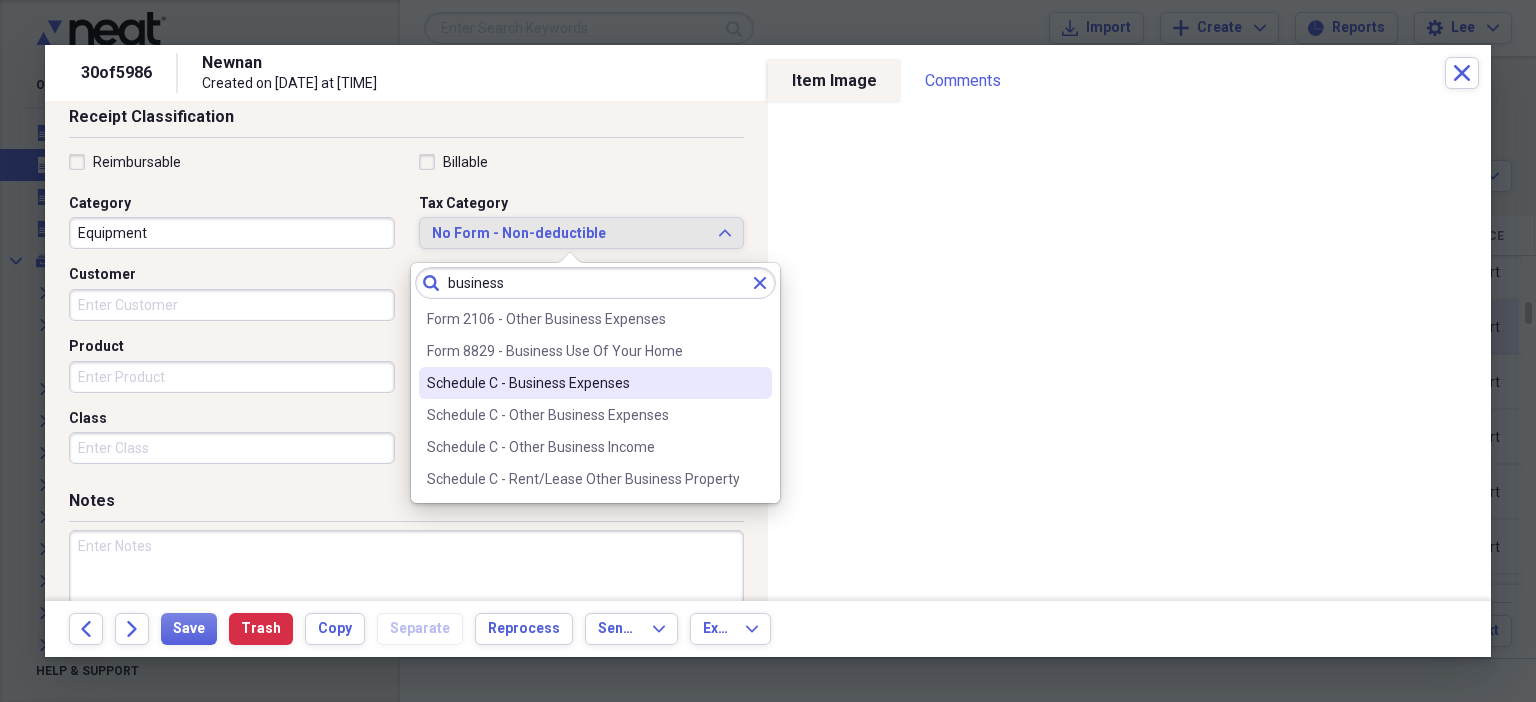 type on "business" 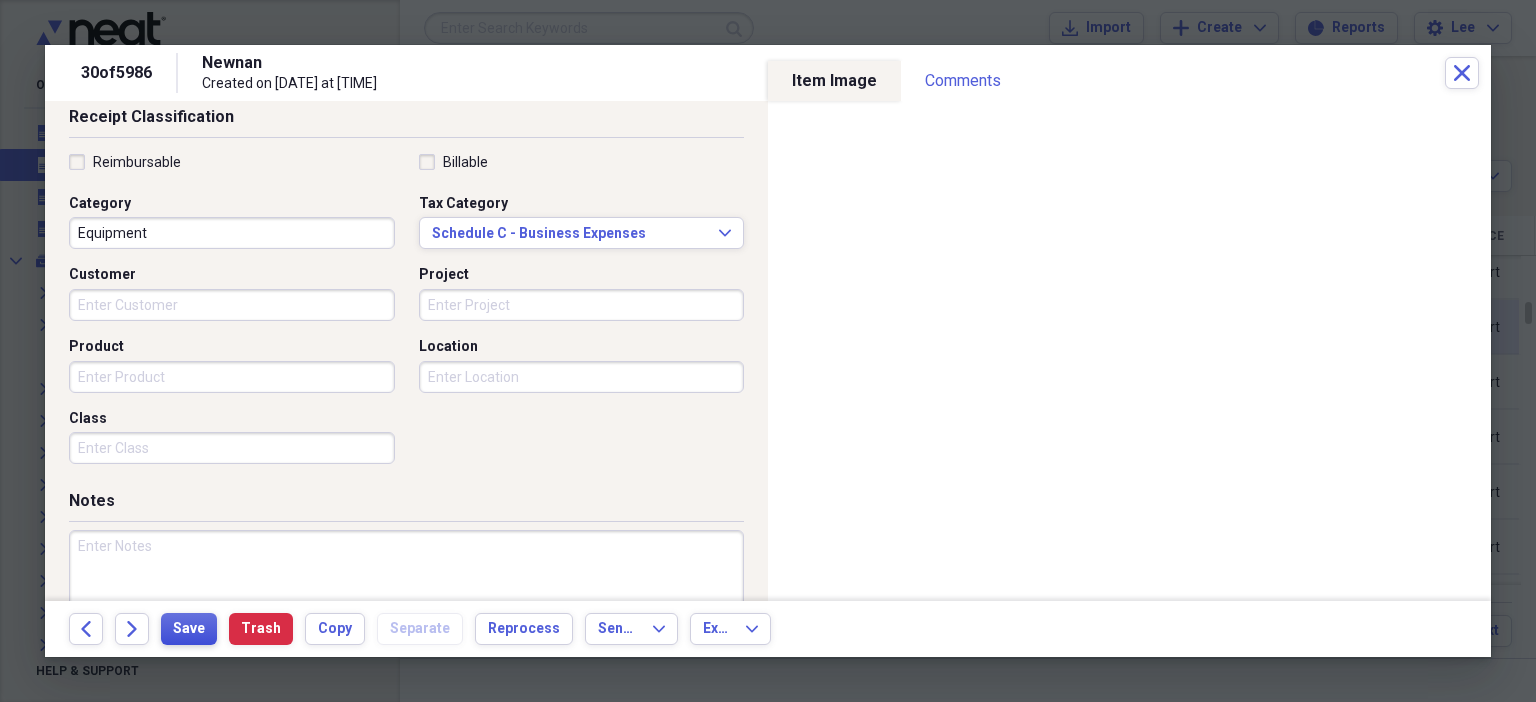 click on "Save" at bounding box center (189, 629) 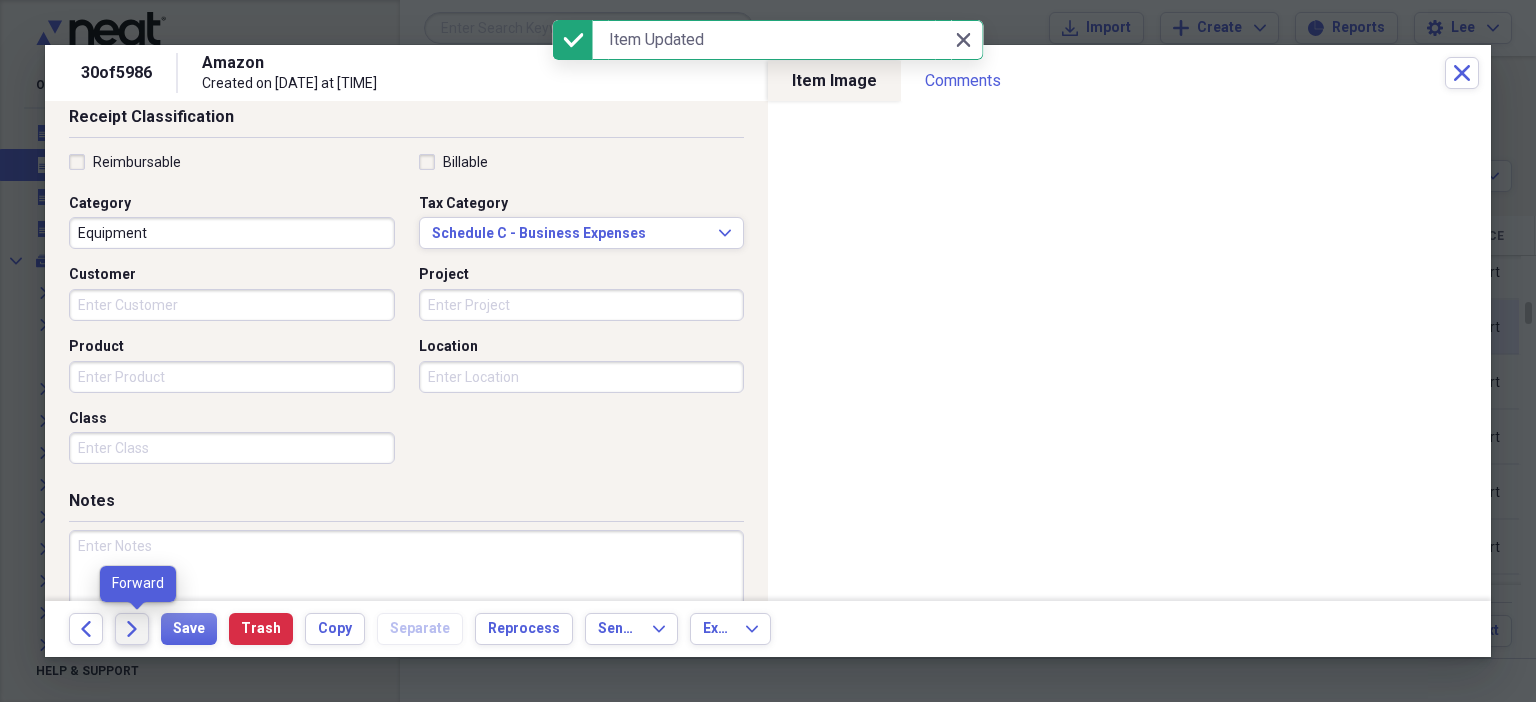 click on "Forward" 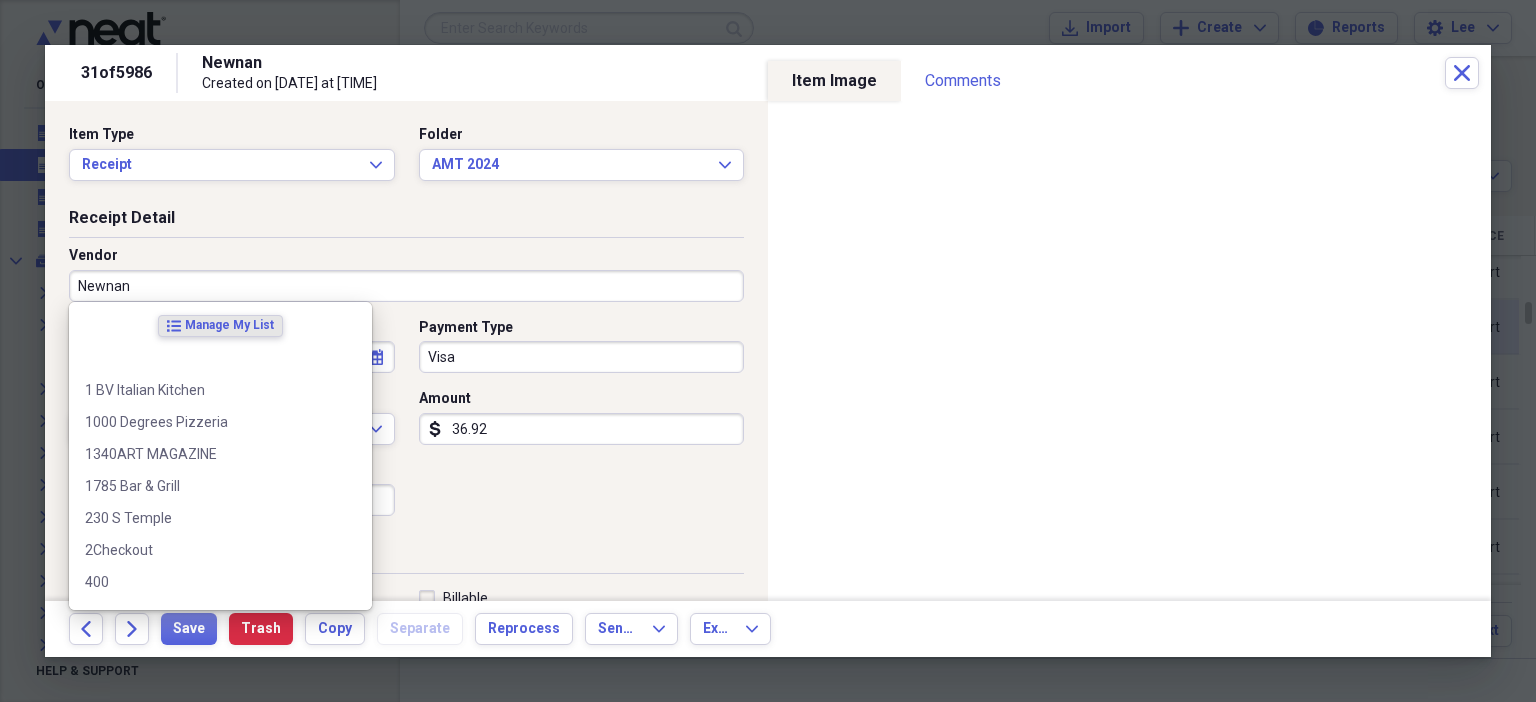 click on "Newnan" at bounding box center [406, 286] 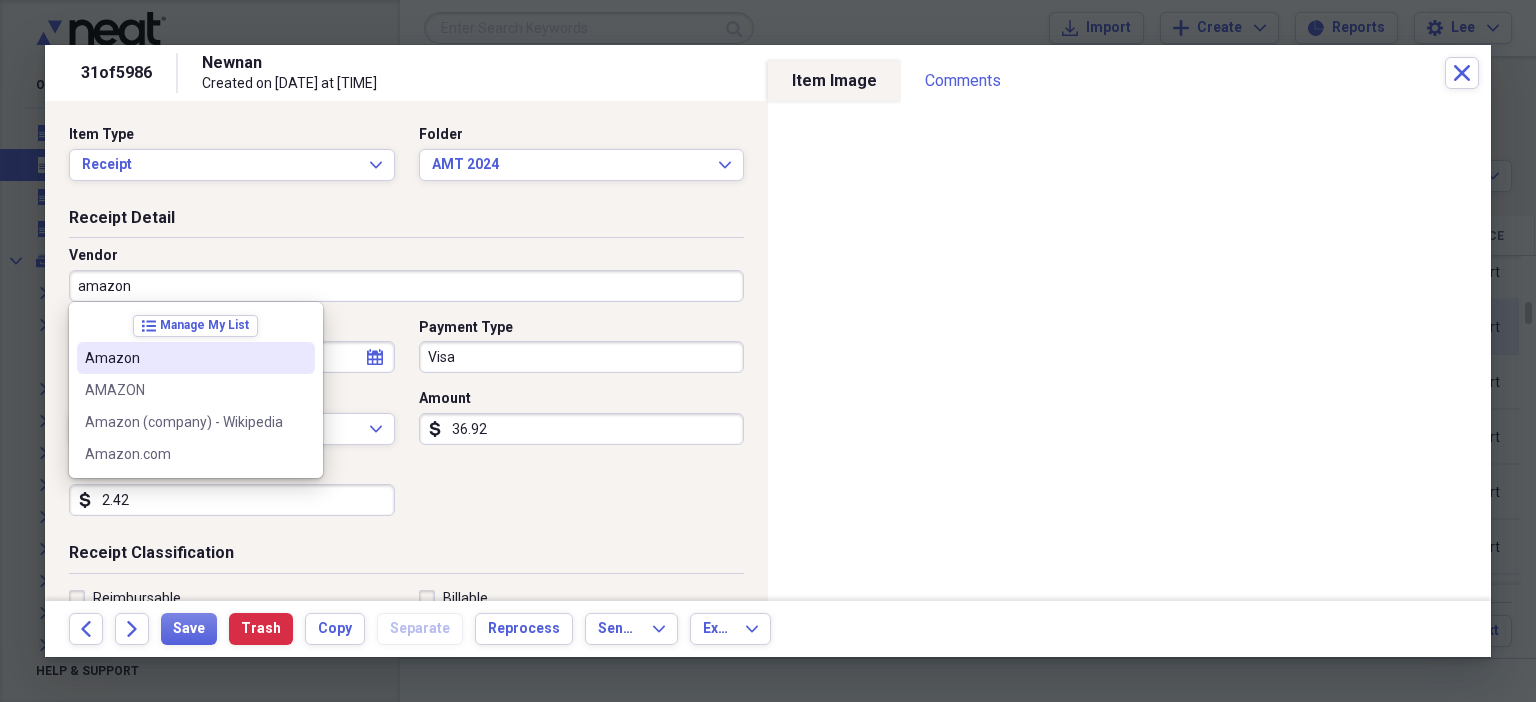 click on "Amazon" at bounding box center [184, 358] 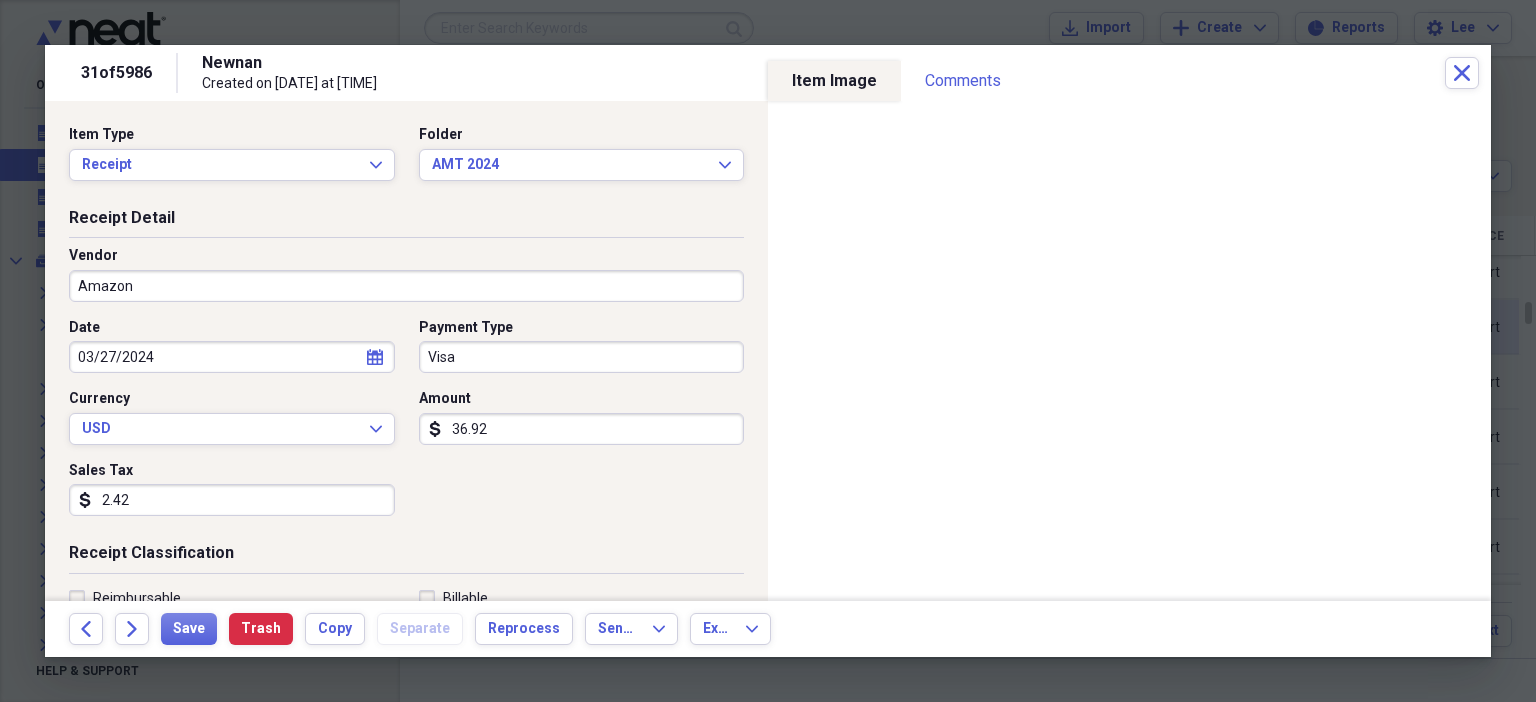 type on "Classroom Materials" 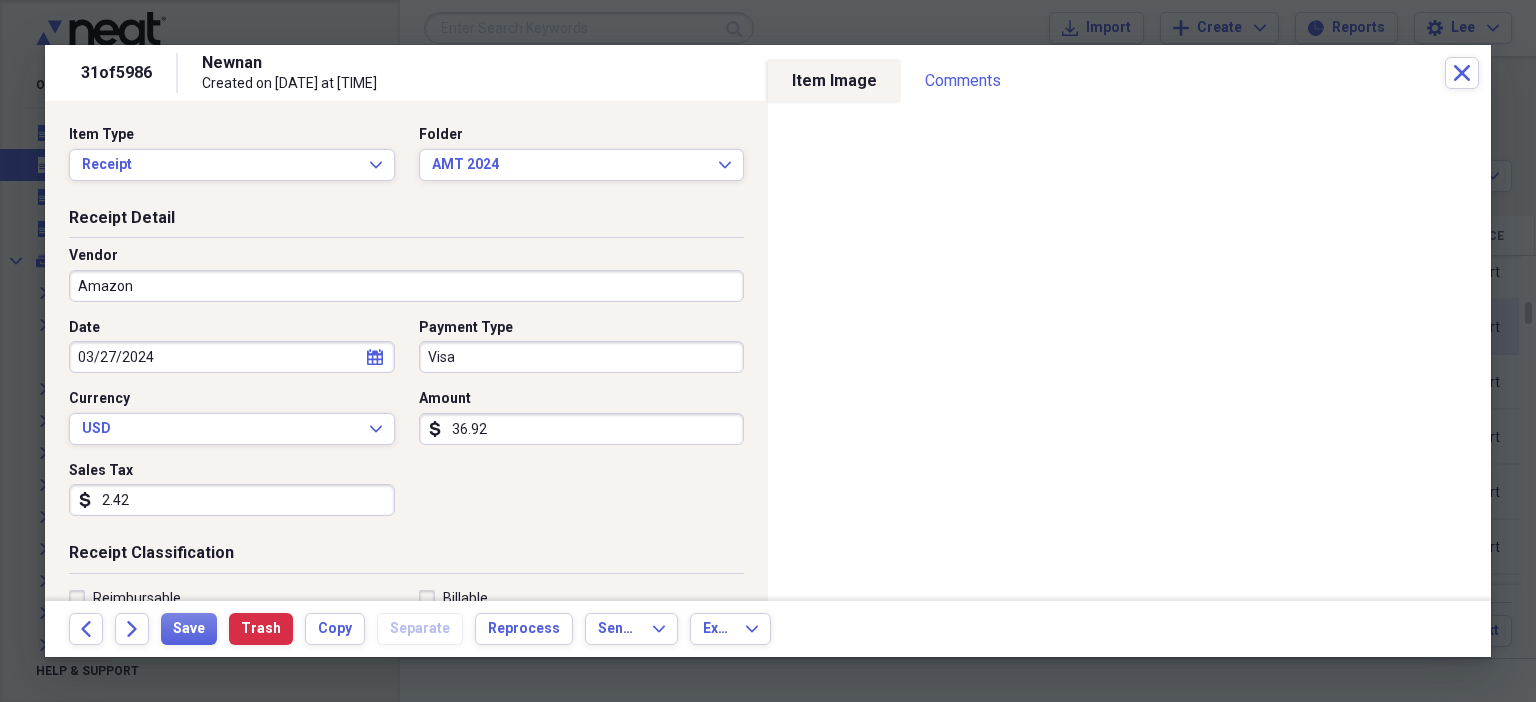 click on "2.42" at bounding box center (232, 500) 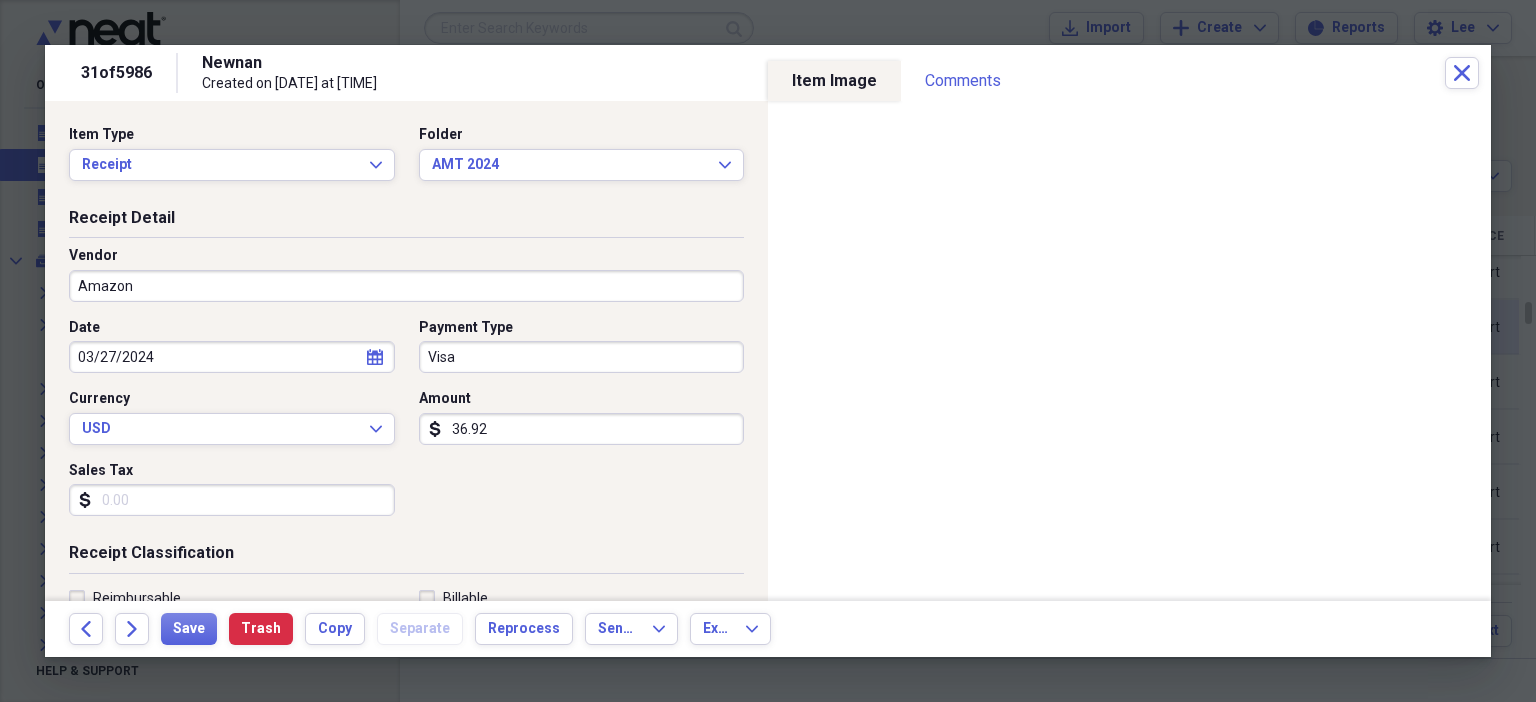 scroll, scrollTop: 436, scrollLeft: 0, axis: vertical 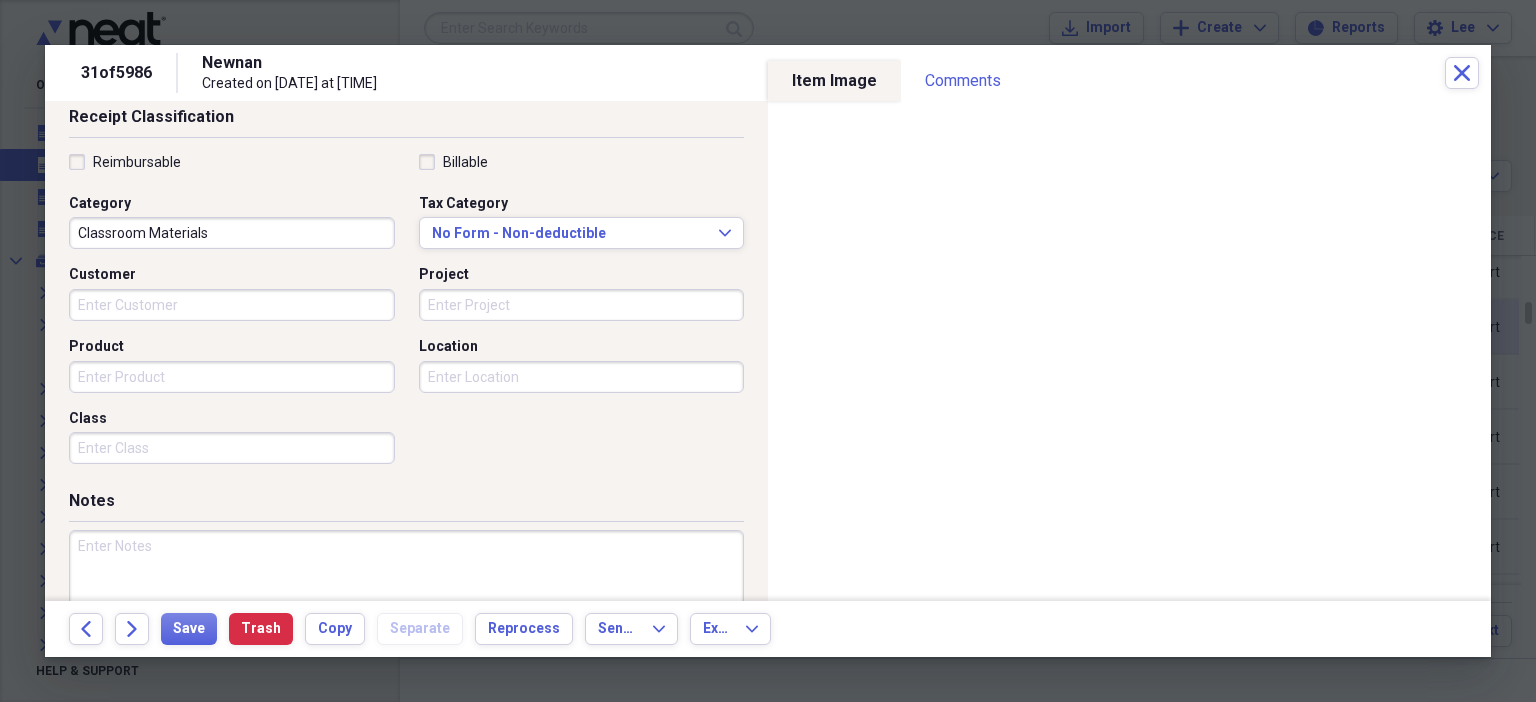 type 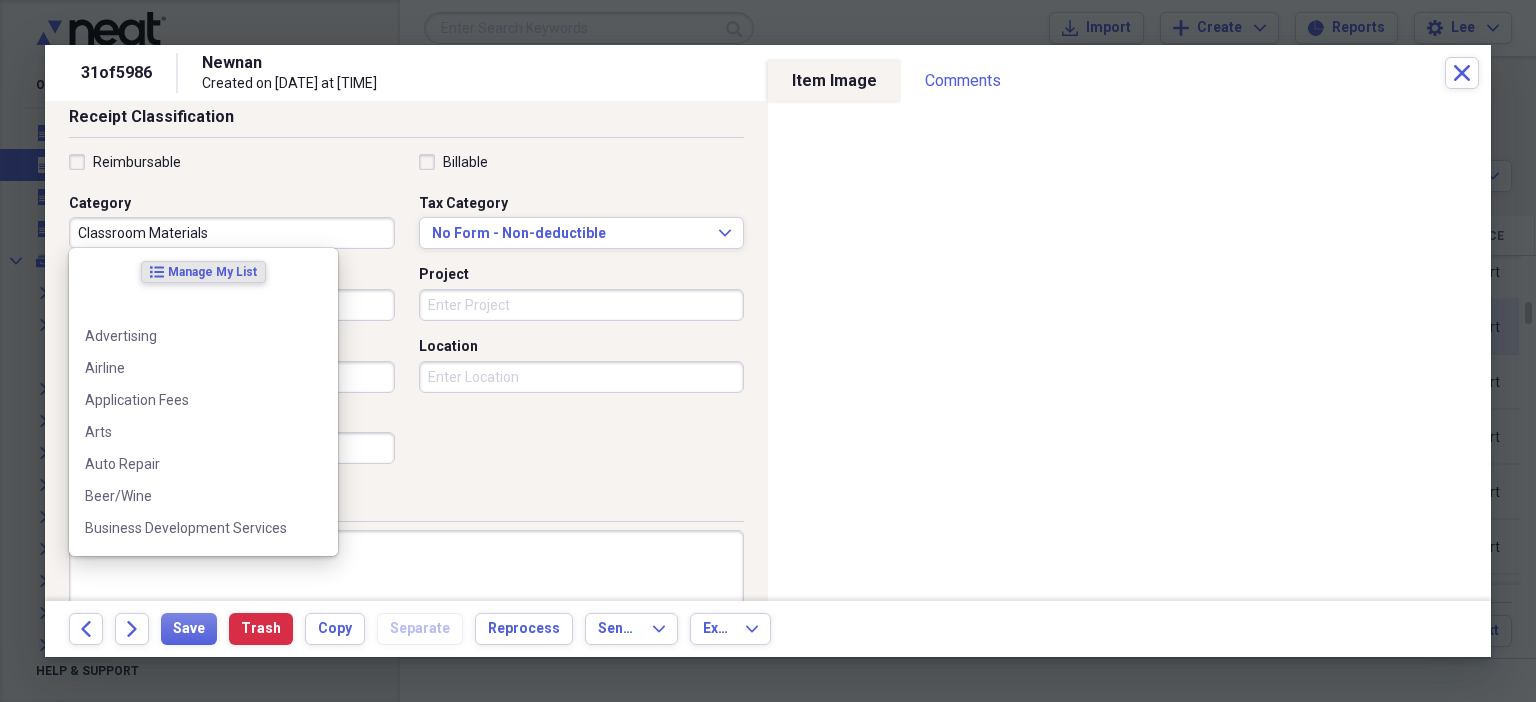 click on "Classroom Materials" at bounding box center [232, 233] 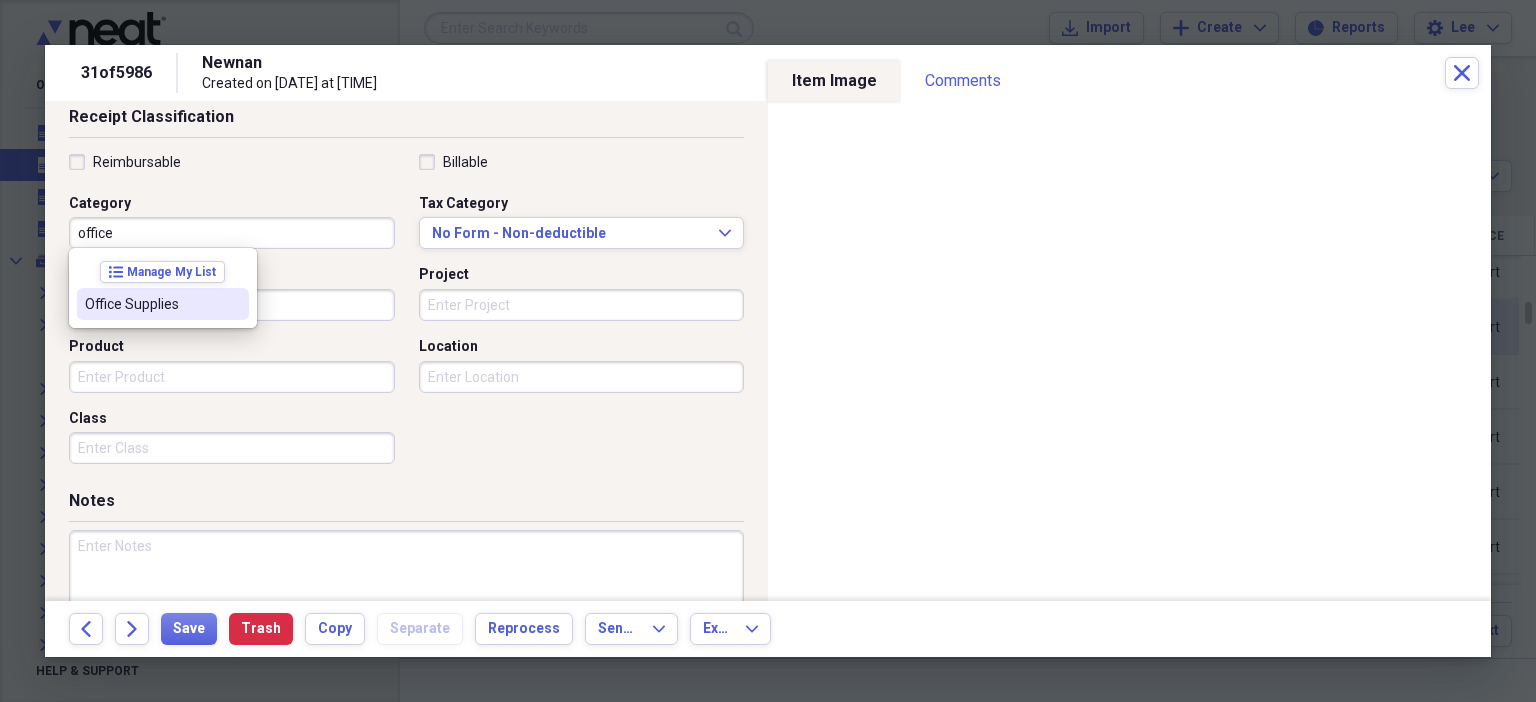 click at bounding box center (233, 304) 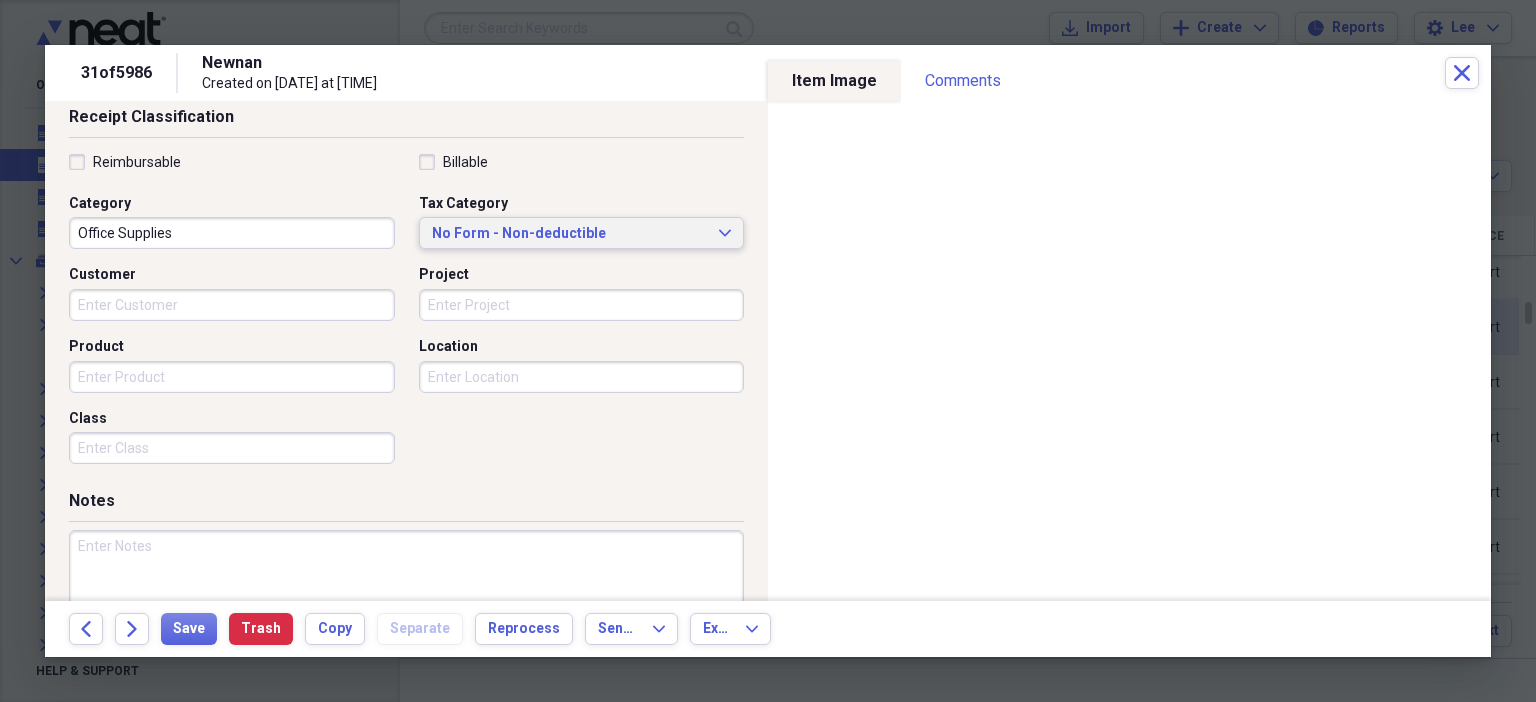 click on "No Form - Non-deductible" at bounding box center (570, 234) 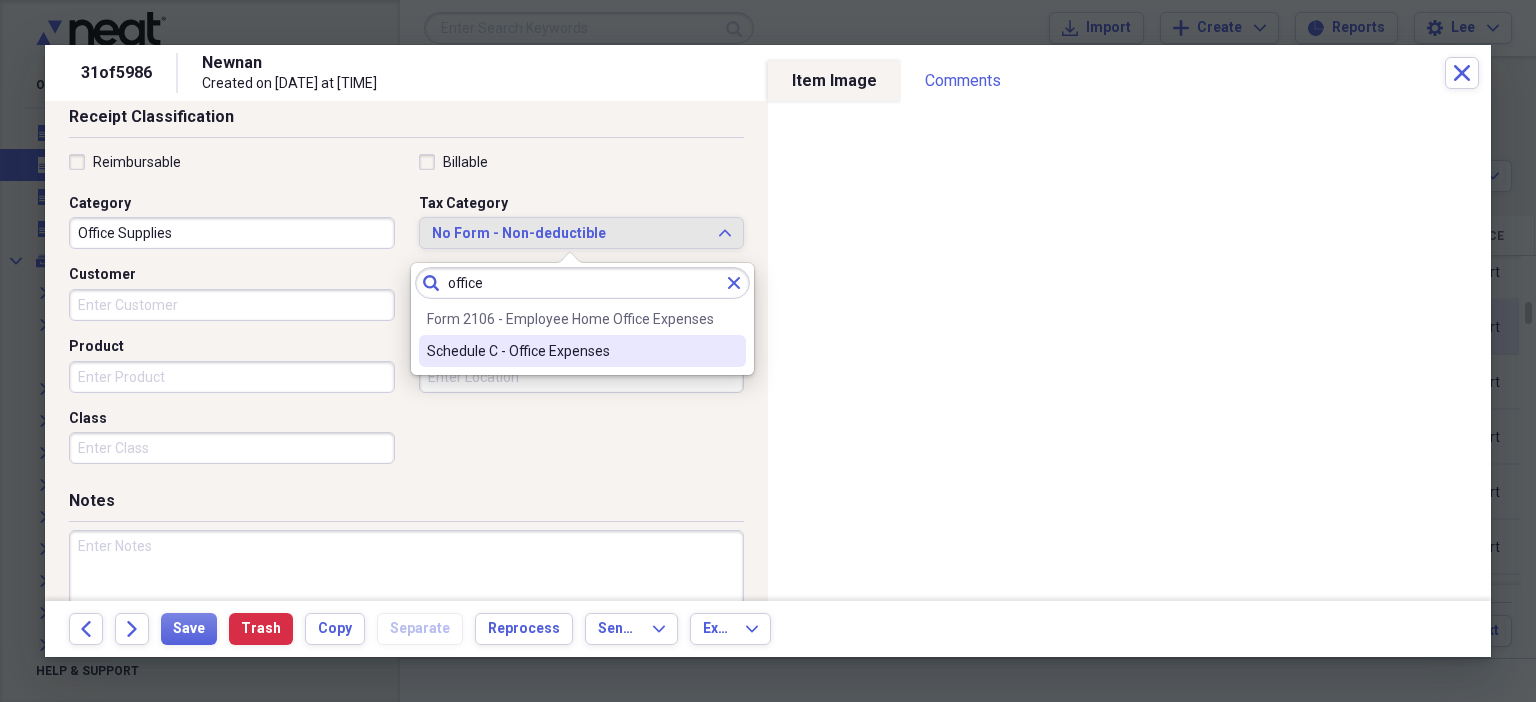 type on "office" 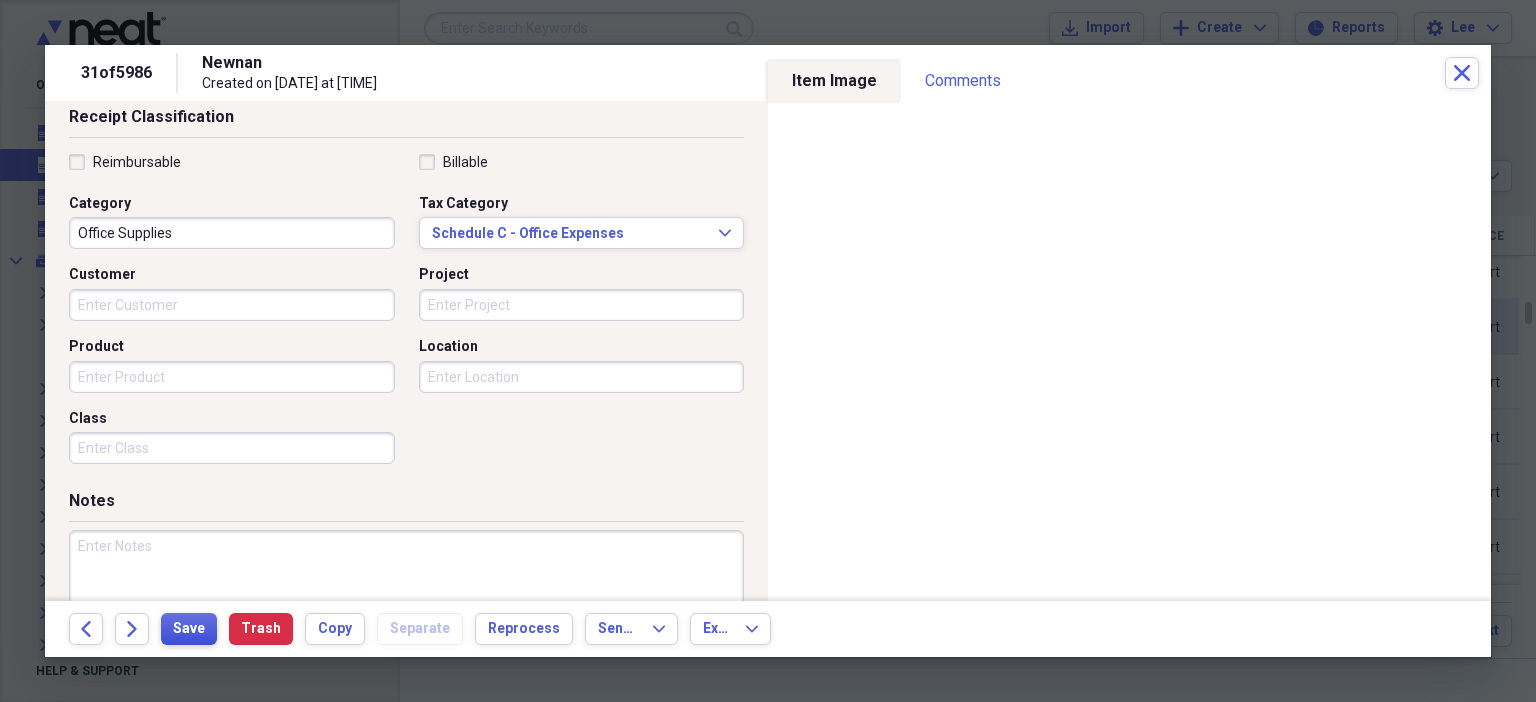 click on "Save" at bounding box center [189, 629] 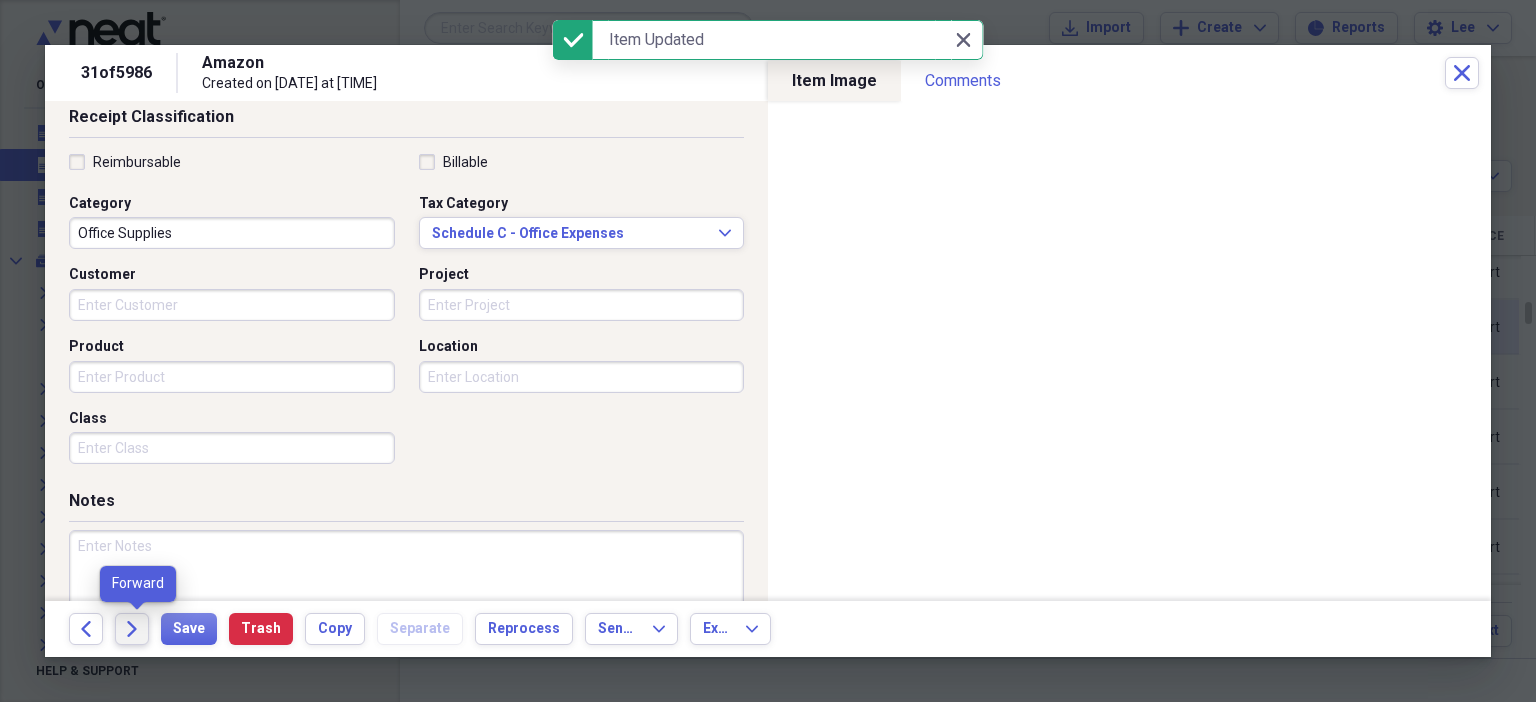 click 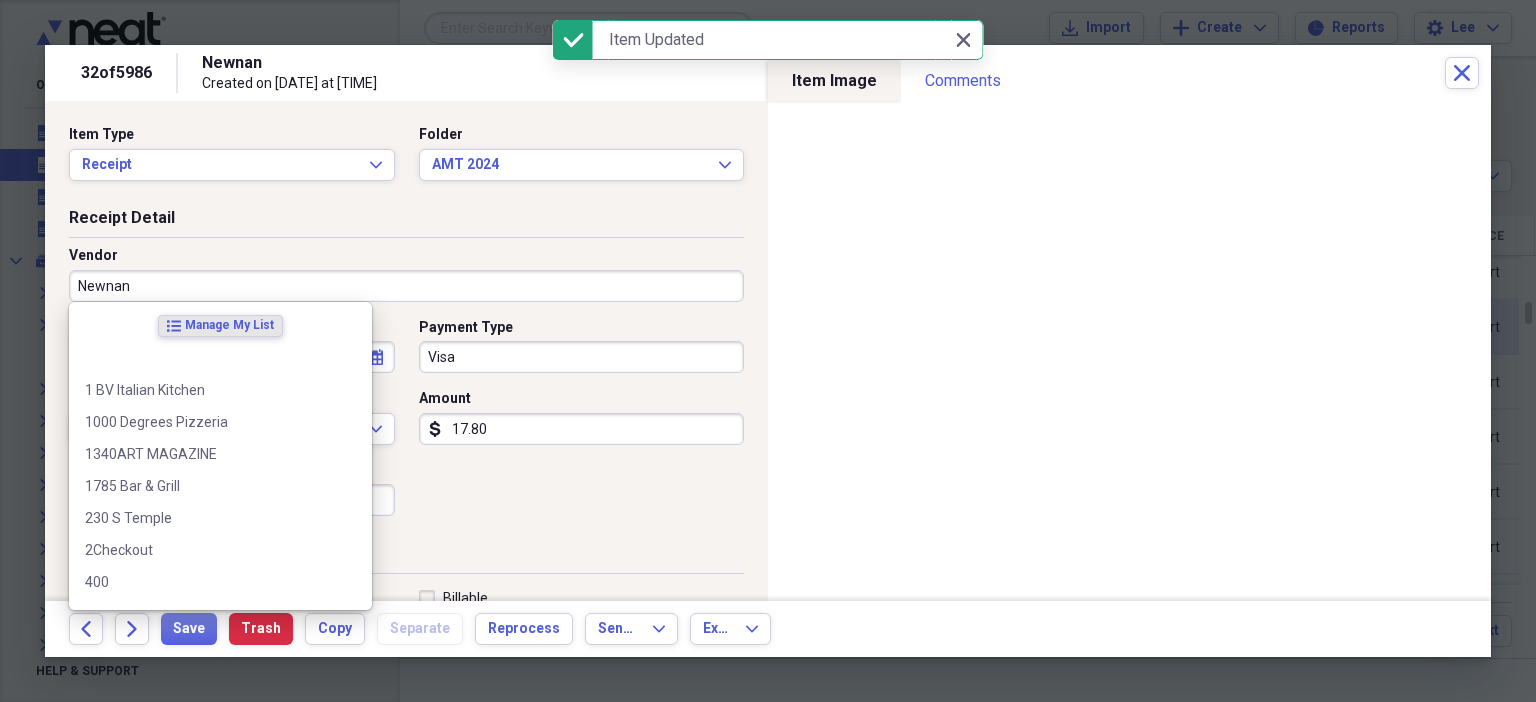 click on "Newnan" at bounding box center [406, 286] 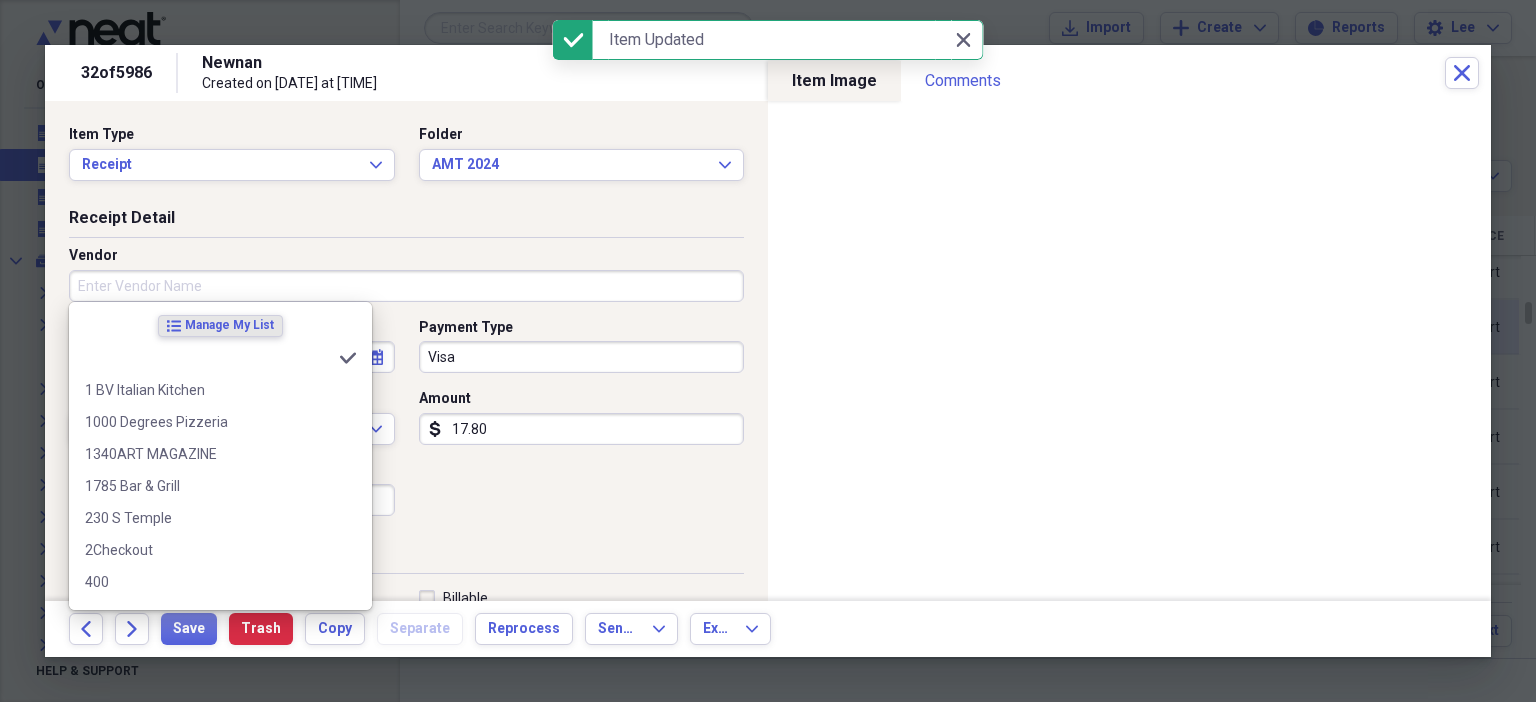 click on "Vendor" at bounding box center (406, 286) 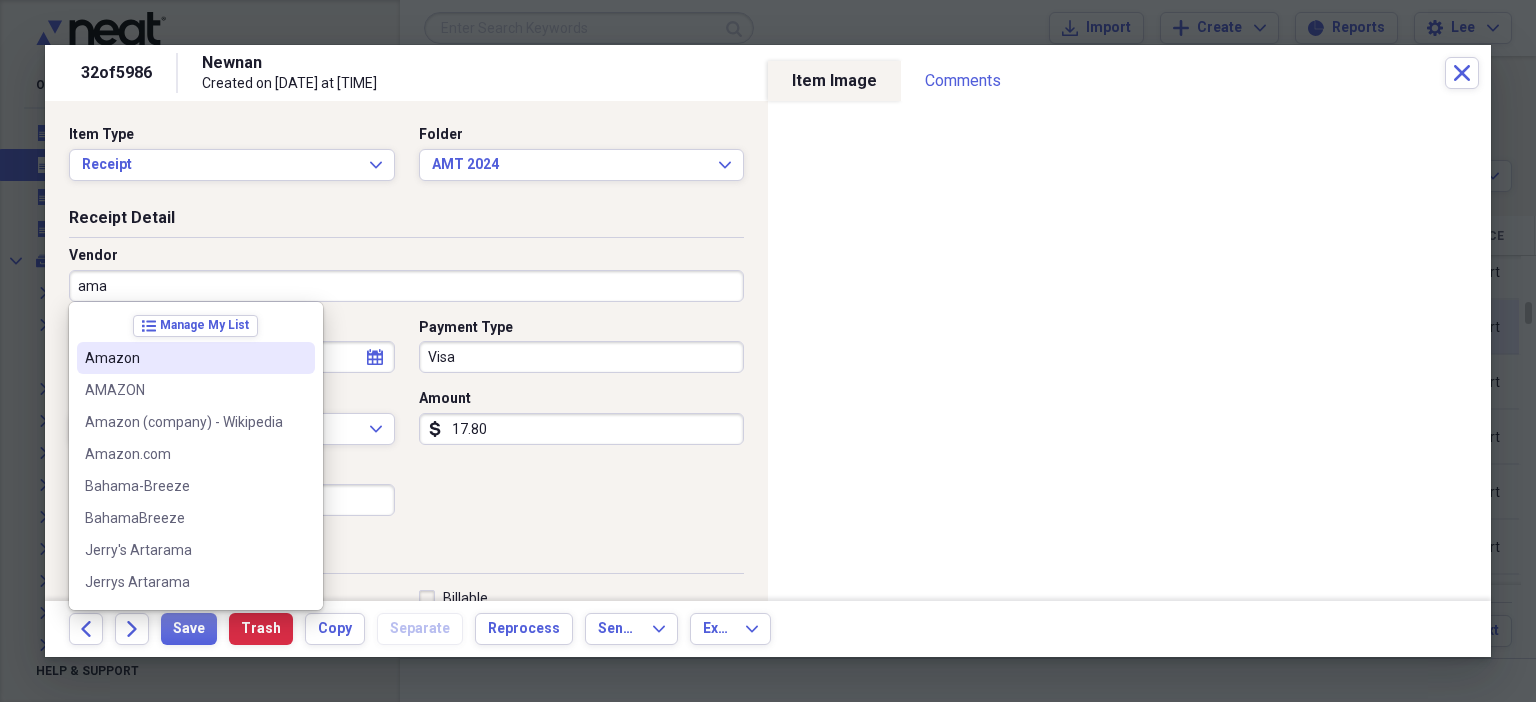 click on "Amazon" at bounding box center [184, 358] 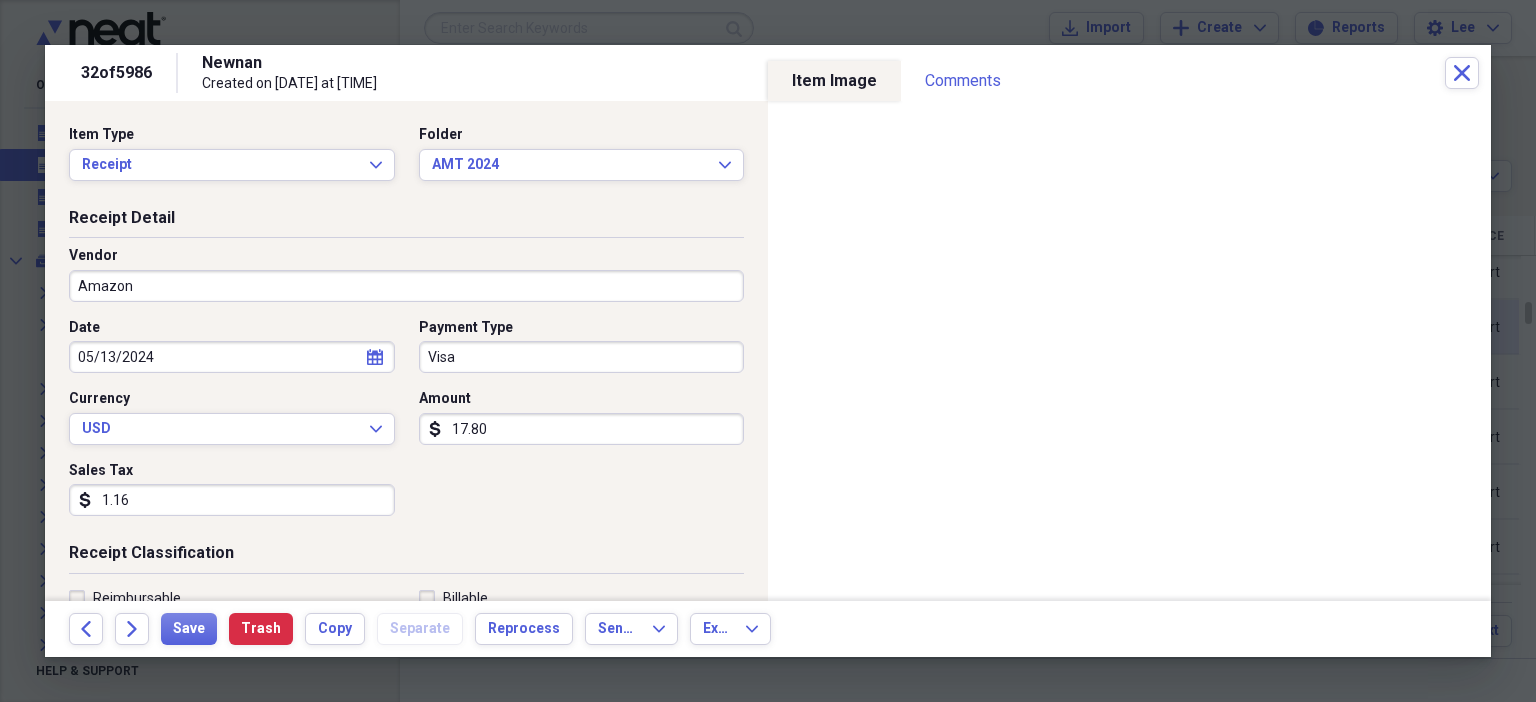type on "Classroom Materials" 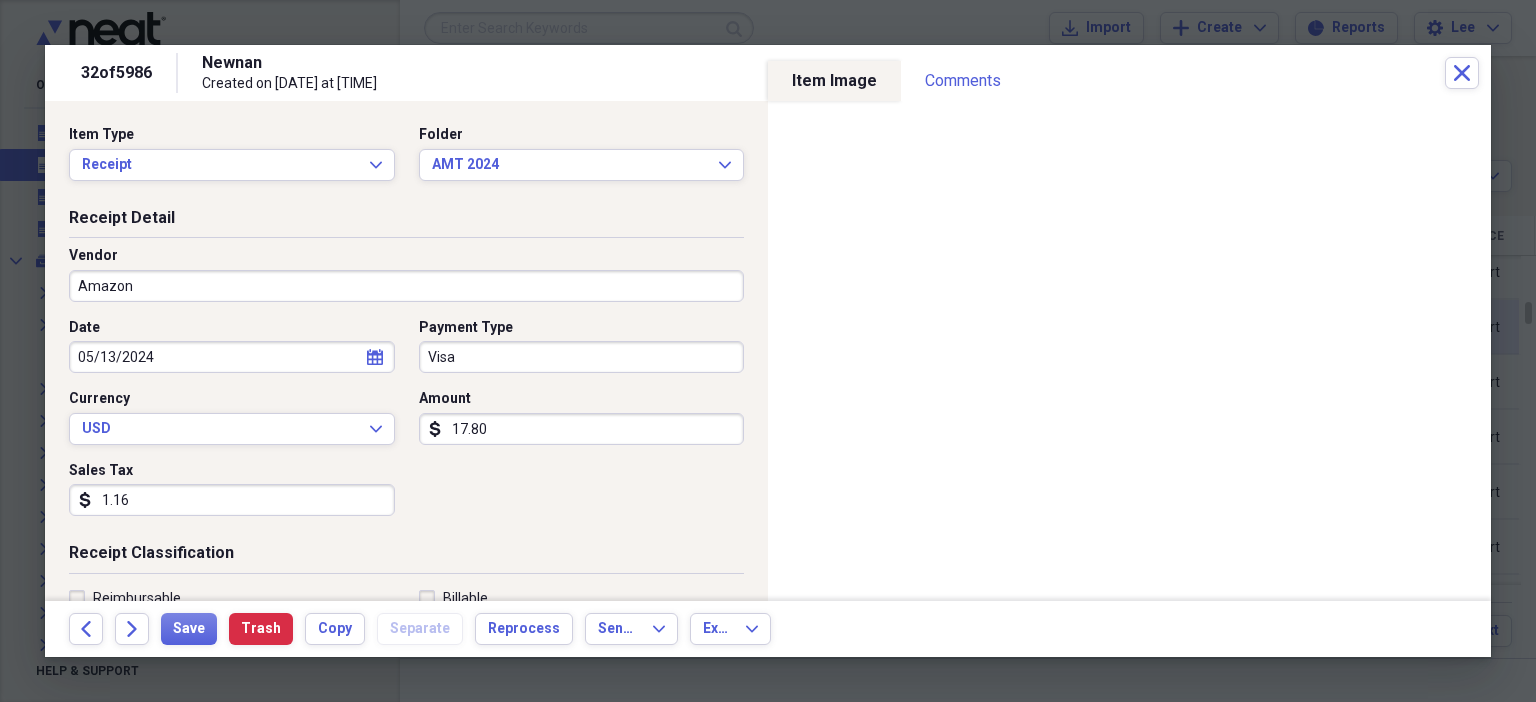 click on "1.16" at bounding box center [232, 500] 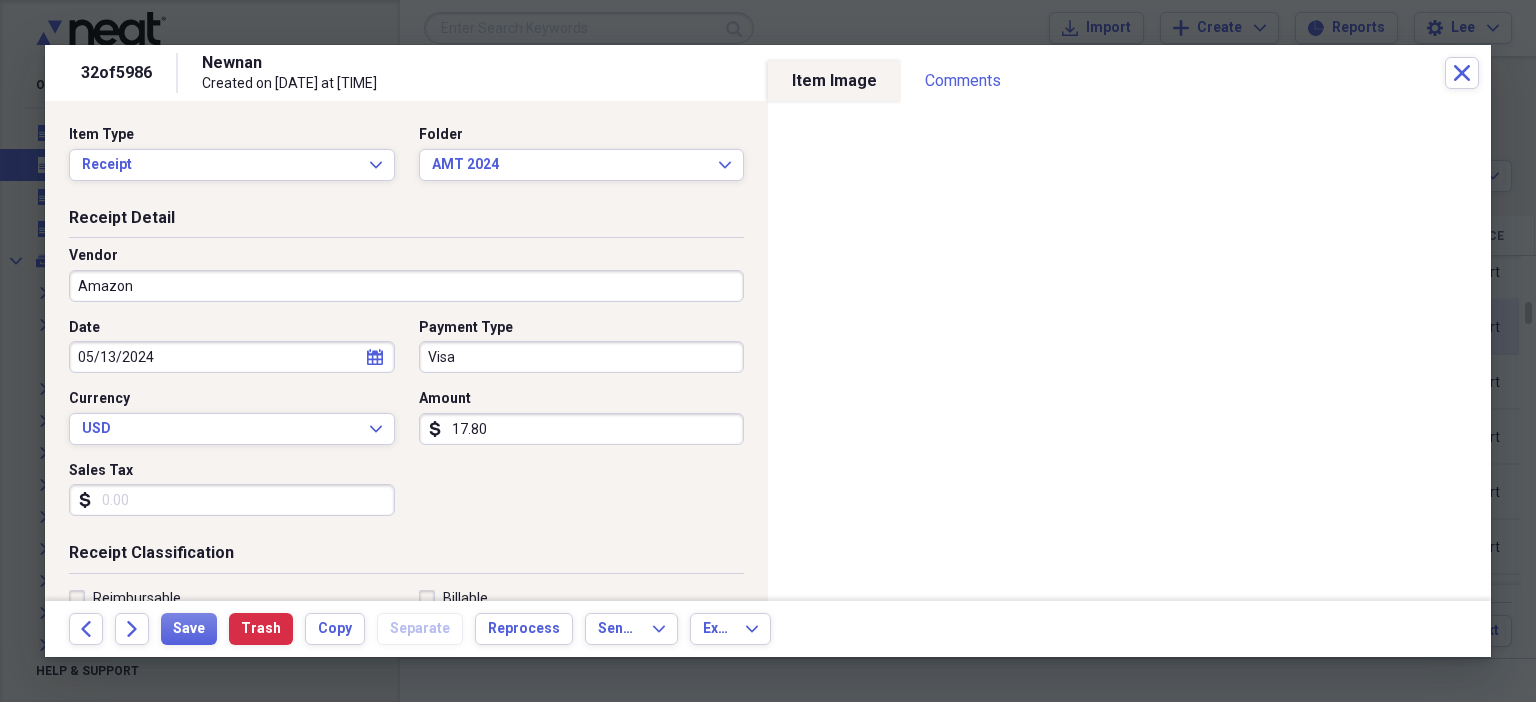 scroll, scrollTop: 436, scrollLeft: 0, axis: vertical 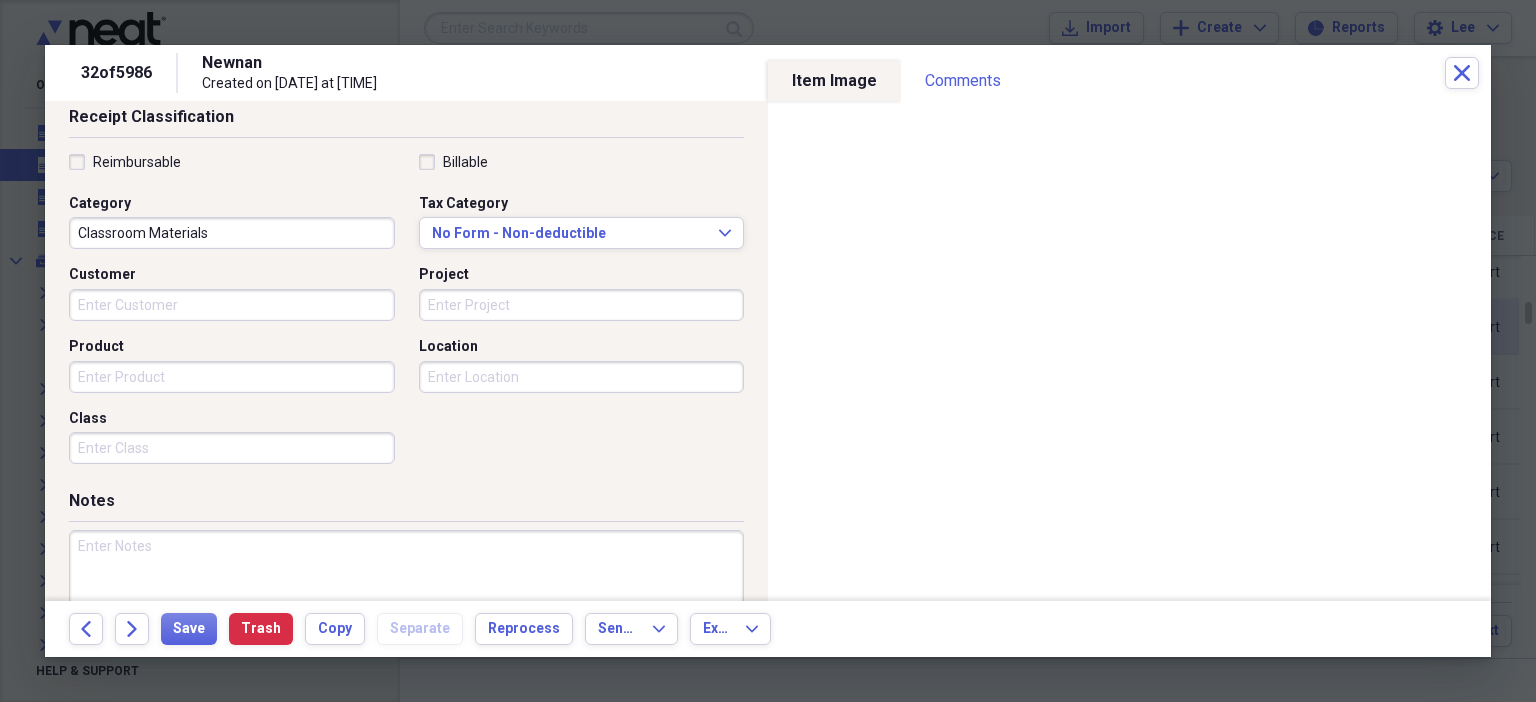 type 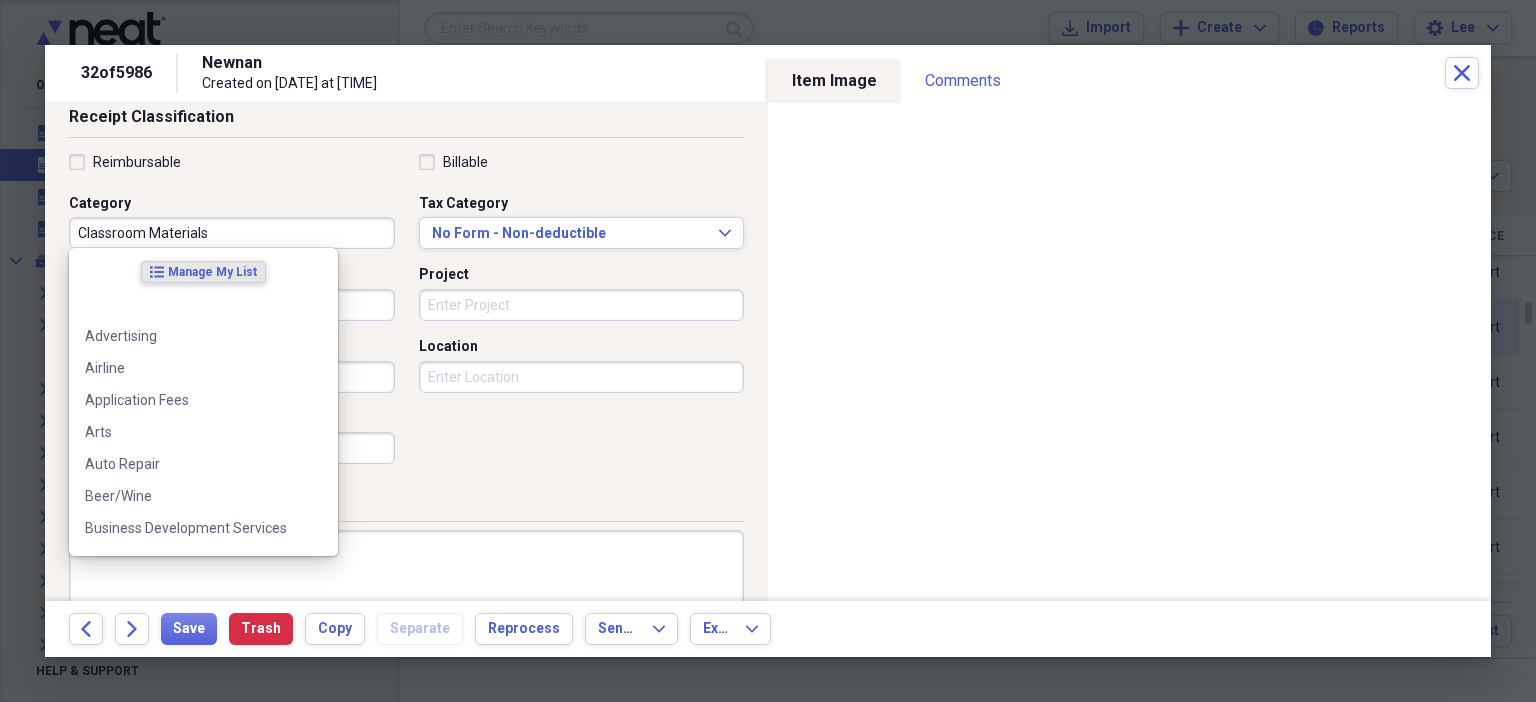 click on "Classroom Materials" at bounding box center (232, 233) 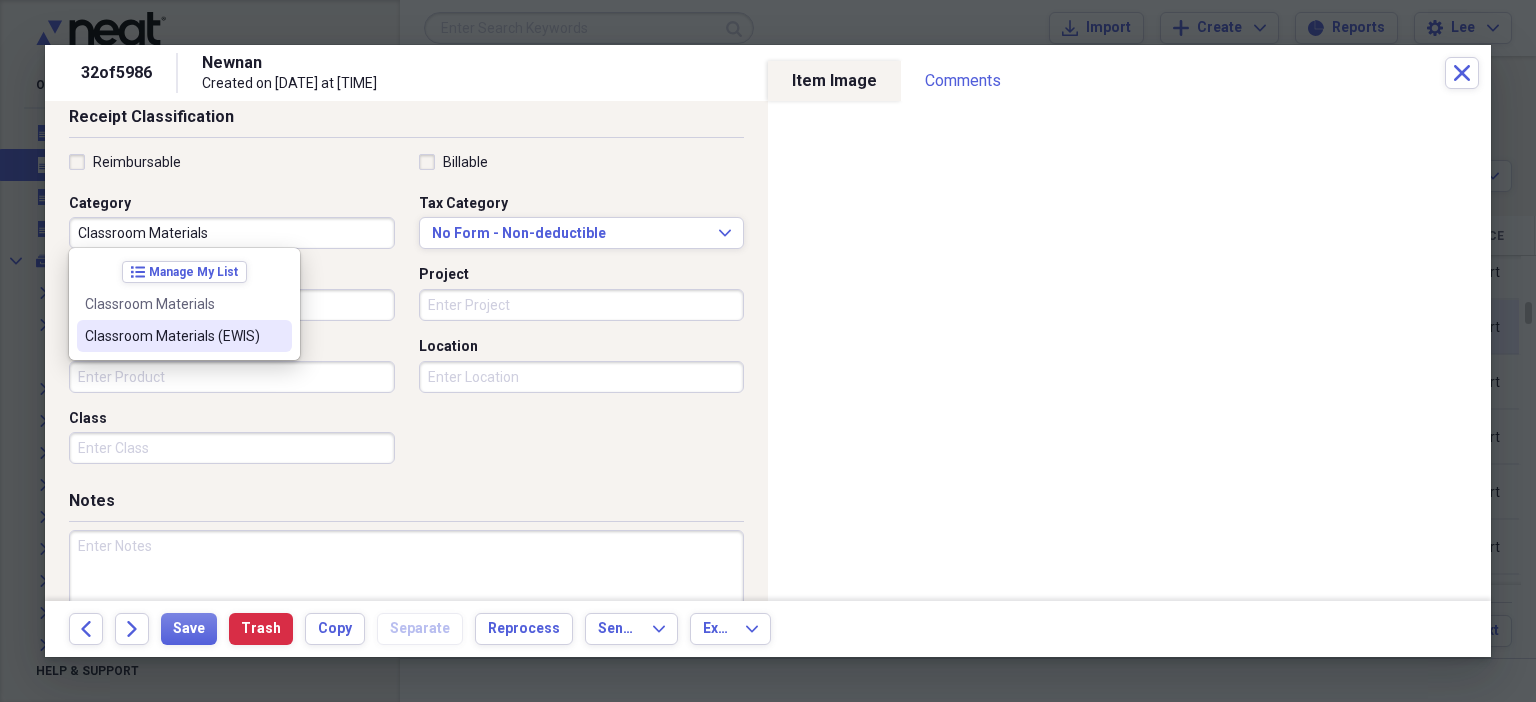 click on "Classroom Materials (EWIS)" at bounding box center [184, 336] 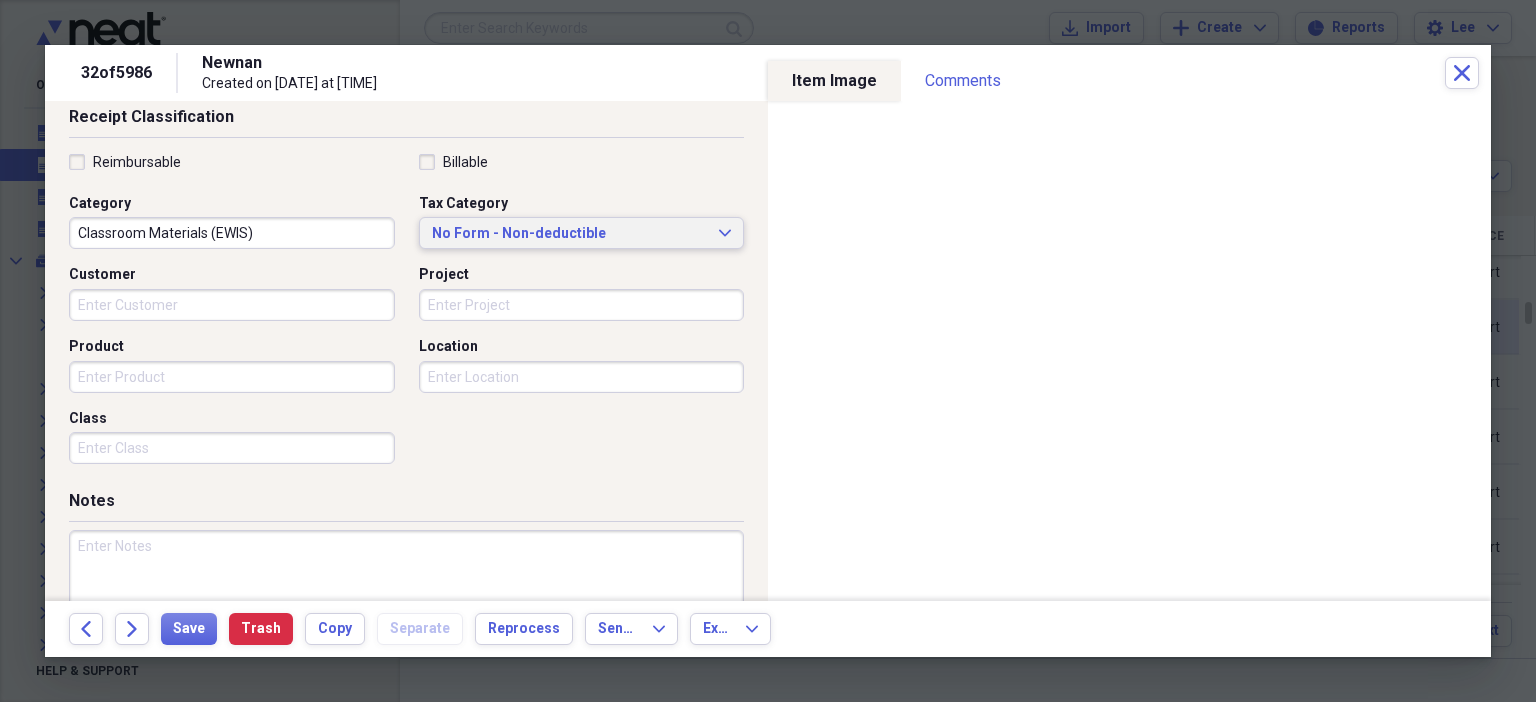 click on "No Form - Non-deductible" at bounding box center [570, 234] 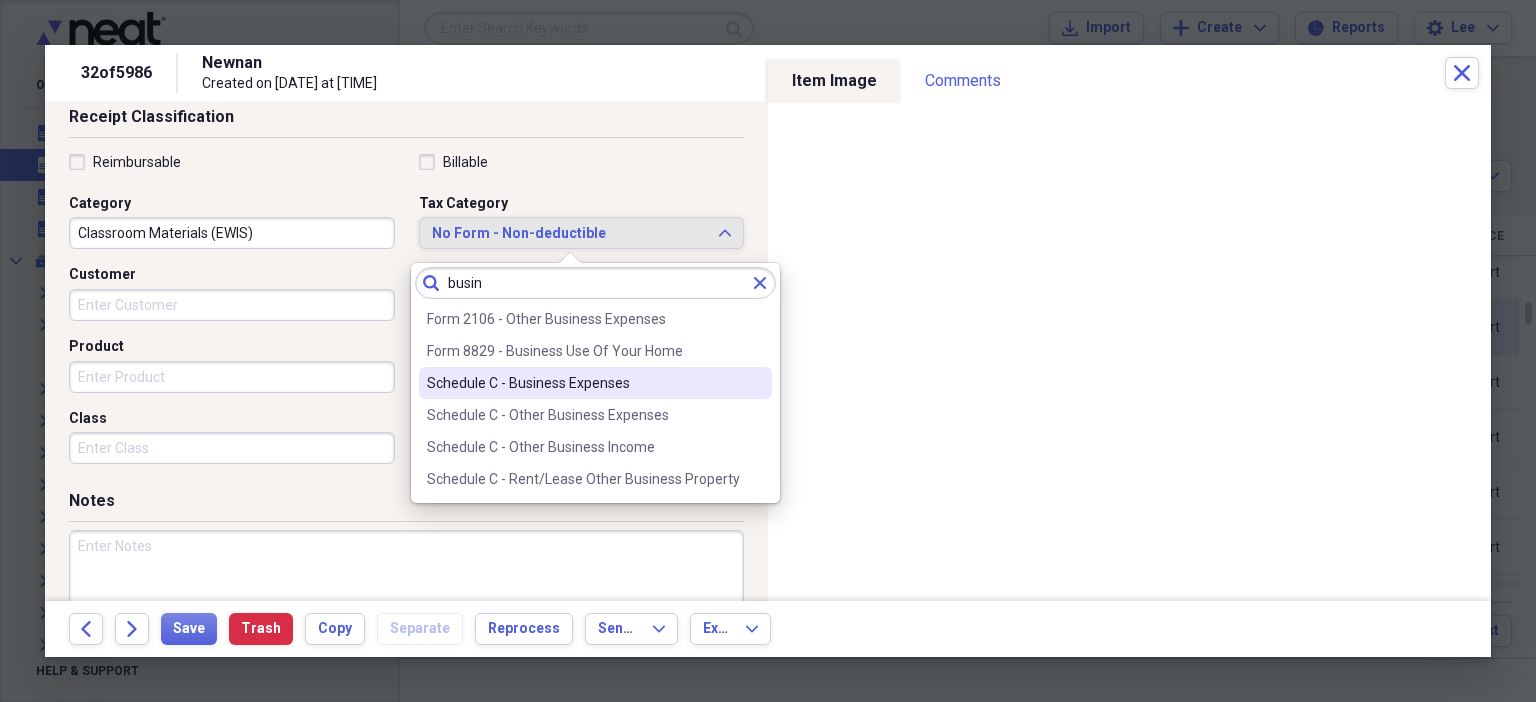 type on "busin" 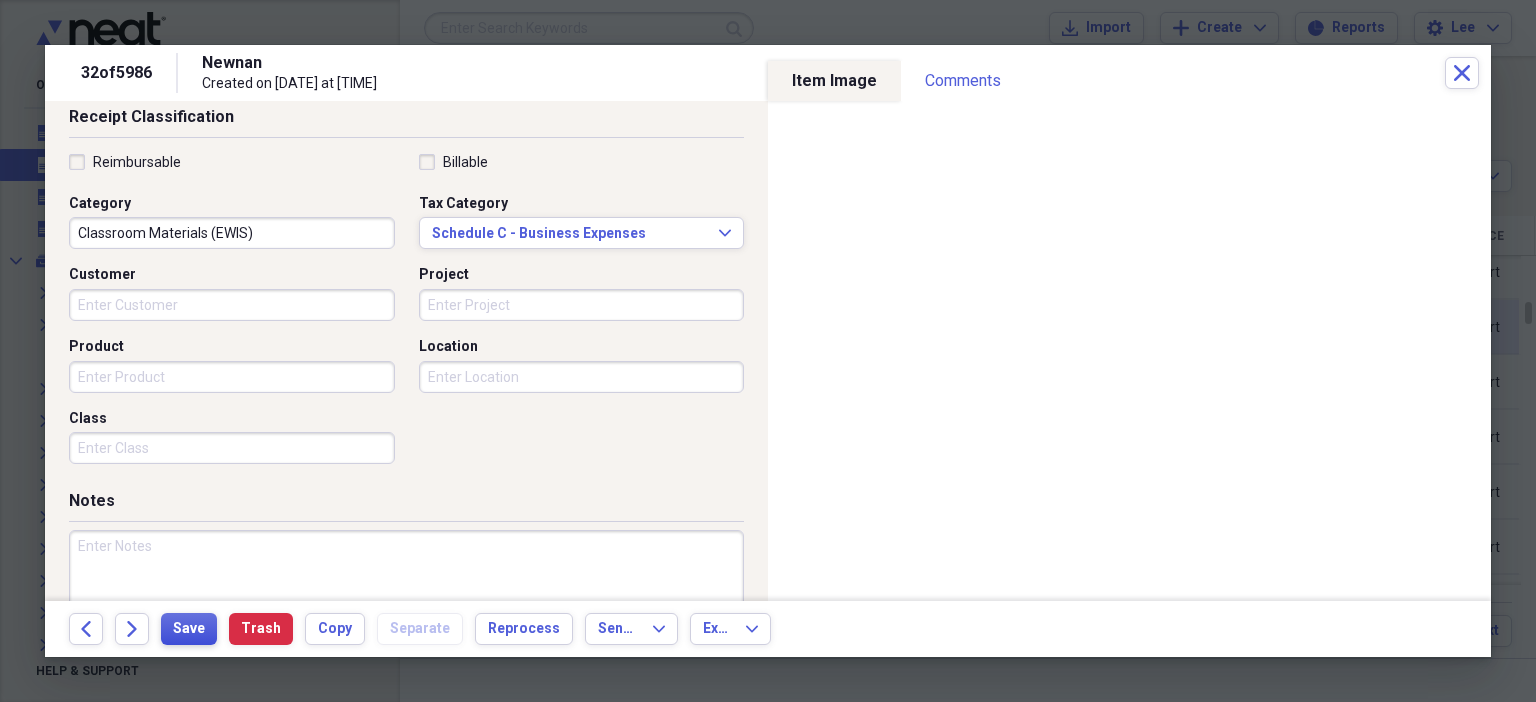 click on "Save" at bounding box center (189, 629) 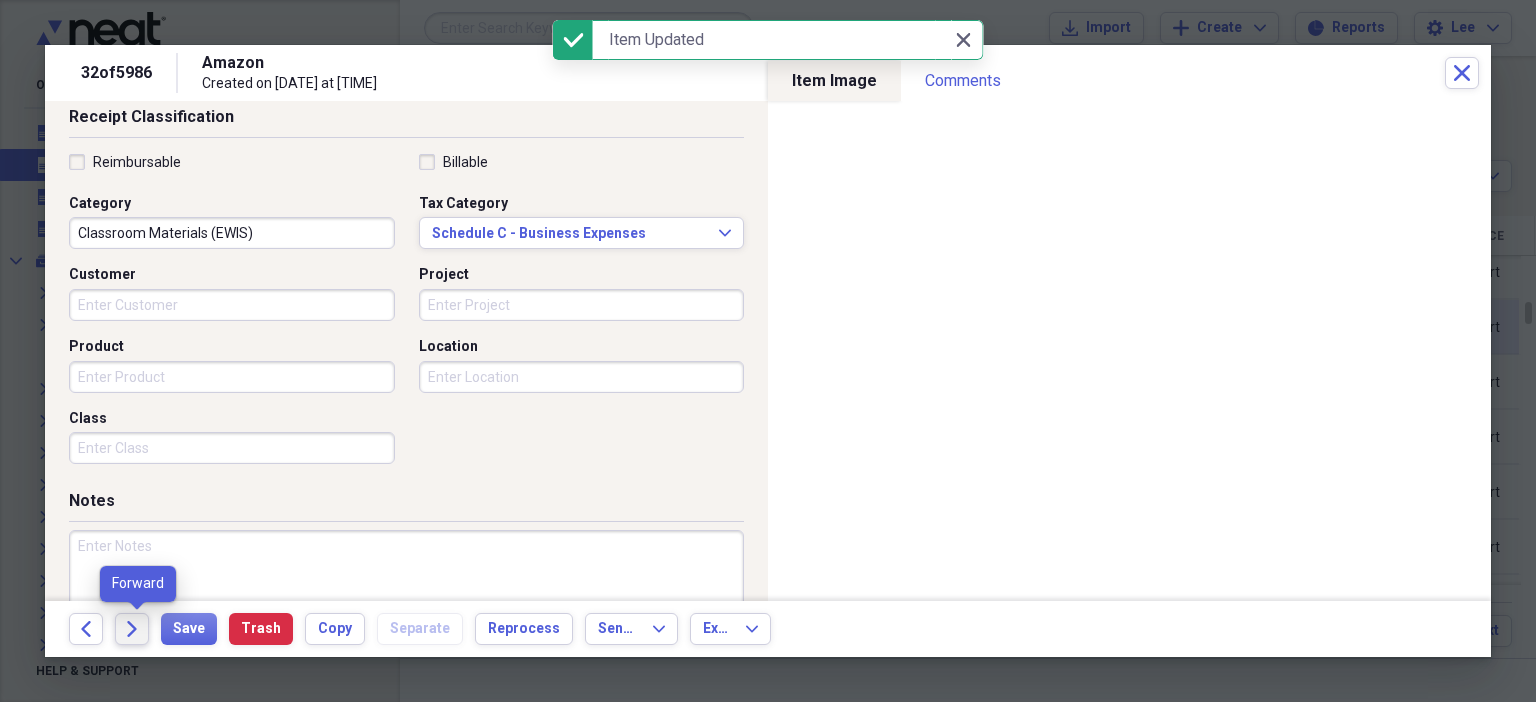 click on "Forward" 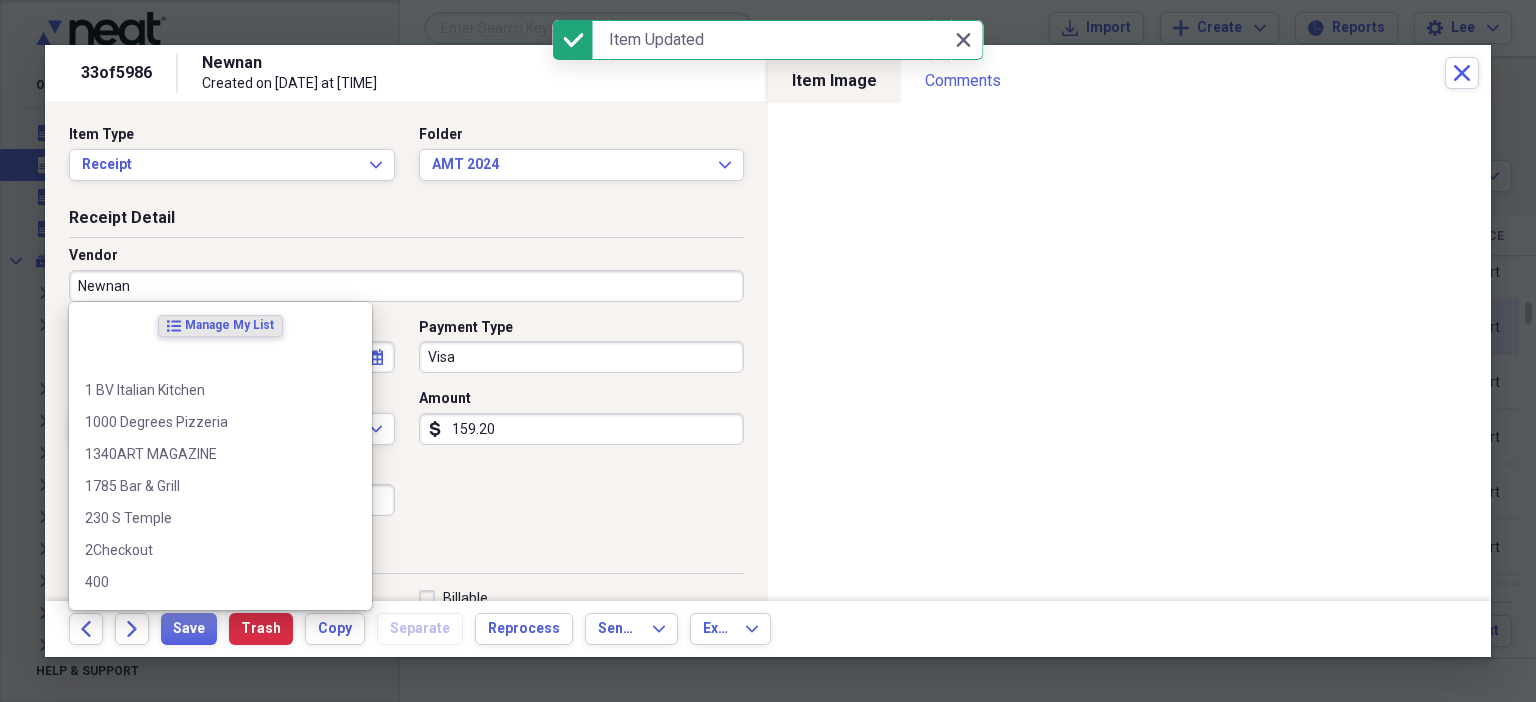 click on "Newnan" at bounding box center [406, 286] 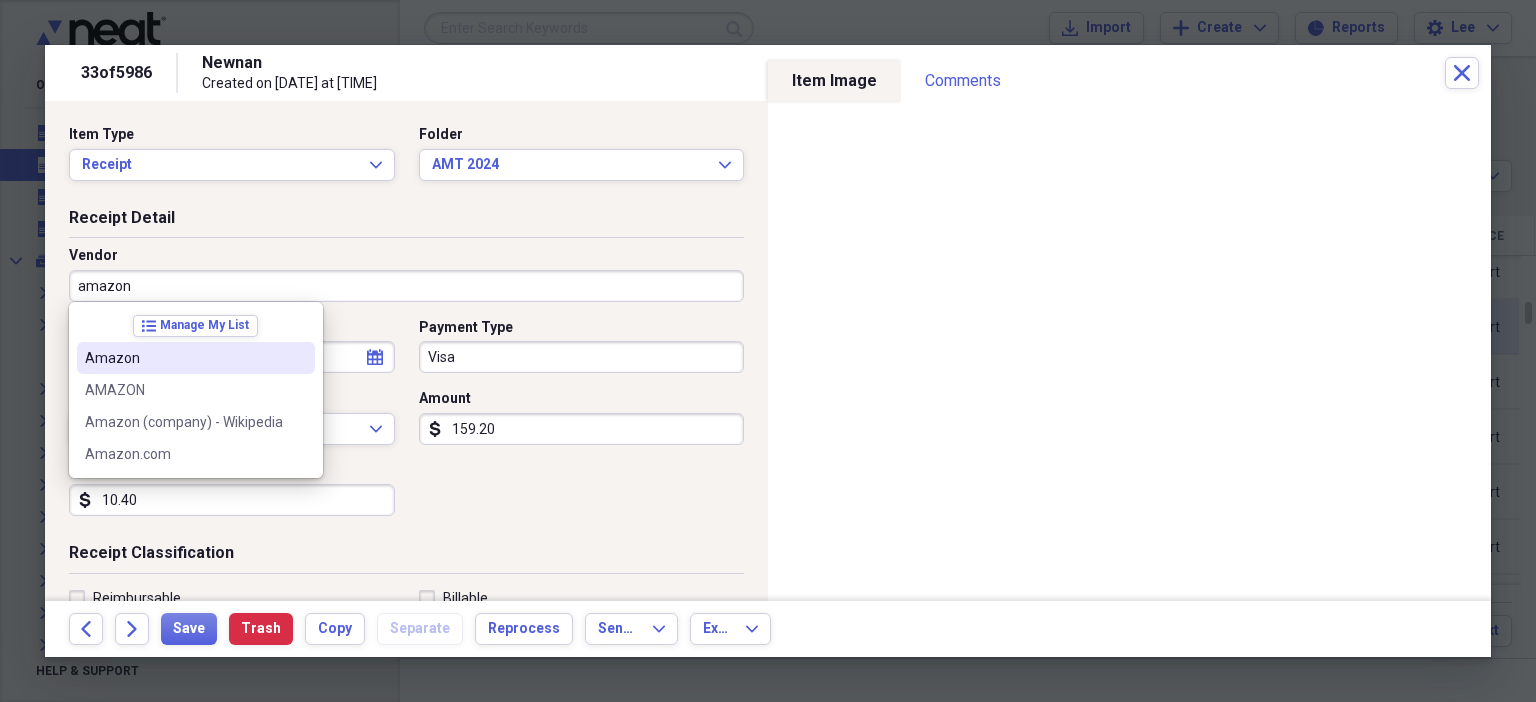 click on "Amazon" at bounding box center (184, 358) 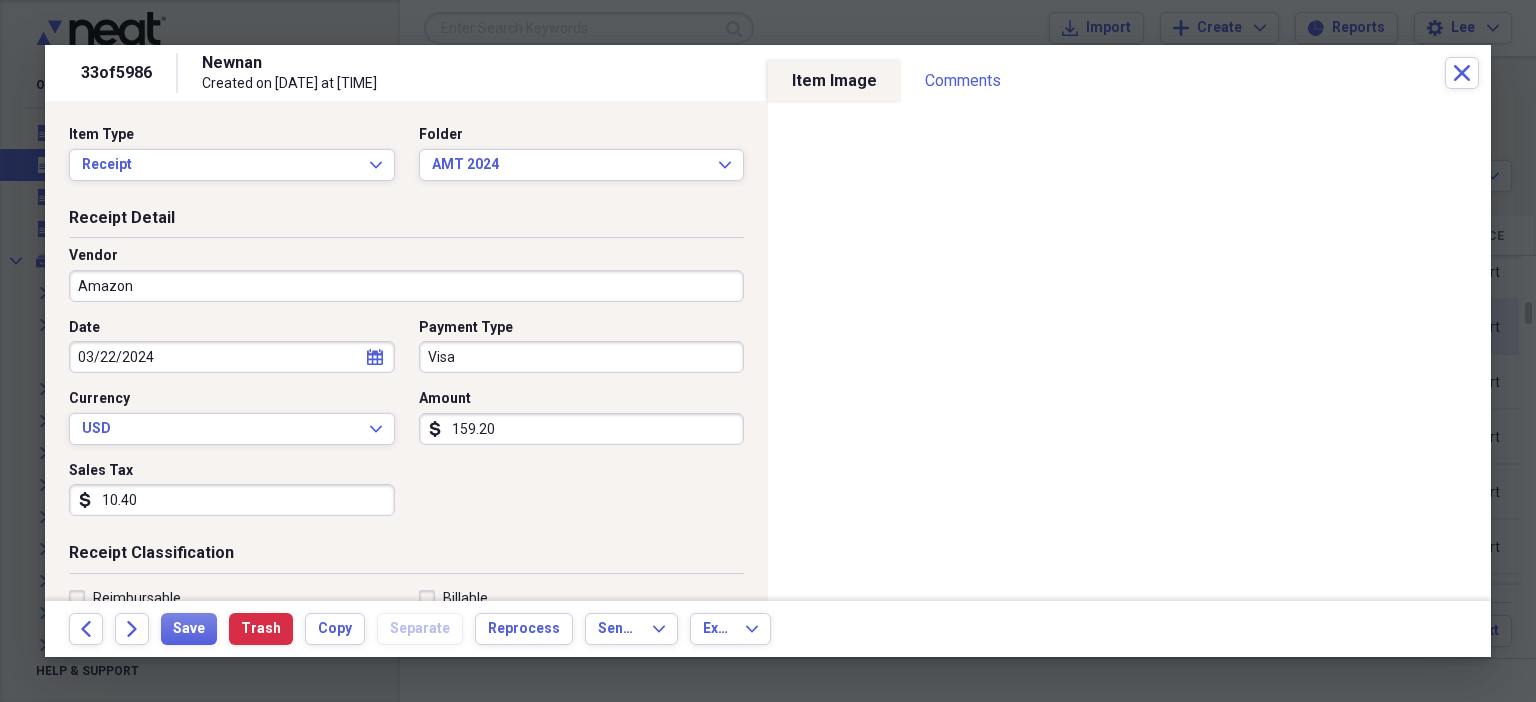 type on "Classroom Materials" 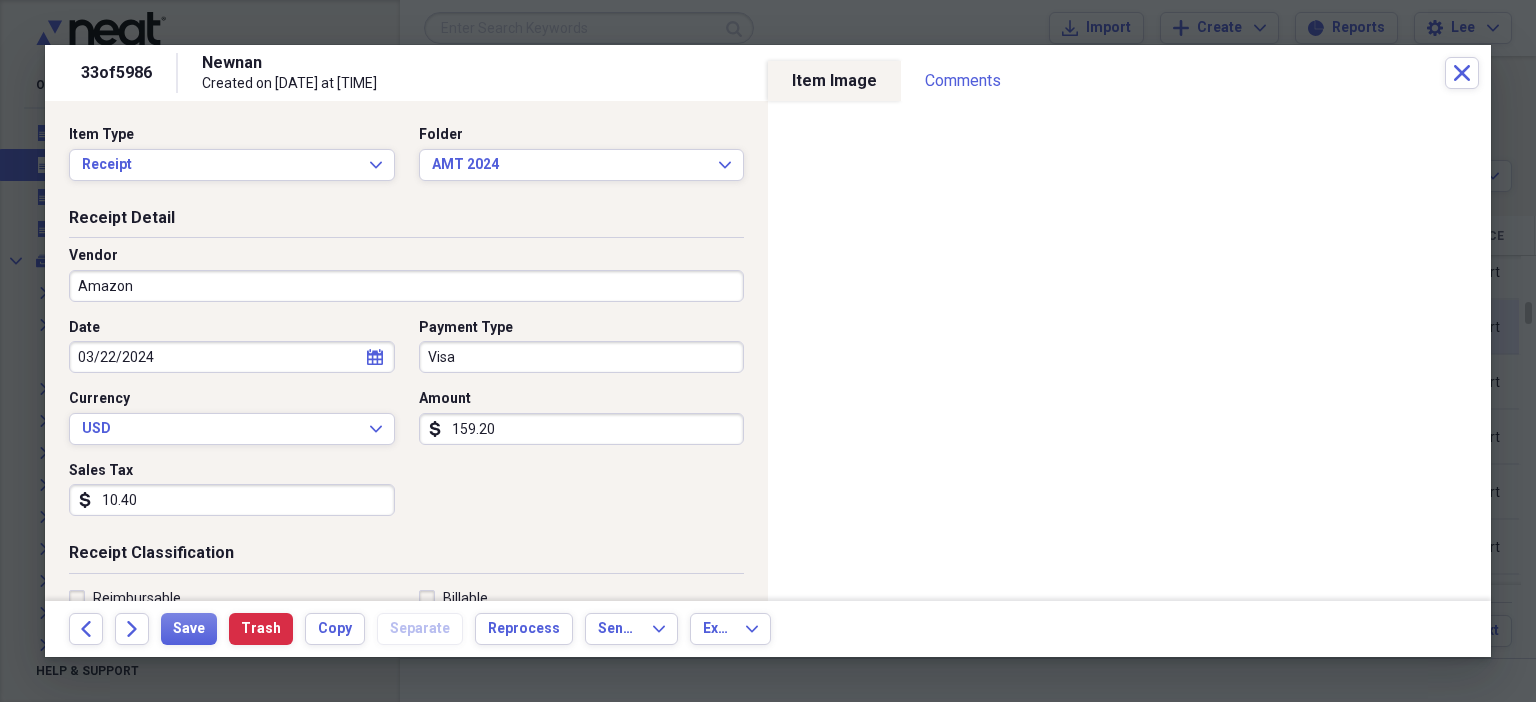 click on "10.40" at bounding box center (232, 500) 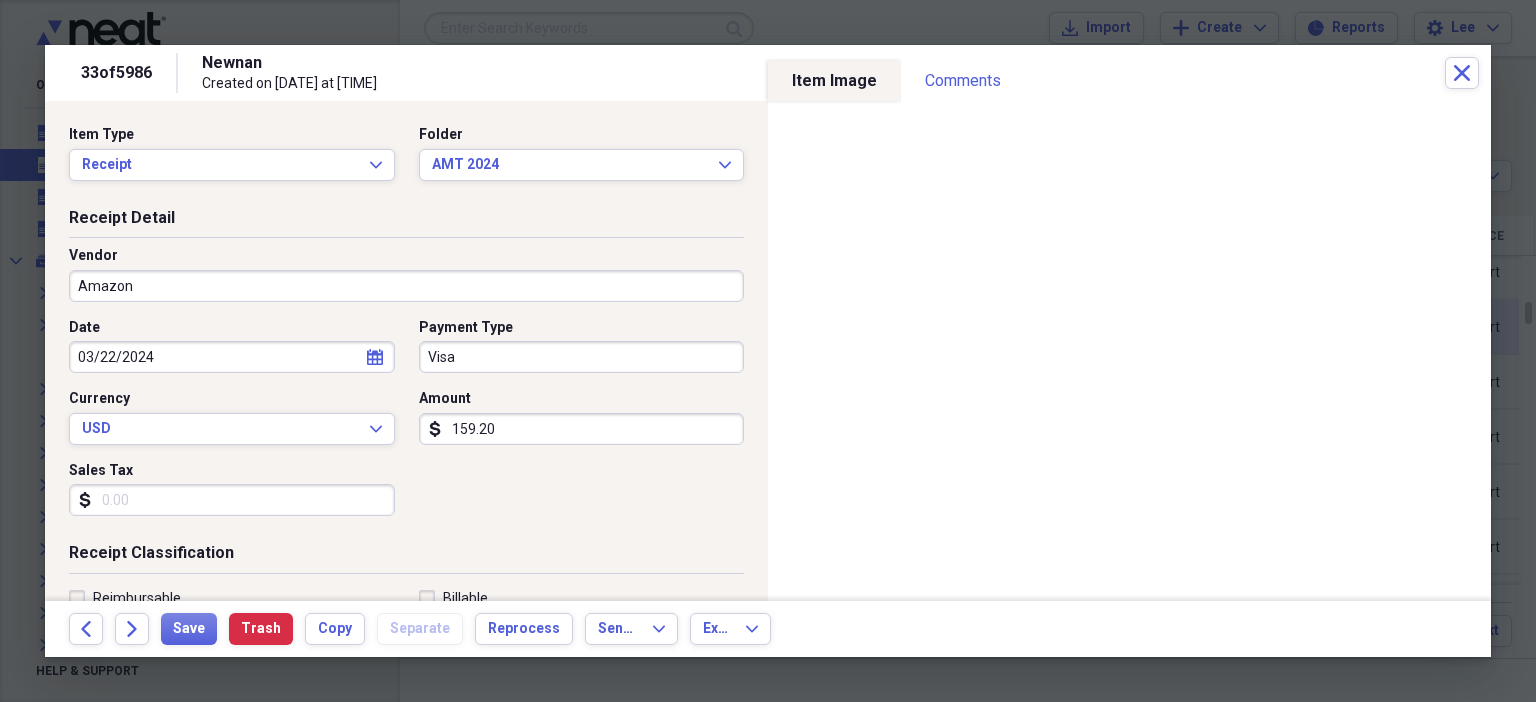 scroll, scrollTop: 436, scrollLeft: 0, axis: vertical 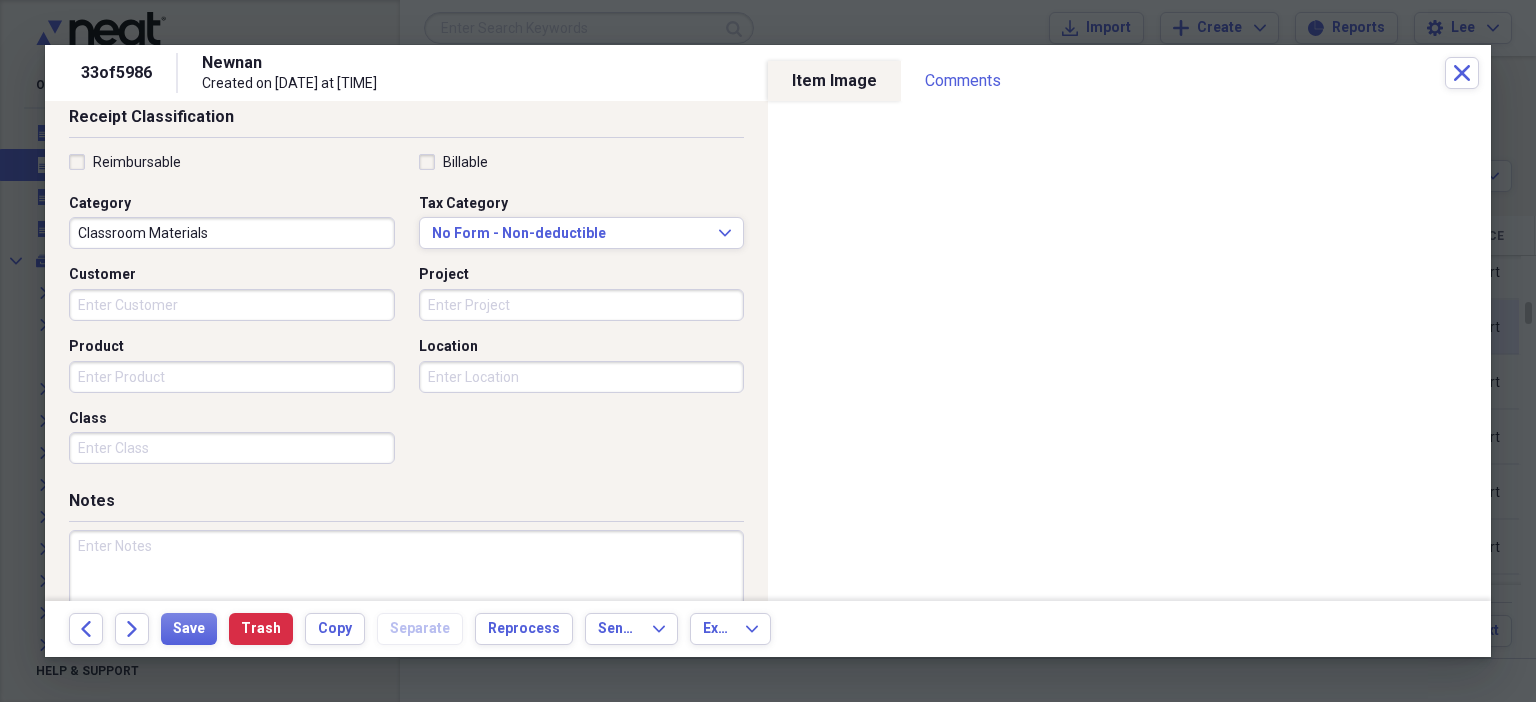 type 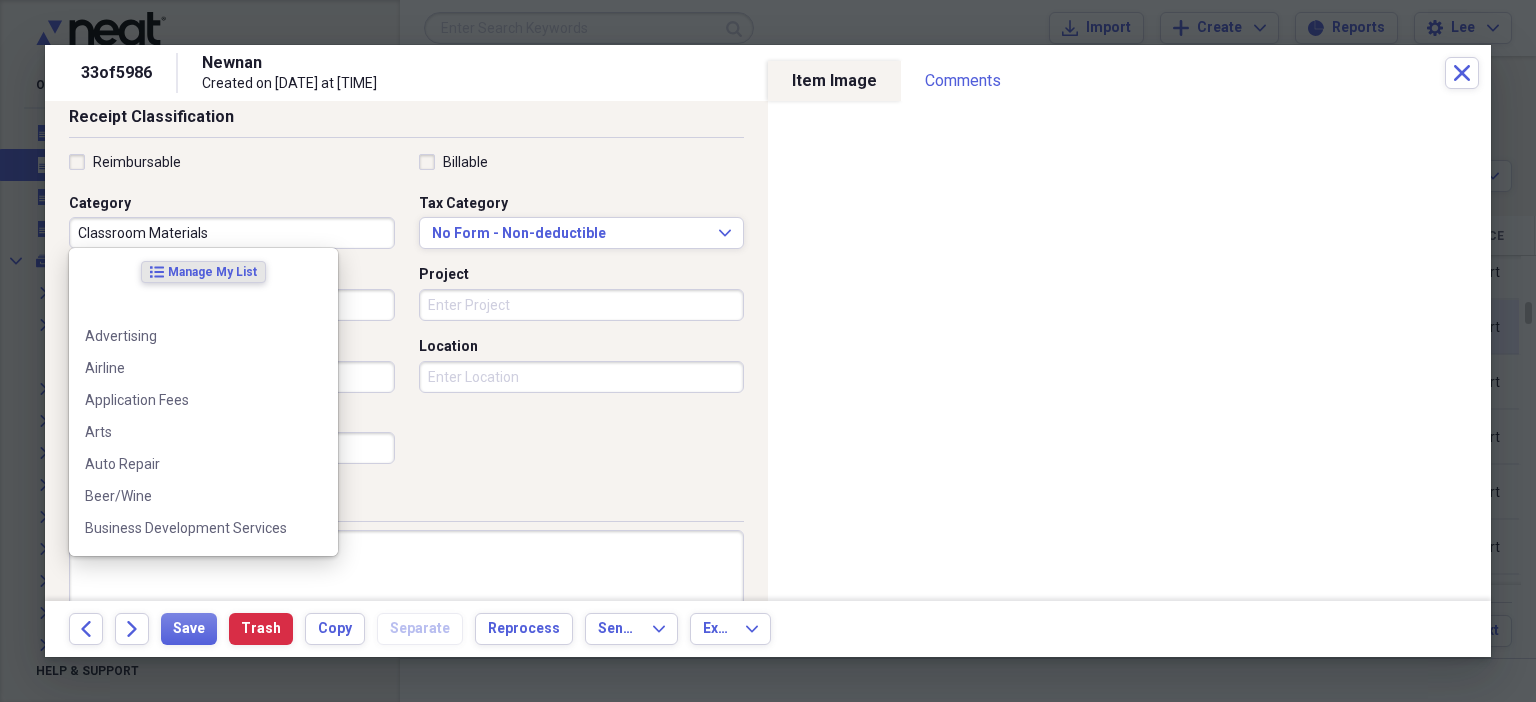 click on "Classroom Materials" at bounding box center (232, 233) 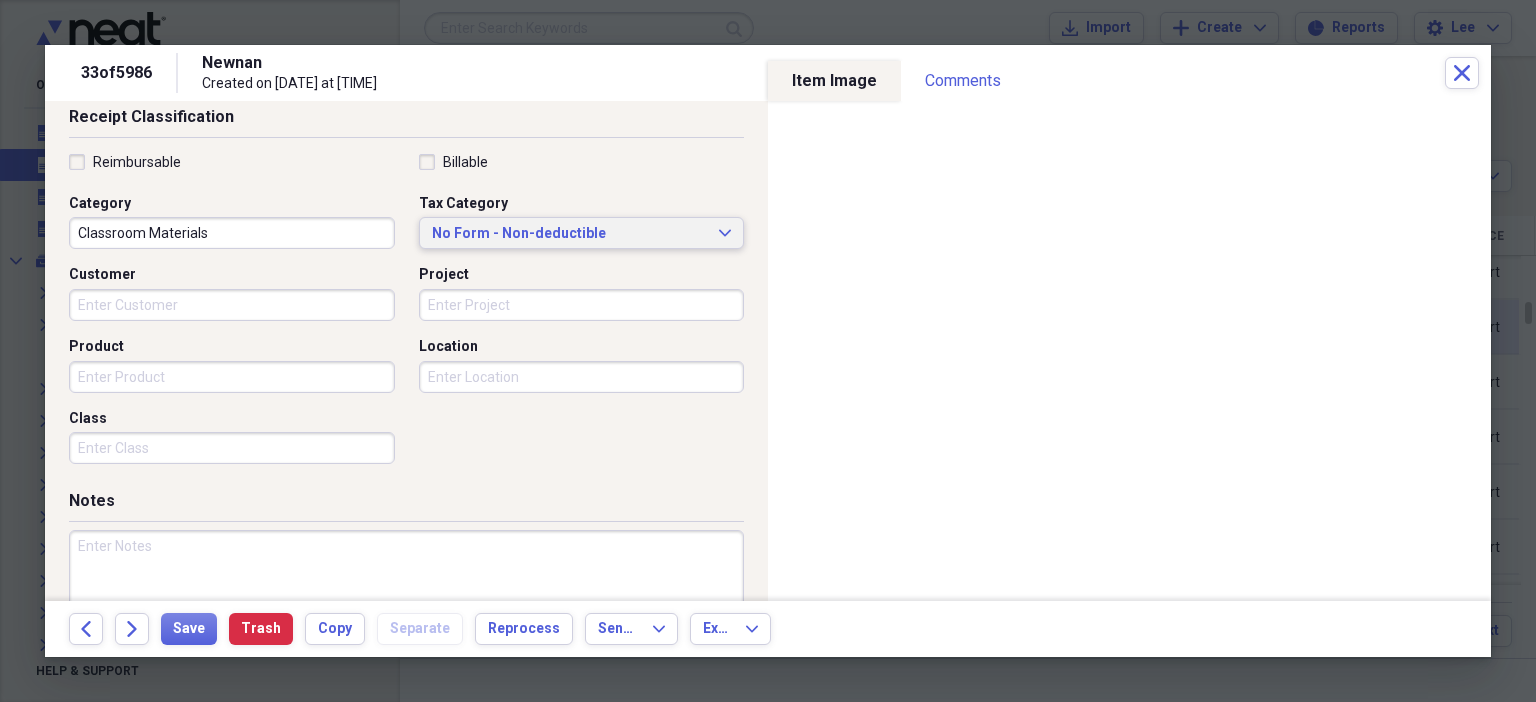 click on "No Form - Non-deductible" at bounding box center [570, 234] 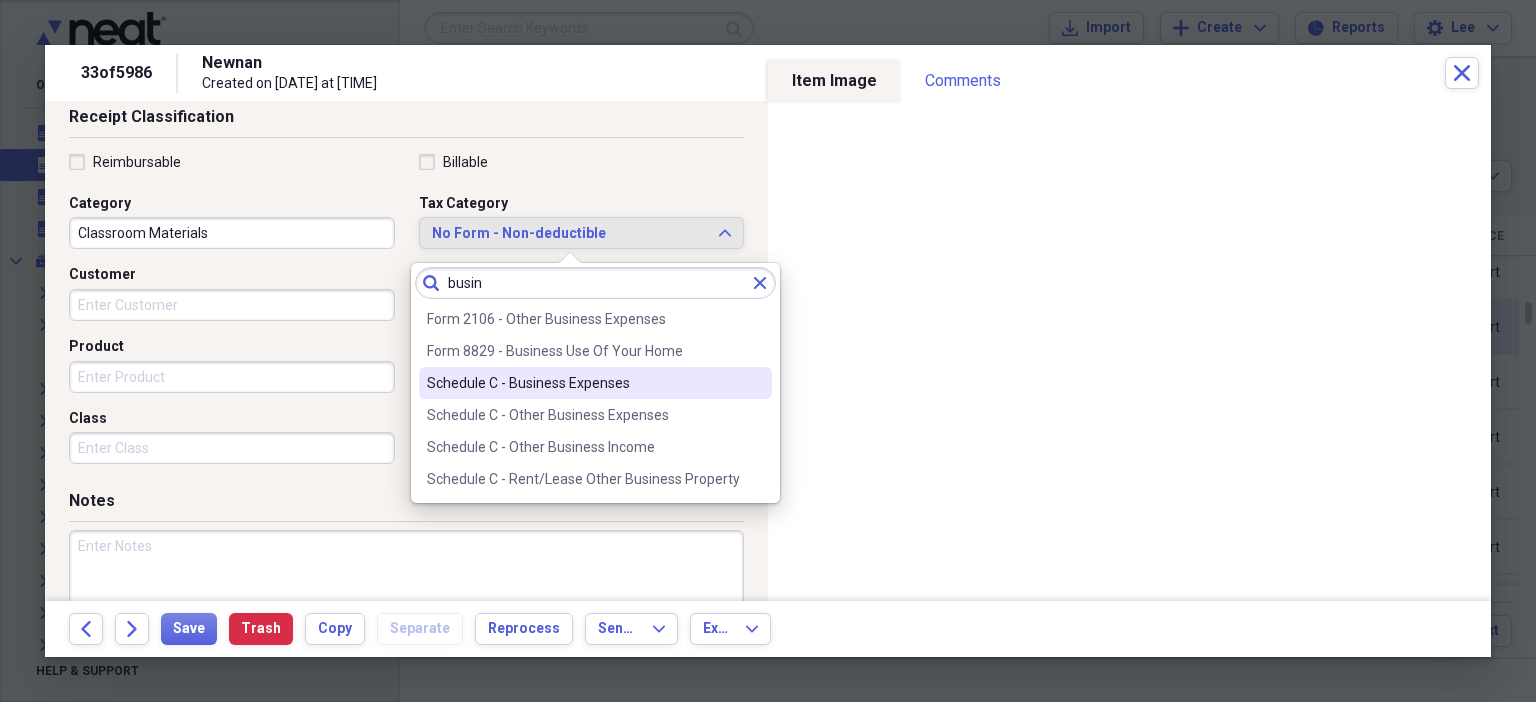type on "busin" 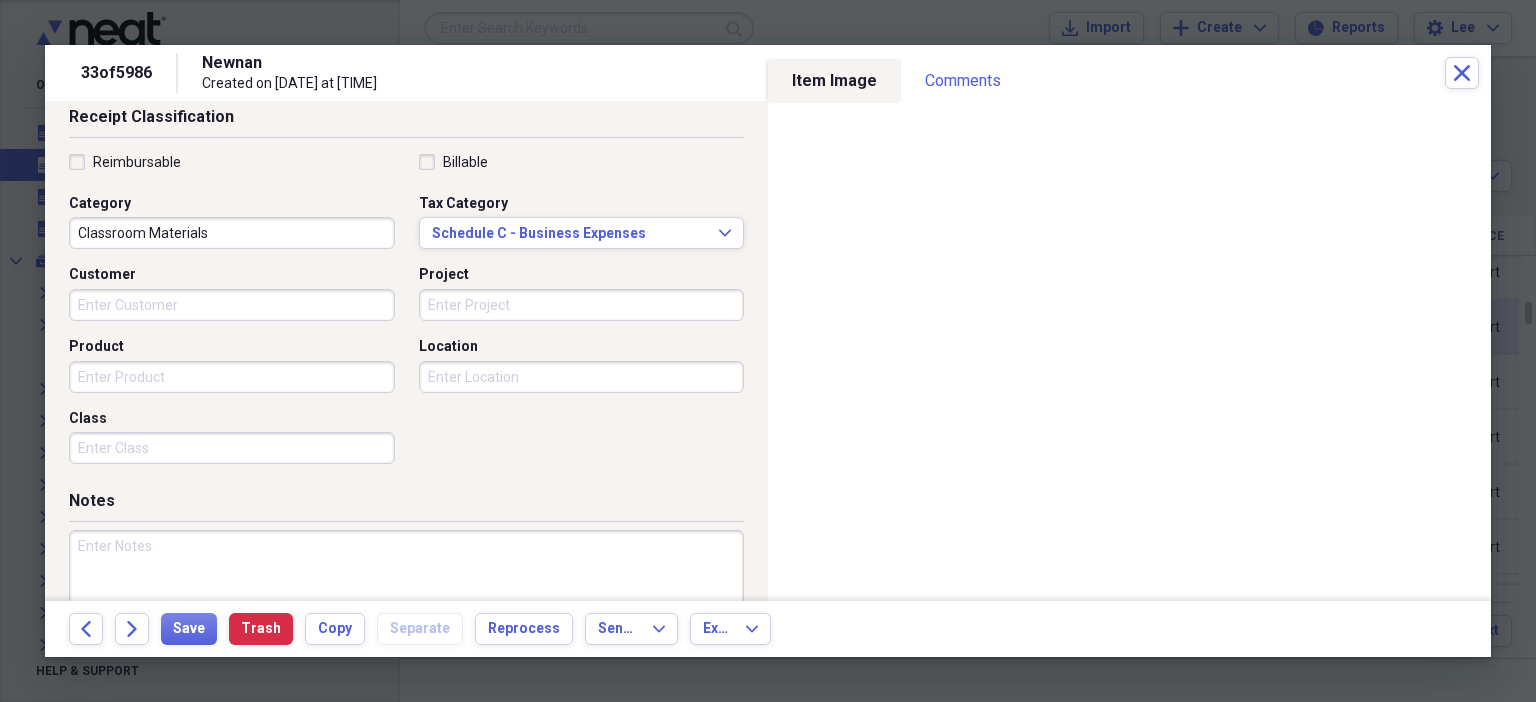 click at bounding box center [406, 595] 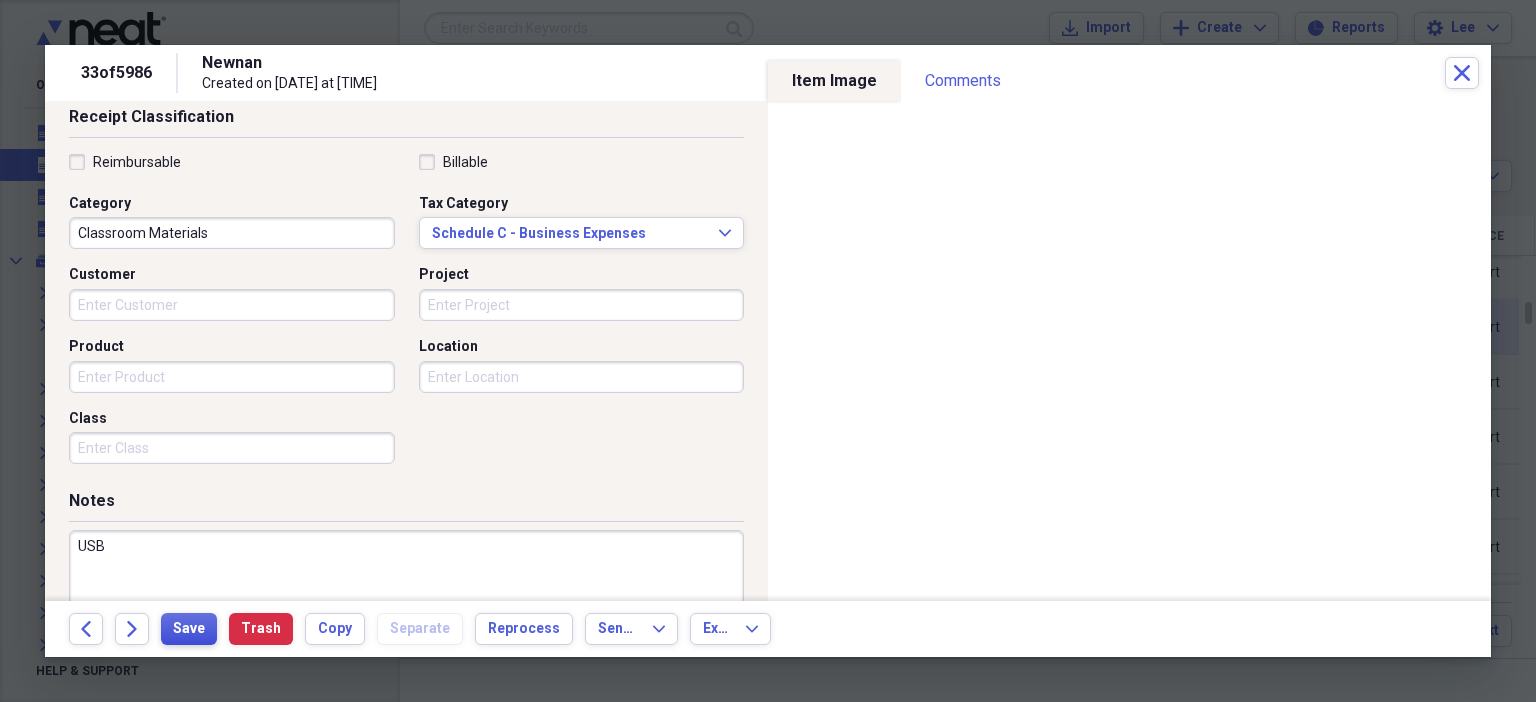 type on "USB" 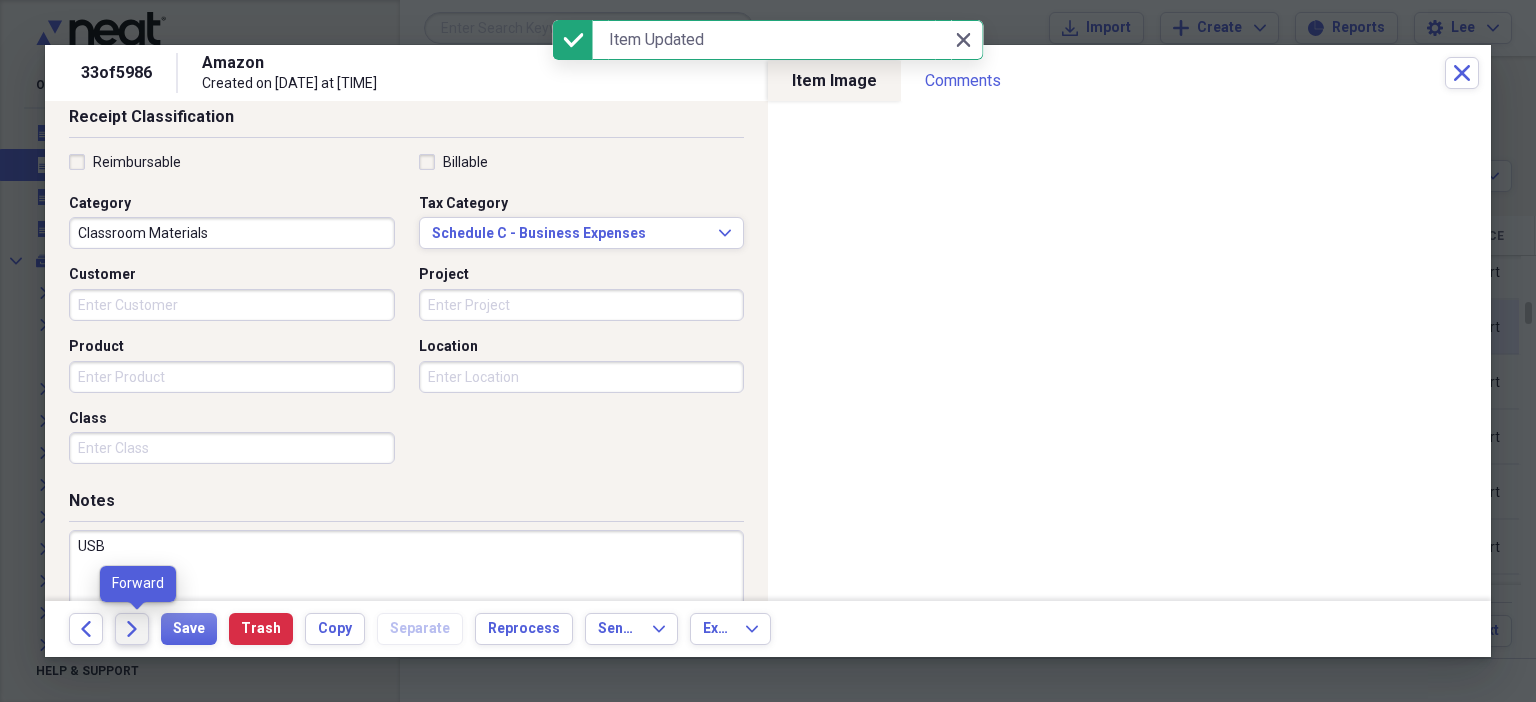 click on "Forward" 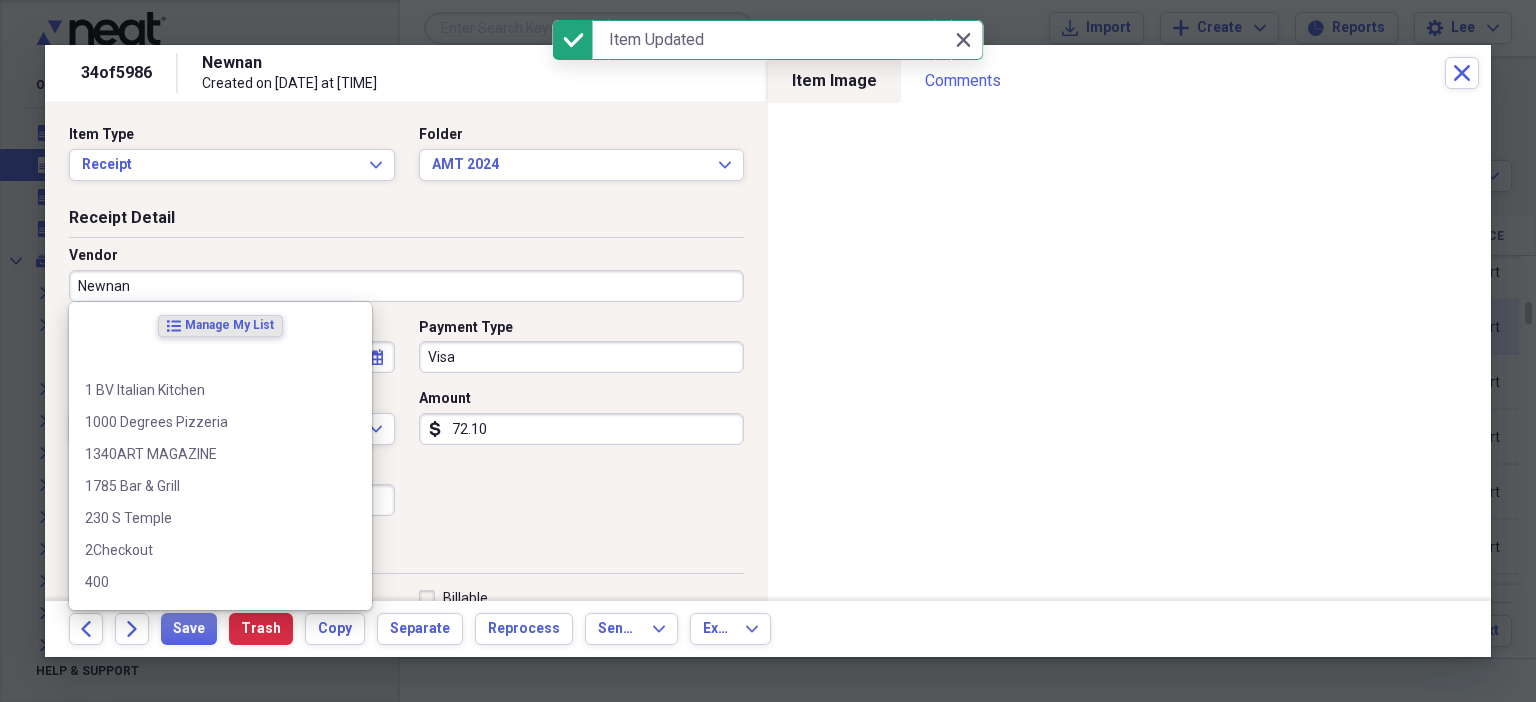 click on "Newnan" at bounding box center (406, 286) 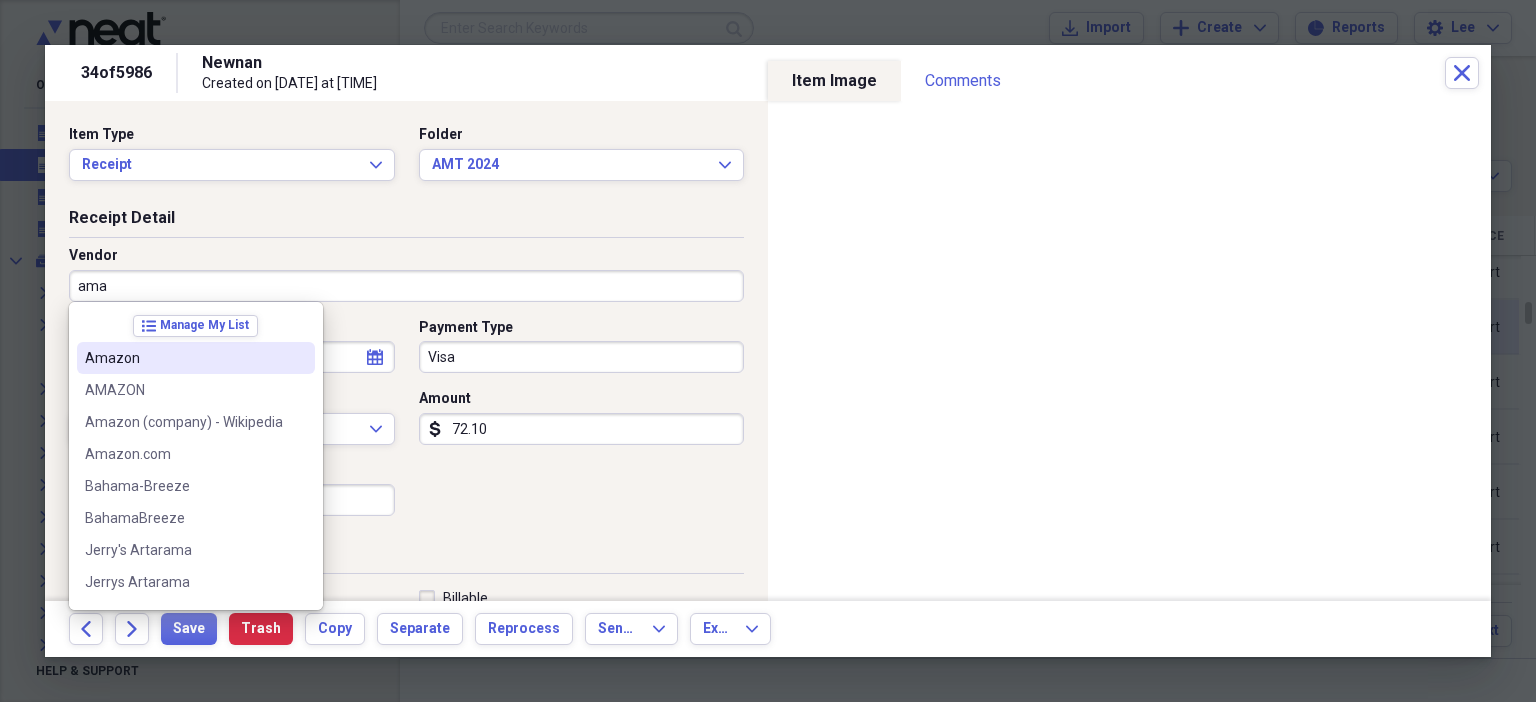 click on "Amazon" at bounding box center [184, 358] 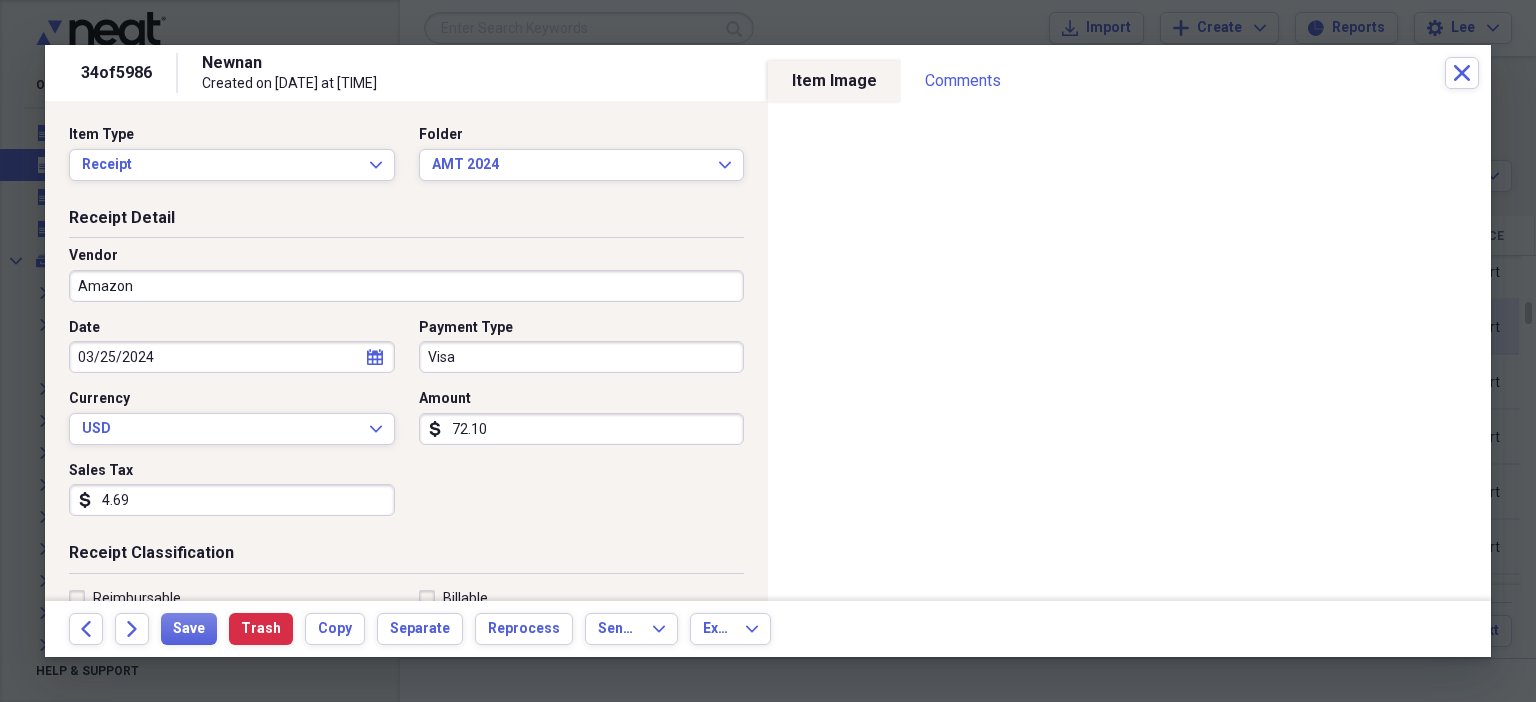 type on "Classroom Materials" 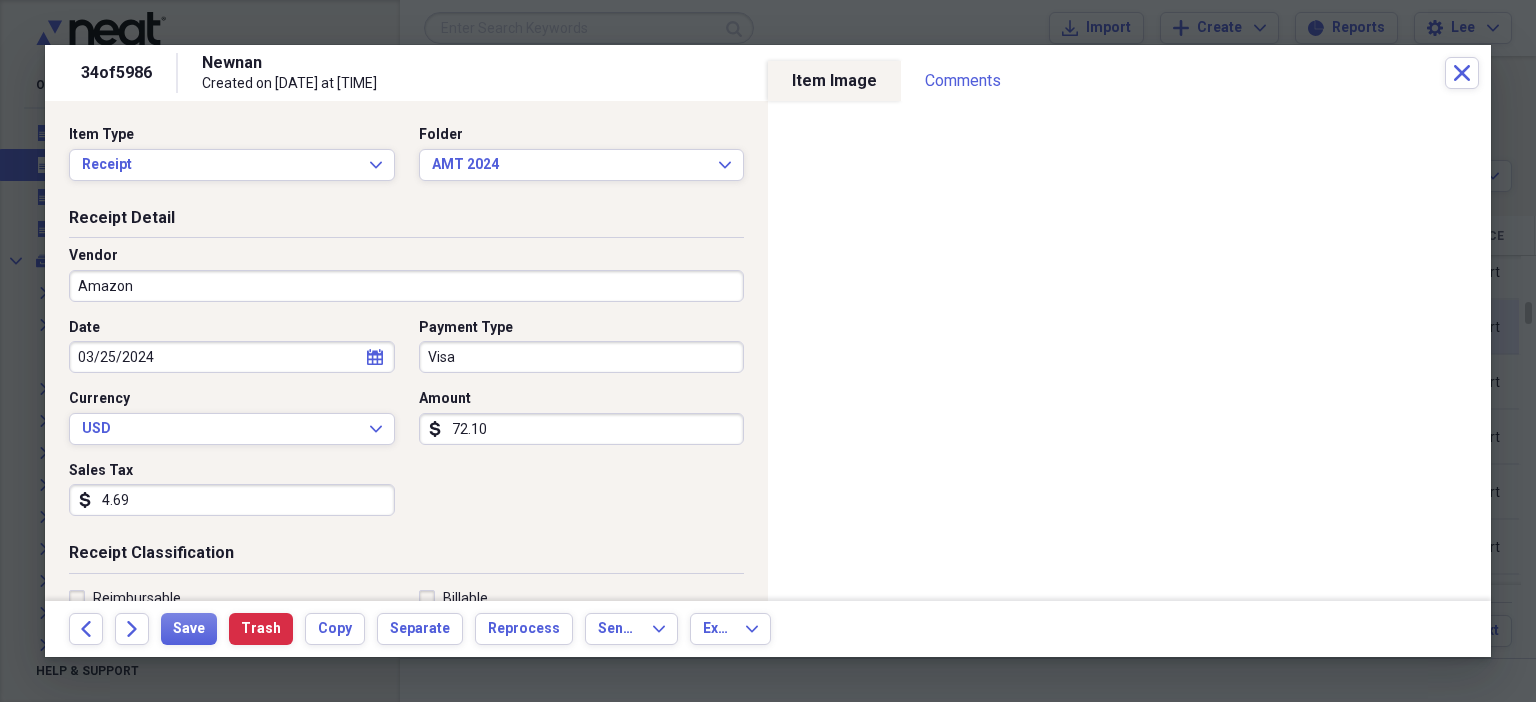 click on "4.69" at bounding box center [232, 500] 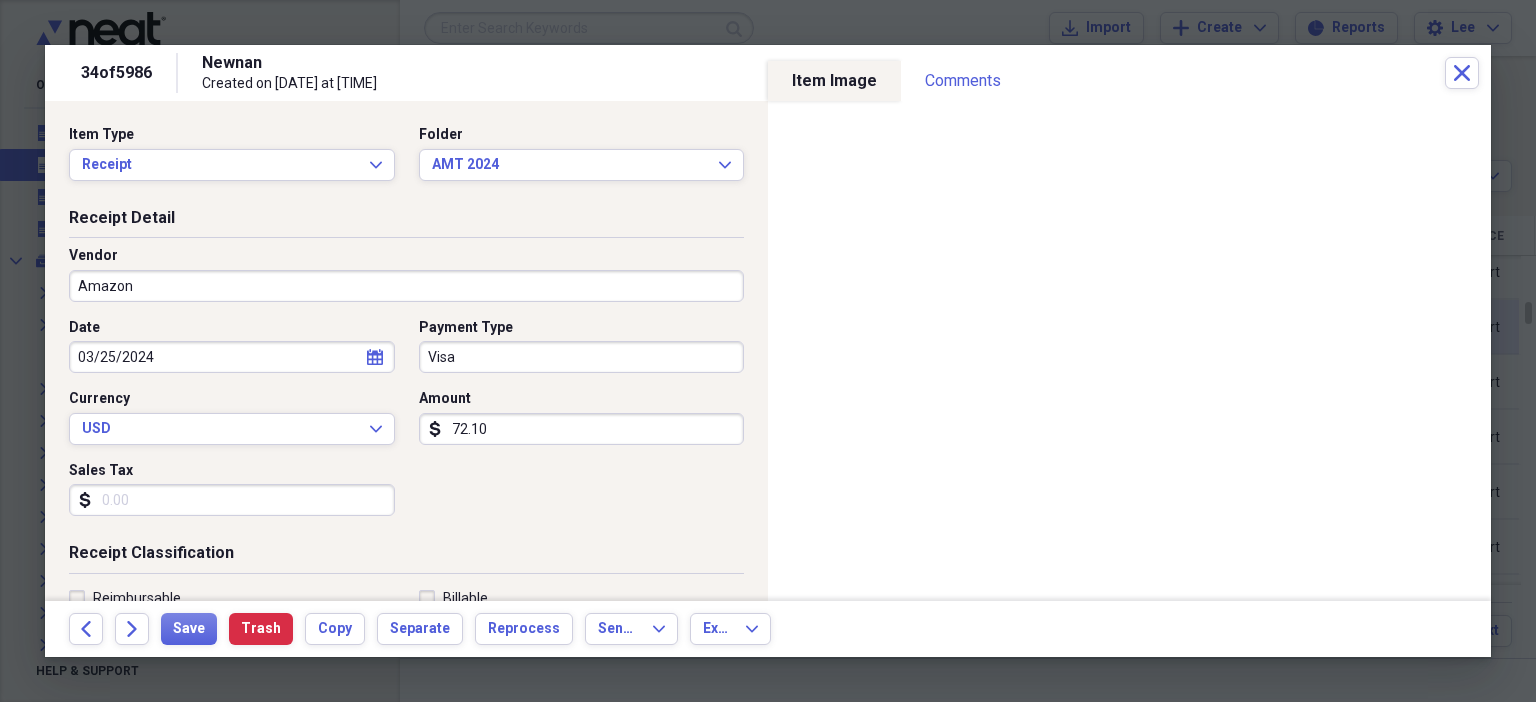 scroll, scrollTop: 436, scrollLeft: 0, axis: vertical 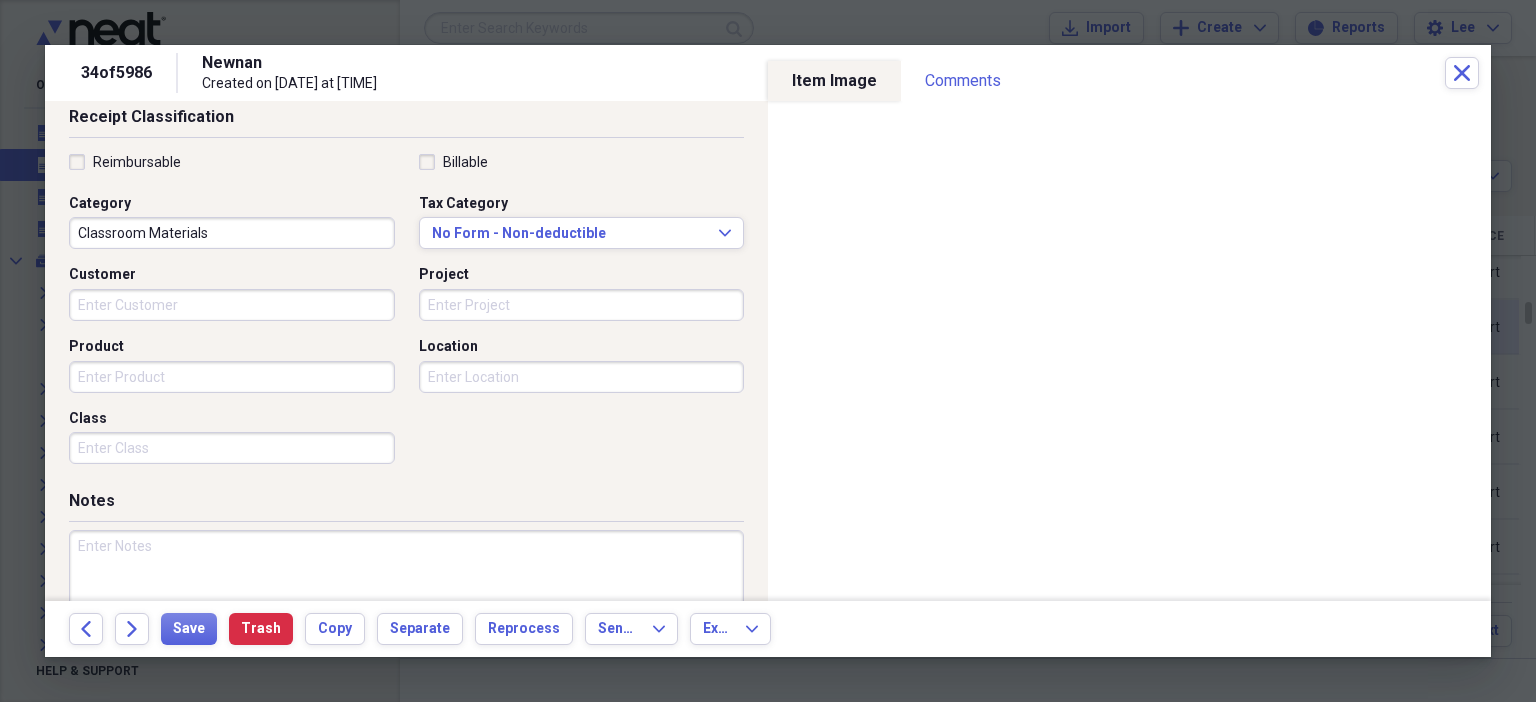 type 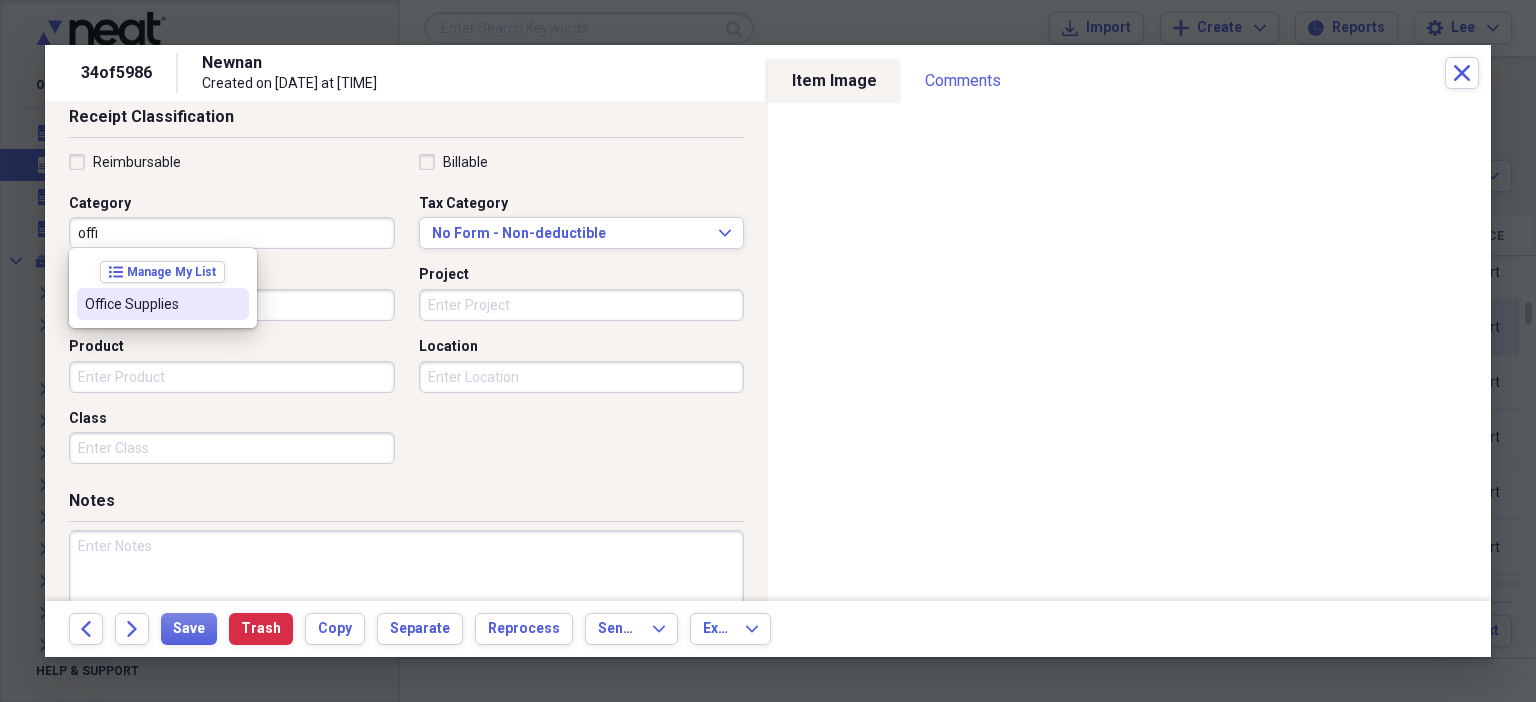 click on "Office Supplies" at bounding box center [163, 304] 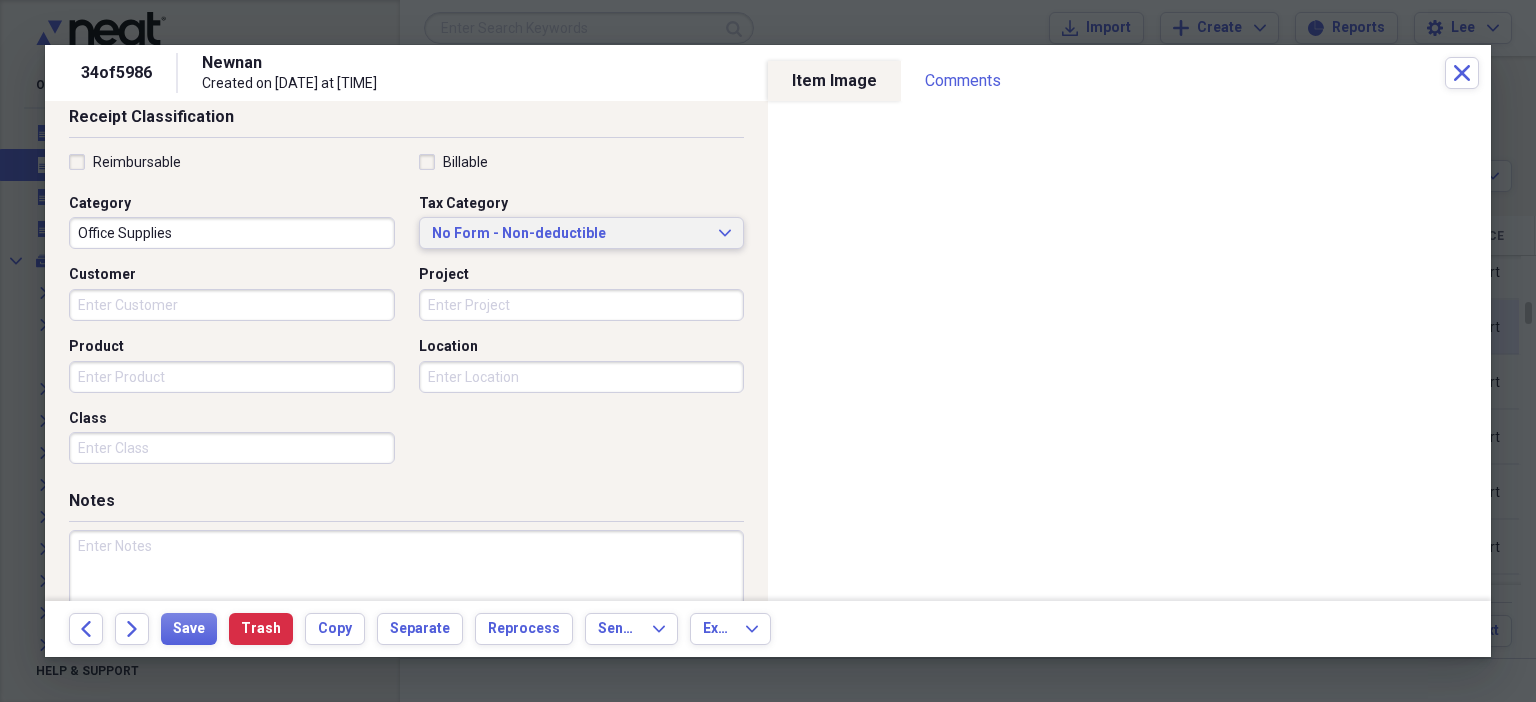 click on "No Form - Non-deductible" at bounding box center [570, 234] 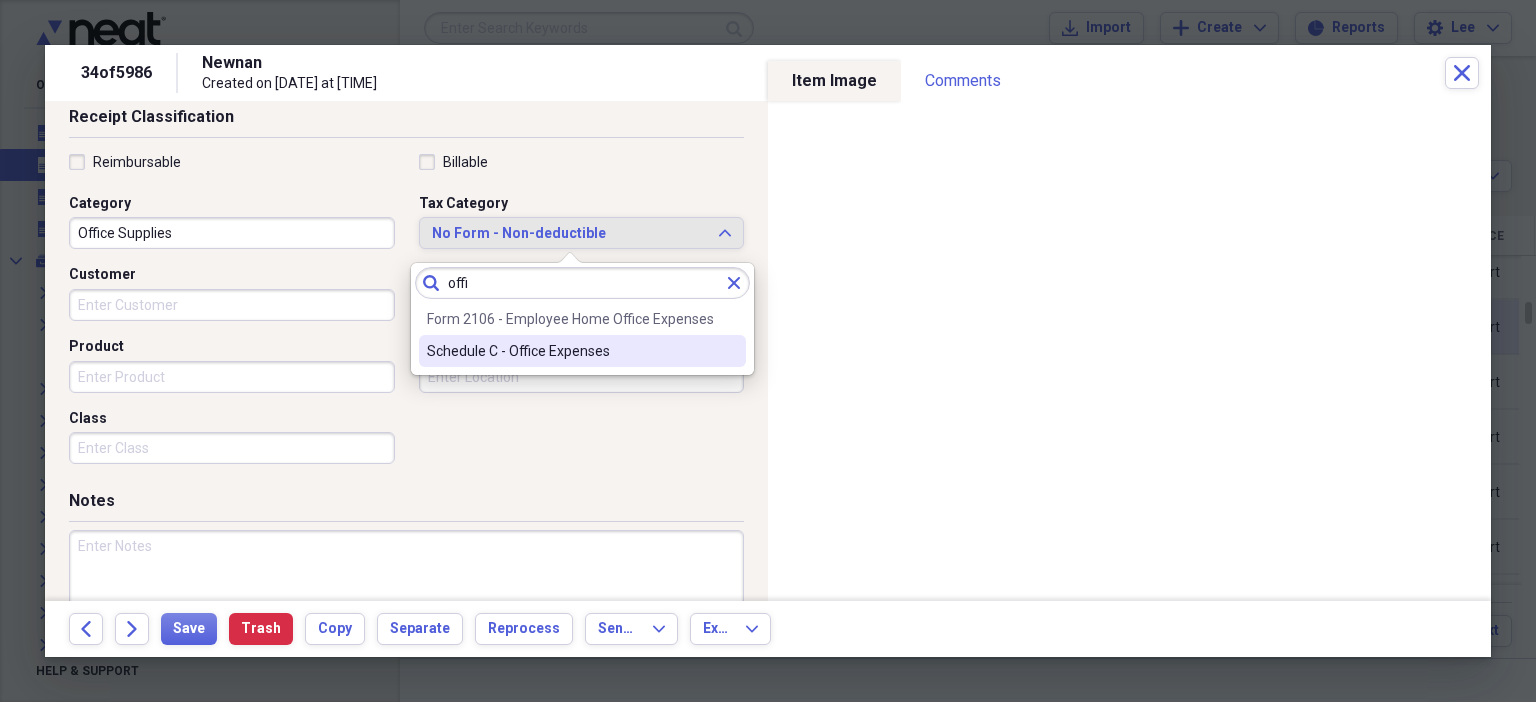 type on "offi" 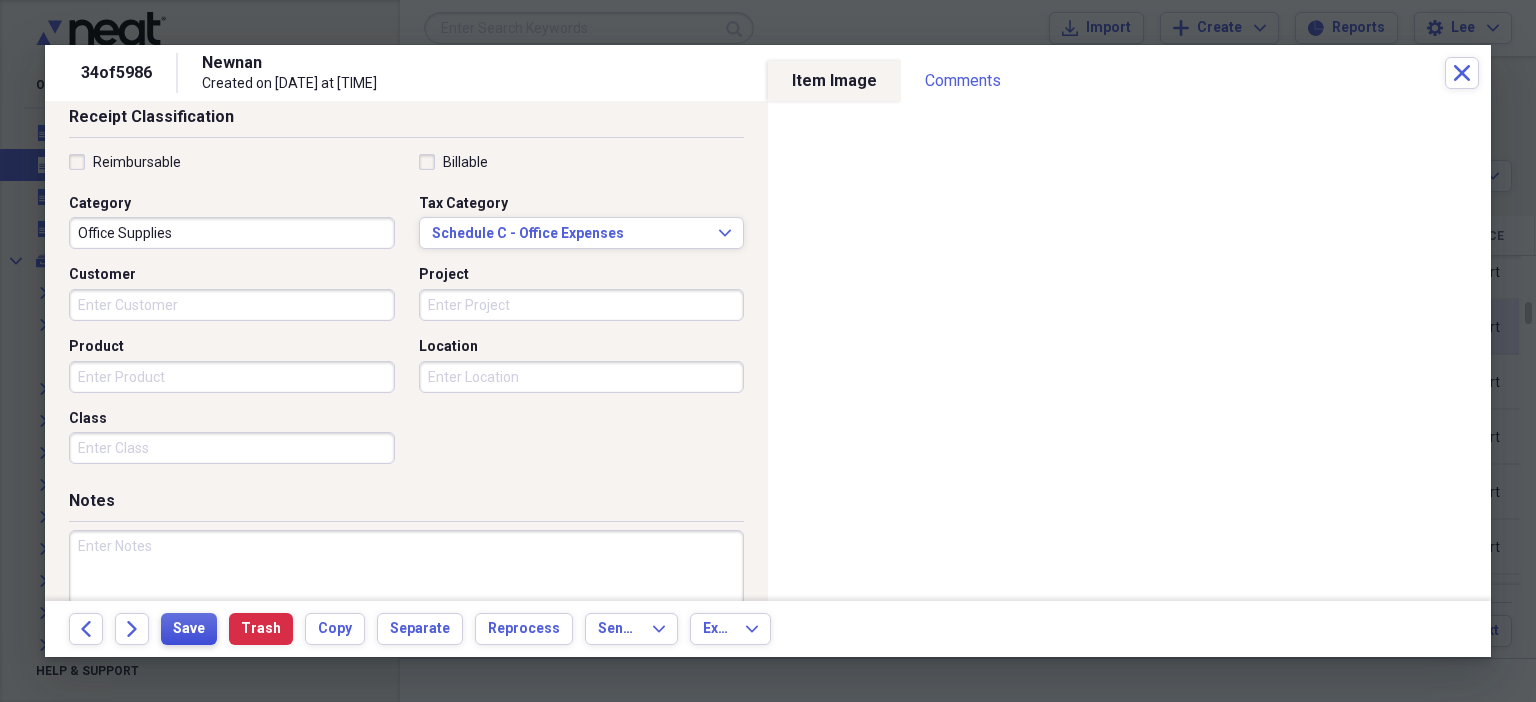 click on "Save" at bounding box center [189, 629] 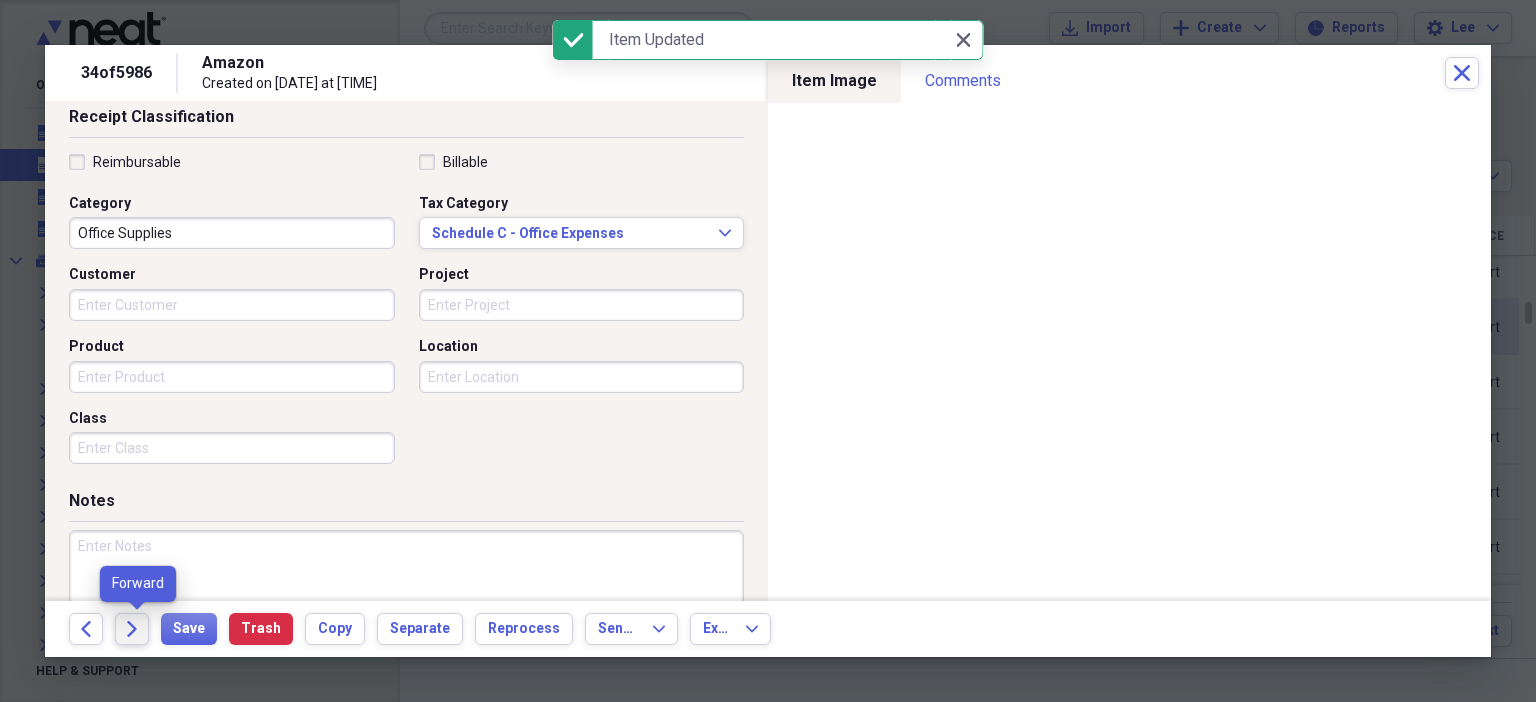 click on "Forward" 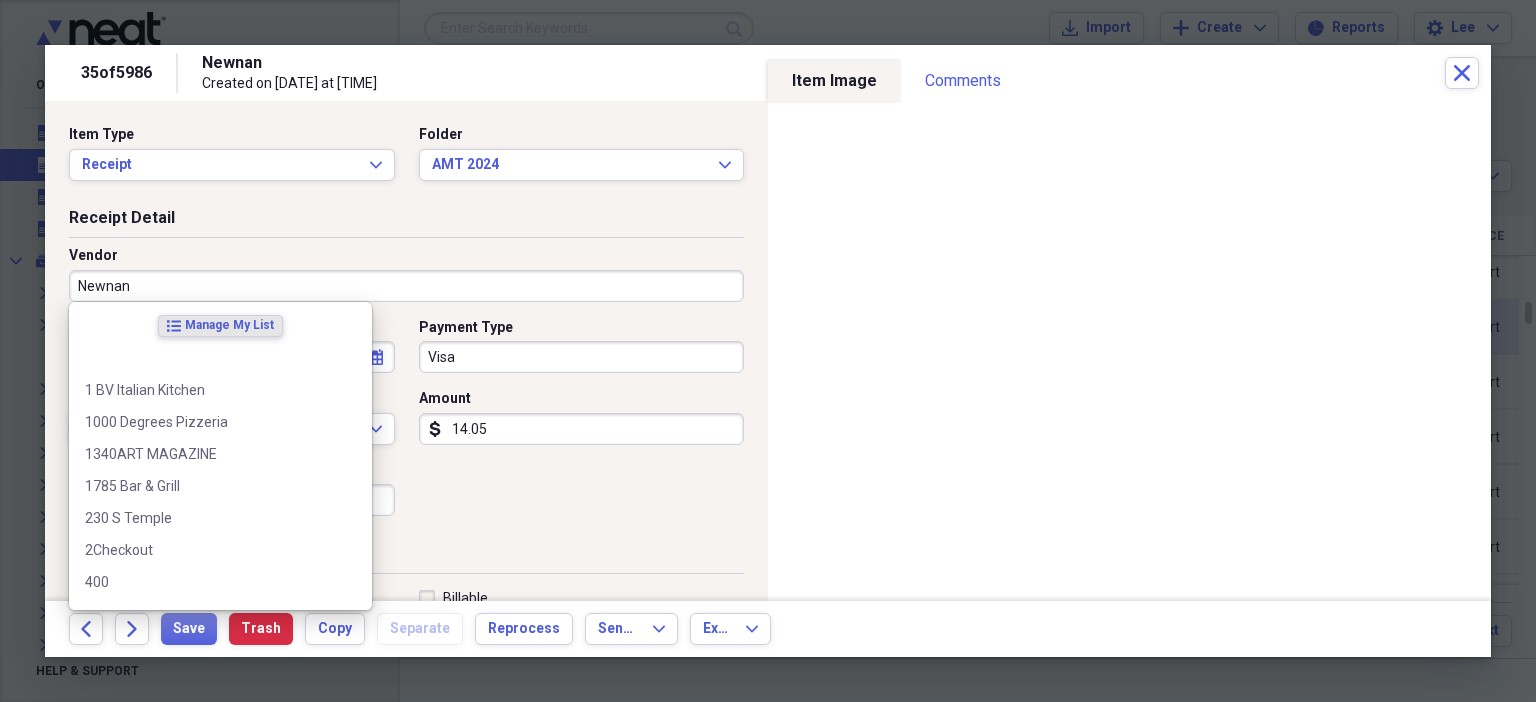 click on "Newnan" at bounding box center (406, 286) 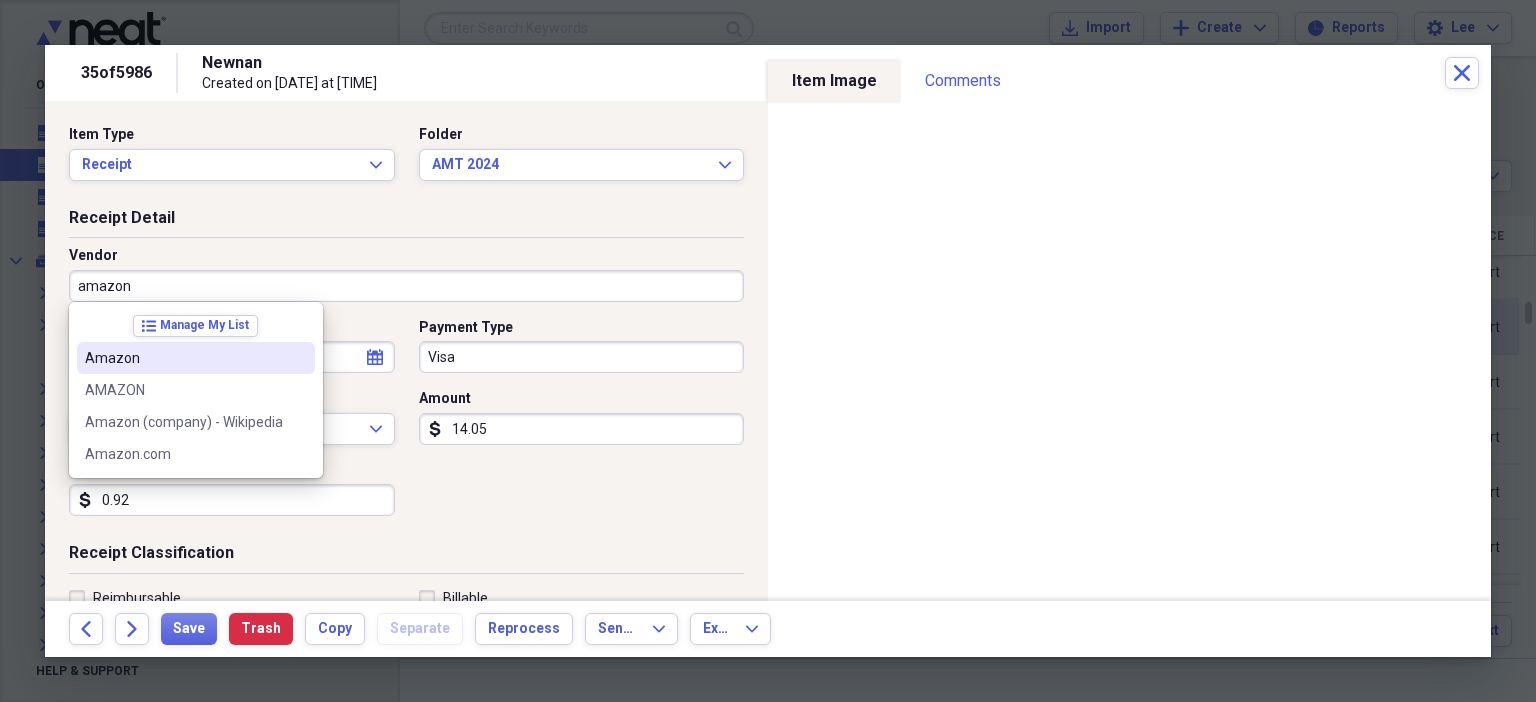 click on "Amazon" at bounding box center (184, 358) 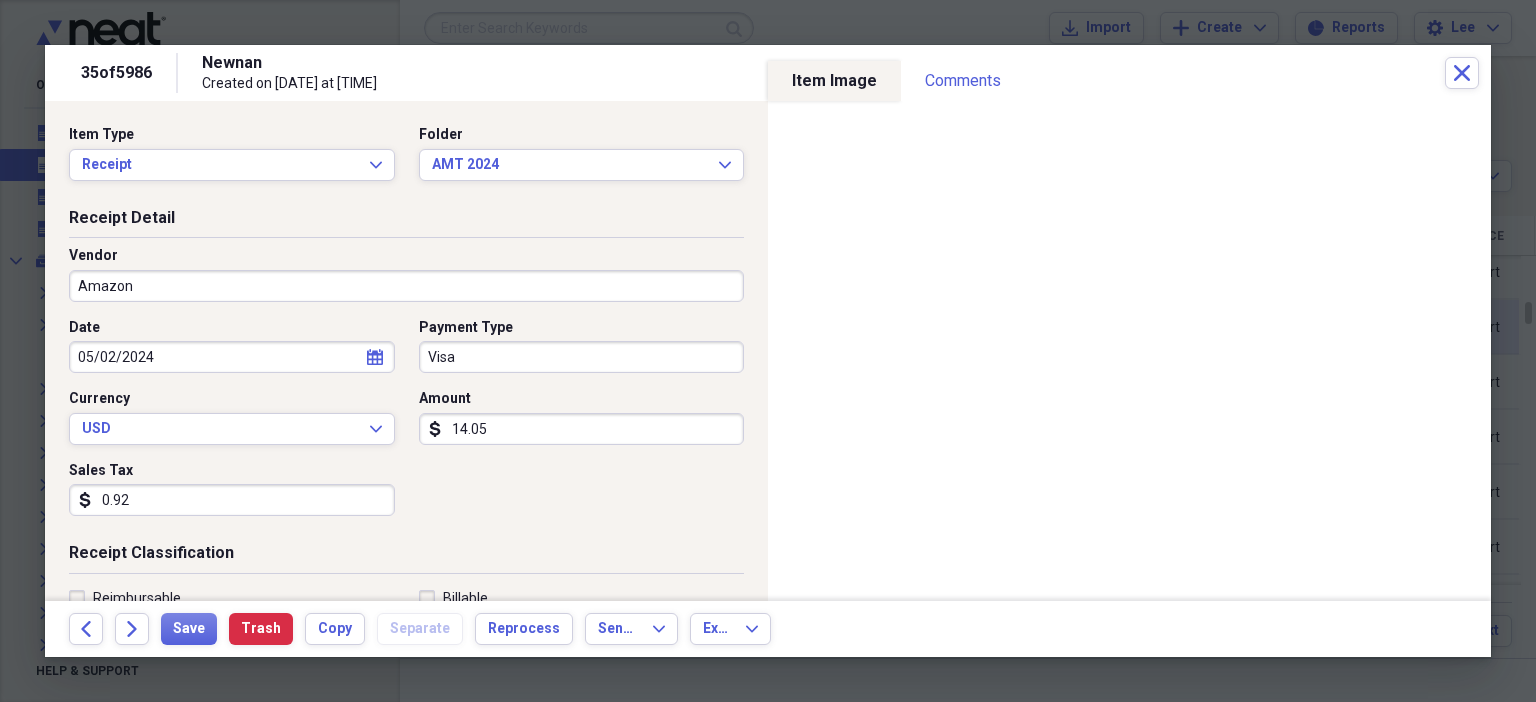 type on "Classroom Materials" 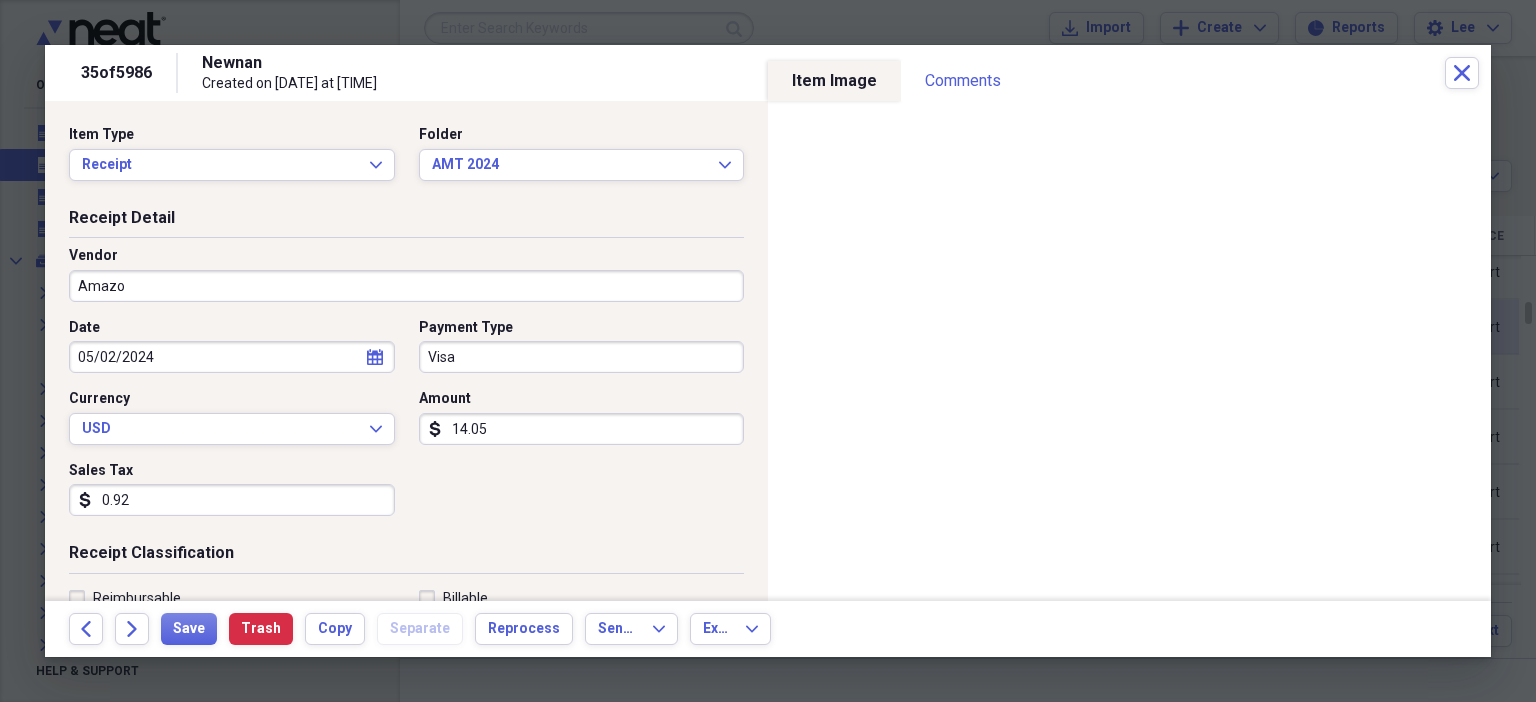 type on "Amazon" 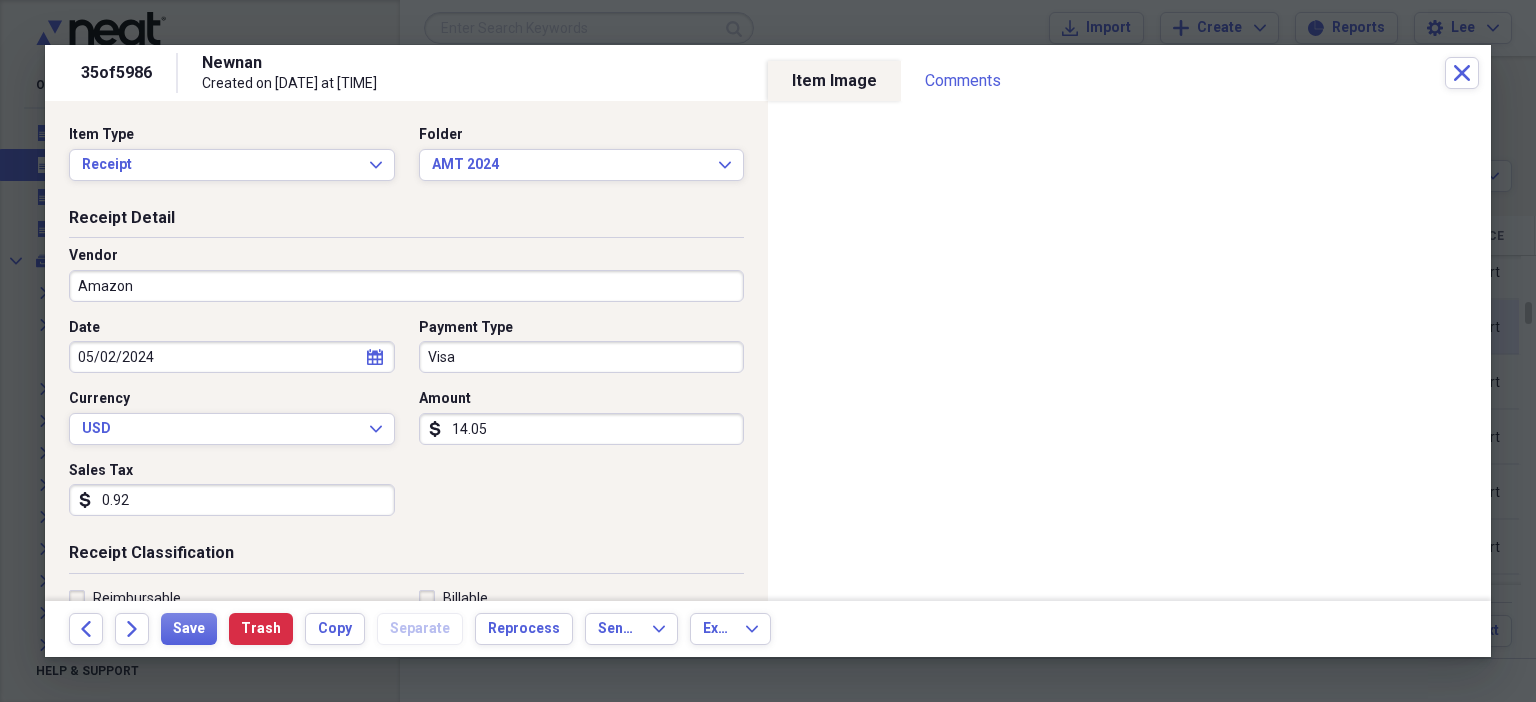 click on "0.92" at bounding box center (232, 500) 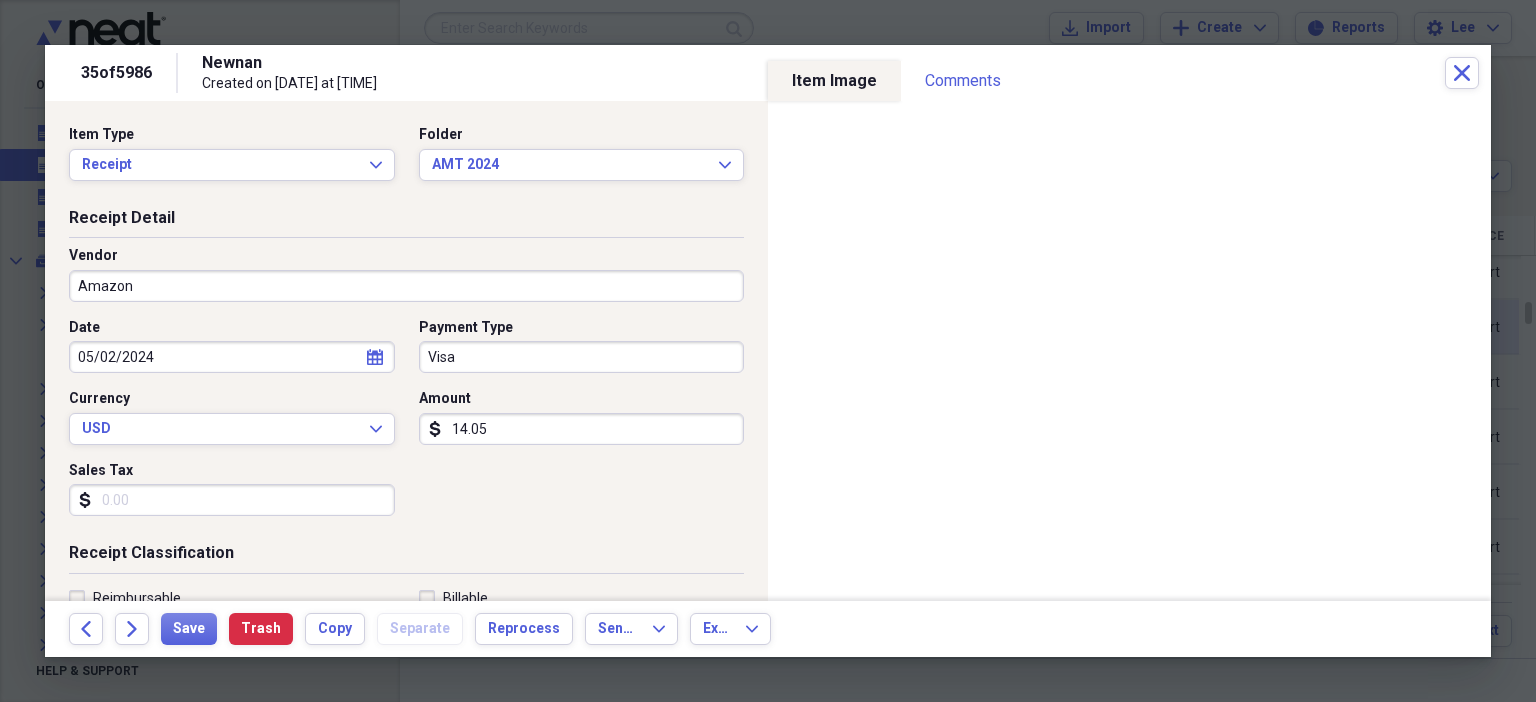 scroll, scrollTop: 436, scrollLeft: 0, axis: vertical 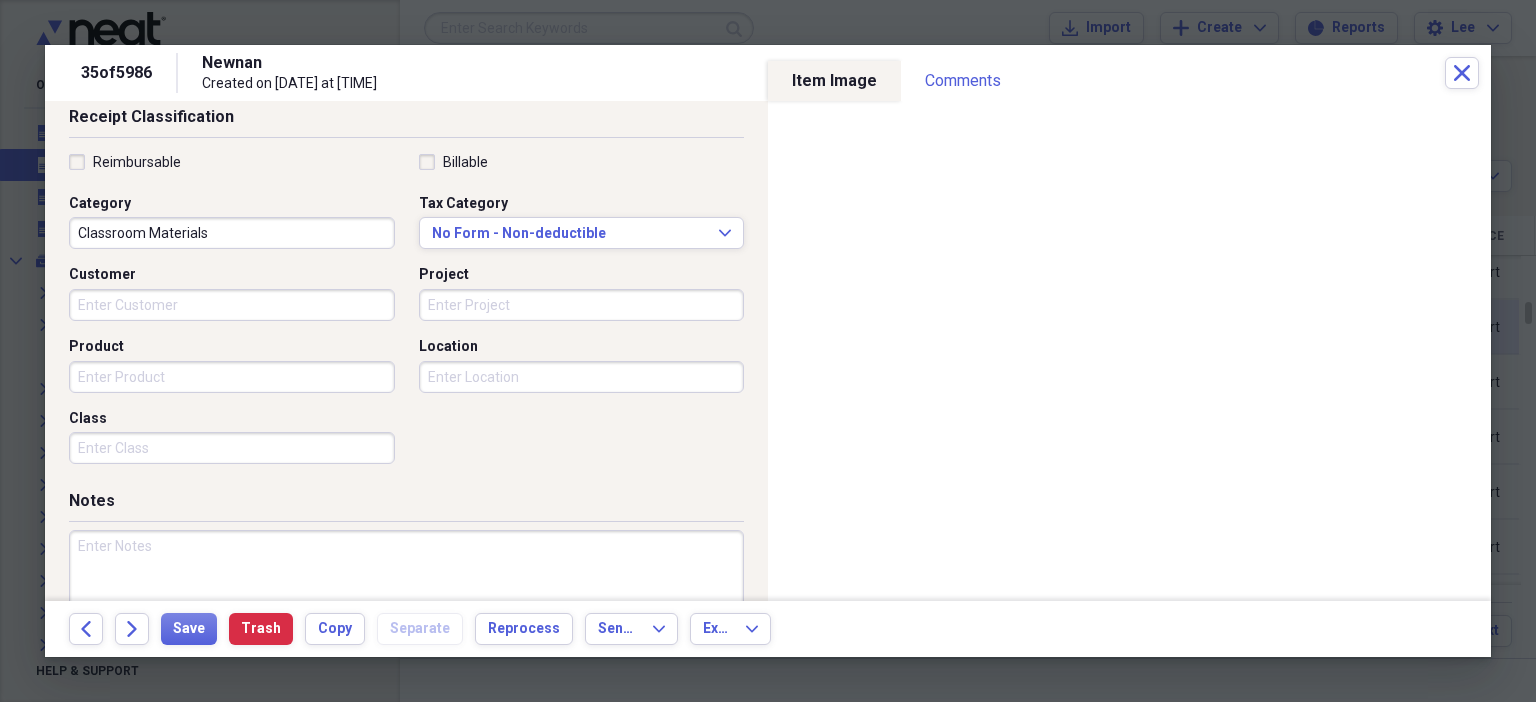 type 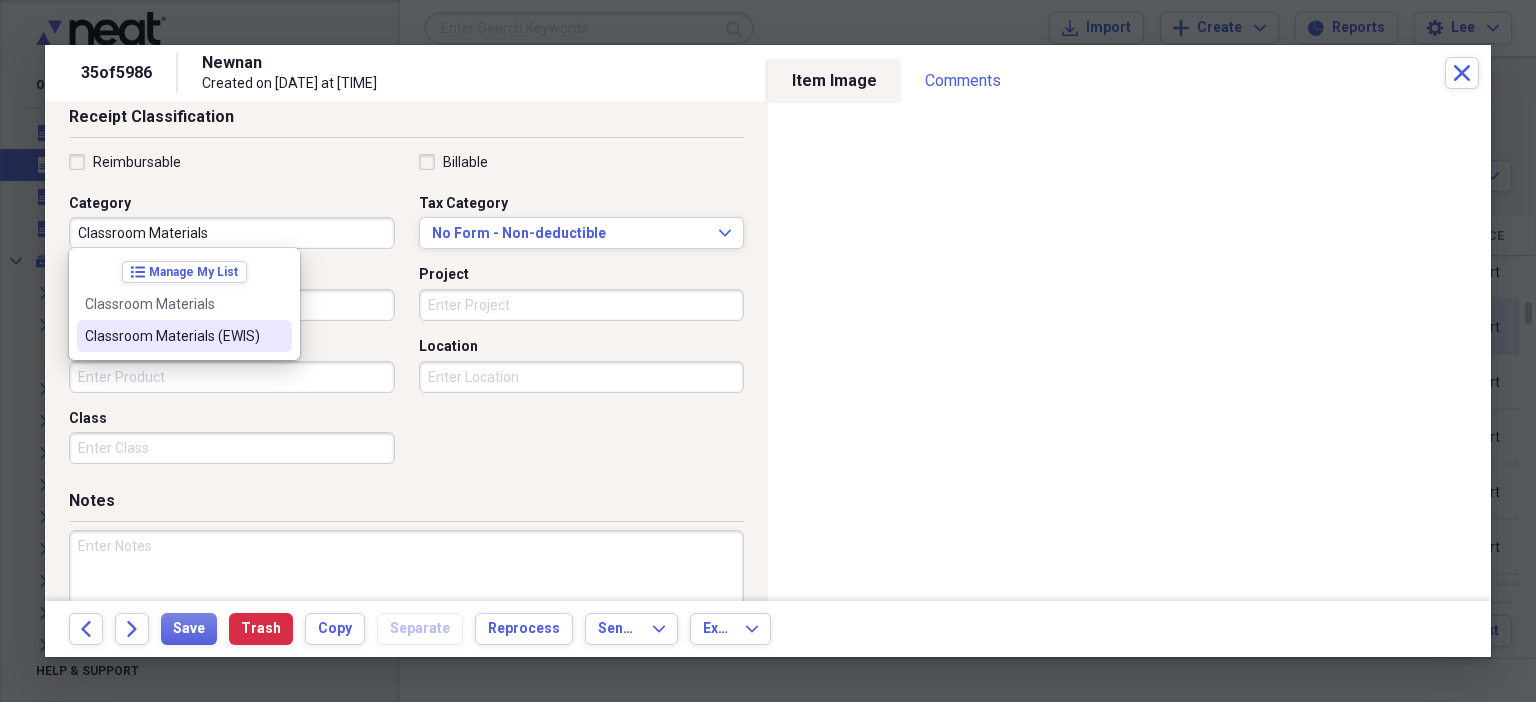 click on "Classroom Materials (EWIS)" at bounding box center [172, 336] 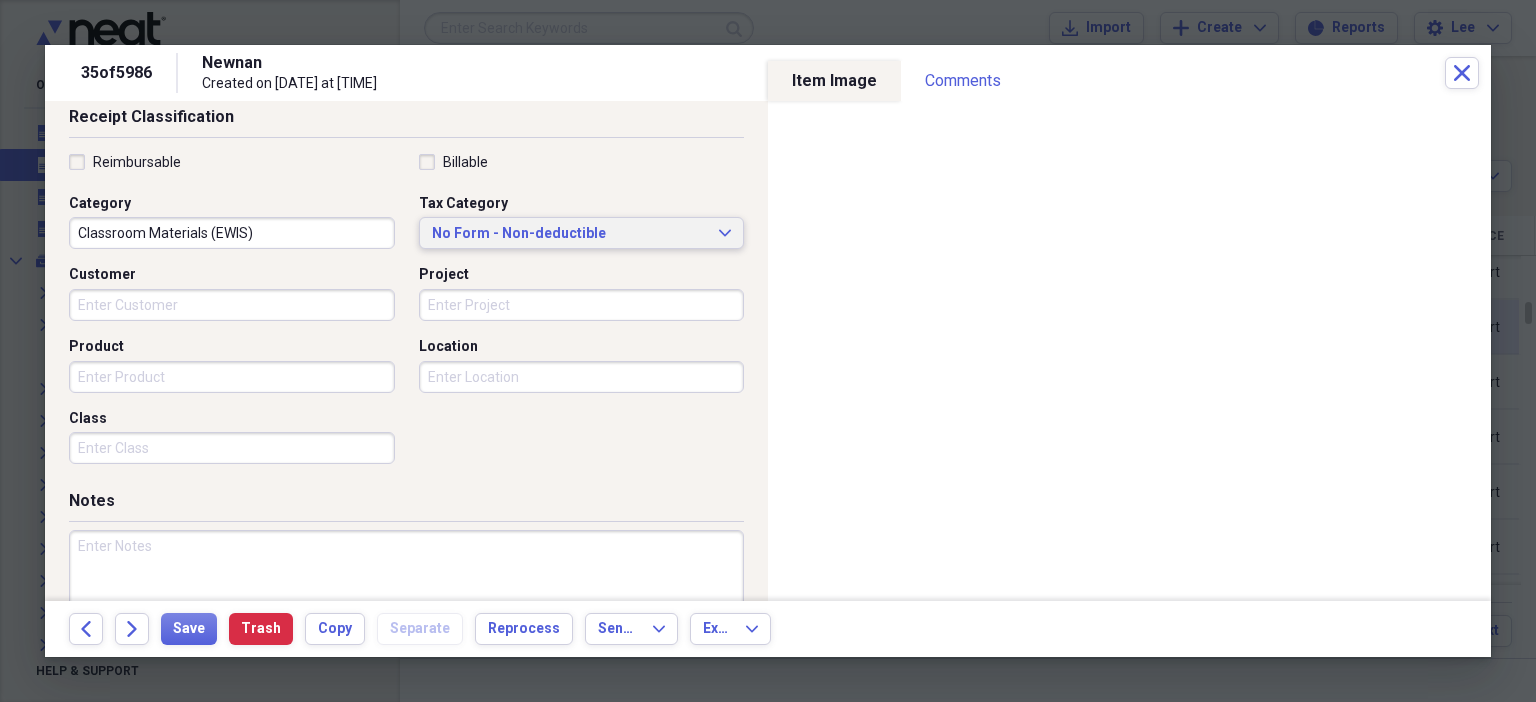 click on "No Form - Non-deductible" at bounding box center [570, 234] 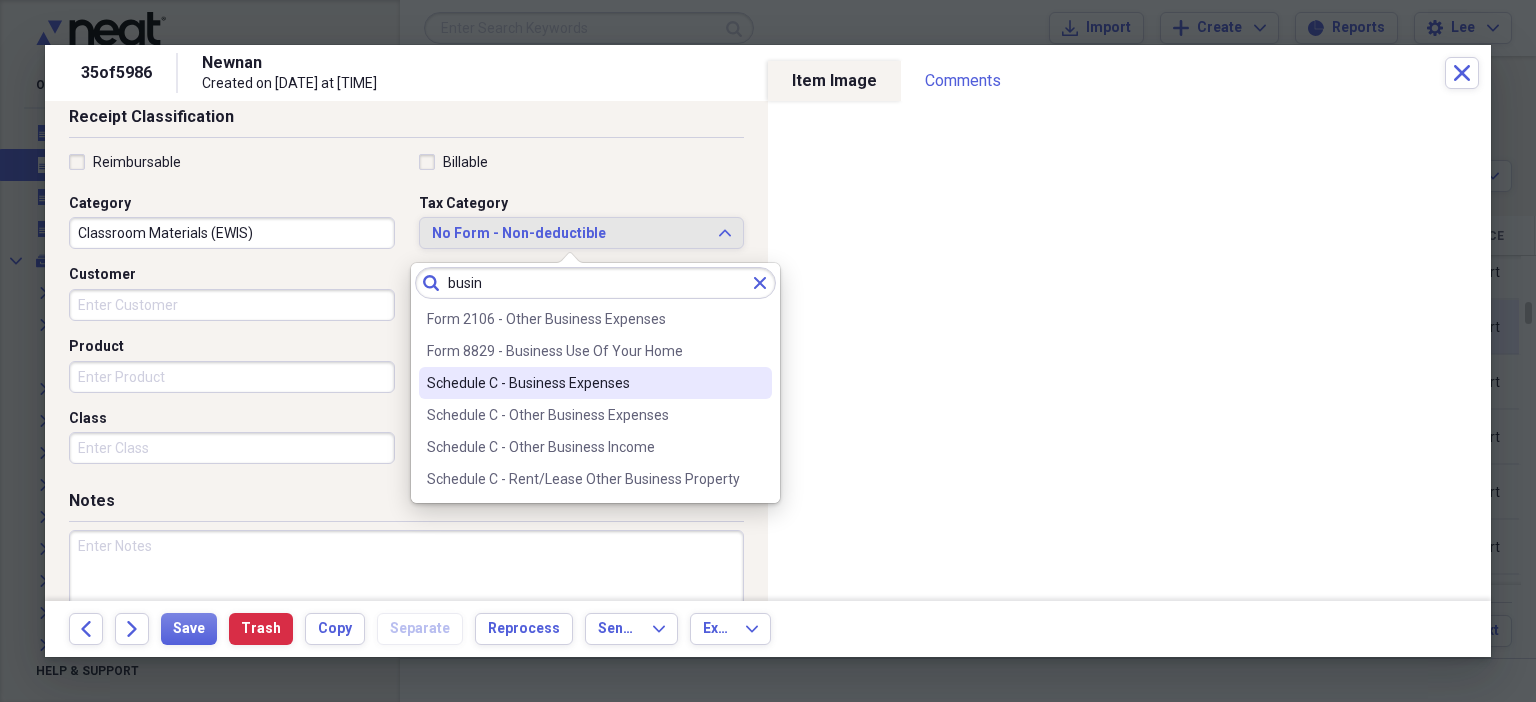 type on "busin" 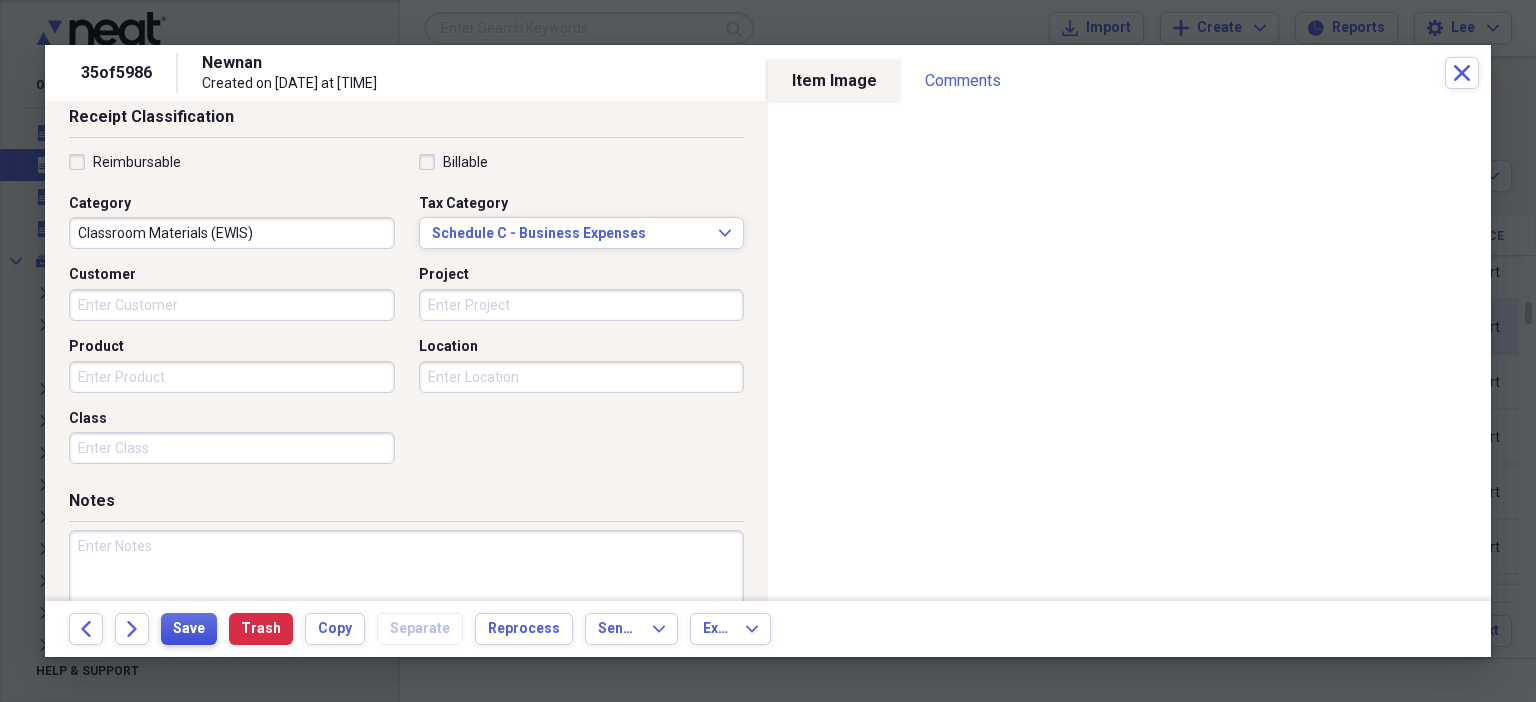 click on "Save" at bounding box center (189, 629) 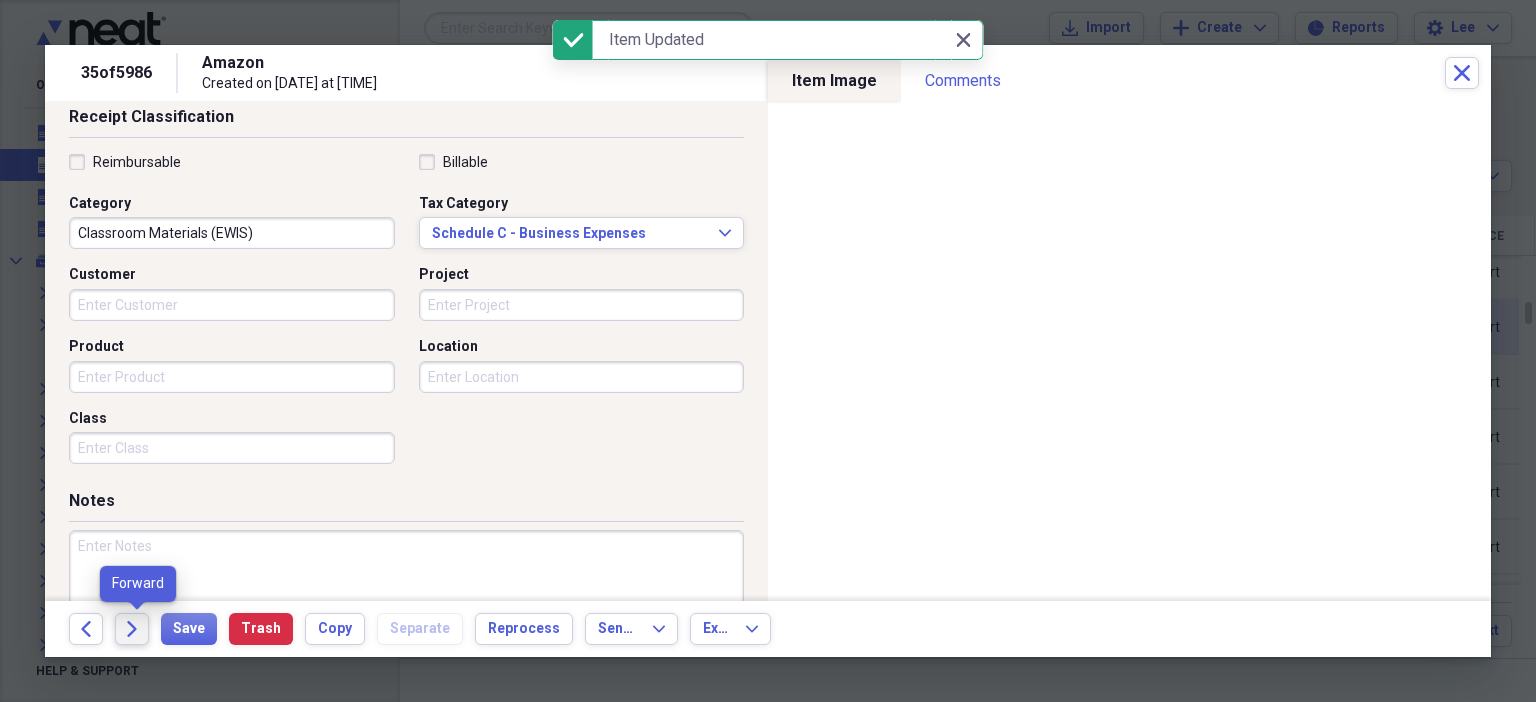 click on "Forward" 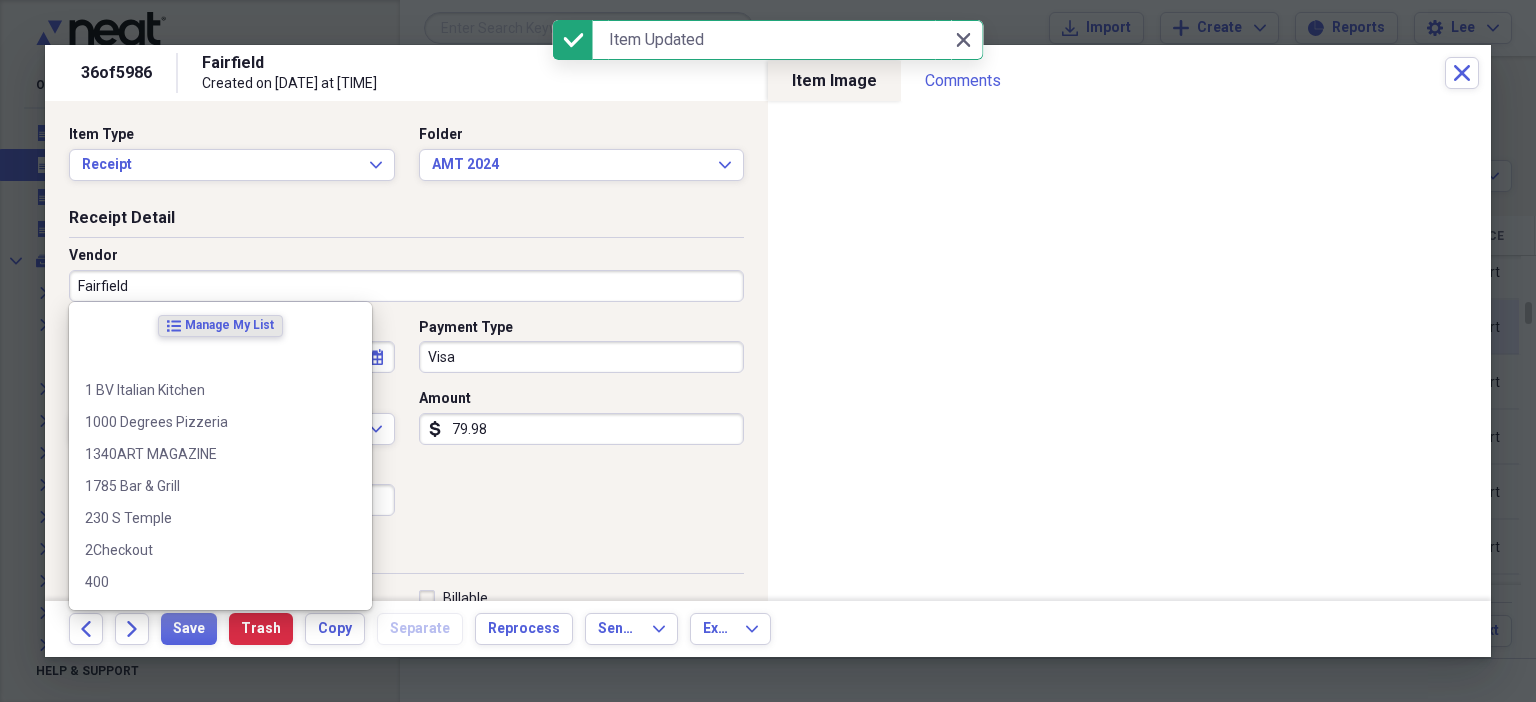 click on "Fairfield" at bounding box center (406, 286) 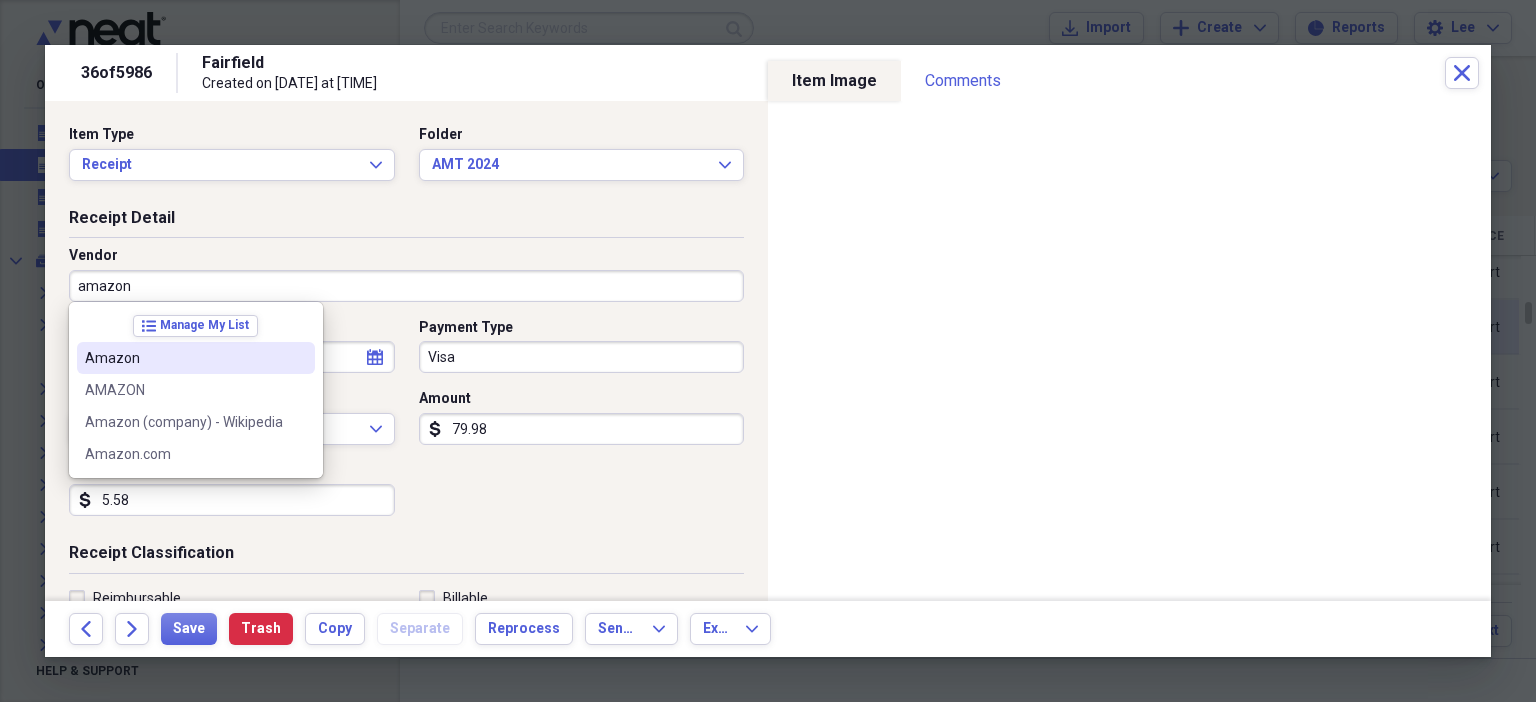 click on "Amazon" at bounding box center (184, 358) 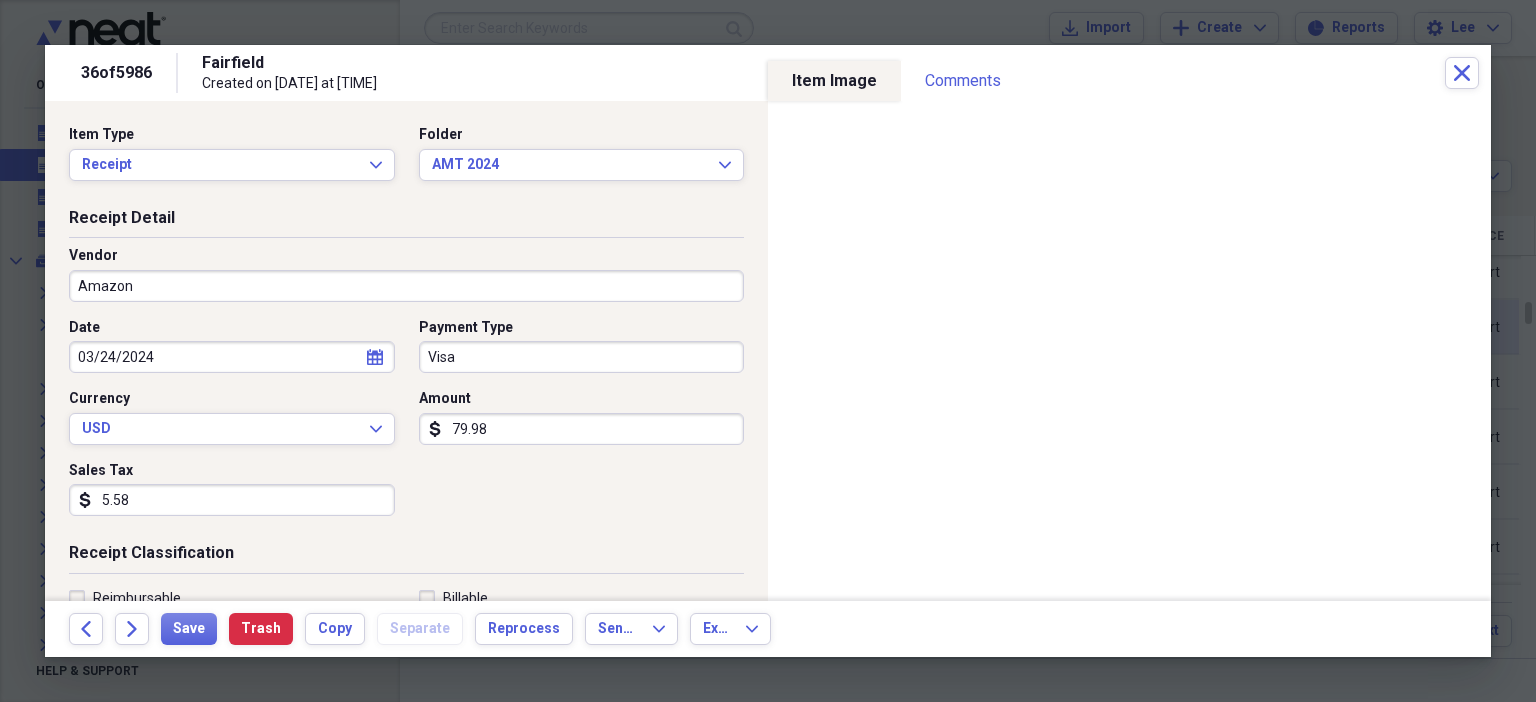 type on "Classroom Materials" 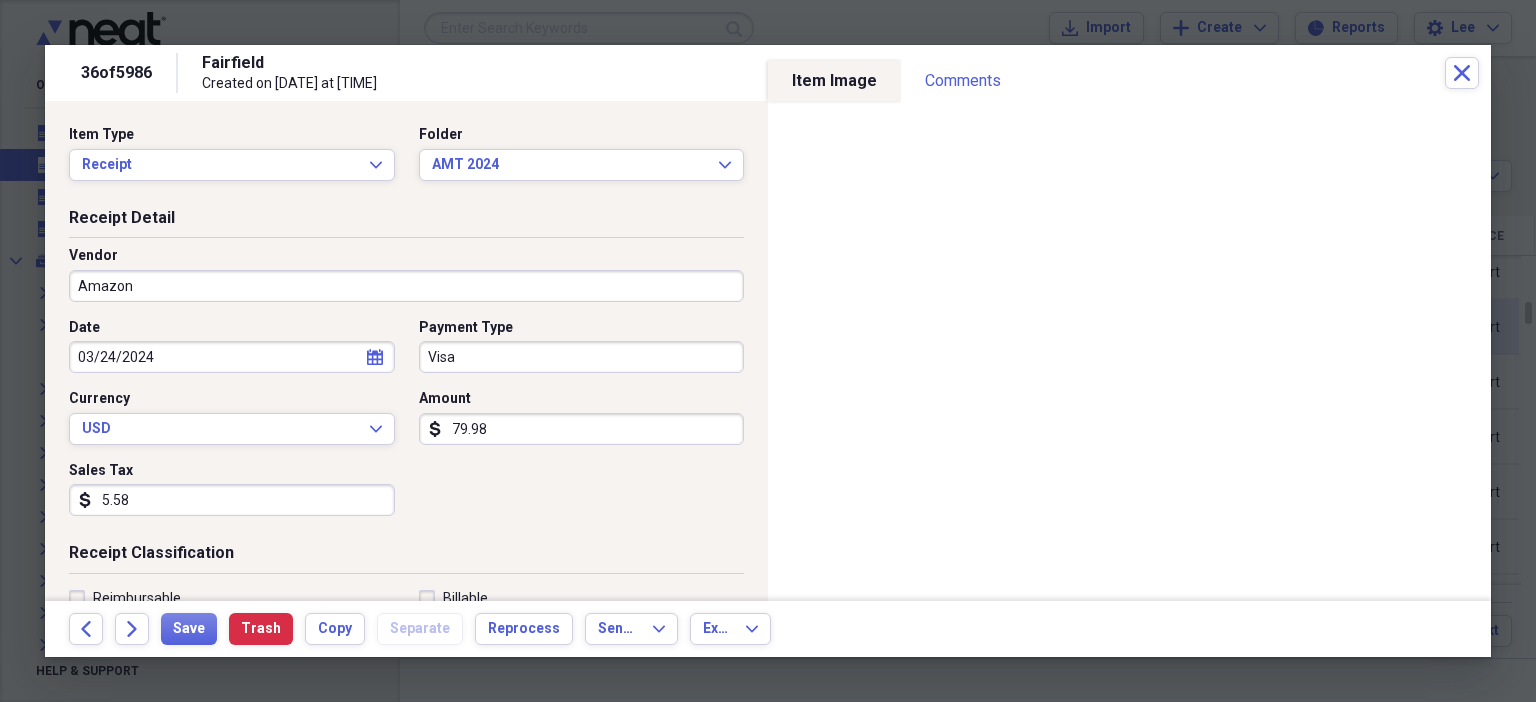 click on "5.58" at bounding box center (232, 500) 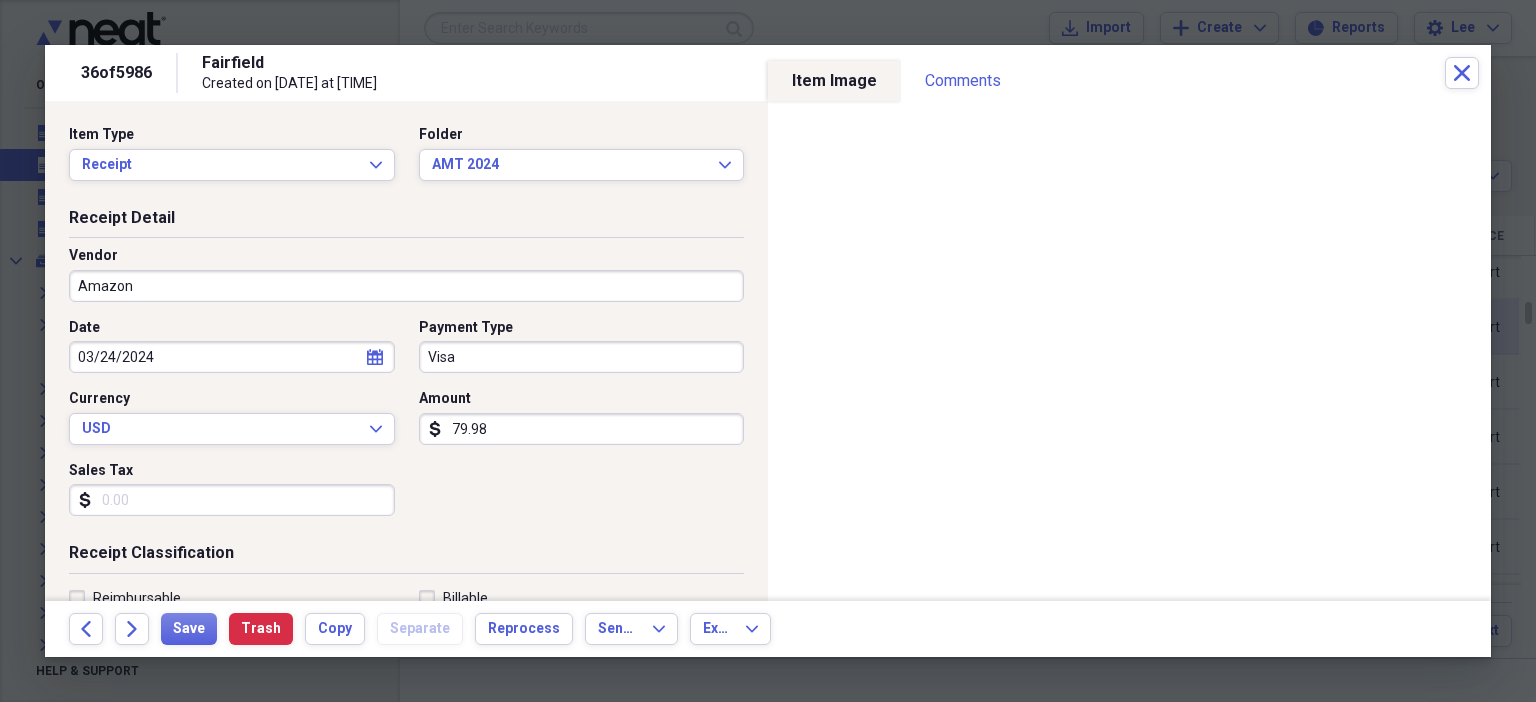 scroll, scrollTop: 436, scrollLeft: 0, axis: vertical 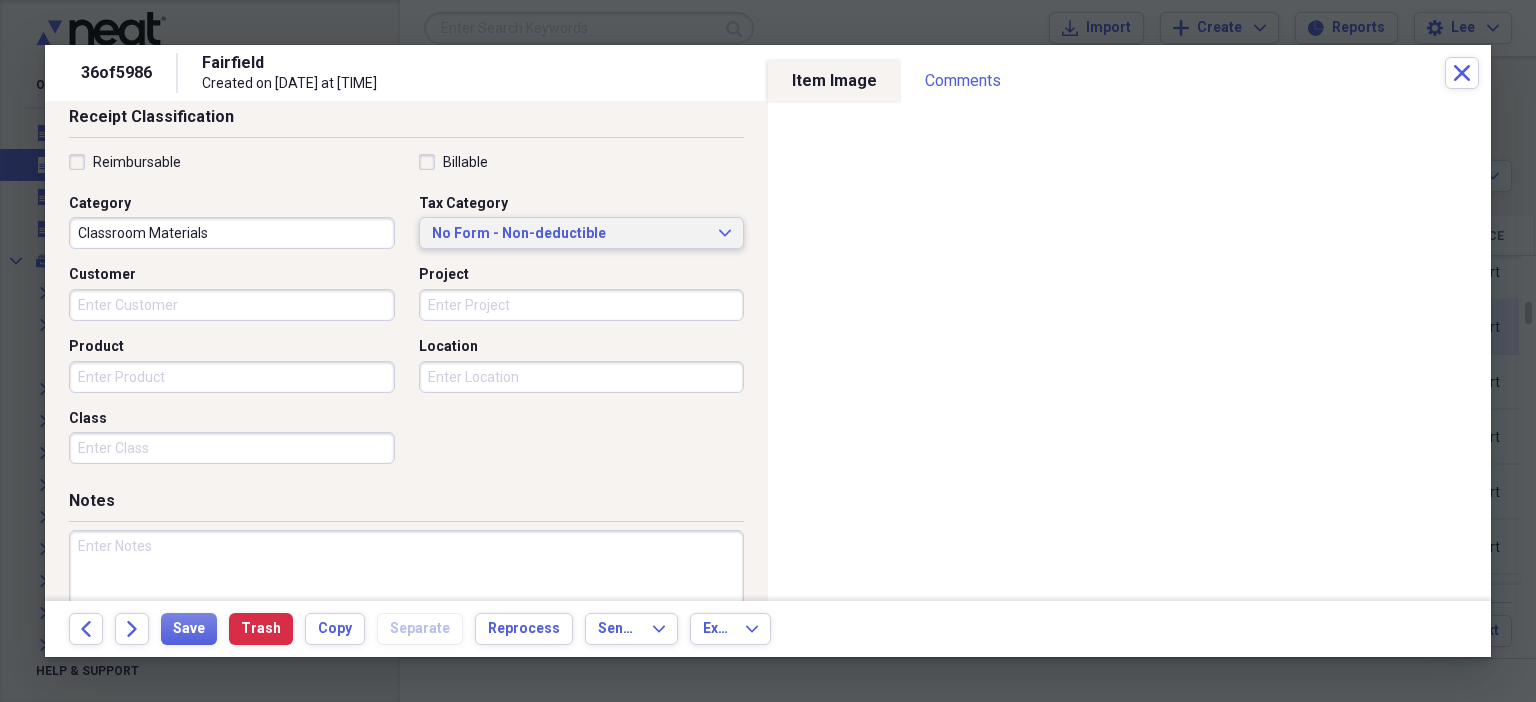 type 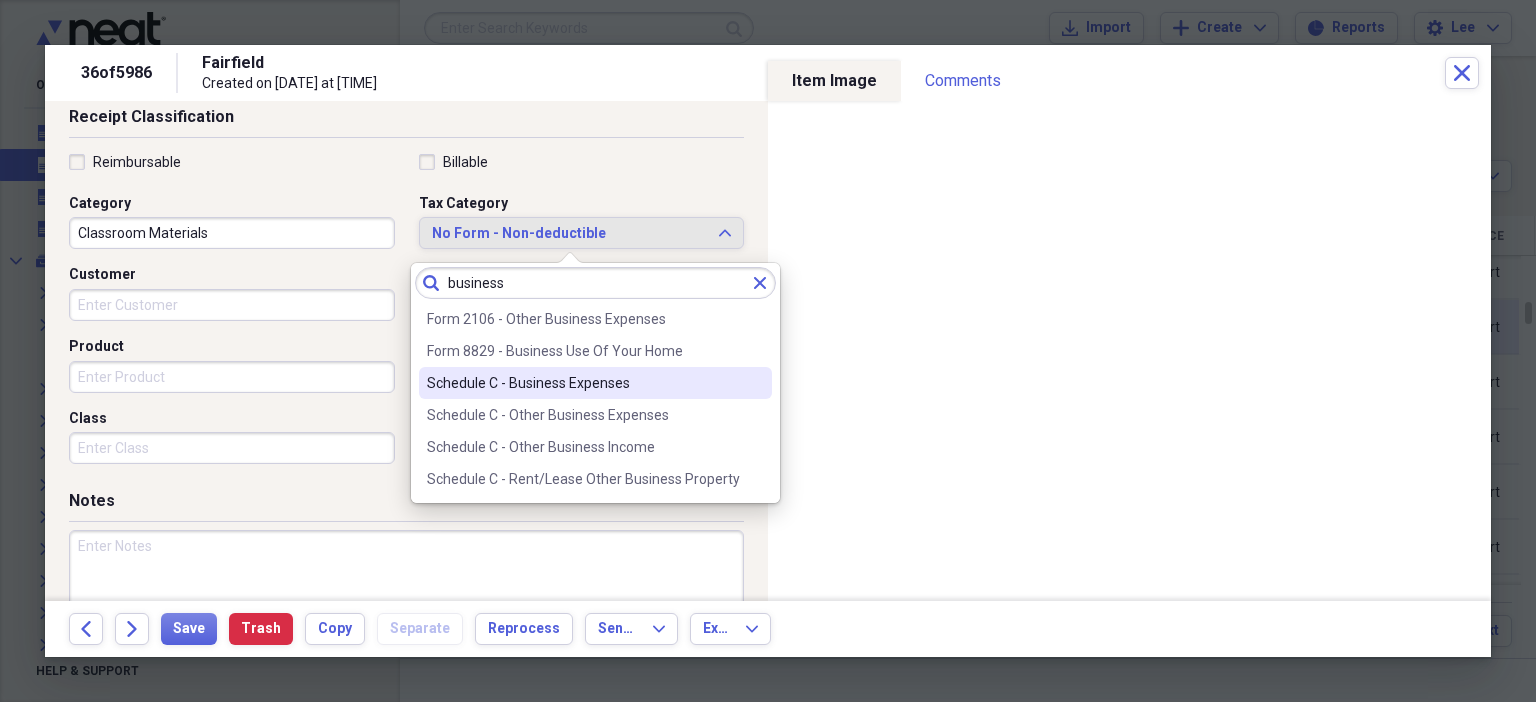 type on "business" 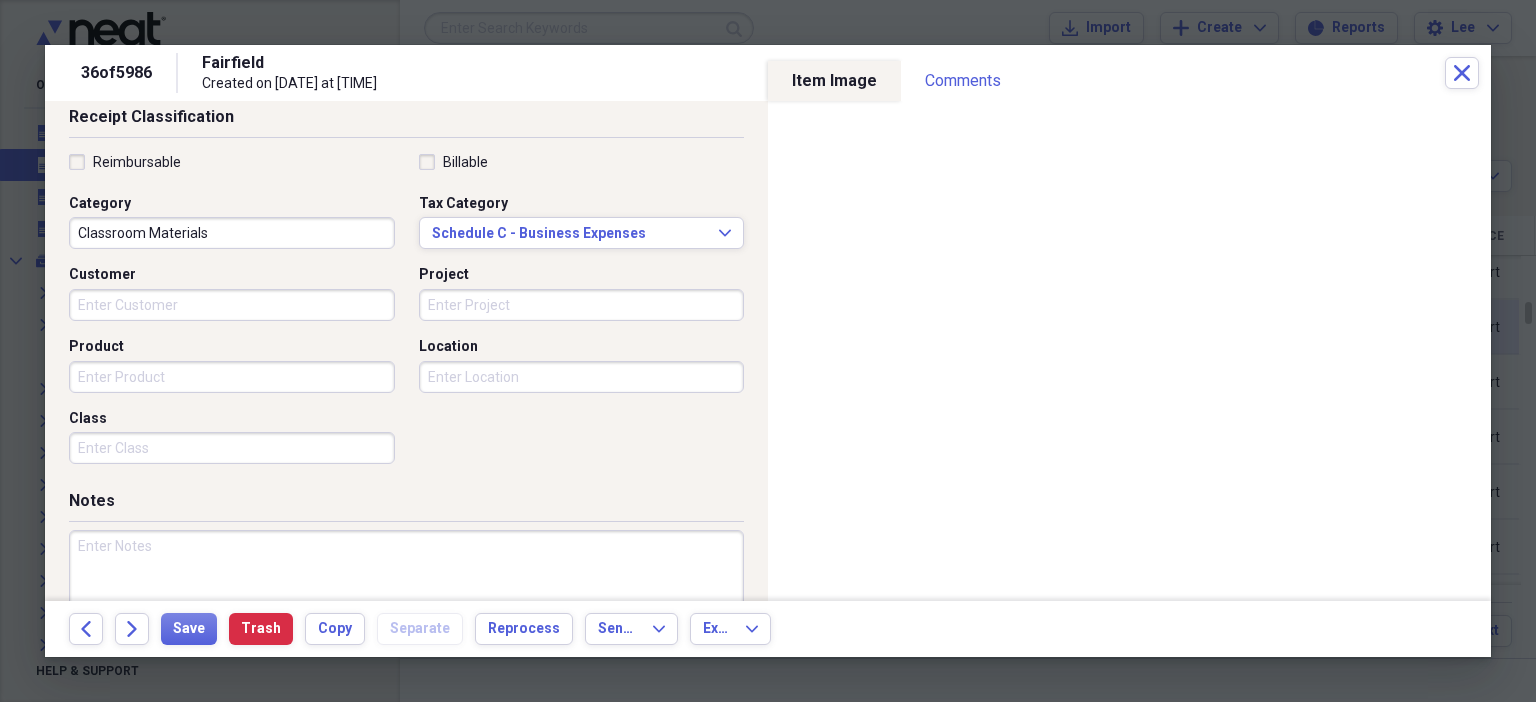 click at bounding box center [406, 595] 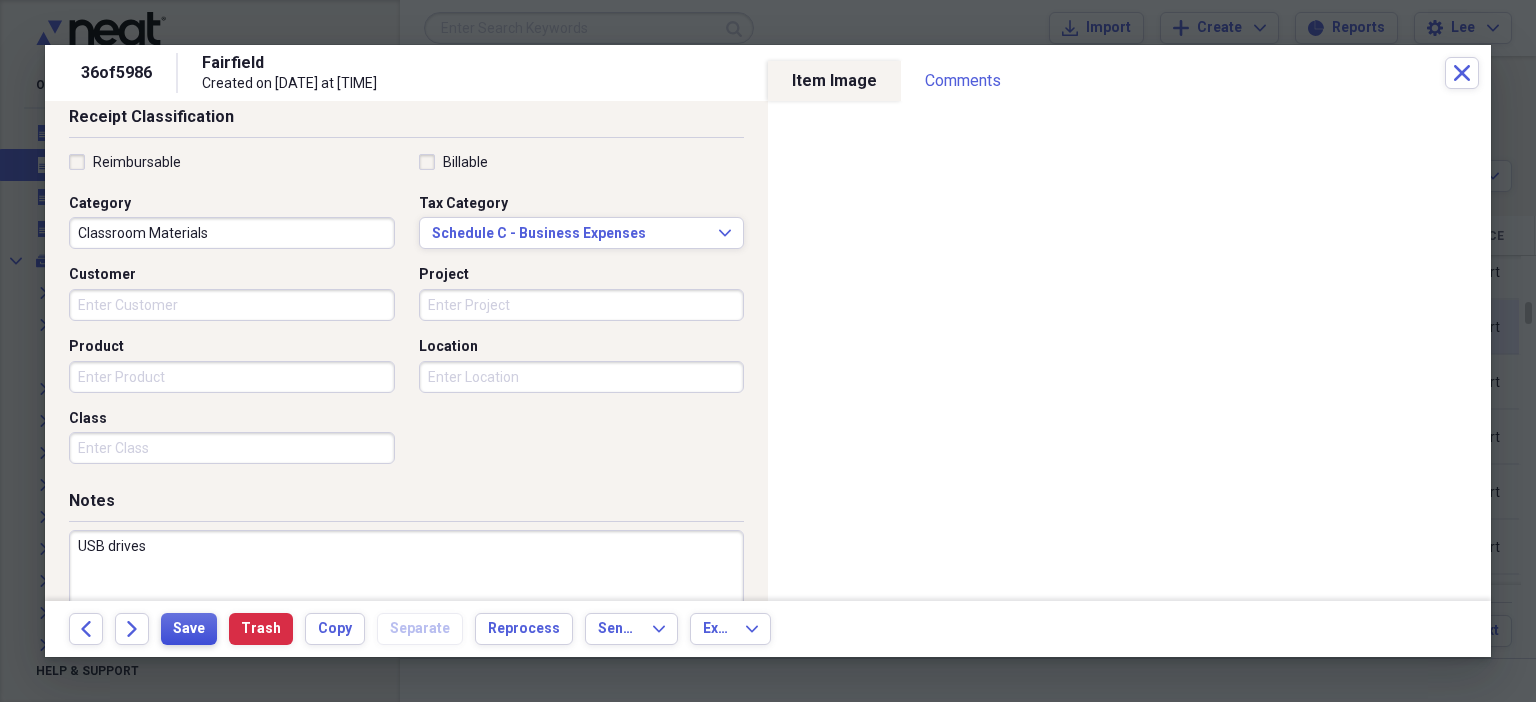 type on "USB drives" 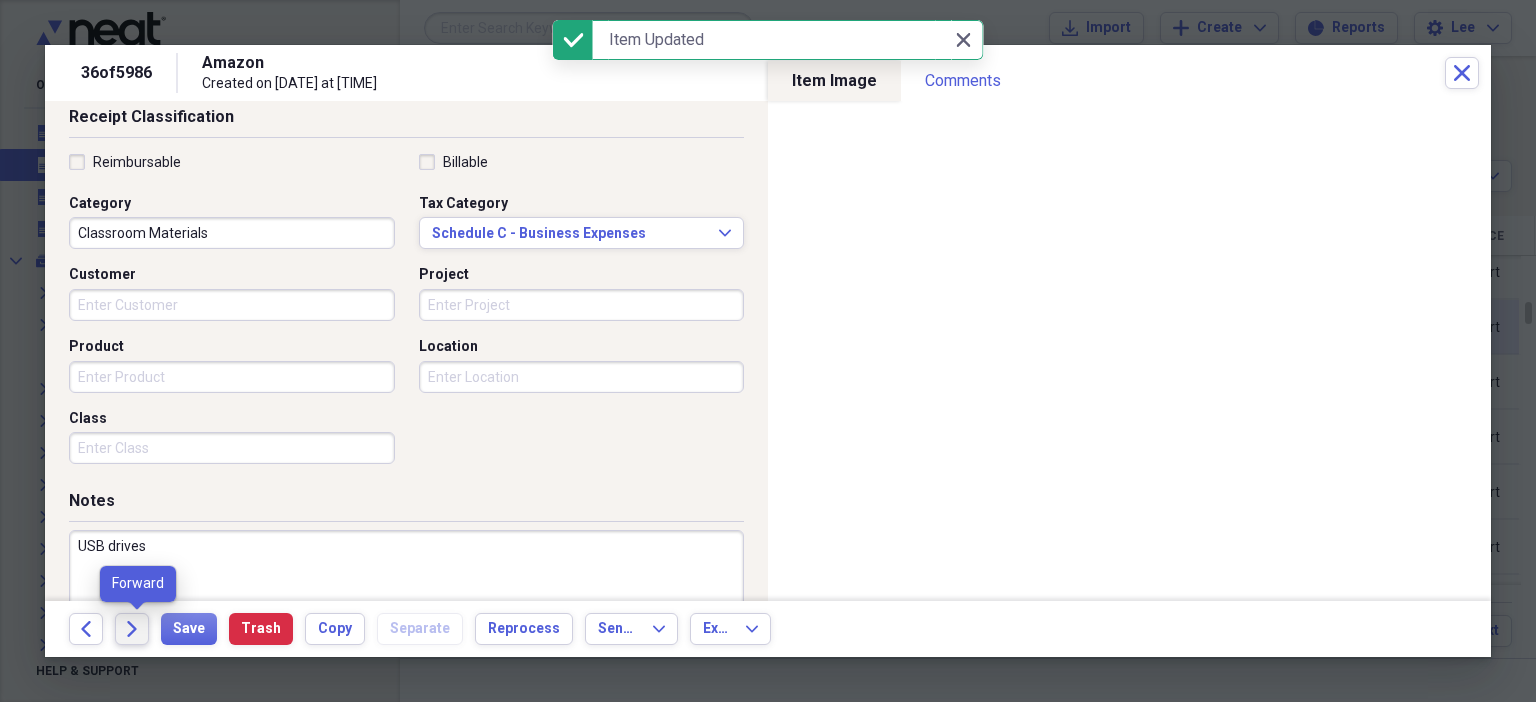 click 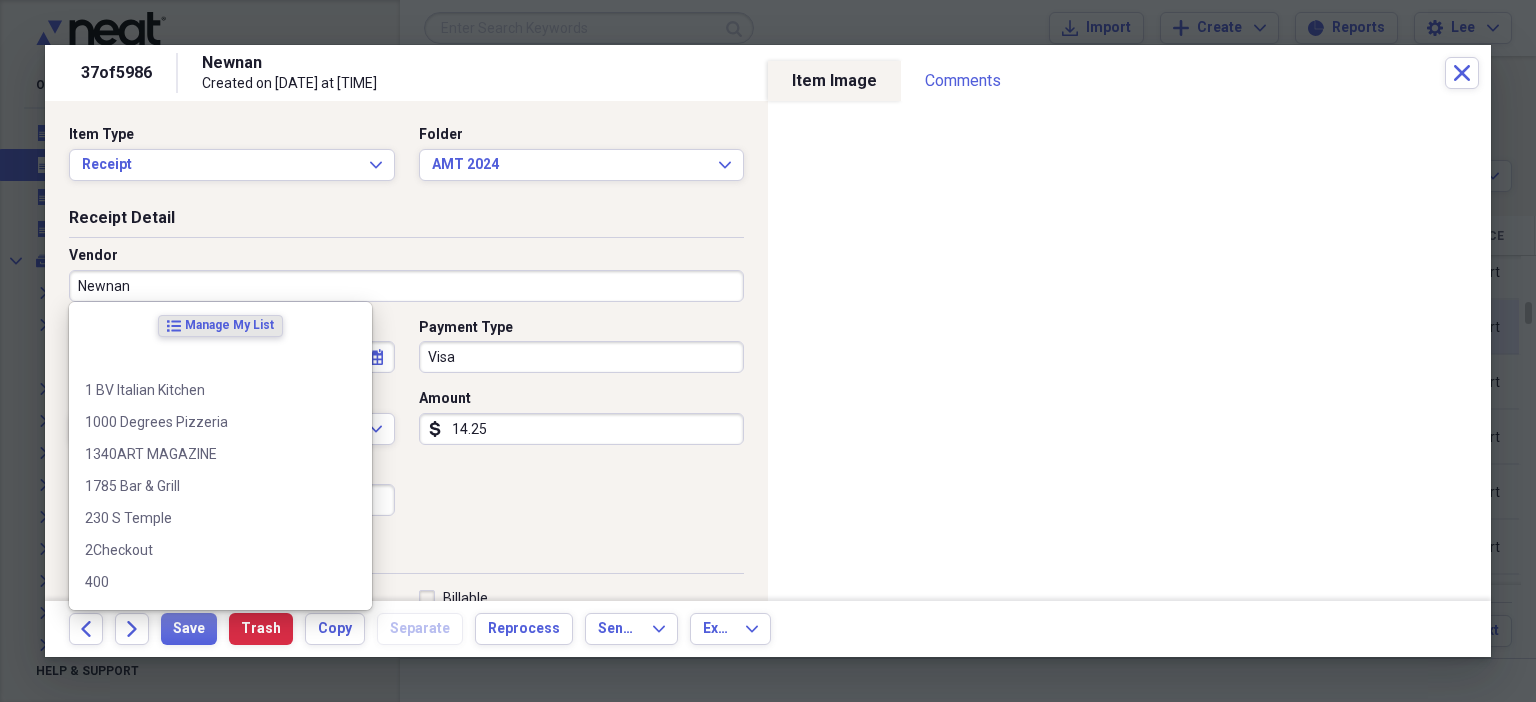 click on "Newnan" at bounding box center (406, 286) 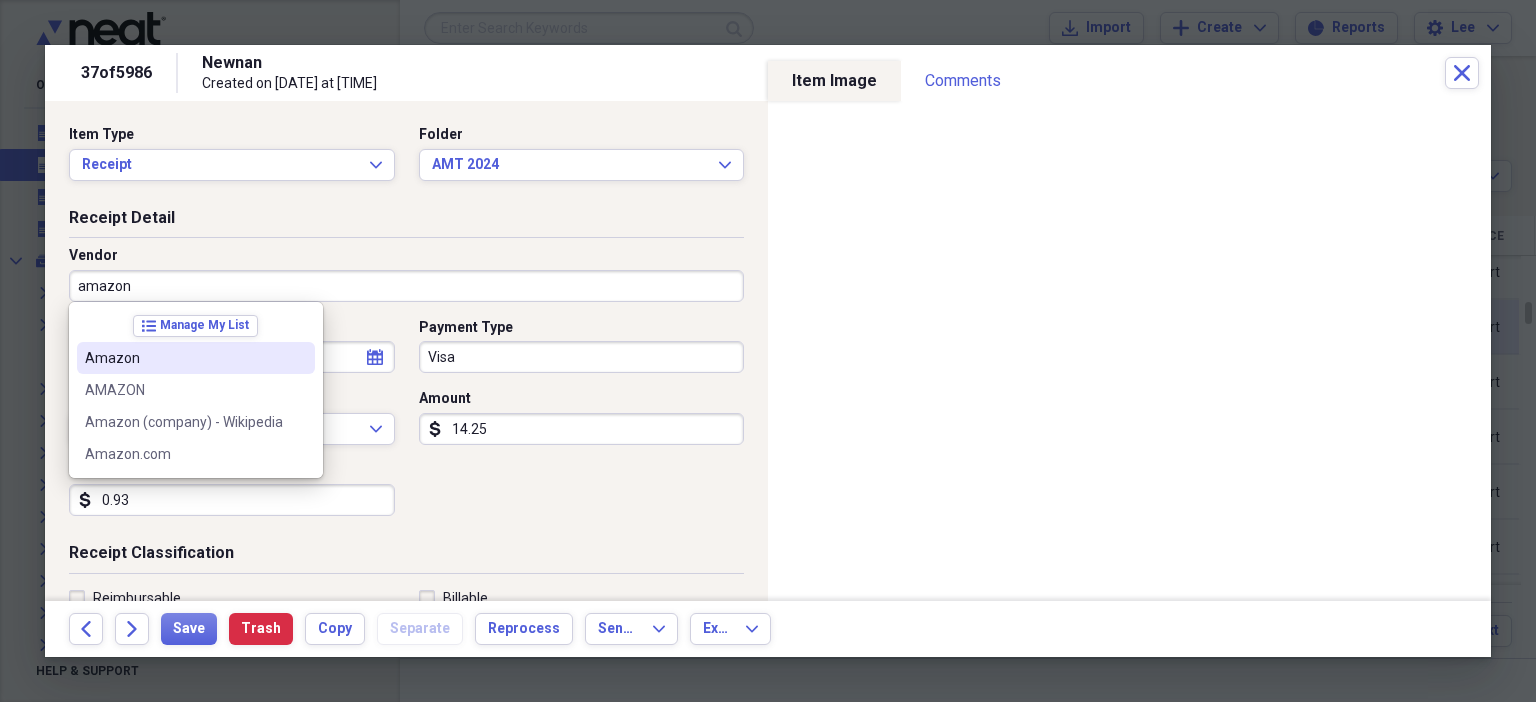 click on "Amazon" at bounding box center (184, 358) 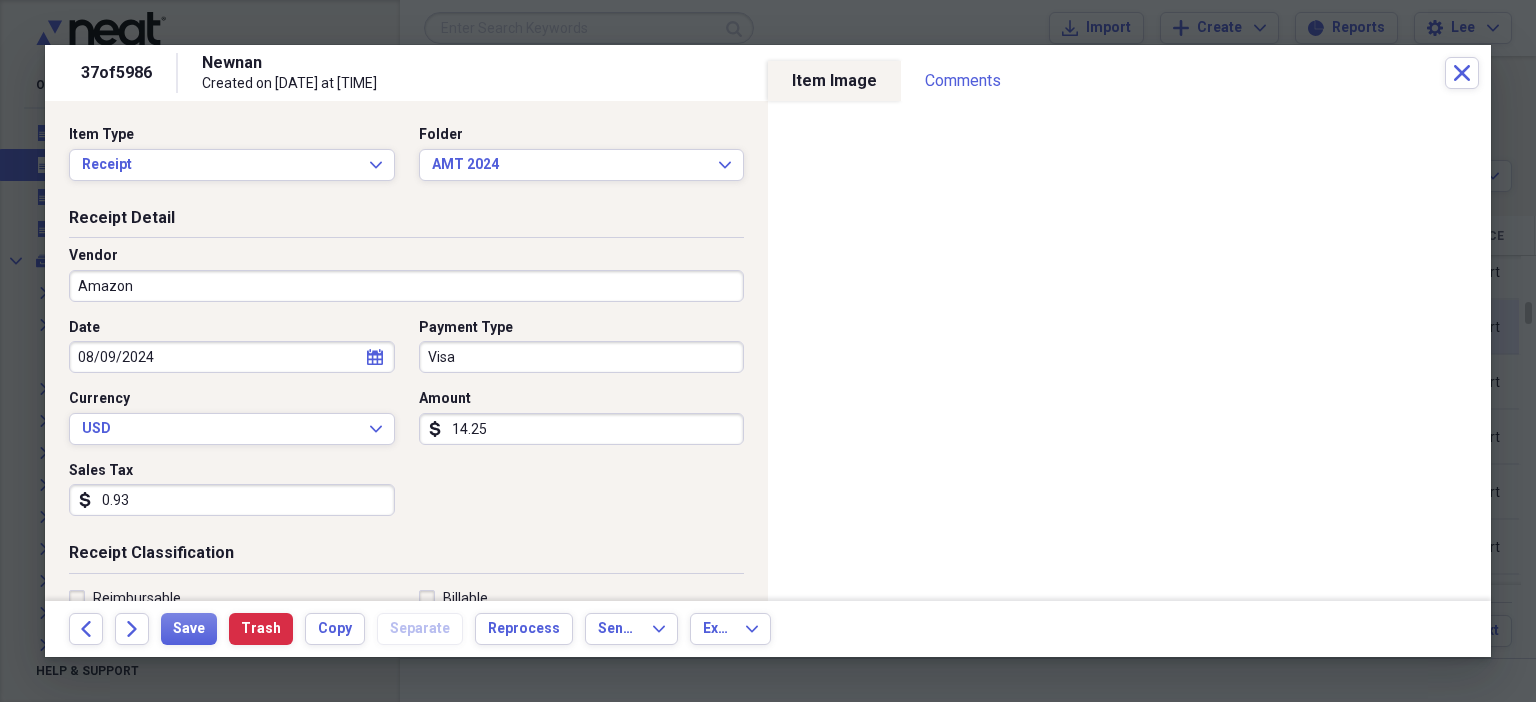 type on "Classroom Materials" 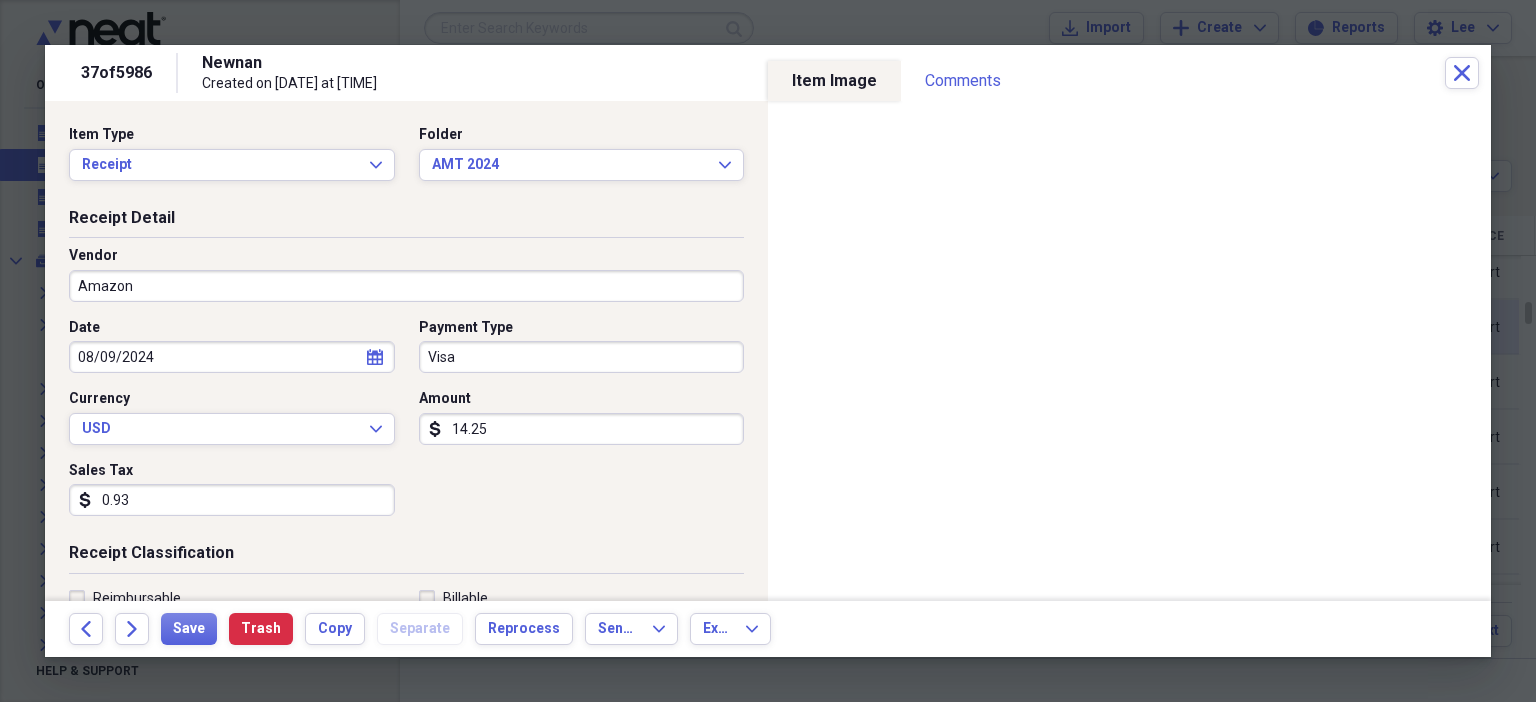 click on "0.93" at bounding box center [232, 500] 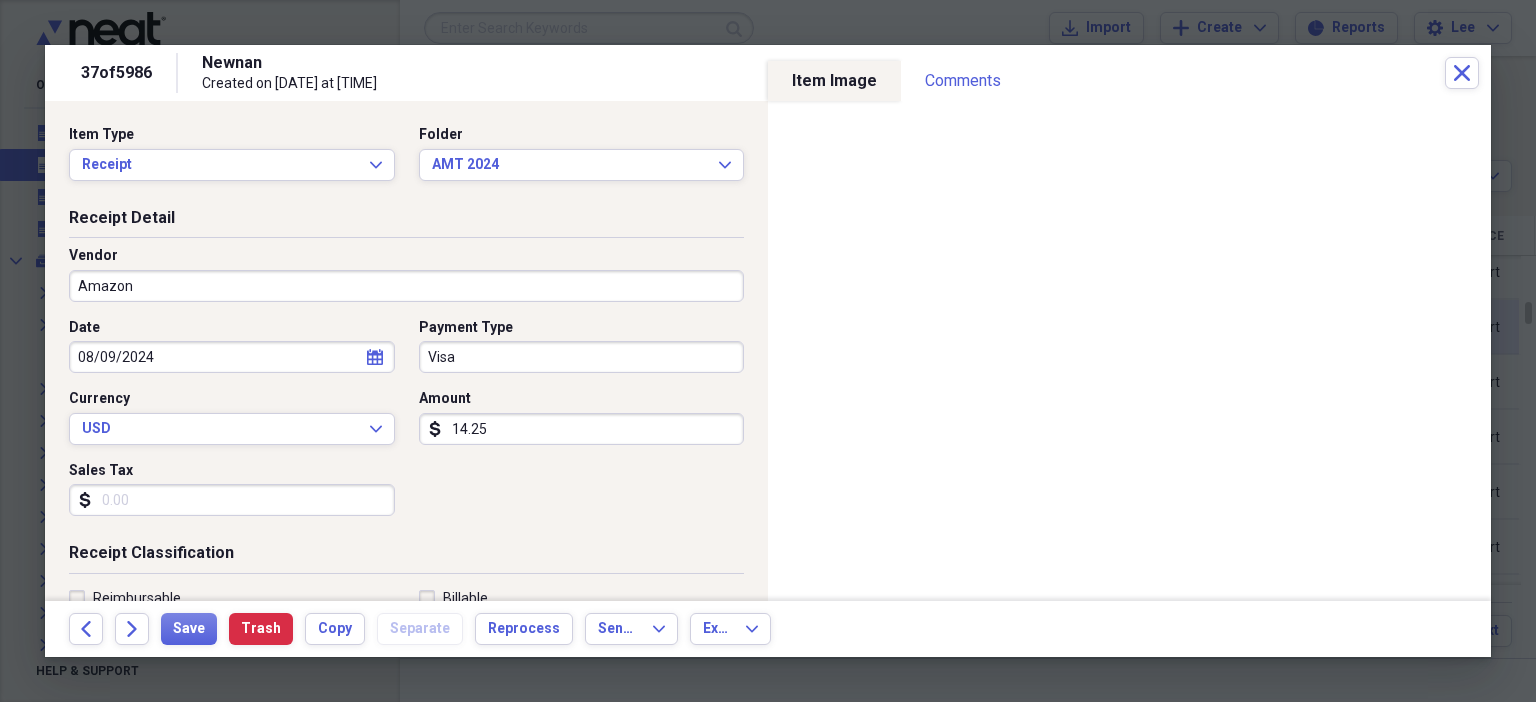 scroll, scrollTop: 436, scrollLeft: 0, axis: vertical 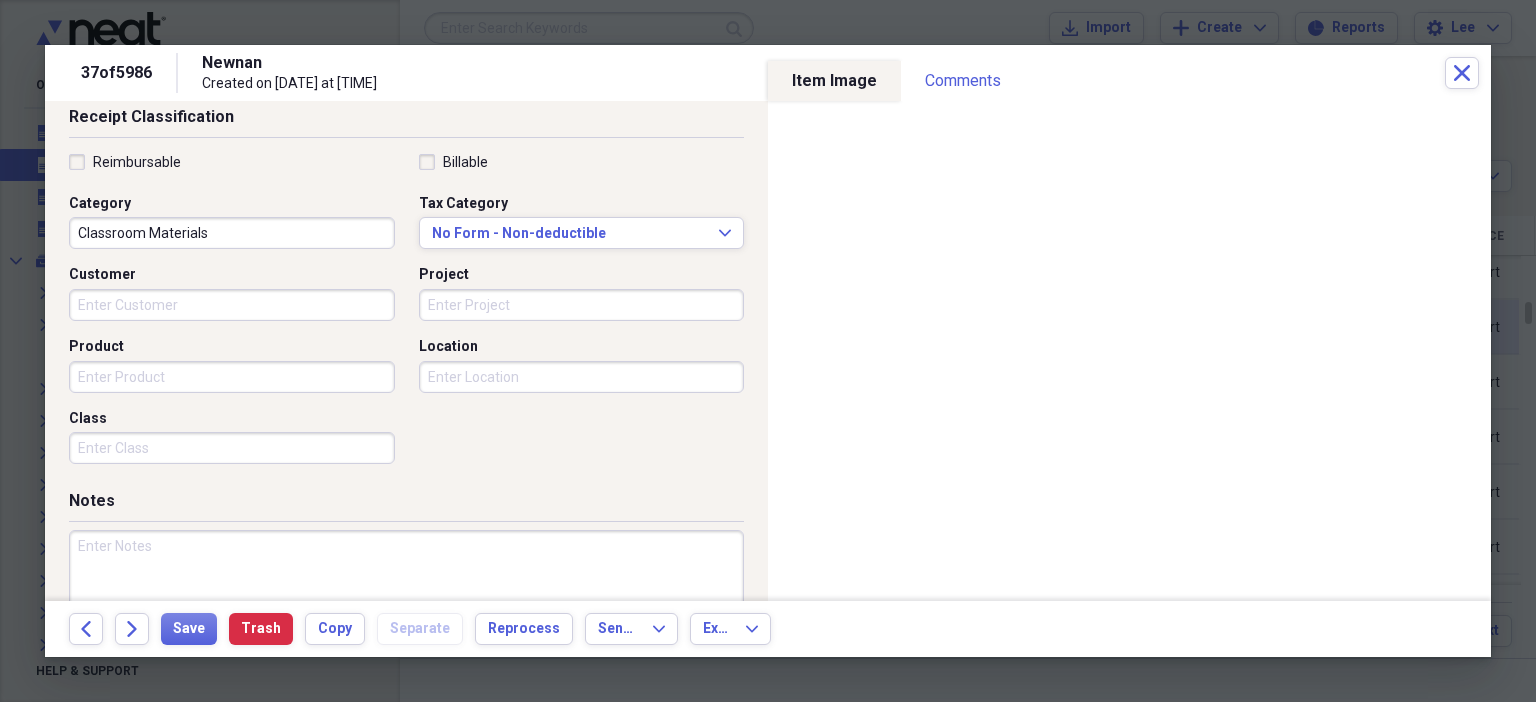 type 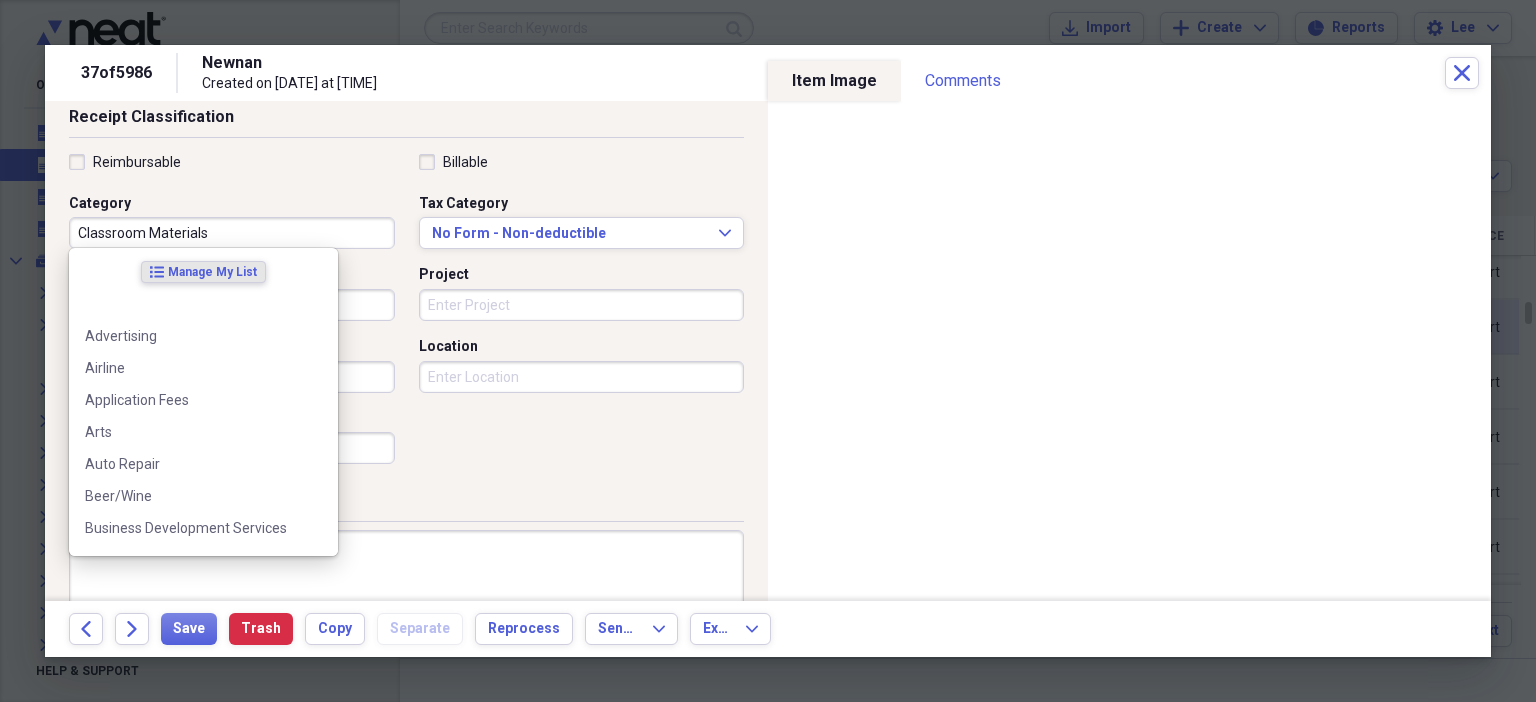 click on "Classroom Materials" at bounding box center [232, 233] 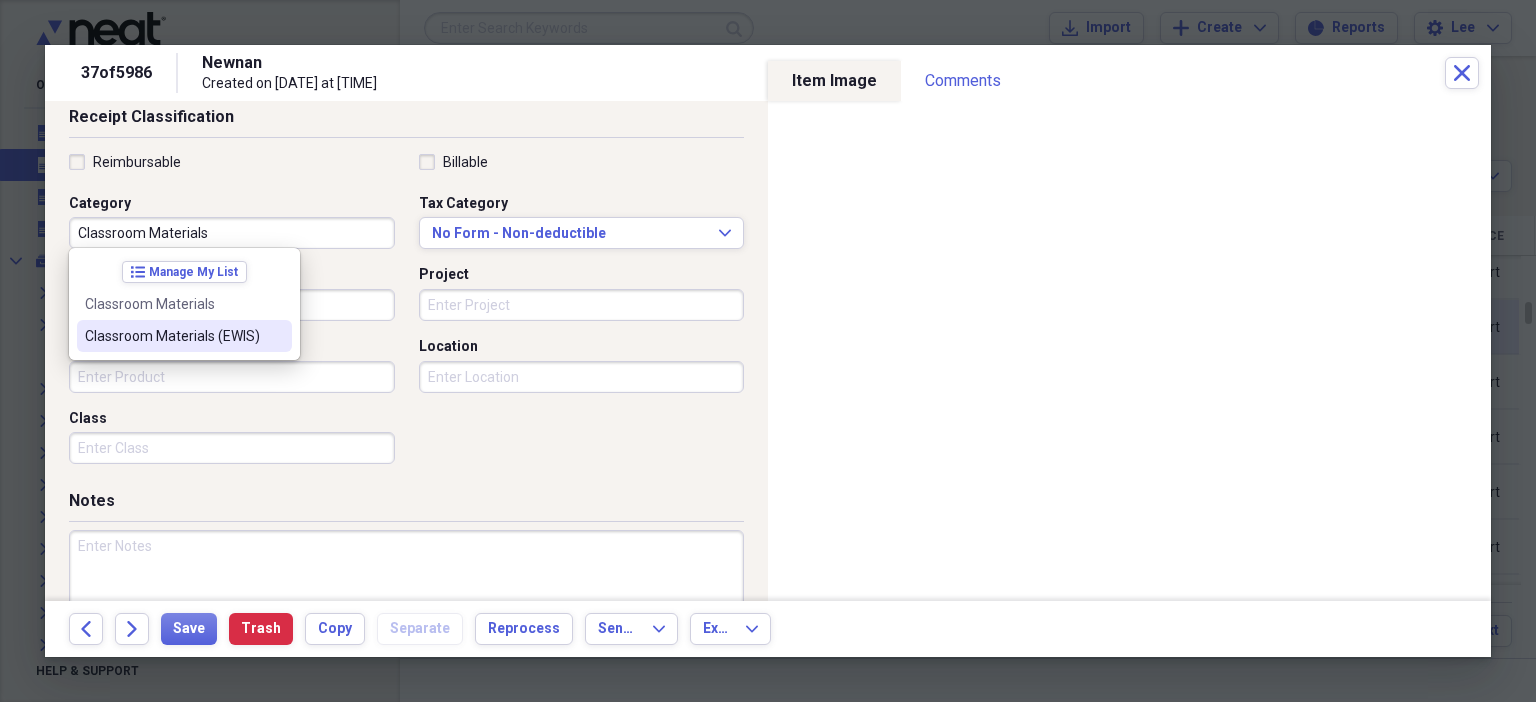 click on "Classroom Materials (EWIS)" at bounding box center [172, 336] 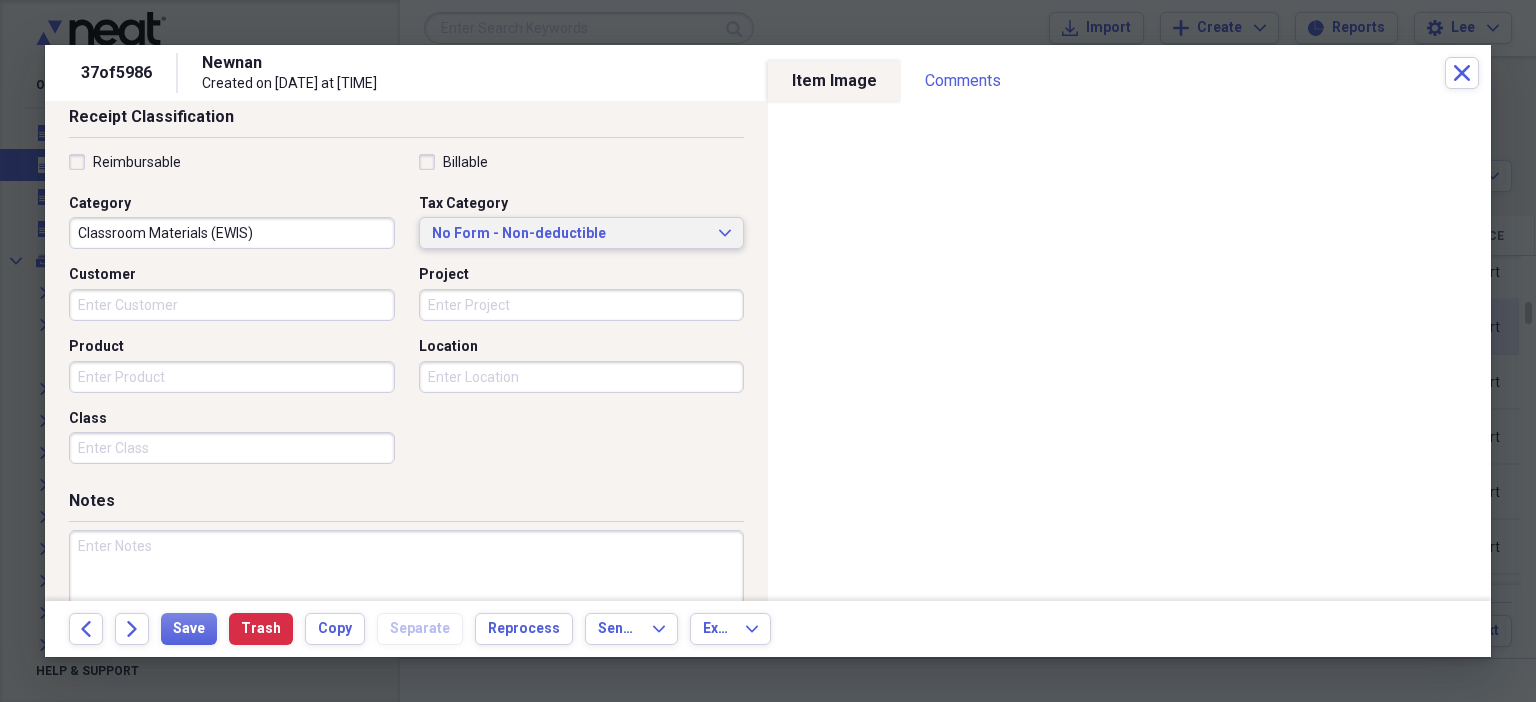 click on "No Form - Non-deductible" at bounding box center (570, 234) 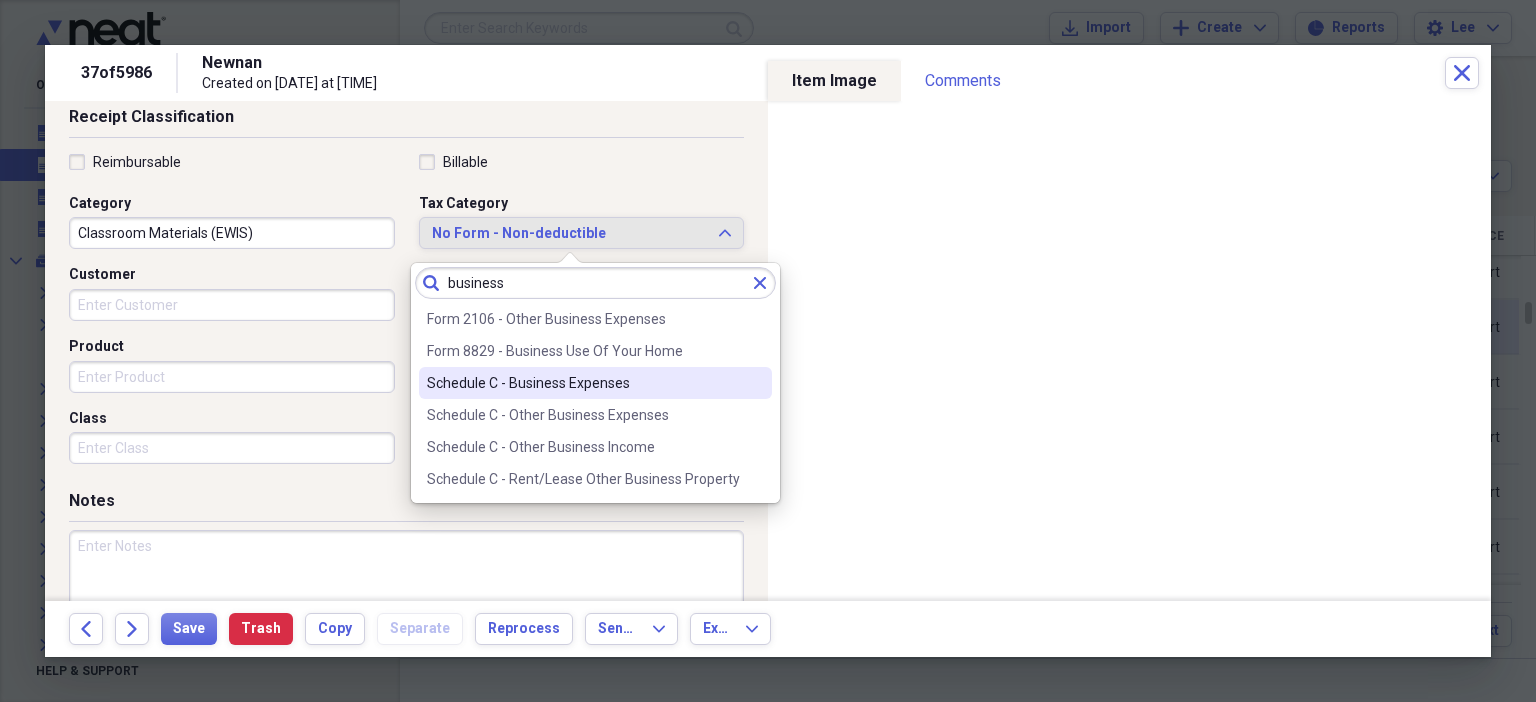 type 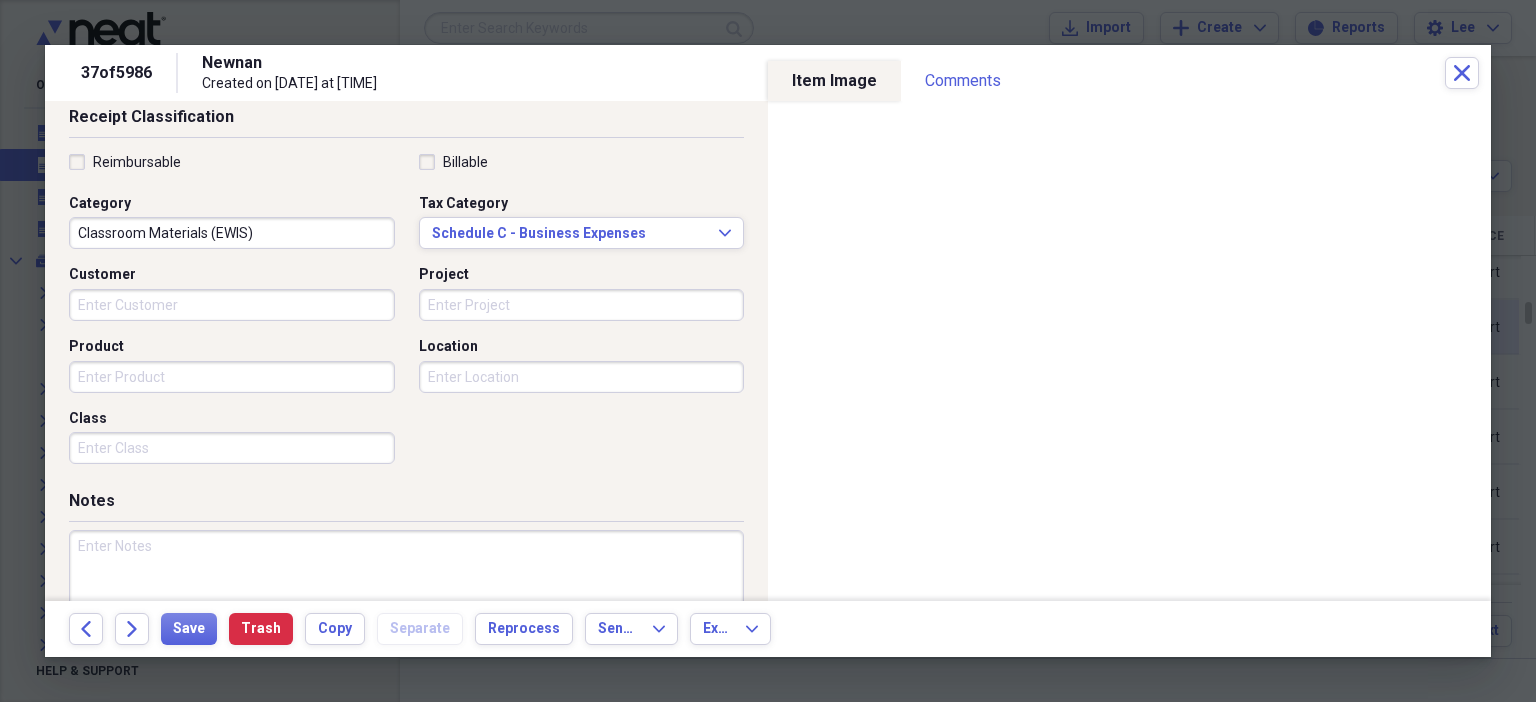 click at bounding box center [406, 595] 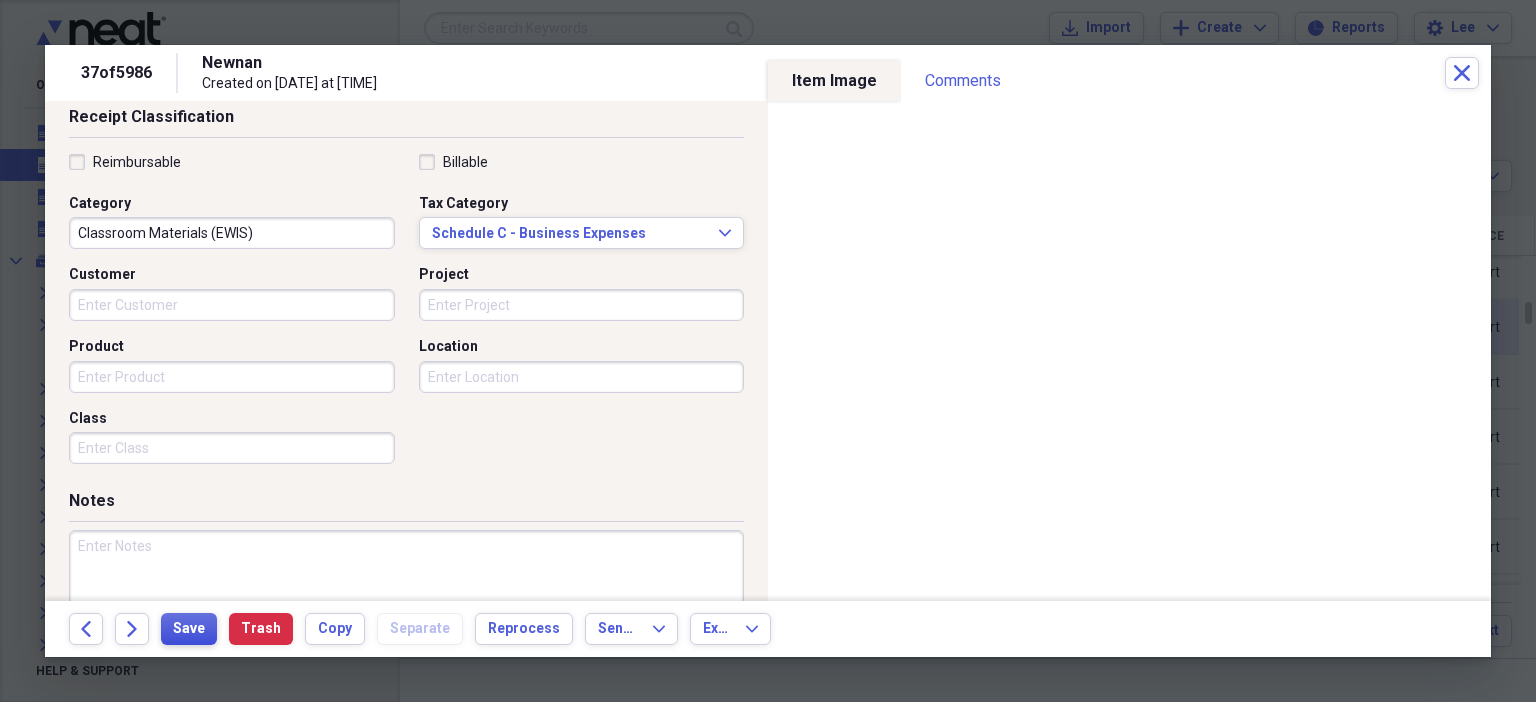 click on "Save" at bounding box center [189, 629] 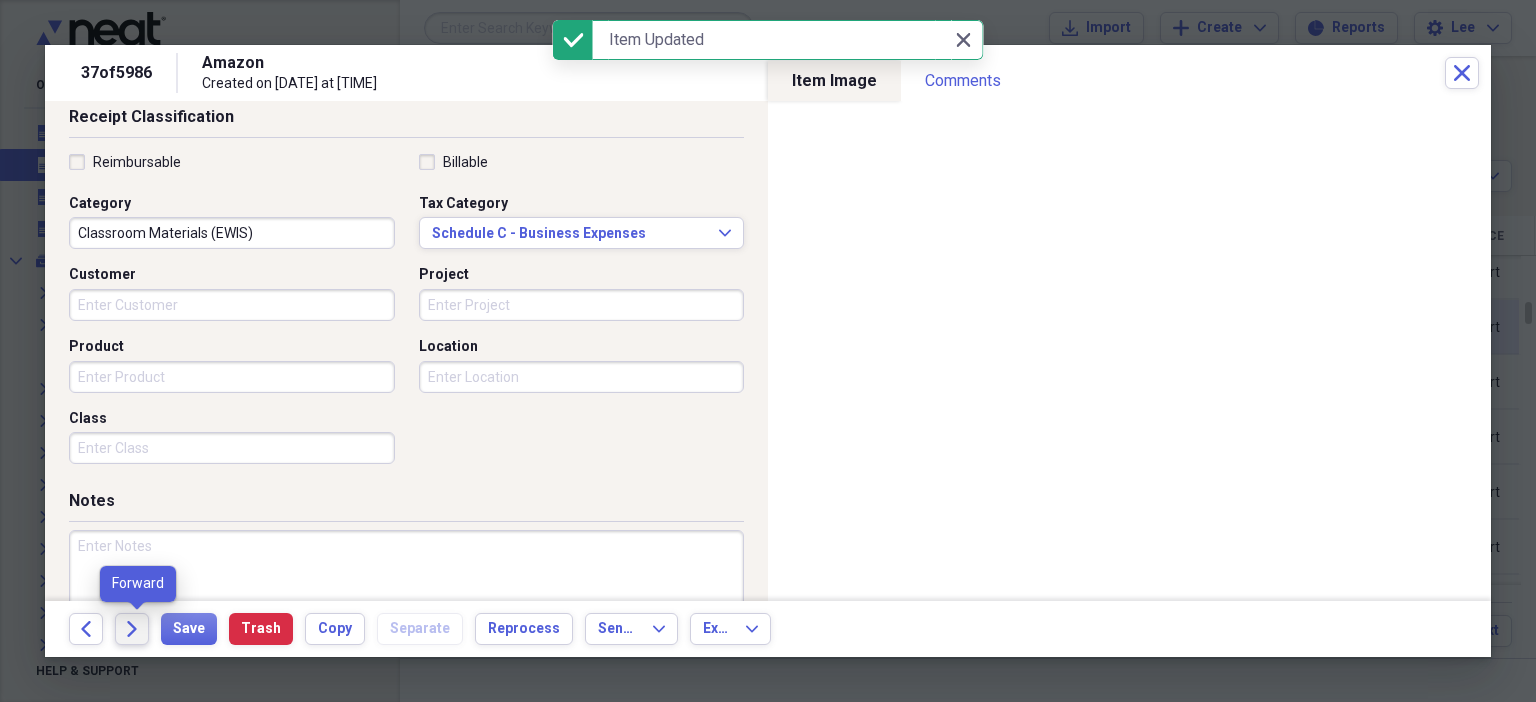 click on "Forward" 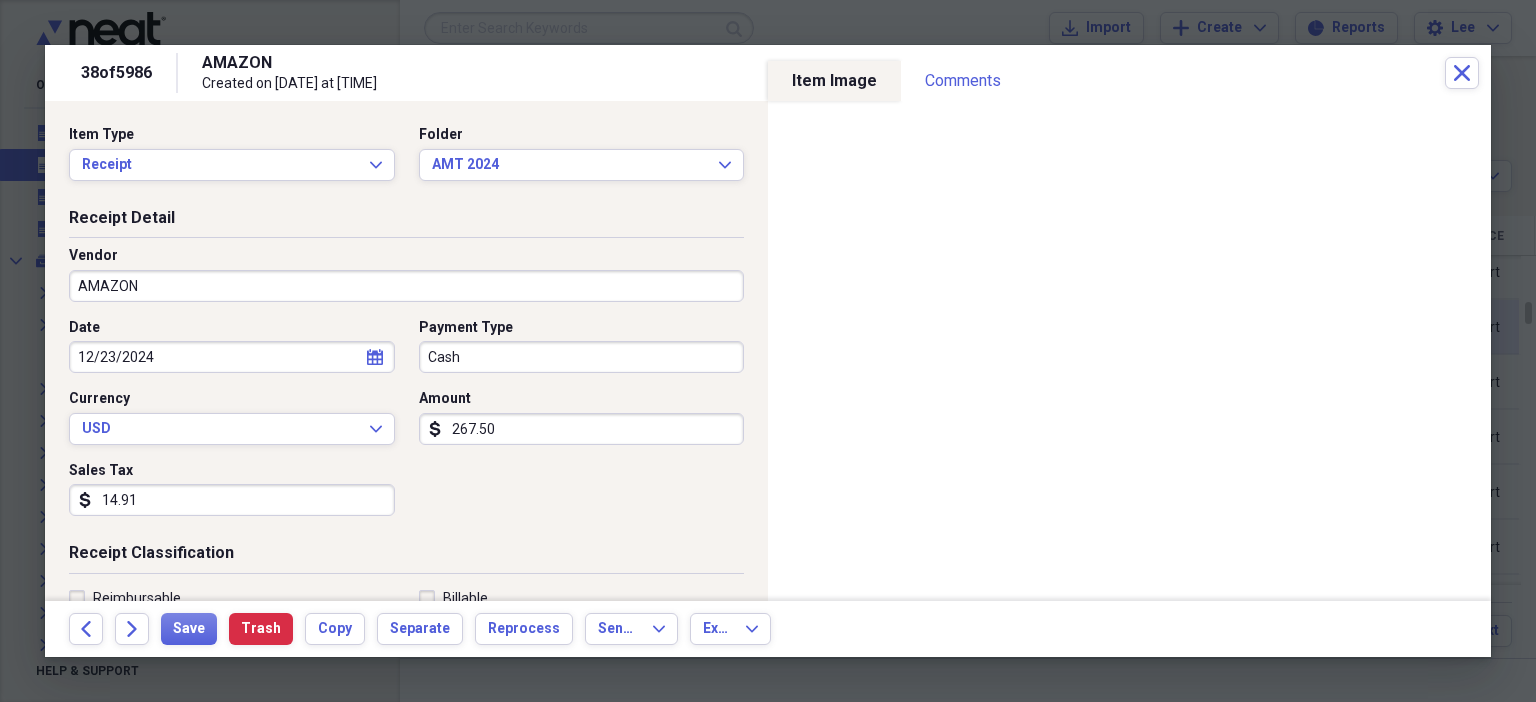 click on "14.91" at bounding box center [232, 500] 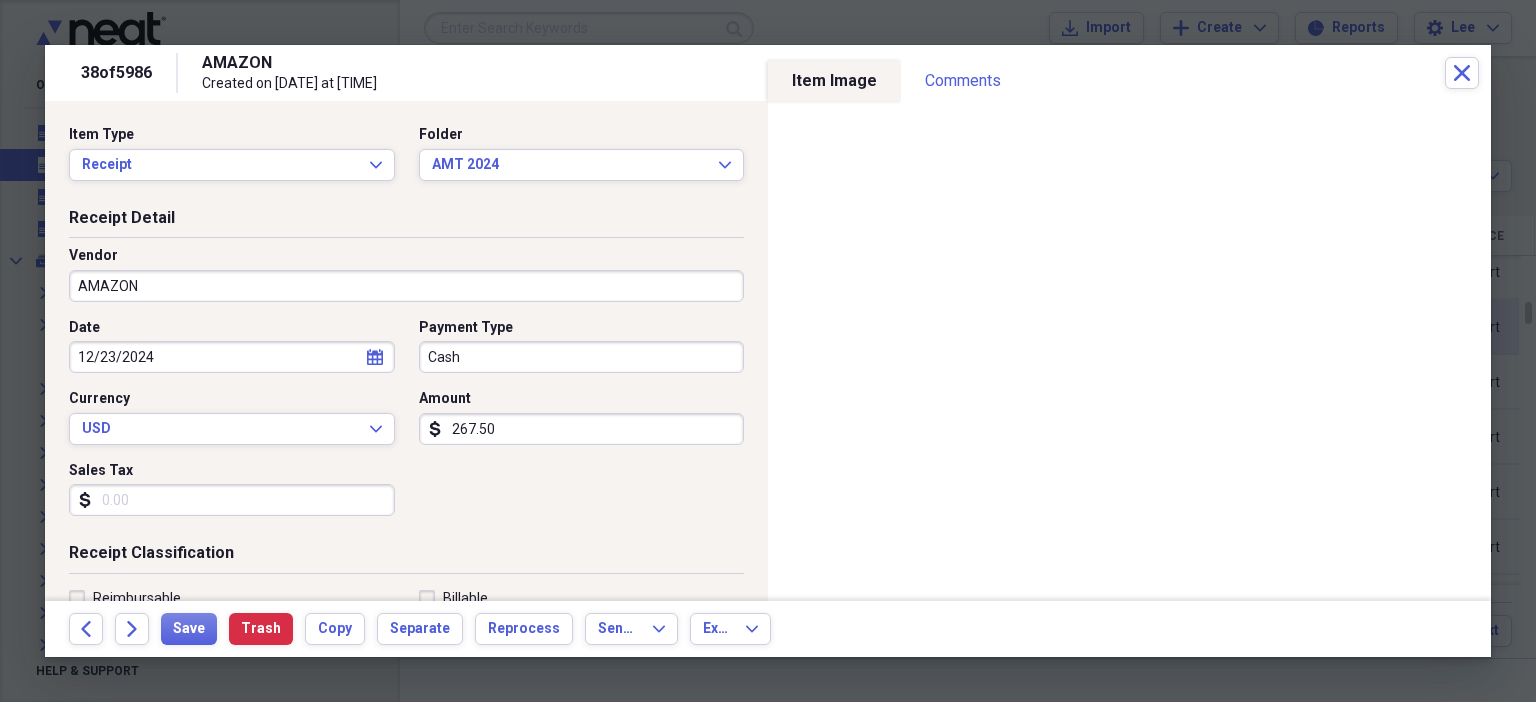 scroll, scrollTop: 436, scrollLeft: 0, axis: vertical 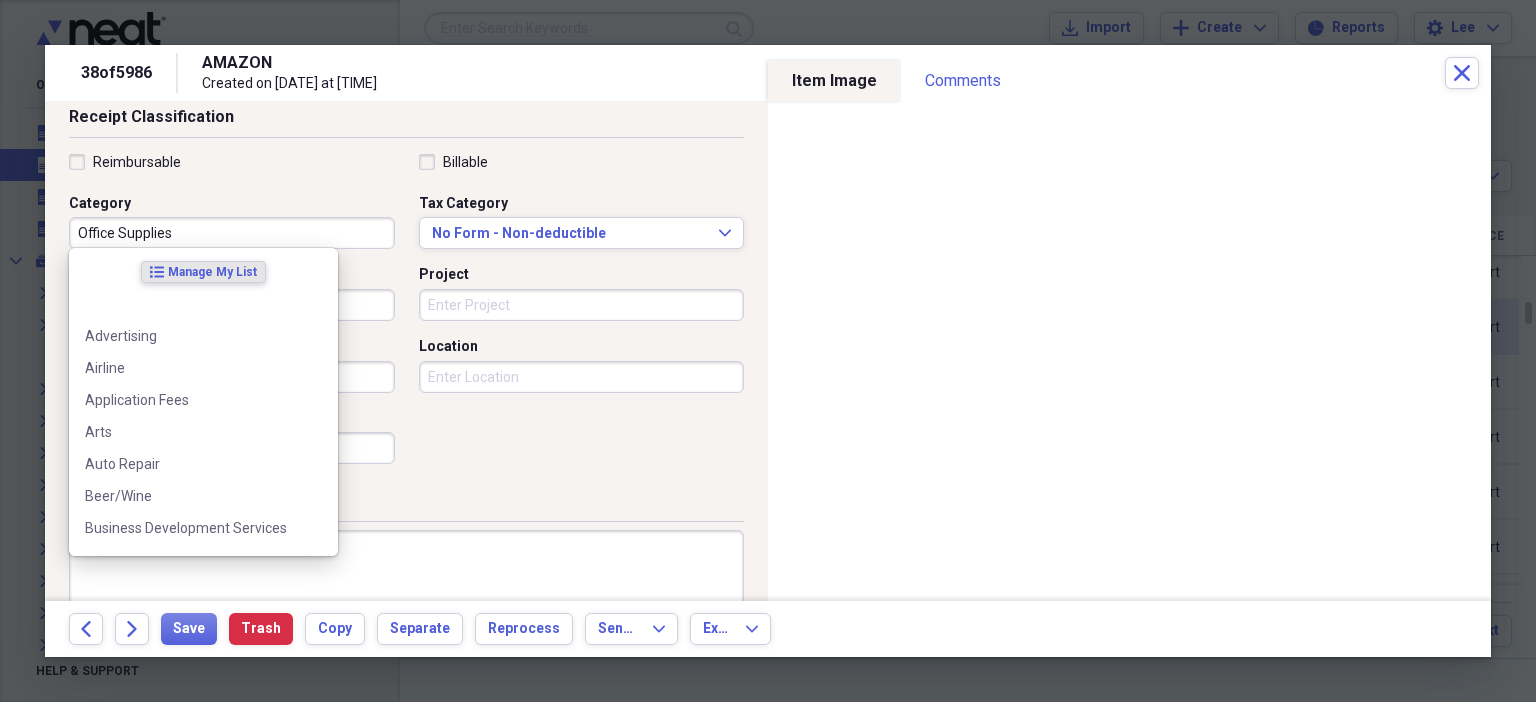 click on "Office Supplies" at bounding box center [232, 233] 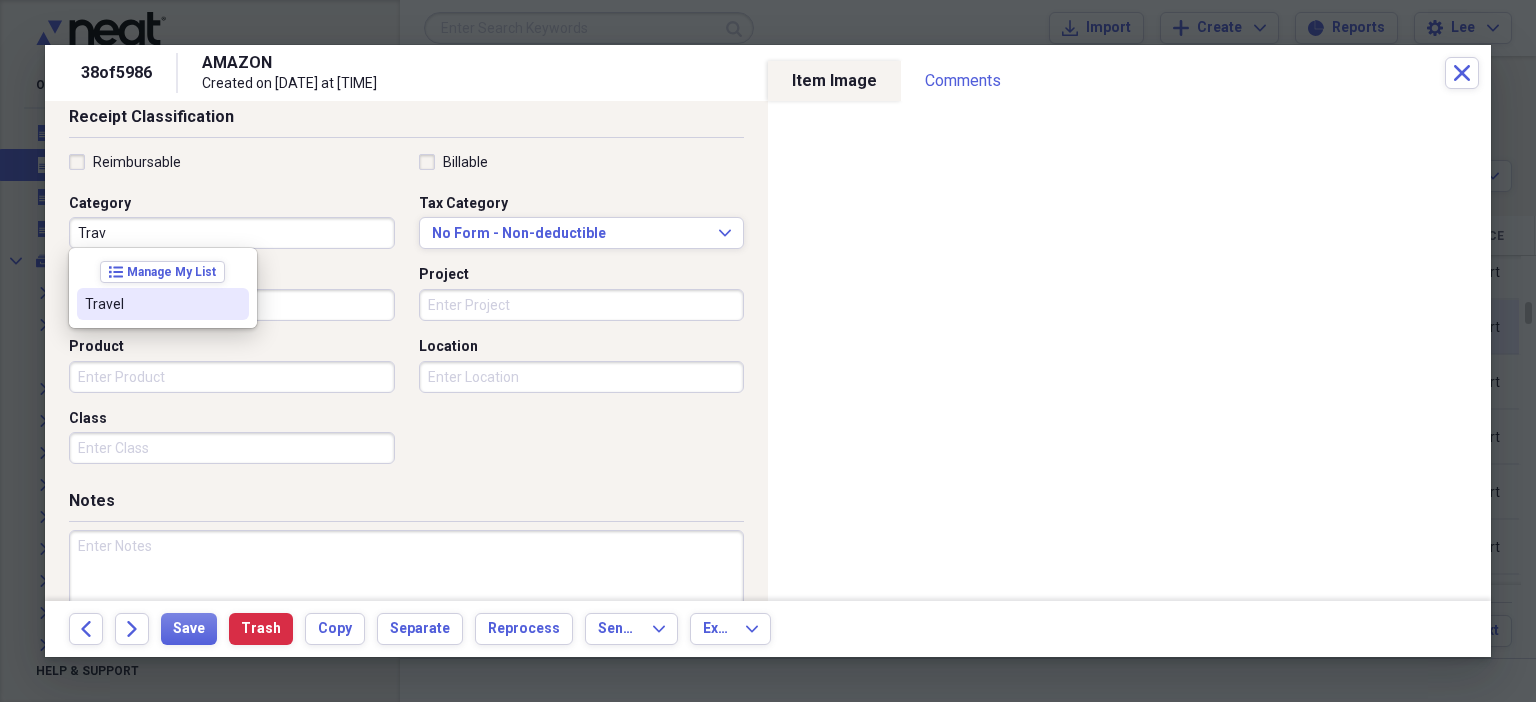 click on "Travel" at bounding box center (163, 304) 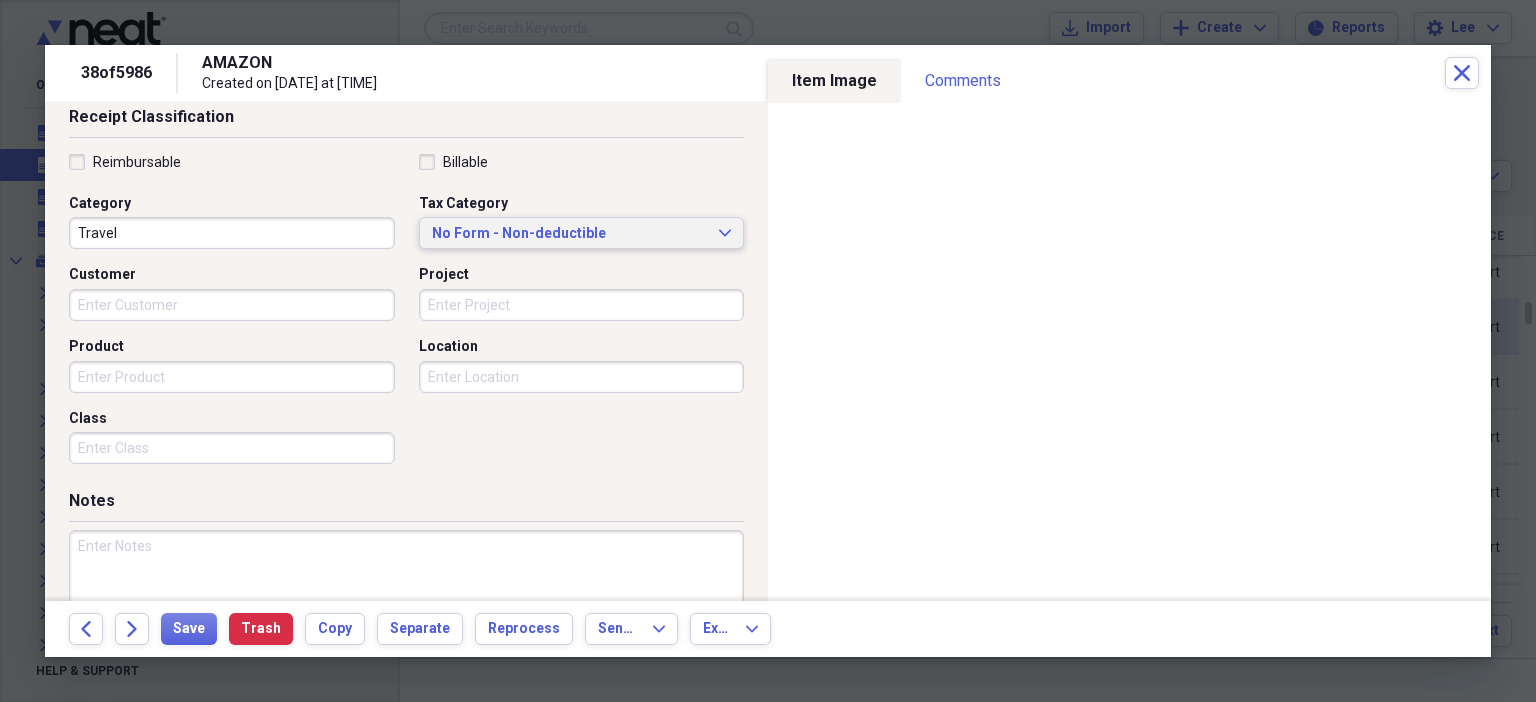 click on "No Form - Non-deductible" at bounding box center (570, 234) 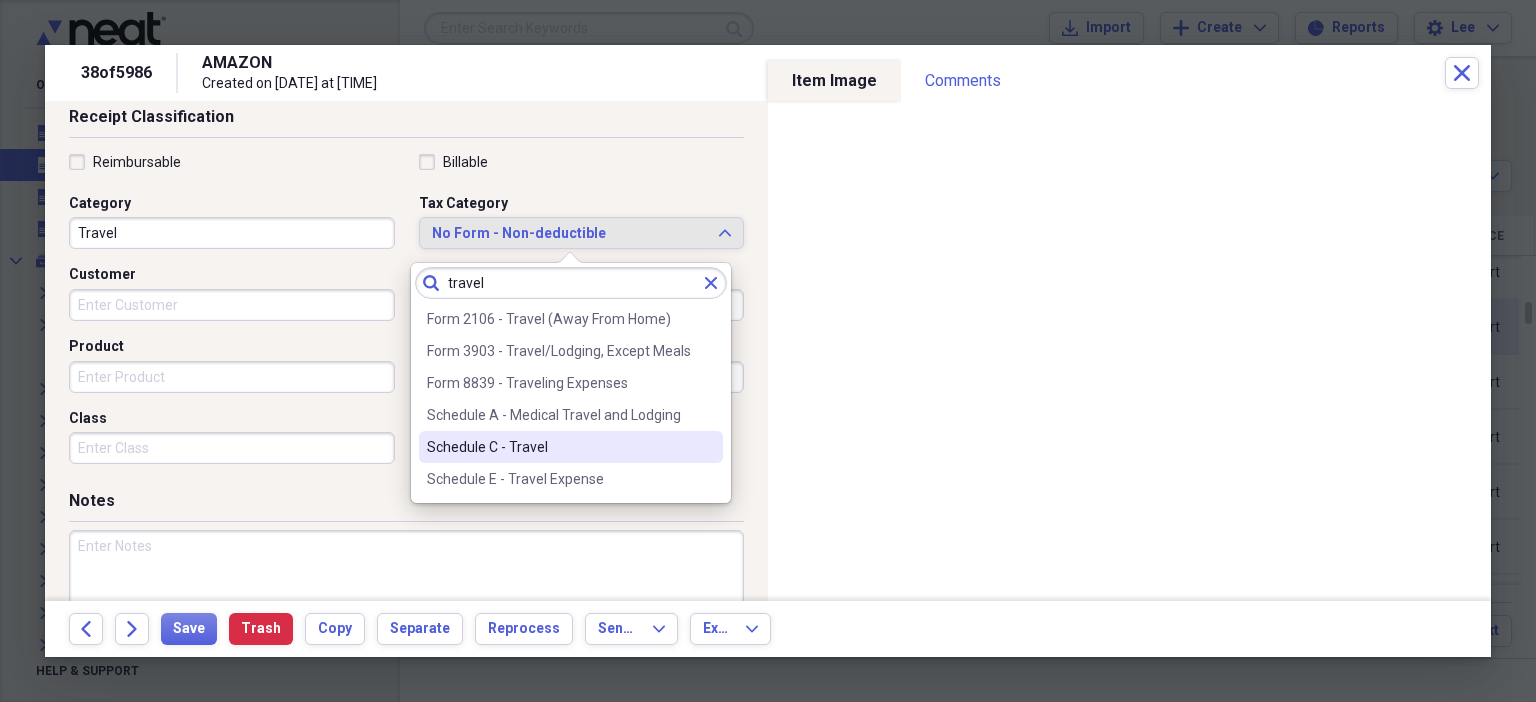 click on "Schedule C - Travel" at bounding box center (559, 447) 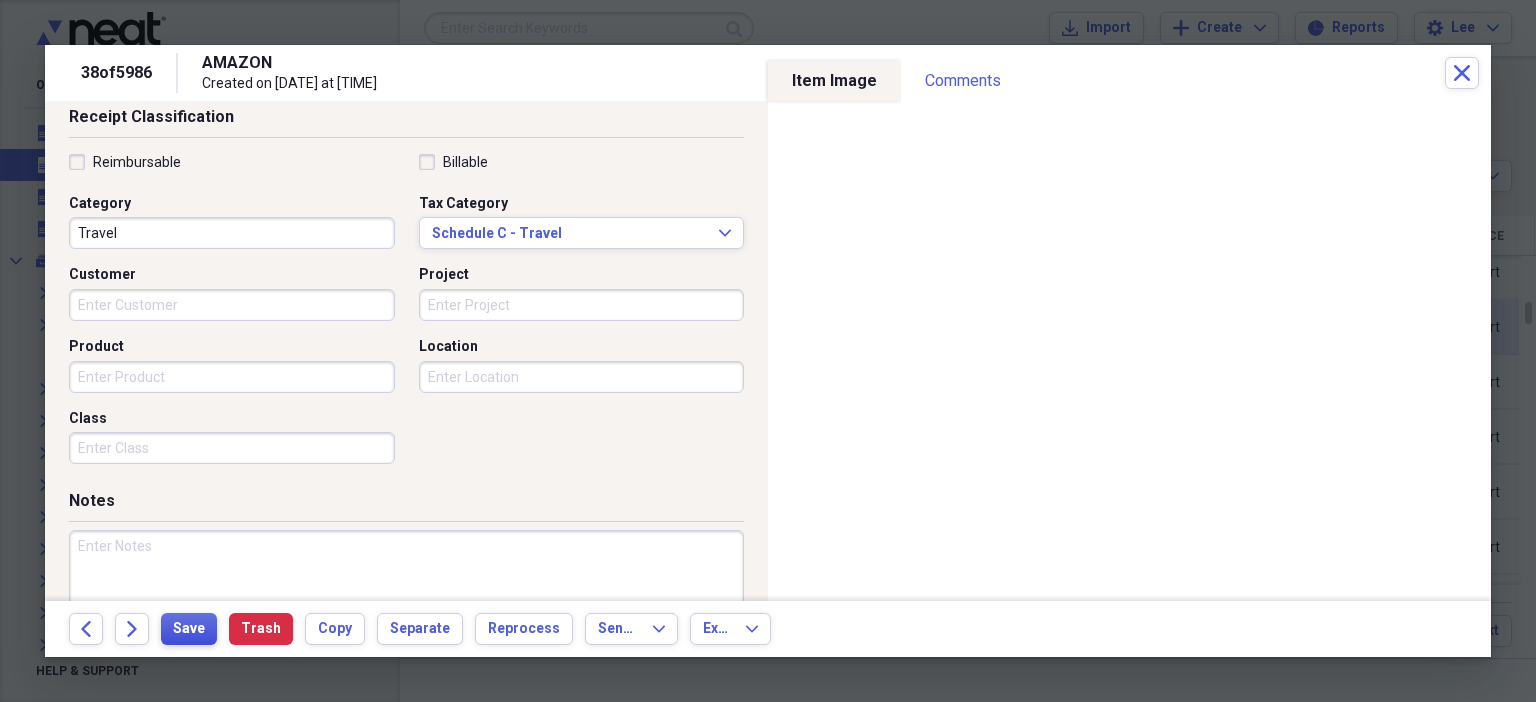 click on "Save" at bounding box center [189, 629] 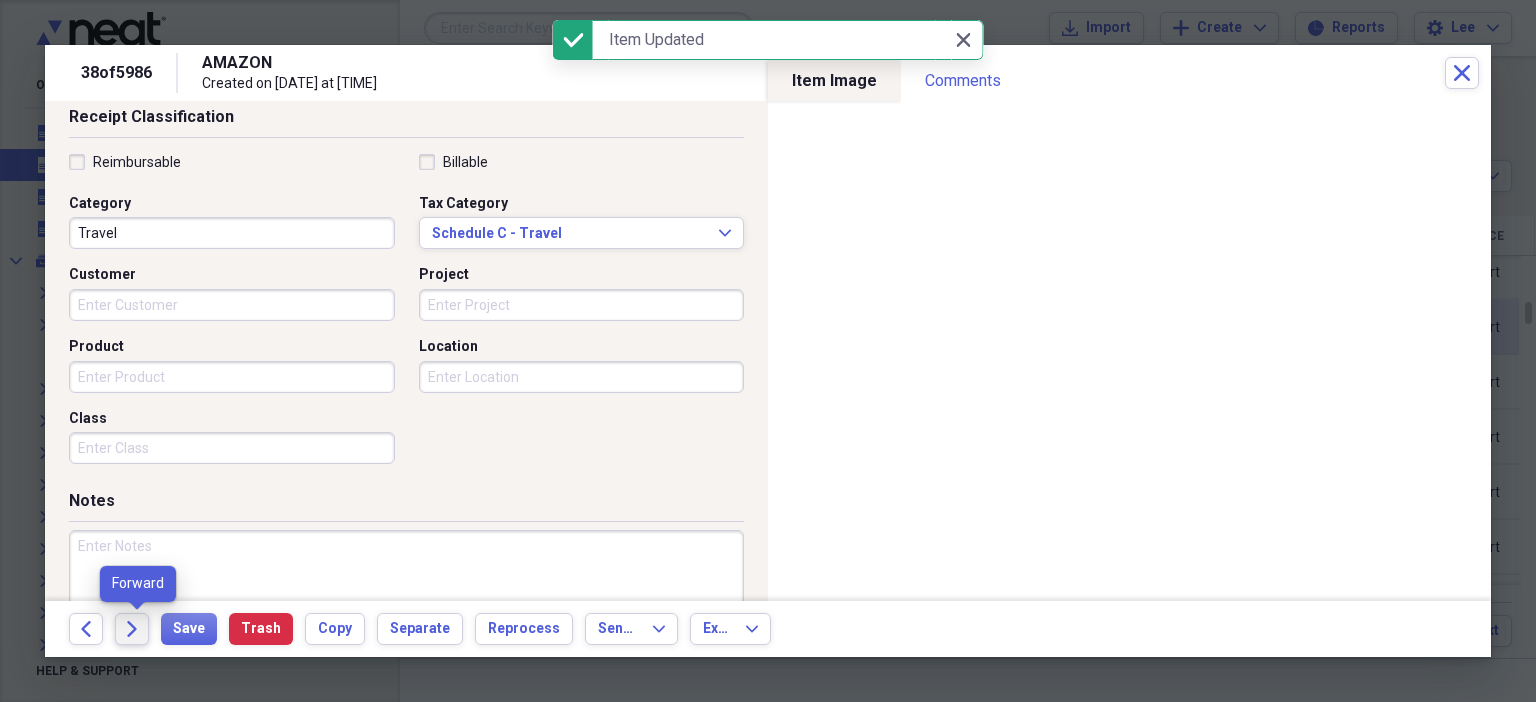 click 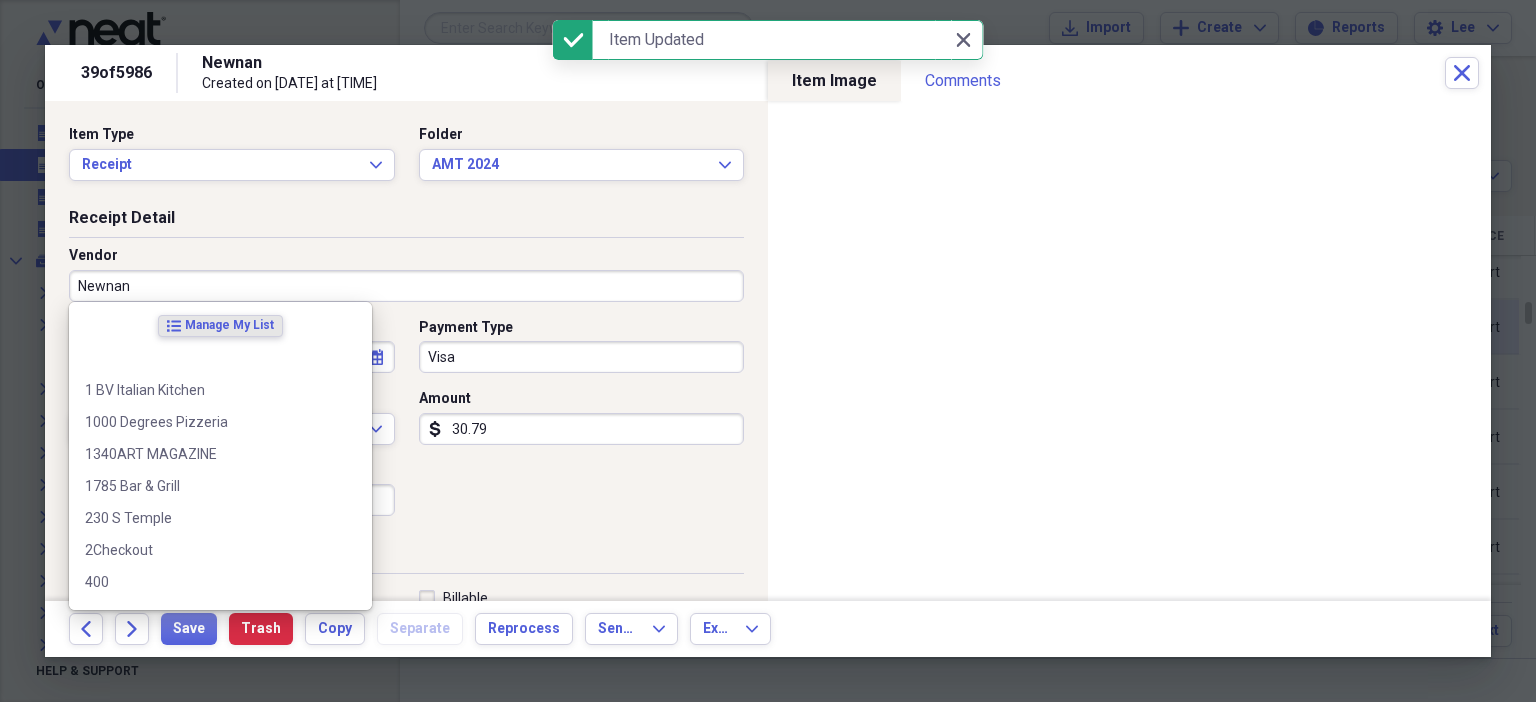 click on "Newnan" at bounding box center [406, 286] 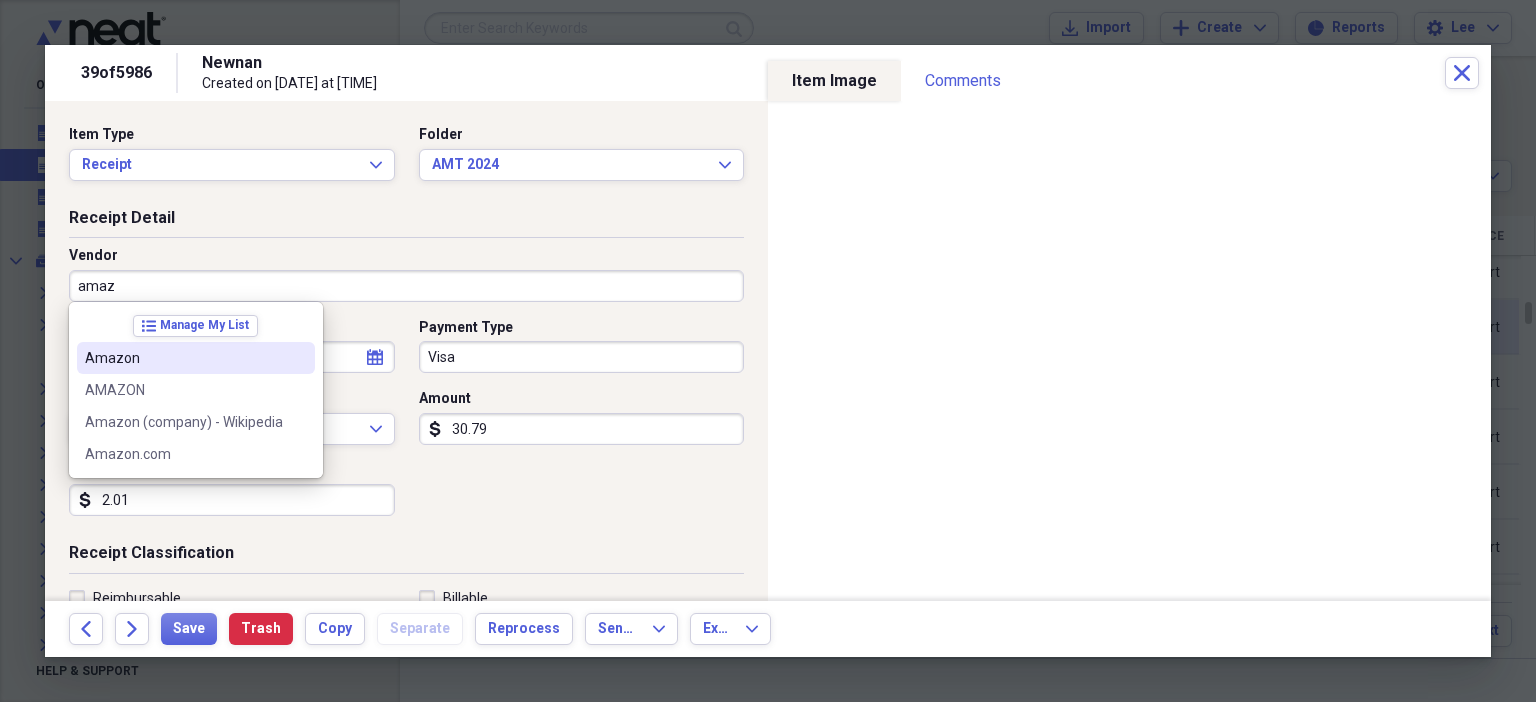 click on "Amazon" at bounding box center (184, 358) 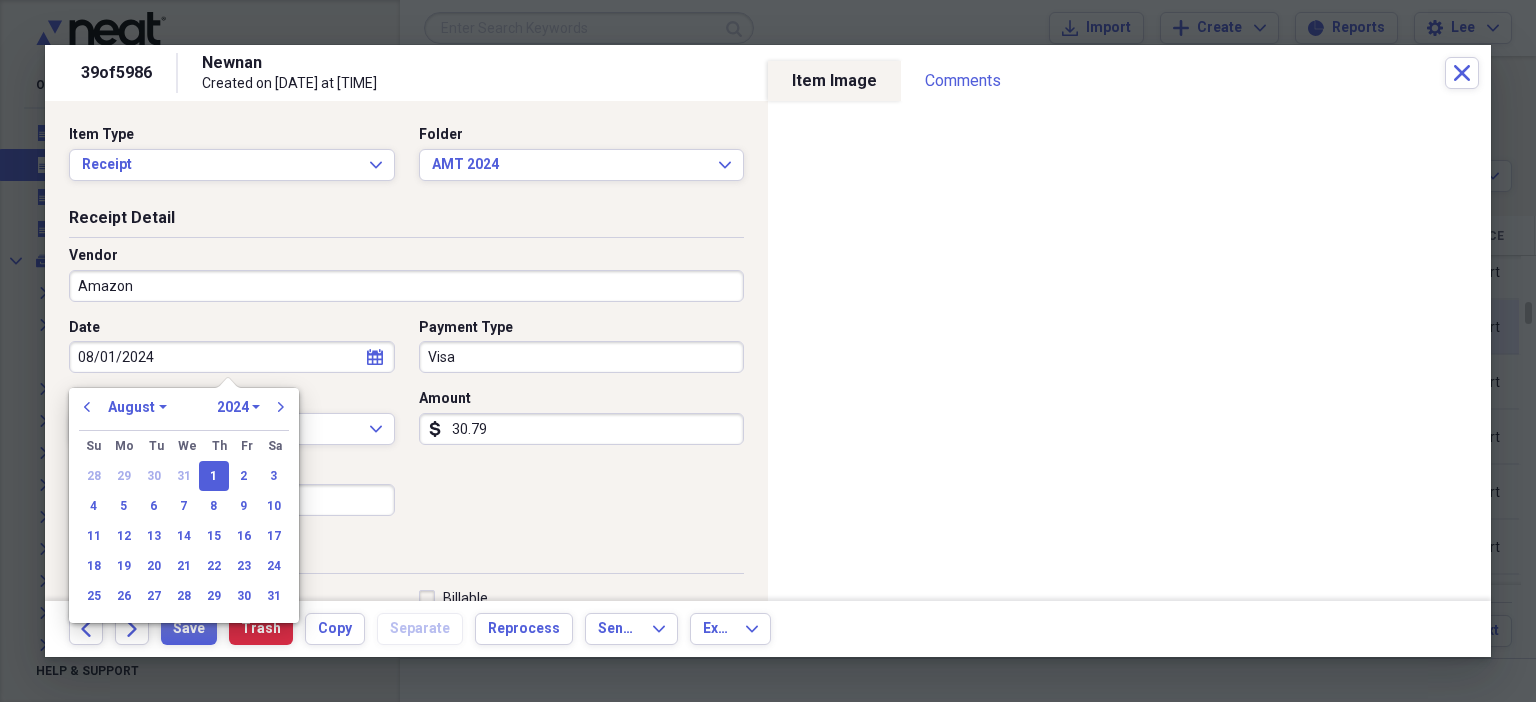 click on "08/01/2024" at bounding box center (232, 357) 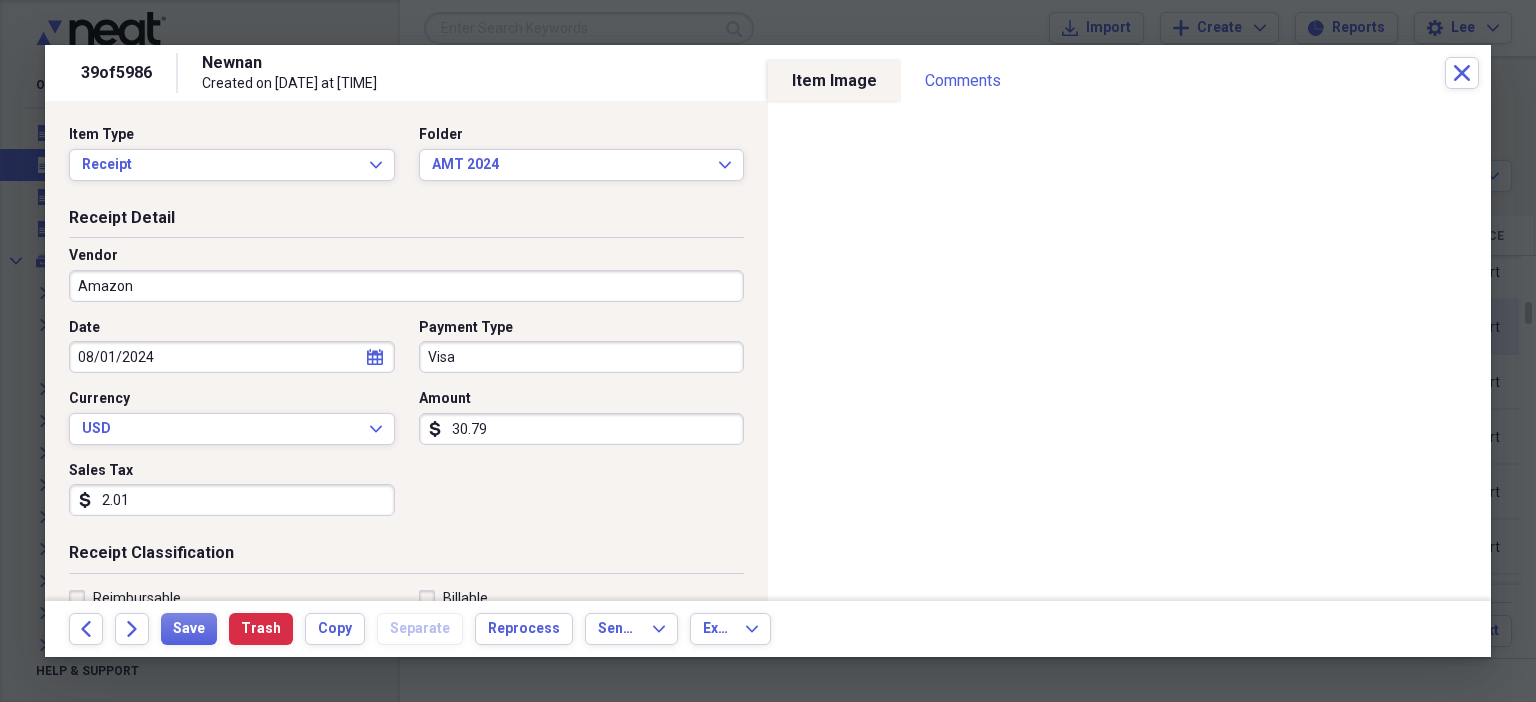 click on "Date [DATE] calendar Calendar Payment Type Visa Currency USD Expand Amount dollar-sign [PRICE] Sales Tax dollar-sign" at bounding box center (406, 425) 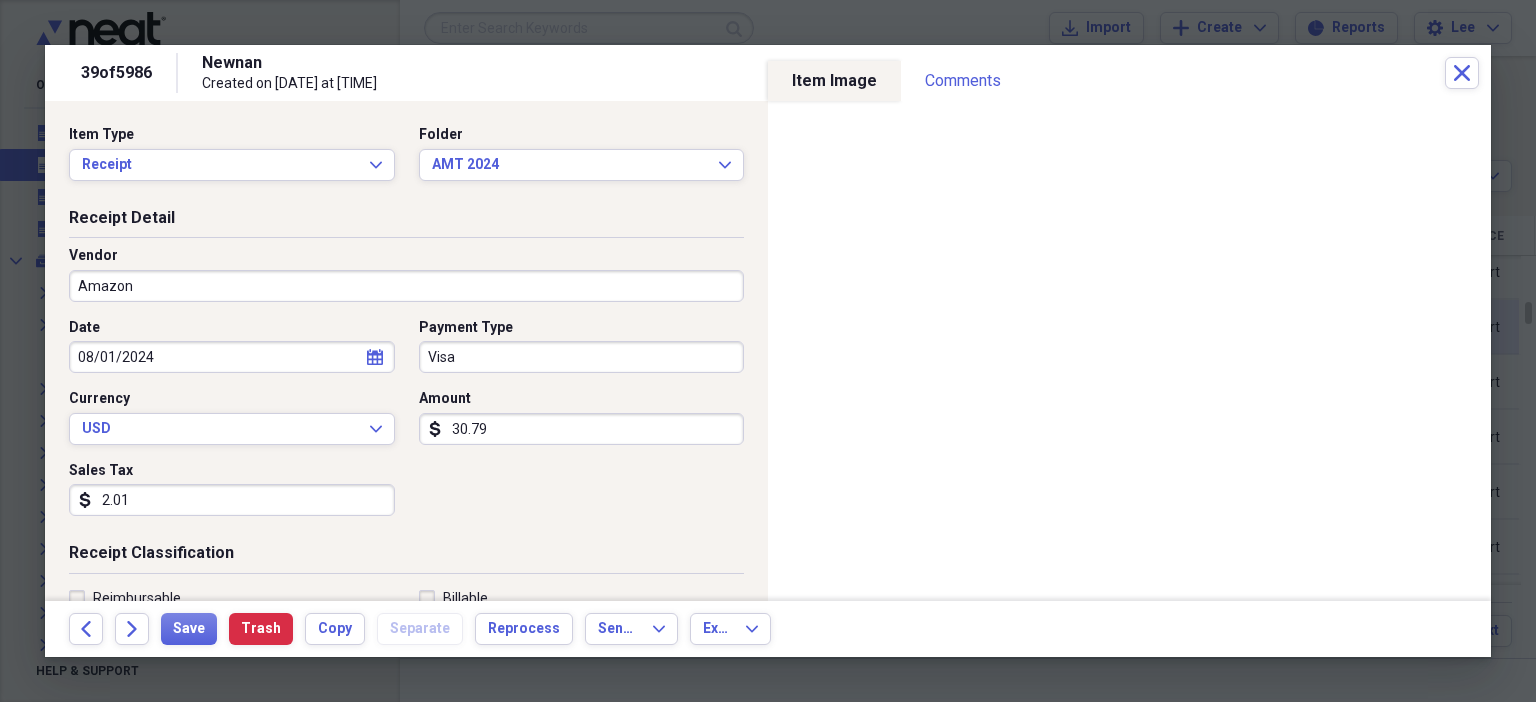 click on "2.01" at bounding box center [232, 500] 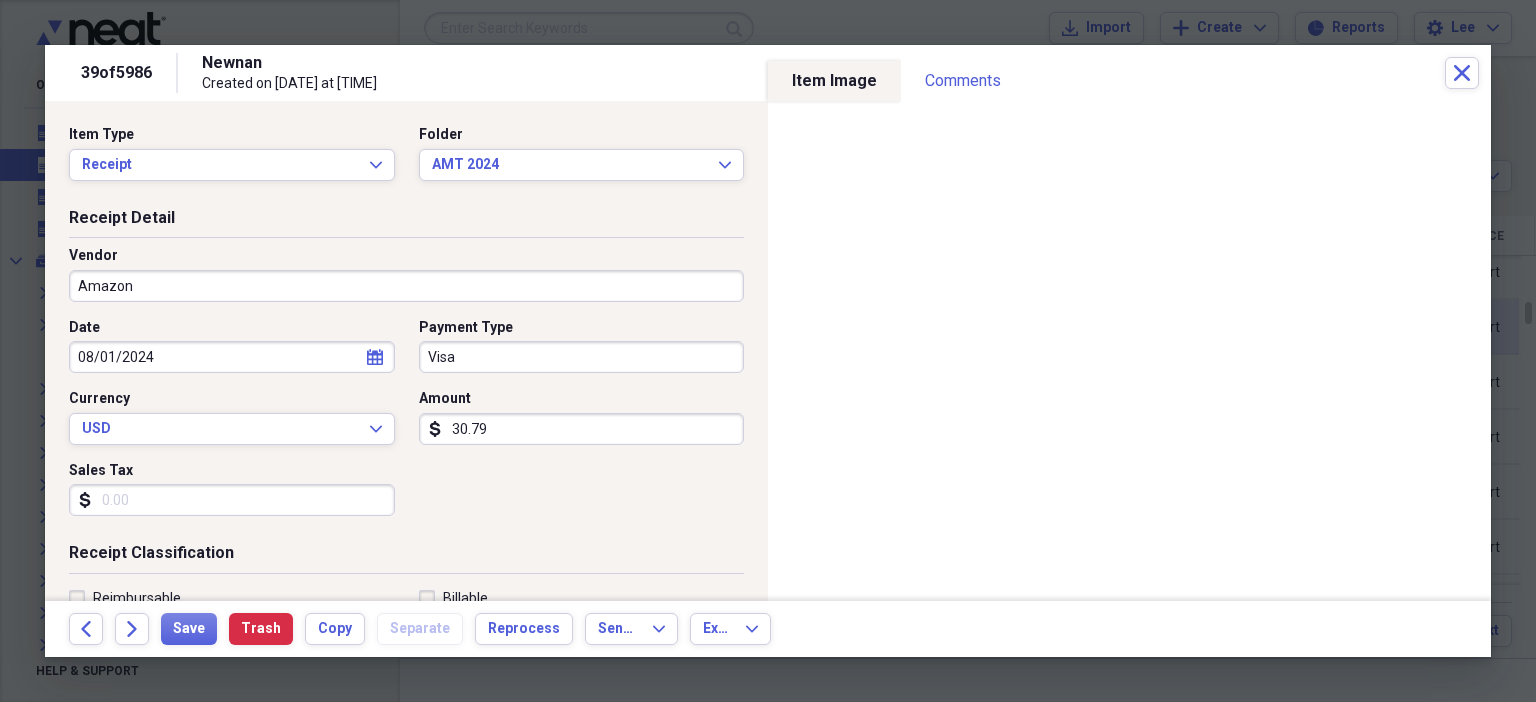 scroll, scrollTop: 436, scrollLeft: 0, axis: vertical 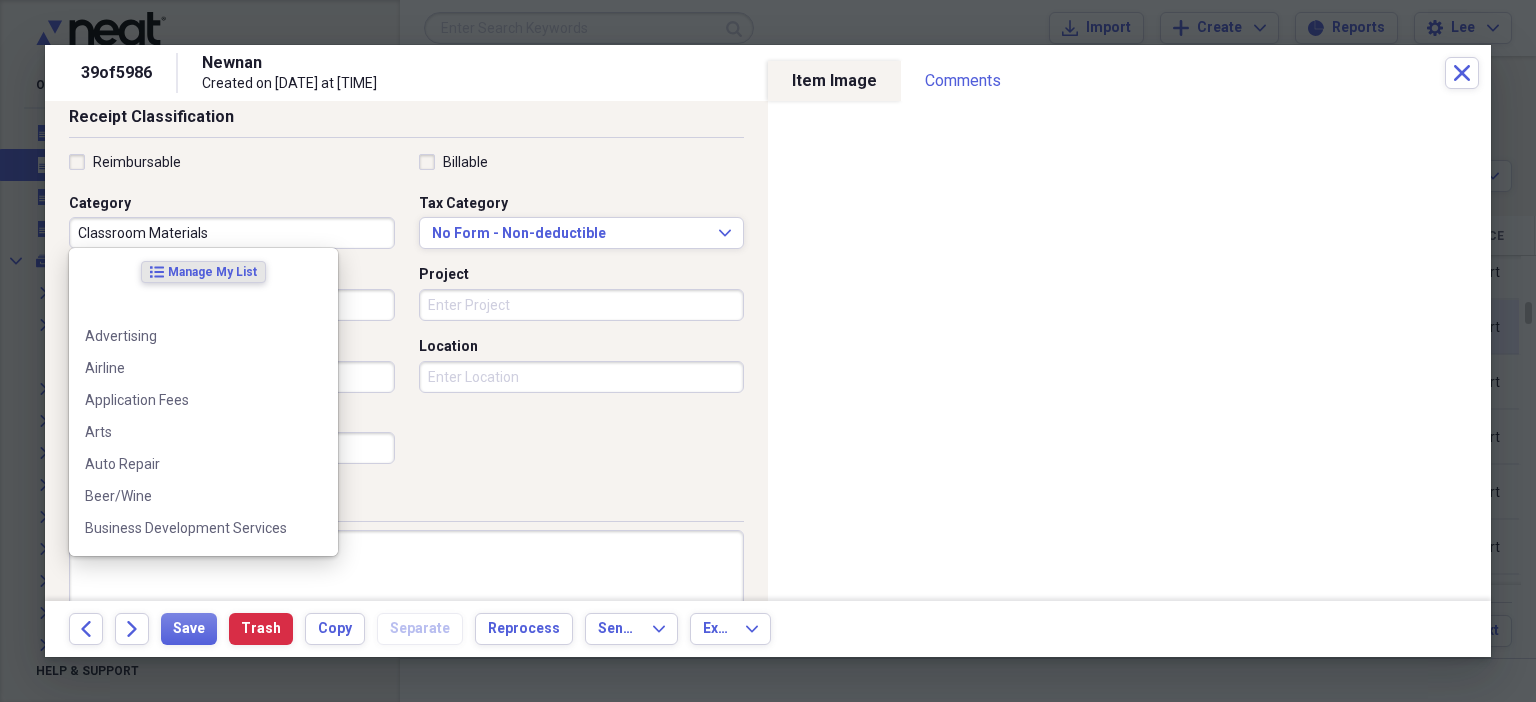 click on "Classroom Materials" at bounding box center (232, 233) 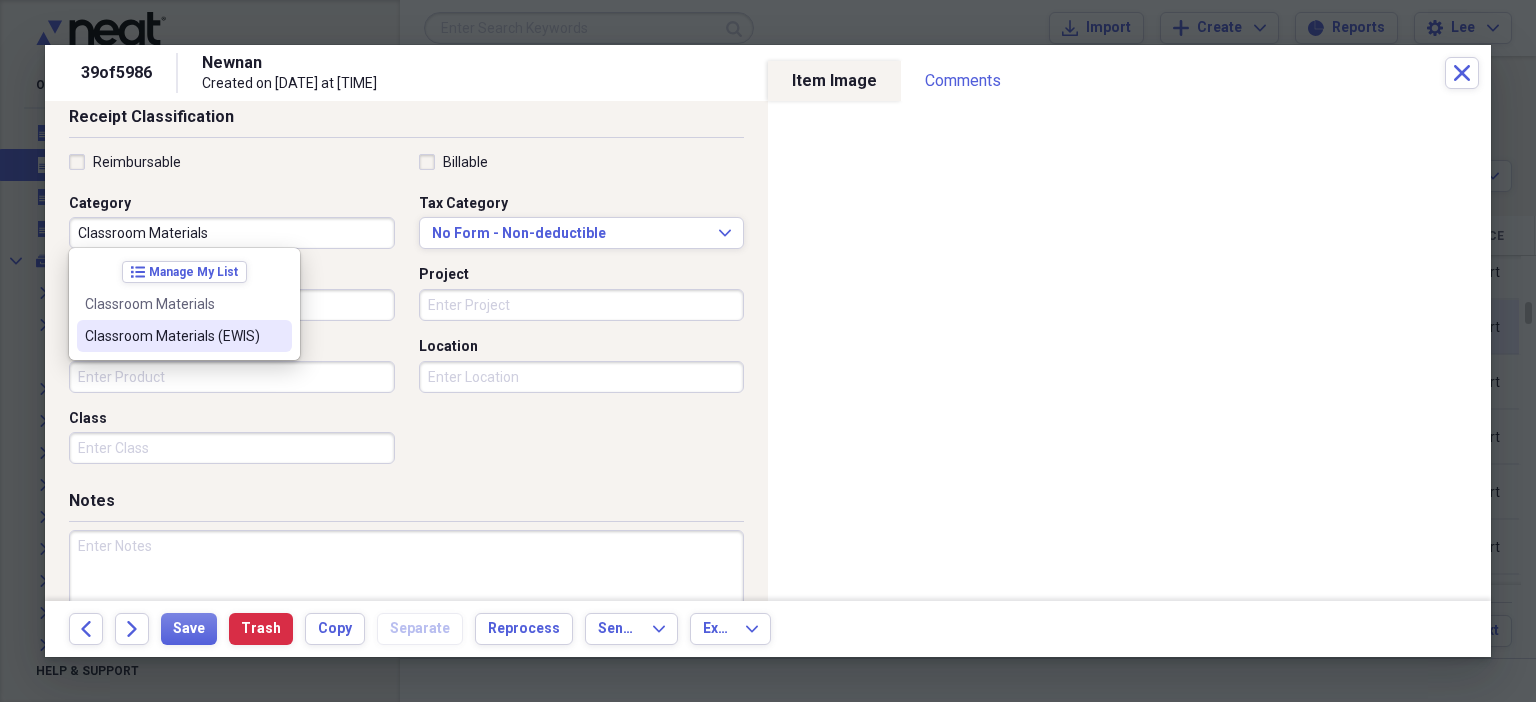 click at bounding box center (276, 336) 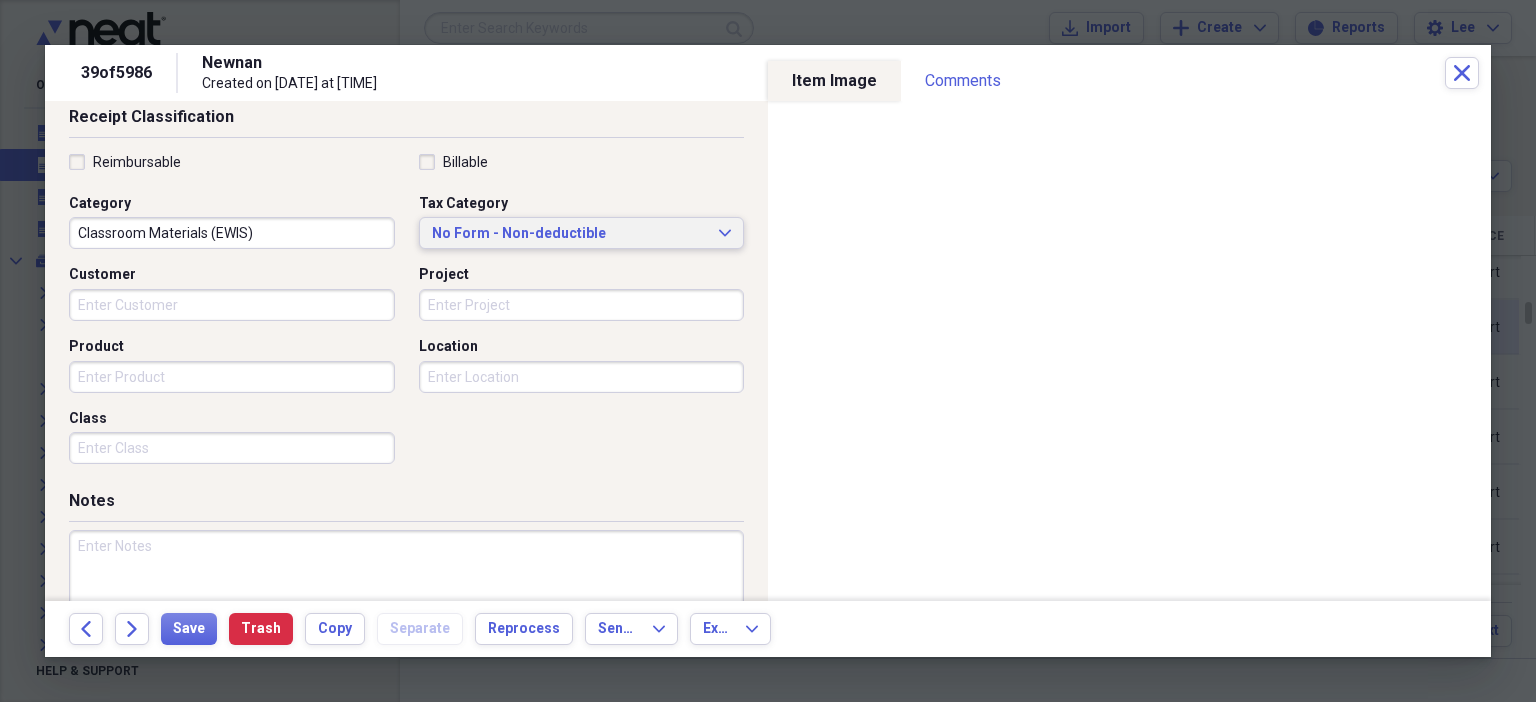click on "No Form - Non-deductible" at bounding box center [570, 234] 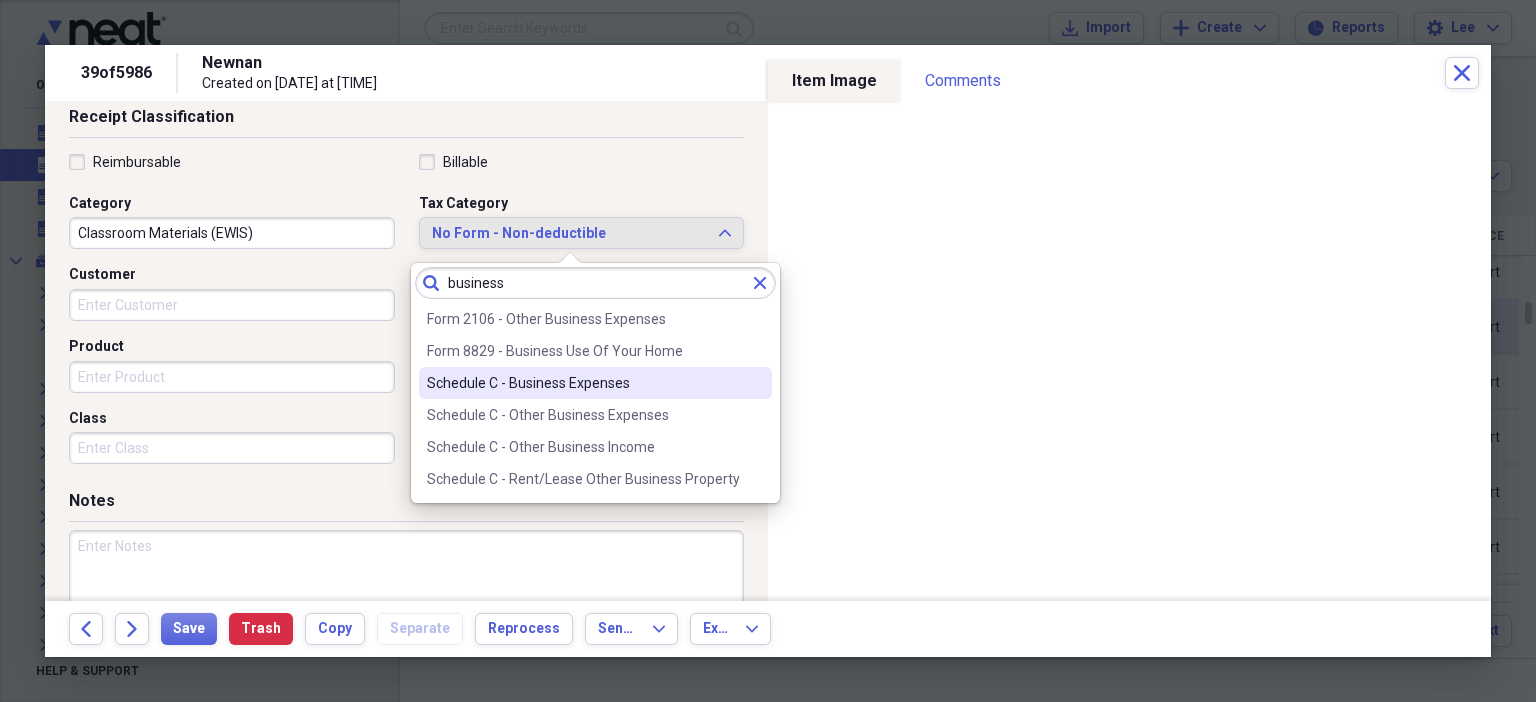 click on "Schedule C - Business Expenses" at bounding box center (595, 383) 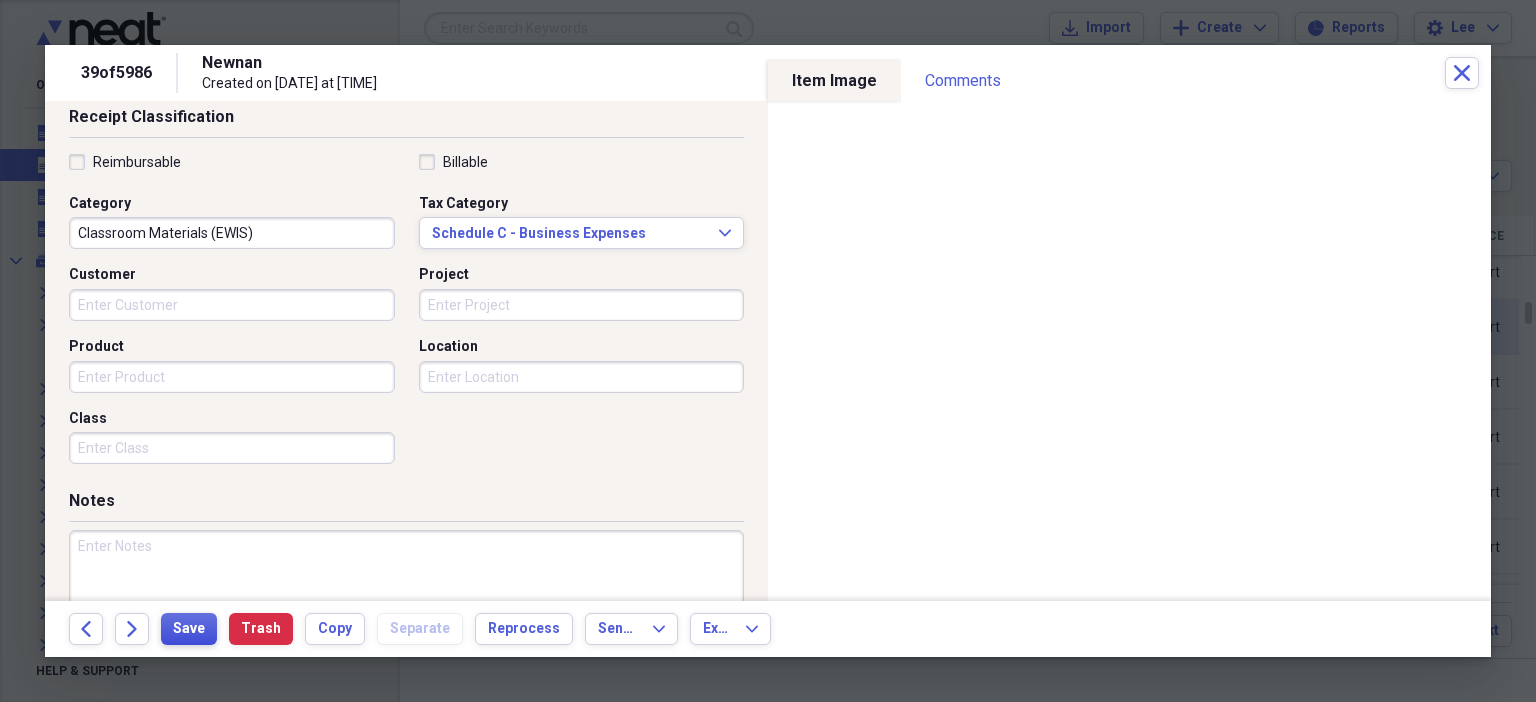 click on "Save" at bounding box center (189, 629) 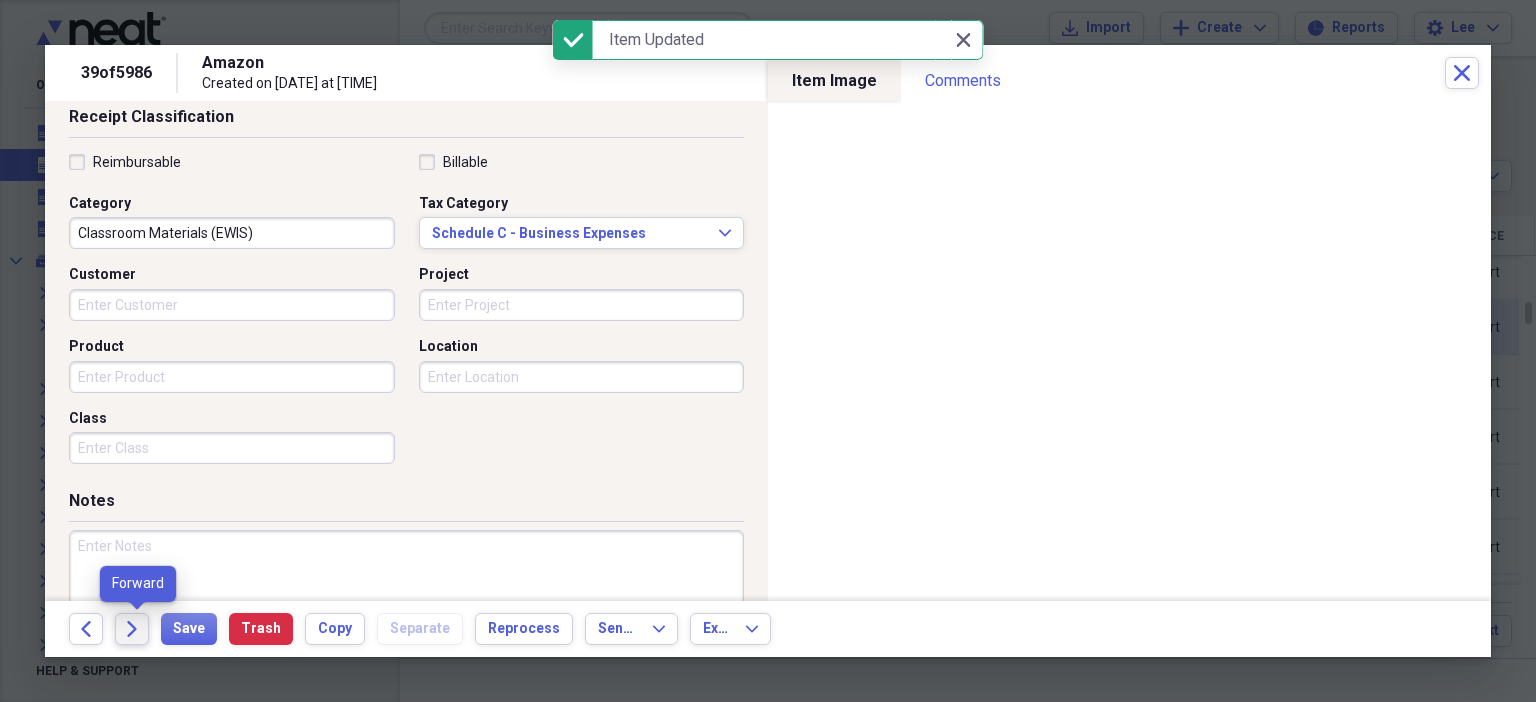 click on "Forward" 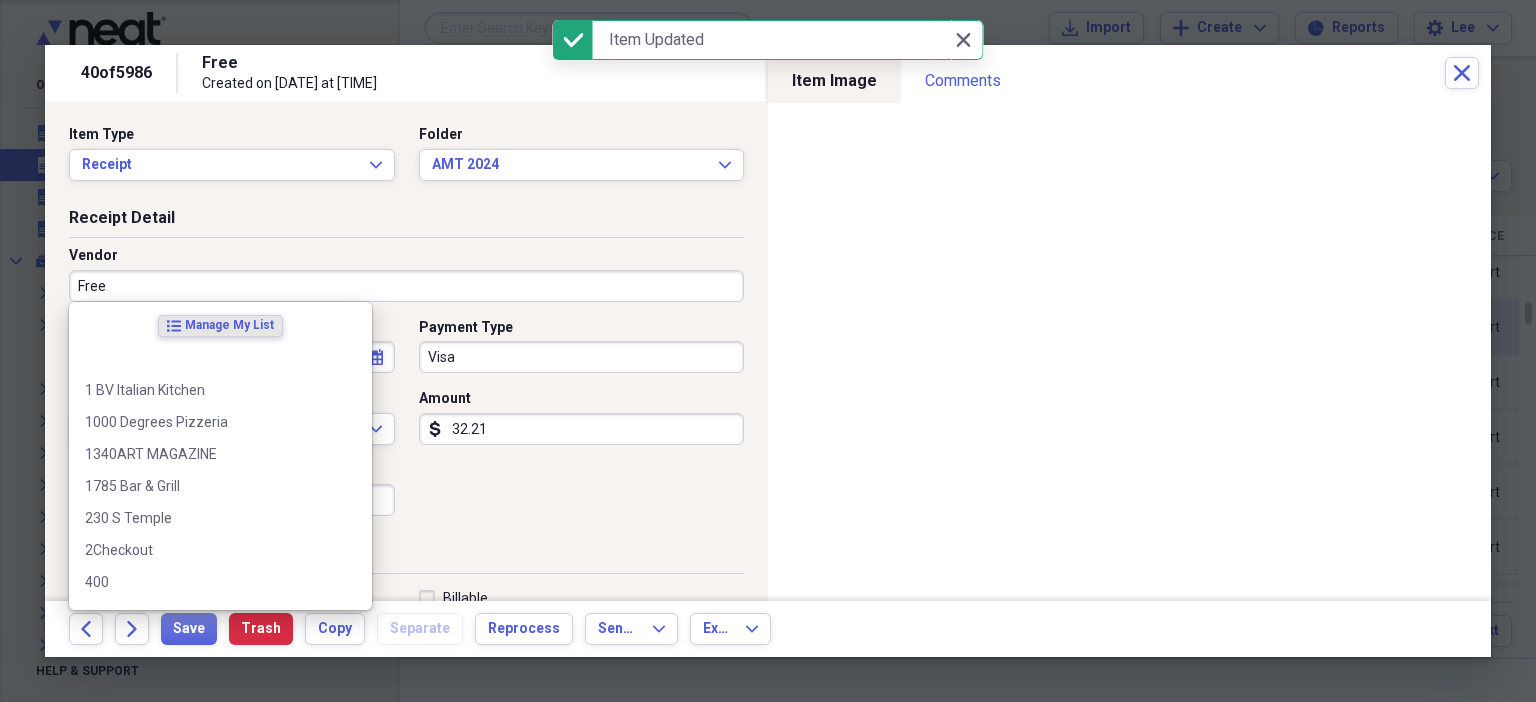 click on "Free" at bounding box center (406, 286) 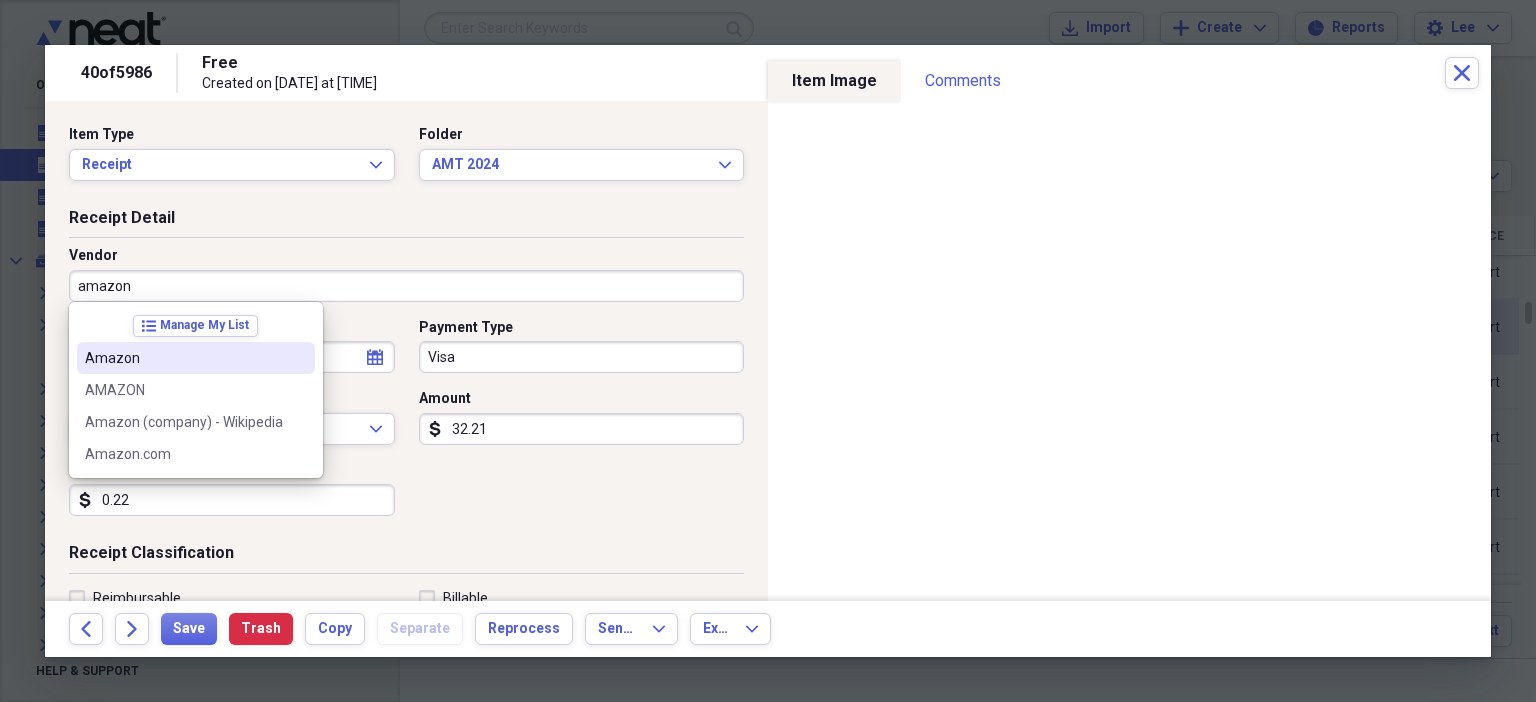 click on "Amazon" at bounding box center (184, 358) 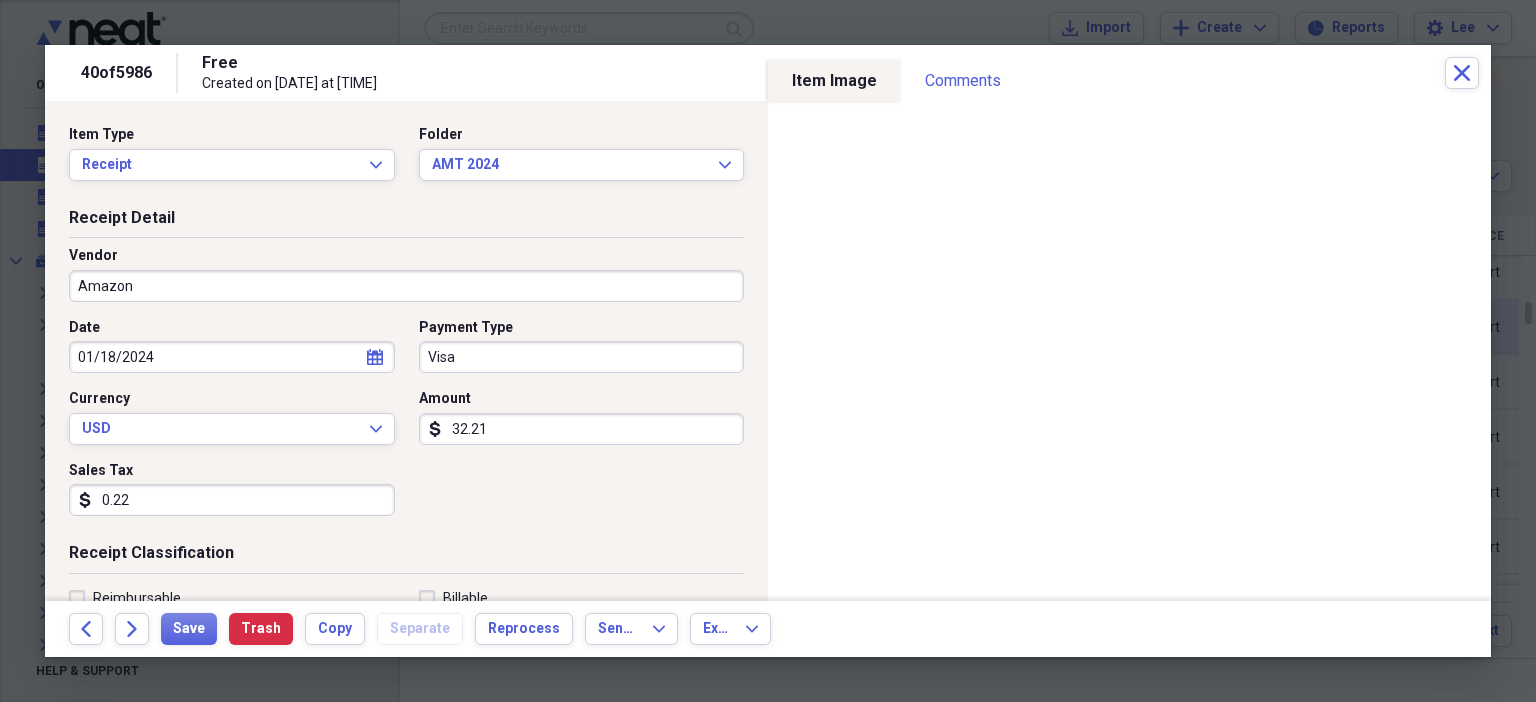 click on "0.22" at bounding box center (232, 500) 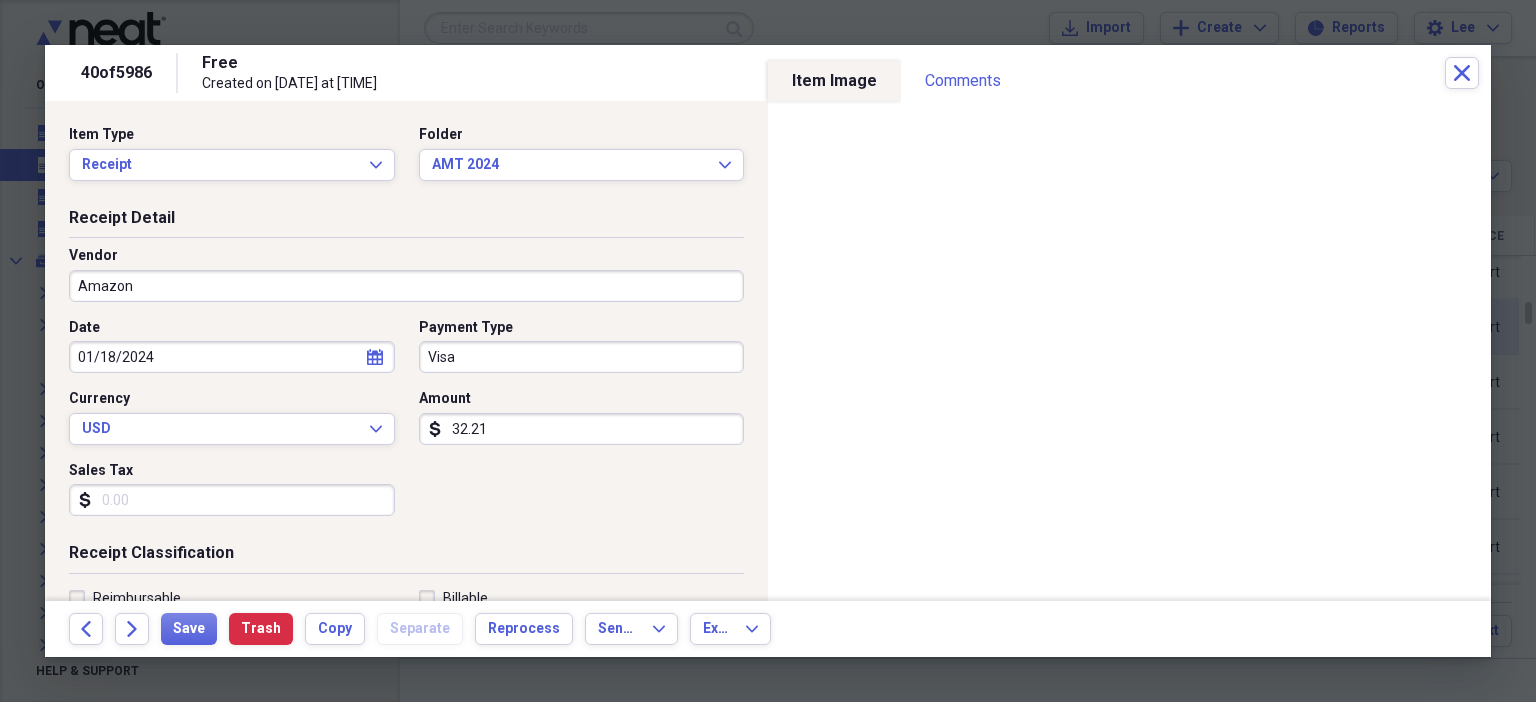 click on "Sales Tax" at bounding box center (232, 500) 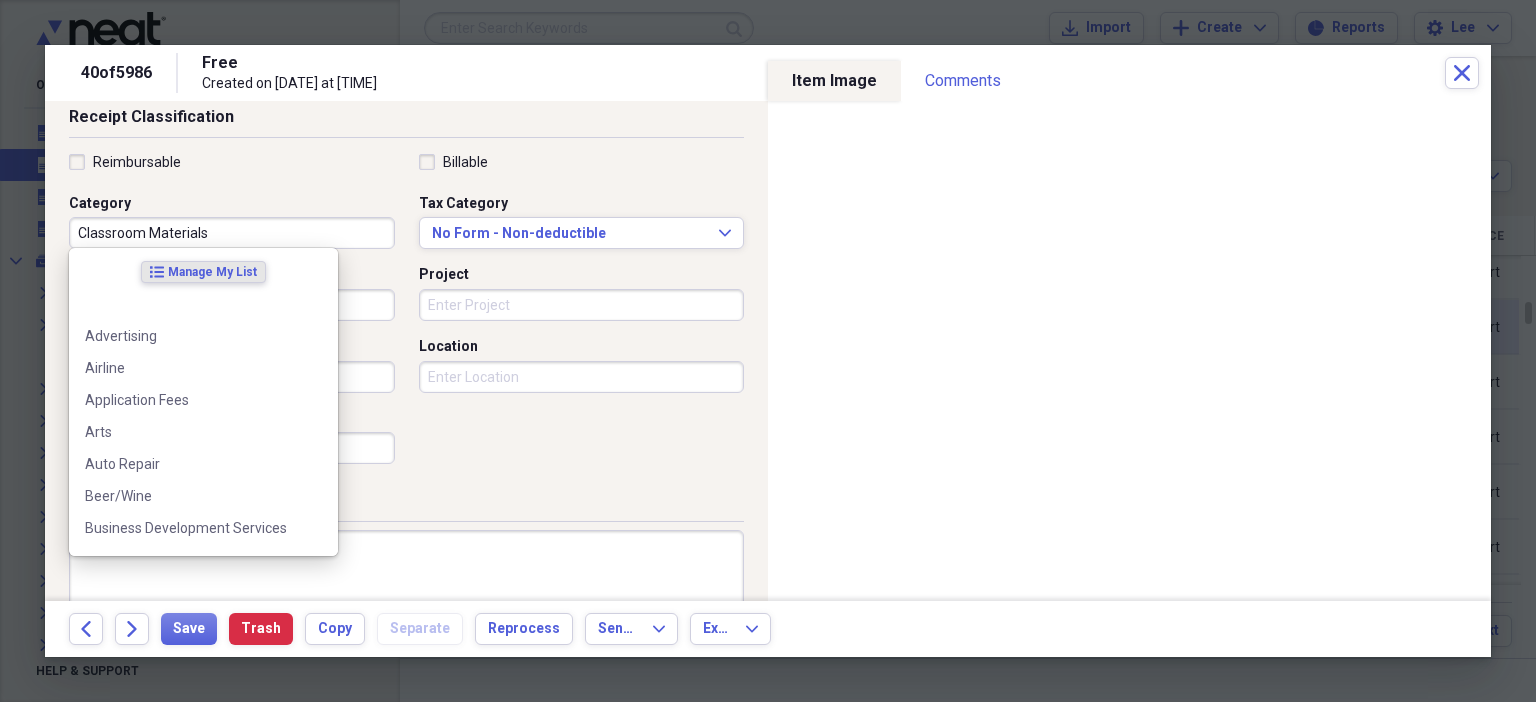 click on "Classroom Materials" at bounding box center [232, 233] 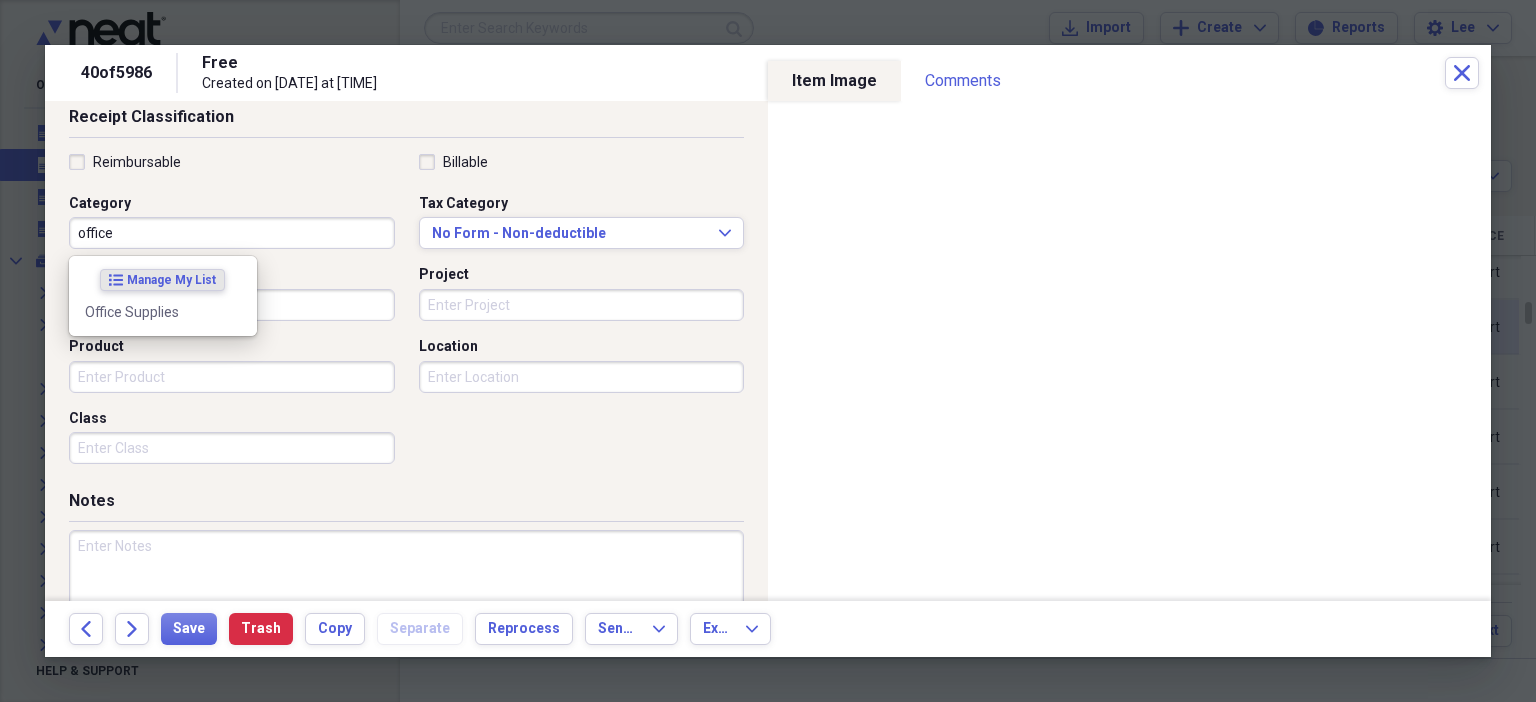 scroll, scrollTop: 428, scrollLeft: 0, axis: vertical 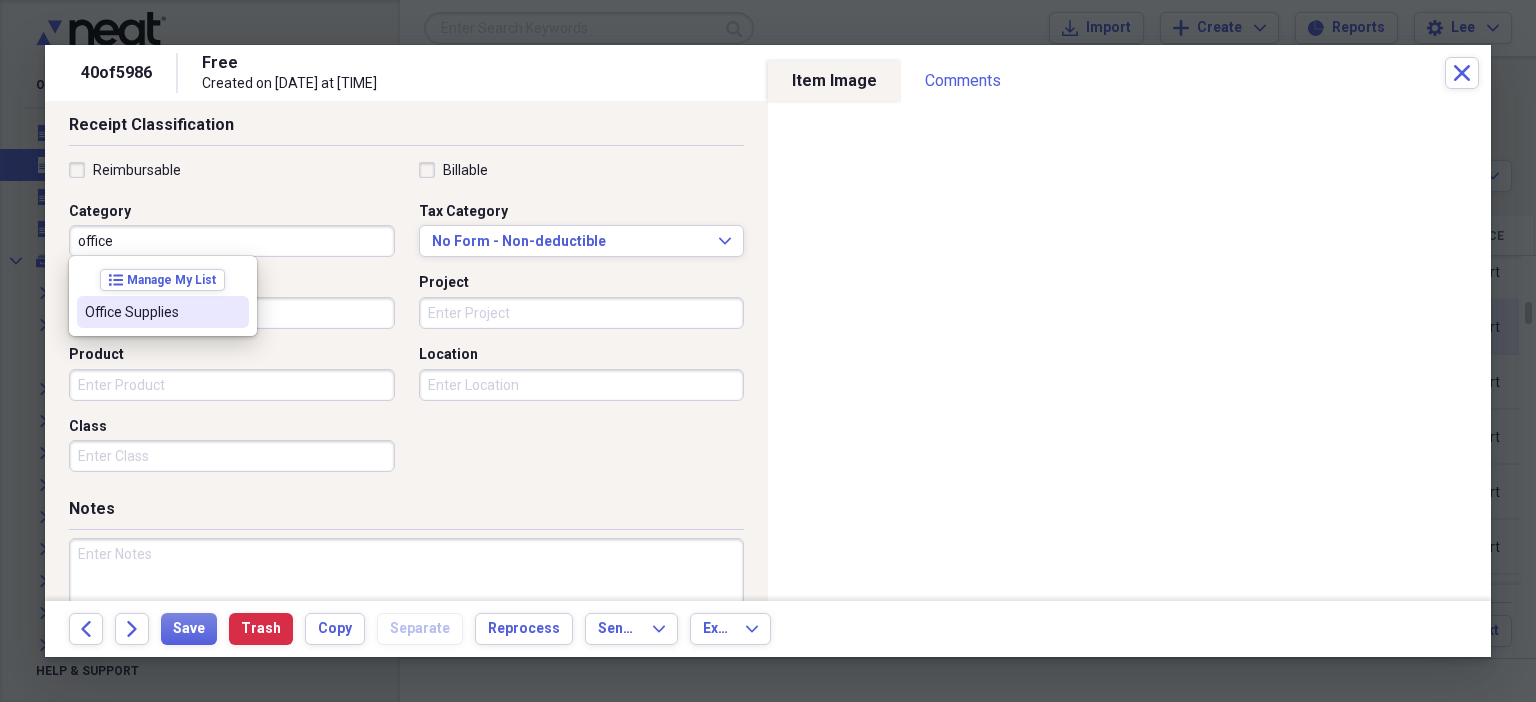 click at bounding box center (233, 312) 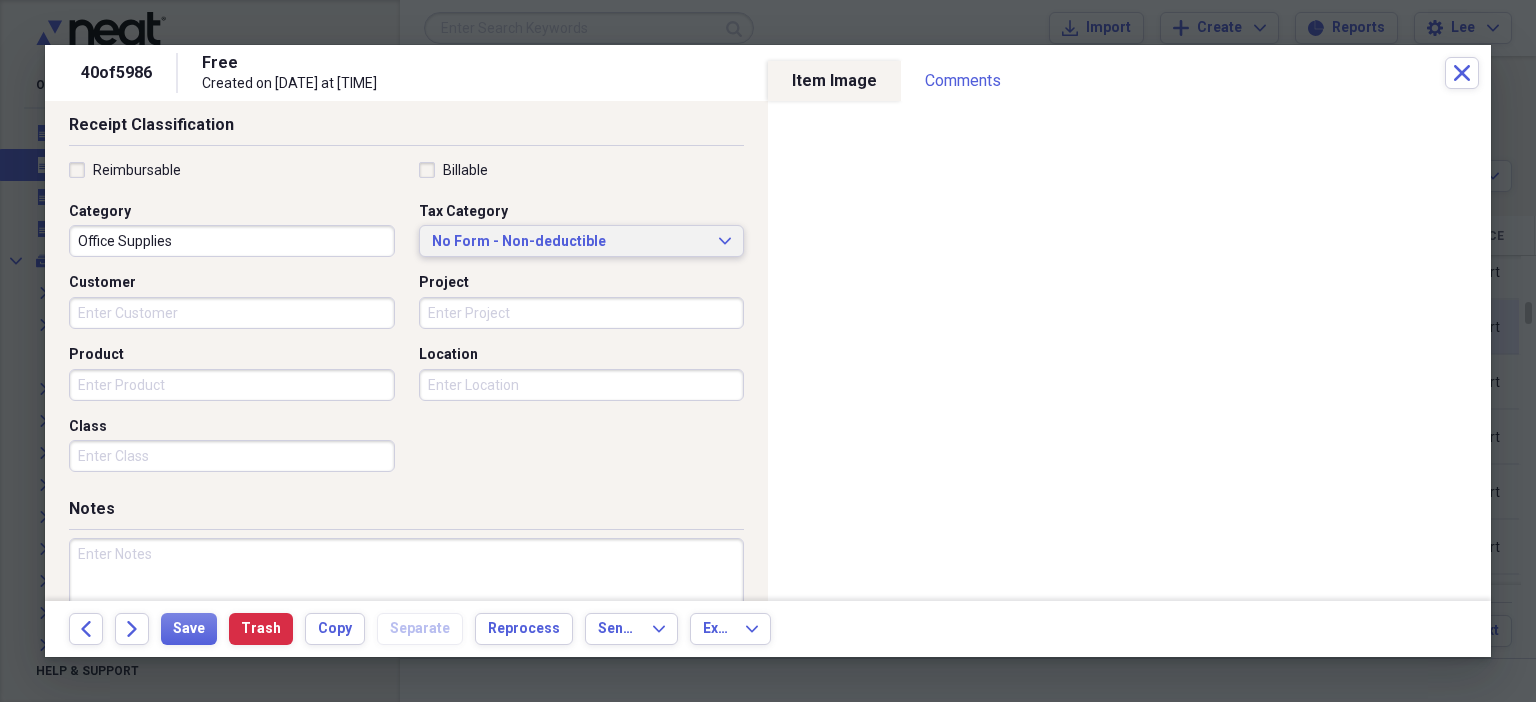 click on "No Form - Non-deductible" at bounding box center [570, 242] 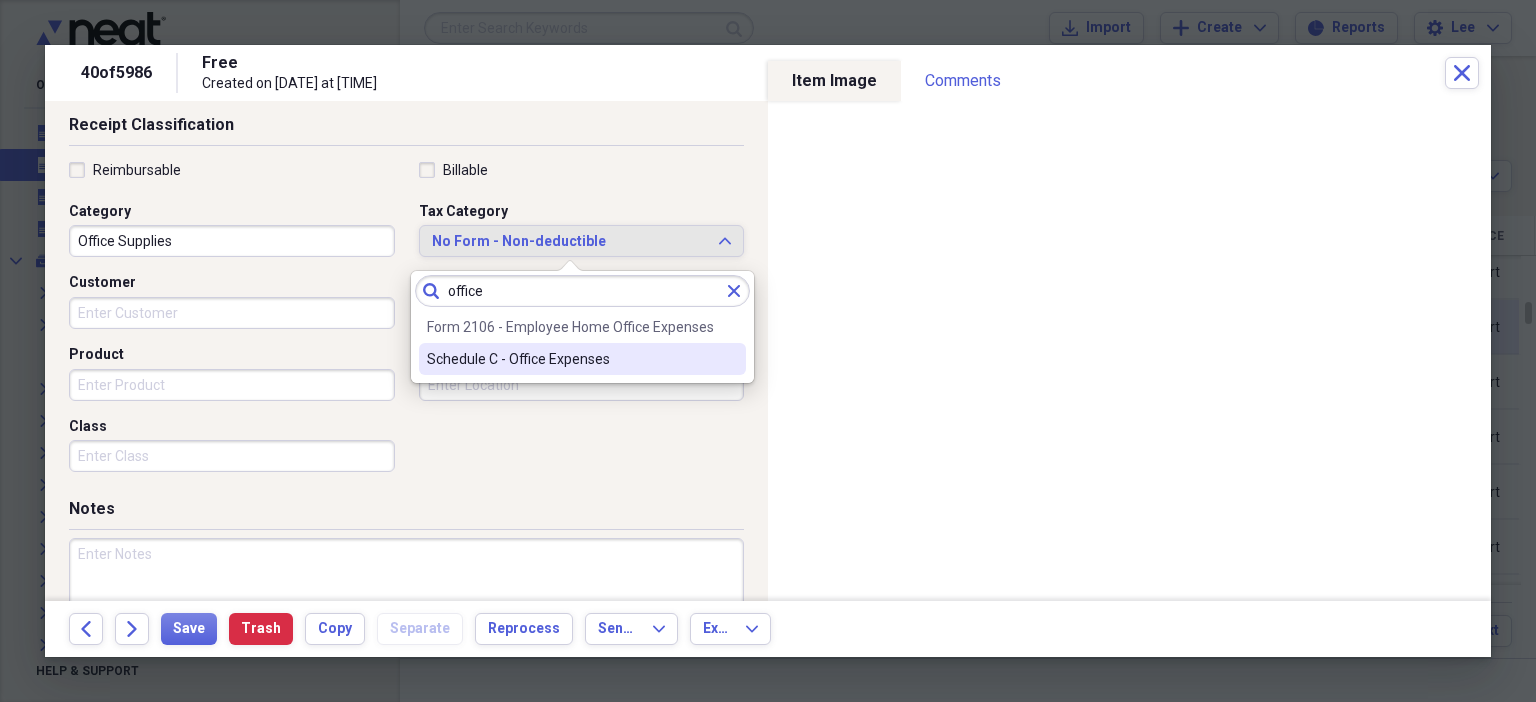 click on "Schedule C - Office Expenses" at bounding box center [570, 359] 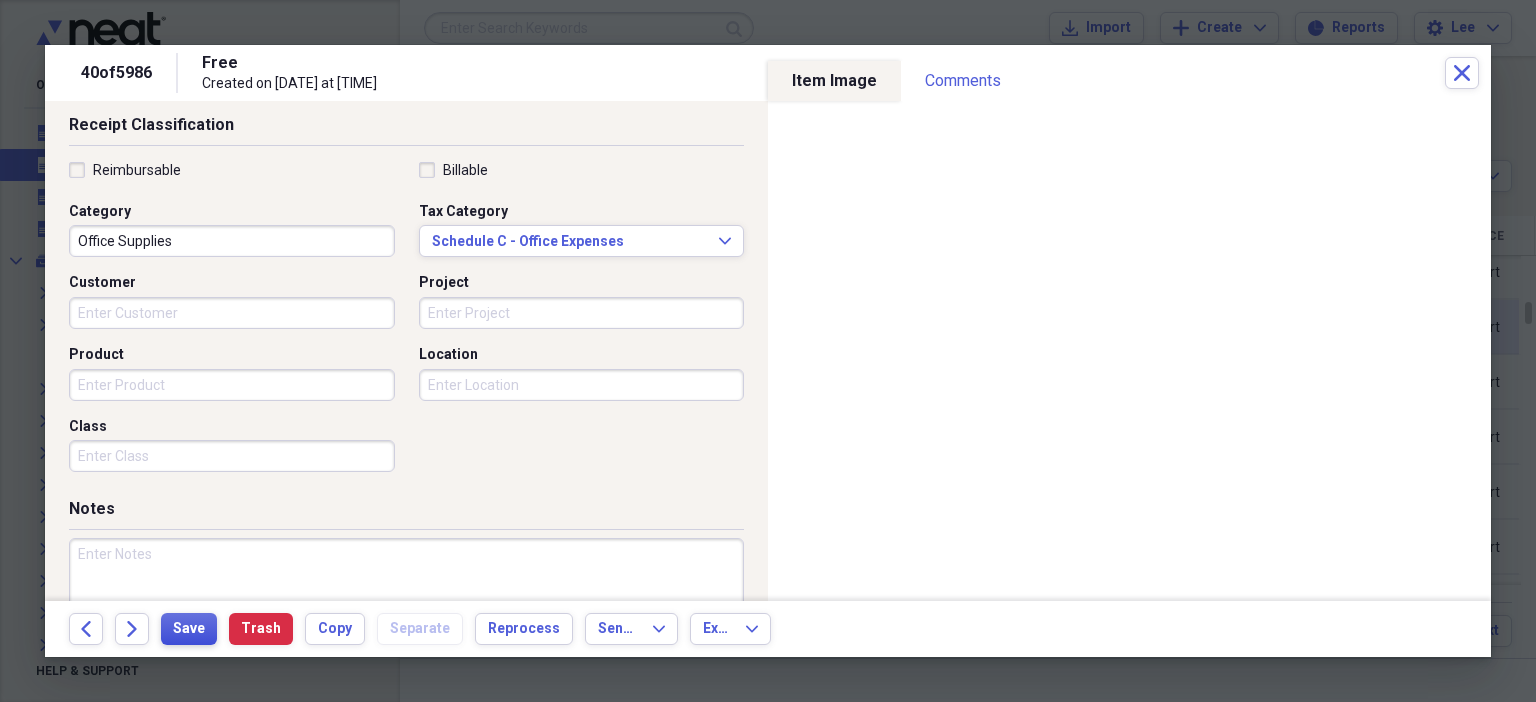 click on "Save" at bounding box center (189, 629) 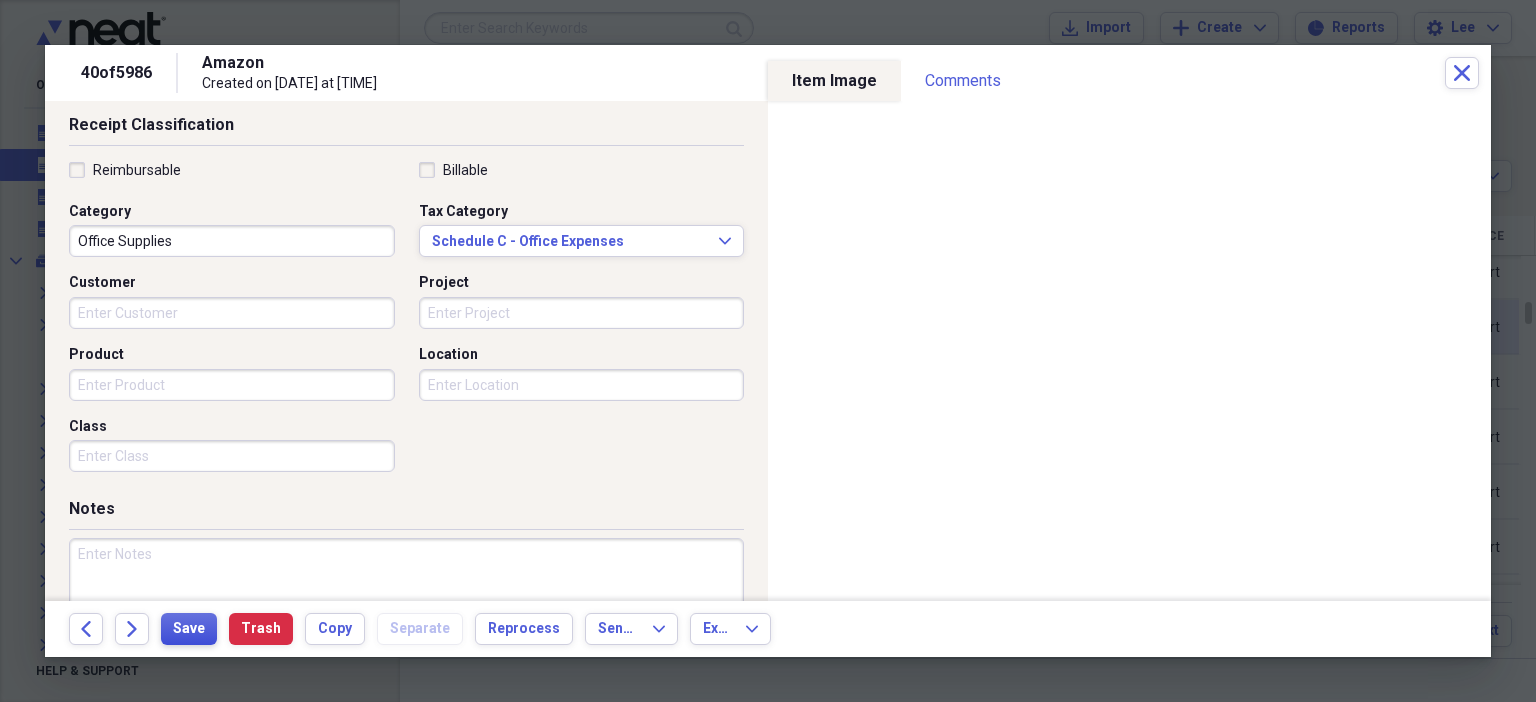 click on "Save" at bounding box center (189, 629) 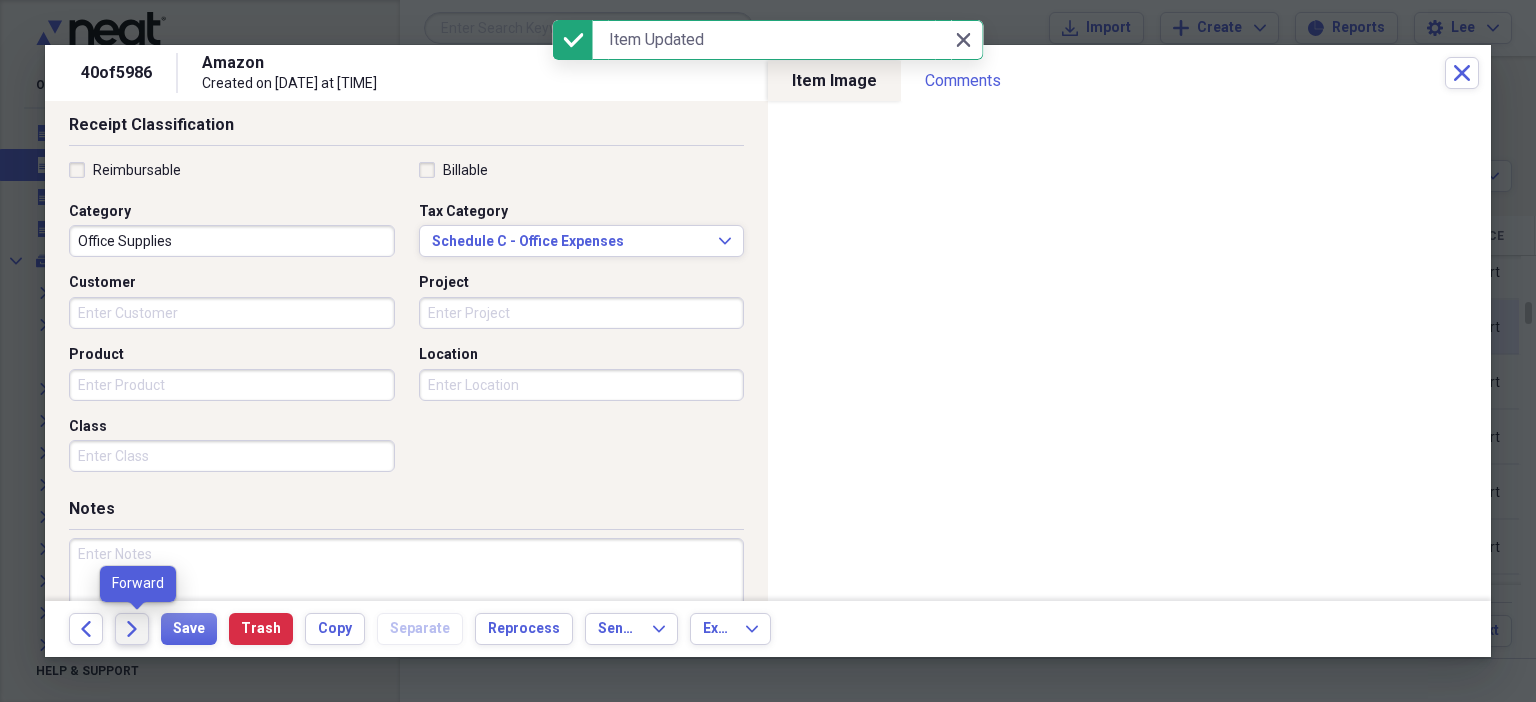 click on "Forward" 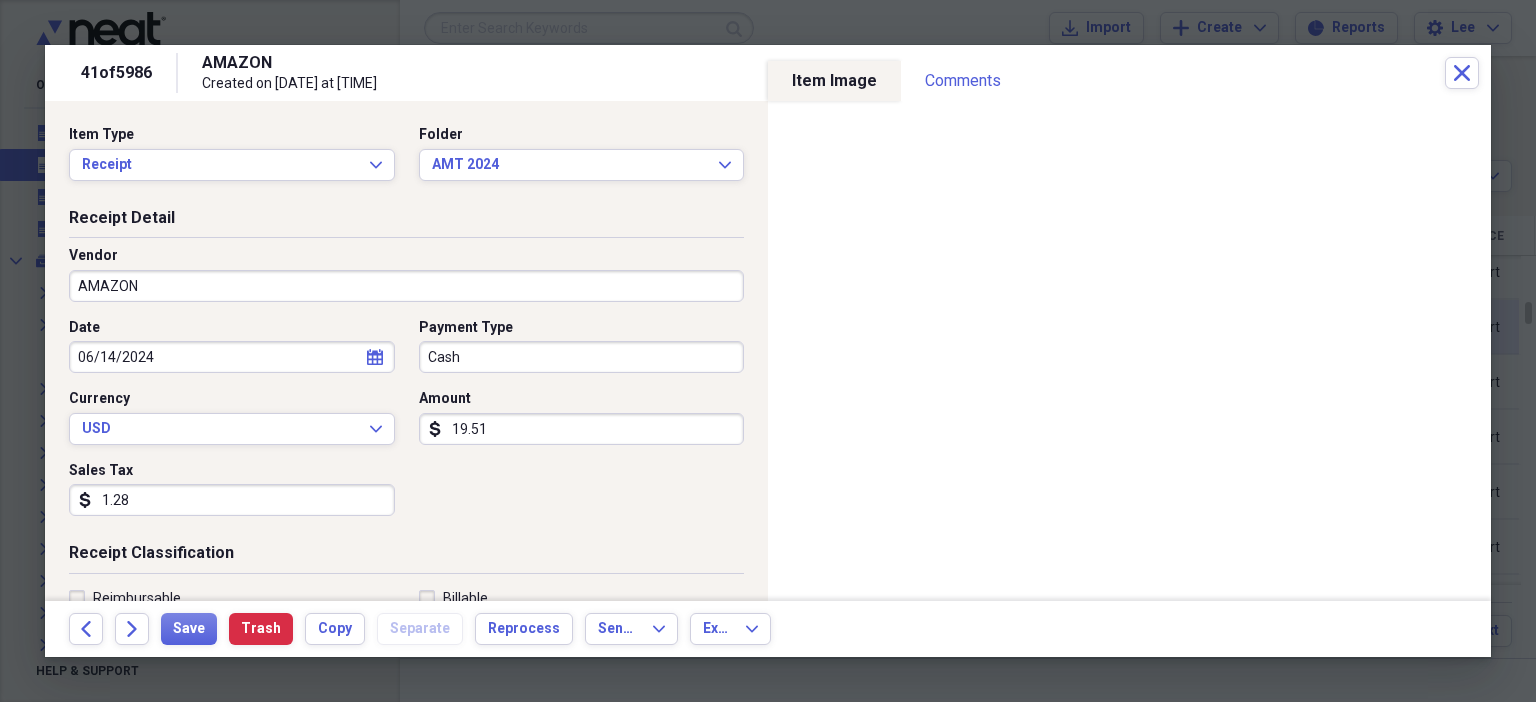 click on "1.28" at bounding box center (232, 500) 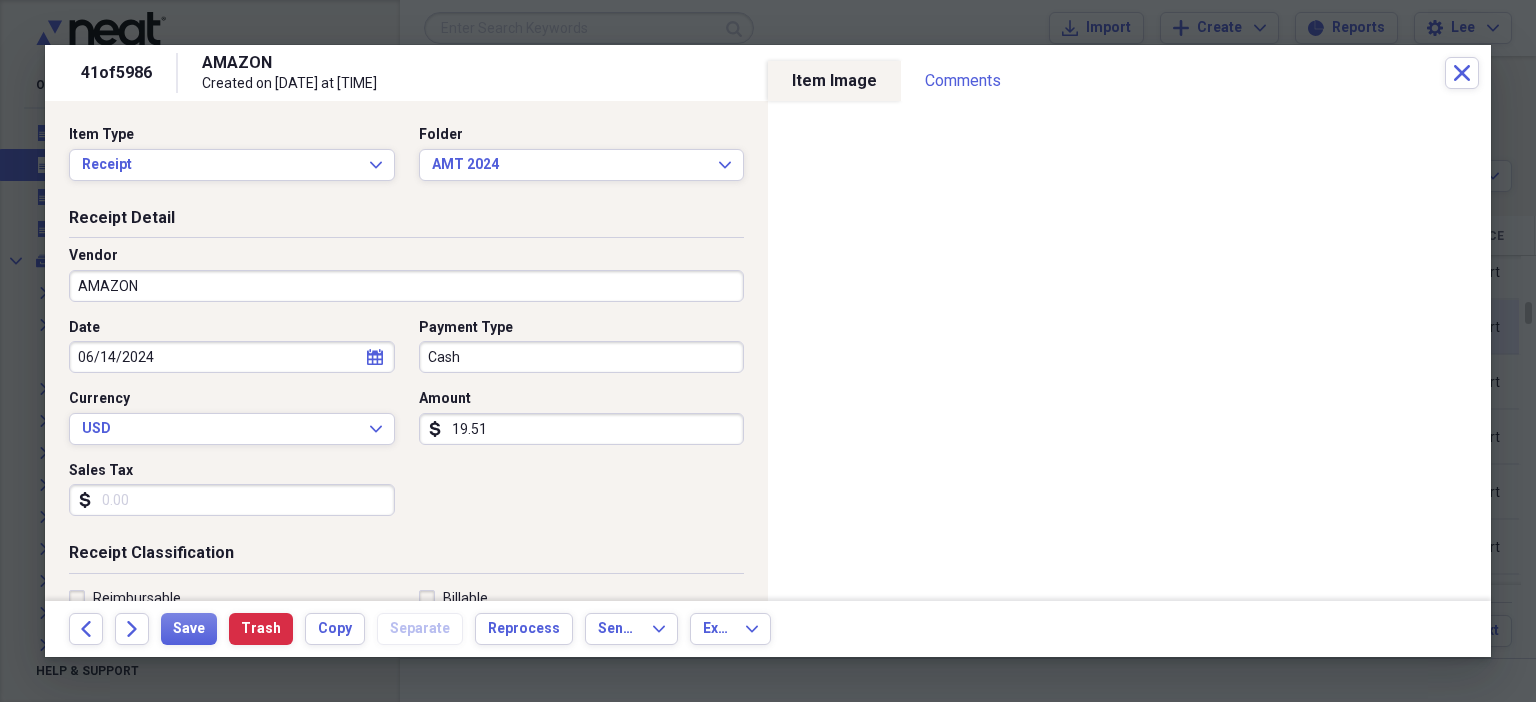 scroll, scrollTop: 436, scrollLeft: 0, axis: vertical 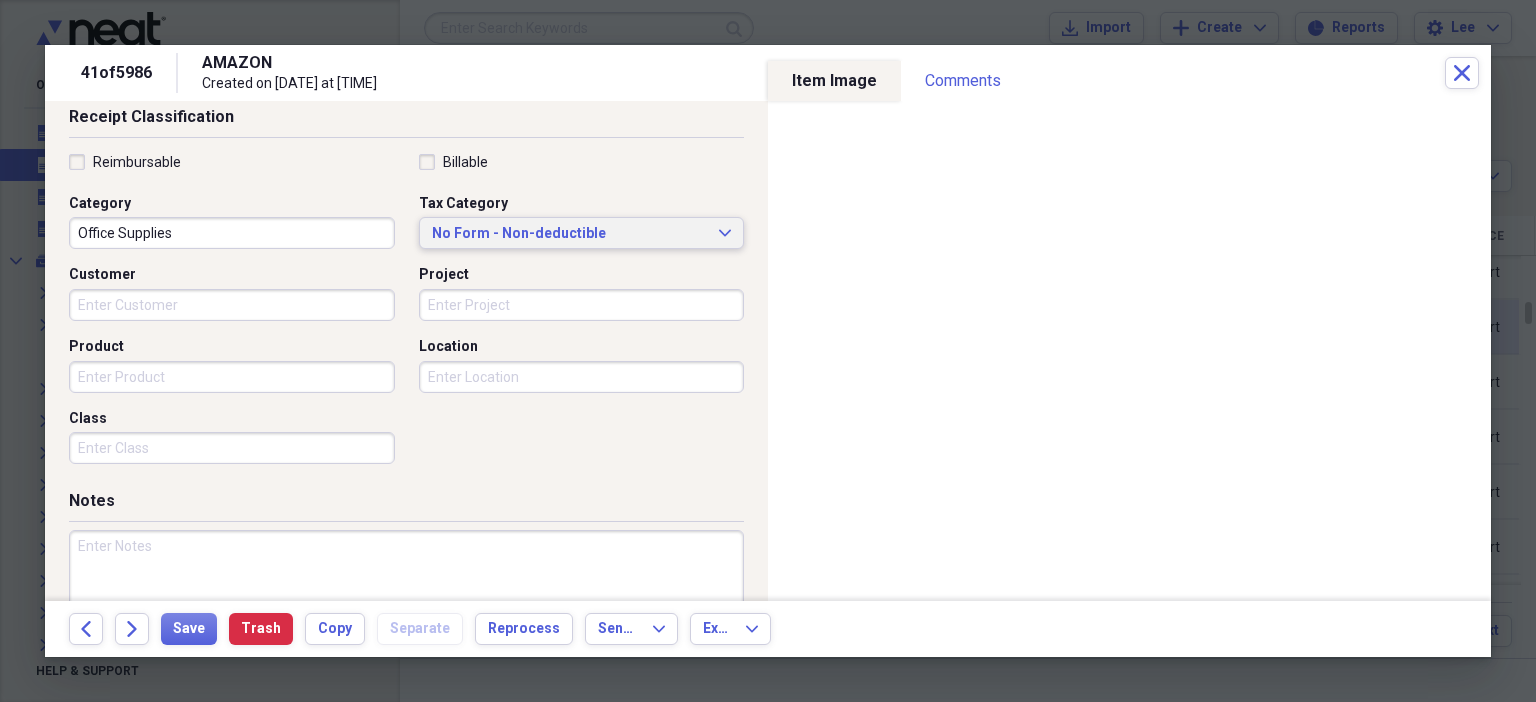 click on "No Form - Non-deductible Expand" at bounding box center [582, 233] 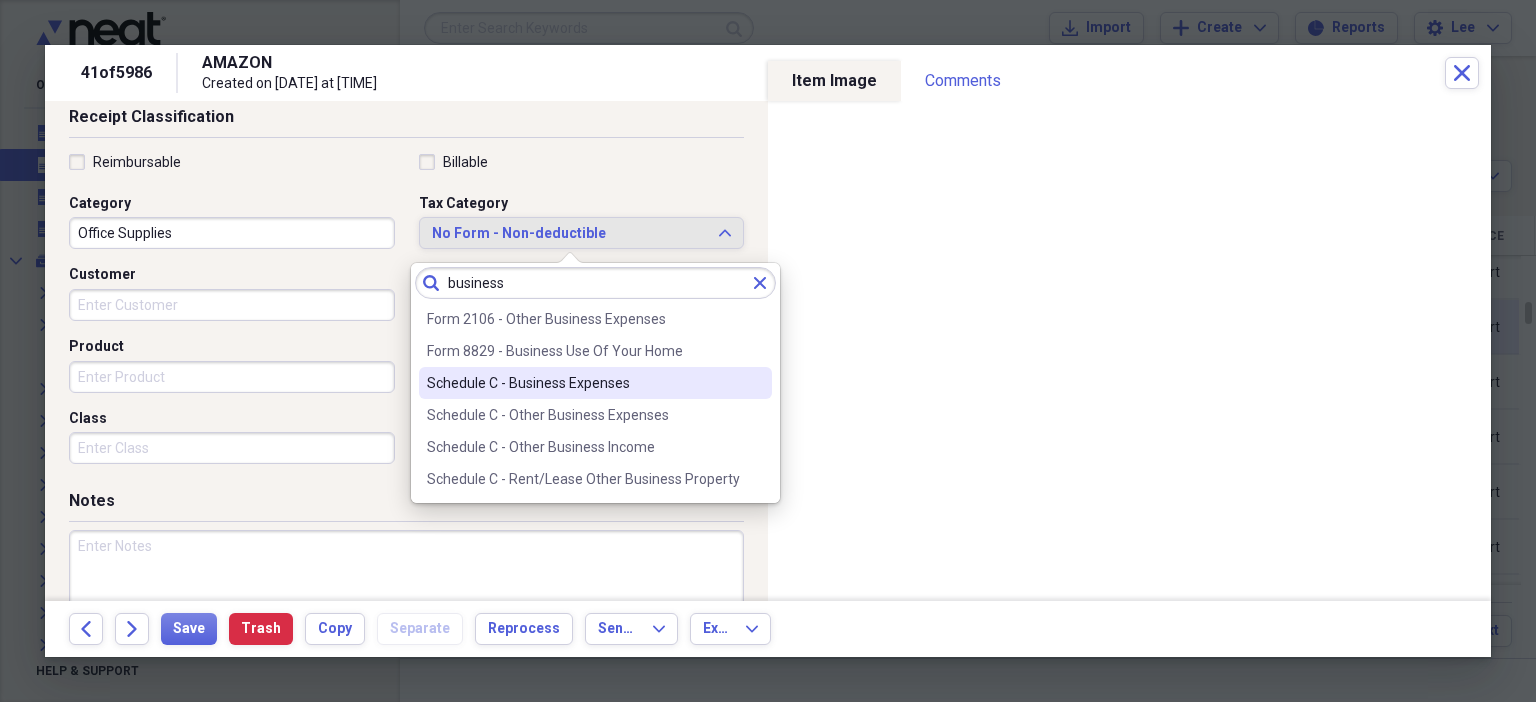 click on "Schedule C - Business Expenses" at bounding box center [583, 383] 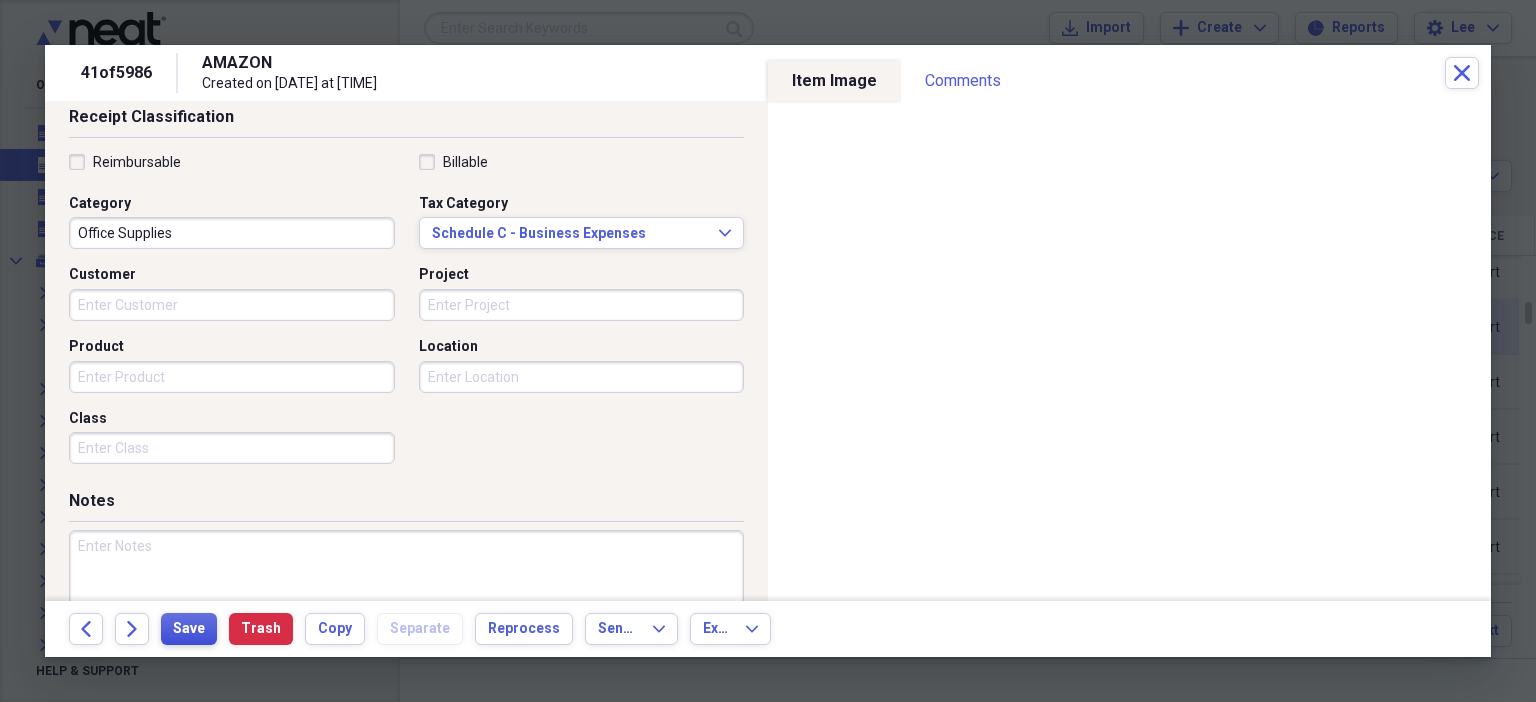 click on "Save" at bounding box center (189, 629) 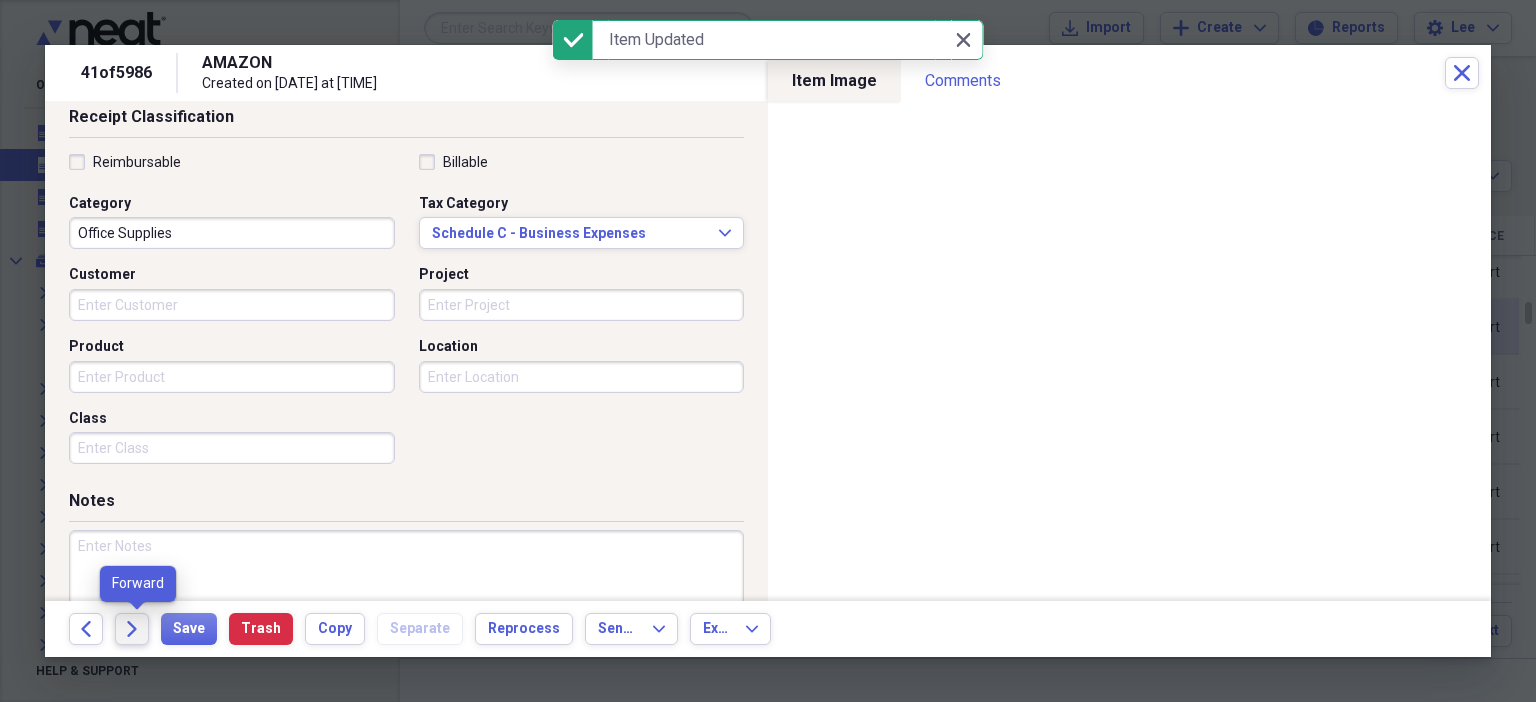 click on "Forward" 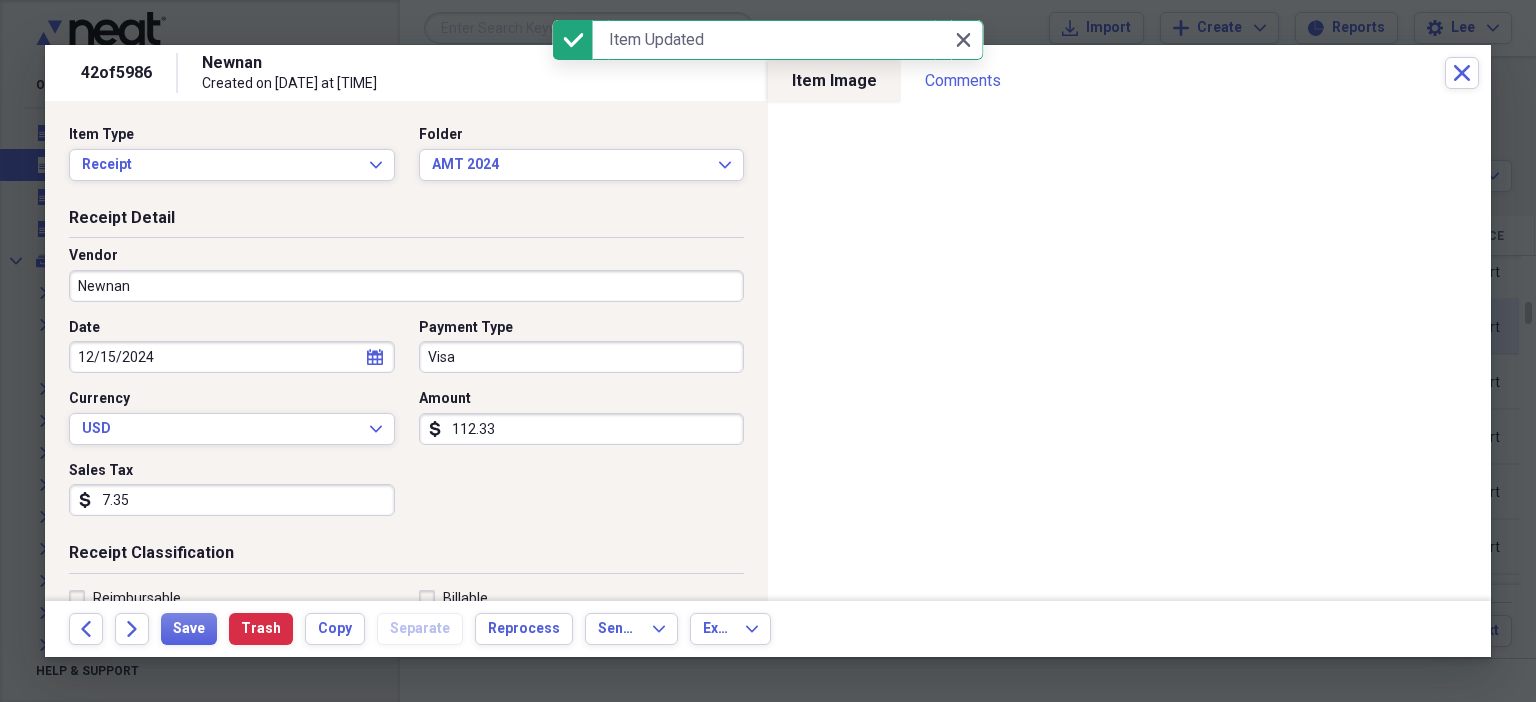 click on "Newnan" at bounding box center [406, 286] 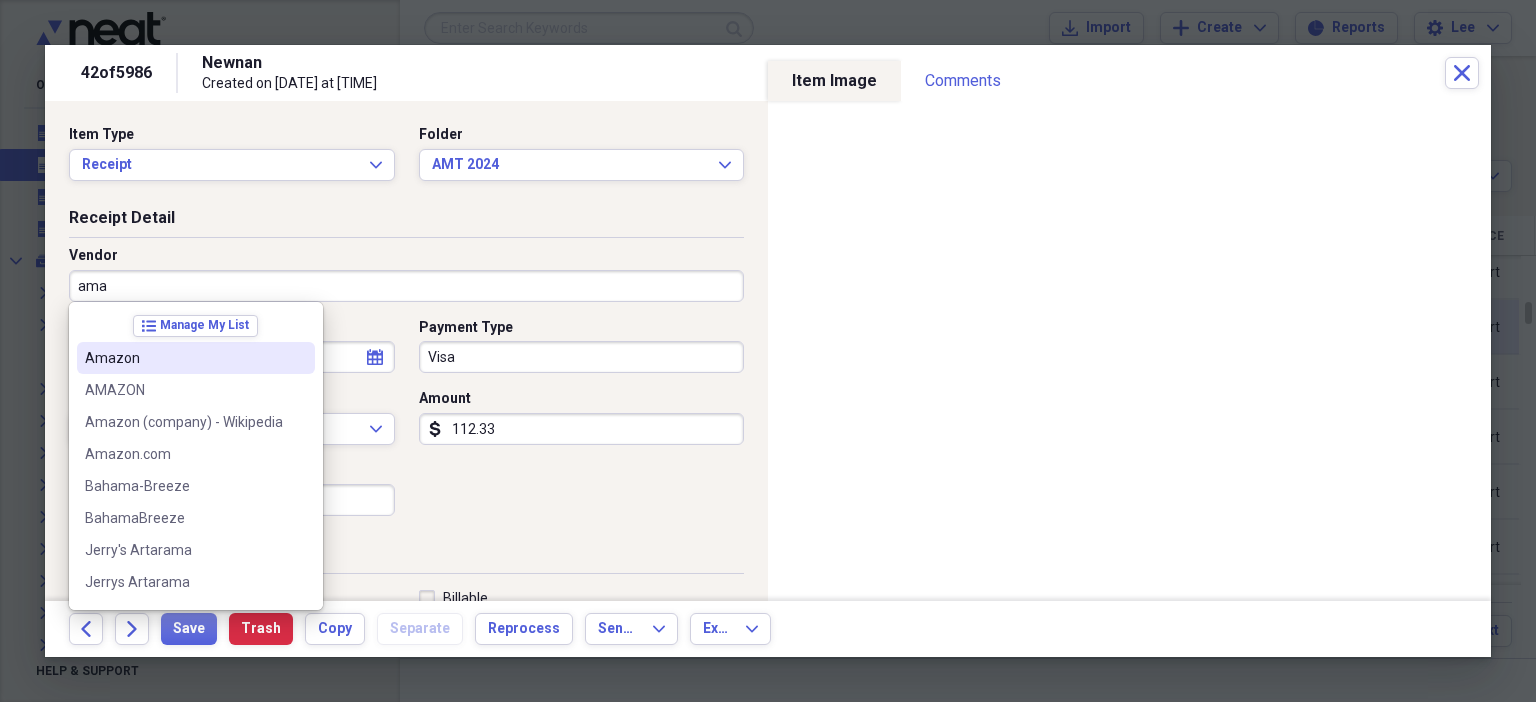 click on "Amazon" at bounding box center (184, 358) 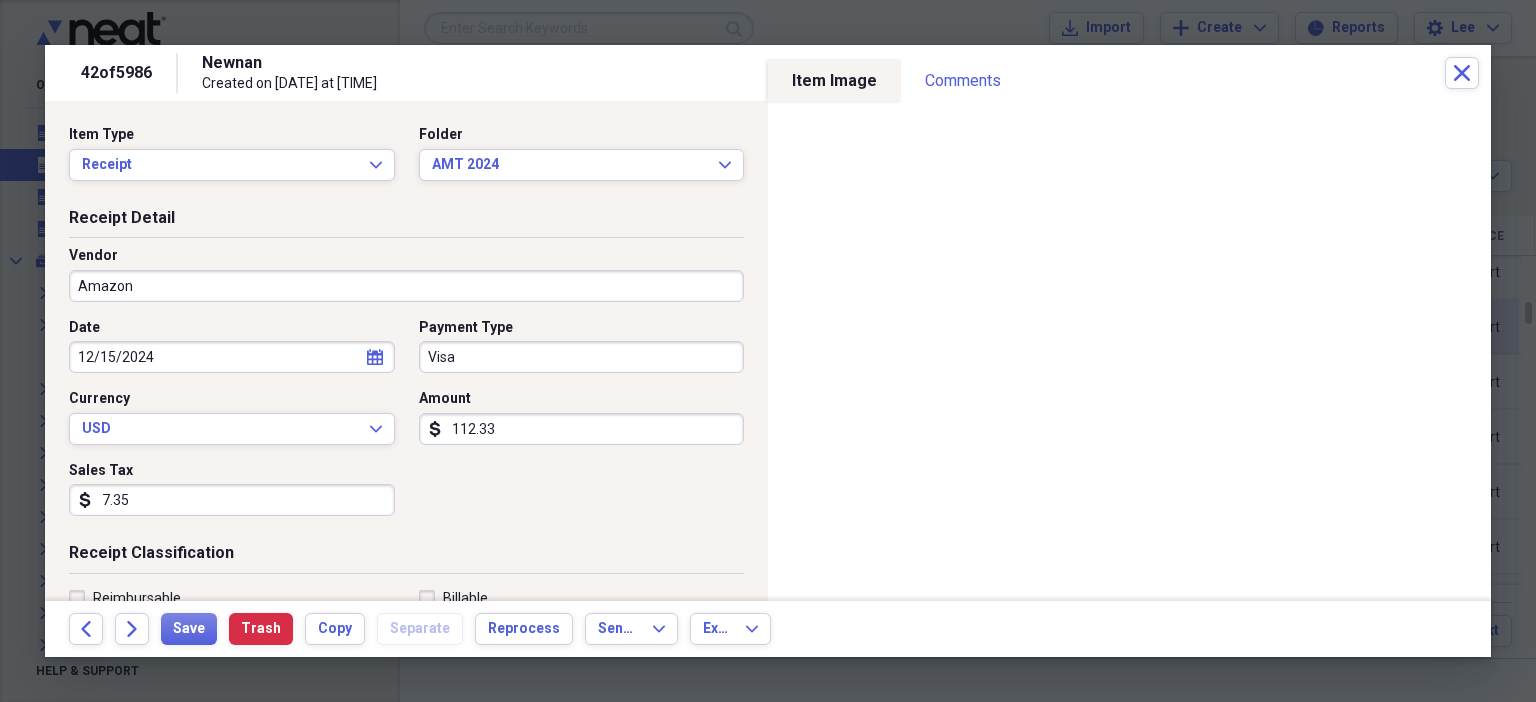click on "7.35" at bounding box center [232, 500] 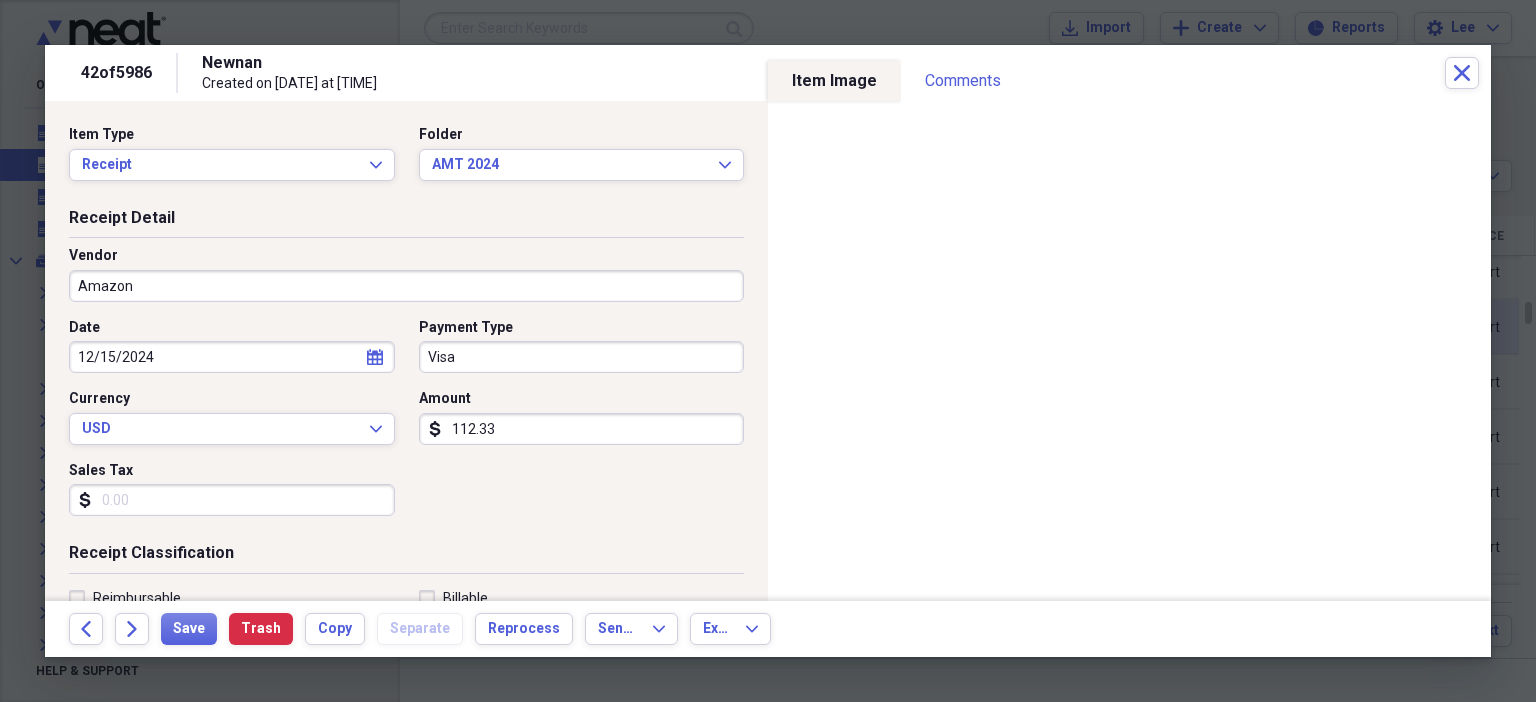 scroll, scrollTop: 436, scrollLeft: 0, axis: vertical 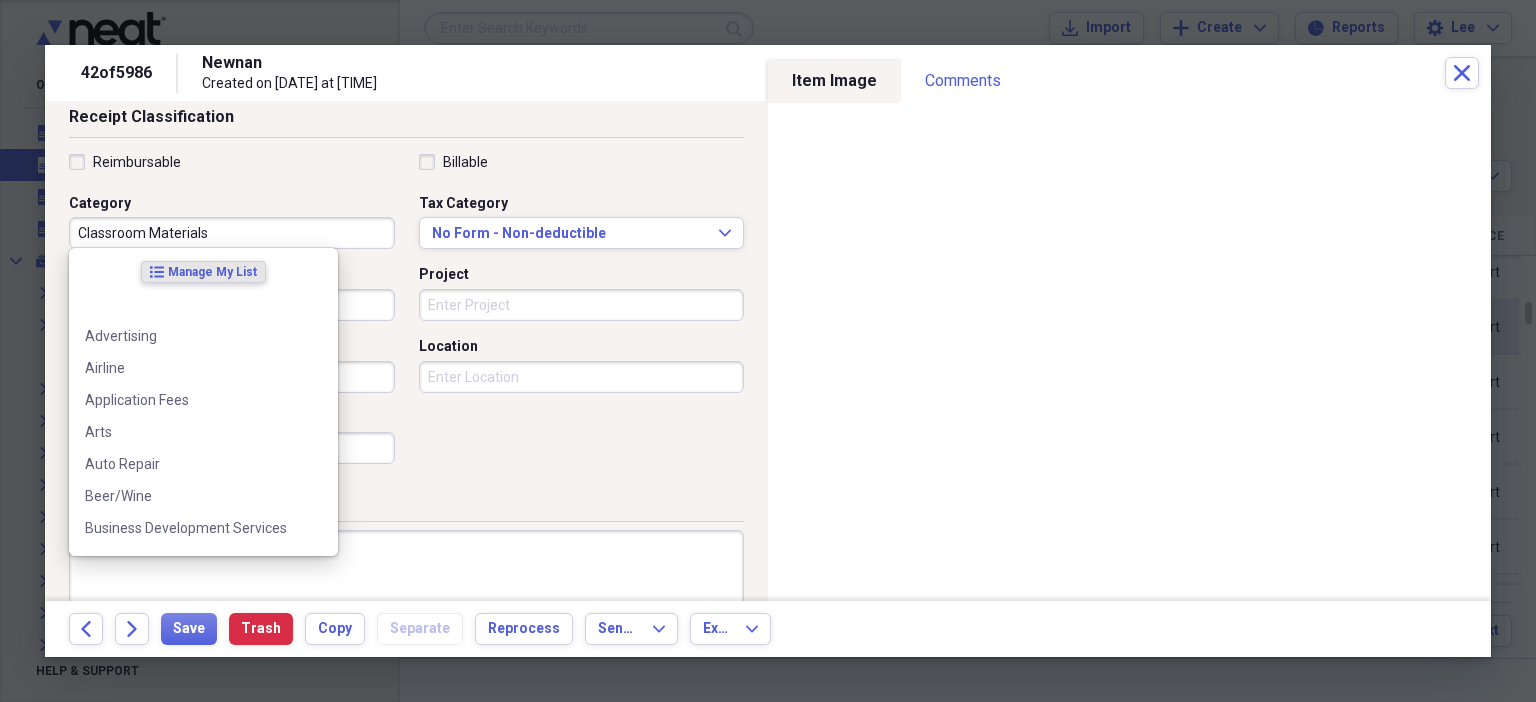 click on "Classroom Materials" at bounding box center (232, 233) 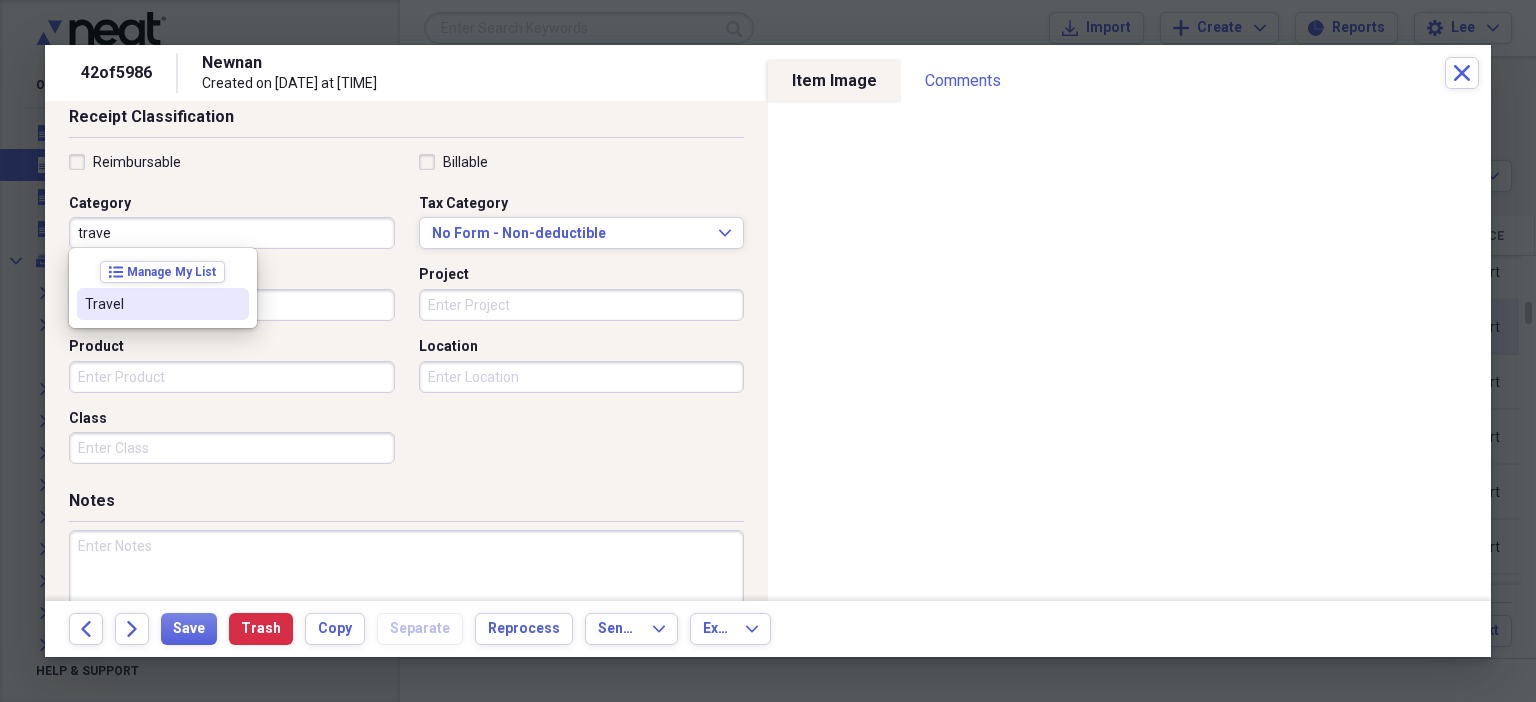 click at bounding box center (233, 304) 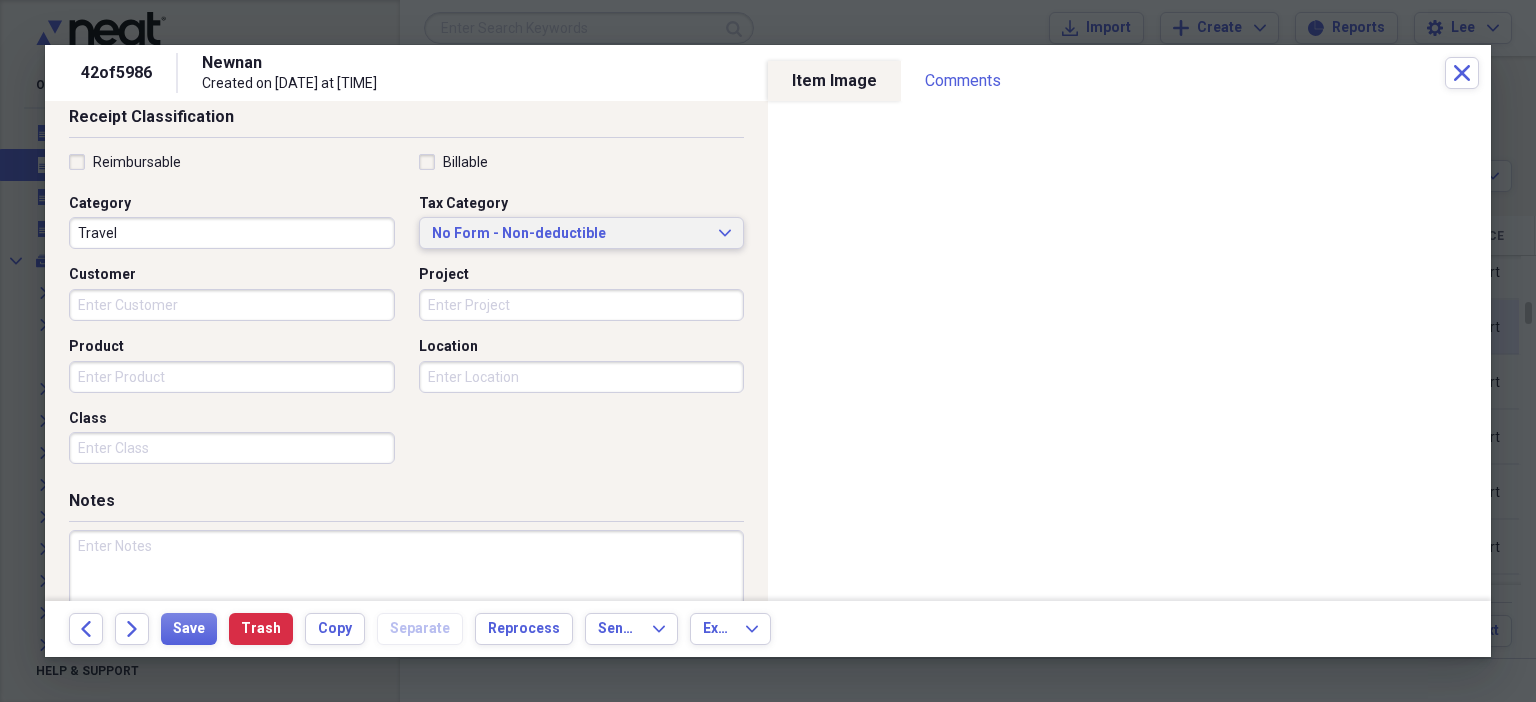 click on "No Form - Non-deductible" at bounding box center (570, 234) 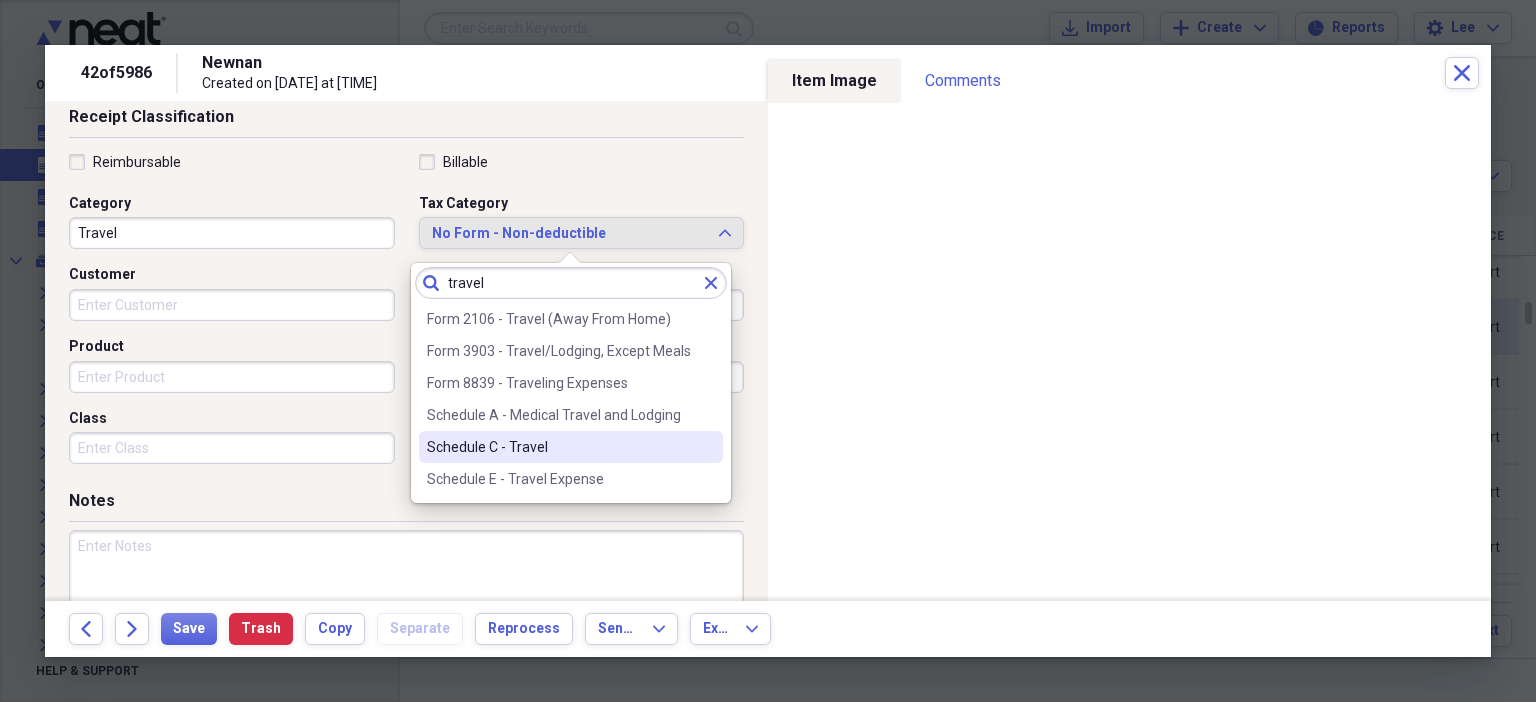 click on "Schedule C - Travel" at bounding box center (559, 447) 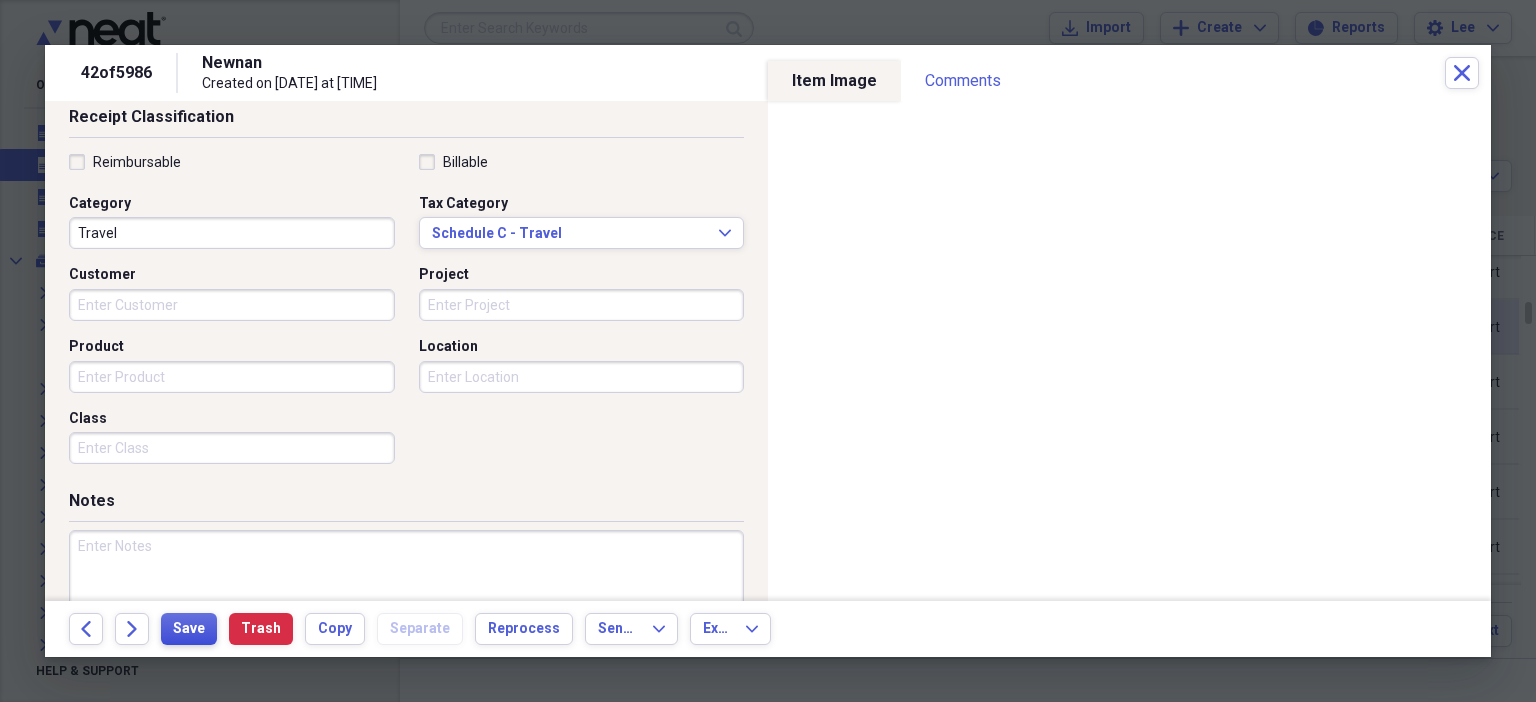 click on "Save" at bounding box center [189, 629] 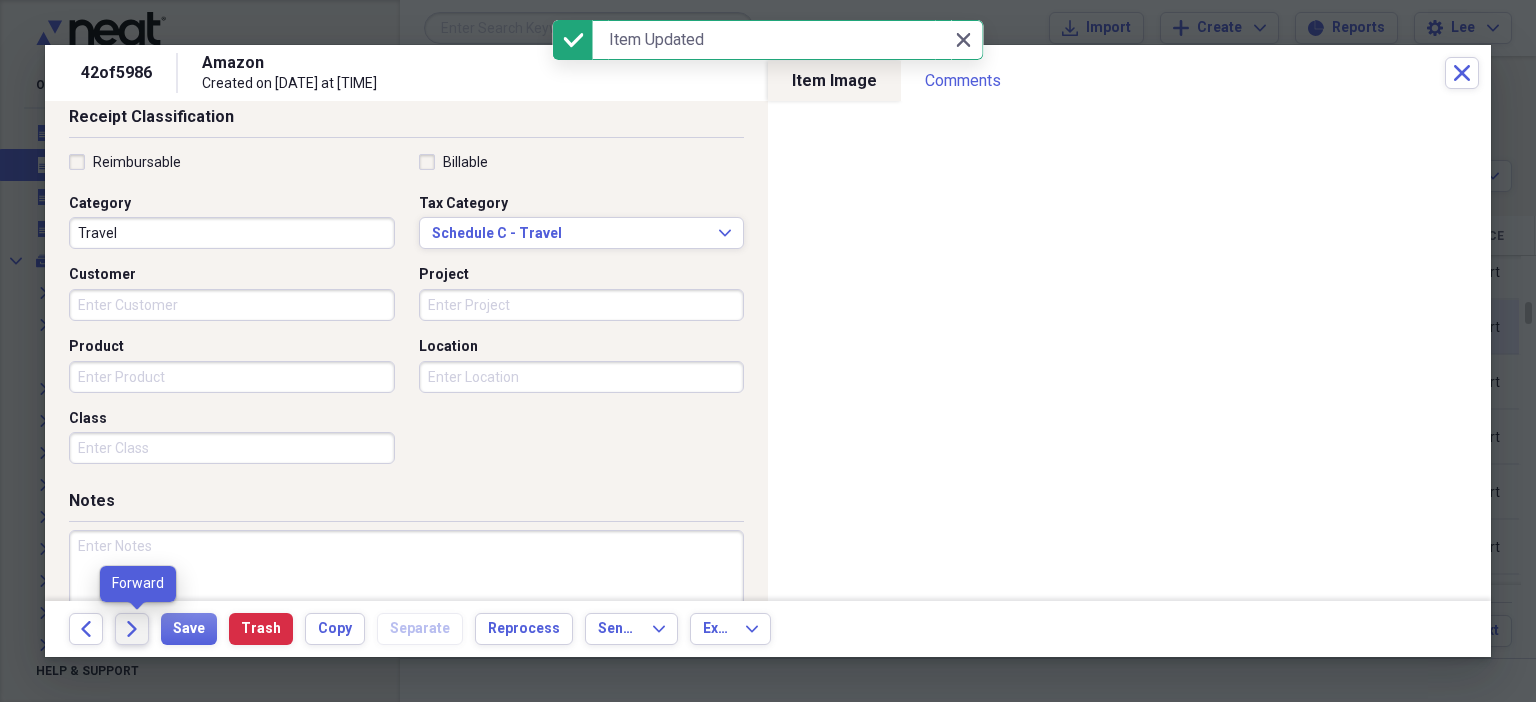 click on "Forward" 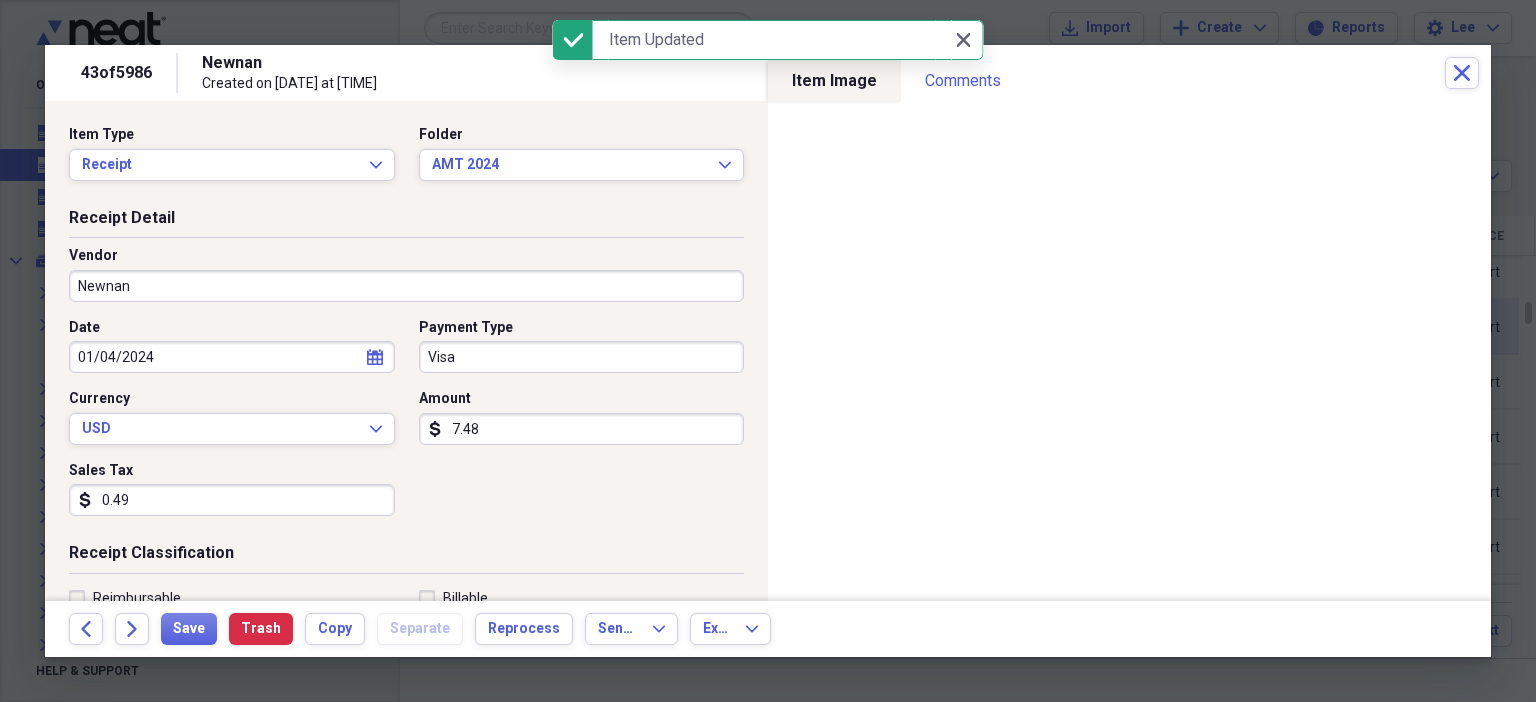click on "Newnan" at bounding box center (406, 286) 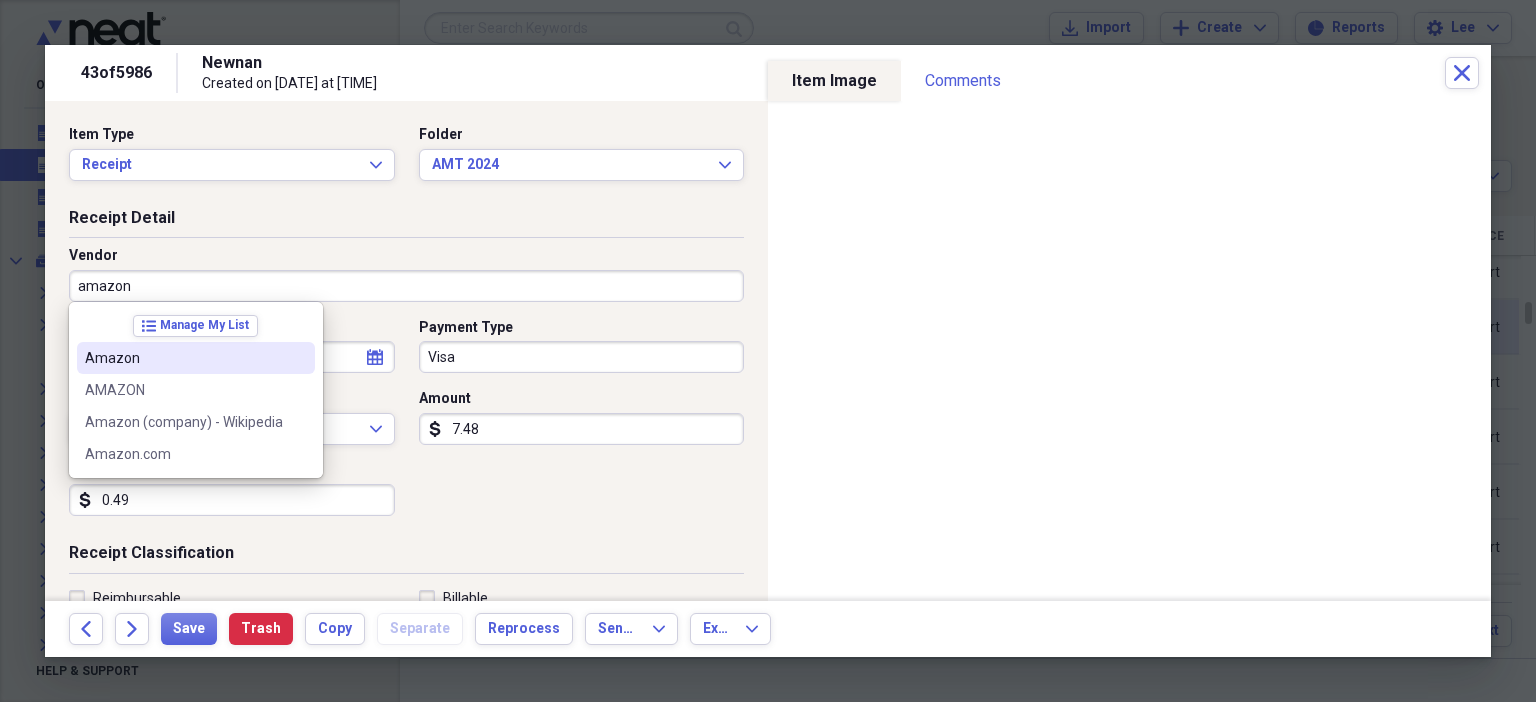 click on "Amazon" at bounding box center [184, 358] 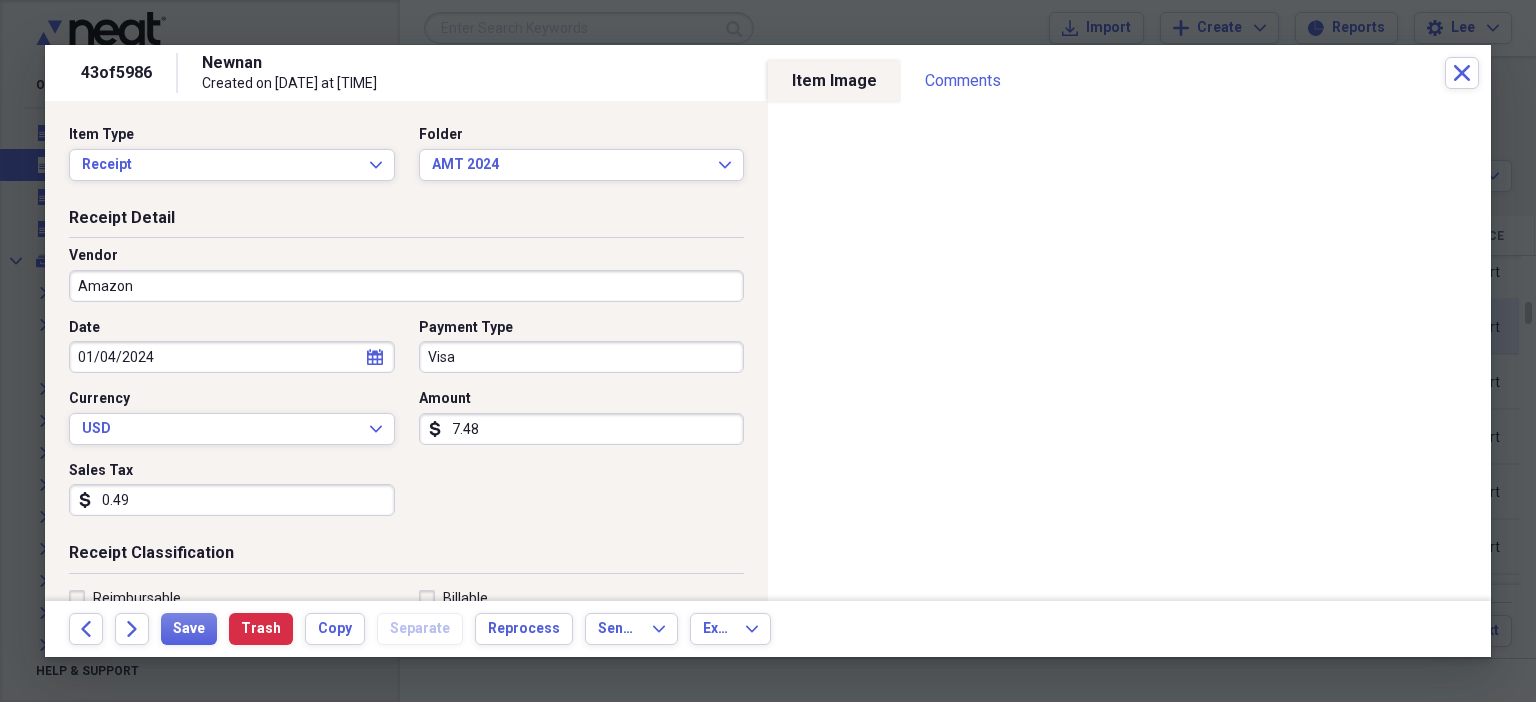 click on "0.49" at bounding box center [232, 500] 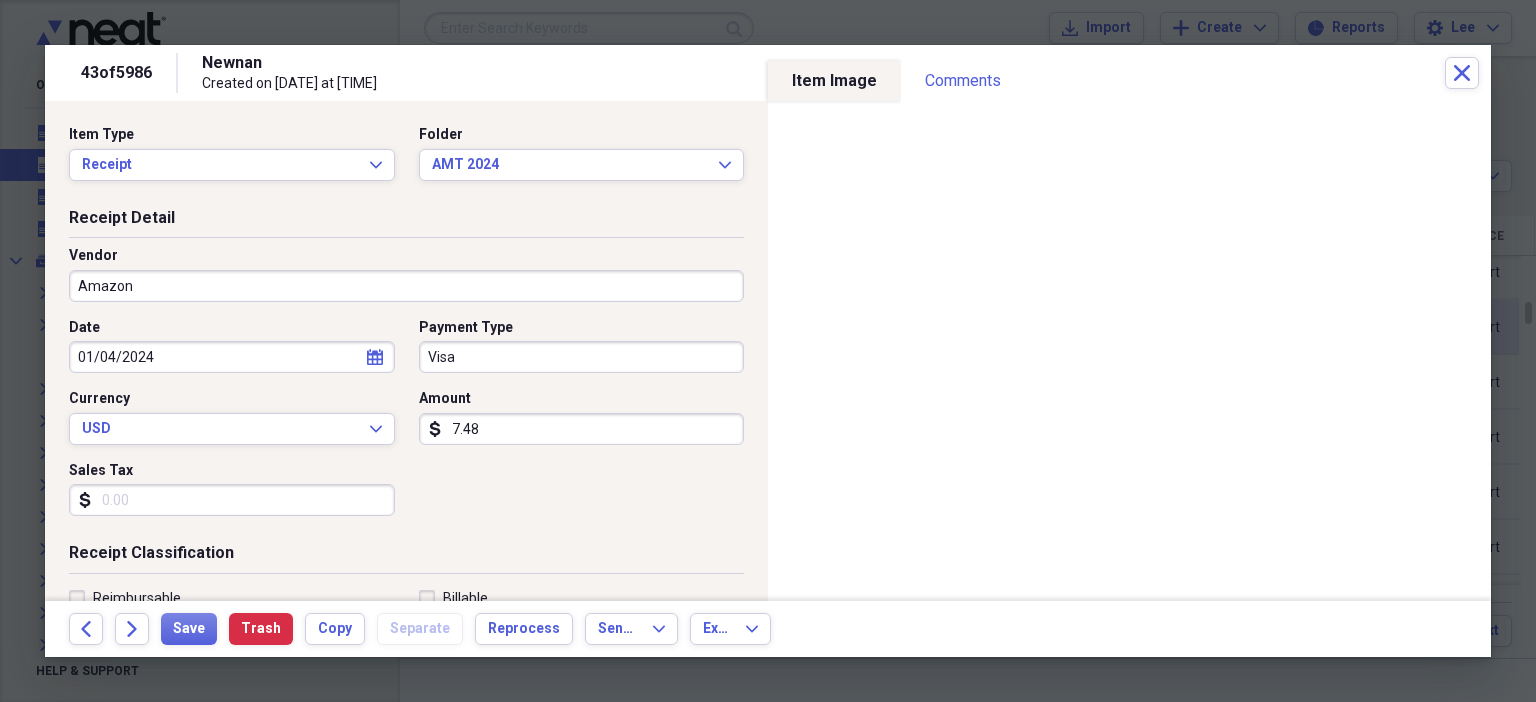 scroll, scrollTop: 436, scrollLeft: 0, axis: vertical 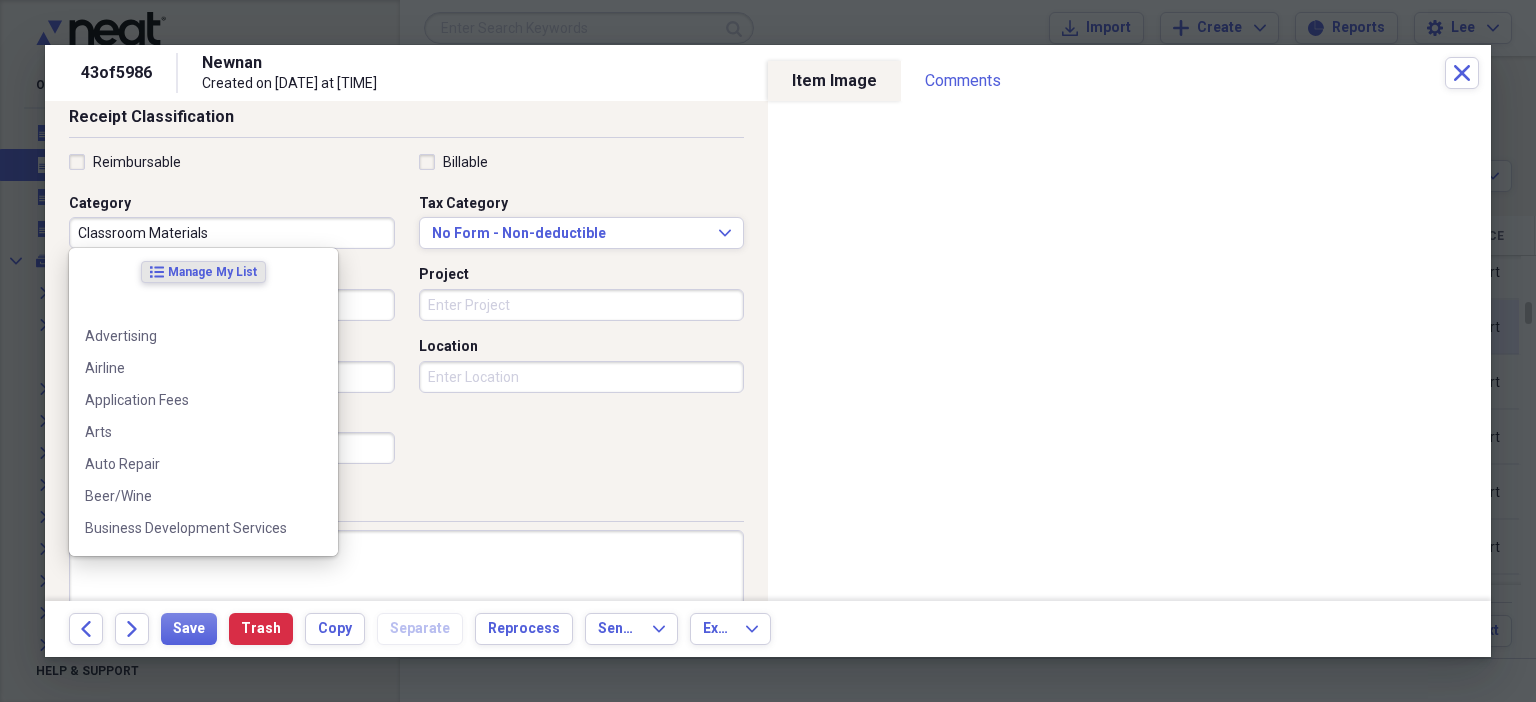 click on "Classroom Materials" at bounding box center [232, 233] 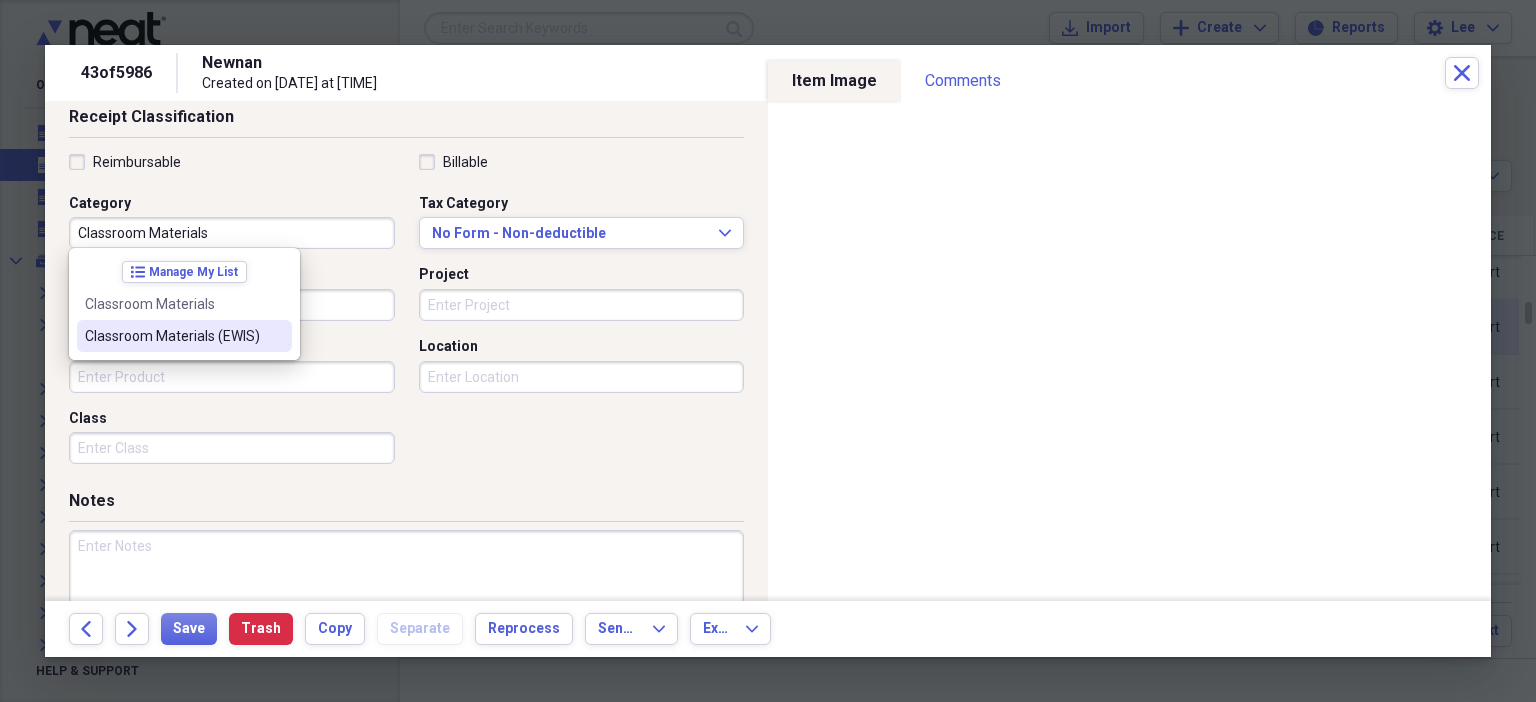 click at bounding box center (276, 336) 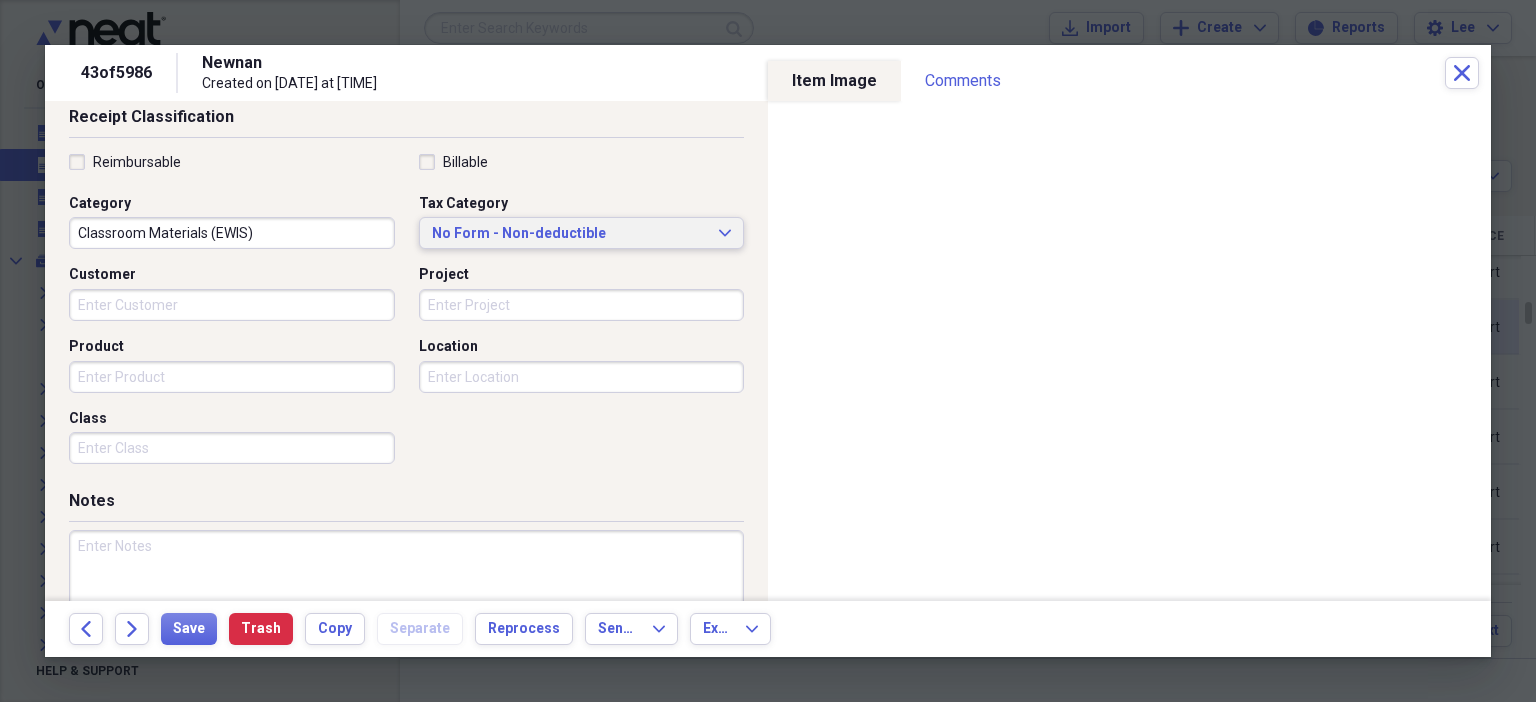 click on "No Form - Non-deductible" at bounding box center [570, 234] 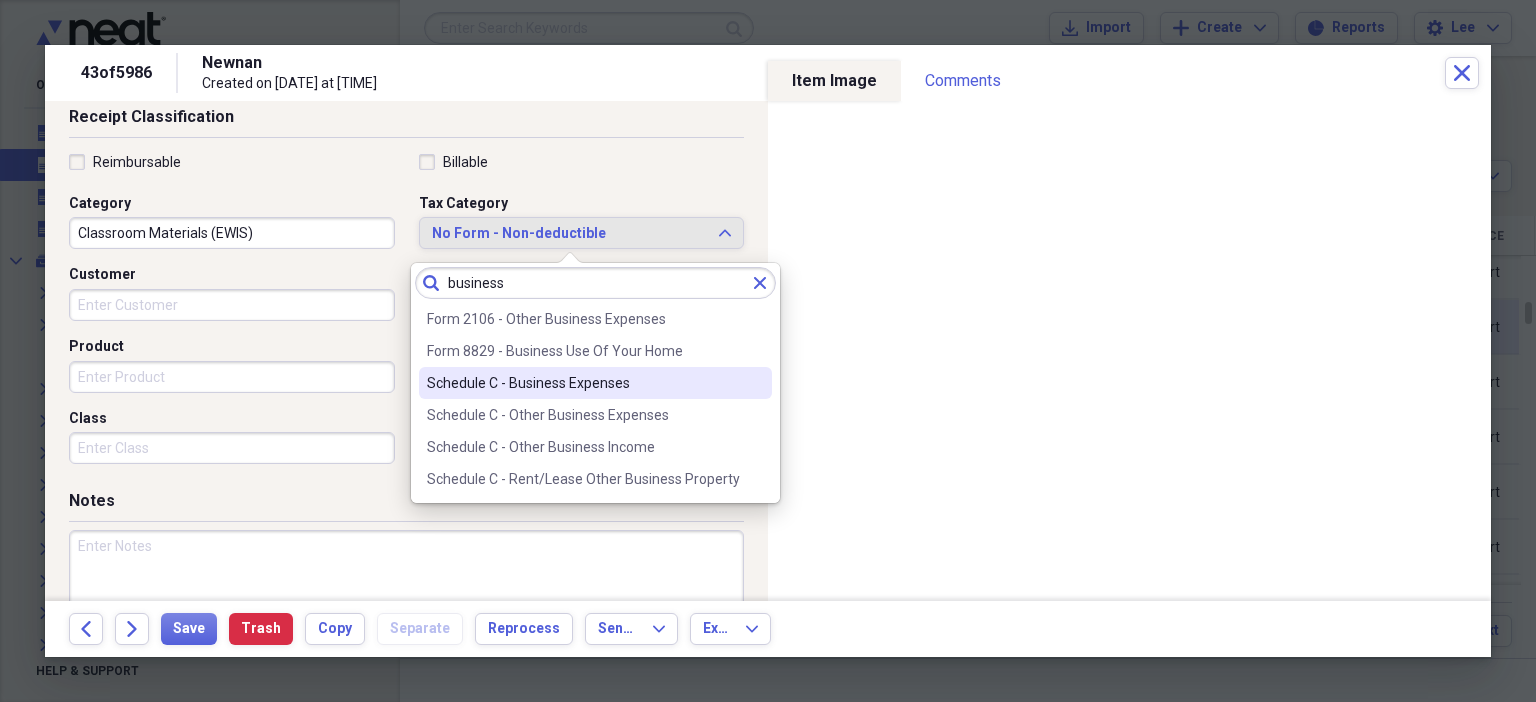 click on "Schedule C - Business Expenses" at bounding box center [583, 383] 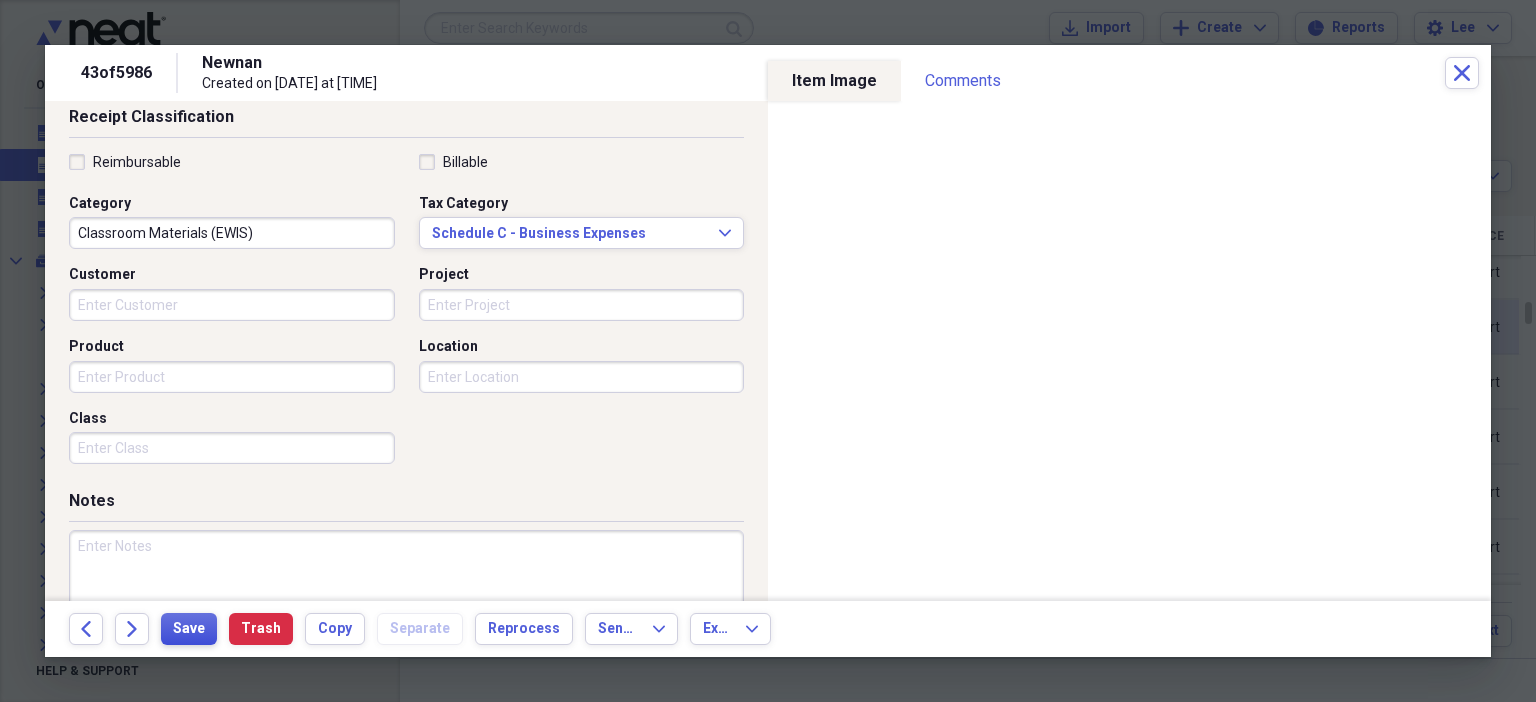 click on "Save" at bounding box center (189, 629) 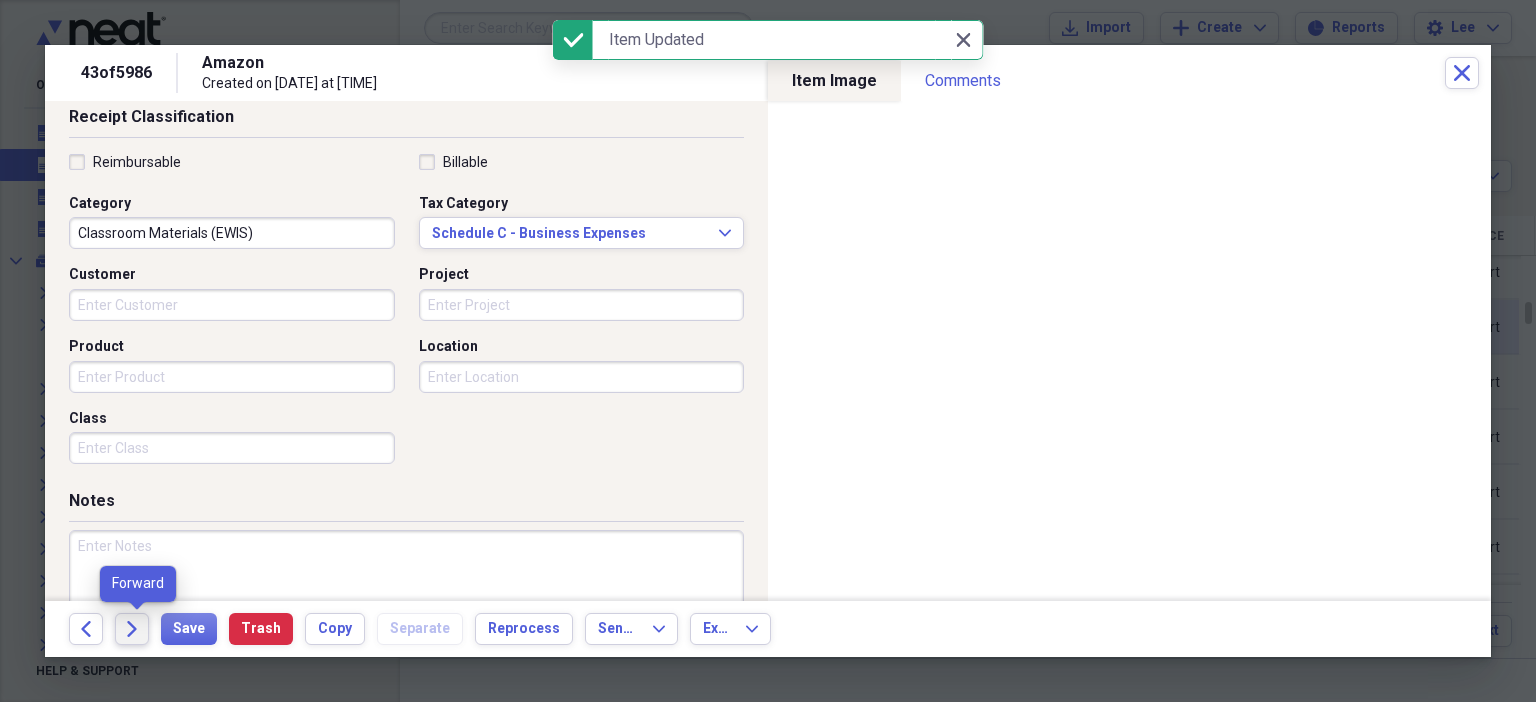 click on "Forward" 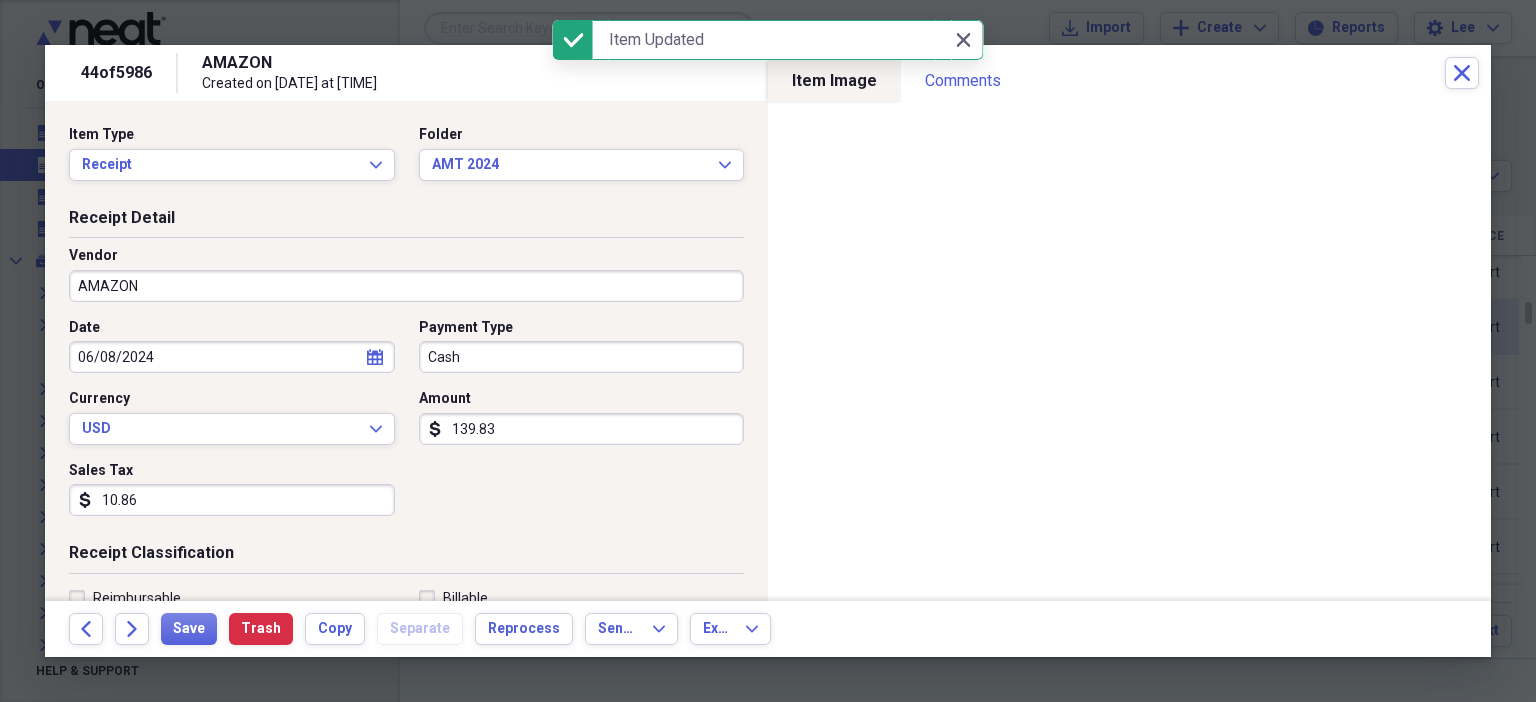 click on "10.86" at bounding box center [232, 500] 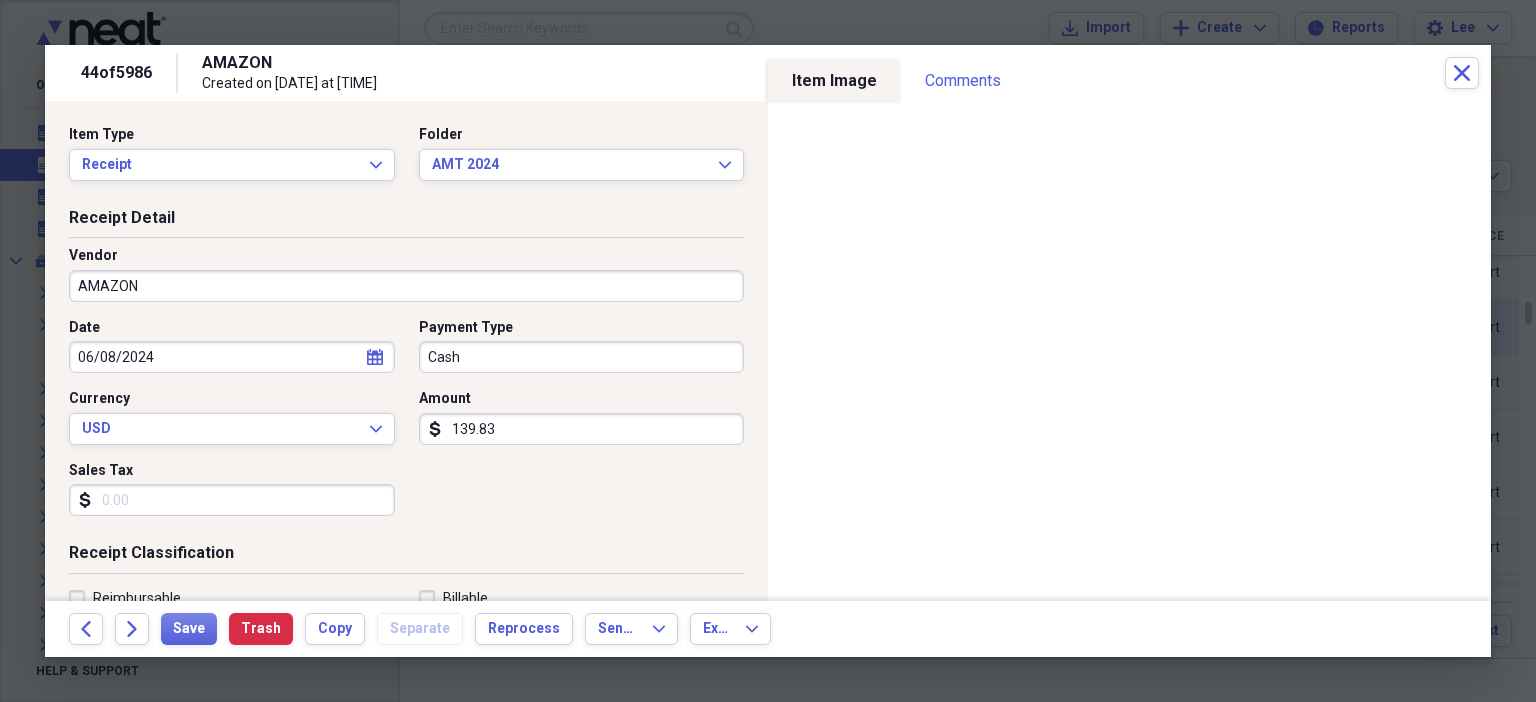 scroll, scrollTop: 436, scrollLeft: 0, axis: vertical 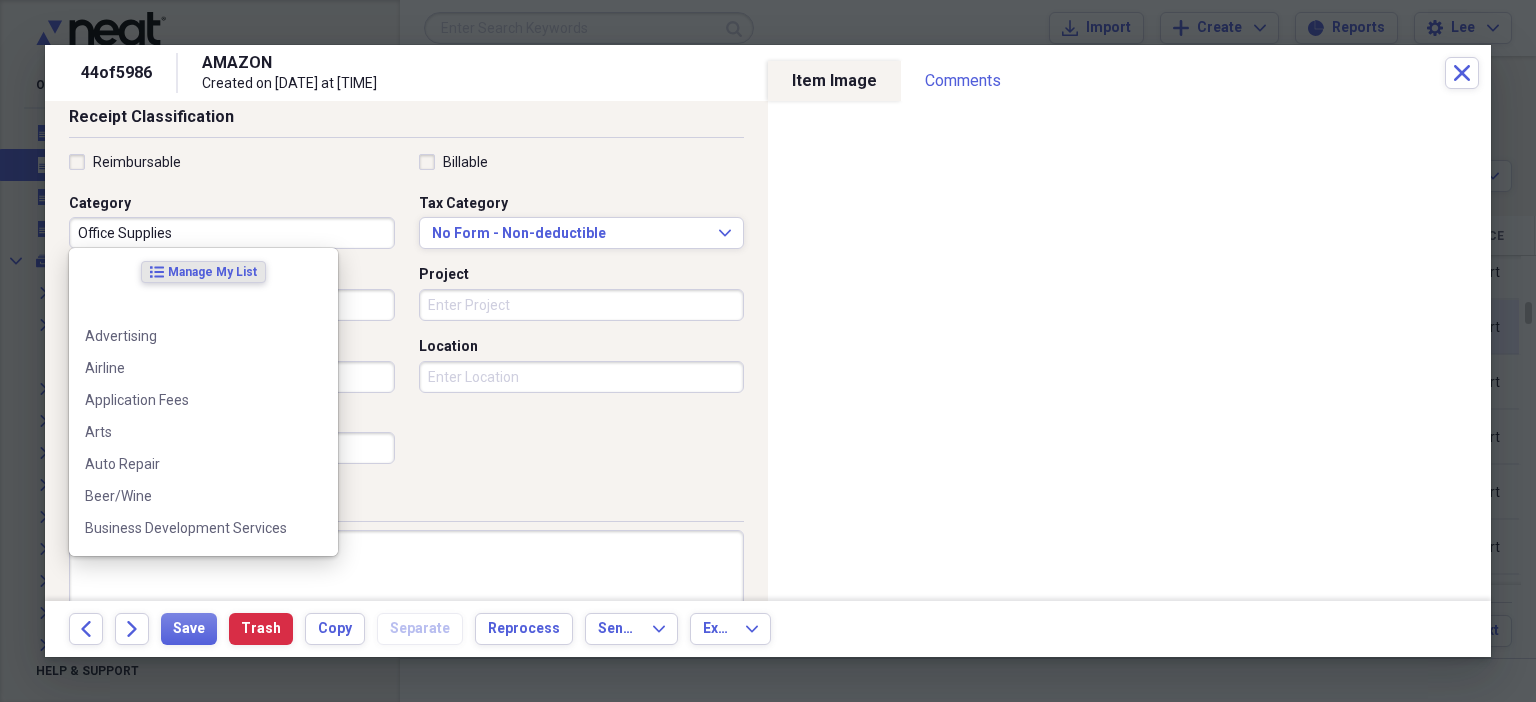 click on "Office Supplies" at bounding box center [232, 233] 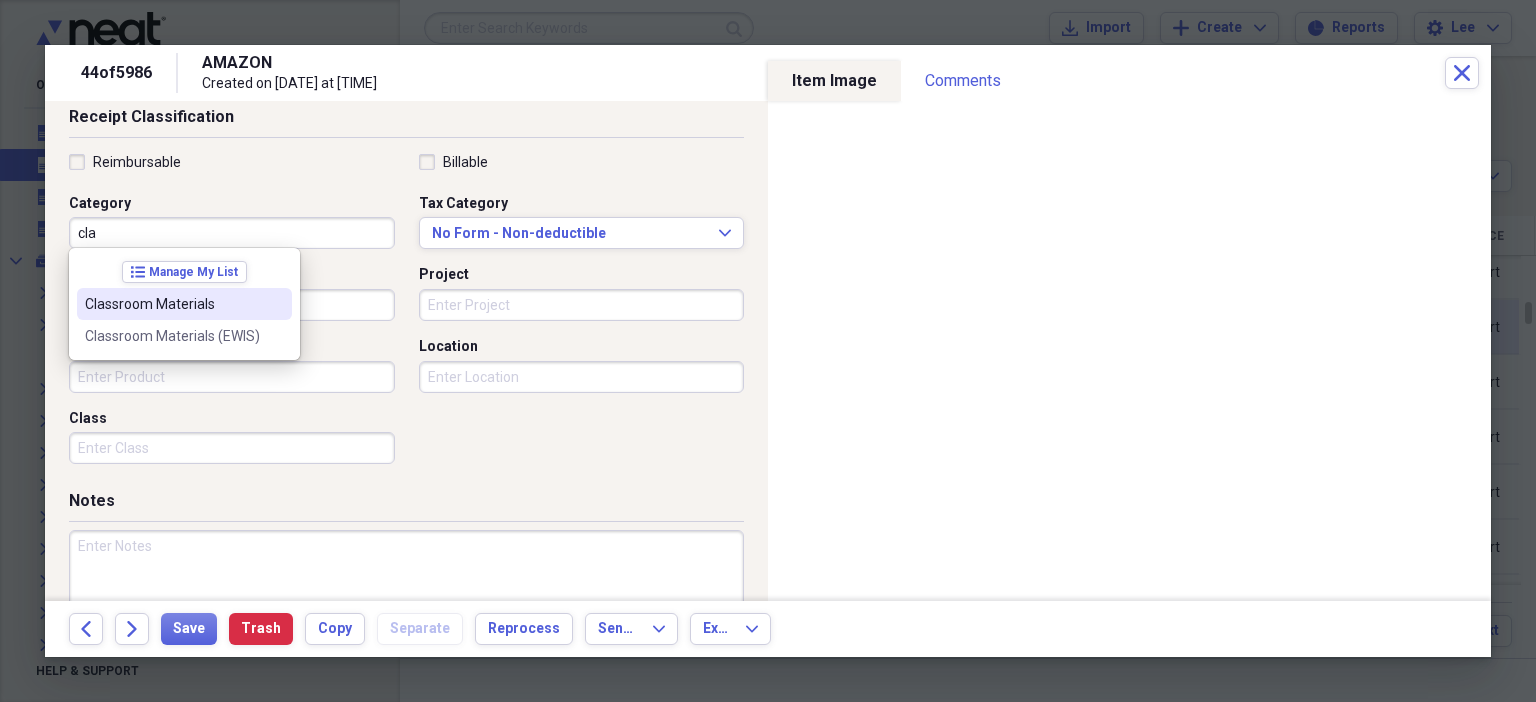 click at bounding box center [276, 304] 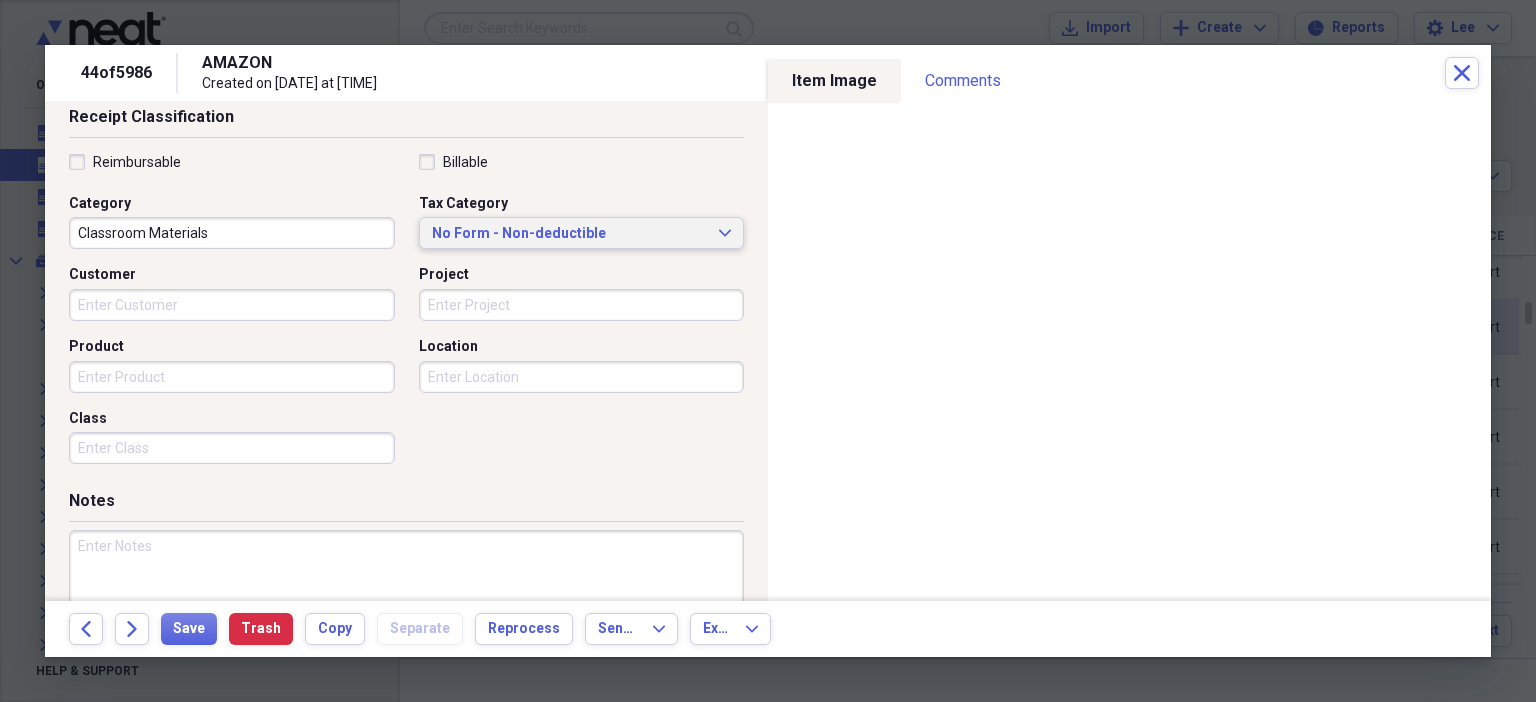 click on "No Form - Non-deductible" at bounding box center (570, 234) 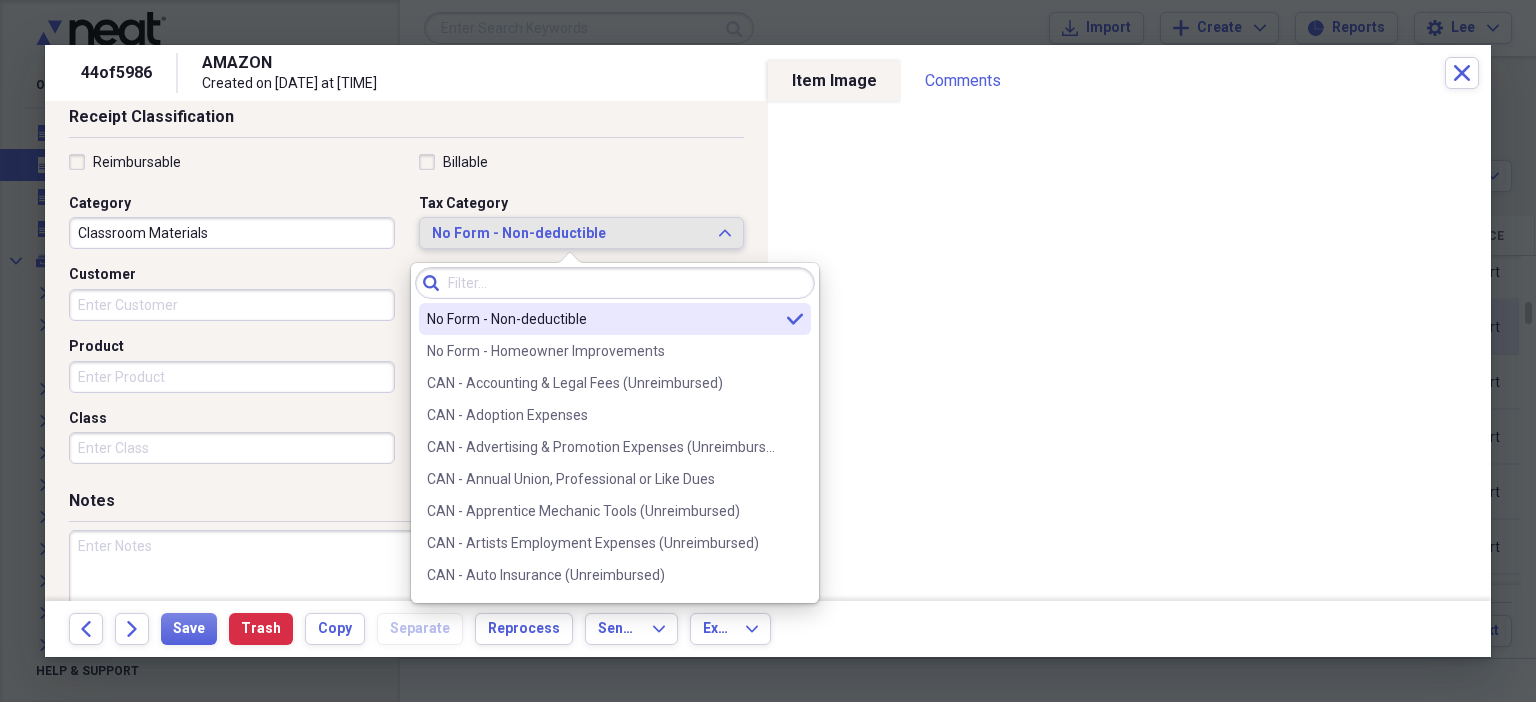 click on "No Form - Non-deductible" at bounding box center (570, 234) 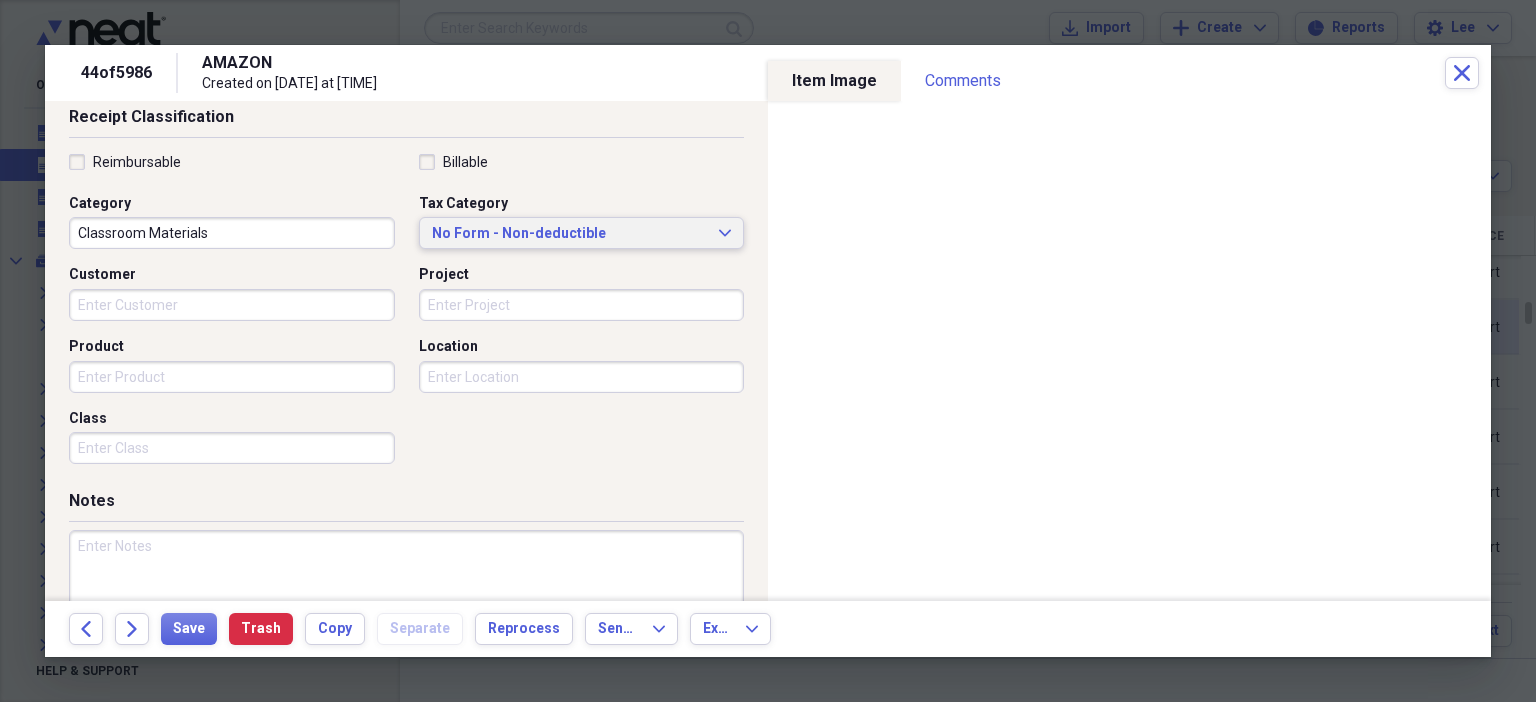 click on "No Form - Non-deductible" at bounding box center [570, 234] 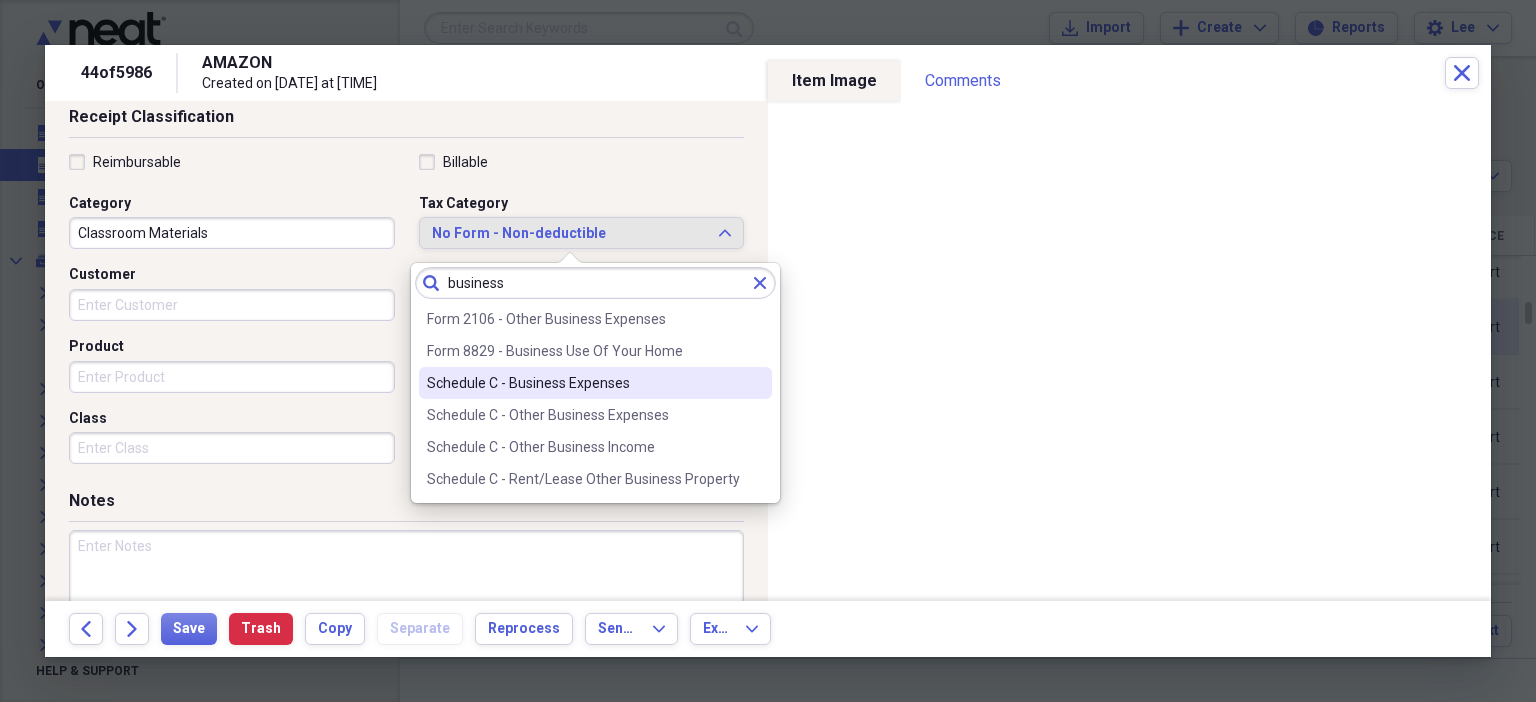 click on "Schedule C - Business Expenses" at bounding box center [595, 383] 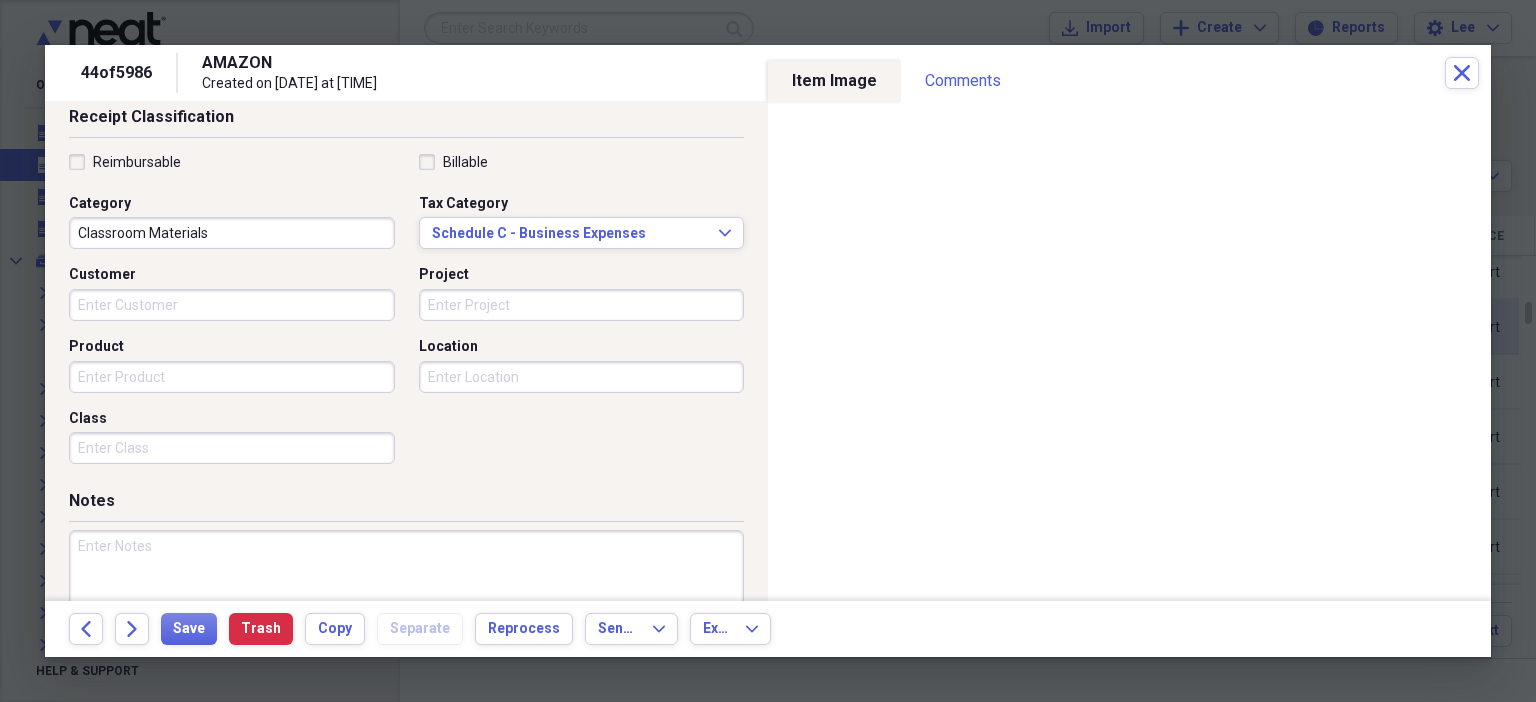 click at bounding box center [406, 595] 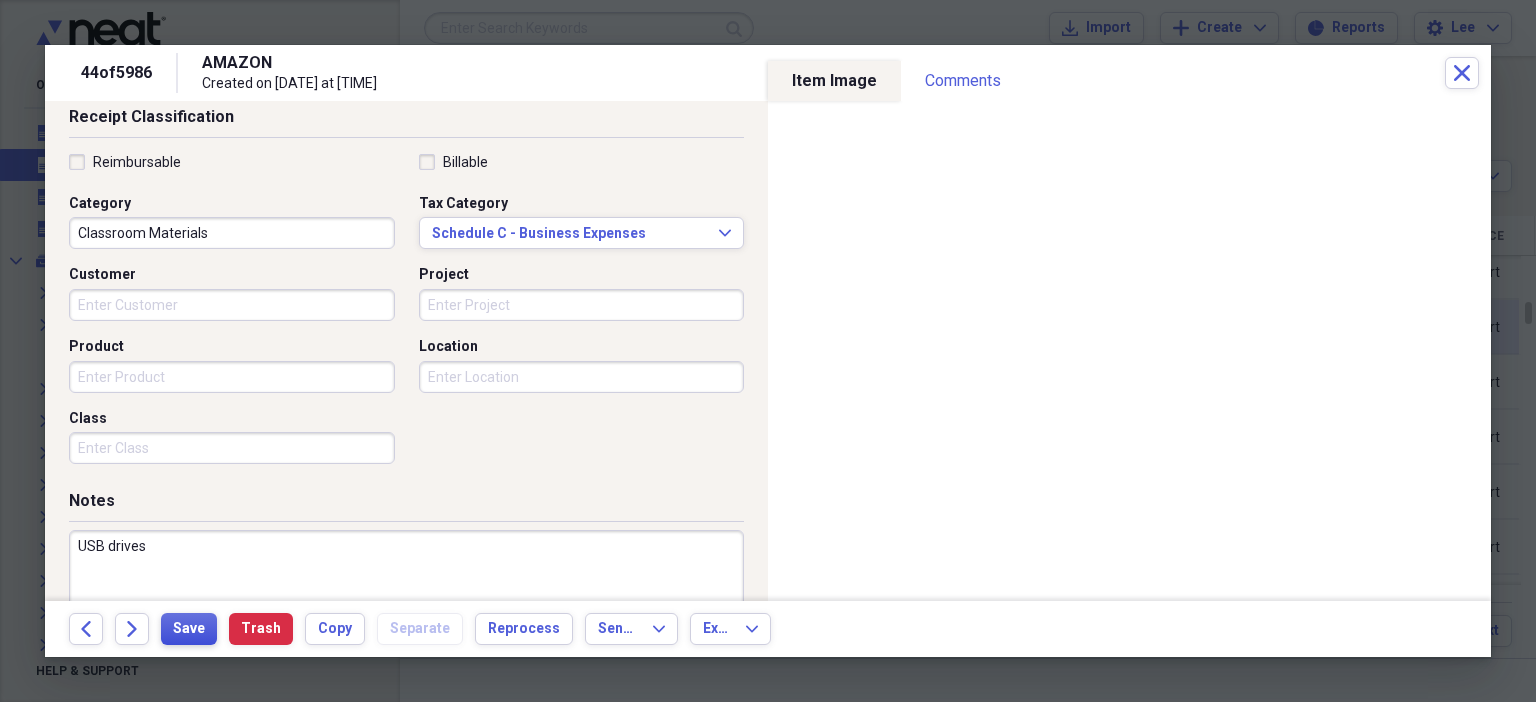 click on "Save" at bounding box center (189, 629) 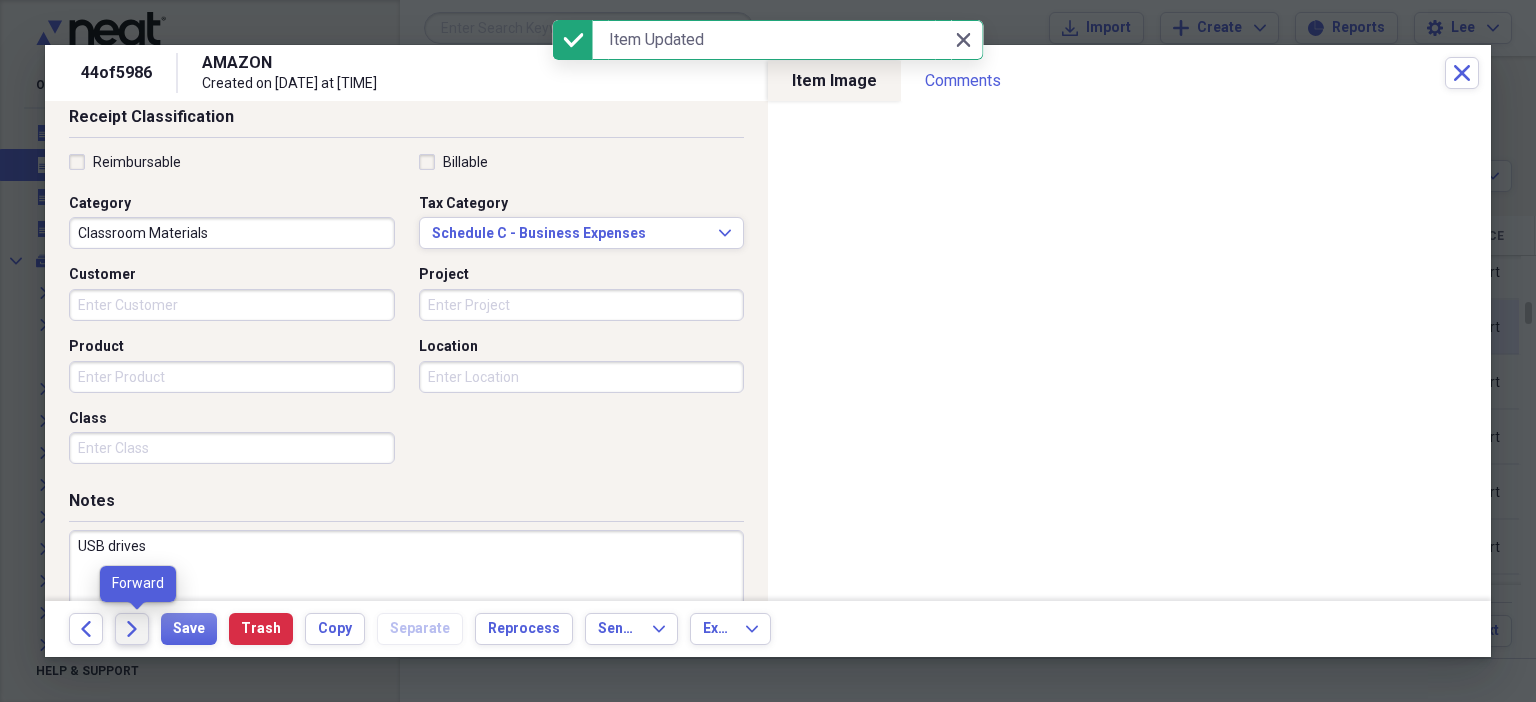 click on "Forward" 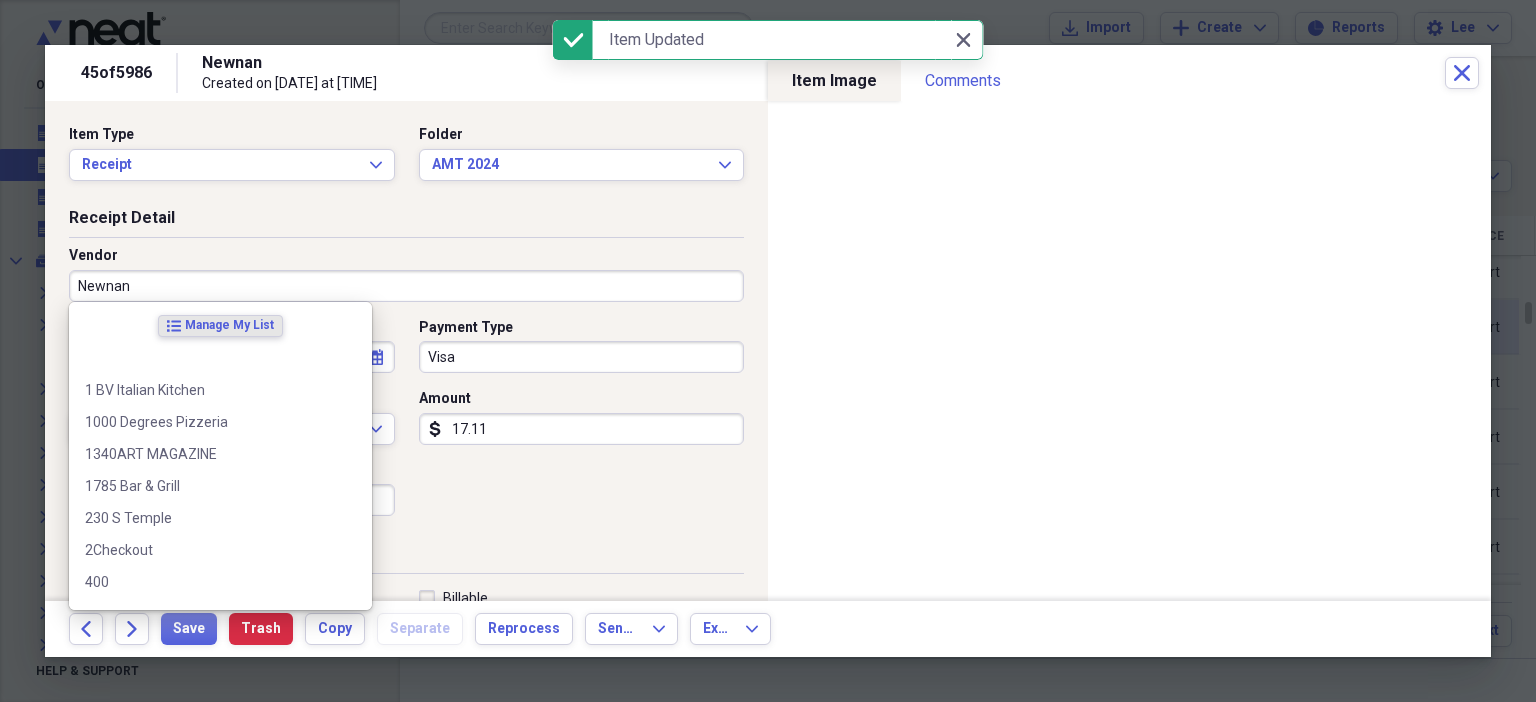 click on "Newnan" at bounding box center [406, 286] 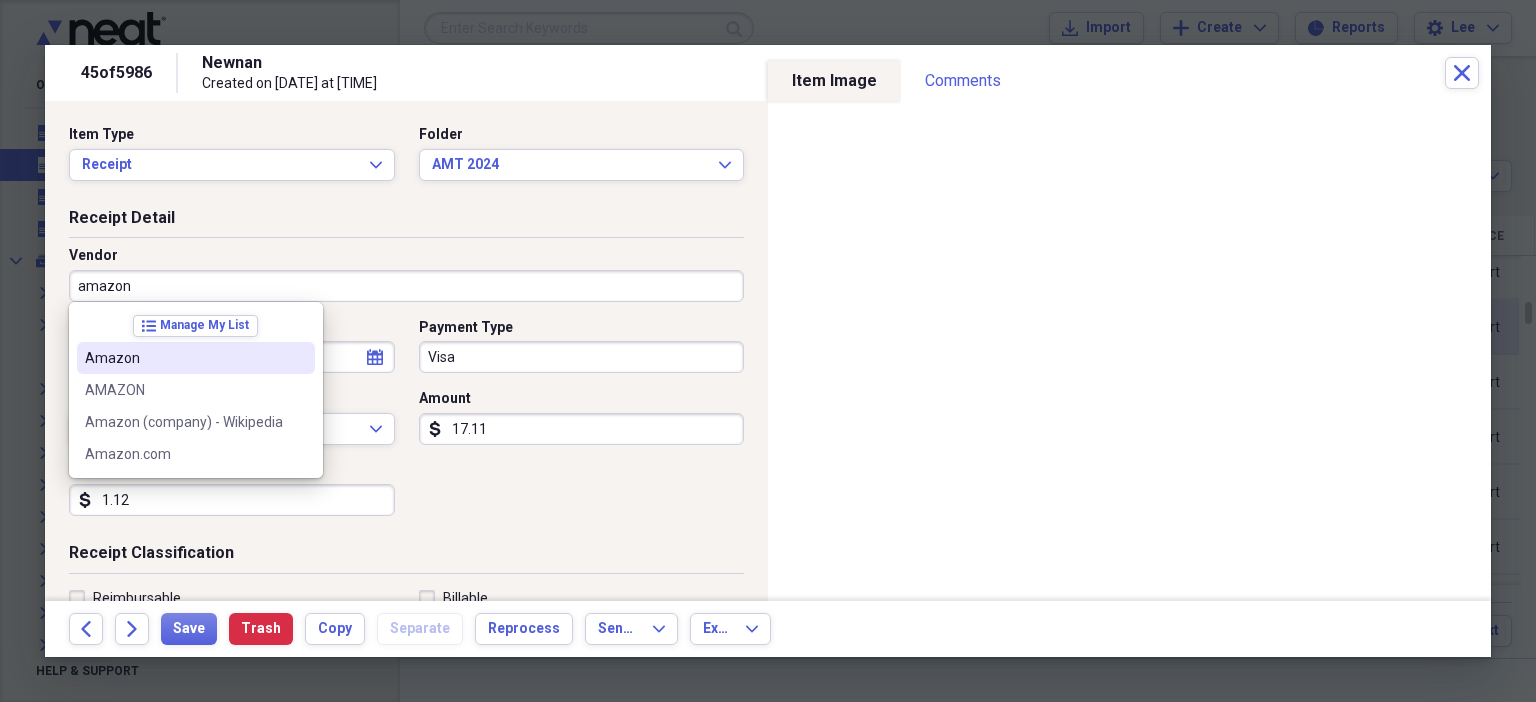 click on "Amazon" at bounding box center (184, 358) 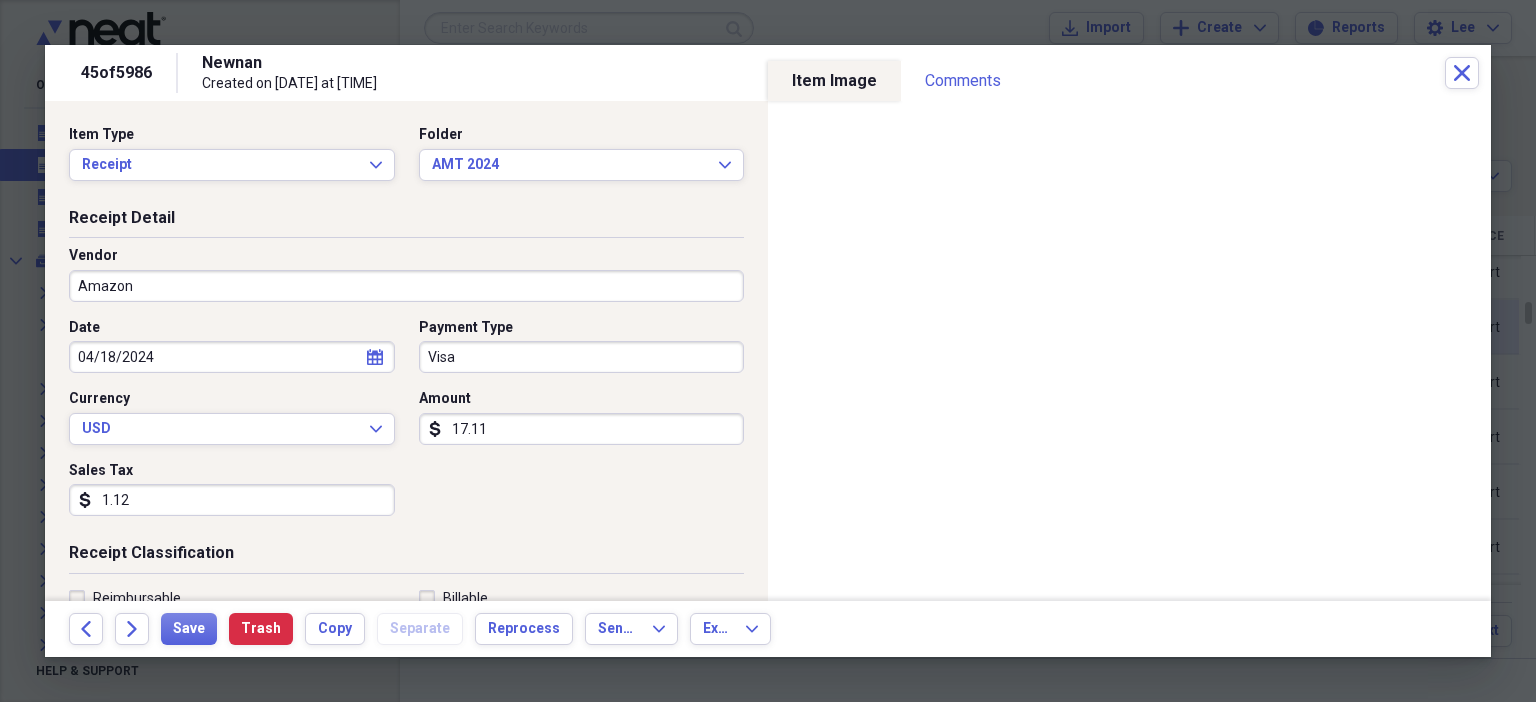click on "1.12" at bounding box center [232, 500] 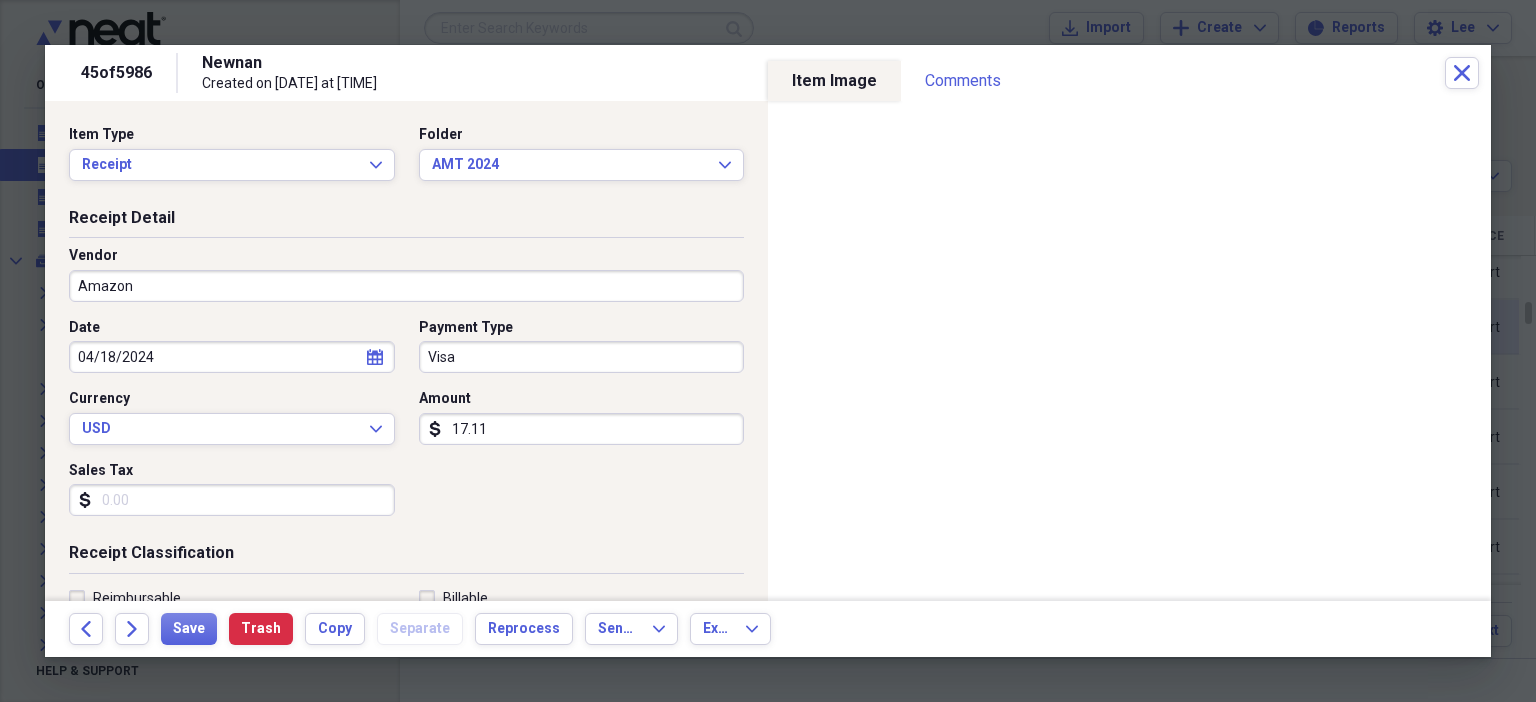 click on "Date [DATE] calendar Calendar Payment Type Visa Currency USD Expand Amount dollar-sign [PRICE] Sales Tax dollar-sign" at bounding box center (406, 375) 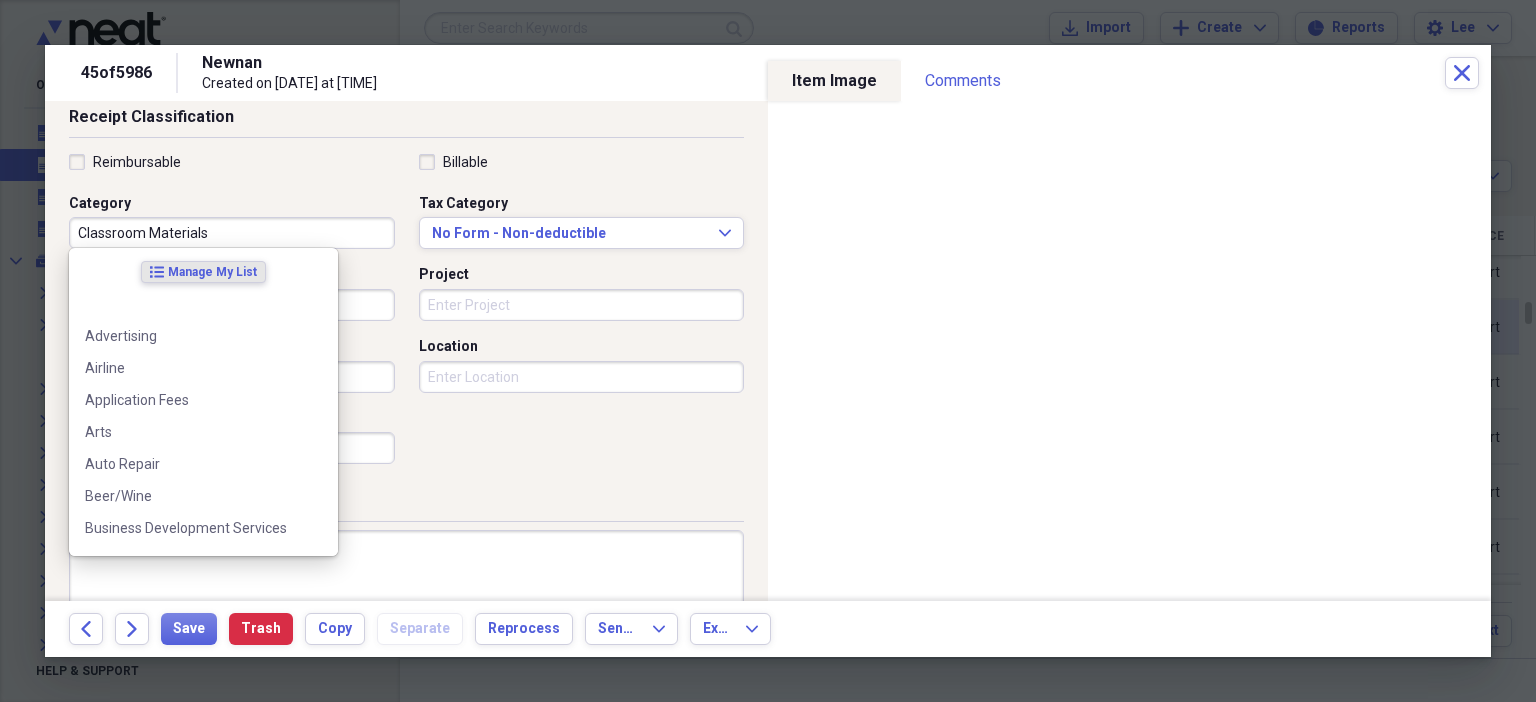 click on "Classroom Materials" at bounding box center [232, 233] 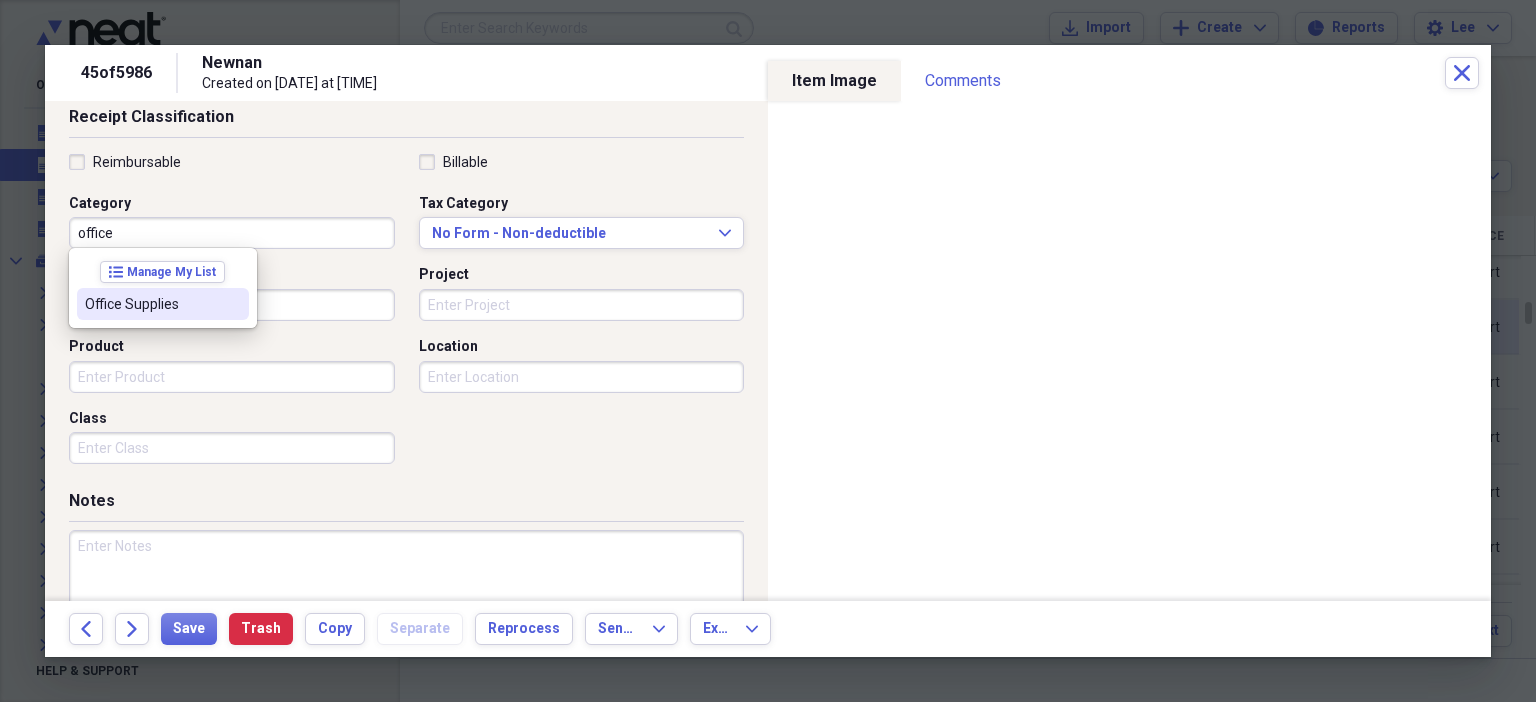click at bounding box center [233, 304] 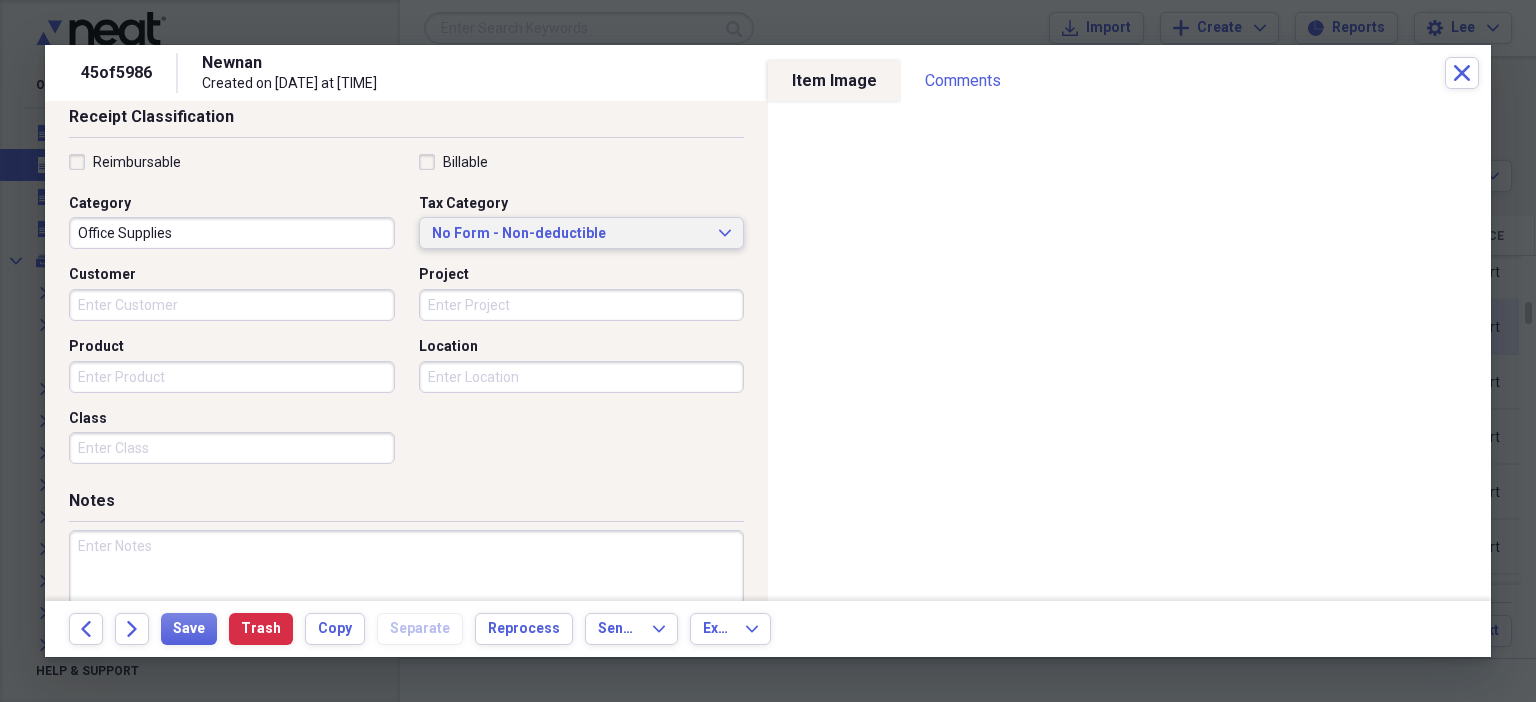 click on "No Form - Non-deductible" at bounding box center (570, 234) 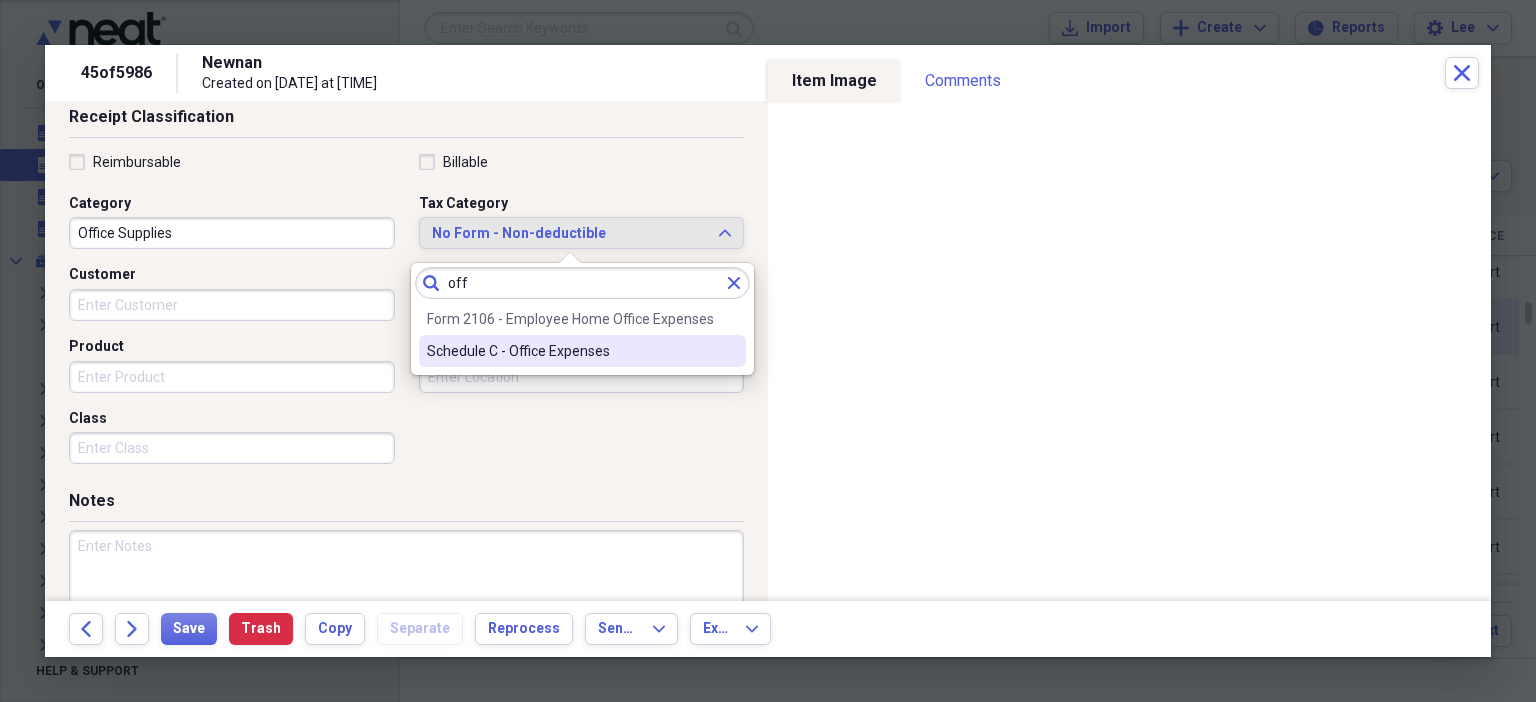 click on "Schedule C - Office Expenses" at bounding box center (582, 351) 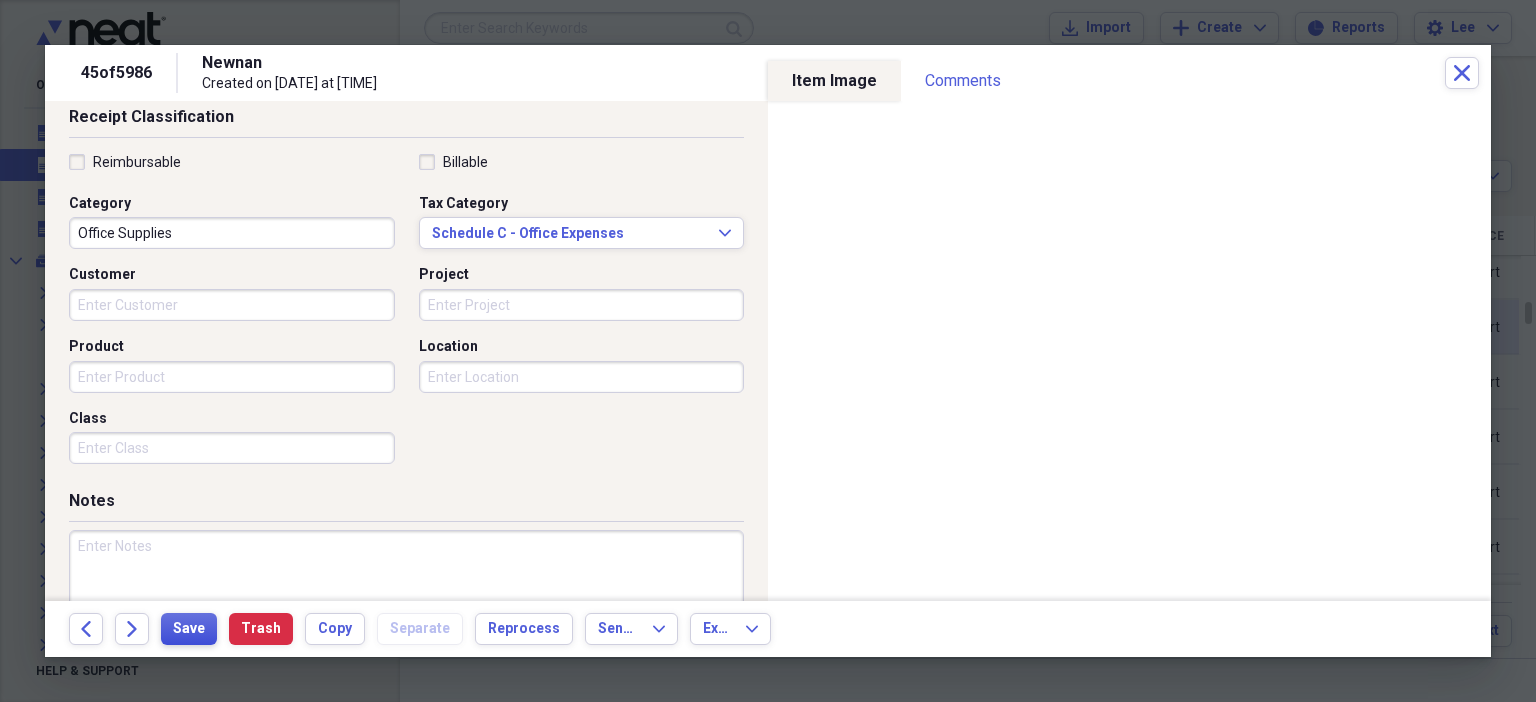 click on "Save" at bounding box center (189, 629) 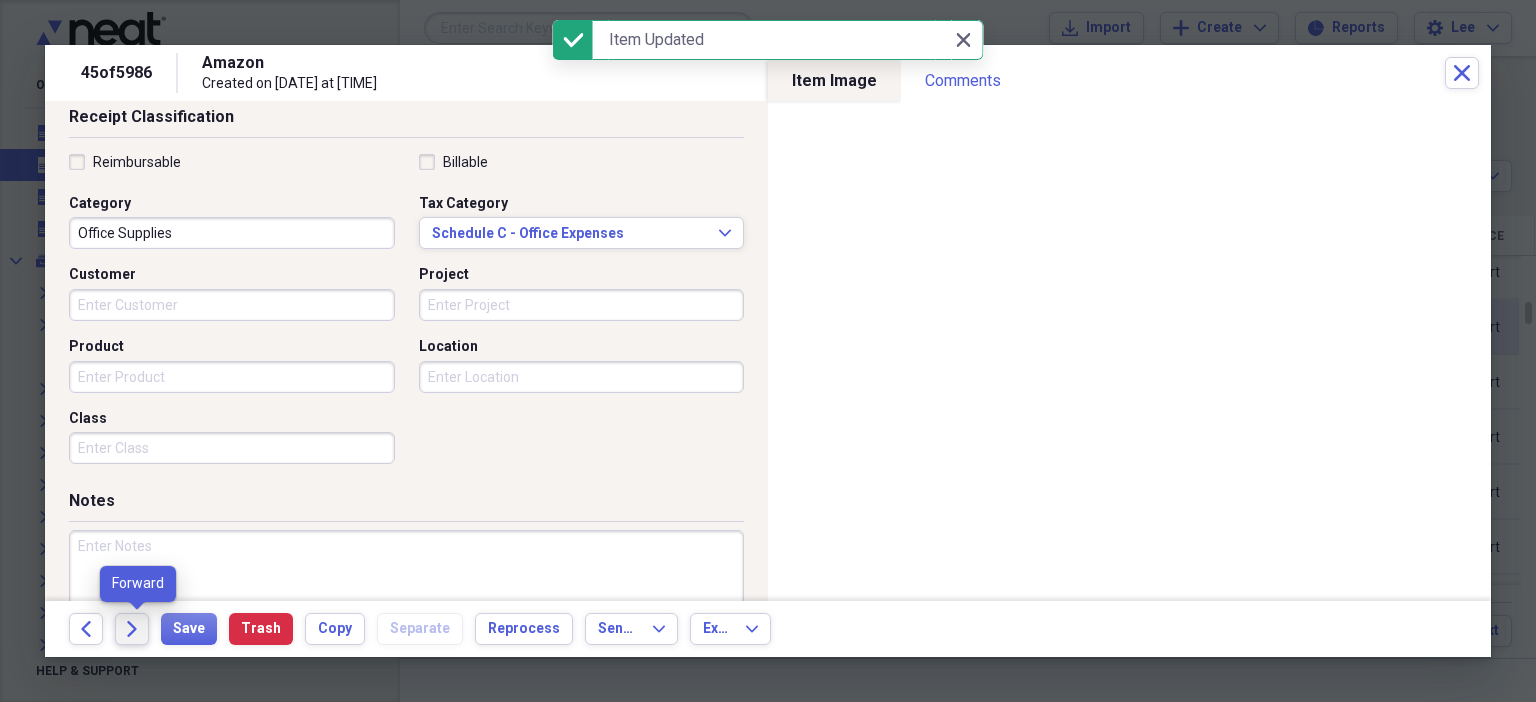 click 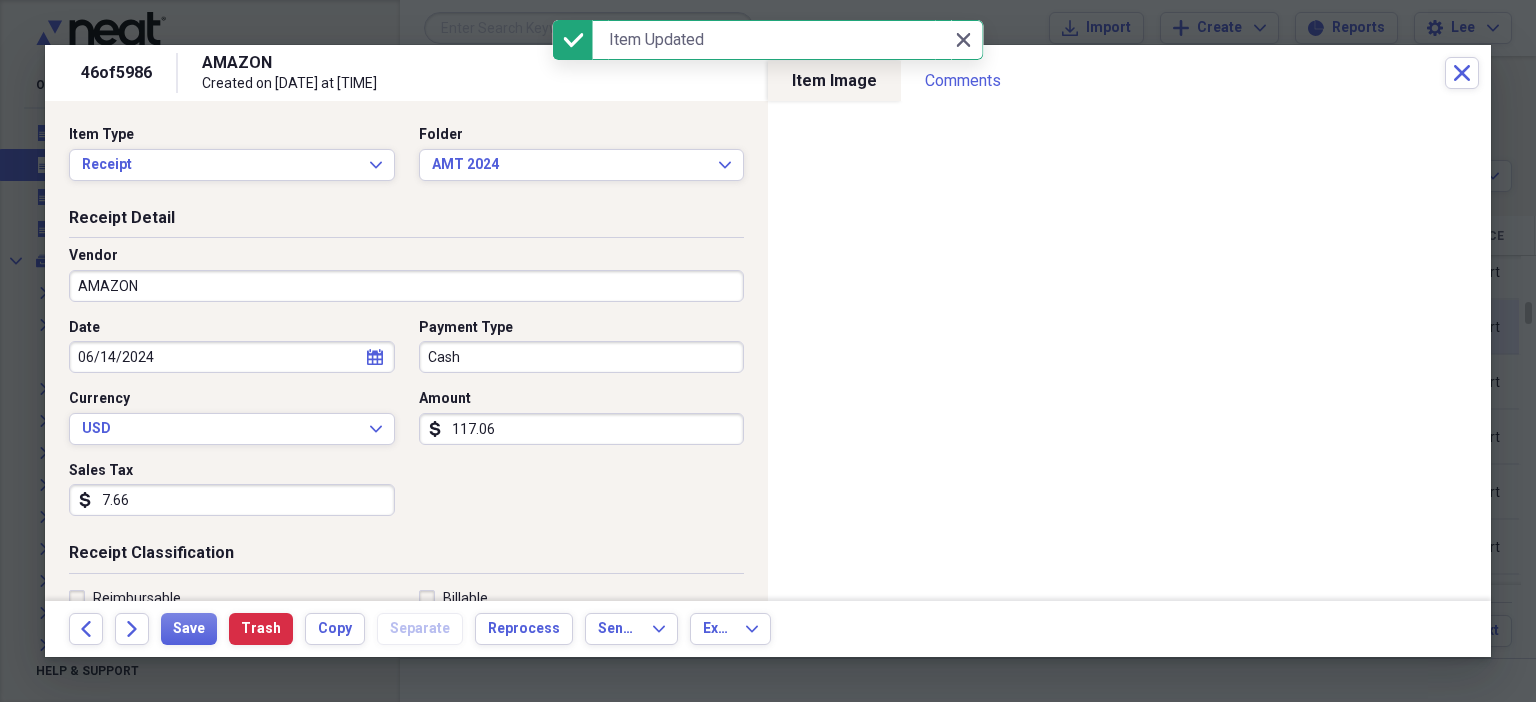 click on "7.66" at bounding box center [232, 500] 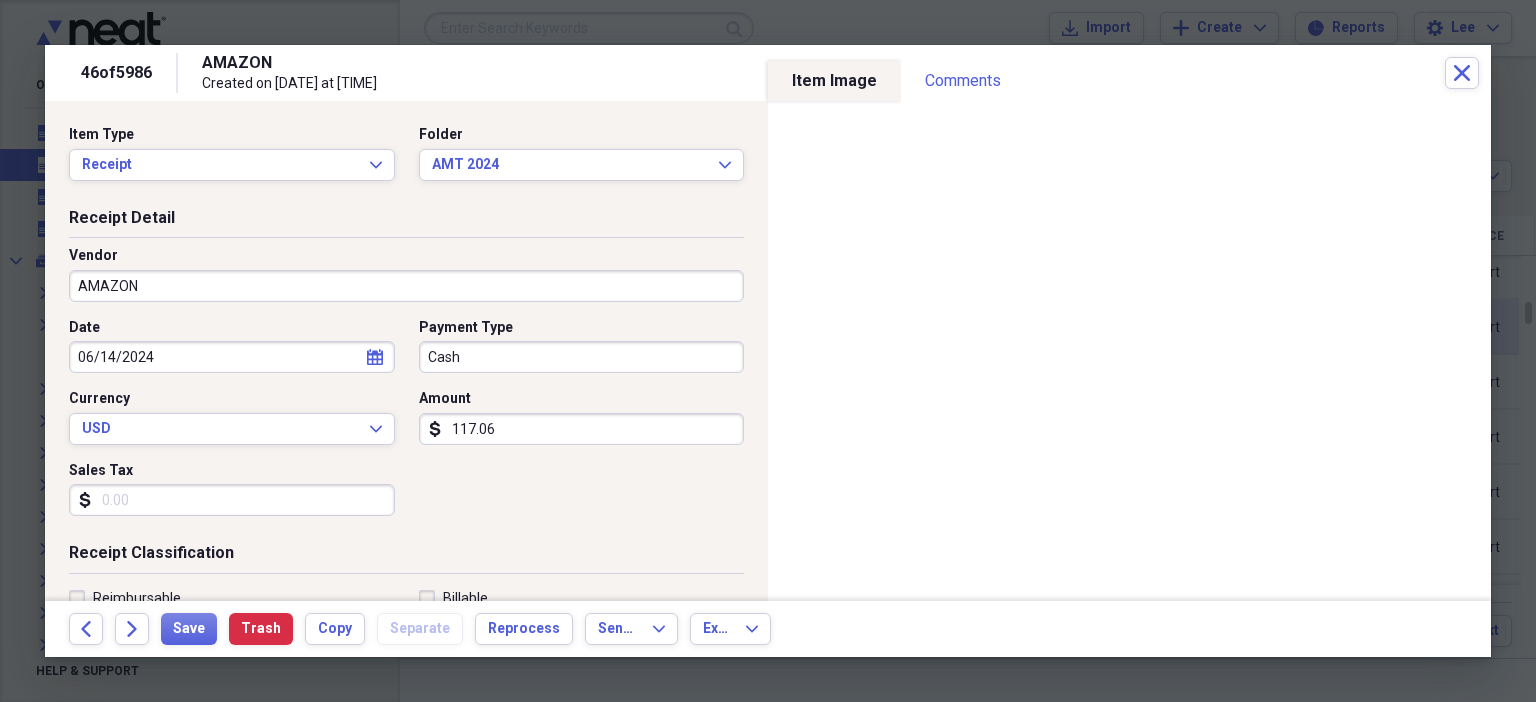 scroll, scrollTop: 436, scrollLeft: 0, axis: vertical 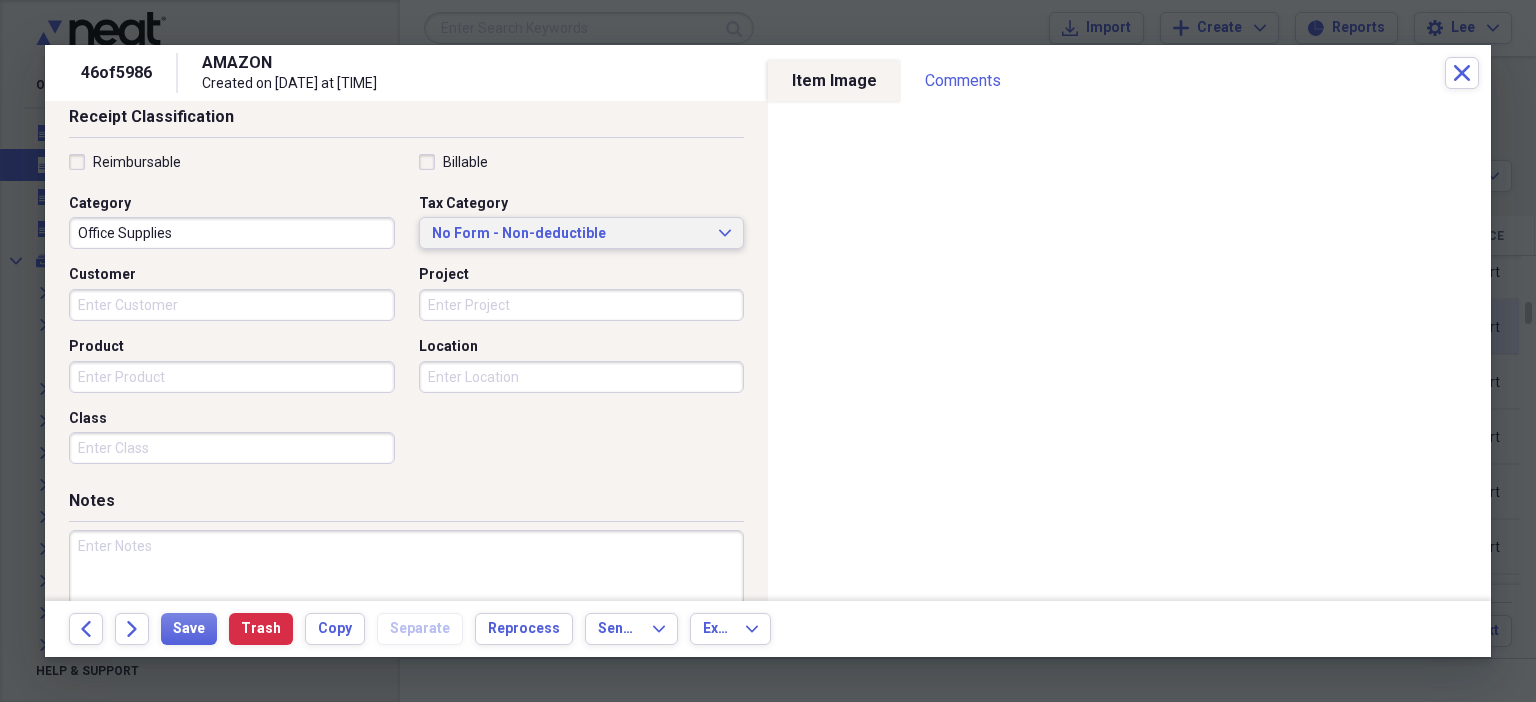 click on "No Form - Non-deductible Expand" at bounding box center [582, 233] 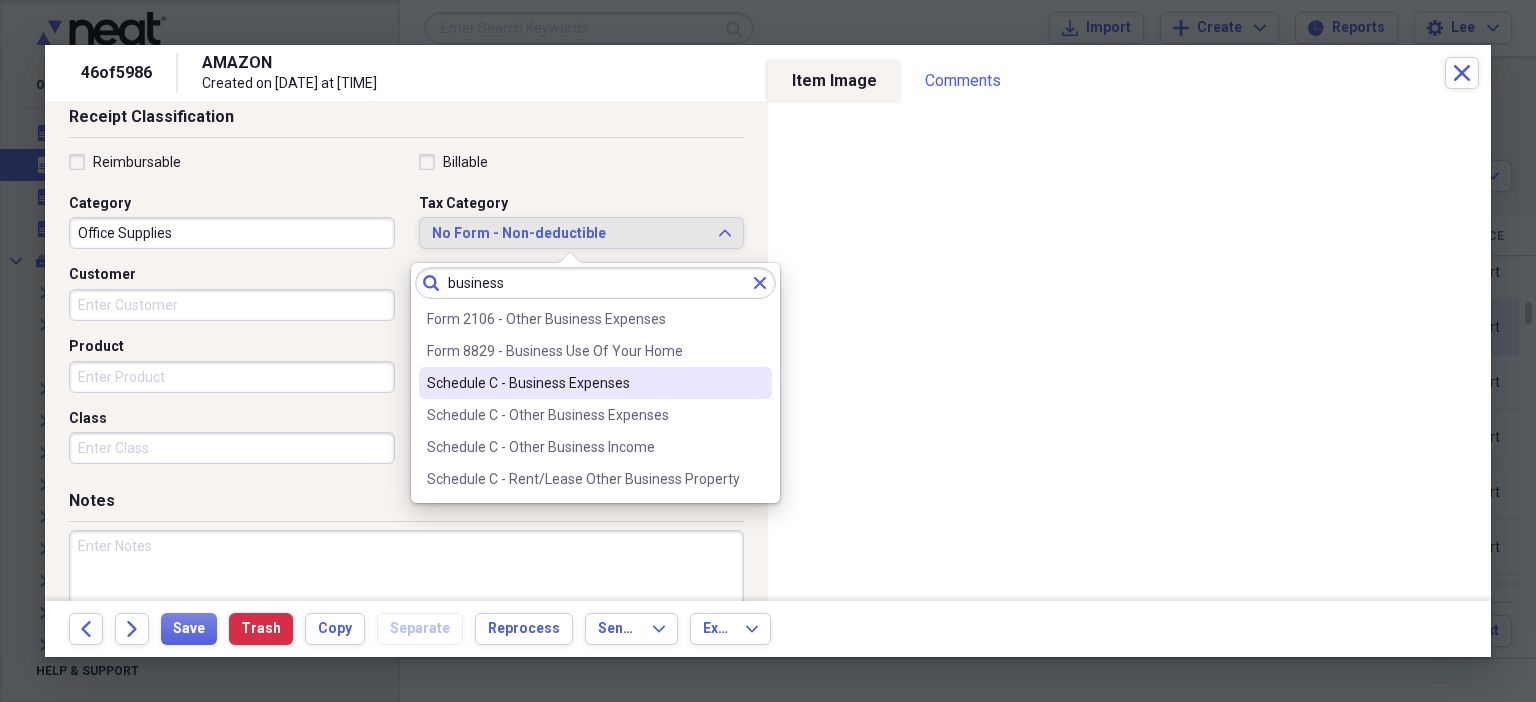 click on "Schedule C - Business Expenses" at bounding box center (583, 383) 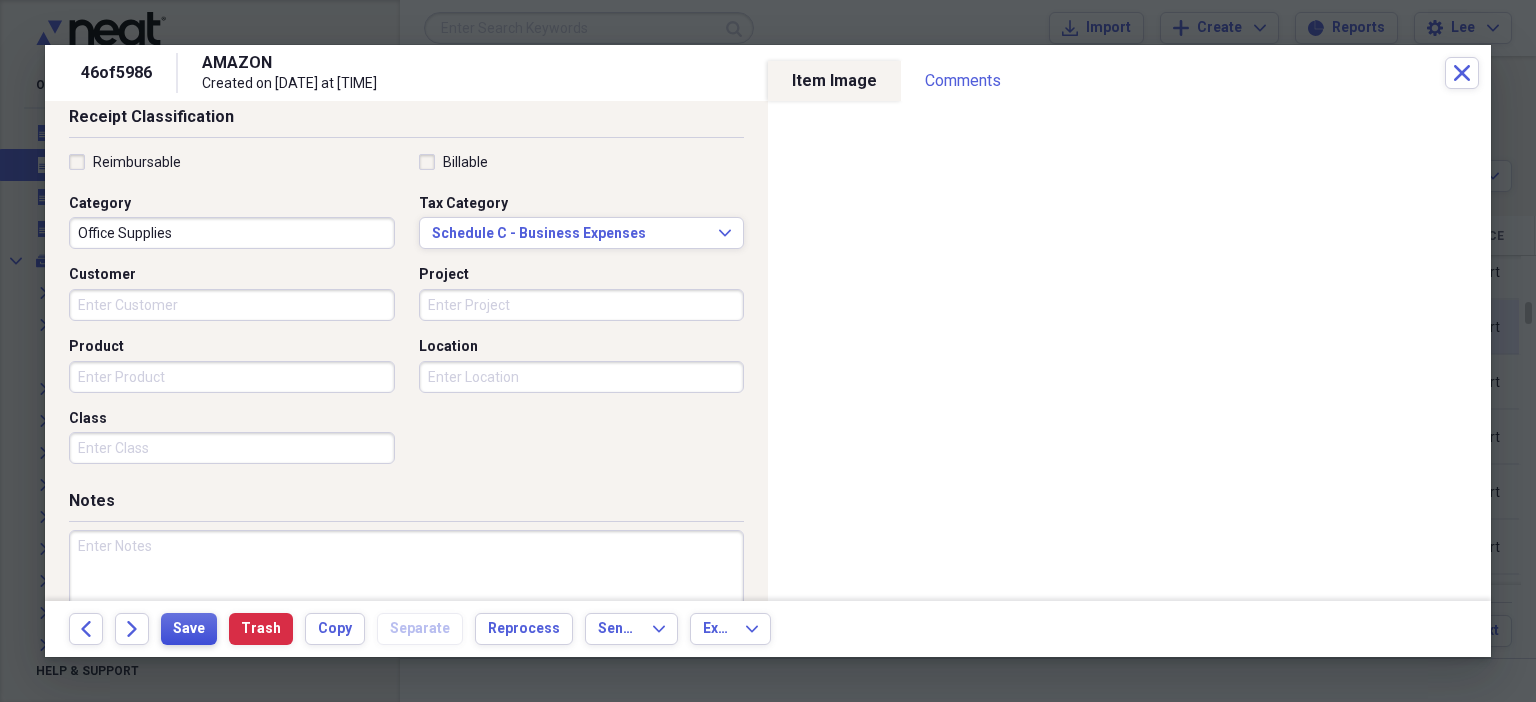 click on "Save" at bounding box center (189, 629) 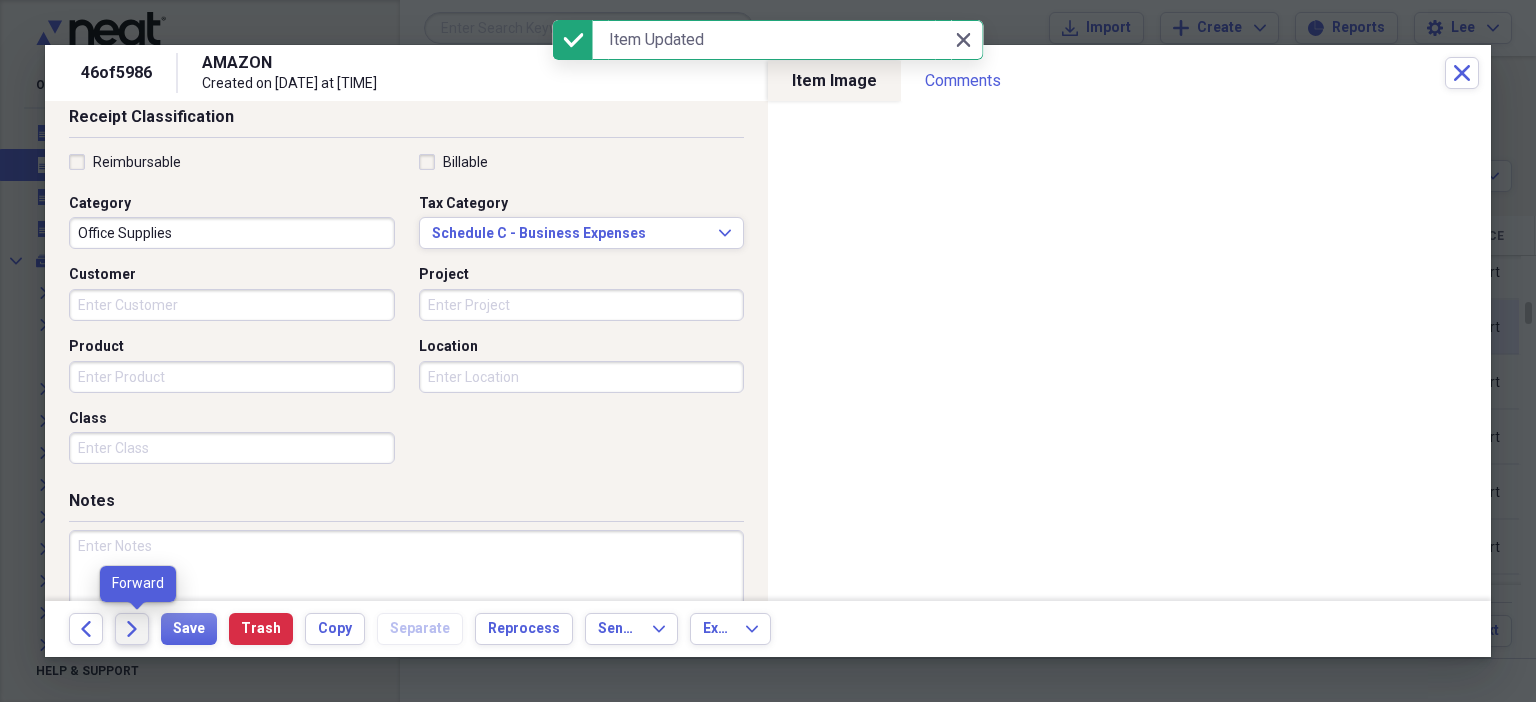 click on "Forward" 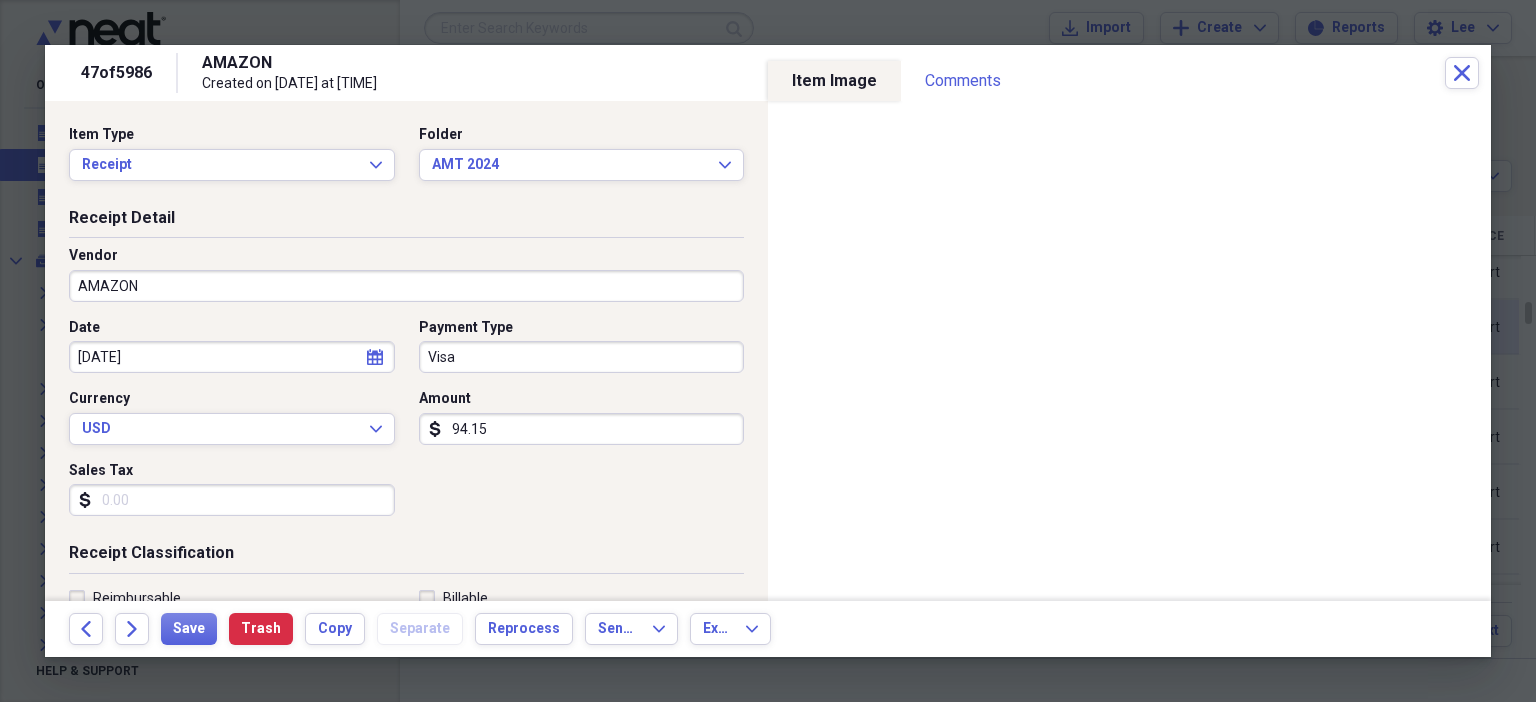 scroll, scrollTop: 436, scrollLeft: 0, axis: vertical 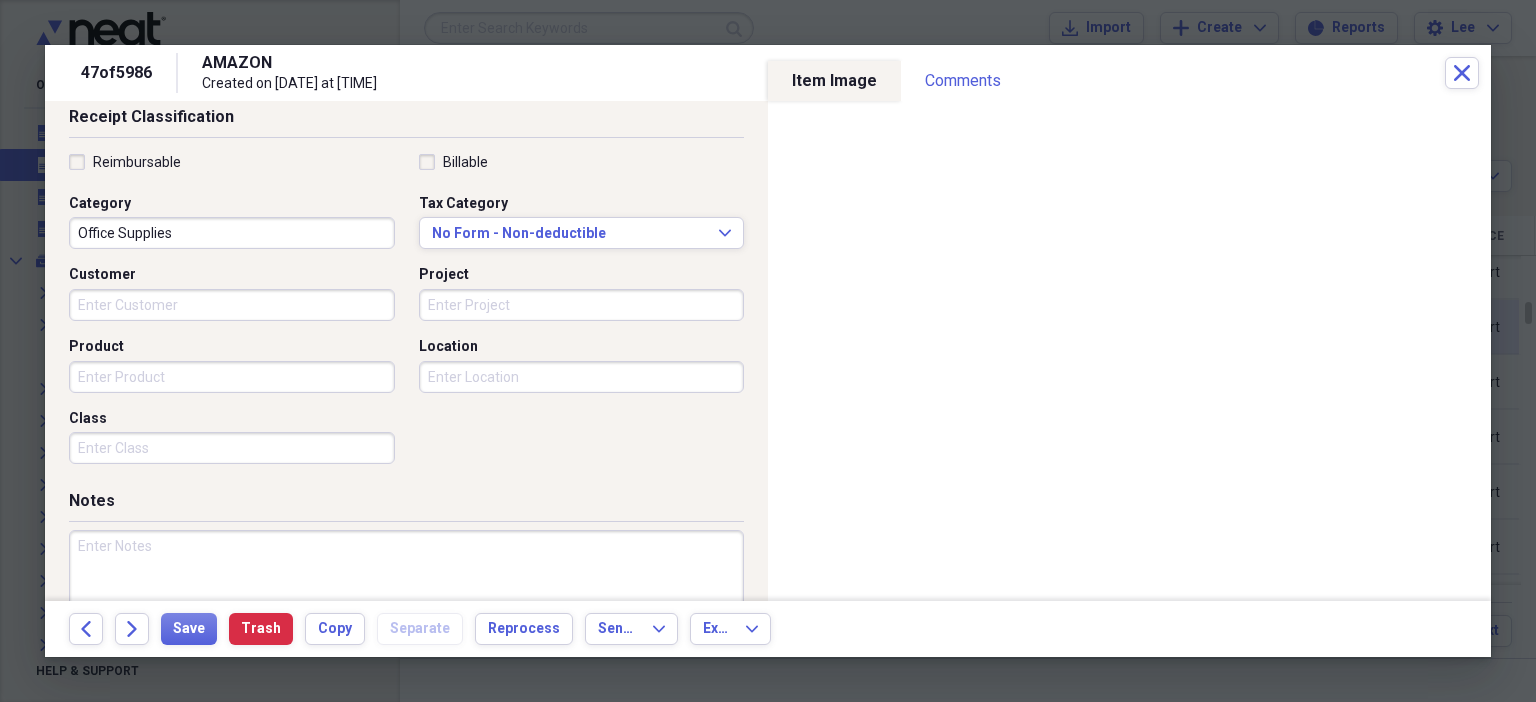 click on "Office Supplies" at bounding box center [232, 233] 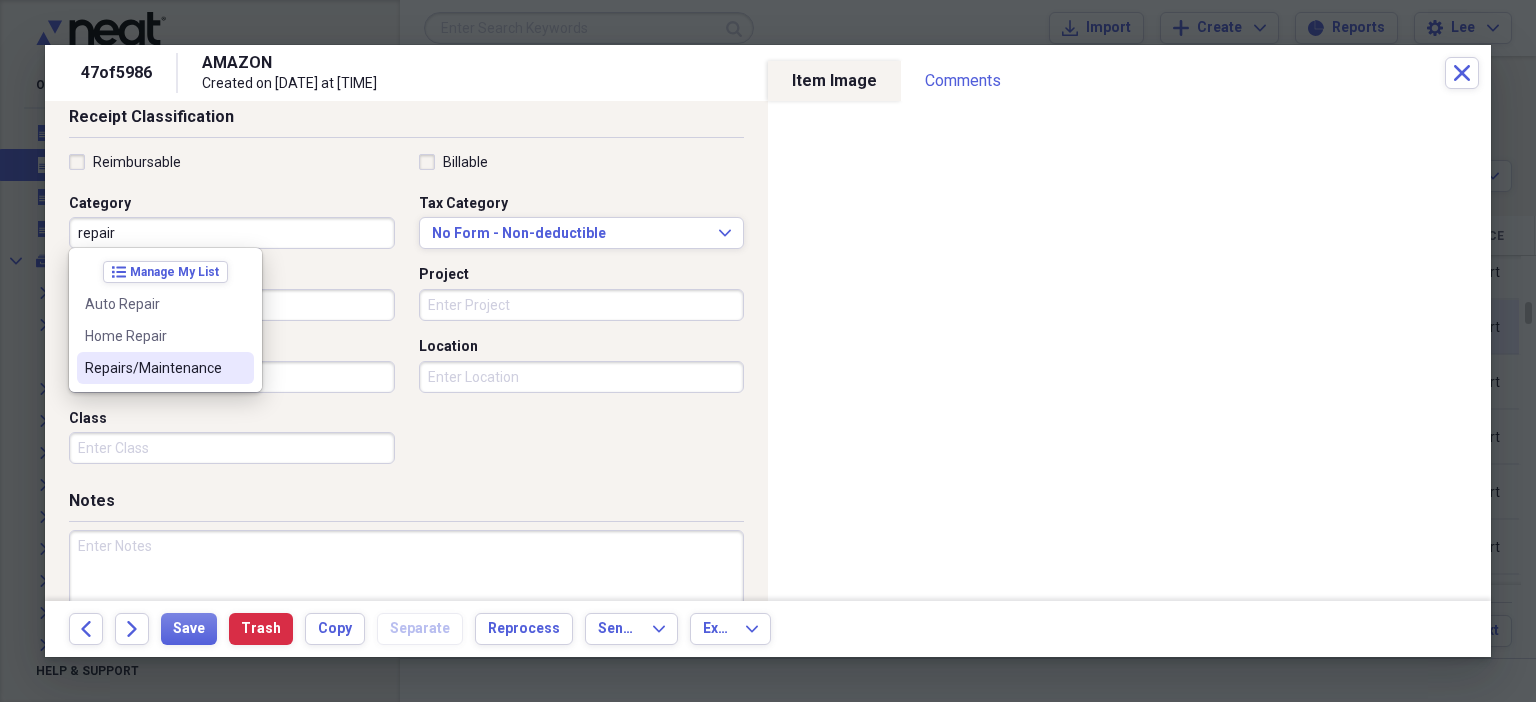 click on "Repairs/Maintenance" at bounding box center (165, 368) 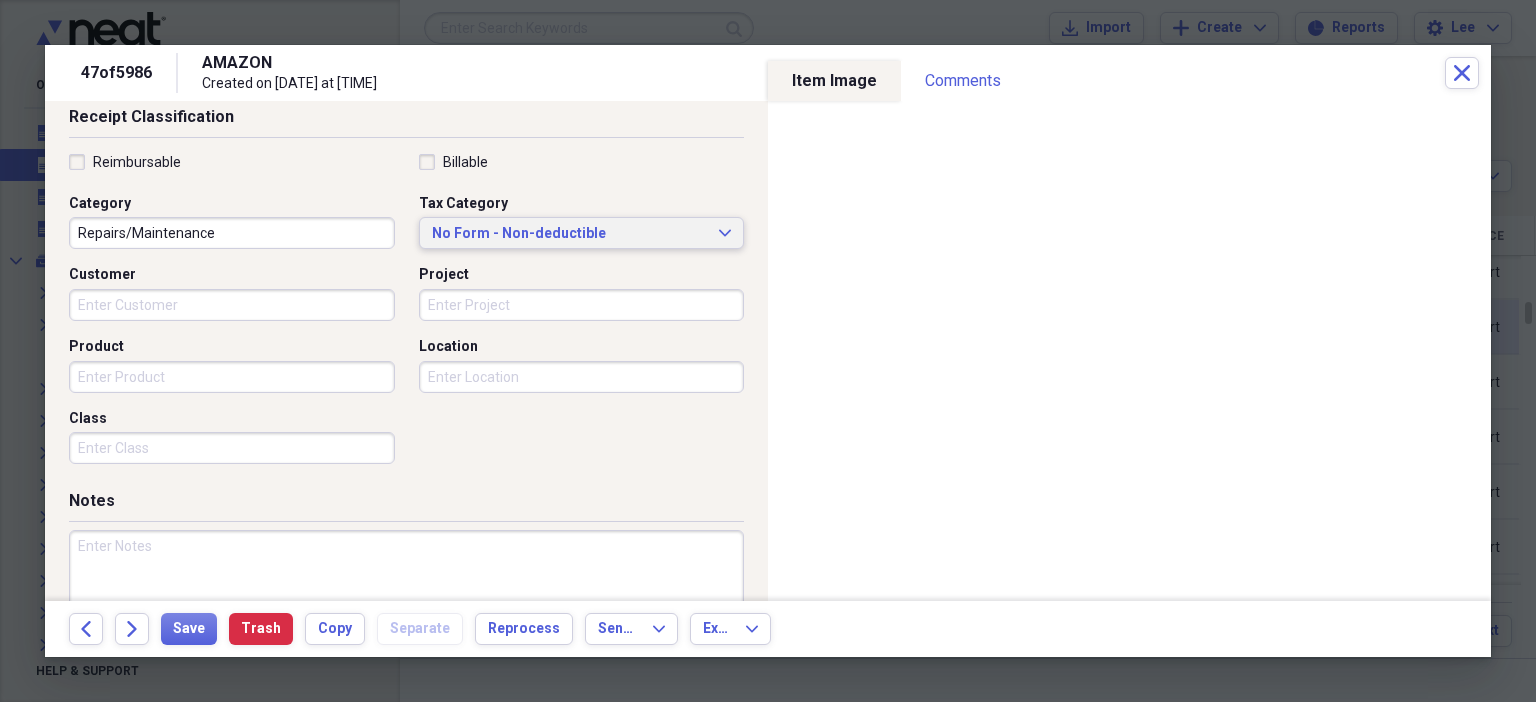 click on "No Form - Non-deductible" at bounding box center (570, 234) 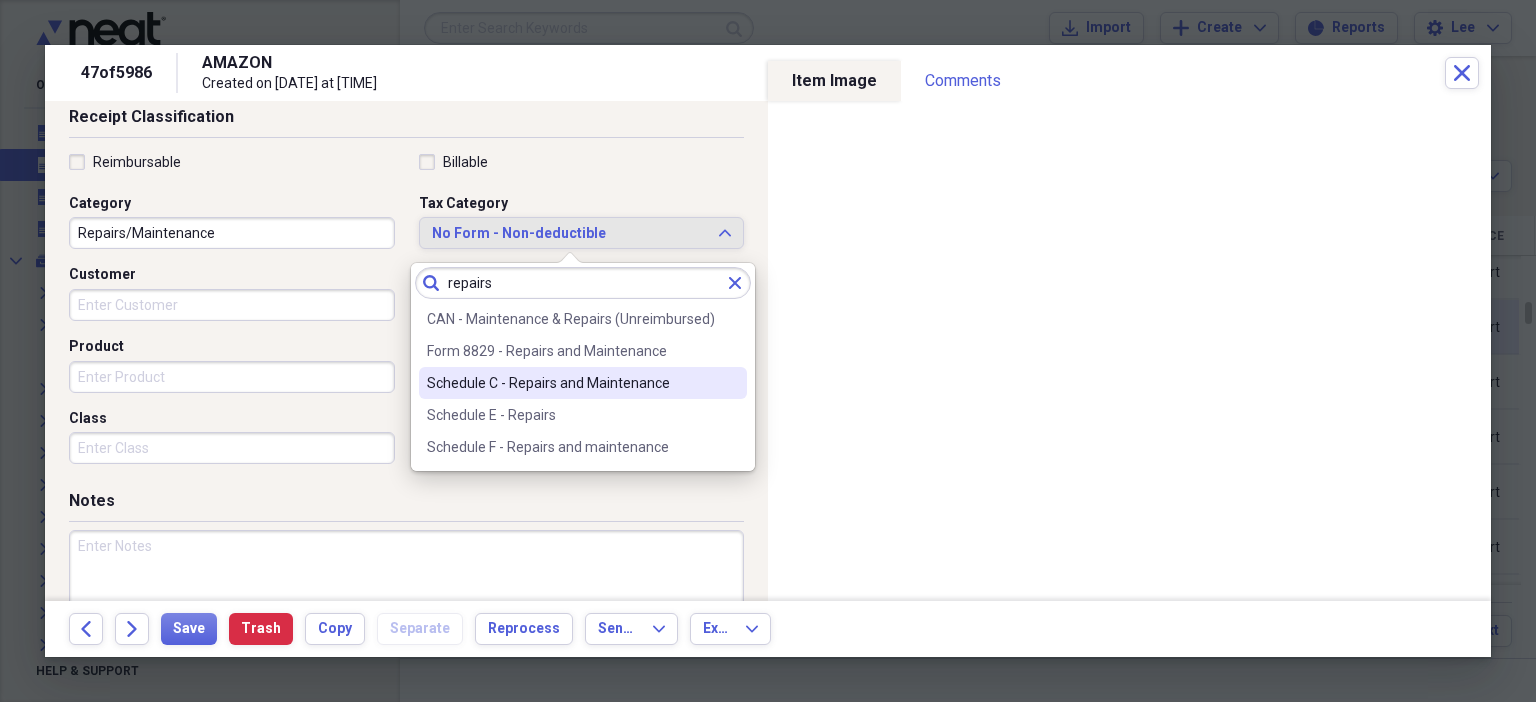 click on "Schedule C - Repairs and Maintenance" at bounding box center (571, 383) 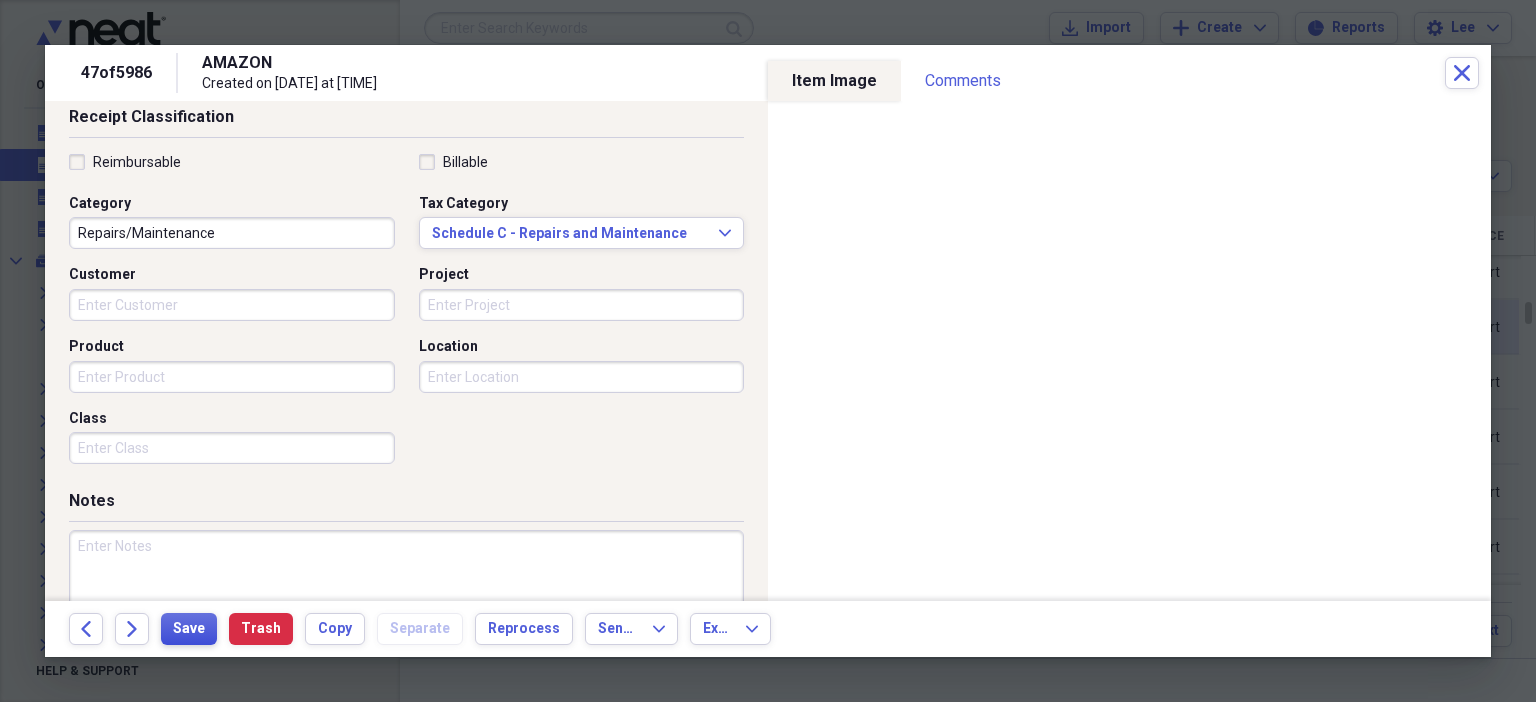 click on "Save" at bounding box center (189, 629) 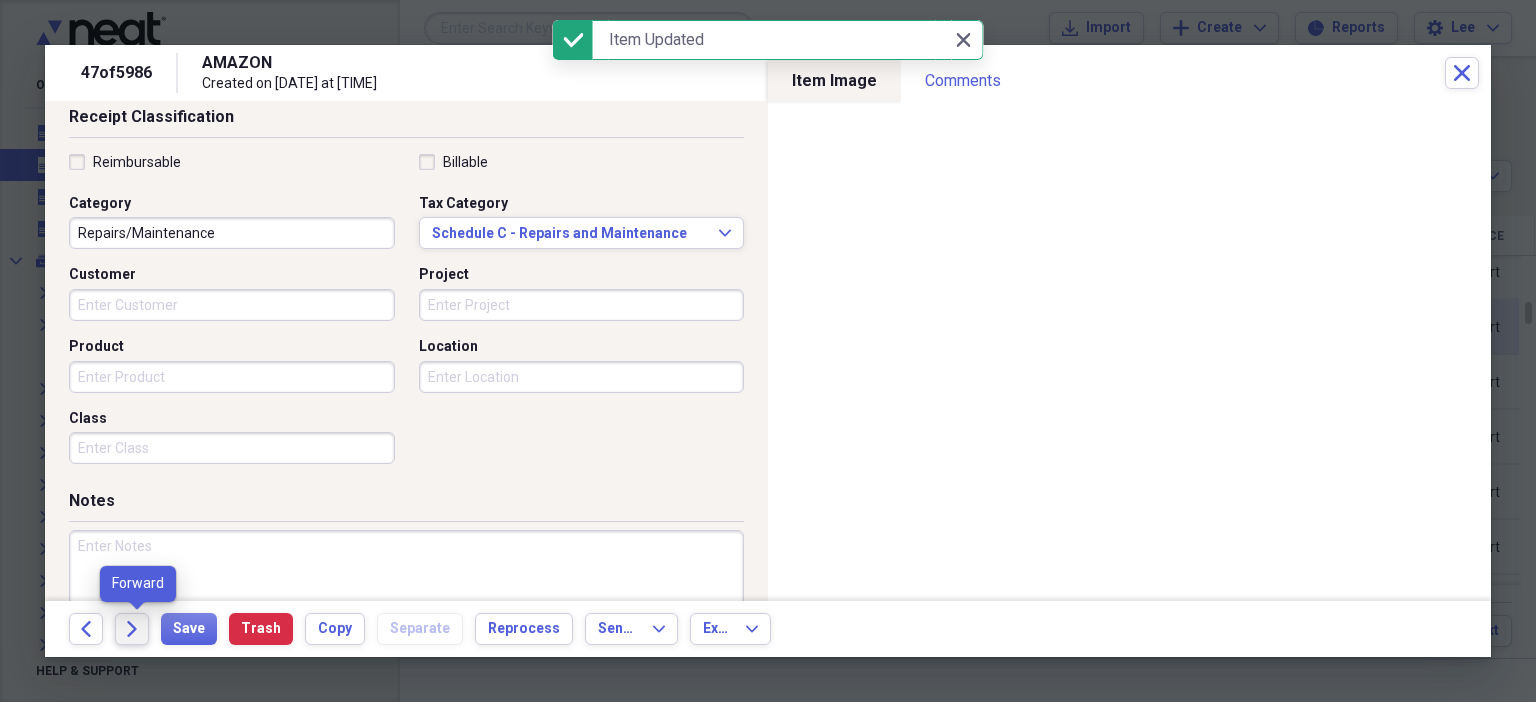 click on "Forward" 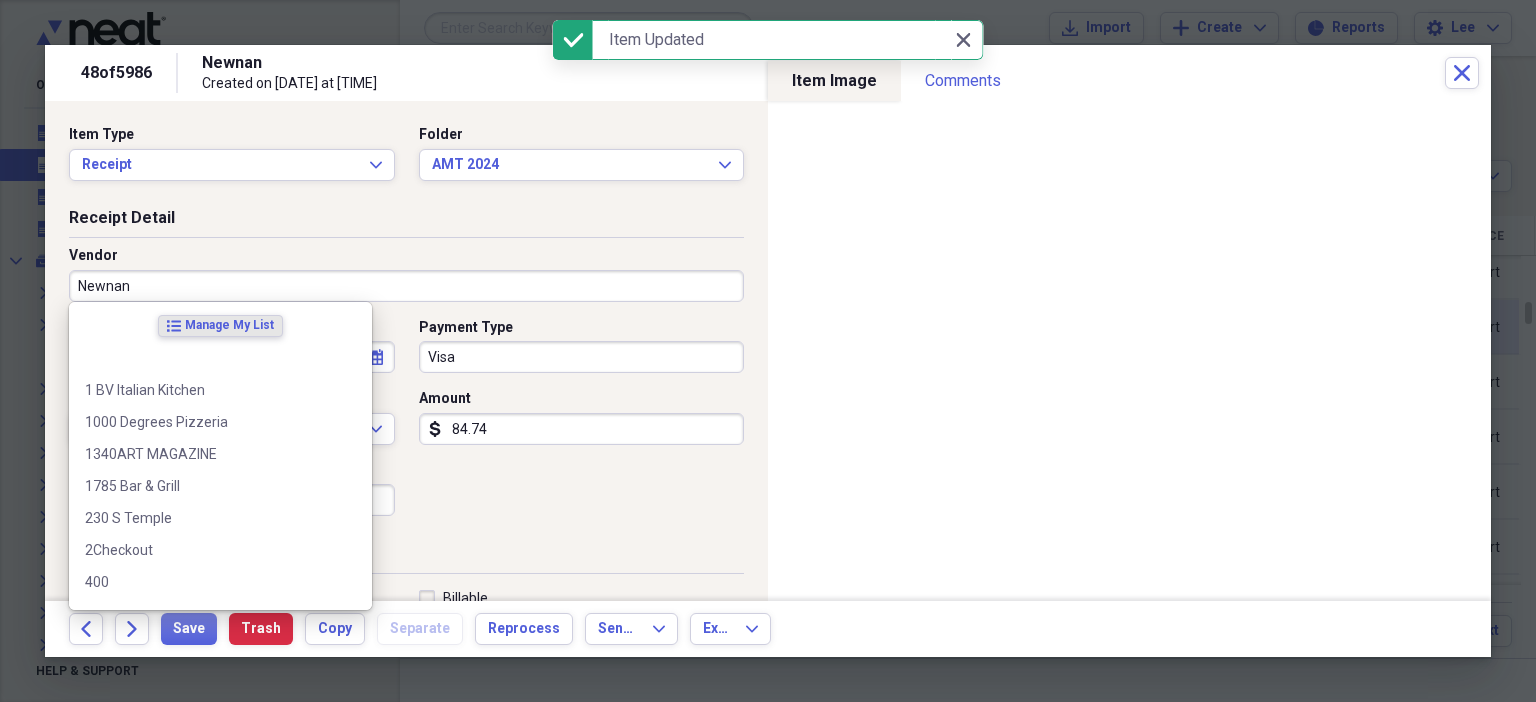 click on "Newnan" at bounding box center [406, 286] 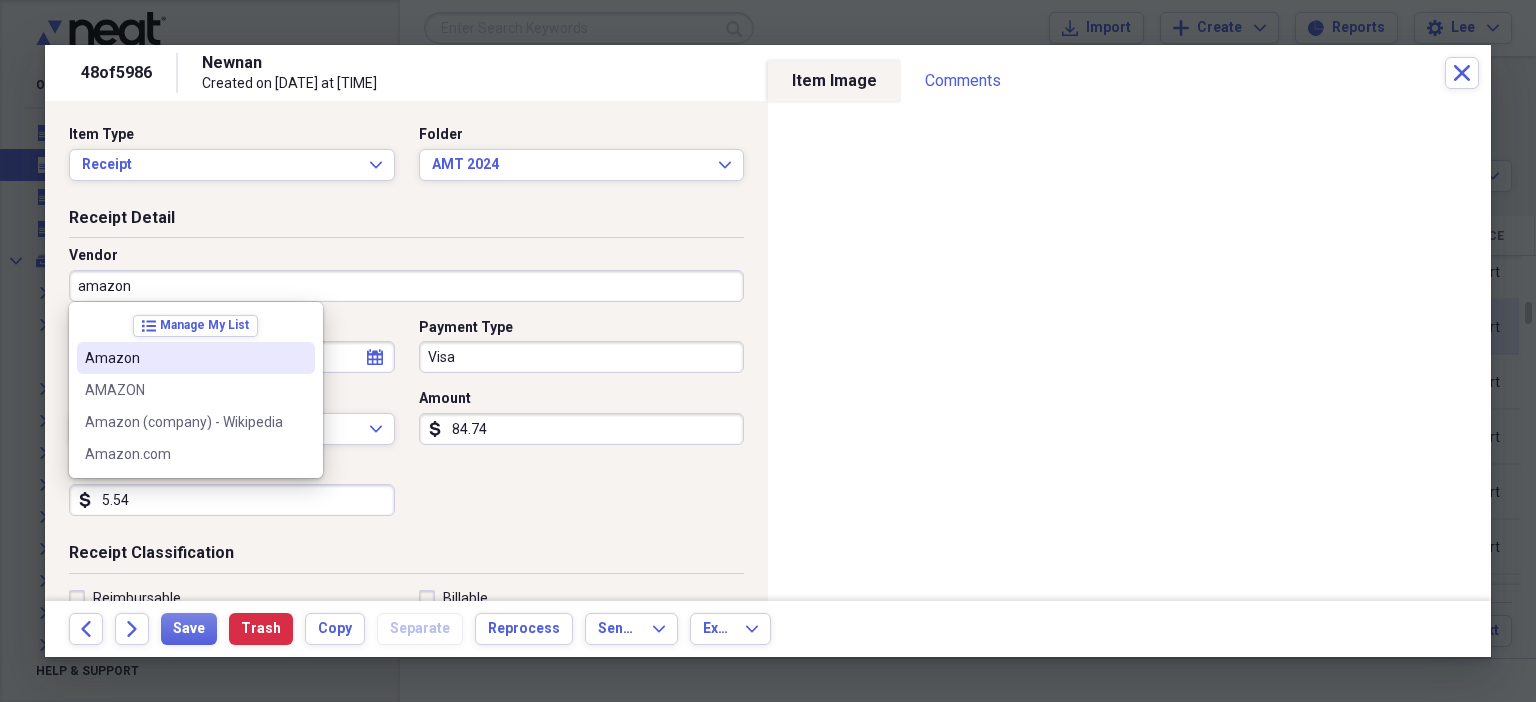 click on "Amazon" at bounding box center [196, 358] 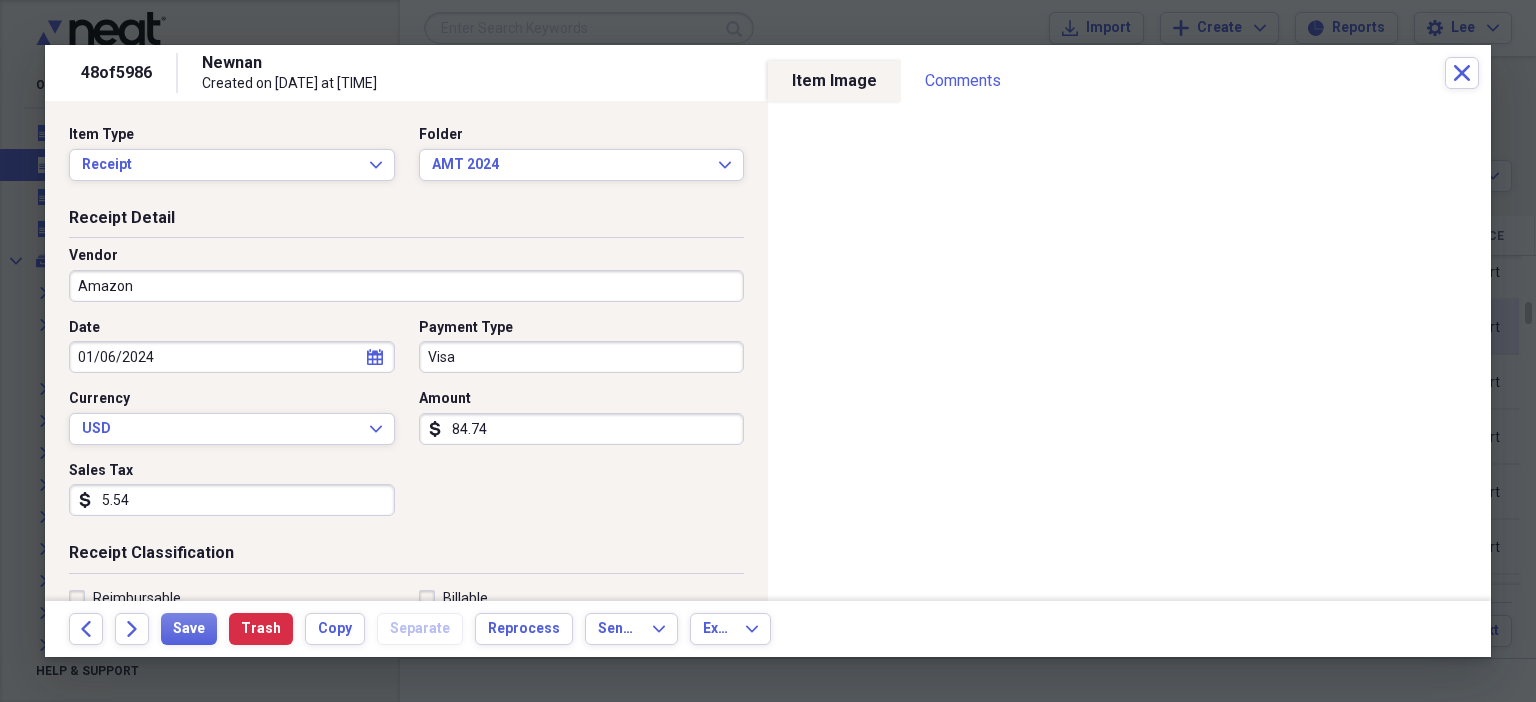 click on "5.54" at bounding box center (232, 500) 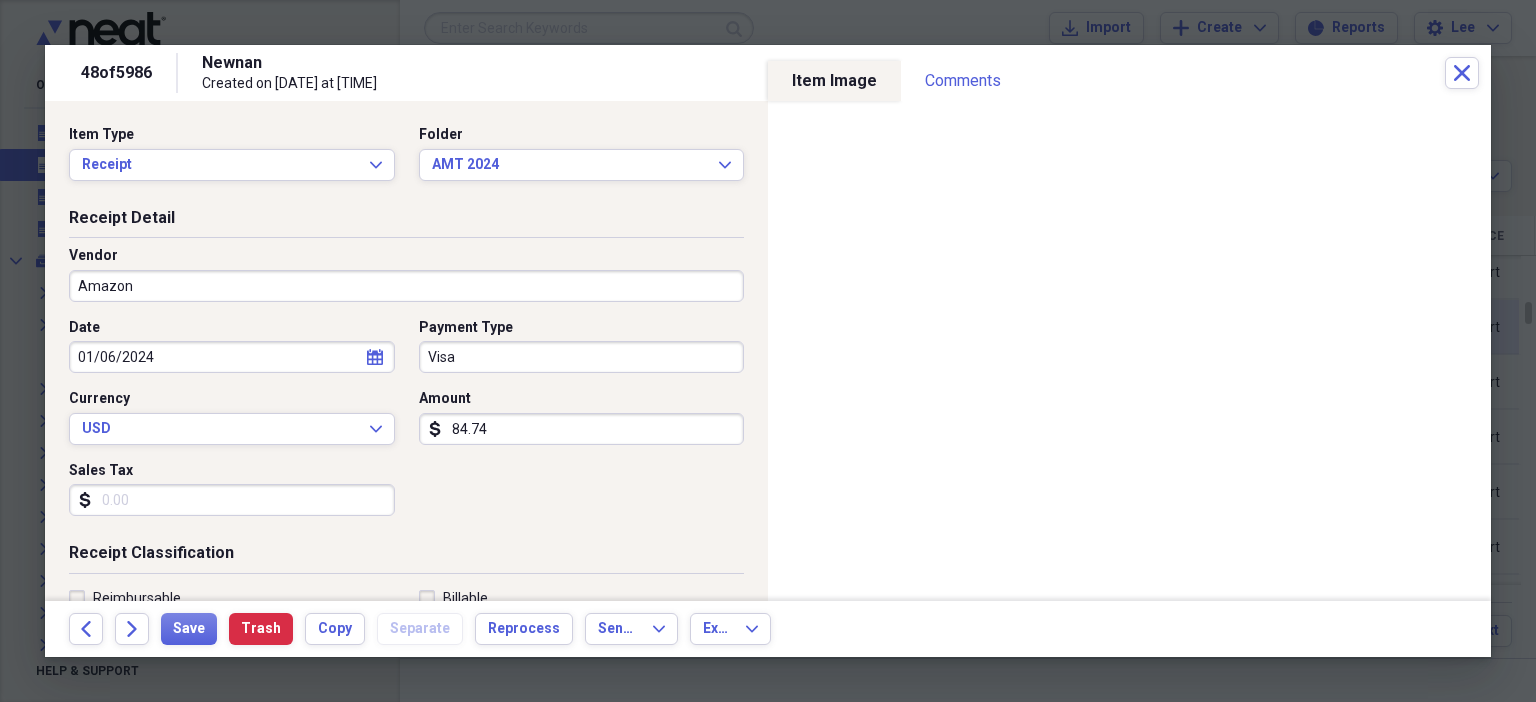 scroll, scrollTop: 436, scrollLeft: 0, axis: vertical 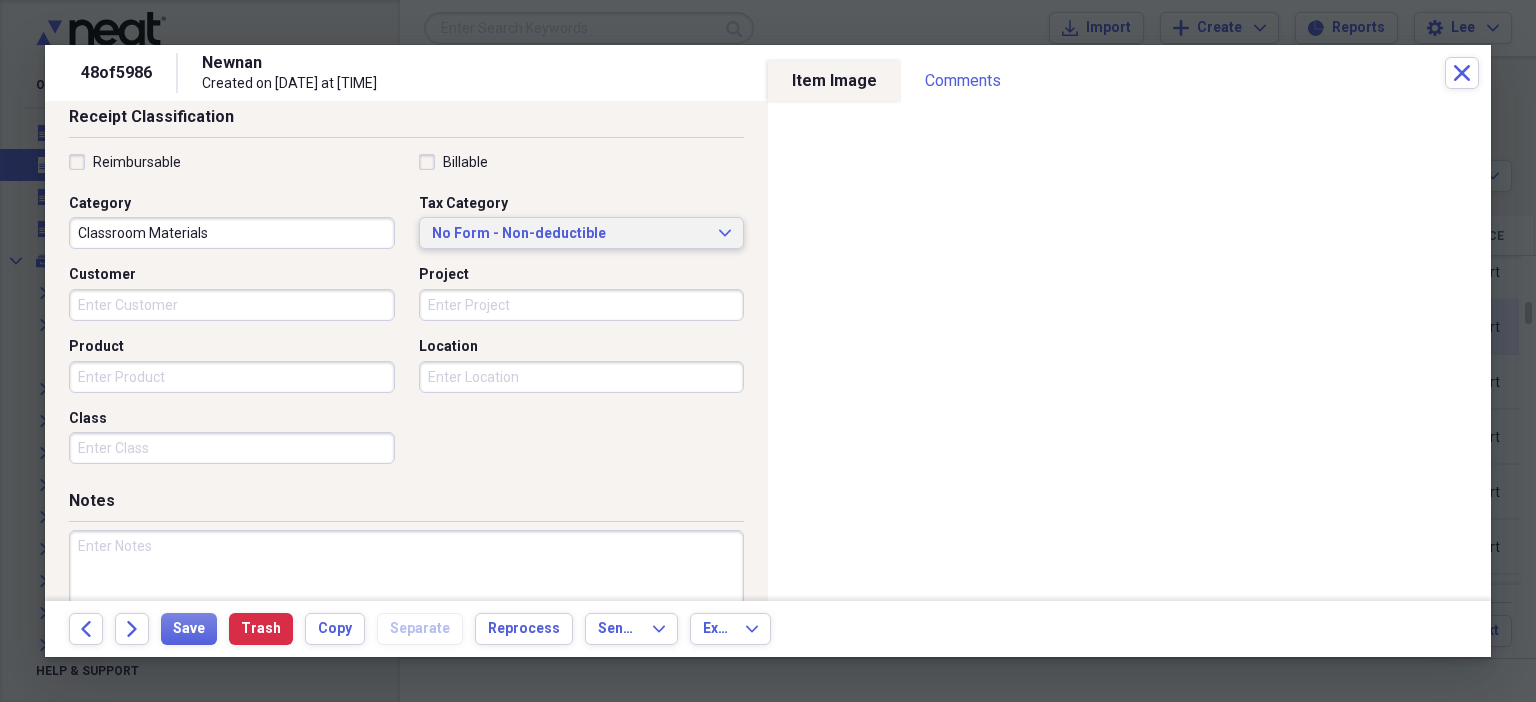 click on "No Form - Non-deductible" at bounding box center (570, 234) 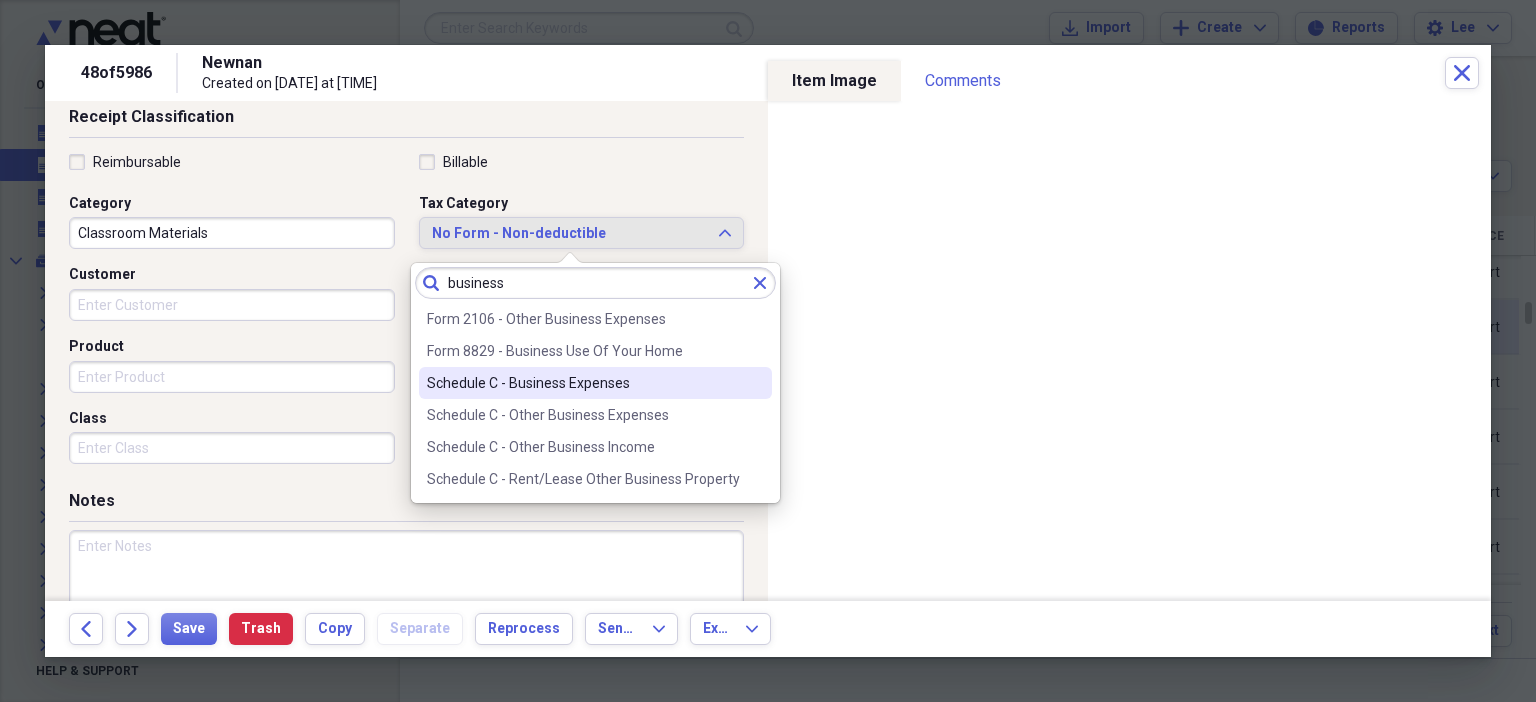 click on "Schedule C - Business Expenses" at bounding box center (583, 383) 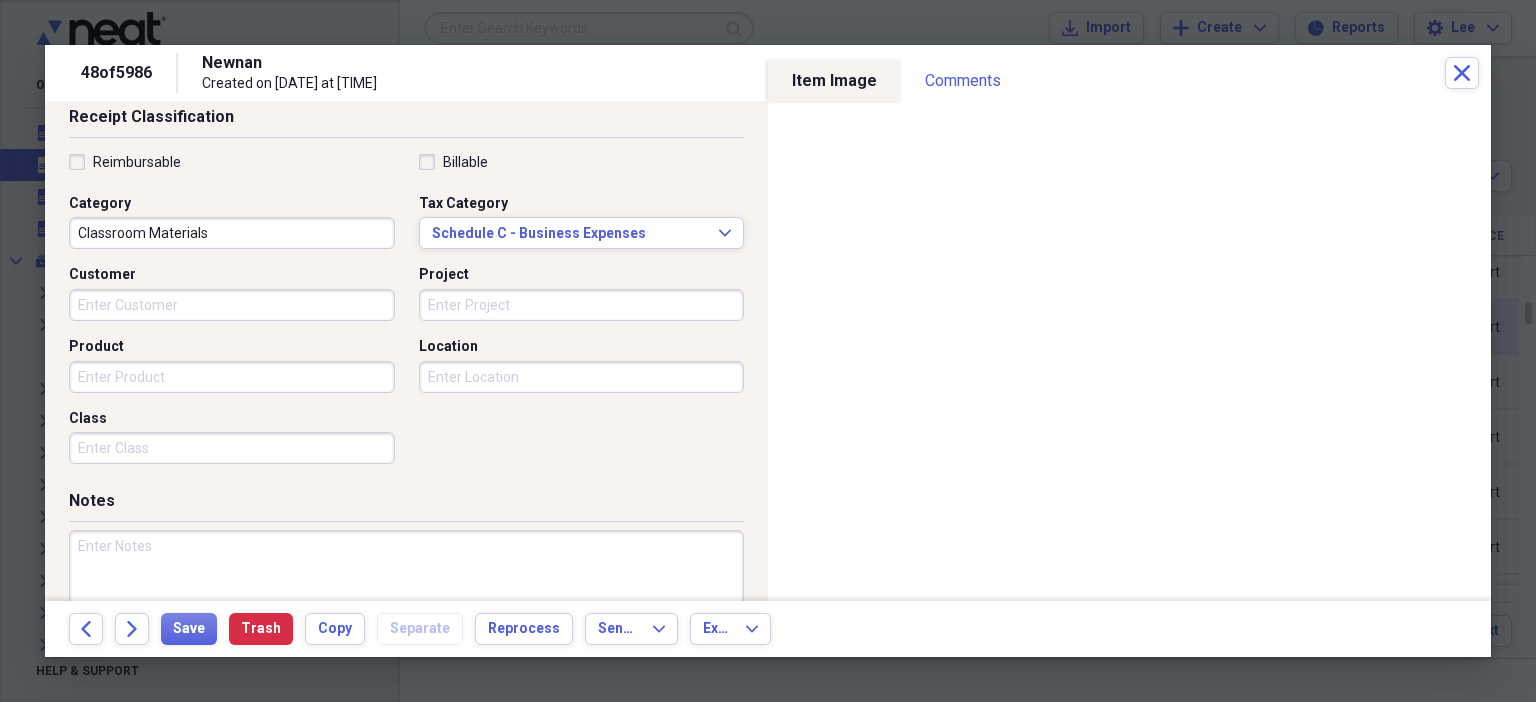 click at bounding box center (406, 595) 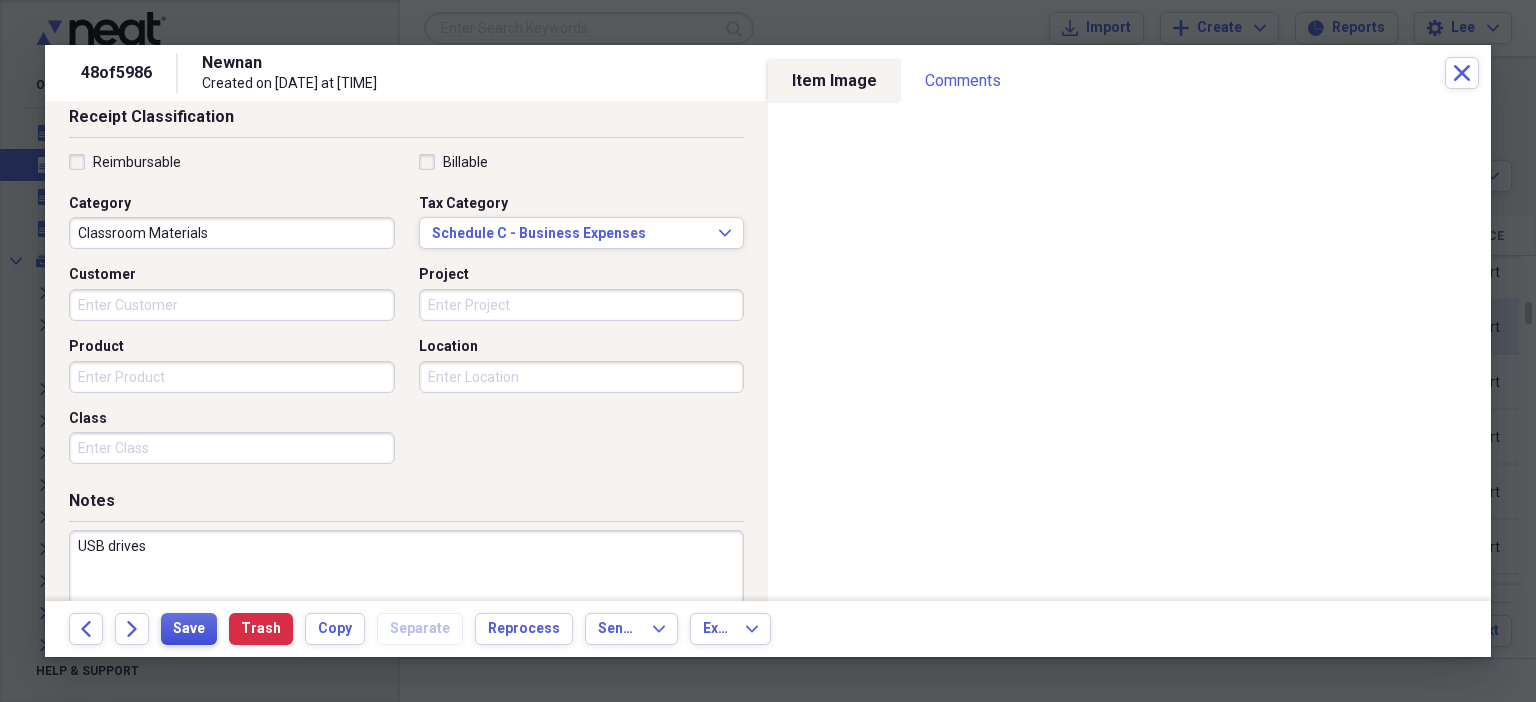 click on "Save" at bounding box center [189, 629] 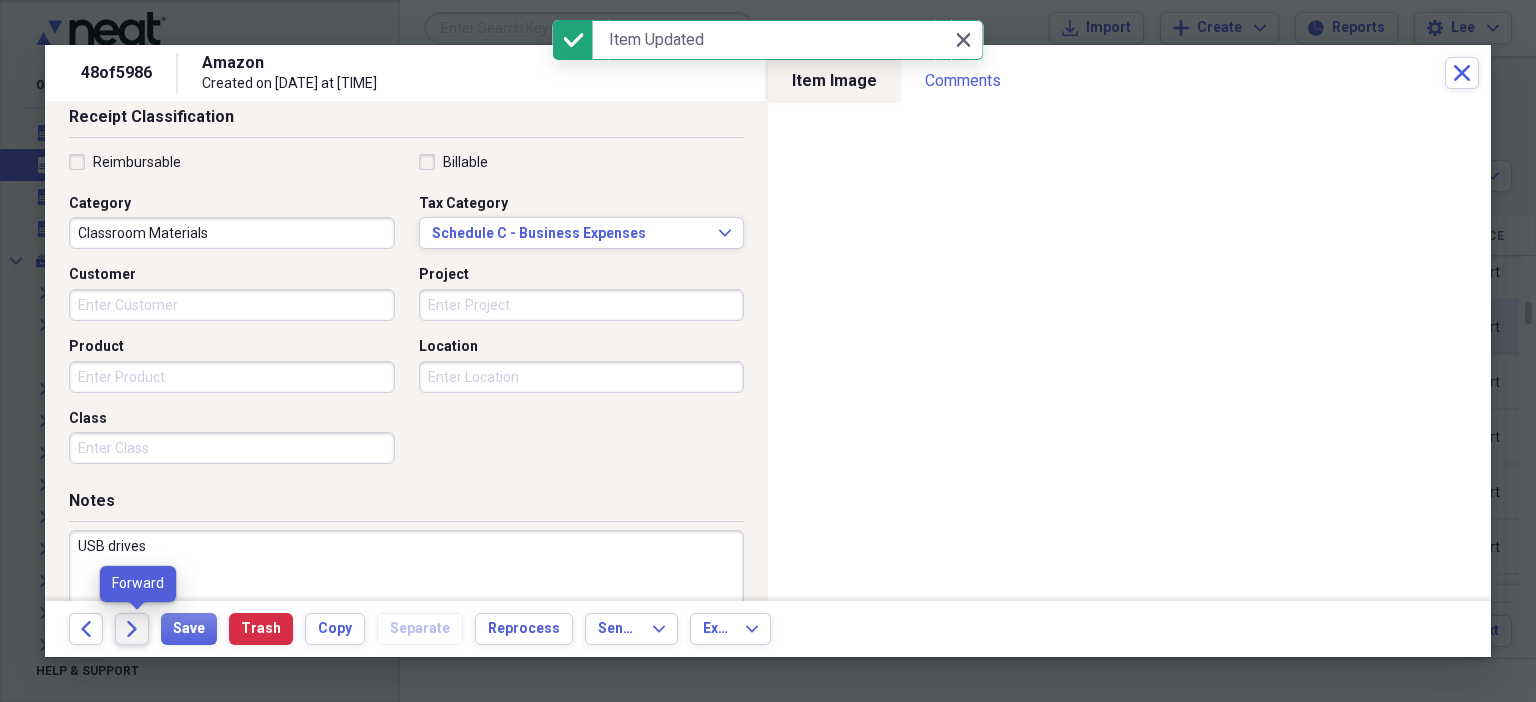 click on "Forward" 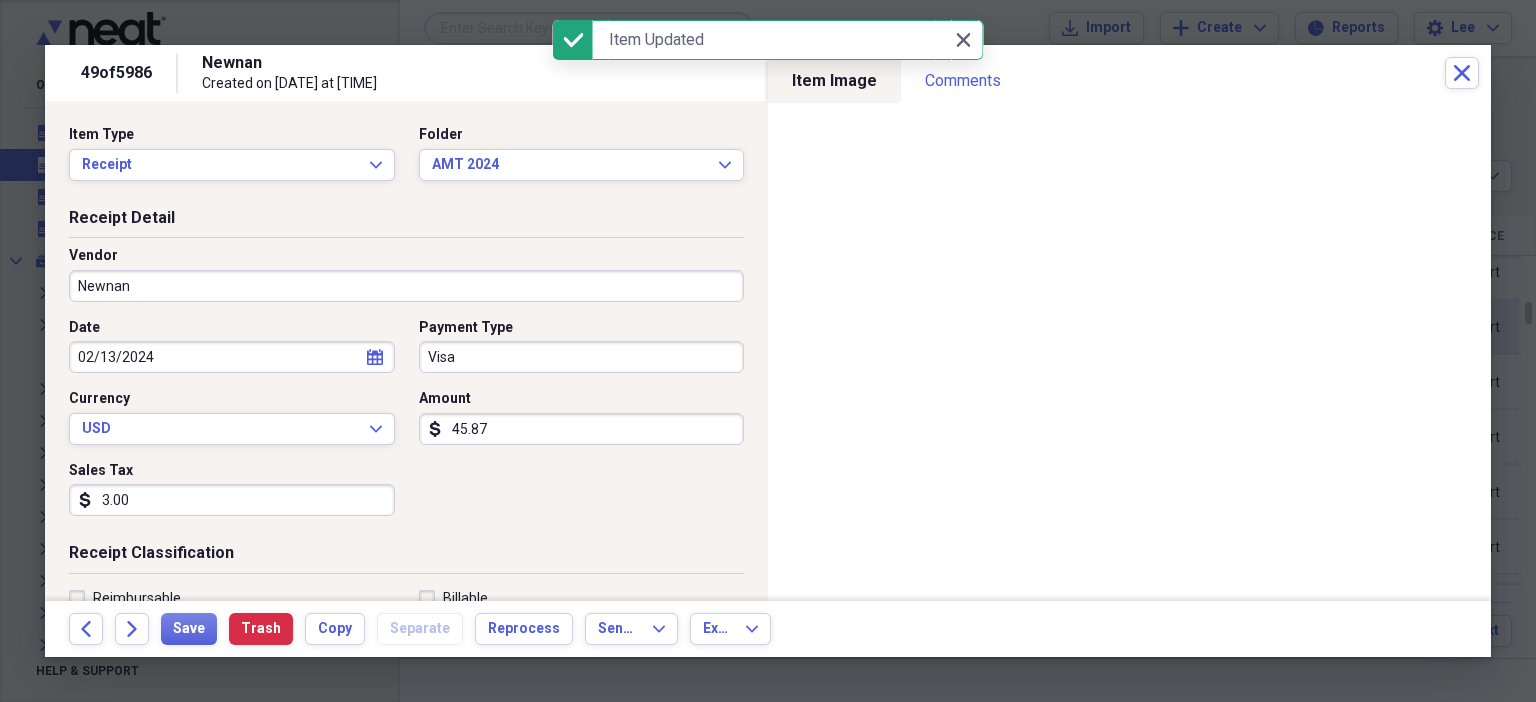 click on "Newnan" at bounding box center (406, 286) 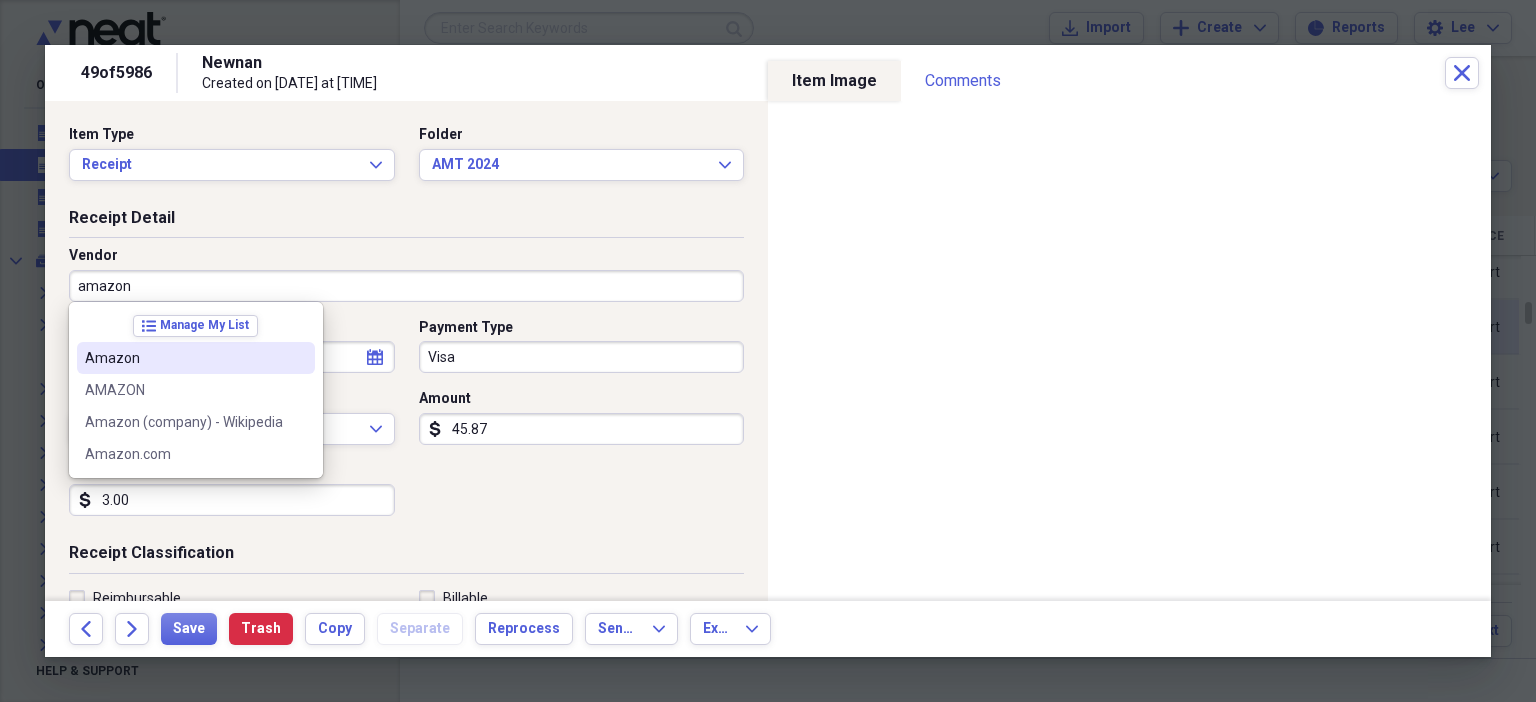 click on "Amazon" at bounding box center [184, 358] 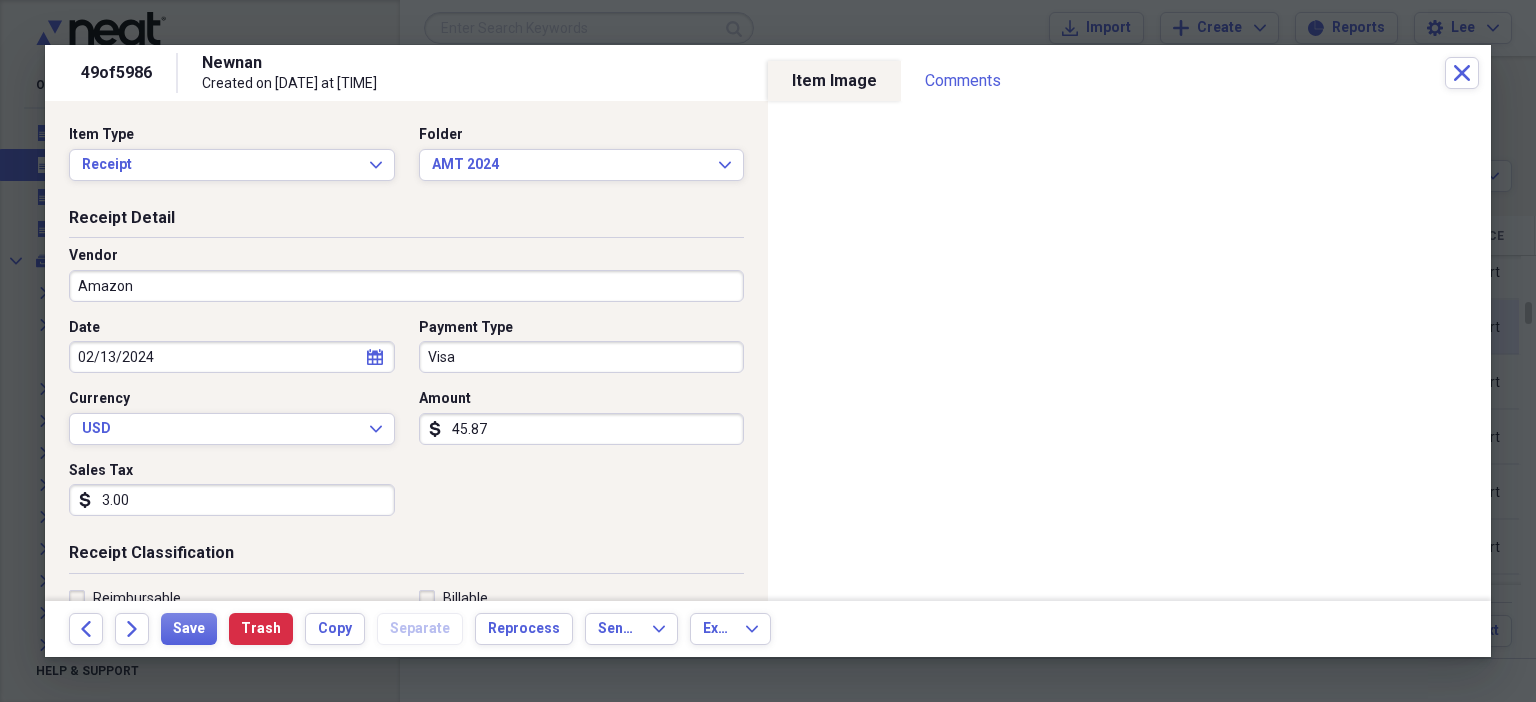 click on "3.00" at bounding box center (232, 500) 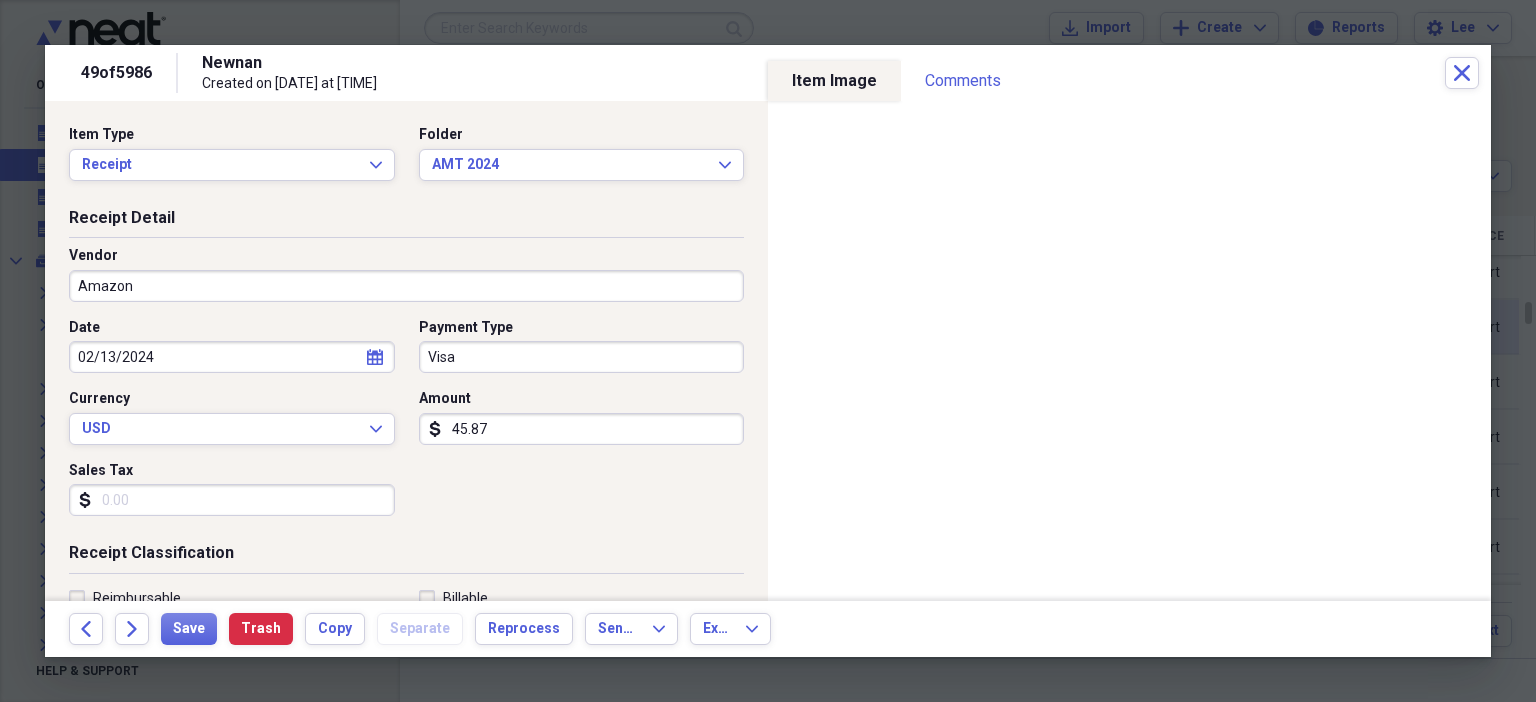 scroll, scrollTop: 436, scrollLeft: 0, axis: vertical 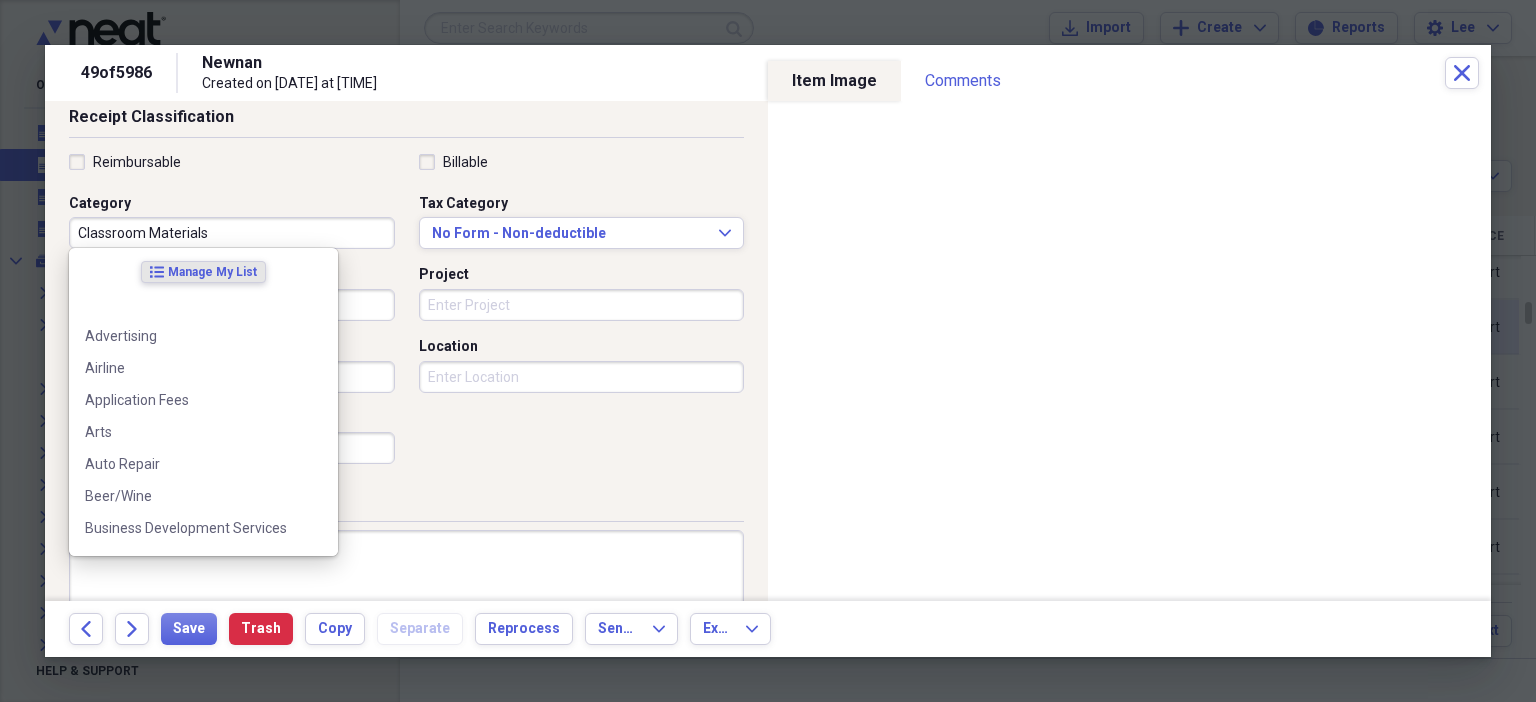 click on "Classroom Materials" at bounding box center (232, 233) 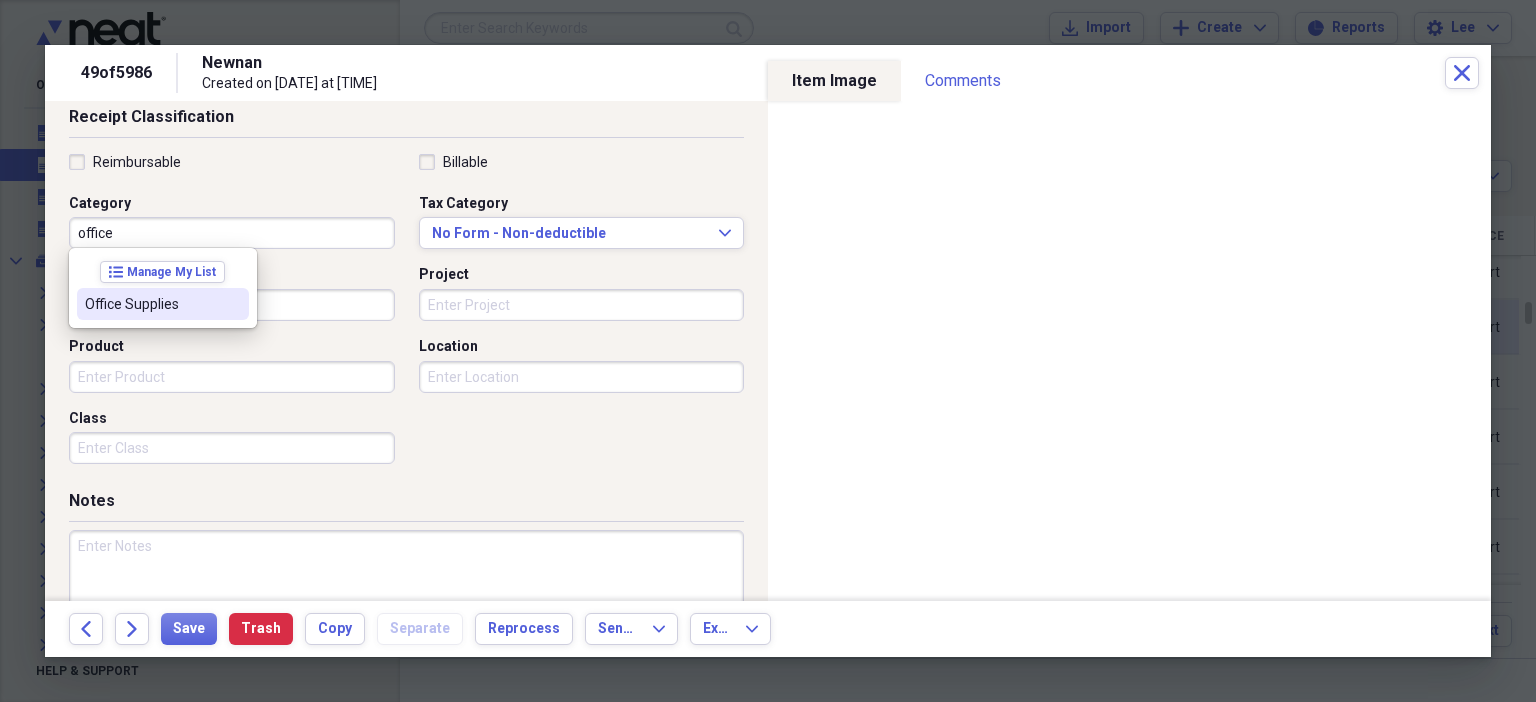 click at bounding box center [233, 304] 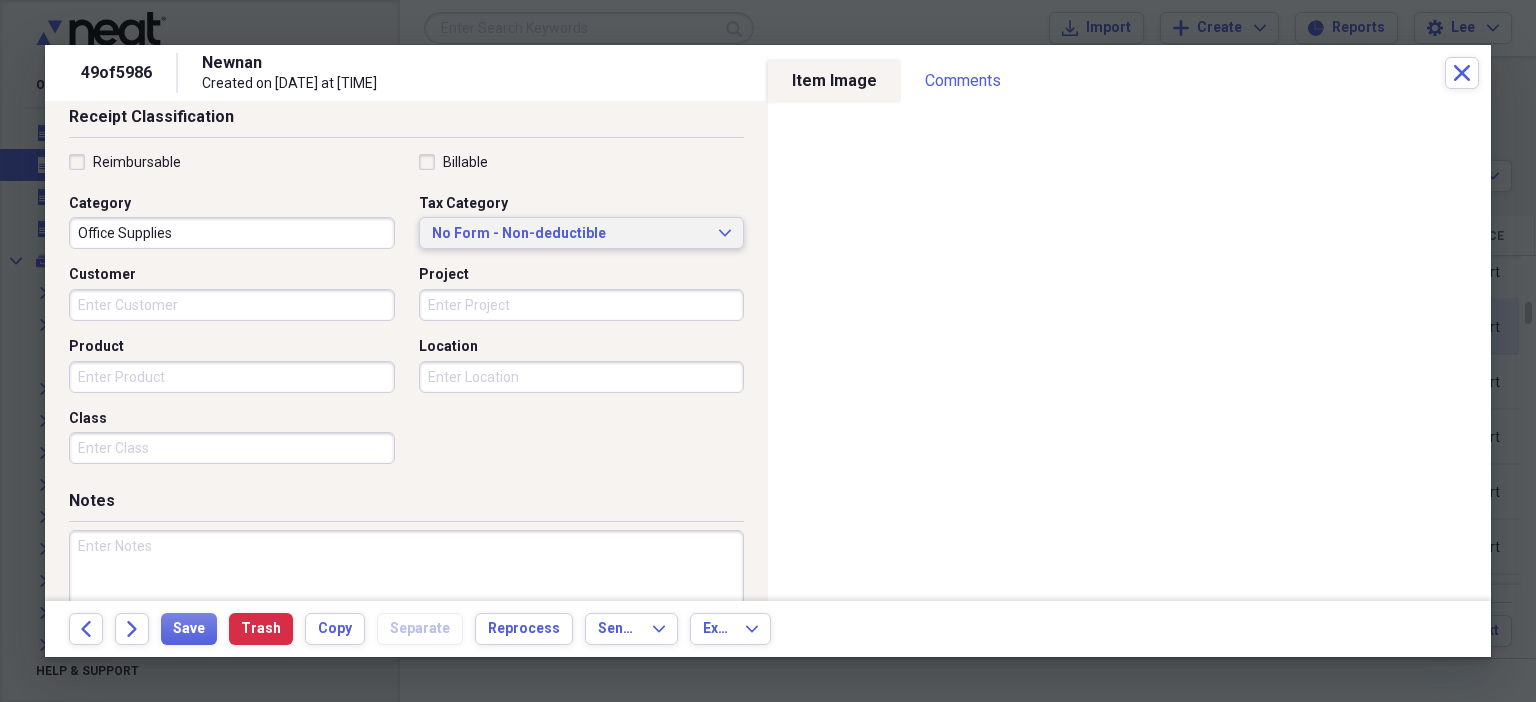 click on "No Form - Non-deductible" at bounding box center (570, 234) 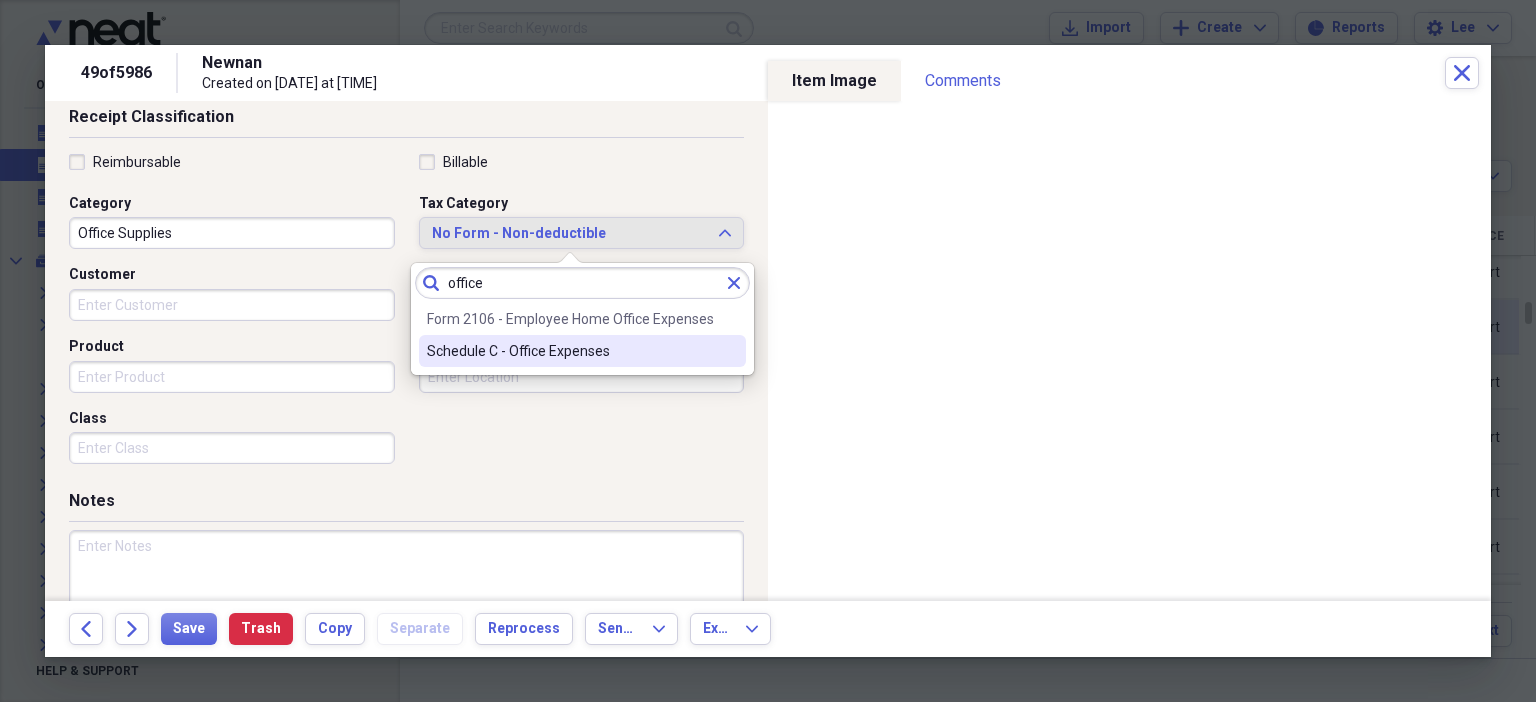 click on "Schedule C - Office Expenses" at bounding box center (570, 351) 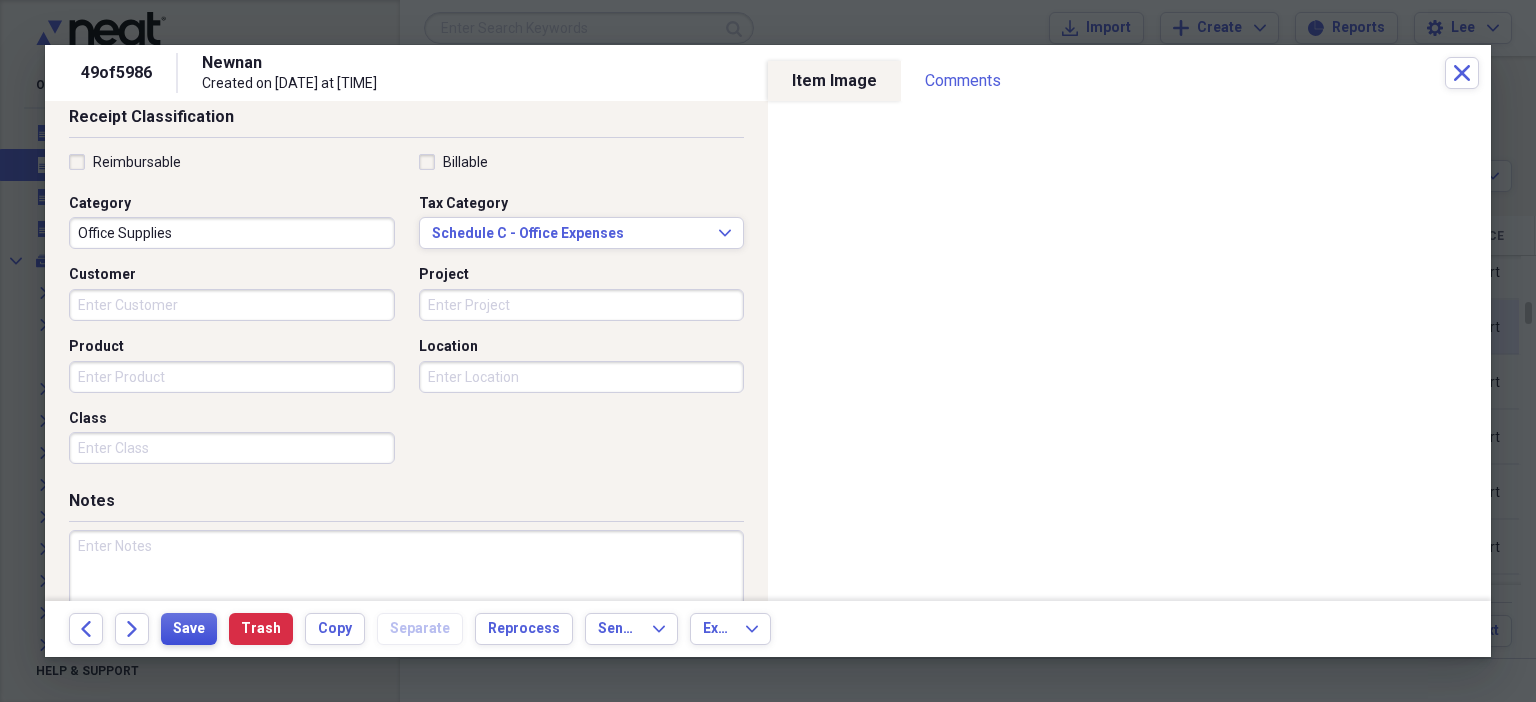 click on "Save" at bounding box center [189, 629] 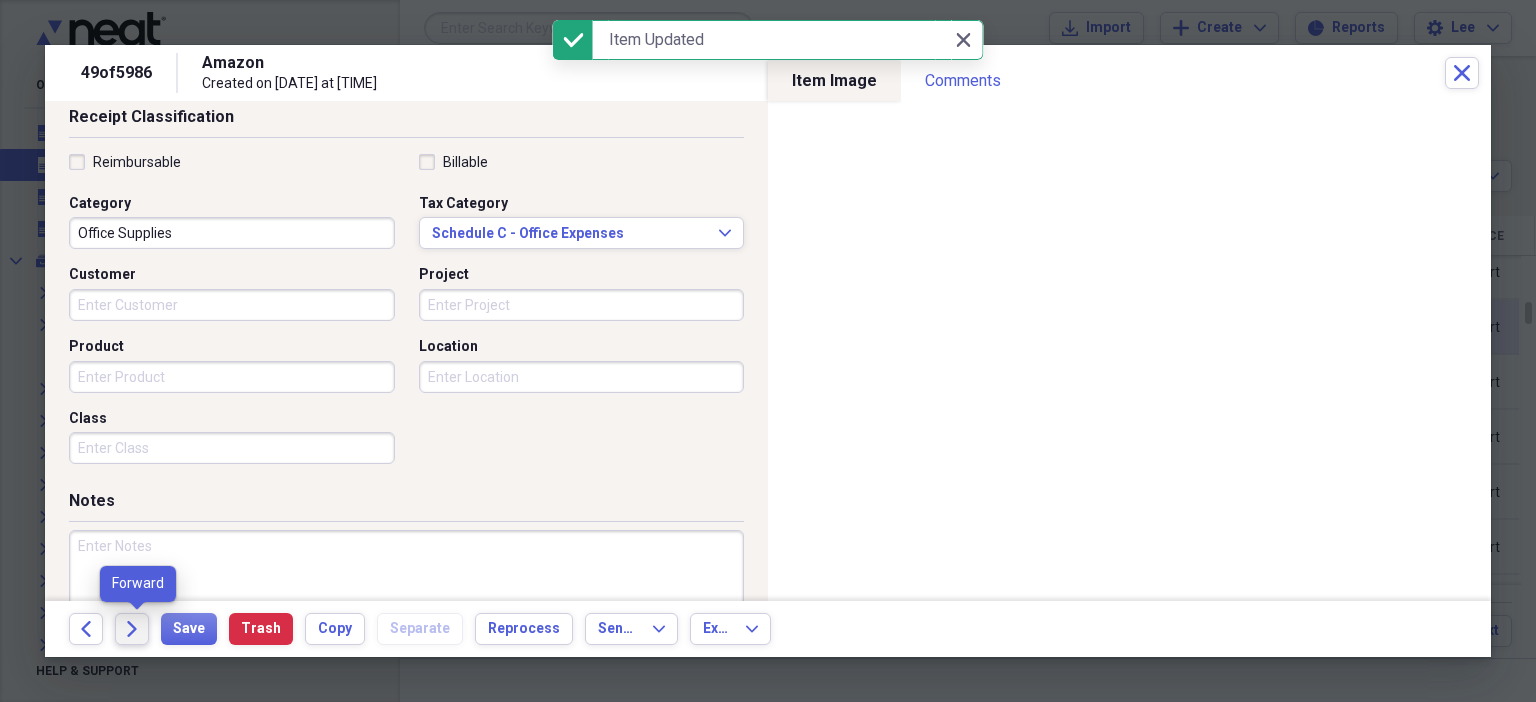 click on "Forward" 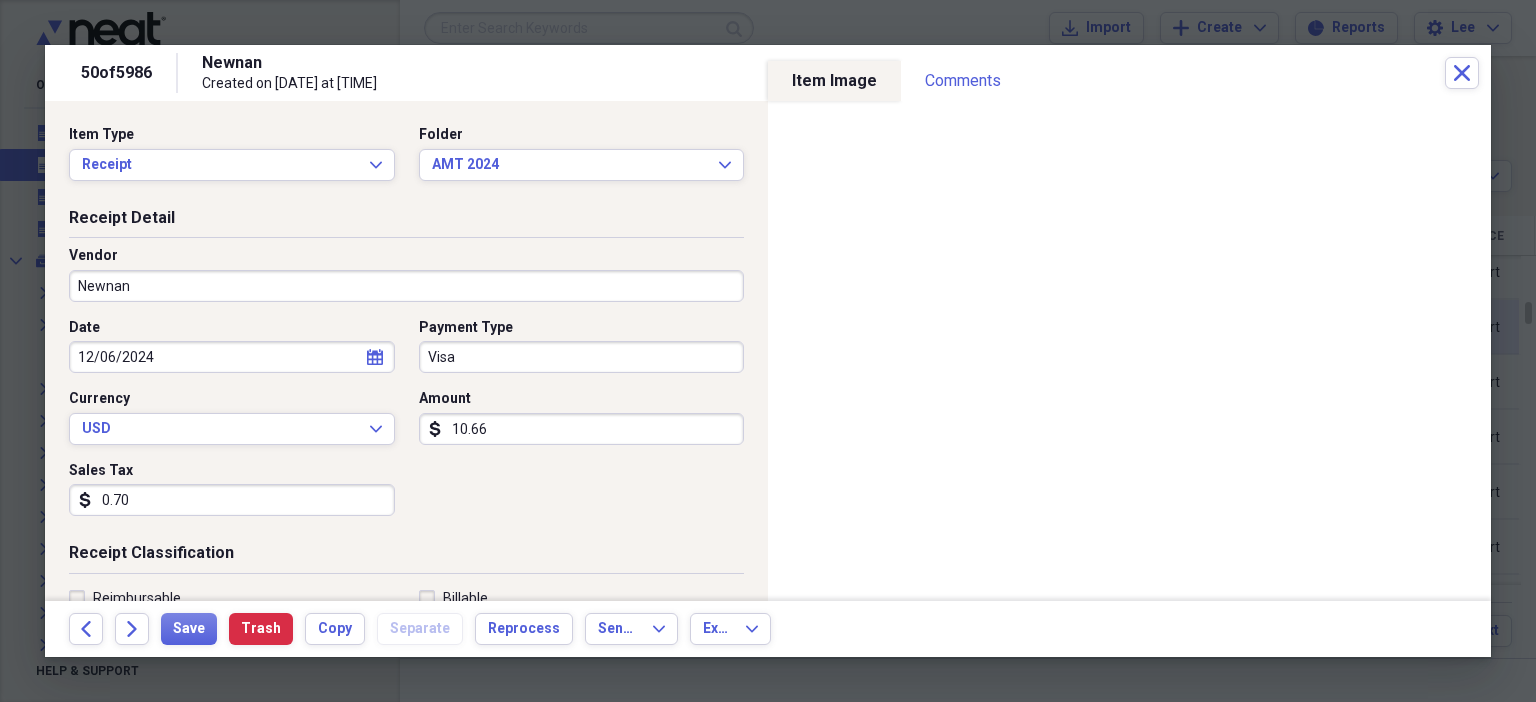 click on "Newnan" at bounding box center [406, 286] 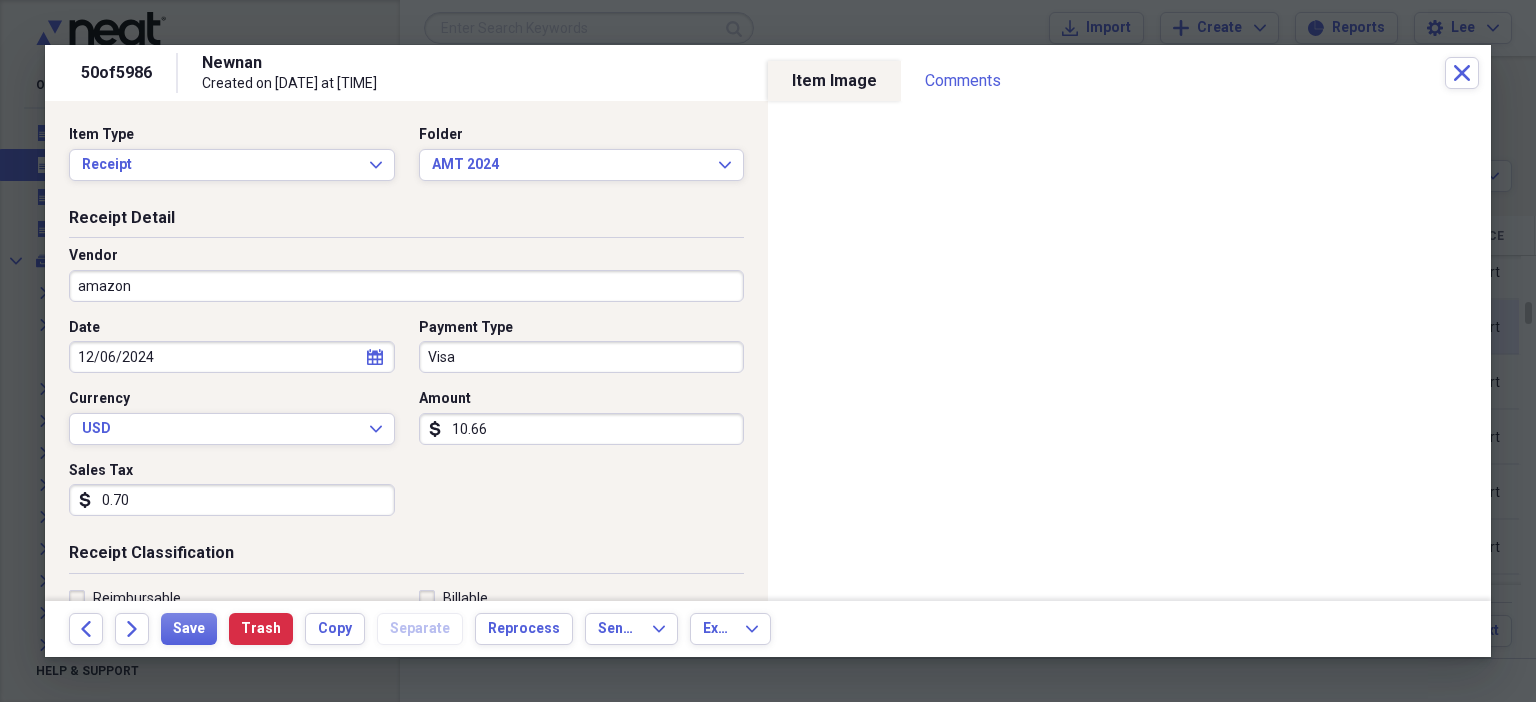 click on "Vendor" at bounding box center [406, 256] 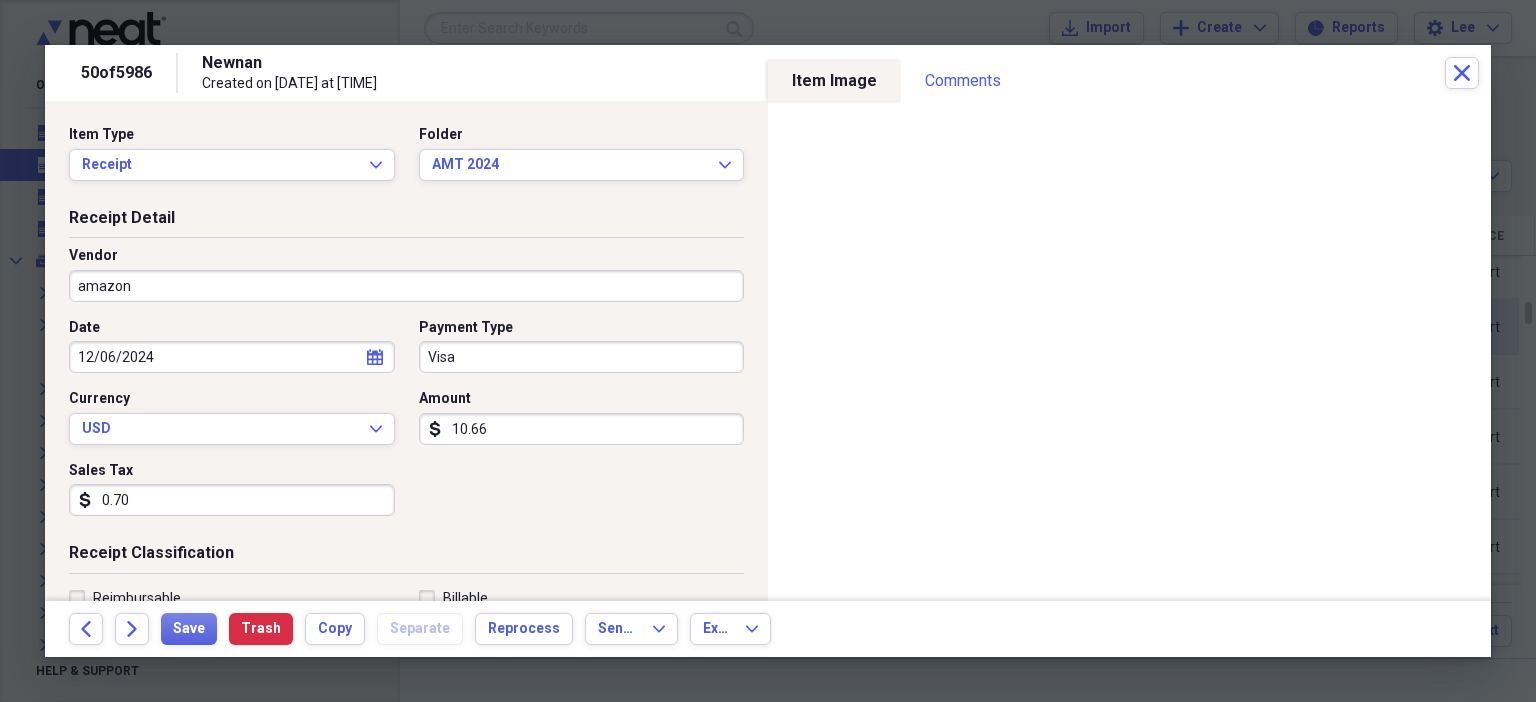 click on "0.70" at bounding box center (232, 500) 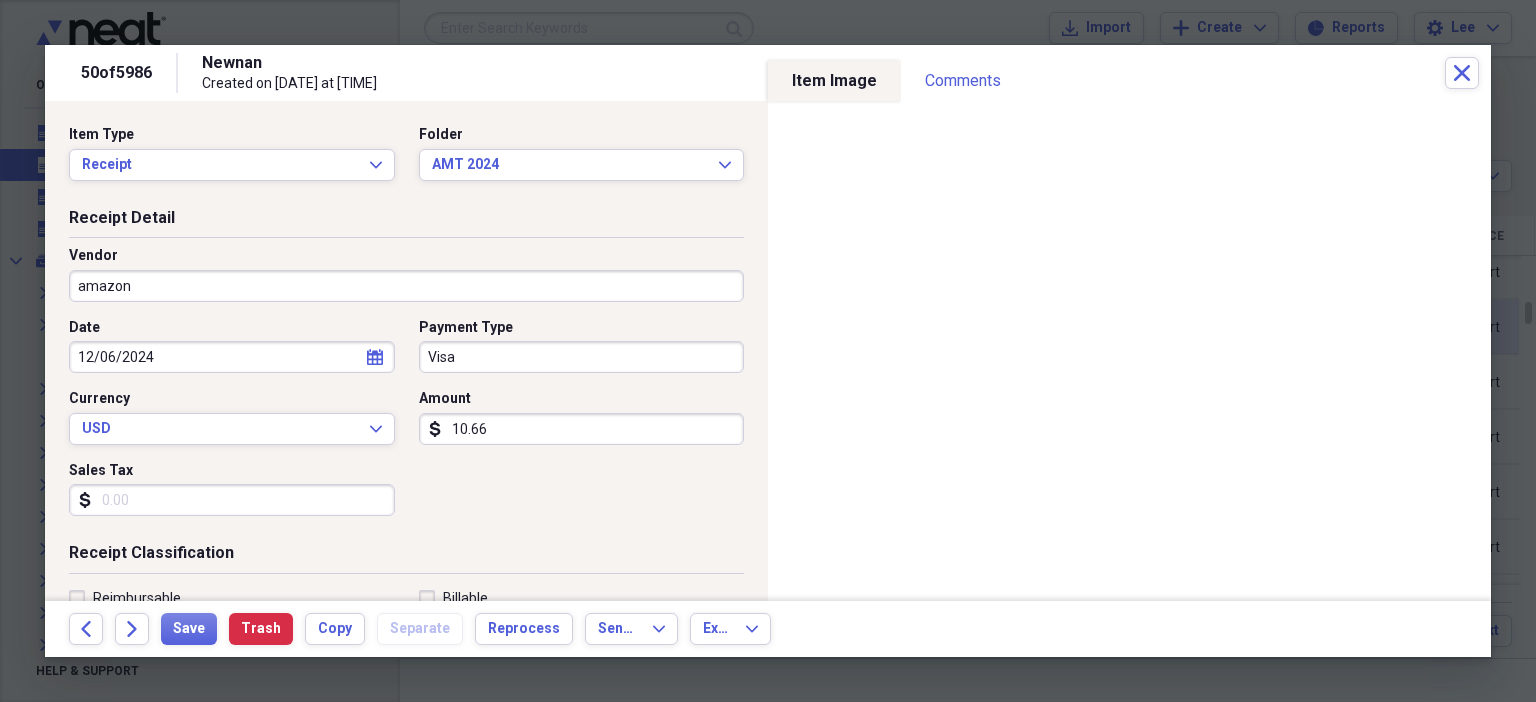 scroll, scrollTop: 436, scrollLeft: 0, axis: vertical 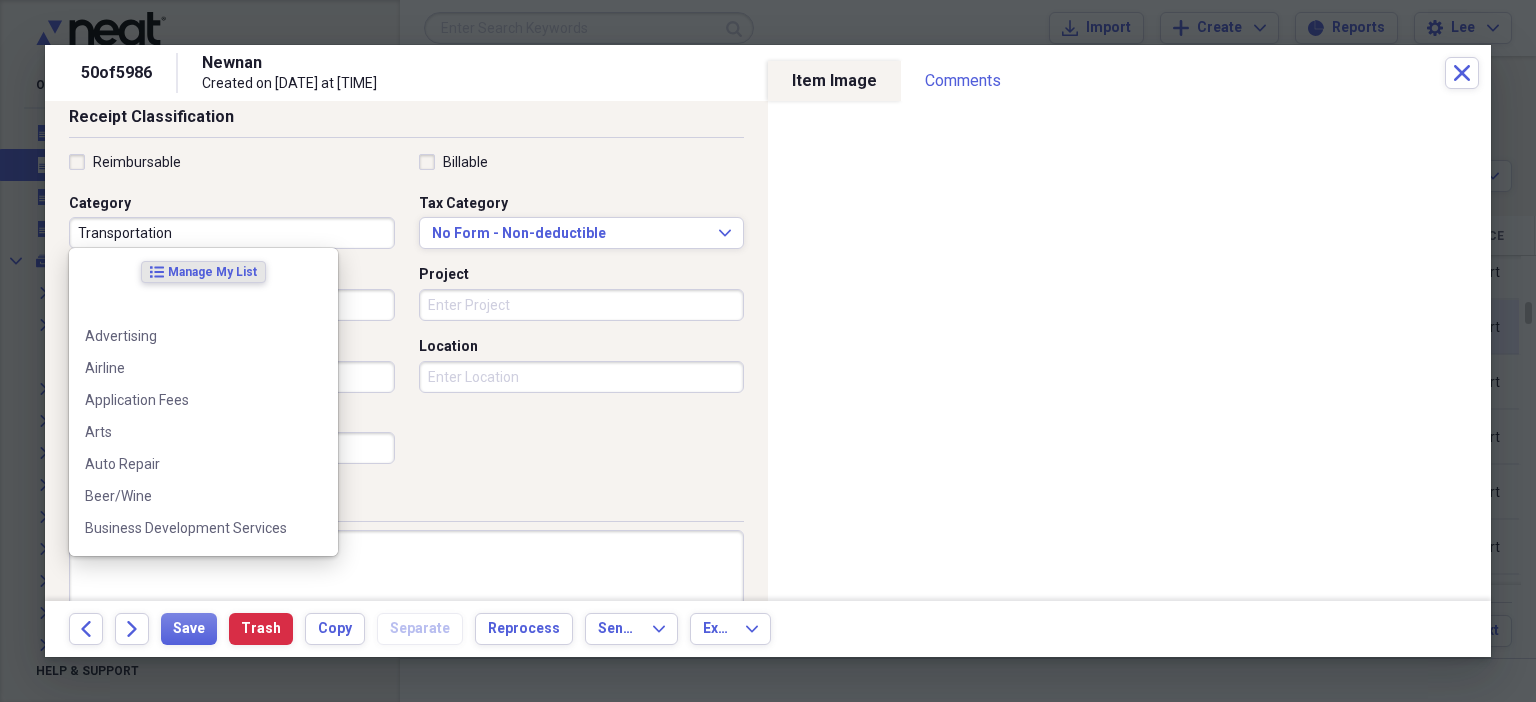 click on "Transportation" at bounding box center (232, 233) 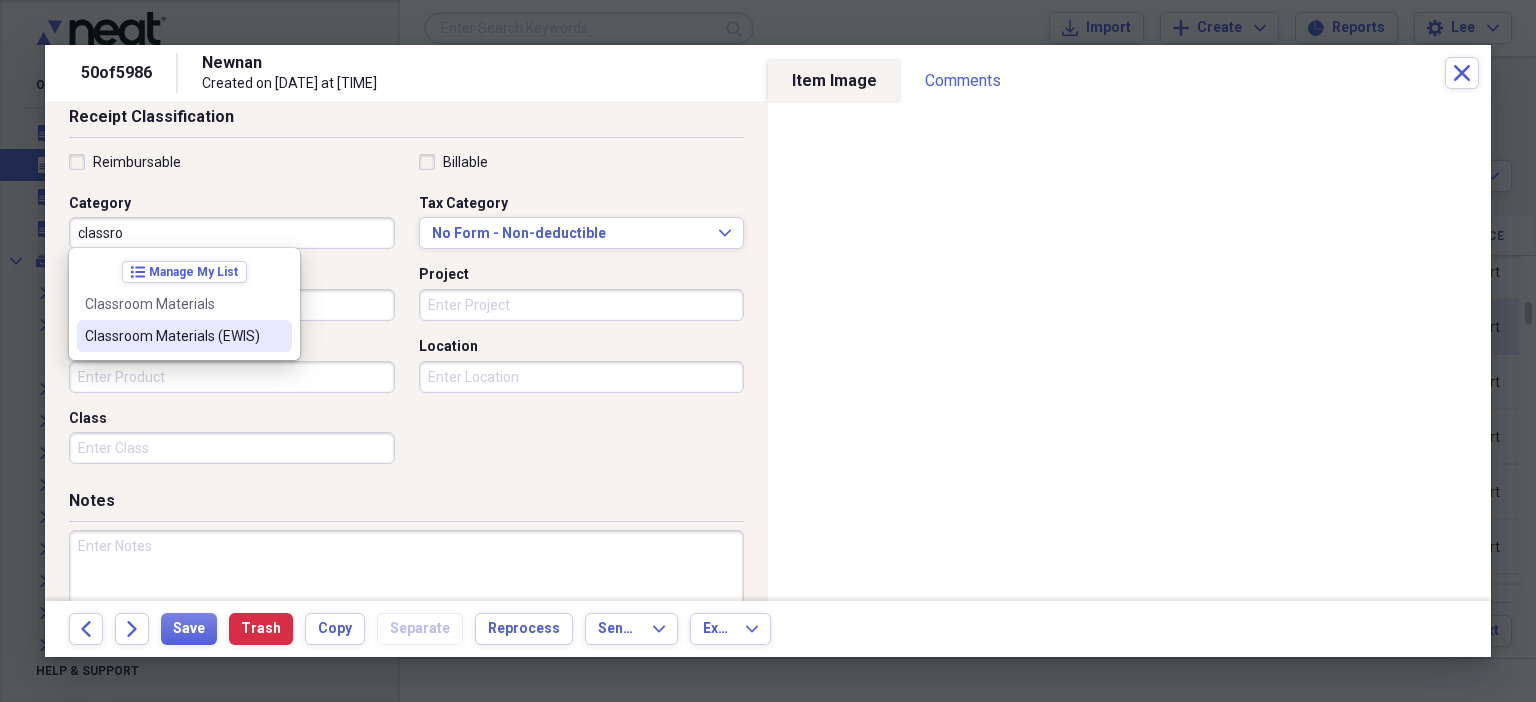 click on "Classroom Materials (EWIS)" at bounding box center [184, 336] 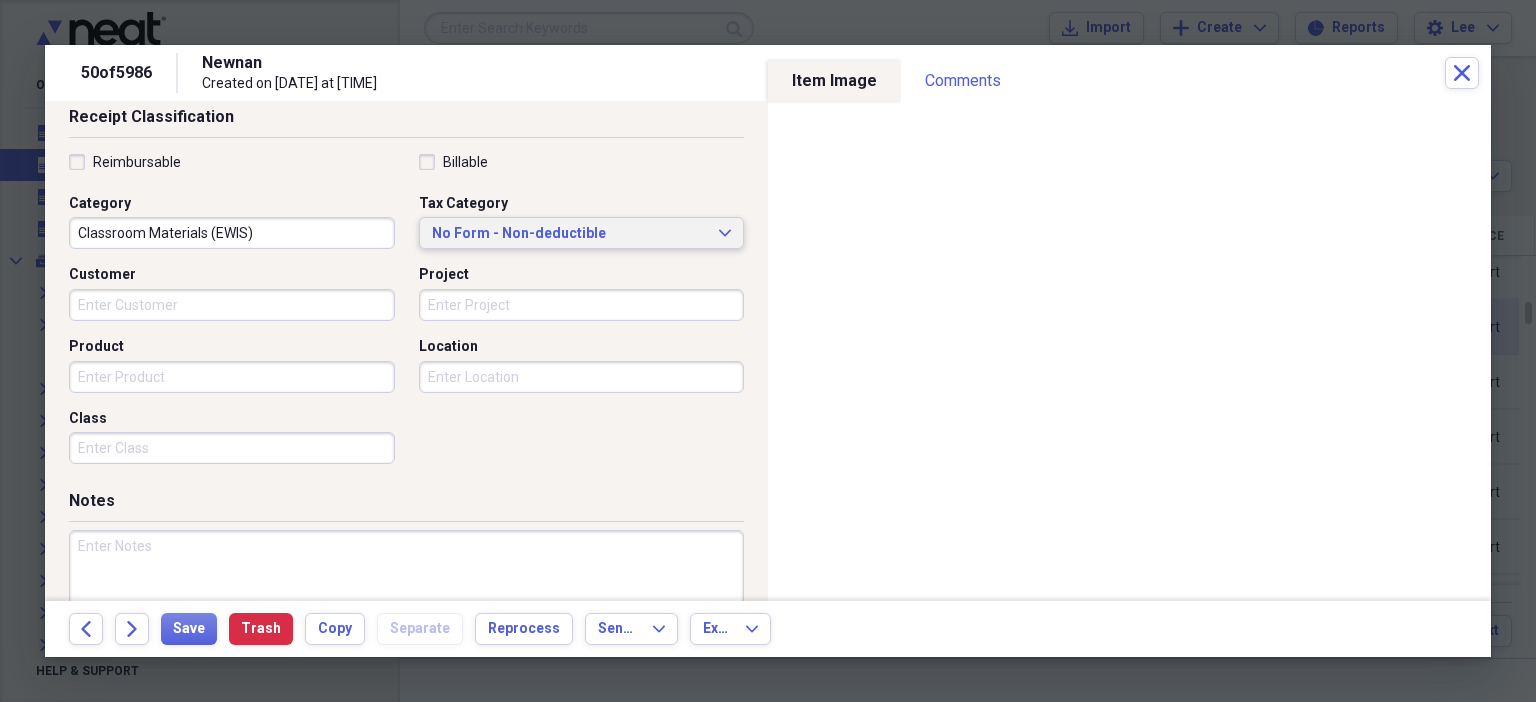 click on "No Form - Non-deductible" at bounding box center [570, 234] 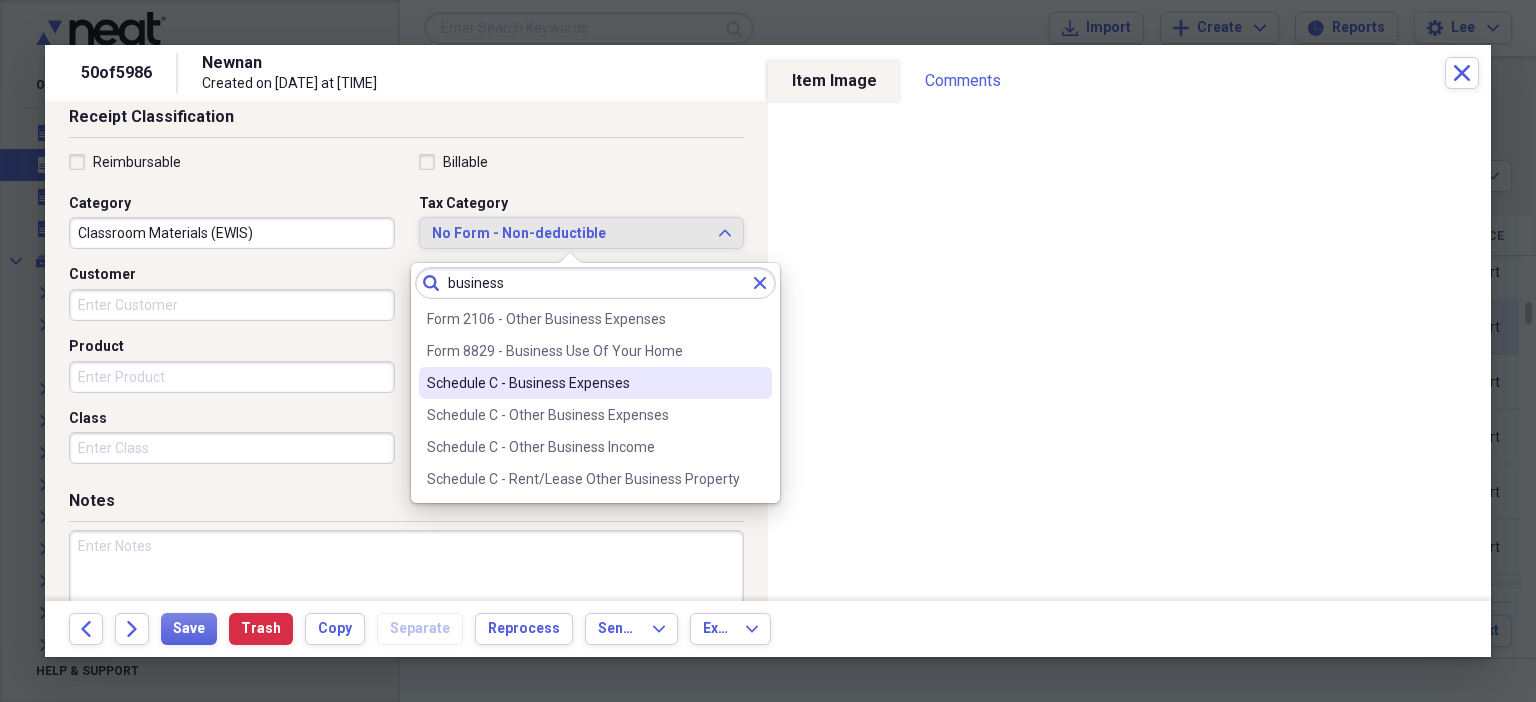 click on "Schedule C - Business Expenses" at bounding box center [595, 383] 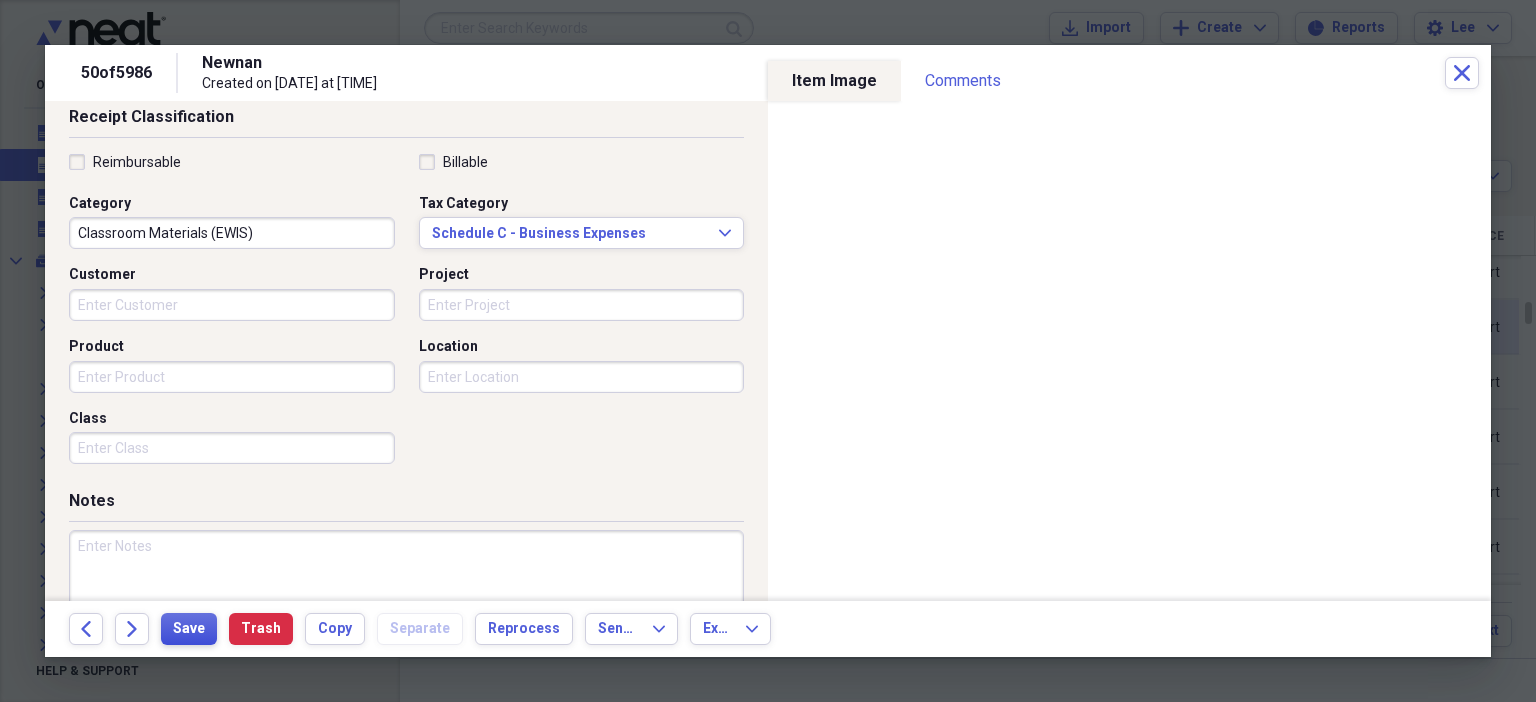 click on "Save" at bounding box center (189, 629) 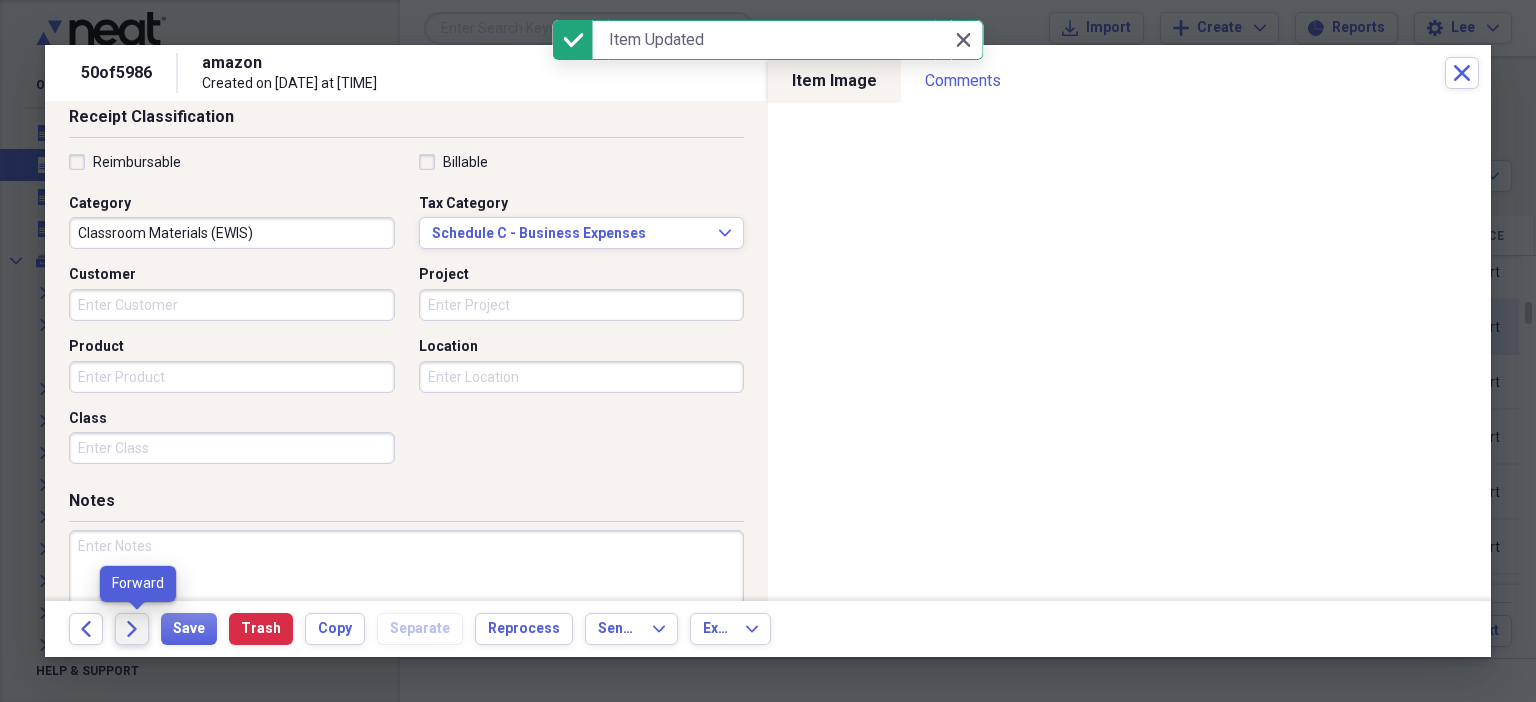 click on "Forward" at bounding box center (132, 629) 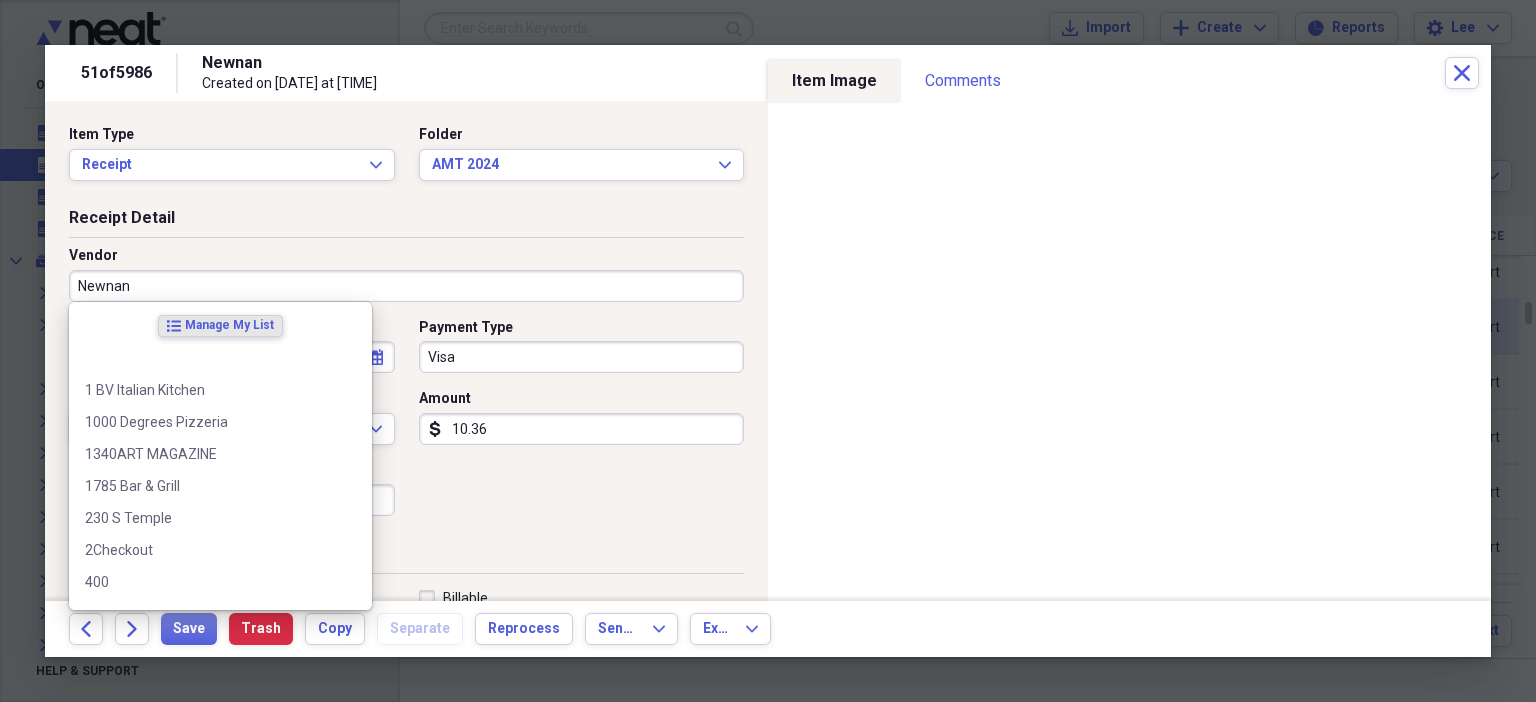click on "Newnan" at bounding box center (406, 286) 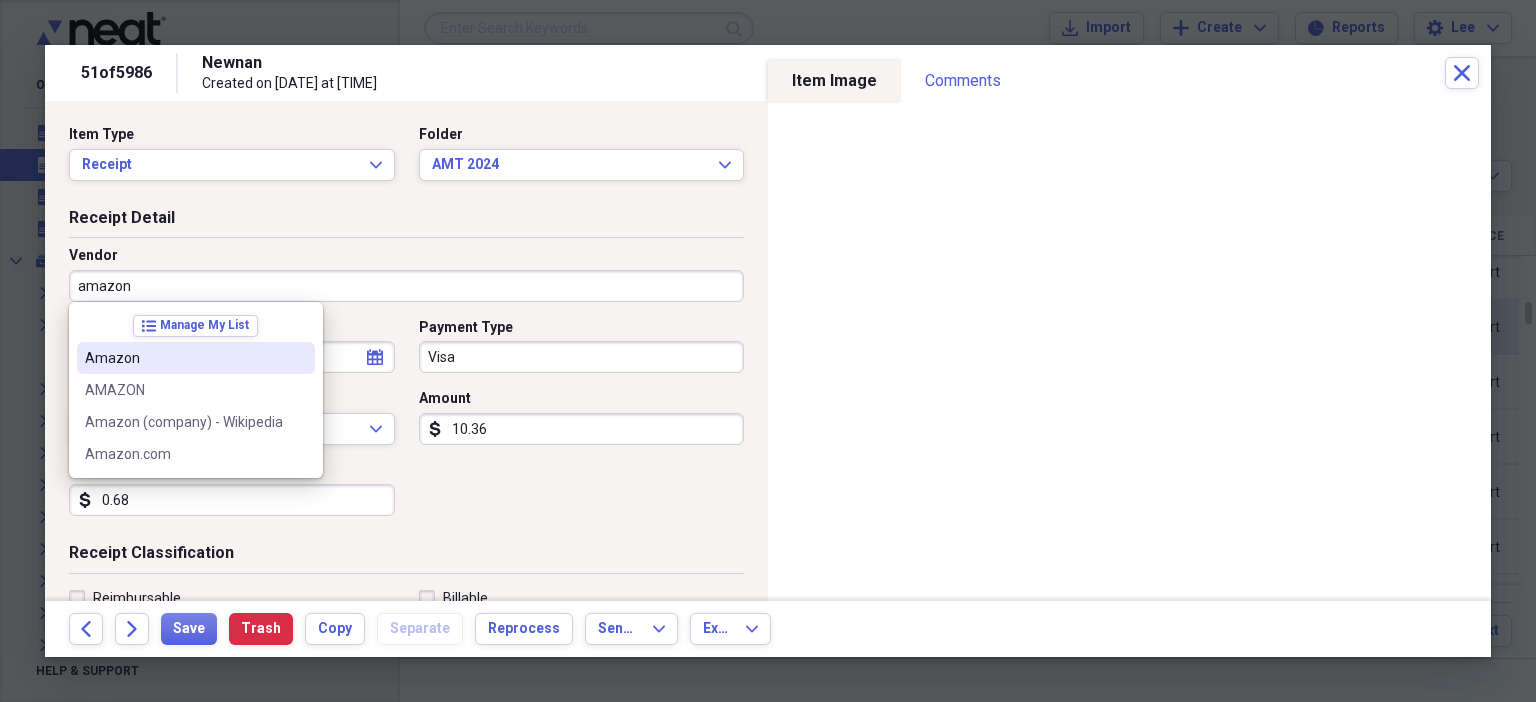click on "Amazon" at bounding box center [184, 358] 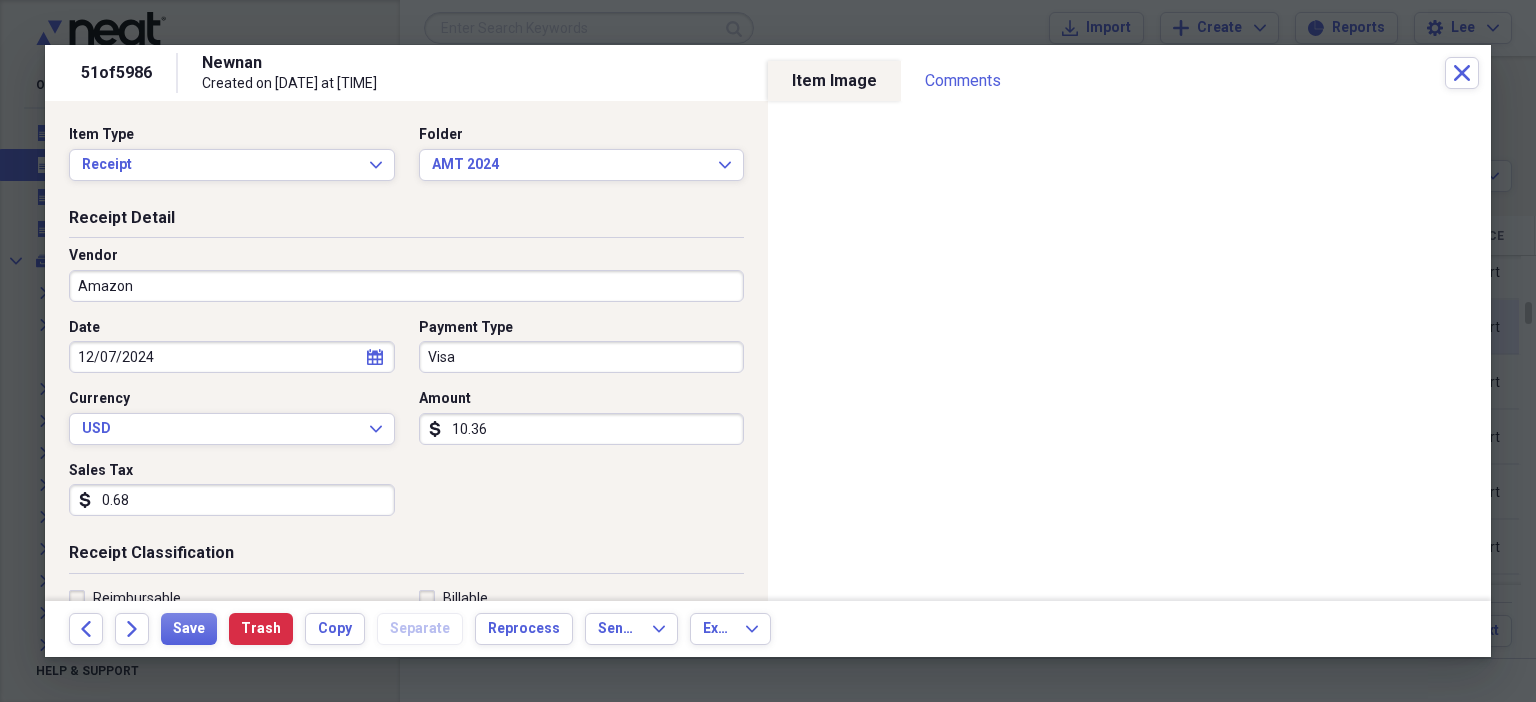 click on "0.68" at bounding box center [232, 500] 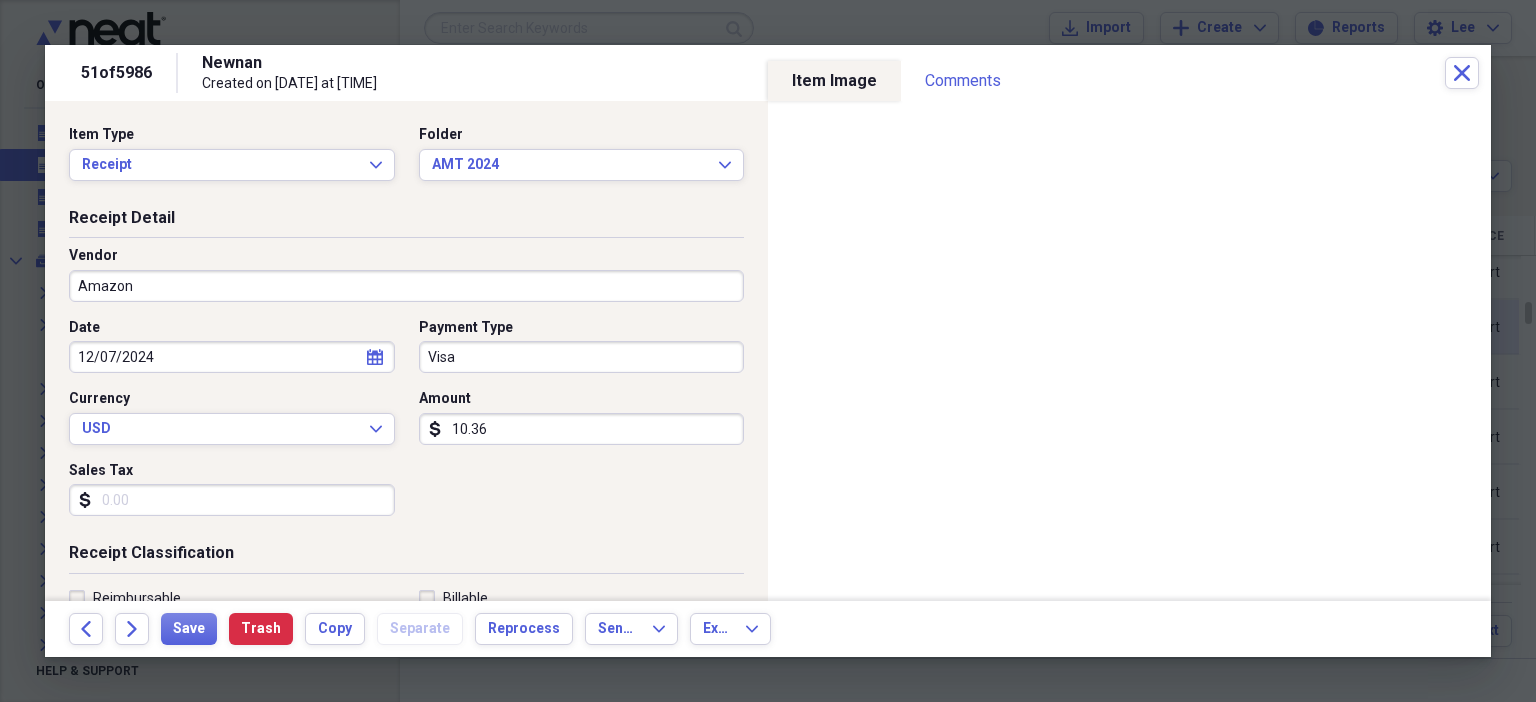 scroll, scrollTop: 436, scrollLeft: 0, axis: vertical 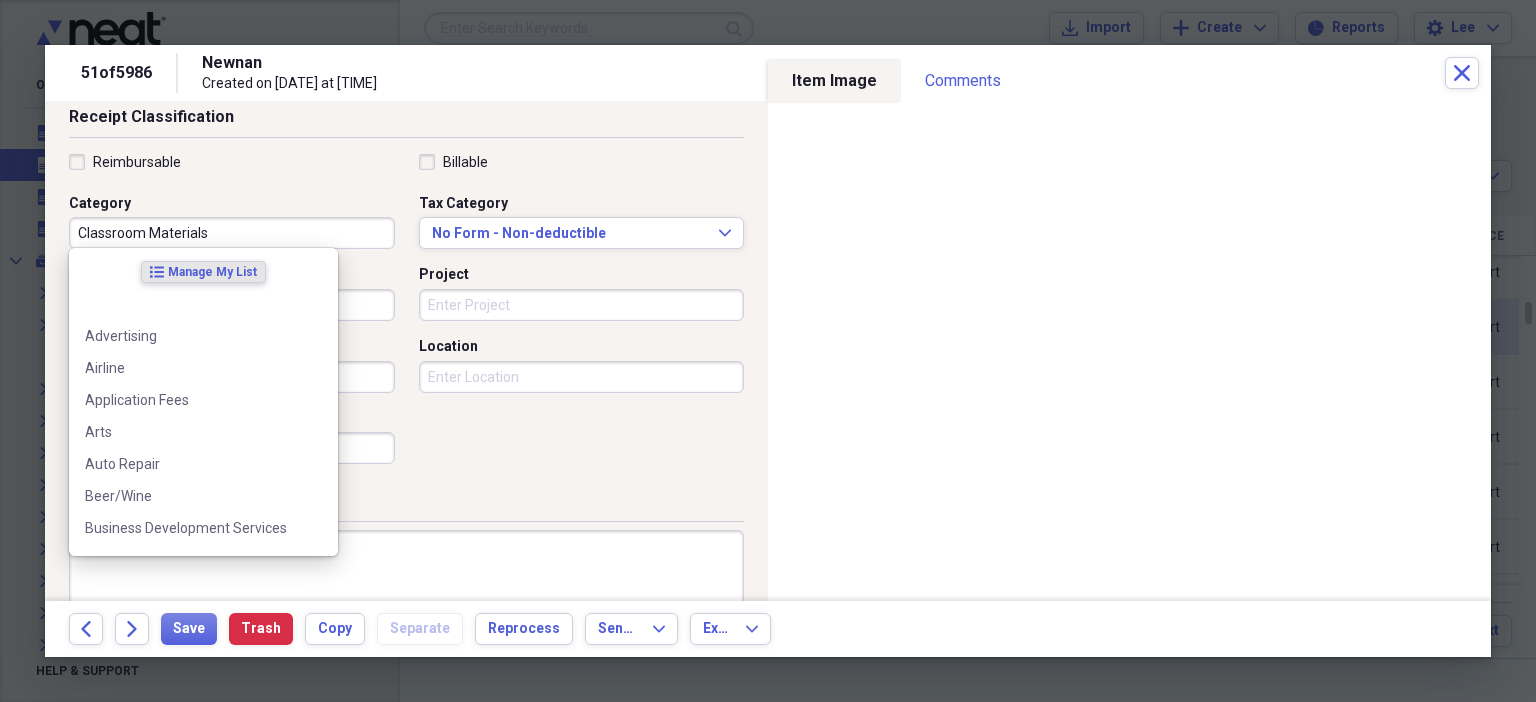 click on "Classroom Materials" at bounding box center (232, 233) 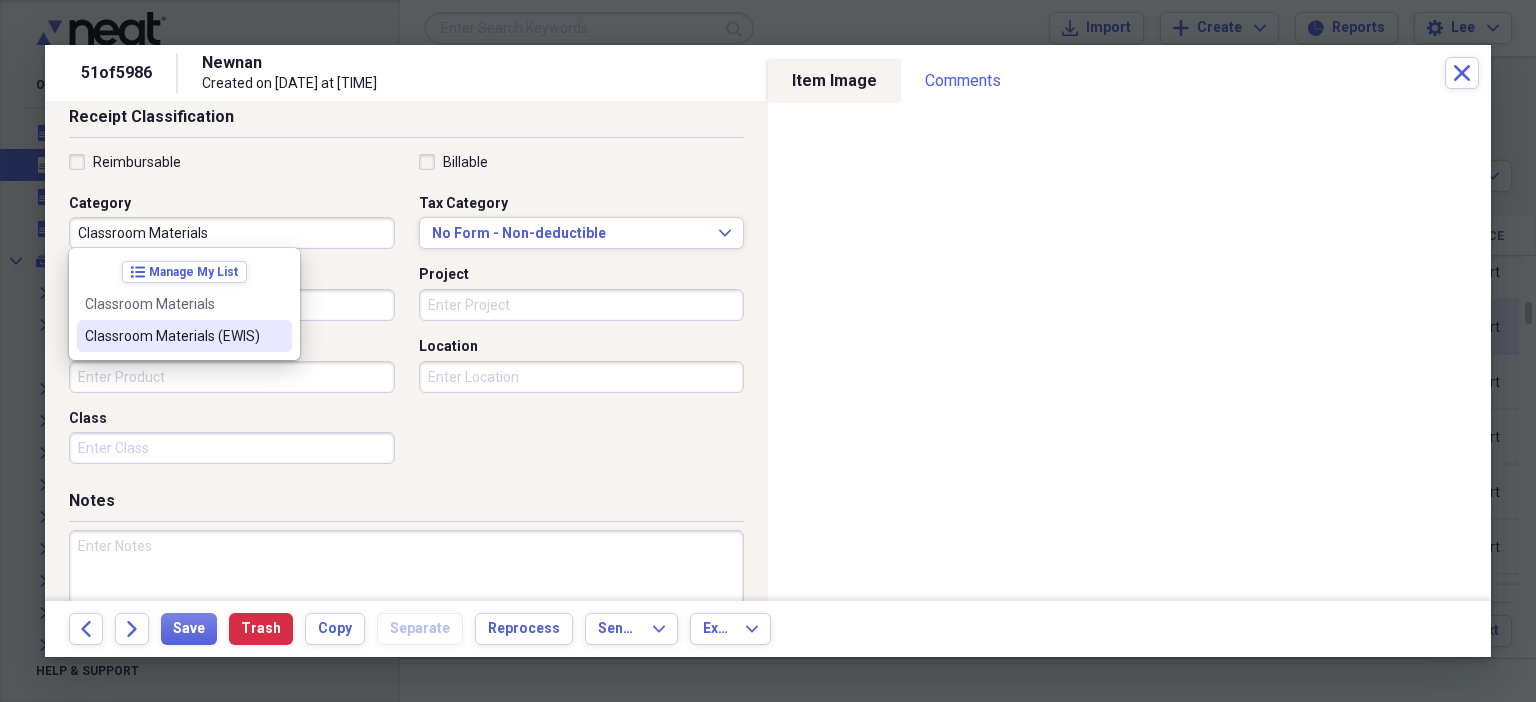 click on "Classroom Materials (EWIS)" at bounding box center (184, 336) 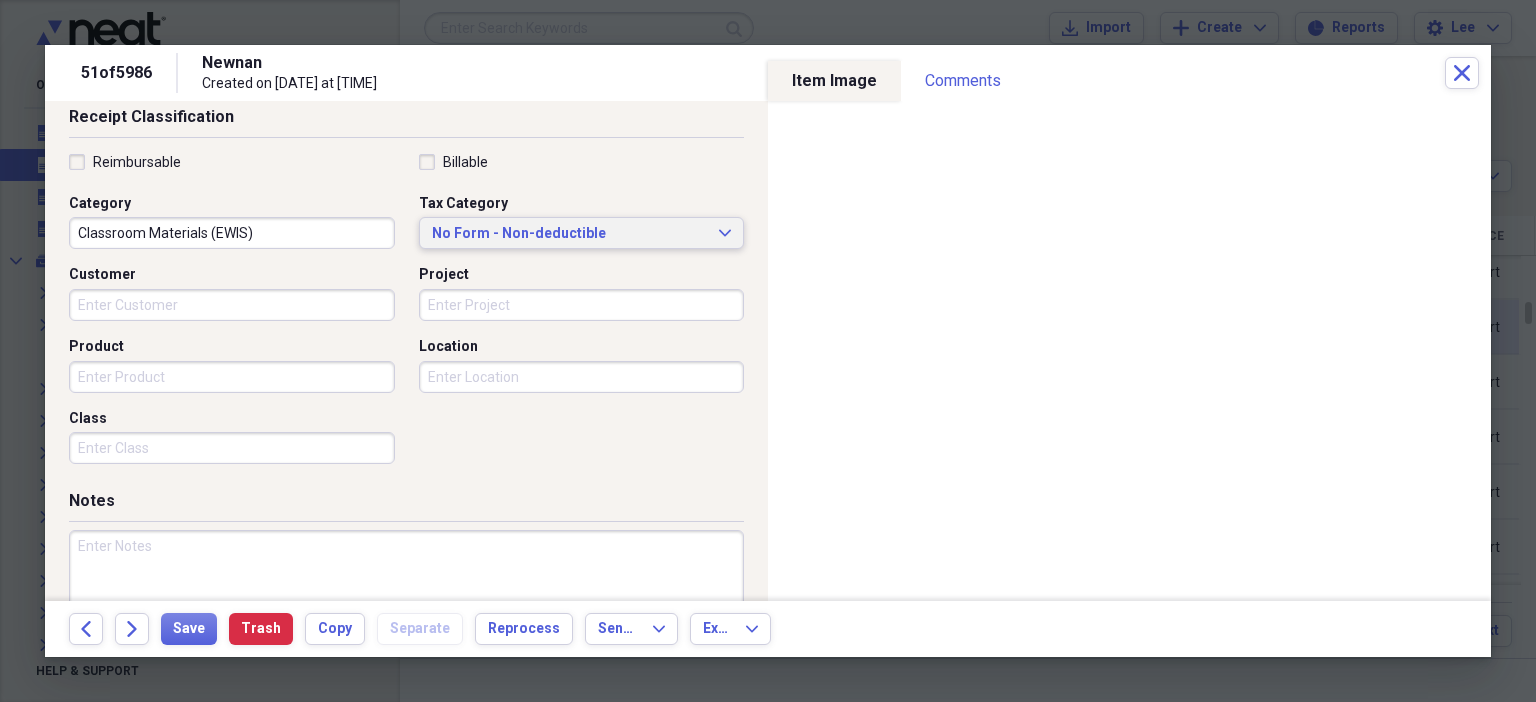 click on "No Form - Non-deductible" at bounding box center (570, 234) 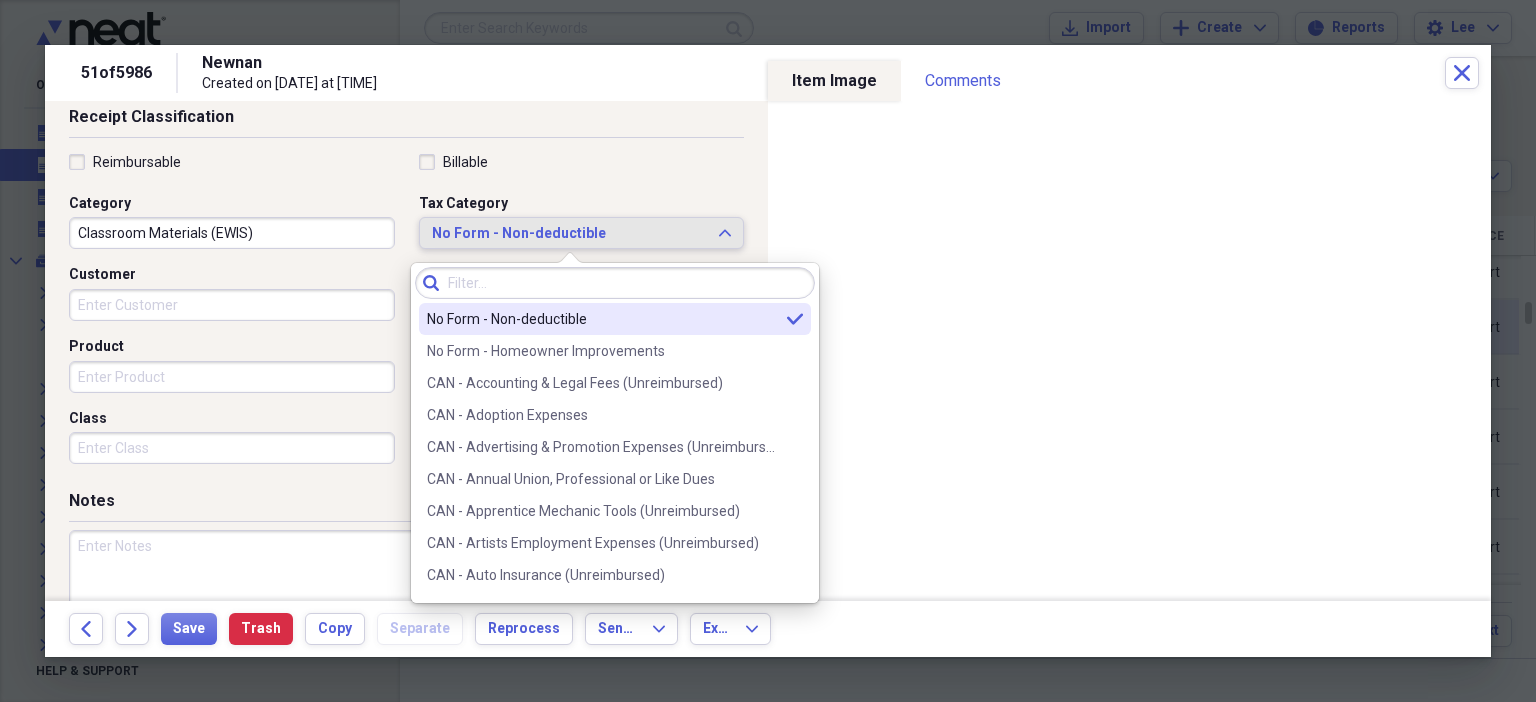 click on "No Form - Non-deductible" at bounding box center [570, 234] 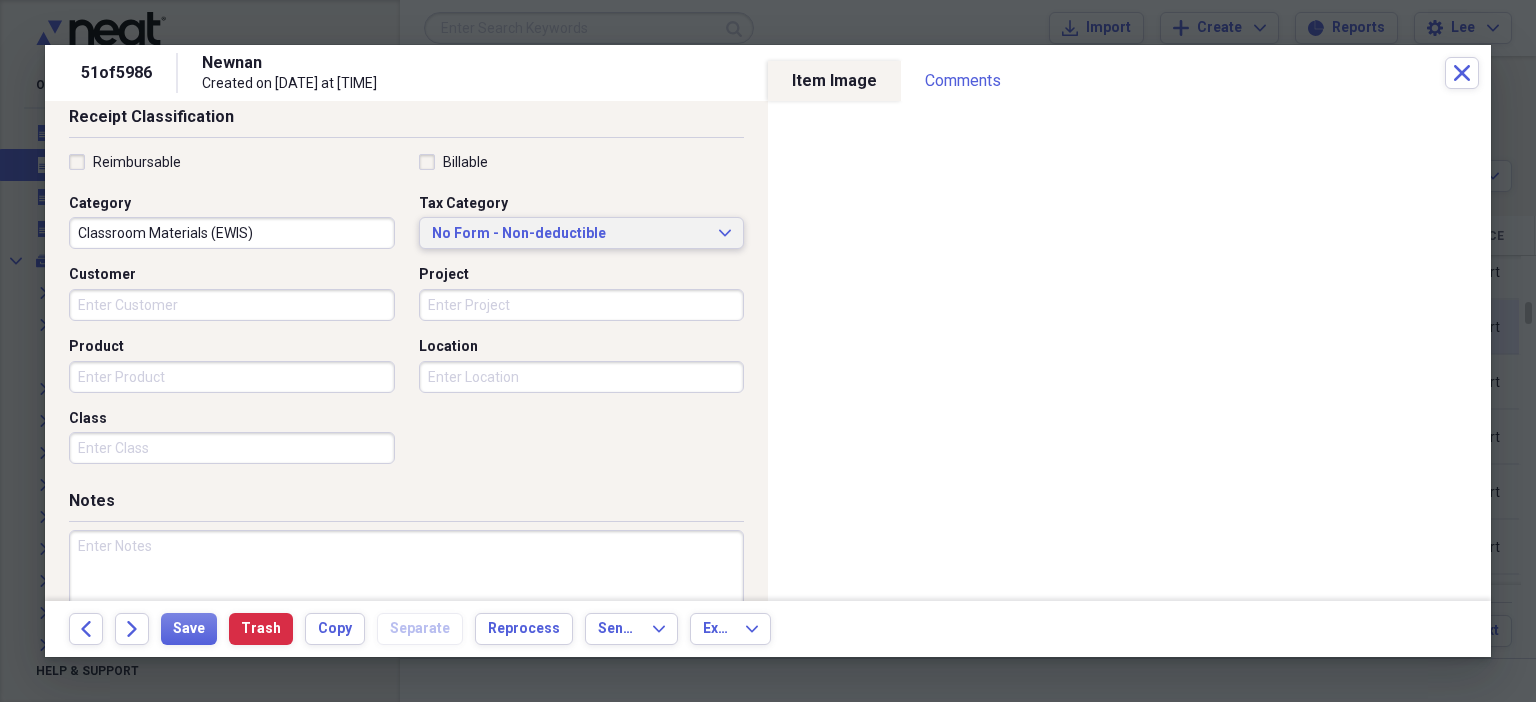 click on "No Form - Non-deductible" at bounding box center (570, 234) 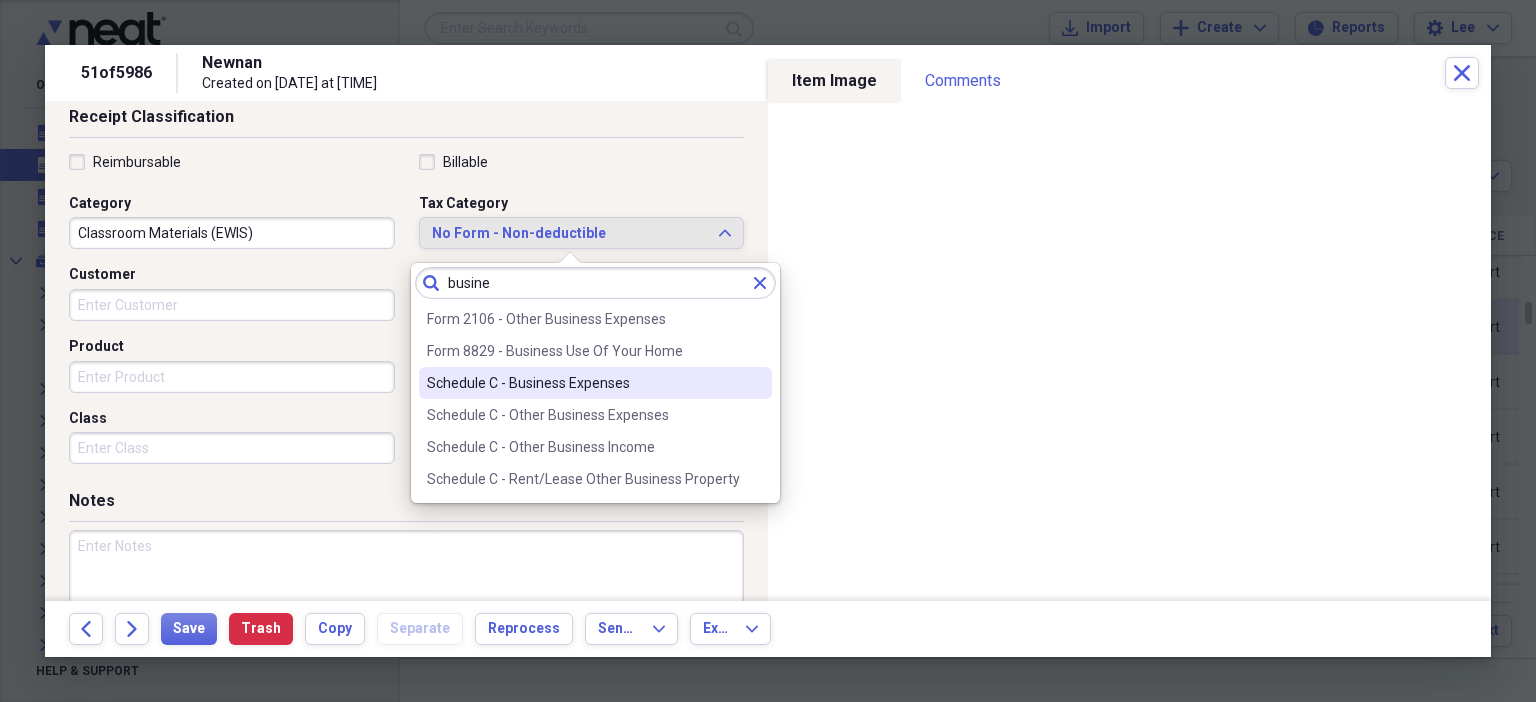 click on "Schedule C - Business Expenses" at bounding box center (583, 383) 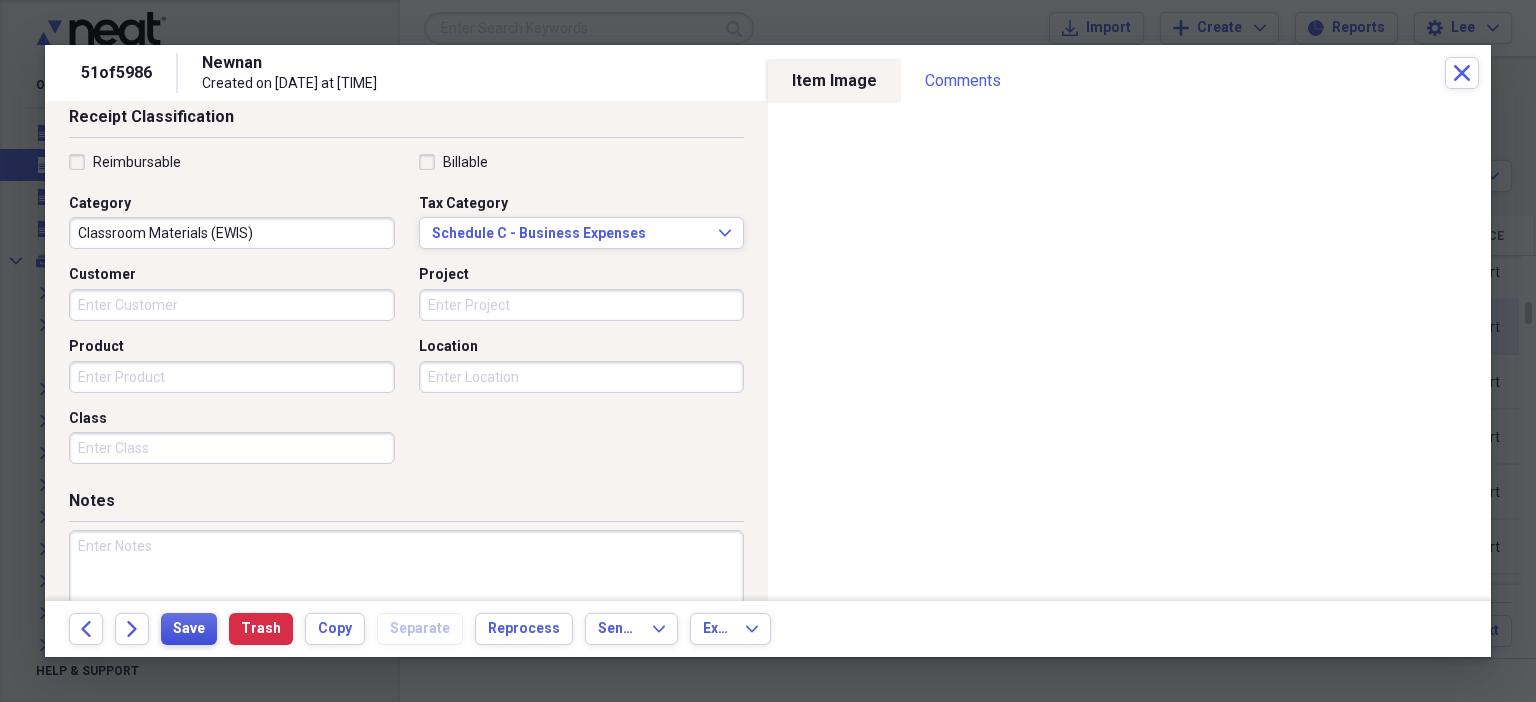 click on "Save" at bounding box center [189, 629] 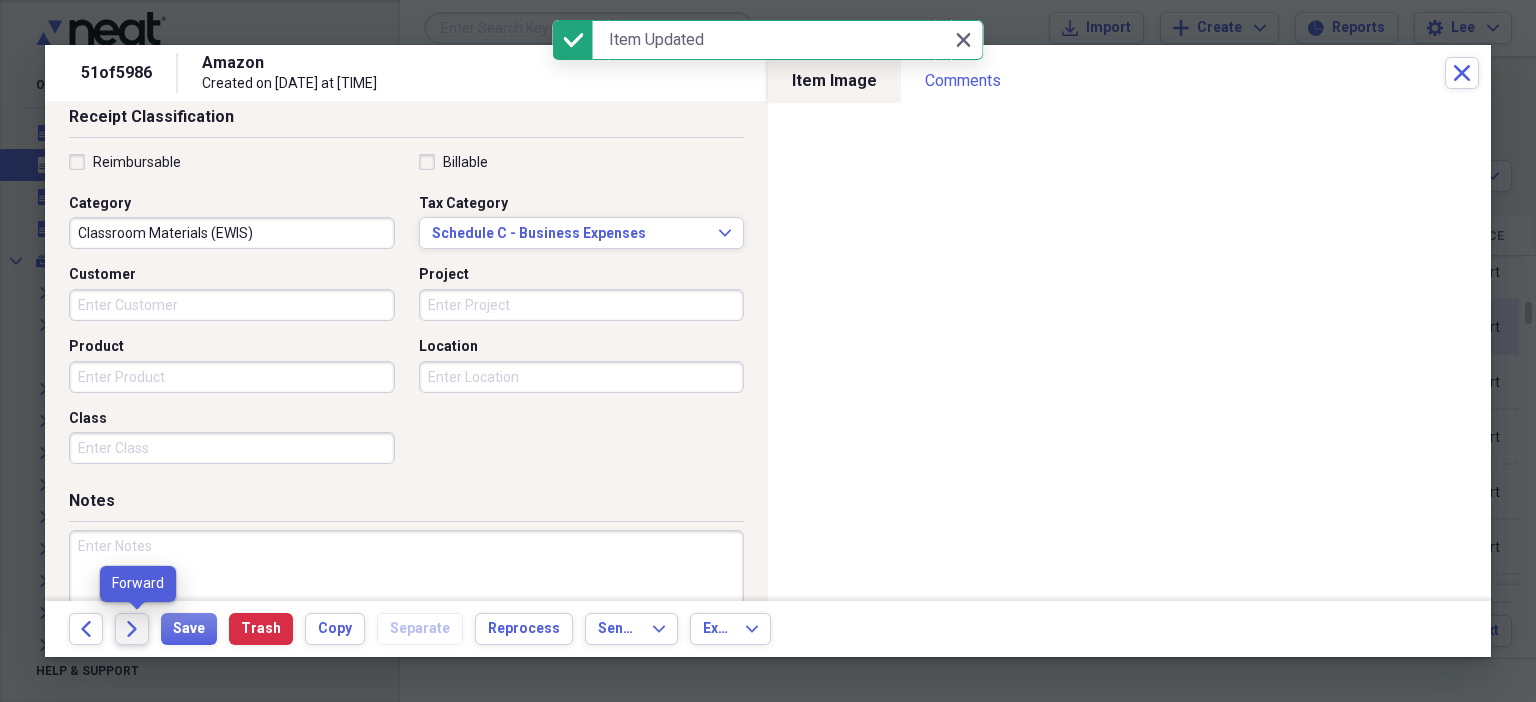 click 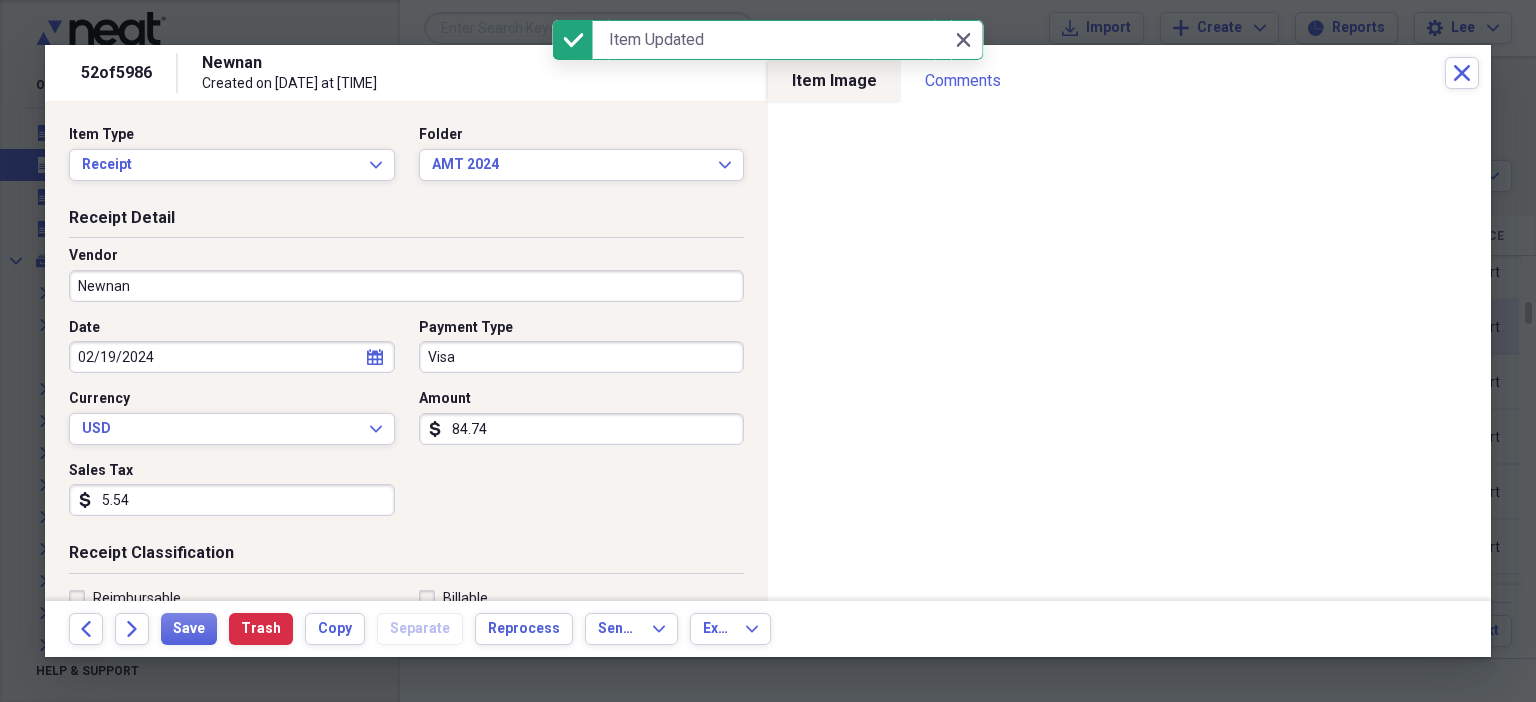 click on "Newnan" at bounding box center [406, 286] 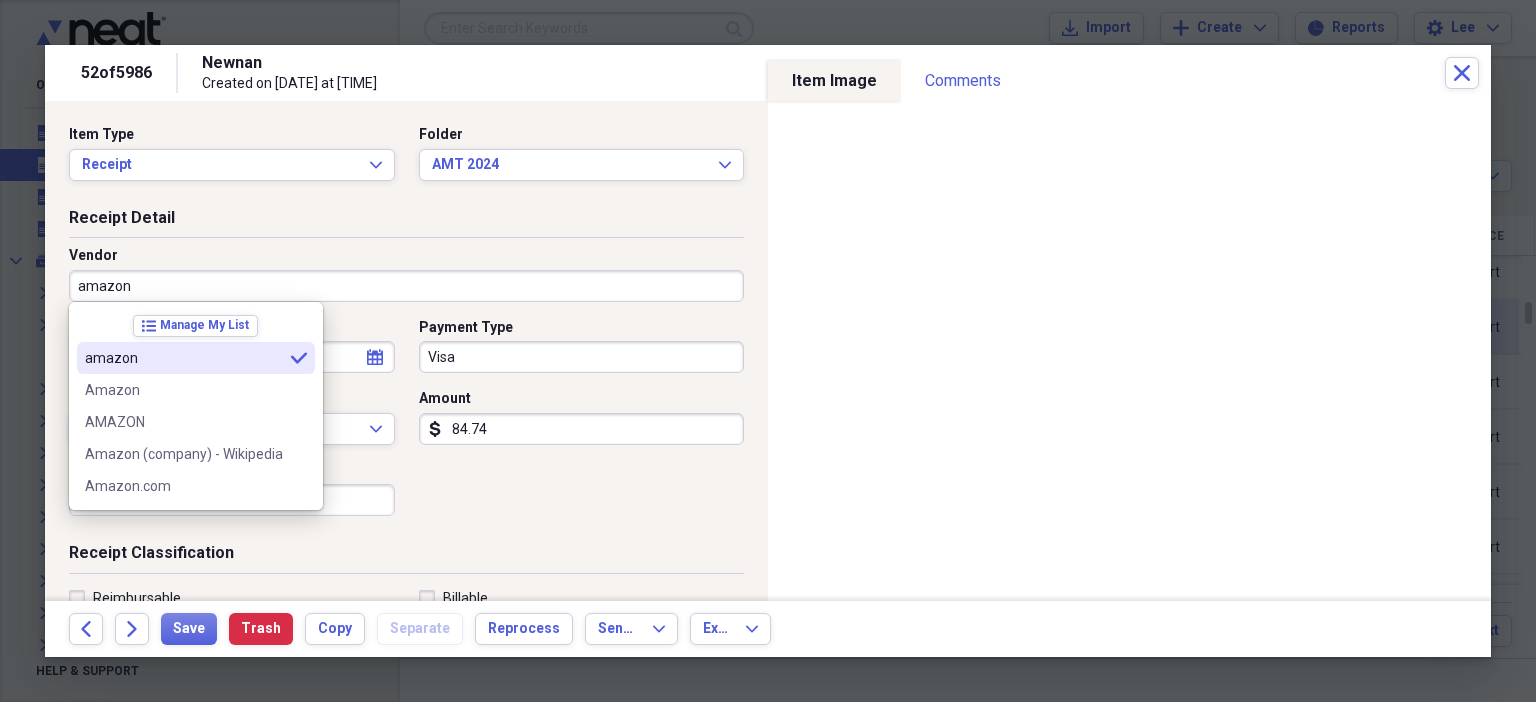 click on "amazon" at bounding box center [184, 358] 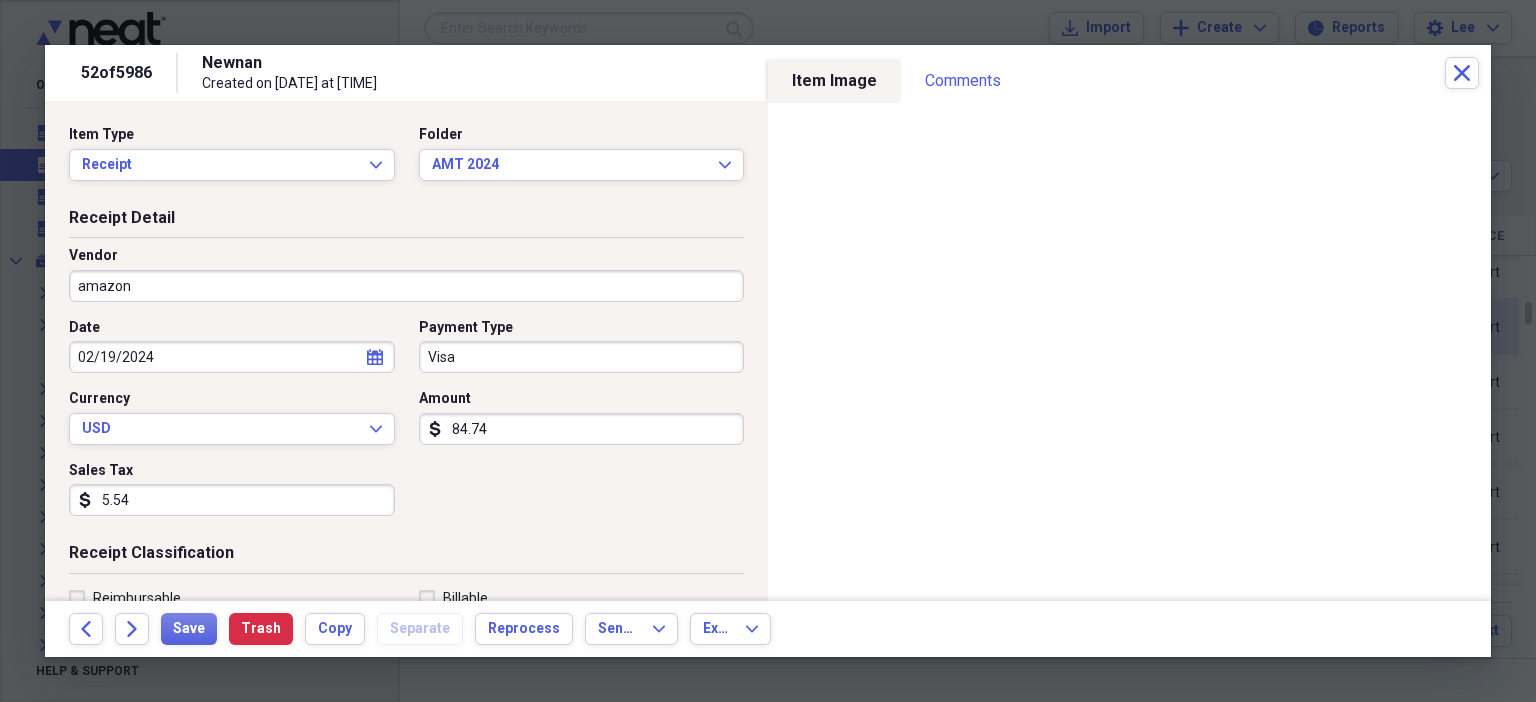 click on "Sales Tax dollar-sign 5.54" at bounding box center [238, 489] 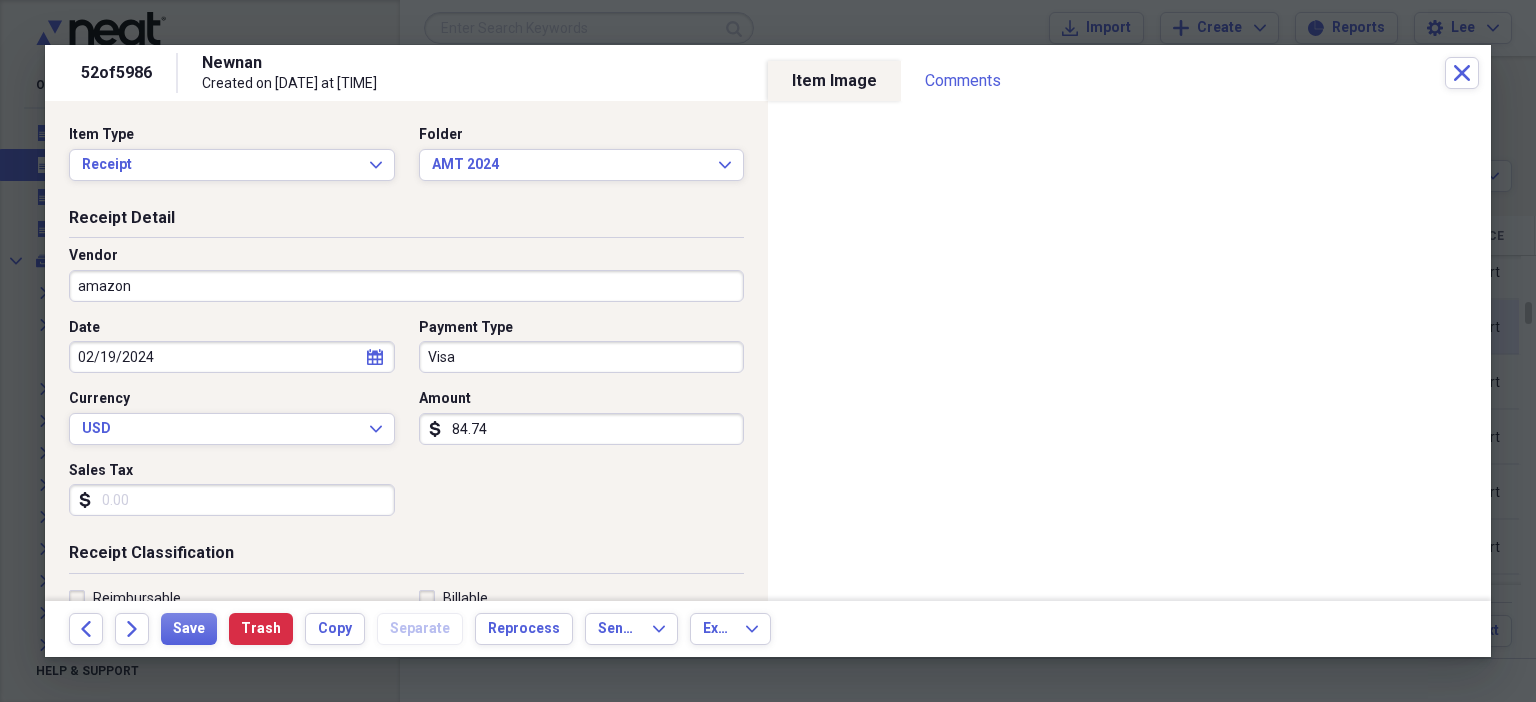 scroll, scrollTop: 436, scrollLeft: 0, axis: vertical 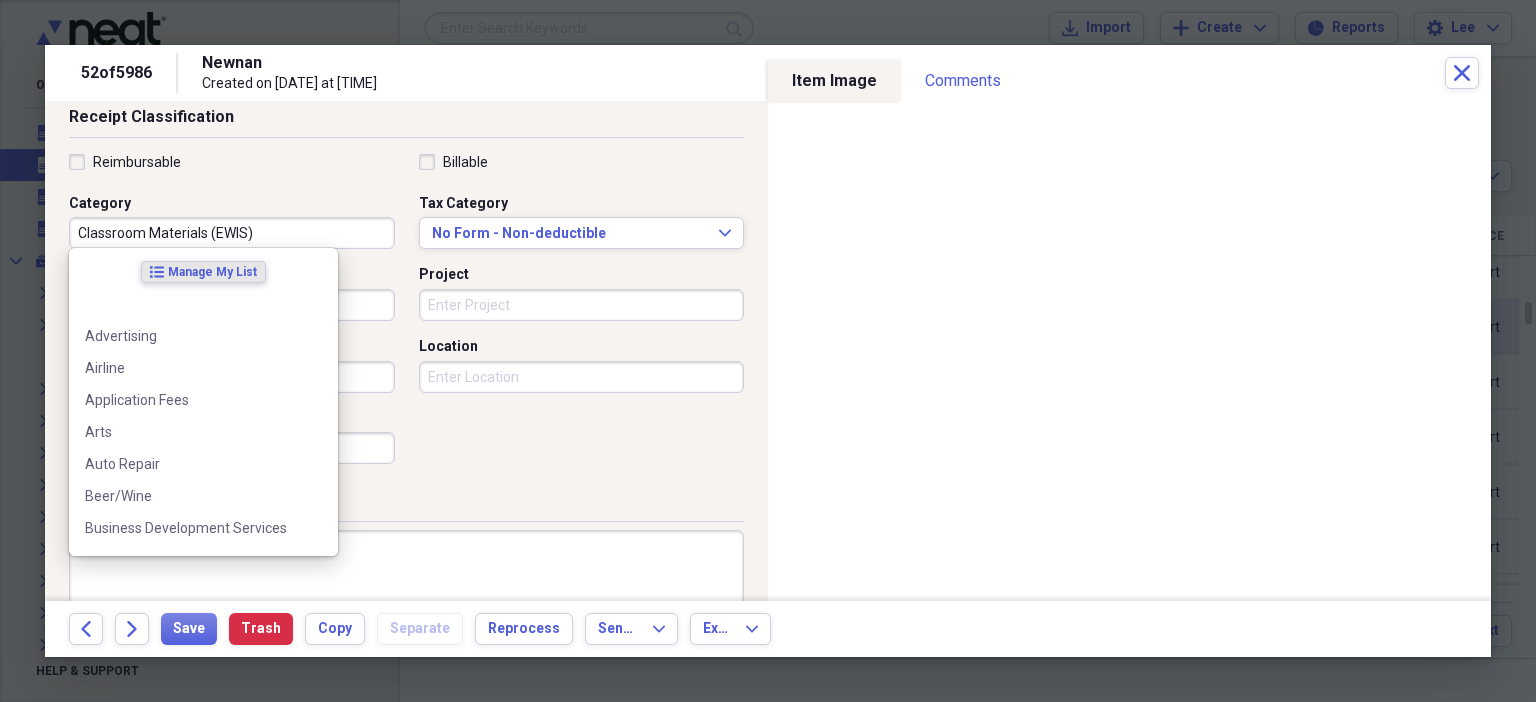 click on "Classroom Materials (EWIS)" at bounding box center (232, 233) 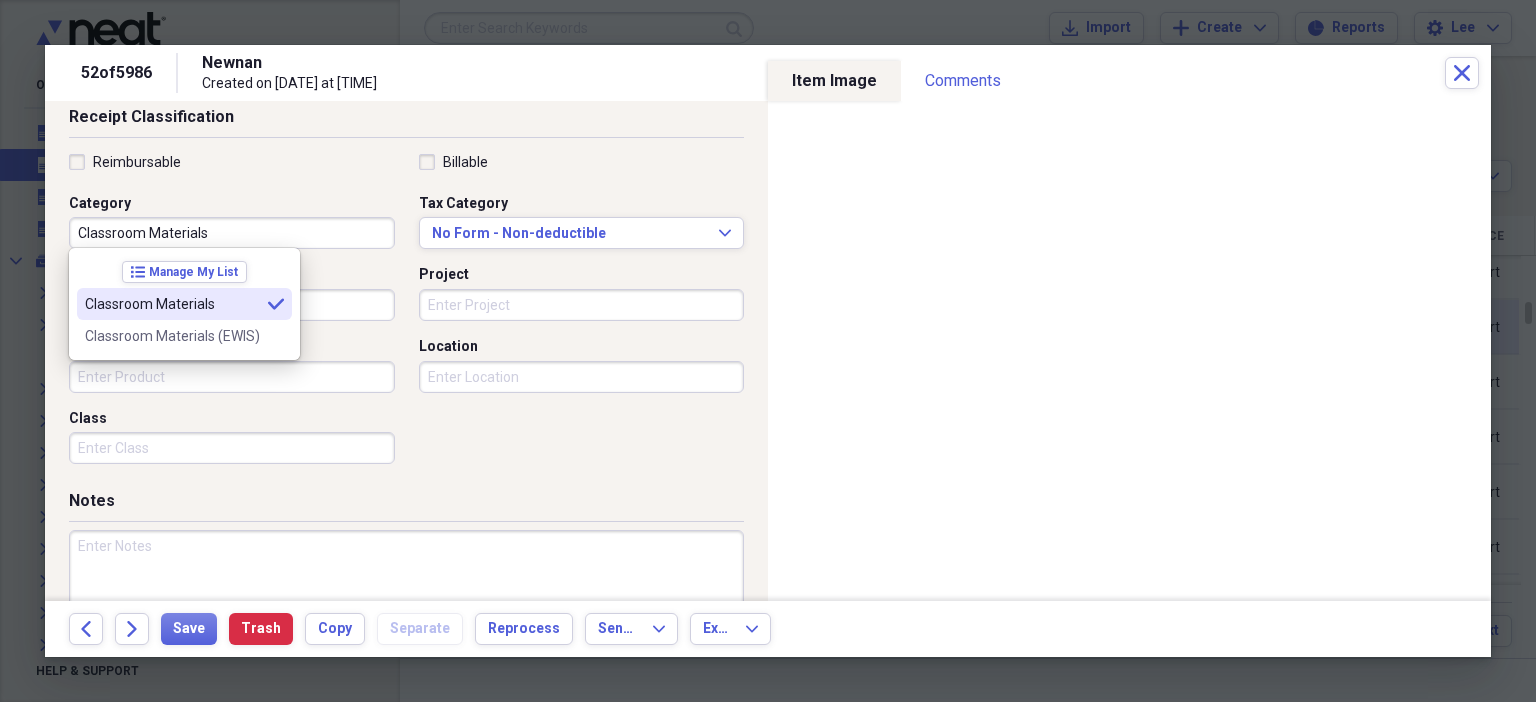 click on "Classroom Materials" at bounding box center [172, 304] 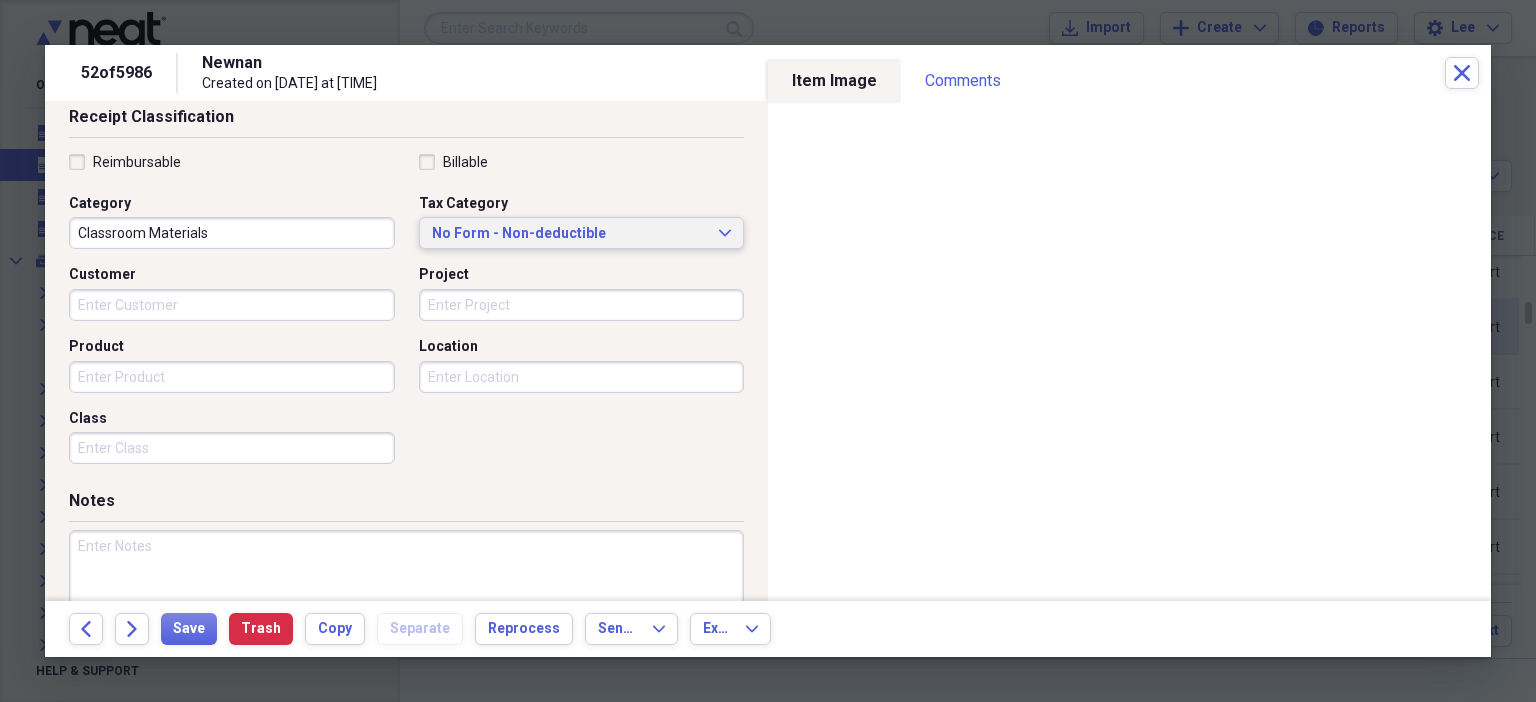 click on "No Form - Non-deductible" at bounding box center [570, 234] 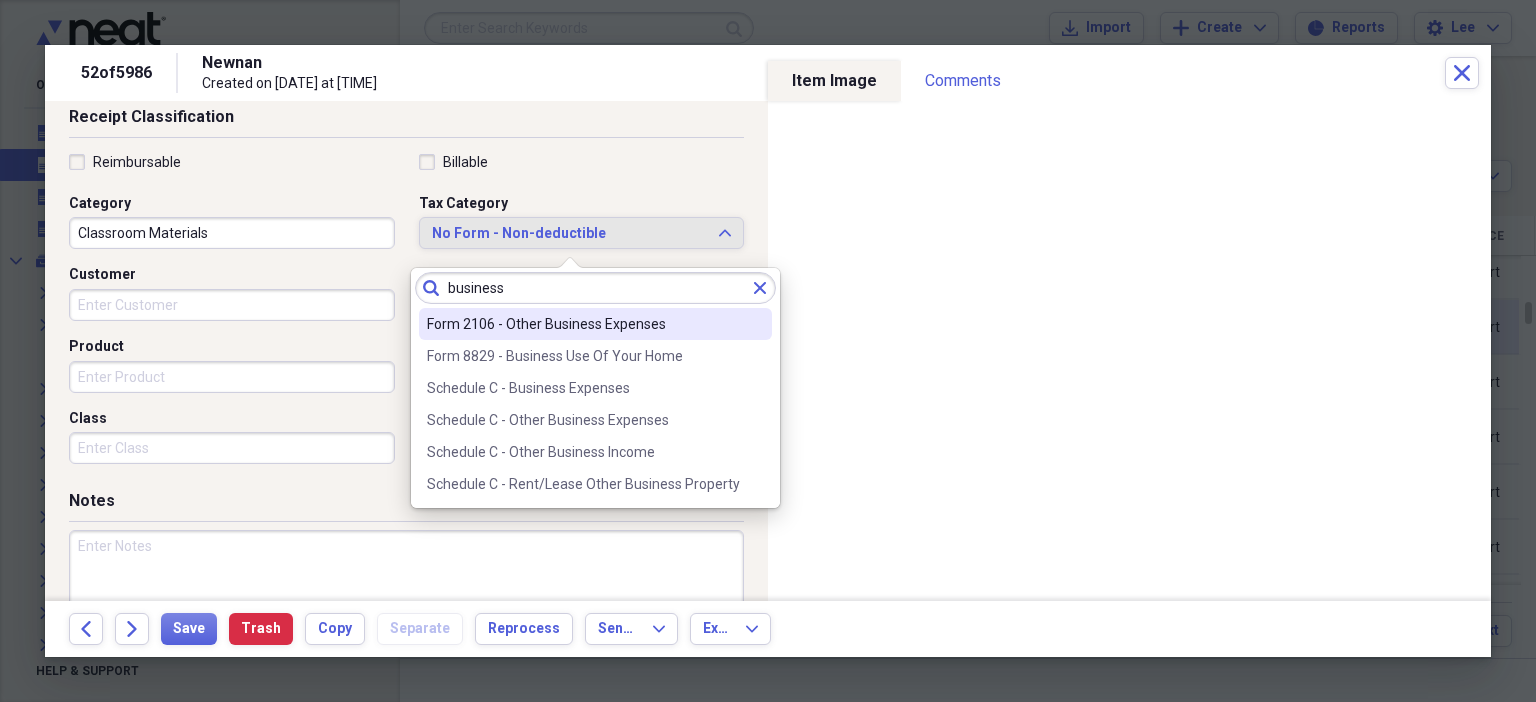 scroll, scrollTop: 432, scrollLeft: 0, axis: vertical 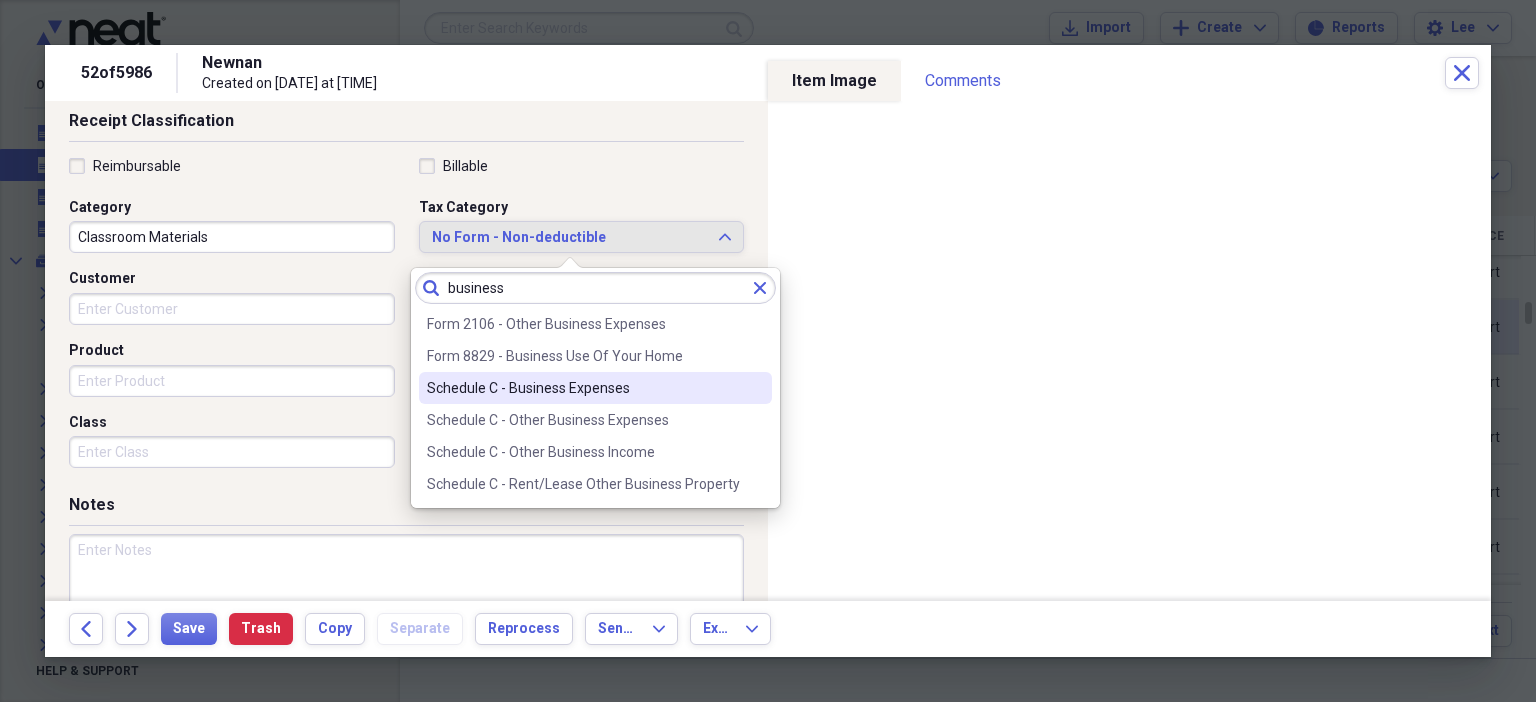 click on "Schedule C - Business Expenses" at bounding box center (583, 388) 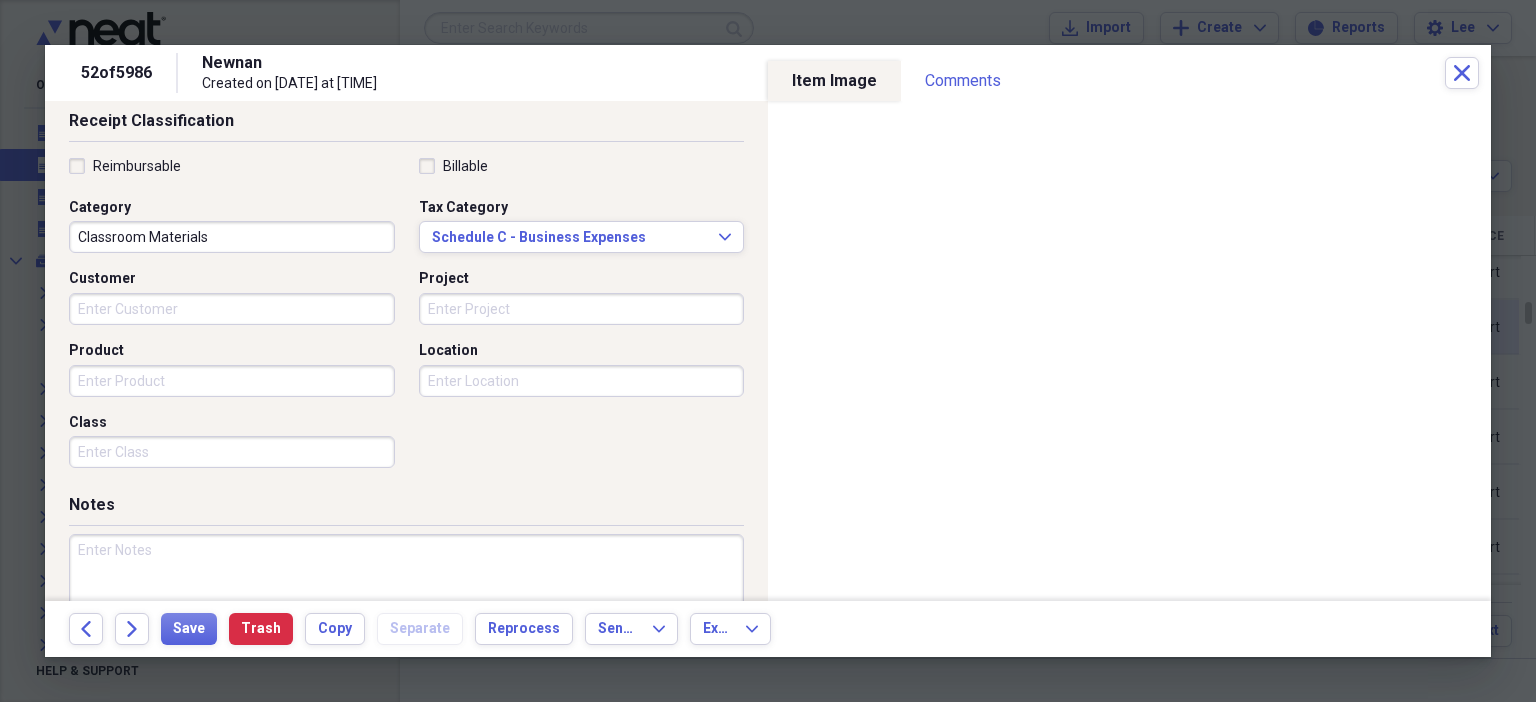 click on "Notes" at bounding box center [406, 509] 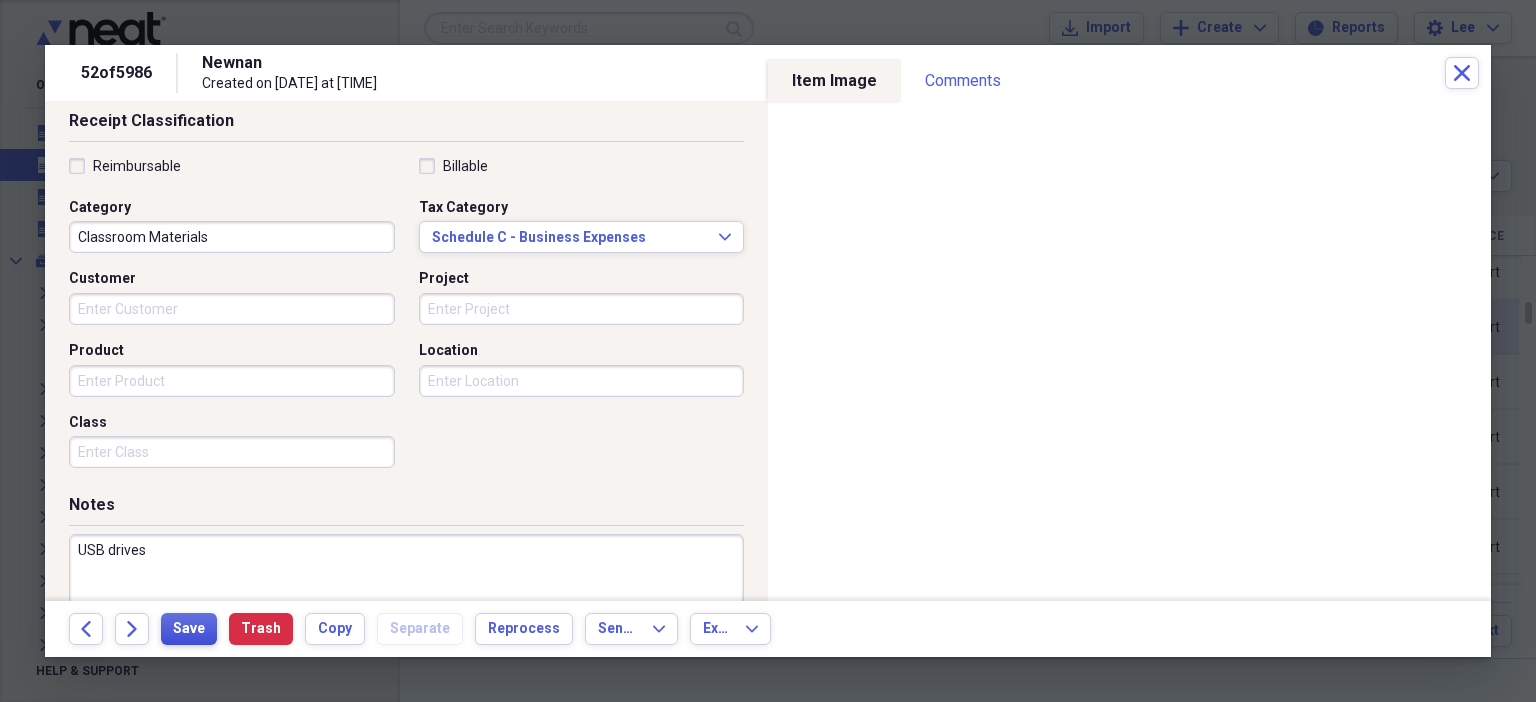 click on "Save" at bounding box center (189, 629) 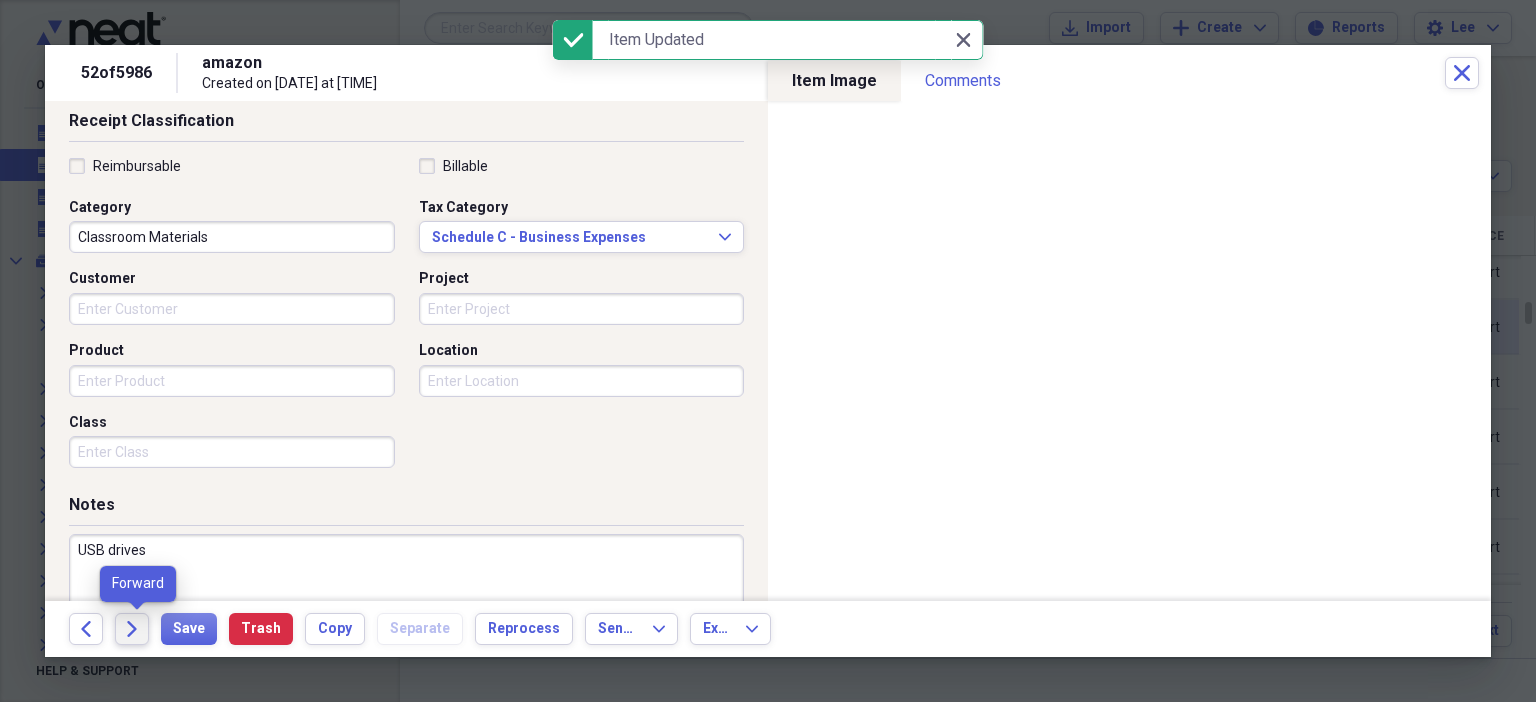 click 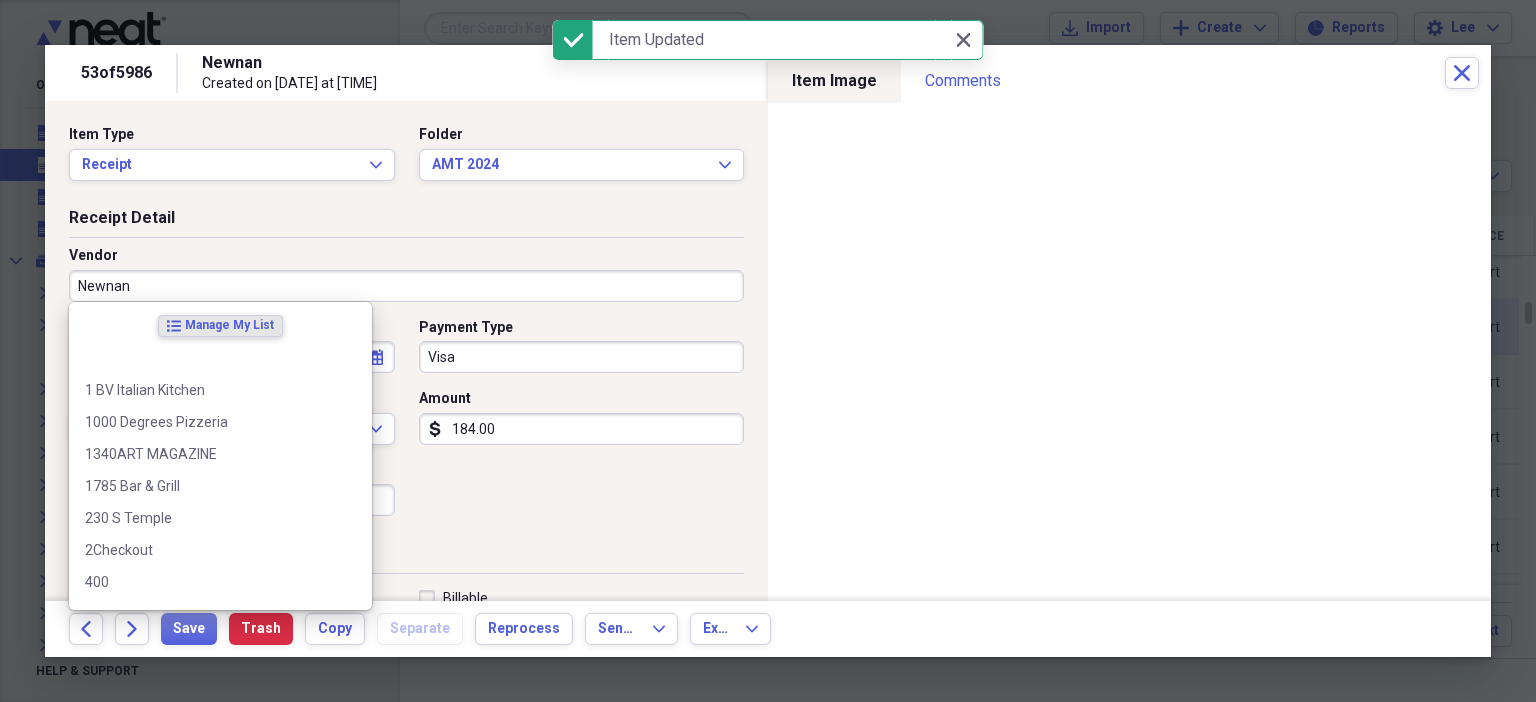 click on "Newnan" at bounding box center [406, 286] 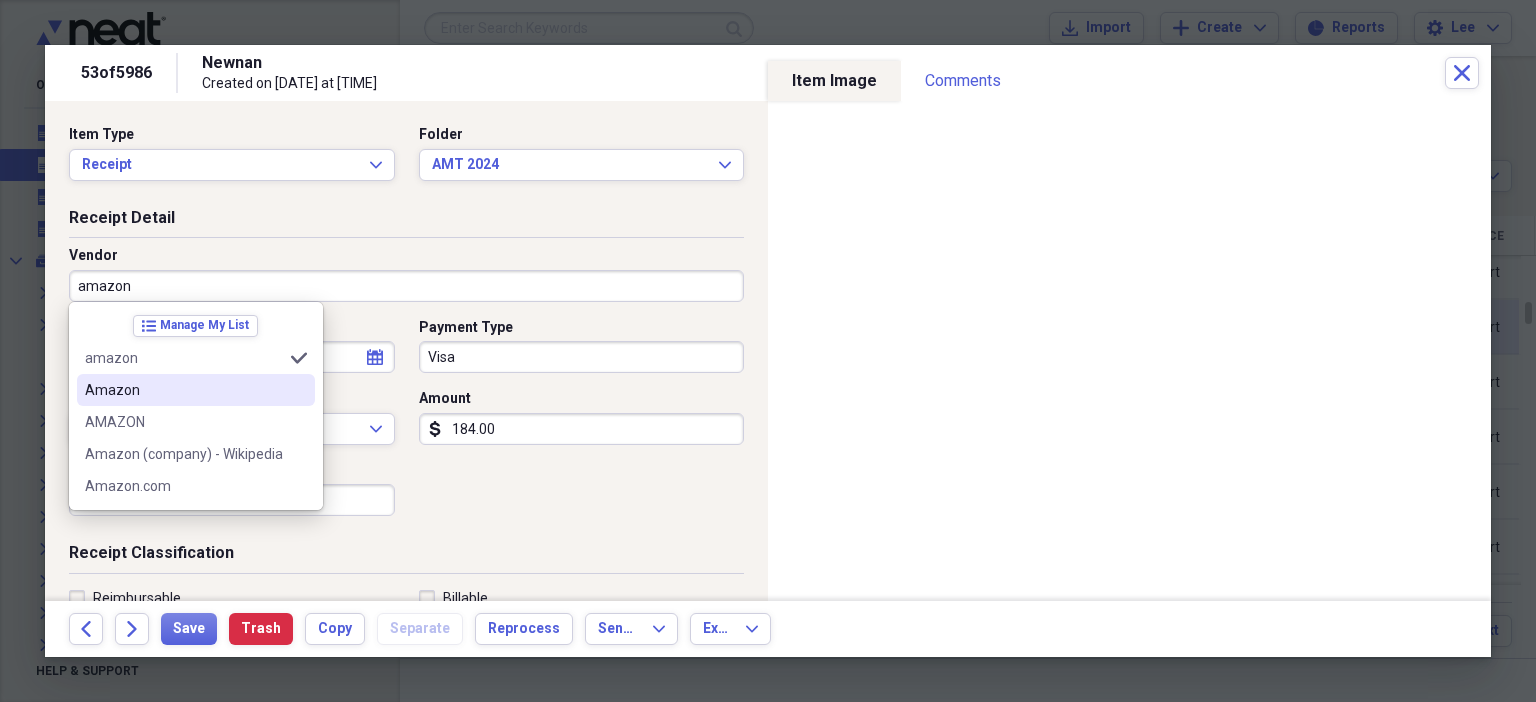 click on "Amazon" at bounding box center [184, 390] 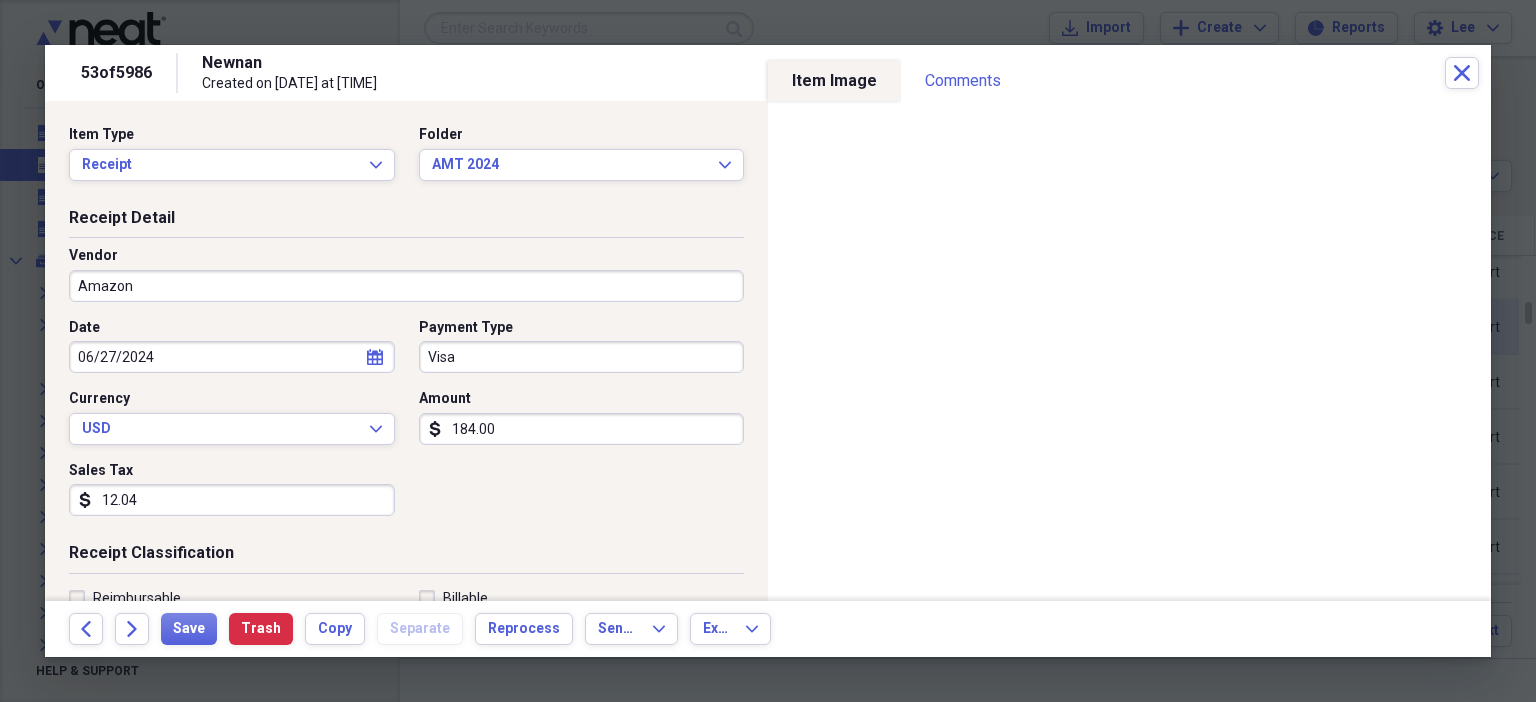 click on "12.04" at bounding box center (232, 500) 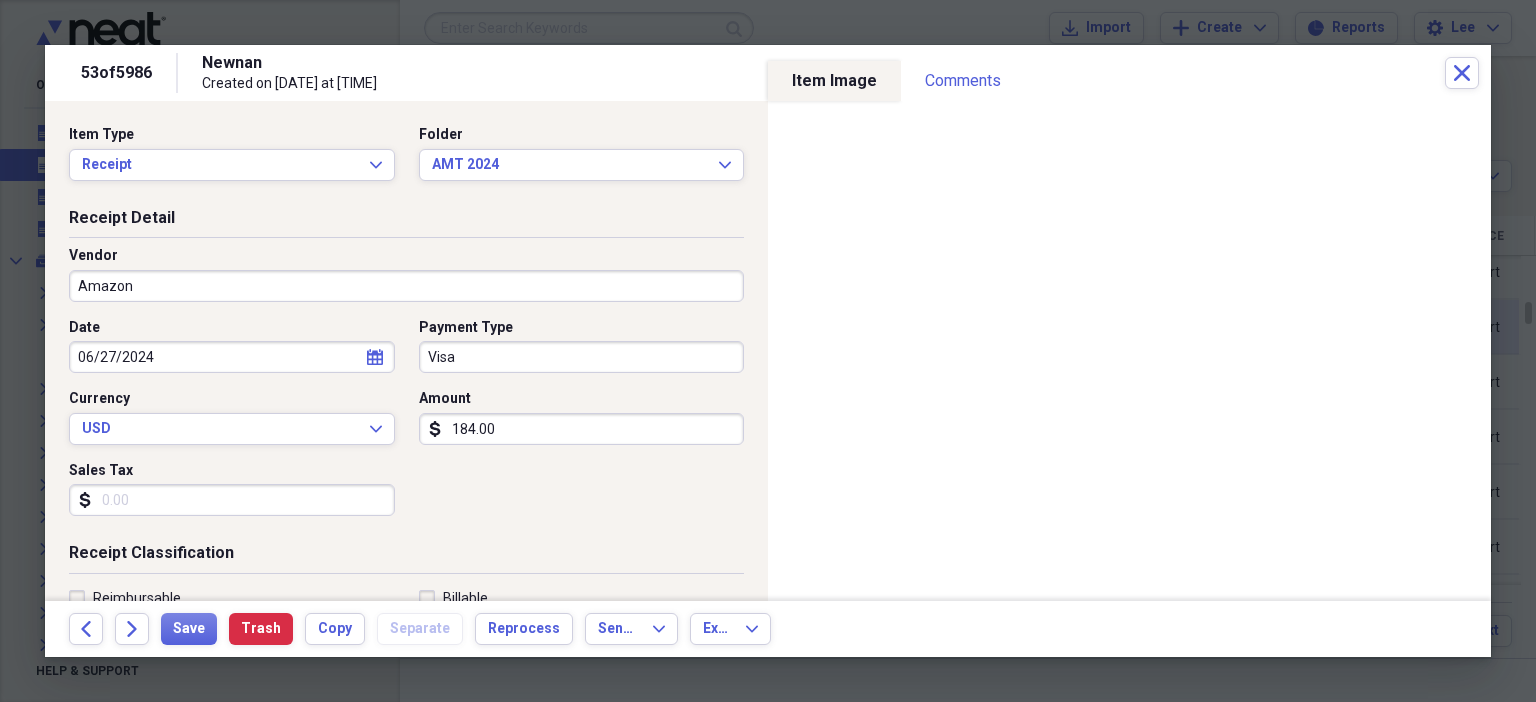 scroll, scrollTop: 436, scrollLeft: 0, axis: vertical 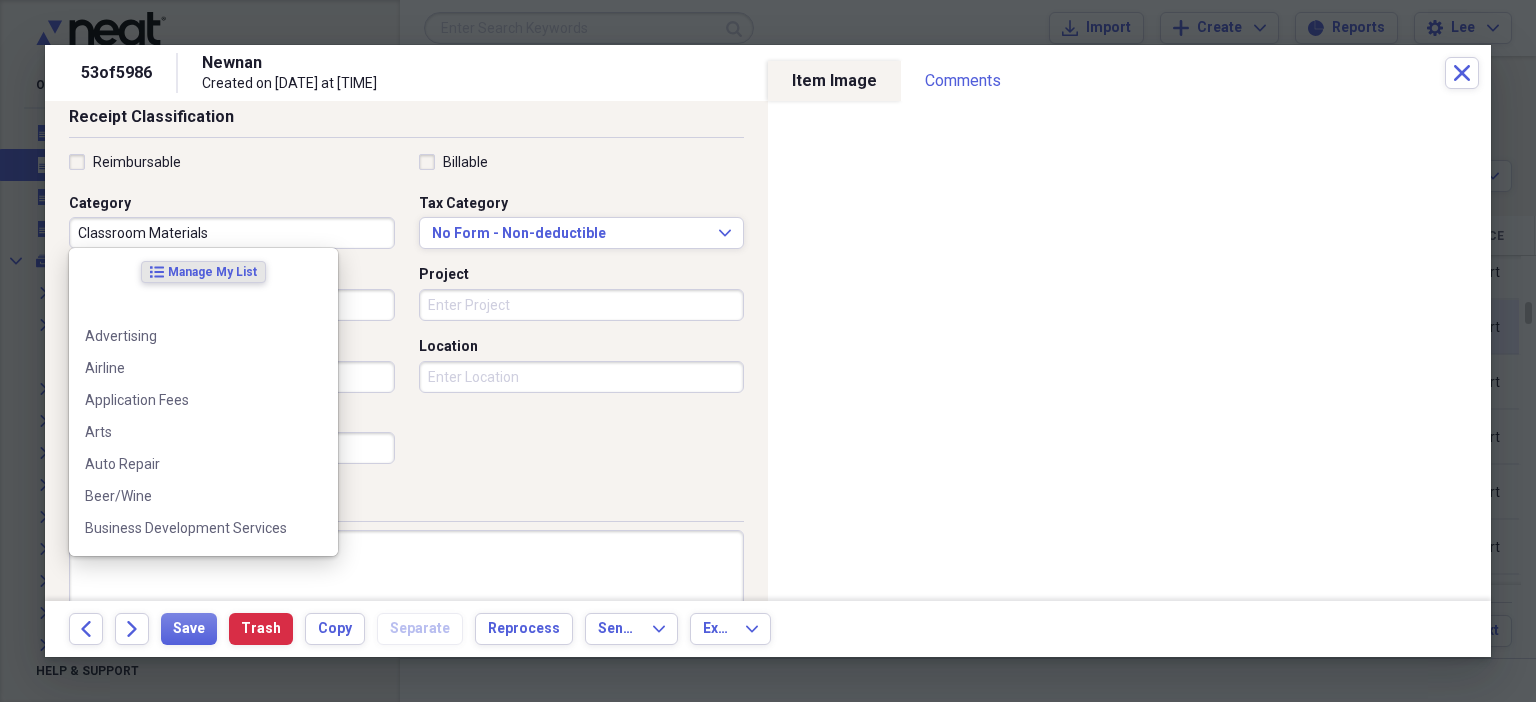 click on "Classroom Materials" at bounding box center (232, 233) 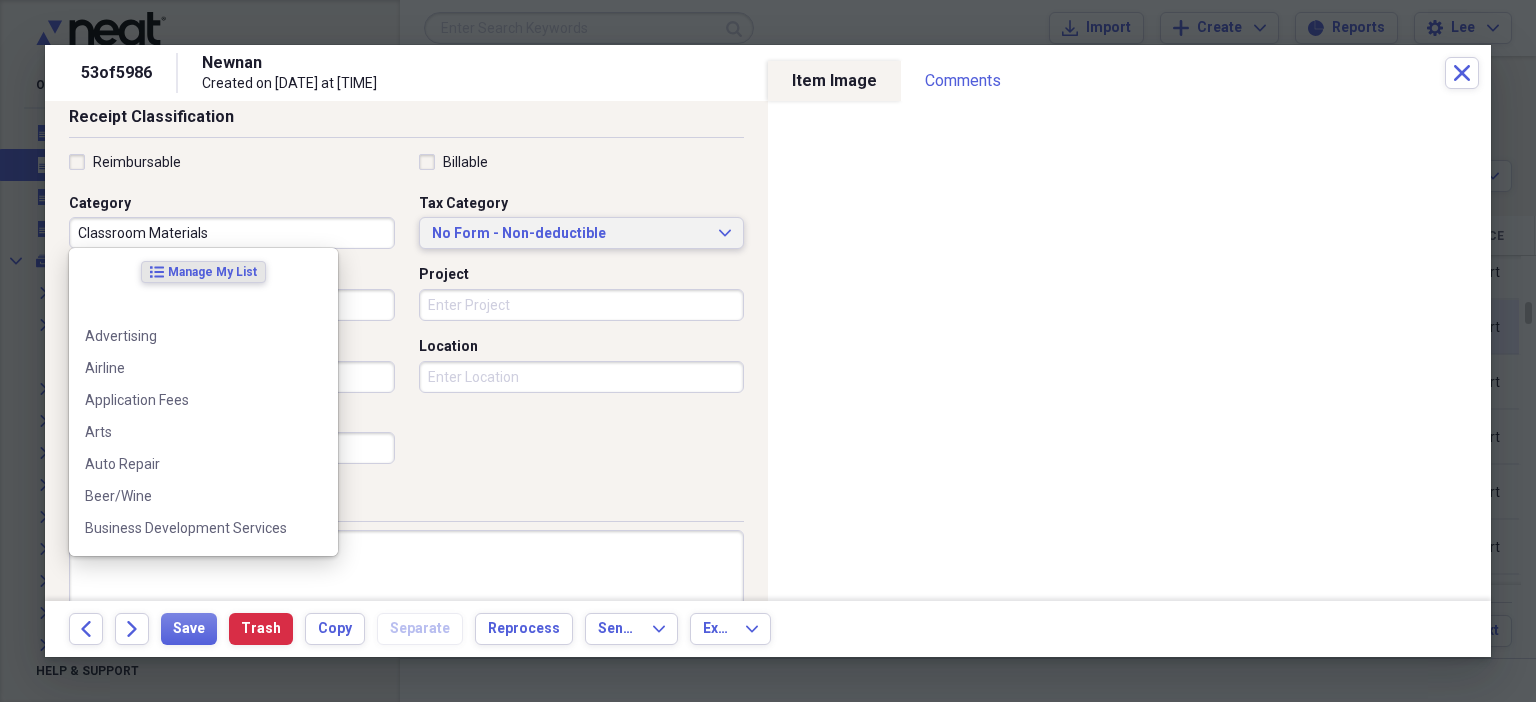 click on "No Form - Non-deductible Expand" at bounding box center (582, 233) 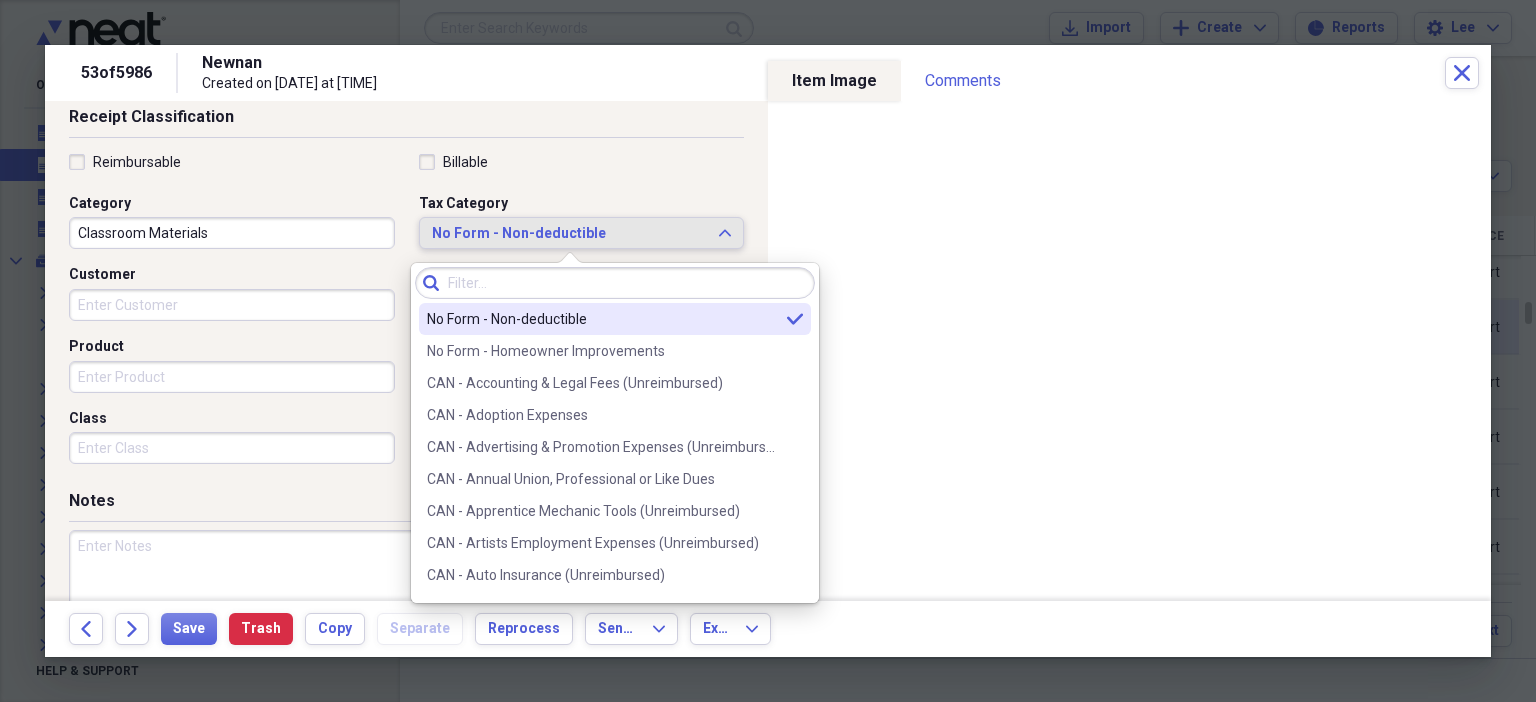 click on "No Form - Non-deductible Expand" at bounding box center (582, 233) 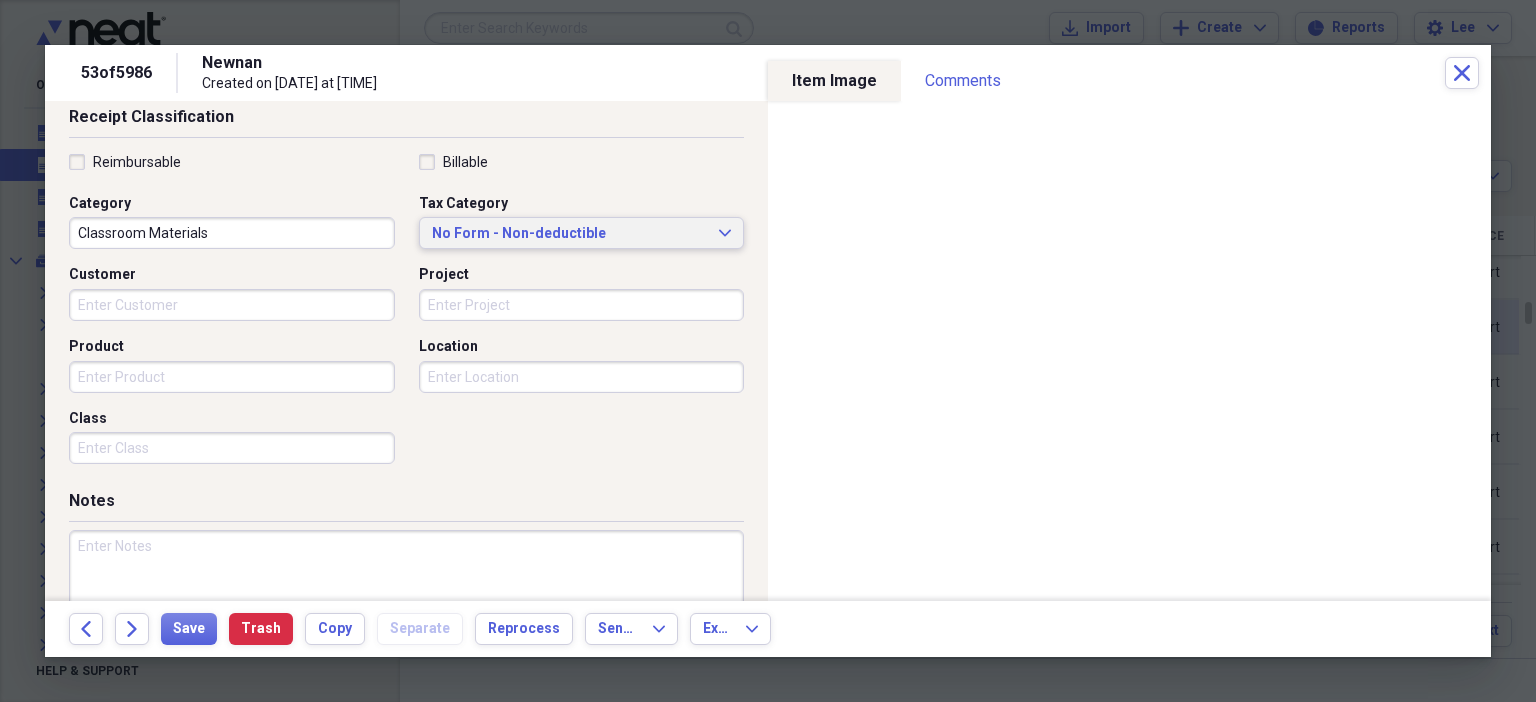 click on "No Form - Non-deductible Expand" at bounding box center [582, 233] 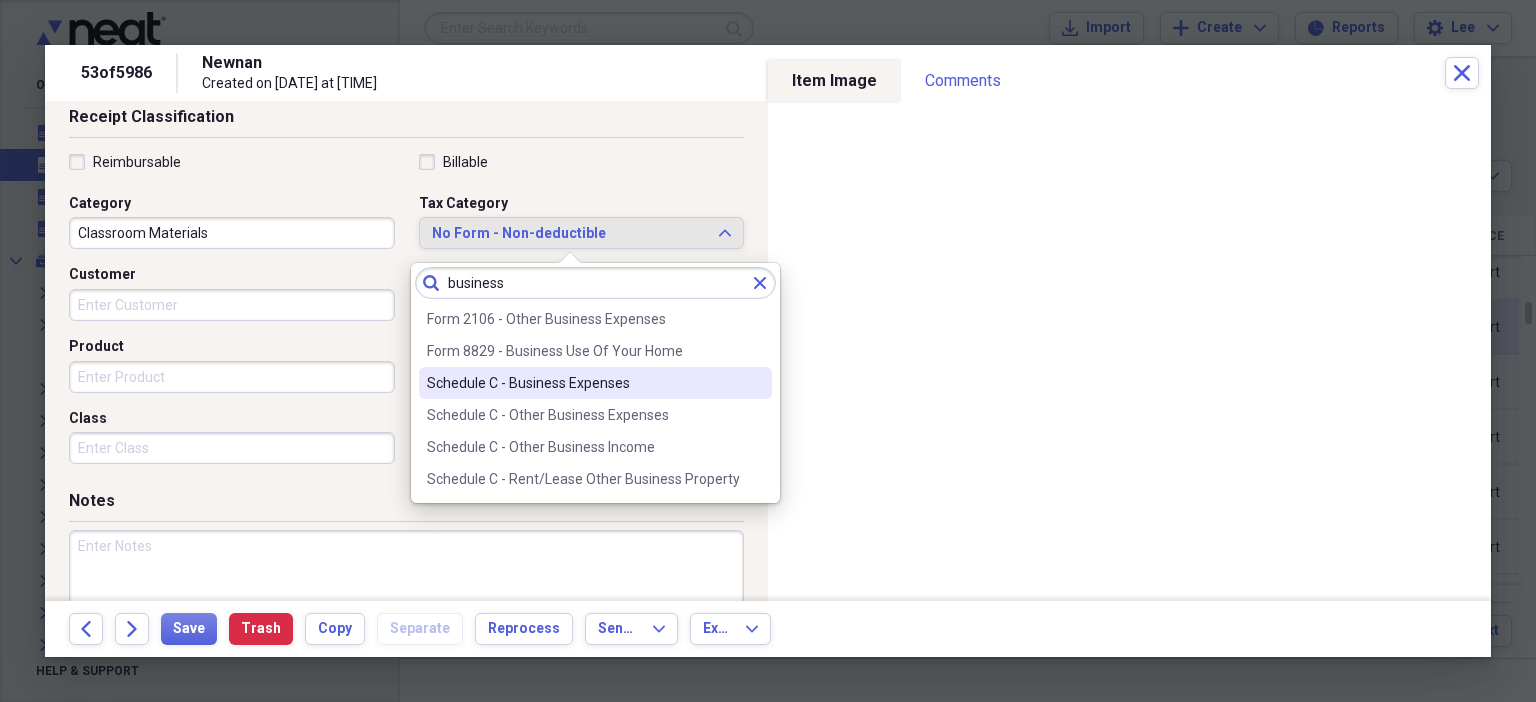 click on "Schedule C - Business Expenses" at bounding box center (583, 383) 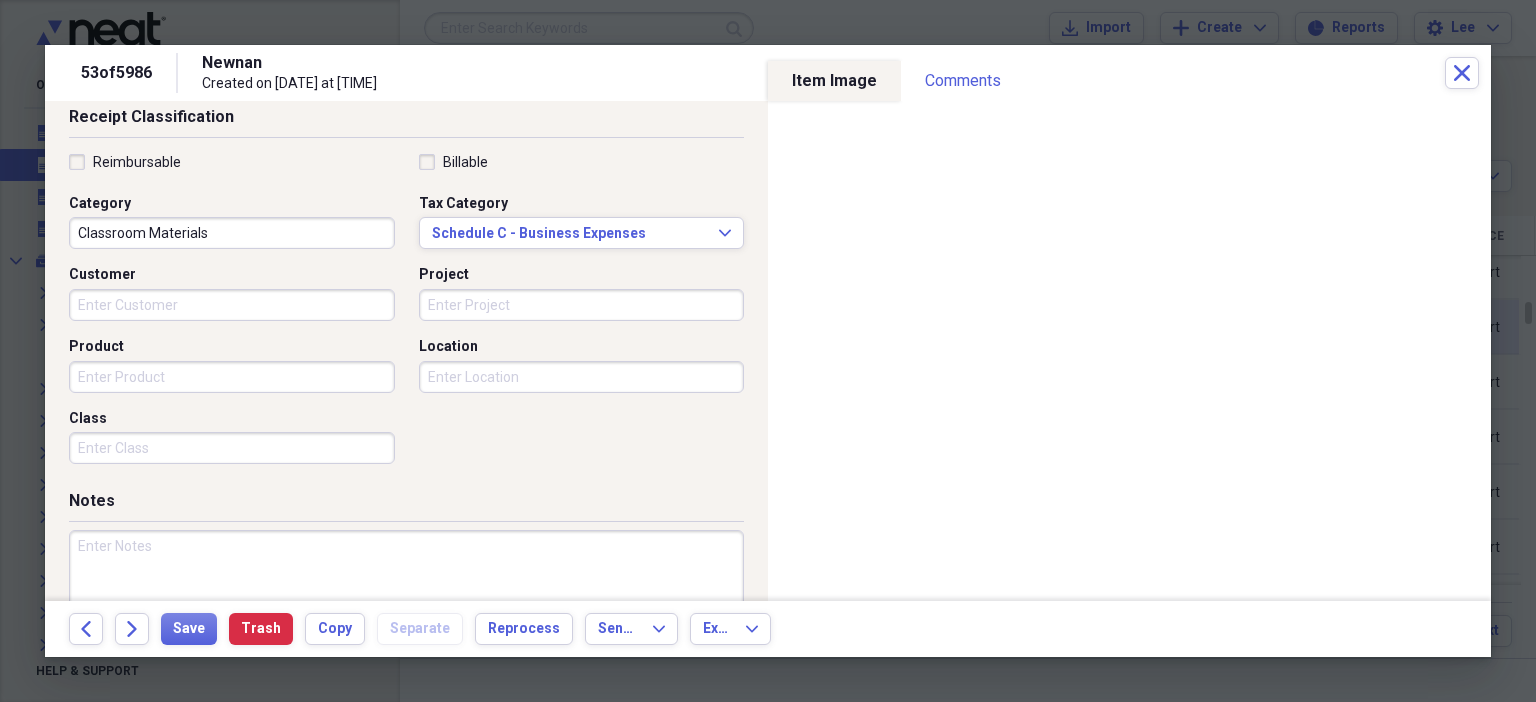 click at bounding box center (406, 595) 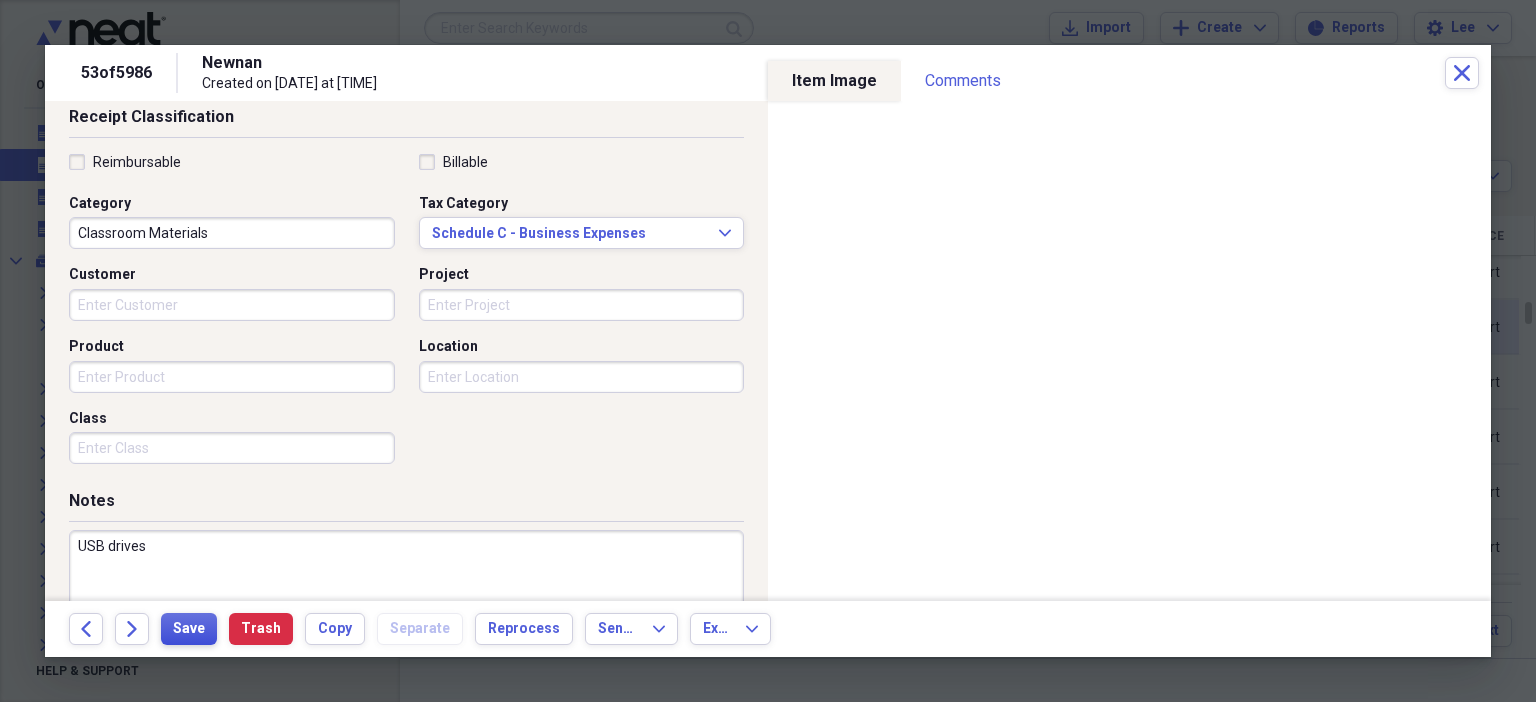 click on "Save" at bounding box center [189, 629] 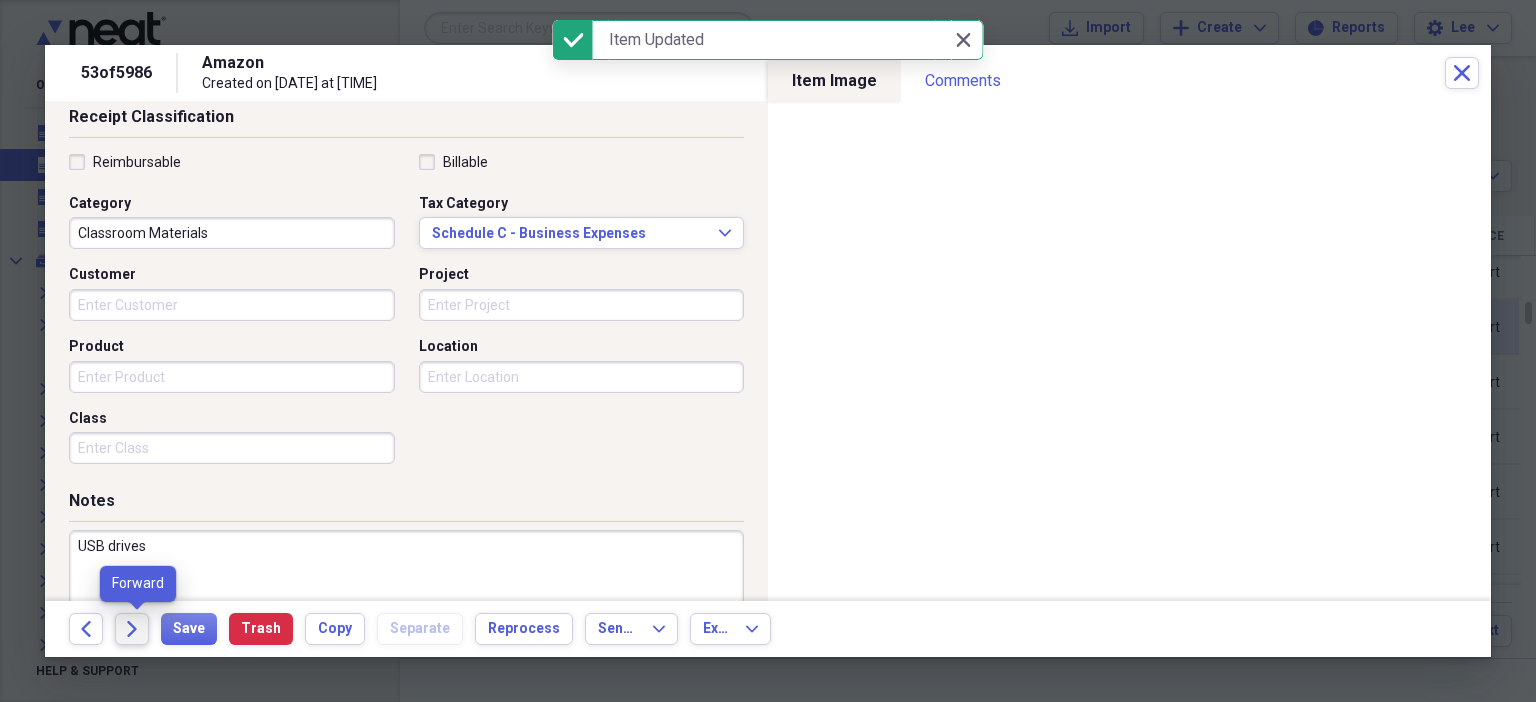click 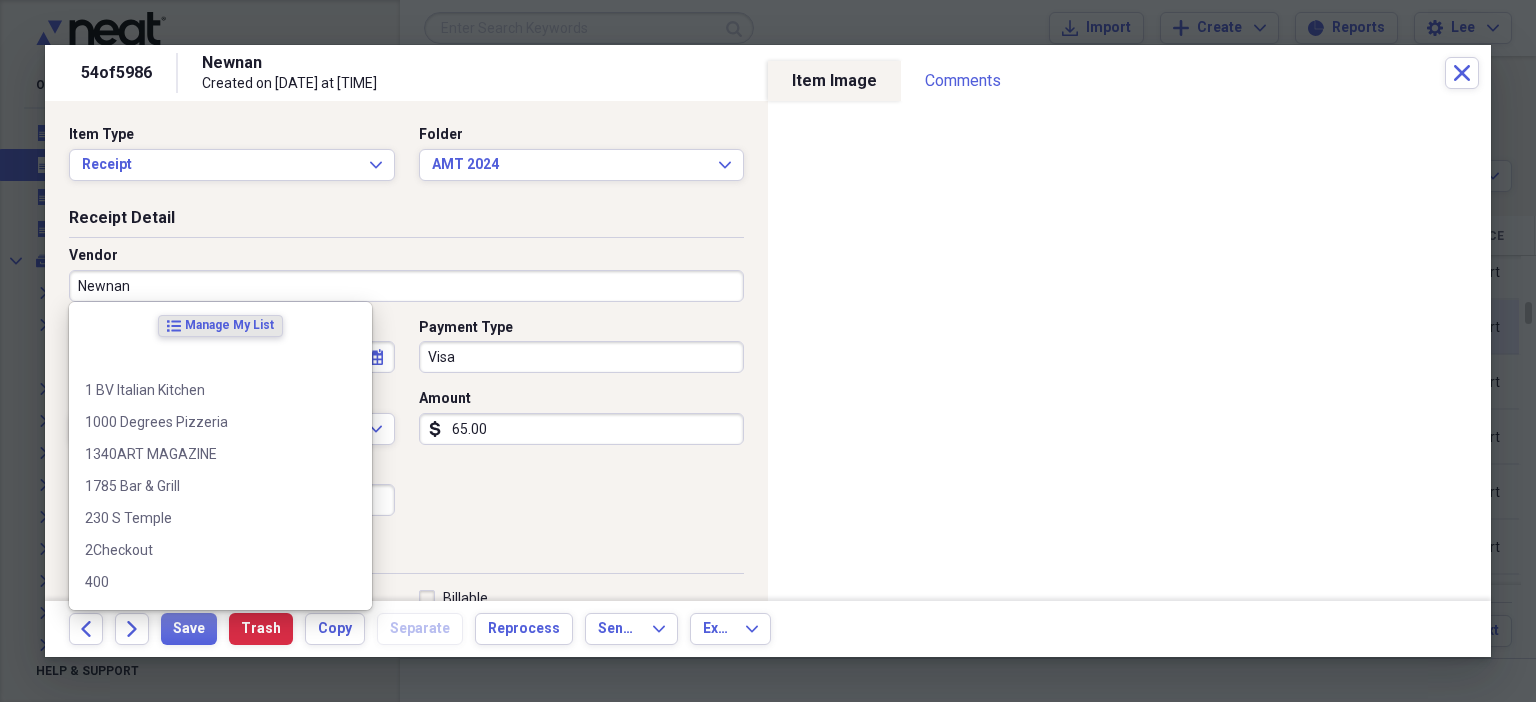 click on "Newnan" at bounding box center (406, 286) 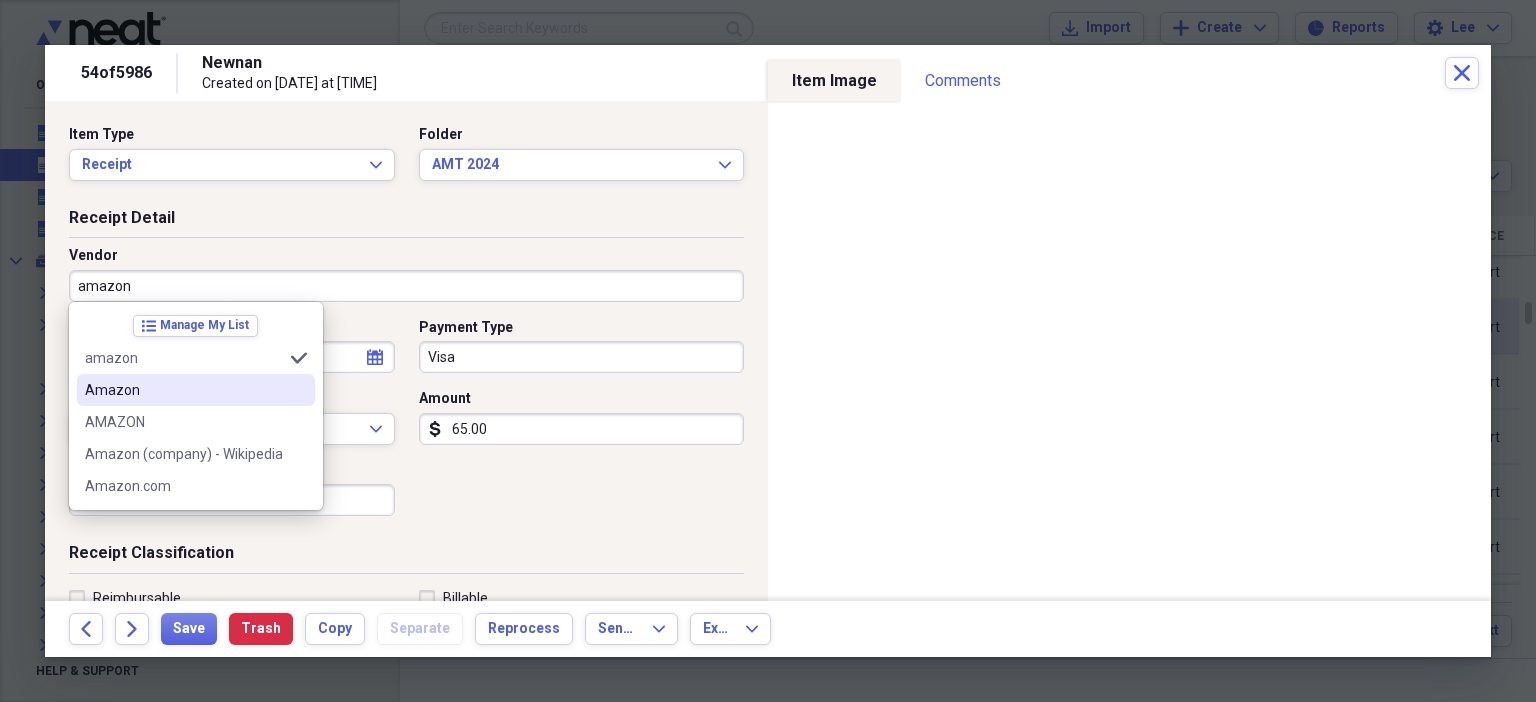 click on "Amazon" at bounding box center (184, 390) 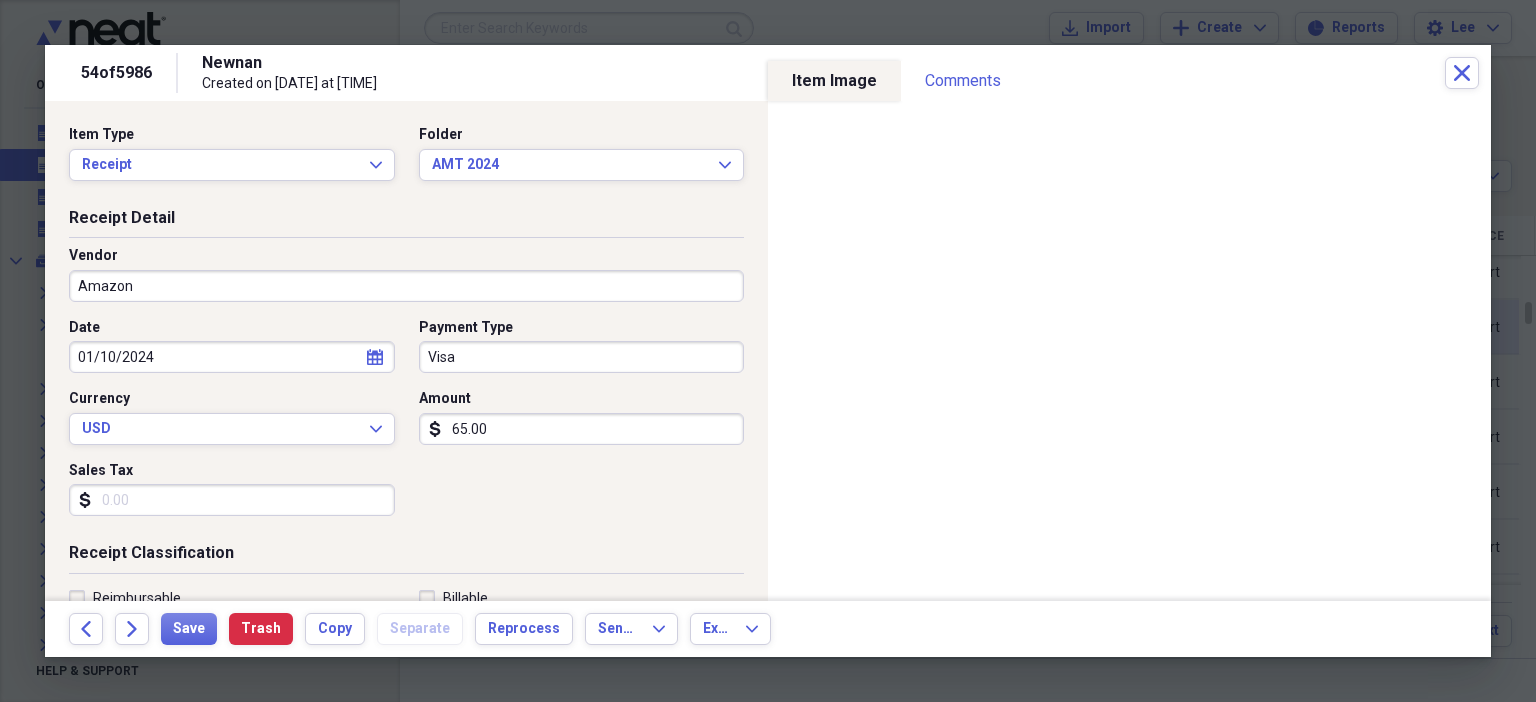 click on "65.00" at bounding box center [582, 429] 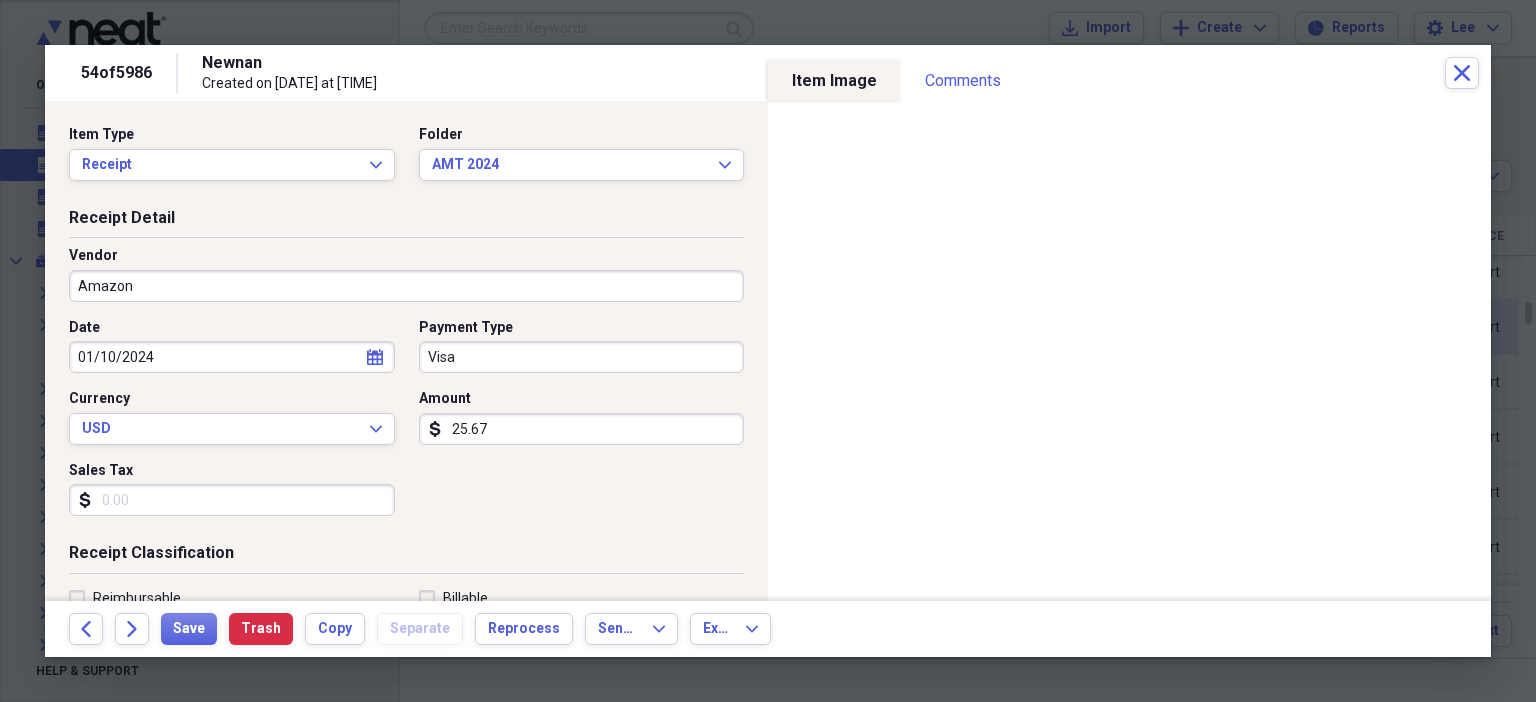 scroll, scrollTop: 436, scrollLeft: 0, axis: vertical 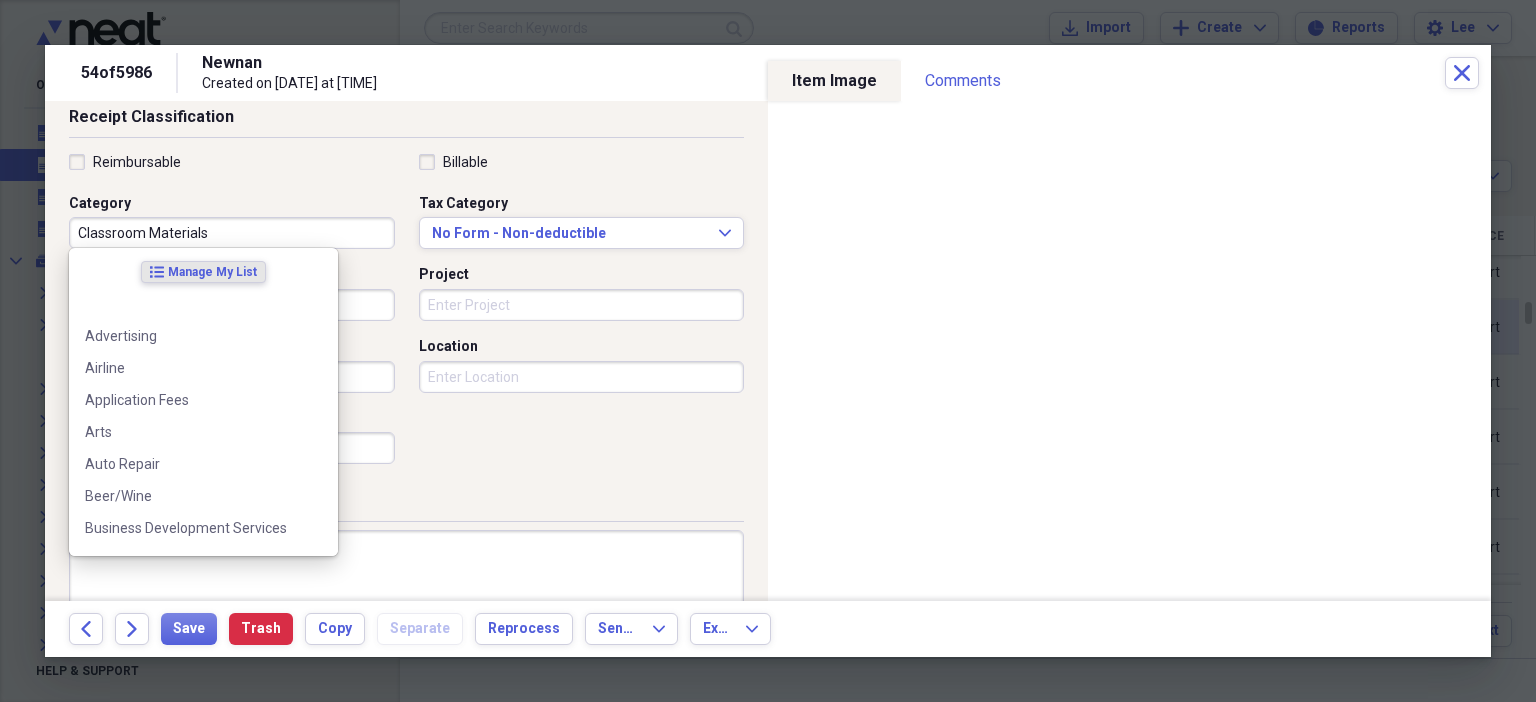 click on "Classroom Materials" at bounding box center [232, 233] 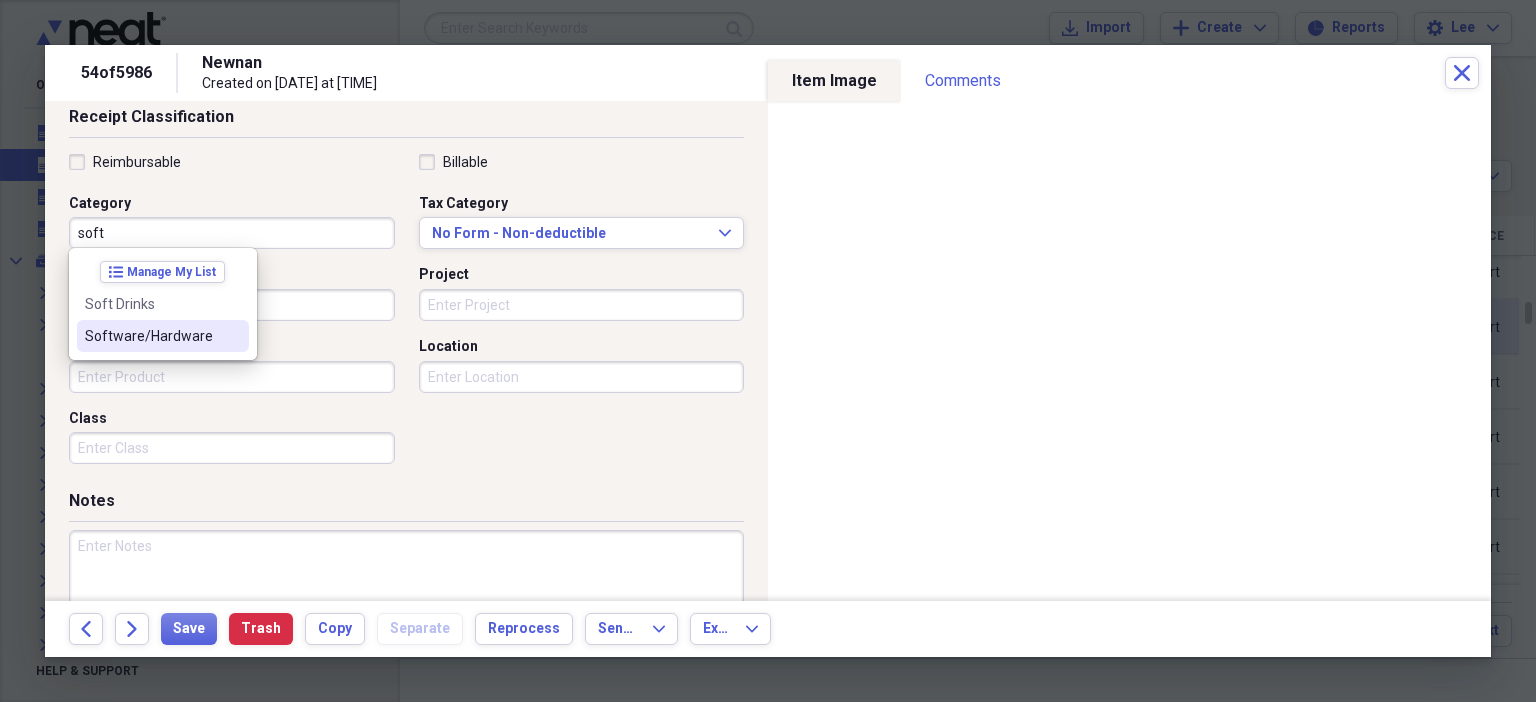 click on "Software/Hardware" at bounding box center [163, 336] 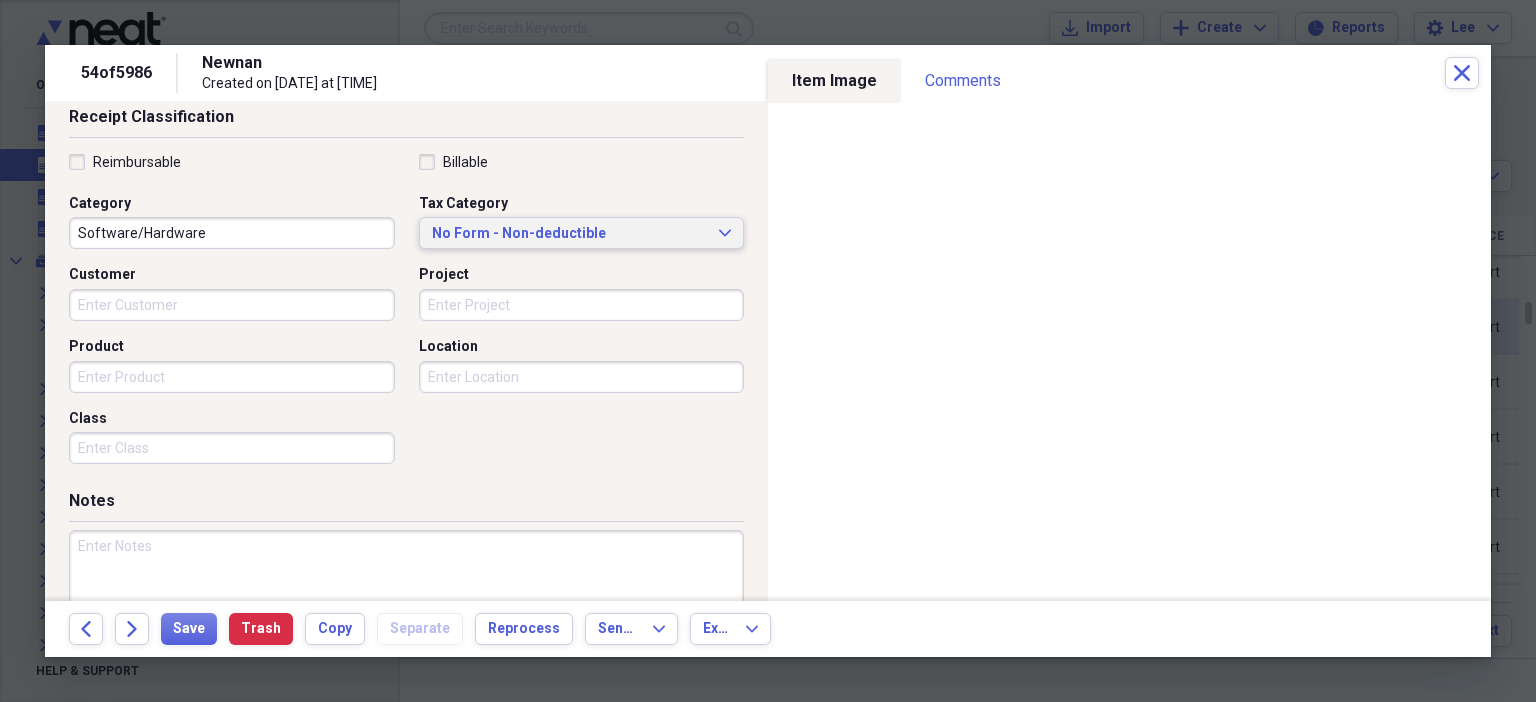 click on "No Form - Non-deductible" at bounding box center [570, 234] 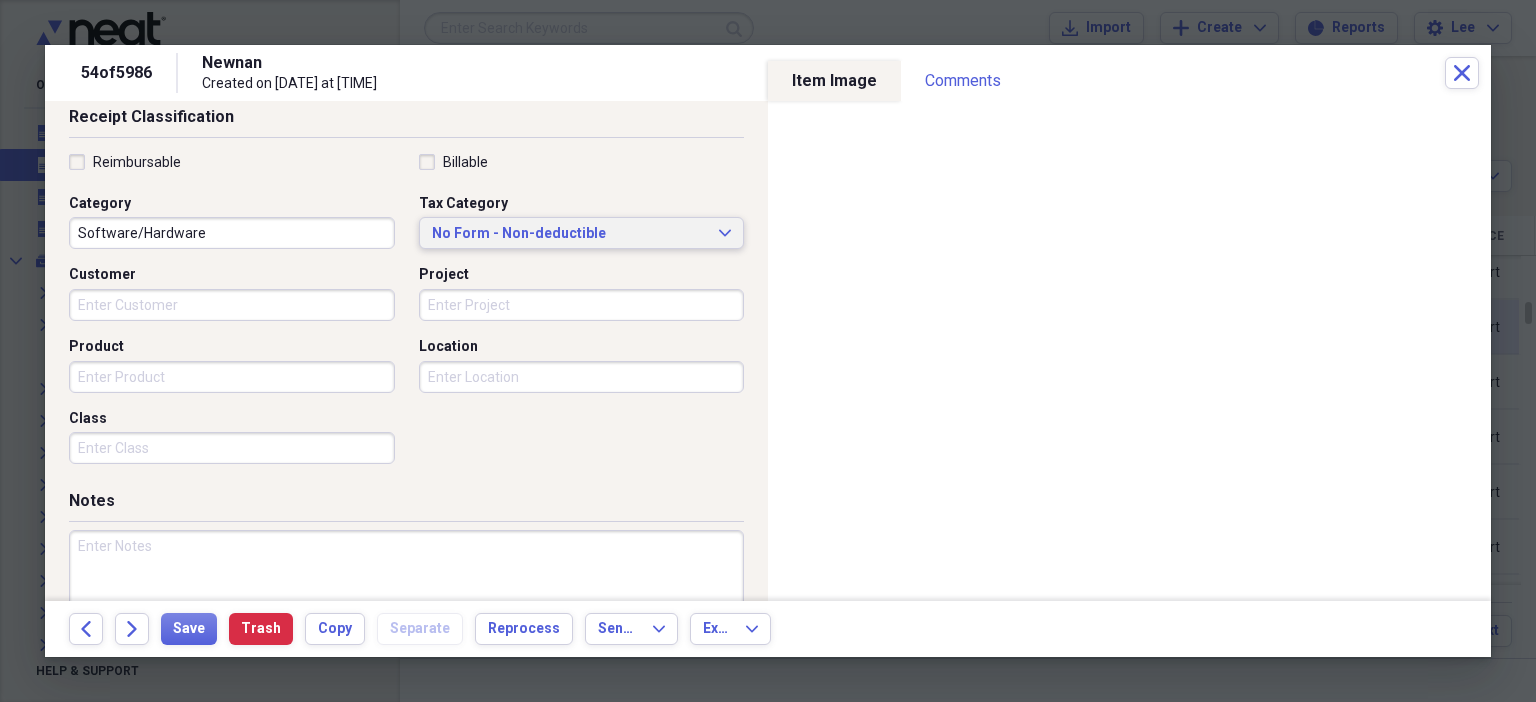 click on "Tax Category No Form - Non-deductible Expand" at bounding box center (576, 222) 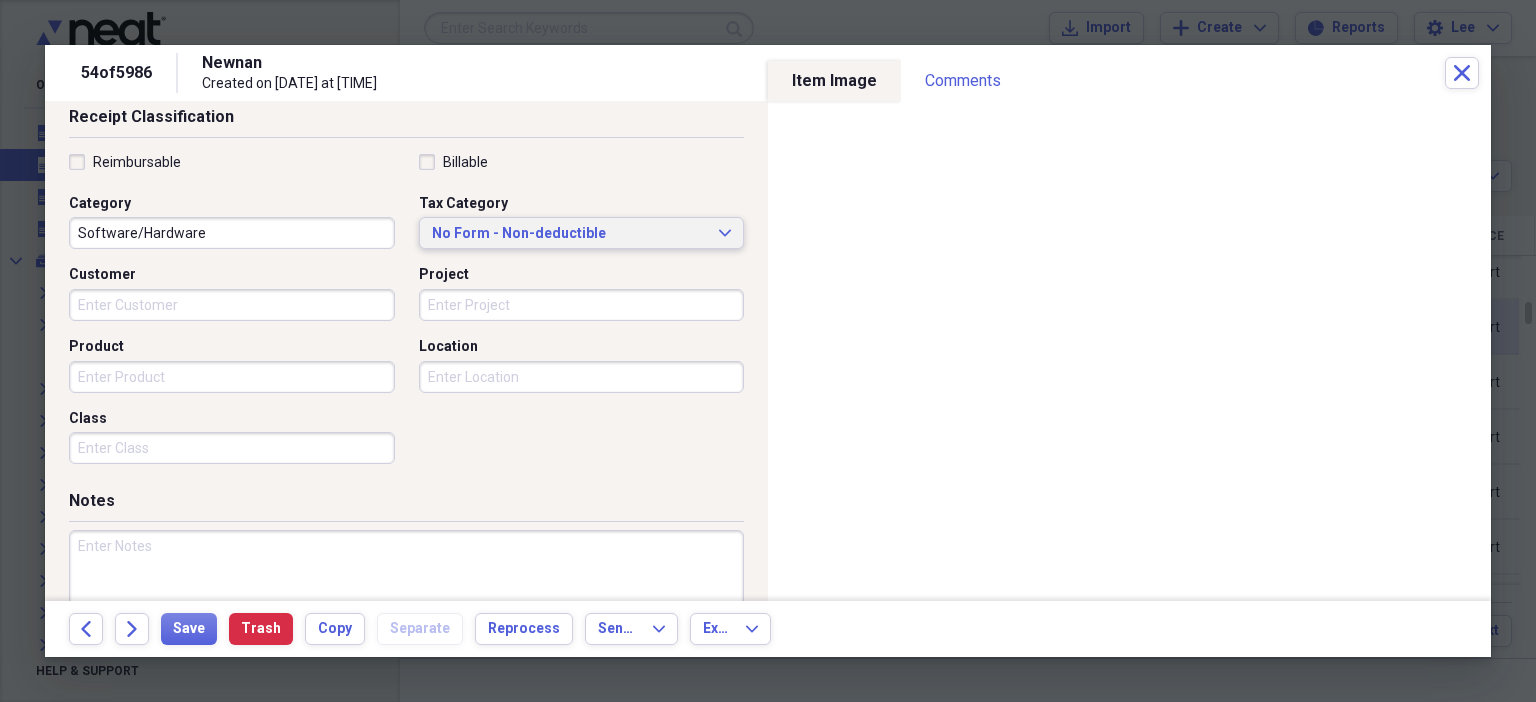 click on "No Form - Non-deductible" at bounding box center (570, 234) 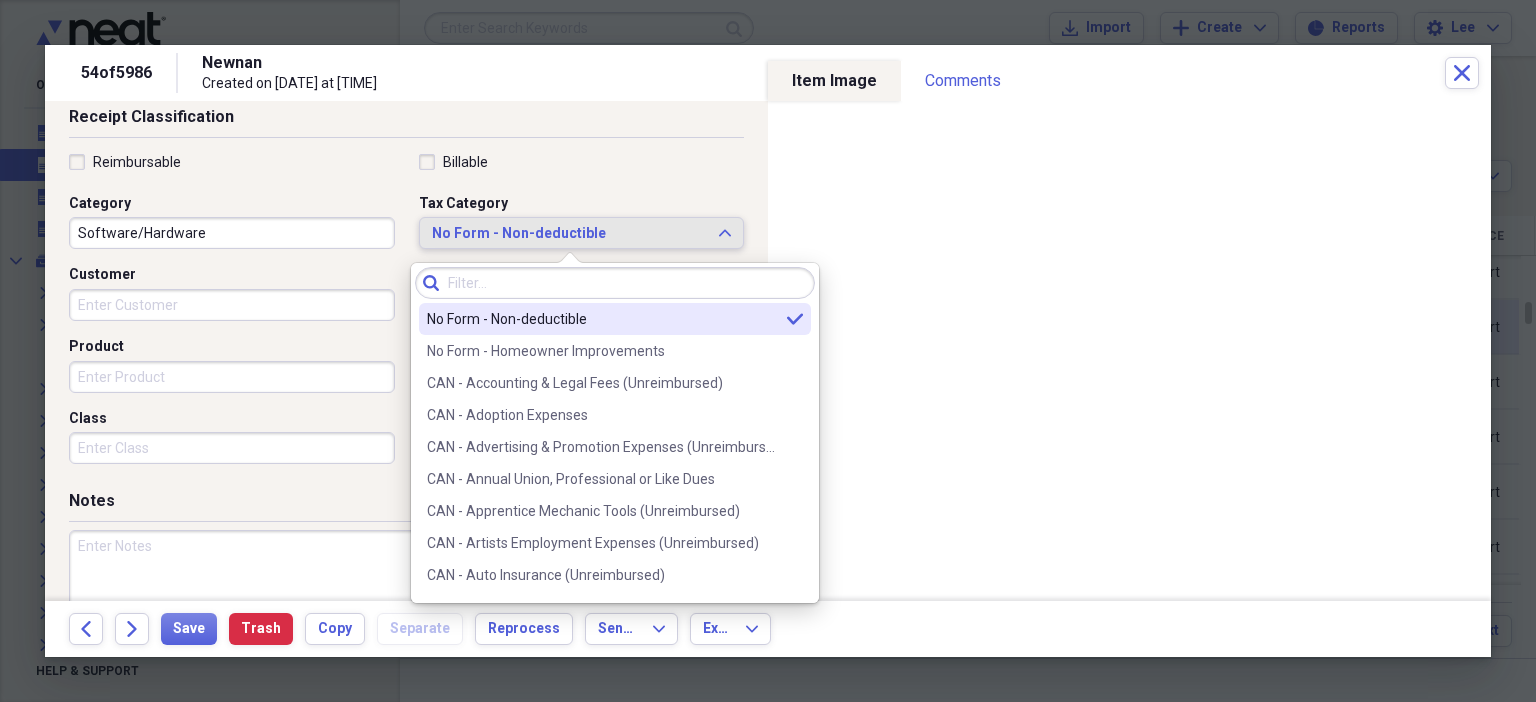 click on "No Form - Non-deductible" at bounding box center (570, 234) 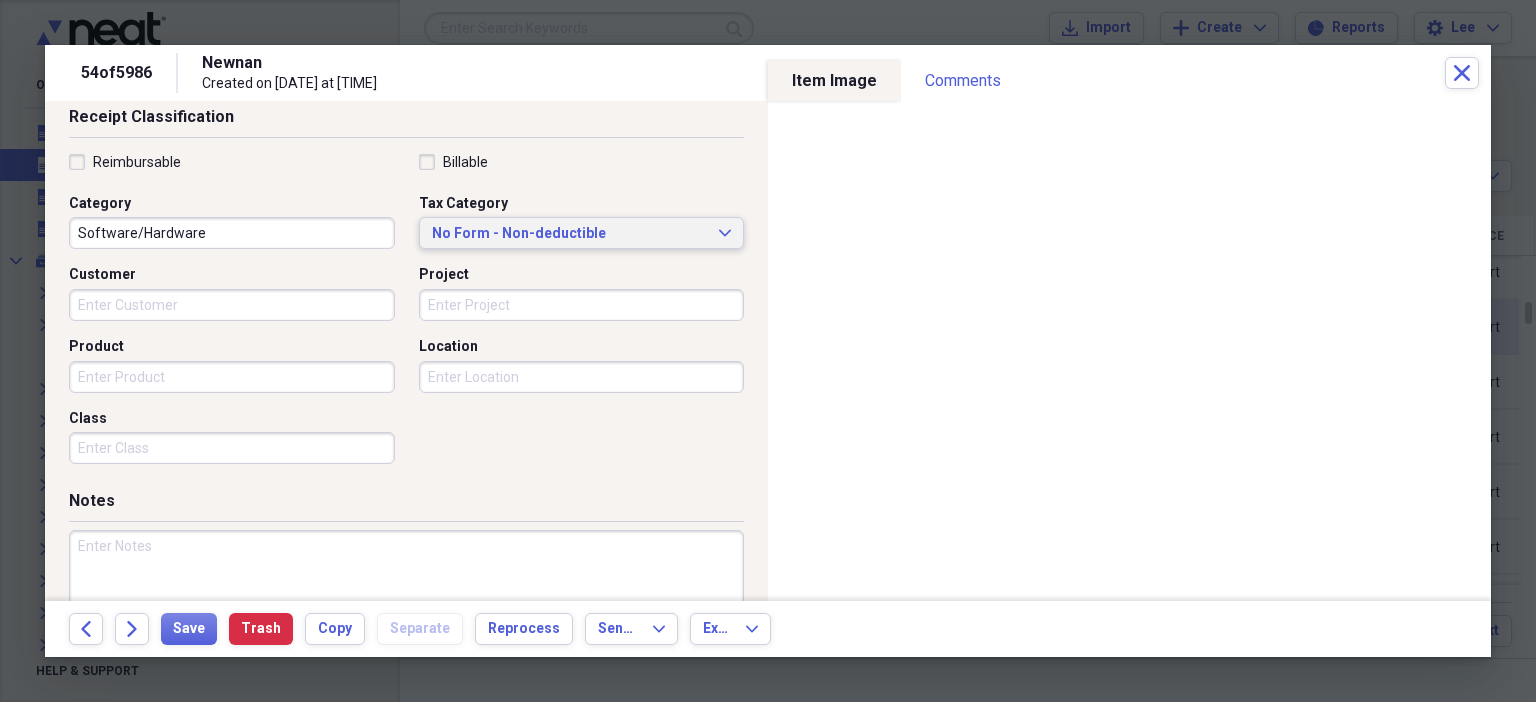 click on "No Form - Non-deductible" at bounding box center [570, 234] 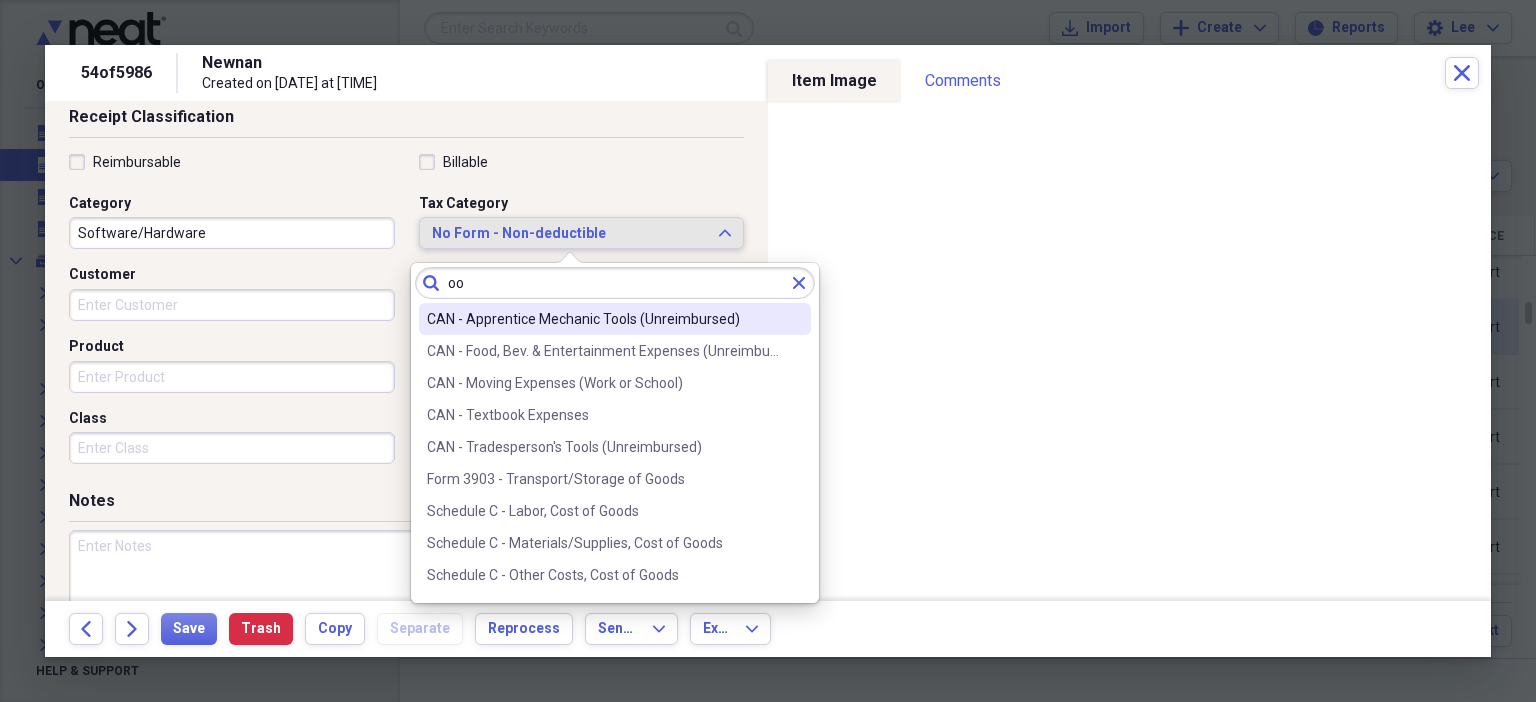 click on "No Form - Non-deductible" at bounding box center (570, 234) 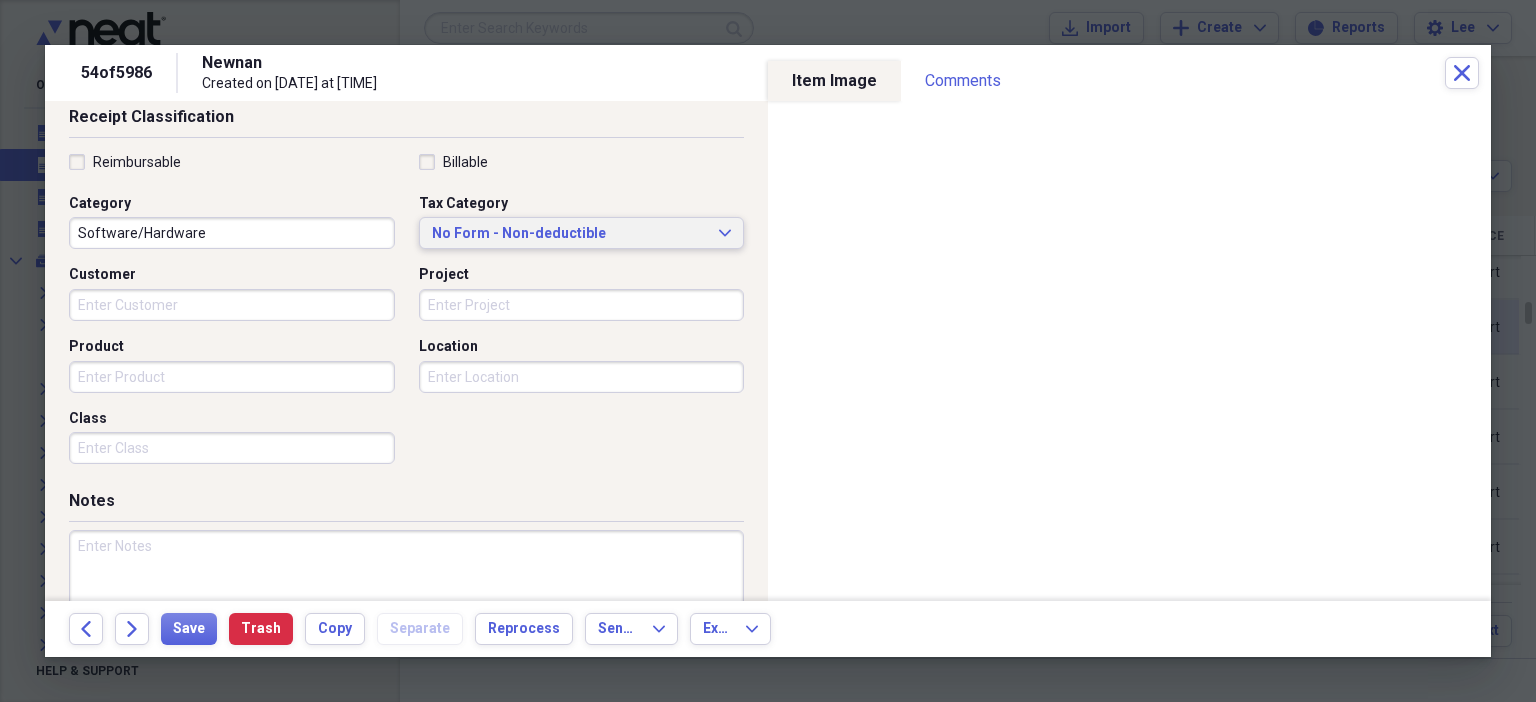 click on "No Form - Non-deductible" at bounding box center (570, 234) 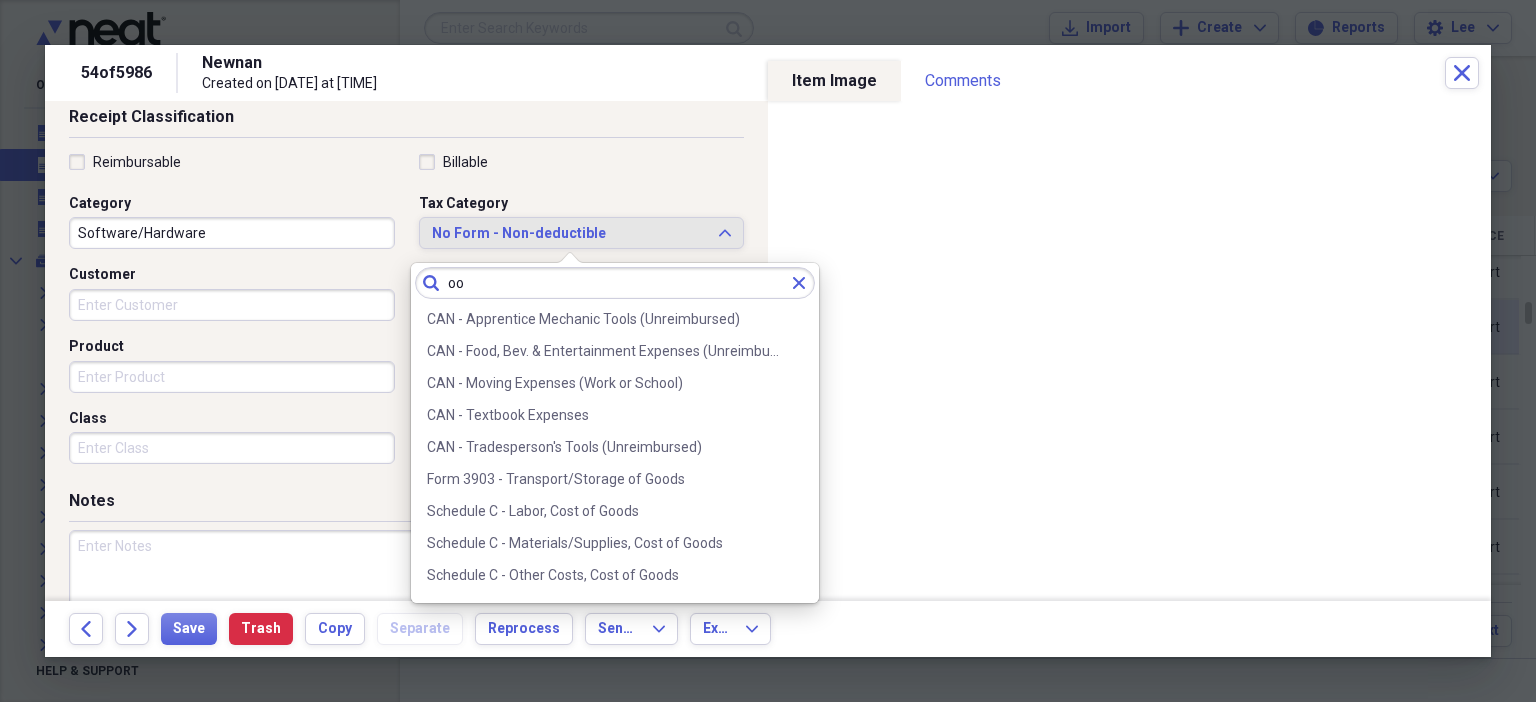 click on "oo" at bounding box center (615, 283) 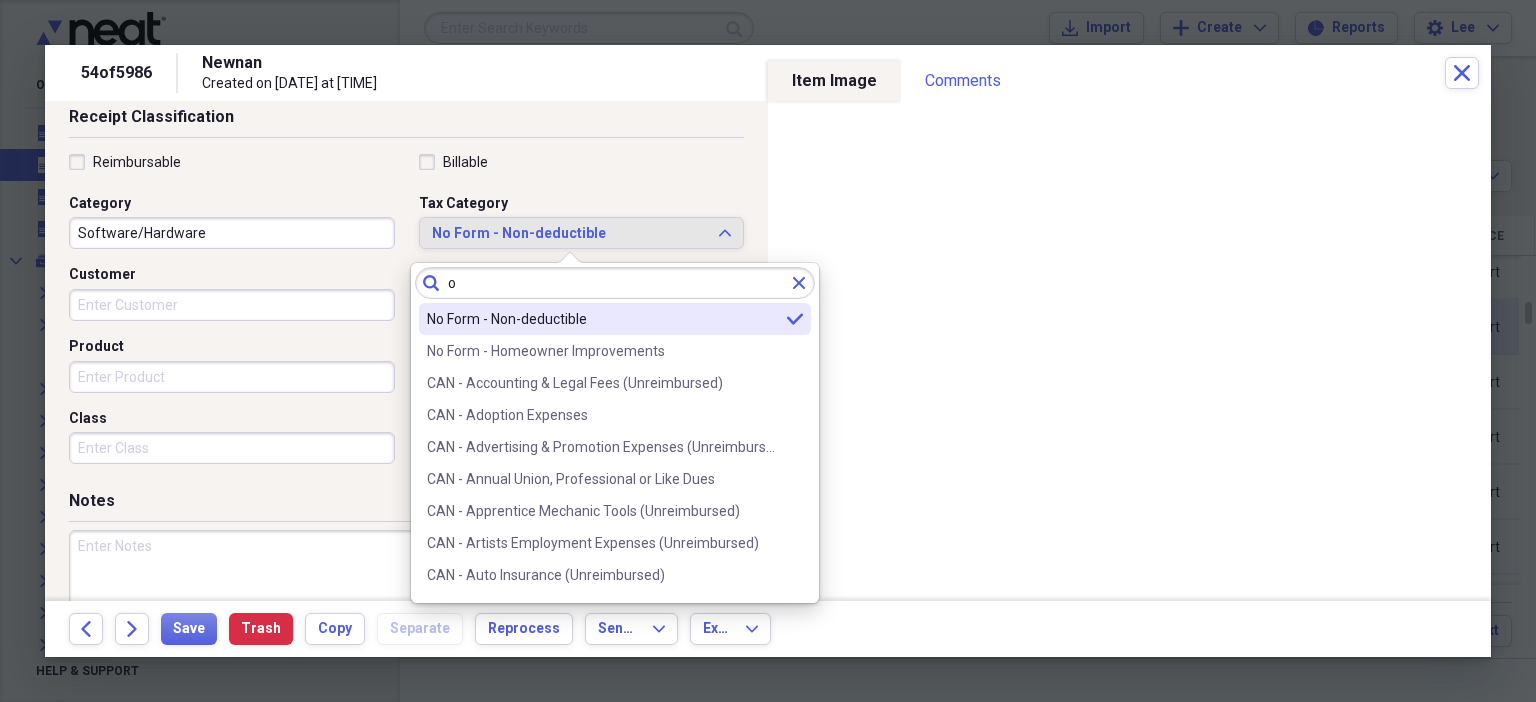 click on "o" at bounding box center (615, 283) 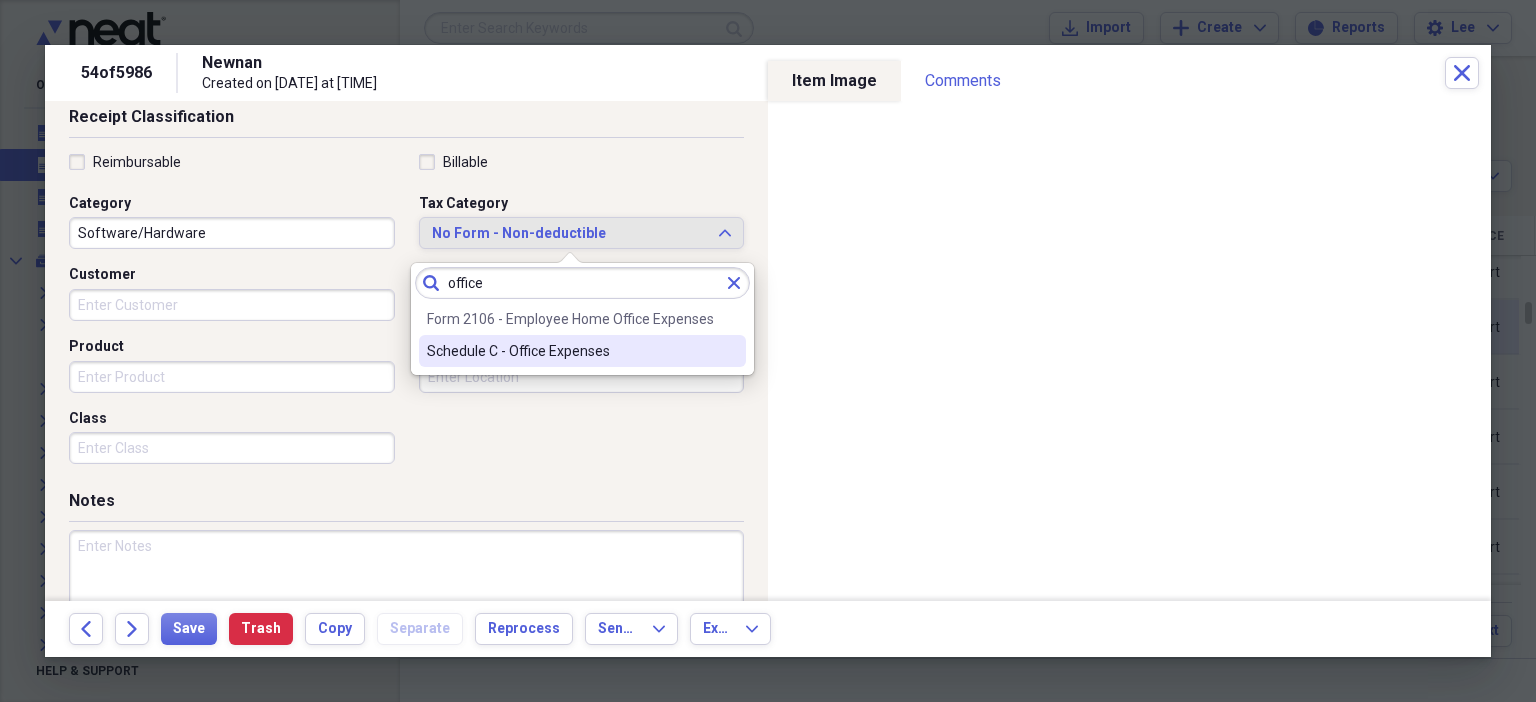 click on "Schedule C - Office Expenses" at bounding box center [582, 351] 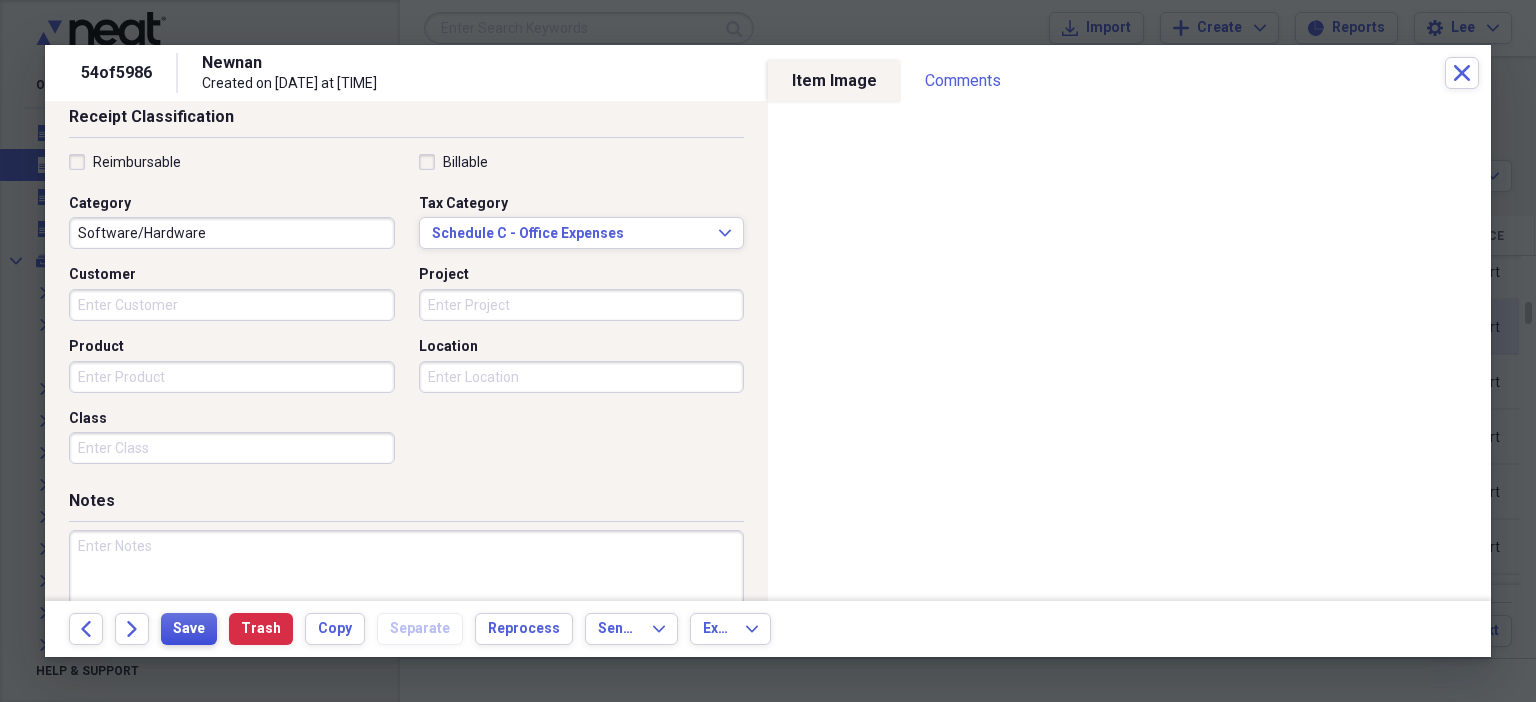 click on "Save" at bounding box center [189, 629] 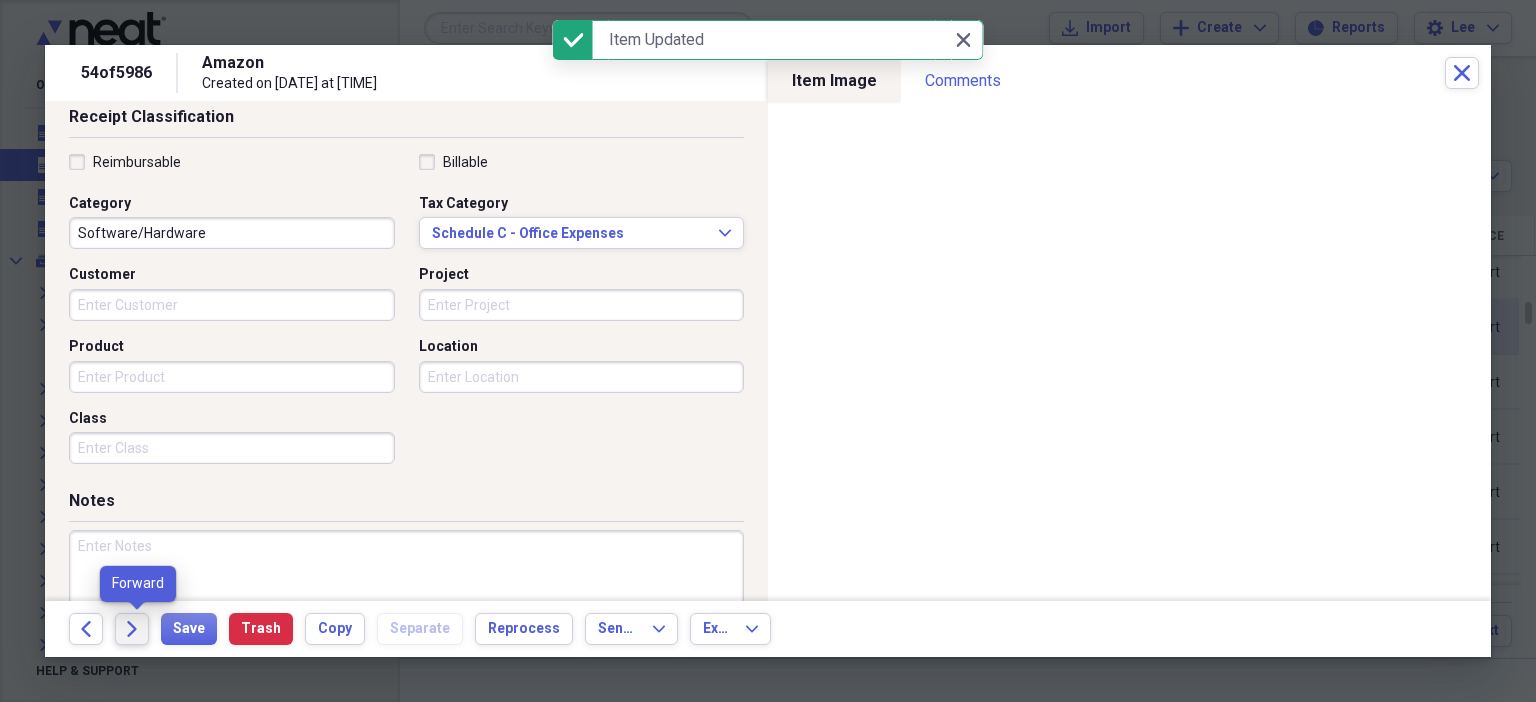click 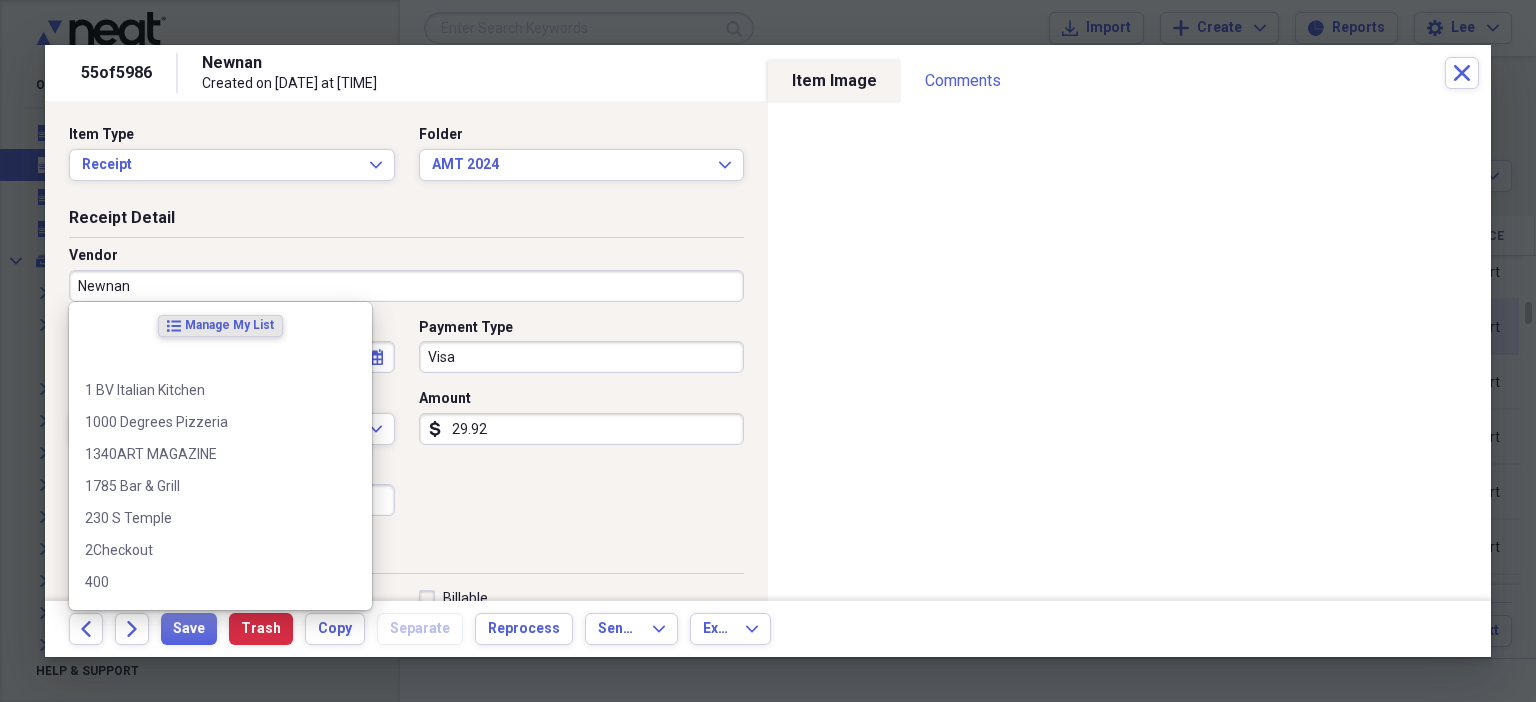 click on "Newnan" at bounding box center (406, 286) 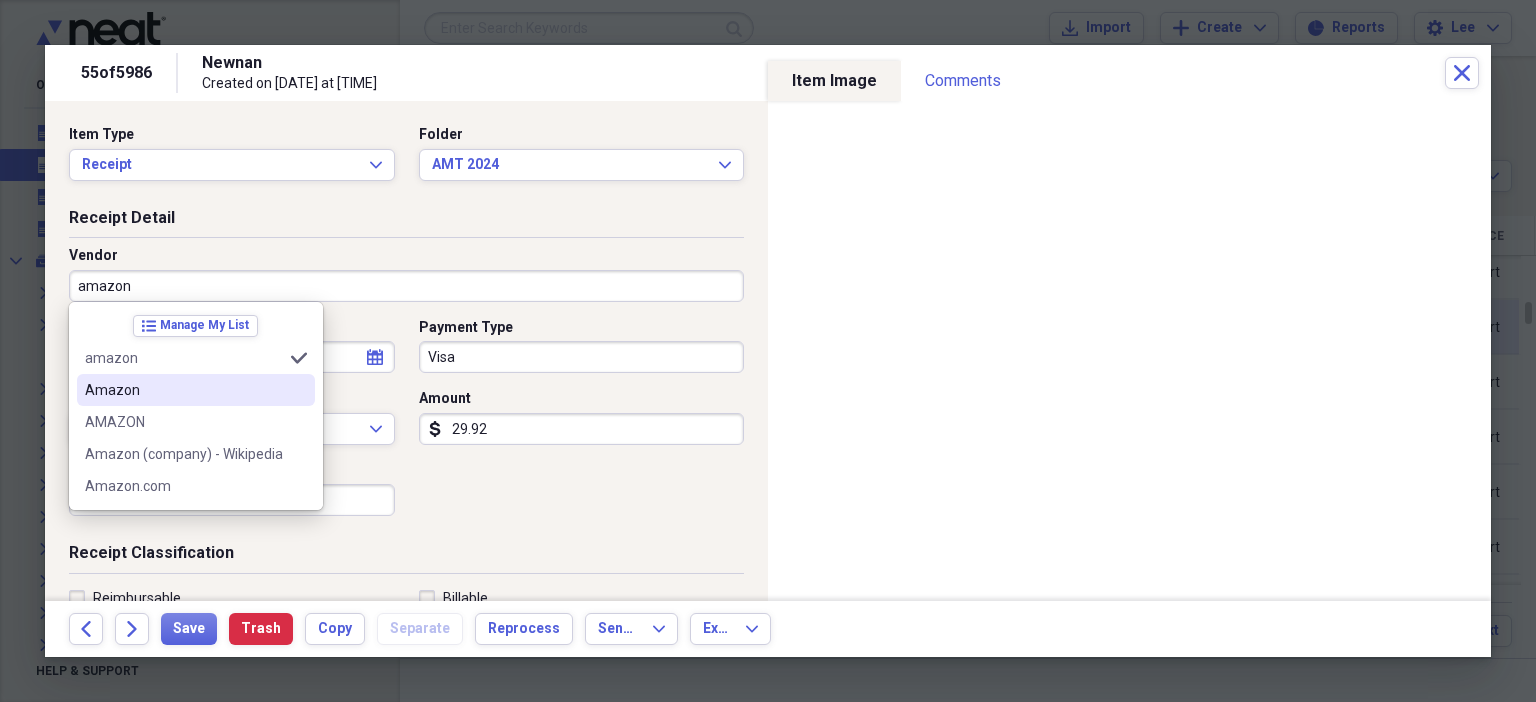 click on "Amazon" at bounding box center (184, 390) 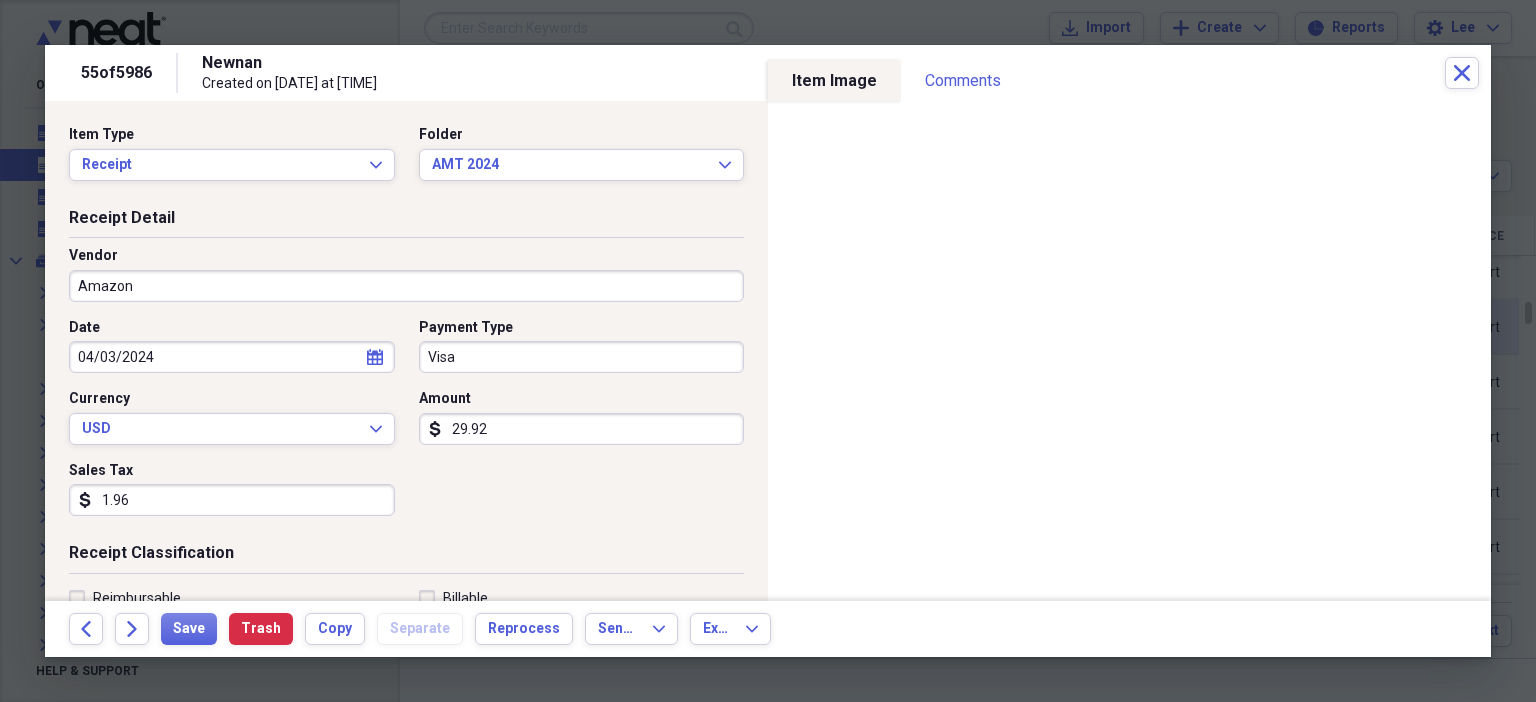 click on "1.96" at bounding box center (232, 500) 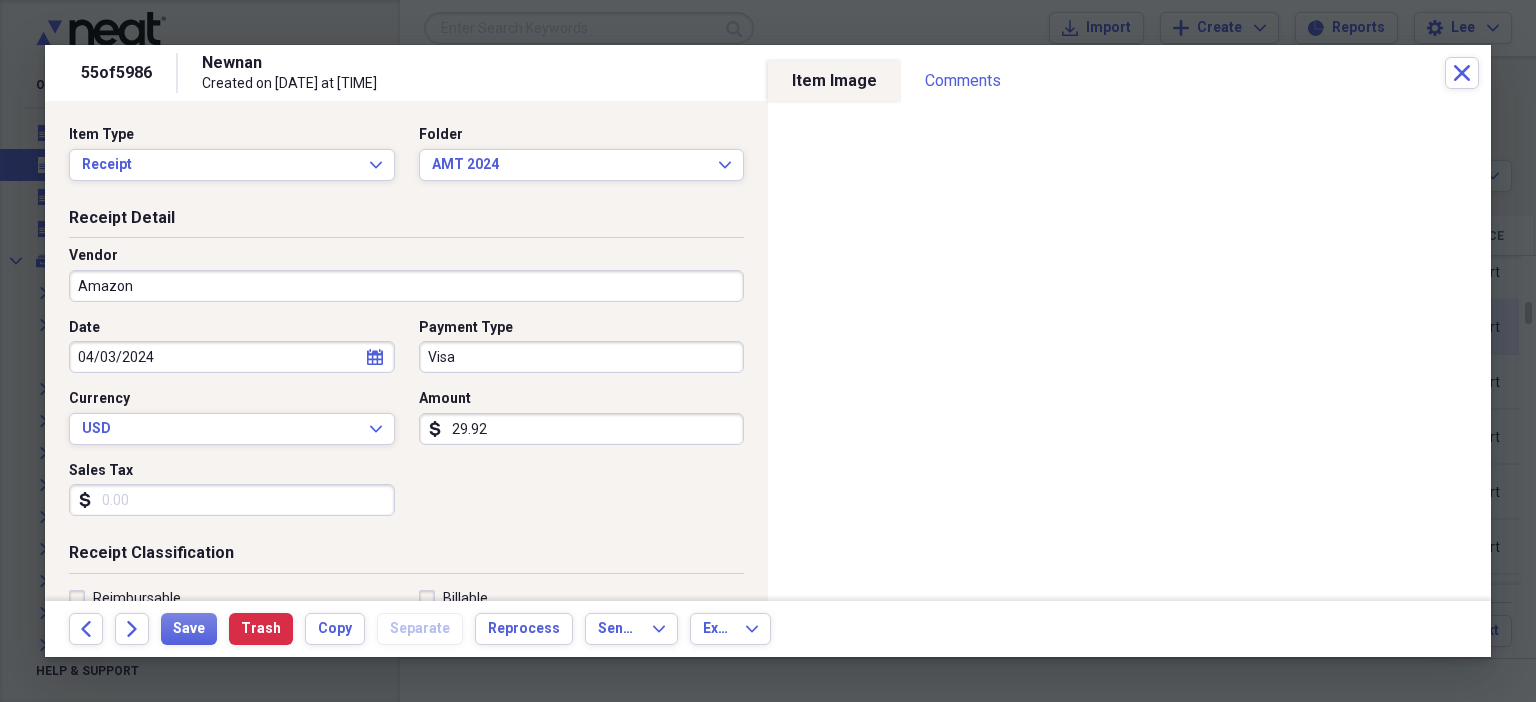 scroll, scrollTop: 436, scrollLeft: 0, axis: vertical 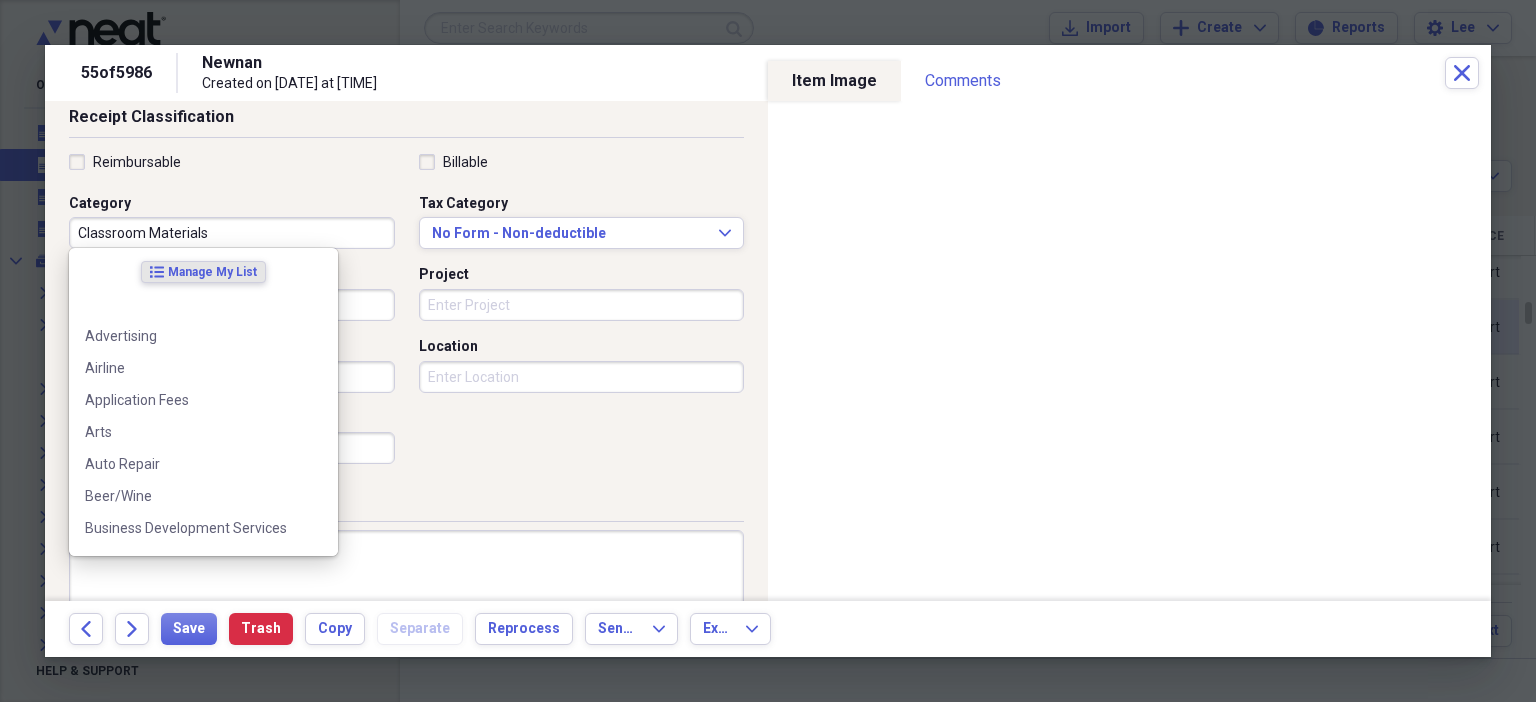 click on "Classroom Materials" at bounding box center (232, 233) 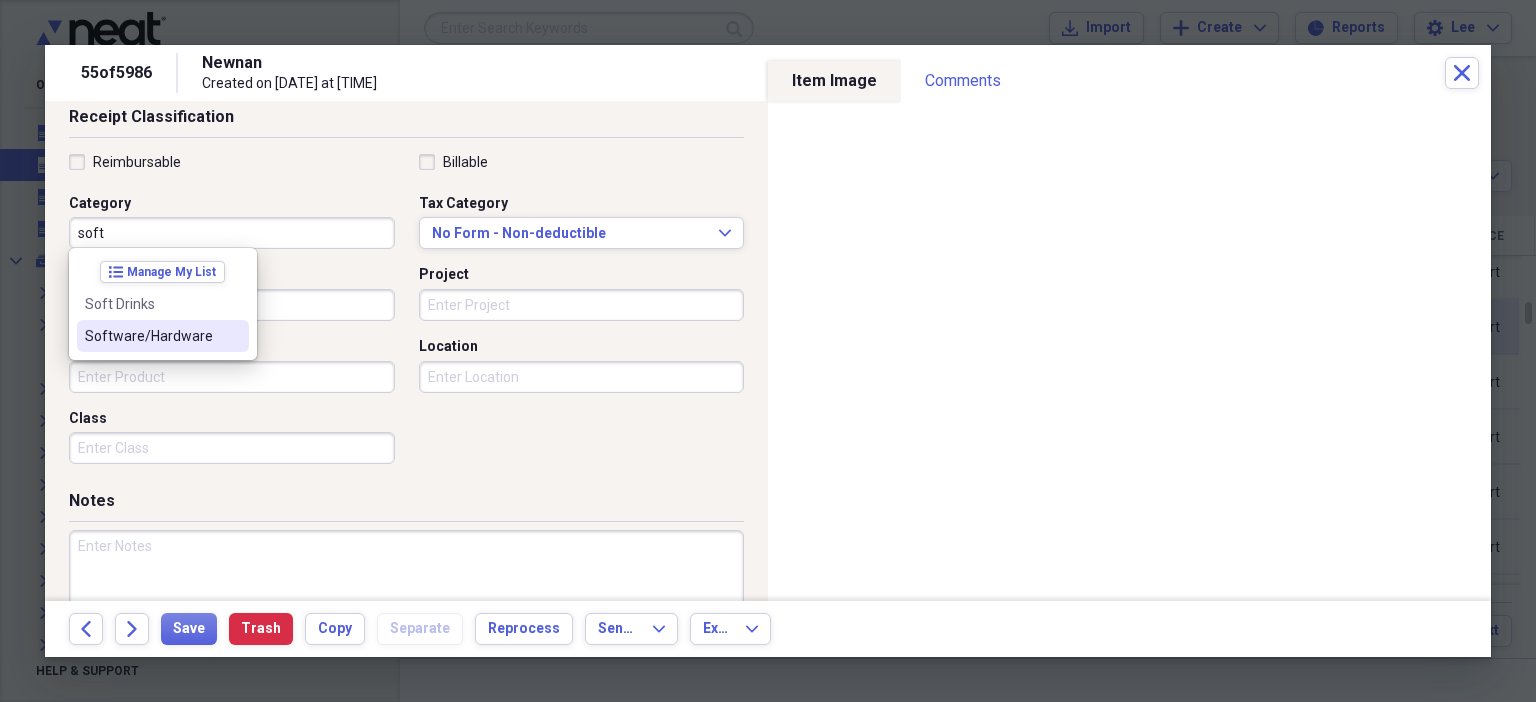 click on "Software/Hardware" at bounding box center [163, 336] 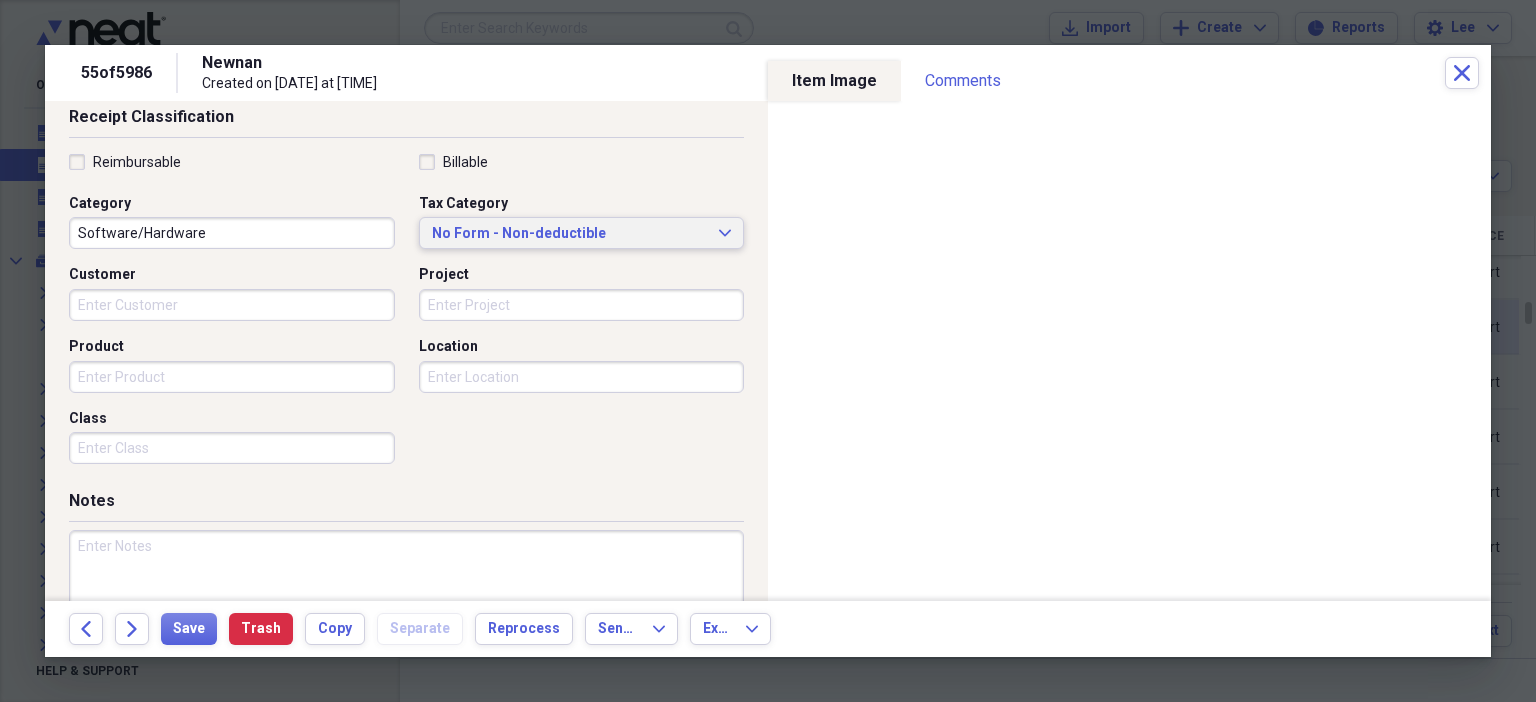 click on "No Form - Non-deductible" at bounding box center [570, 234] 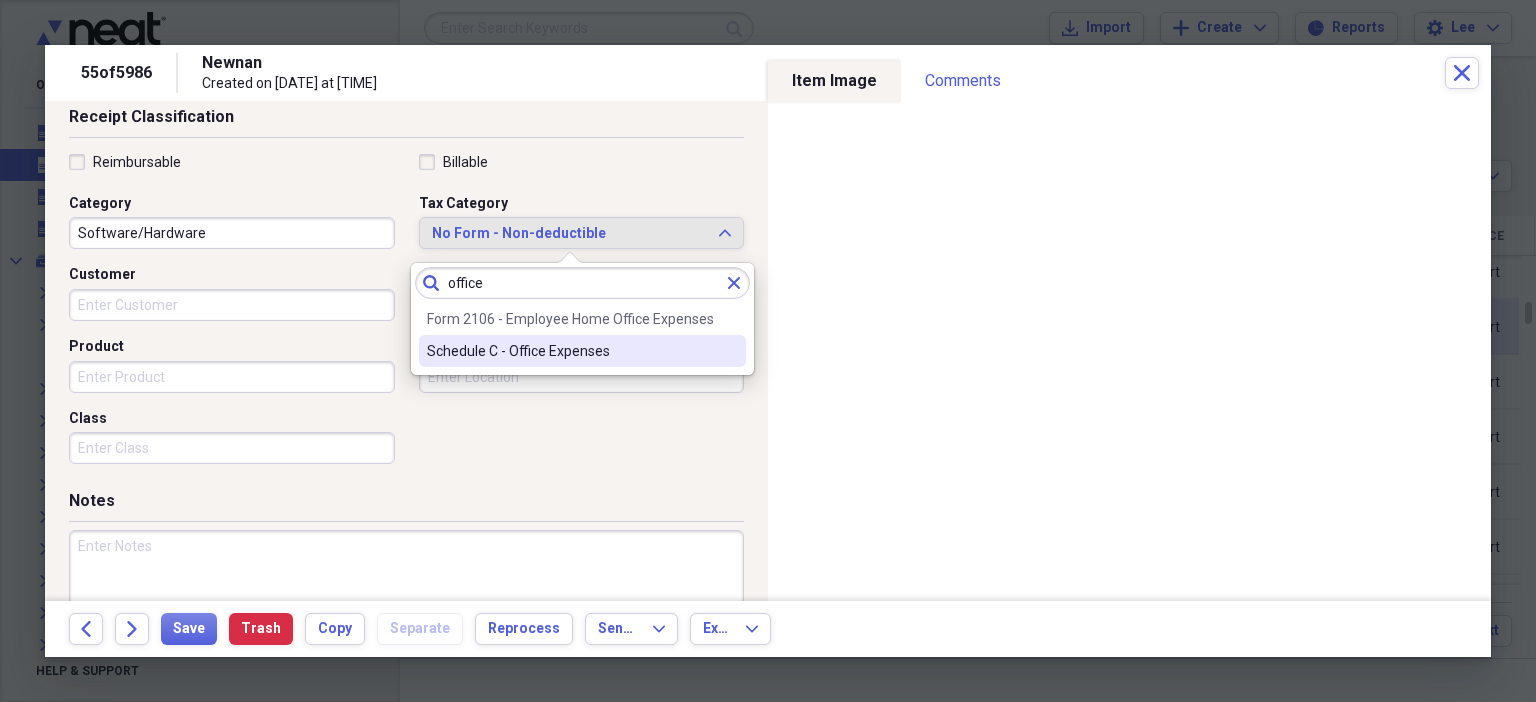click on "Schedule C - Office Expenses" at bounding box center [570, 351] 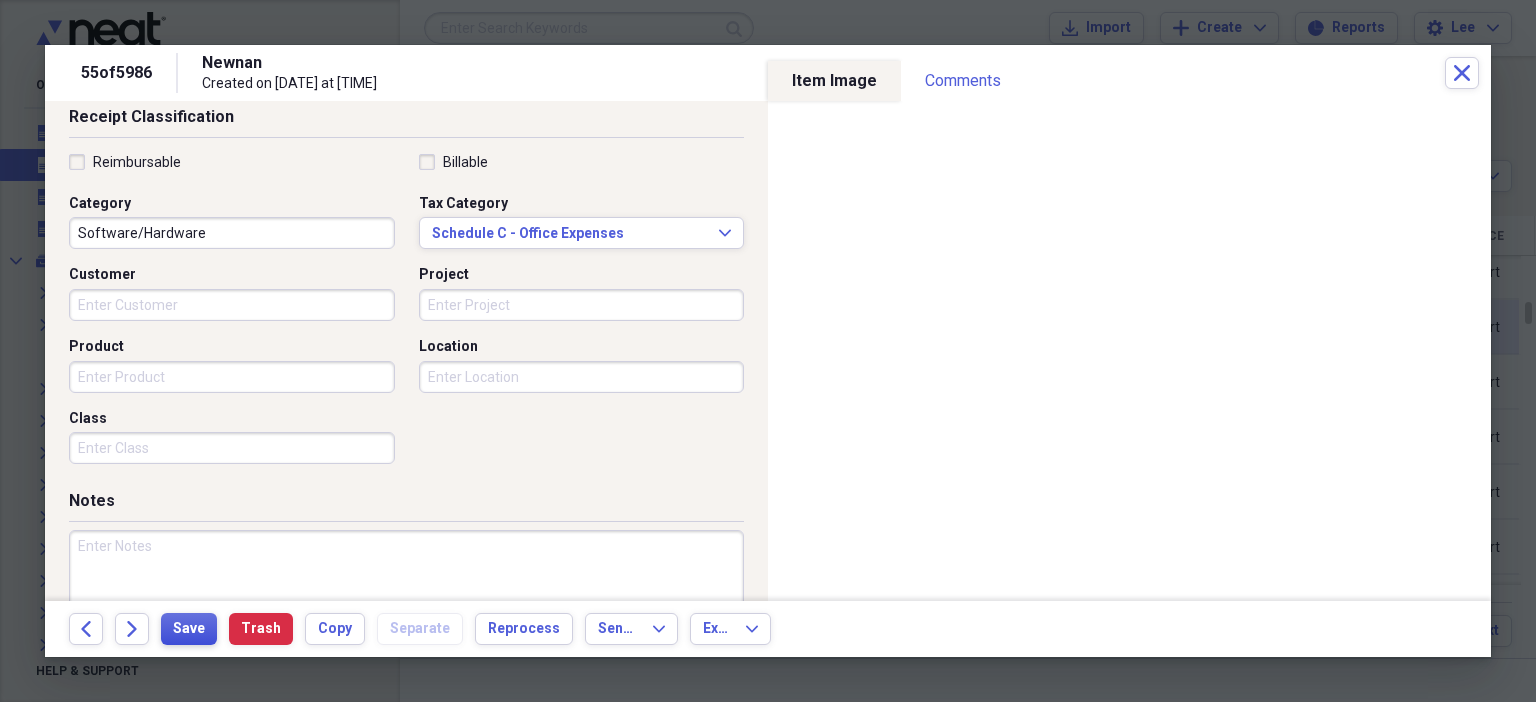 click on "Save" at bounding box center [189, 629] 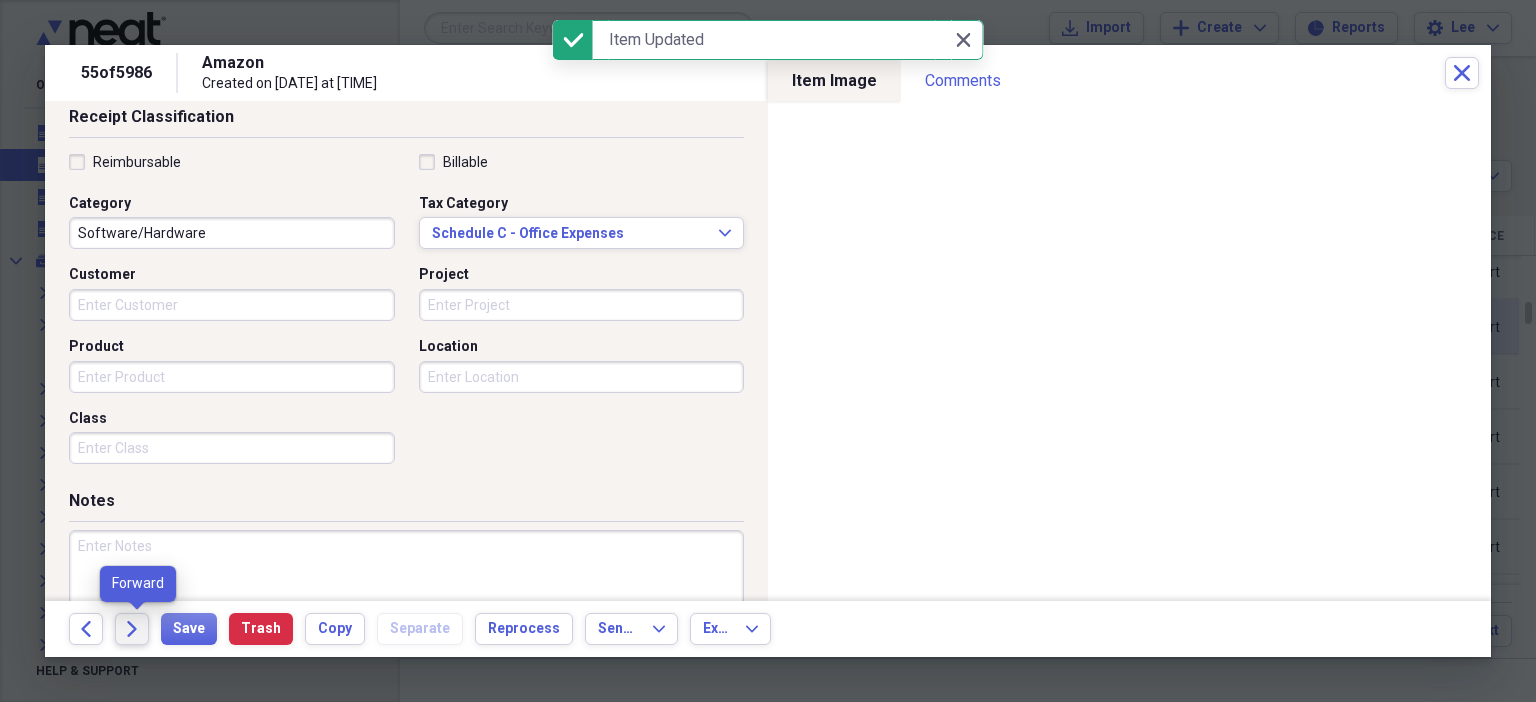 click 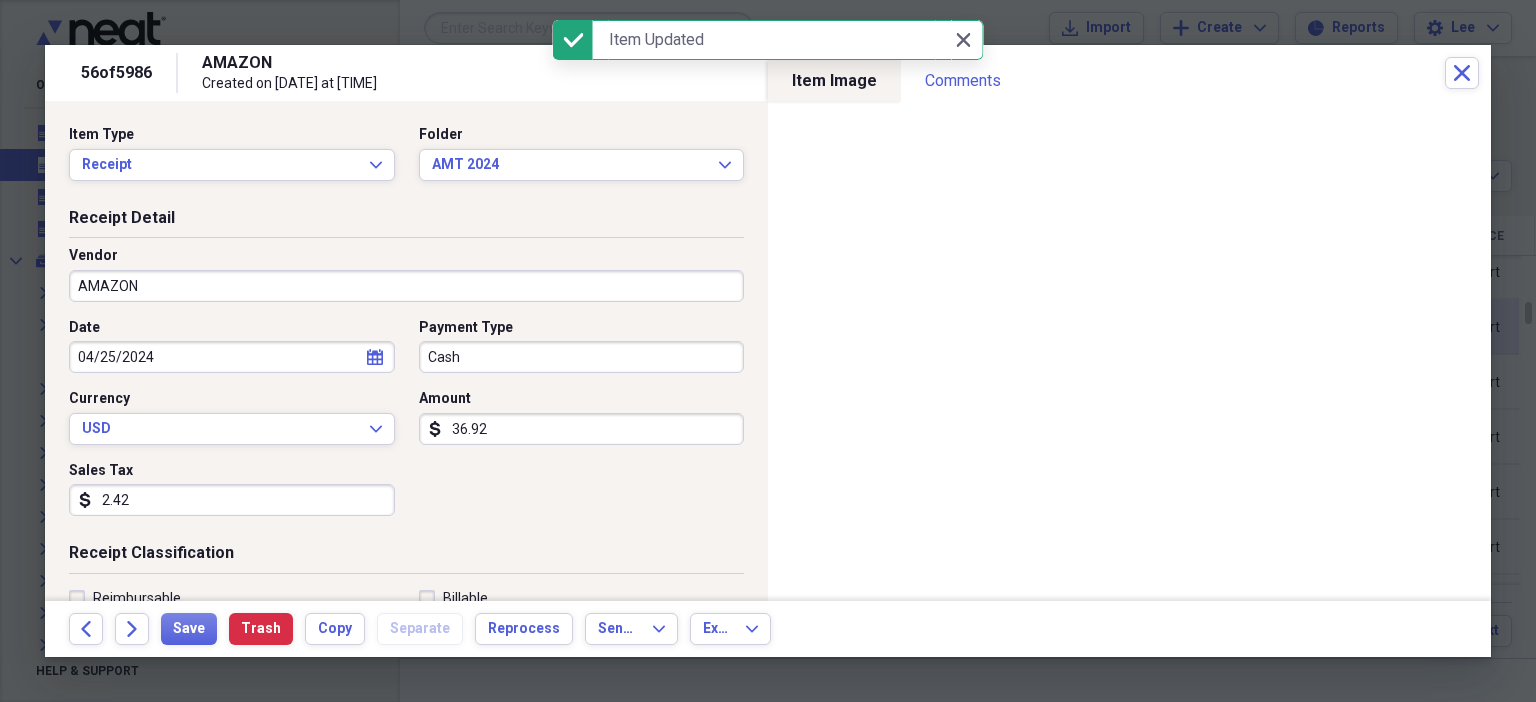 click on "2.42" at bounding box center [232, 500] 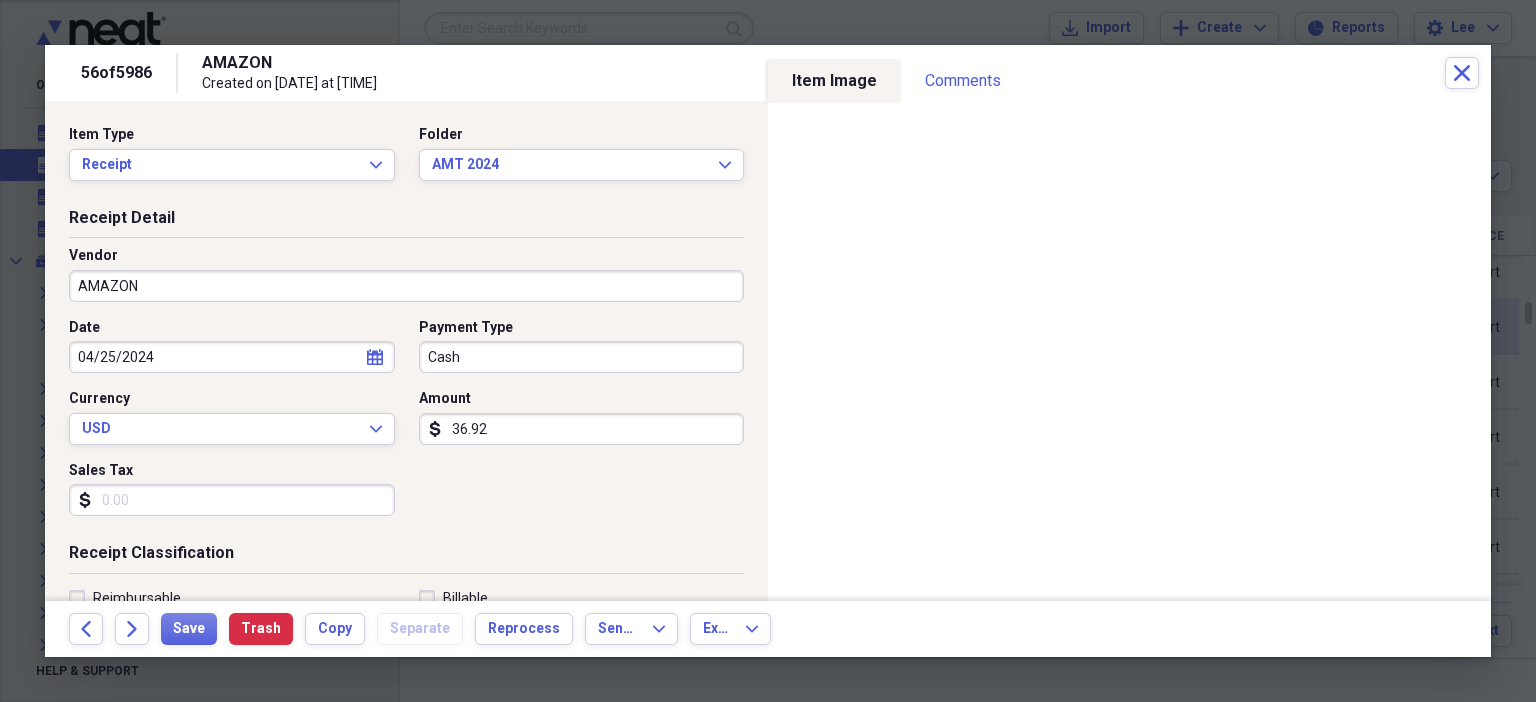 scroll, scrollTop: 436, scrollLeft: 0, axis: vertical 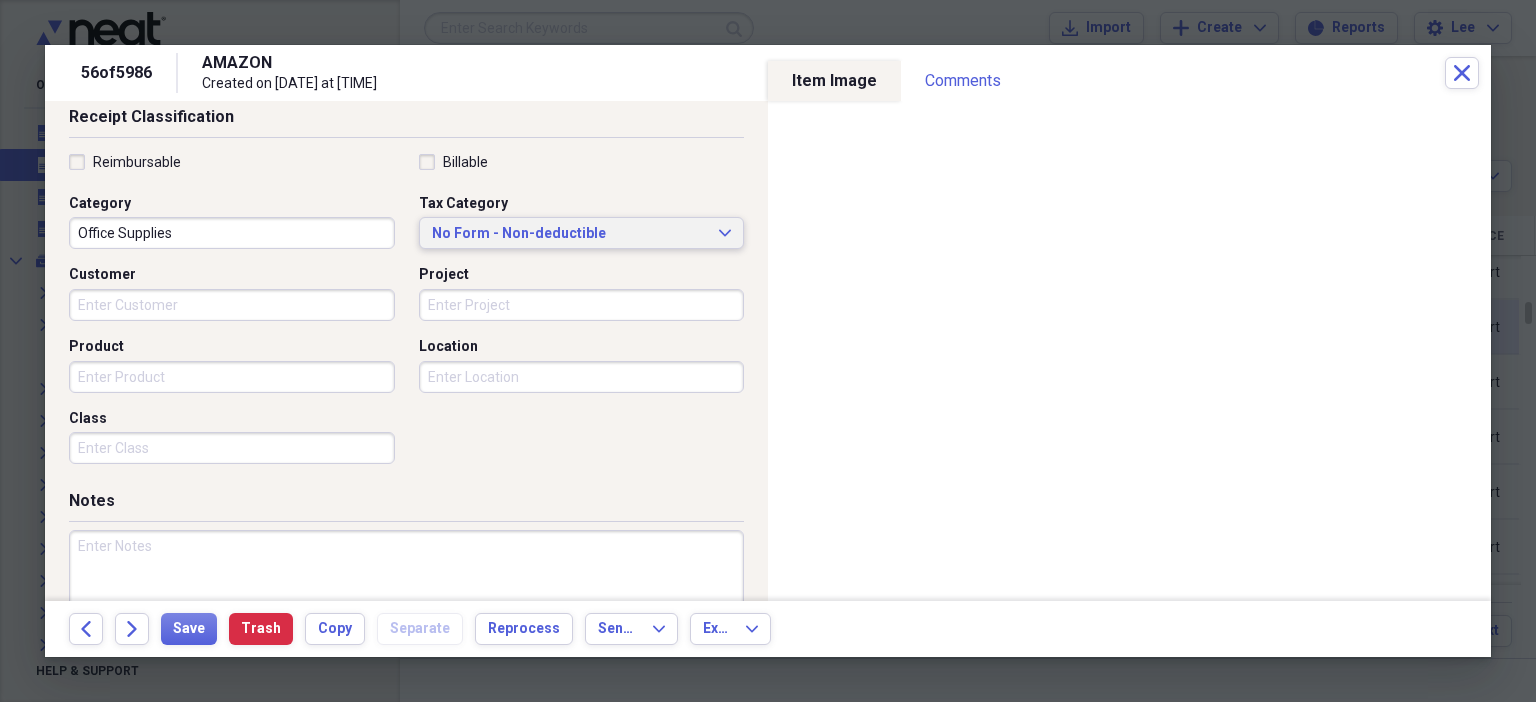 click on "No Form - Non-deductible Expand" at bounding box center [582, 233] 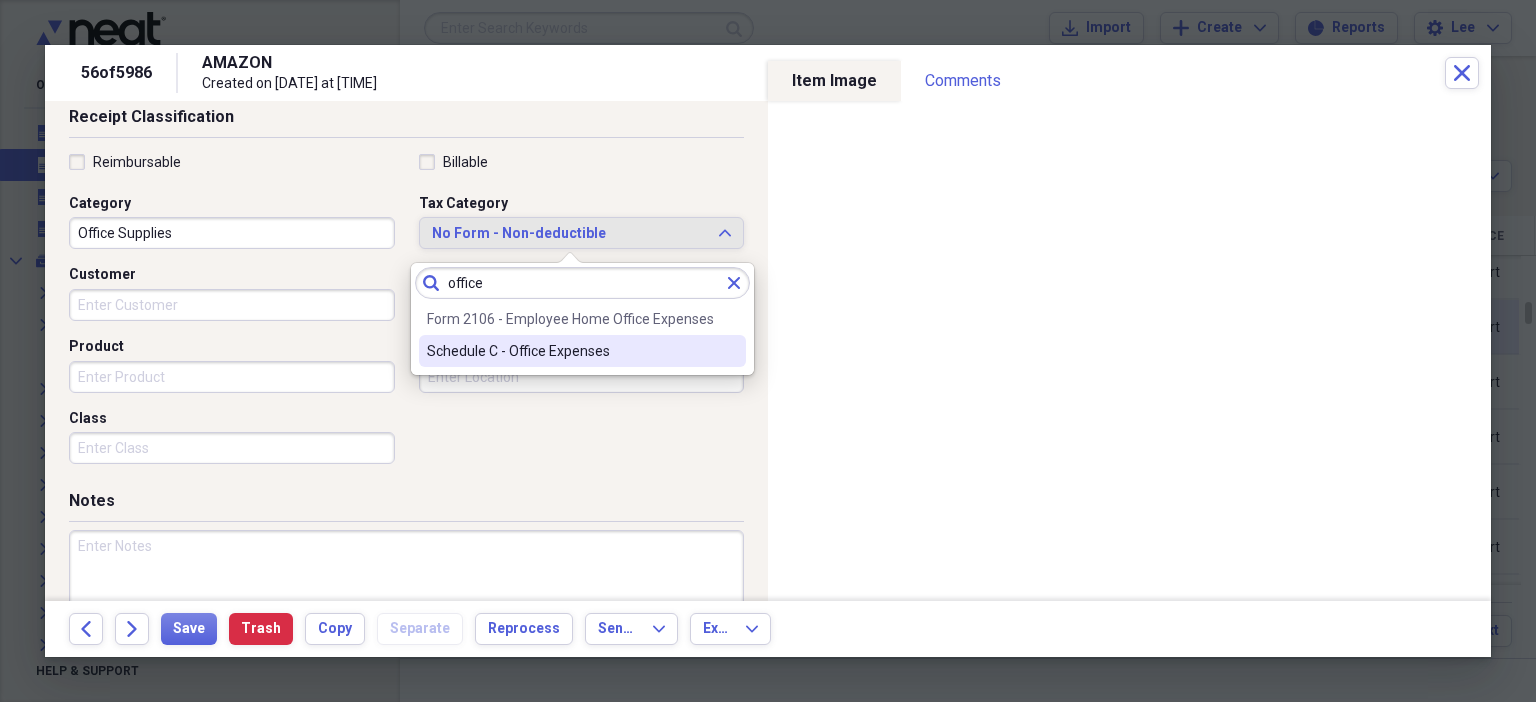 click on "Schedule C - Office Expenses" at bounding box center (570, 351) 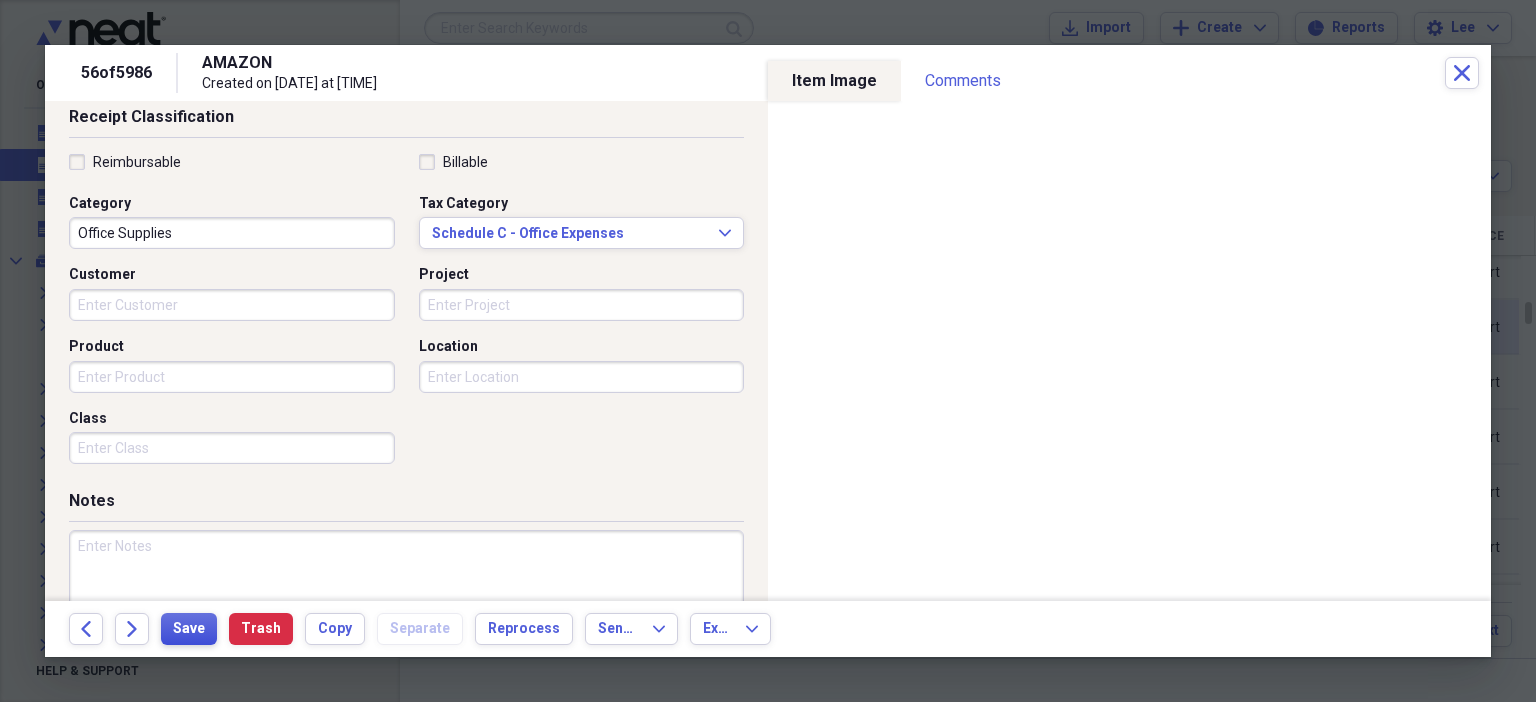 click on "Save" at bounding box center (189, 629) 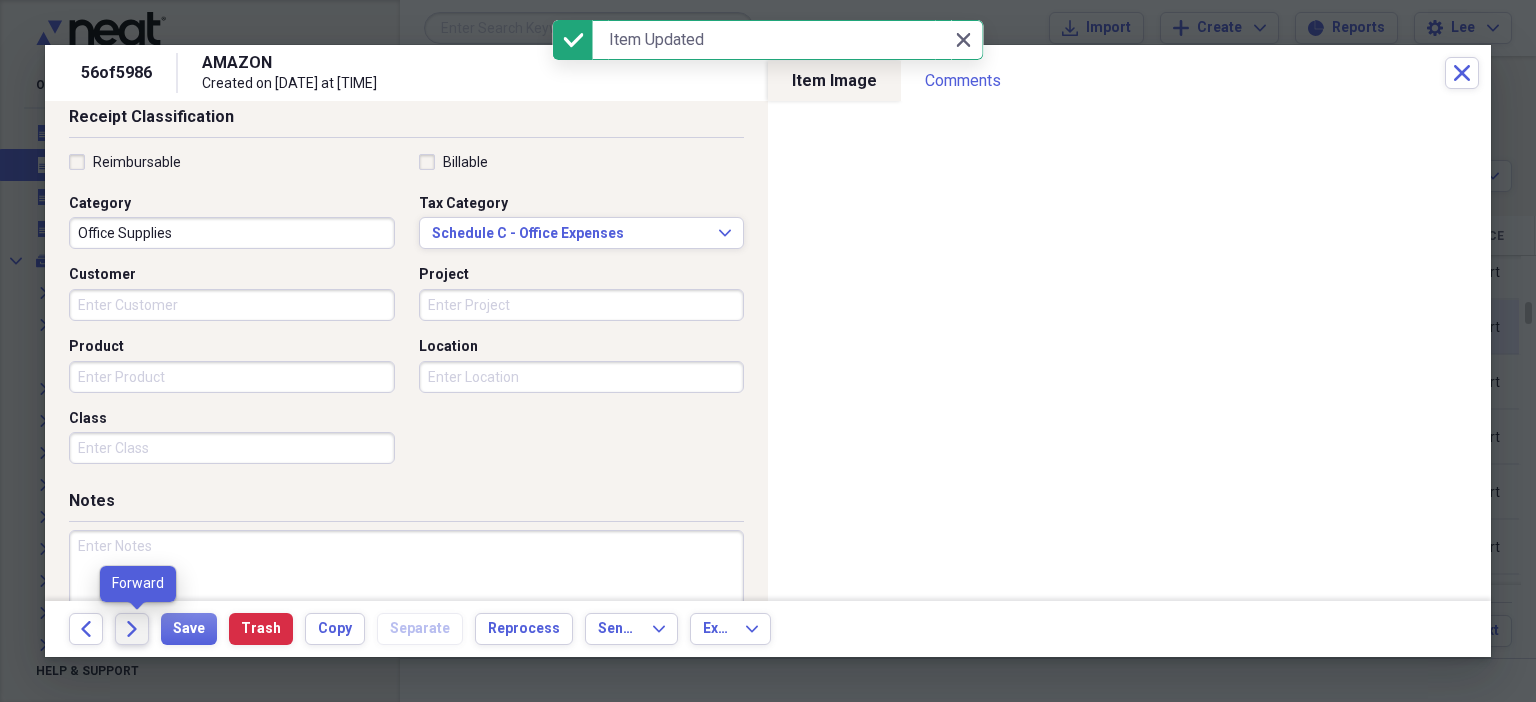 click 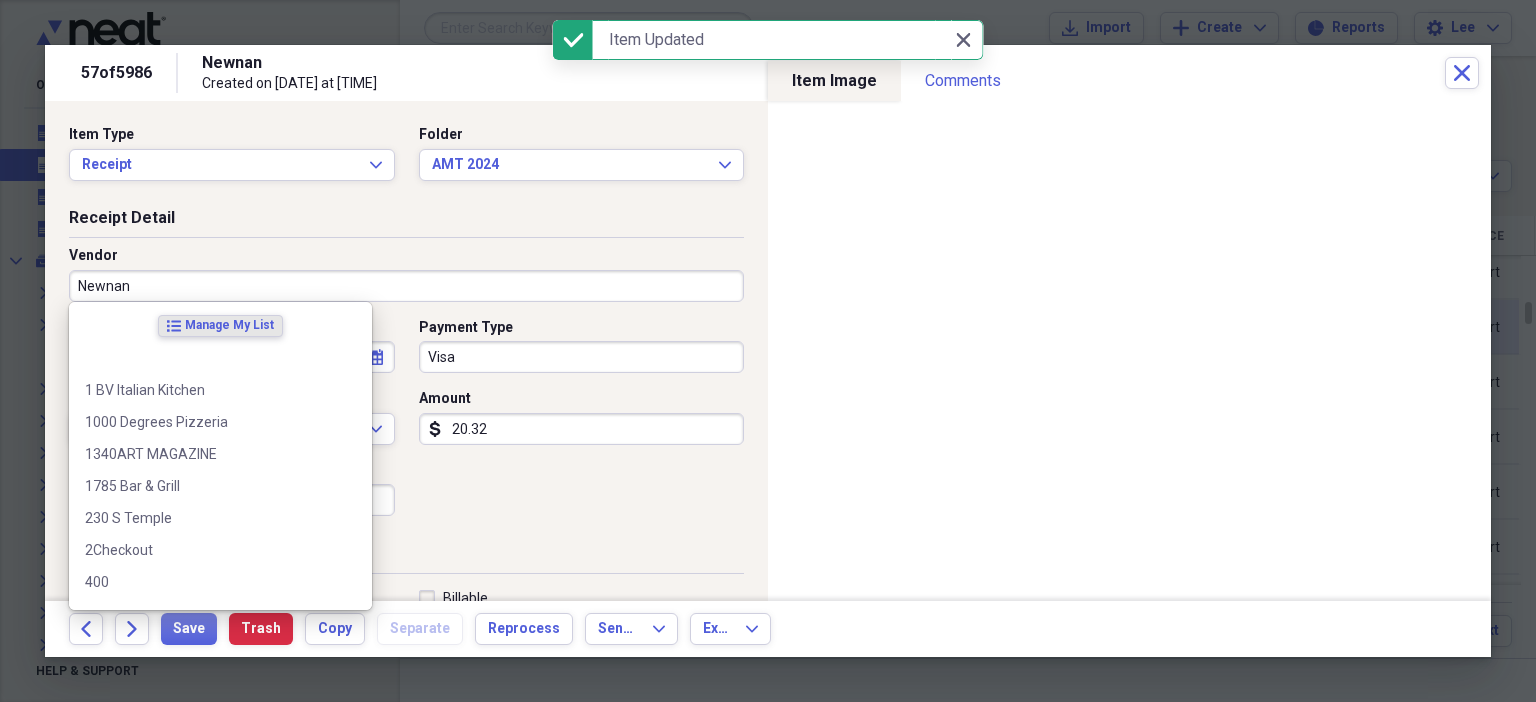 click on "Newnan" at bounding box center [406, 286] 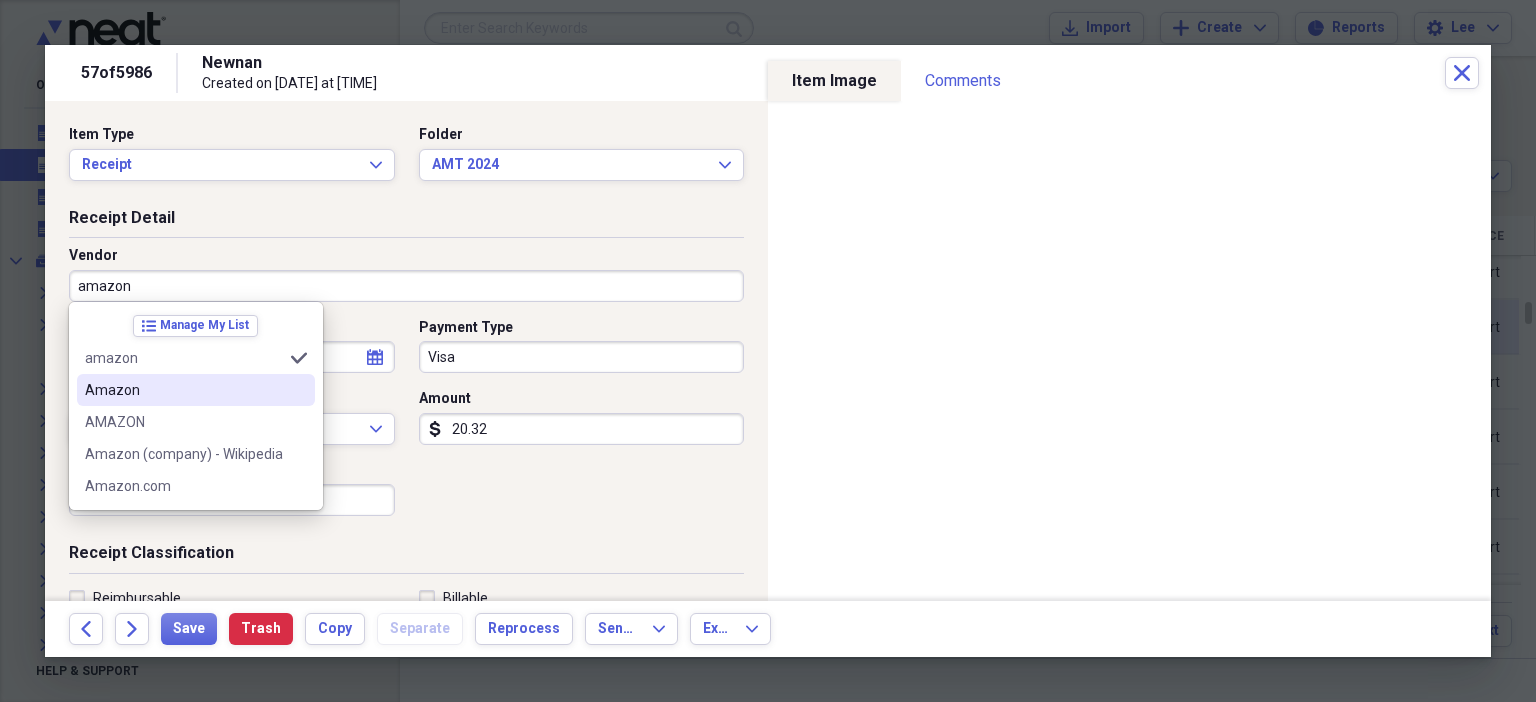 click on "Amazon" at bounding box center (184, 390) 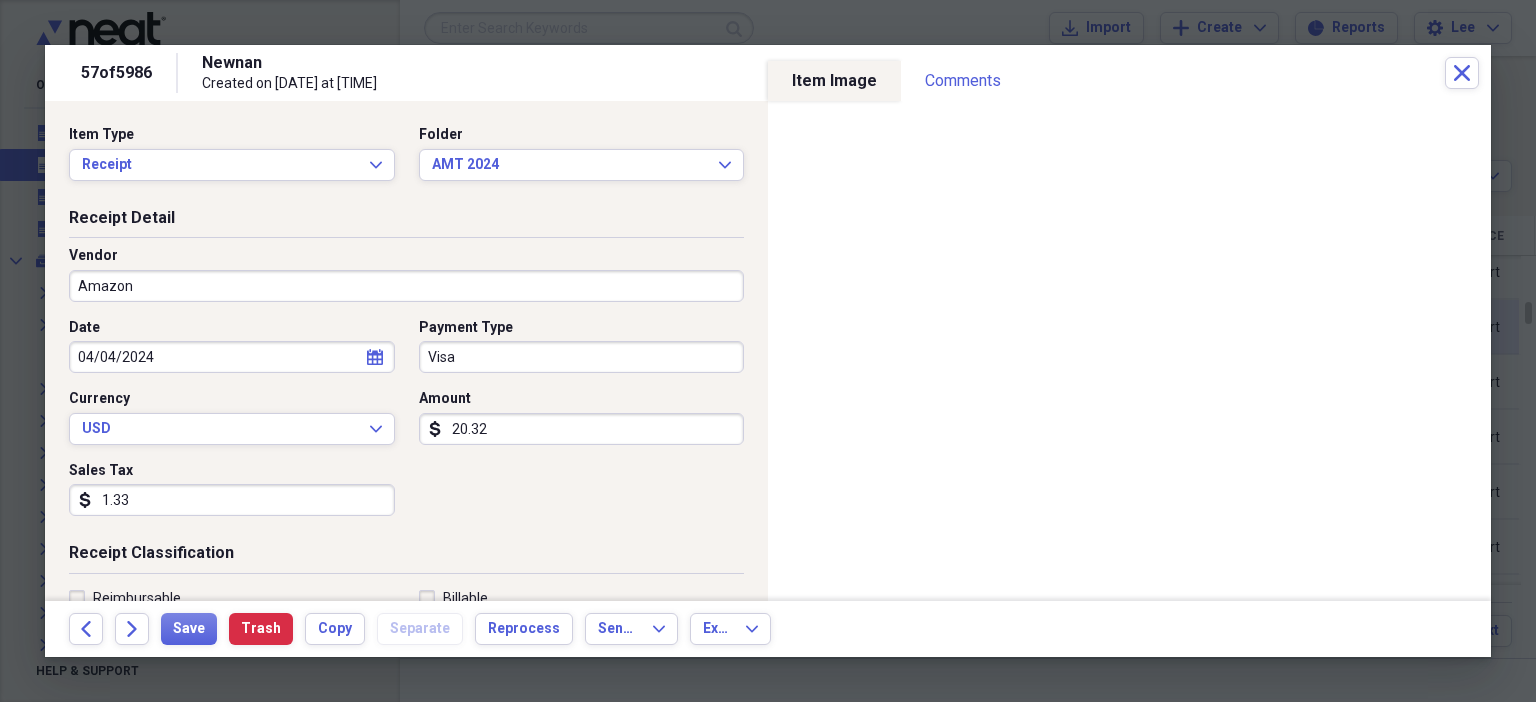 click on "1.33" at bounding box center (232, 500) 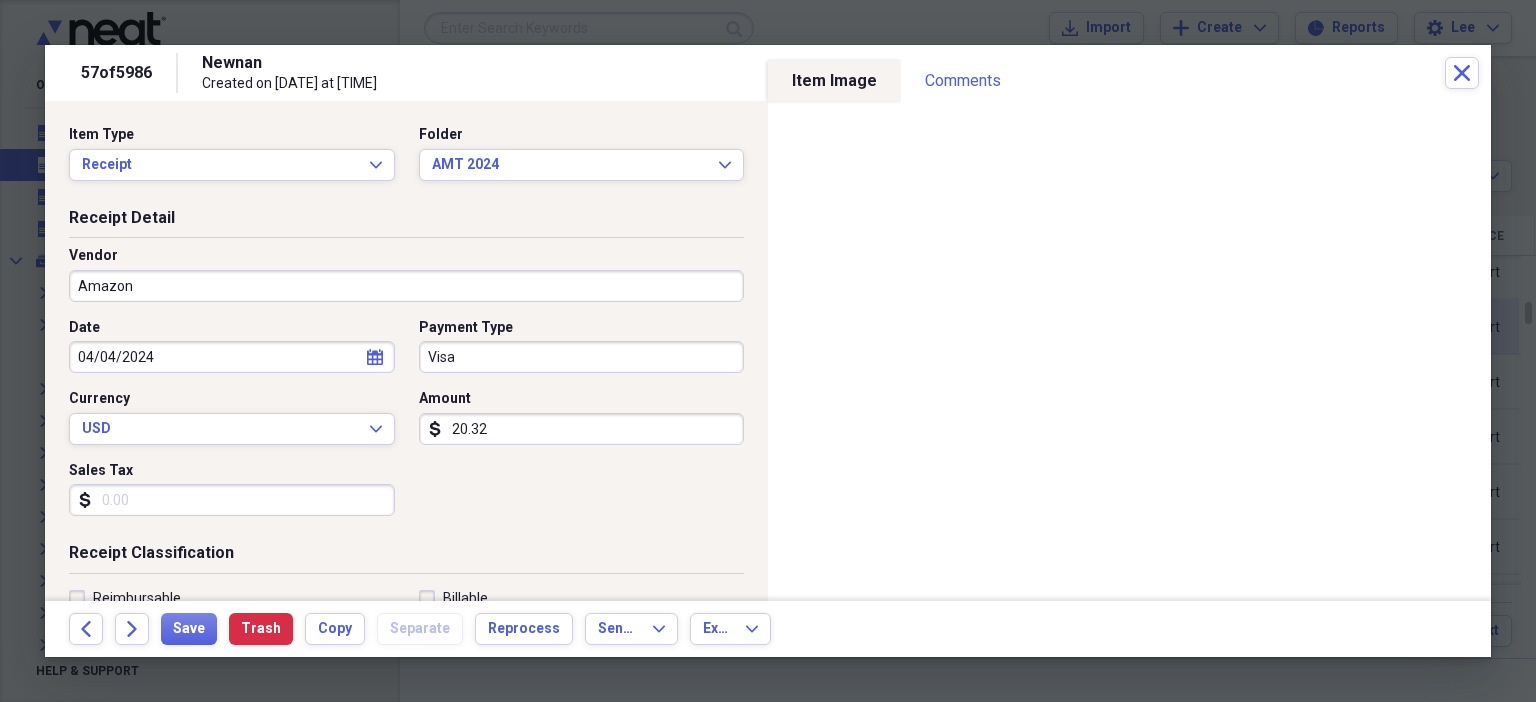 scroll, scrollTop: 436, scrollLeft: 0, axis: vertical 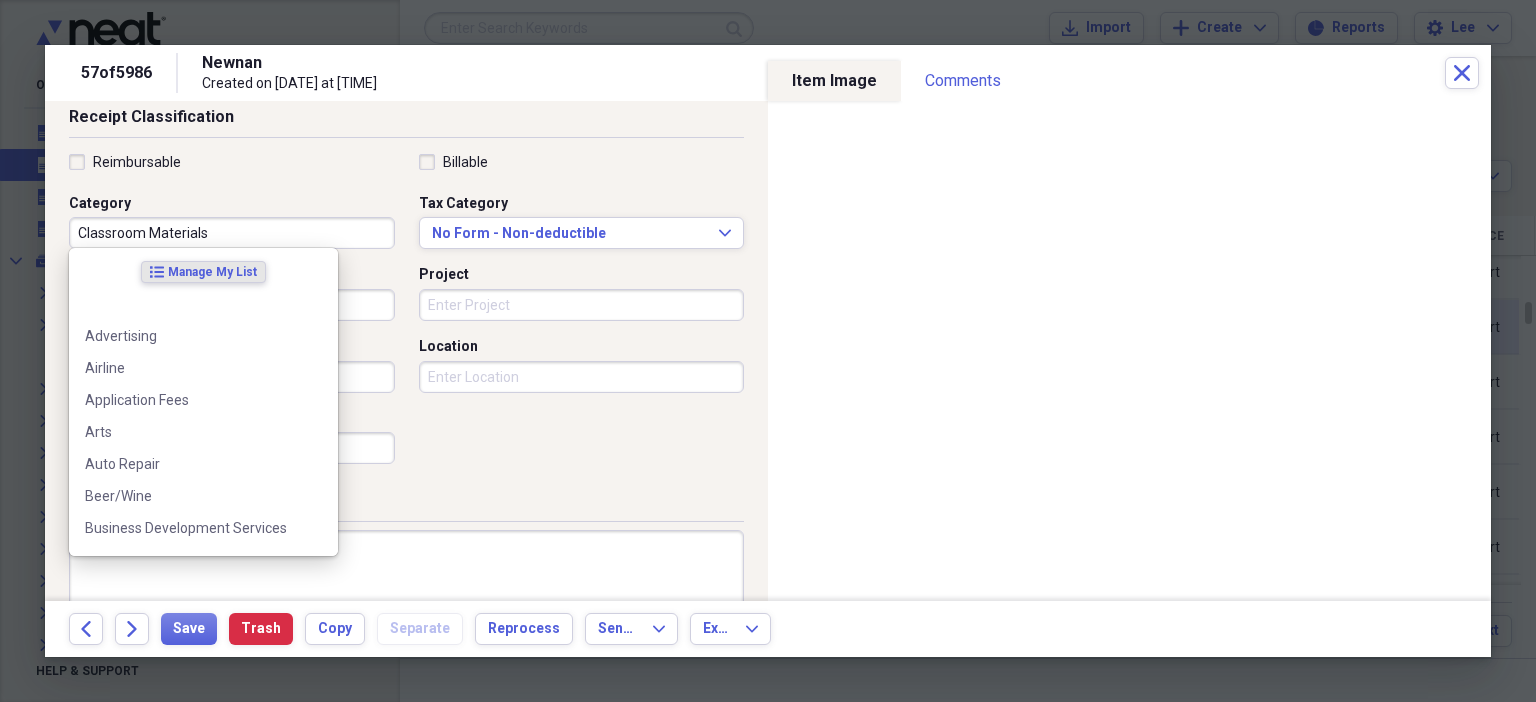 click on "Classroom Materials" at bounding box center (232, 233) 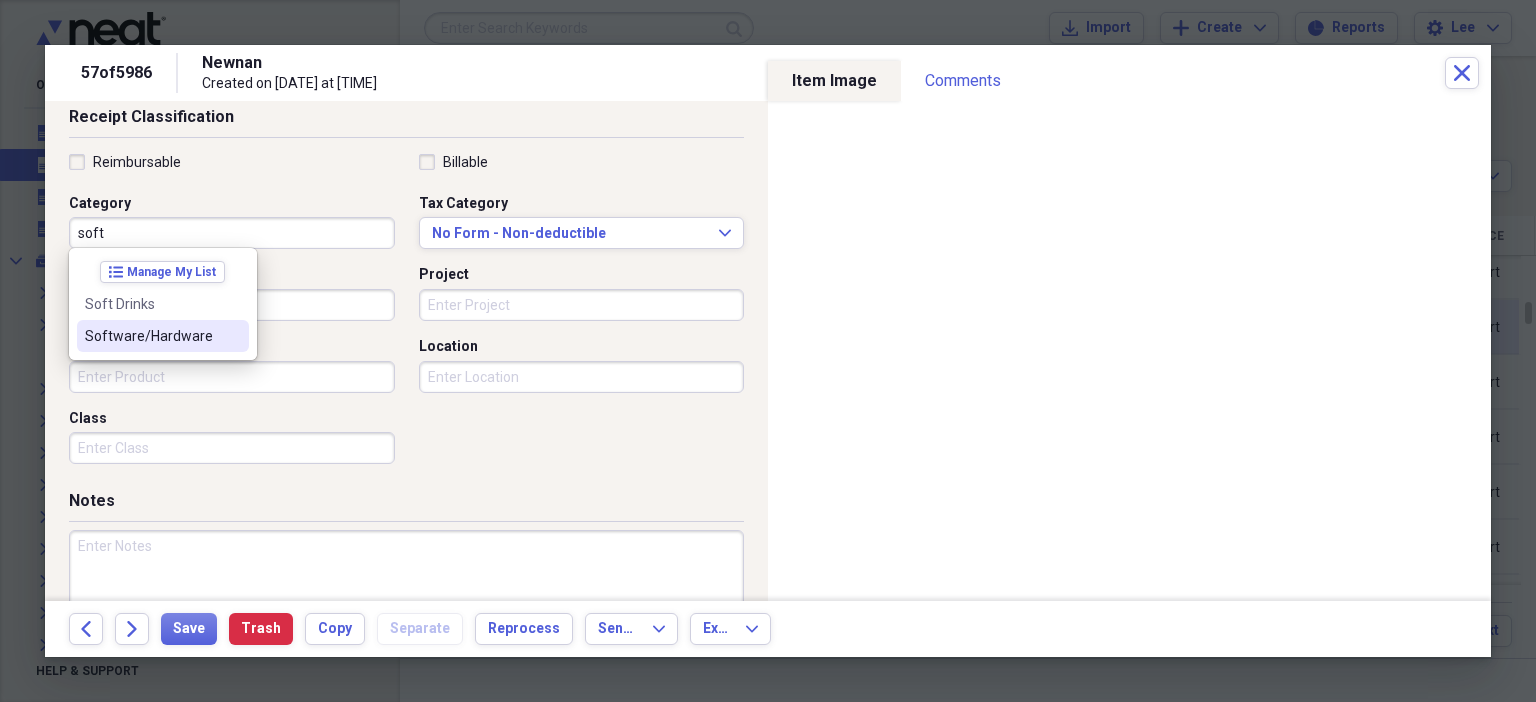 click on "Software/Hardware" at bounding box center [163, 336] 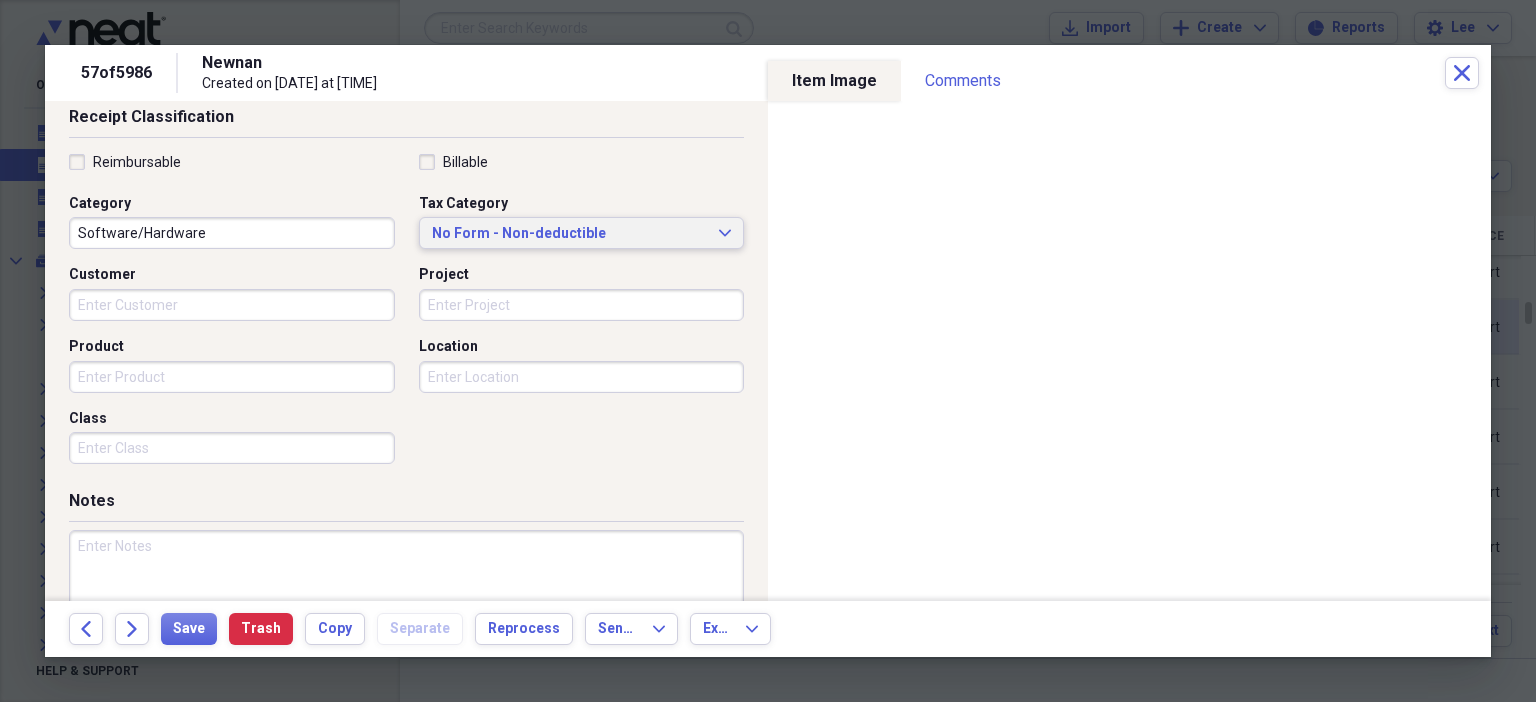 click on "No Form - Non-deductible" at bounding box center (570, 234) 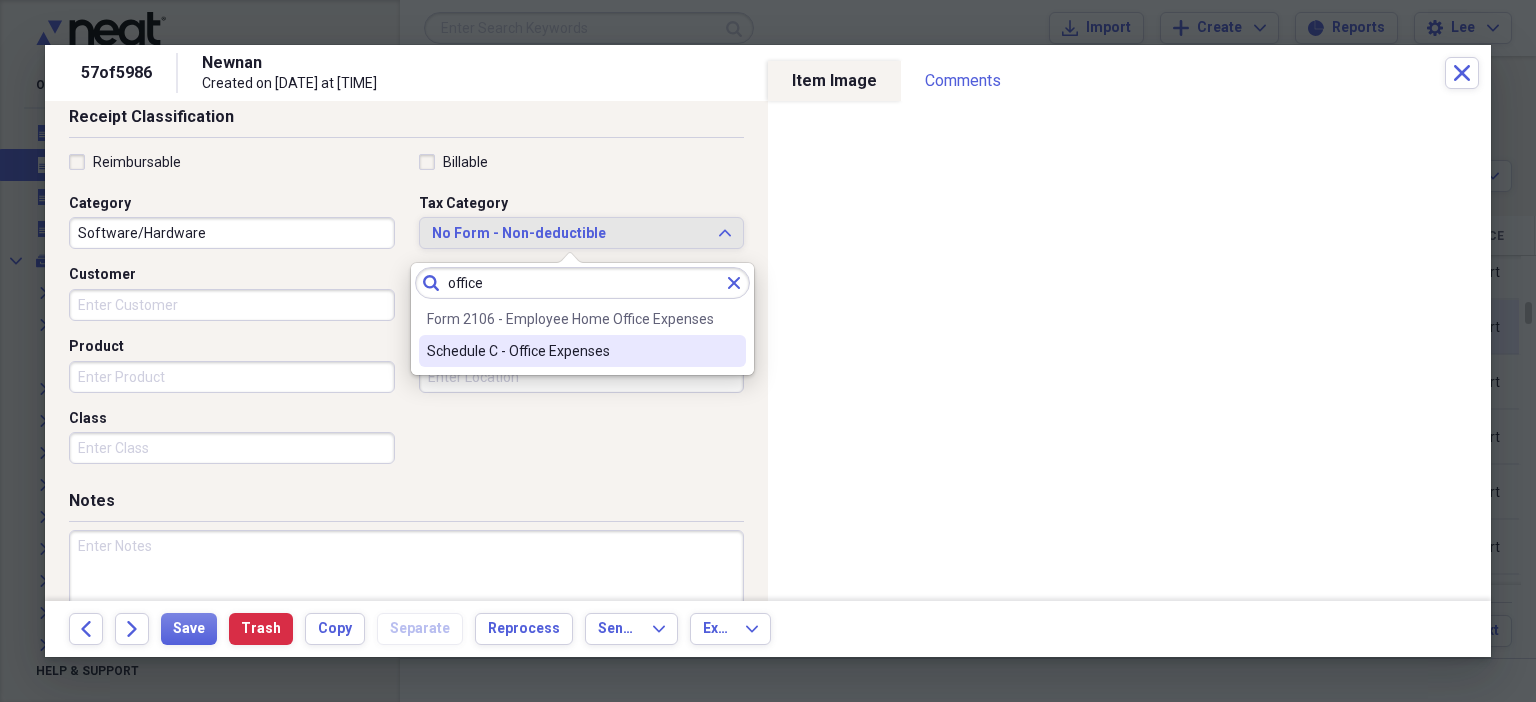 click on "Schedule C - Office Expenses" at bounding box center (570, 351) 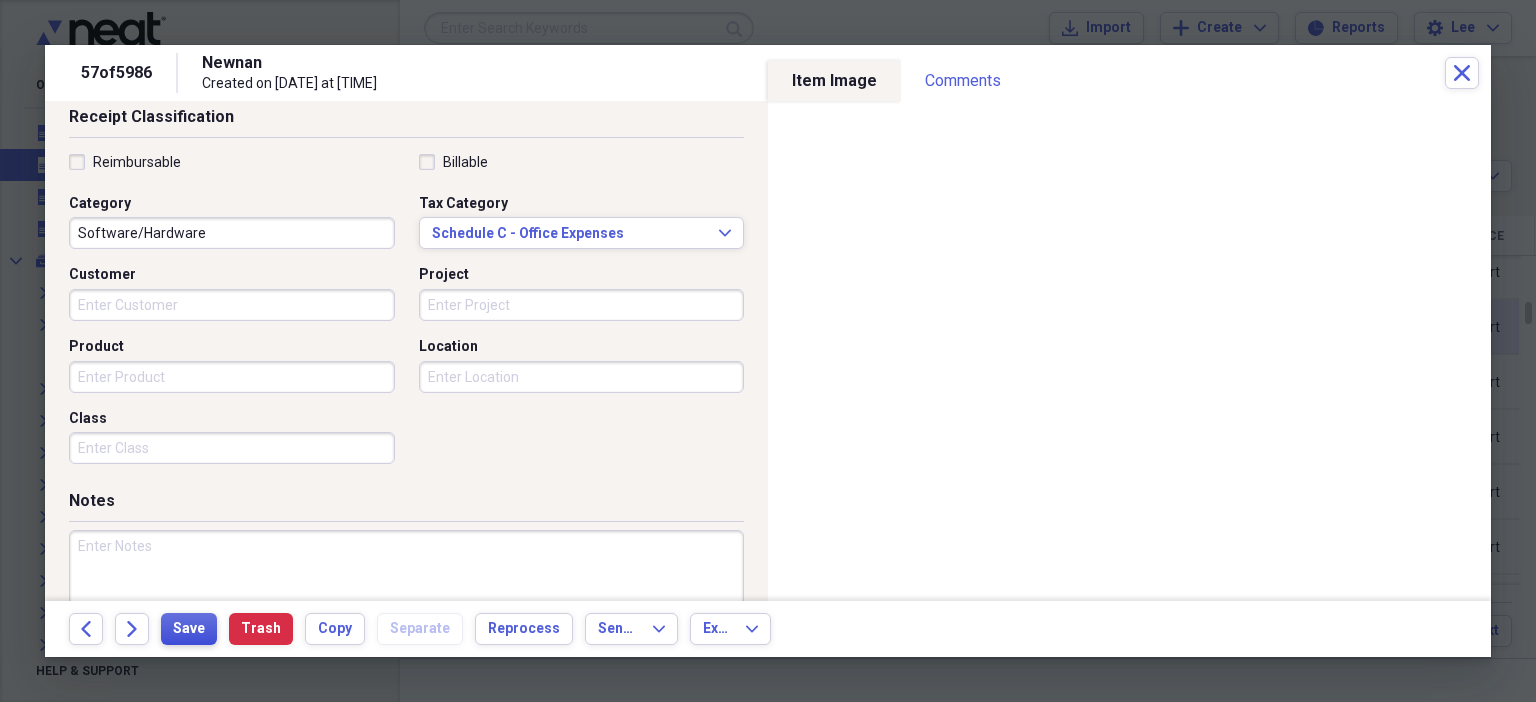 click on "Save" at bounding box center [189, 629] 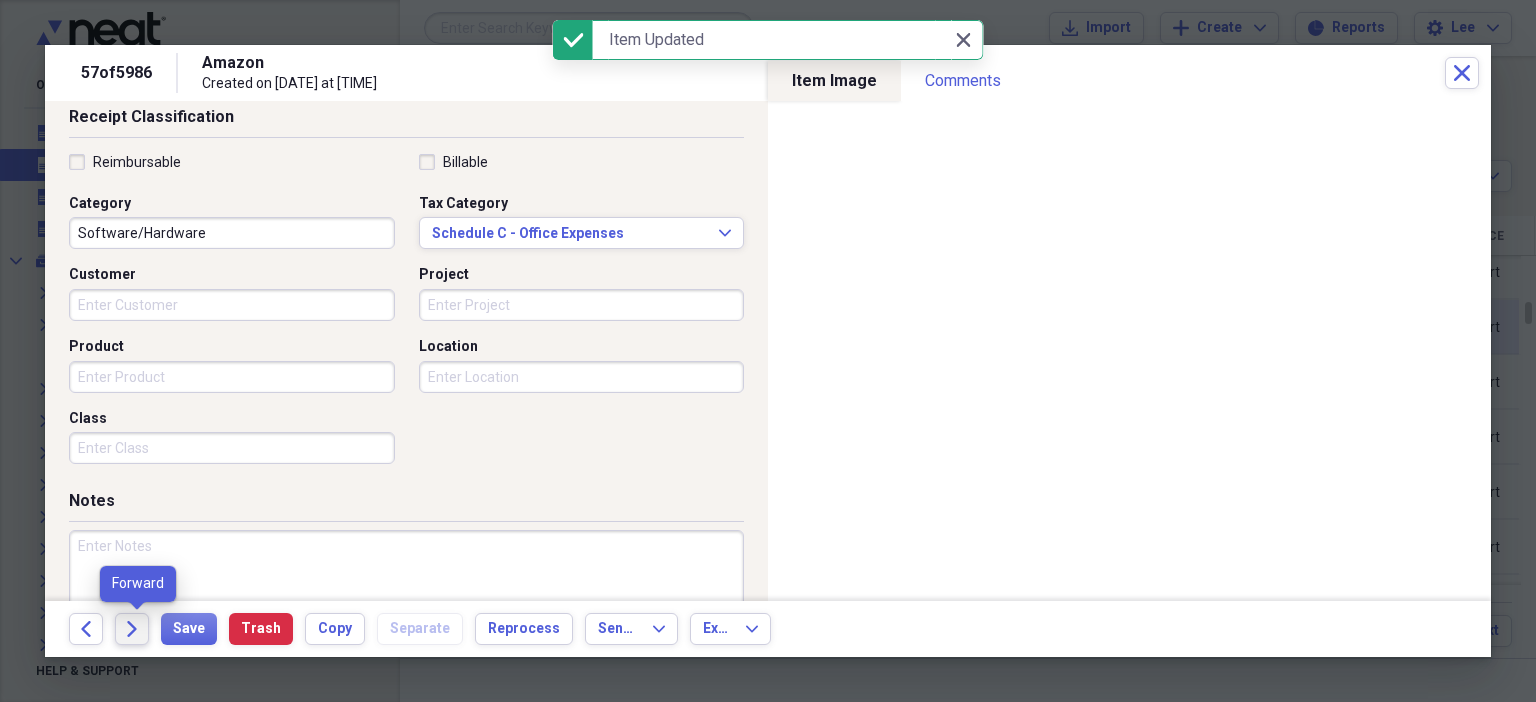 click on "Forward" 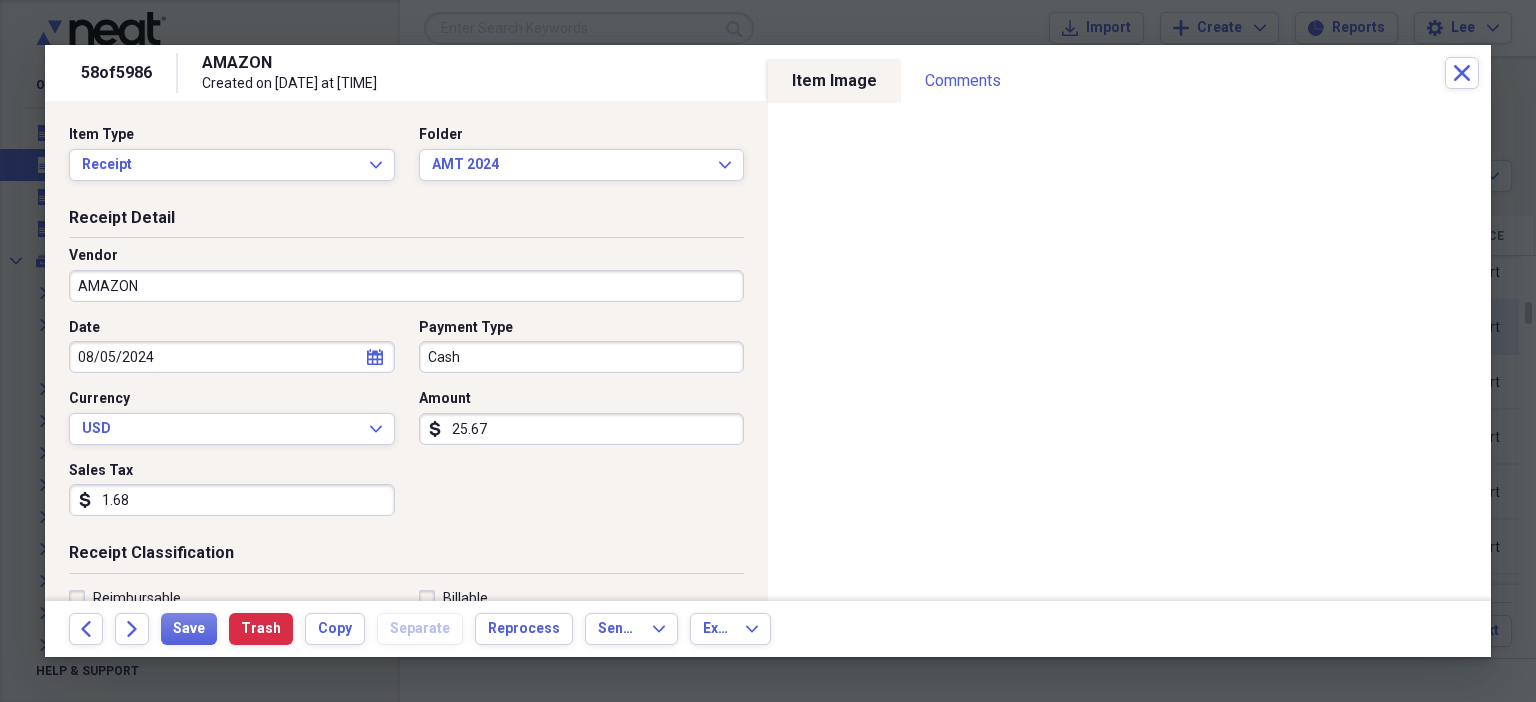 click on "1.68" at bounding box center (232, 500) 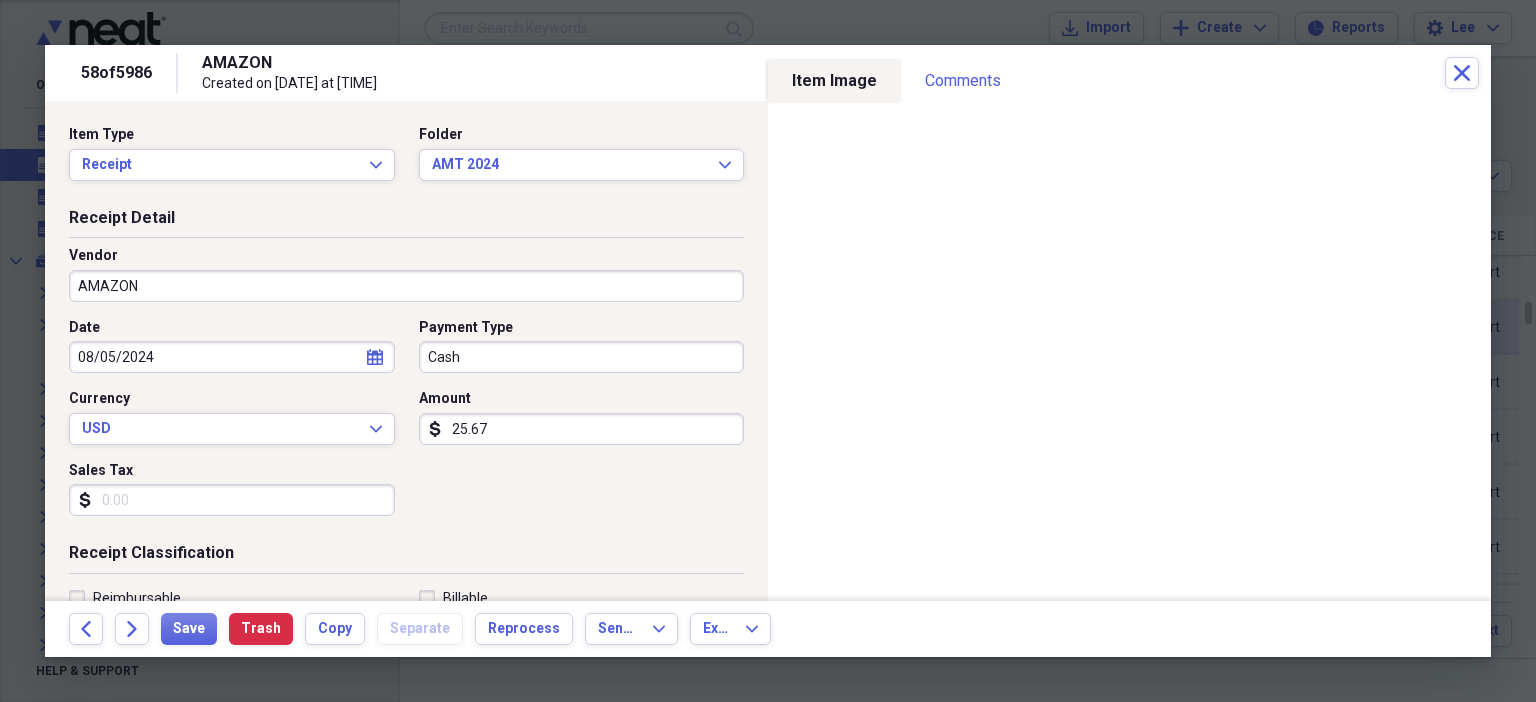 scroll, scrollTop: 436, scrollLeft: 0, axis: vertical 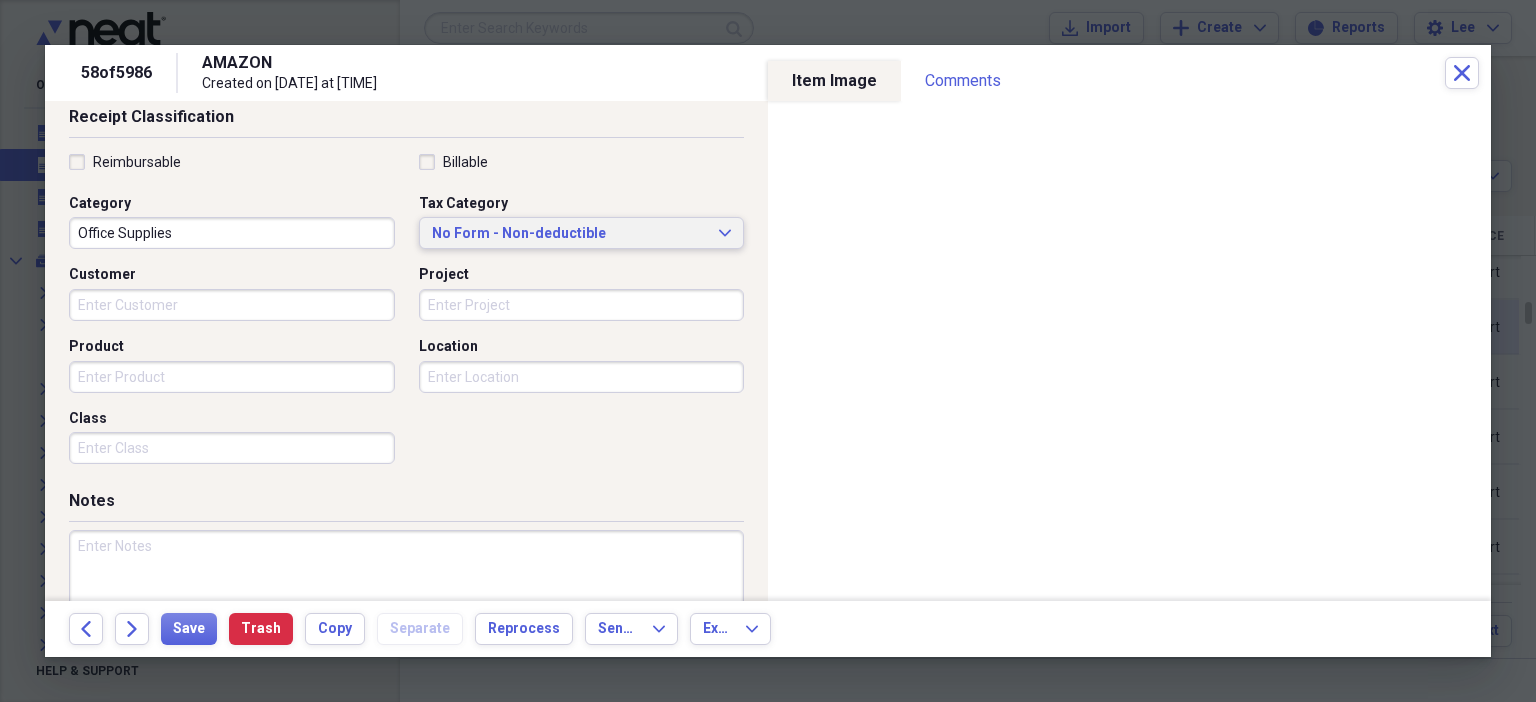 click on "No Form - Non-deductible" at bounding box center [570, 234] 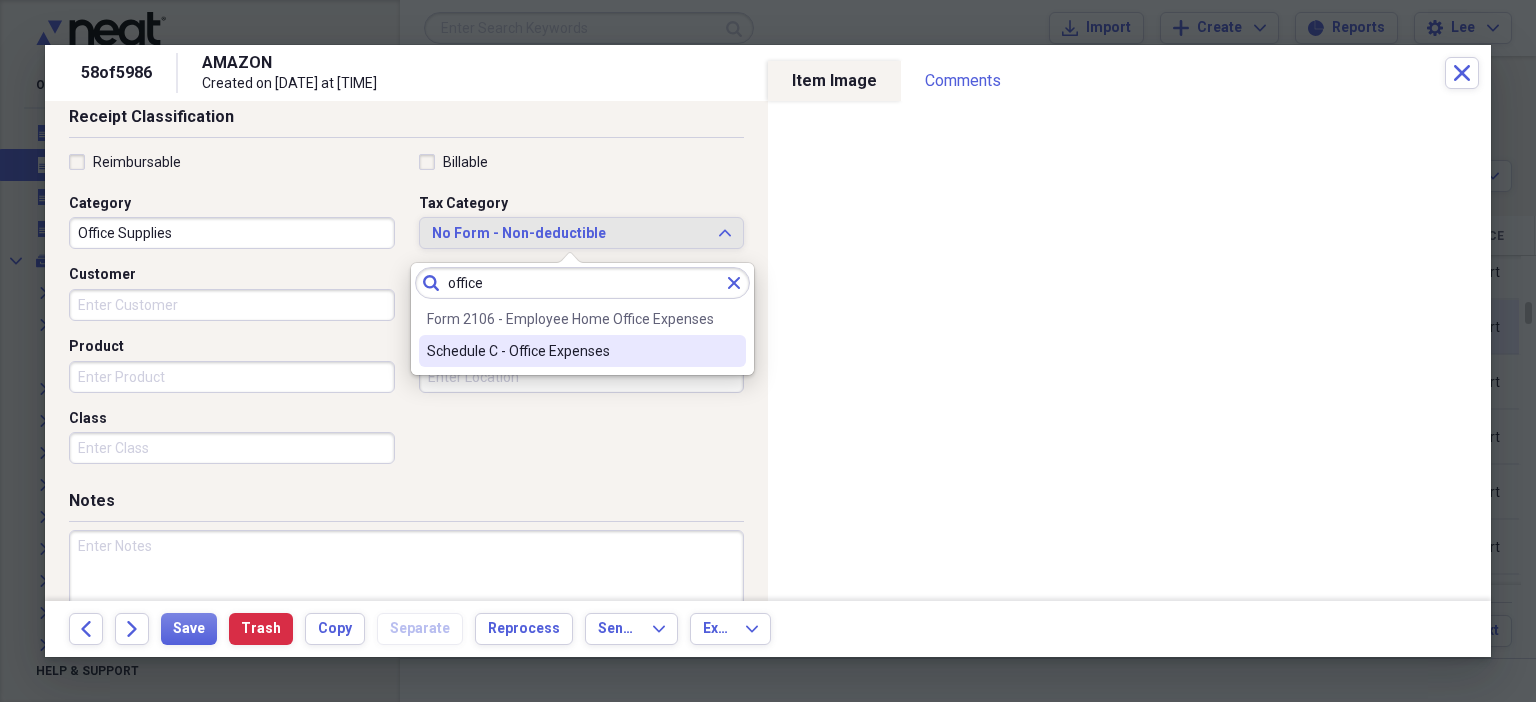 click on "Schedule C - Office Expenses" at bounding box center (582, 351) 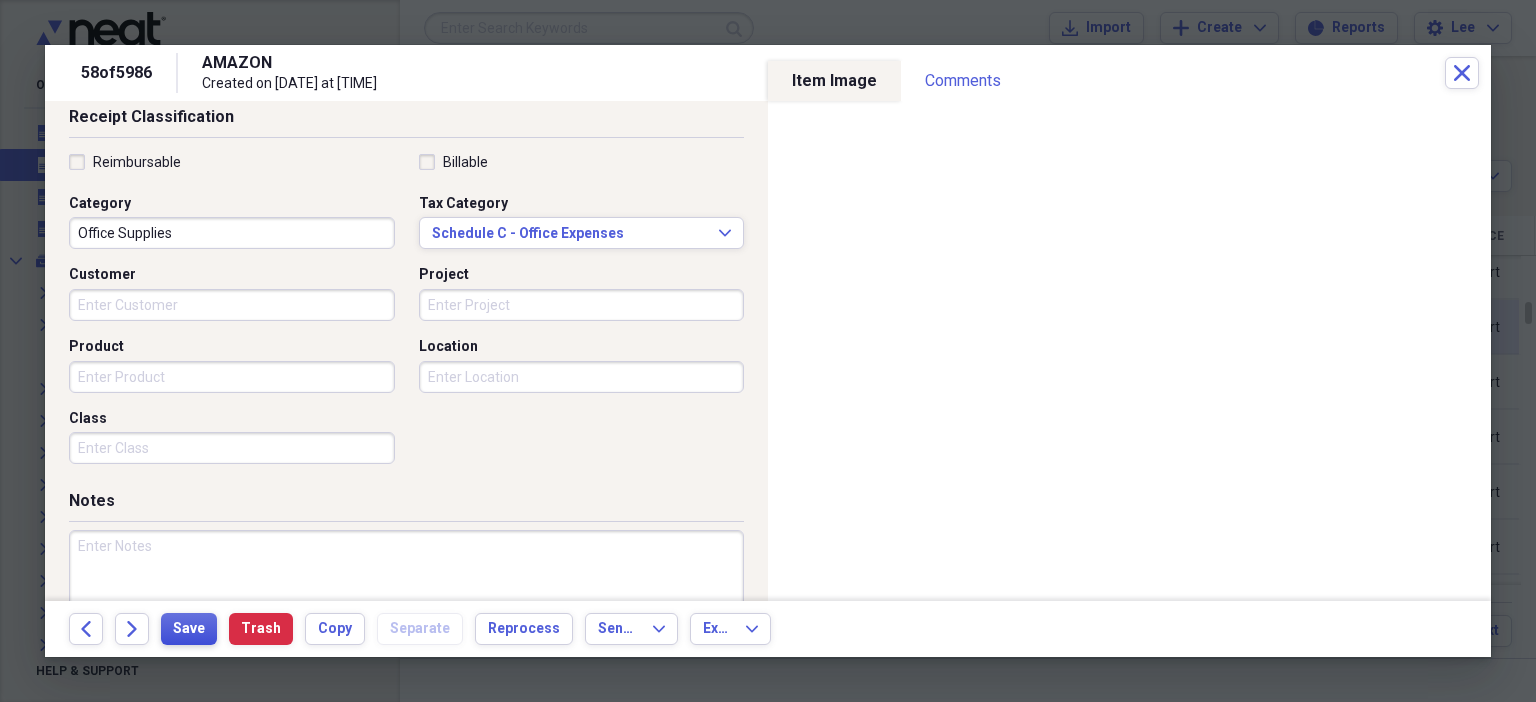 click on "Save" at bounding box center [189, 629] 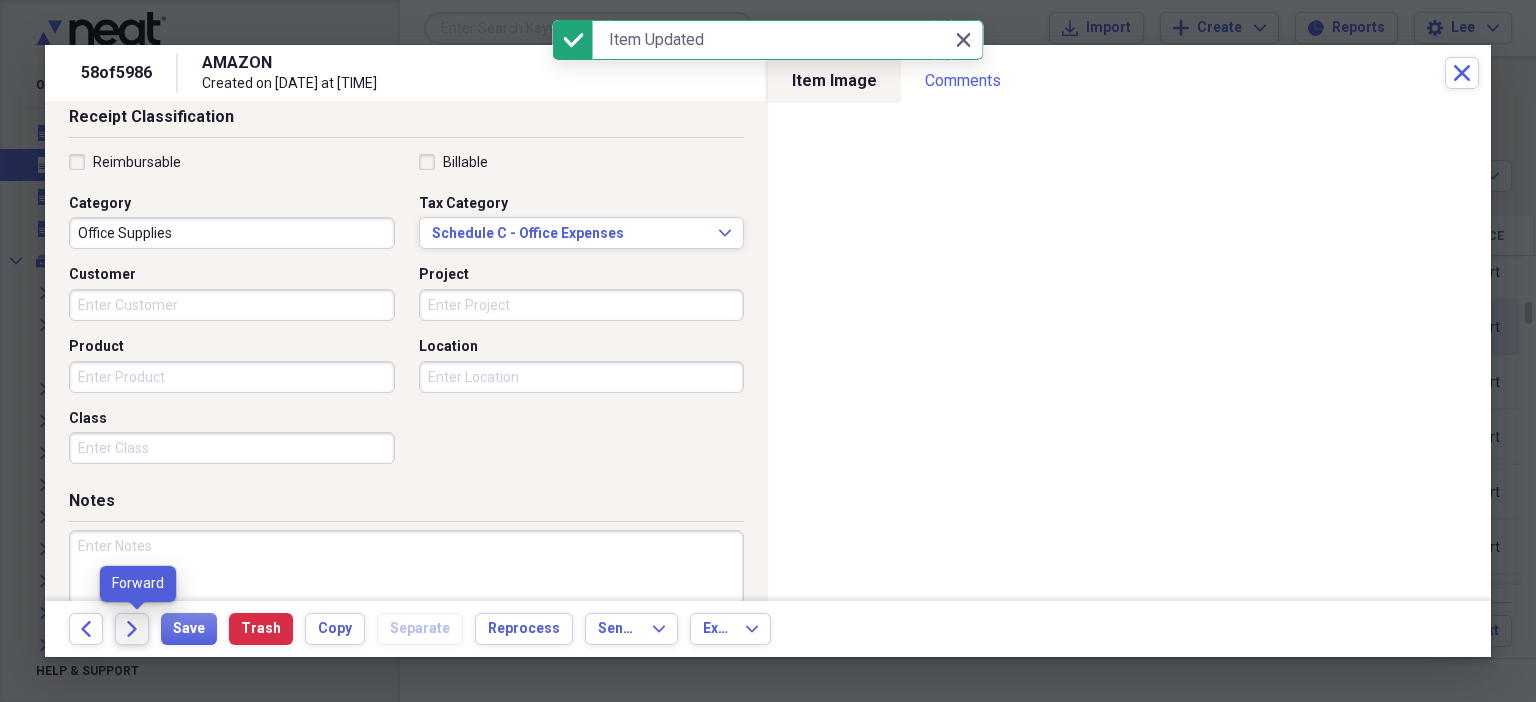 click on "Forward" 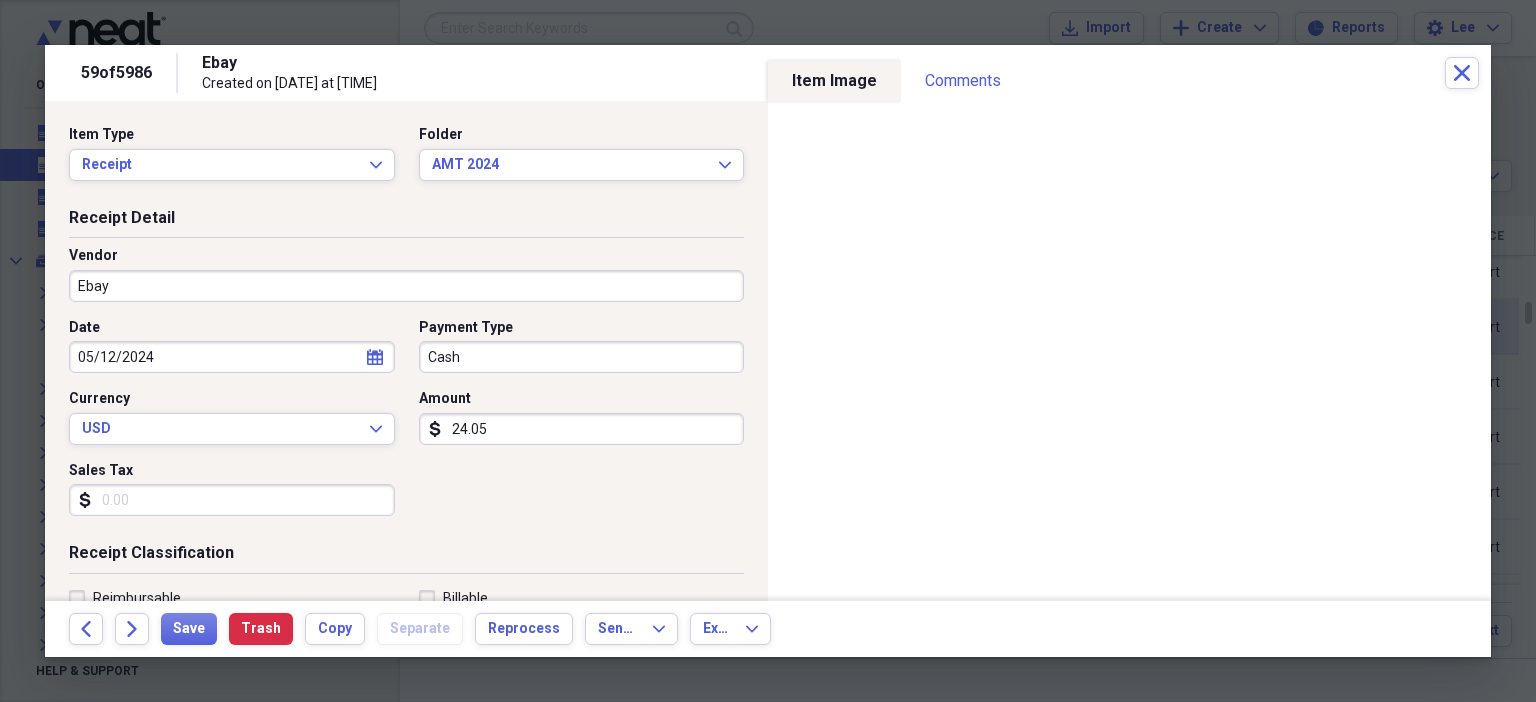 scroll, scrollTop: 436, scrollLeft: 0, axis: vertical 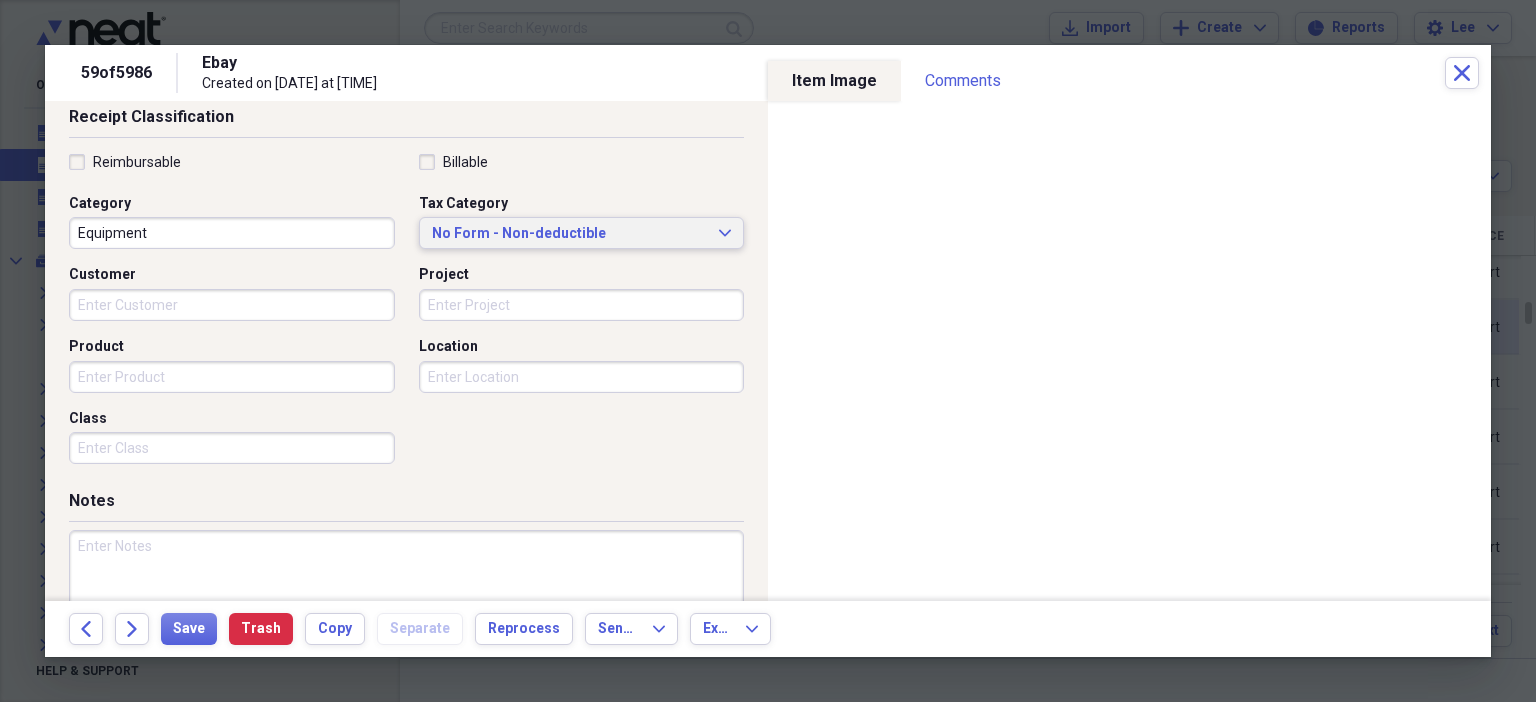 click on "No Form - Non-deductible" at bounding box center (570, 234) 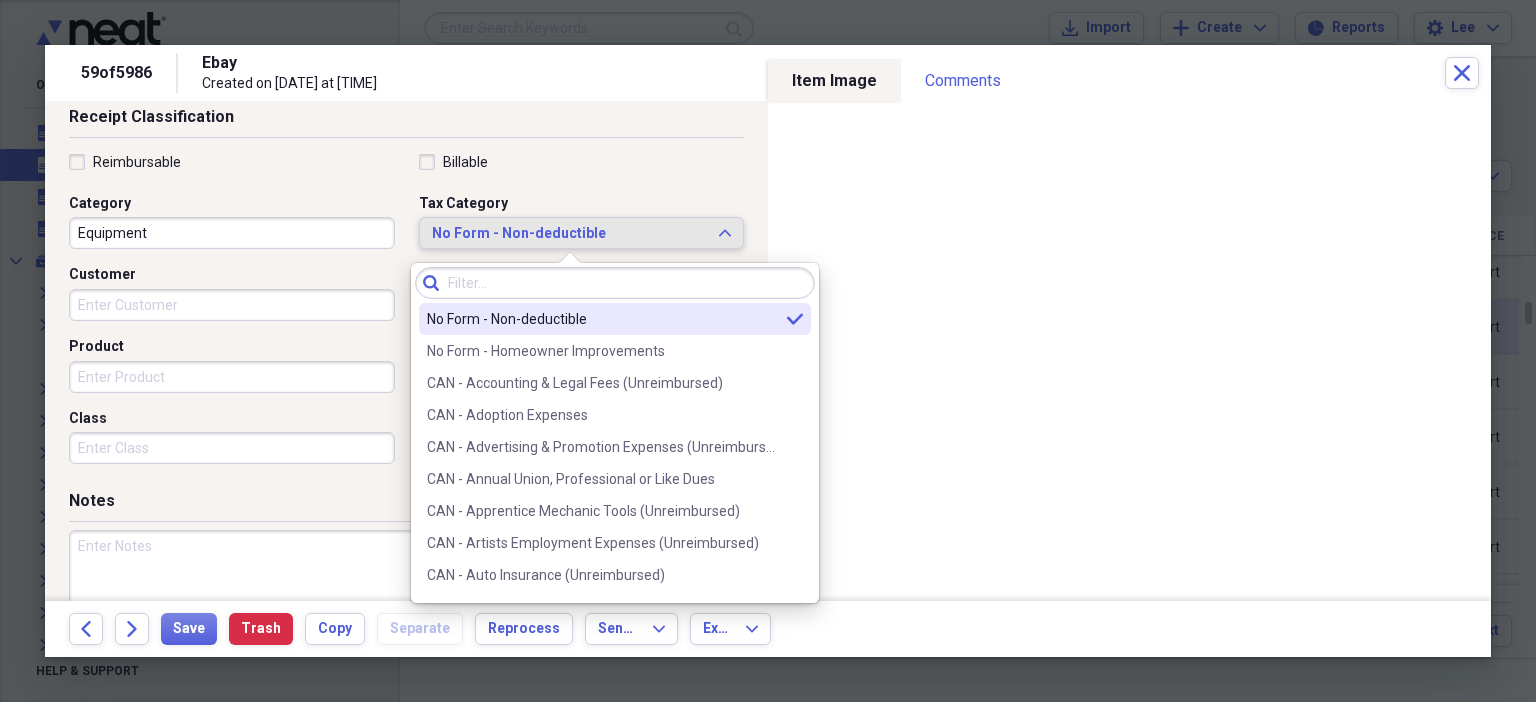 click on "No Form - Non-deductible" at bounding box center (570, 234) 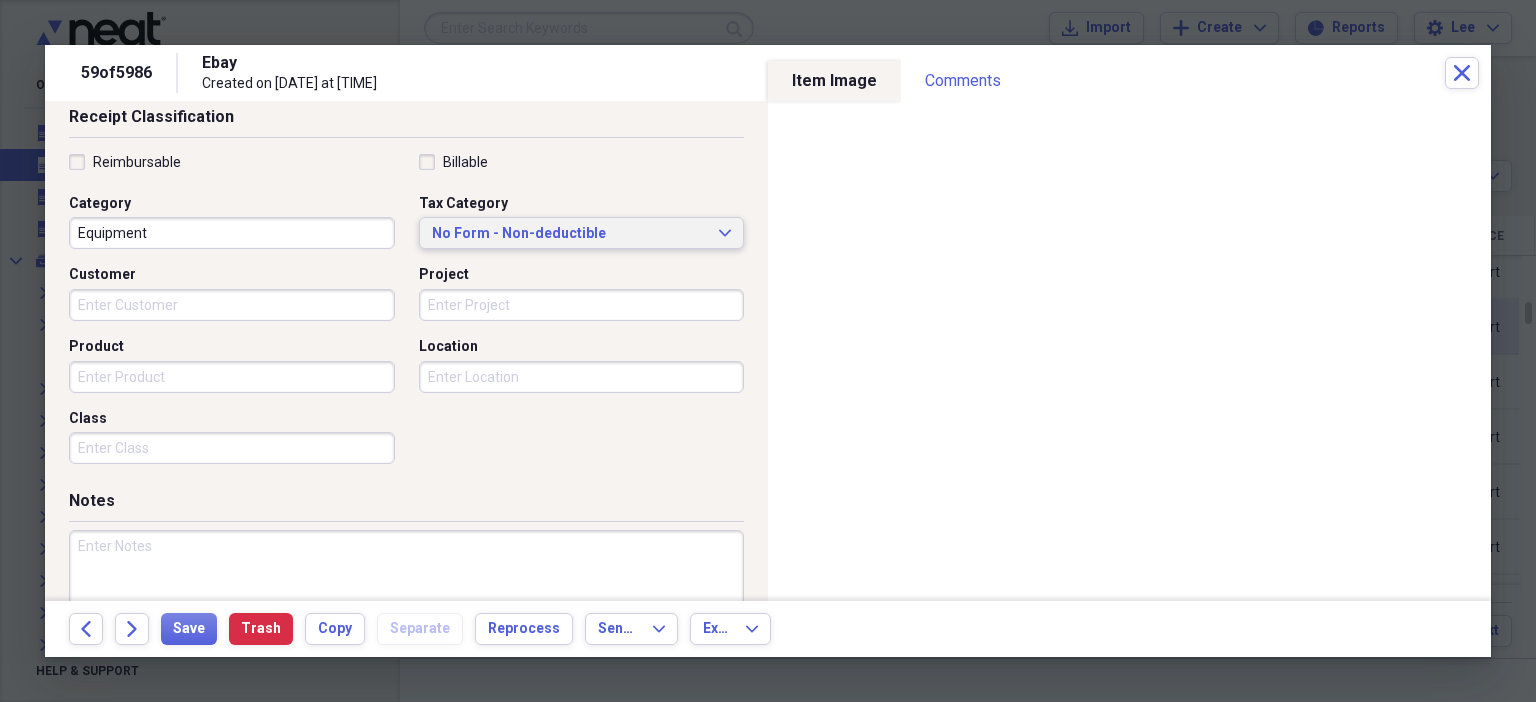 click on "No Form - Non-deductible" at bounding box center [570, 234] 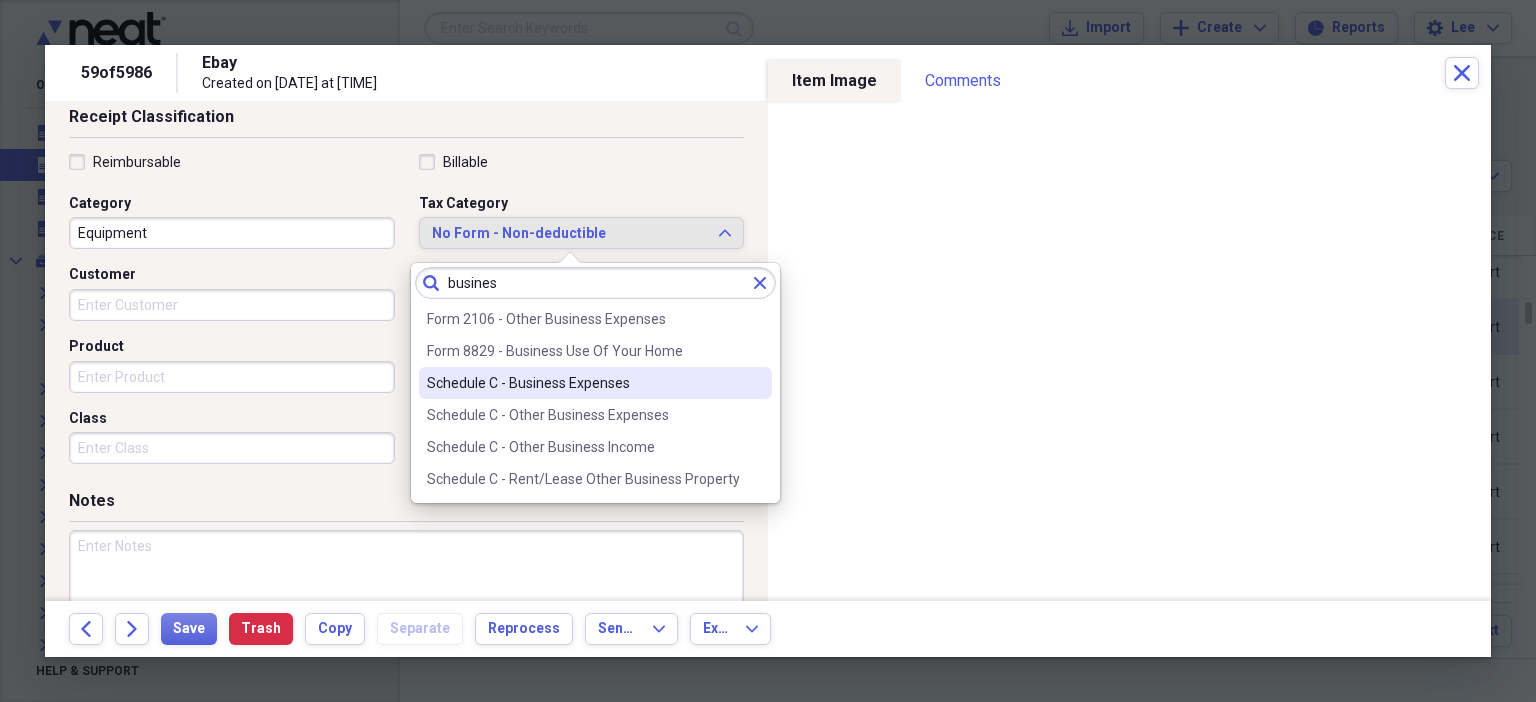 click on "Schedule C - Business Expenses" at bounding box center (583, 383) 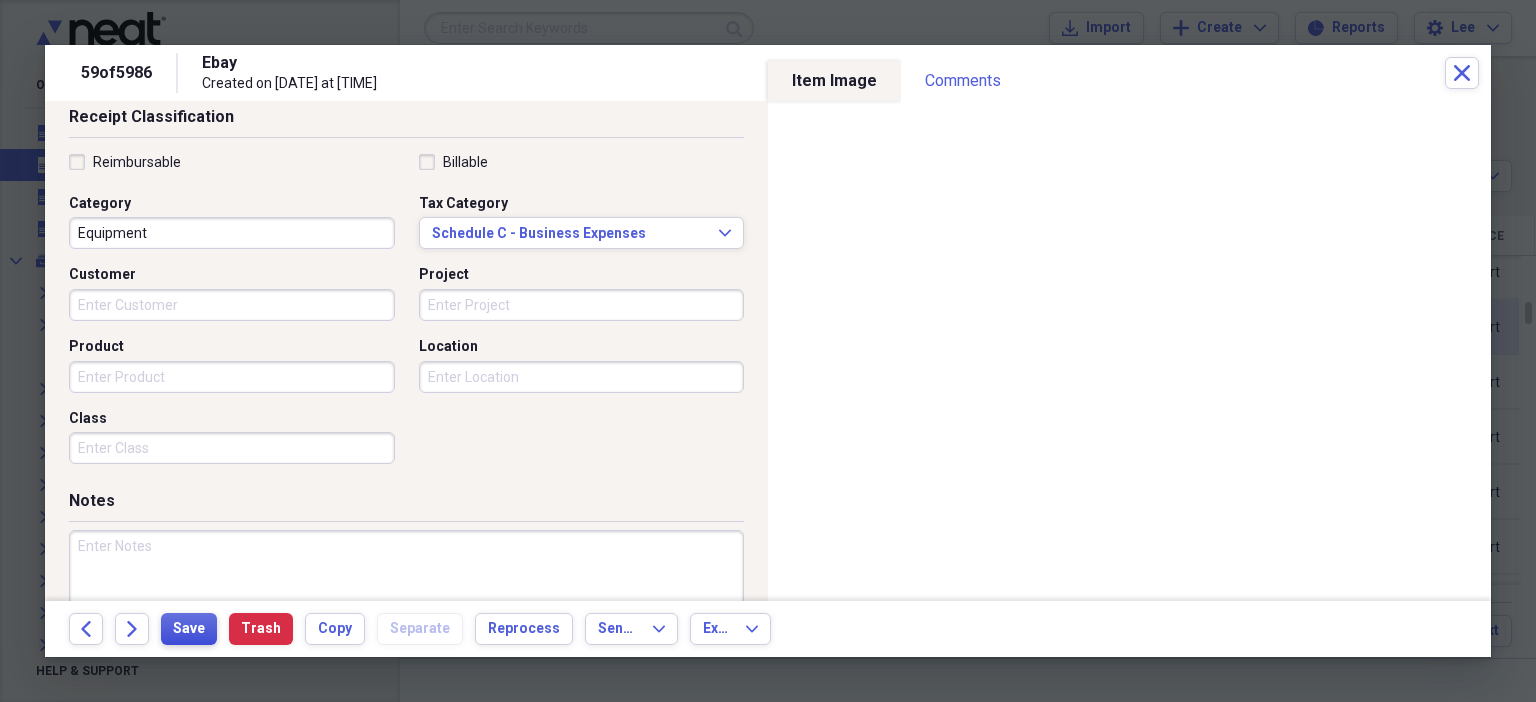 click on "Save" at bounding box center [189, 629] 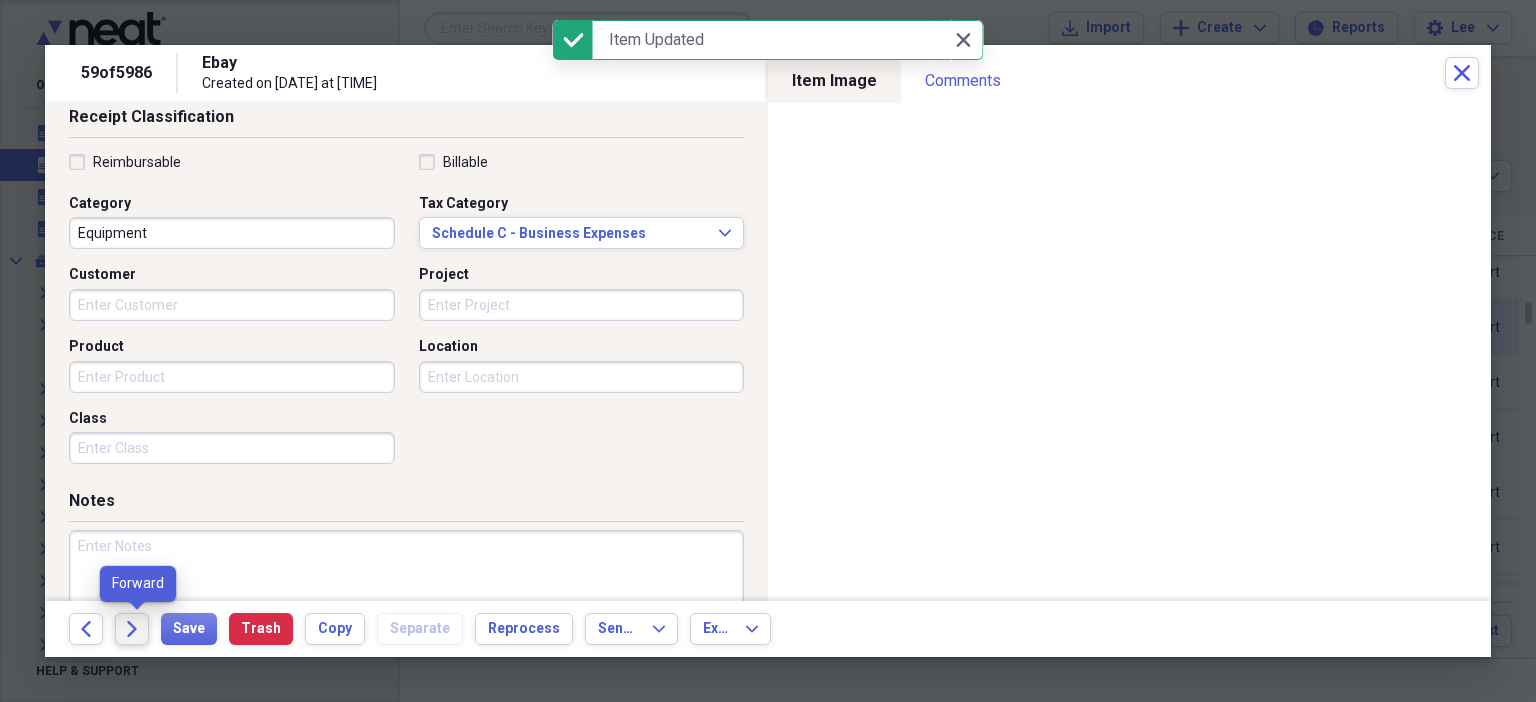 click 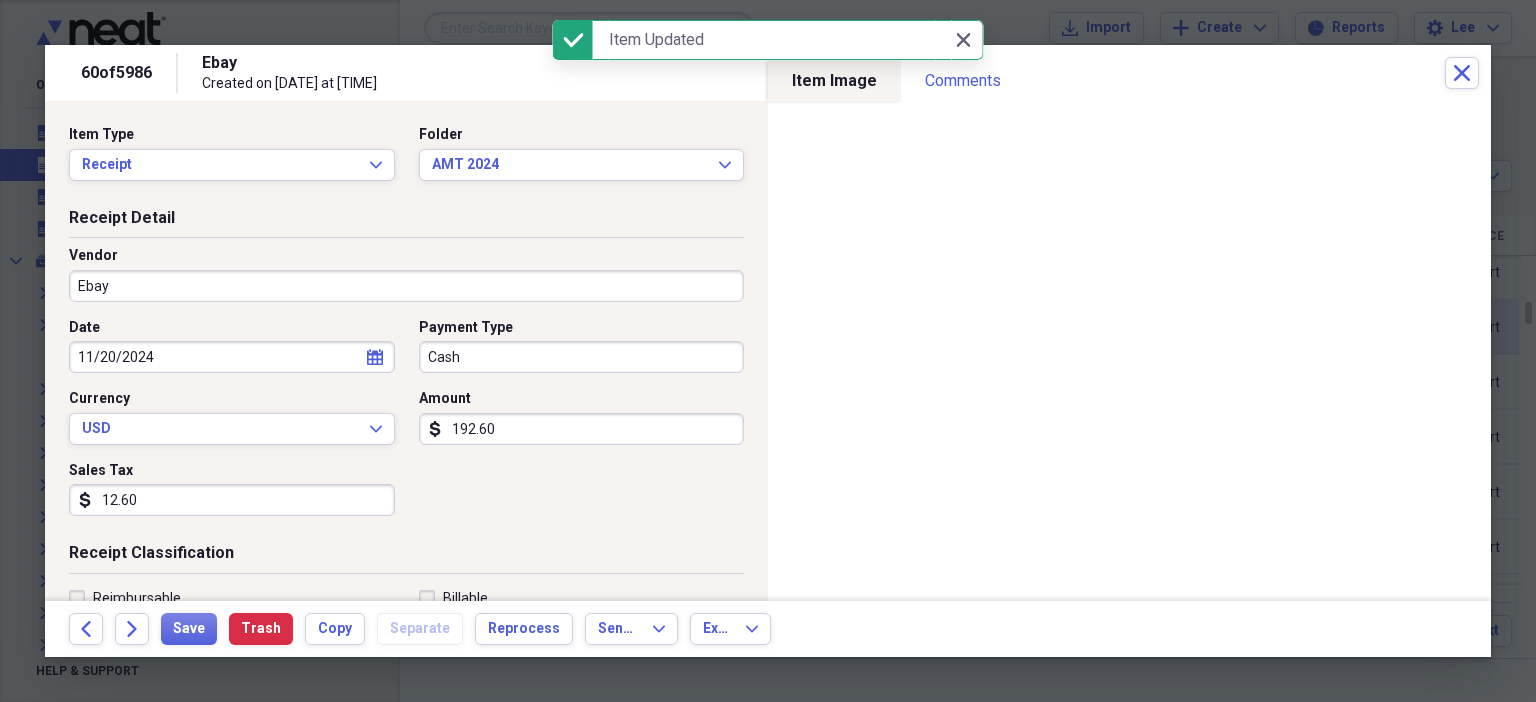 click on "12.60" at bounding box center [232, 500] 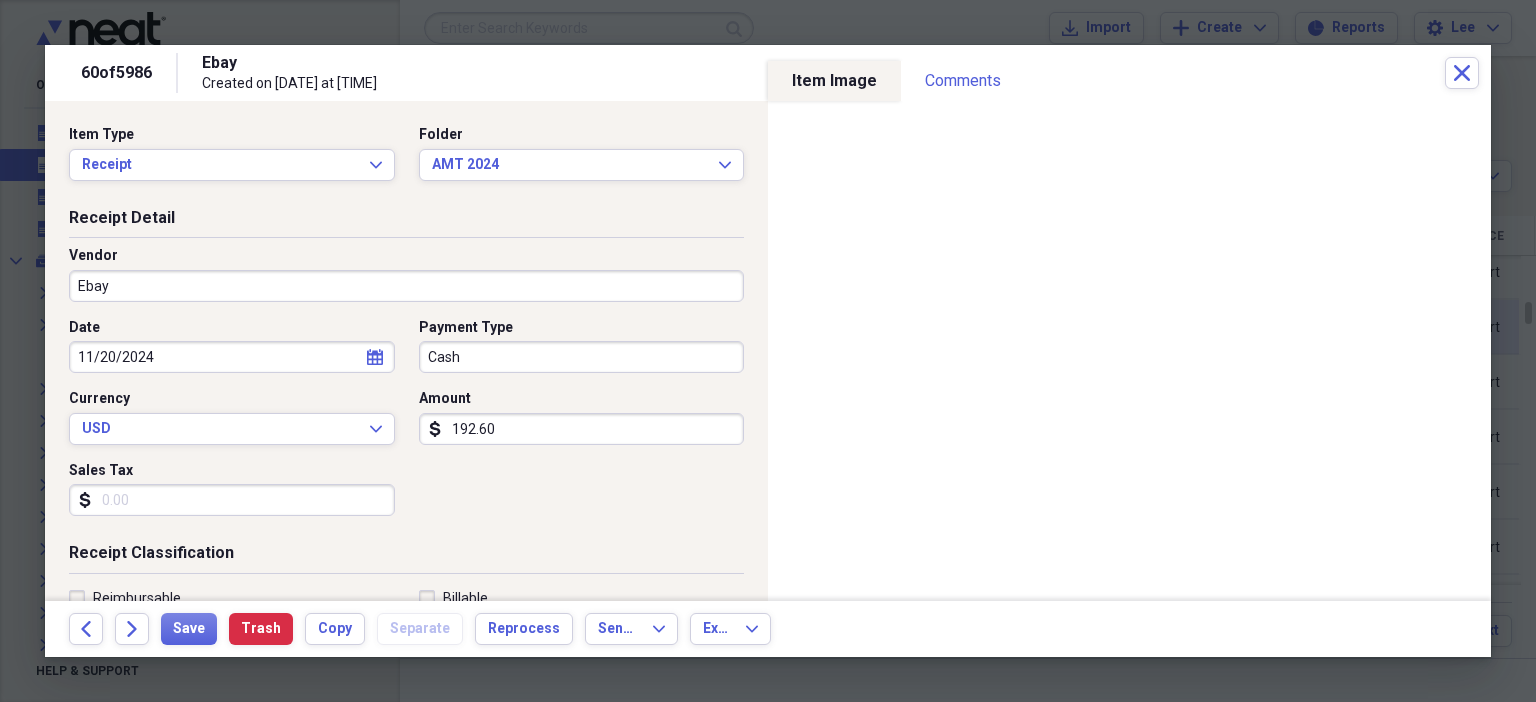 scroll, scrollTop: 436, scrollLeft: 0, axis: vertical 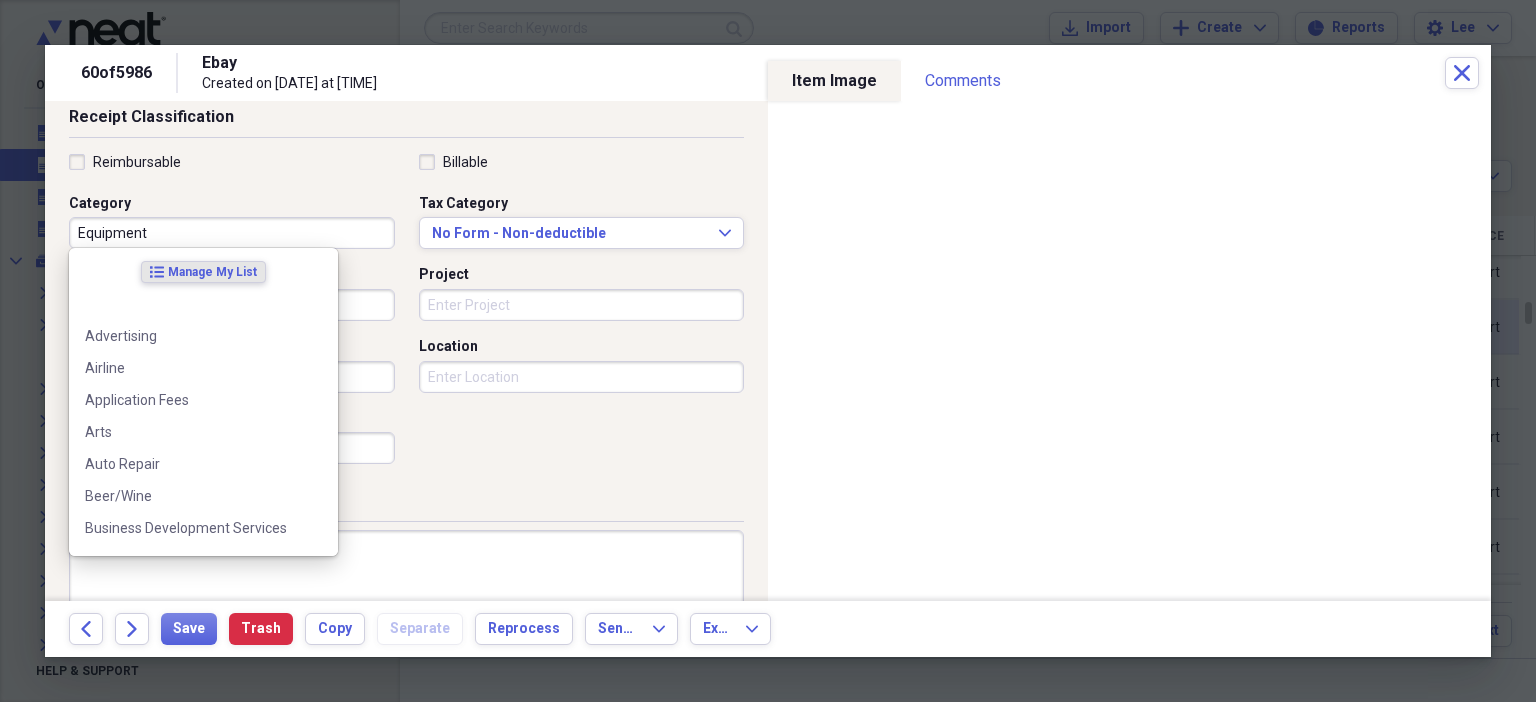 click on "Equipment" at bounding box center [232, 233] 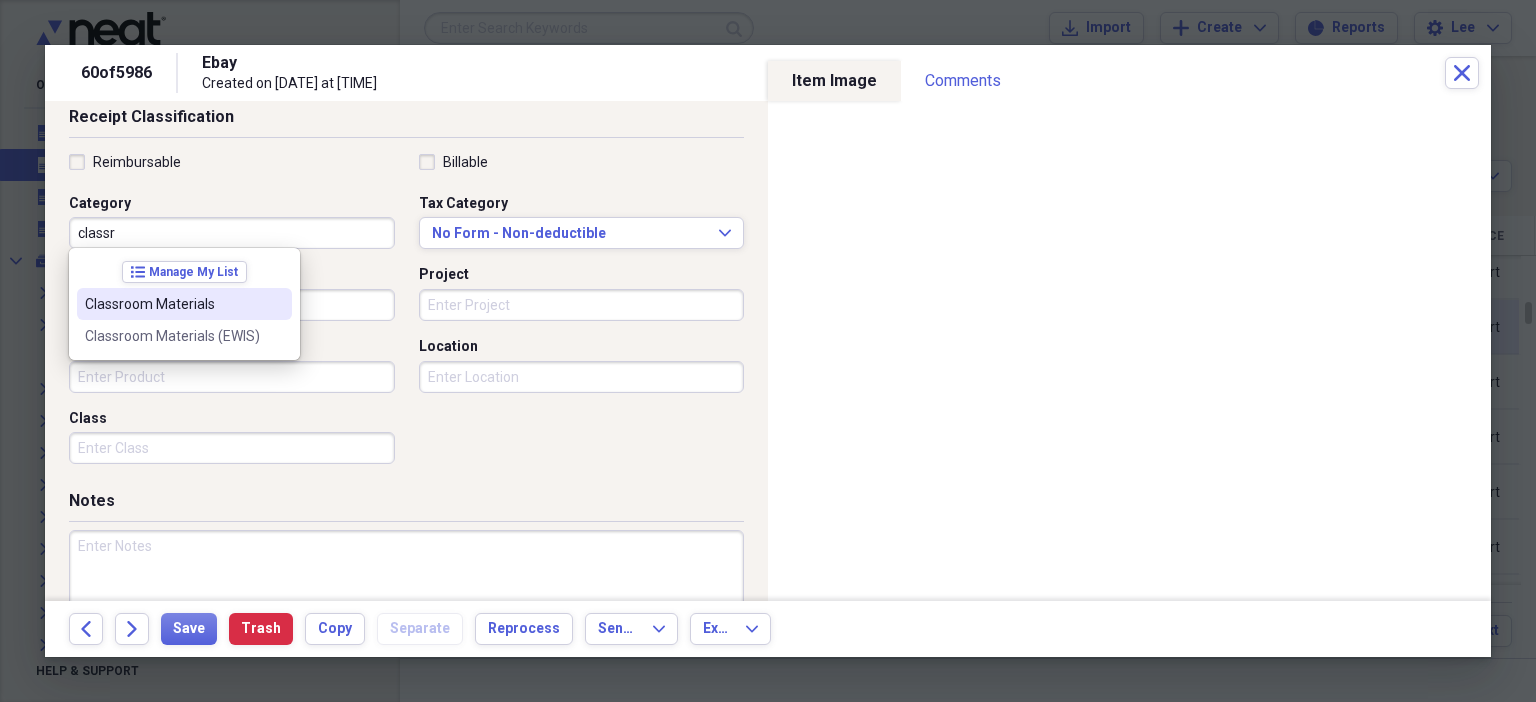 click on "Classroom Materials" at bounding box center (184, 304) 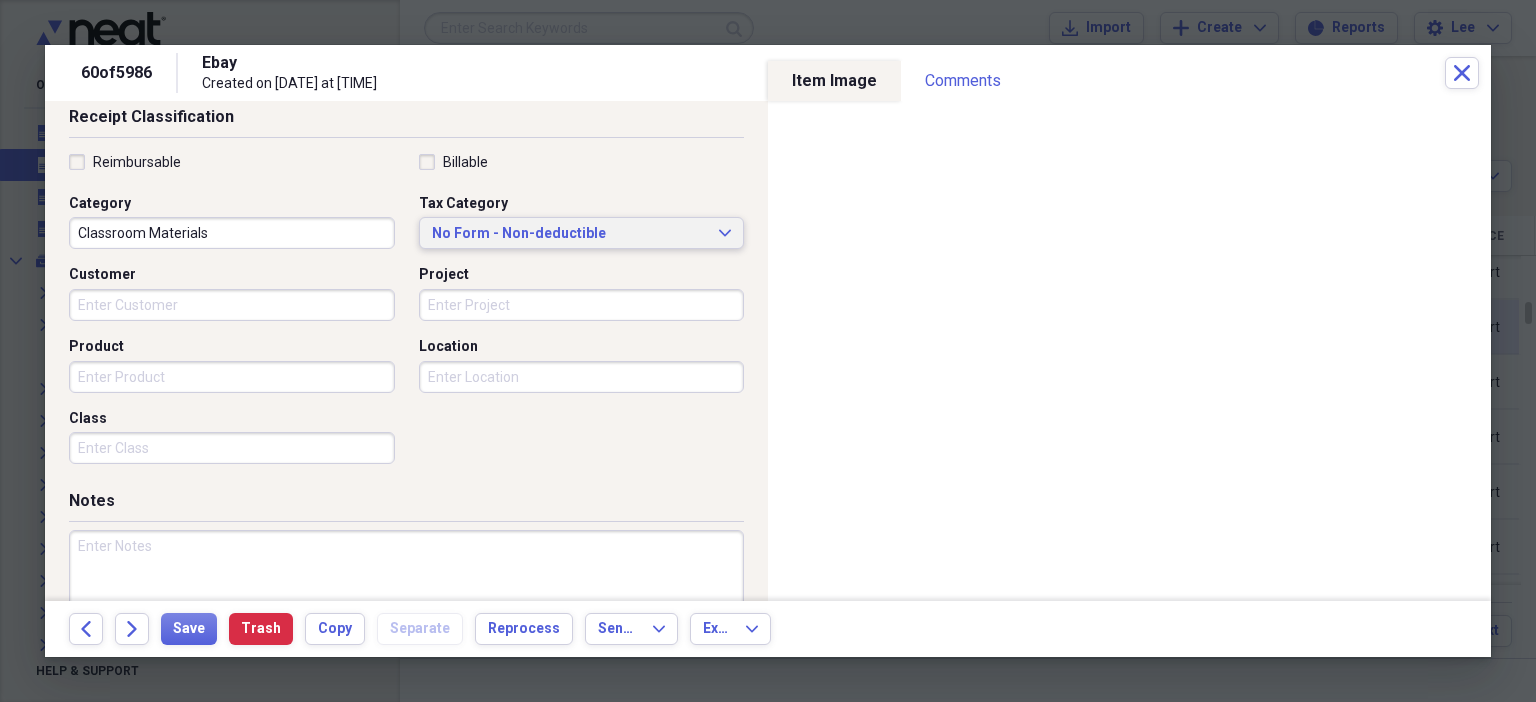click on "No Form - Non-deductible" at bounding box center [570, 234] 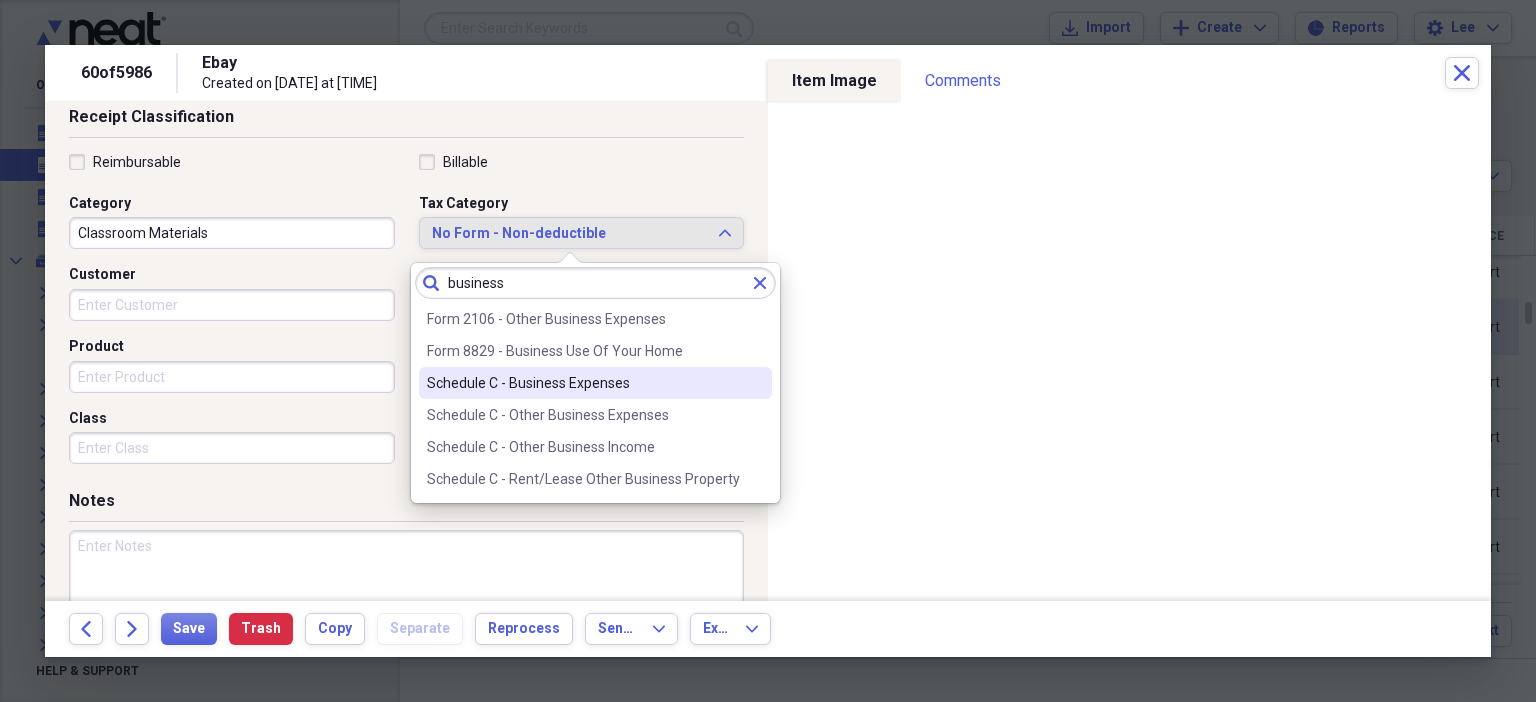 click on "Schedule C - Business Expenses" at bounding box center [583, 383] 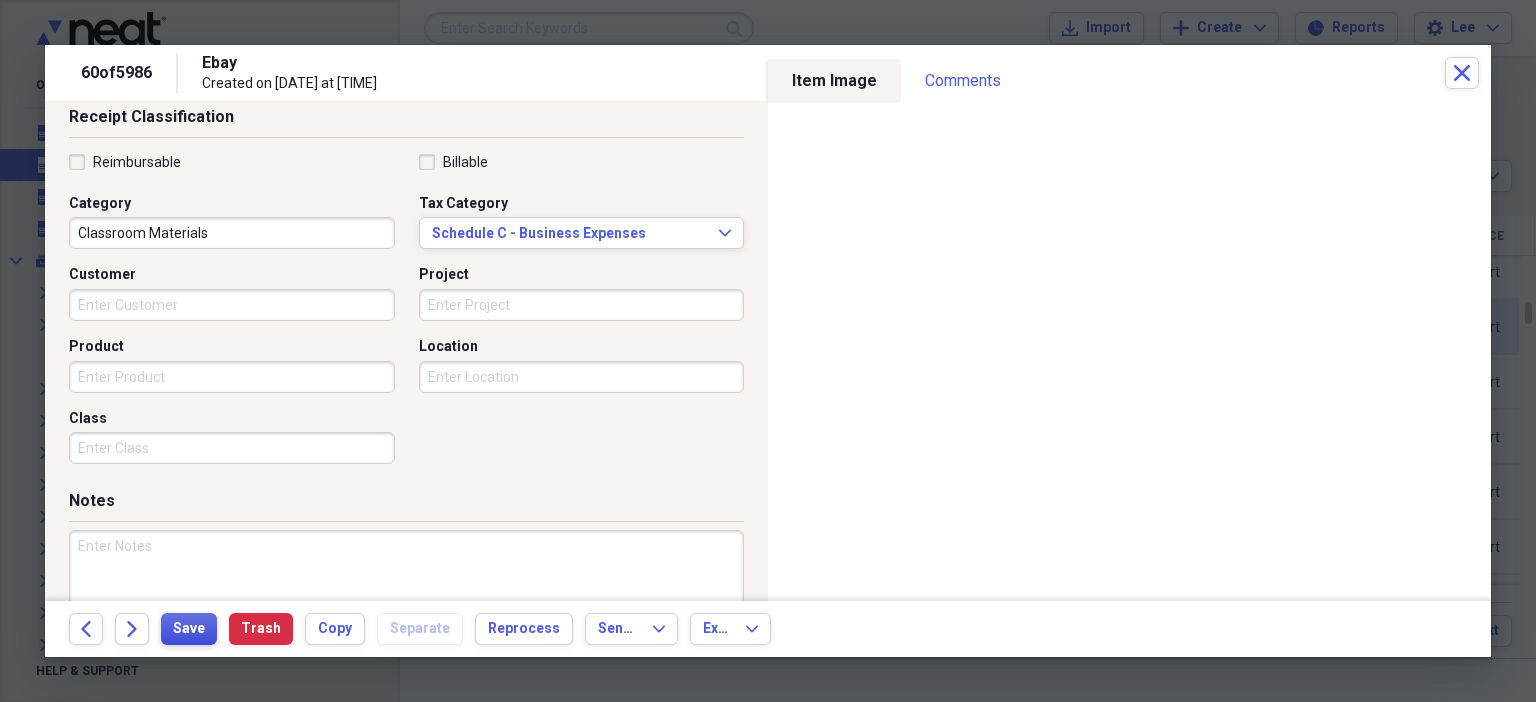 click on "Save" at bounding box center (189, 629) 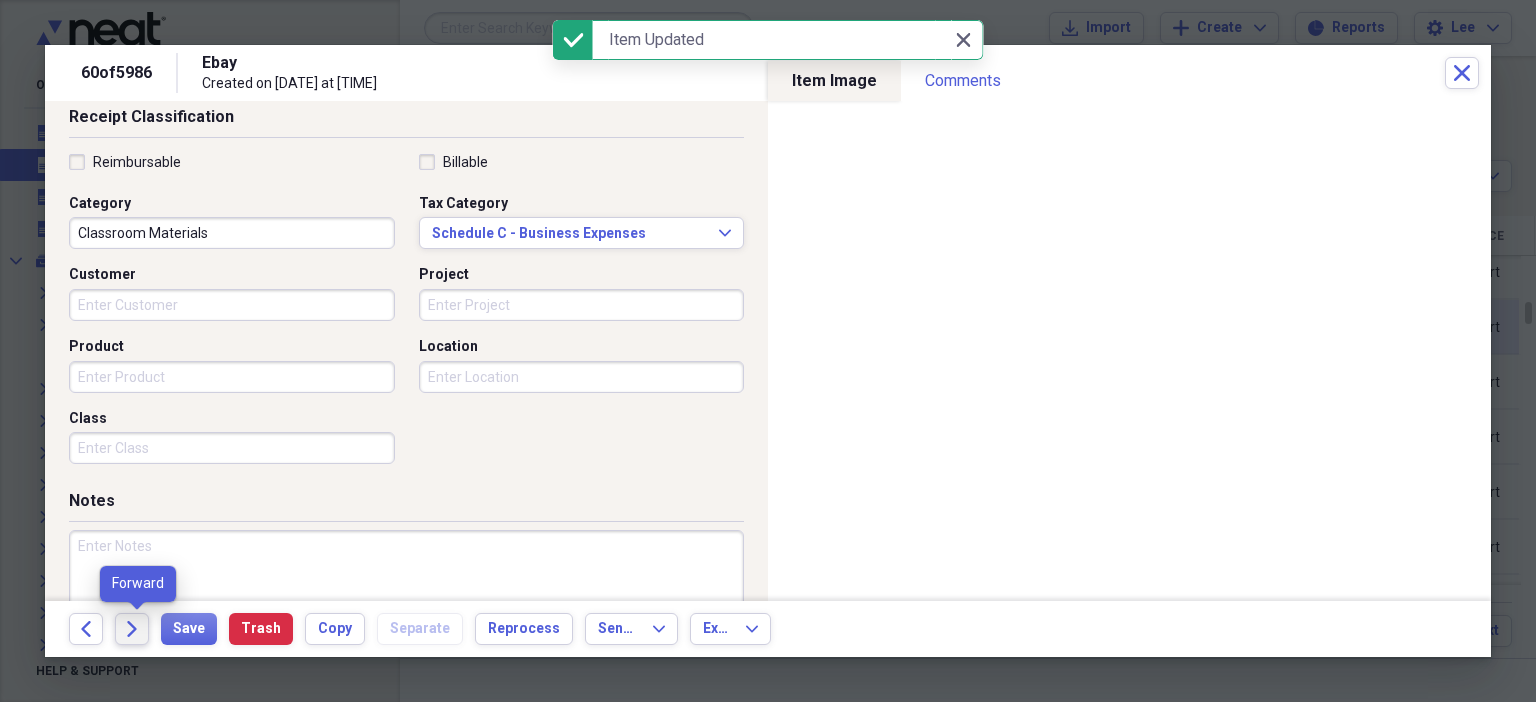 click on "Forward" 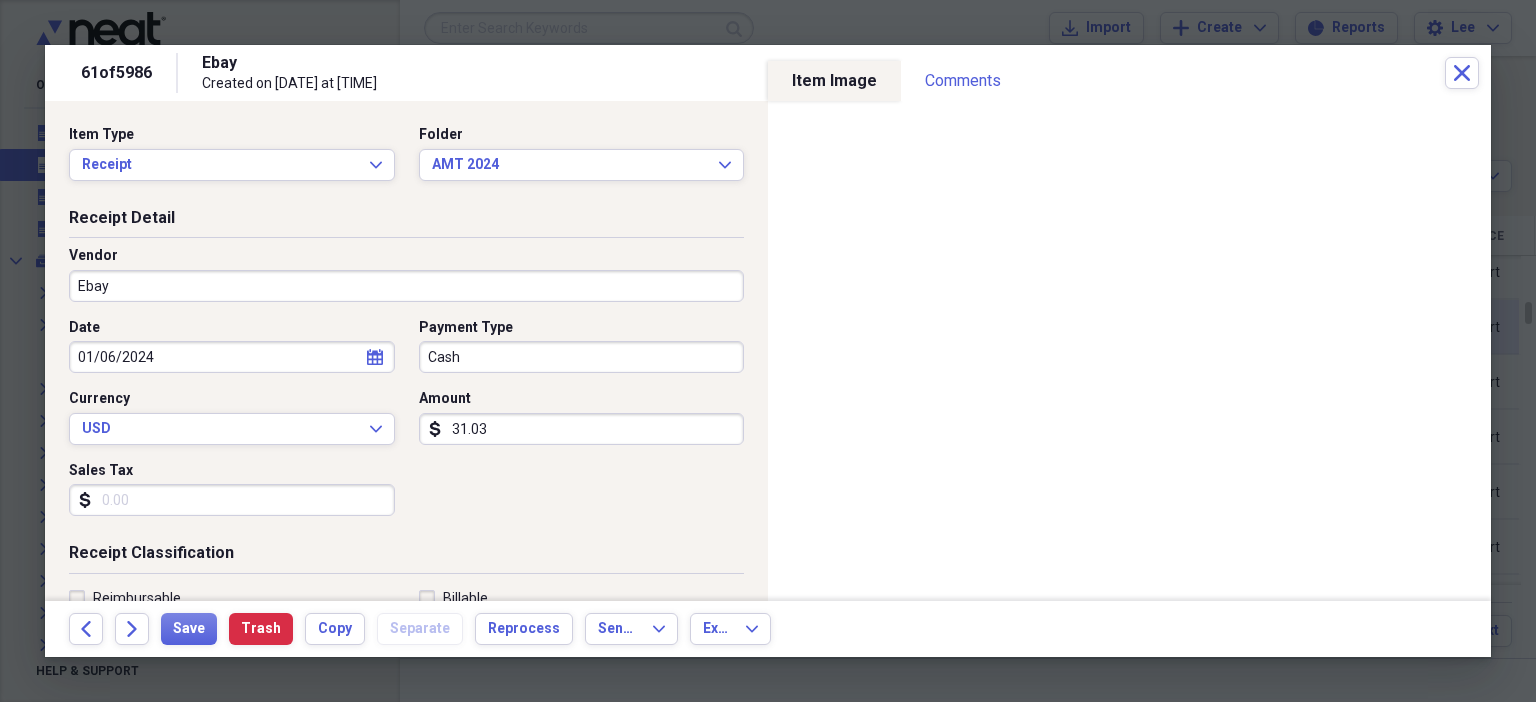 scroll, scrollTop: 436, scrollLeft: 0, axis: vertical 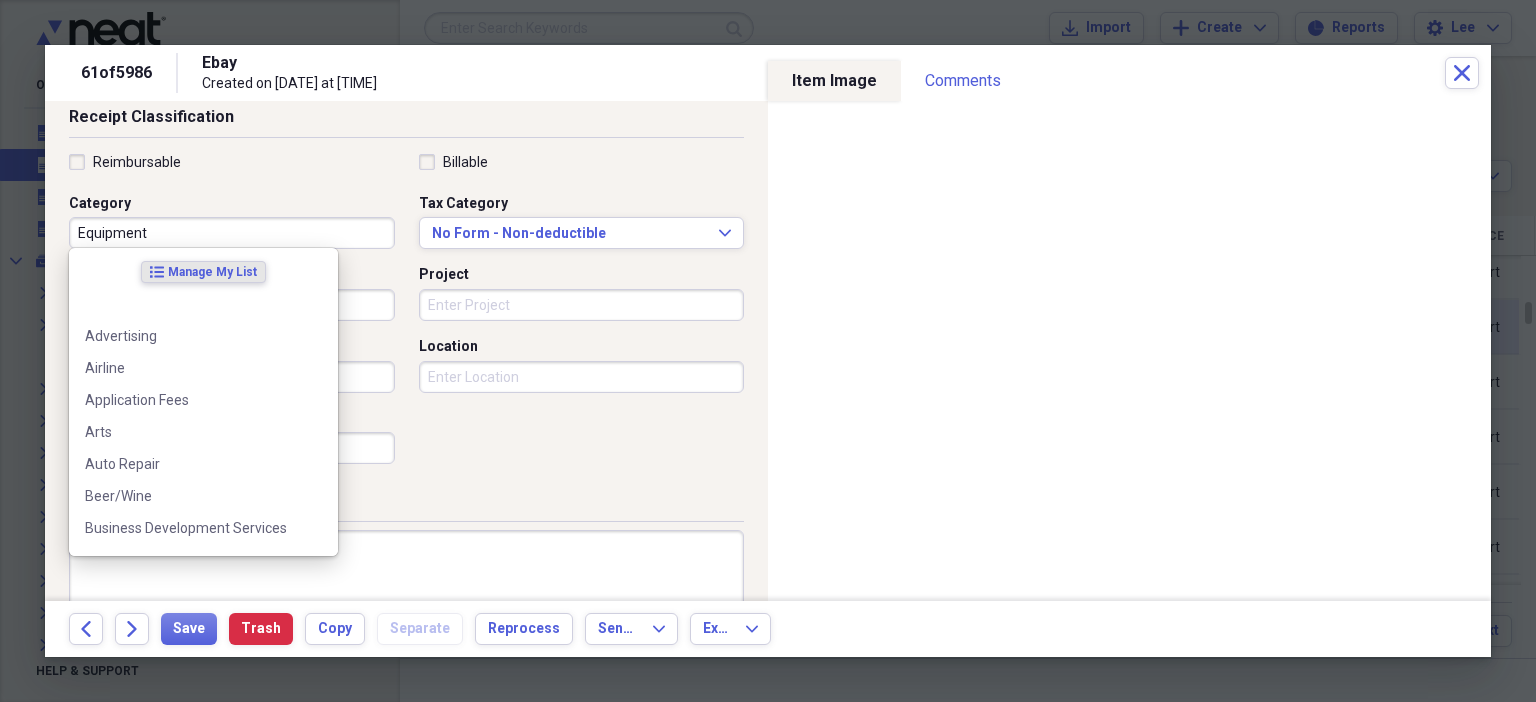 click on "Equipment" at bounding box center (232, 233) 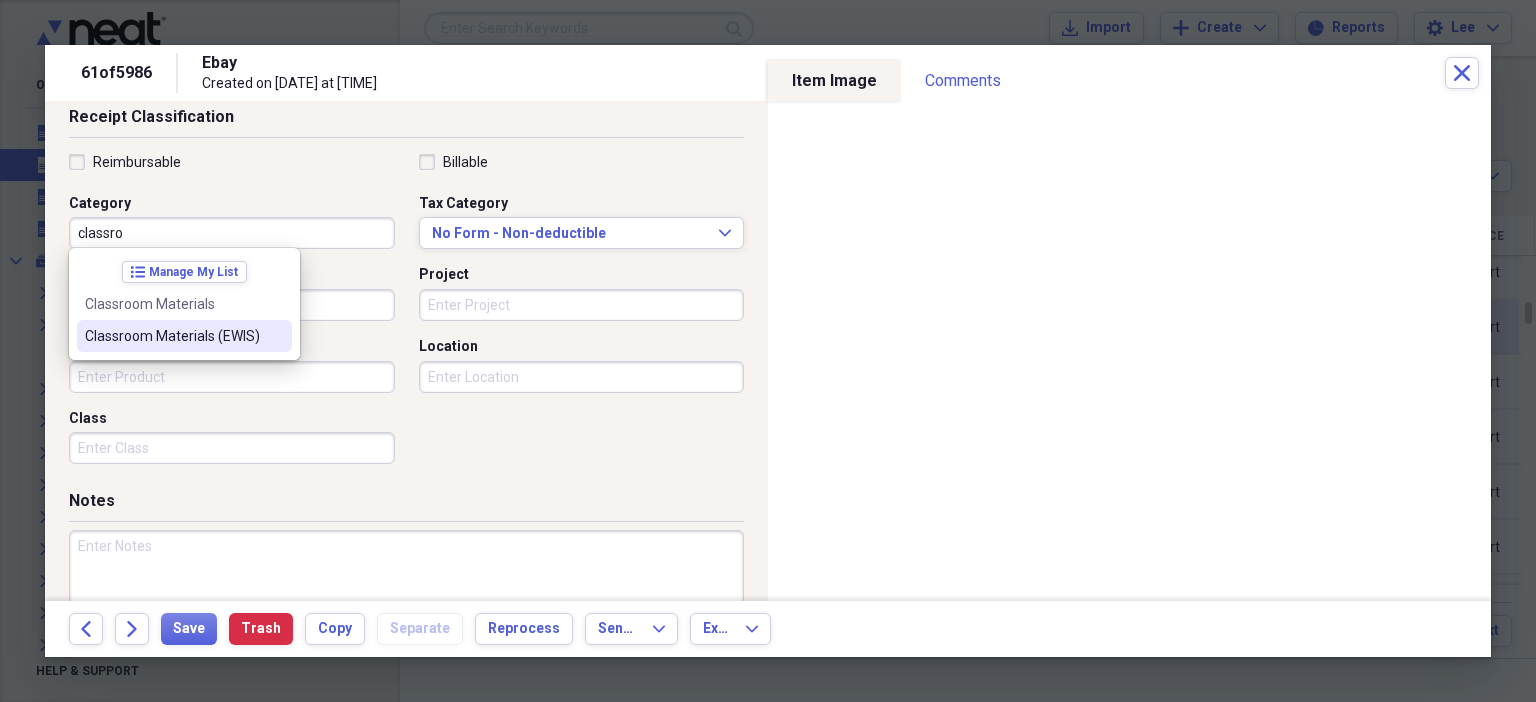 click on "Classroom Materials (EWIS)" at bounding box center (184, 336) 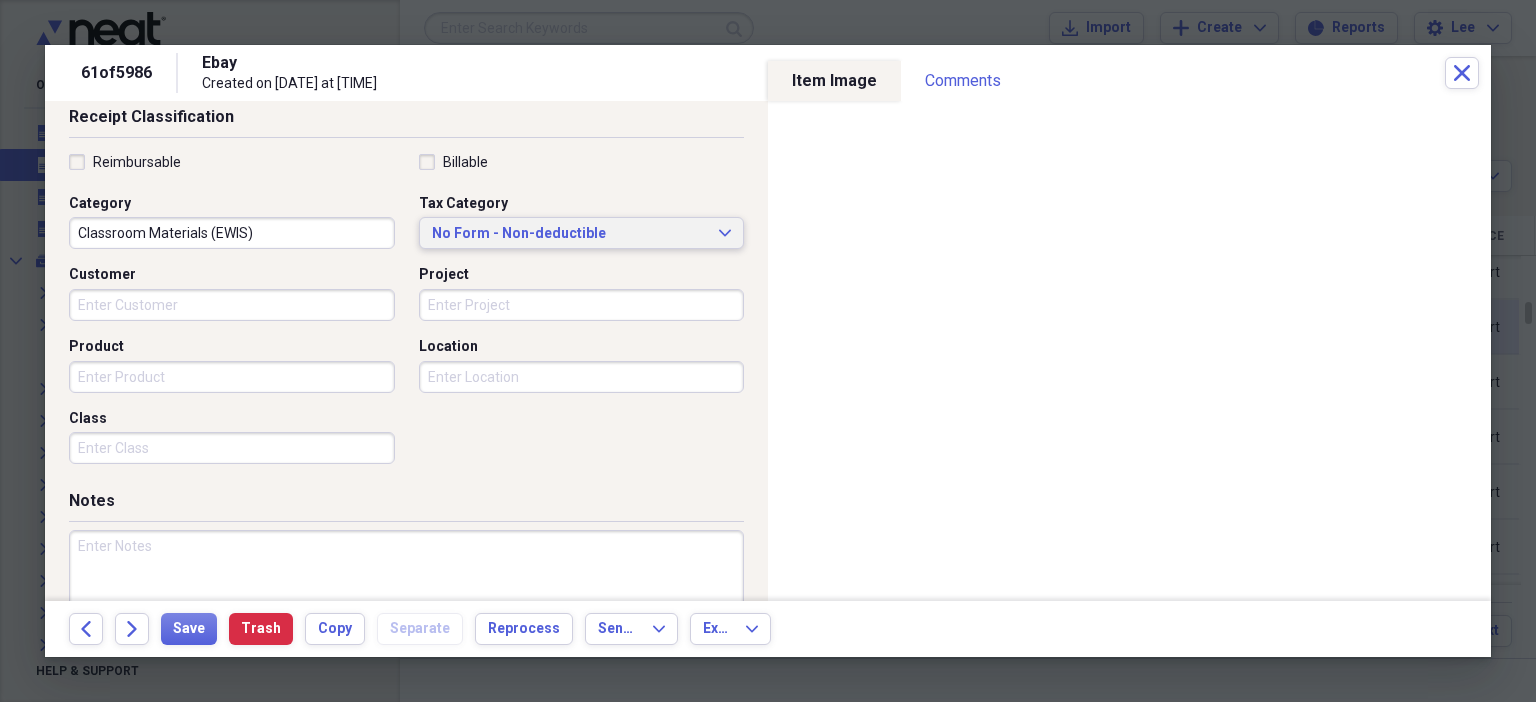 click on "No Form - Non-deductible" at bounding box center [570, 234] 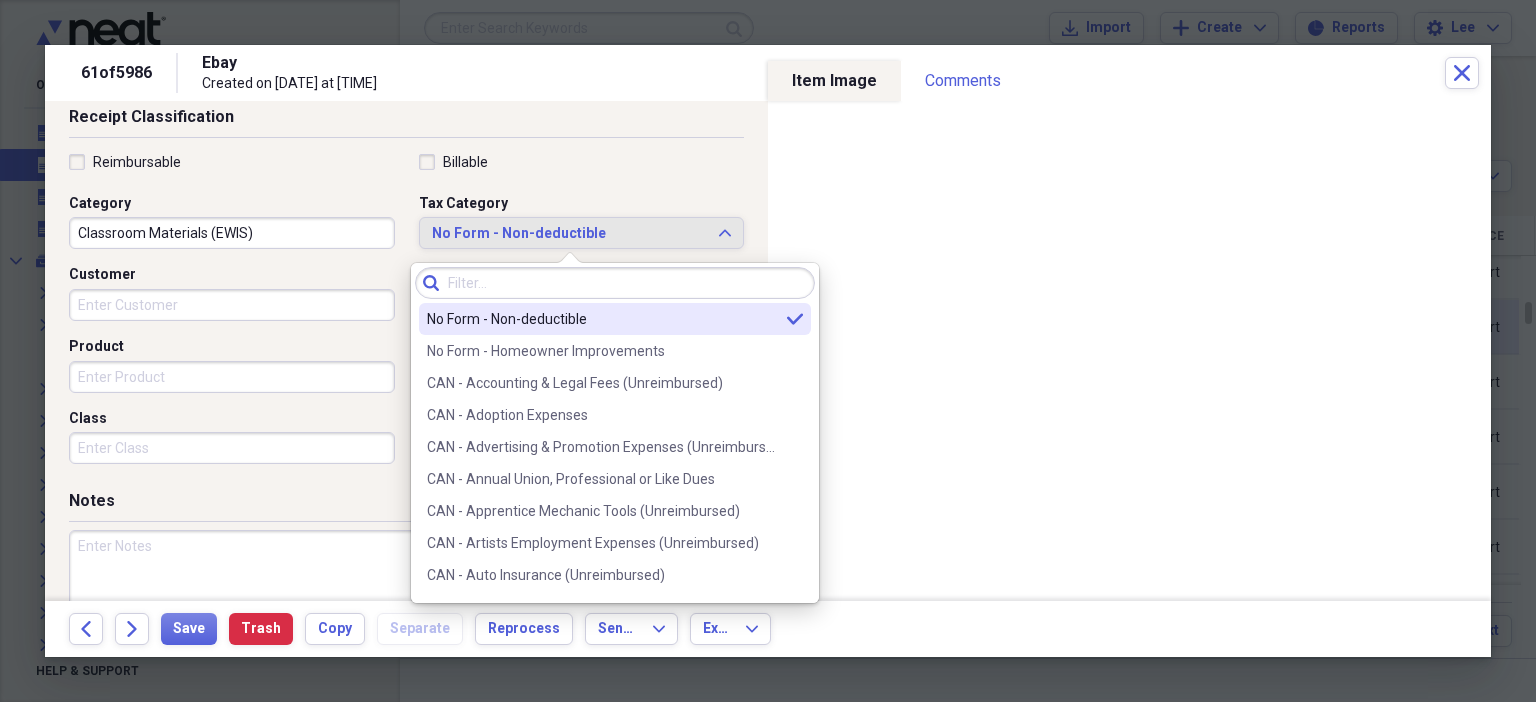 click at bounding box center (615, 283) 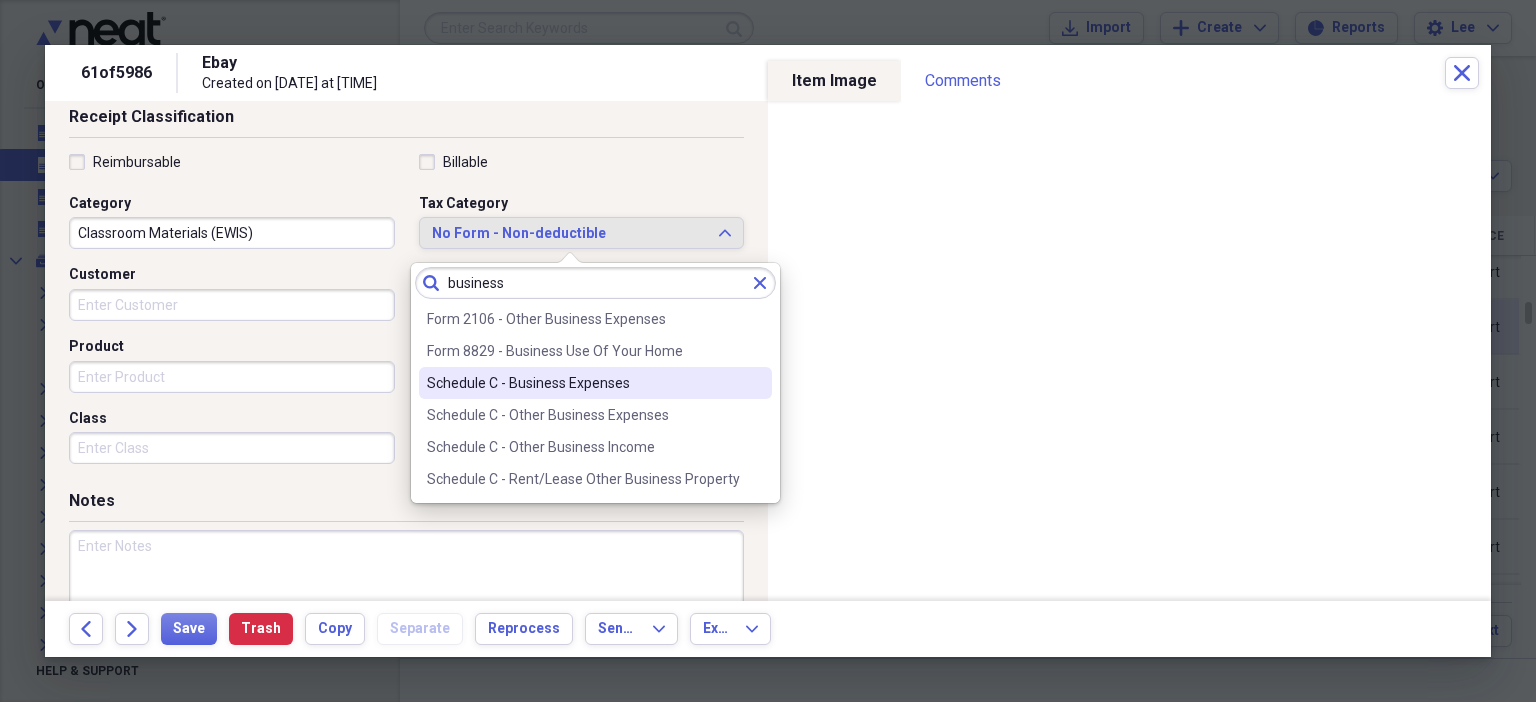 click on "Schedule C - Business Expenses" at bounding box center [583, 383] 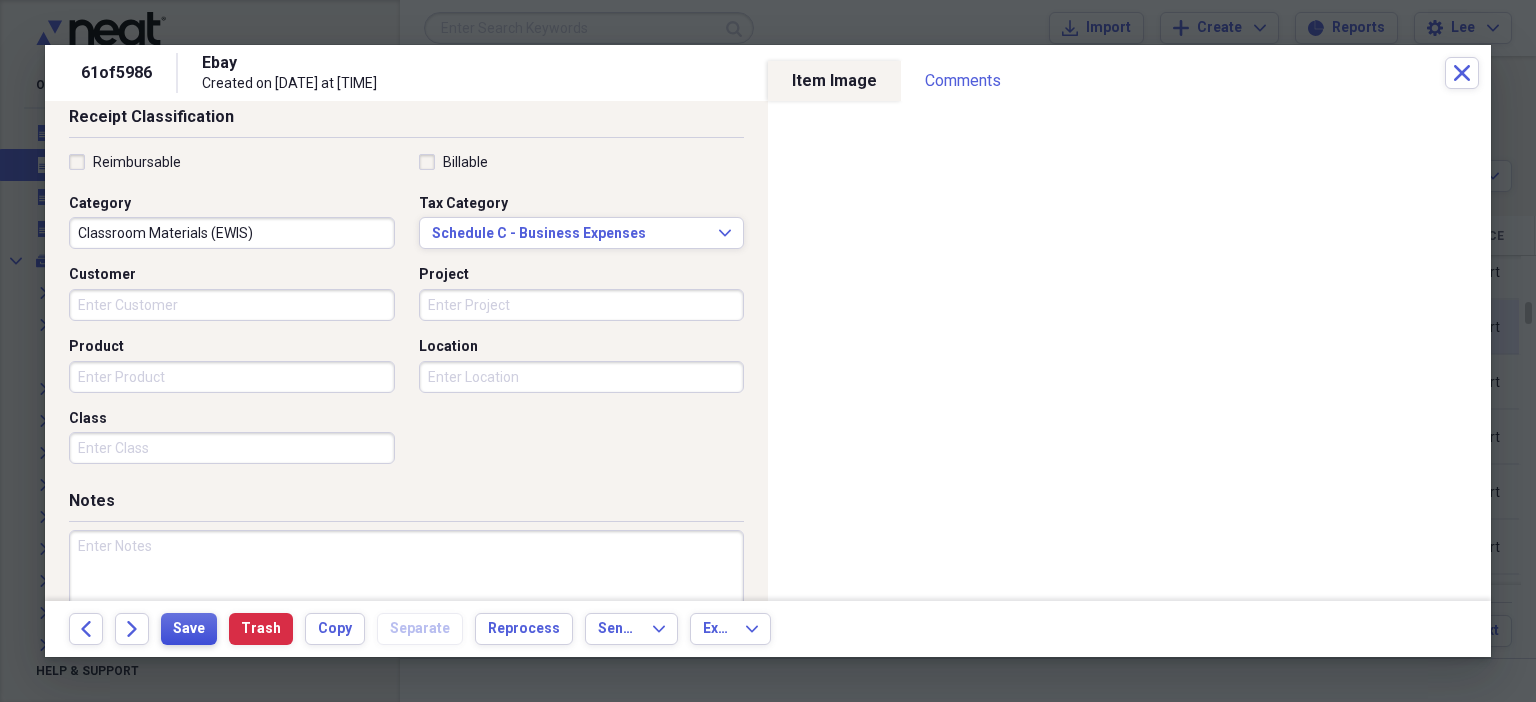 click on "Save" at bounding box center (189, 629) 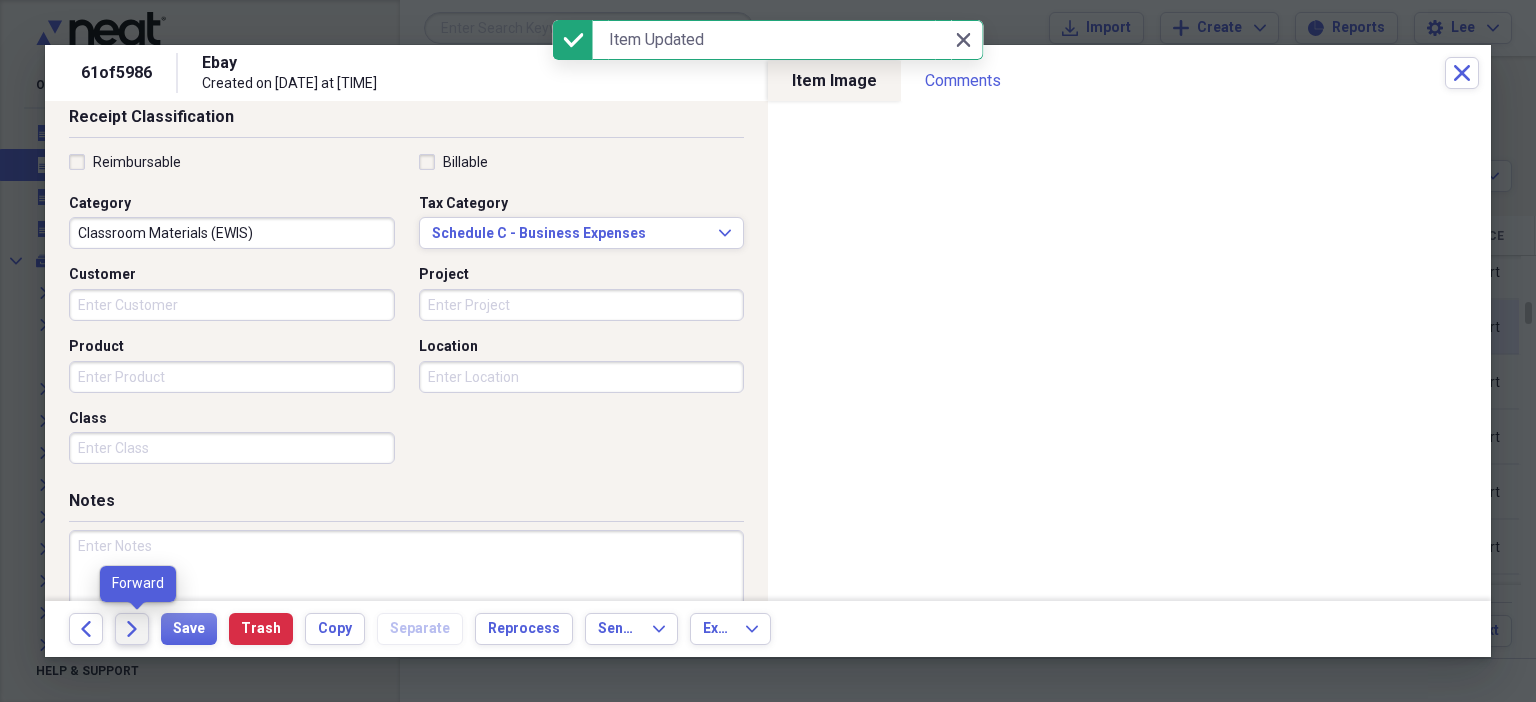 click 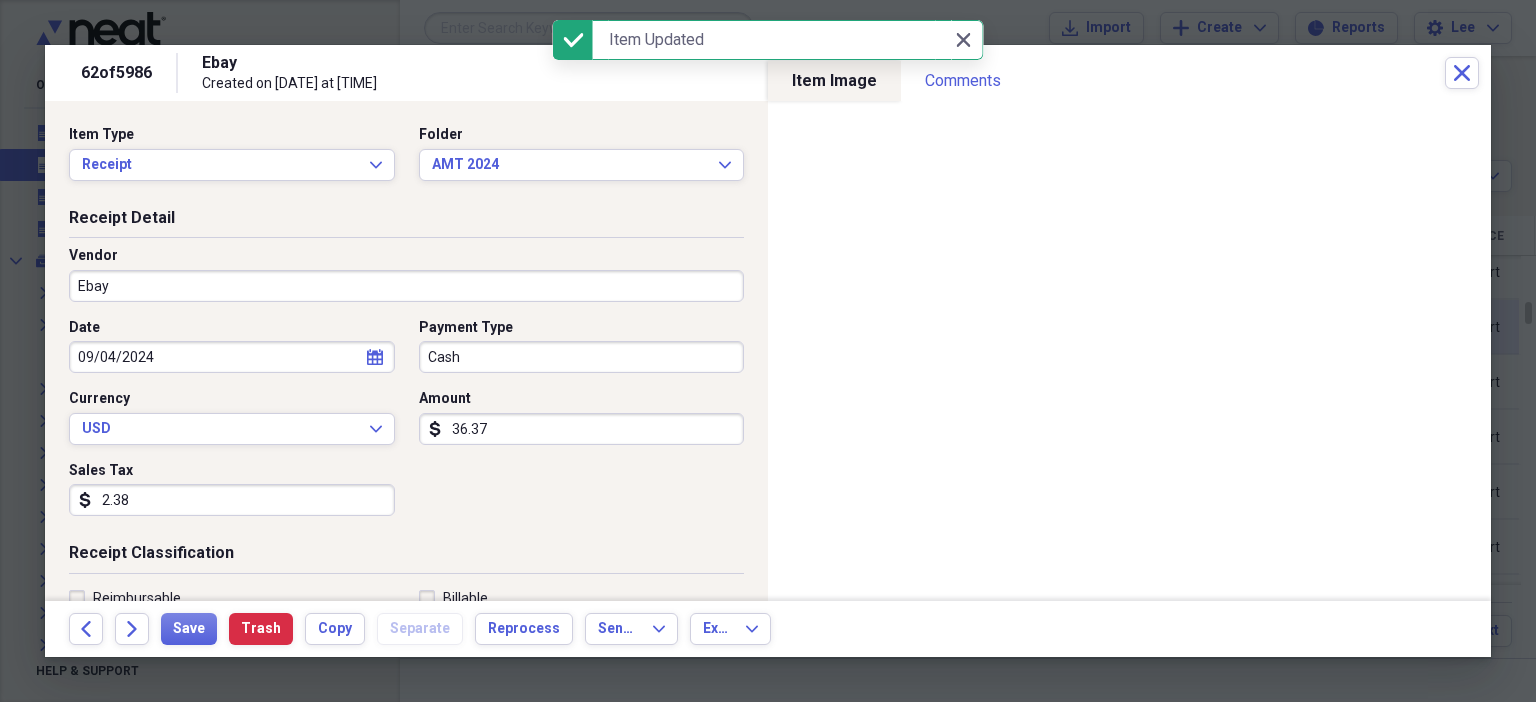 click on "2.38" at bounding box center [232, 500] 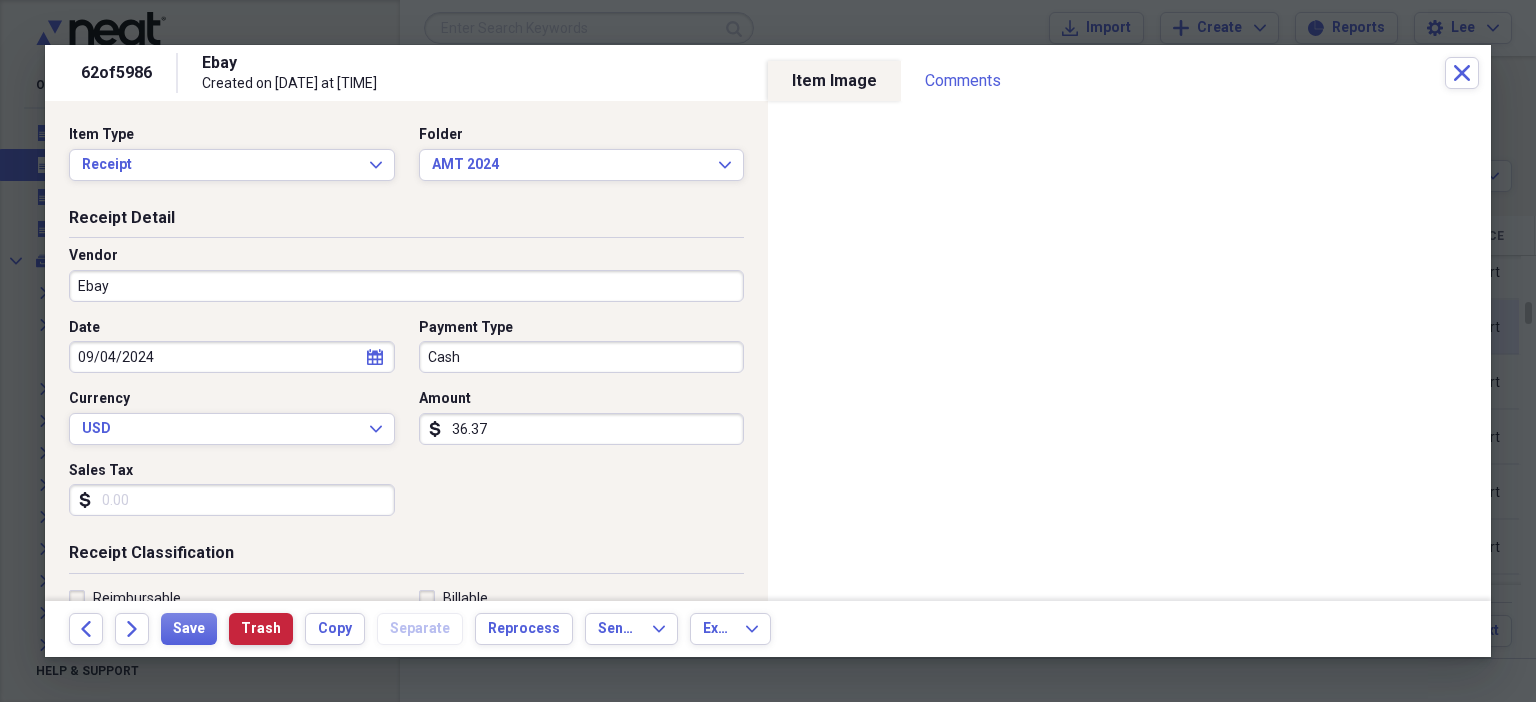 click on "Trash" at bounding box center [261, 629] 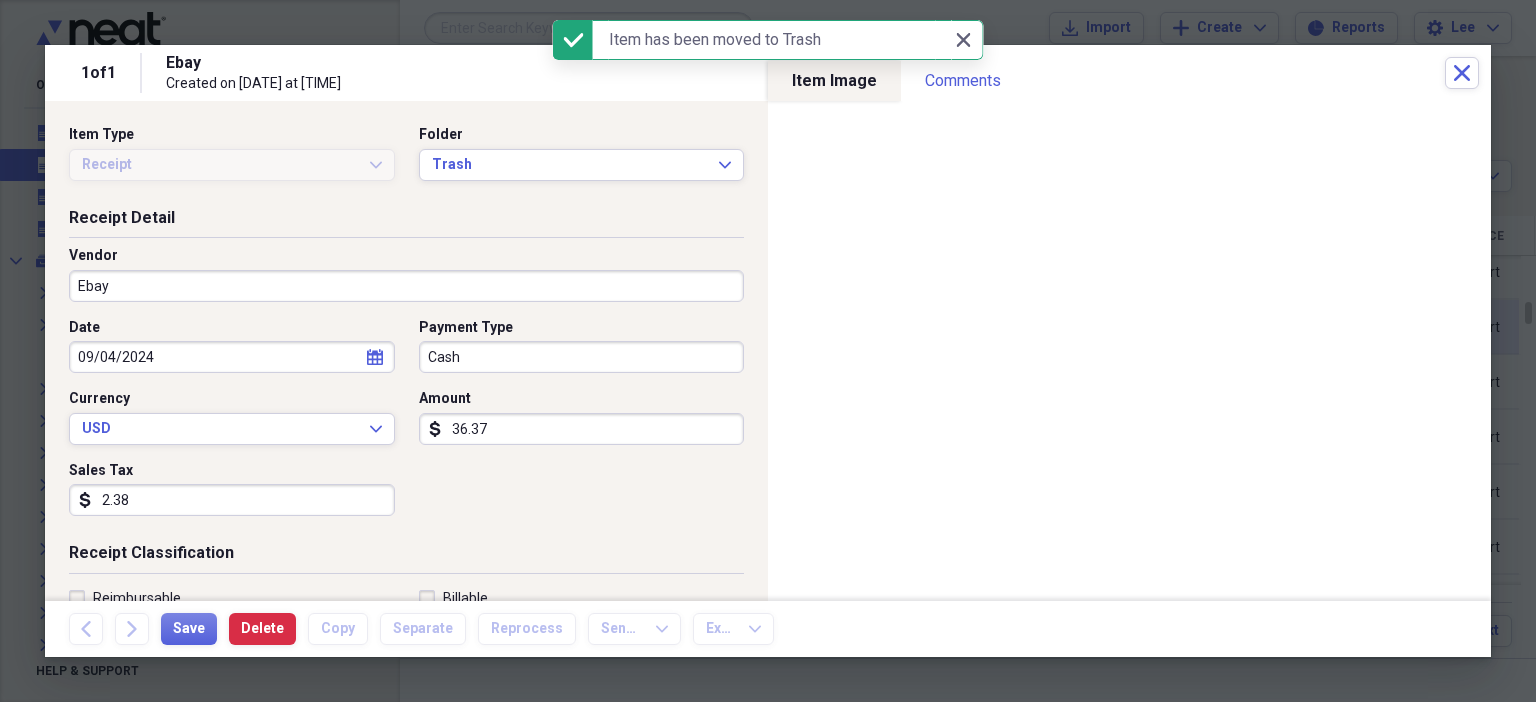 click on "2.38" at bounding box center (232, 500) 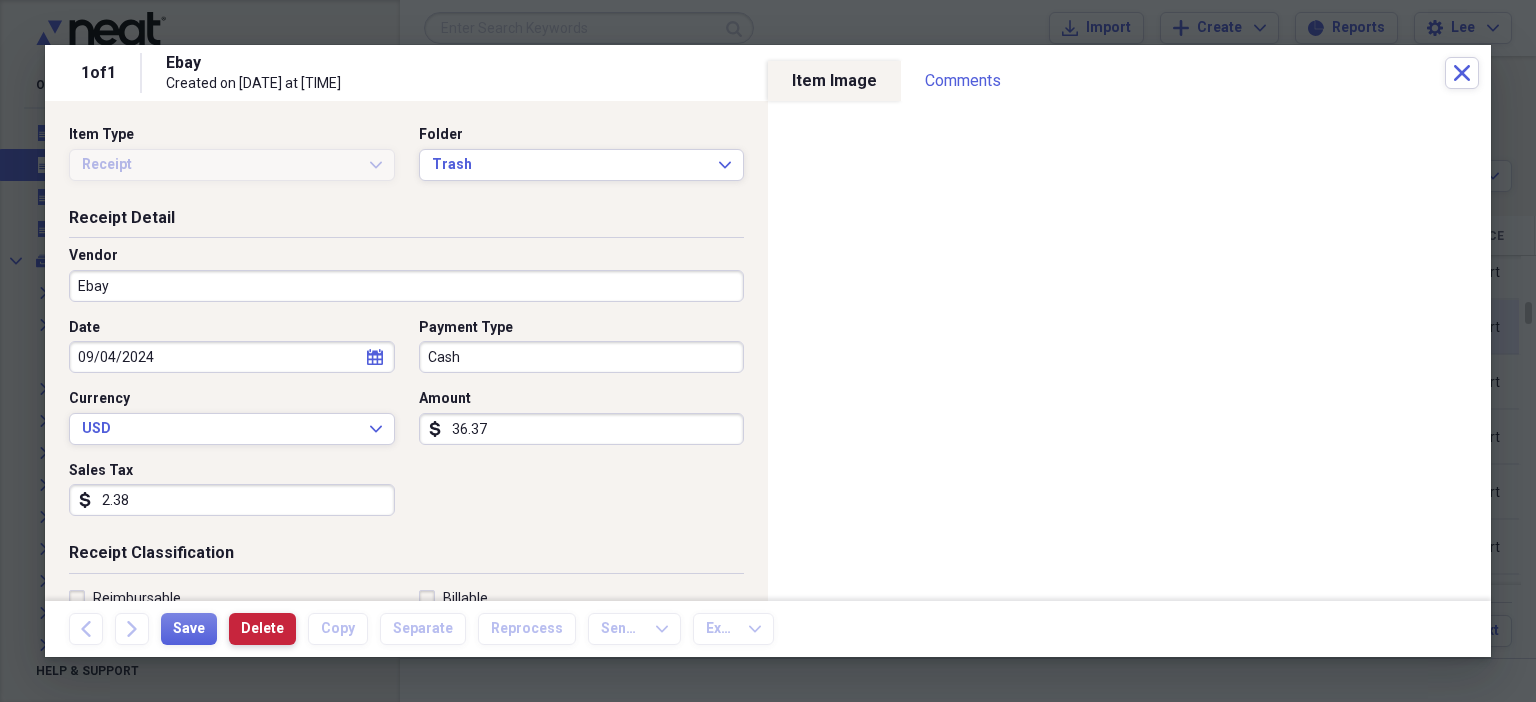 click on "Delete" at bounding box center [262, 629] 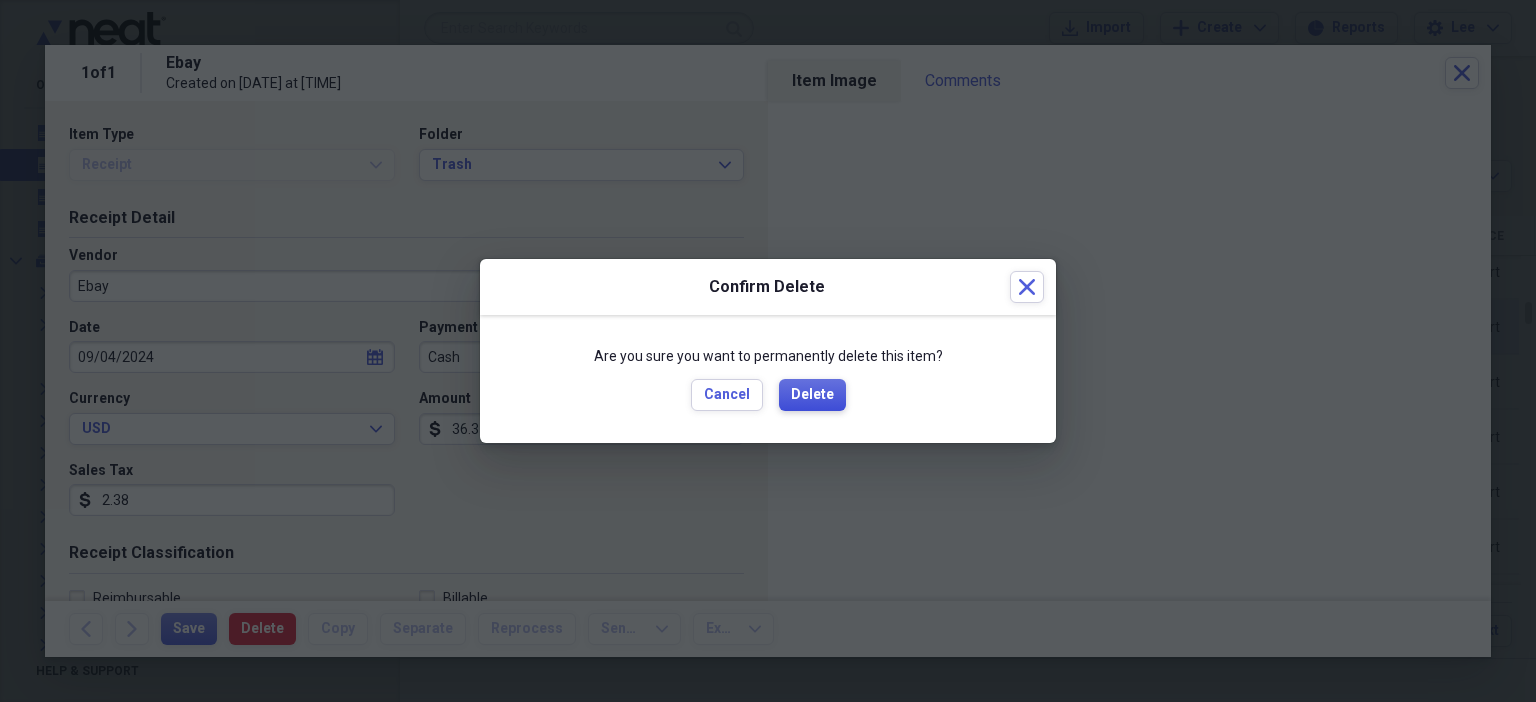 click on "Delete" at bounding box center [812, 395] 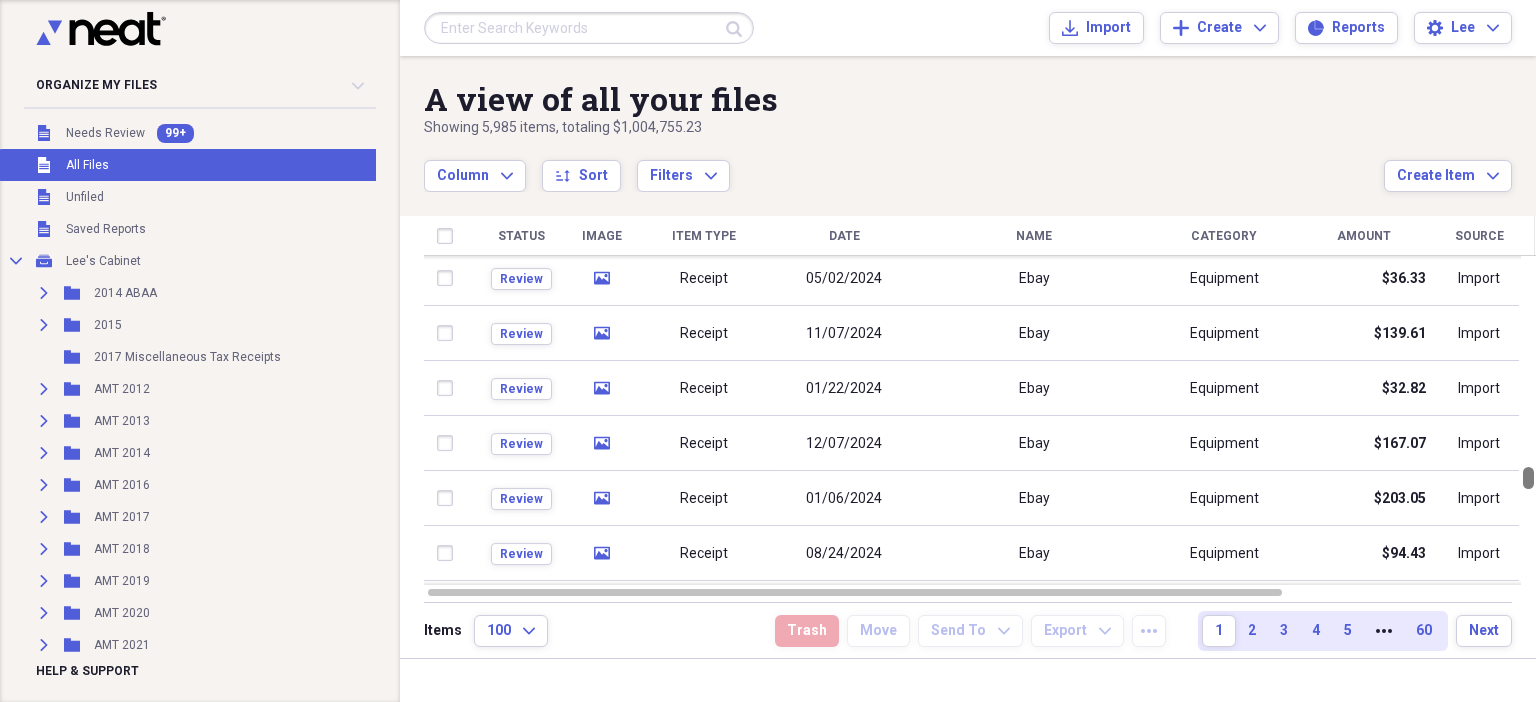 click at bounding box center [1528, 420] 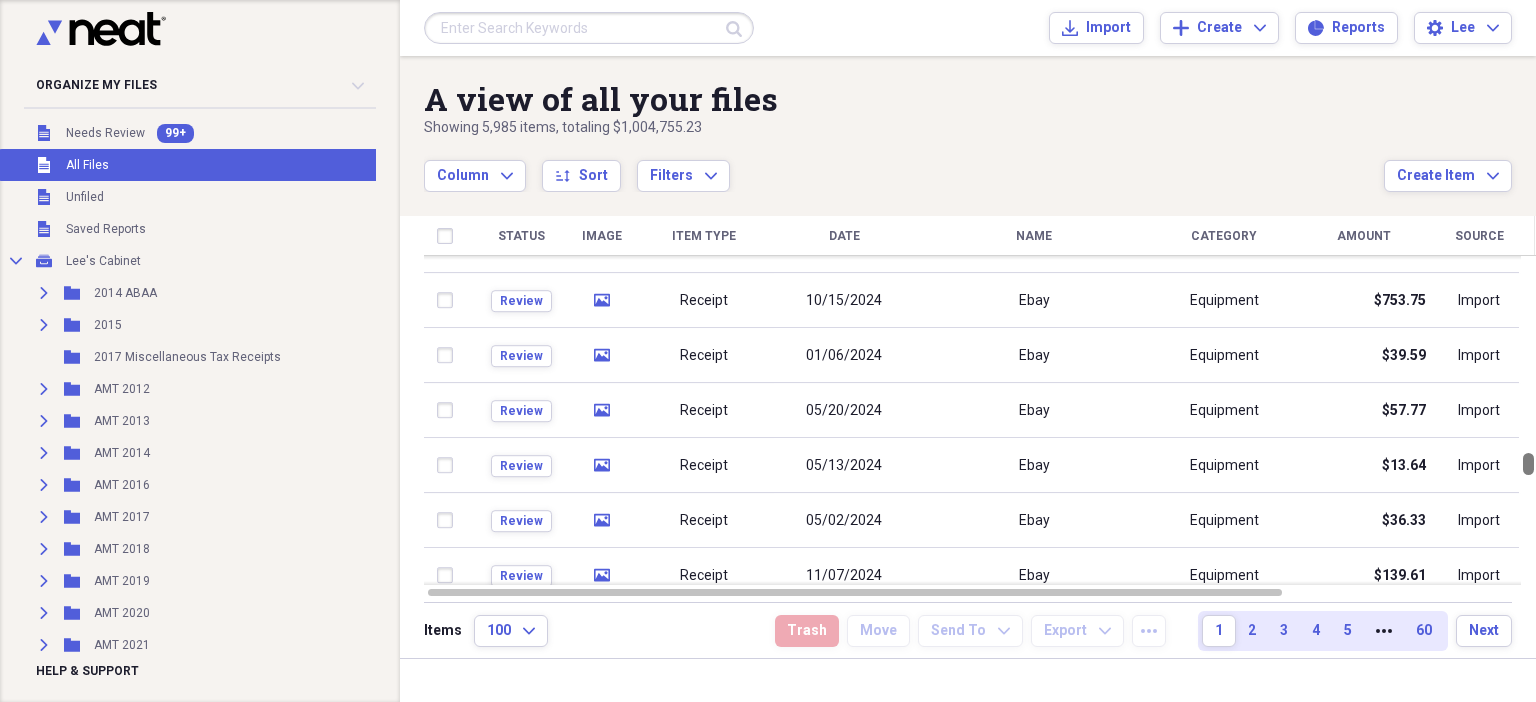 click at bounding box center [1528, 420] 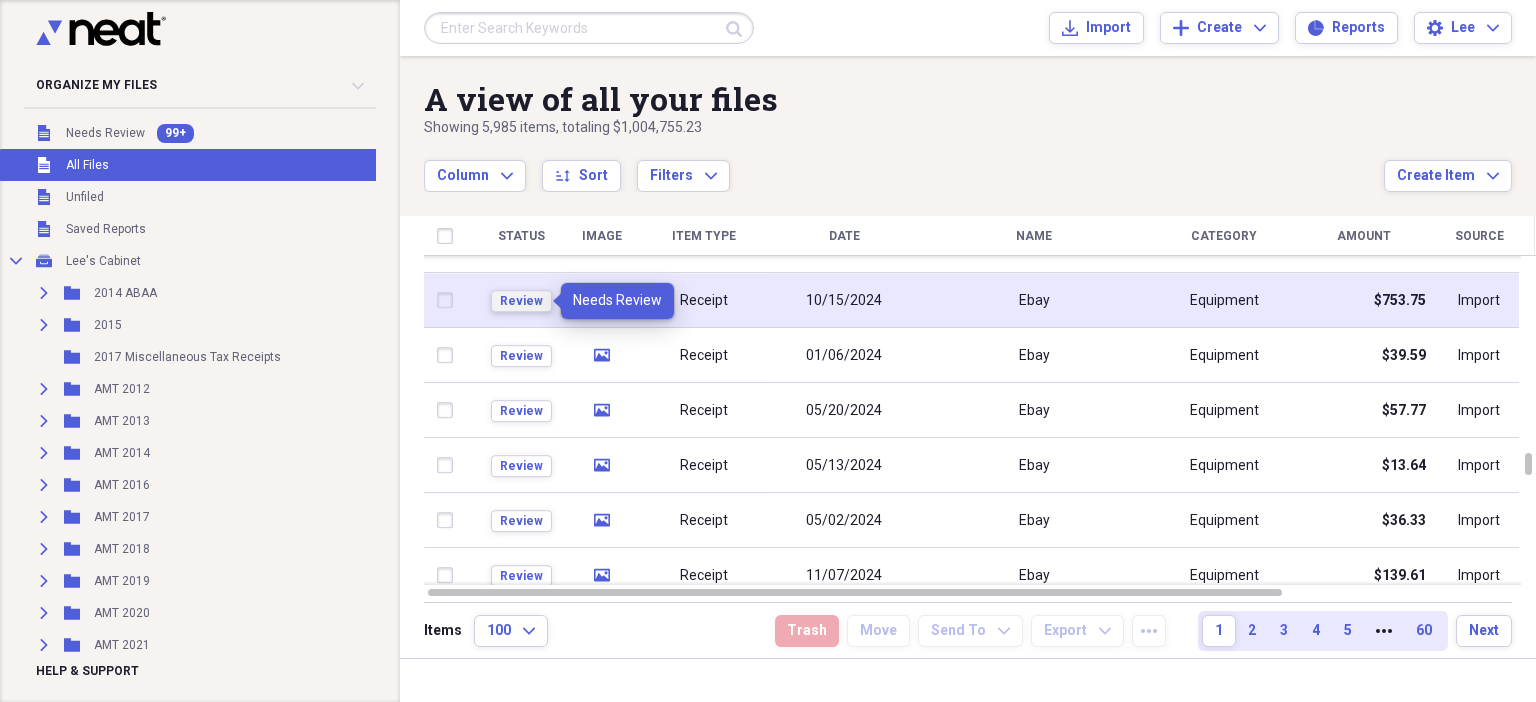click on "Review" at bounding box center (521, 301) 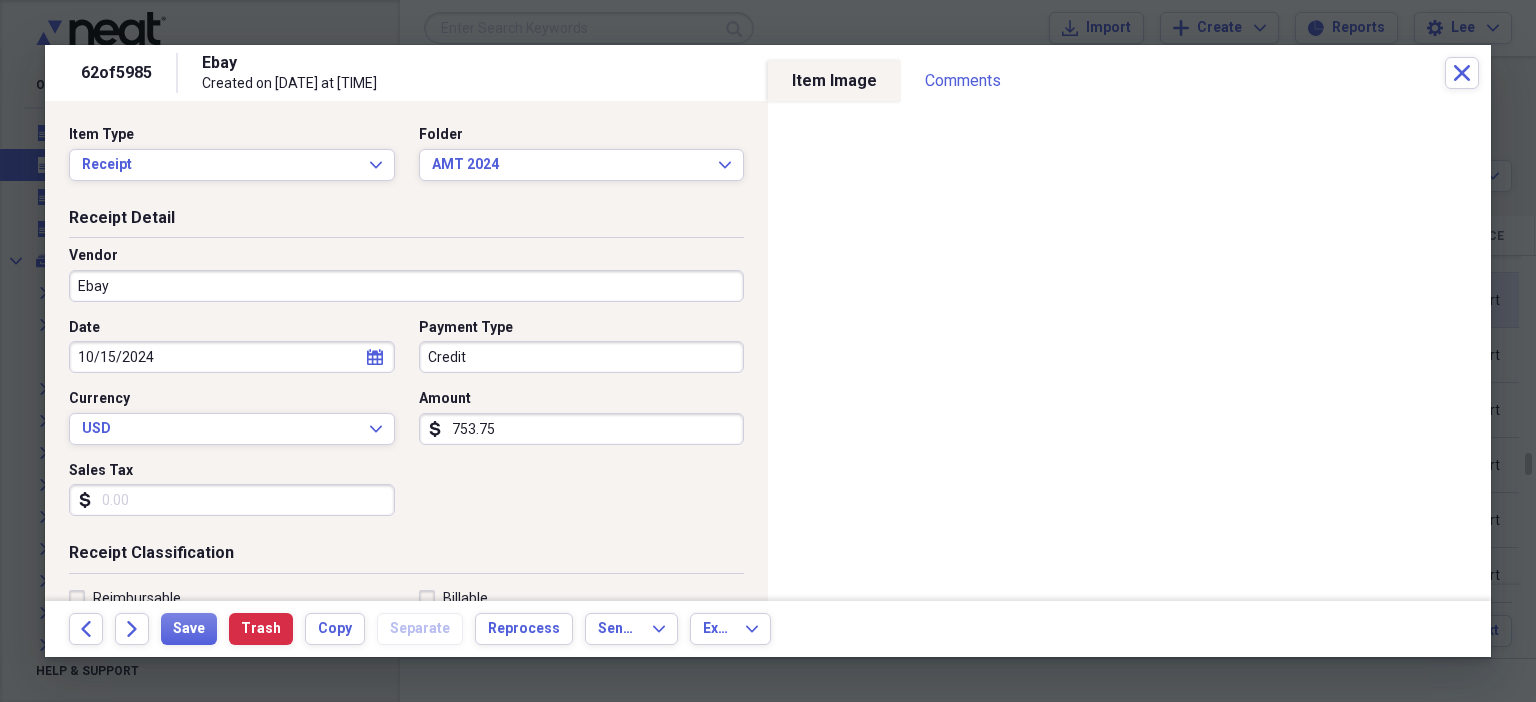 click on "753.75" at bounding box center [582, 429] 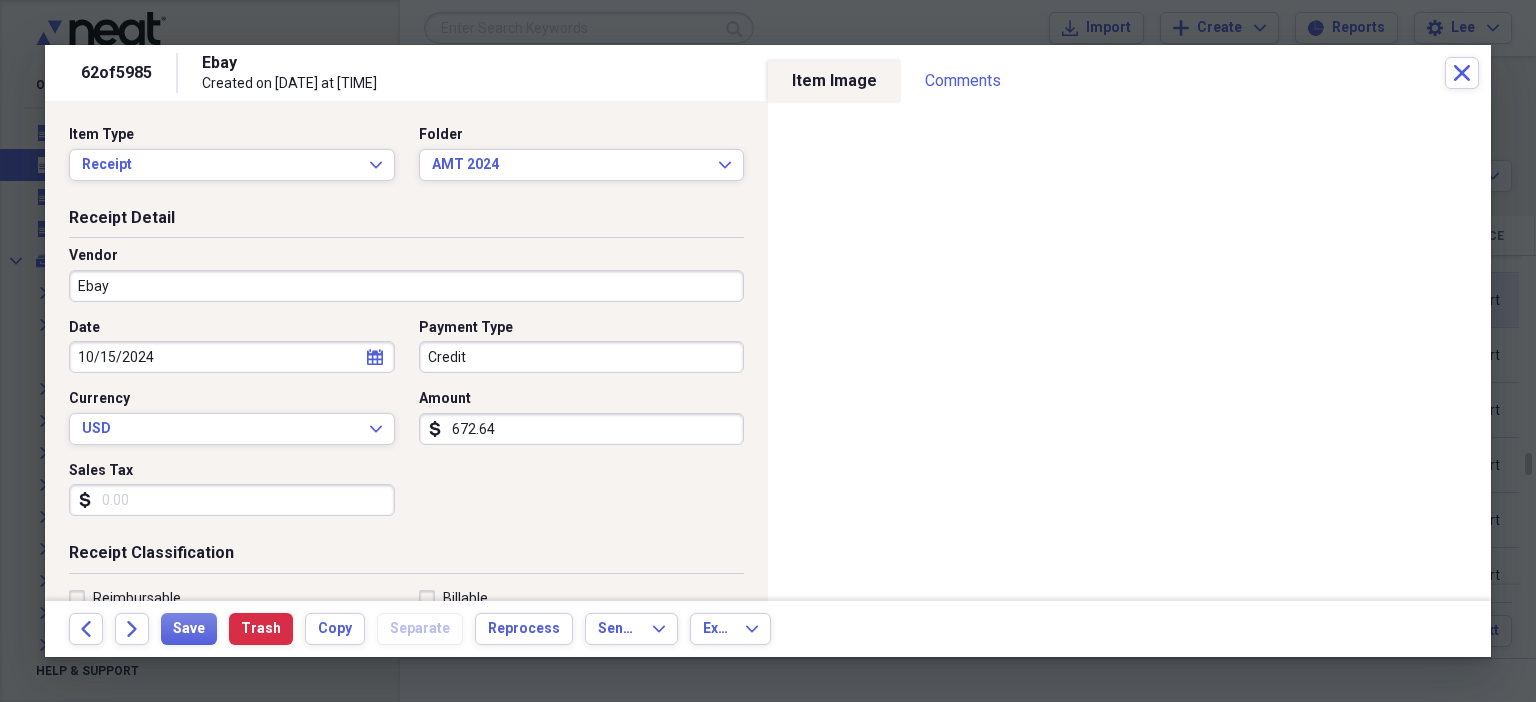 scroll, scrollTop: 436, scrollLeft: 0, axis: vertical 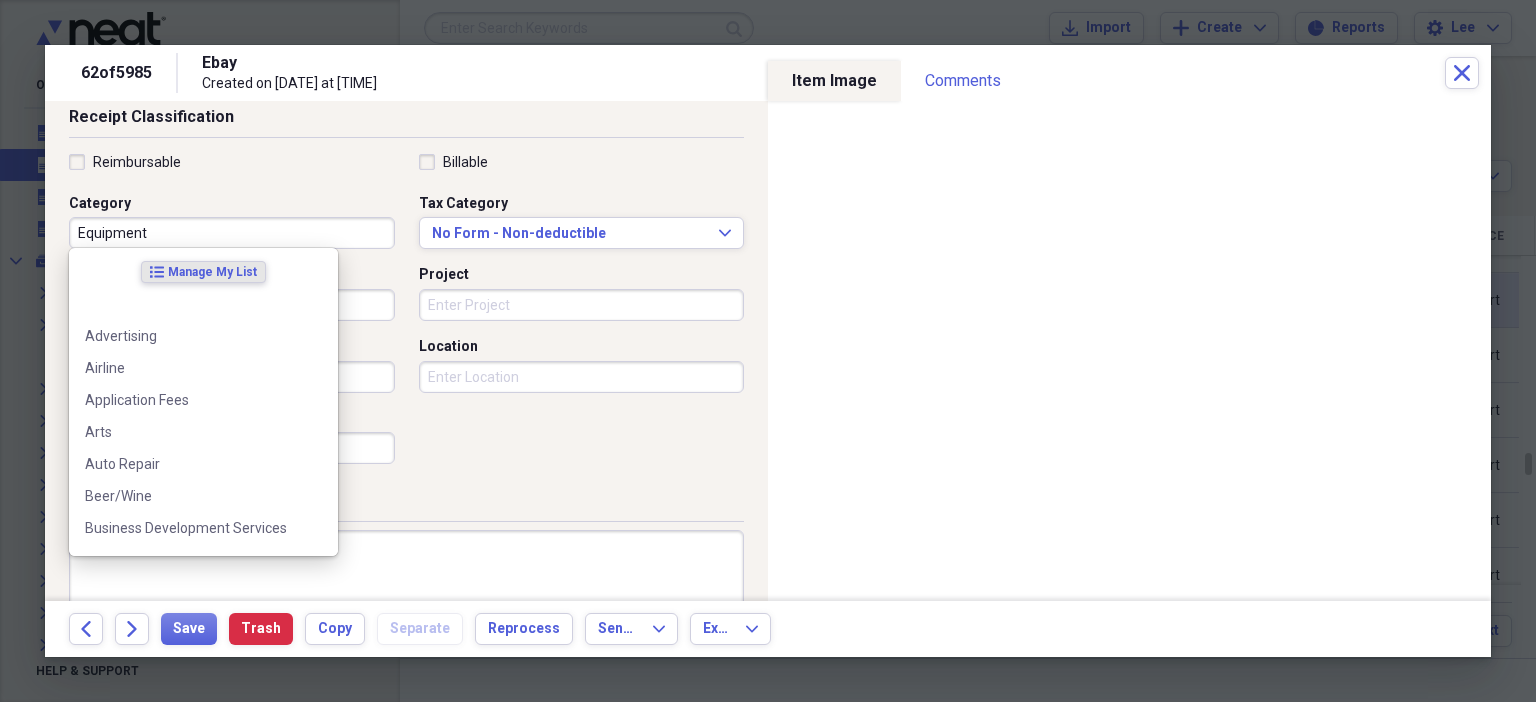 click on "Equipment" at bounding box center (232, 233) 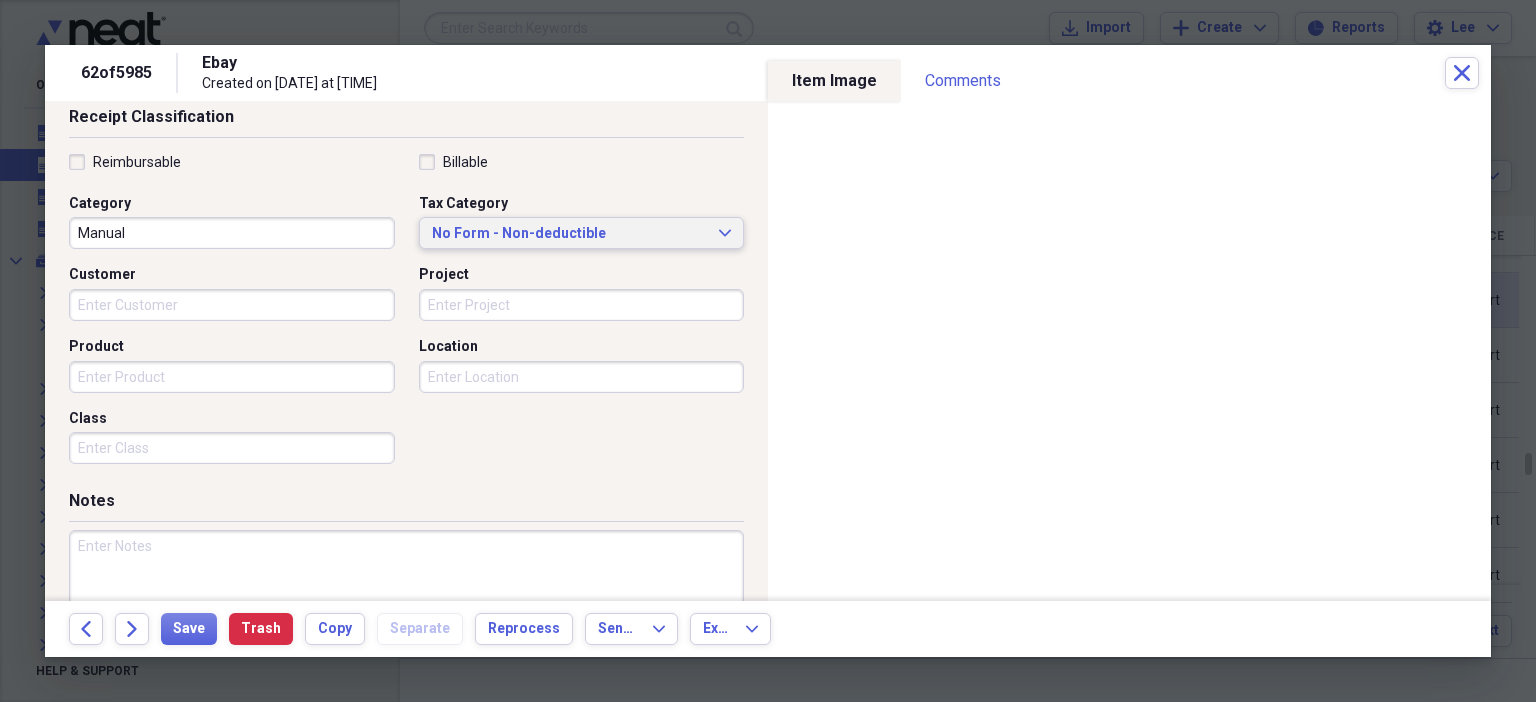 click on "No Form - Non-deductible" at bounding box center (570, 234) 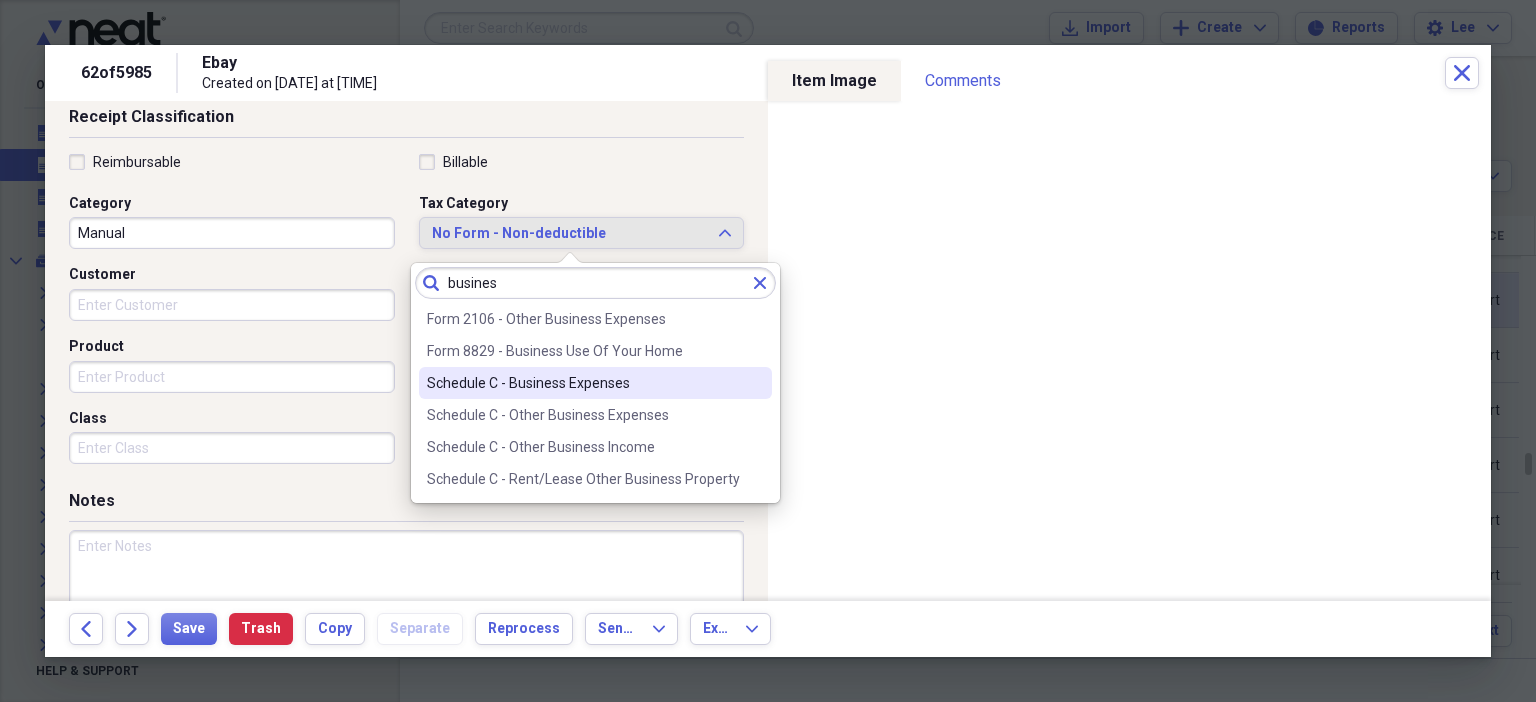 click on "Schedule C - Business Expenses" at bounding box center (583, 383) 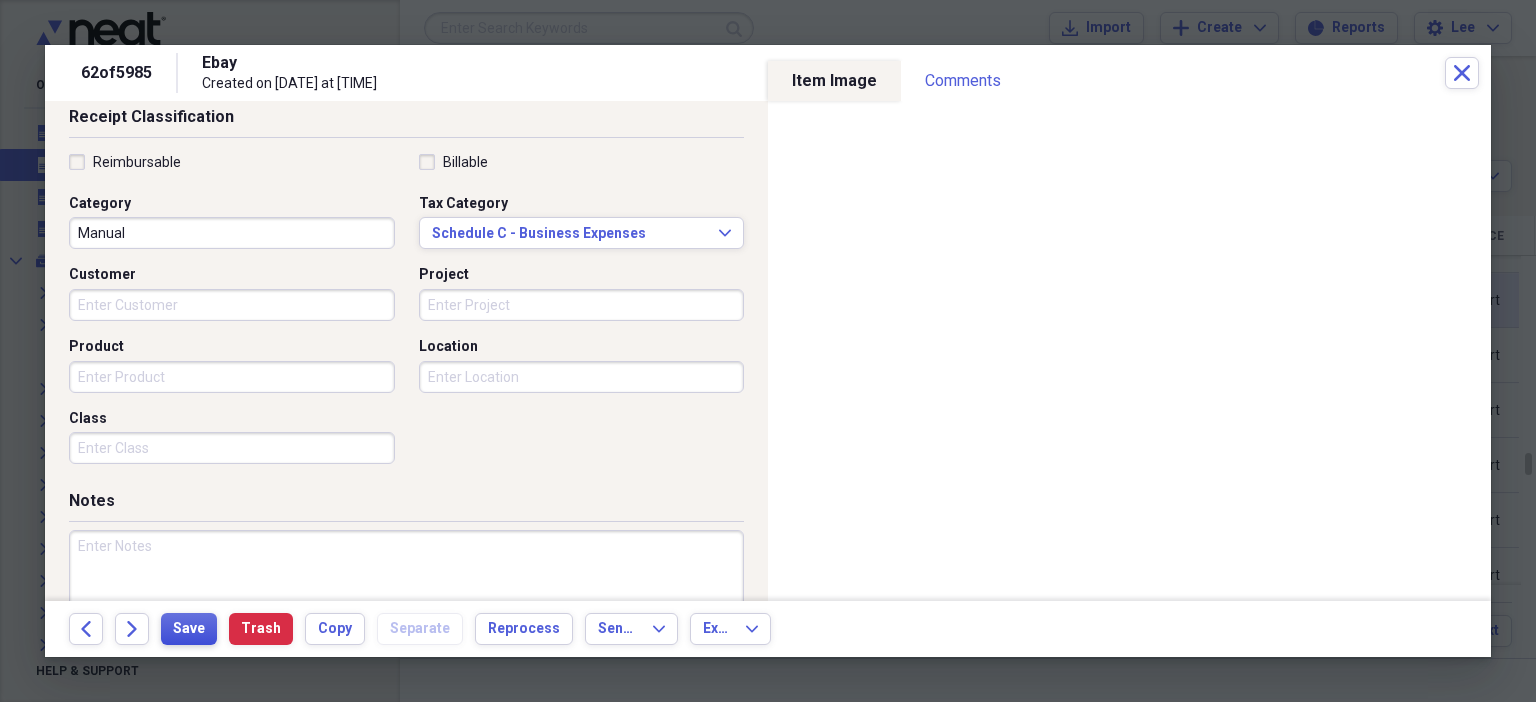 click on "Save" at bounding box center (189, 629) 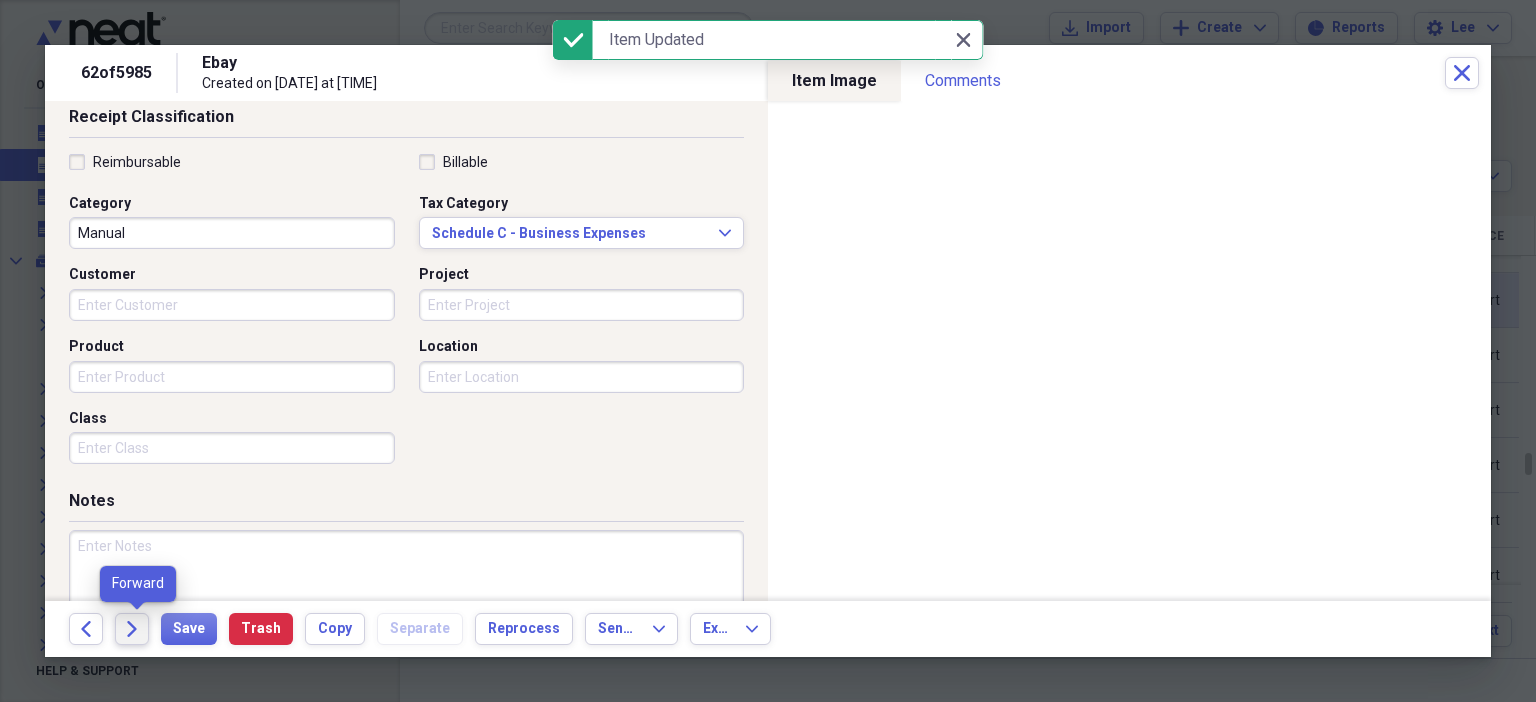 click on "Forward" 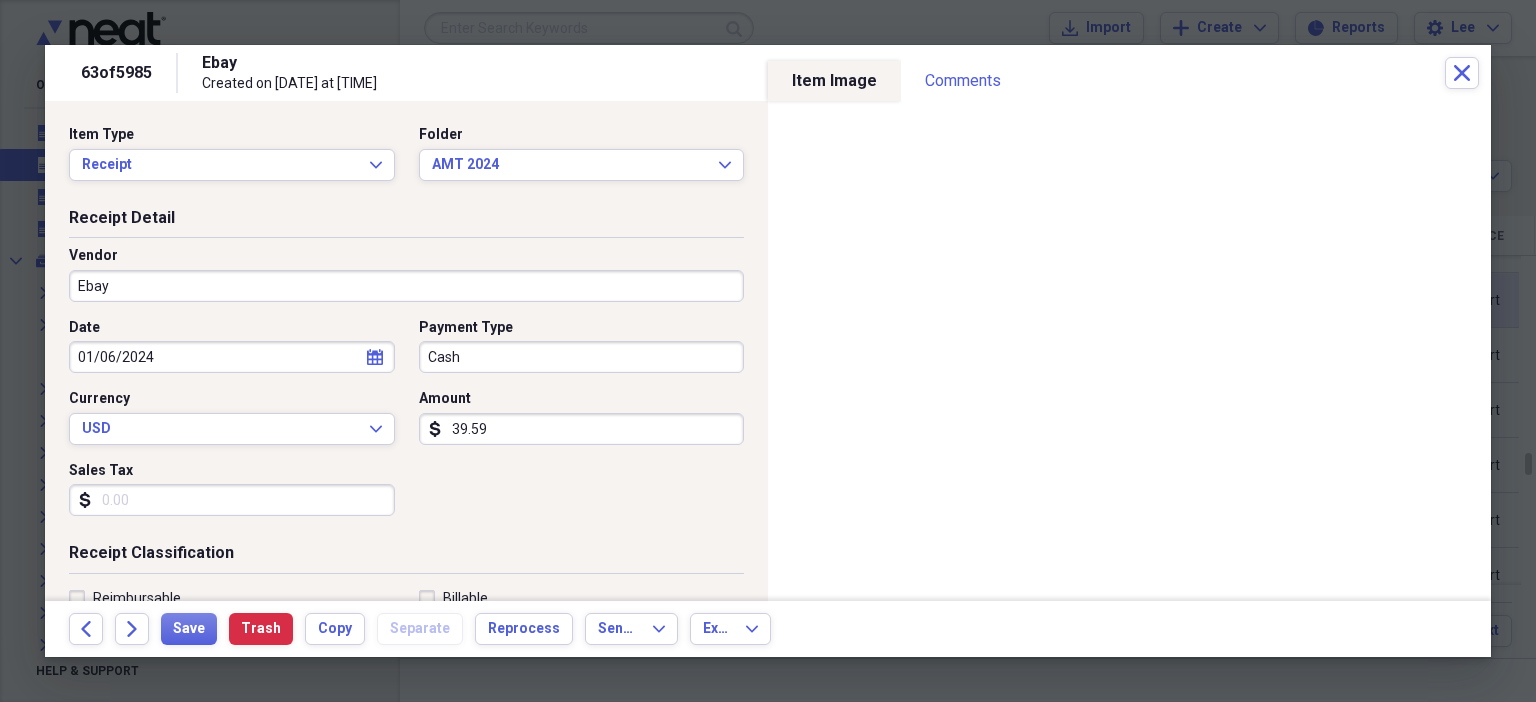 scroll, scrollTop: 436, scrollLeft: 0, axis: vertical 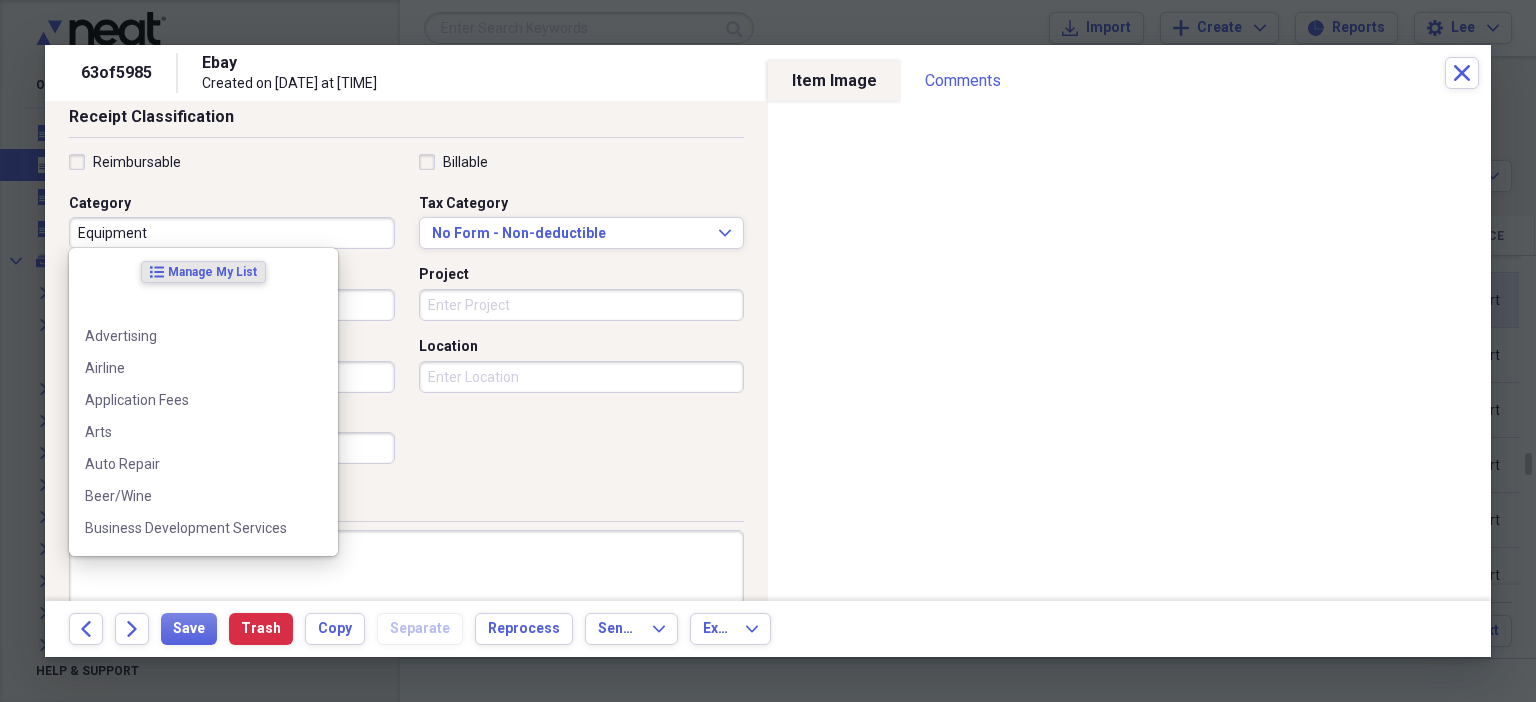 click on "Equipment" at bounding box center (232, 233) 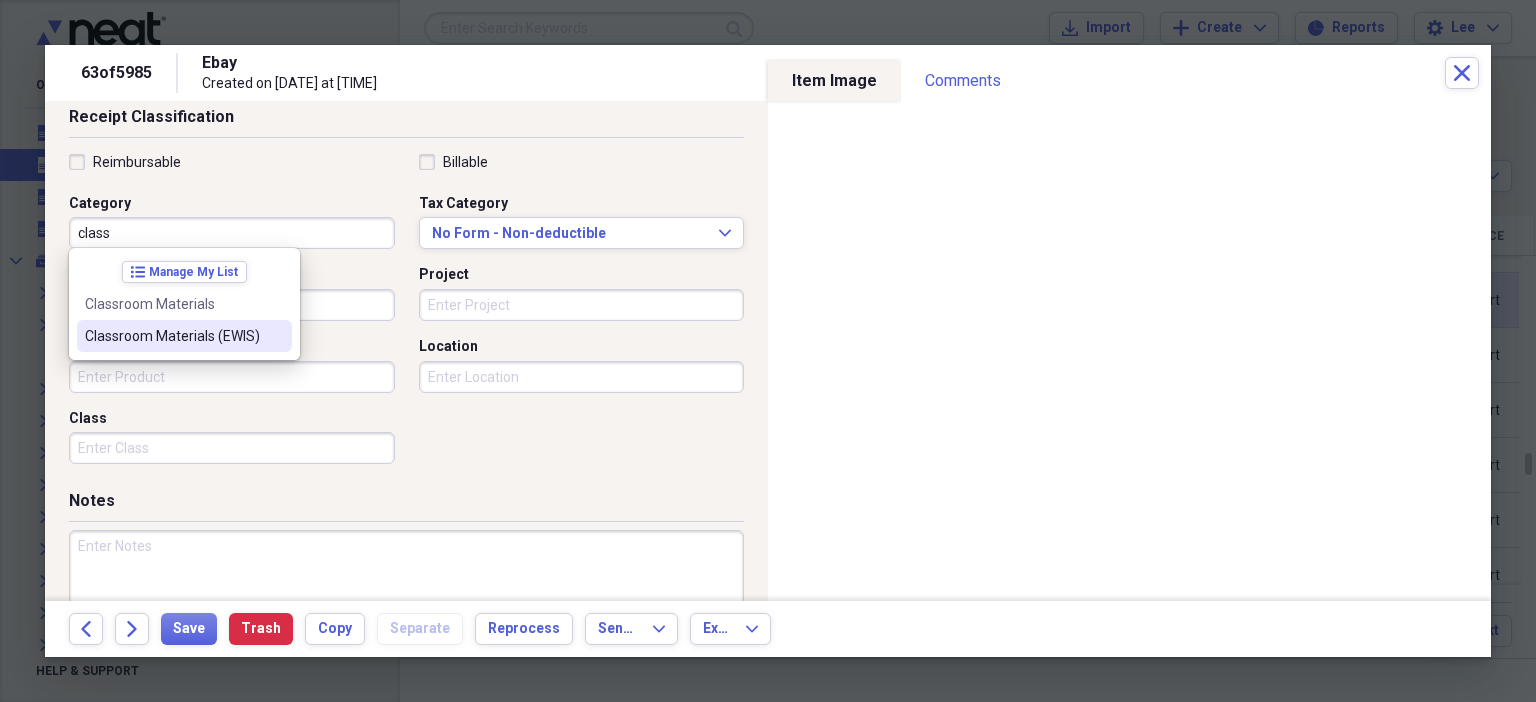 click at bounding box center [276, 336] 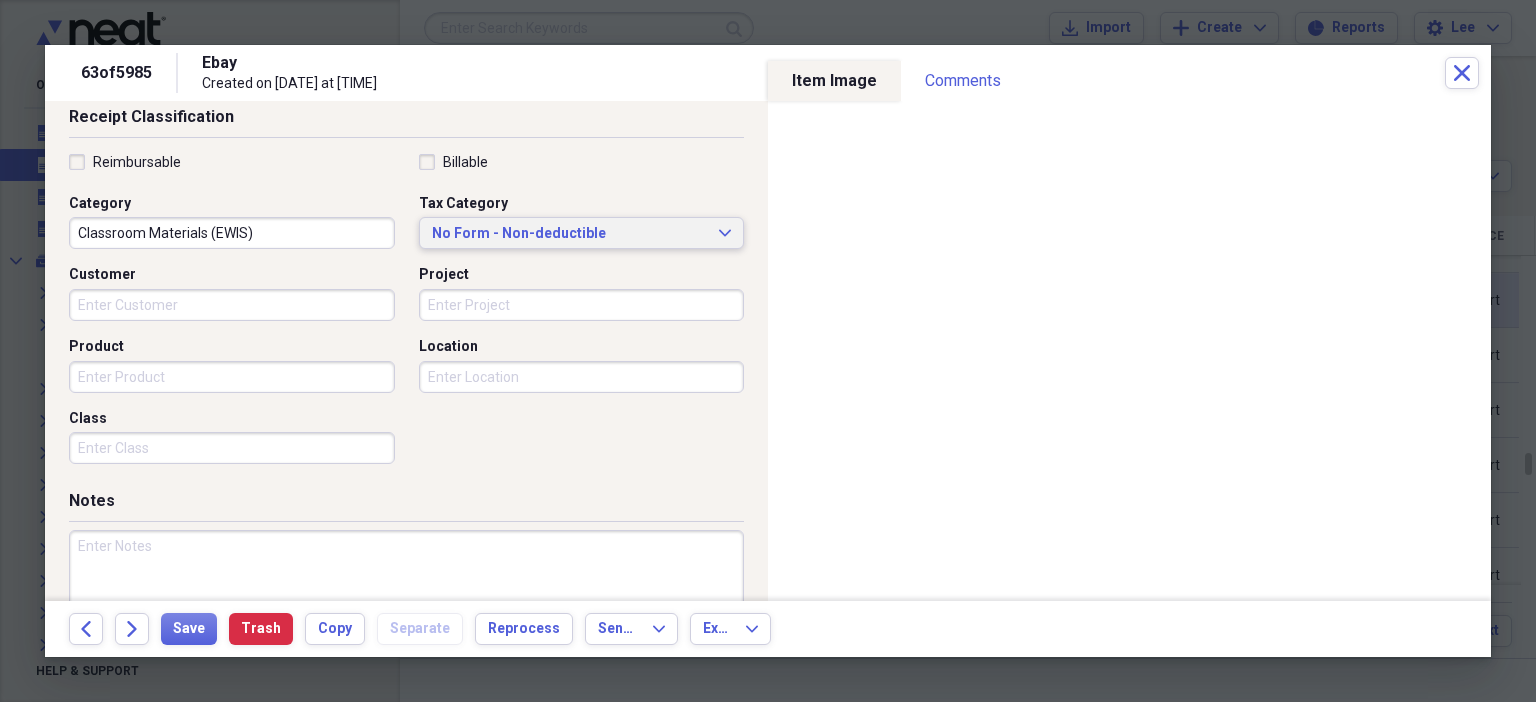 click on "No Form - Non-deductible" at bounding box center (570, 234) 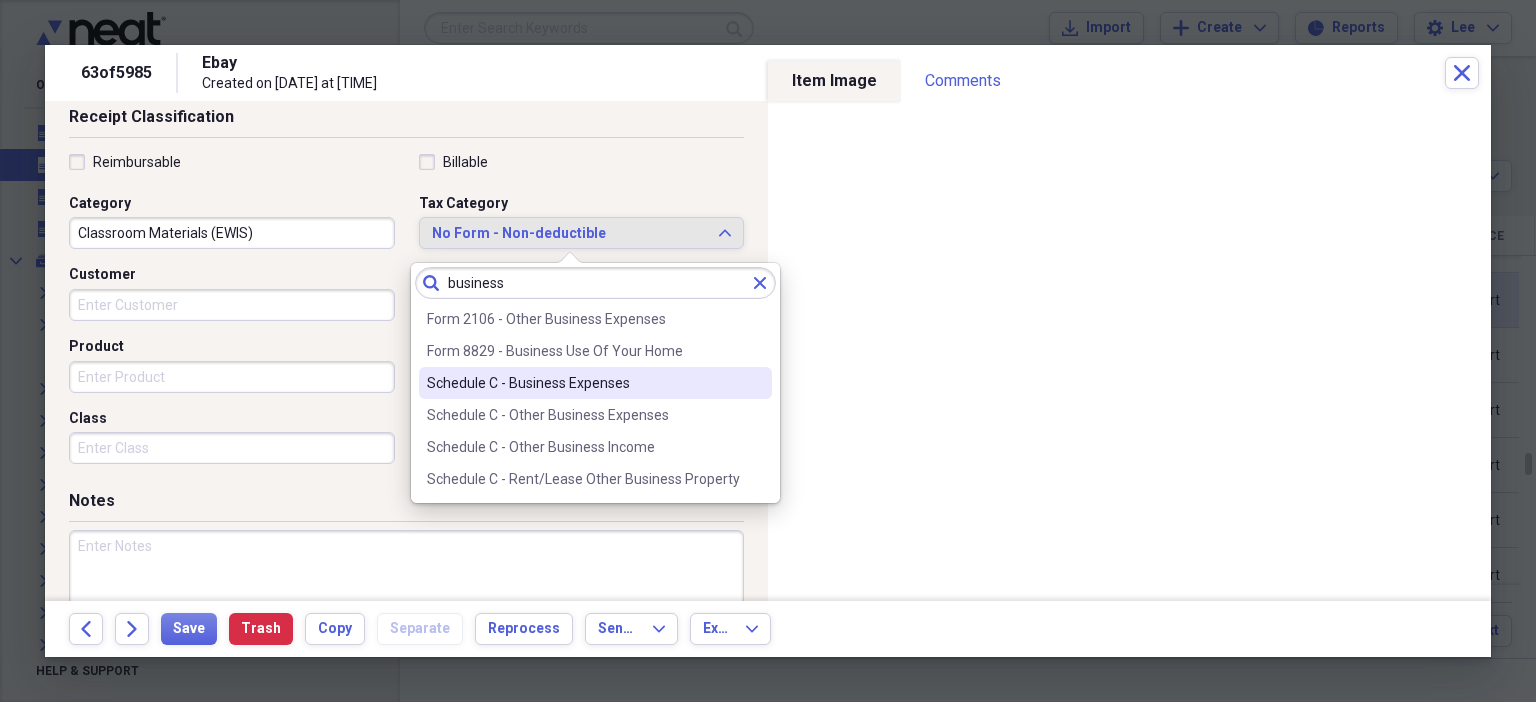 click on "Schedule C - Business Expenses" at bounding box center (583, 383) 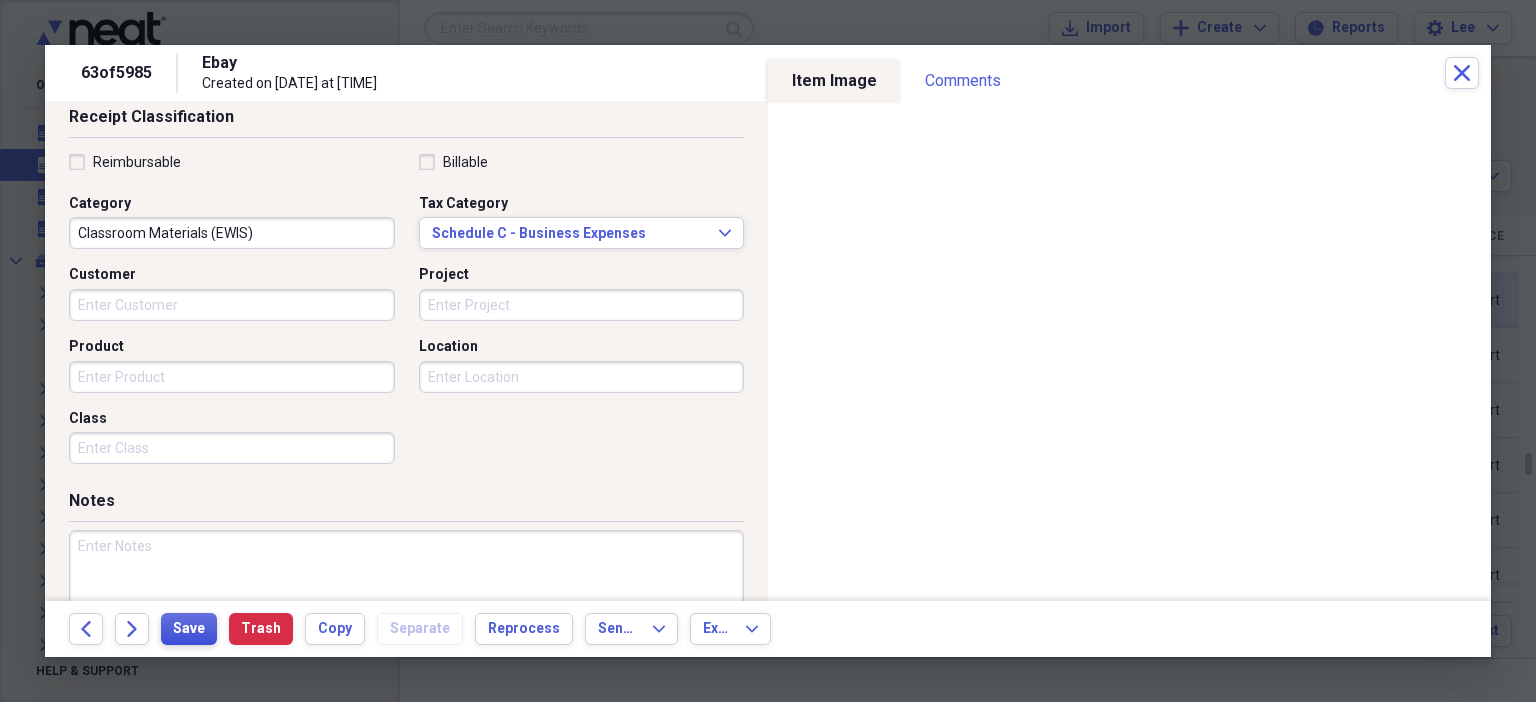 click on "Save" at bounding box center [189, 629] 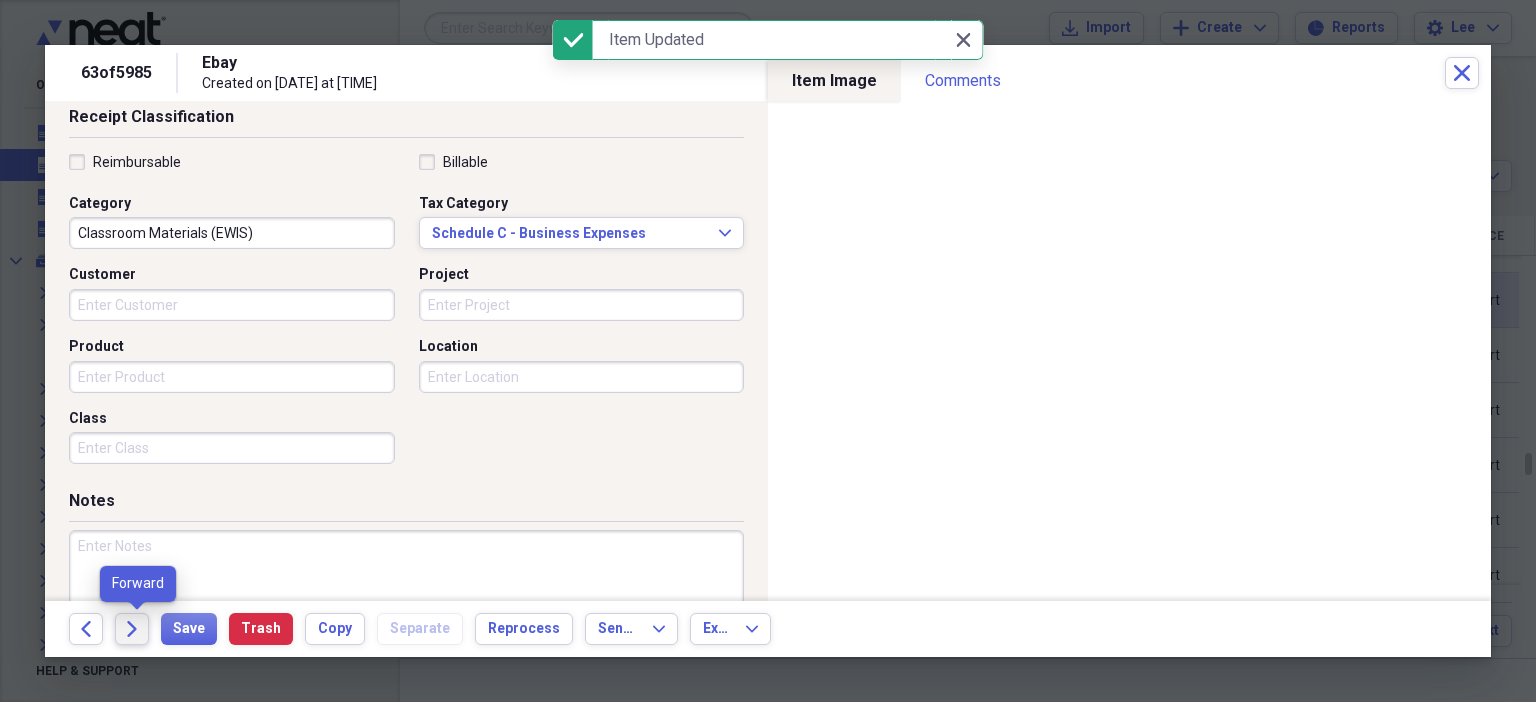 click on "Forward" 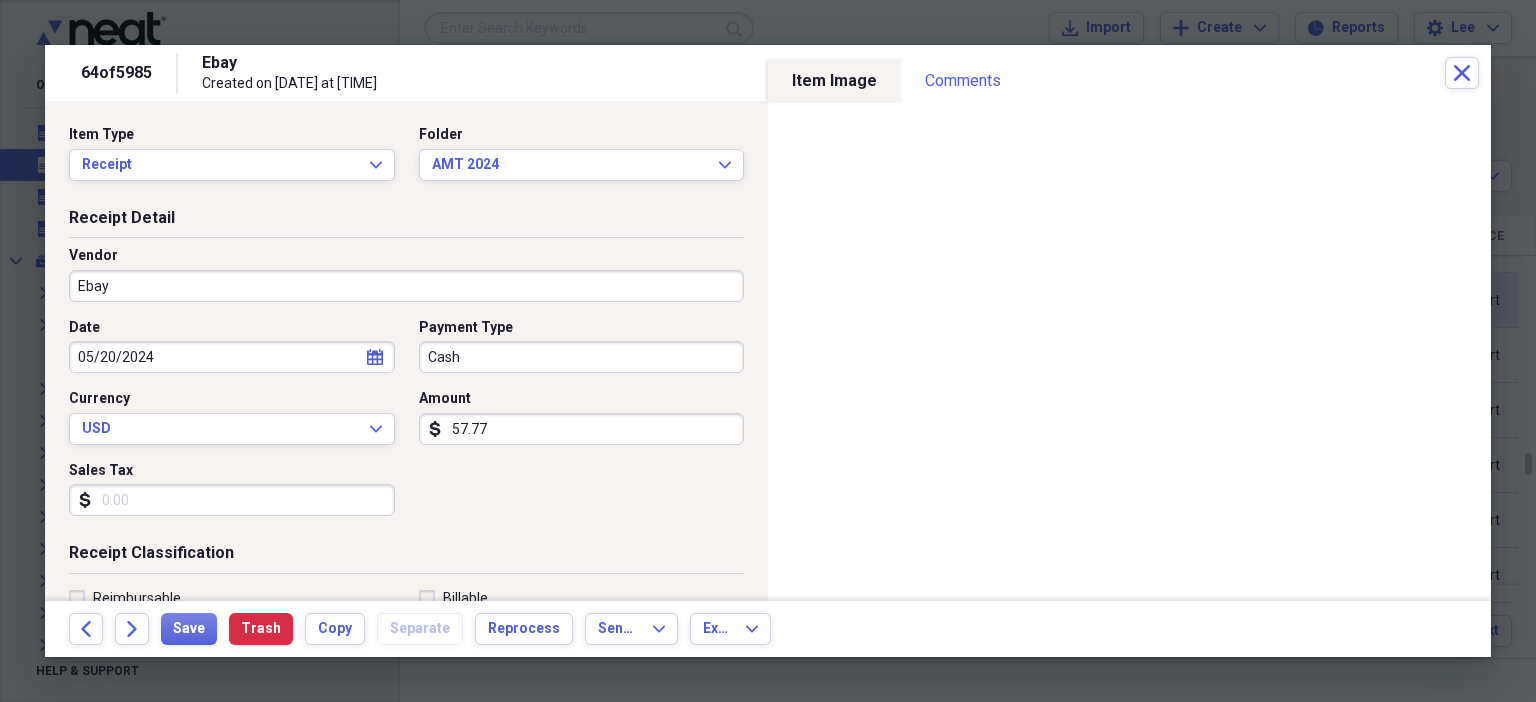 scroll, scrollTop: 436, scrollLeft: 0, axis: vertical 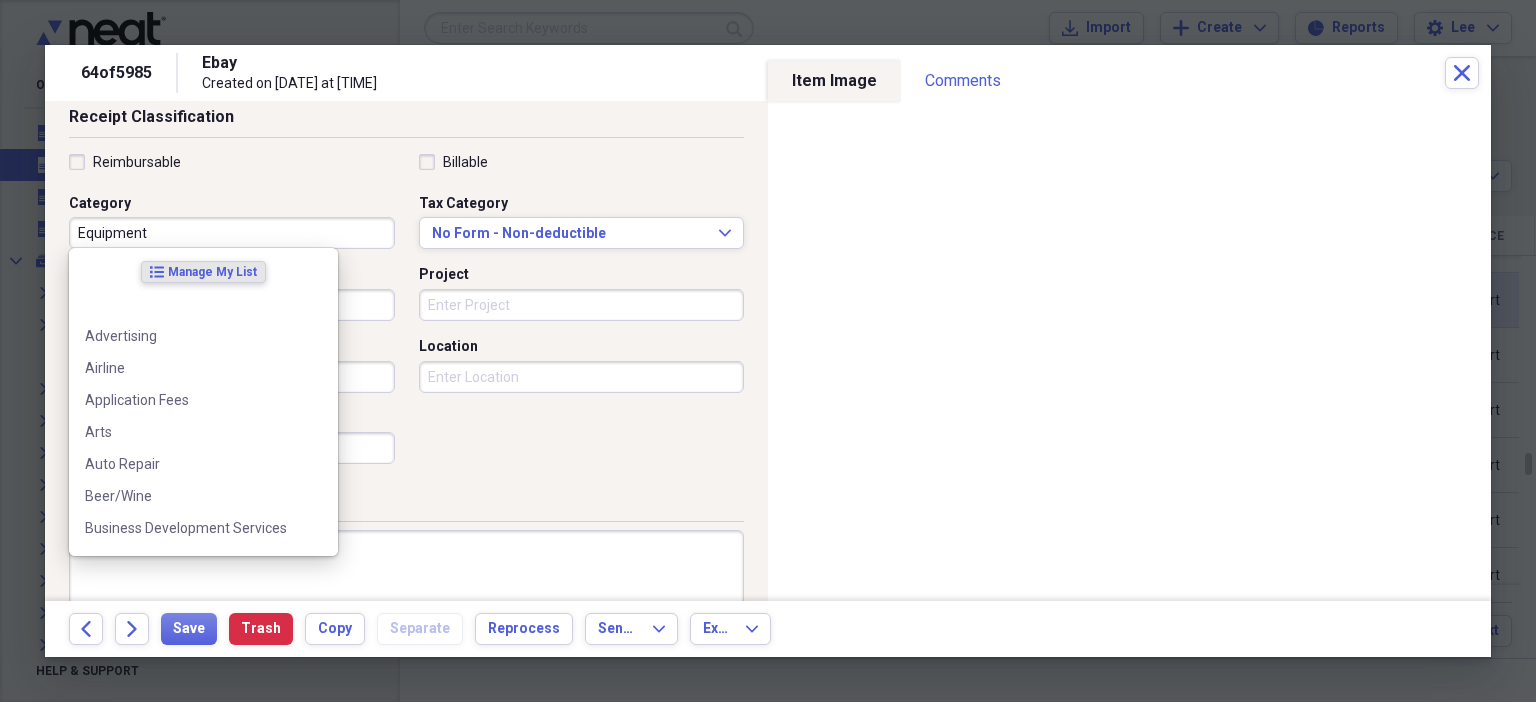 click on "Equipment" at bounding box center [232, 233] 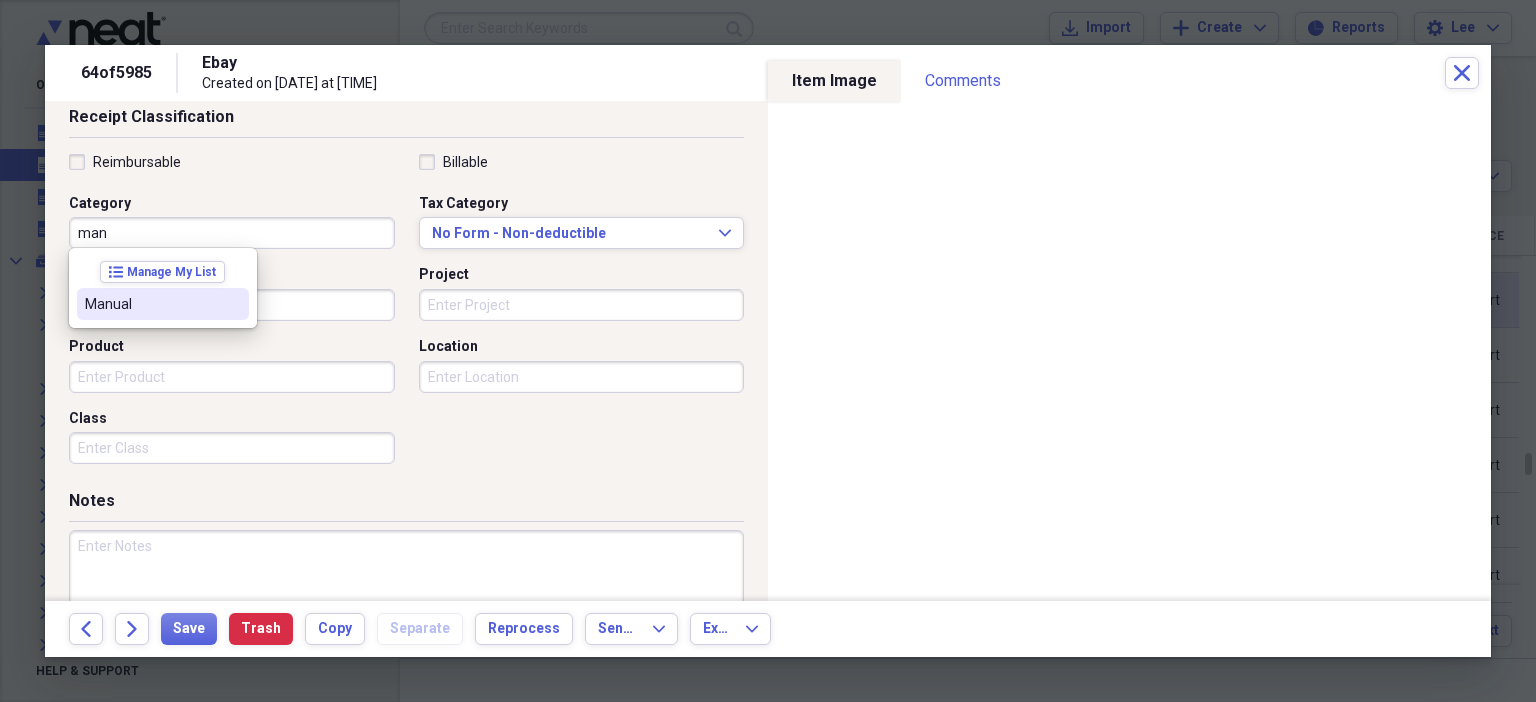 click on "Manual" at bounding box center [151, 304] 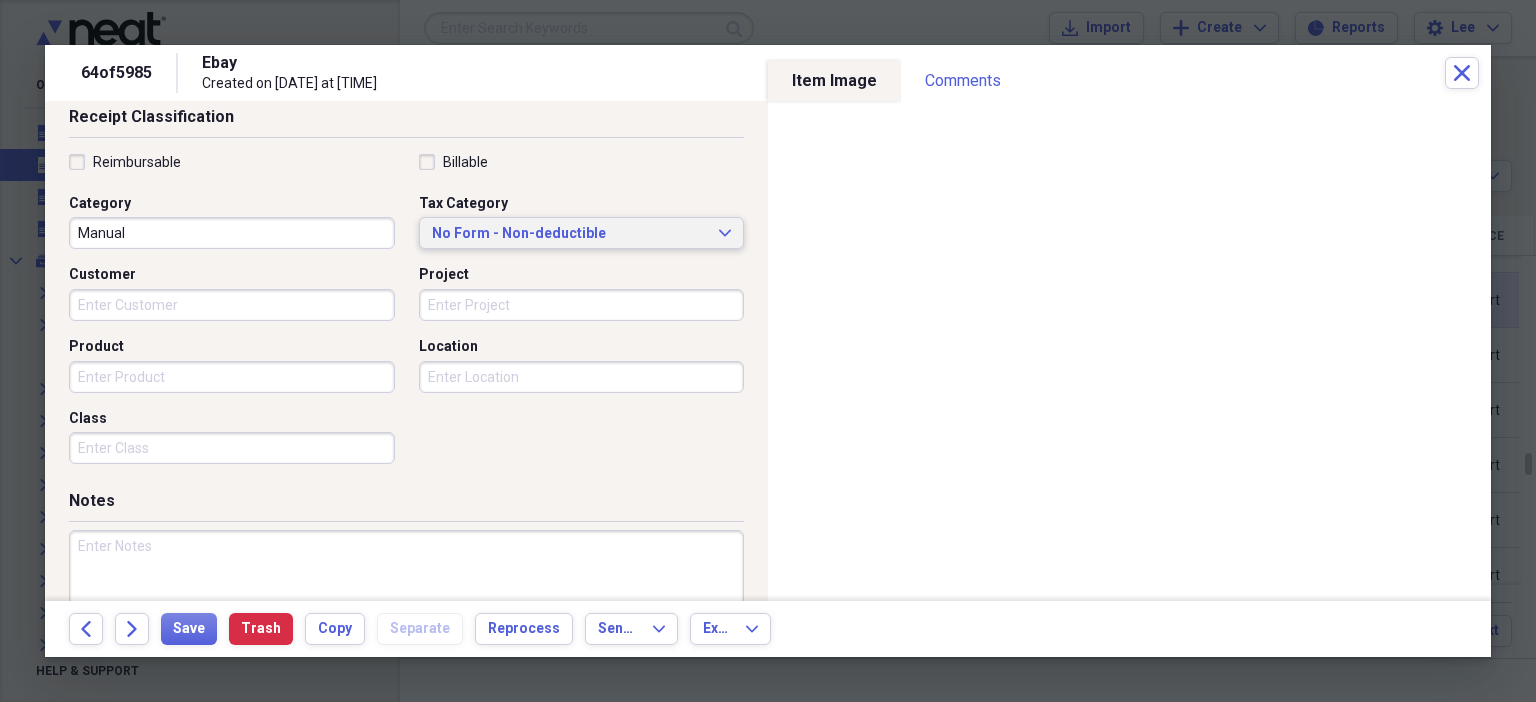 click on "No Form - Non-deductible" at bounding box center (570, 234) 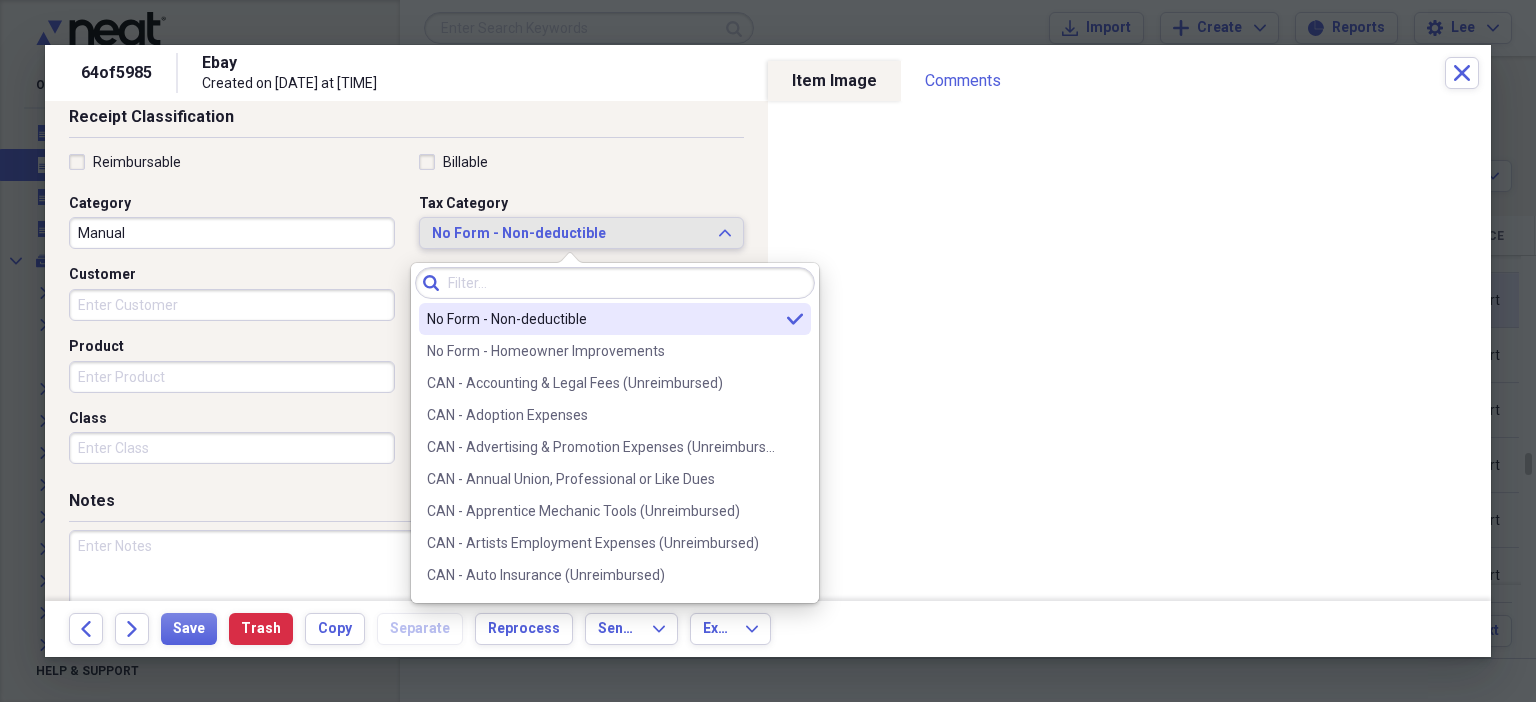click on "No Form - Non-deductible" at bounding box center [570, 234] 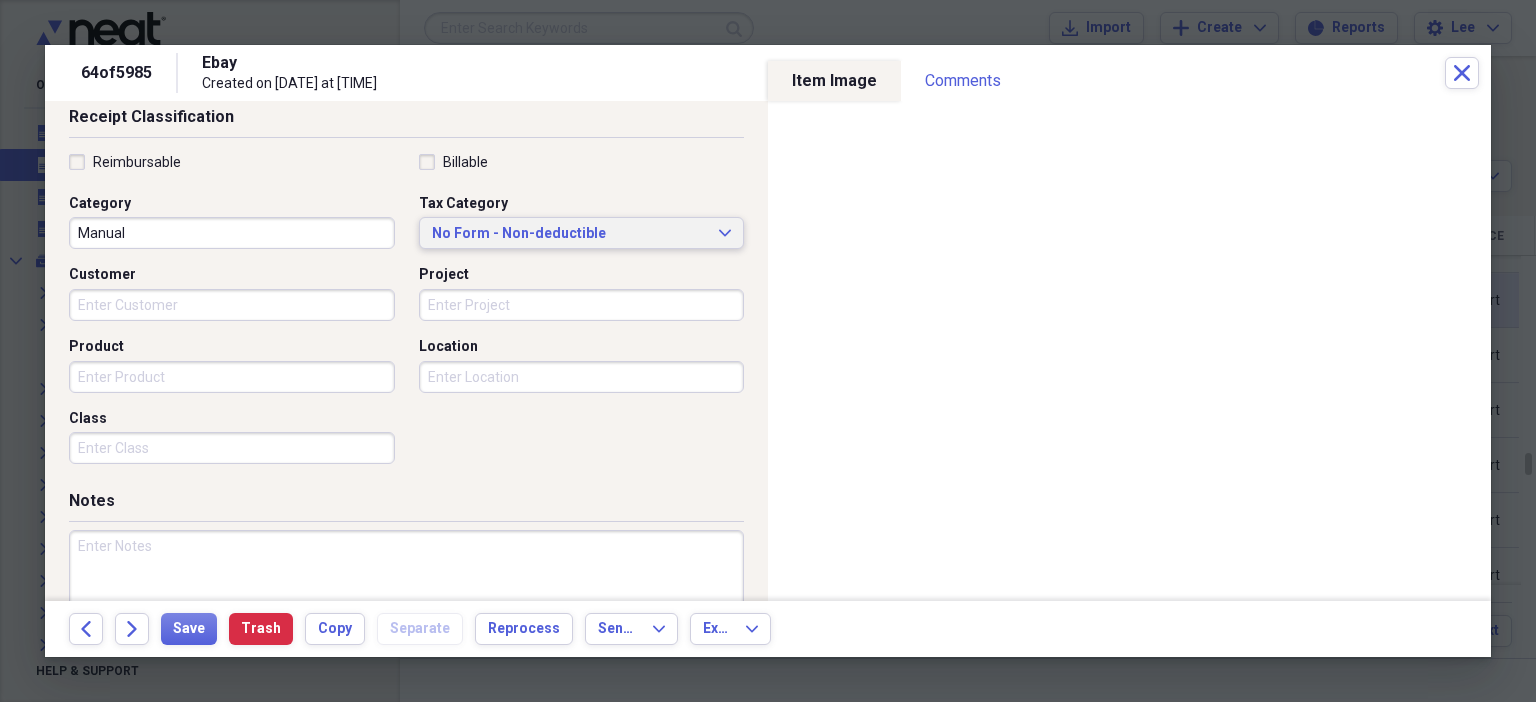 click on "No Form - Non-deductible" at bounding box center (570, 234) 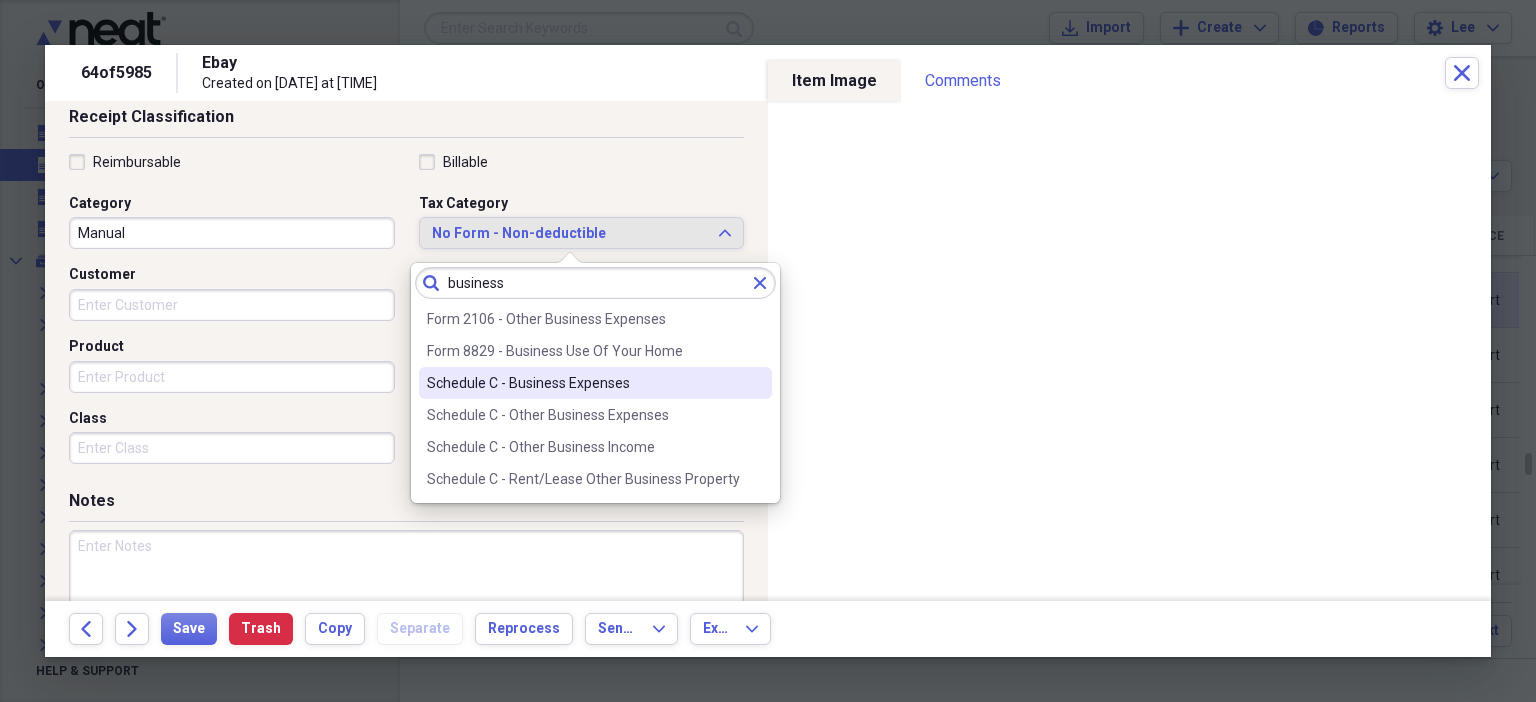click on "Schedule C - Business Expenses" at bounding box center [583, 383] 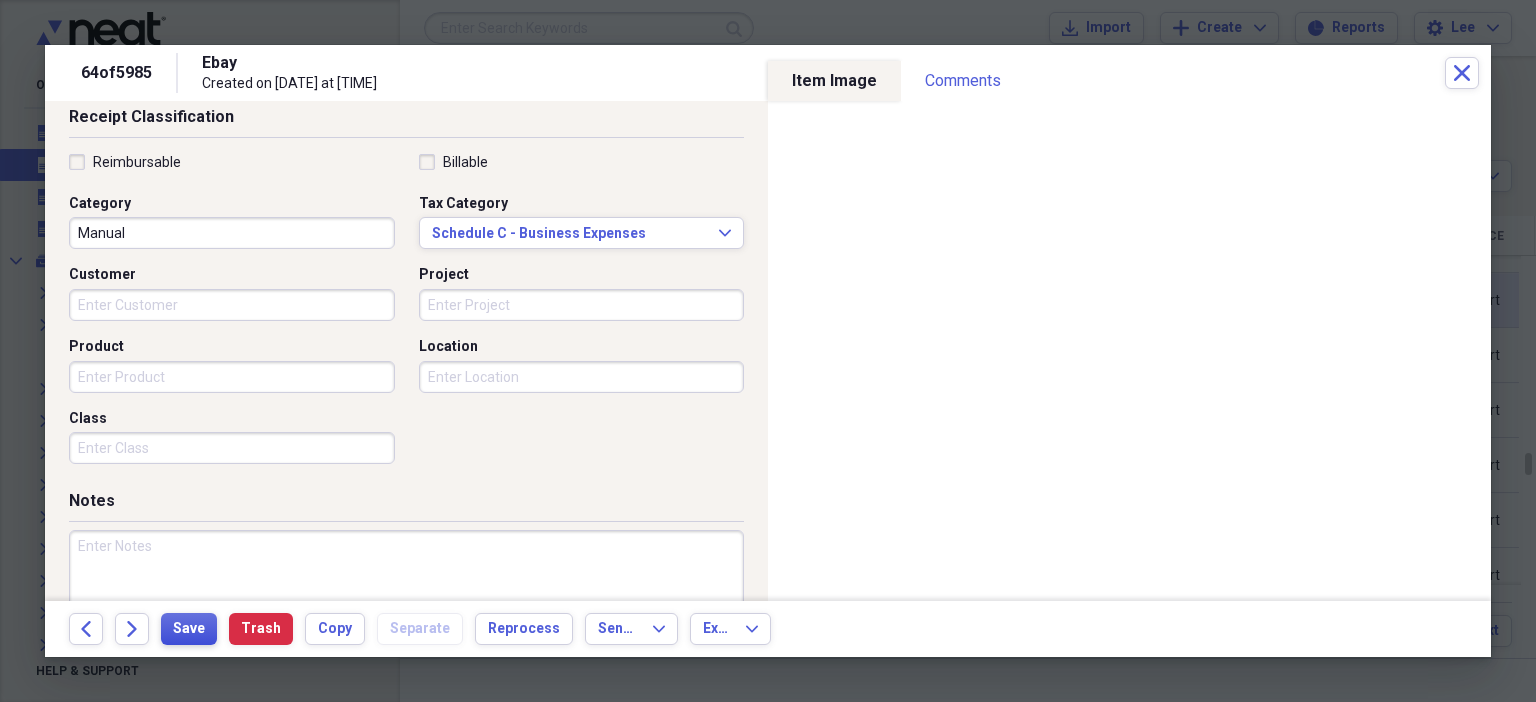 click on "Save" at bounding box center (189, 629) 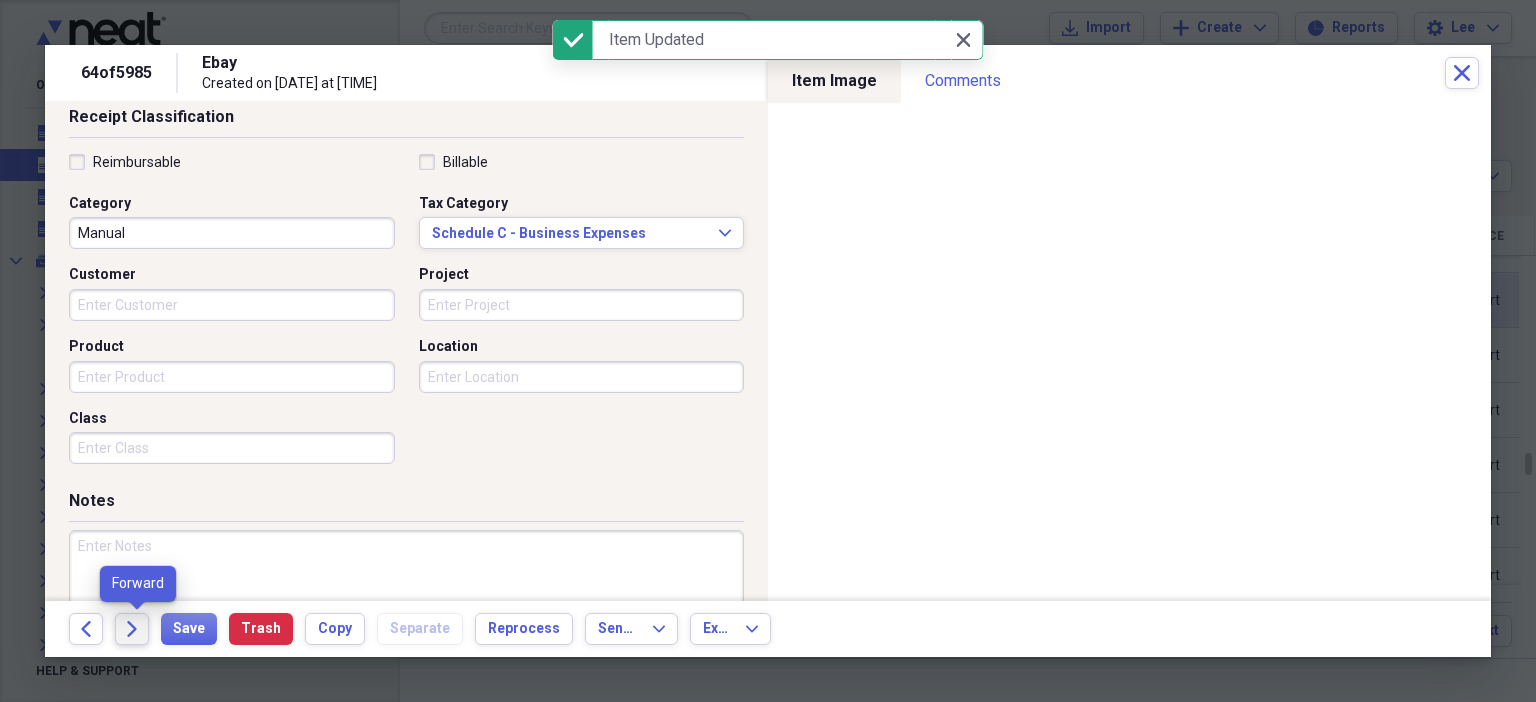 click on "Forward" 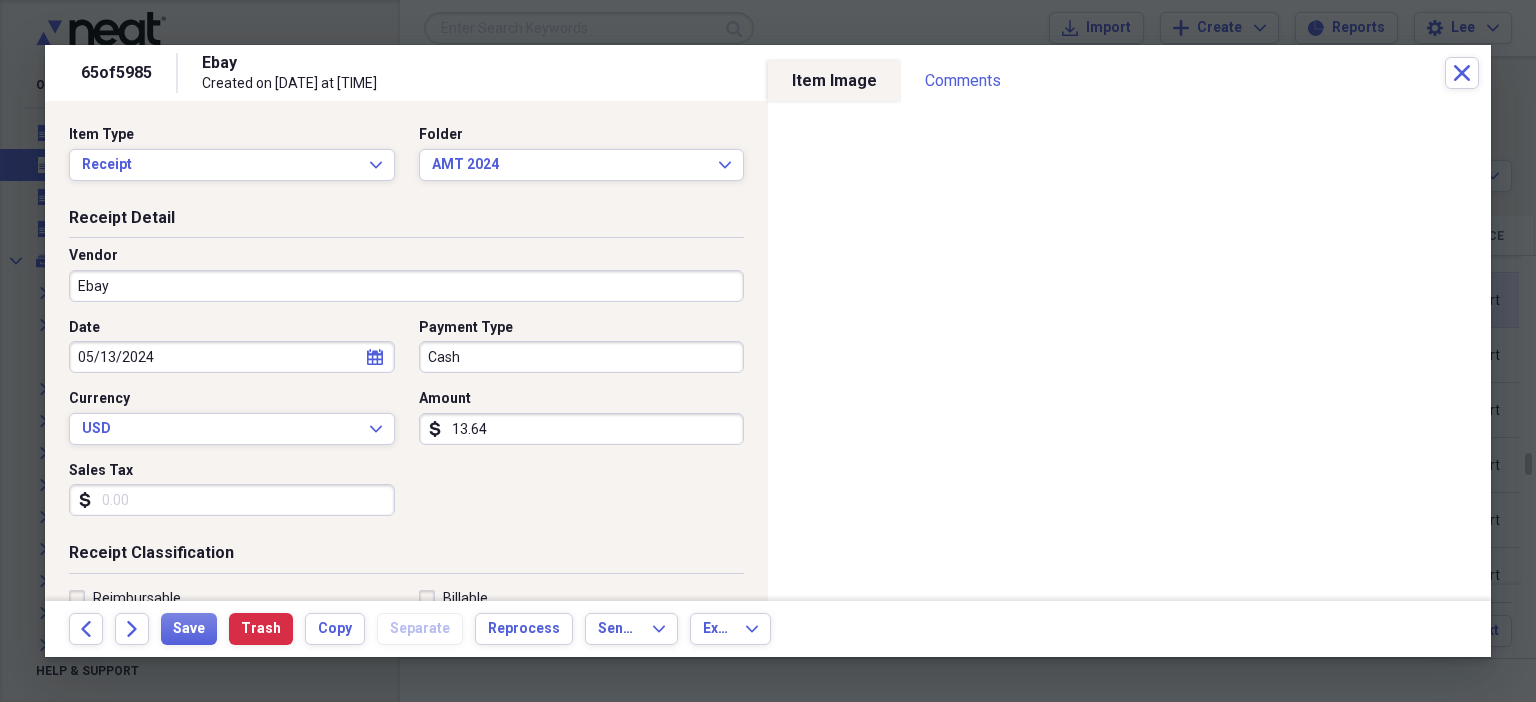 scroll, scrollTop: 436, scrollLeft: 0, axis: vertical 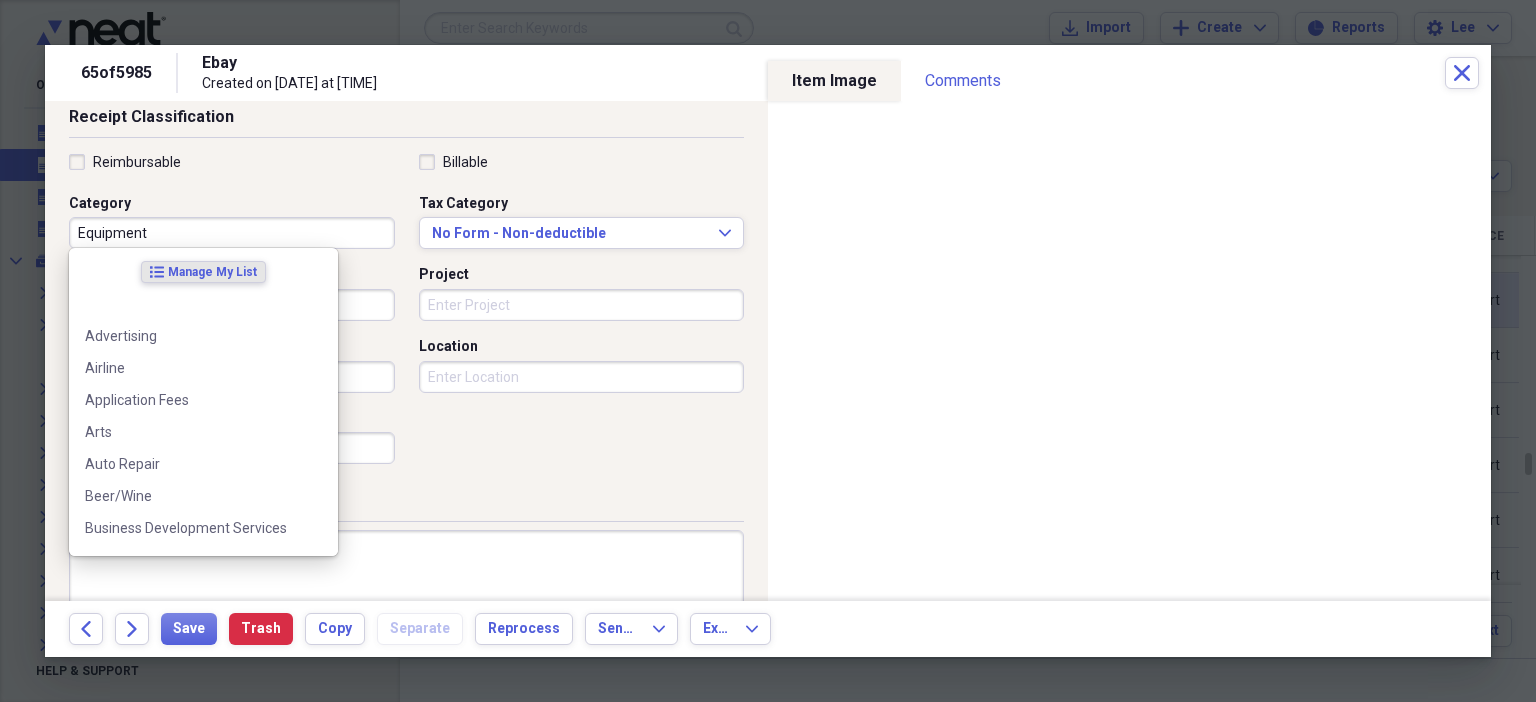click on "Equipment" at bounding box center [232, 233] 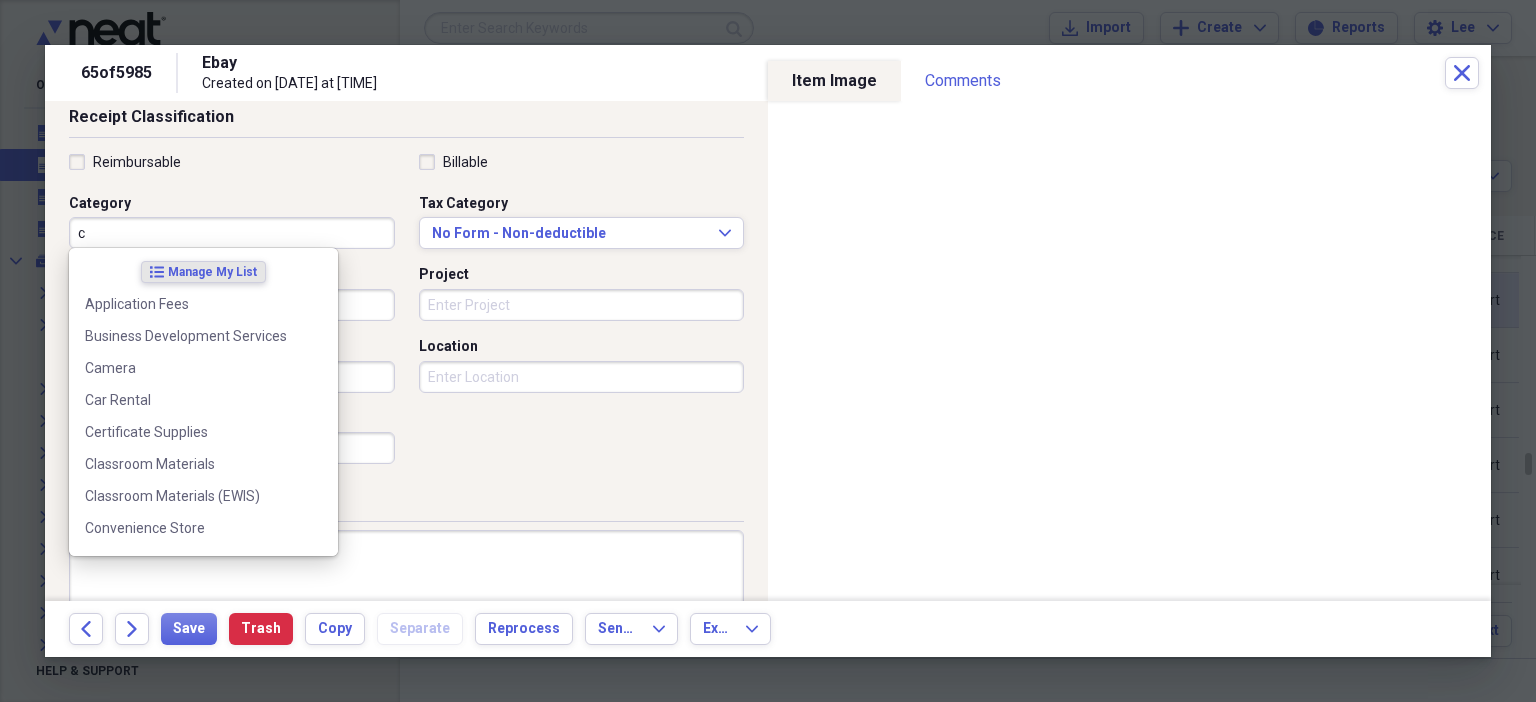 click on "c" at bounding box center (232, 233) 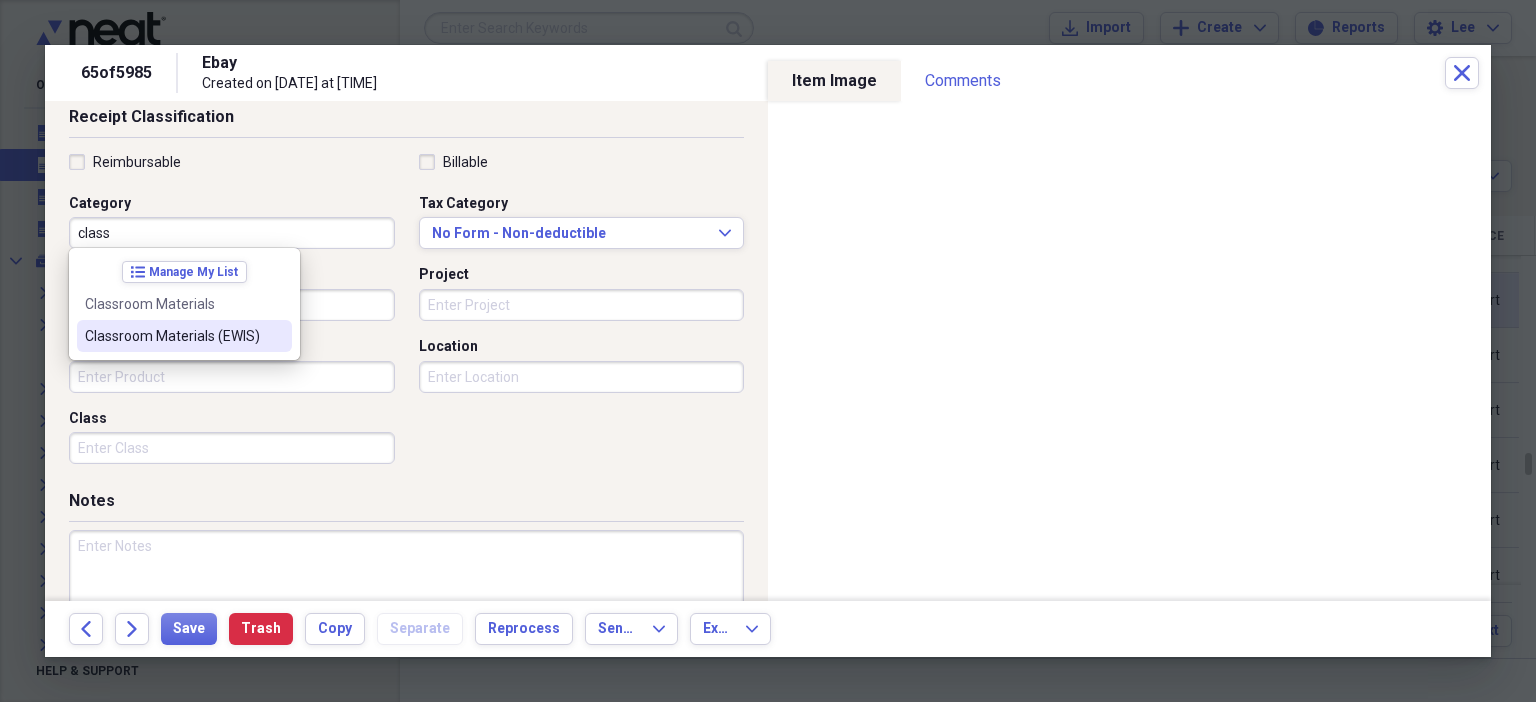 click on "Classroom Materials (EWIS)" at bounding box center (184, 336) 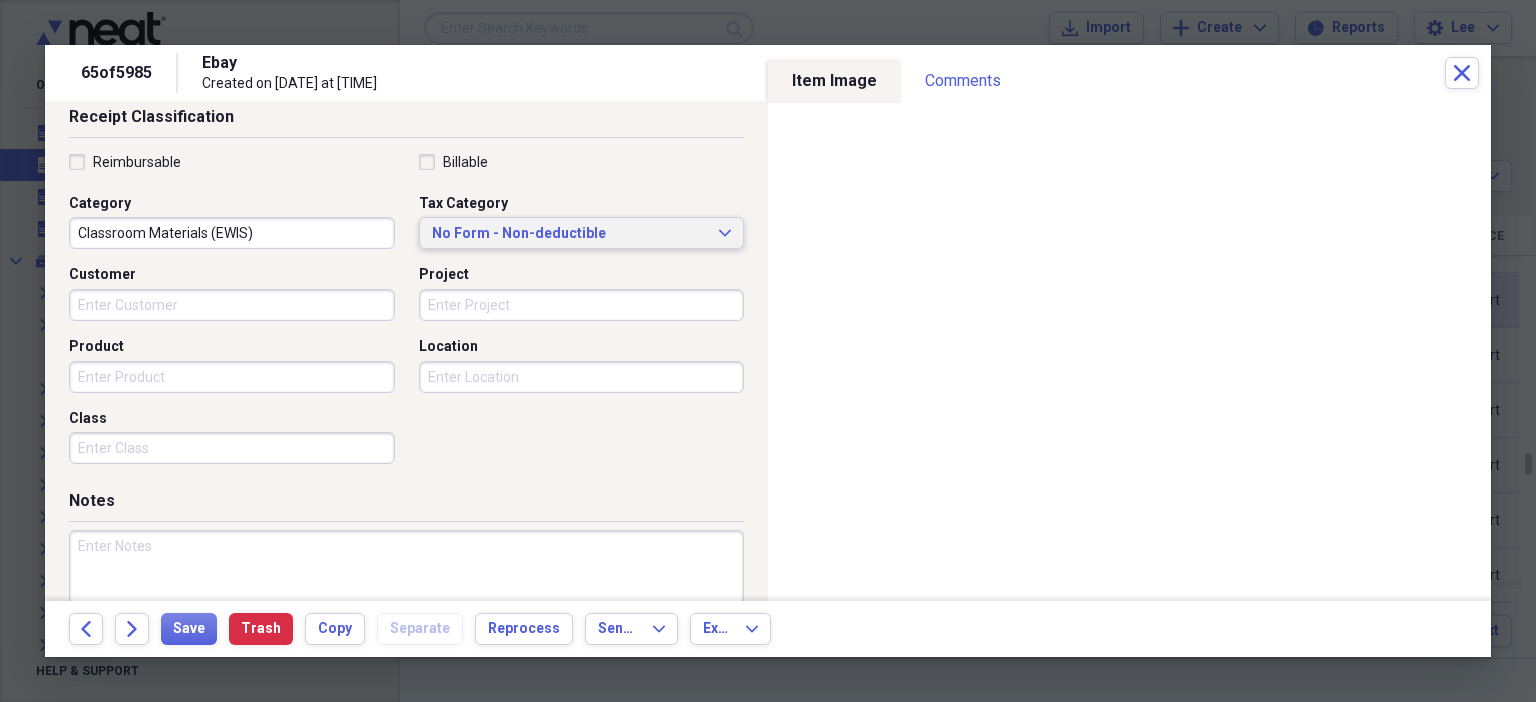 click on "No Form - Non-deductible" at bounding box center [570, 234] 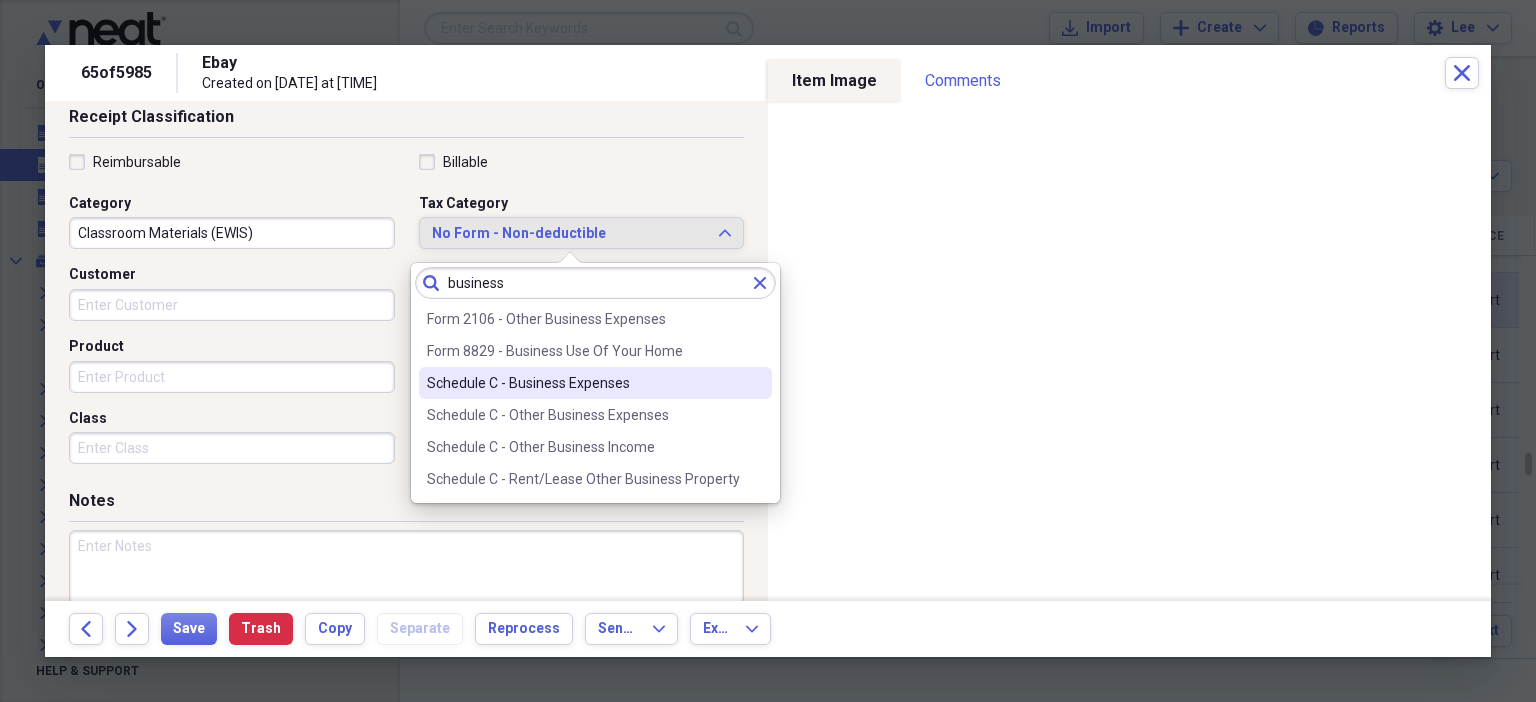 click on "Schedule C - Business Expenses" at bounding box center [583, 383] 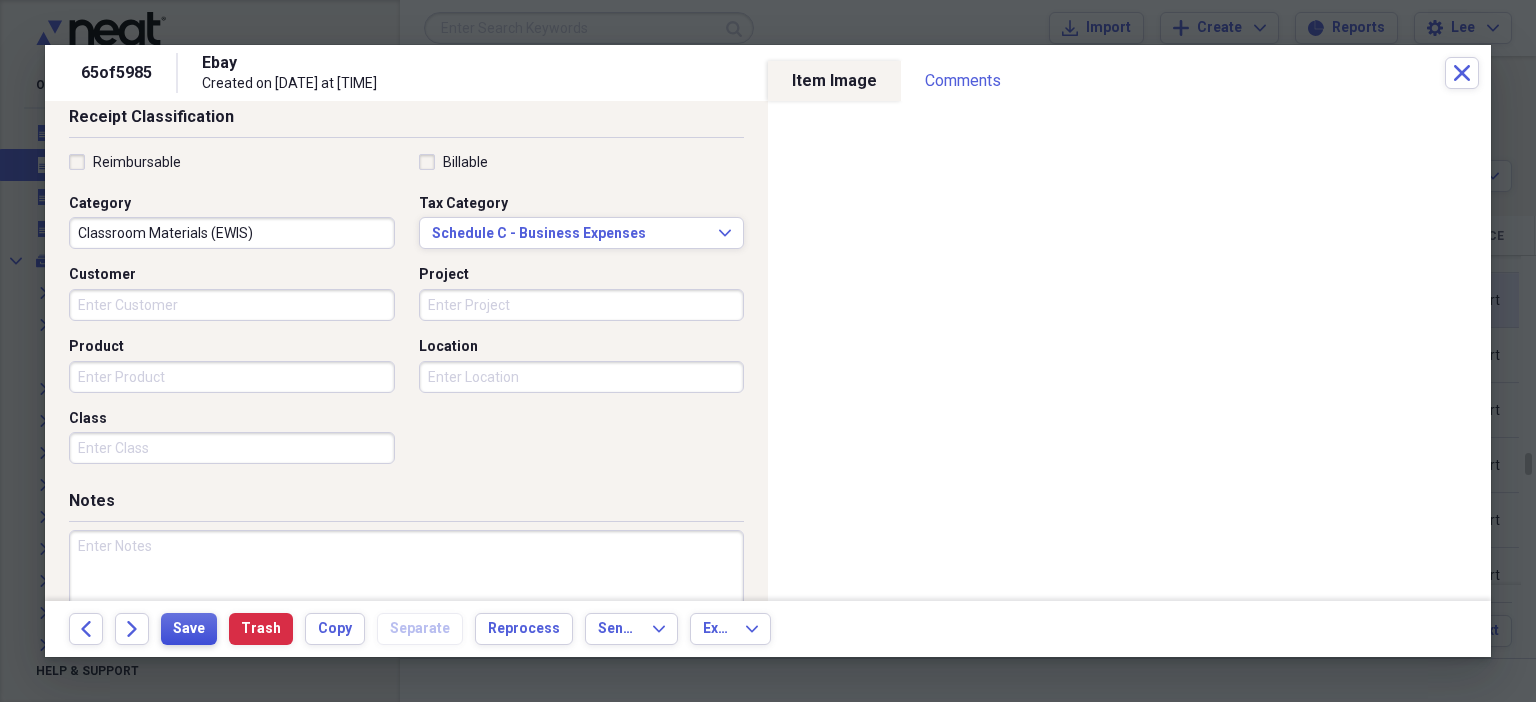 click on "Save" at bounding box center (189, 629) 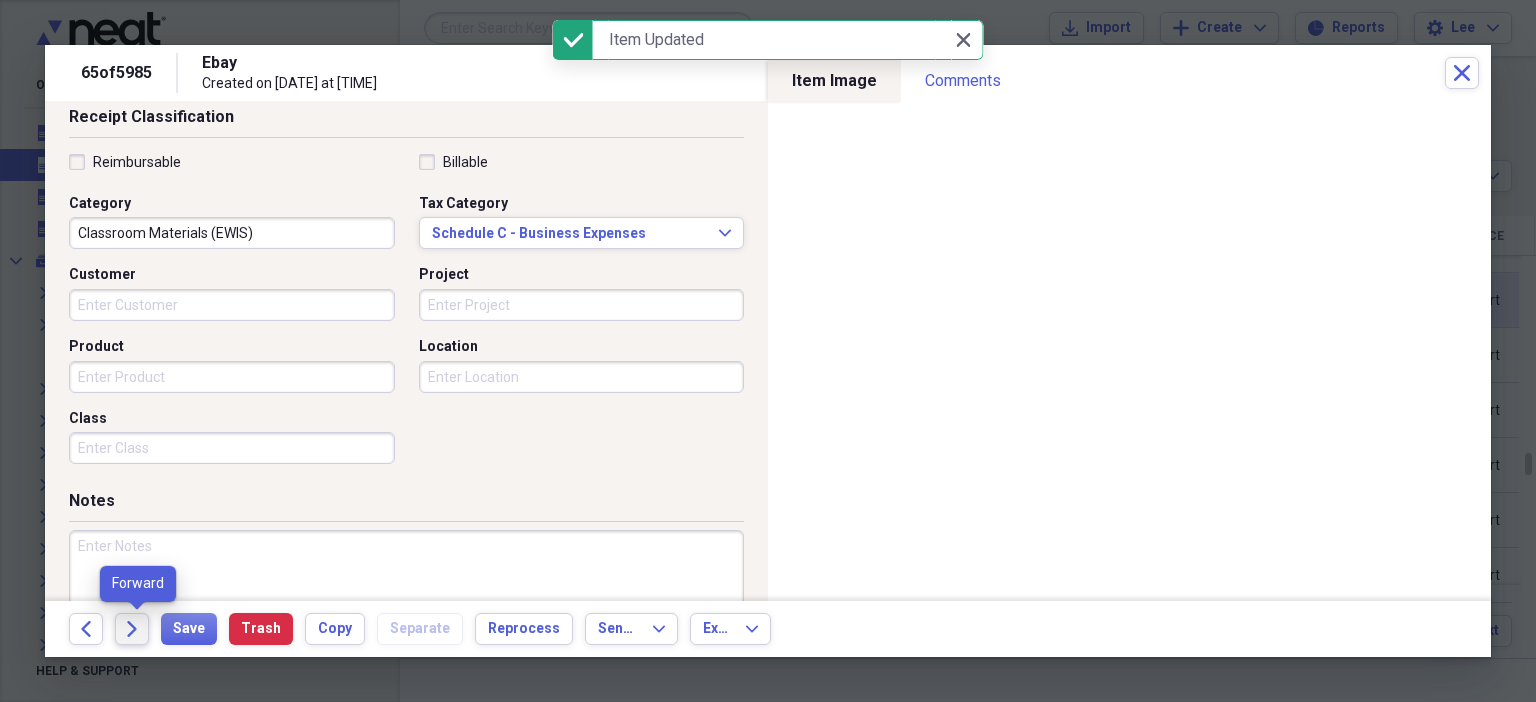click on "Forward" 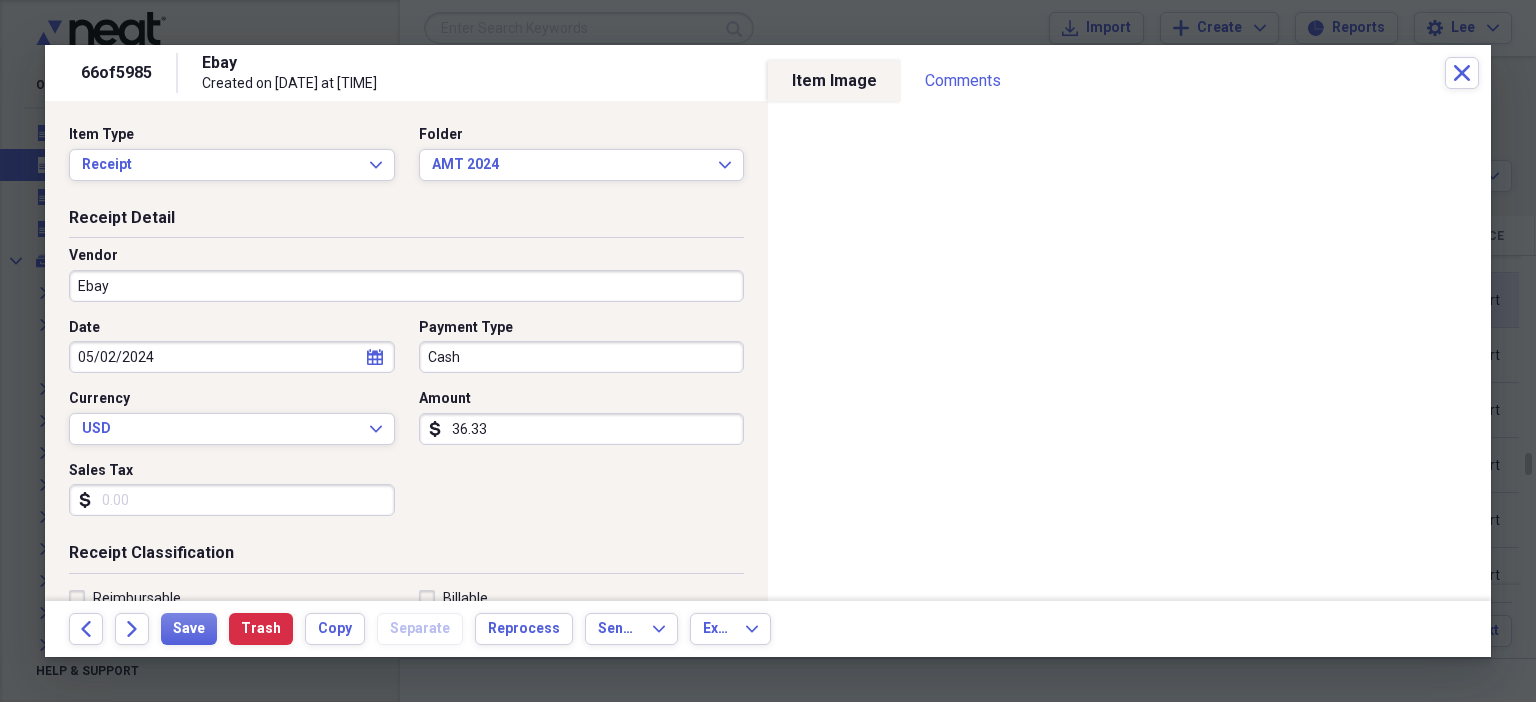 scroll, scrollTop: 436, scrollLeft: 0, axis: vertical 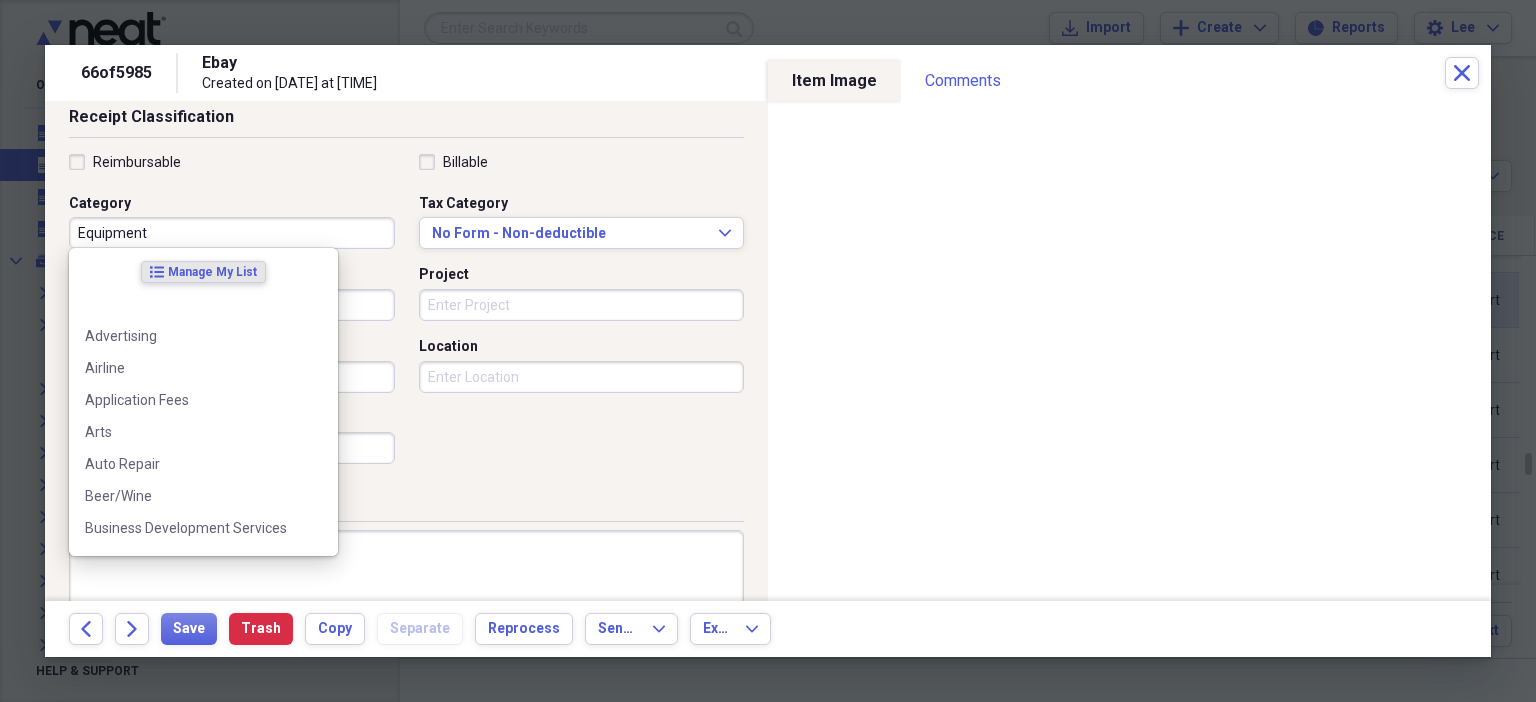 click on "Equipment" at bounding box center [232, 233] 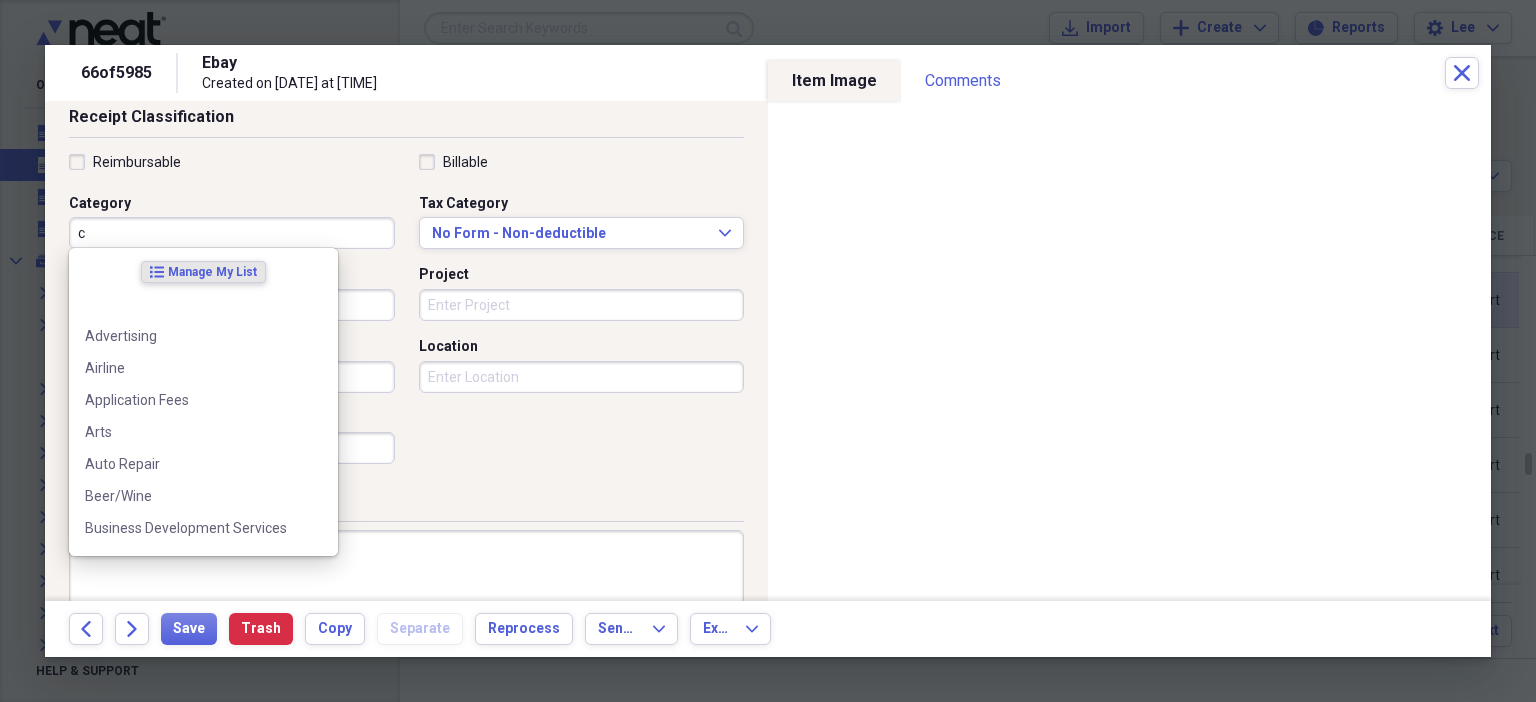 click on "c" at bounding box center (232, 233) 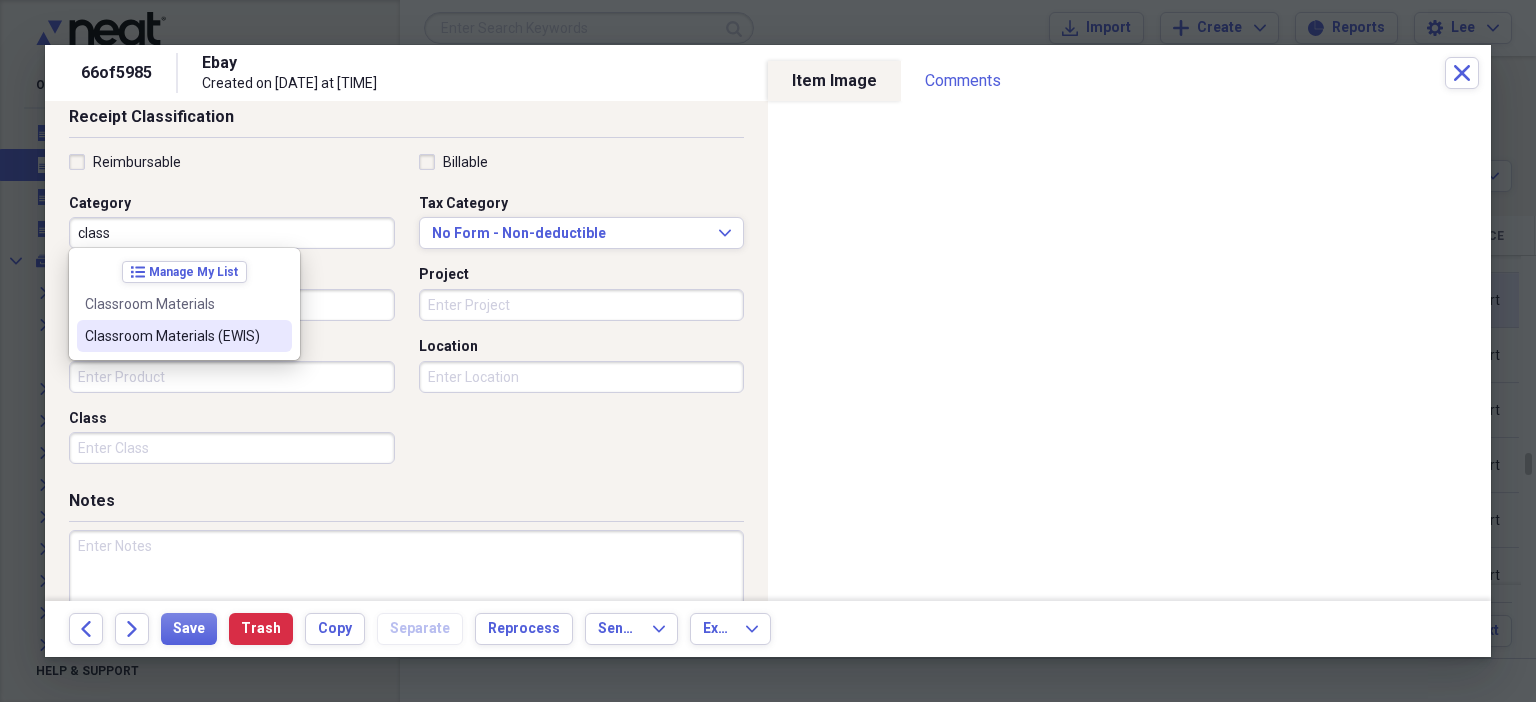 click on "Classroom Materials (EWIS)" at bounding box center (184, 336) 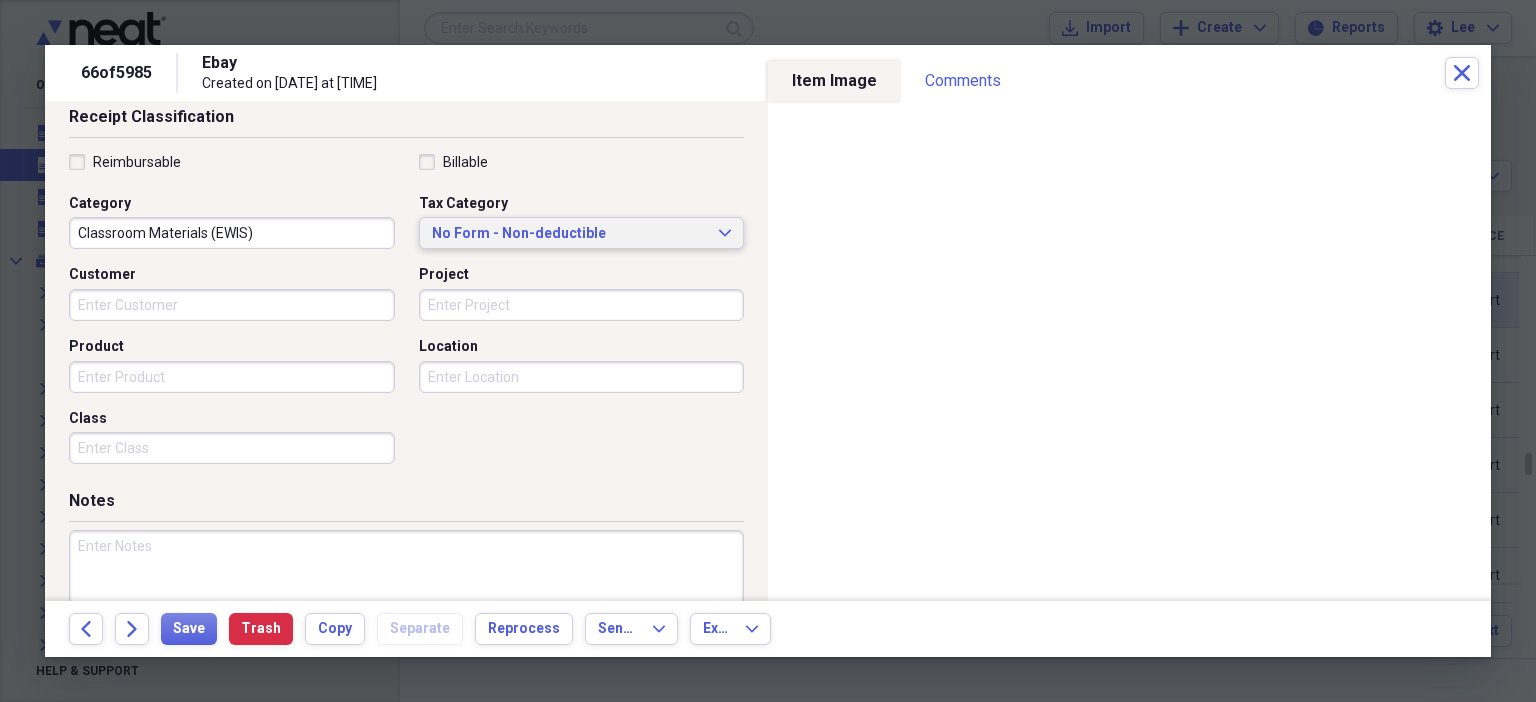 click on "No Form - Non-deductible" at bounding box center [570, 234] 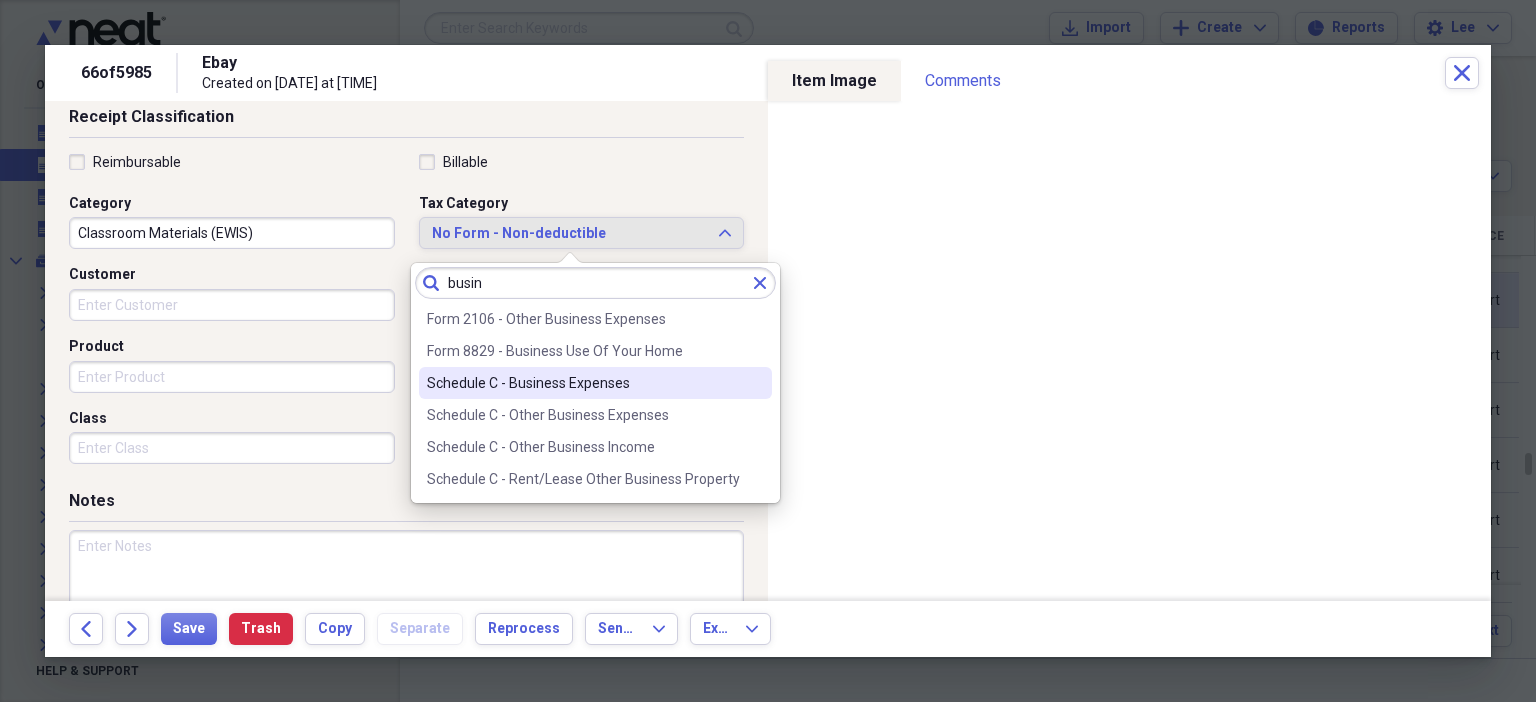 click on "Schedule C - Business Expenses" at bounding box center [583, 383] 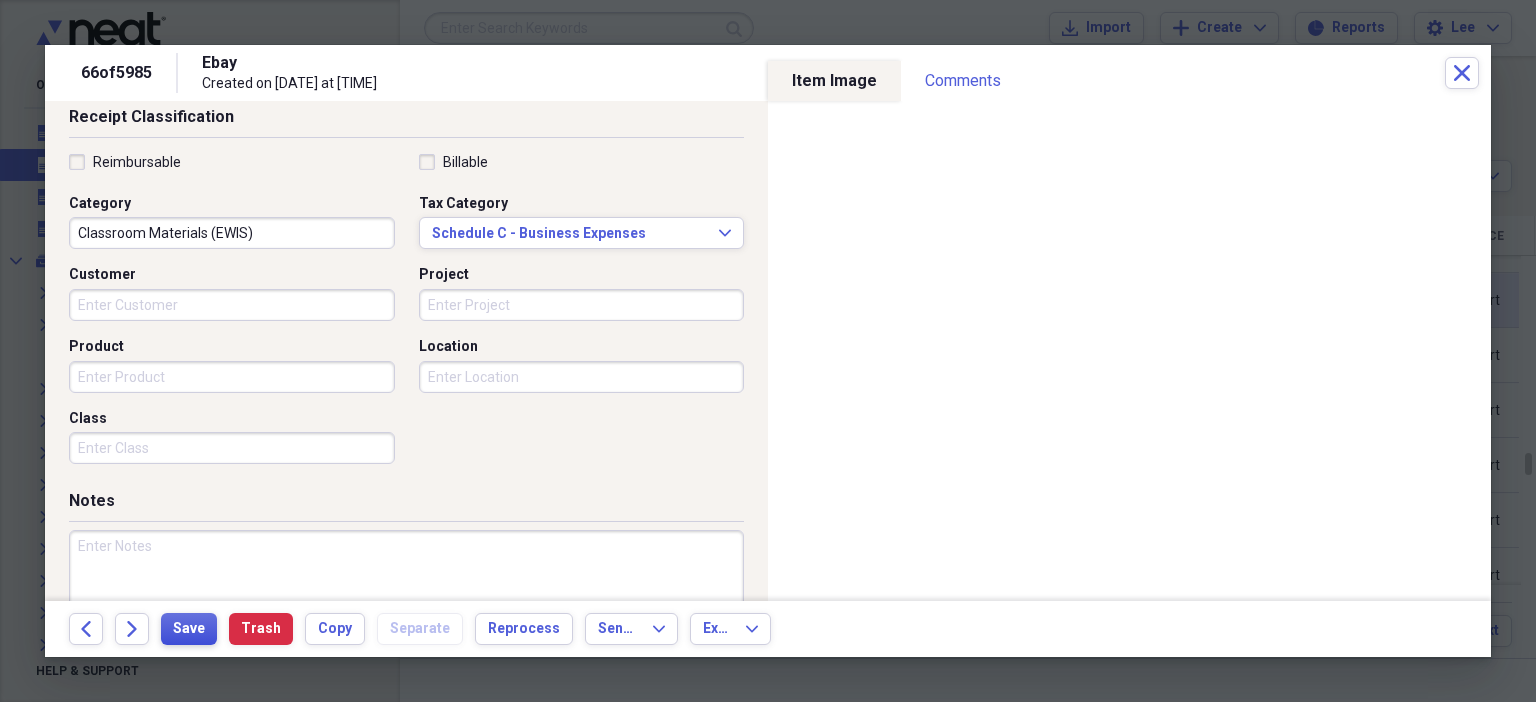 click on "Save" at bounding box center [189, 629] 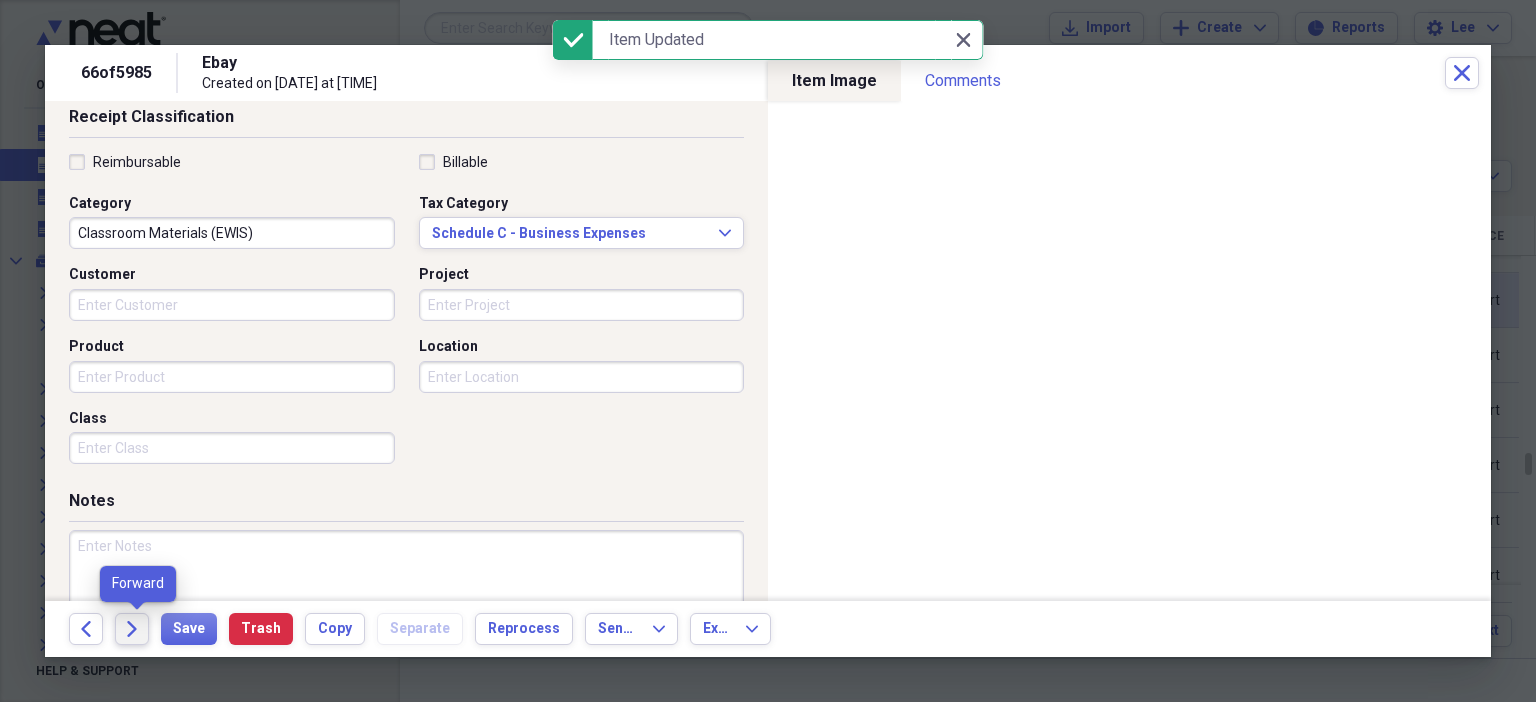 click 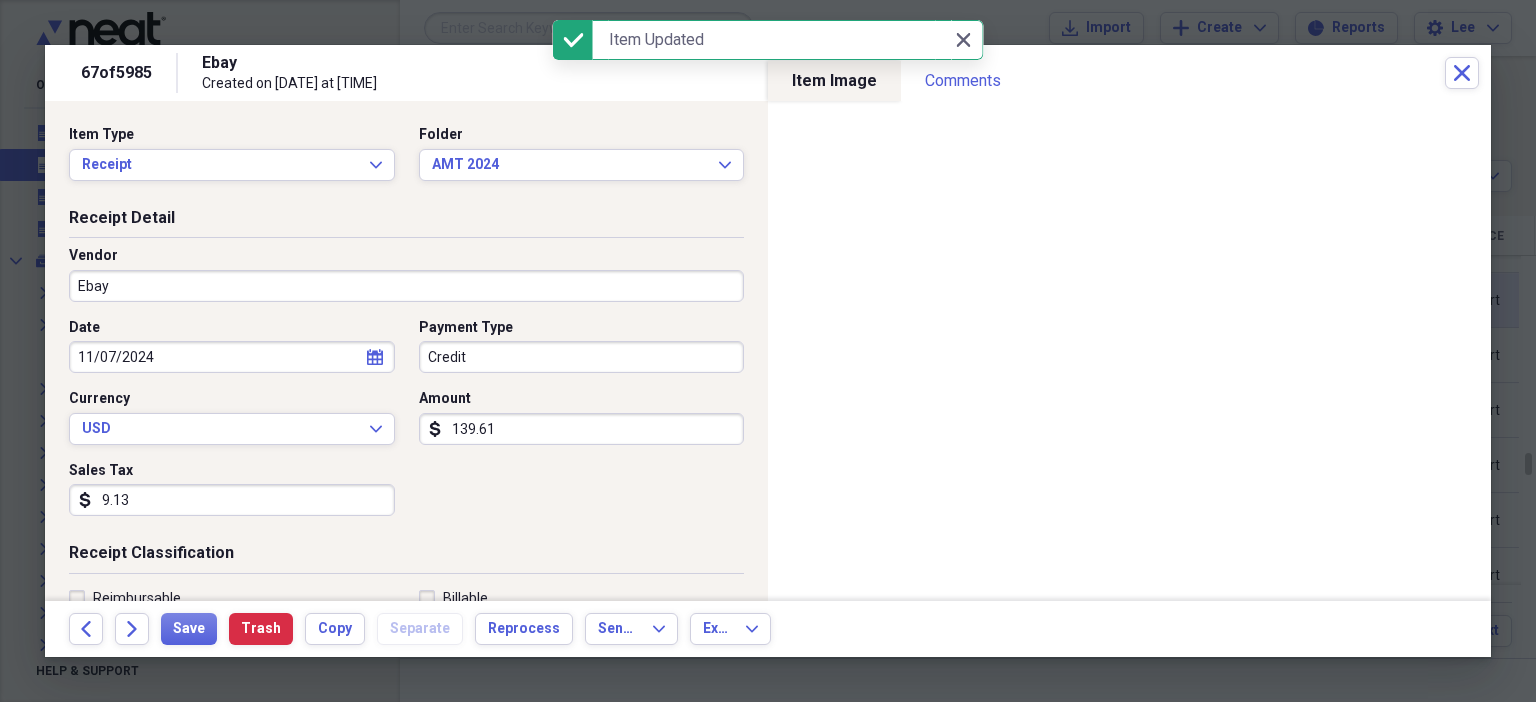 click on "9.13" at bounding box center (232, 500) 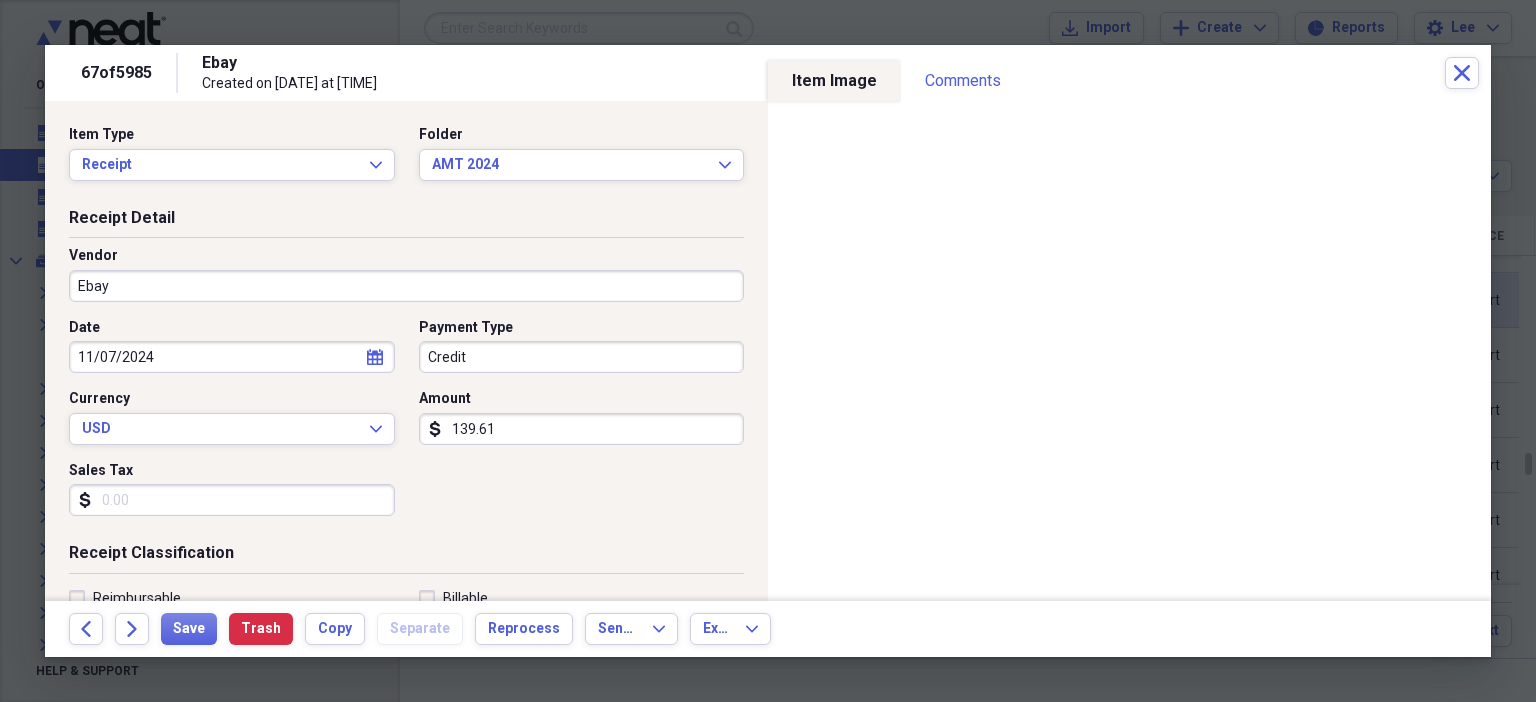 scroll, scrollTop: 436, scrollLeft: 0, axis: vertical 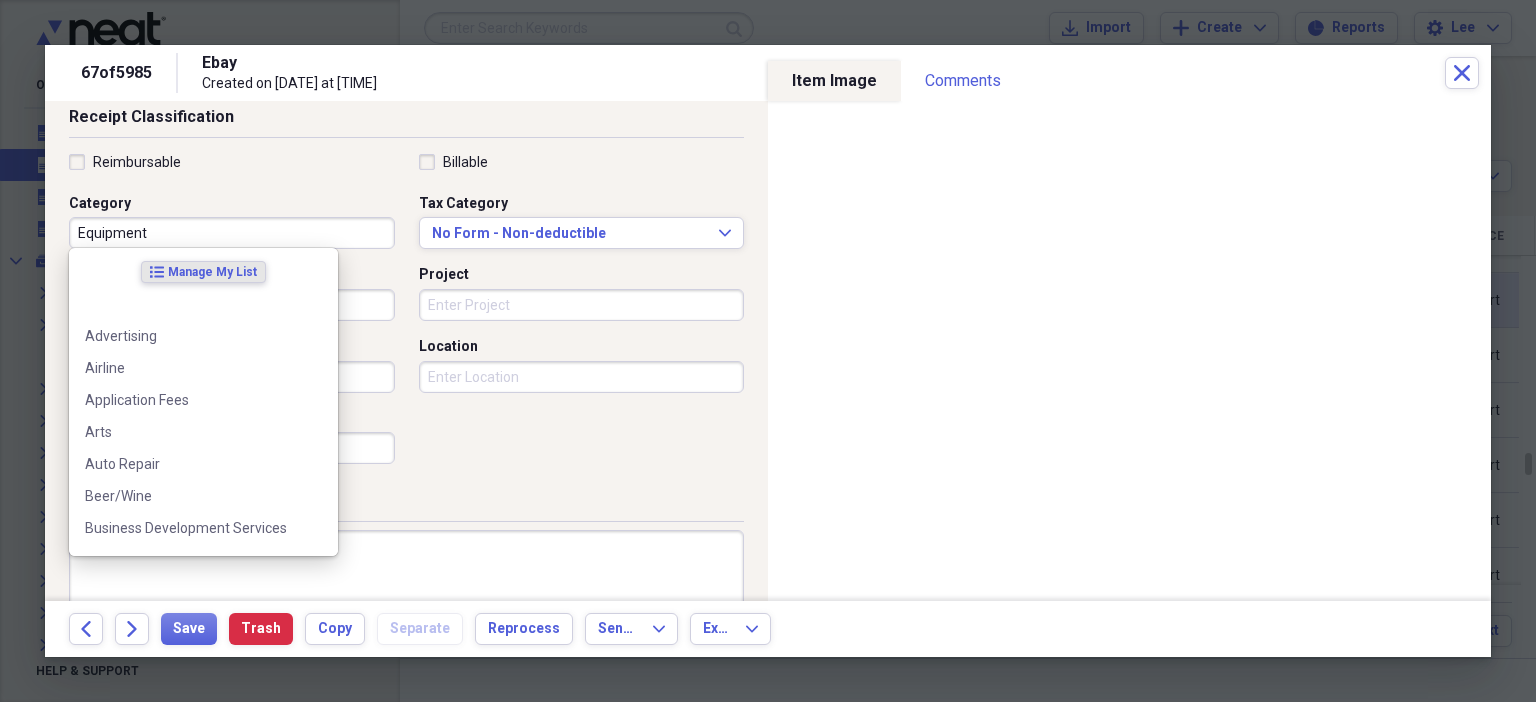 click on "Equipment" at bounding box center [232, 233] 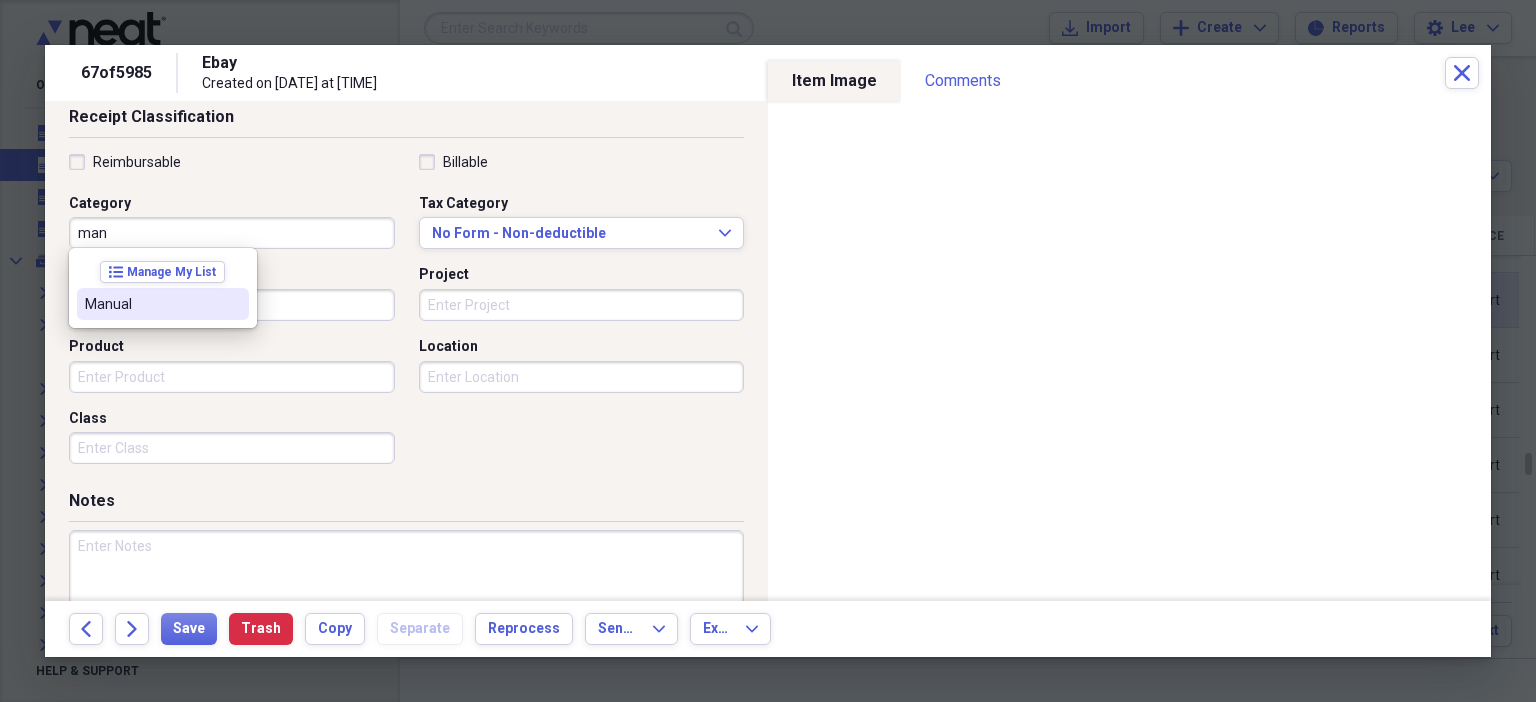 click at bounding box center (233, 304) 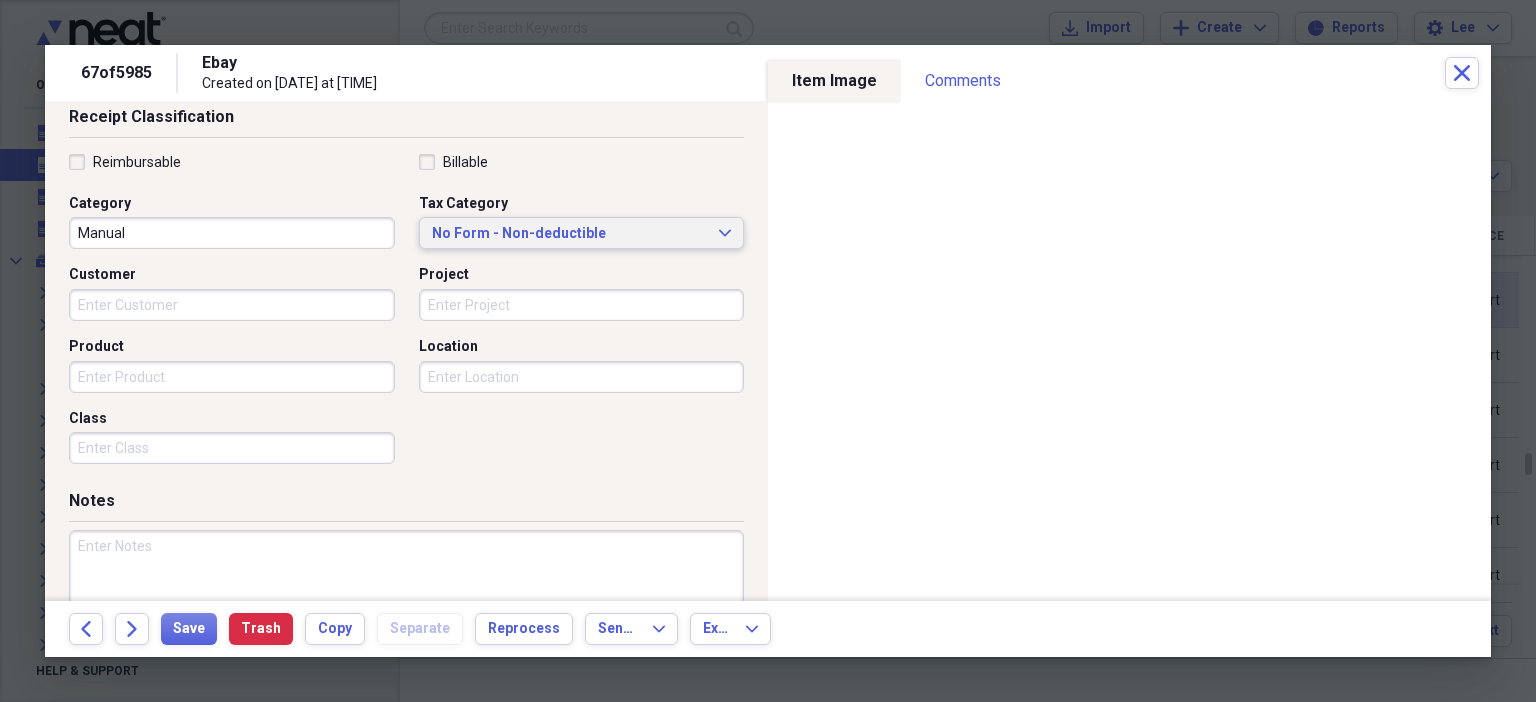 click on "No Form - Non-deductible" at bounding box center [570, 234] 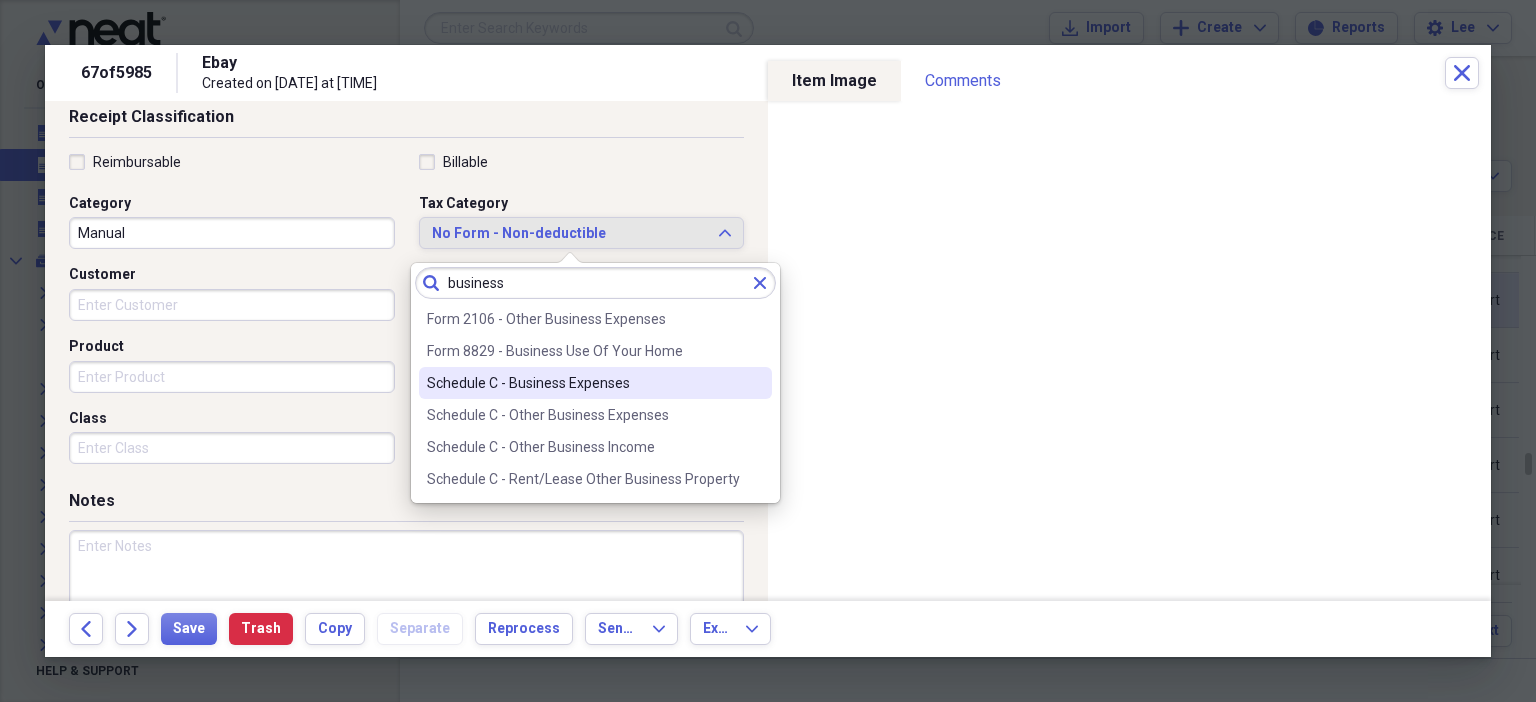 click on "Schedule C - Business Expenses" at bounding box center (583, 383) 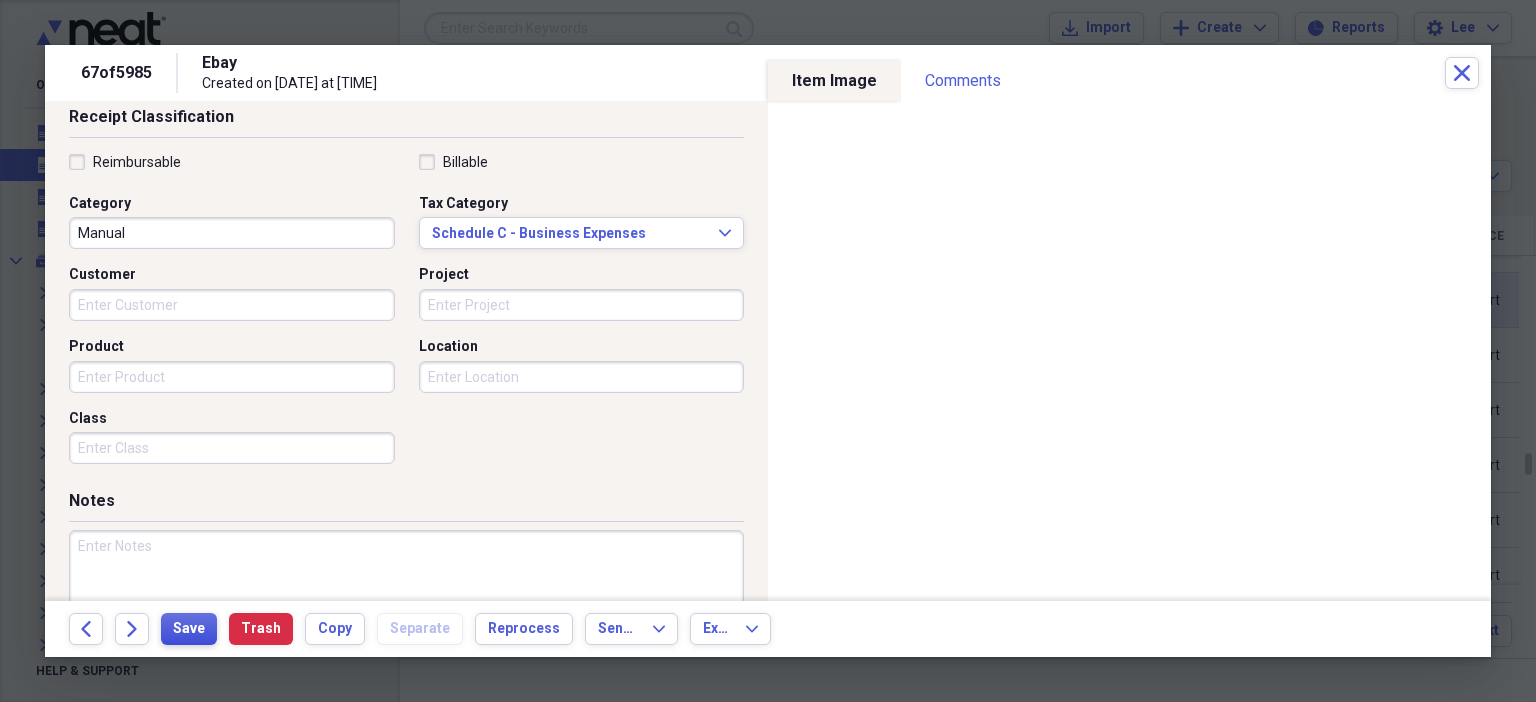 click on "Save" at bounding box center (189, 629) 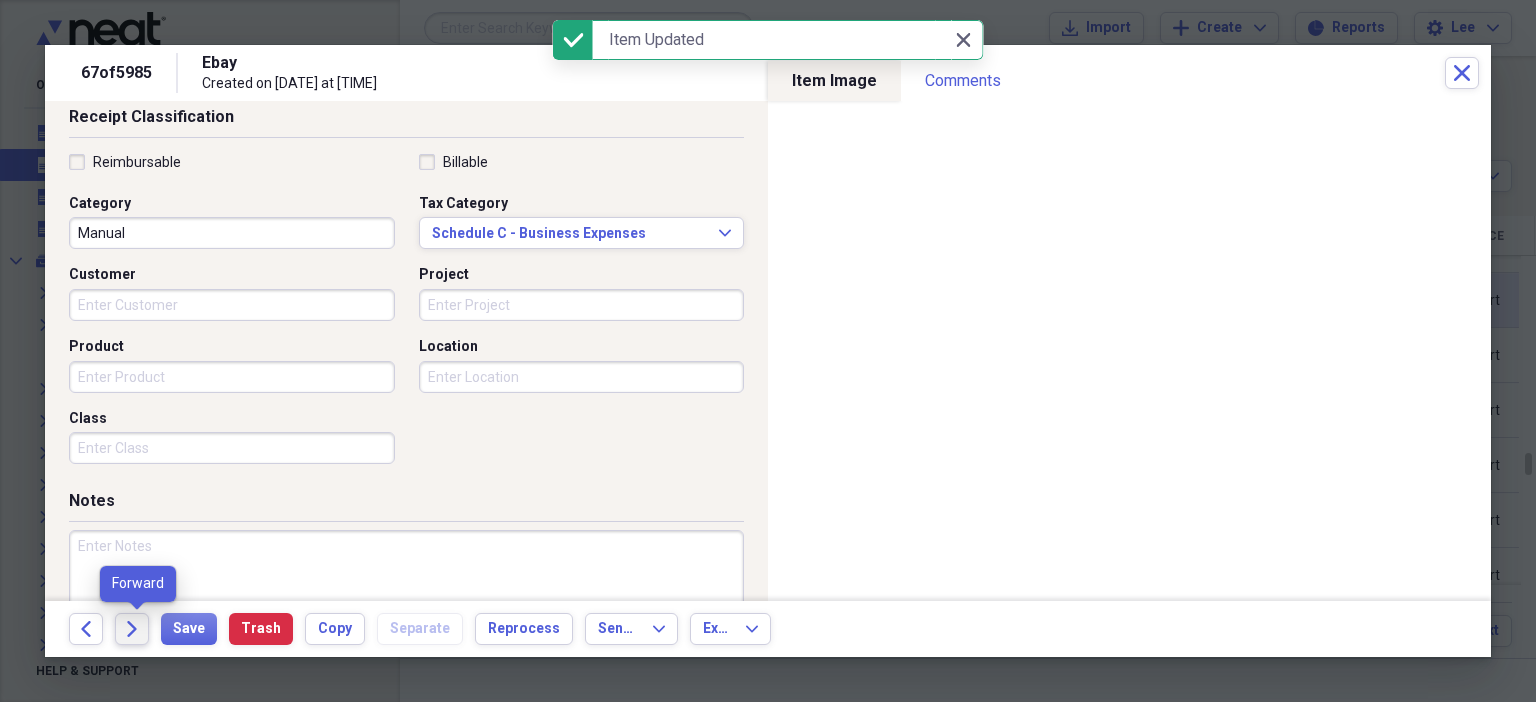 click on "Forward" 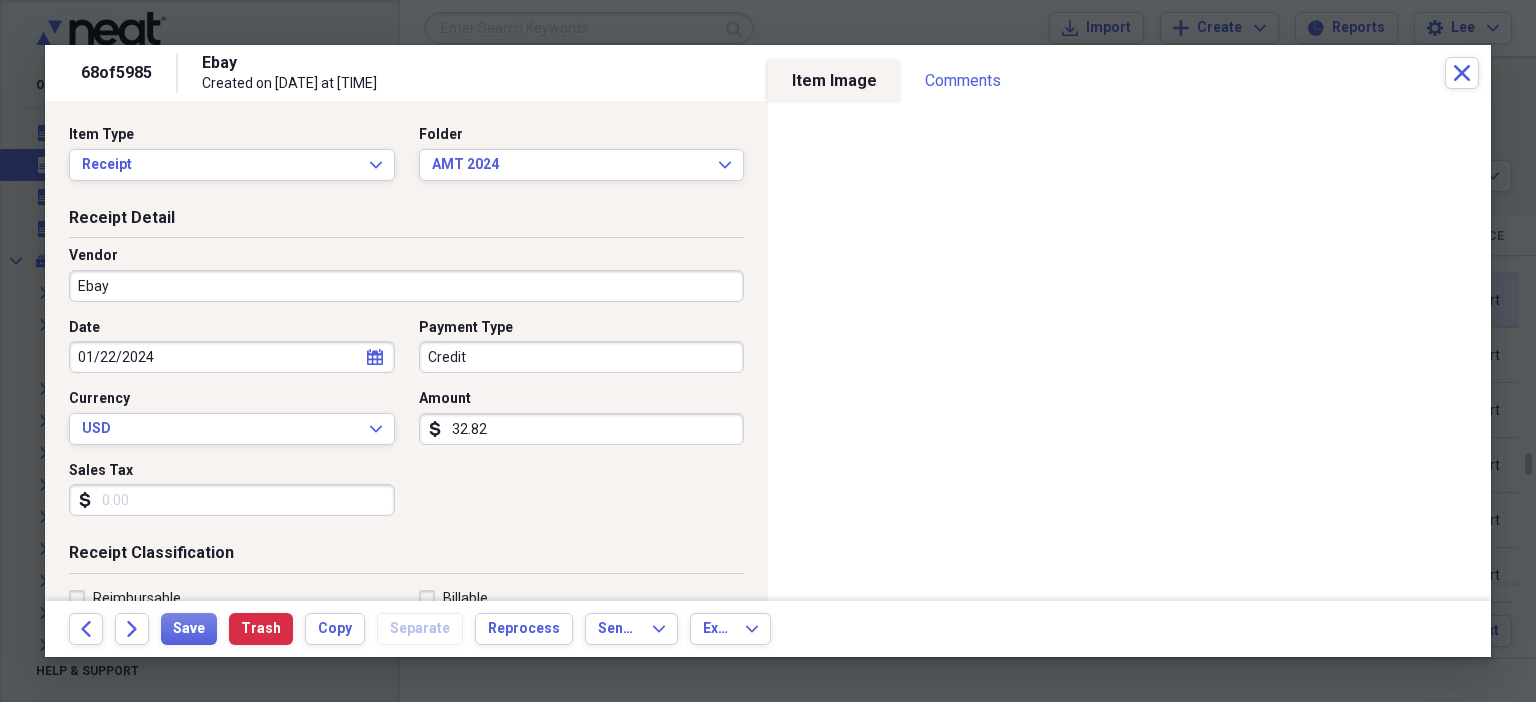scroll, scrollTop: 436, scrollLeft: 0, axis: vertical 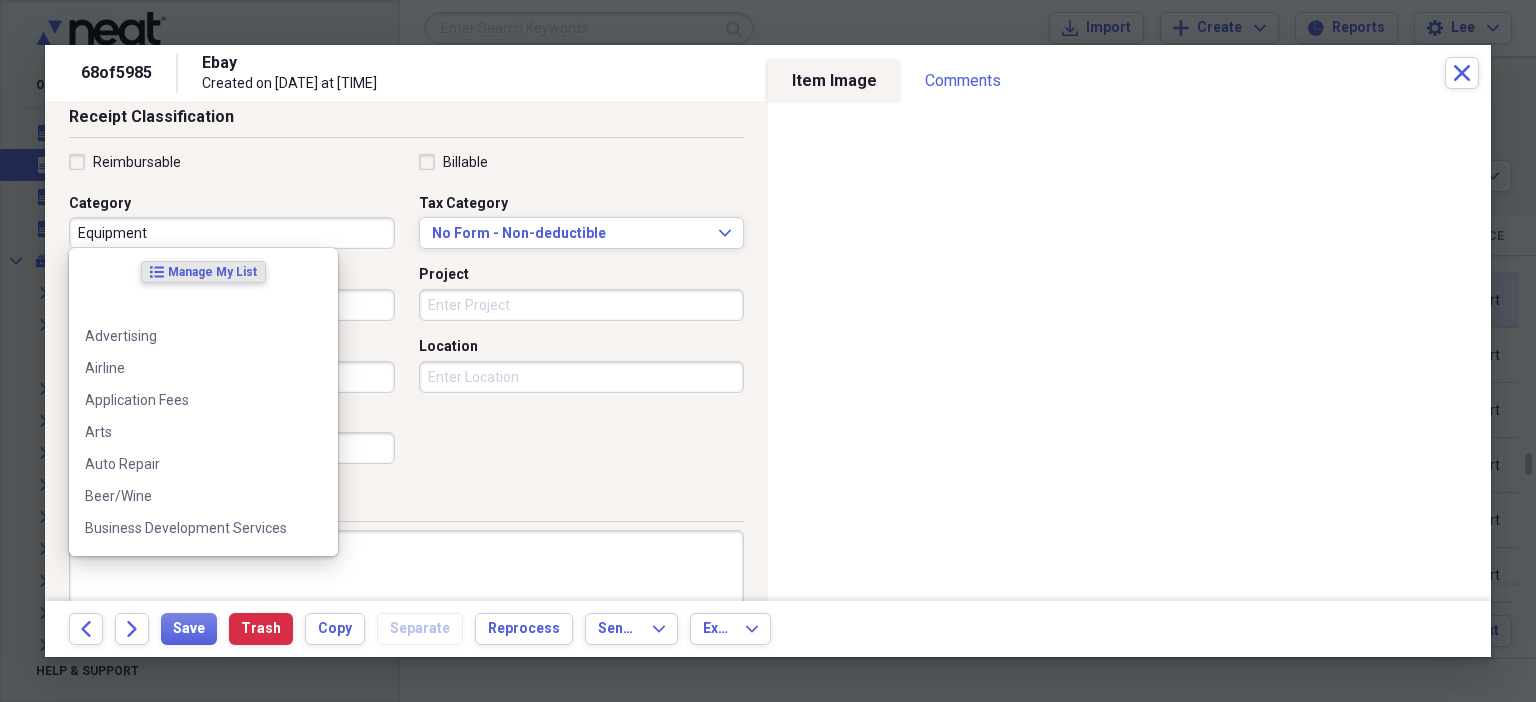 click on "Equipment" at bounding box center (232, 233) 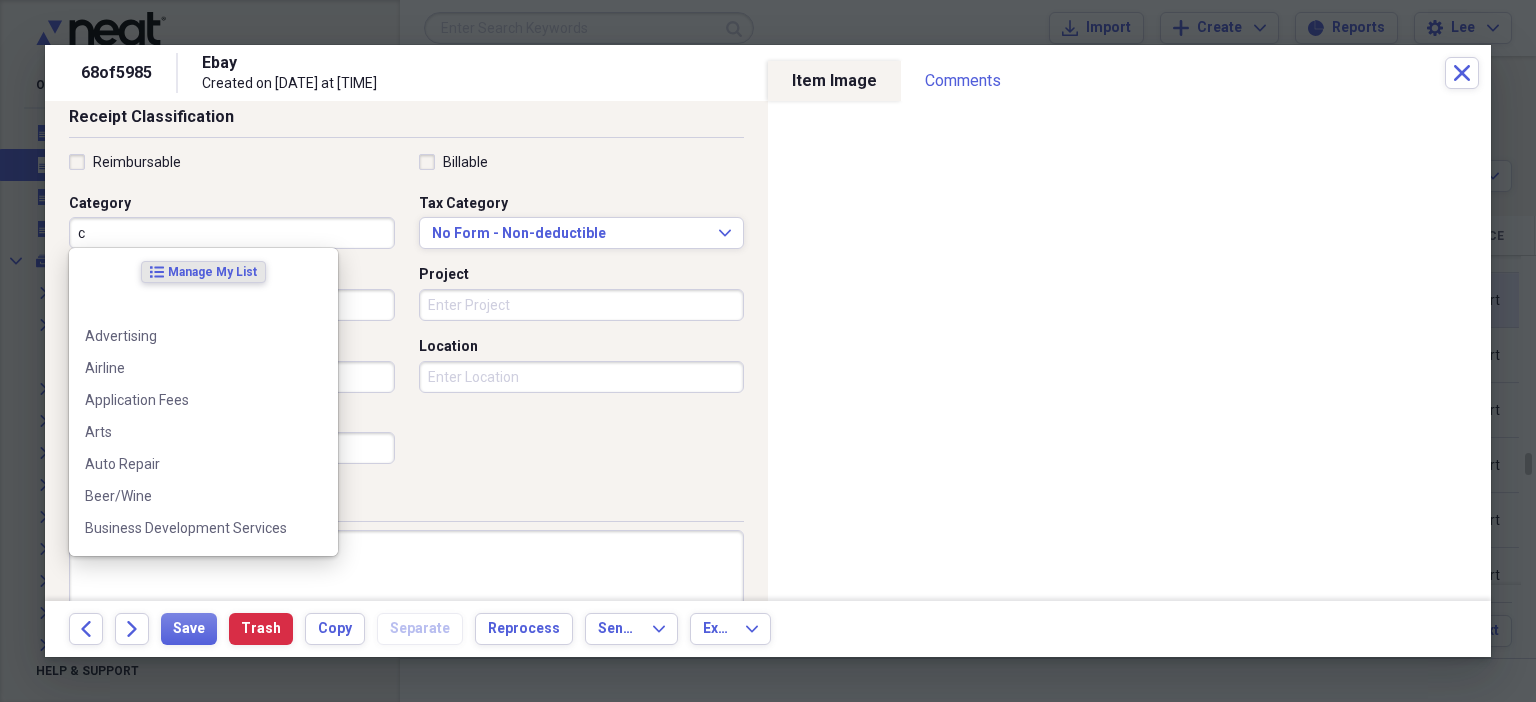 click on "c" at bounding box center (232, 233) 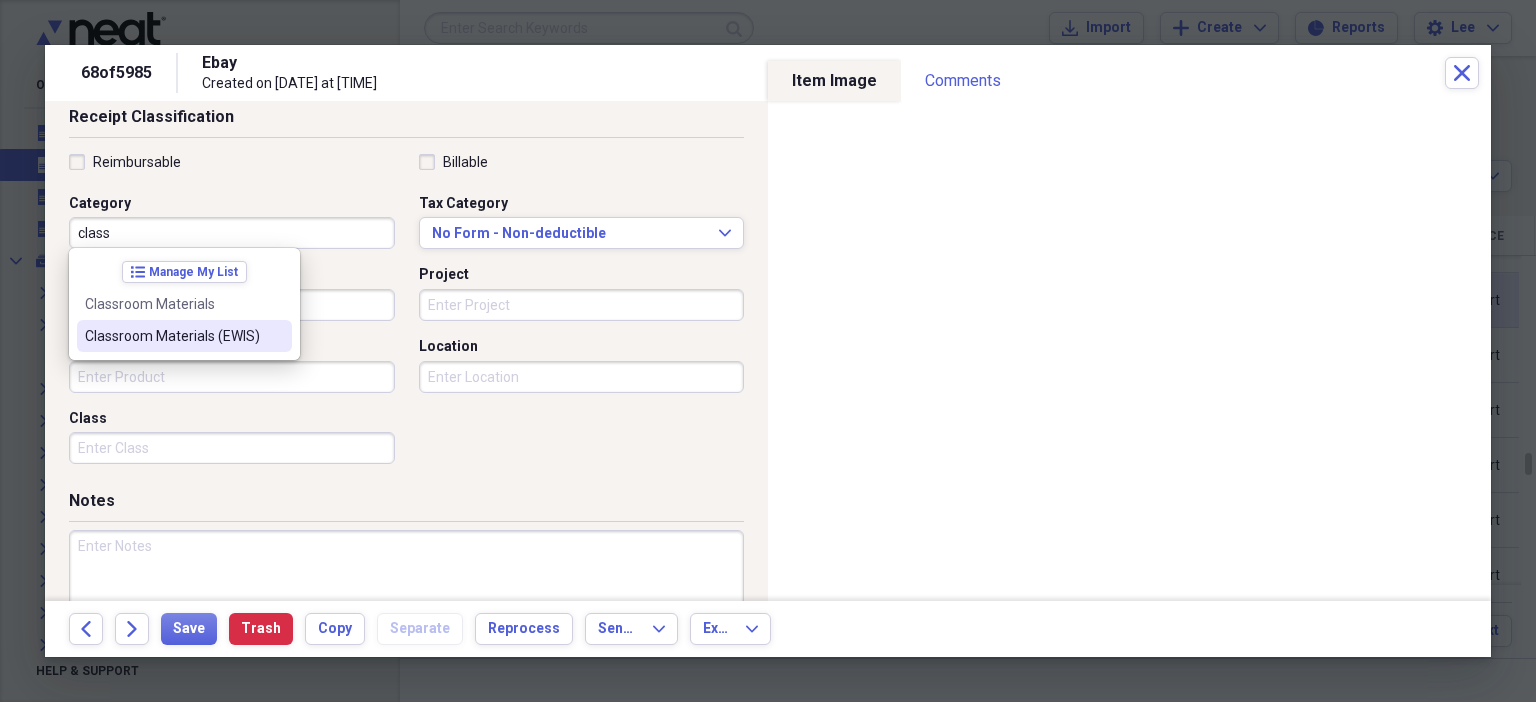 click on "Classroom Materials (EWIS)" at bounding box center [184, 336] 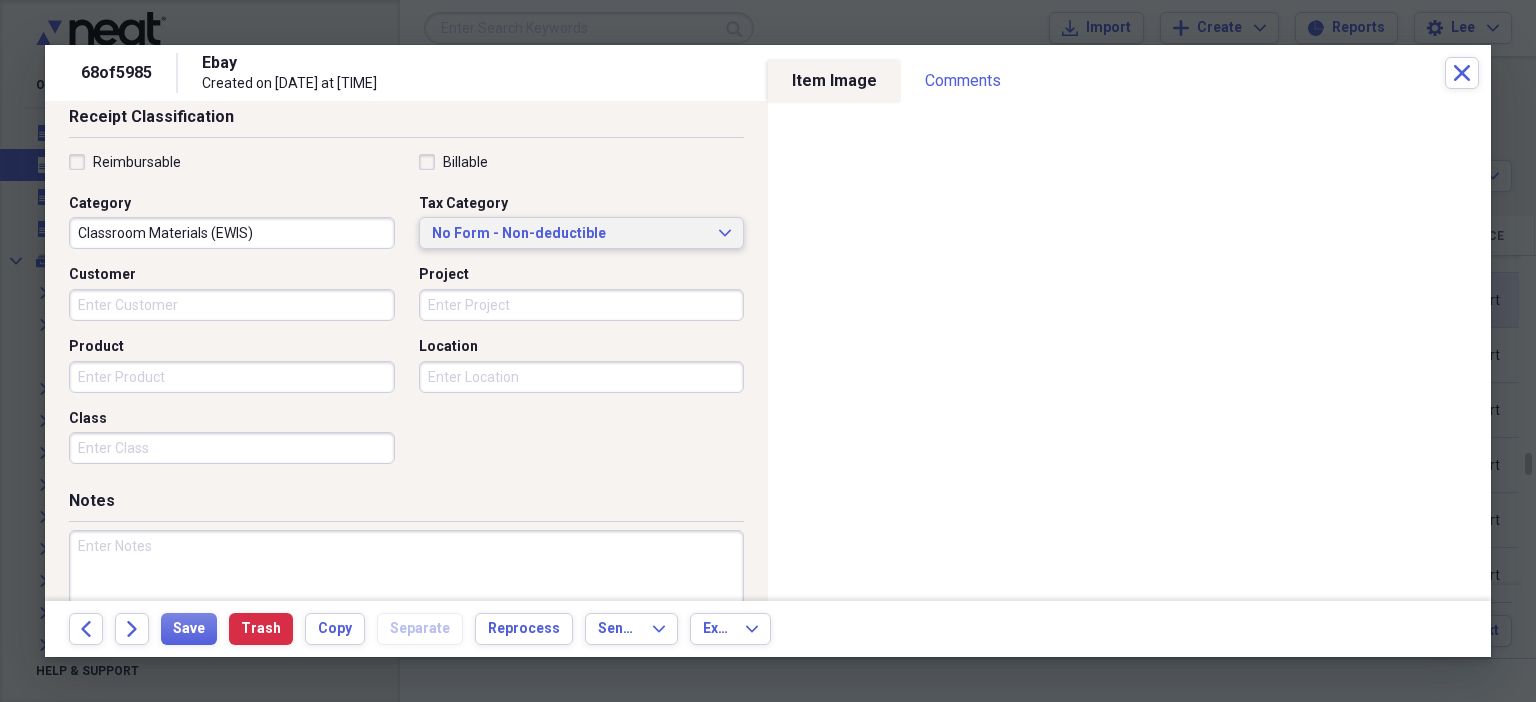 click on "No Form - Non-deductible" at bounding box center [570, 234] 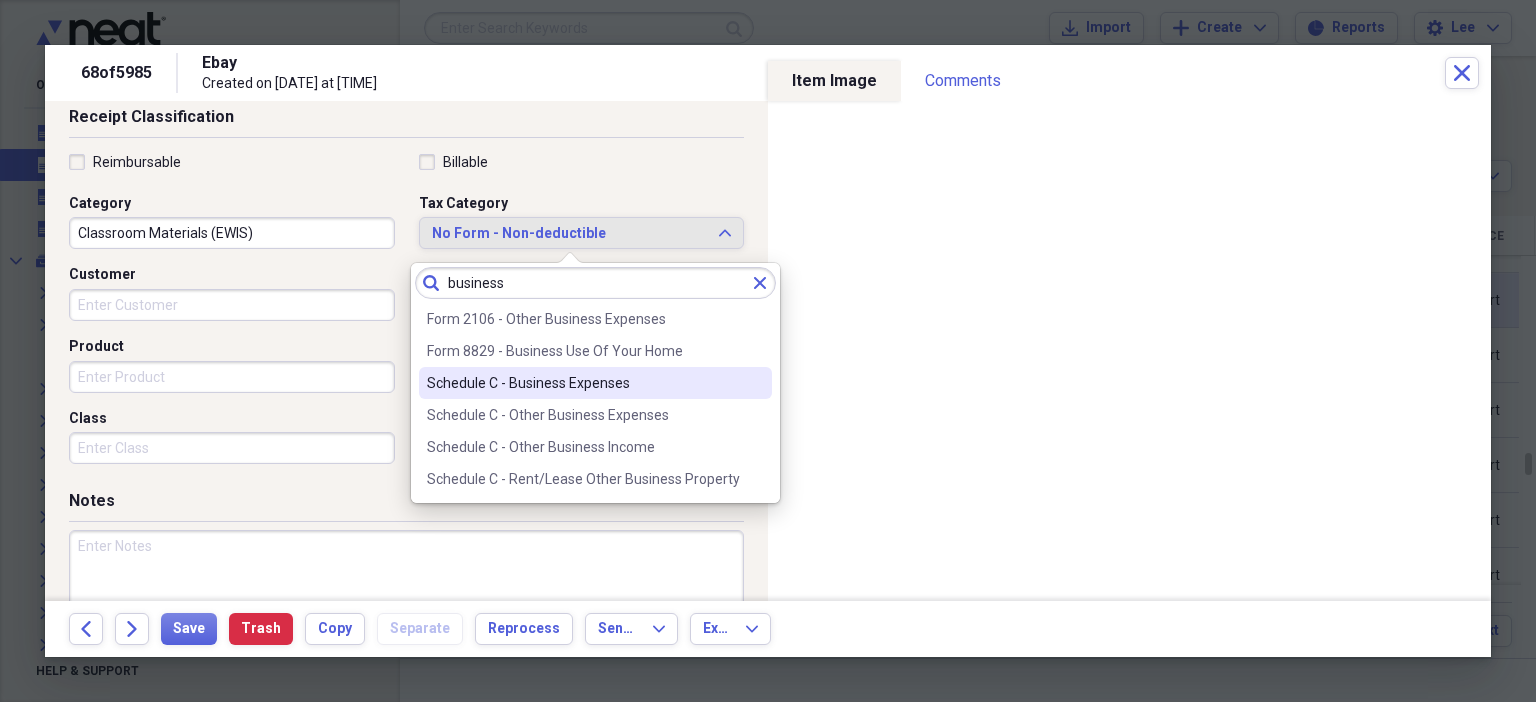 click on "Schedule C - Business Expenses" at bounding box center (583, 383) 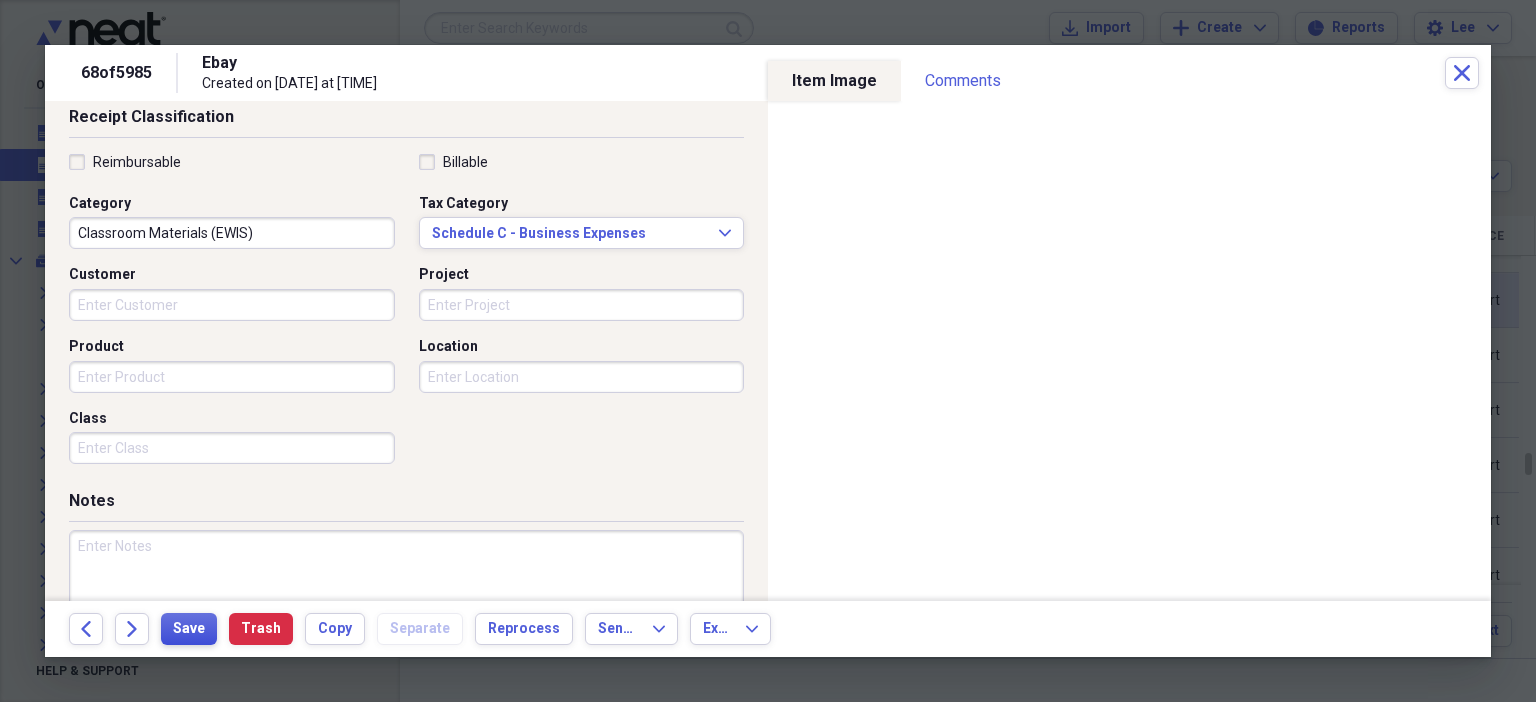 click on "Save" at bounding box center (189, 629) 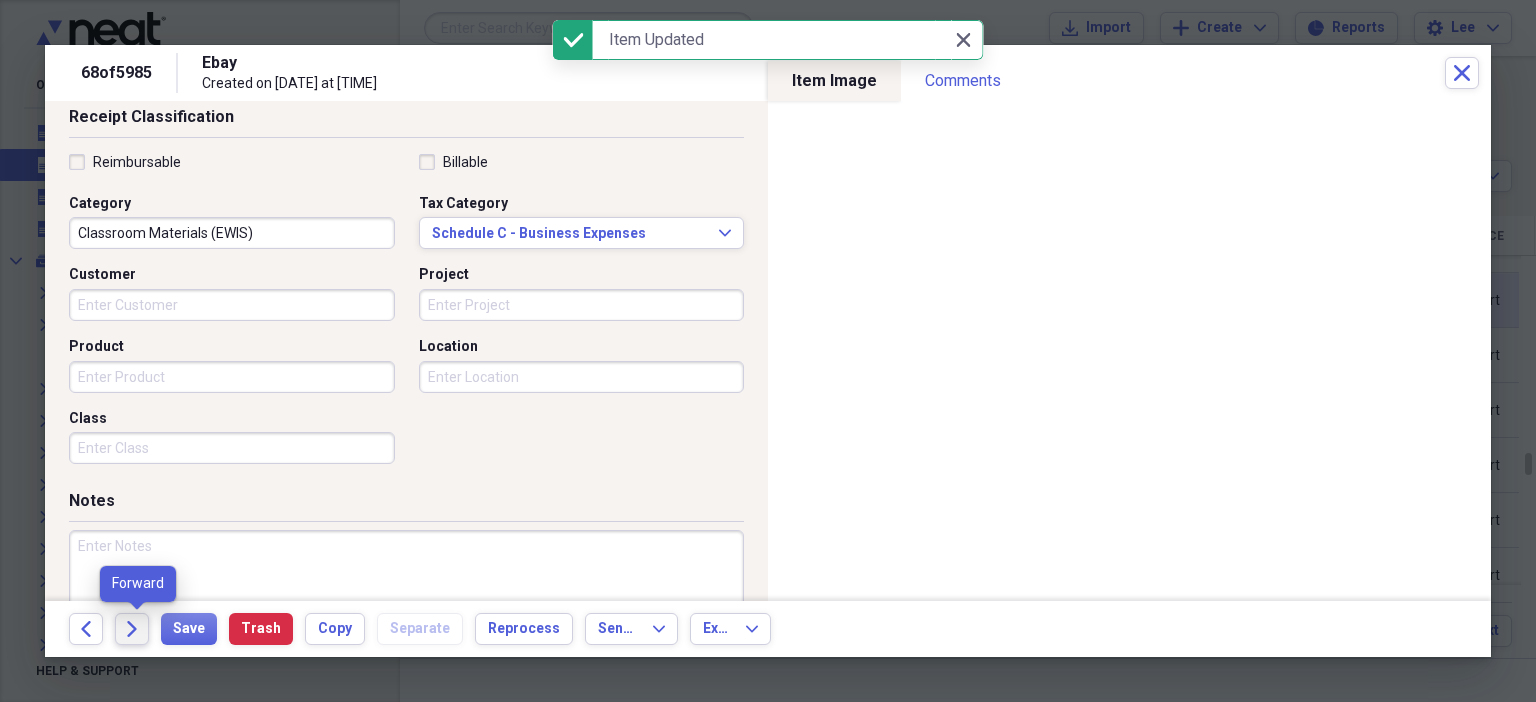 click on "Forward" 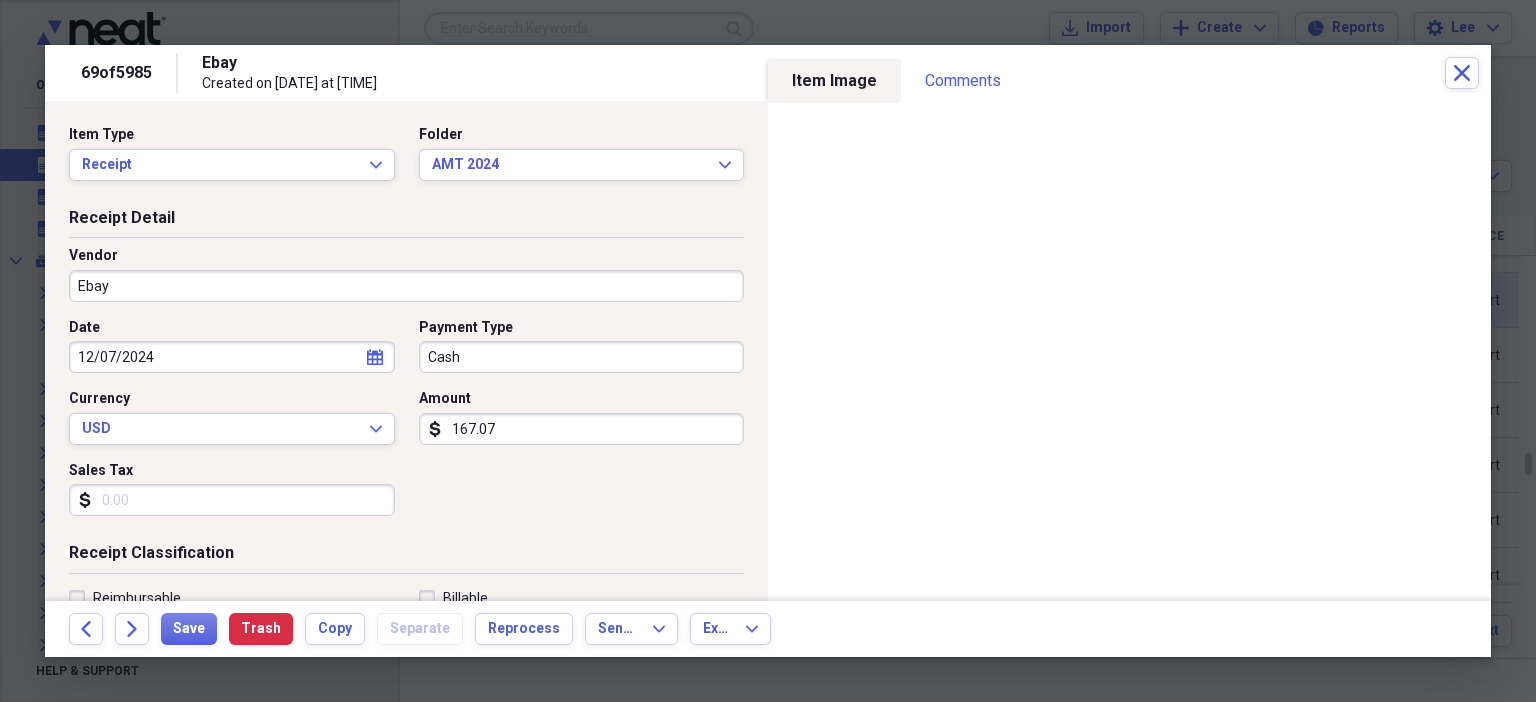 click on "167.07" at bounding box center (582, 429) 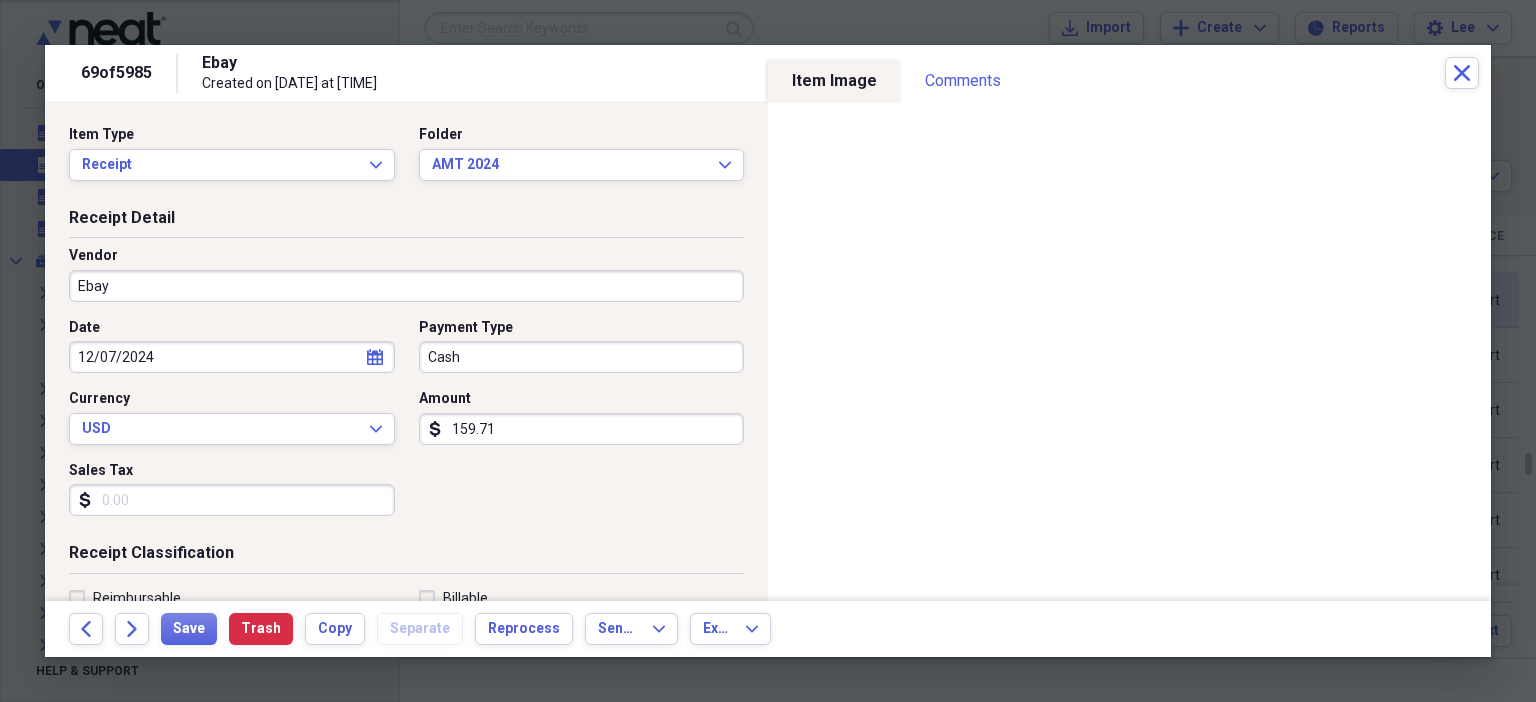 scroll, scrollTop: 436, scrollLeft: 0, axis: vertical 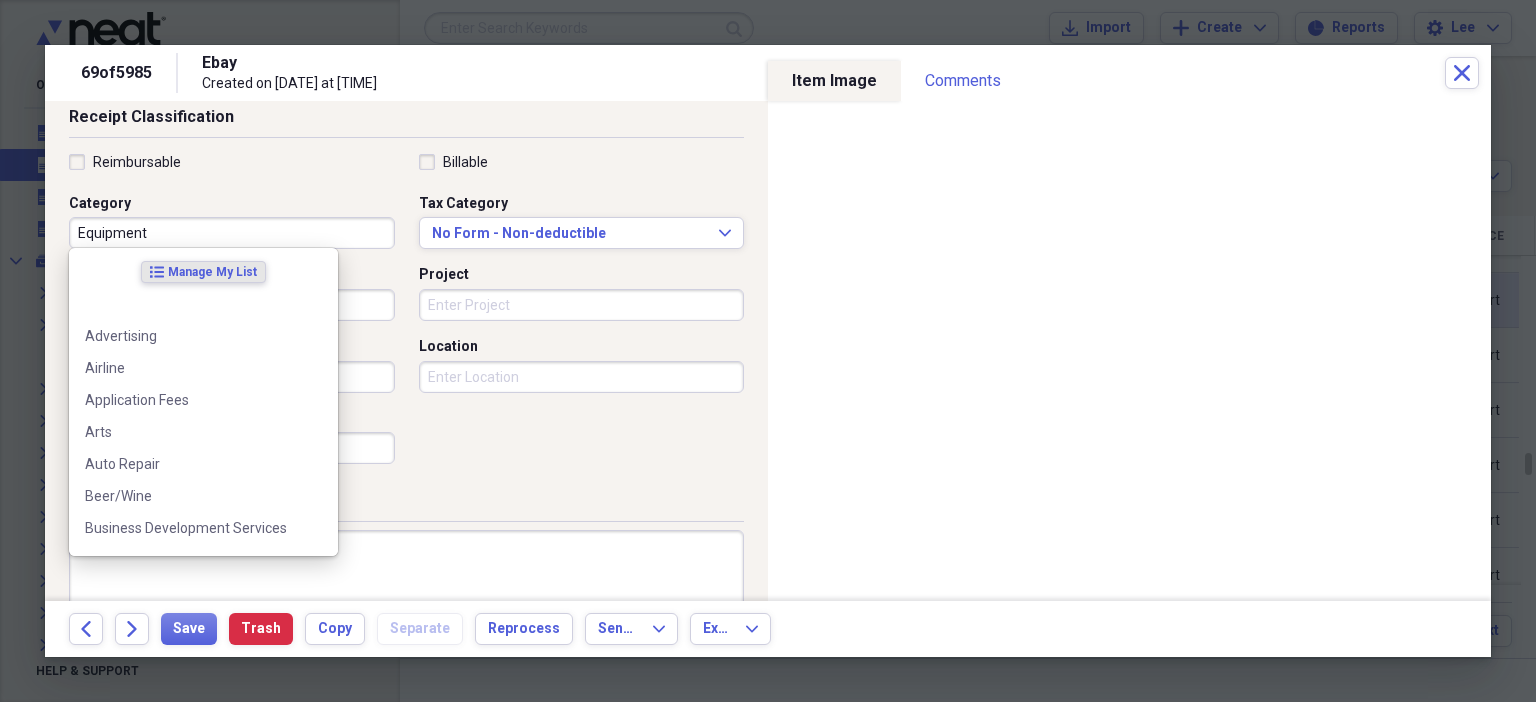click on "Equipment" at bounding box center (232, 233) 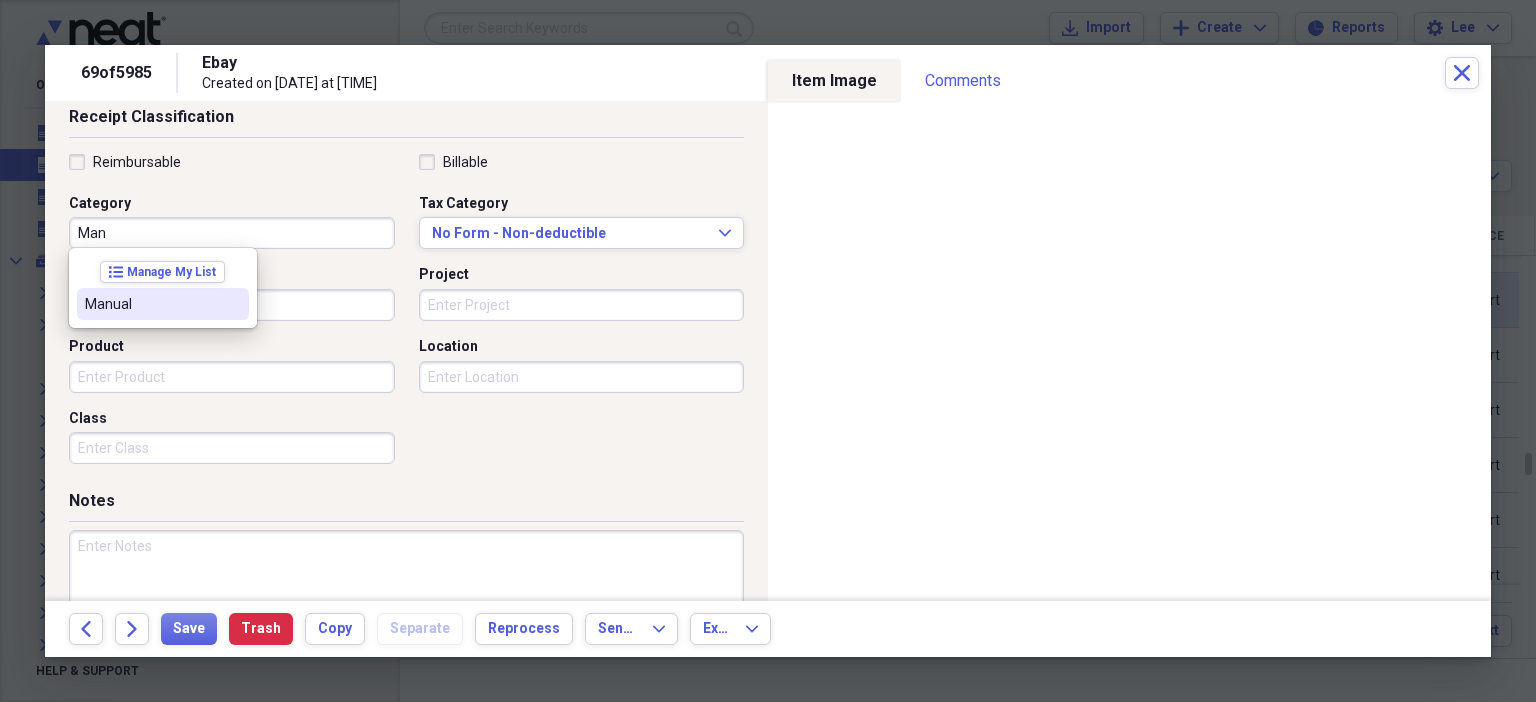 click at bounding box center [233, 304] 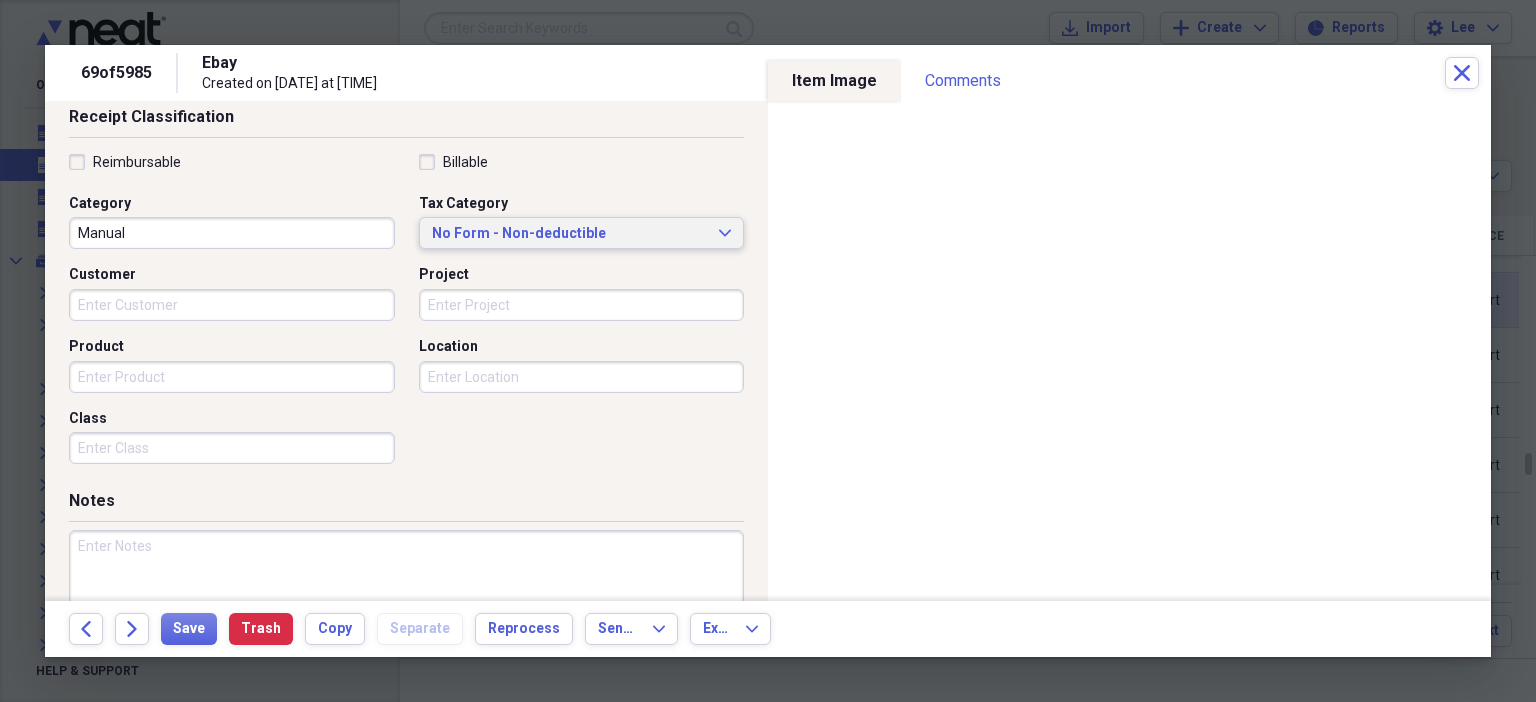click on "No Form - Non-deductible" at bounding box center [570, 234] 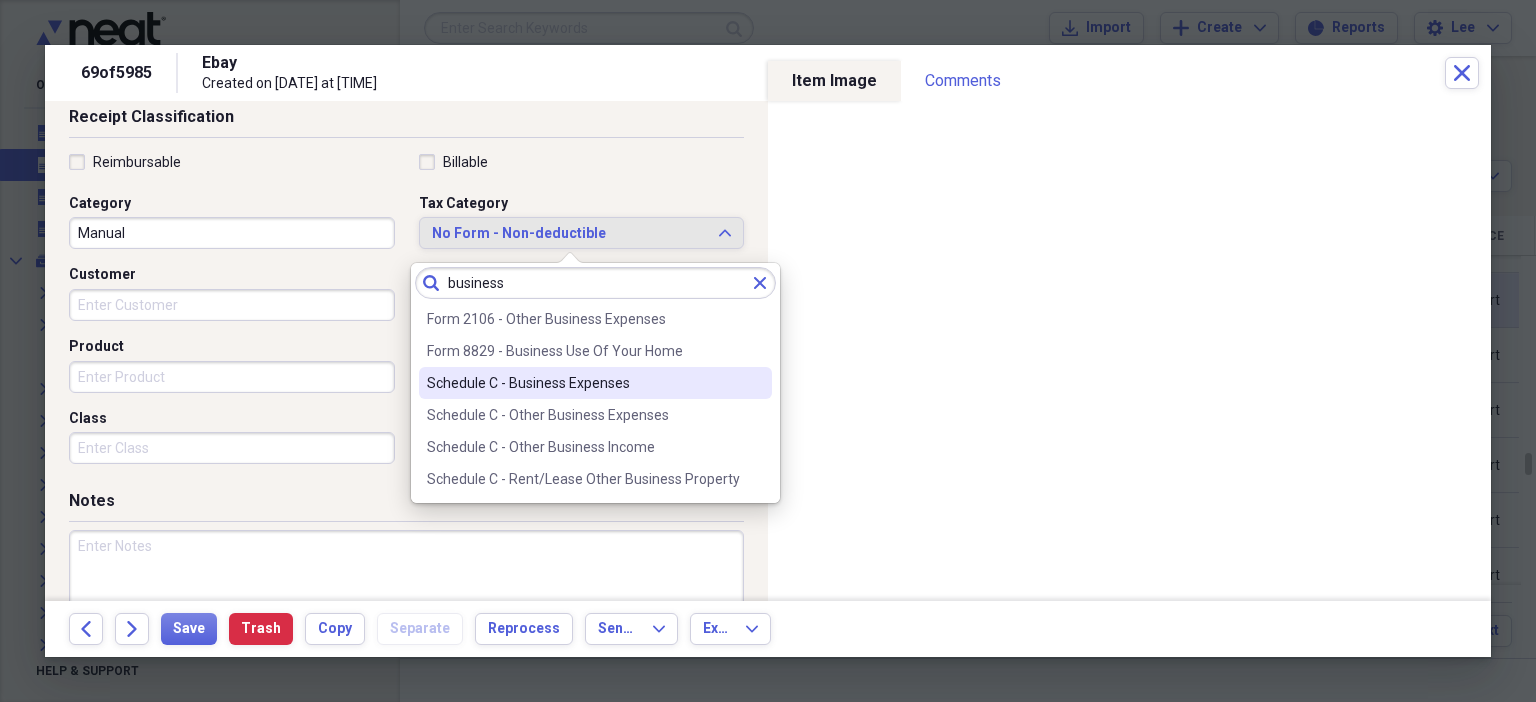 click on "Schedule C - Business Expenses" at bounding box center (583, 383) 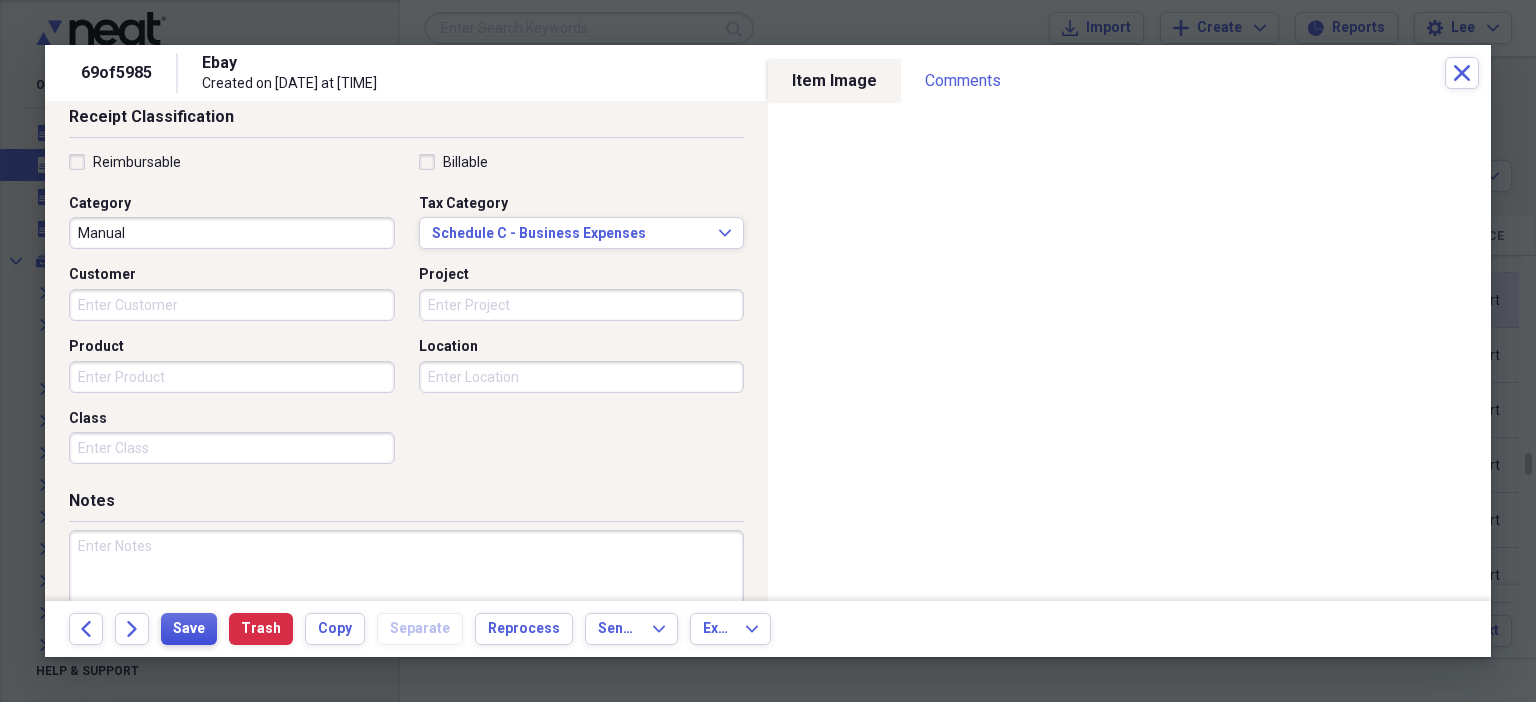 click on "Save" at bounding box center (189, 629) 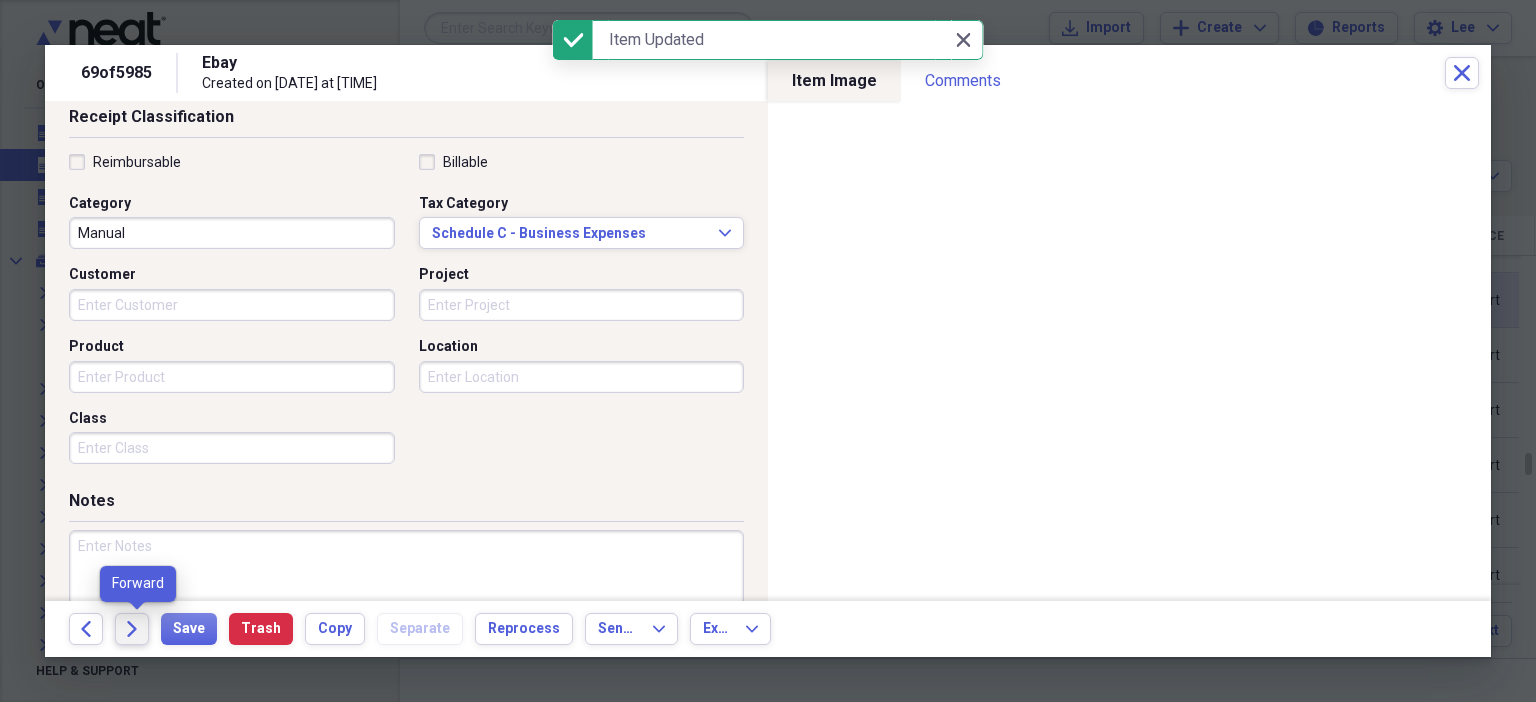 click on "Forward" 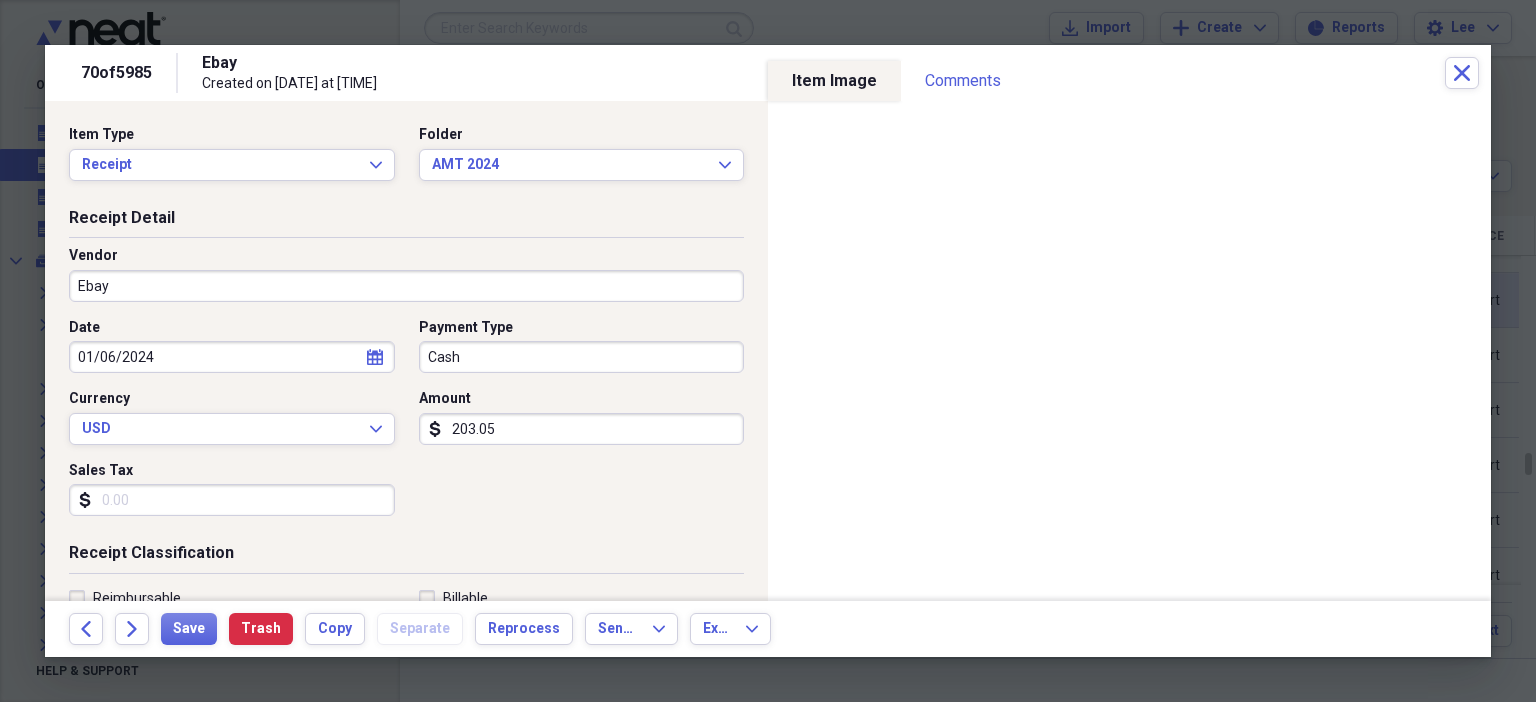 scroll, scrollTop: 436, scrollLeft: 0, axis: vertical 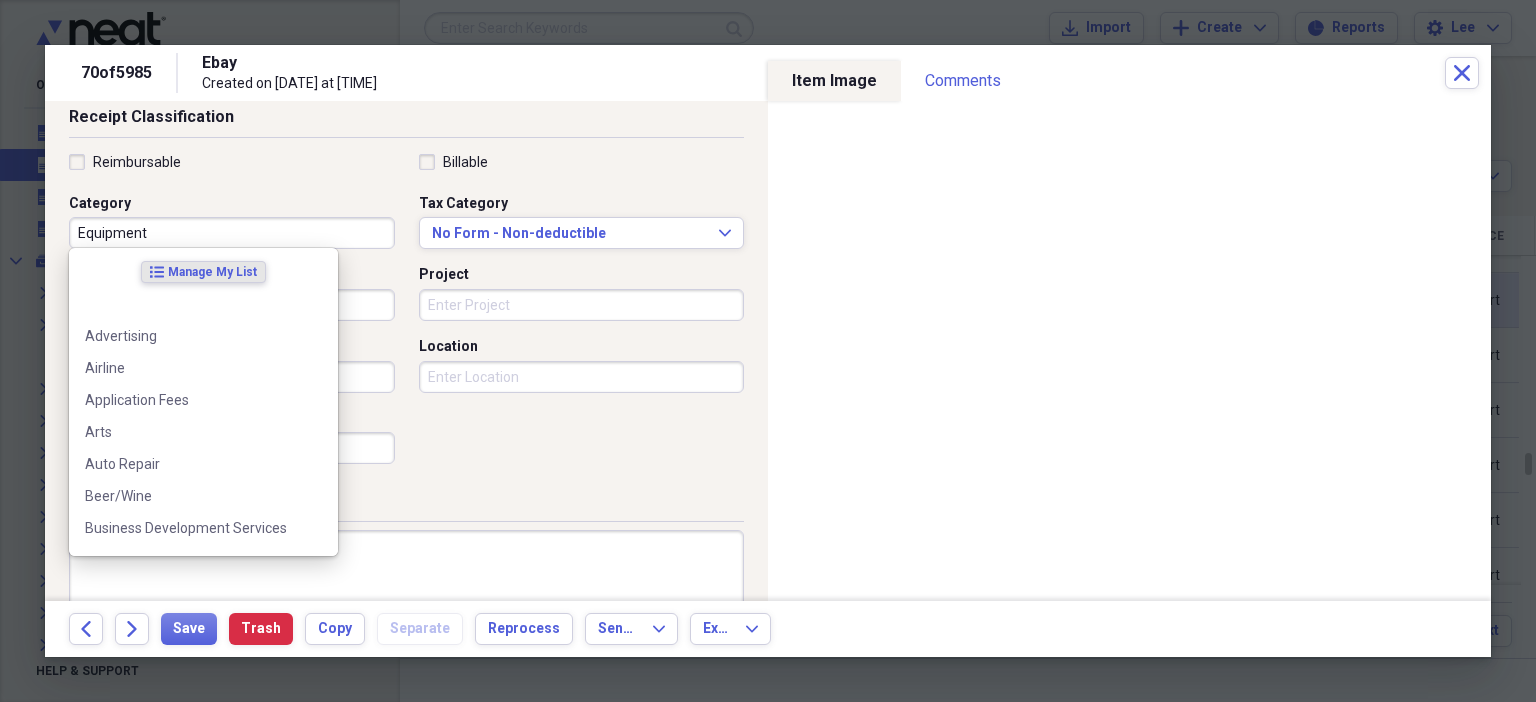 click on "Equipment" at bounding box center [232, 233] 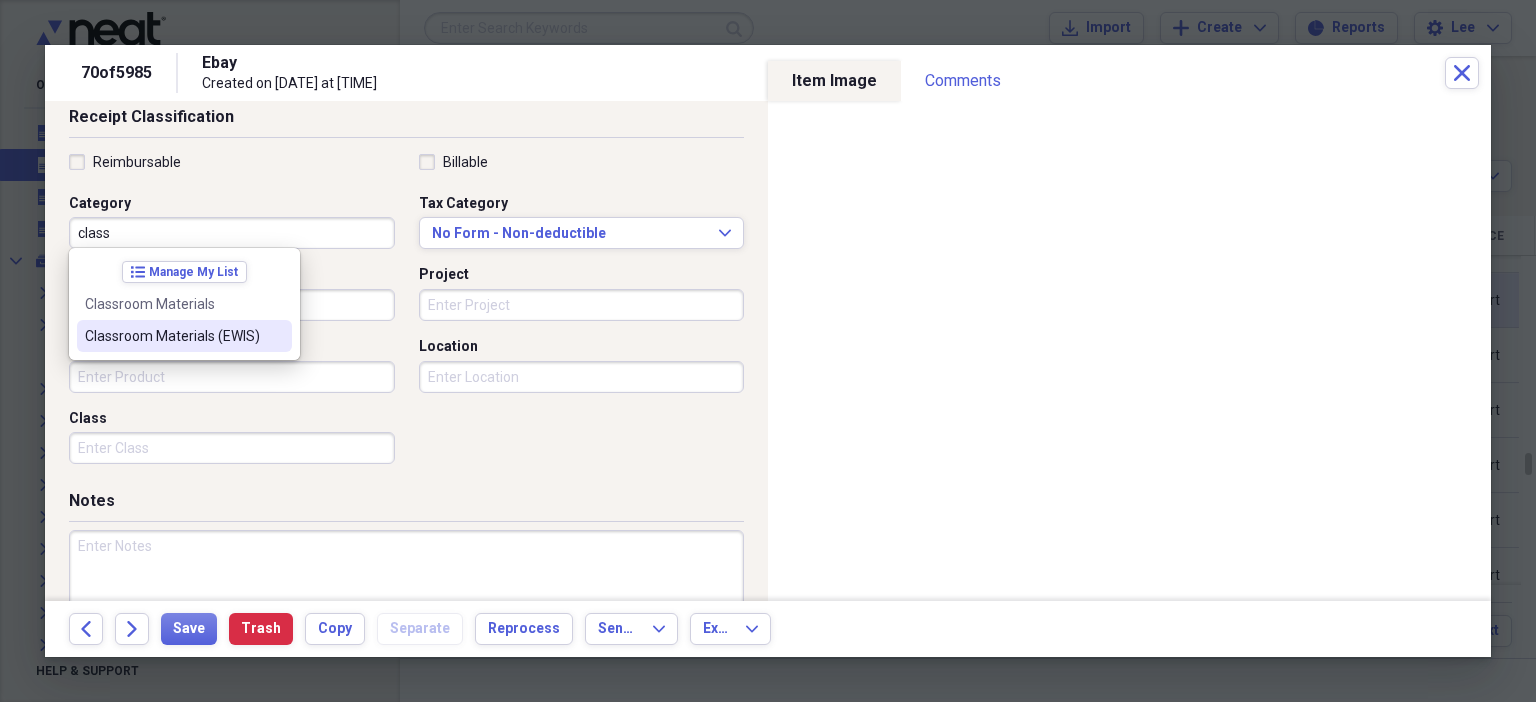 click on "Classroom Materials (EWIS)" at bounding box center [184, 336] 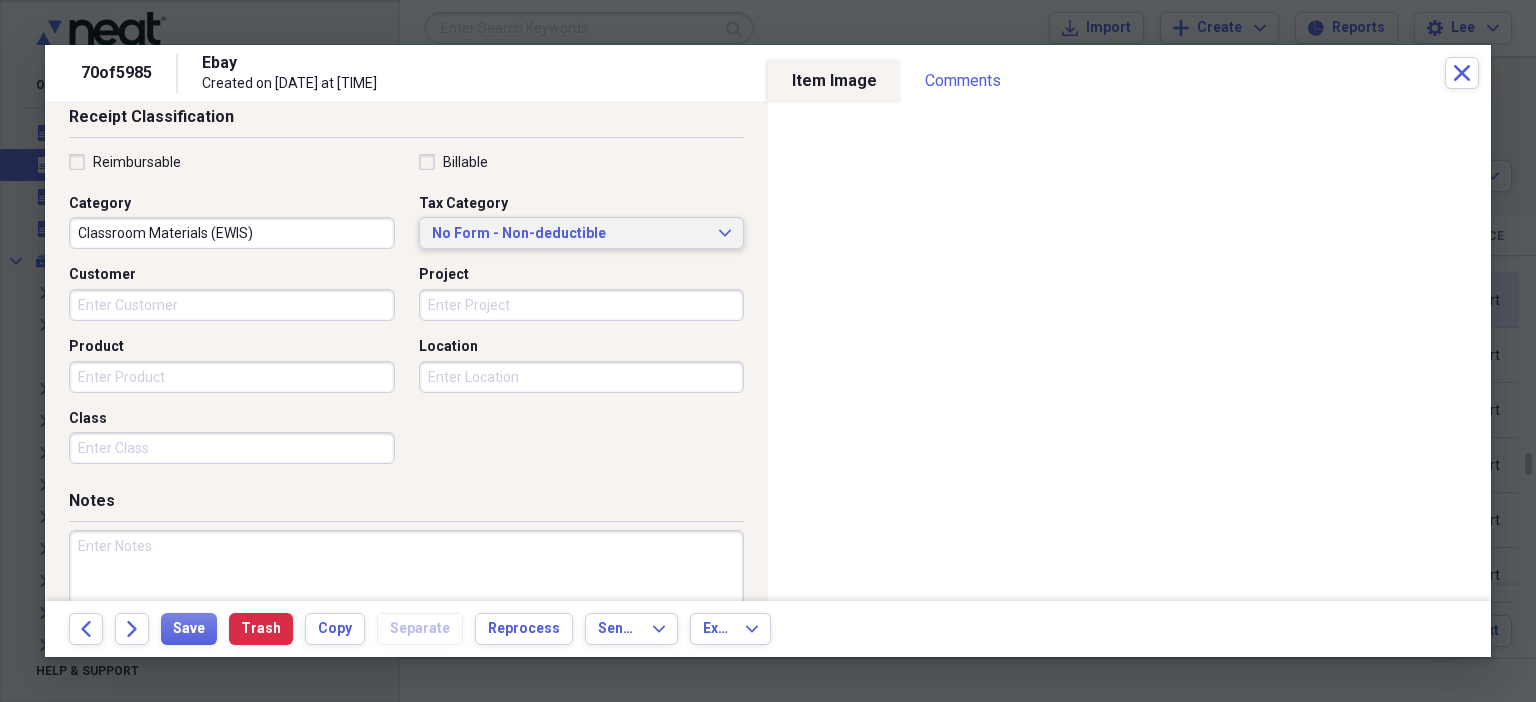 click on "No Form - Non-deductible Expand" at bounding box center (582, 233) 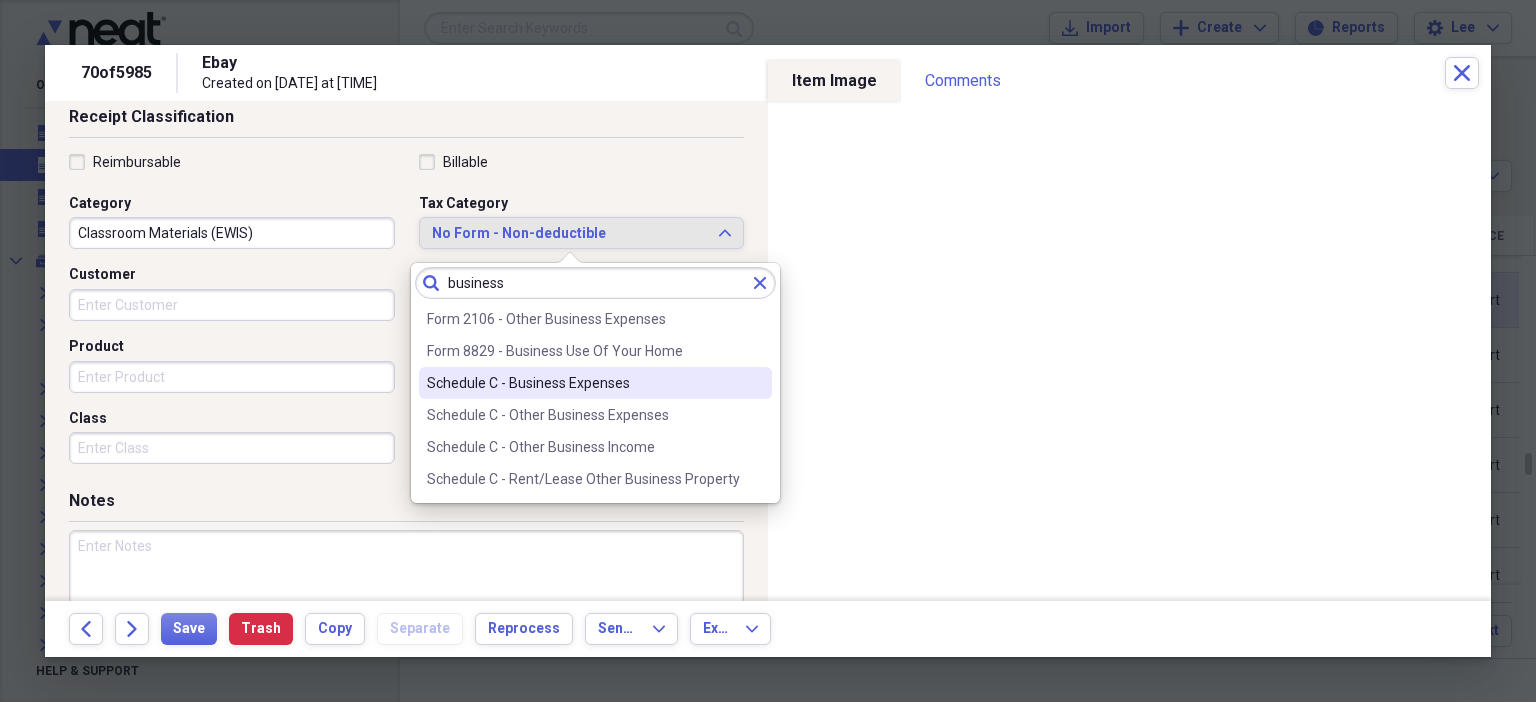 click on "Schedule C - Business Expenses" at bounding box center [583, 383] 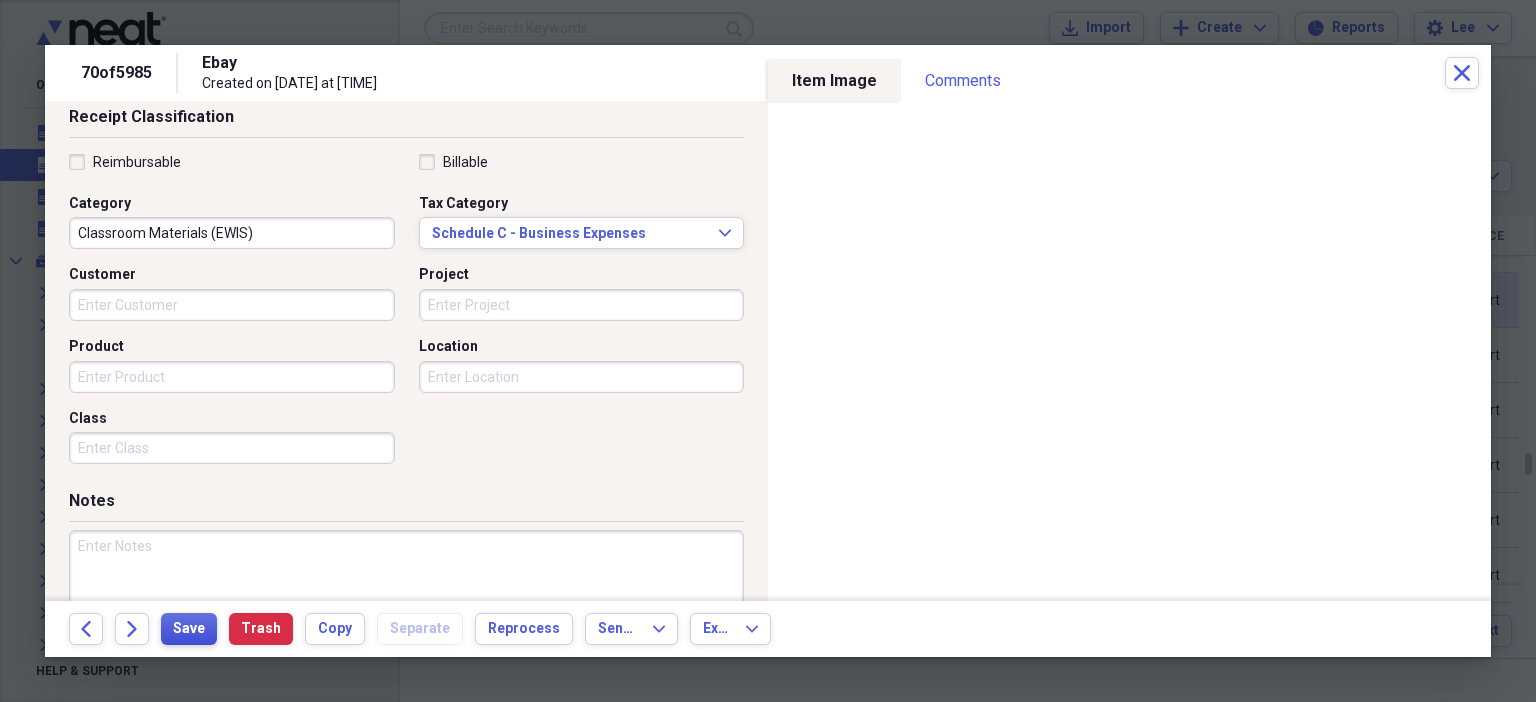 click on "Save" at bounding box center (189, 629) 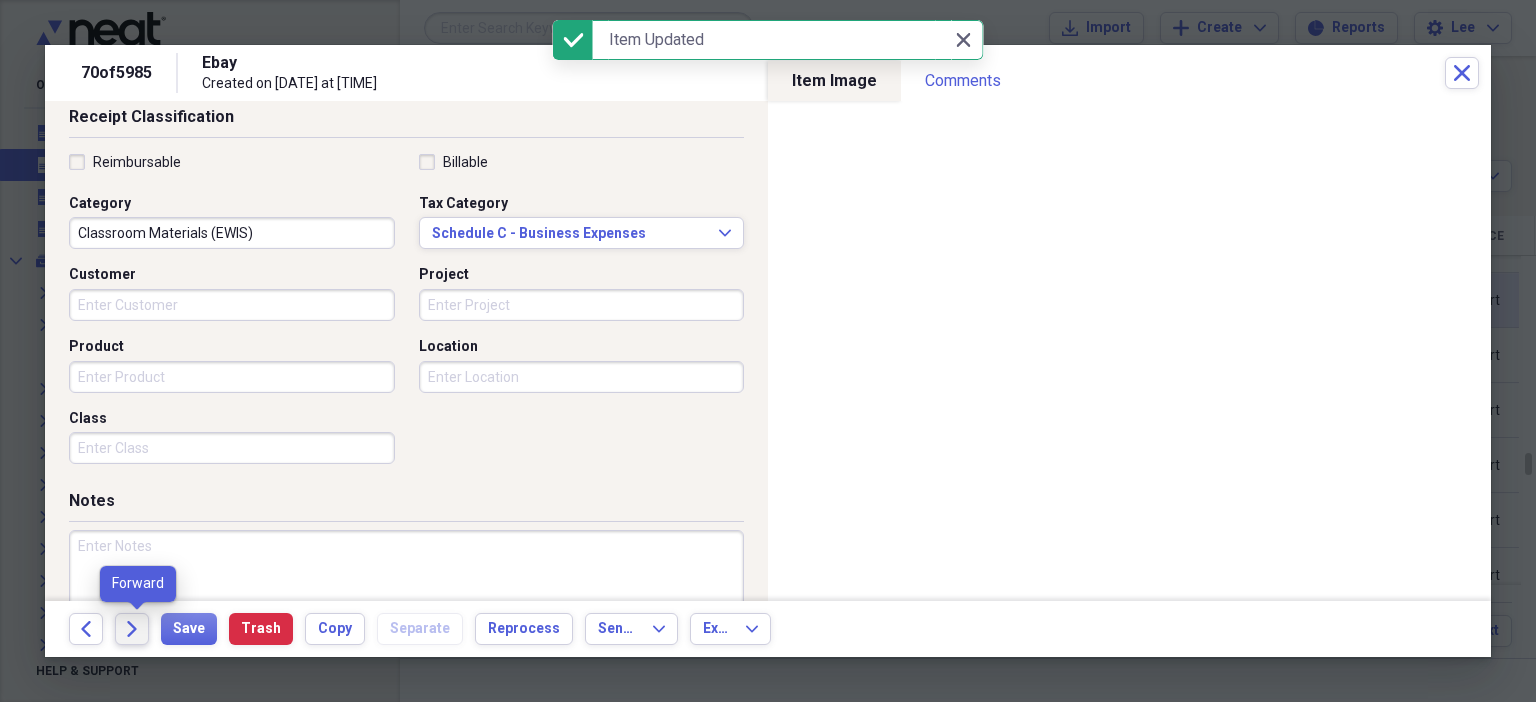 click on "Forward" 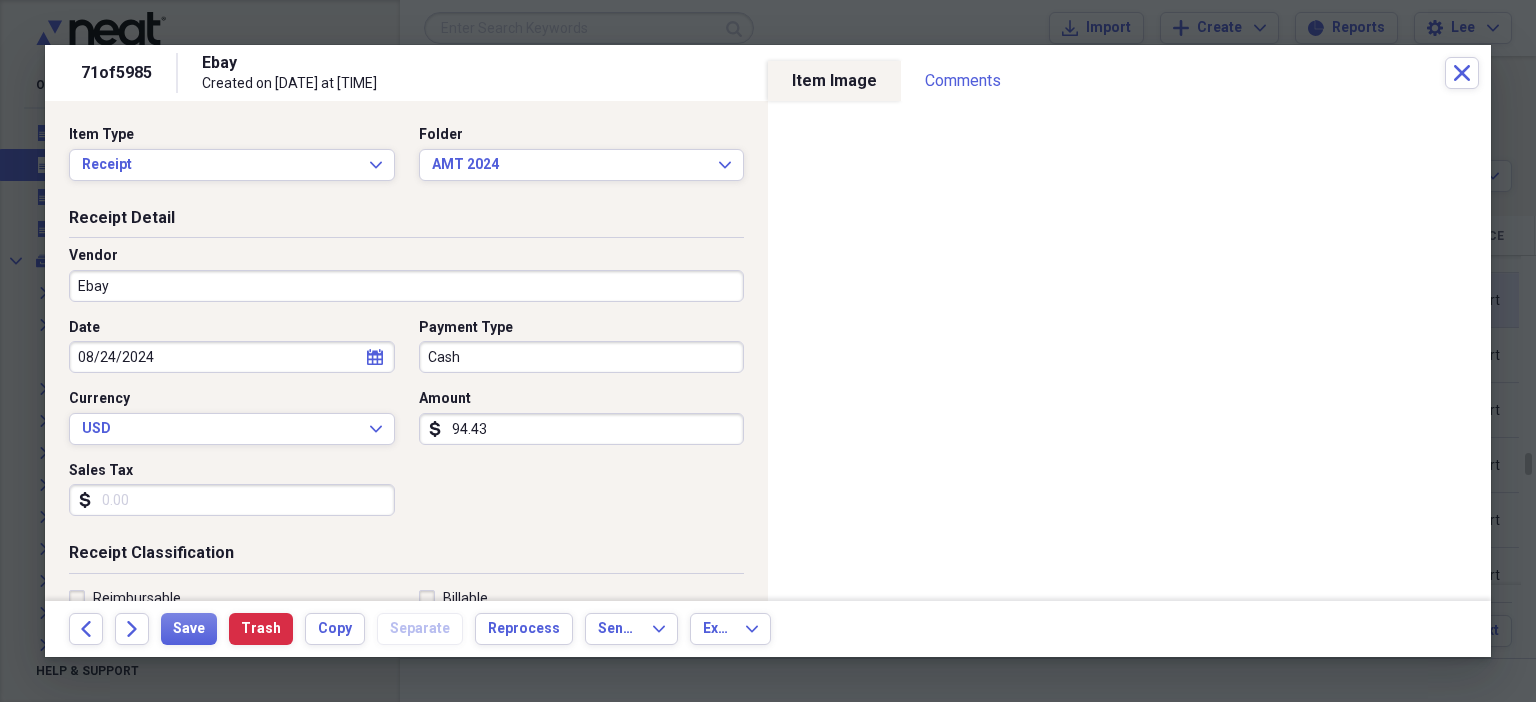 scroll, scrollTop: 436, scrollLeft: 0, axis: vertical 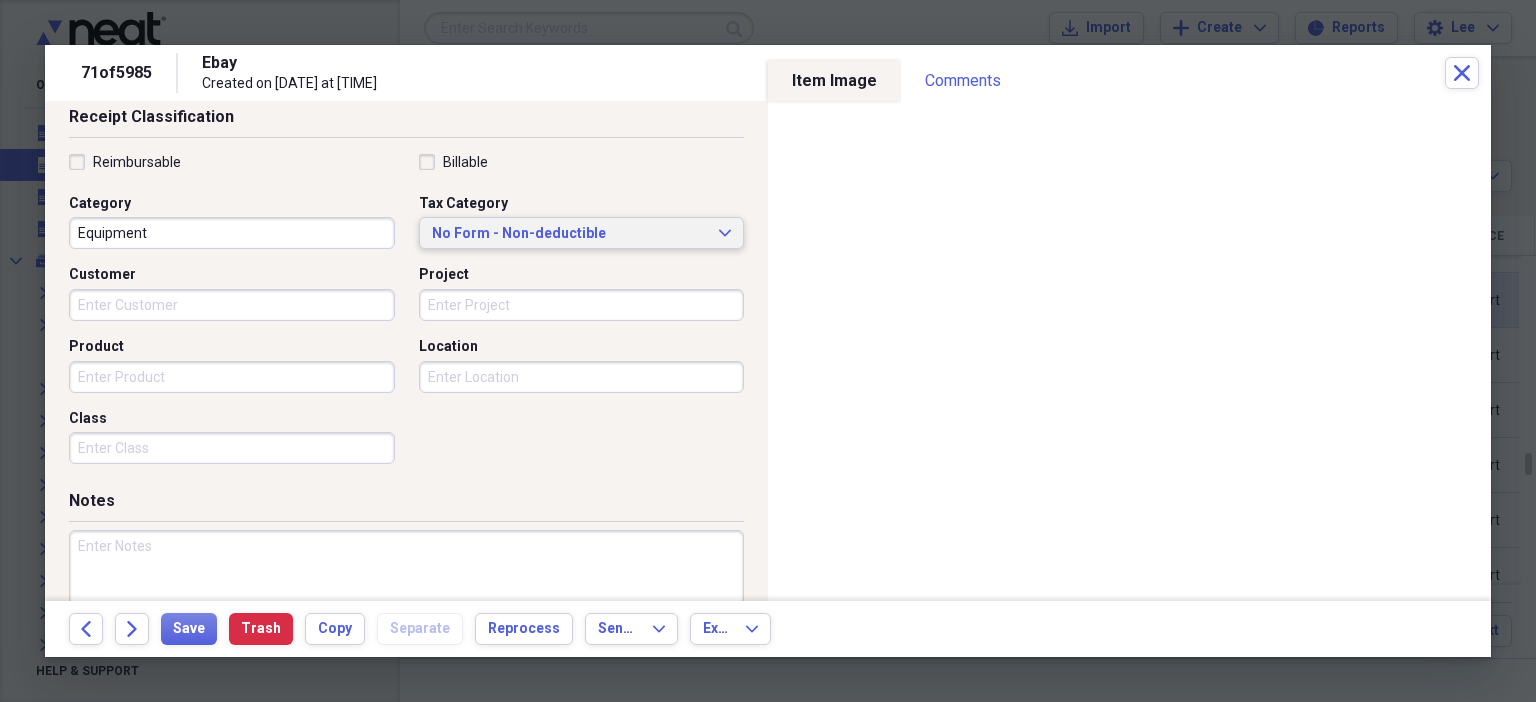 click on "No Form - Non-deductible" at bounding box center [570, 234] 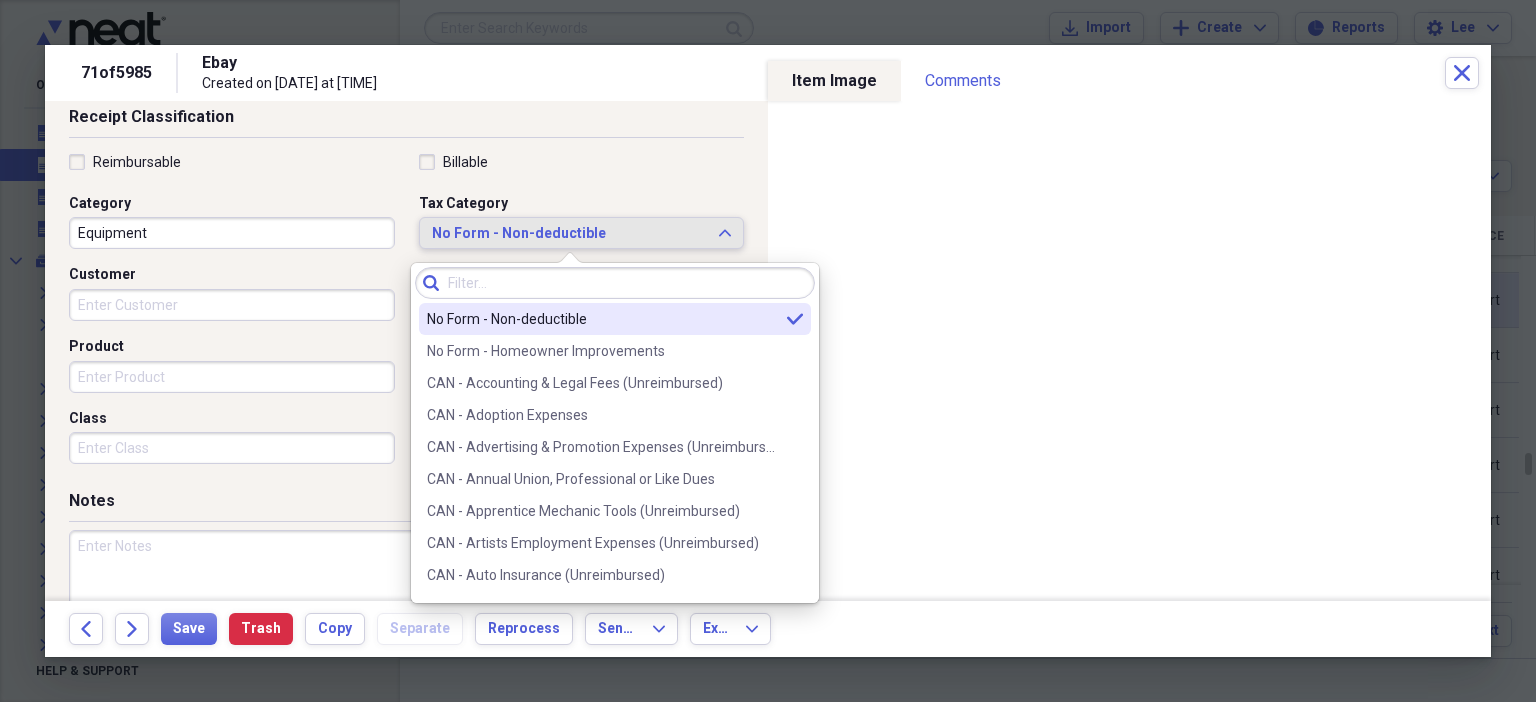 click on "No Form - Non-deductible" at bounding box center [570, 234] 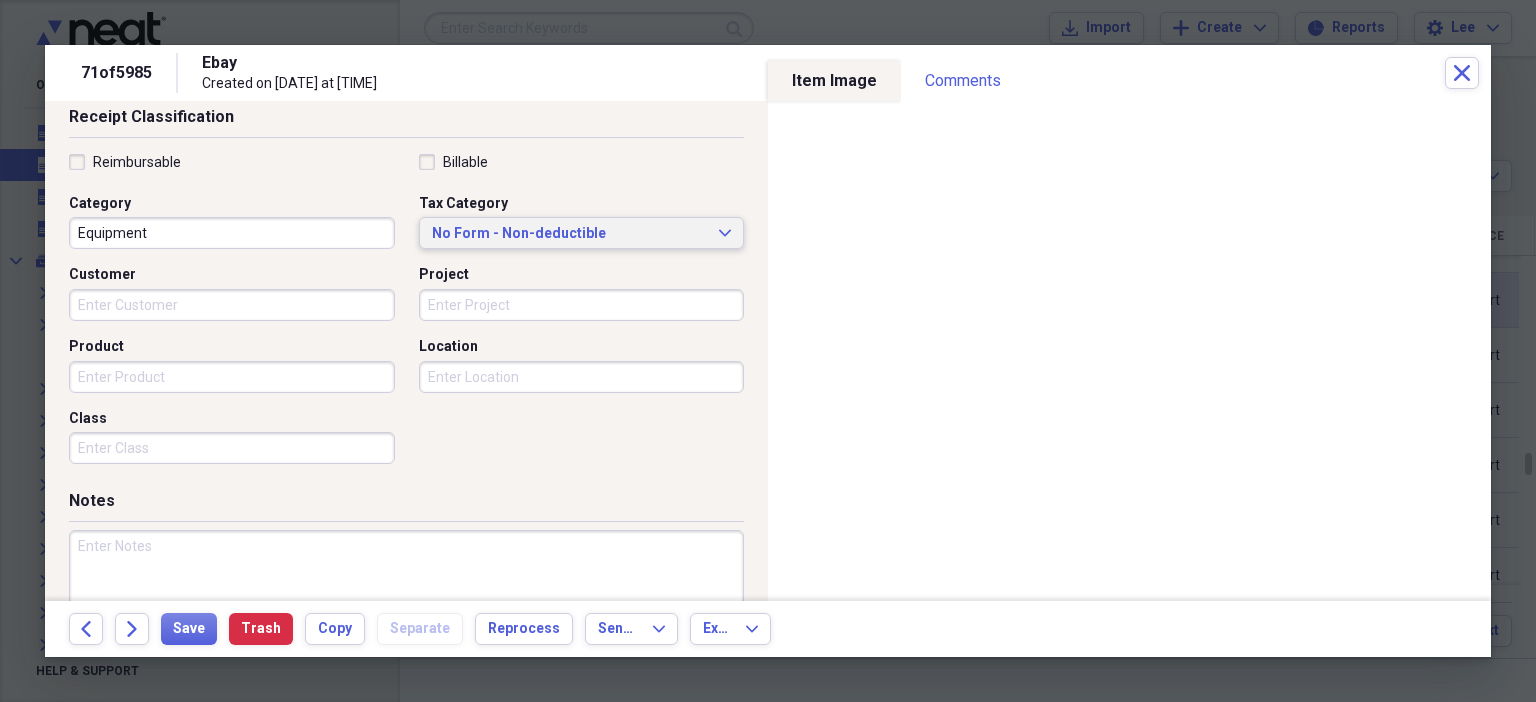 click on "No Form - Non-deductible" at bounding box center (570, 234) 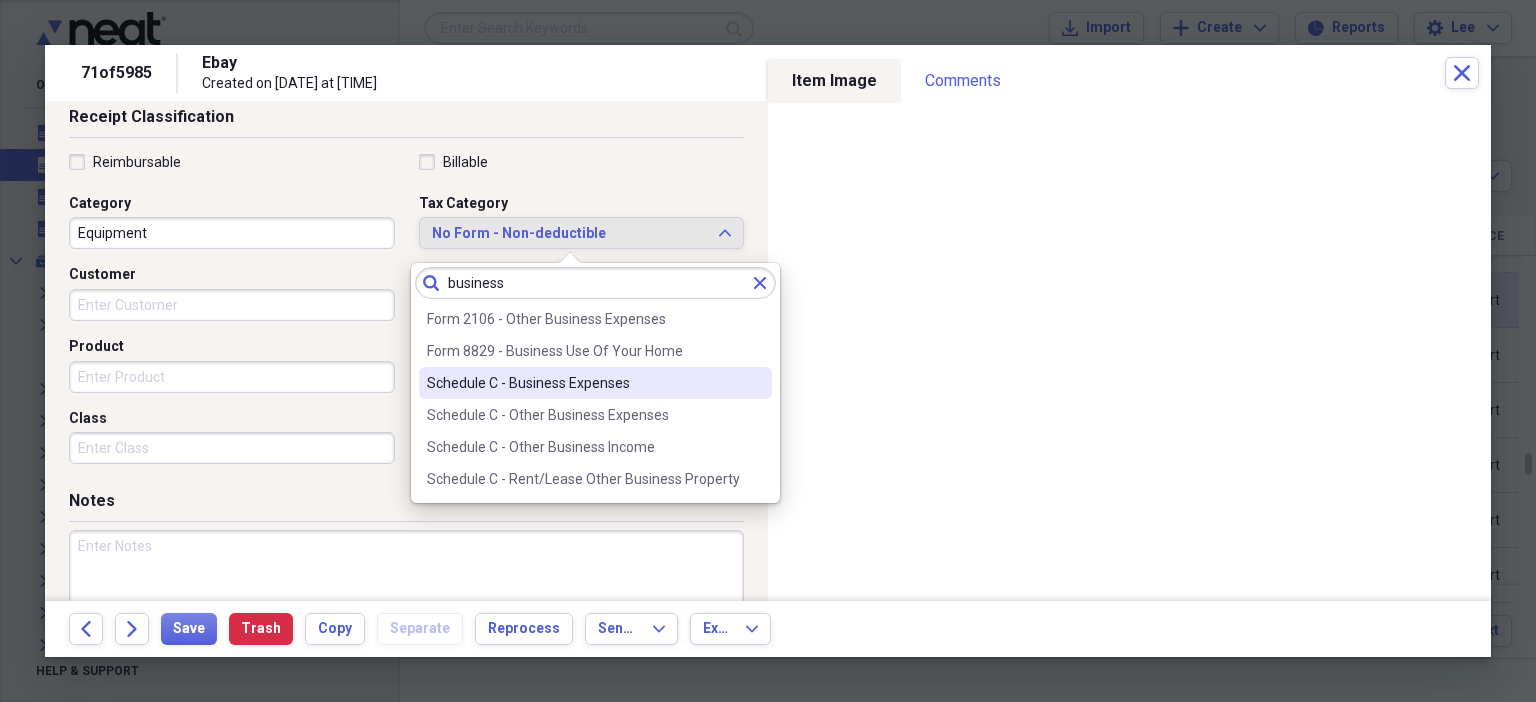 click on "Schedule C - Business Expenses" at bounding box center [583, 383] 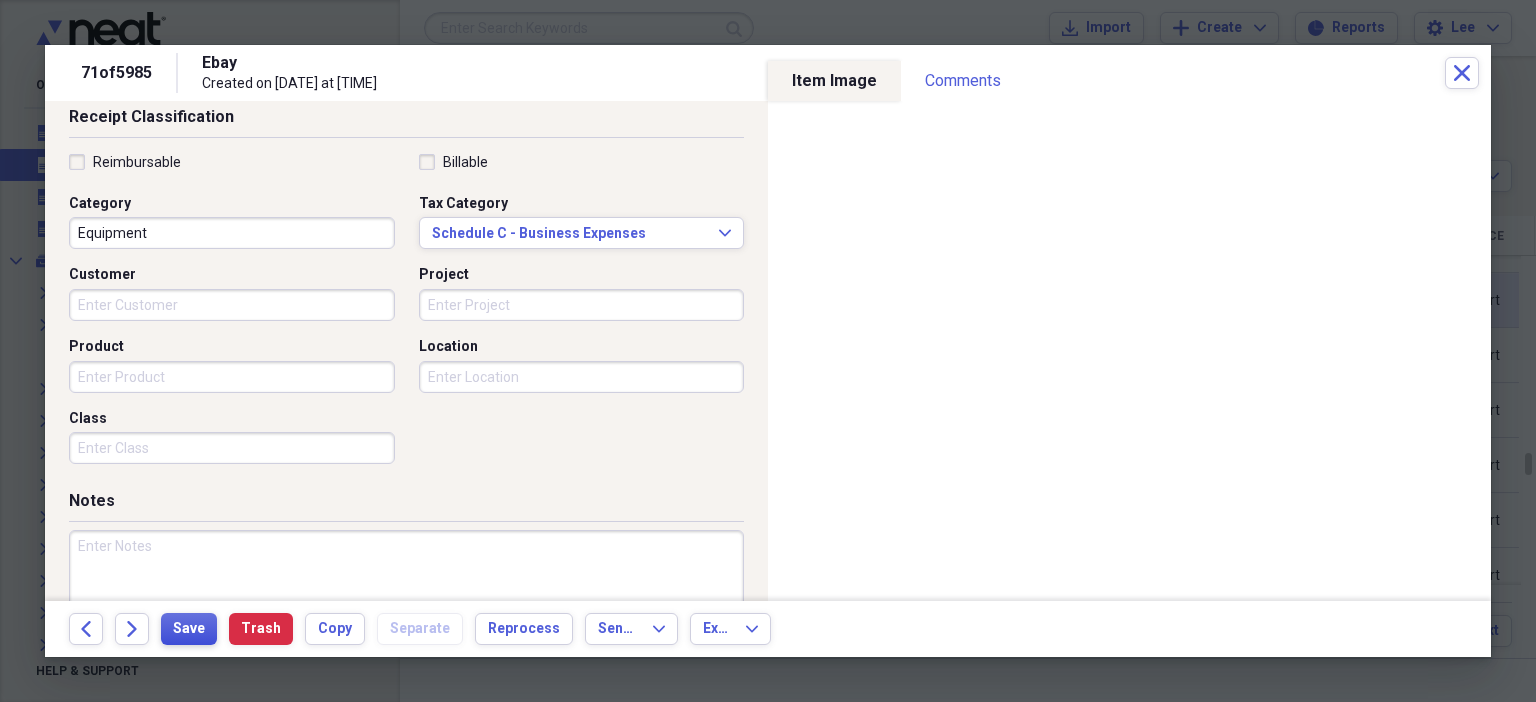 click on "Save" at bounding box center [189, 629] 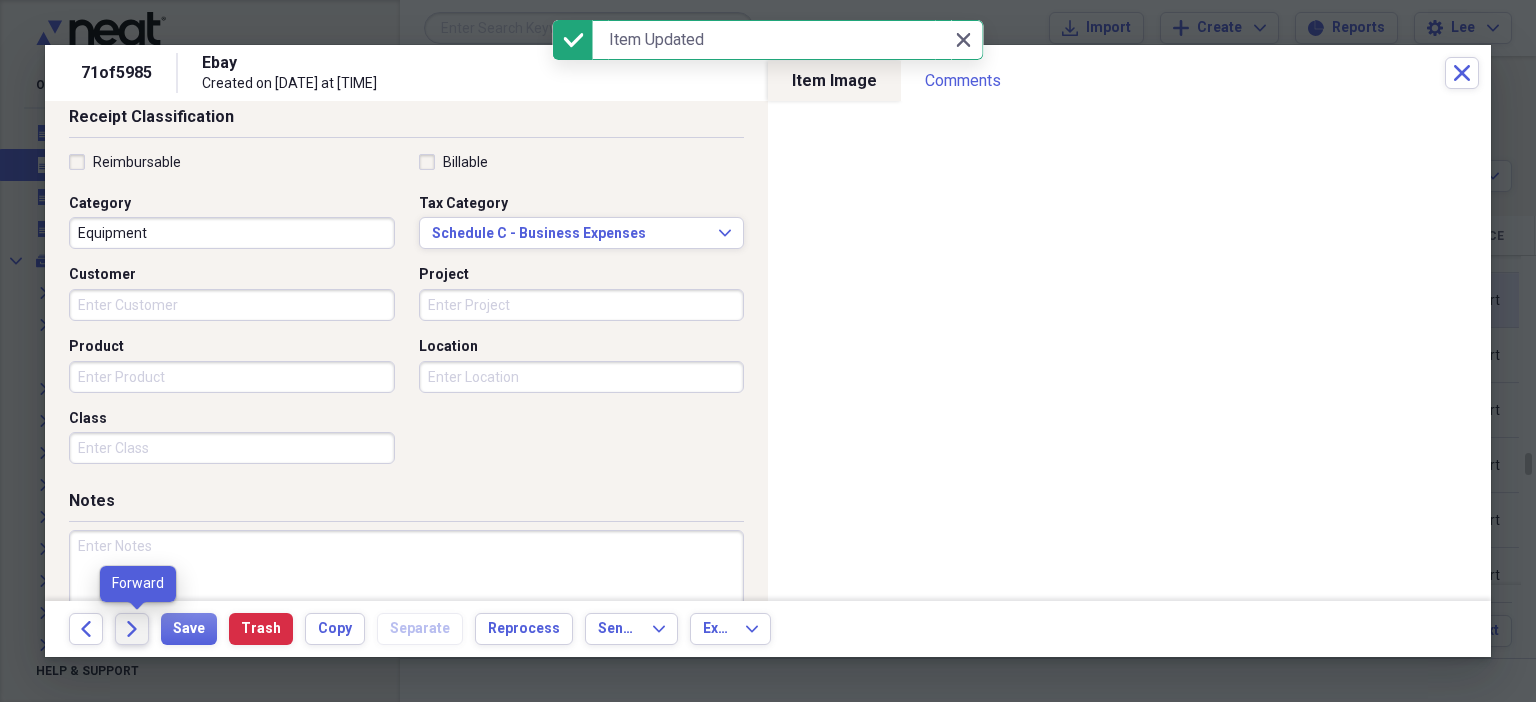 click on "Forward" 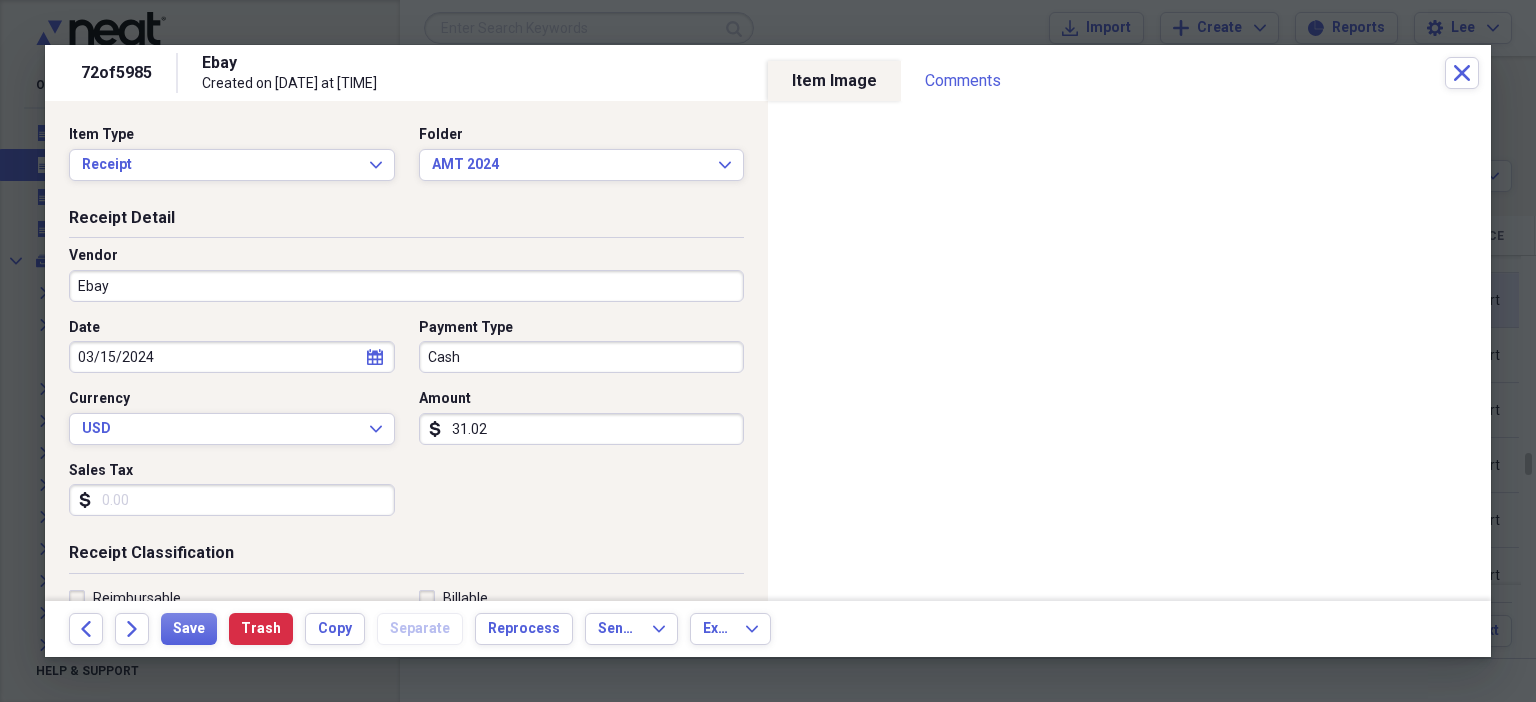 scroll, scrollTop: 436, scrollLeft: 0, axis: vertical 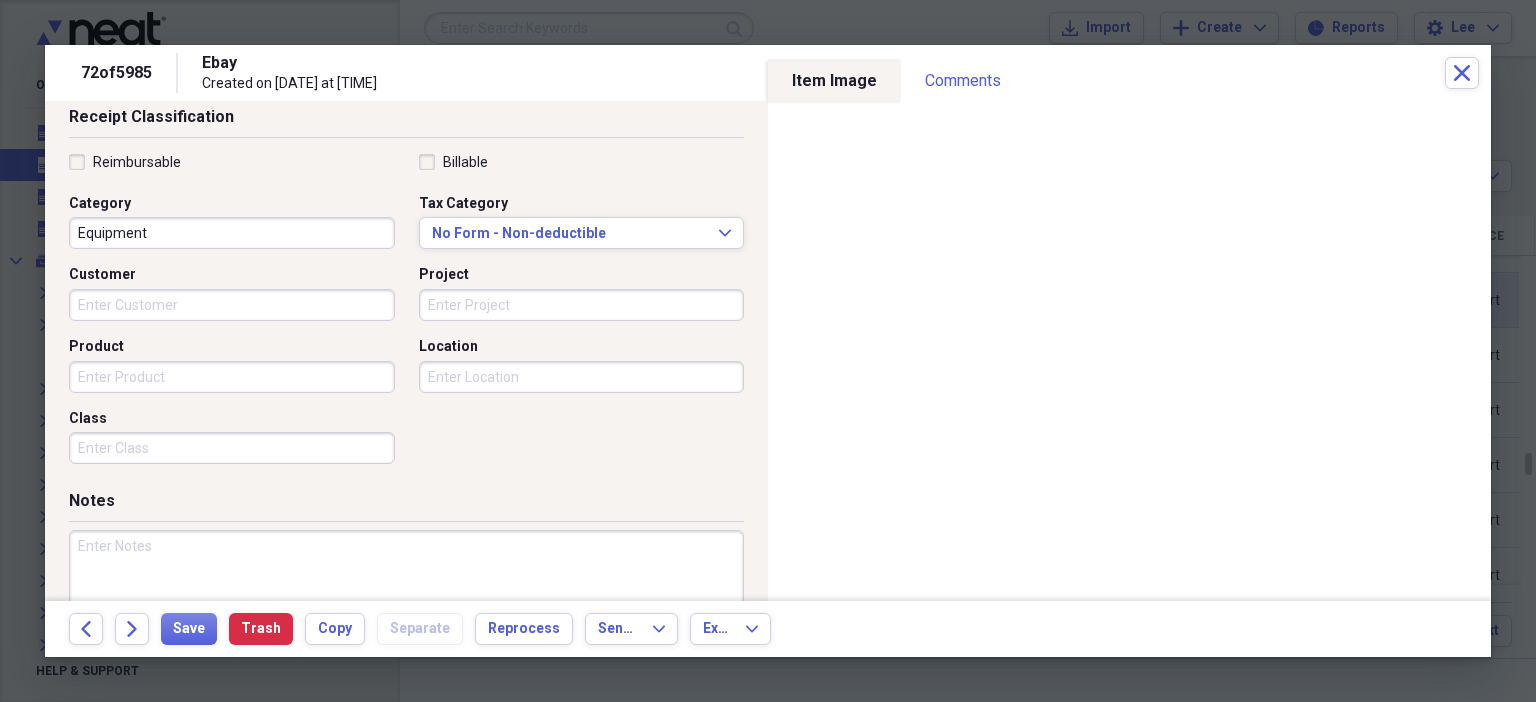 click on "Equipment" at bounding box center (232, 233) 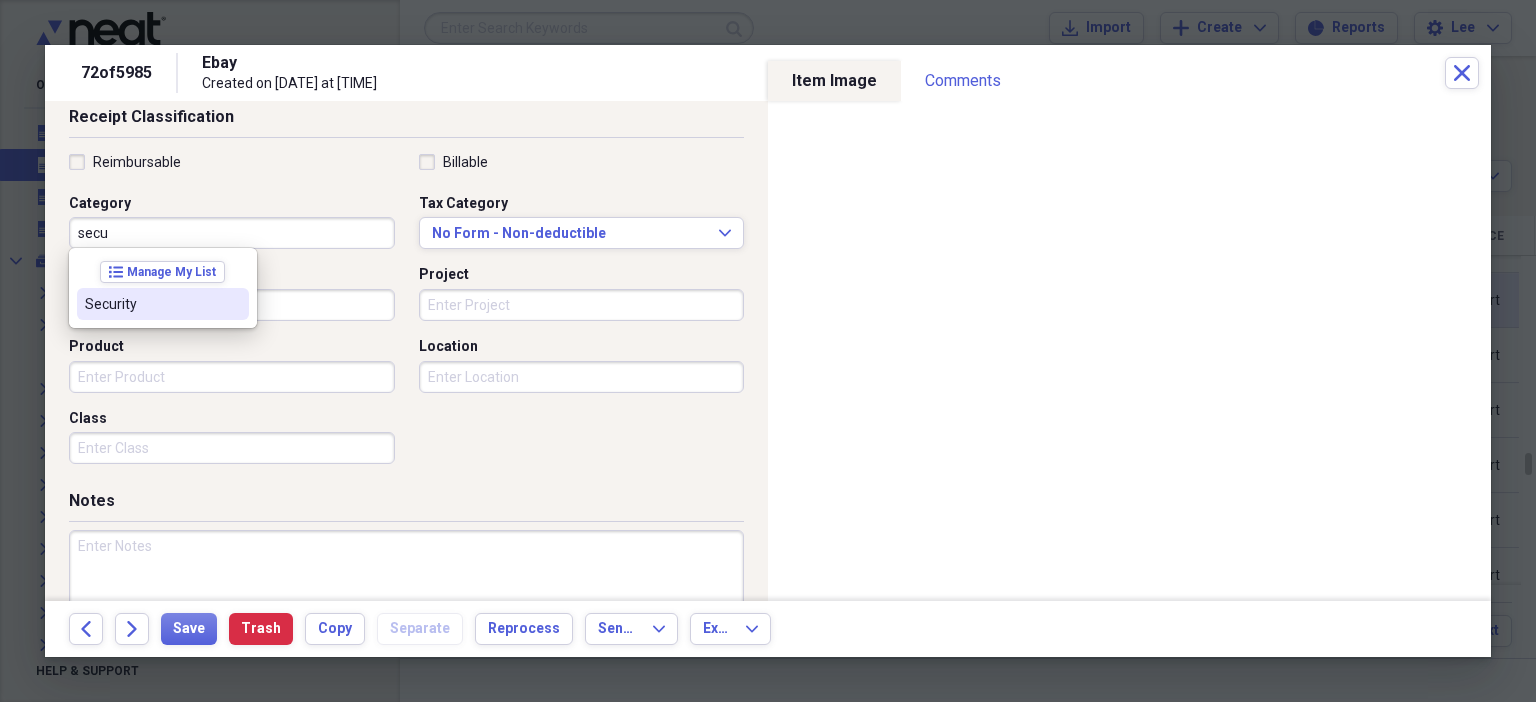 click at bounding box center [233, 304] 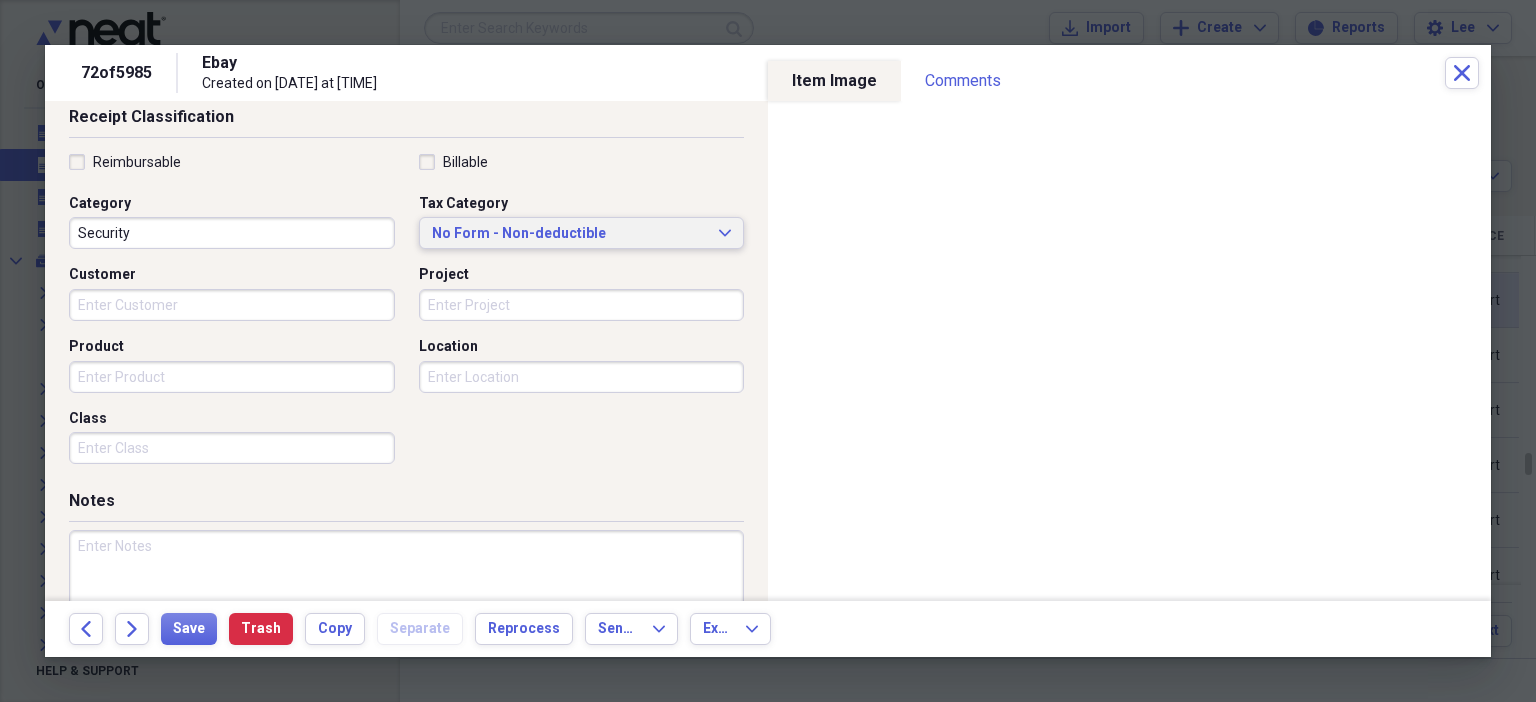 click on "No Form - Non-deductible" at bounding box center (570, 234) 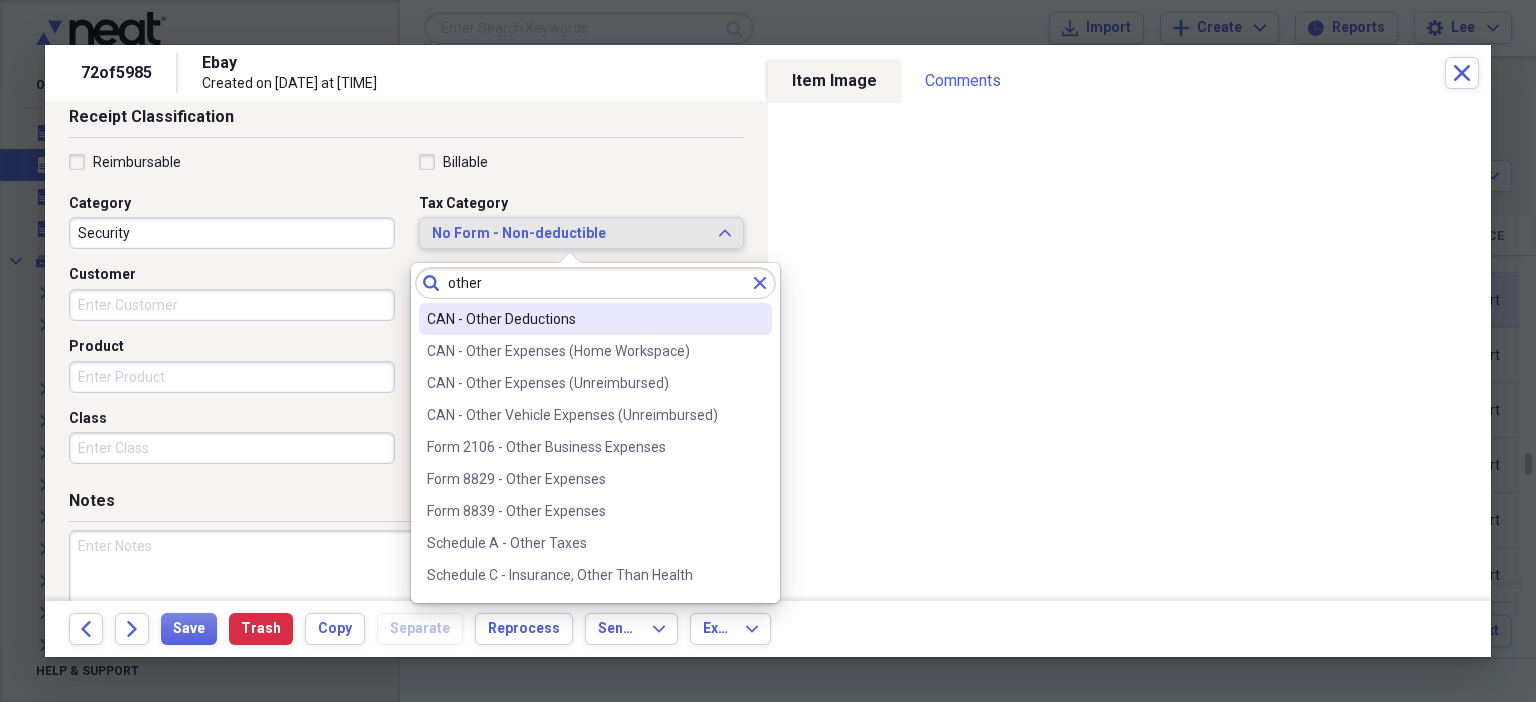 click on "No Form - Non-deductible" at bounding box center (570, 234) 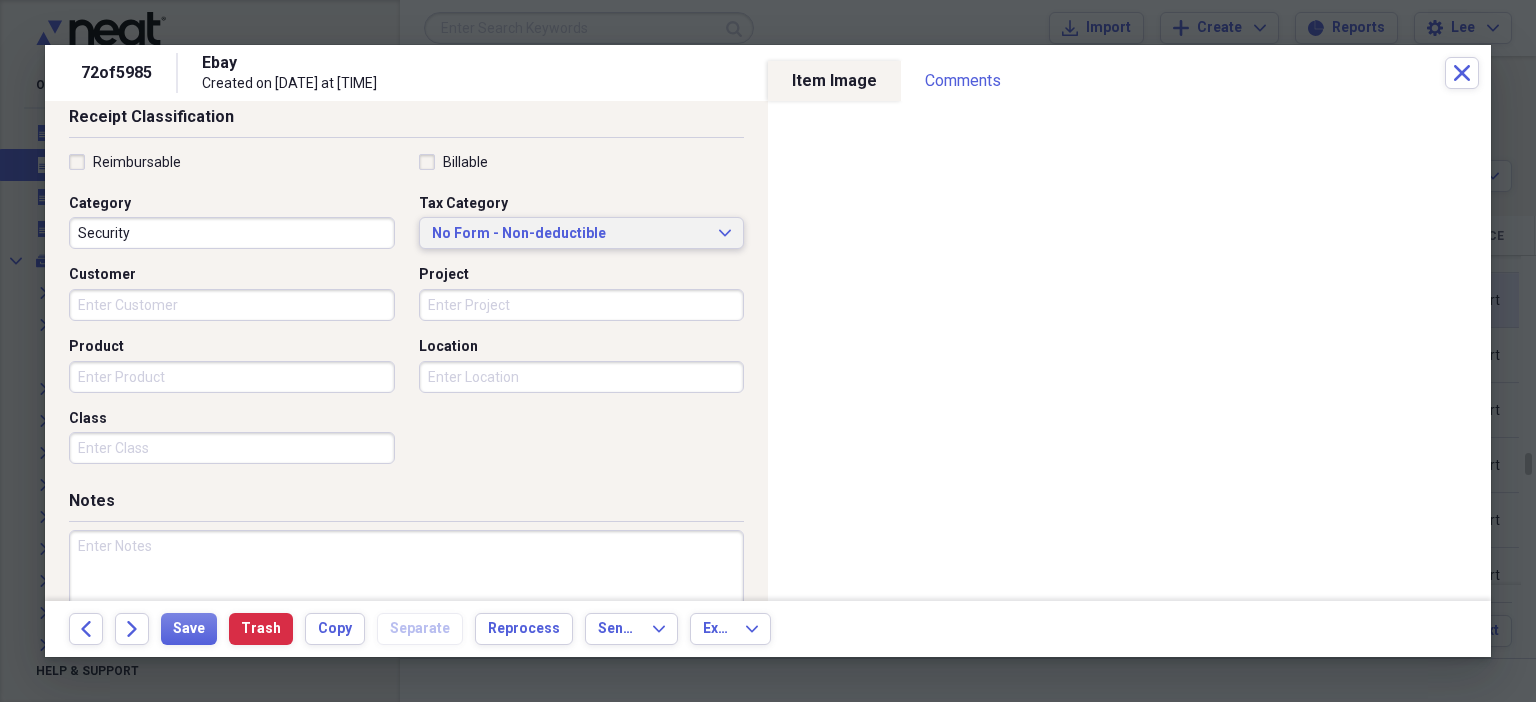 click on "No Form - Non-deductible" at bounding box center [570, 234] 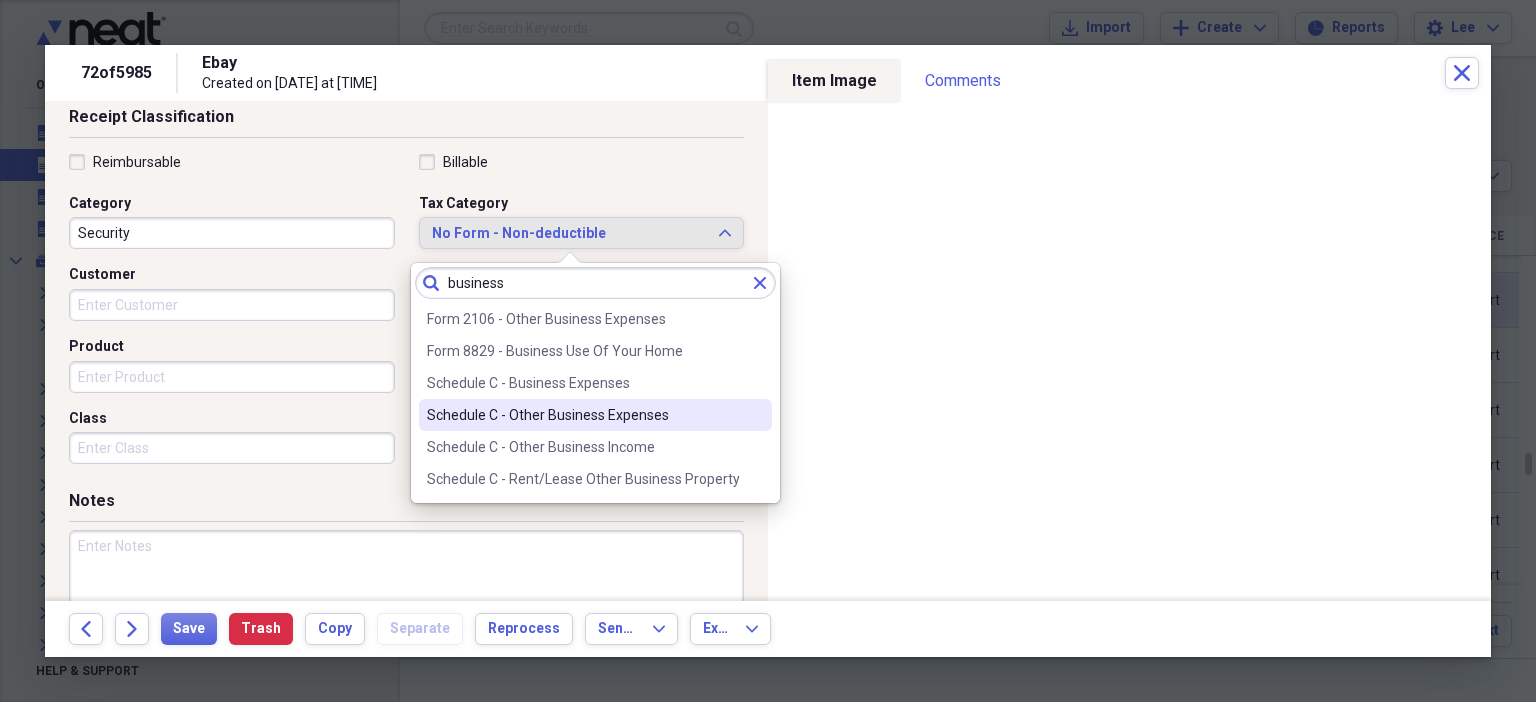 click on "Schedule C - Other Business Expenses" at bounding box center (595, 415) 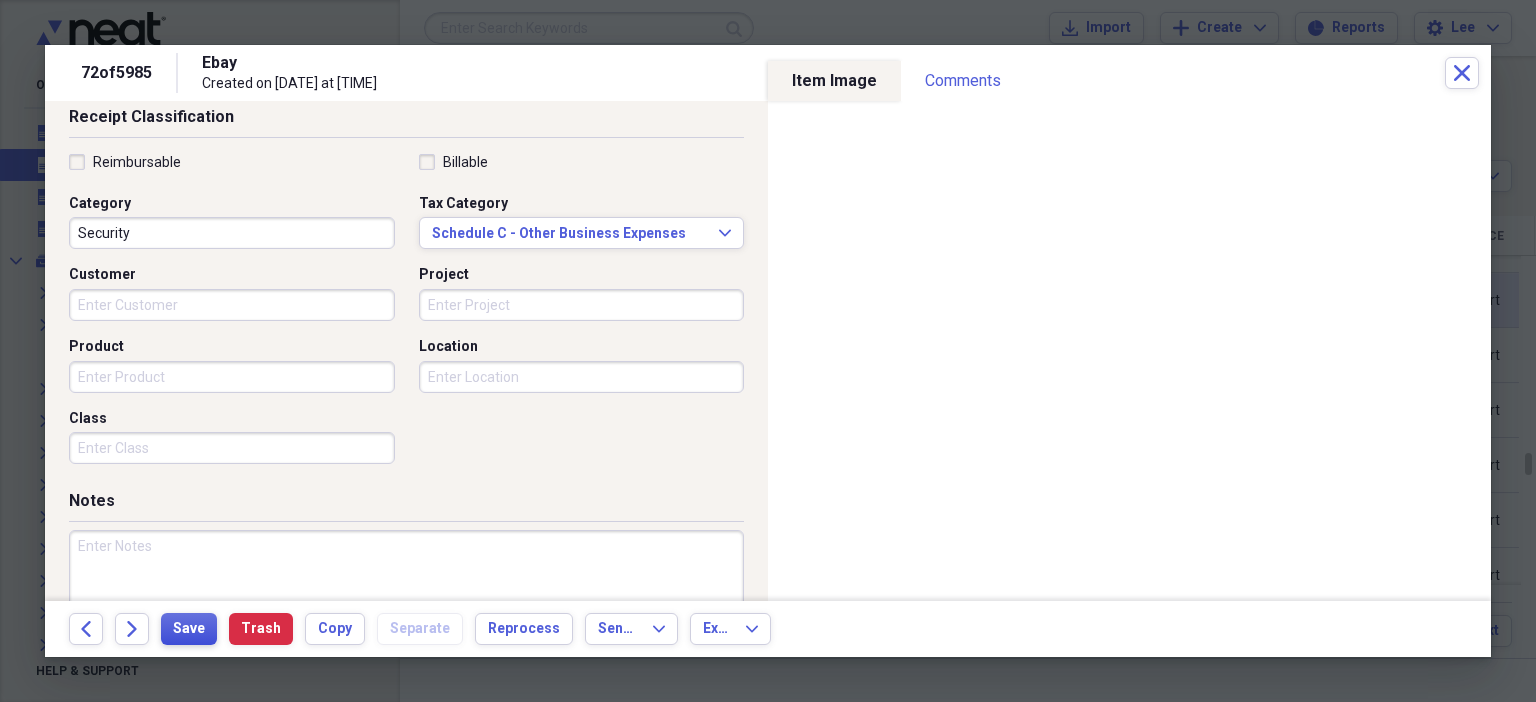 click on "Save" at bounding box center [189, 629] 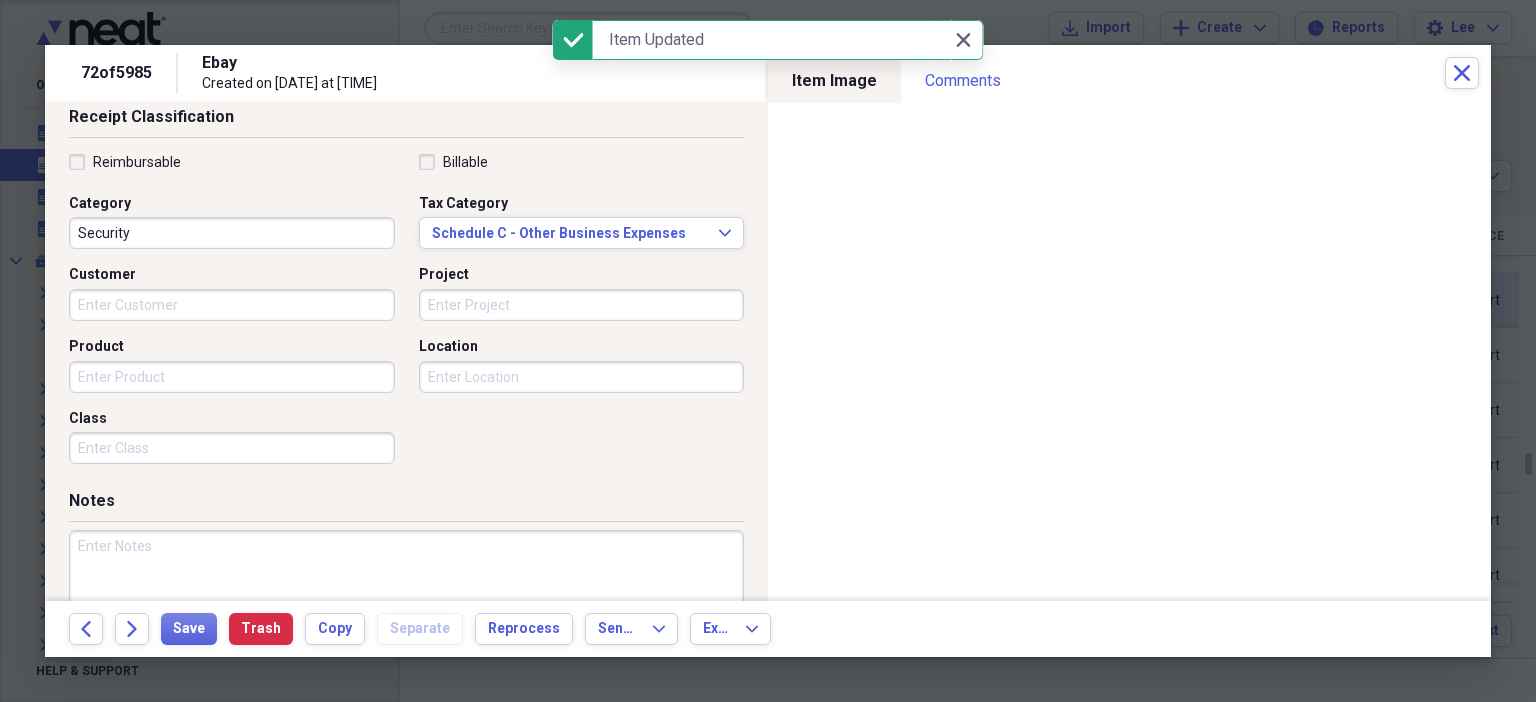 click on "Back Forward Save Trash Copy Separate Reprocess Send To Expand Export Expand" at bounding box center [768, 629] 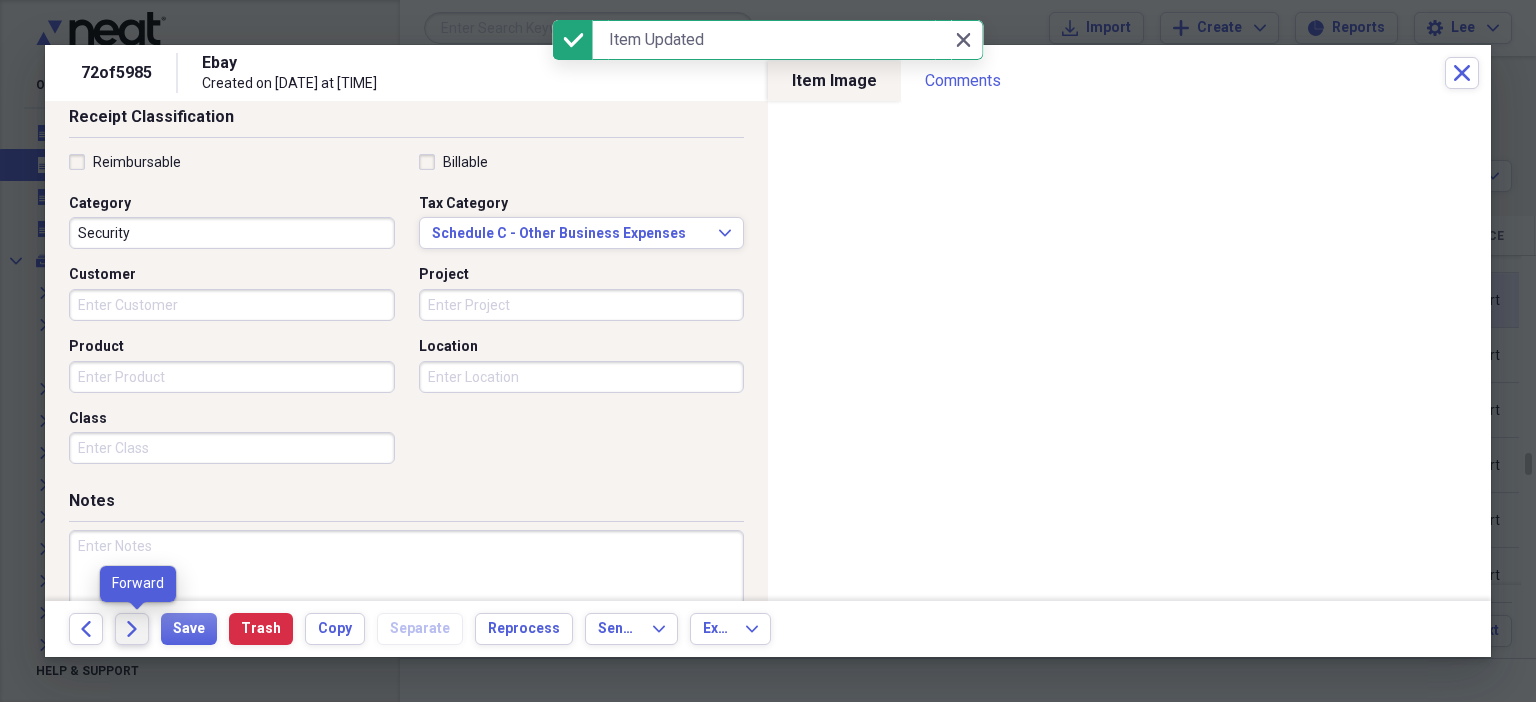 click 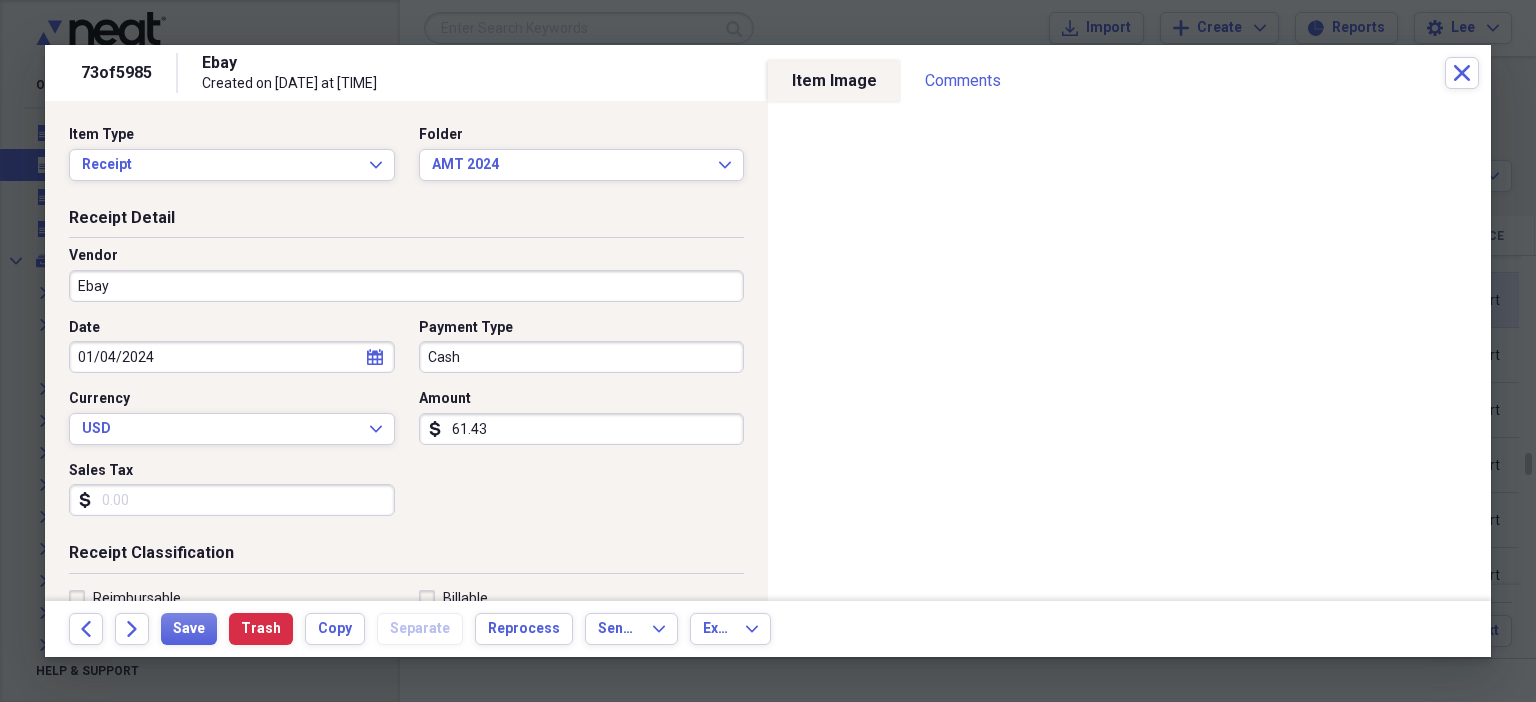 scroll, scrollTop: 436, scrollLeft: 0, axis: vertical 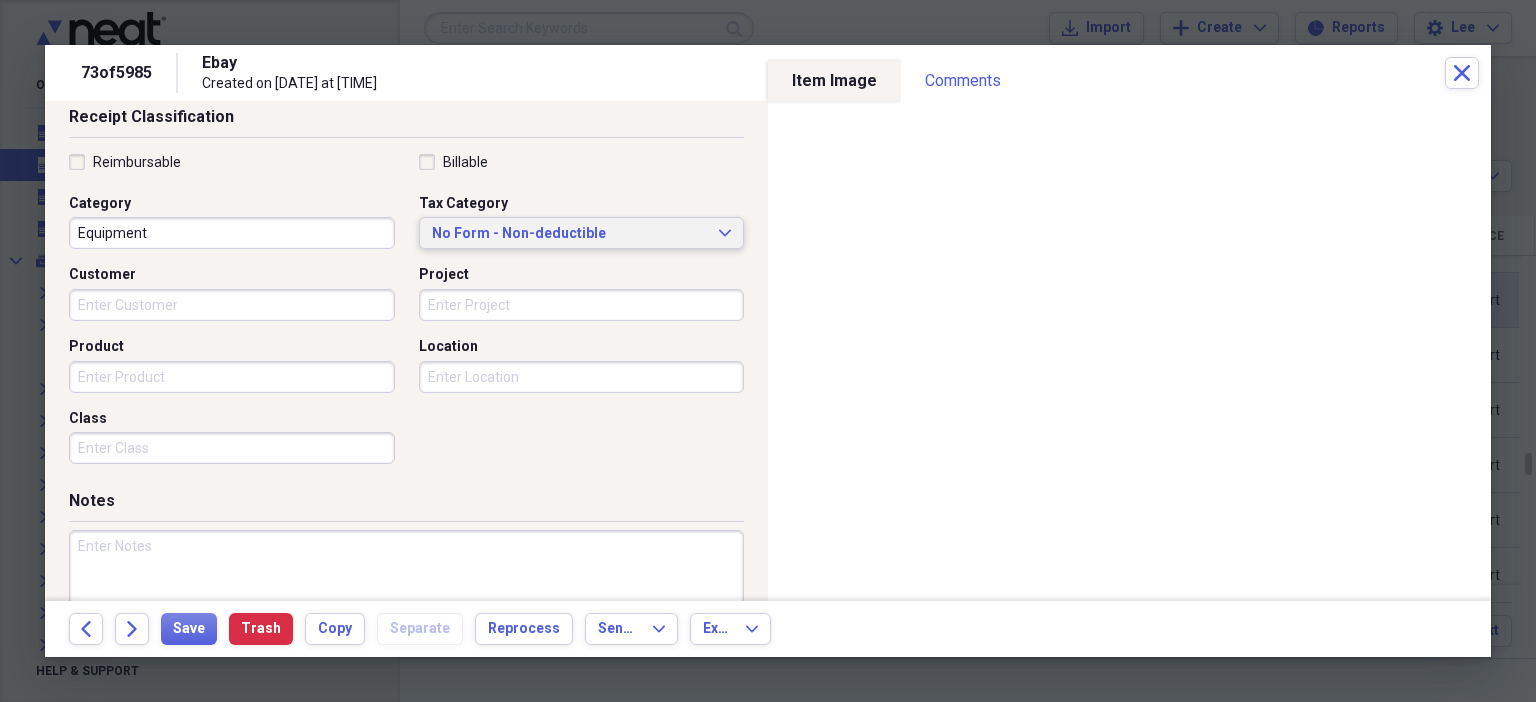 click on "No Form - Non-deductible" at bounding box center (570, 234) 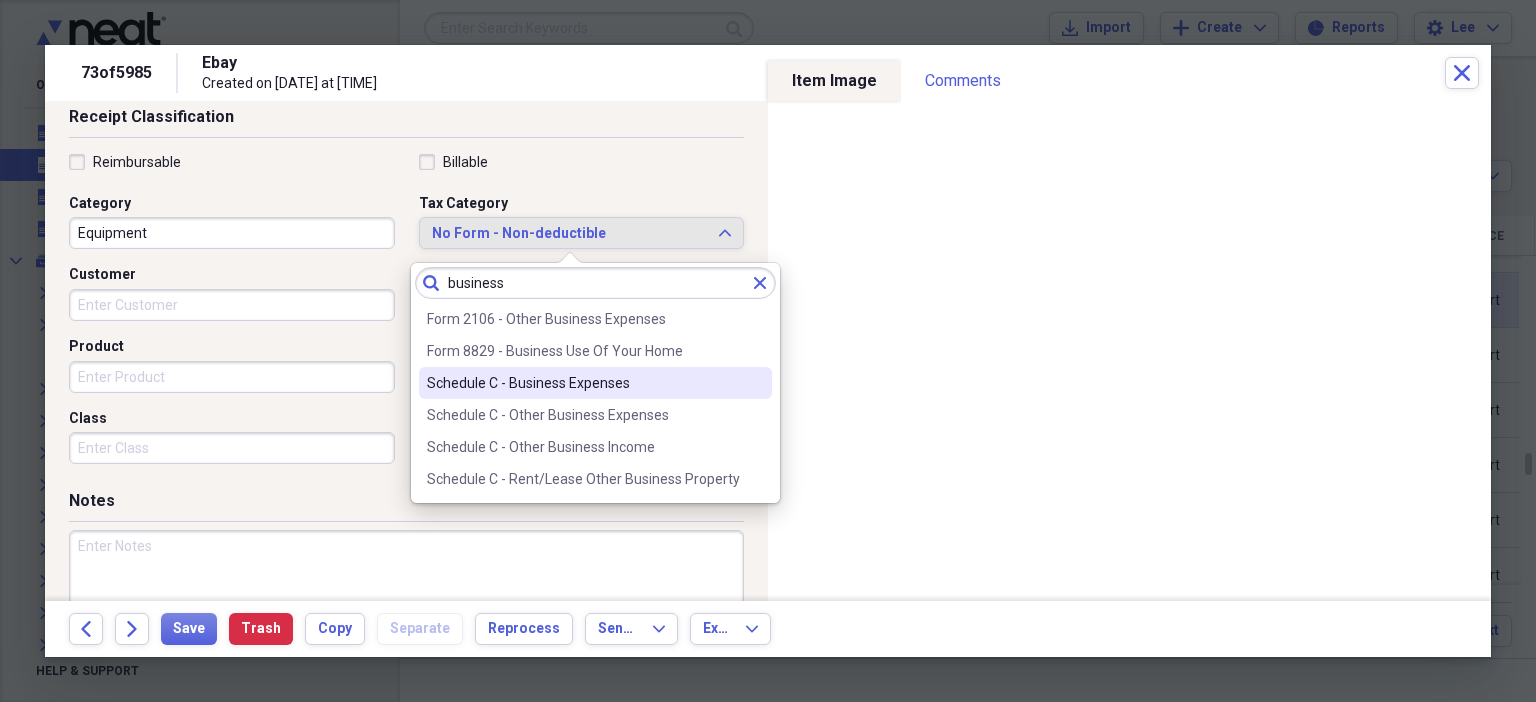 click on "Schedule C - Business Expenses" at bounding box center [583, 383] 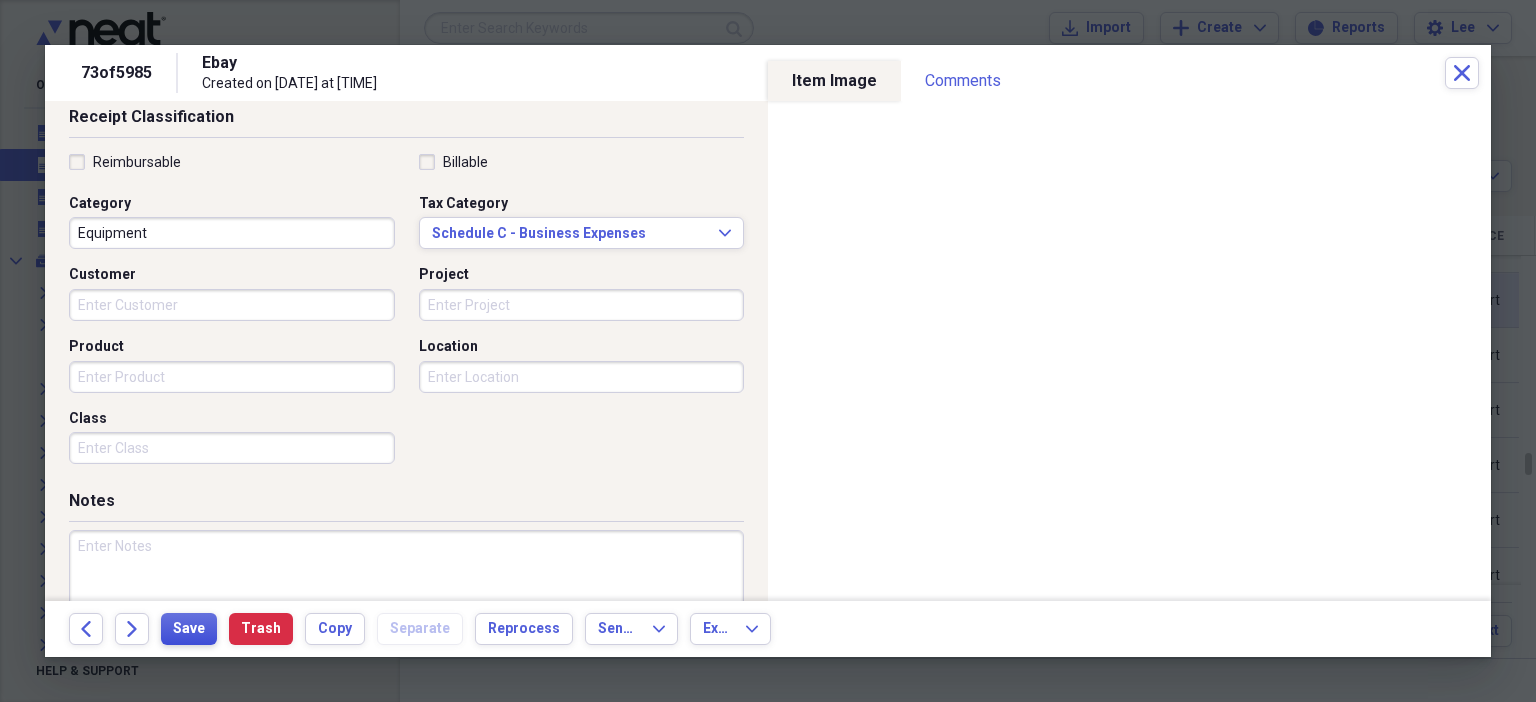 click on "Save" at bounding box center [189, 629] 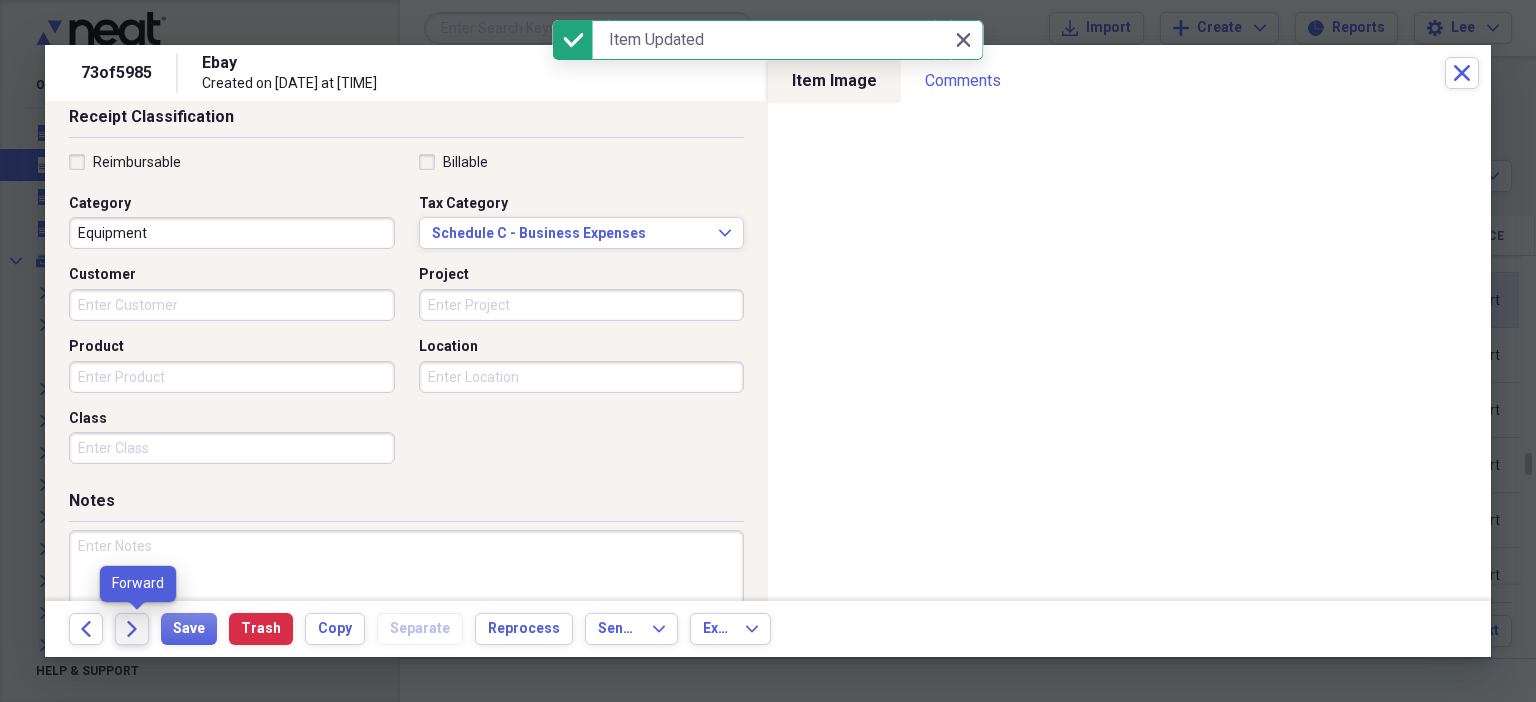 click 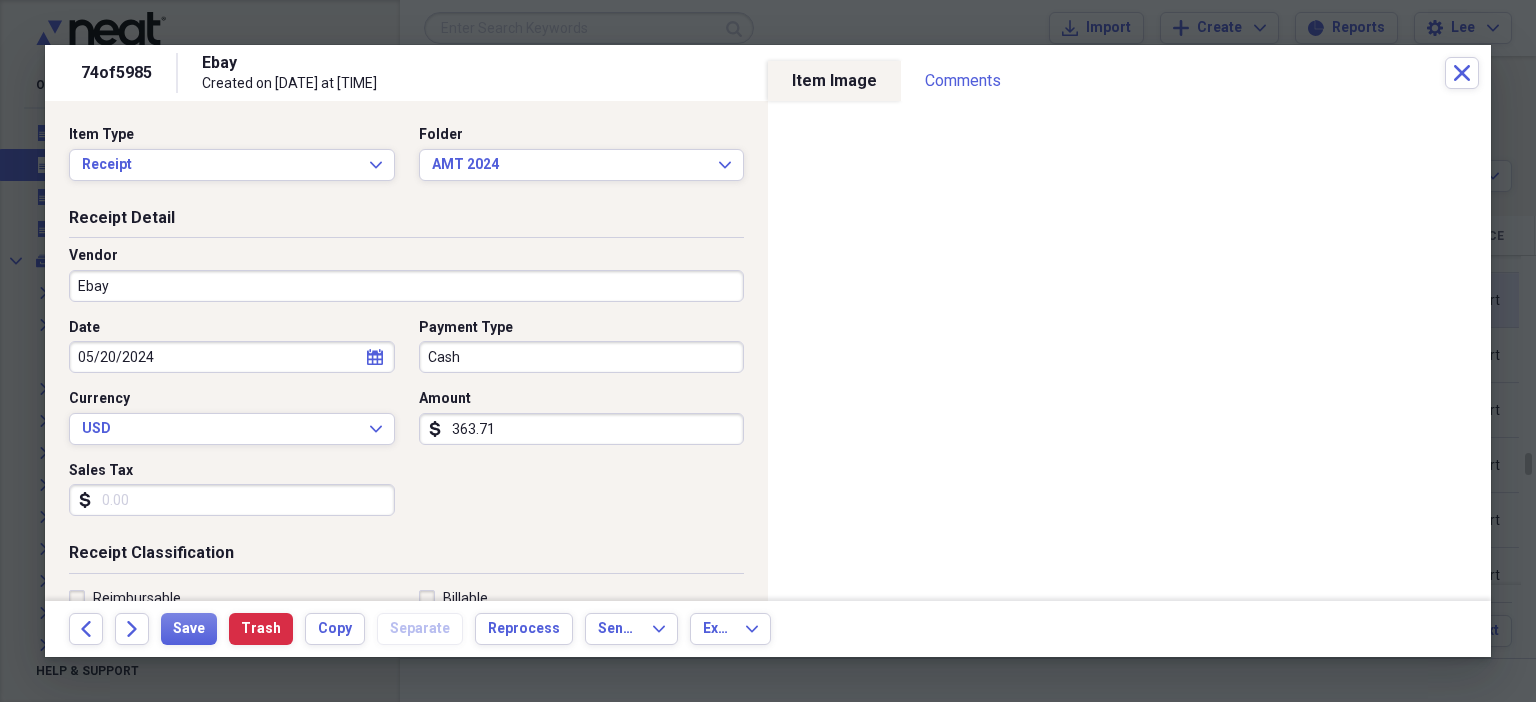 click on "Date [DATE] calendar Calendar Payment Type Cash Currency USD Expand Amount dollar-sign [PRICE] Sales Tax dollar-sign" at bounding box center (406, 375) 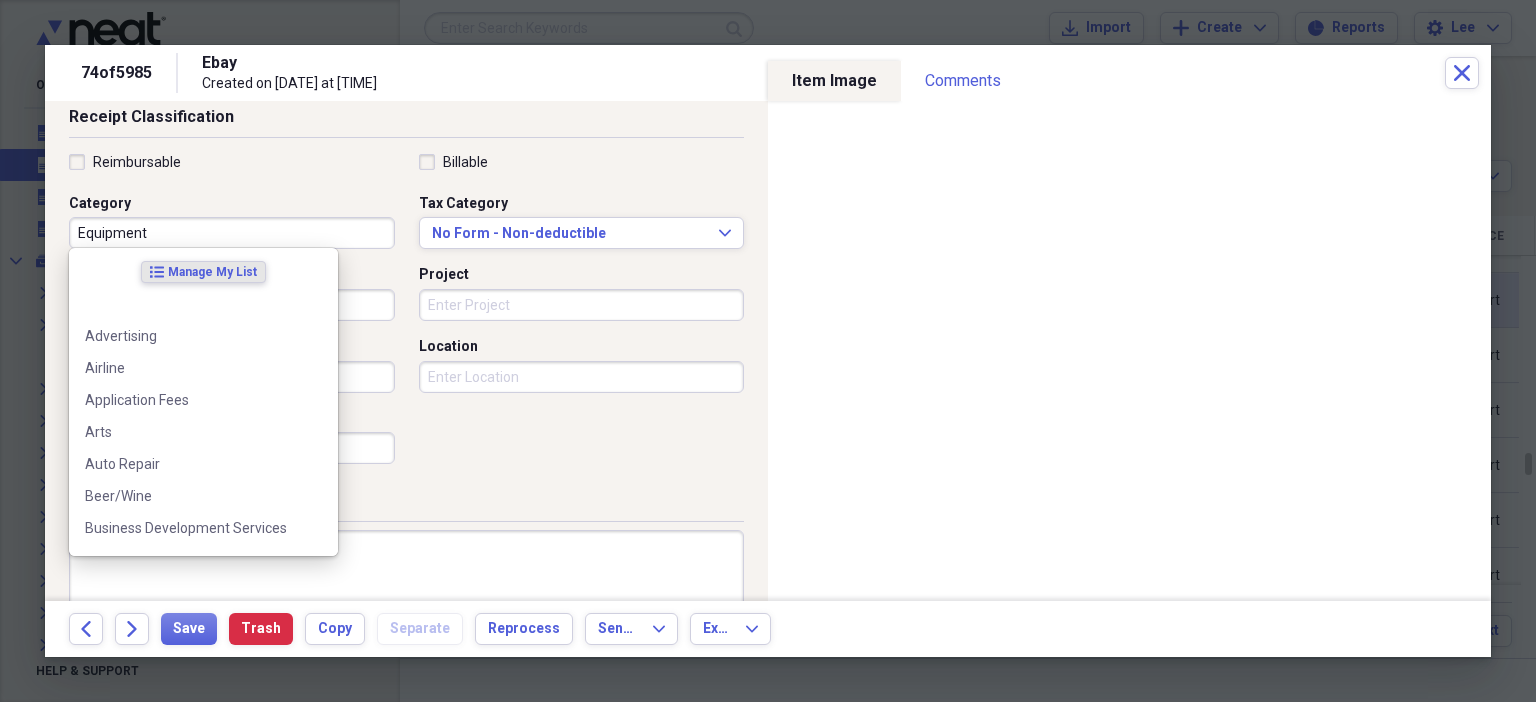 click on "Equipment" at bounding box center [232, 233] 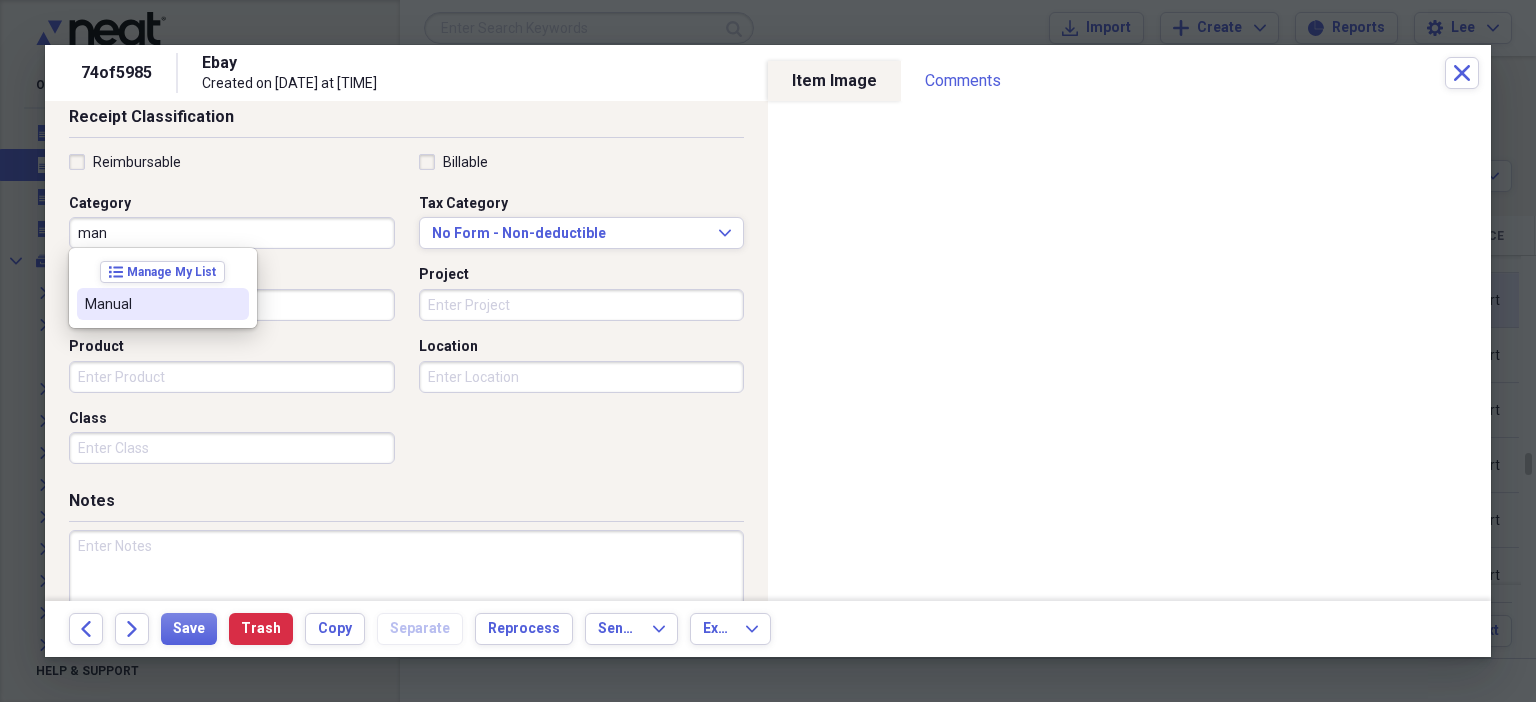 click on "Manual" at bounding box center [151, 304] 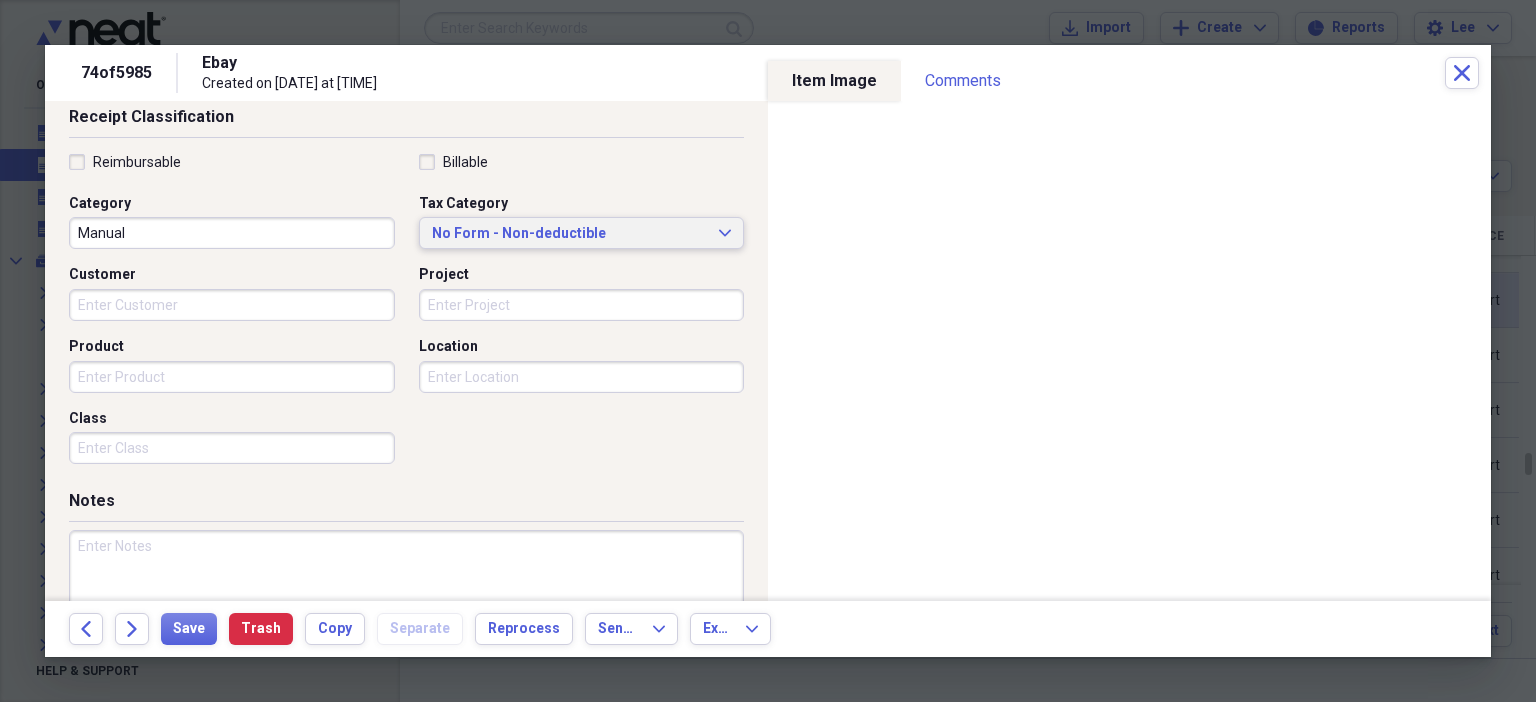 click on "No Form - Non-deductible" at bounding box center (570, 234) 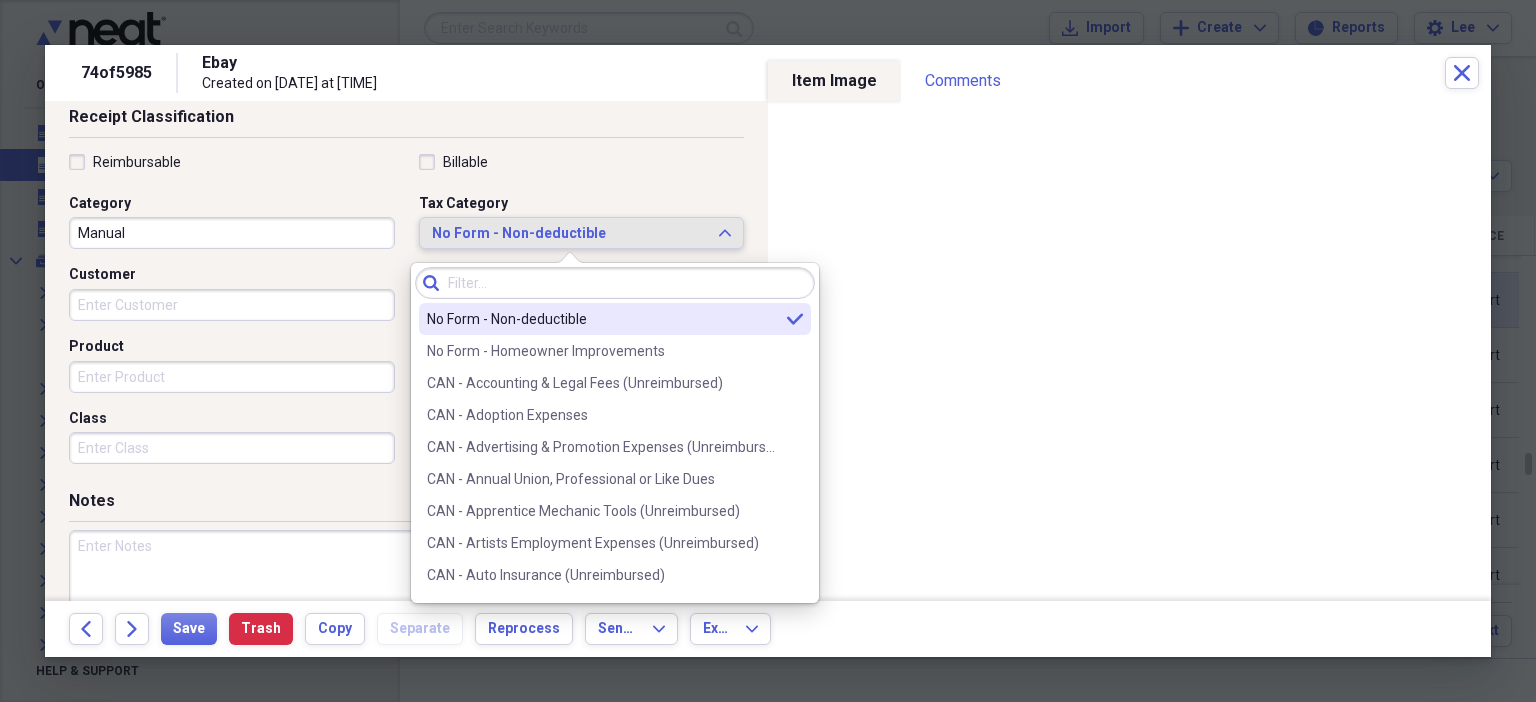 click on "No Form - Non-deductible" at bounding box center [570, 234] 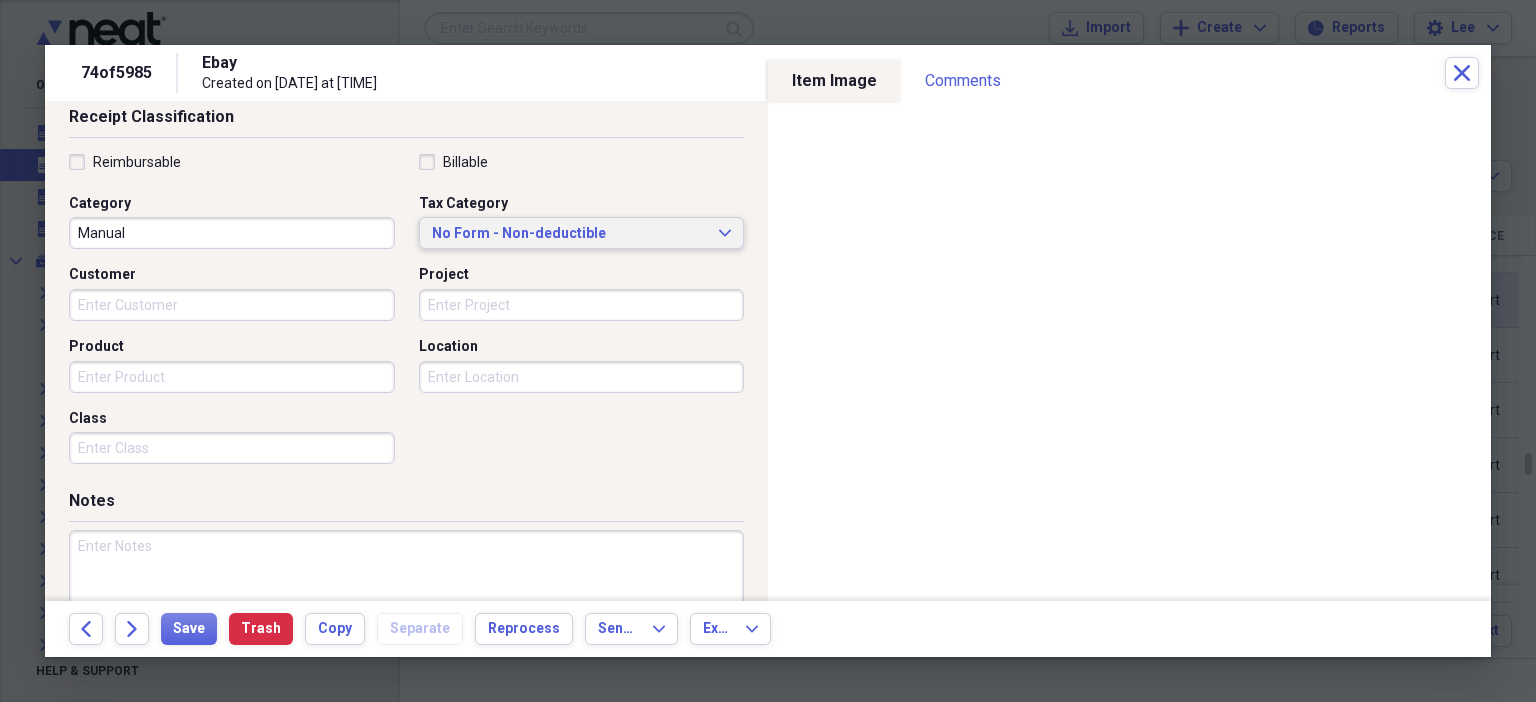 click on "No Form - Non-deductible" at bounding box center [570, 234] 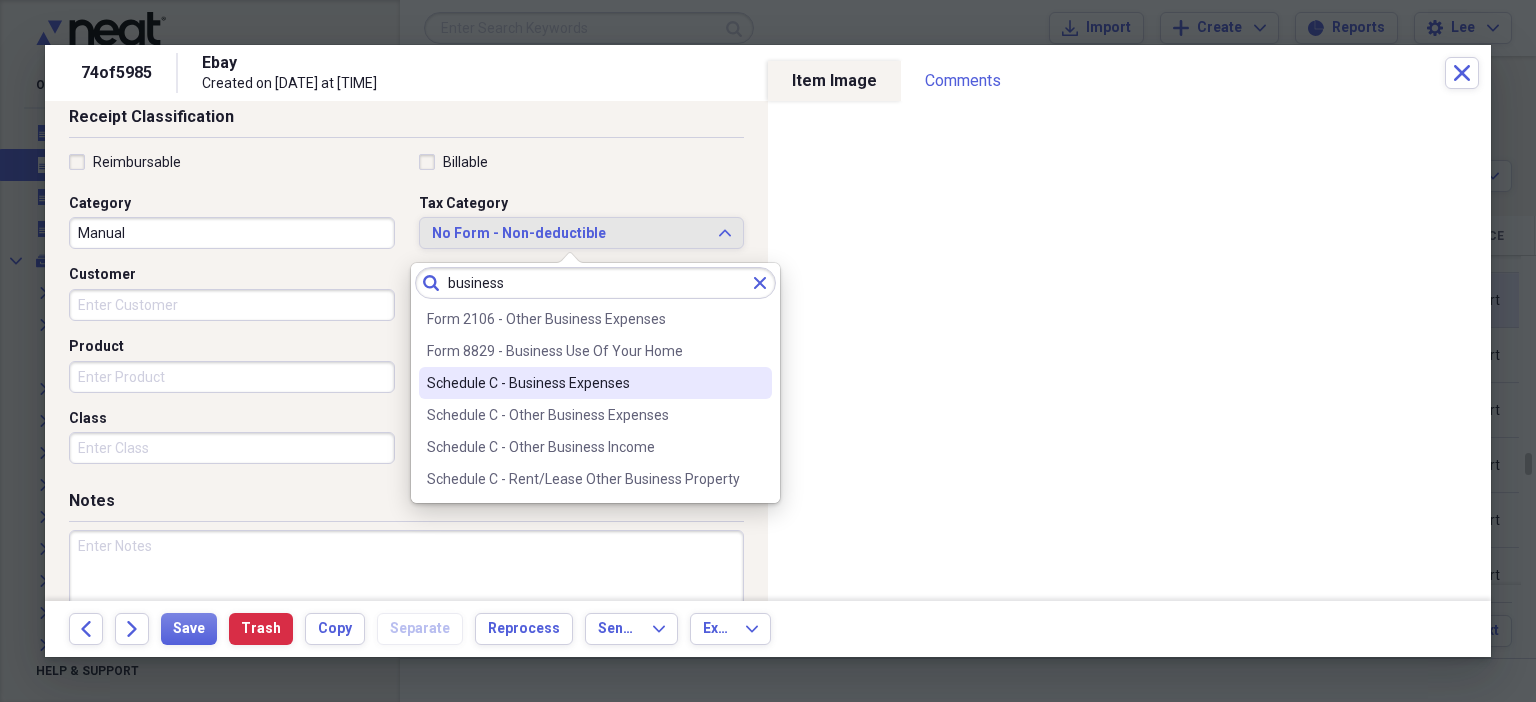 click on "Schedule C - Business Expenses" at bounding box center [583, 383] 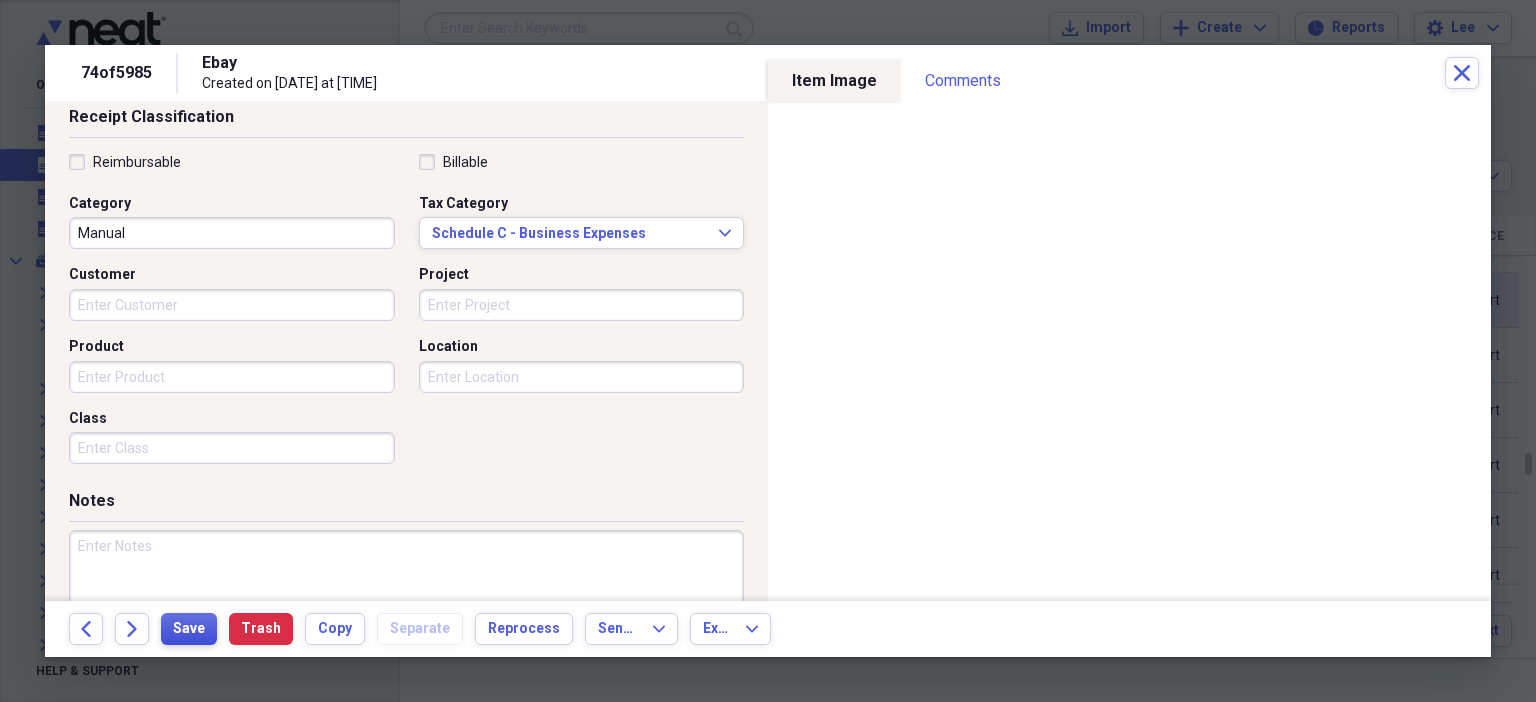 click on "Save" at bounding box center (189, 629) 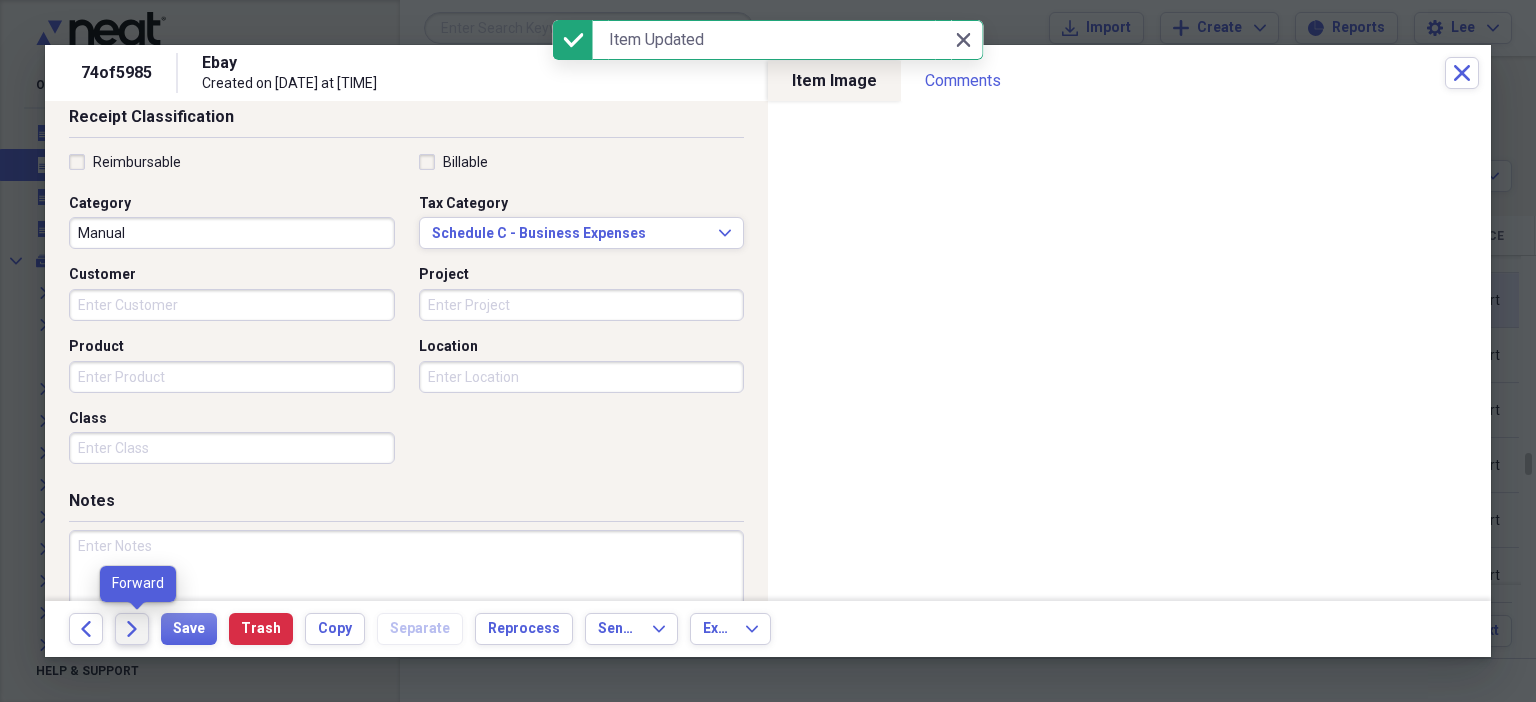 click on "Forward" 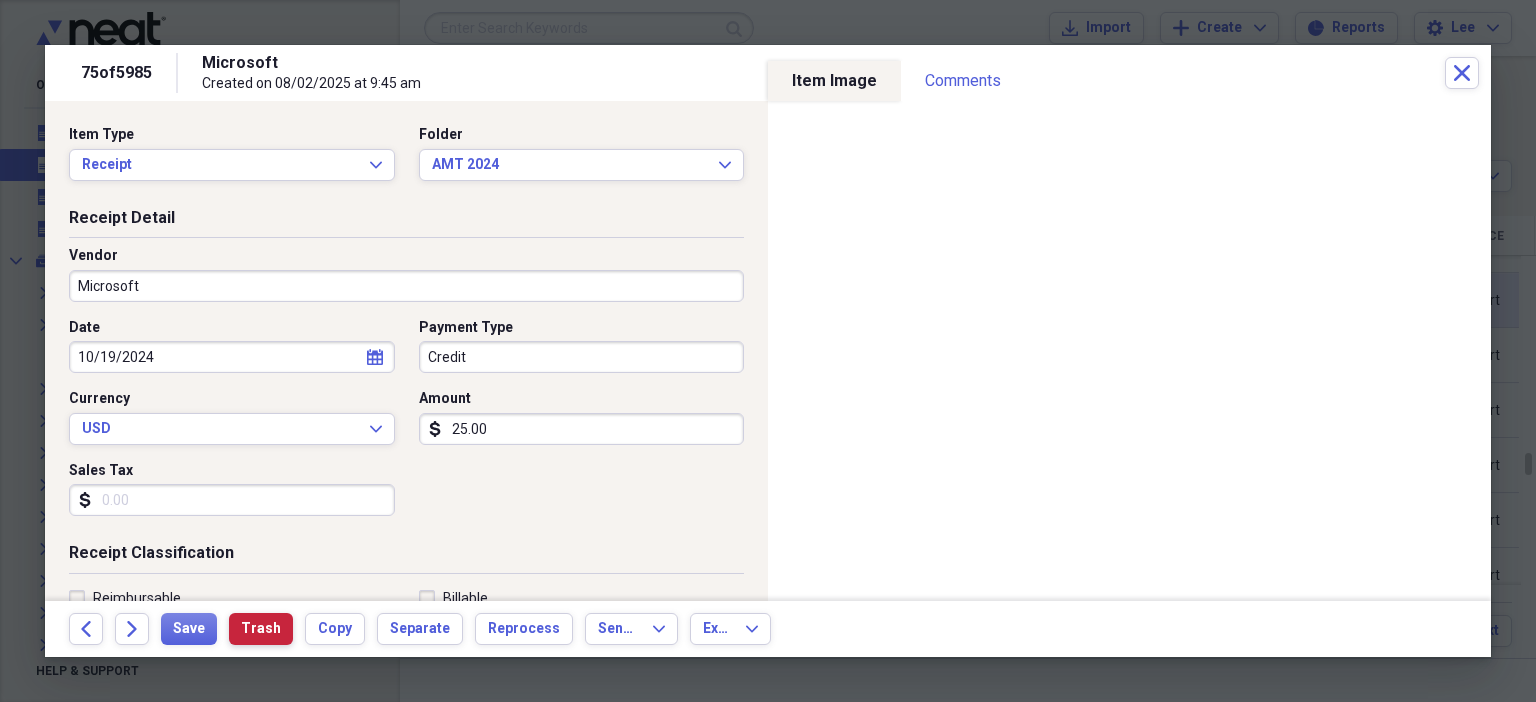 click on "Trash" at bounding box center (261, 629) 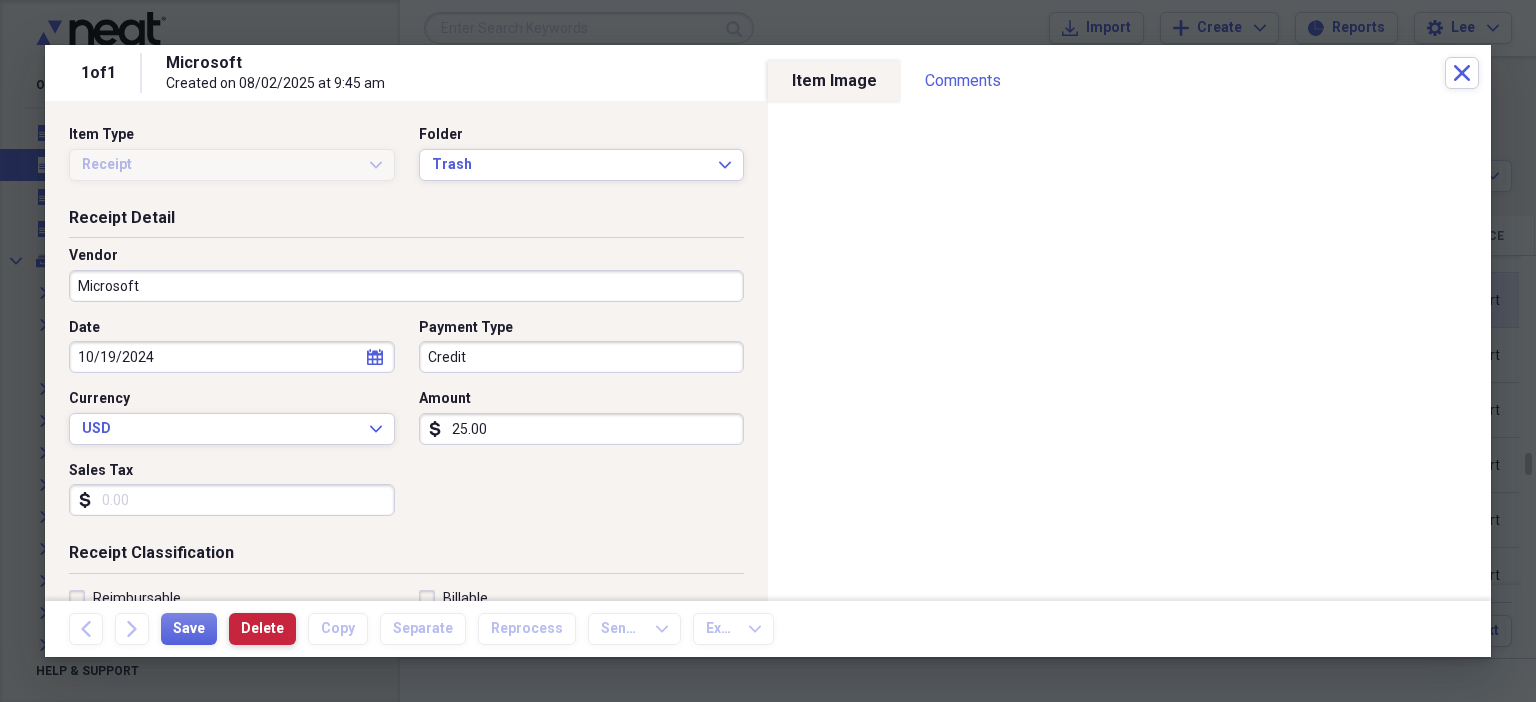 click on "Delete" at bounding box center (262, 629) 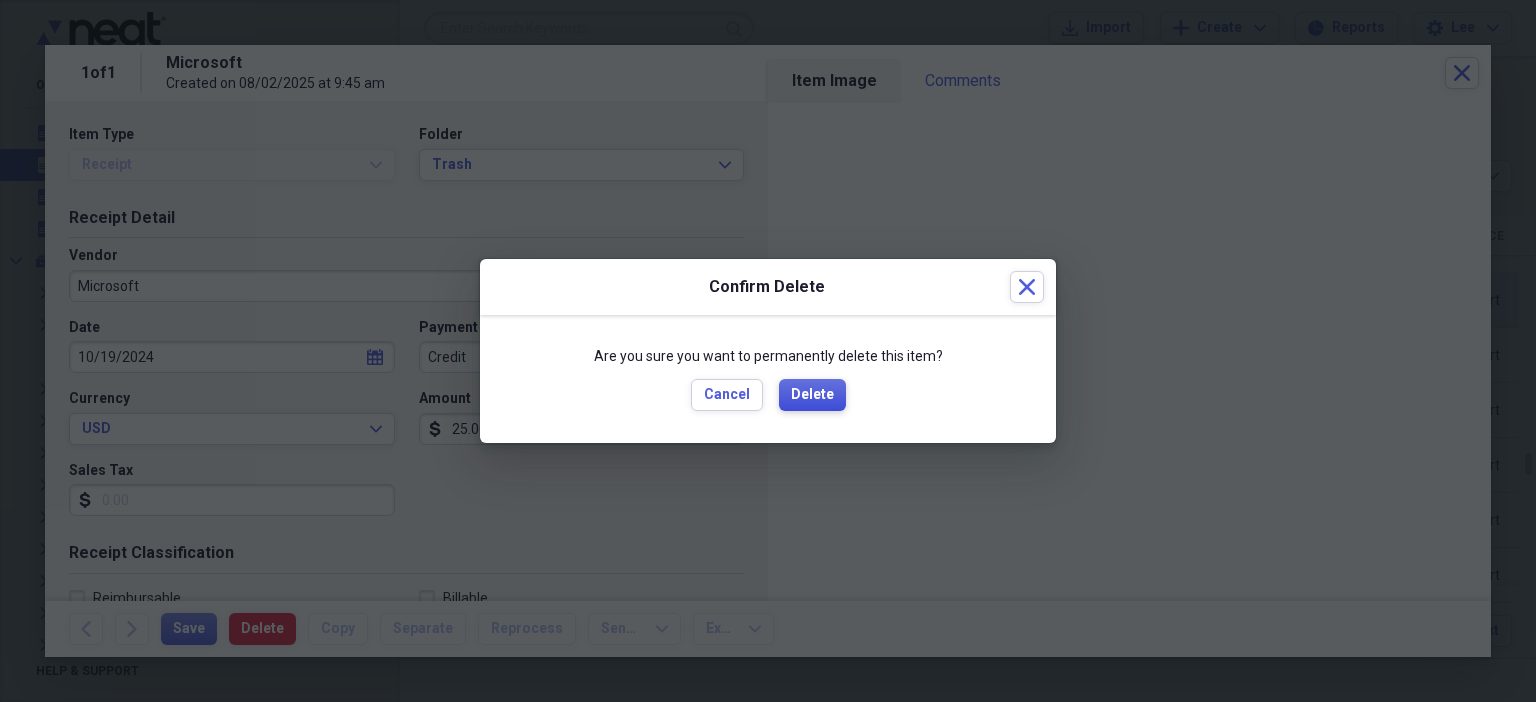 click on "Delete" at bounding box center [812, 395] 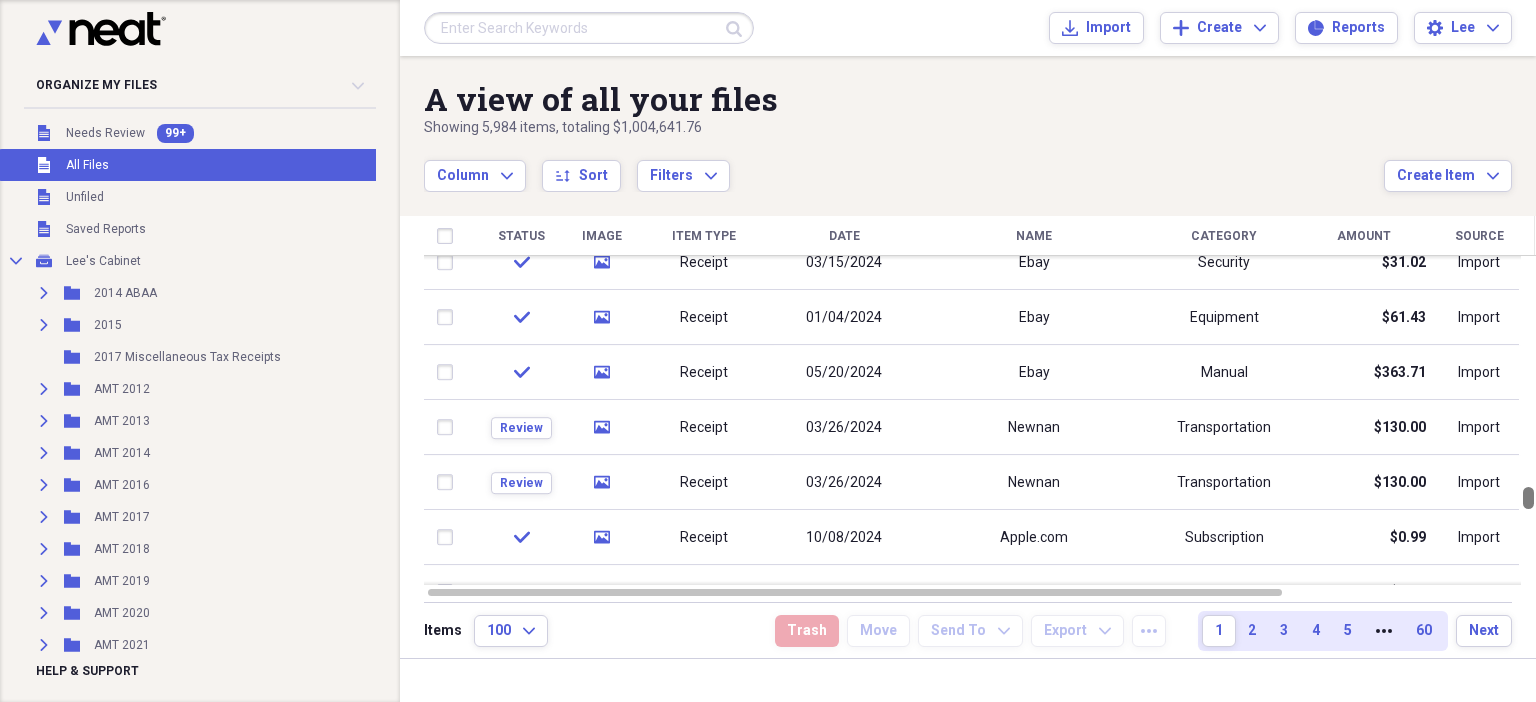drag, startPoint x: 1529, startPoint y: 472, endPoint x: 1534, endPoint y: 506, distance: 34.36568 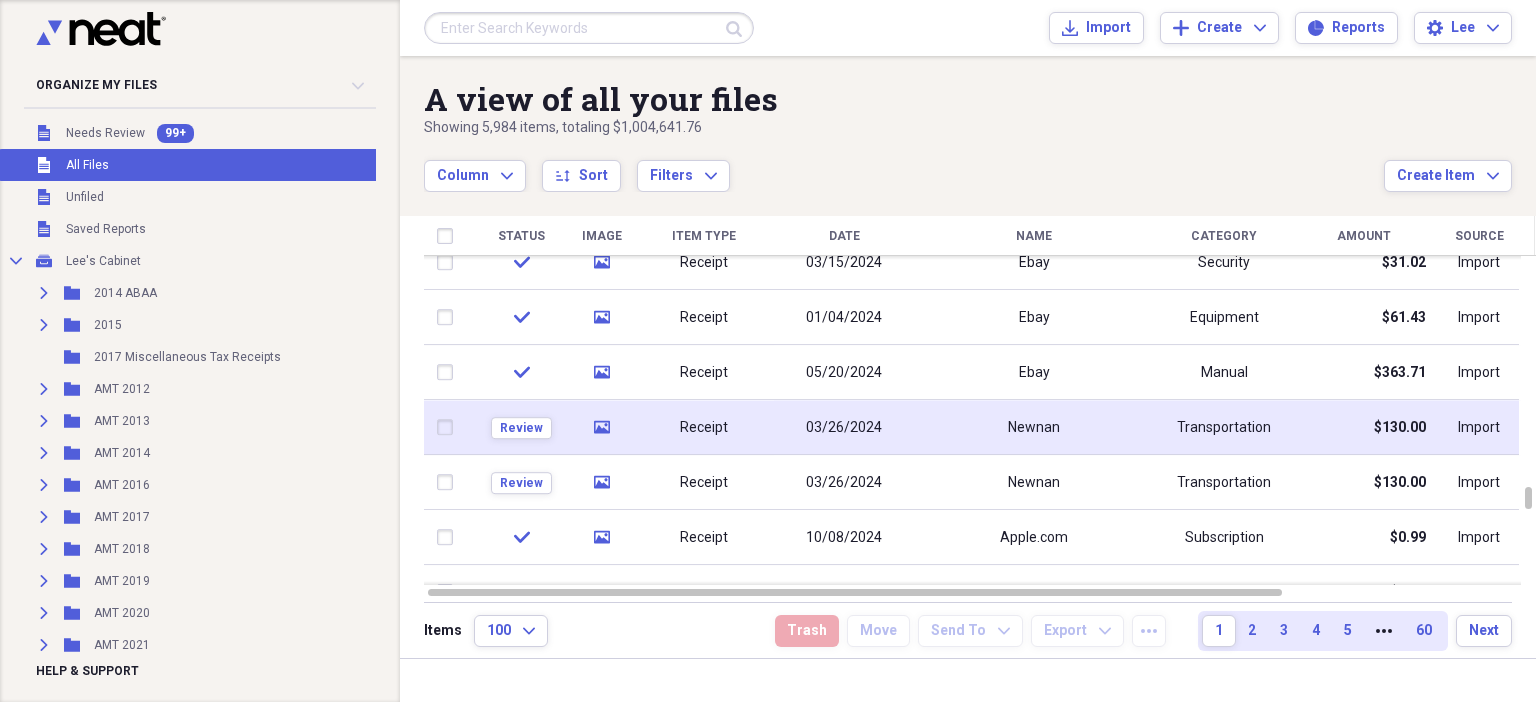click on "Review" at bounding box center [521, 427] 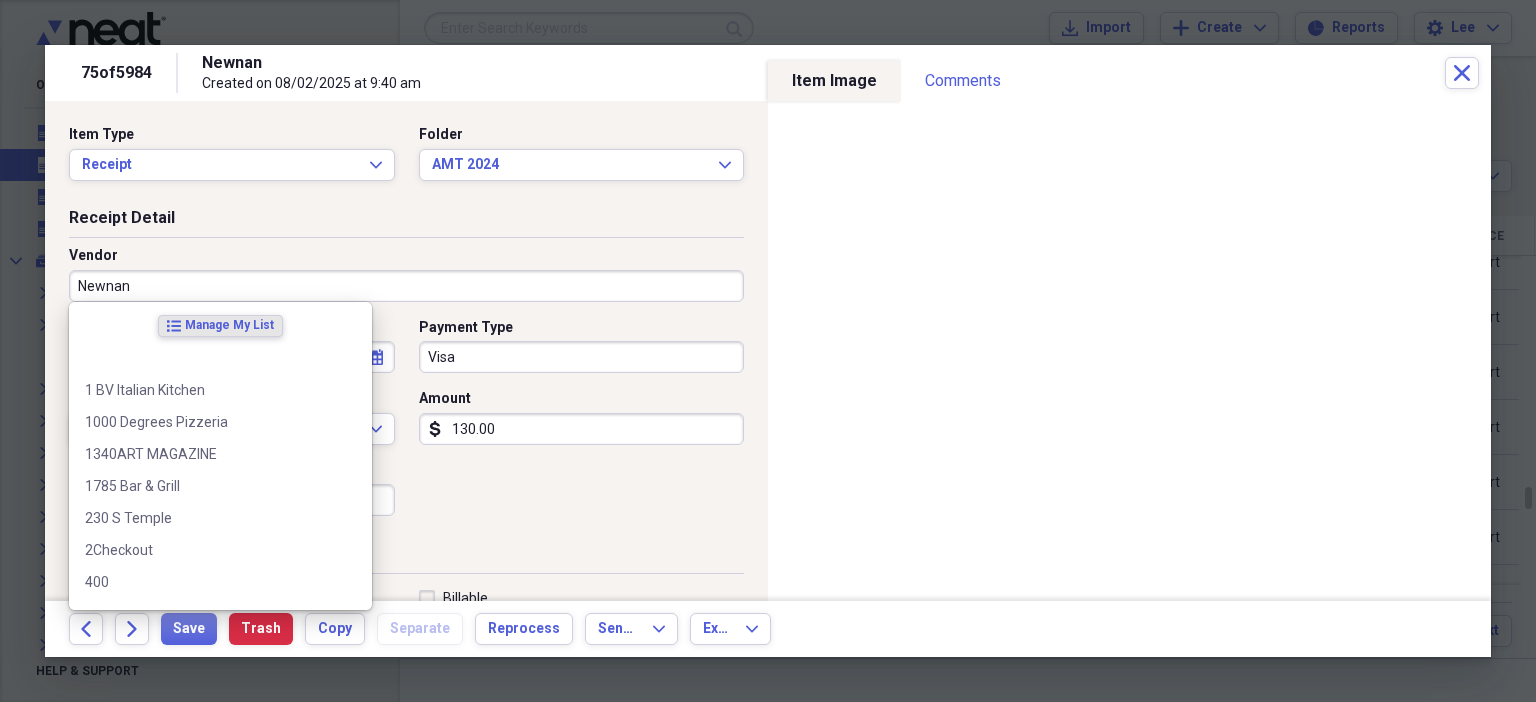 click on "Newnan" at bounding box center (406, 286) 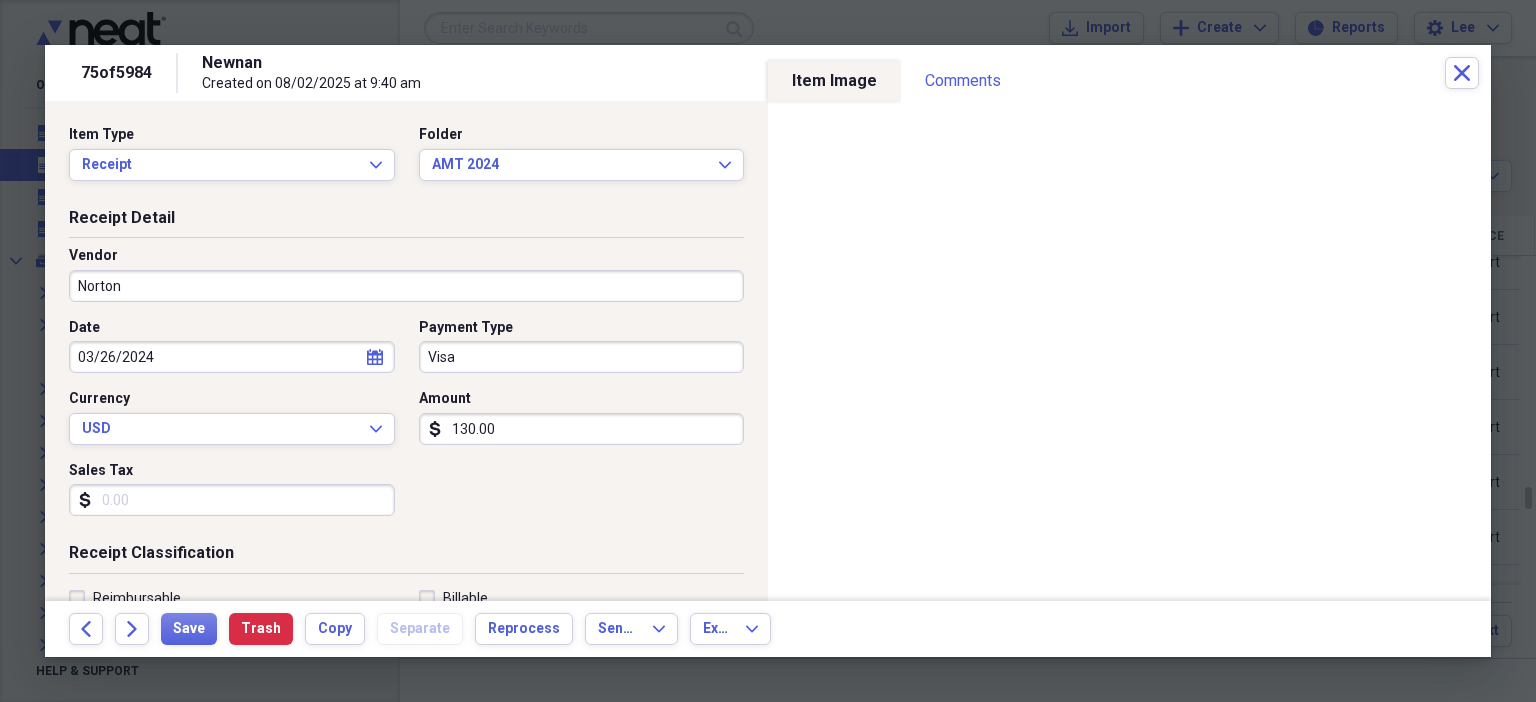 scroll, scrollTop: 436, scrollLeft: 0, axis: vertical 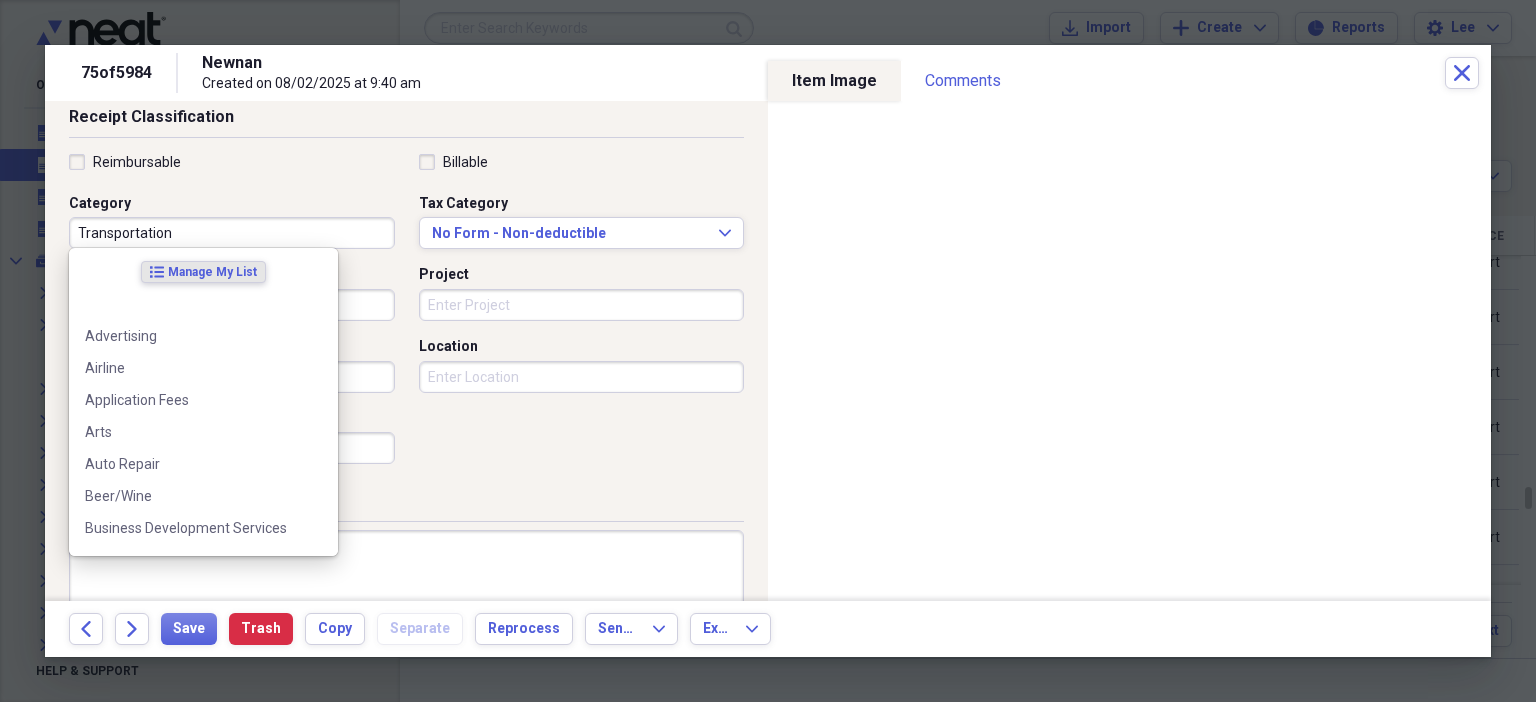 click on "Transportation" at bounding box center (232, 233) 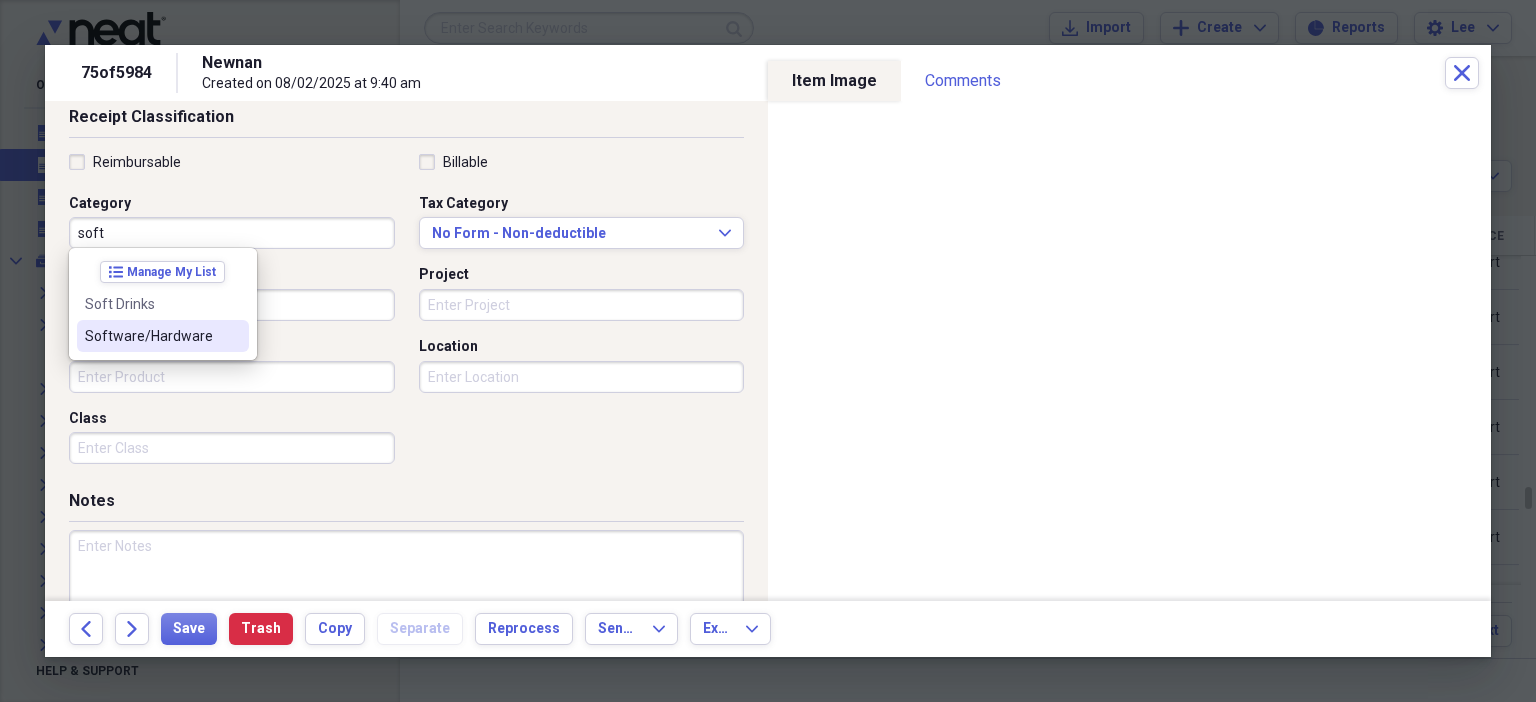 click on "Software/Hardware" at bounding box center (163, 336) 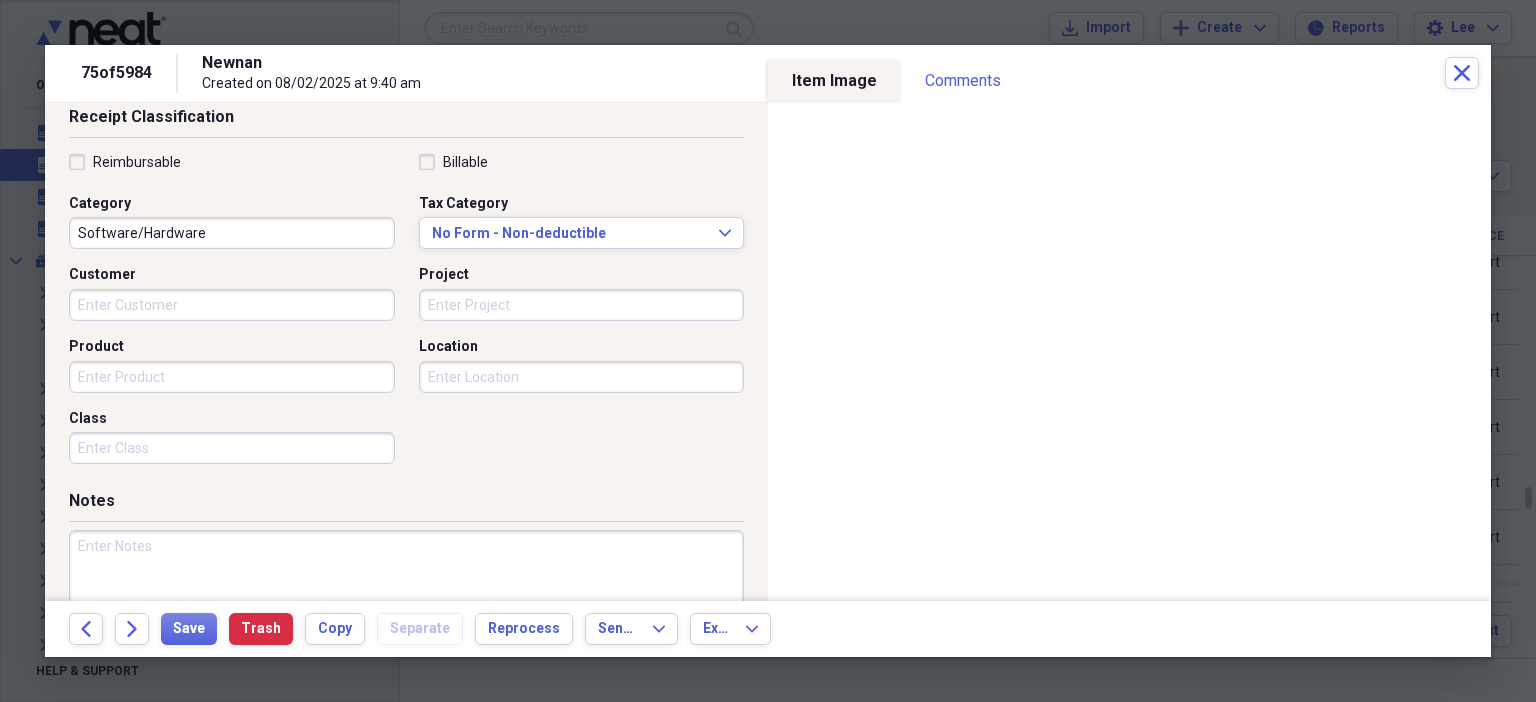 click at bounding box center [406, 595] 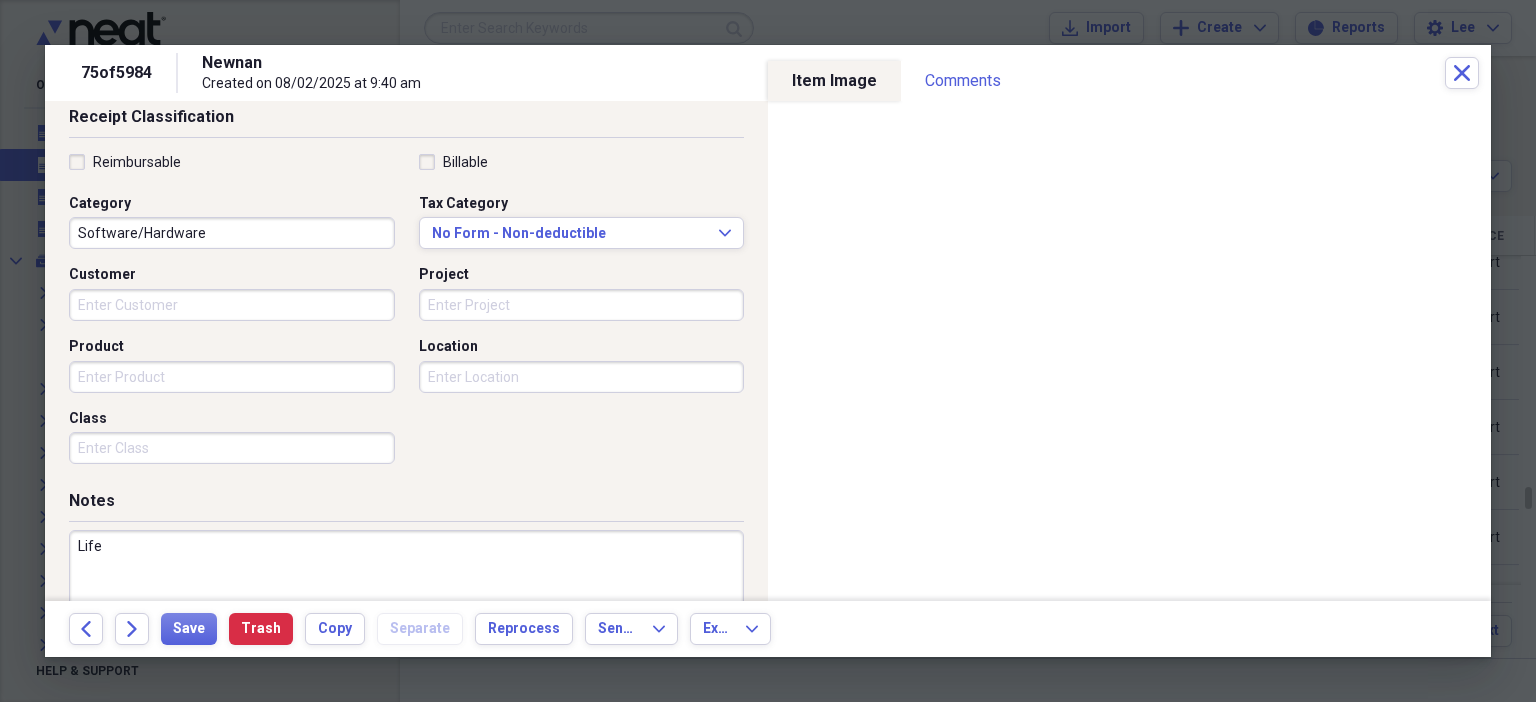 click on "Life" at bounding box center (406, 595) 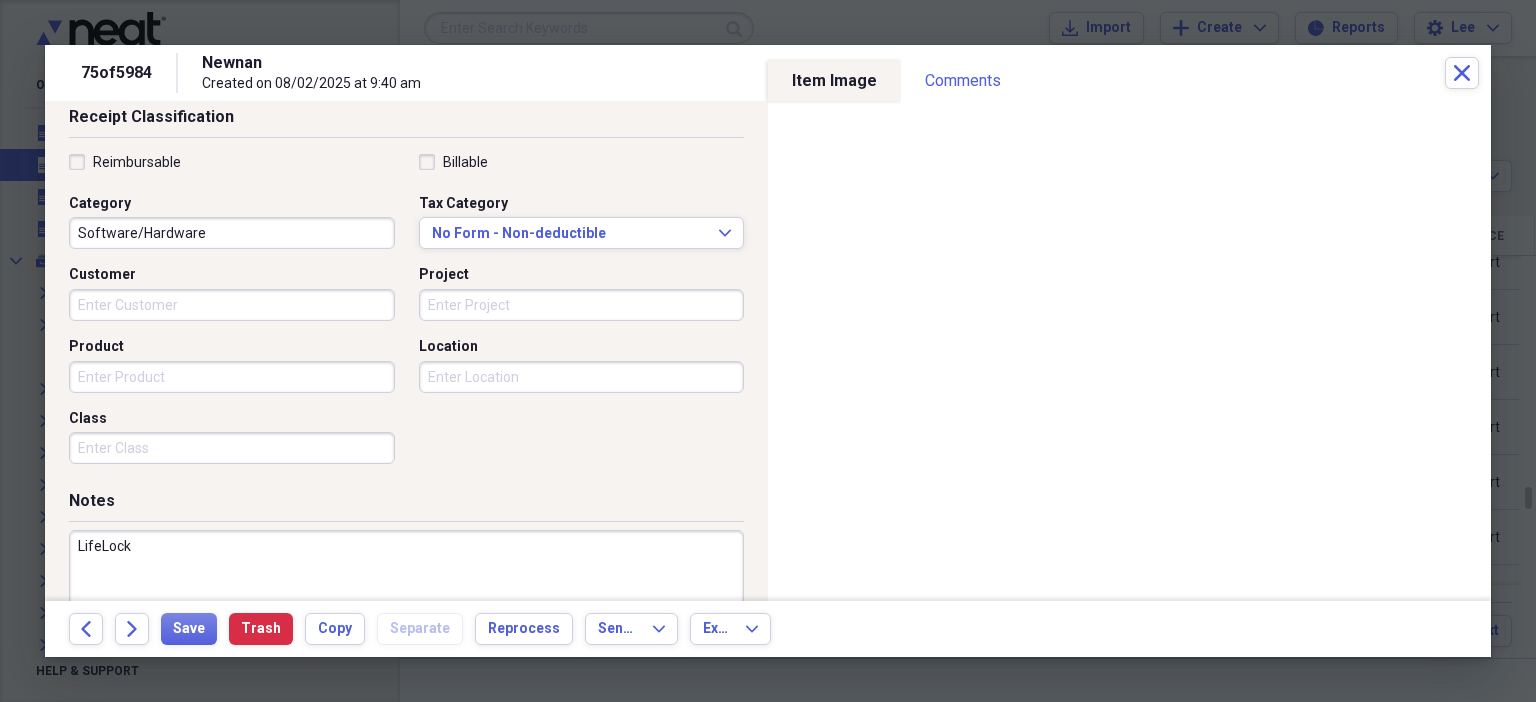click on "LifeLock" at bounding box center [406, 595] 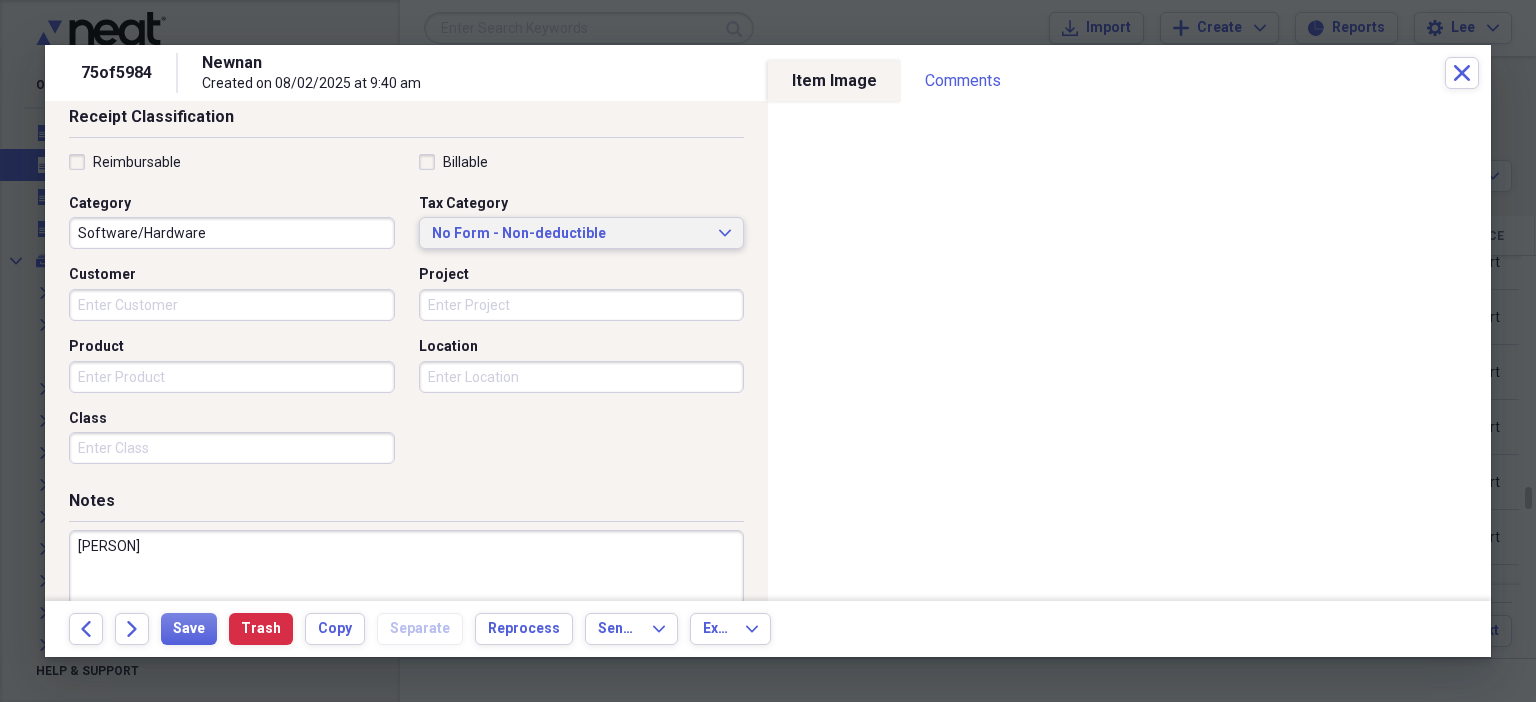 click on "No Form - Non-deductible" at bounding box center [570, 234] 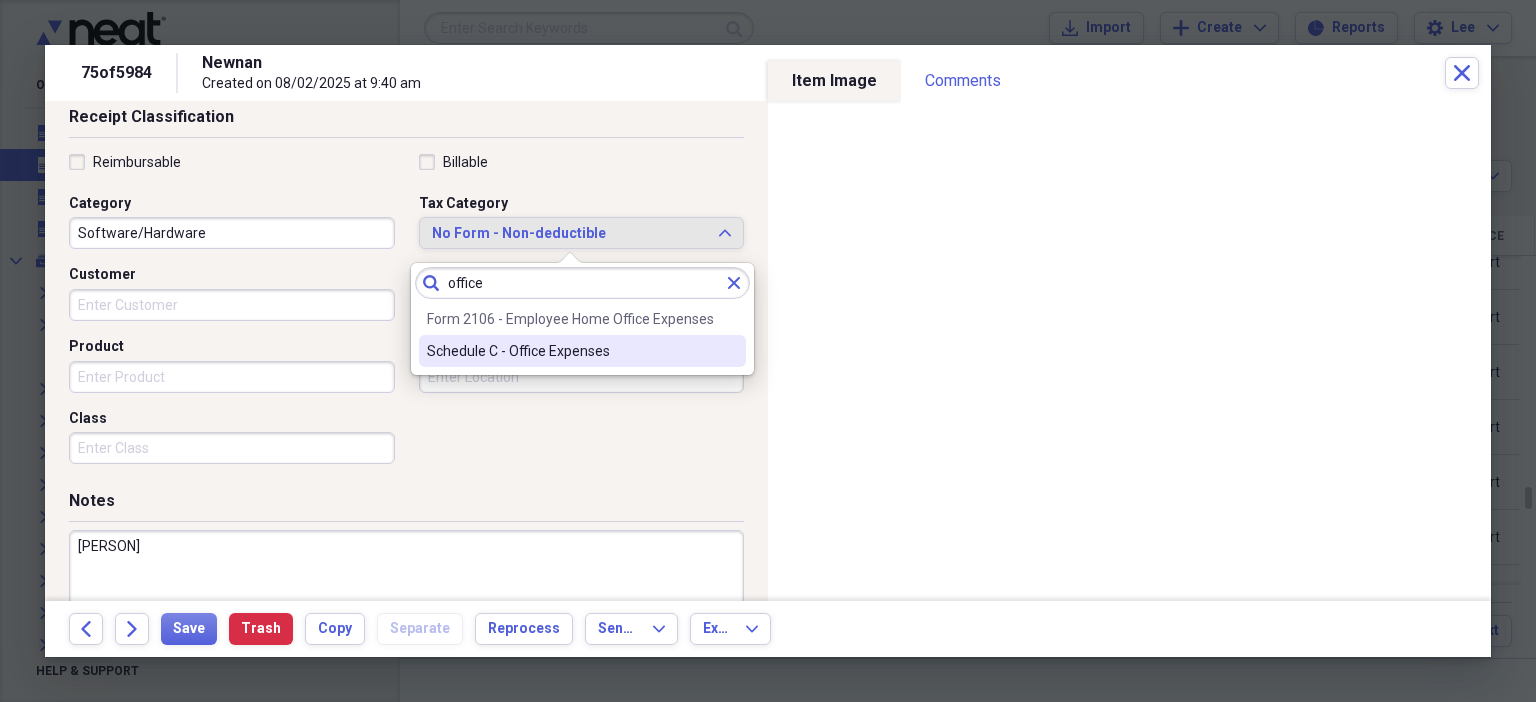 click on "Schedule C - Office Expenses" at bounding box center [570, 351] 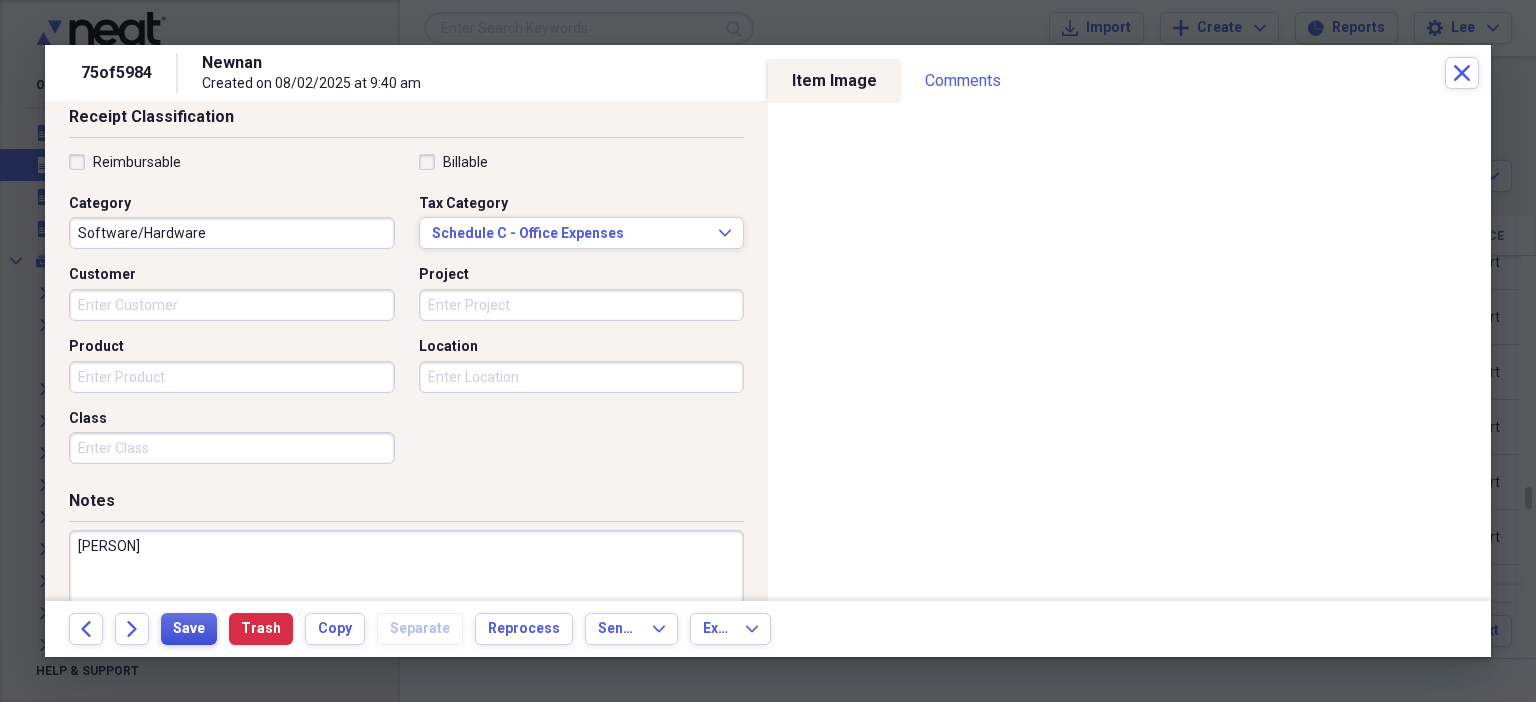 click on "Save" at bounding box center [189, 629] 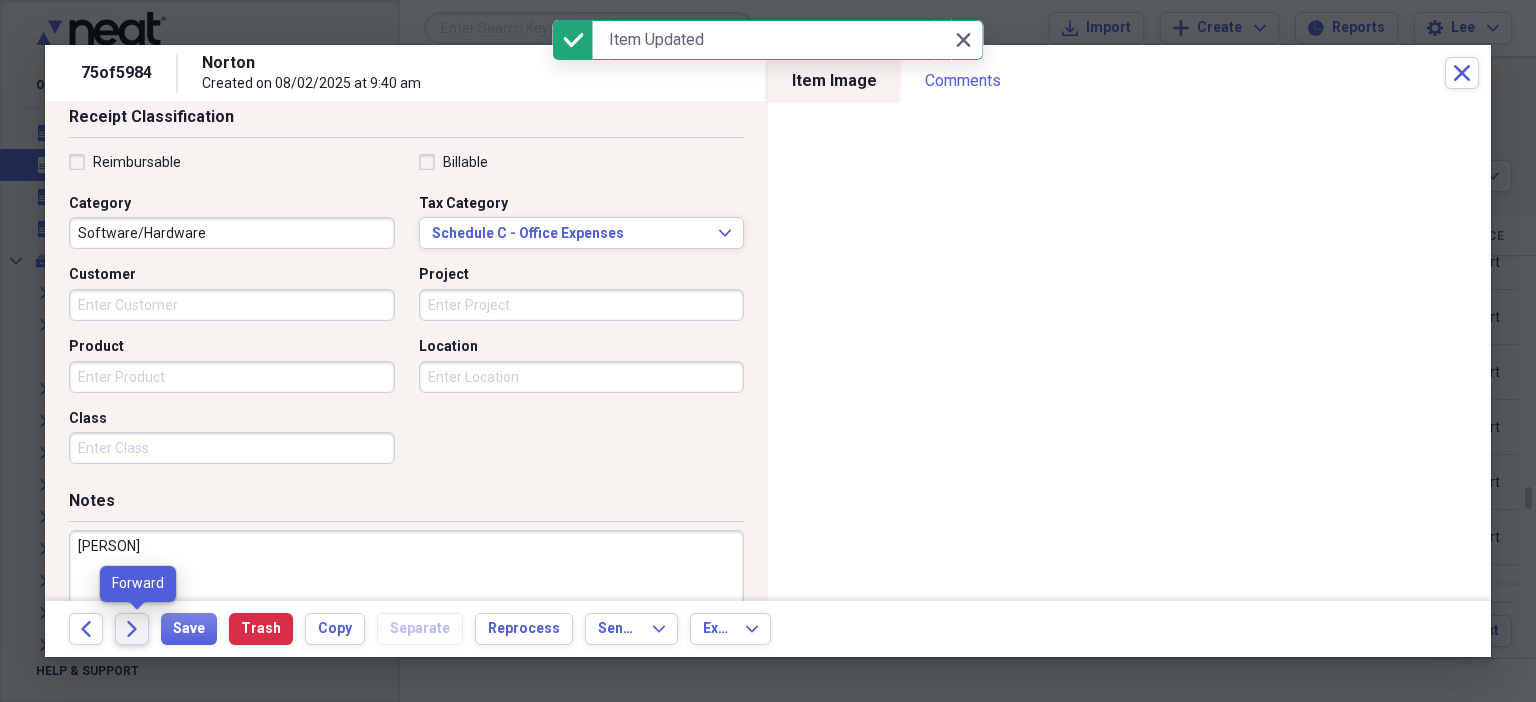 click on "Forward" 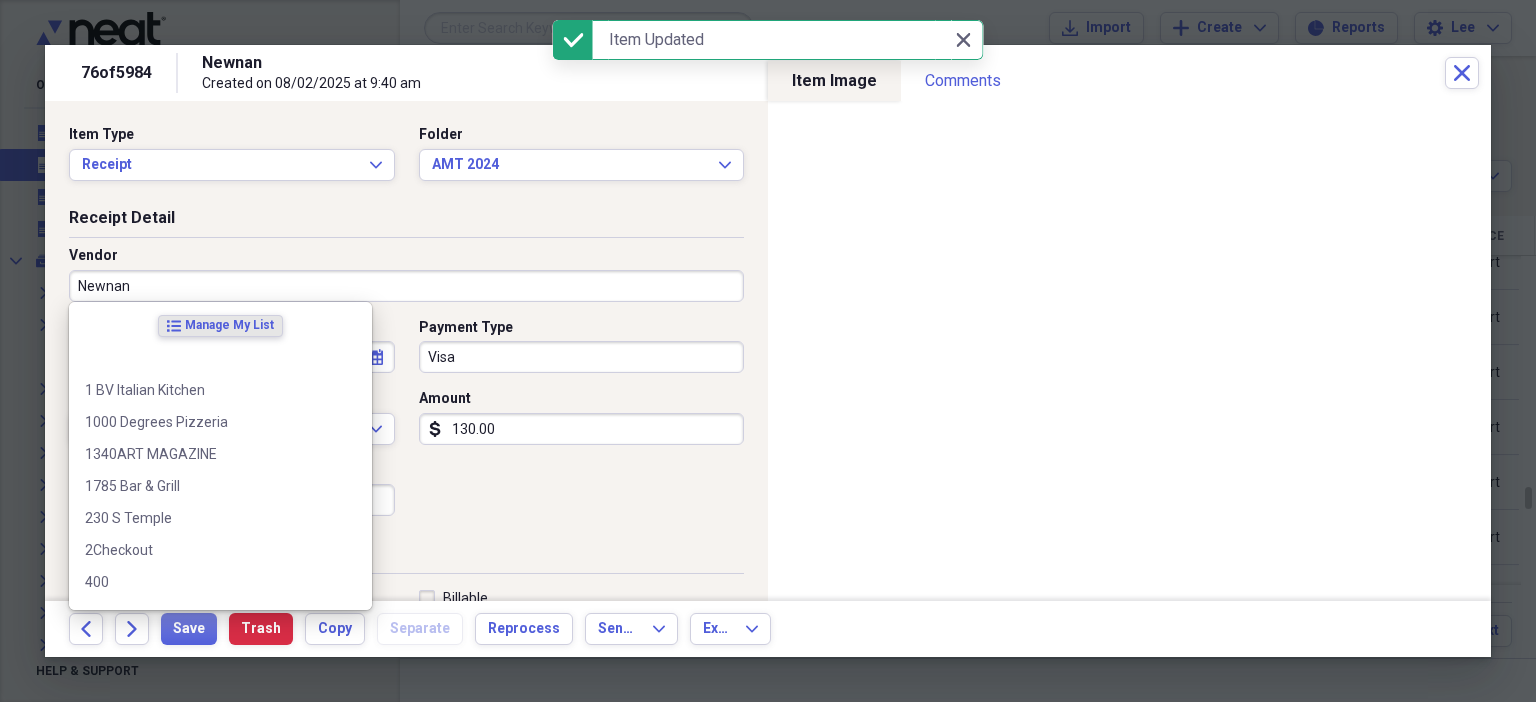 click on "Newnan" at bounding box center (406, 286) 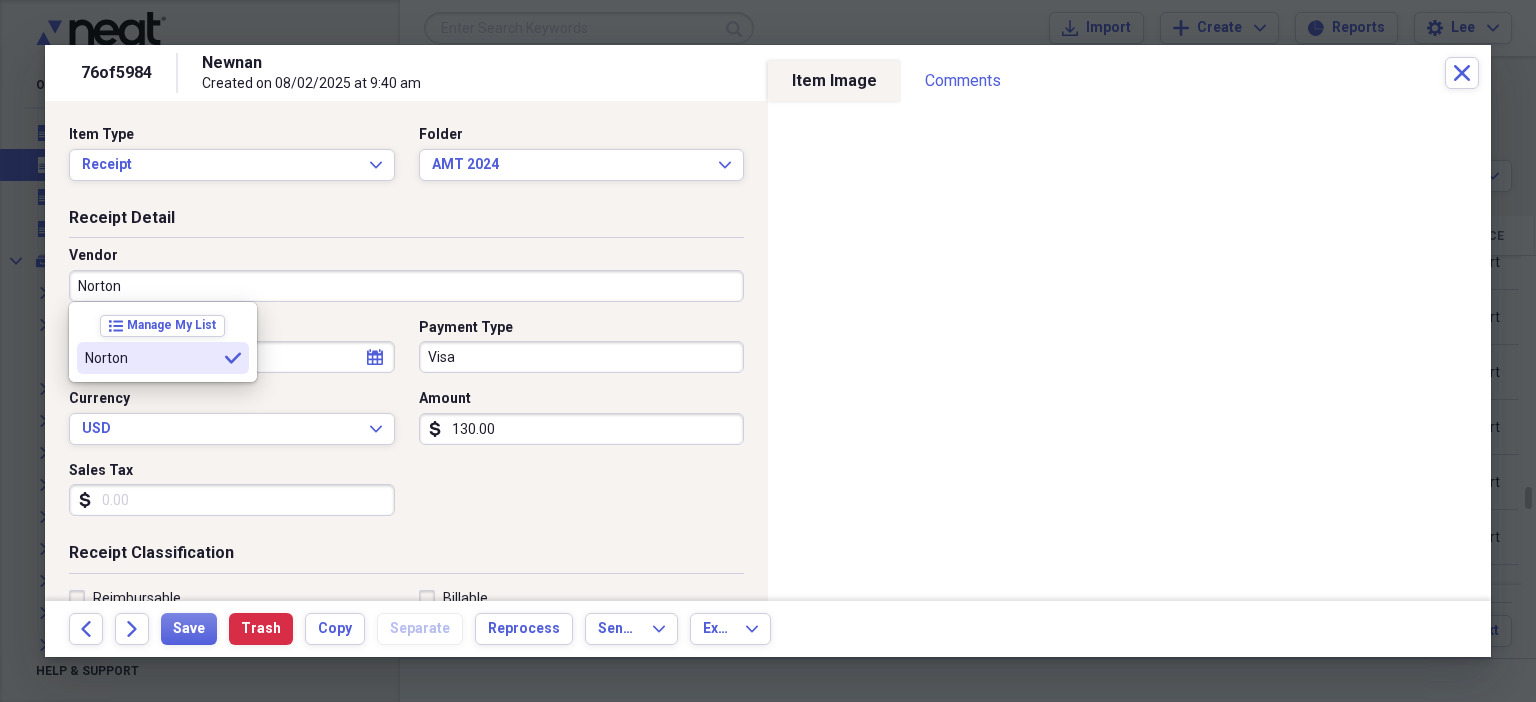 click on "Norton selected" at bounding box center [163, 358] 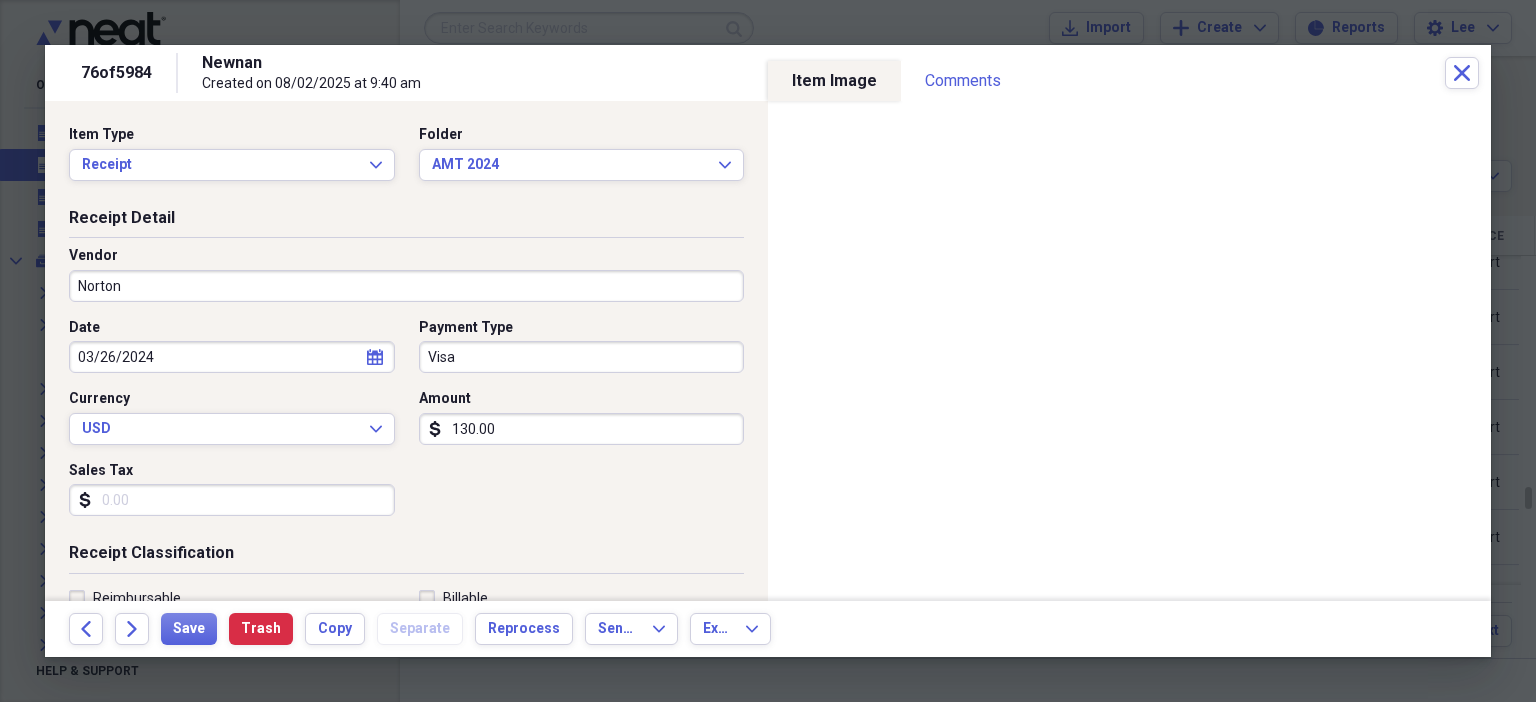 scroll, scrollTop: 436, scrollLeft: 0, axis: vertical 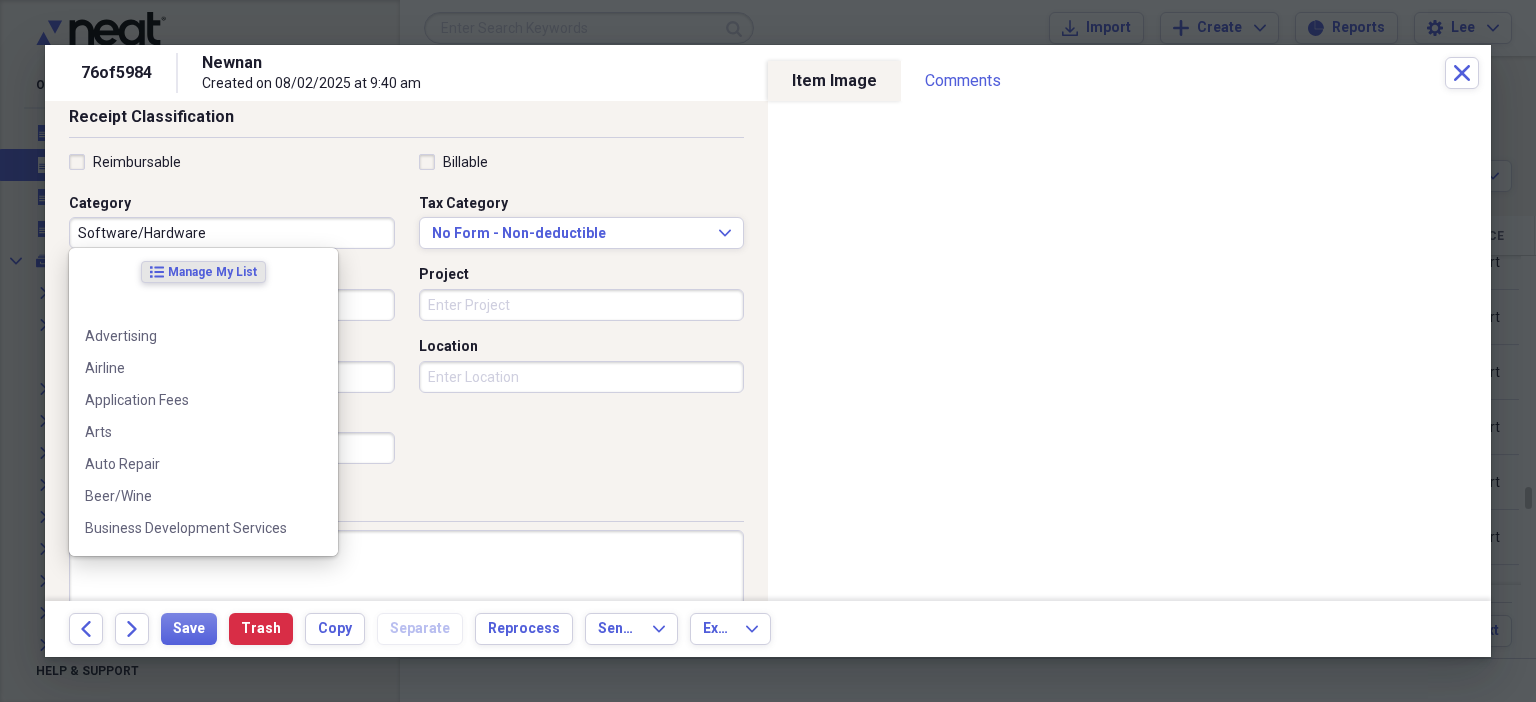click on "Software/Hardware" at bounding box center [232, 233] 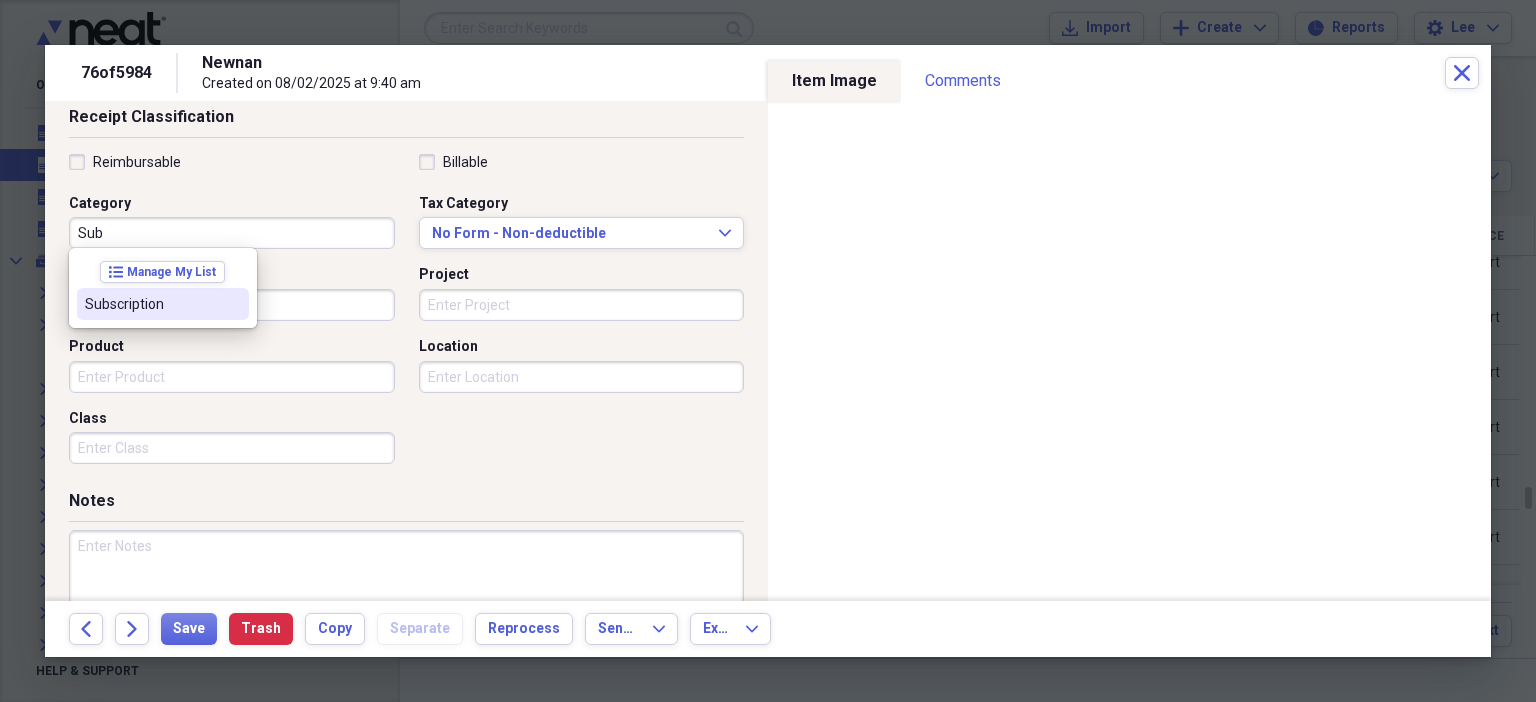 click on "Subscription" at bounding box center [163, 304] 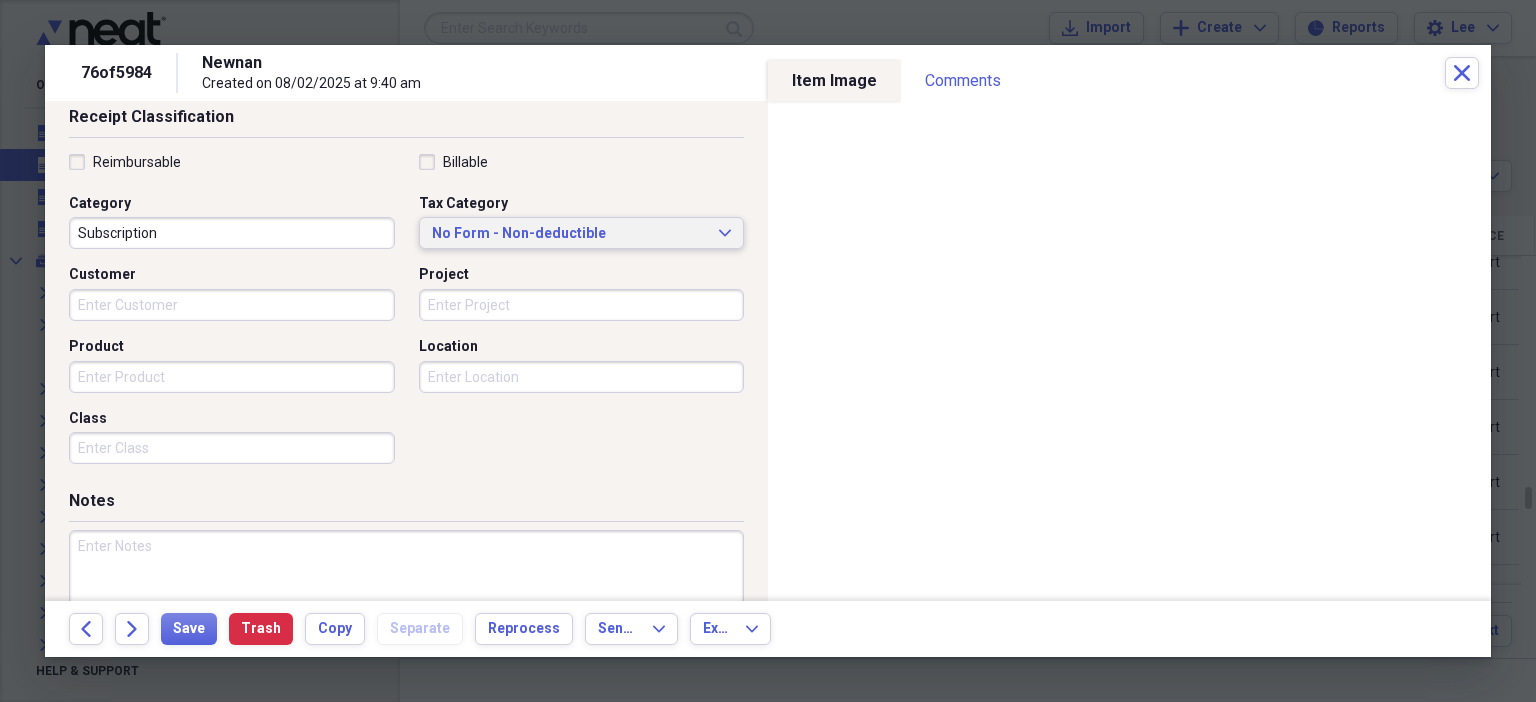 click on "No Form - Non-deductible" at bounding box center (570, 234) 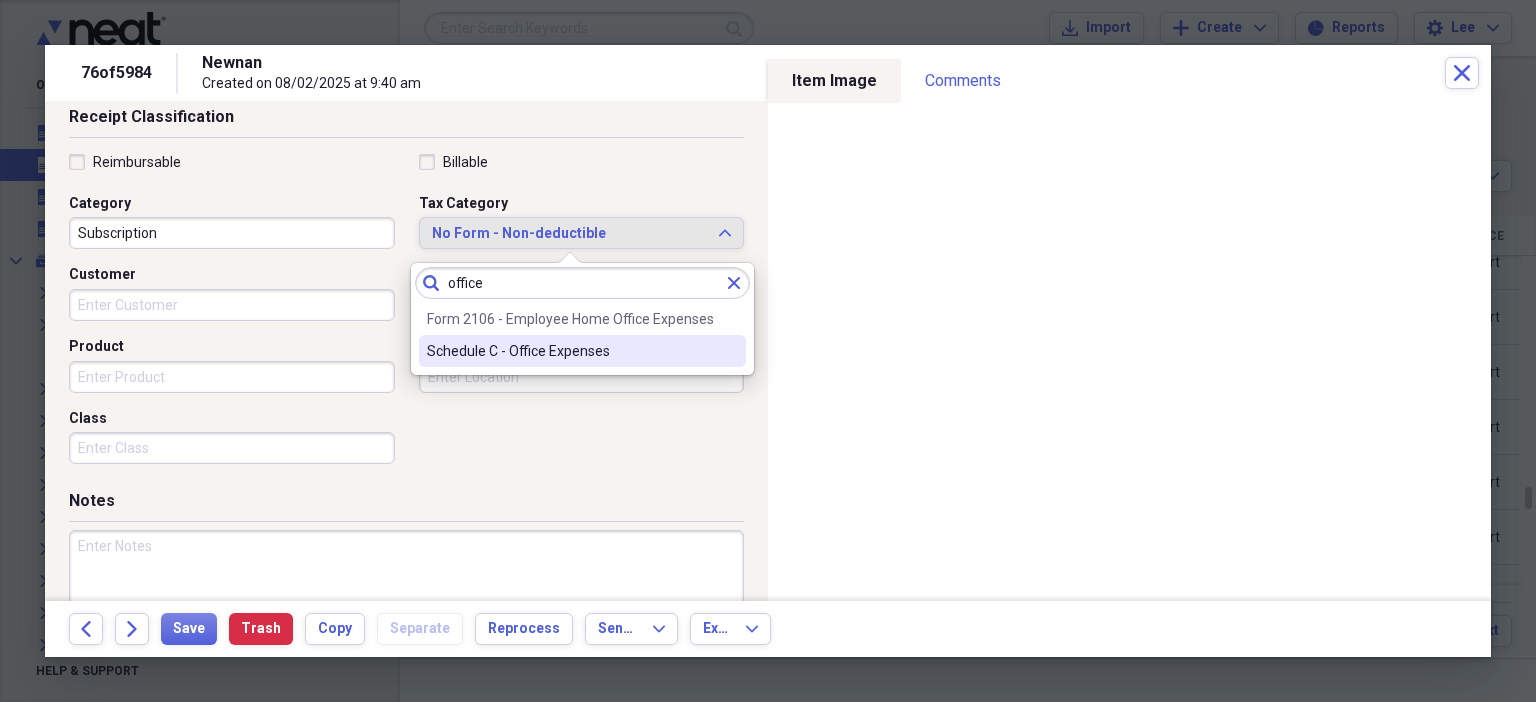 click on "Schedule C - Office Expenses" at bounding box center [570, 351] 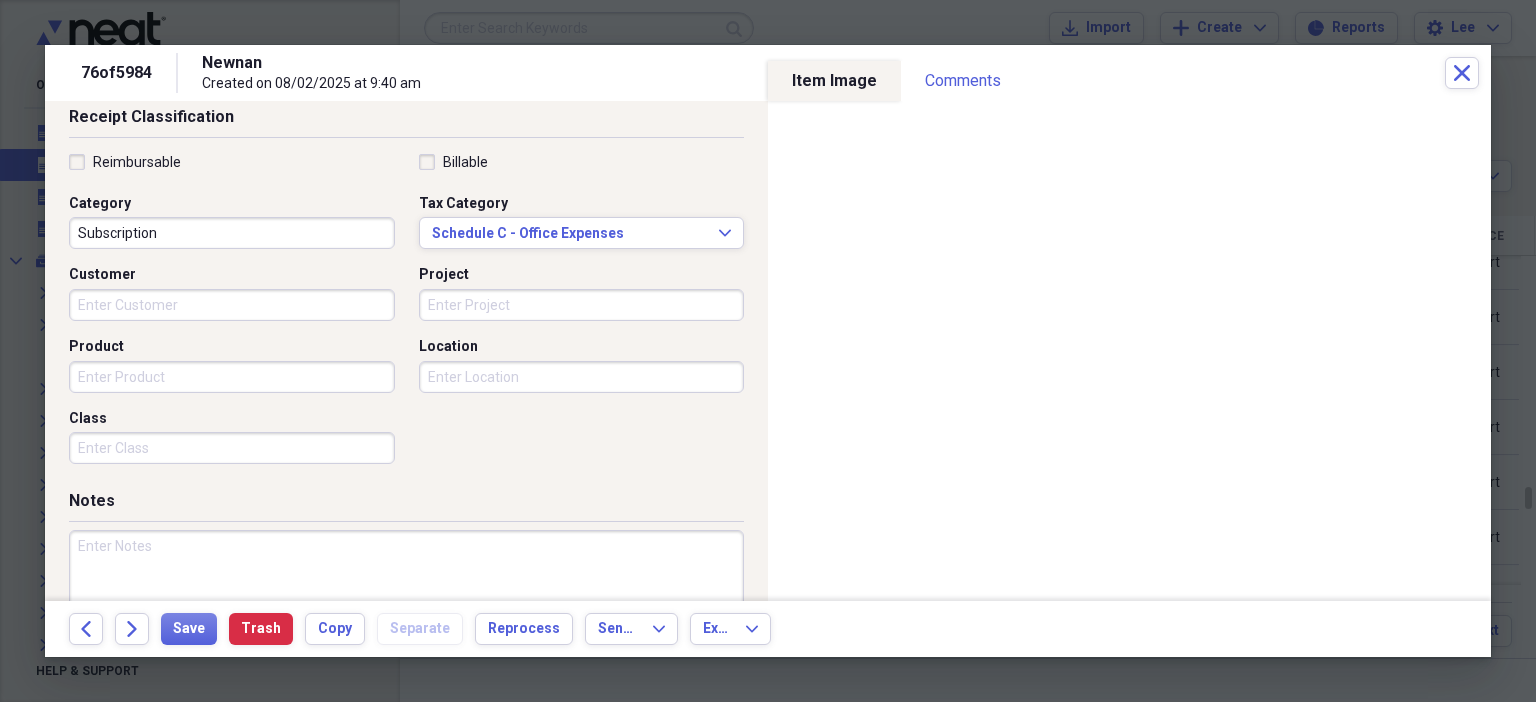 click at bounding box center [406, 595] 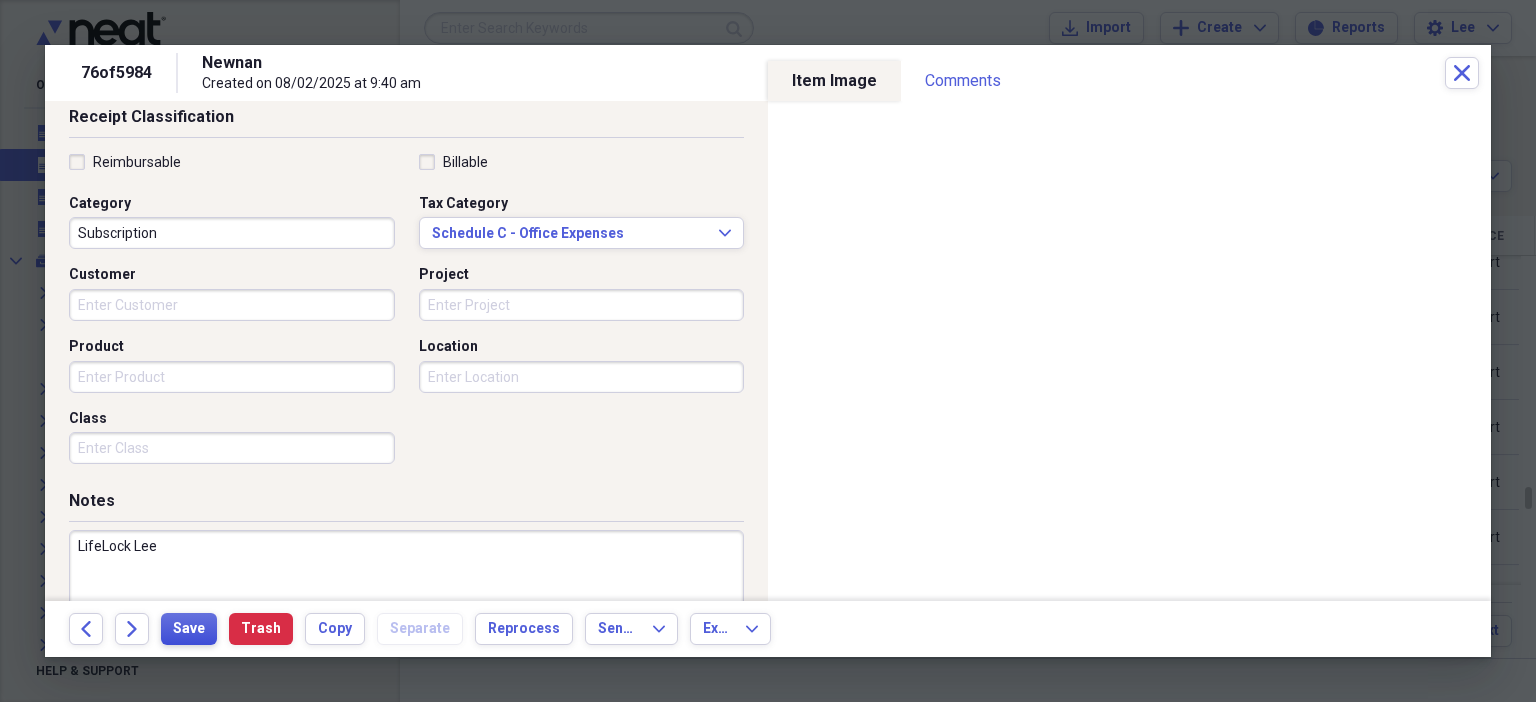 click on "Save" at bounding box center (189, 629) 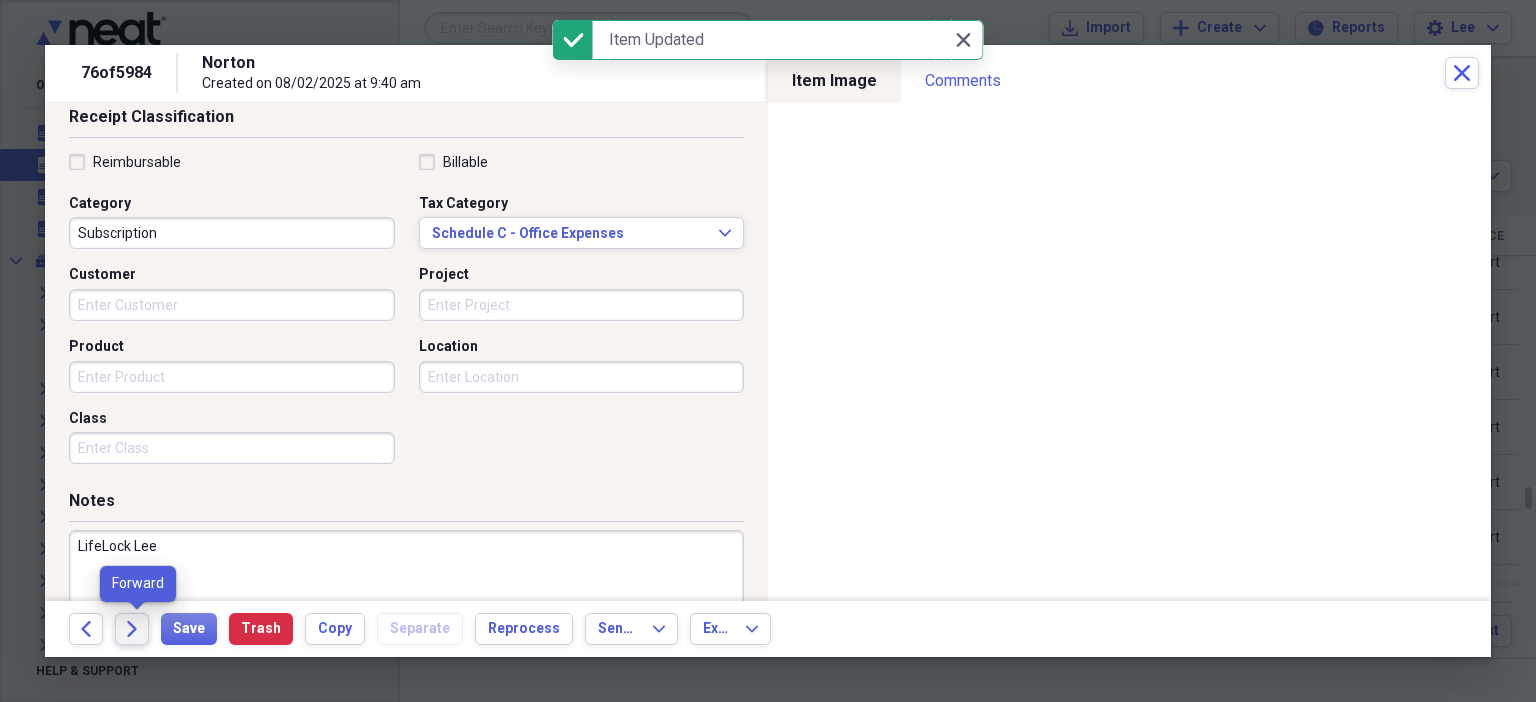 click 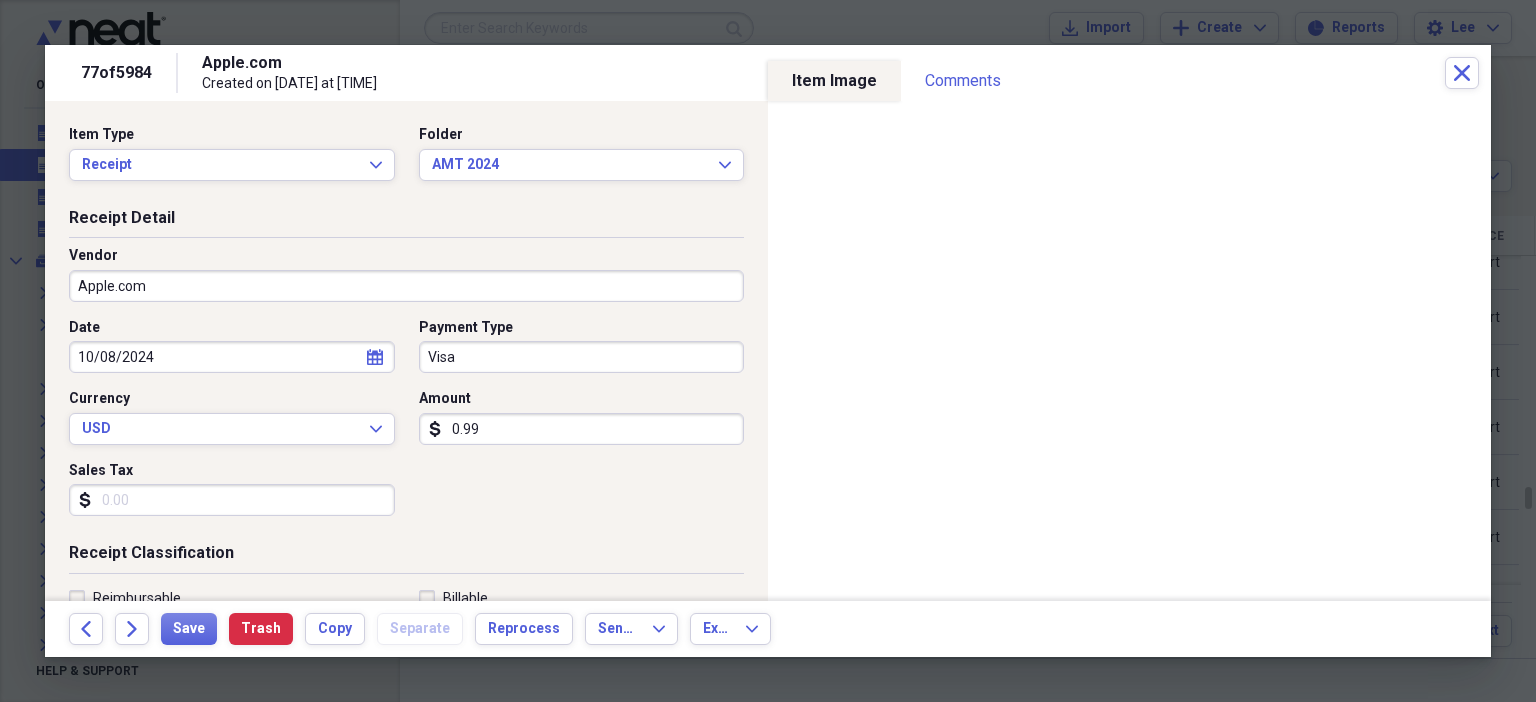 scroll, scrollTop: 436, scrollLeft: 0, axis: vertical 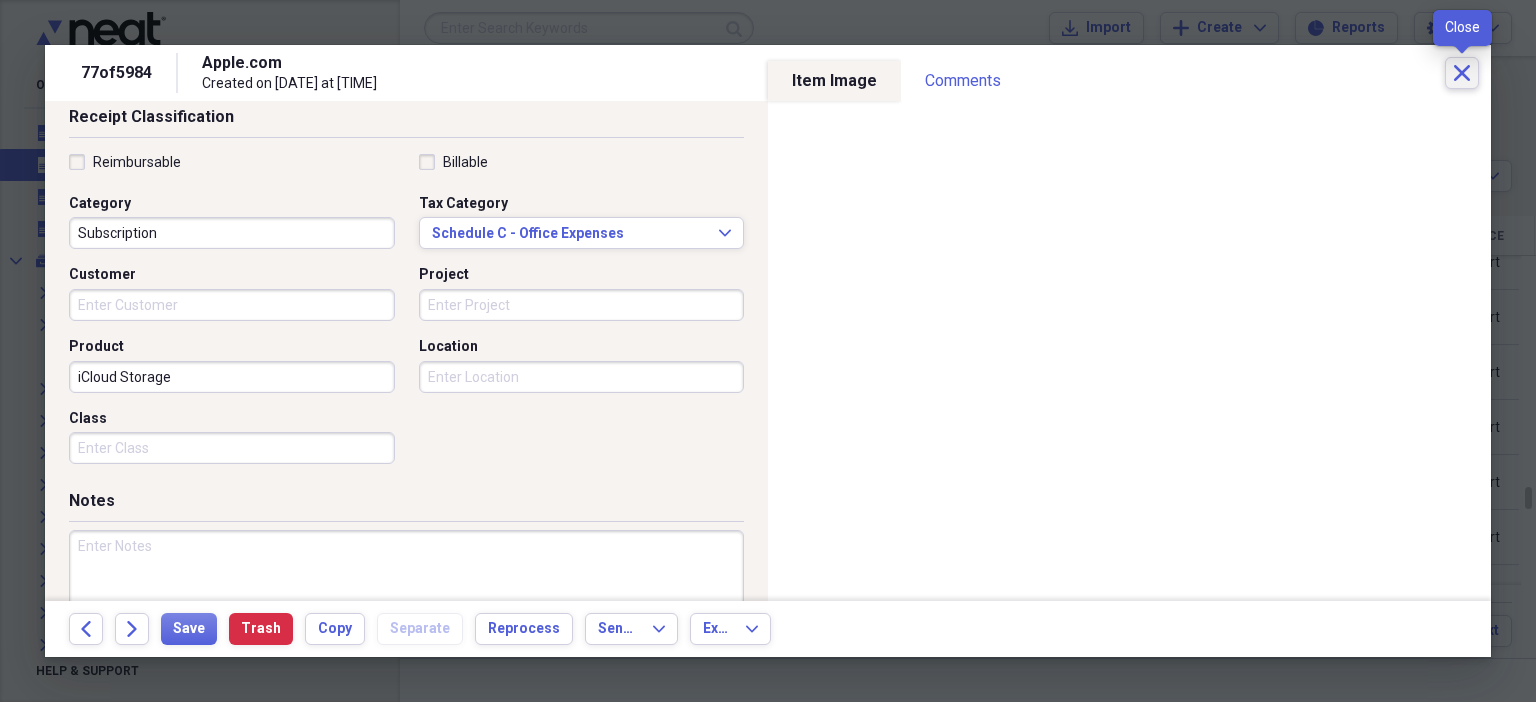 click 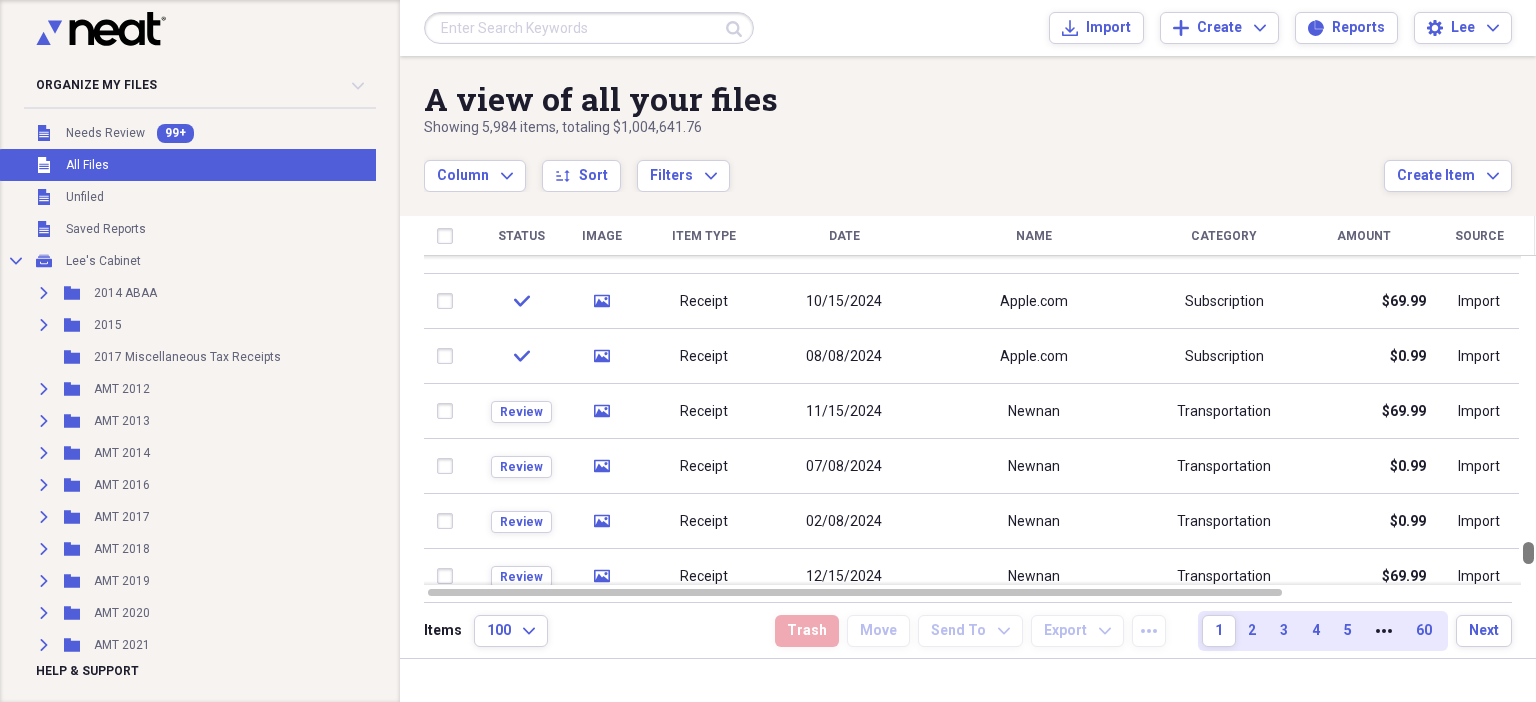 click at bounding box center (1528, 420) 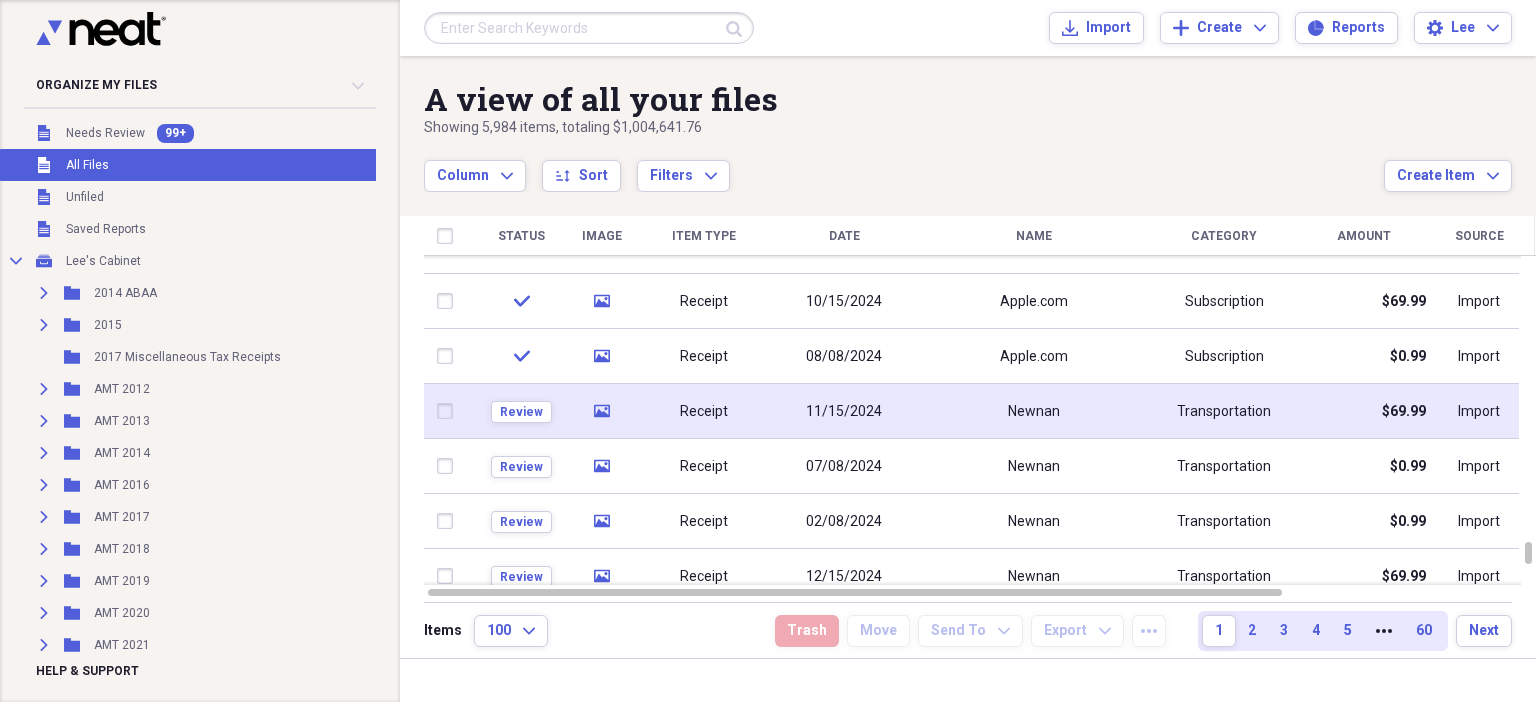 click on "Review" at bounding box center (521, 411) 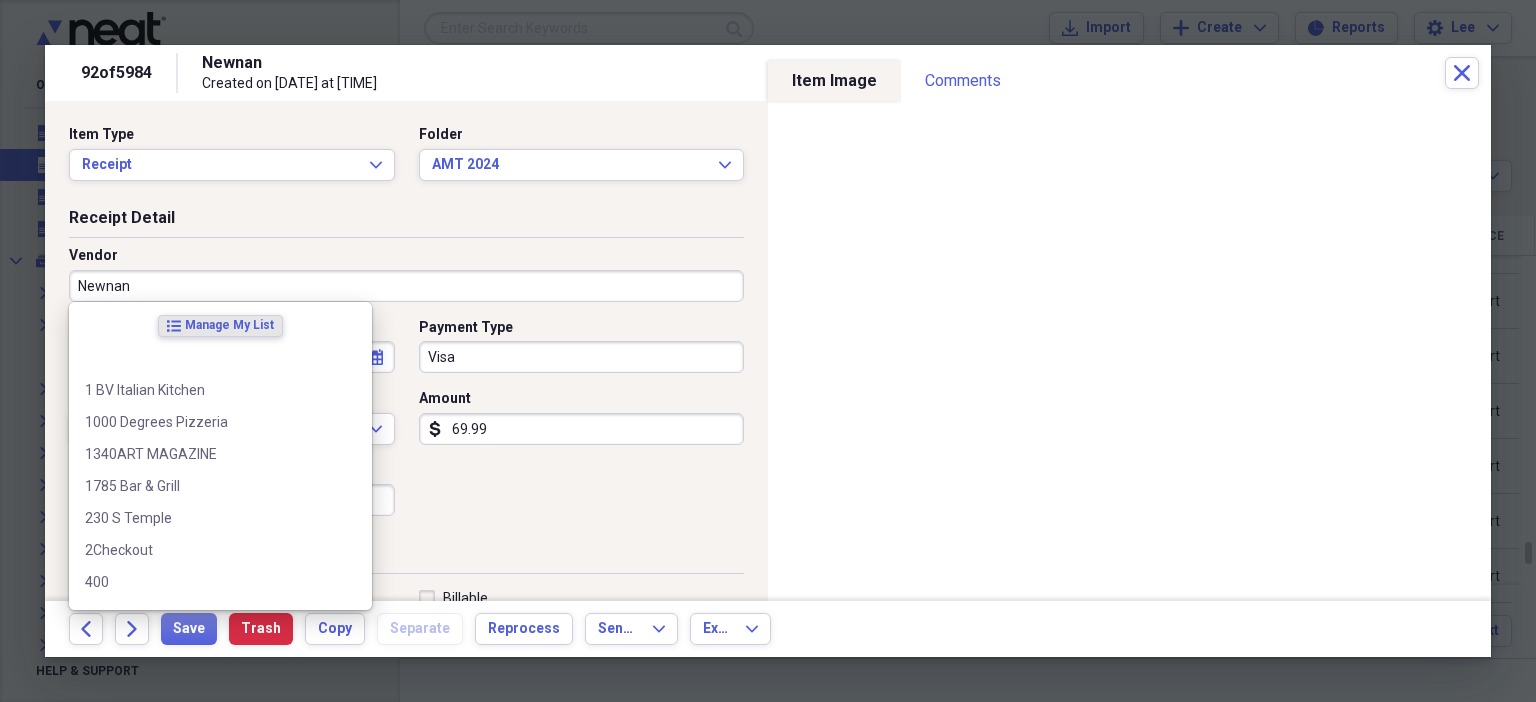 click on "Newnan" at bounding box center [406, 286] 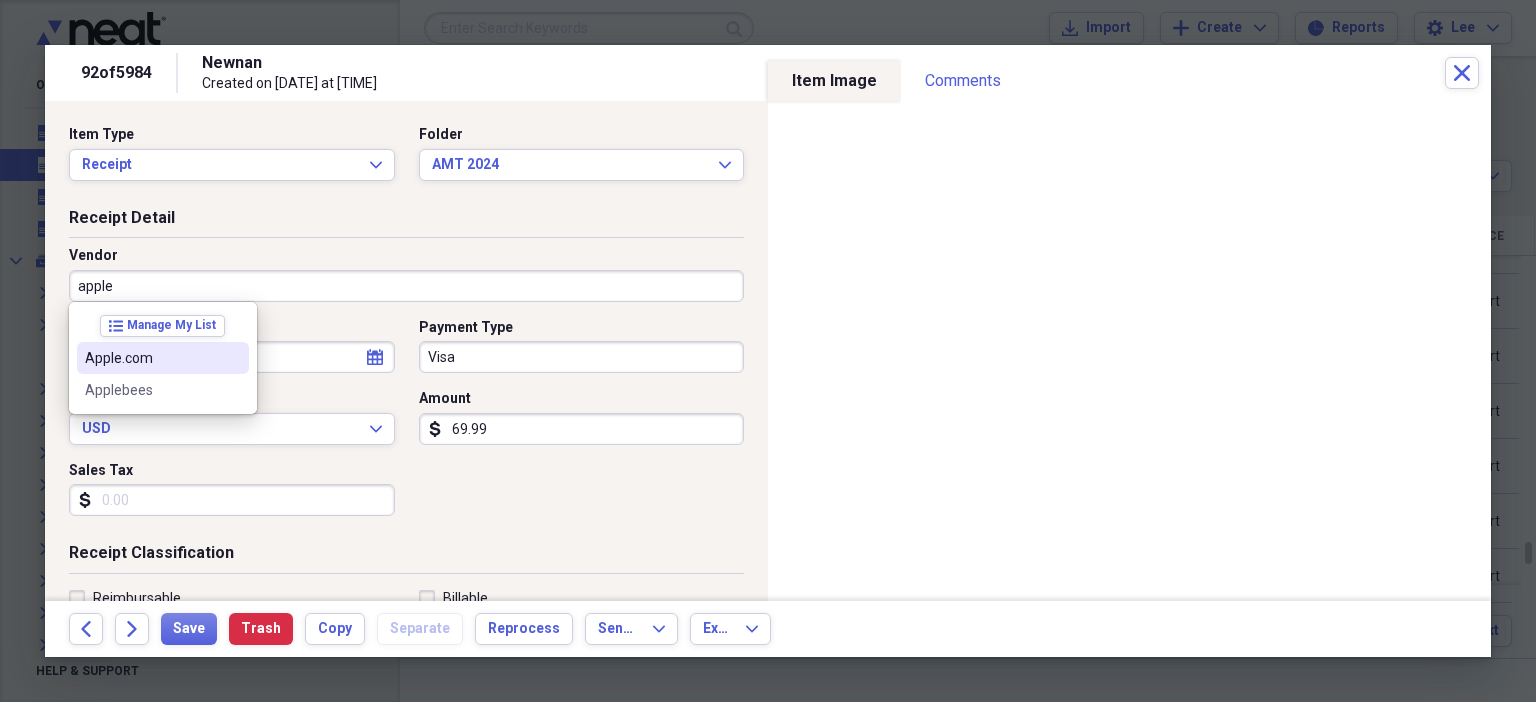 click on "Apple.com" at bounding box center (151, 358) 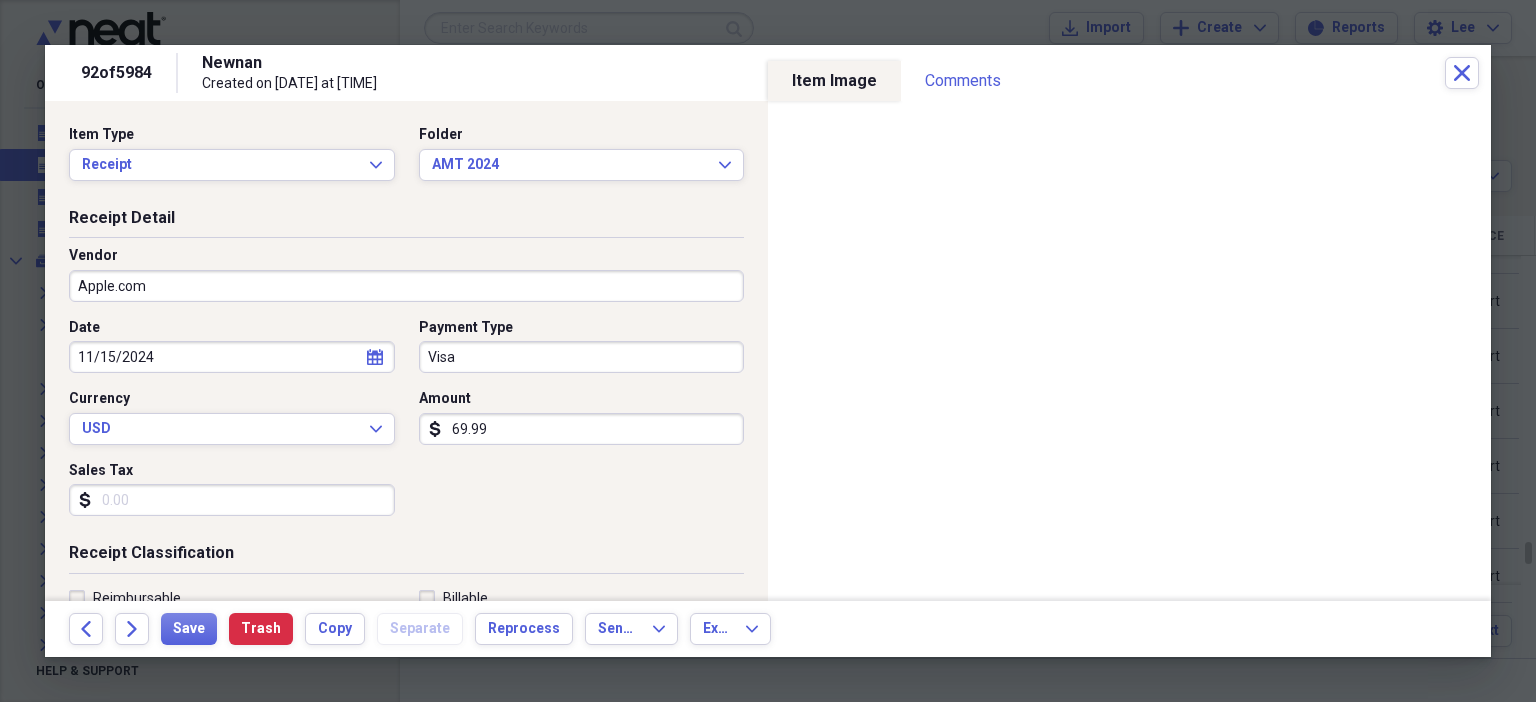 scroll, scrollTop: 436, scrollLeft: 0, axis: vertical 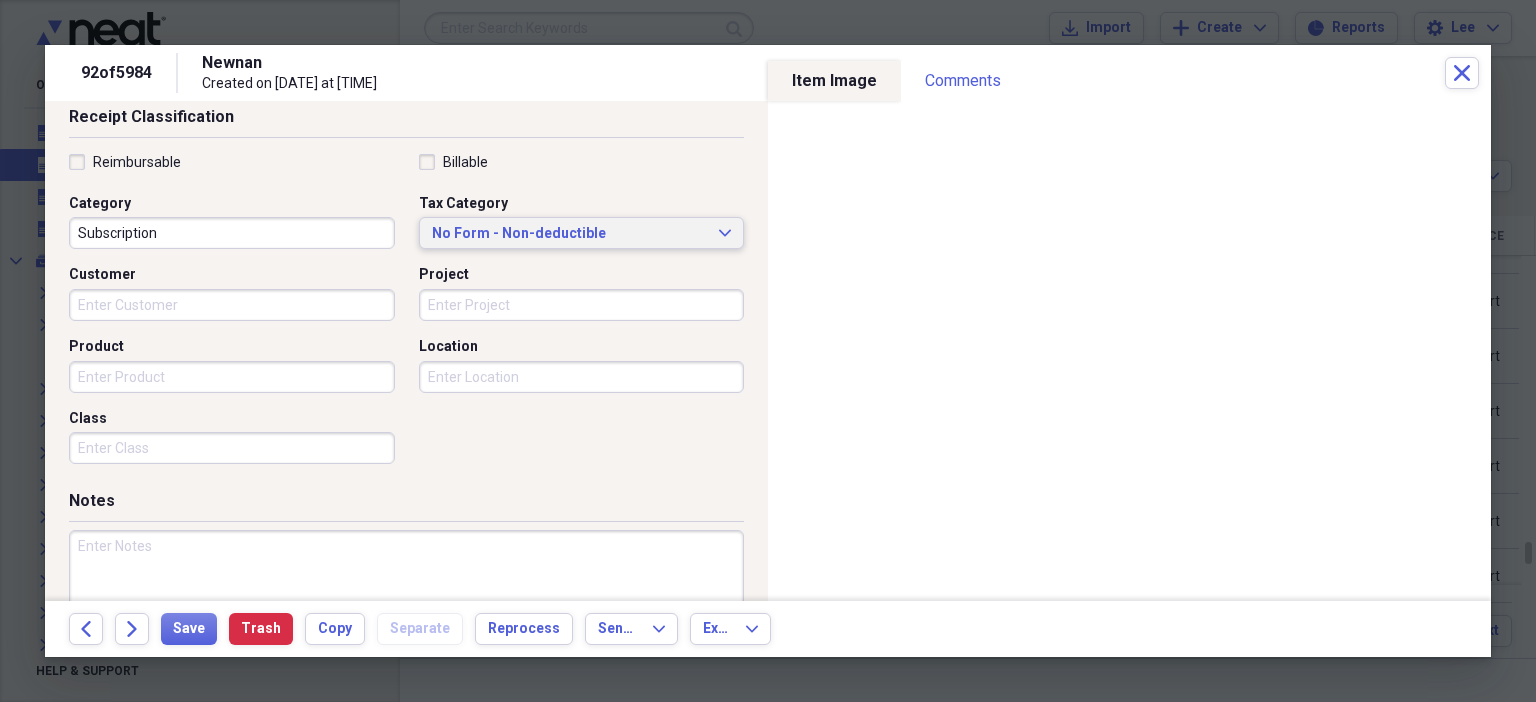 click on "No Form - Non-deductible" at bounding box center [570, 234] 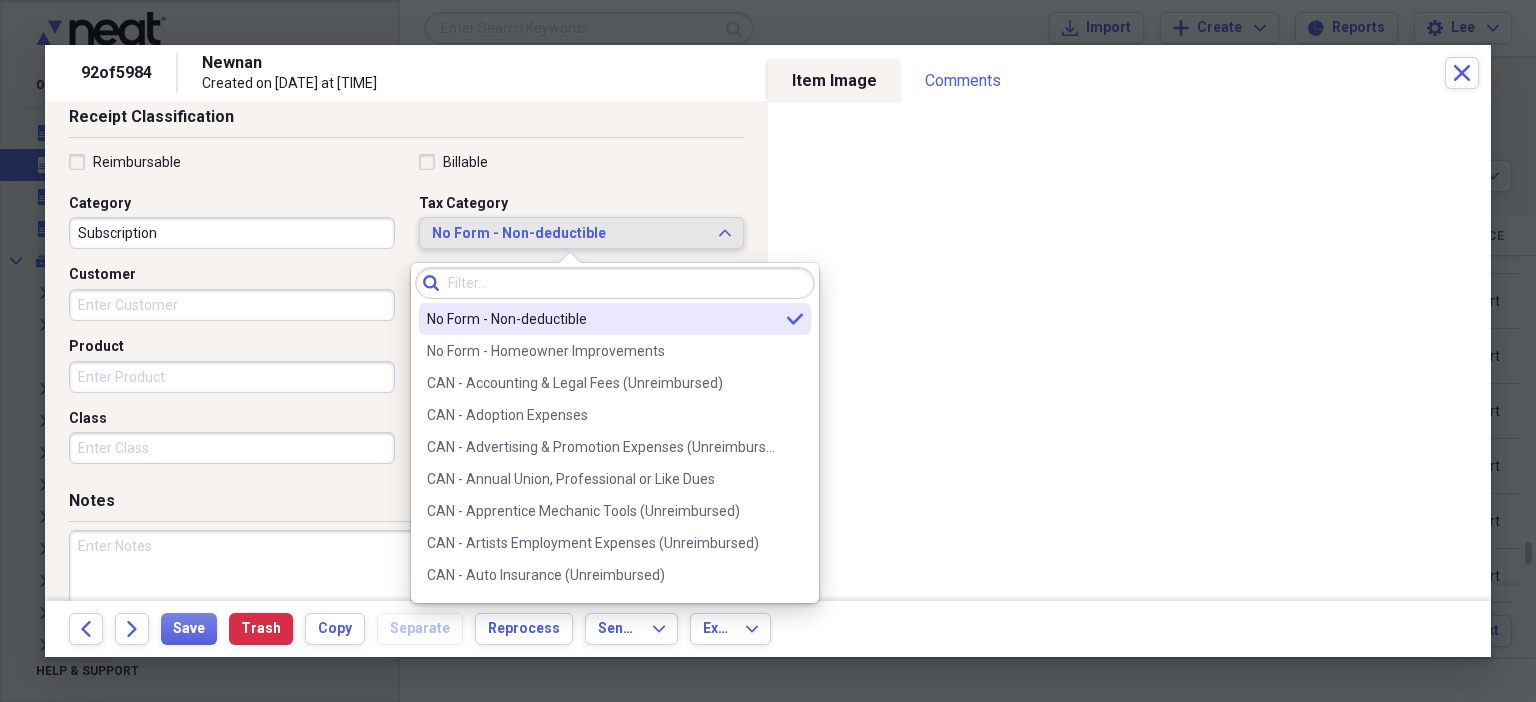click on "No Form - Non-deductible" at bounding box center [570, 234] 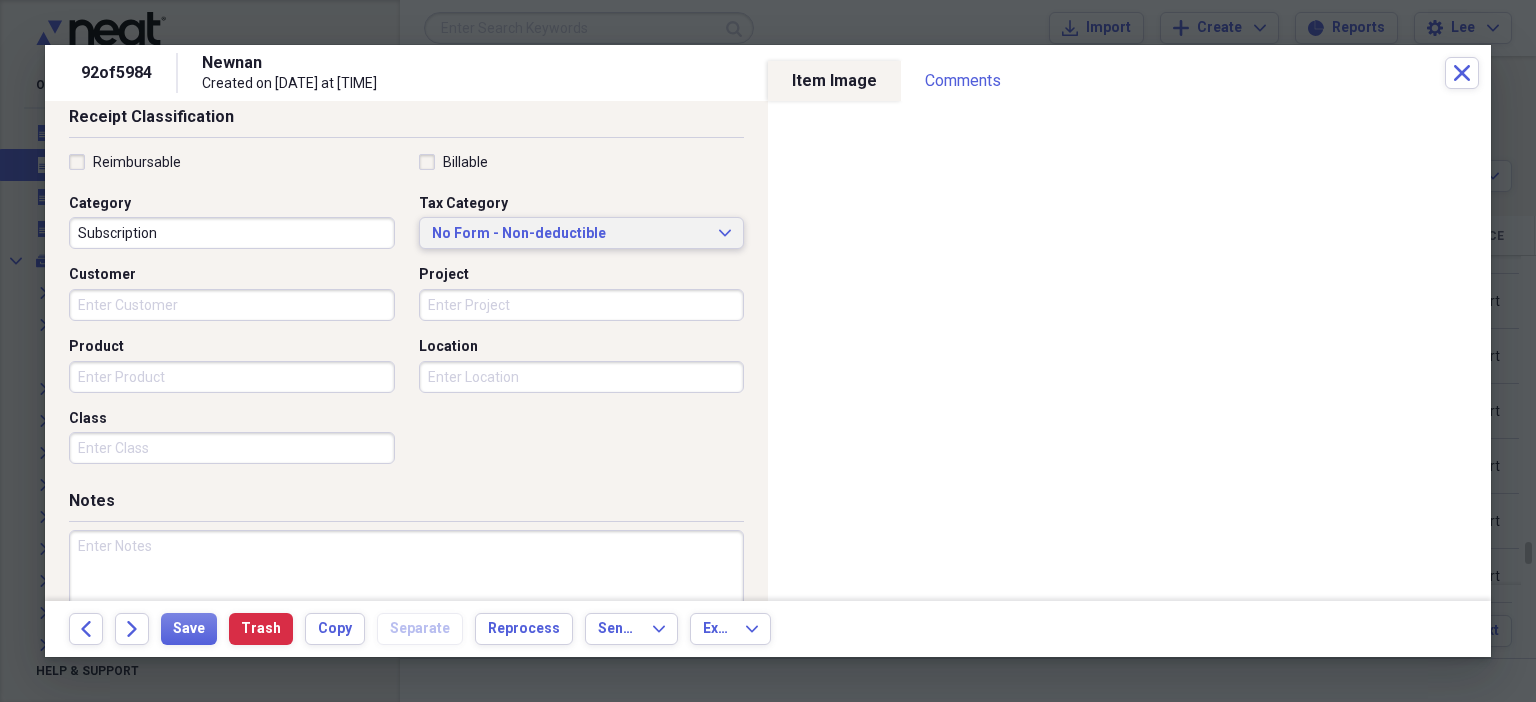 click on "No Form - Non-deductible" at bounding box center (570, 234) 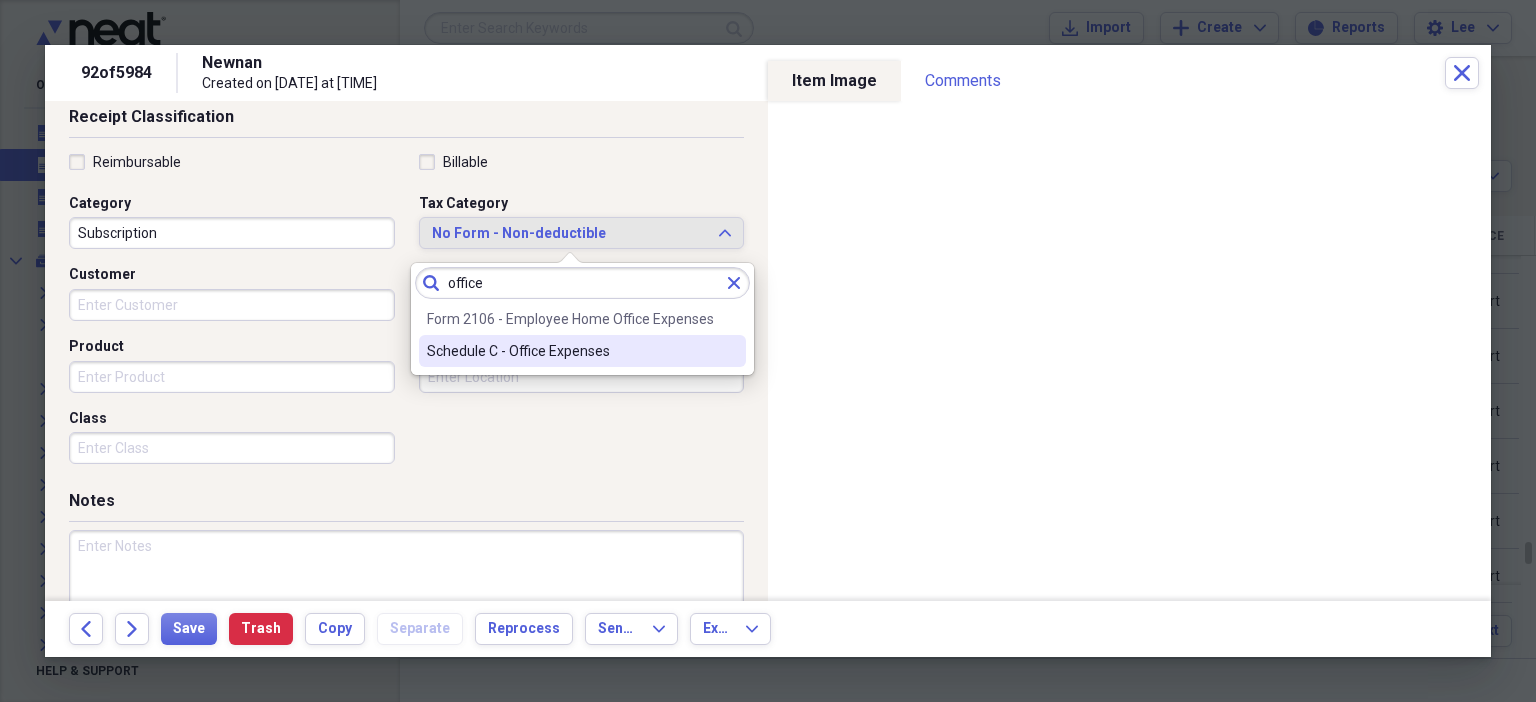 click on "Schedule C - Office Expenses" at bounding box center [570, 351] 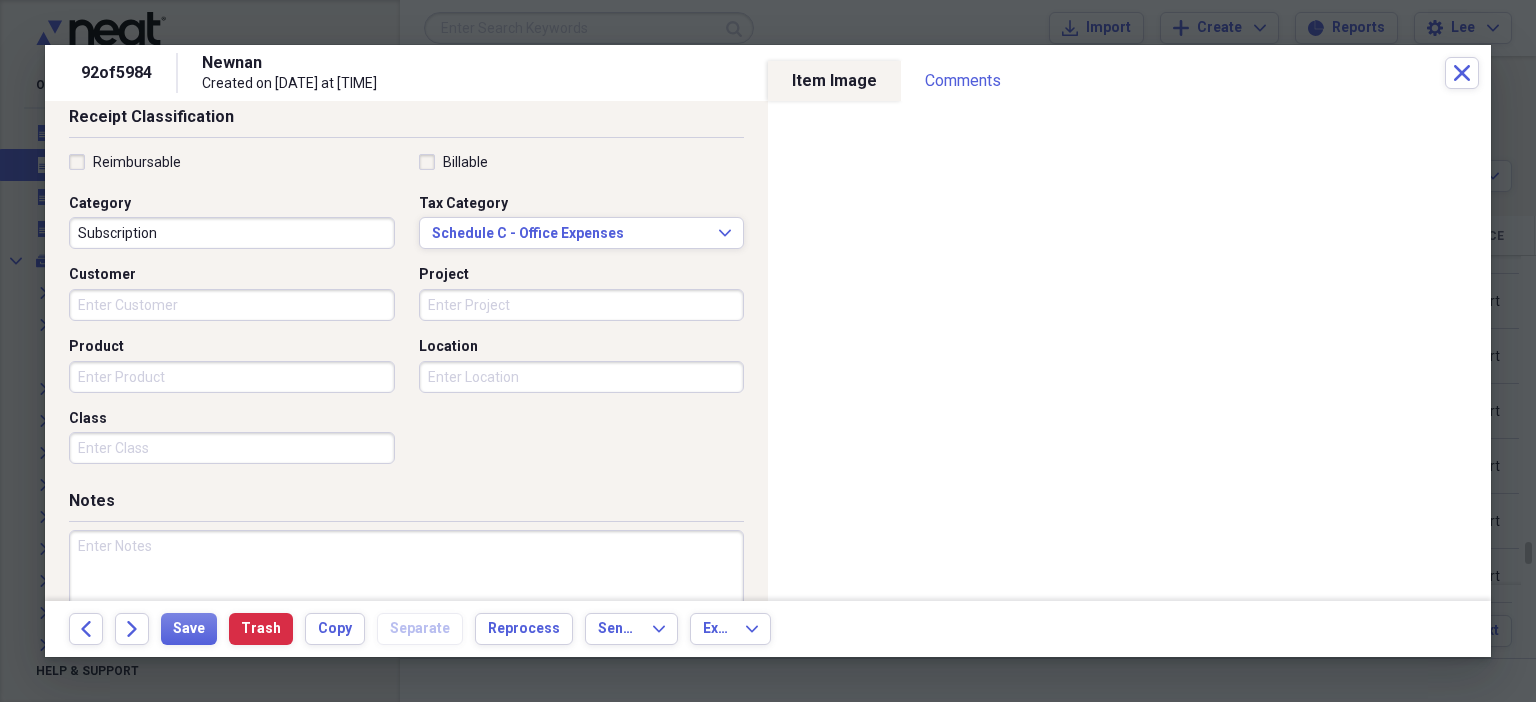 click at bounding box center [406, 595] 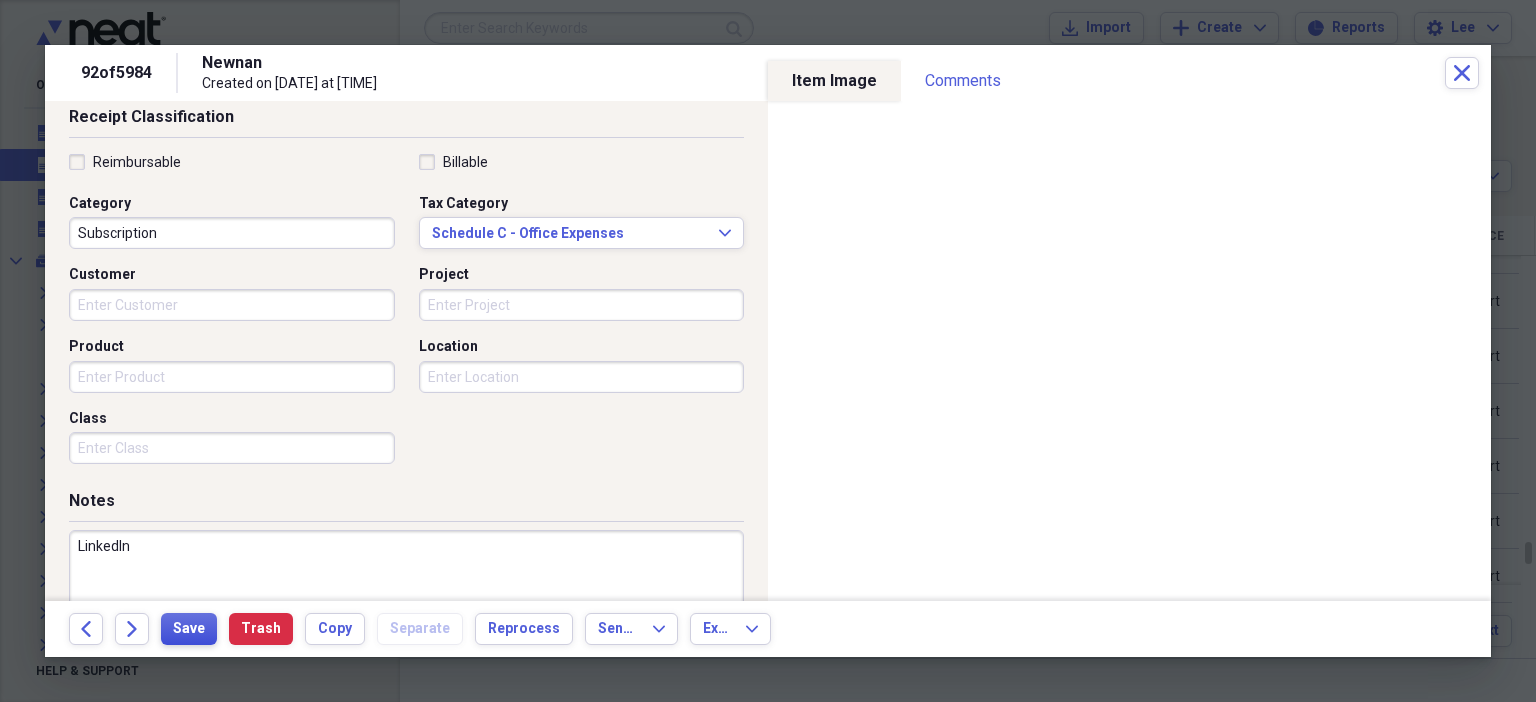 click on "Save" at bounding box center (189, 629) 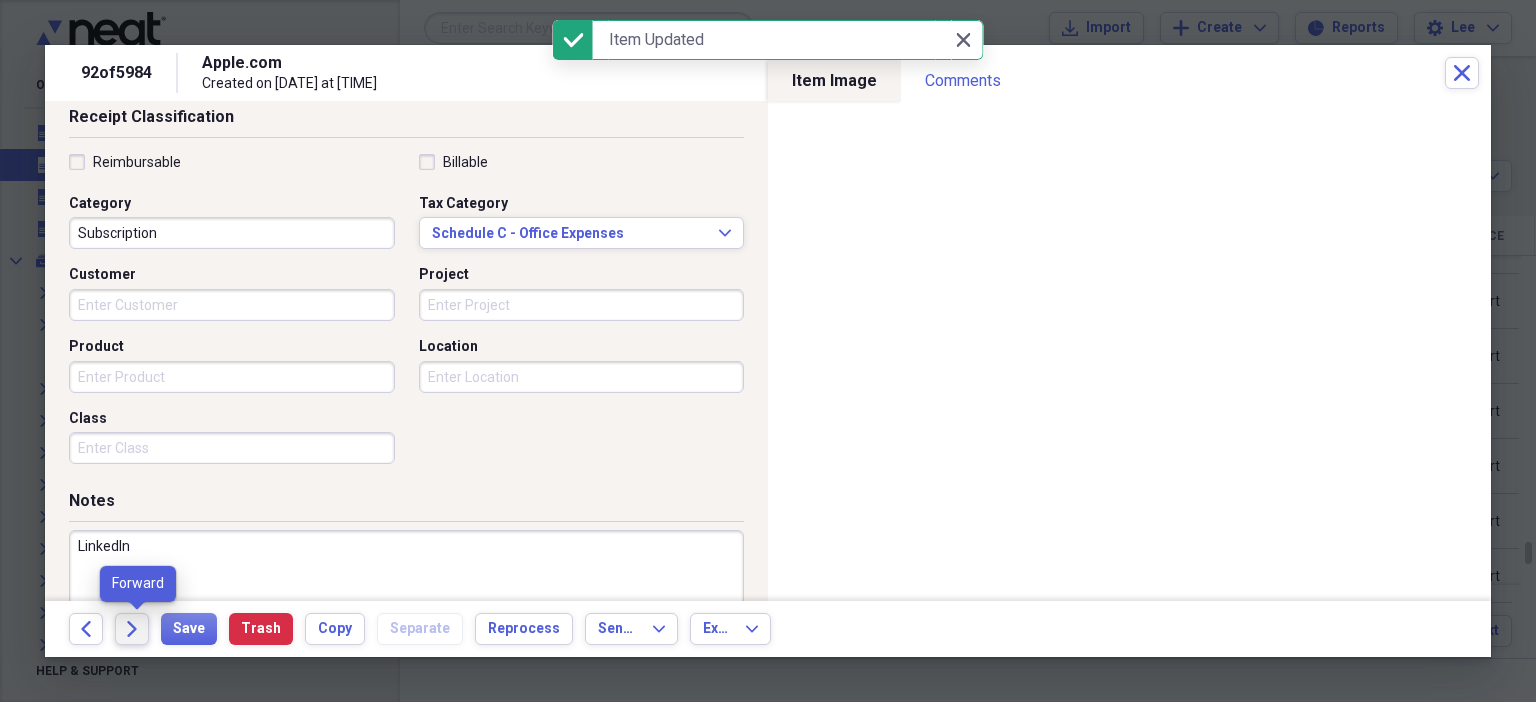 click 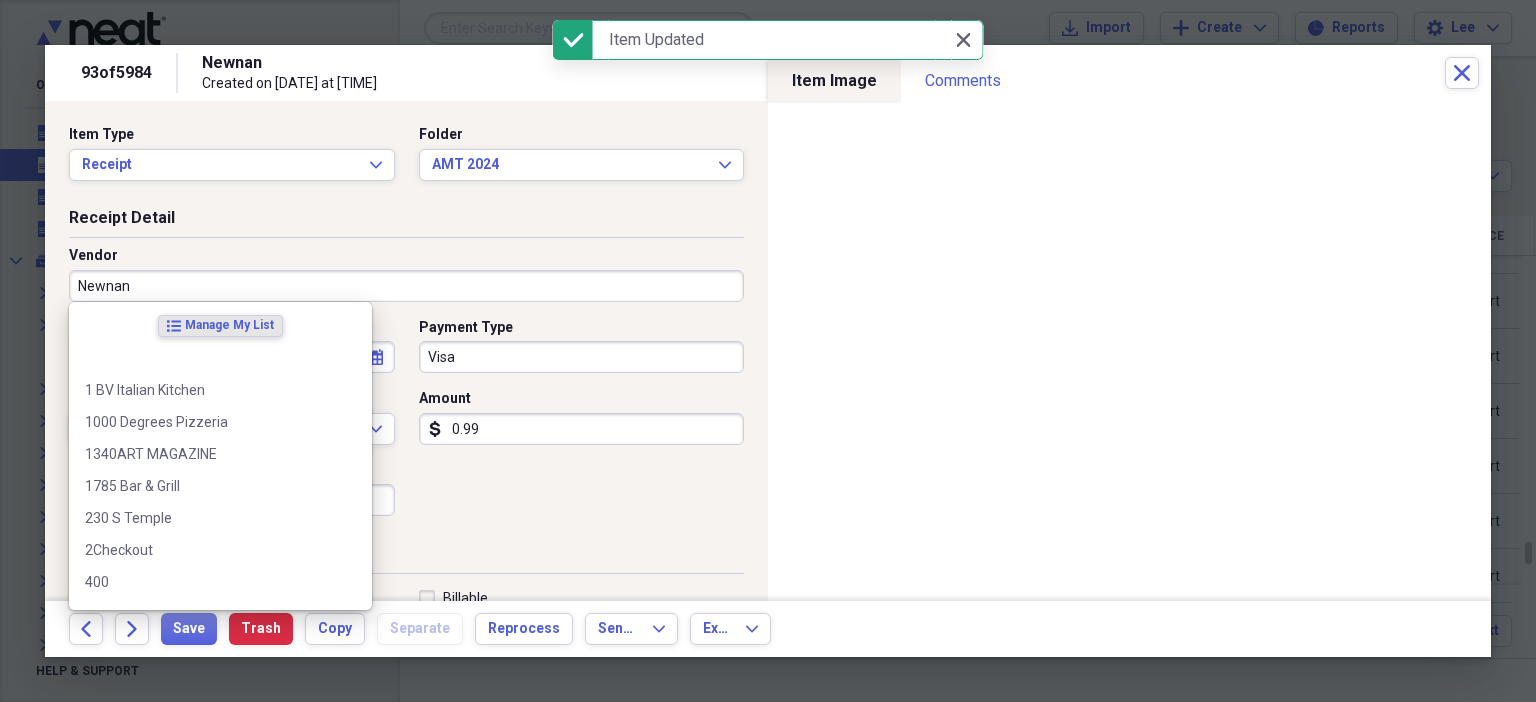 click on "Newnan" at bounding box center [406, 286] 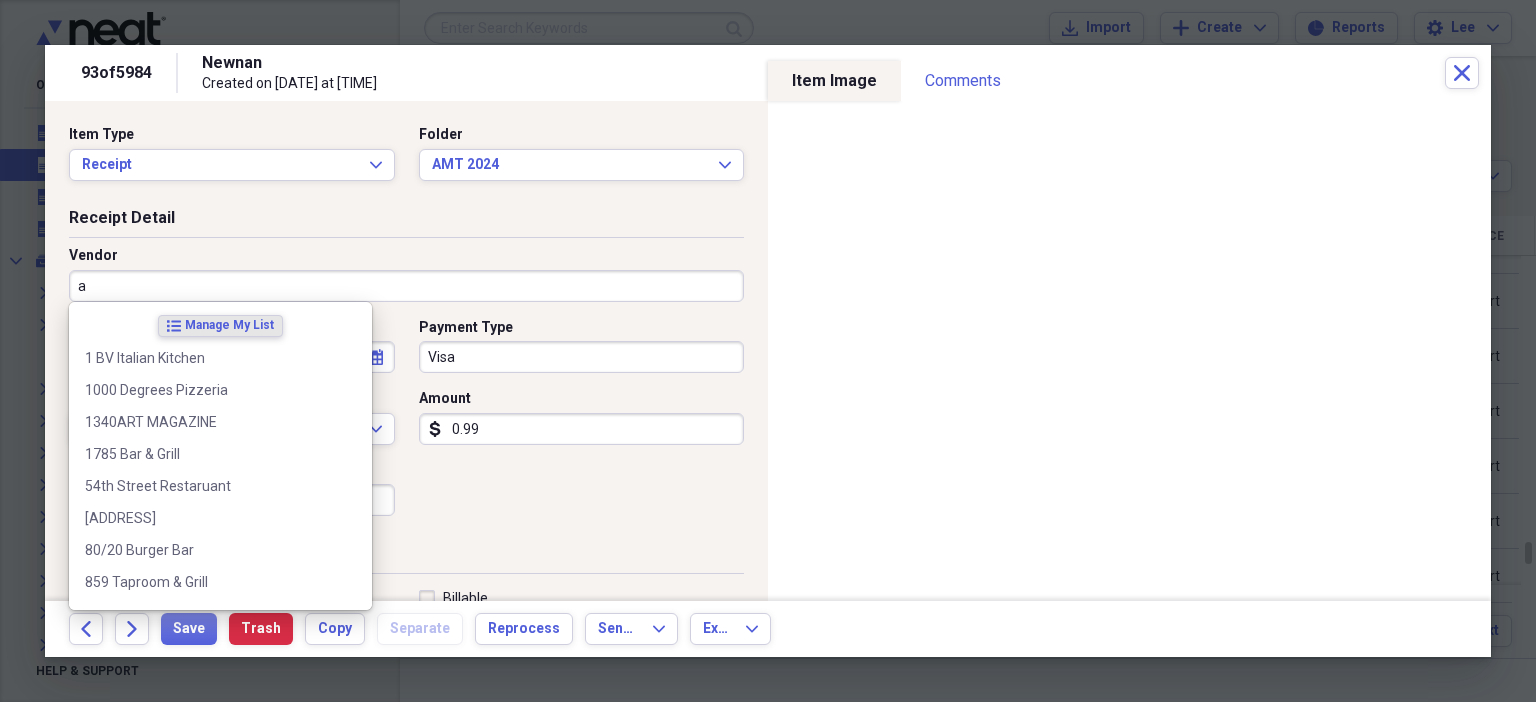 click on "a" at bounding box center [406, 286] 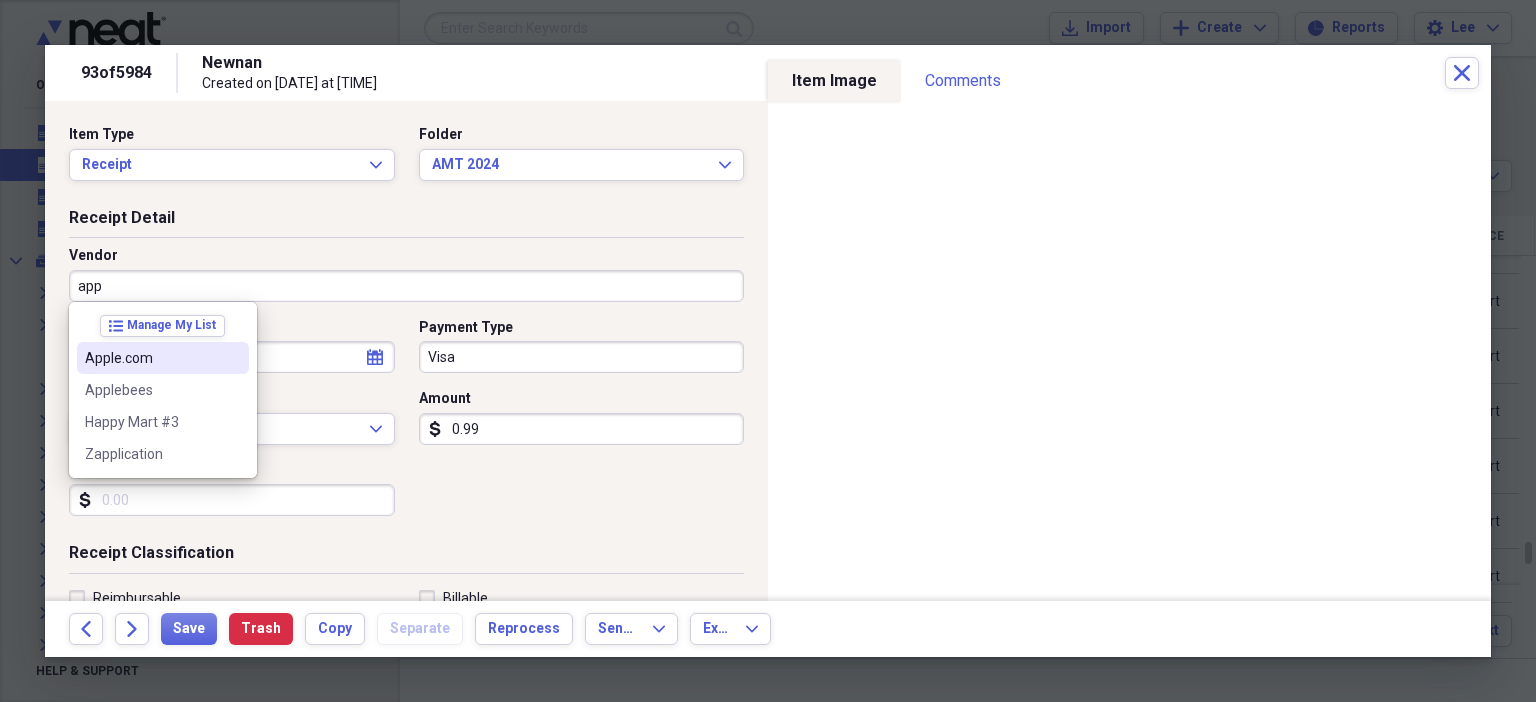 click on "Apple.com" at bounding box center (151, 358) 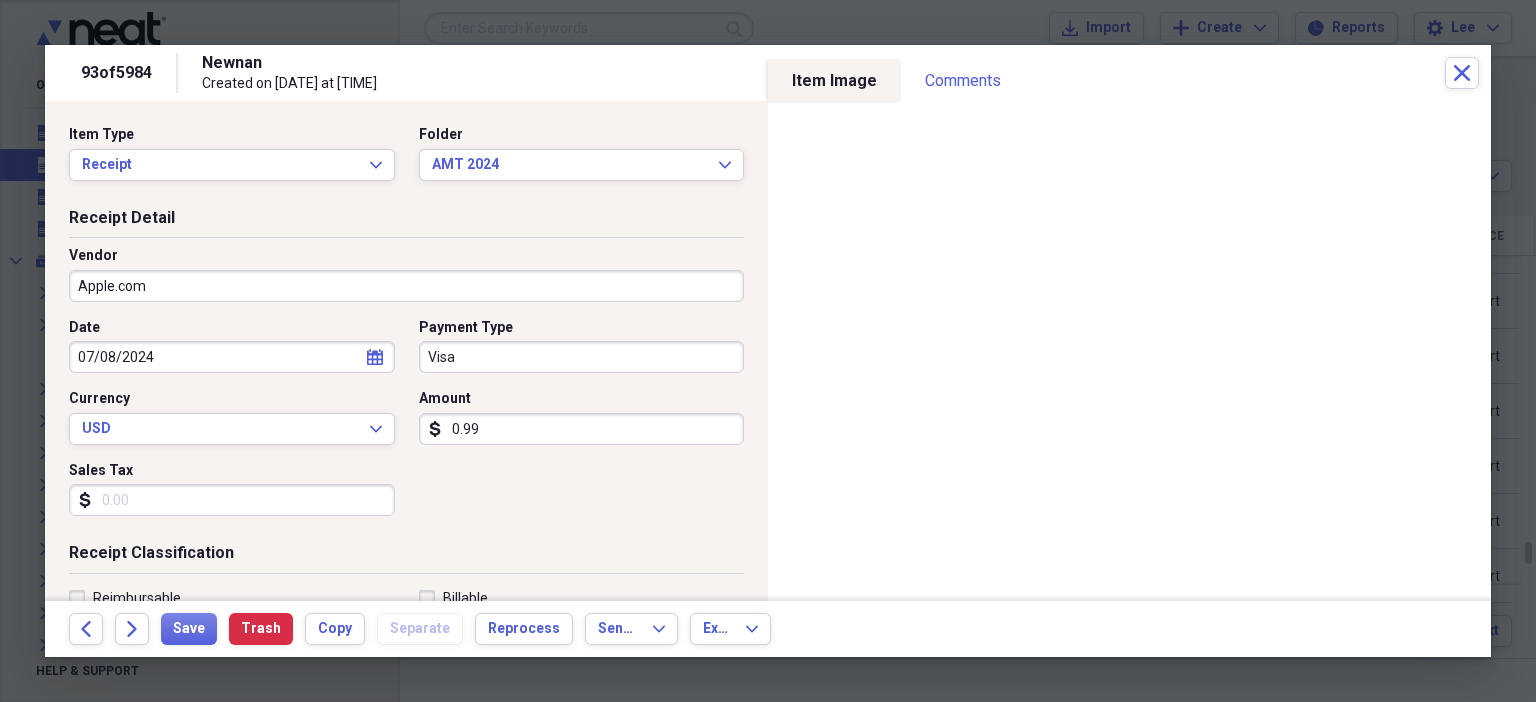 scroll, scrollTop: 436, scrollLeft: 0, axis: vertical 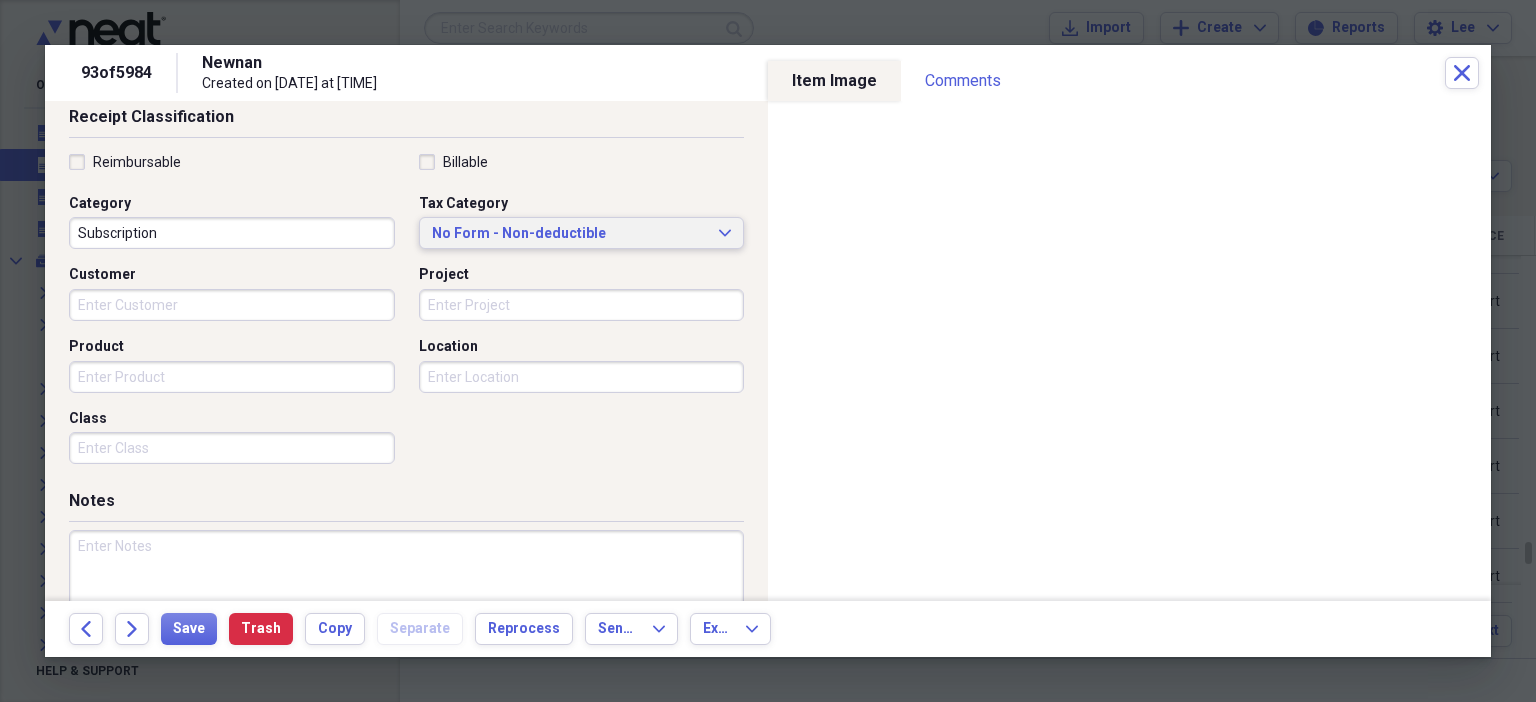 click on "No Form - Non-deductible" at bounding box center [570, 234] 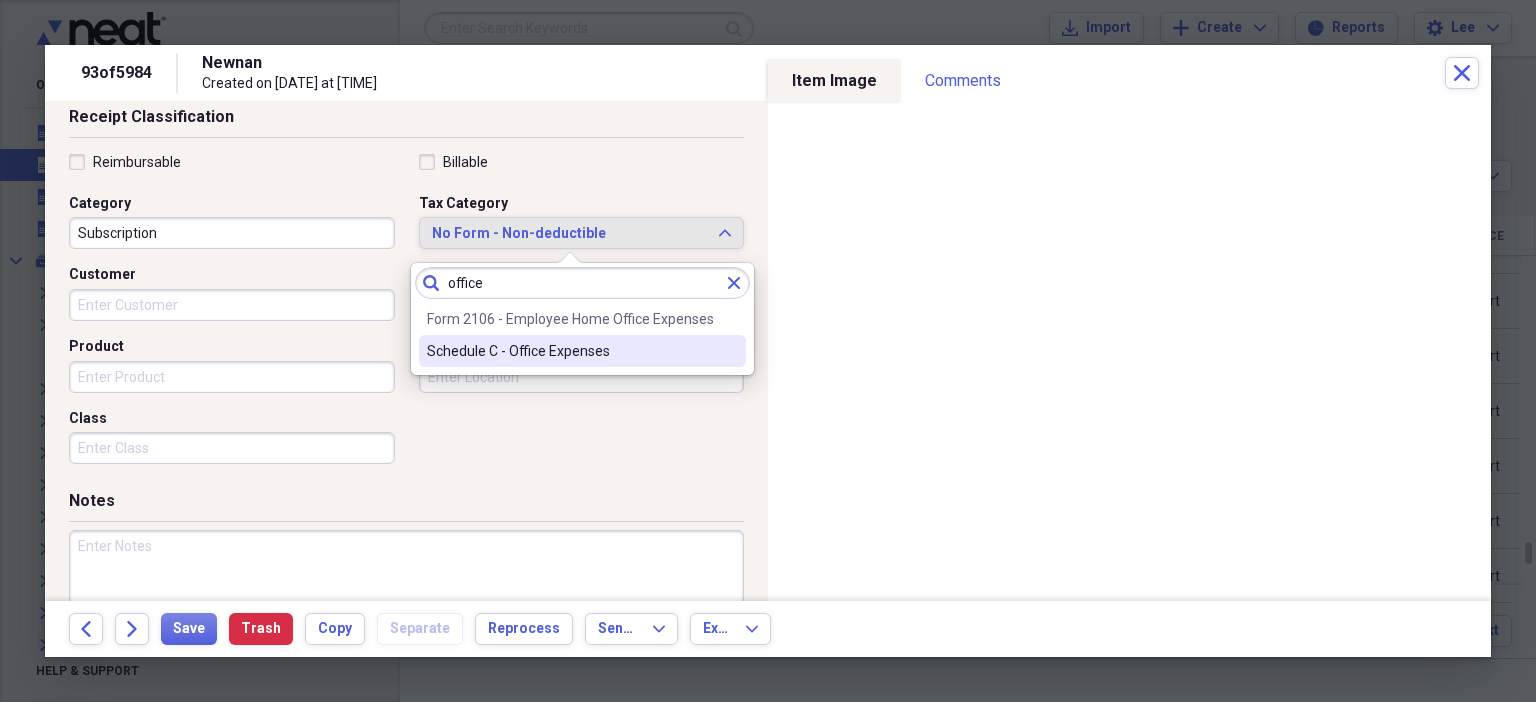 click on "Schedule C - Office Expenses" at bounding box center [570, 351] 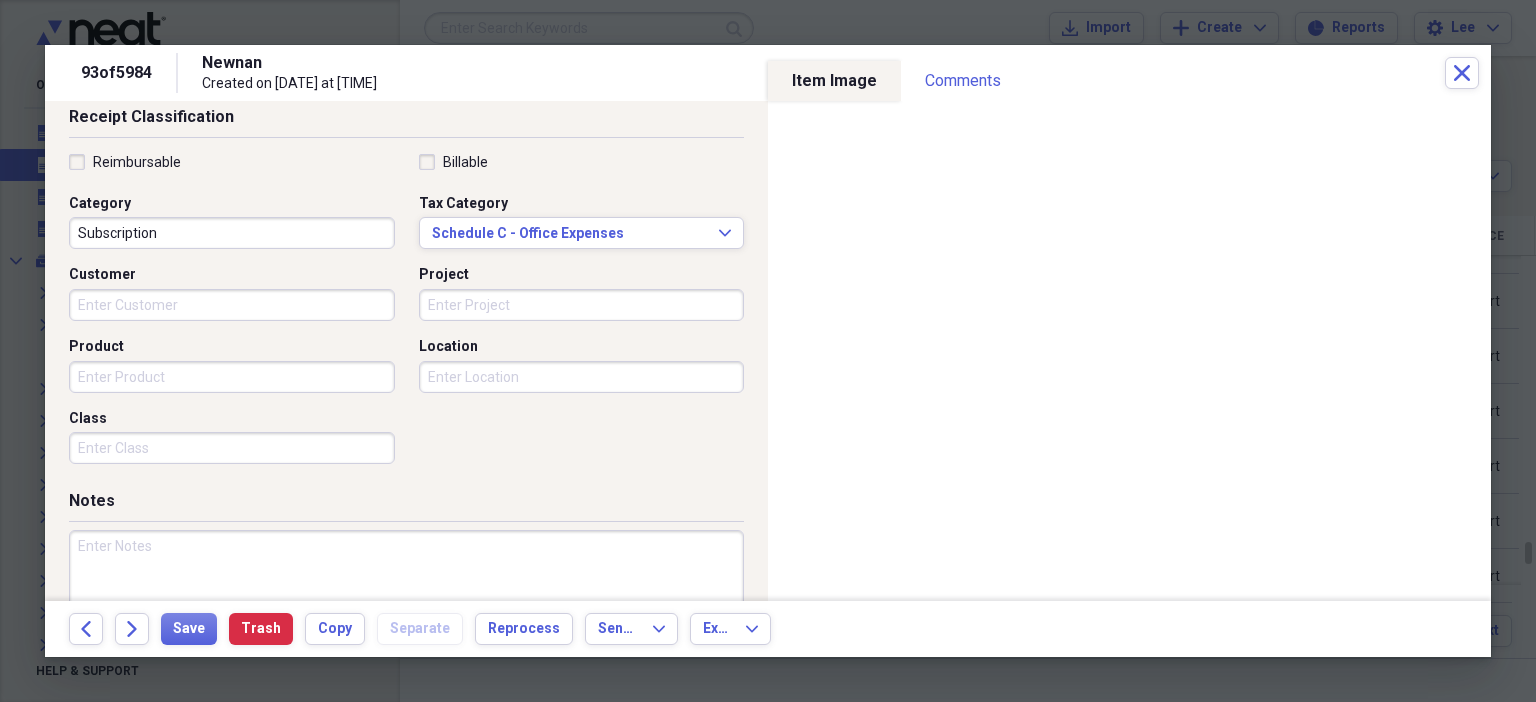 click at bounding box center (406, 595) 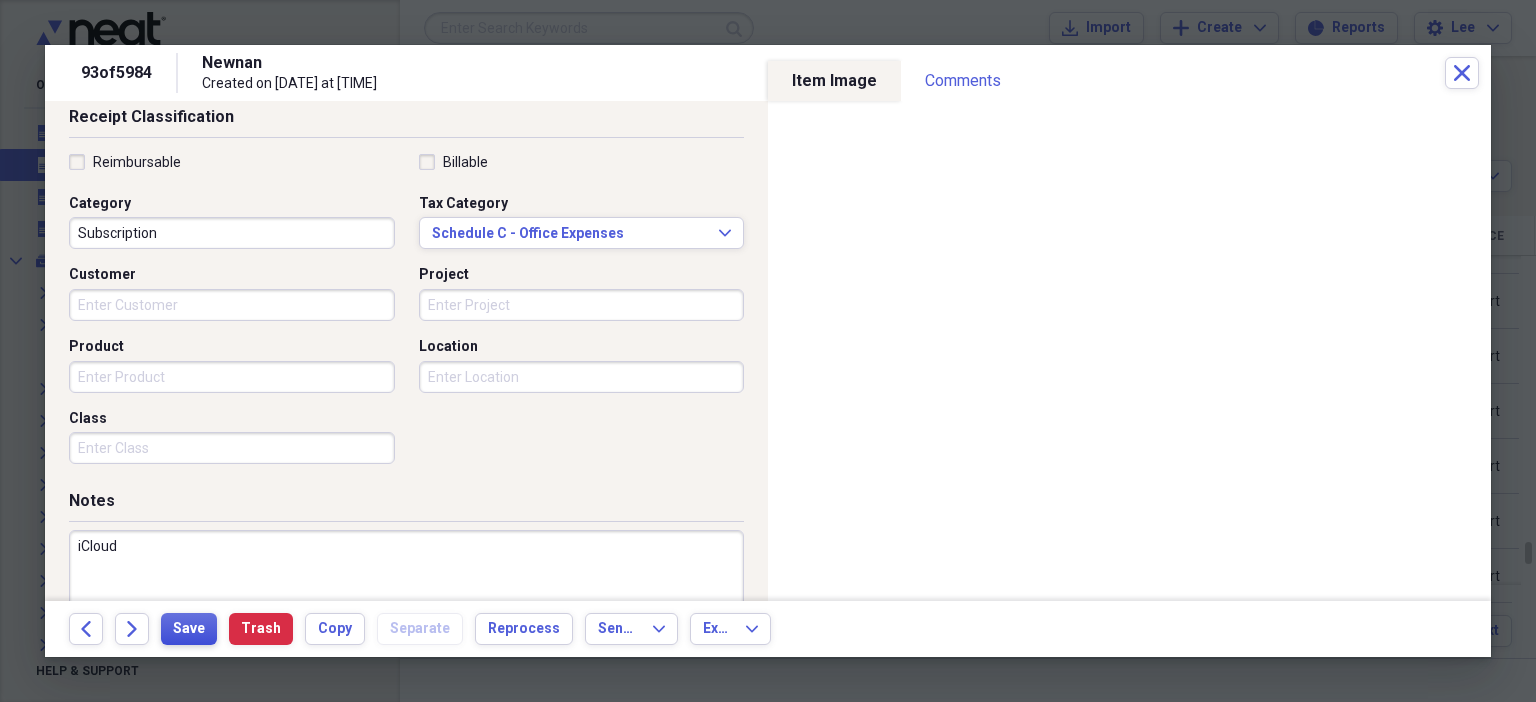 click on "Save" at bounding box center (189, 629) 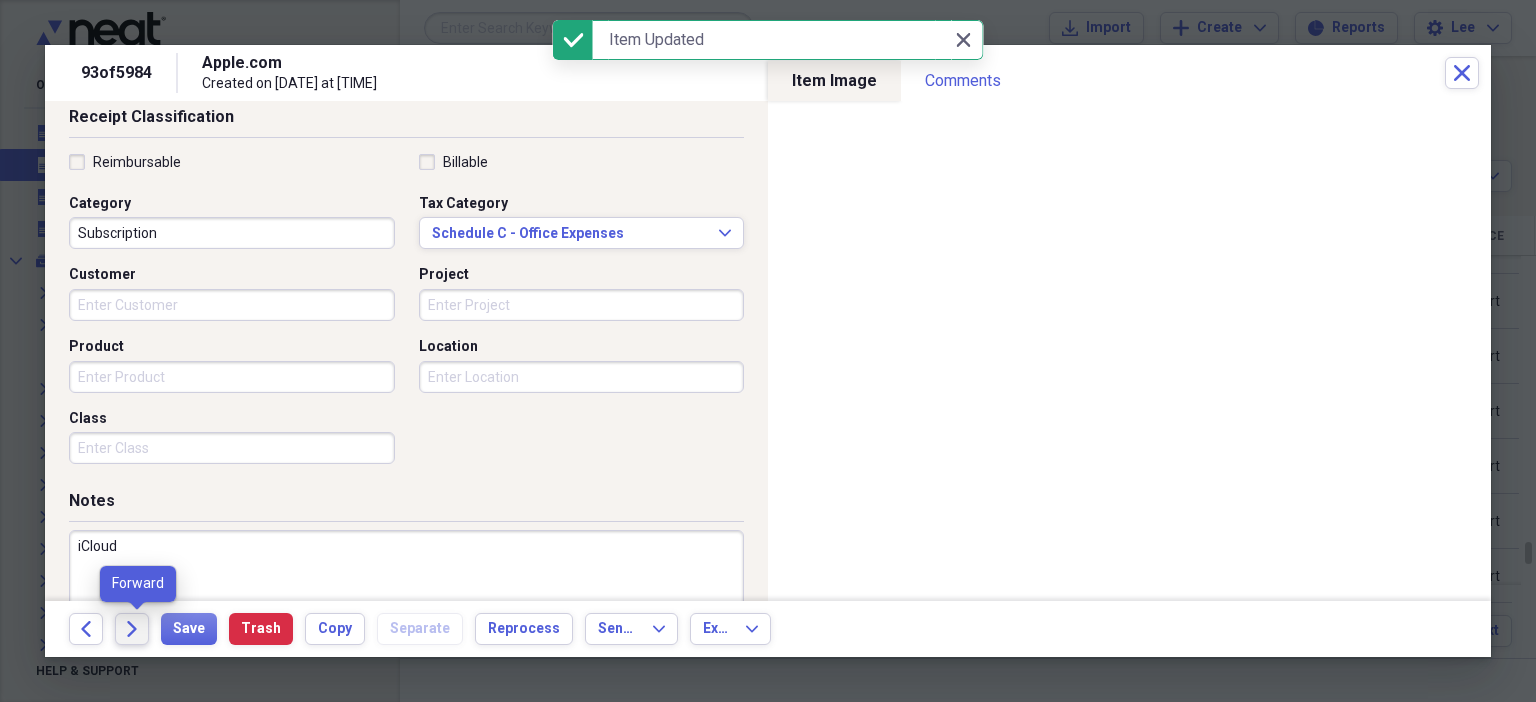 click 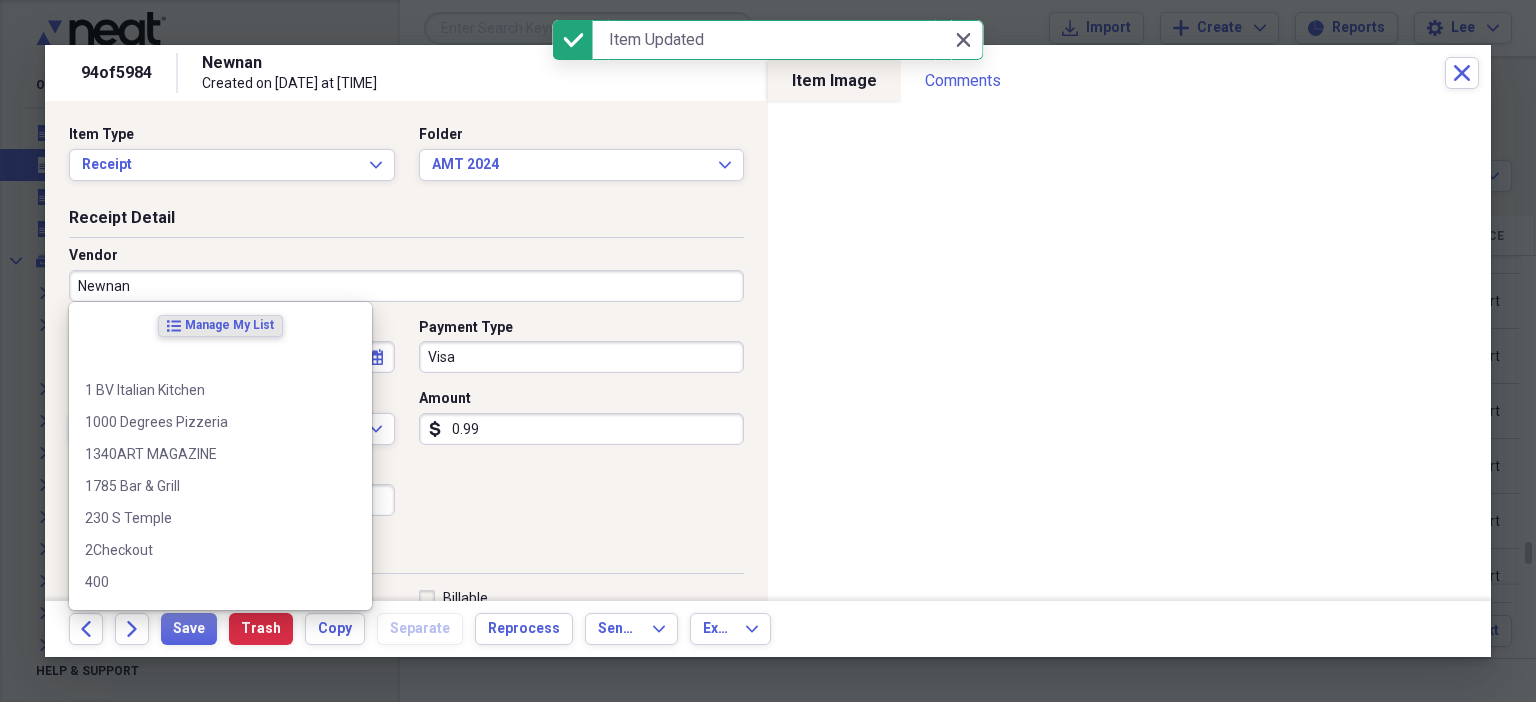 click on "Newnan" at bounding box center (406, 286) 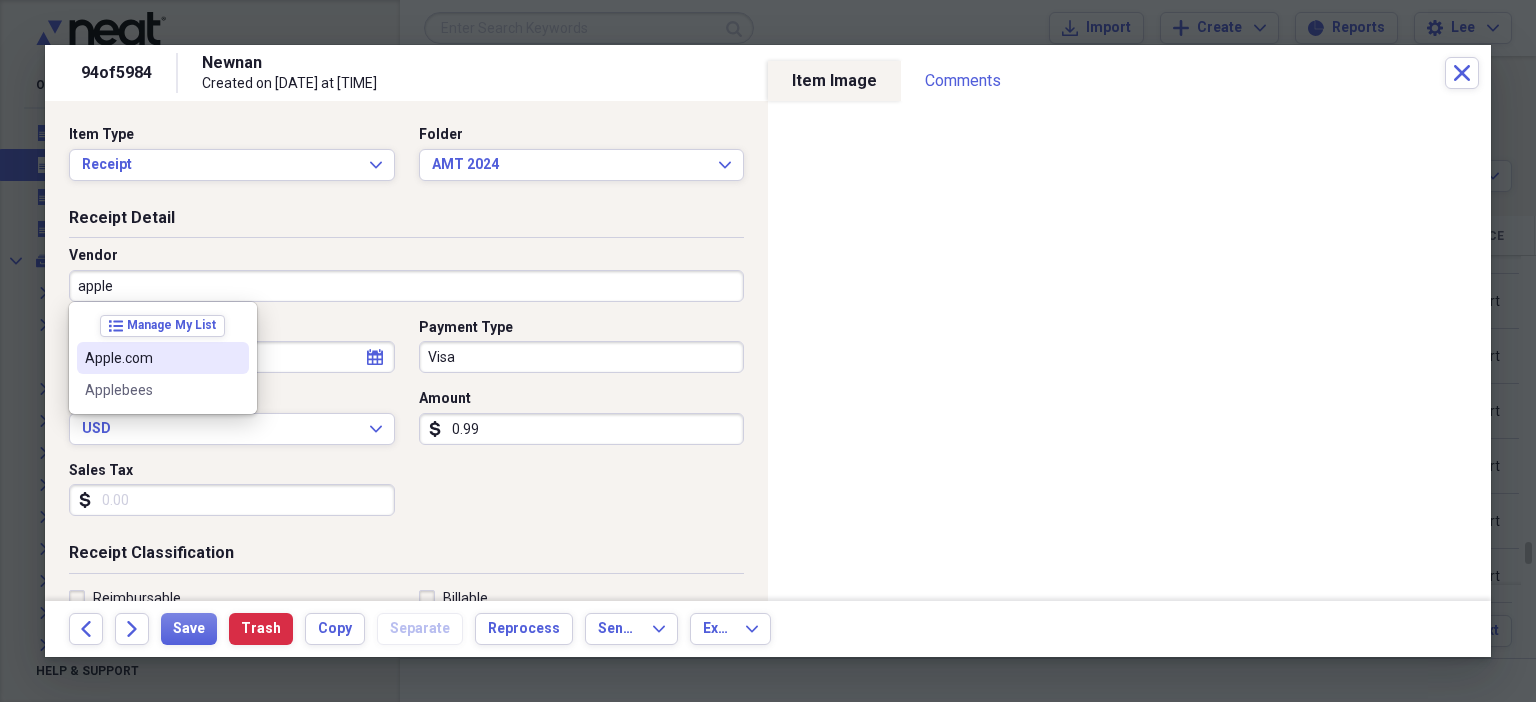 click on "Apple.com" at bounding box center [151, 358] 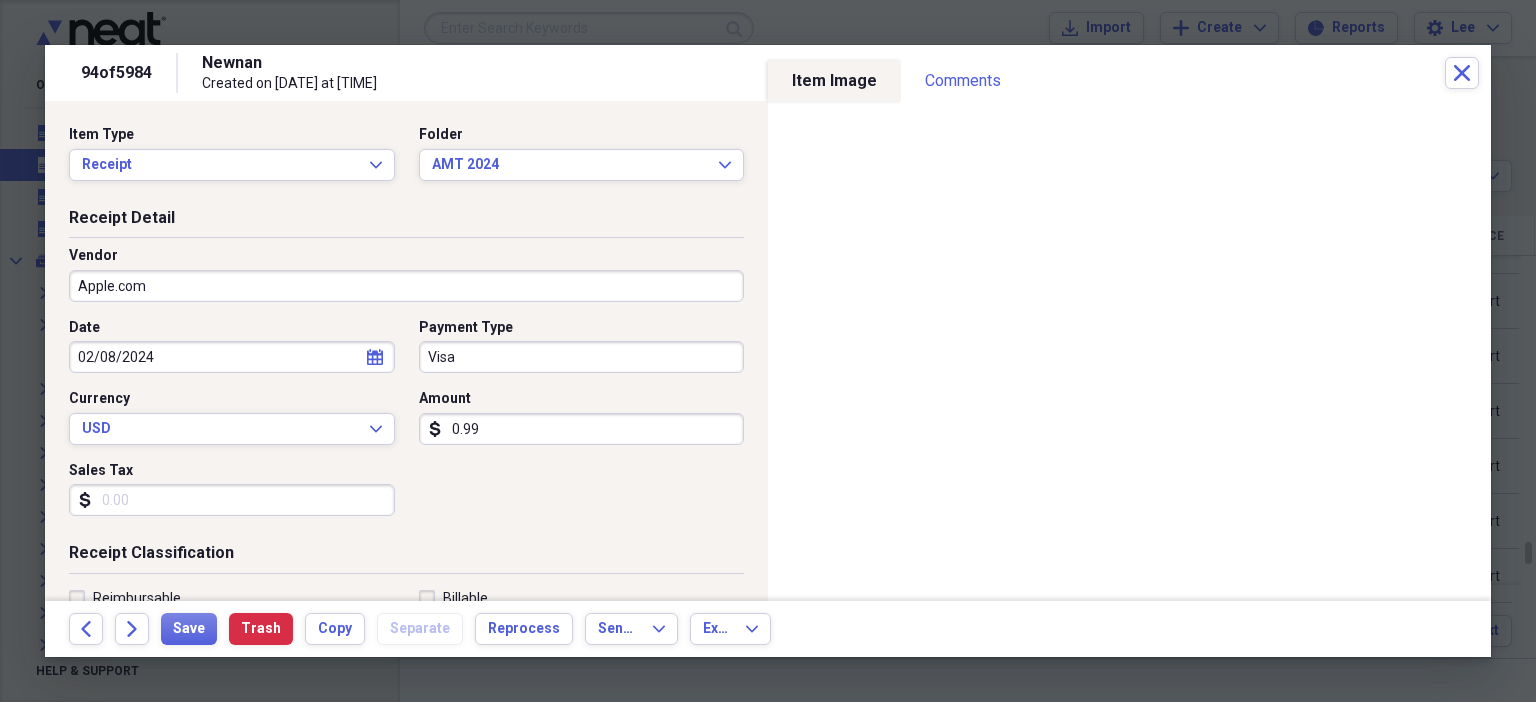 scroll, scrollTop: 436, scrollLeft: 0, axis: vertical 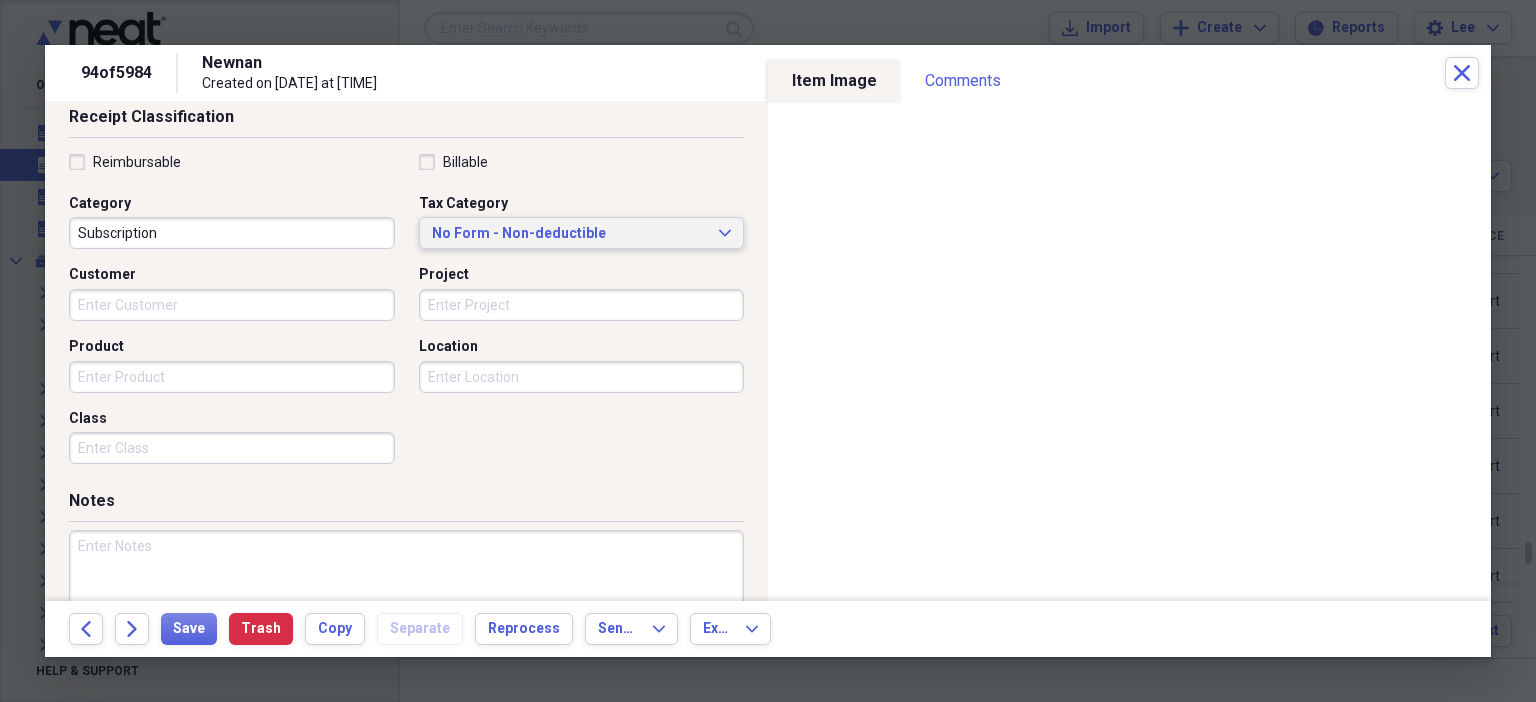 click on "No Form - Non-deductible" at bounding box center (570, 234) 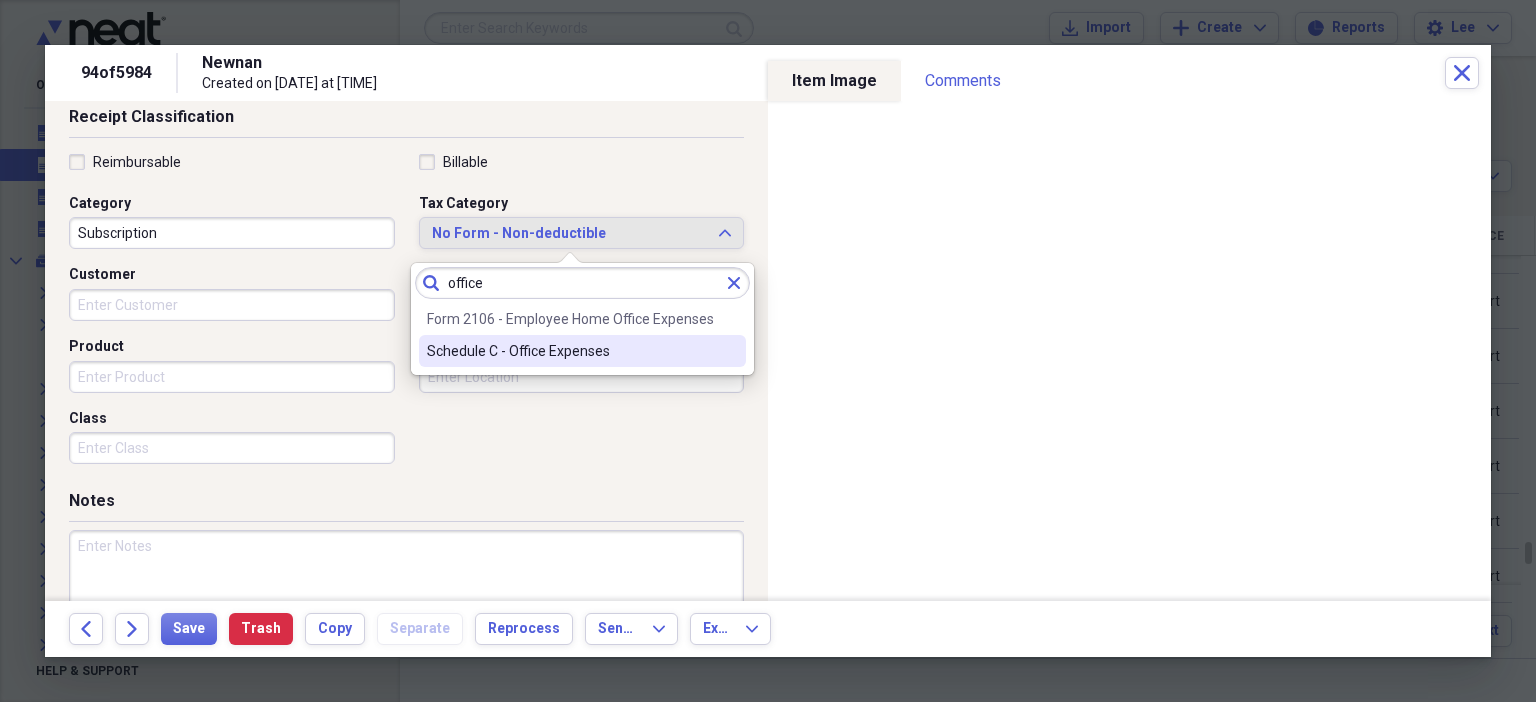 click on "Schedule C - Office Expenses" at bounding box center [570, 351] 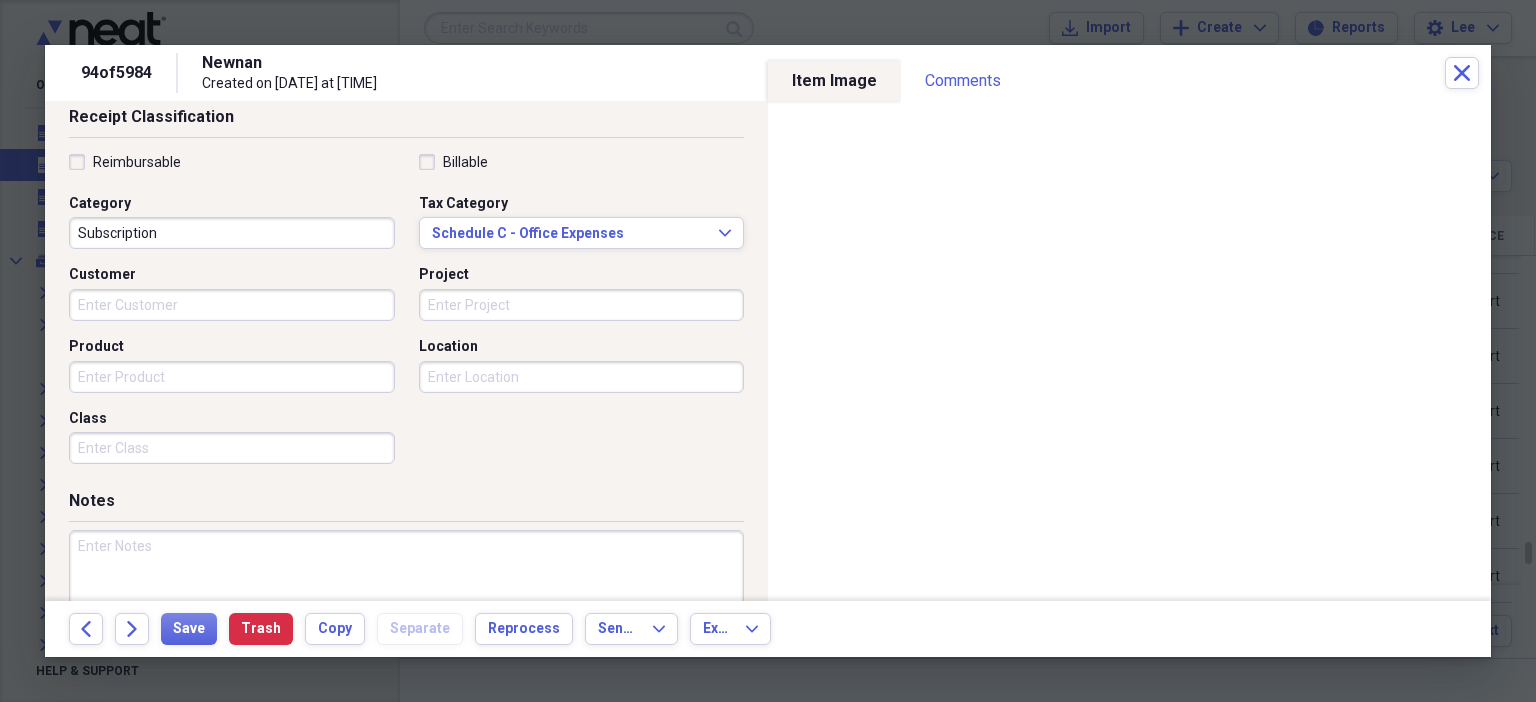 click at bounding box center [406, 595] 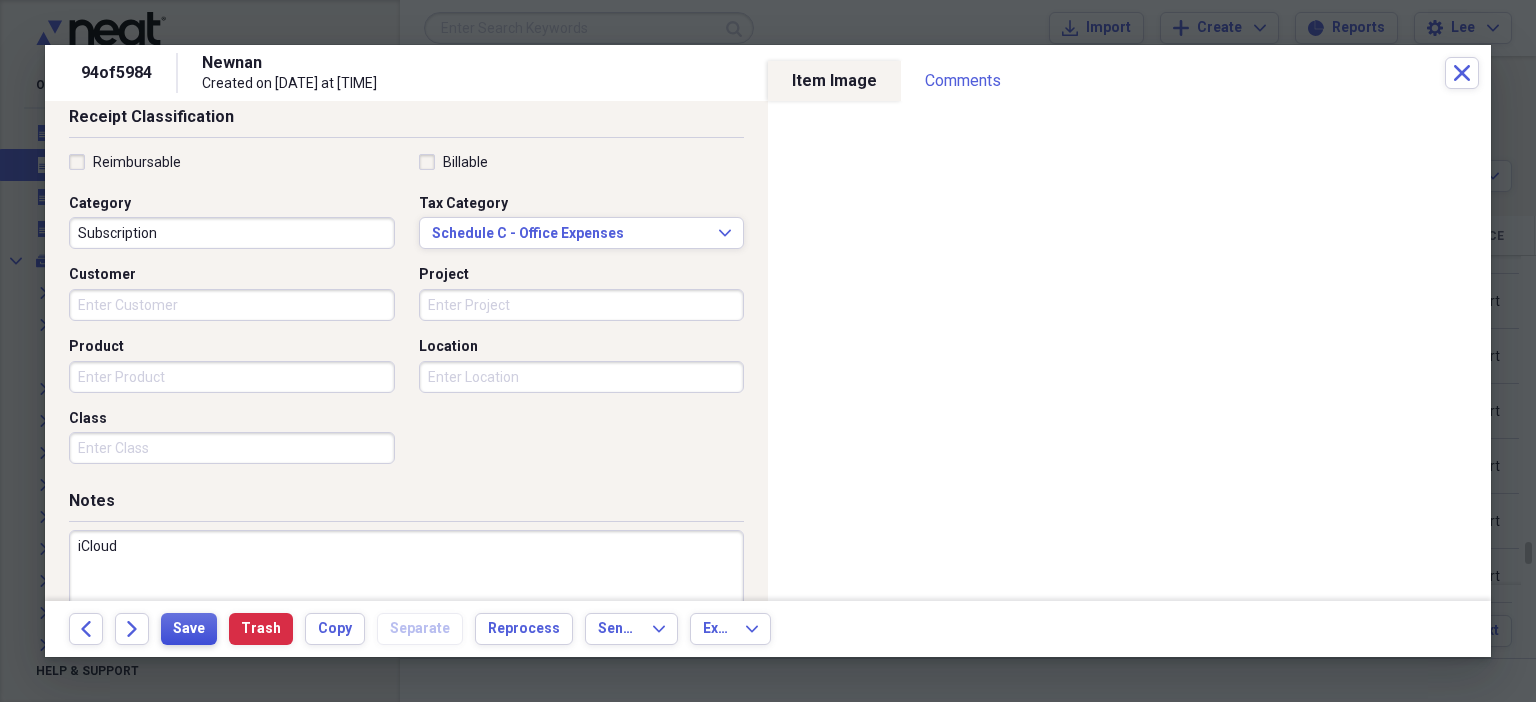 click on "Save" at bounding box center (189, 629) 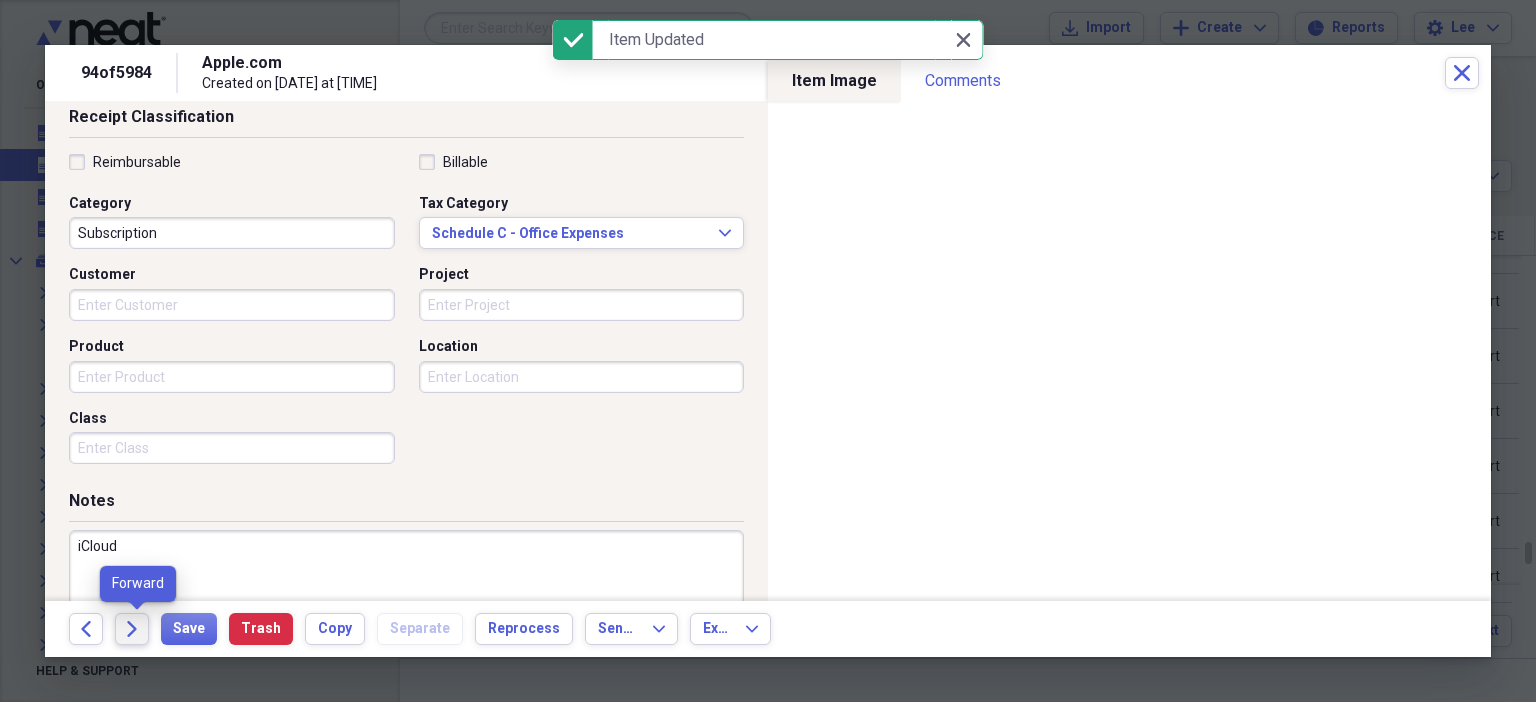 click on "Forward" 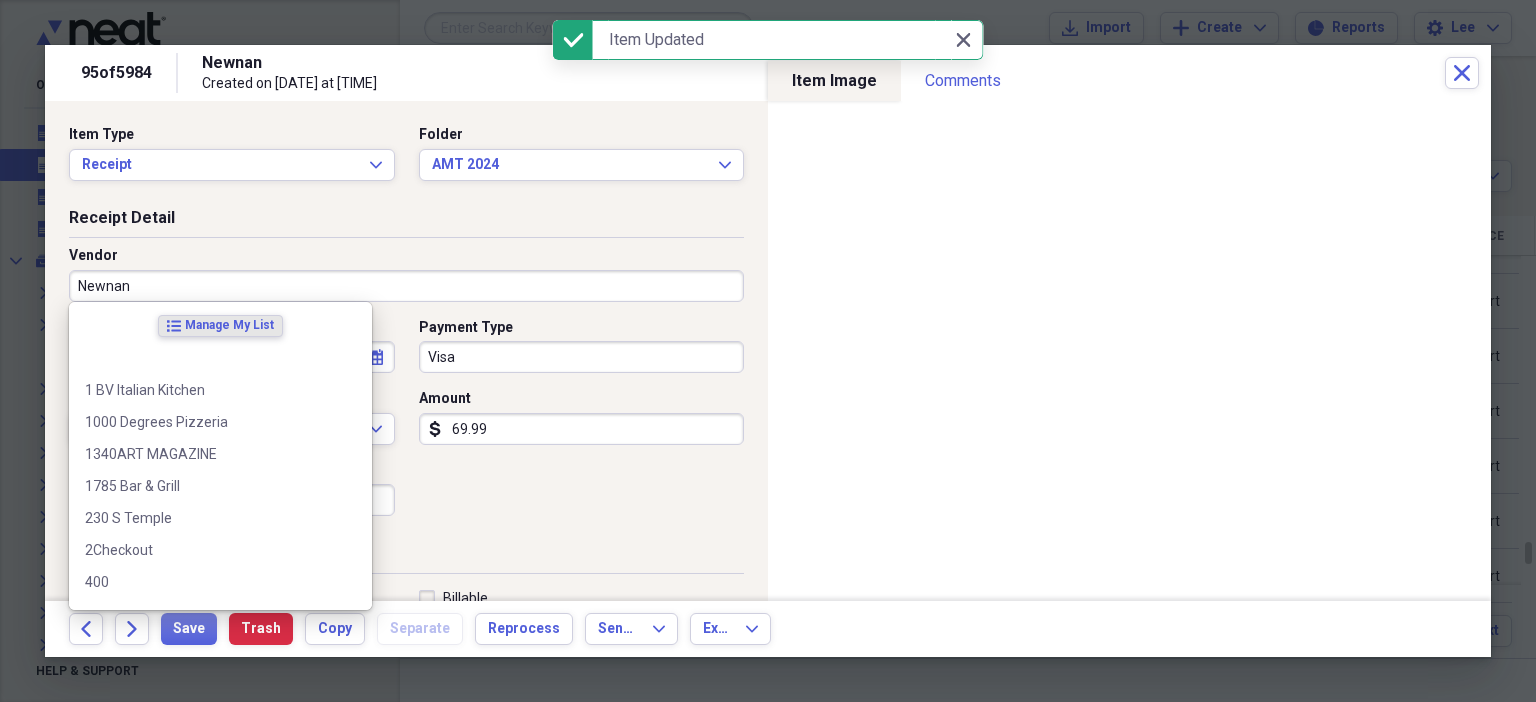 click on "Newnan" at bounding box center (406, 286) 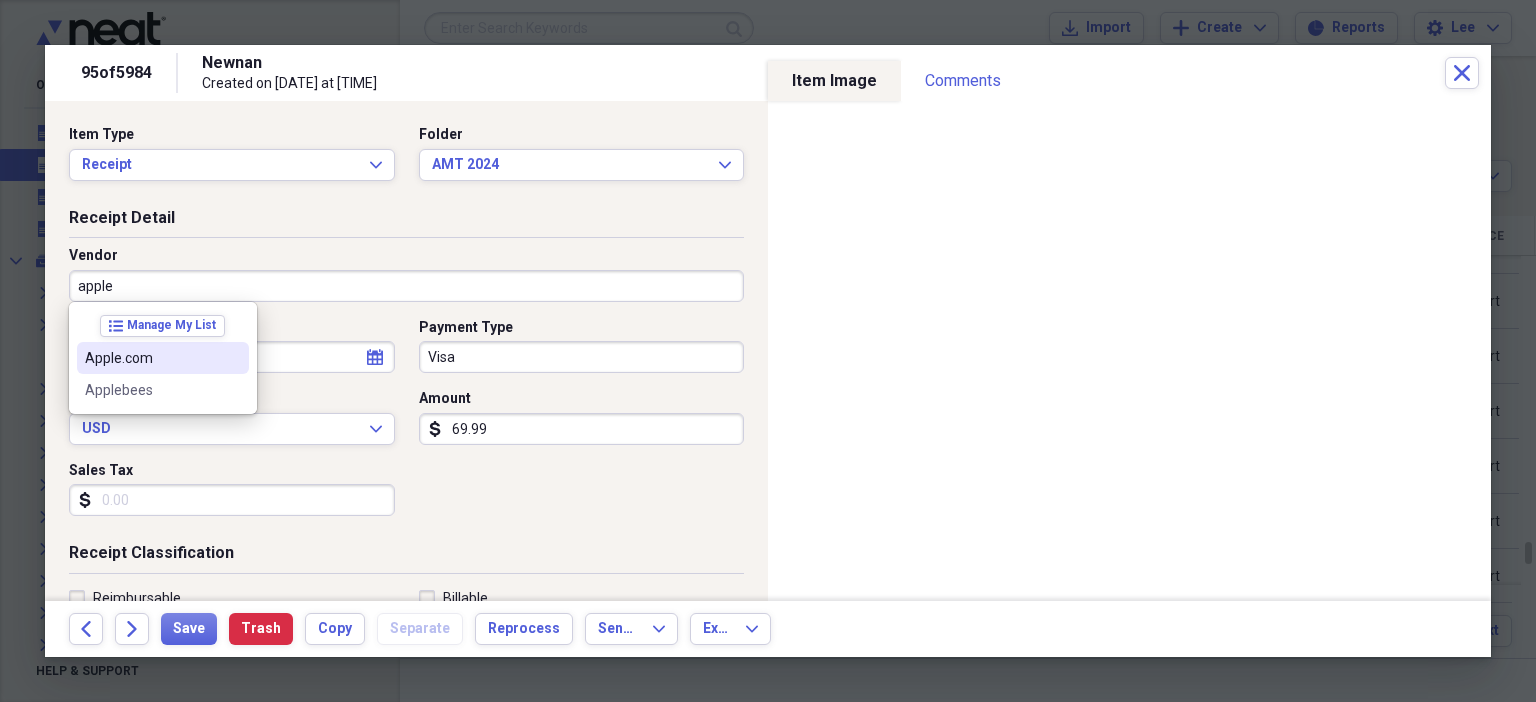 click on "Apple.com" at bounding box center (151, 358) 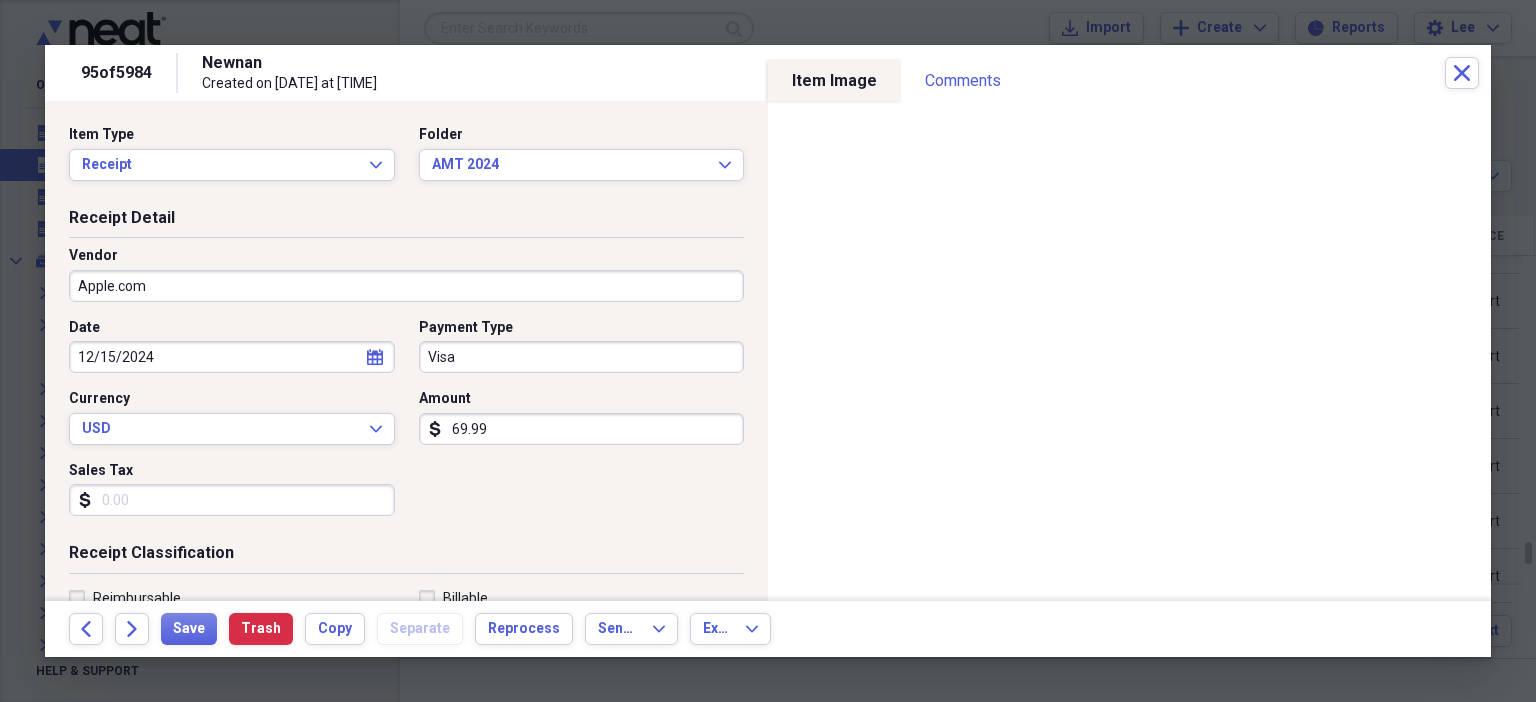 scroll, scrollTop: 436, scrollLeft: 0, axis: vertical 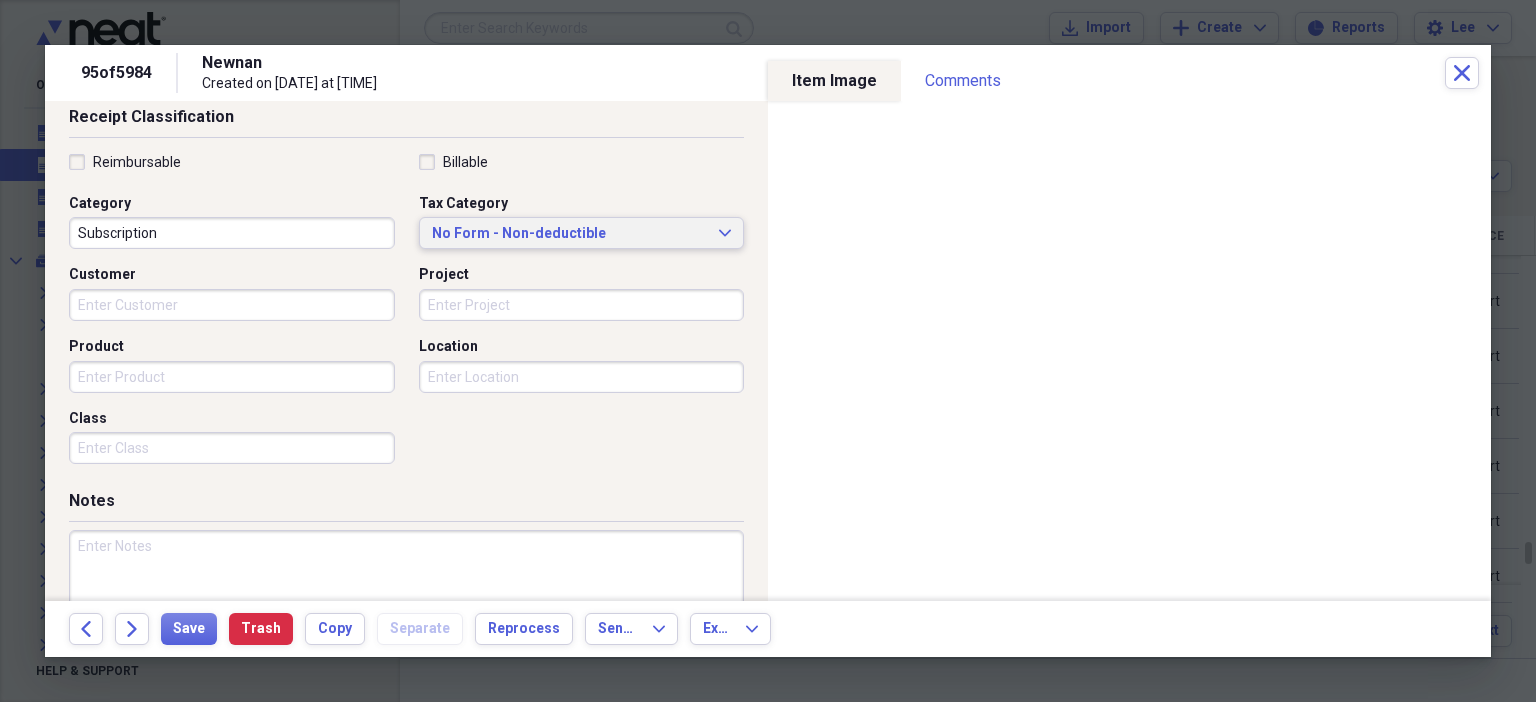 click on "No Form - Non-deductible" at bounding box center (570, 234) 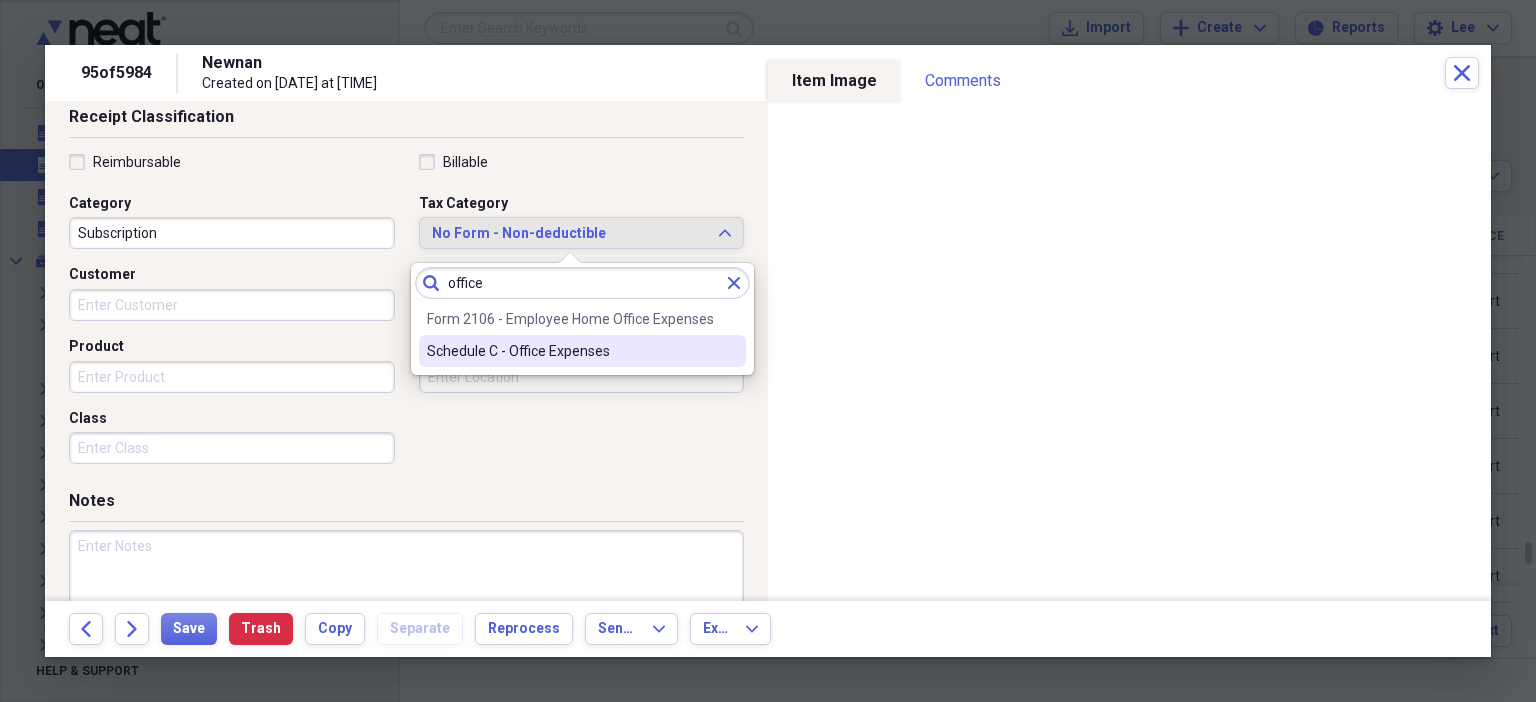 click on "Schedule C - Office Expenses" at bounding box center [570, 351] 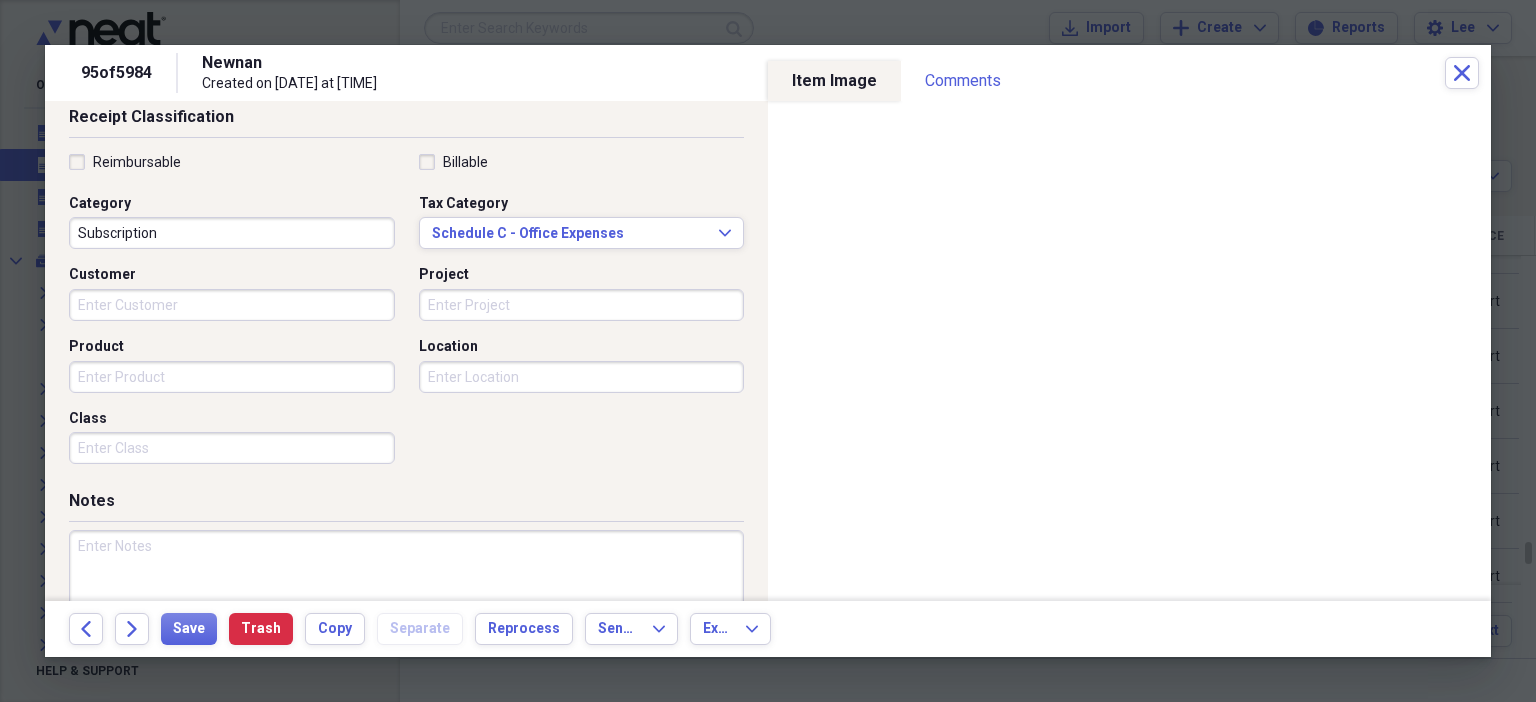 click at bounding box center (406, 595) 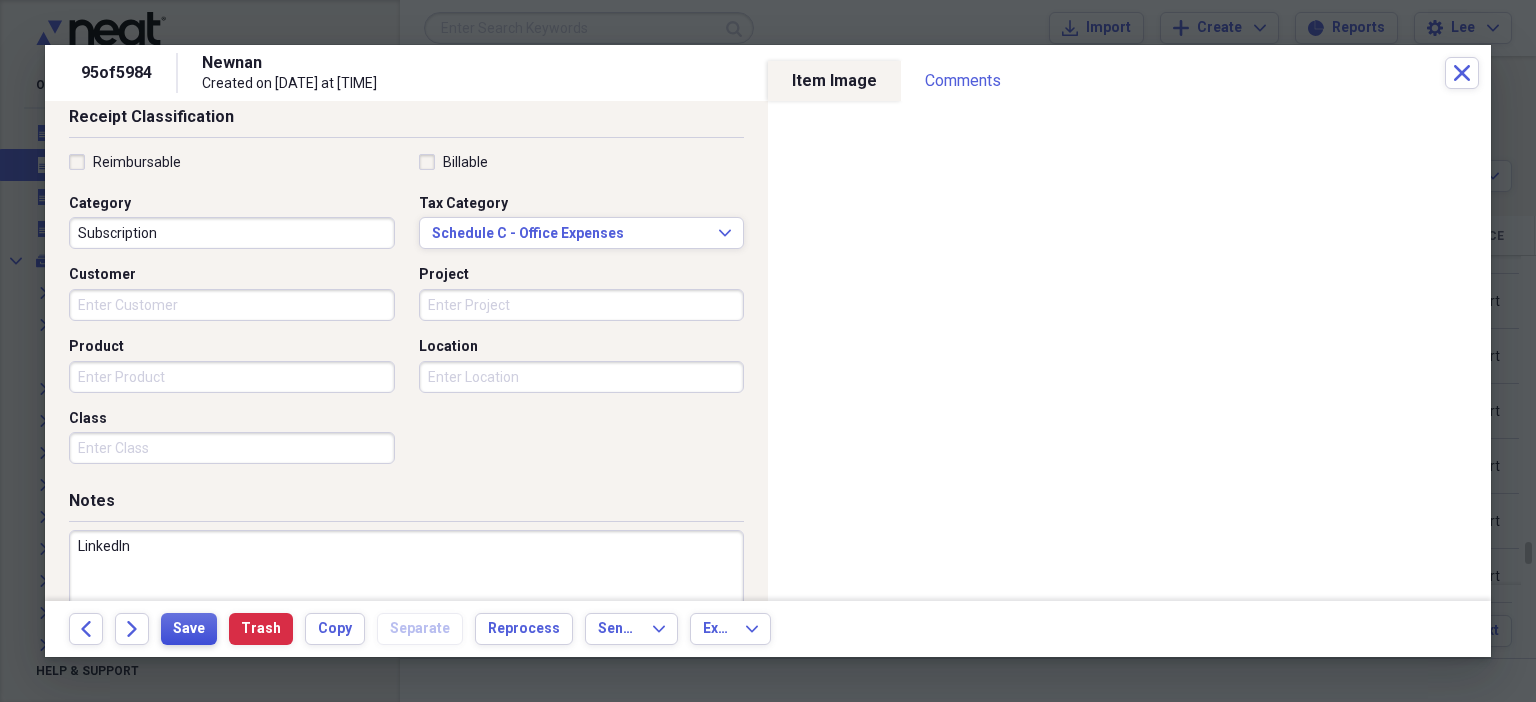 click on "Save" at bounding box center (189, 629) 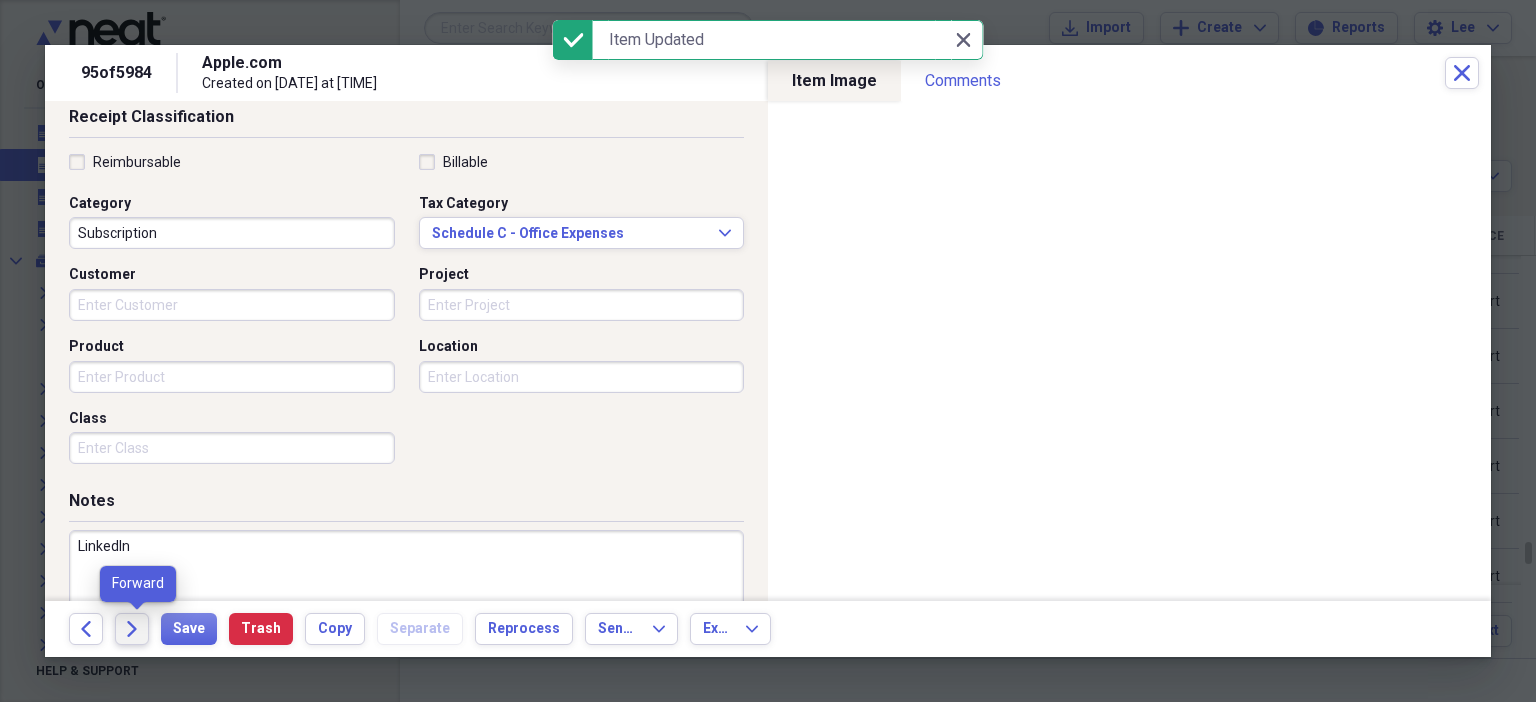 click 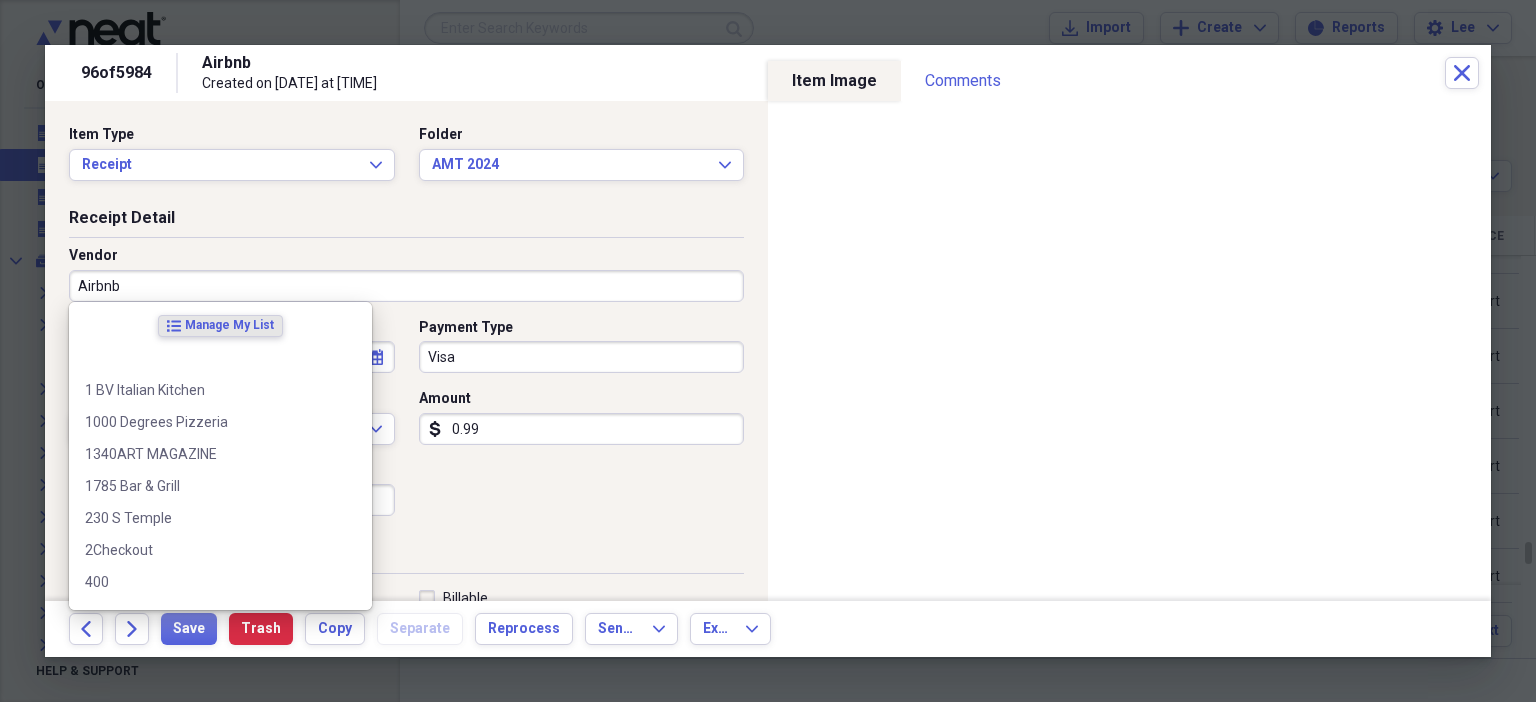 click on "Airbnb" at bounding box center [406, 286] 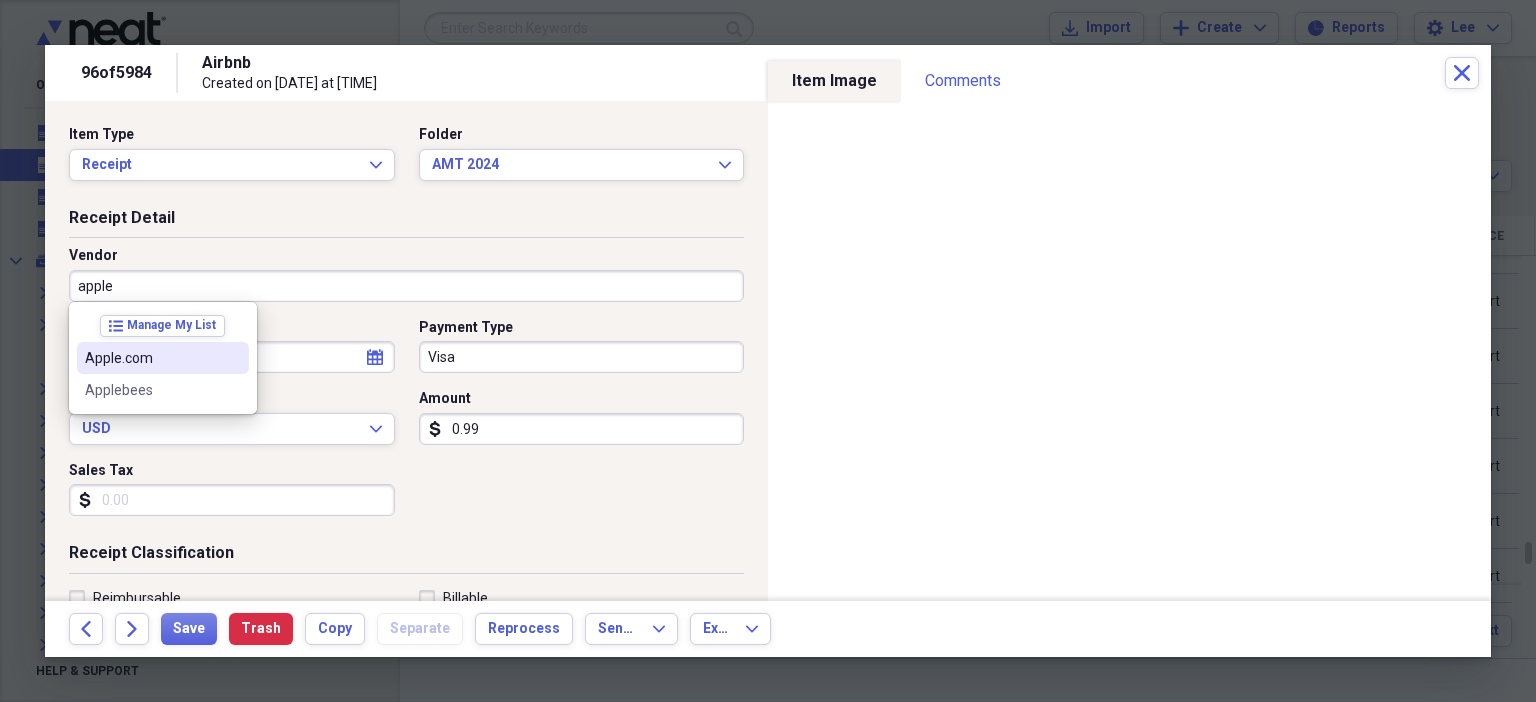 click at bounding box center (233, 358) 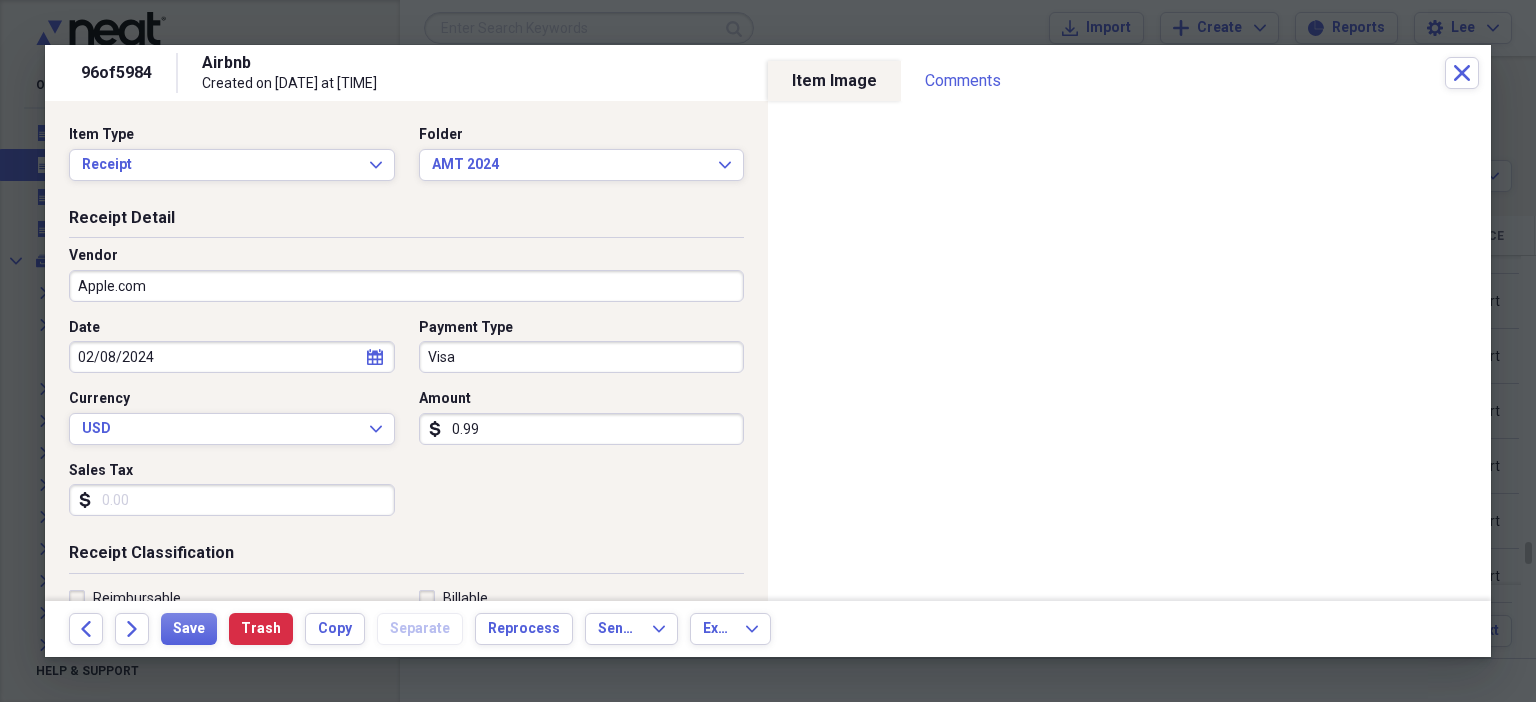 scroll, scrollTop: 436, scrollLeft: 0, axis: vertical 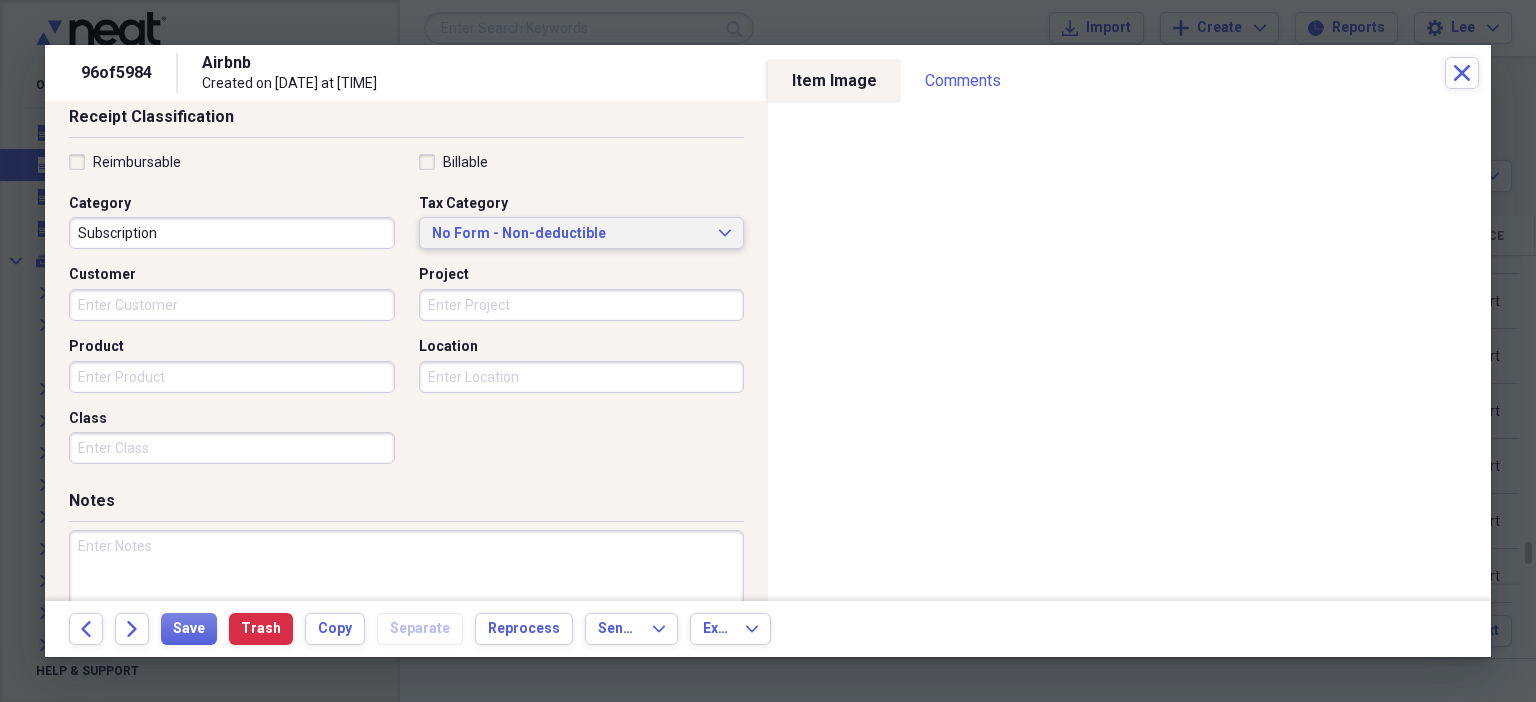click on "No Form - Non-deductible" at bounding box center (570, 234) 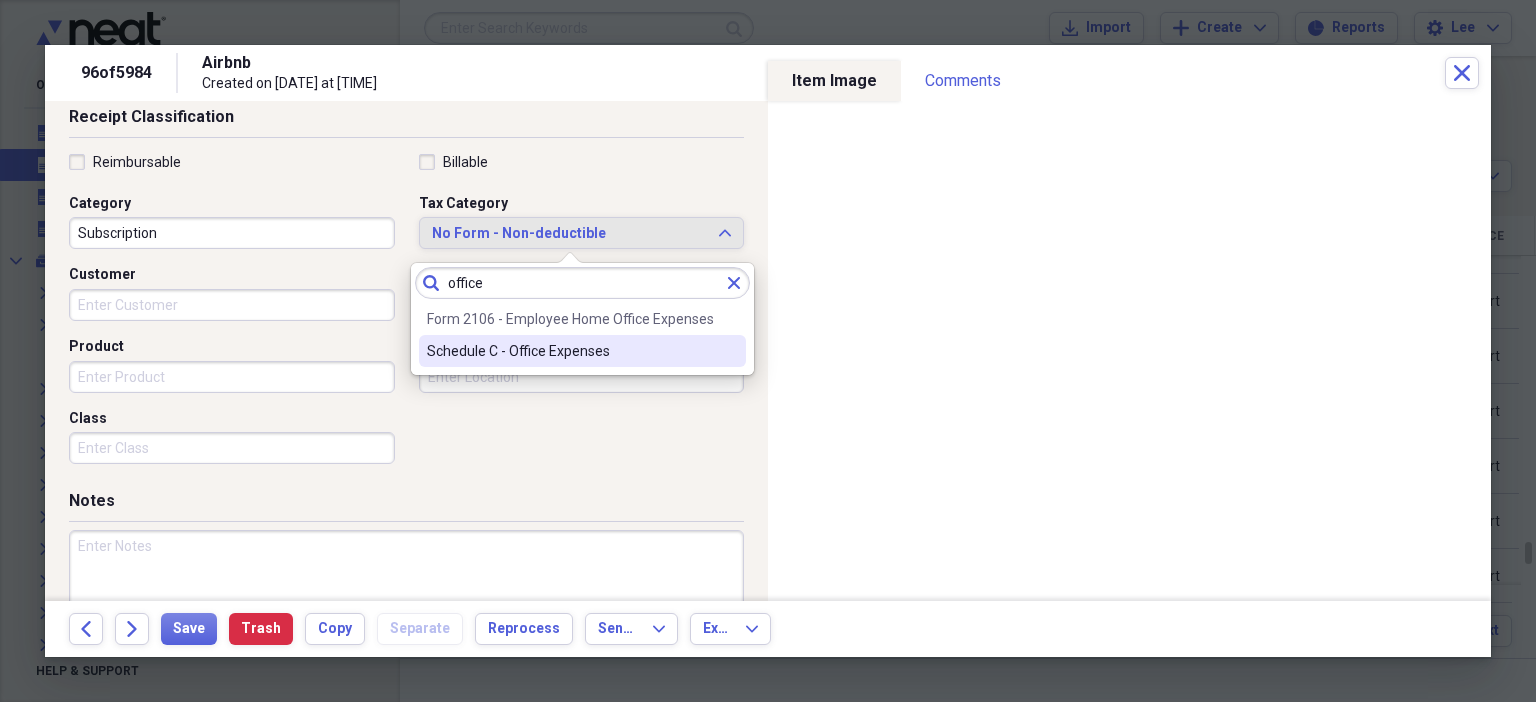 click on "Schedule C - Office Expenses" at bounding box center [570, 351] 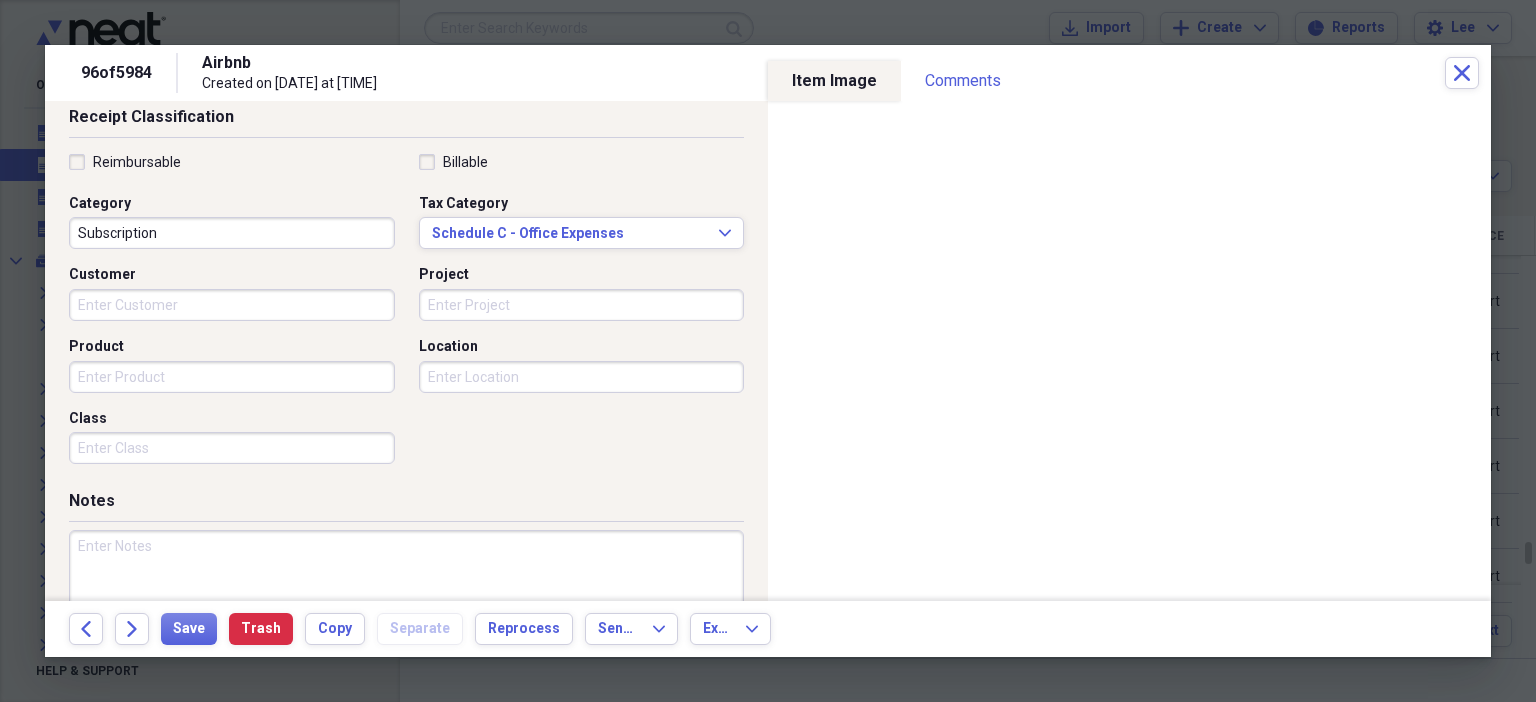 click at bounding box center [406, 595] 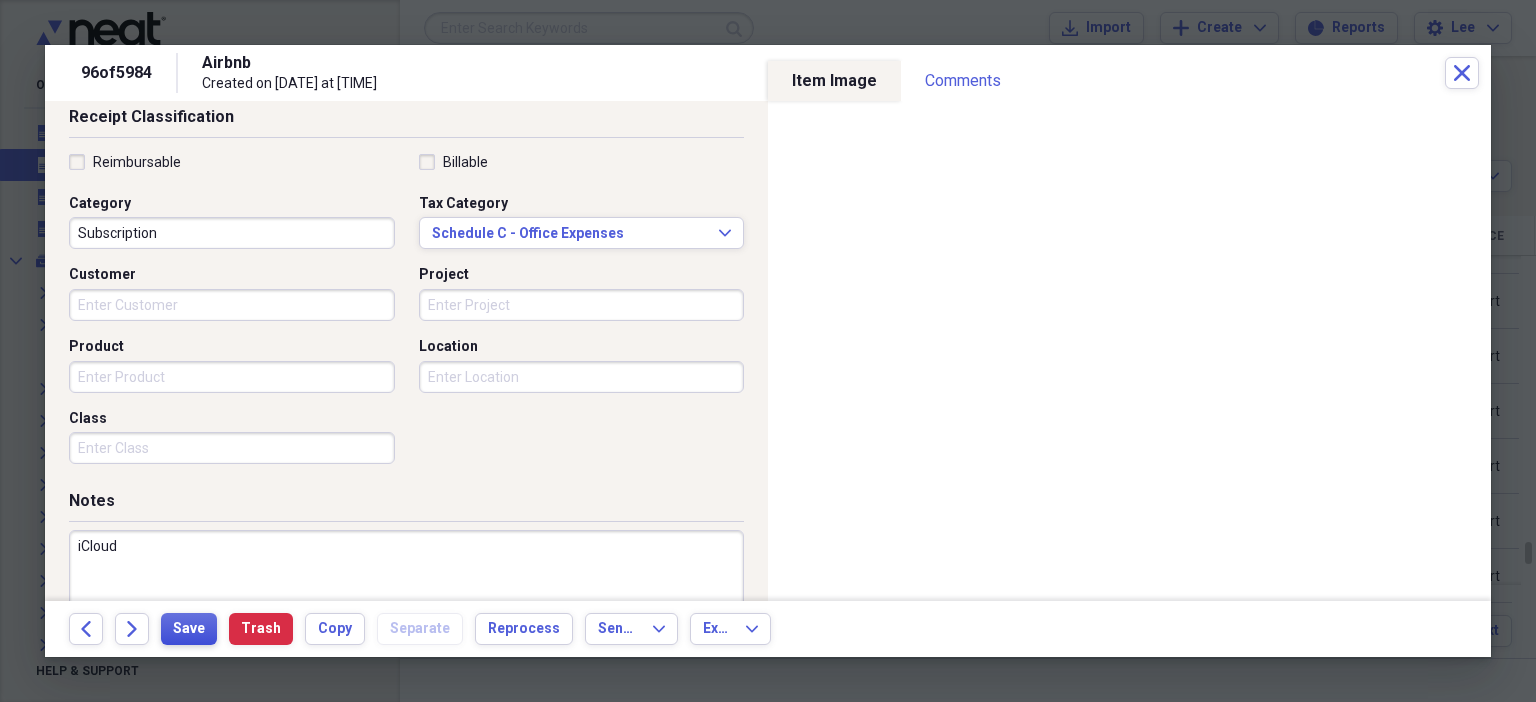 click on "Save" at bounding box center (189, 629) 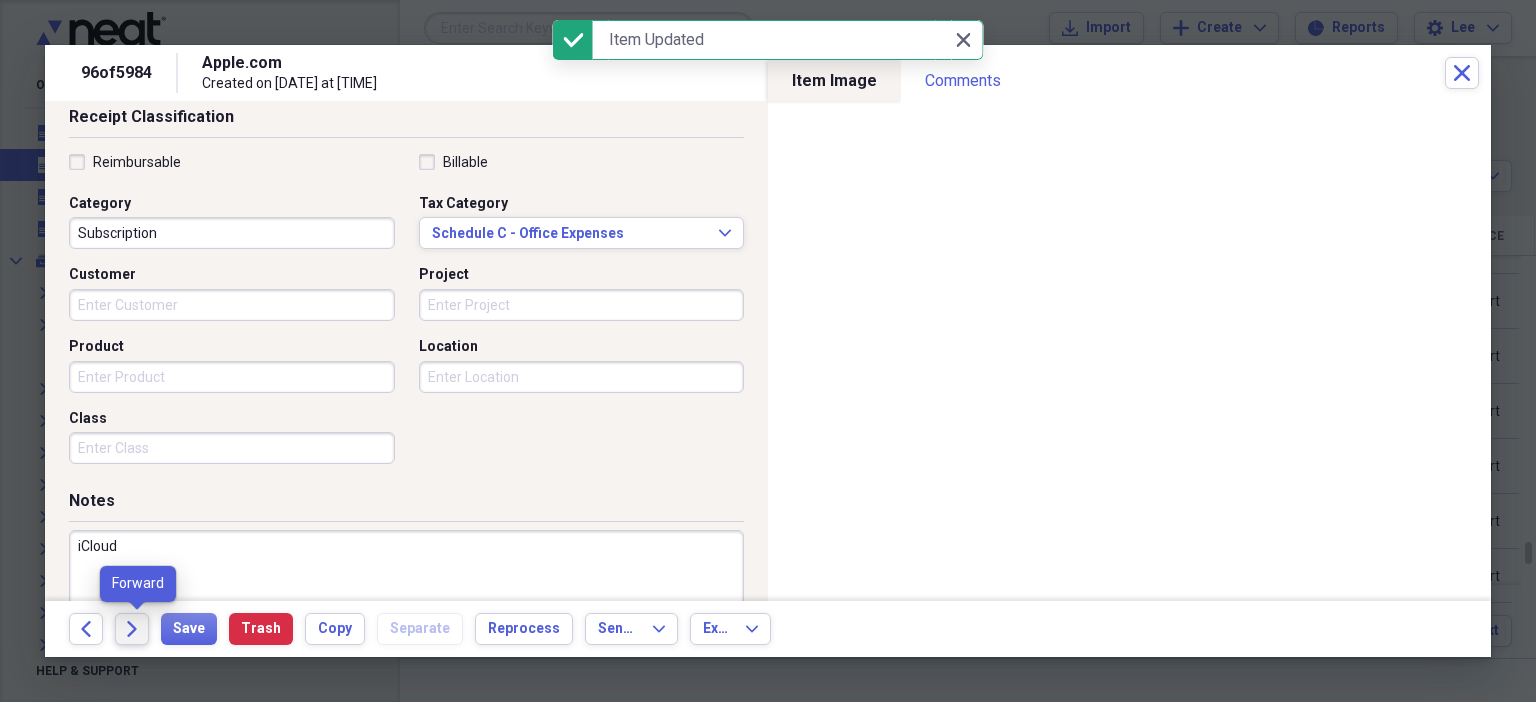 click on "Forward" 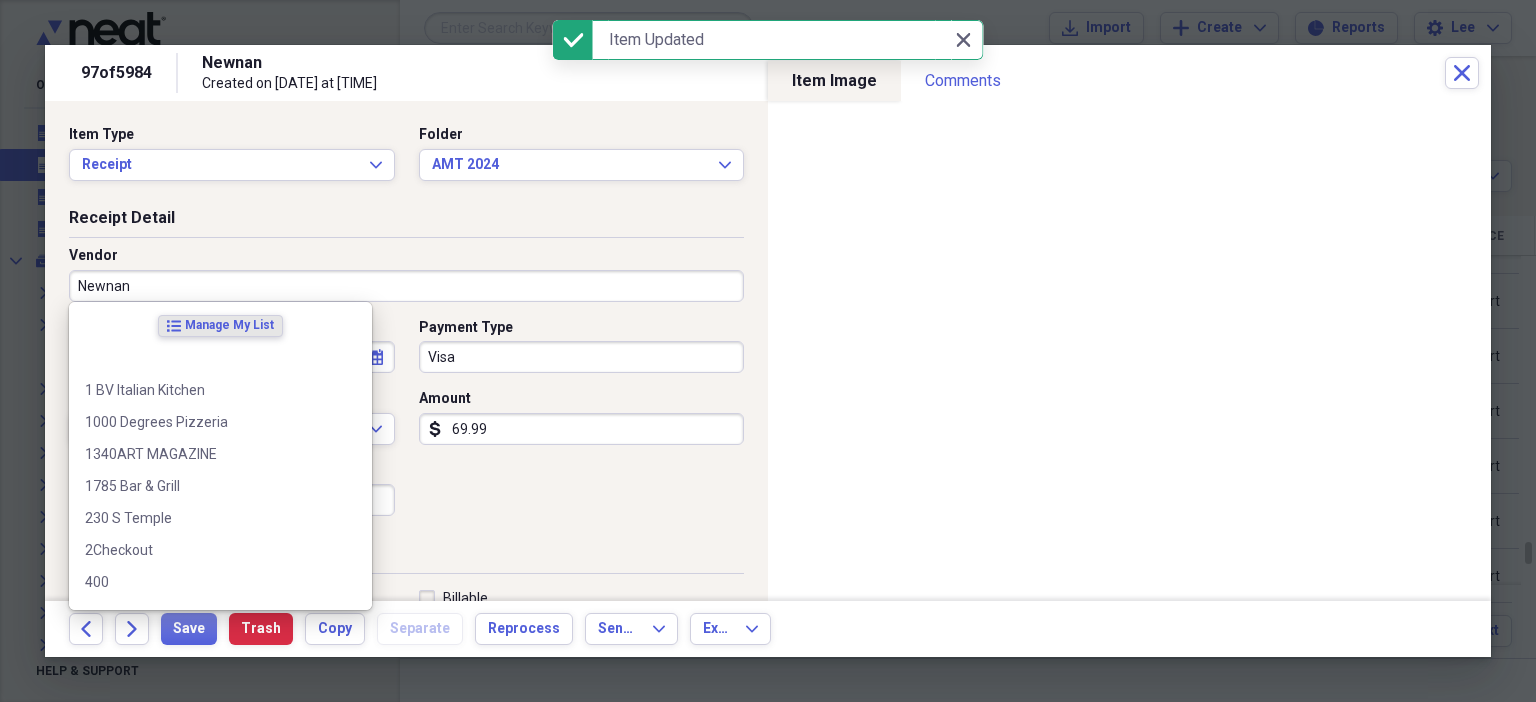 click on "Newnan" at bounding box center (406, 286) 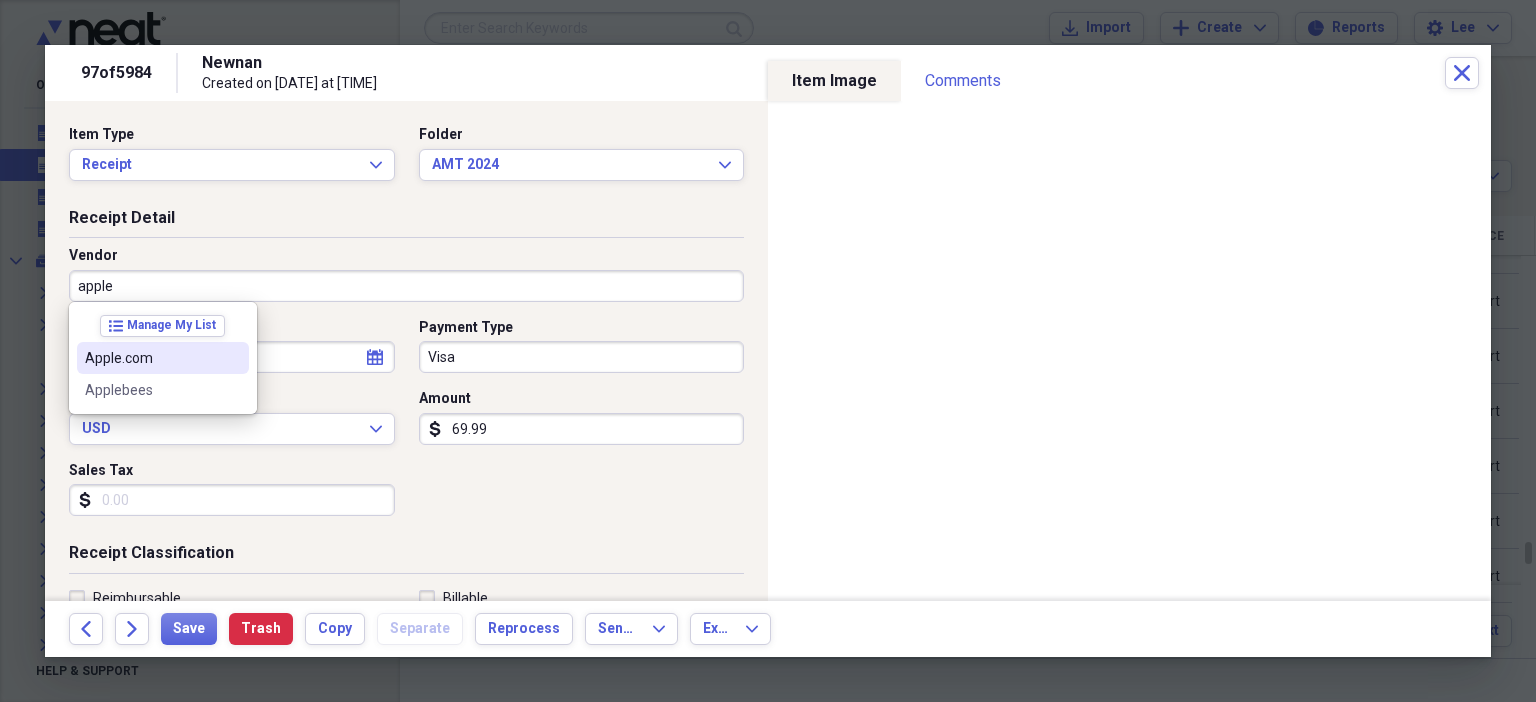 click on "Apple.com" at bounding box center (151, 358) 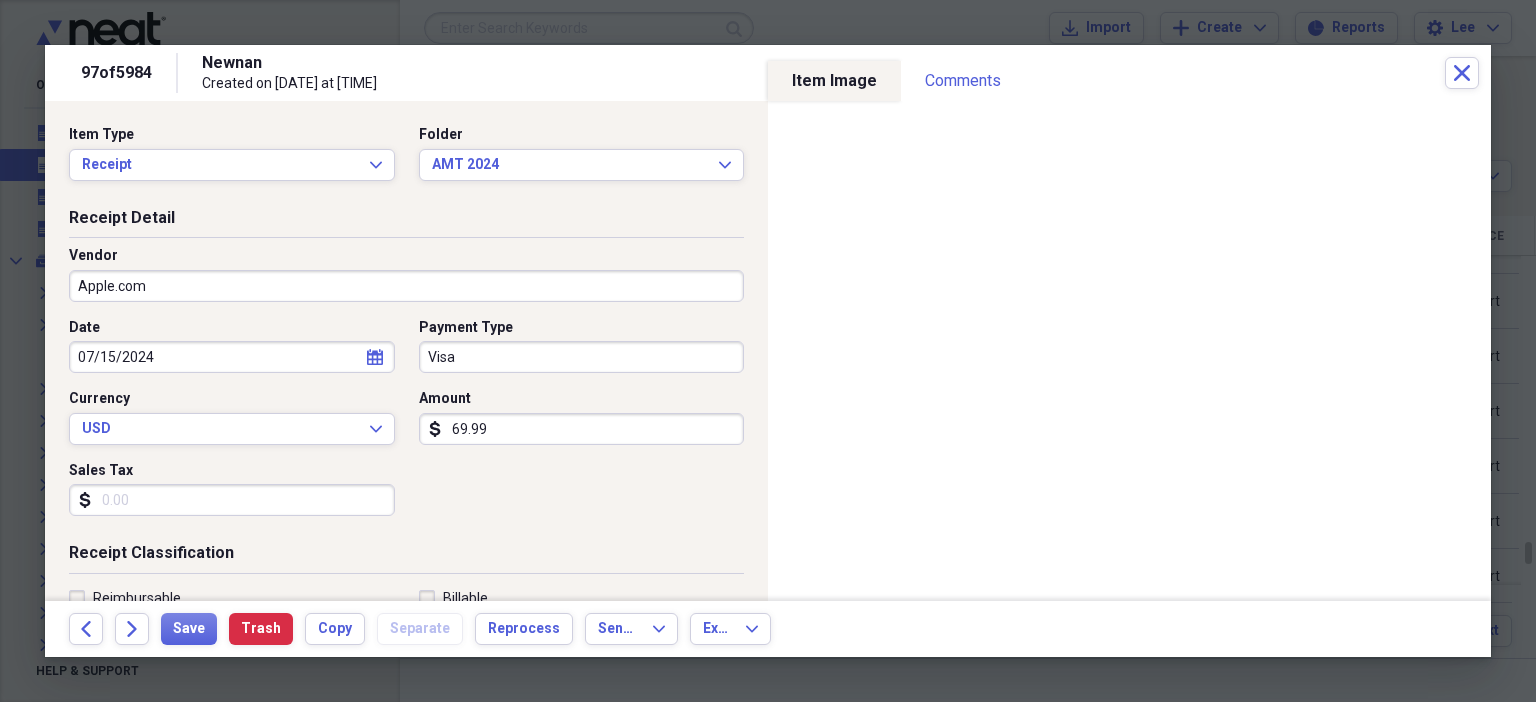 scroll, scrollTop: 436, scrollLeft: 0, axis: vertical 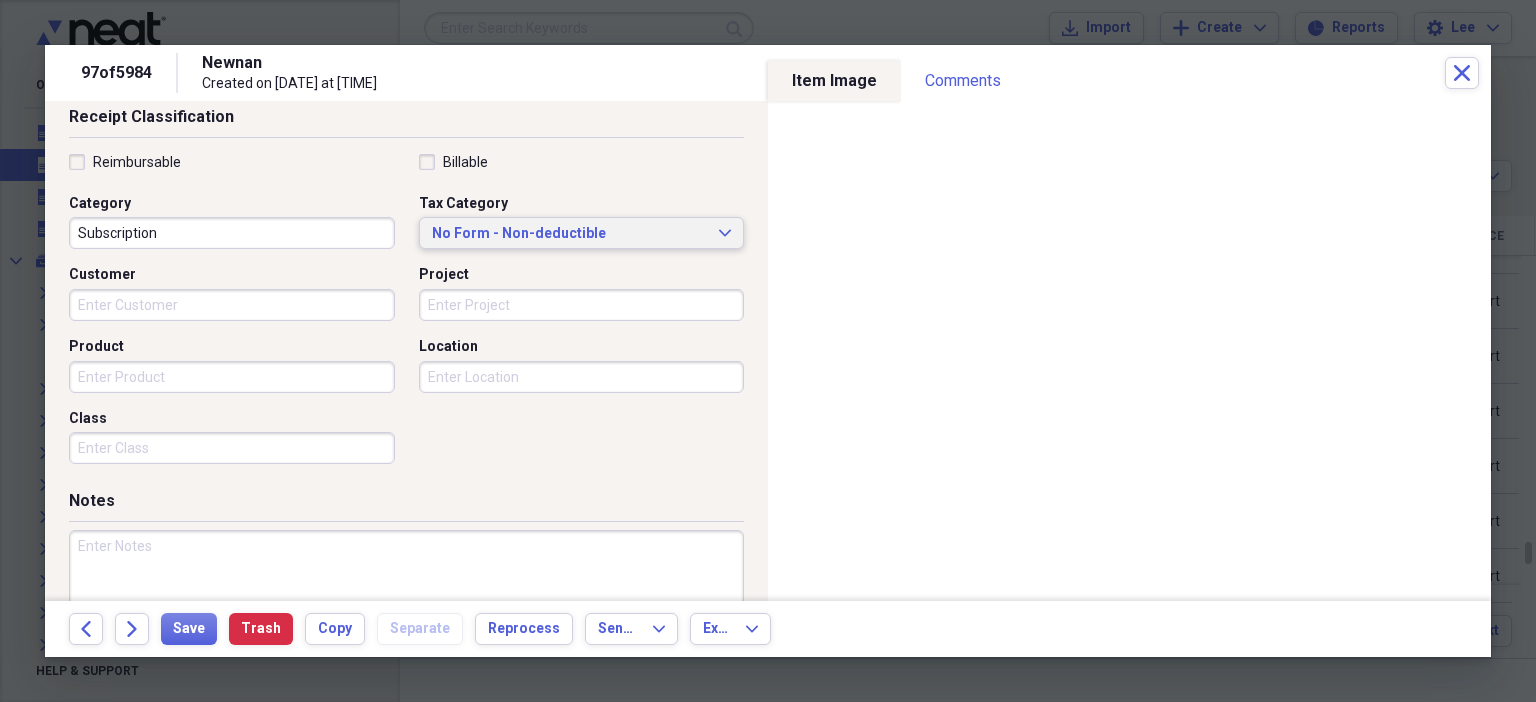 click on "No Form - Non-deductible" at bounding box center (570, 234) 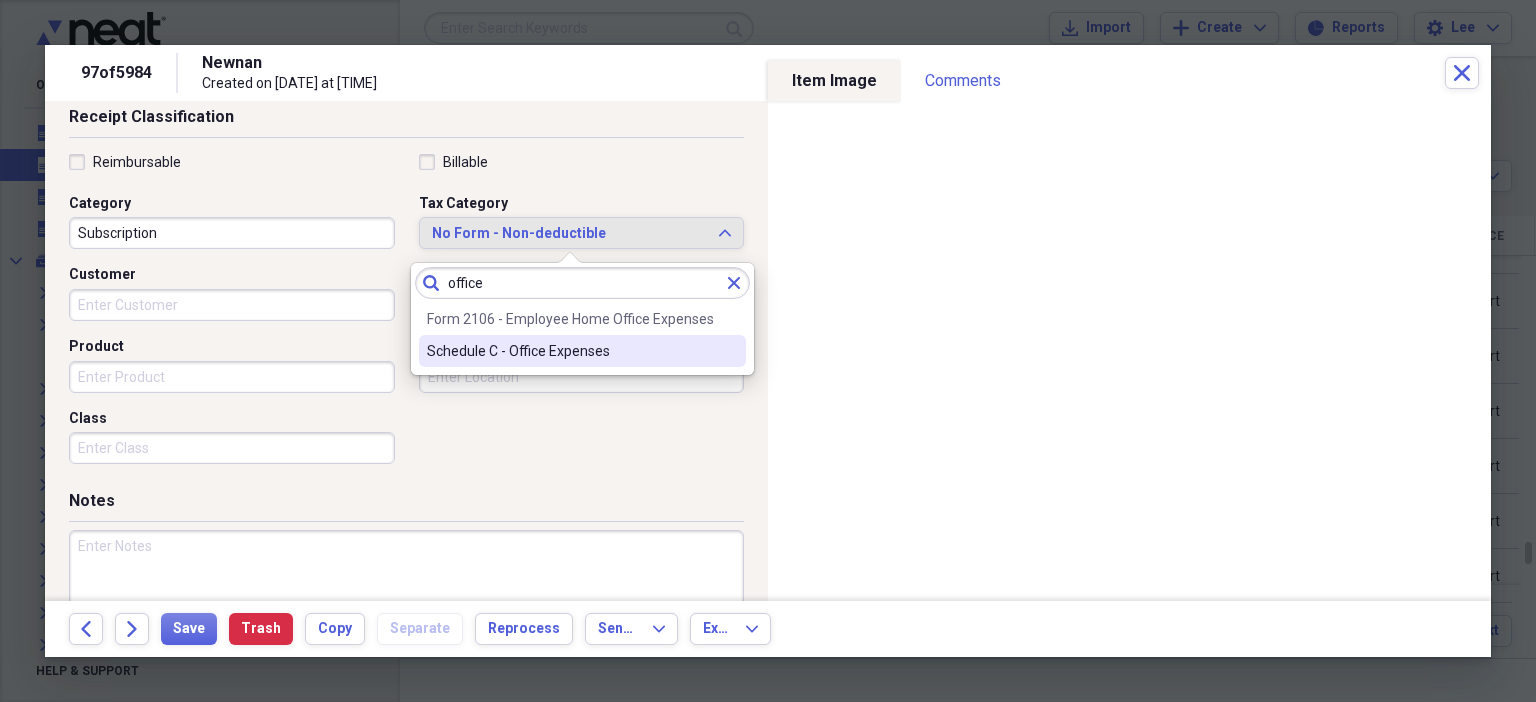 click on "Schedule C - Office Expenses" at bounding box center [582, 351] 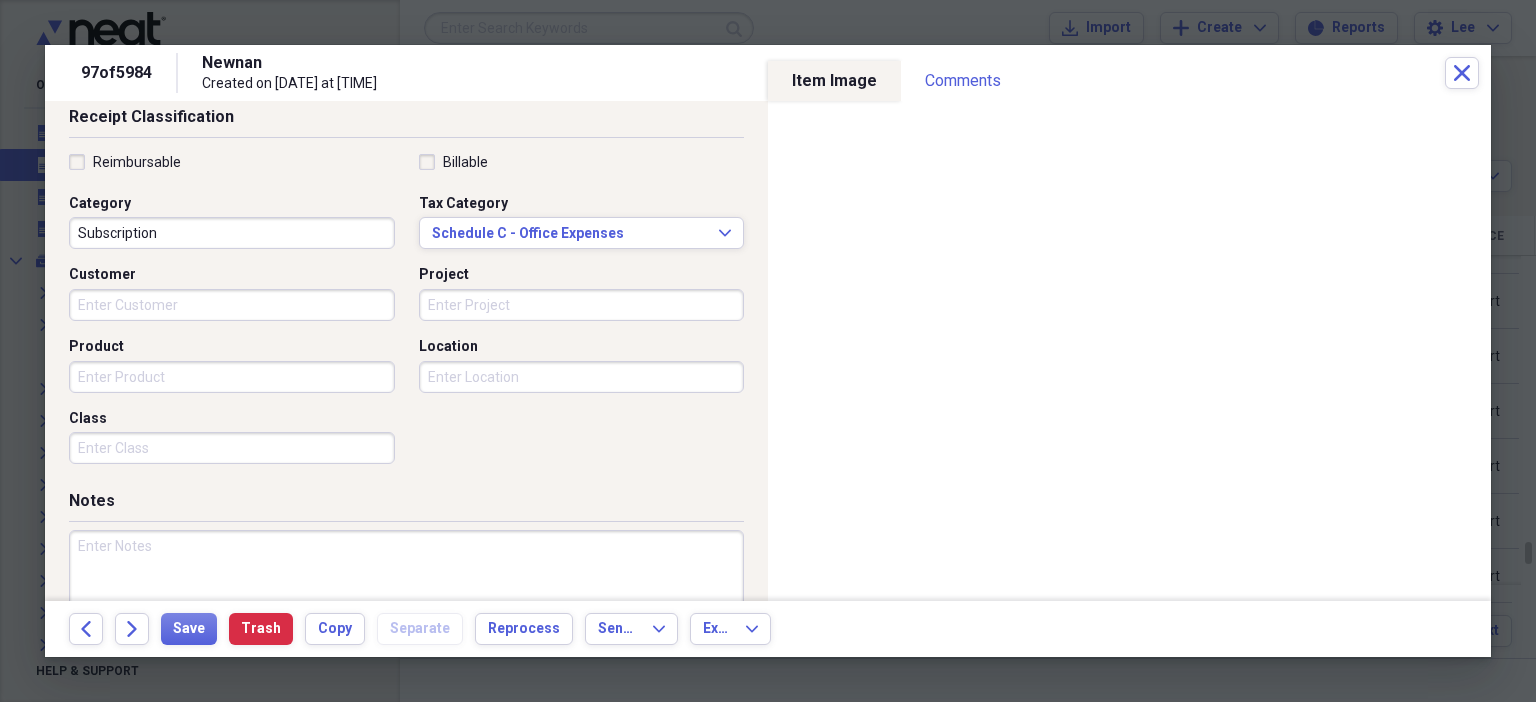 click at bounding box center [406, 595] 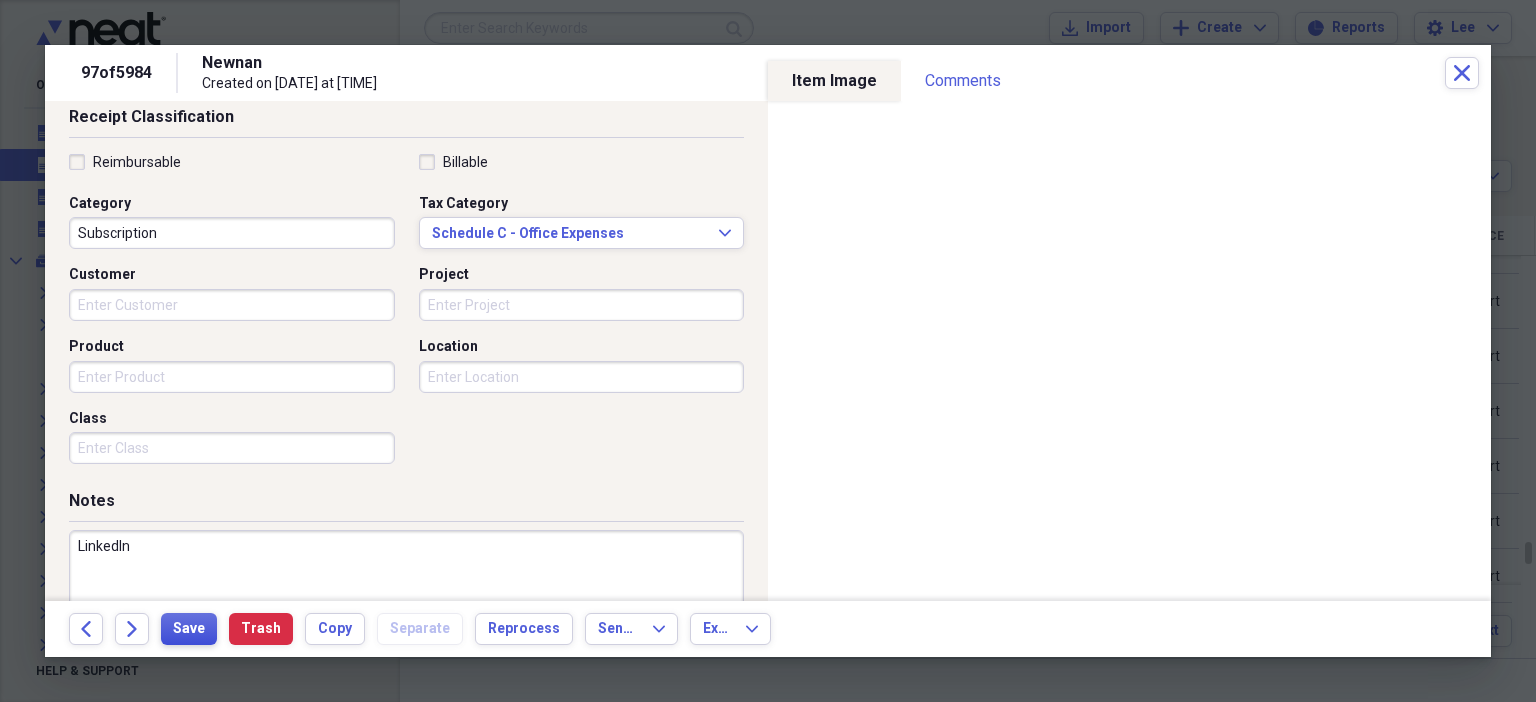 click on "Save" at bounding box center (189, 629) 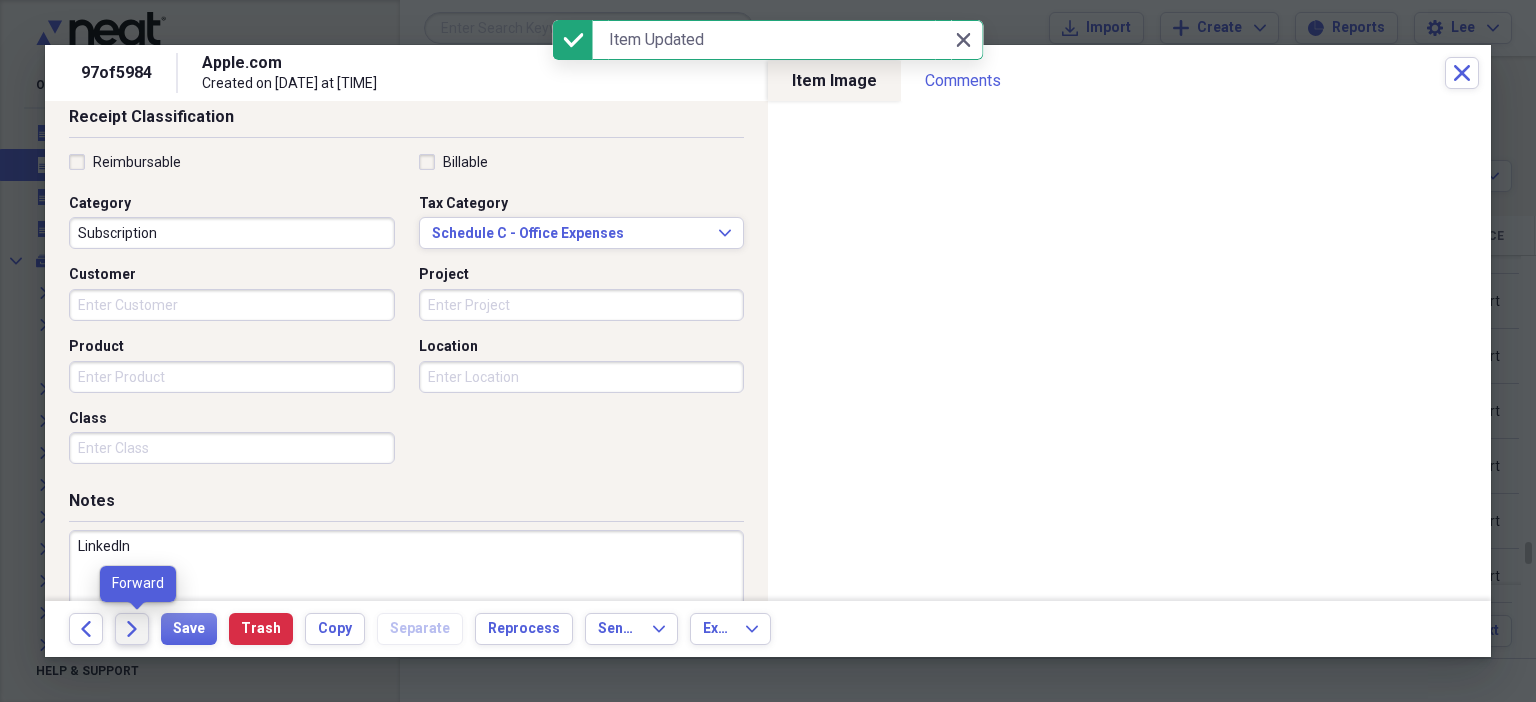 click 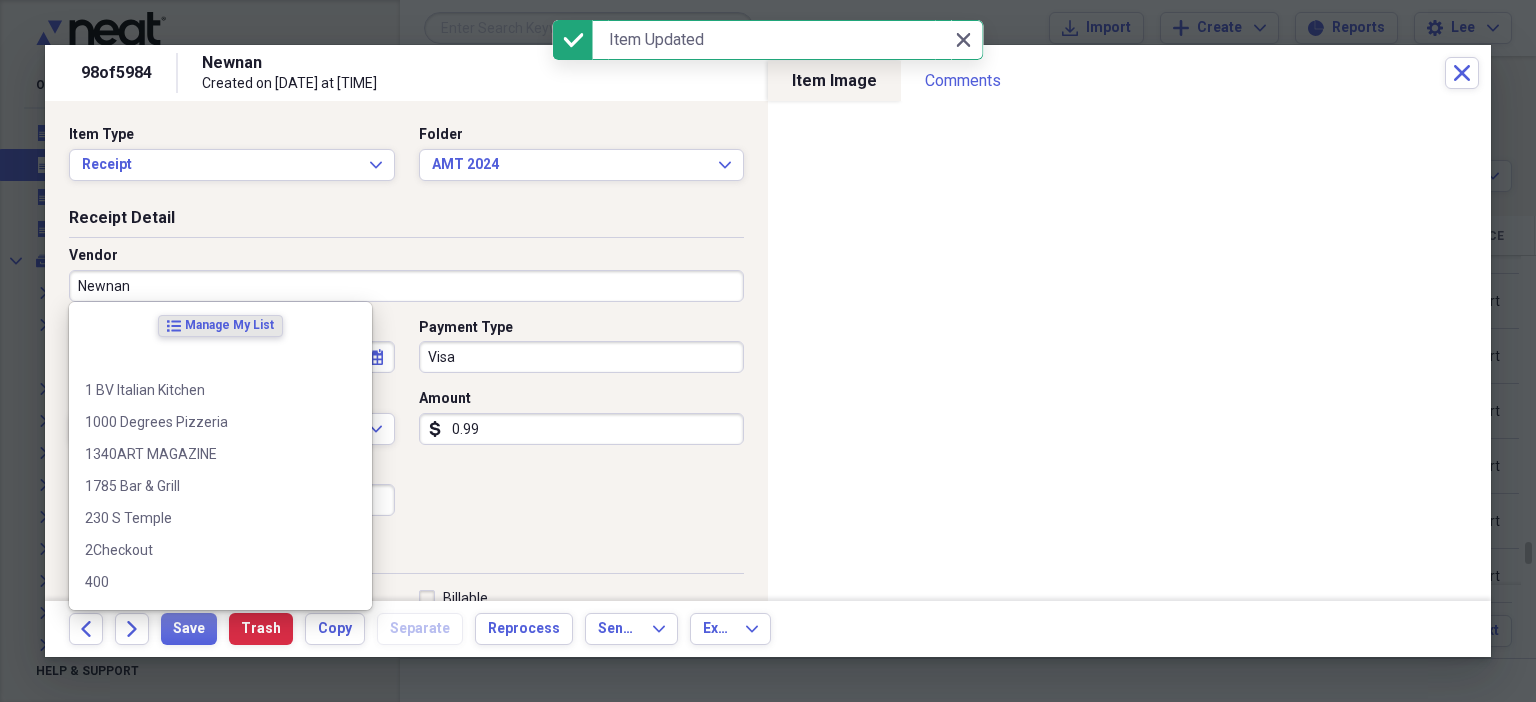 click on "Newnan" at bounding box center (406, 286) 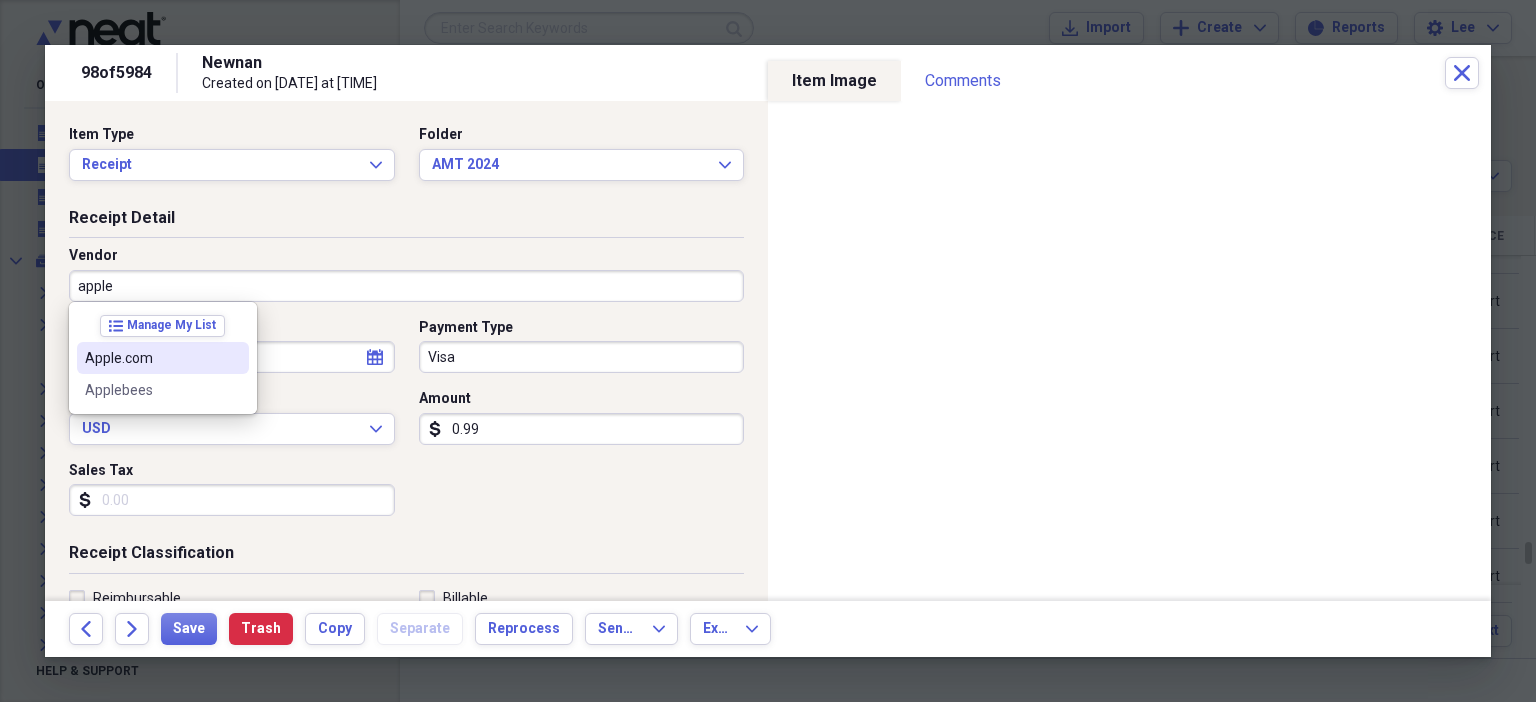 click on "Apple.com" at bounding box center [151, 358] 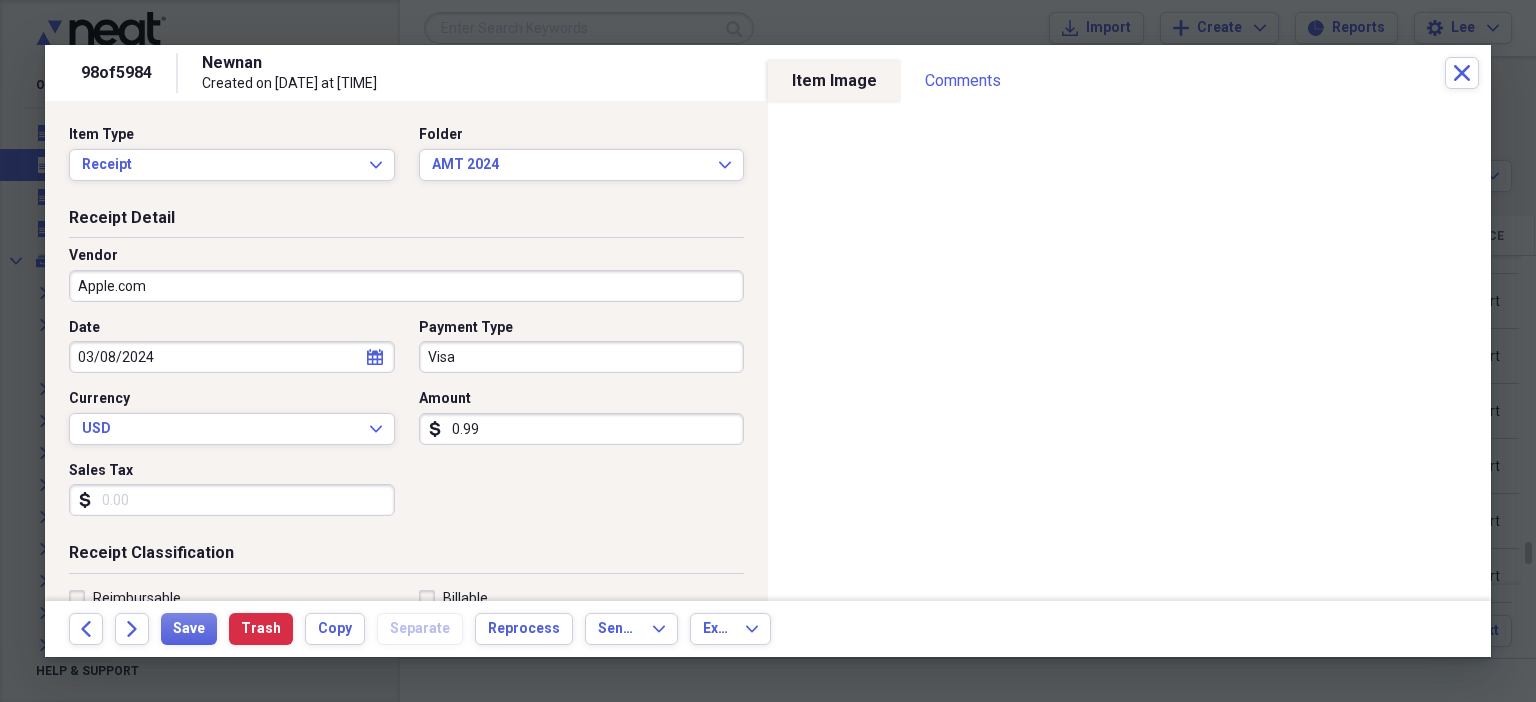 scroll, scrollTop: 436, scrollLeft: 0, axis: vertical 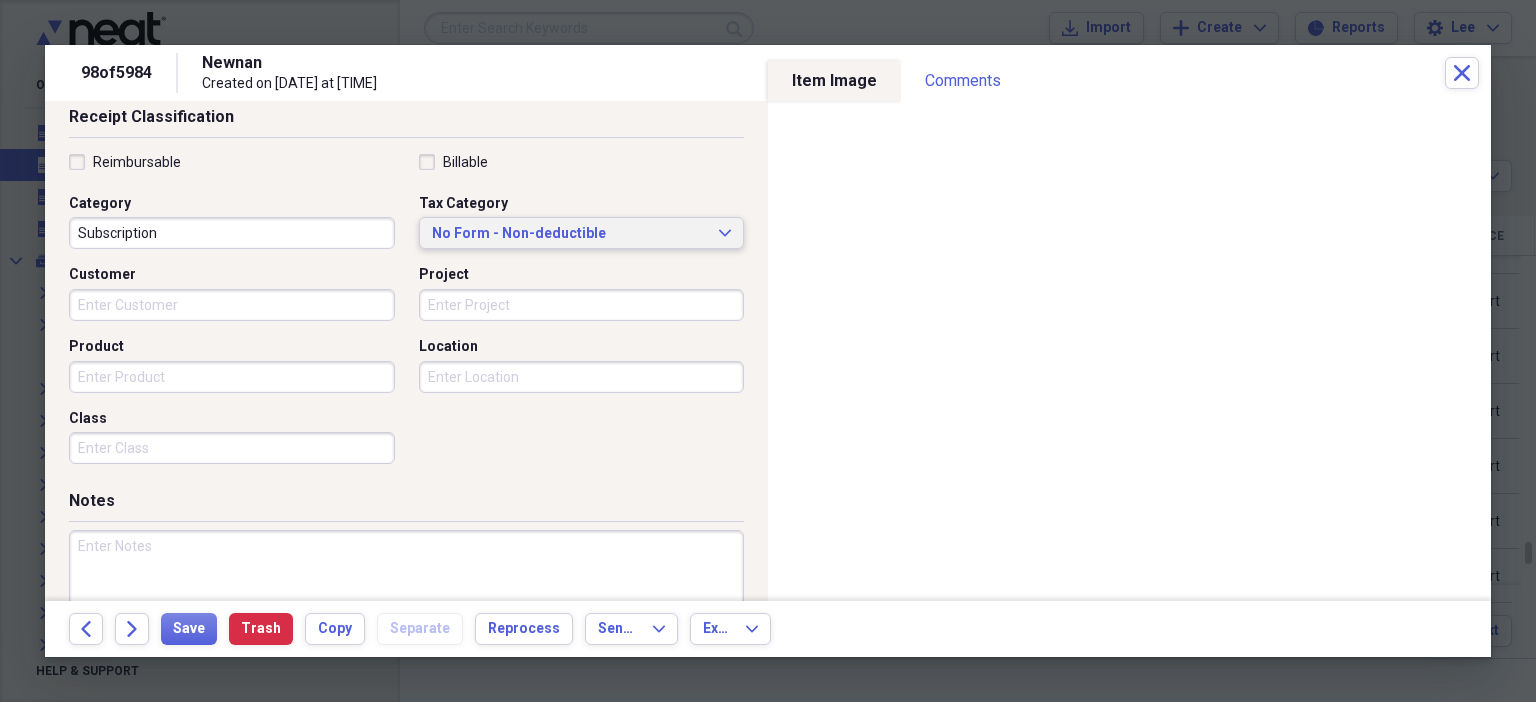 click on "No Form - Non-deductible" at bounding box center (570, 234) 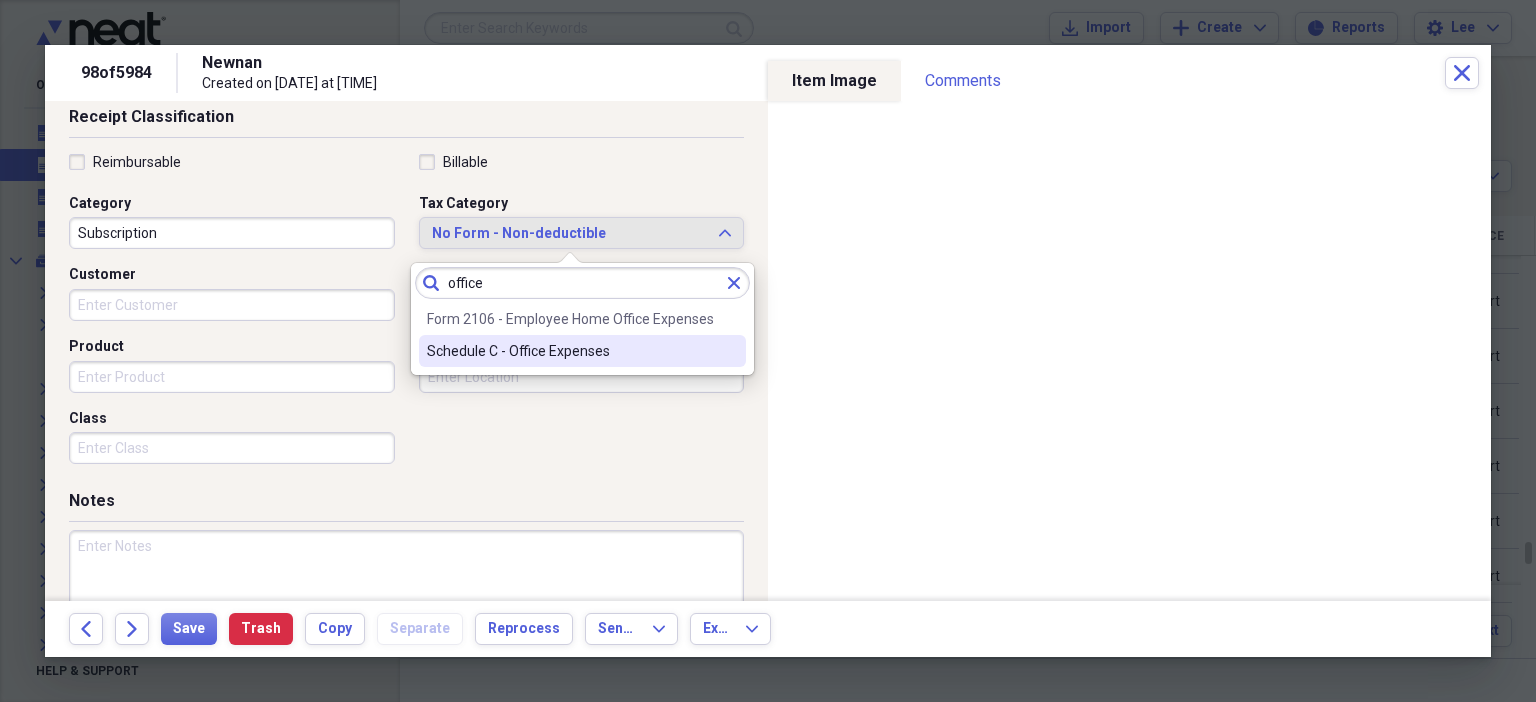 click on "Schedule C - Office Expenses" at bounding box center [570, 351] 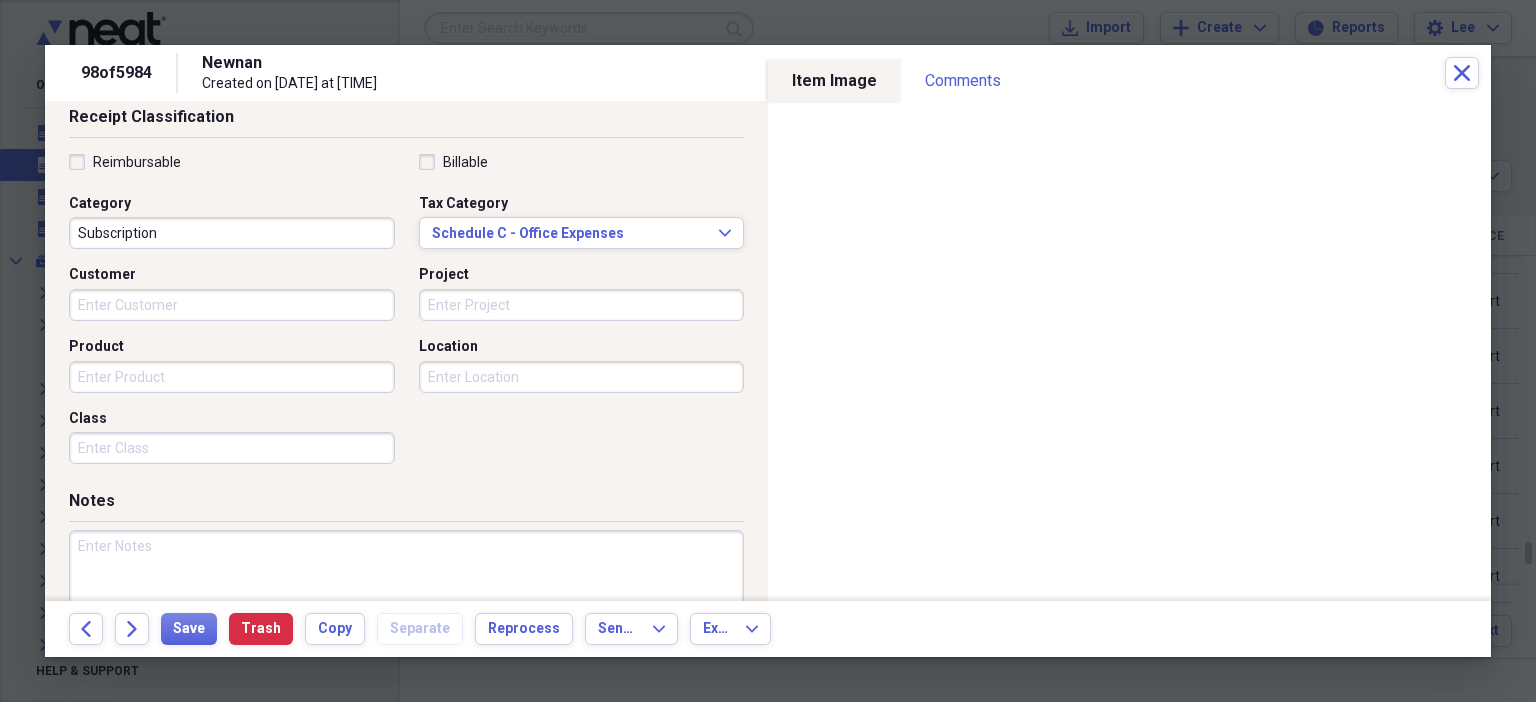 click at bounding box center [406, 595] 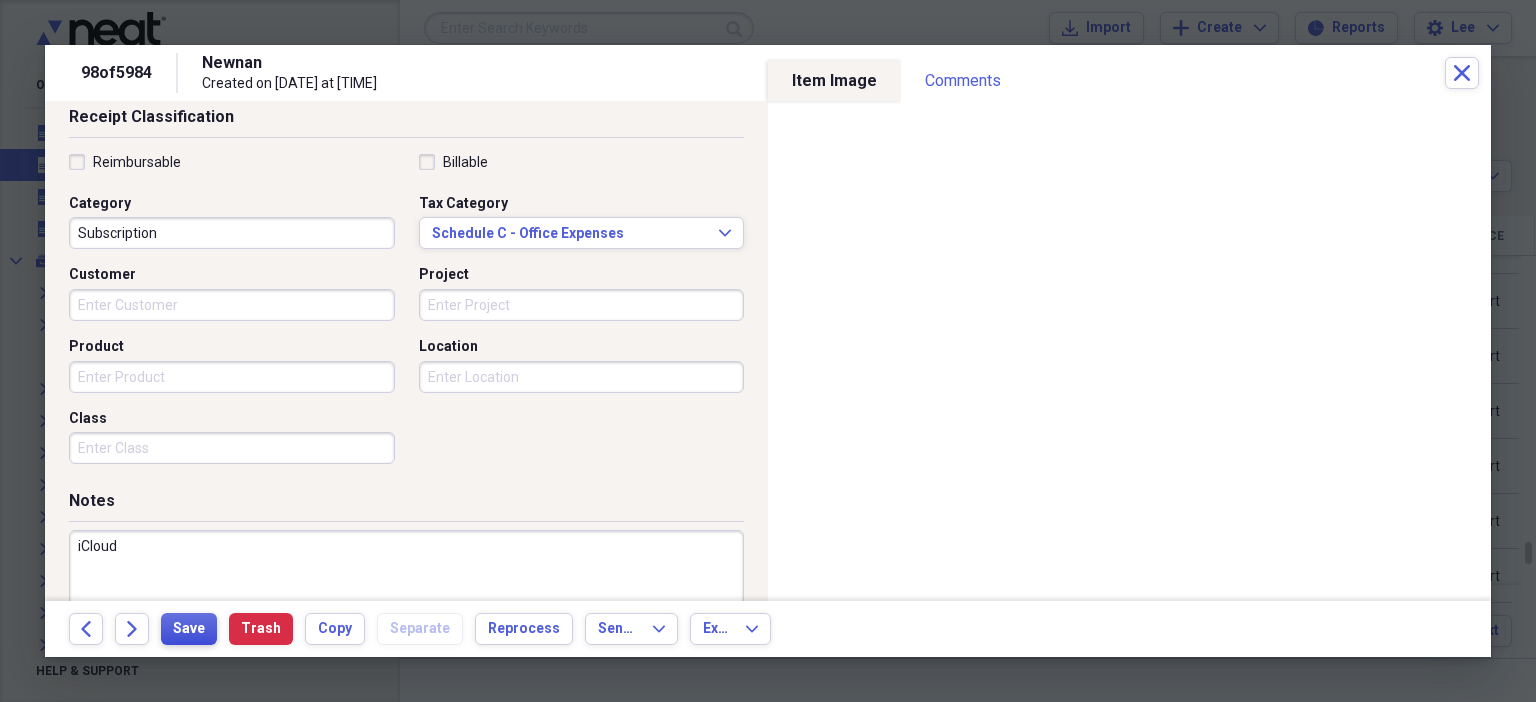 click on "Save" at bounding box center (189, 629) 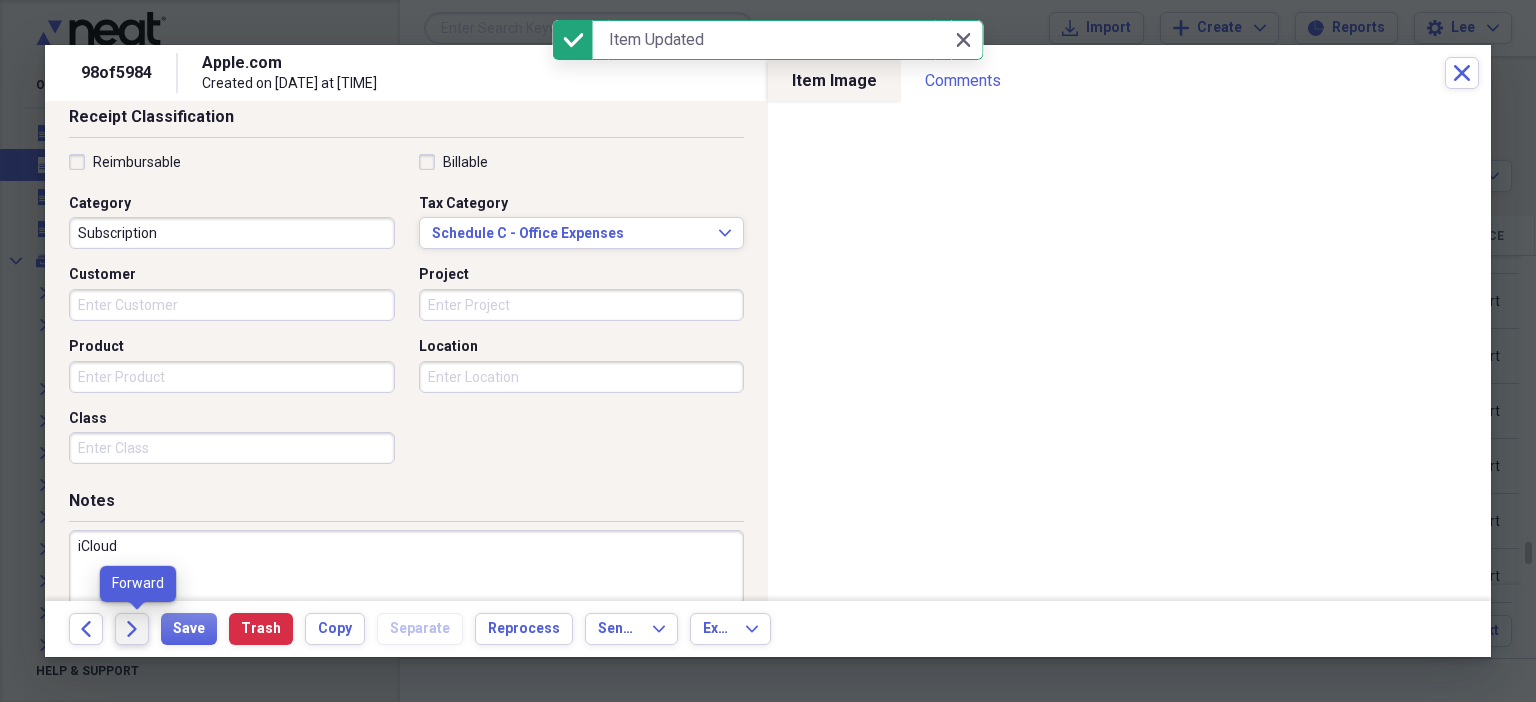 click 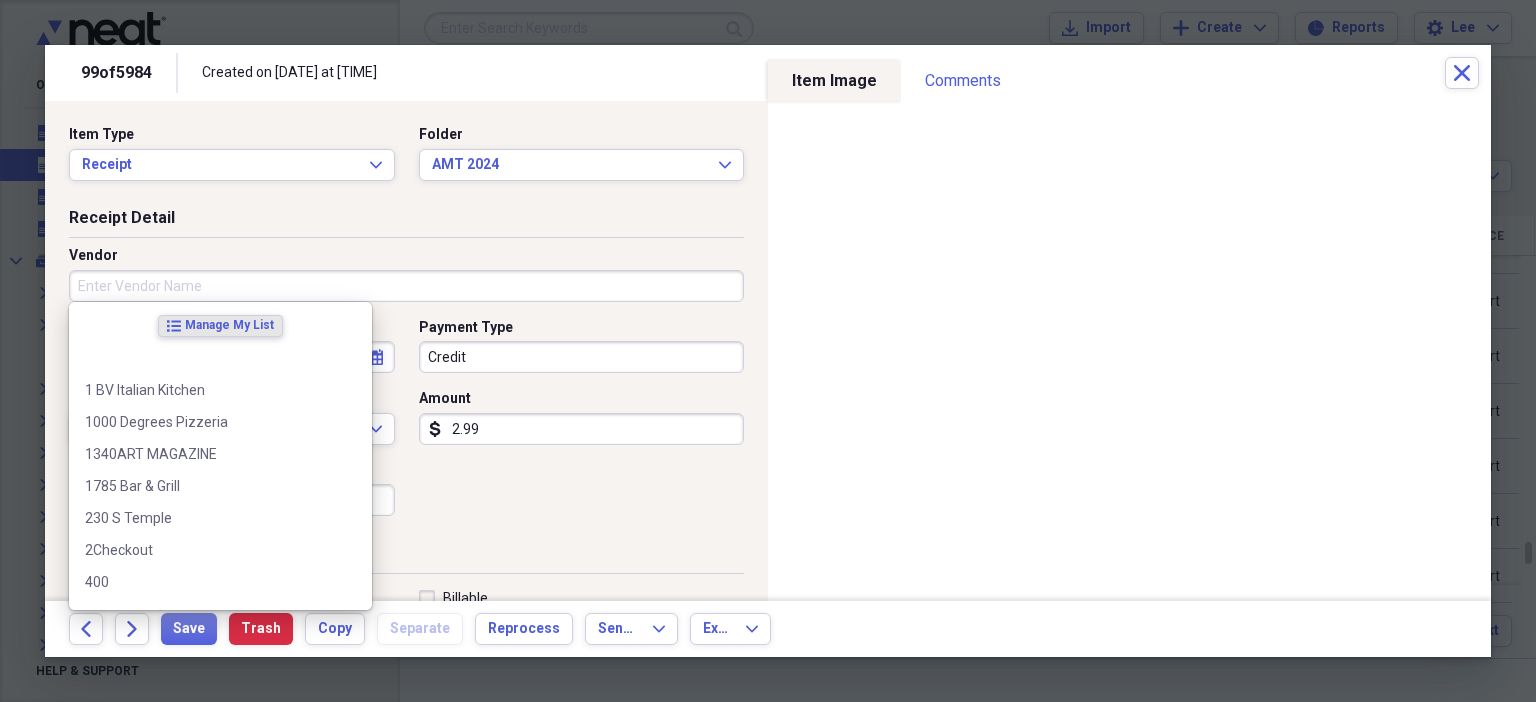 click on "Vendor" at bounding box center (406, 286) 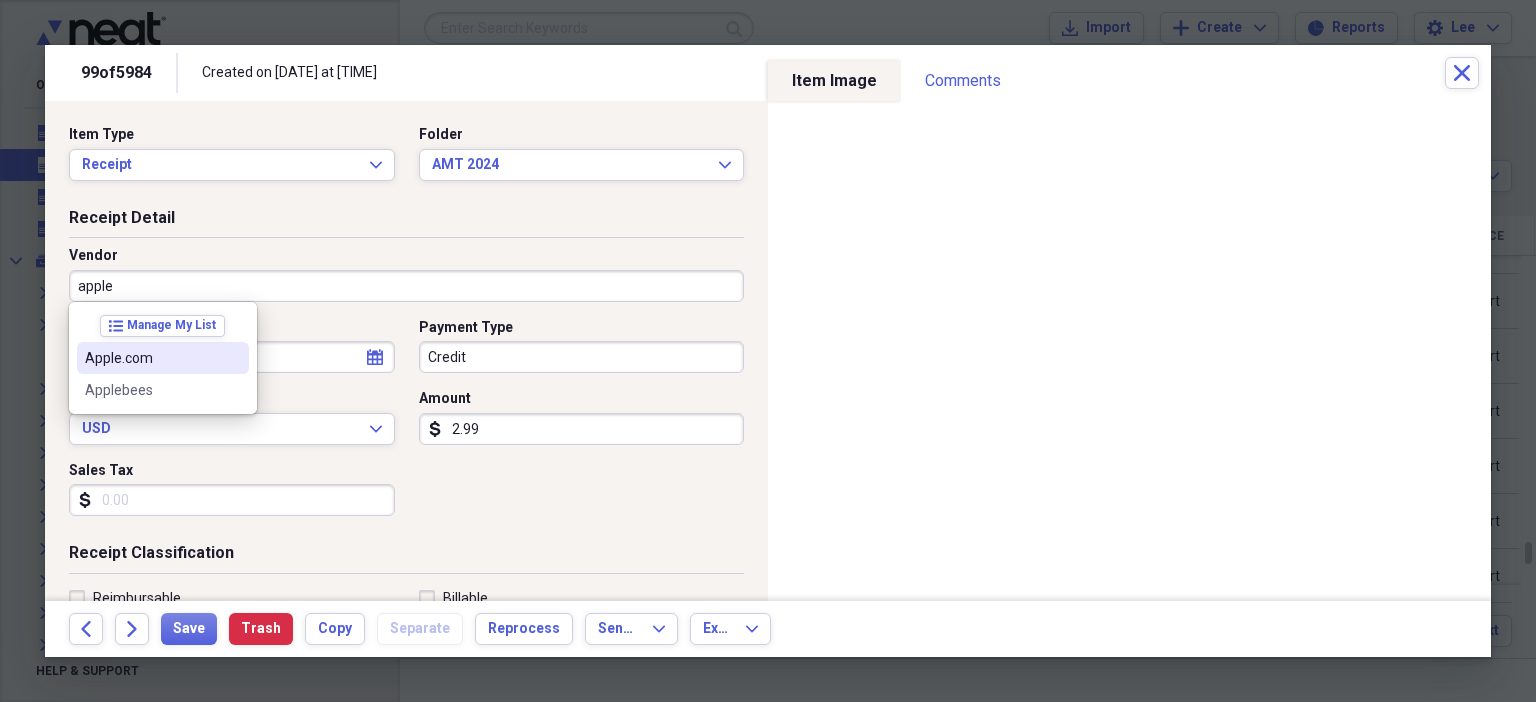 click on "Apple.com" at bounding box center [151, 358] 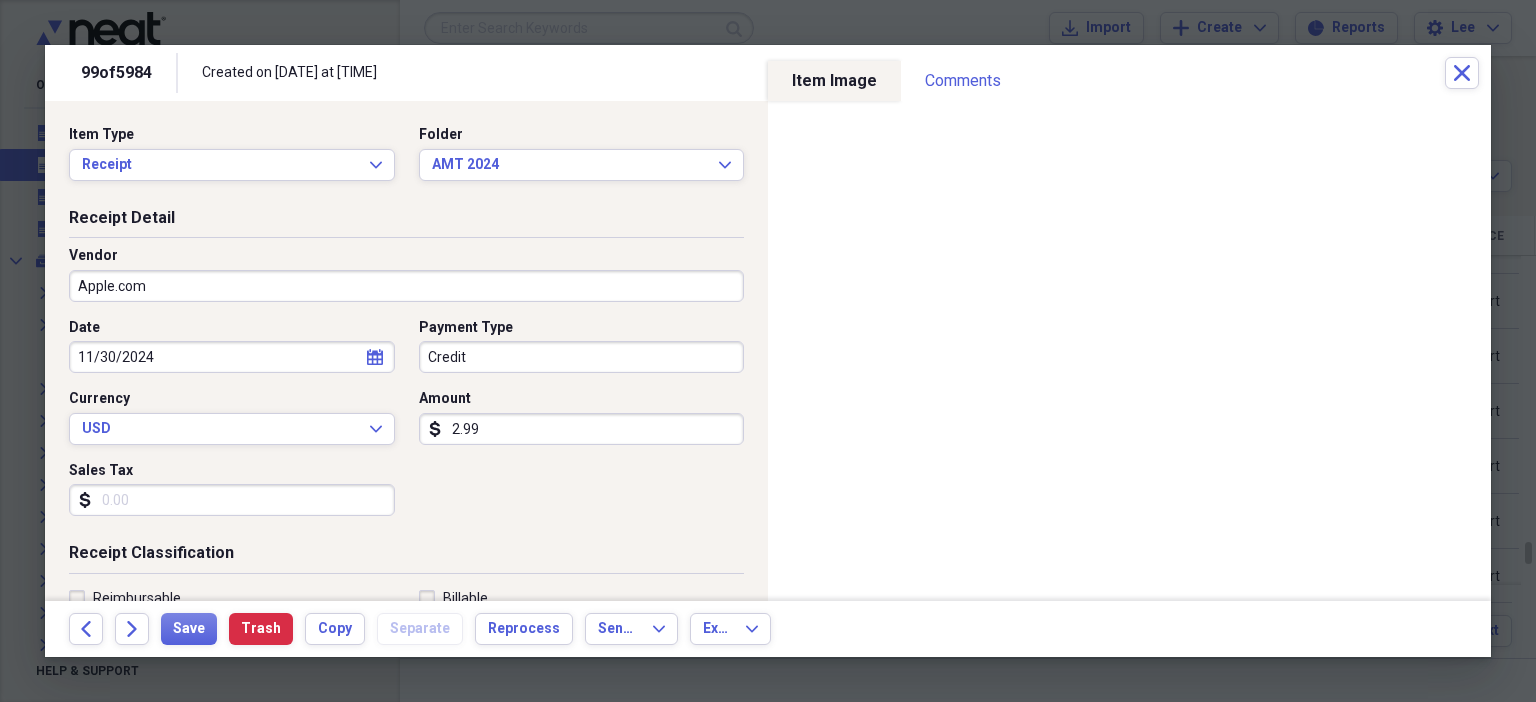 click on "Receipt Detail Vendor Apple.com Date [DATE] calendar Calendar Payment Type Credit Currency USD Expand Amount dollar-sign [PRICE] Sales Tax dollar-sign" at bounding box center [406, 375] 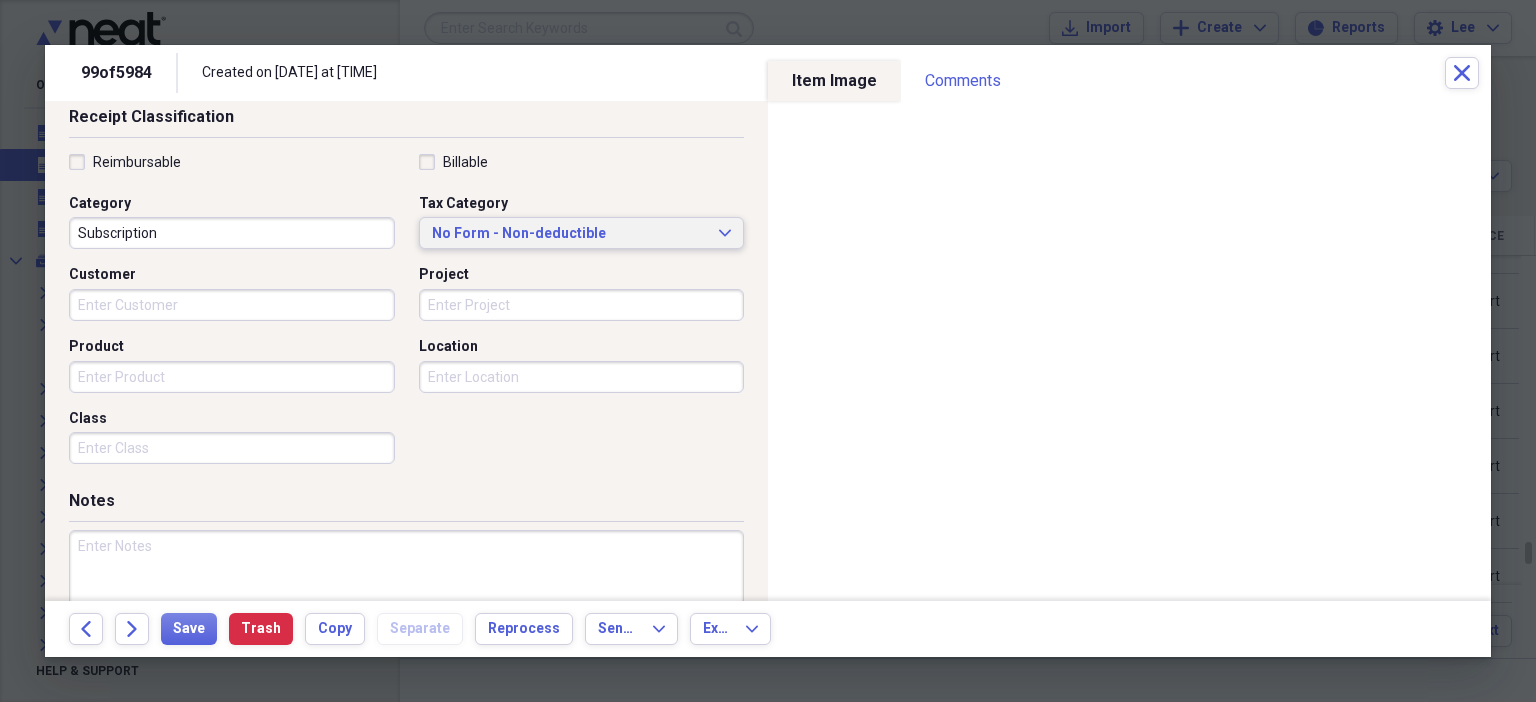 click on "No Form - Non-deductible" at bounding box center (570, 234) 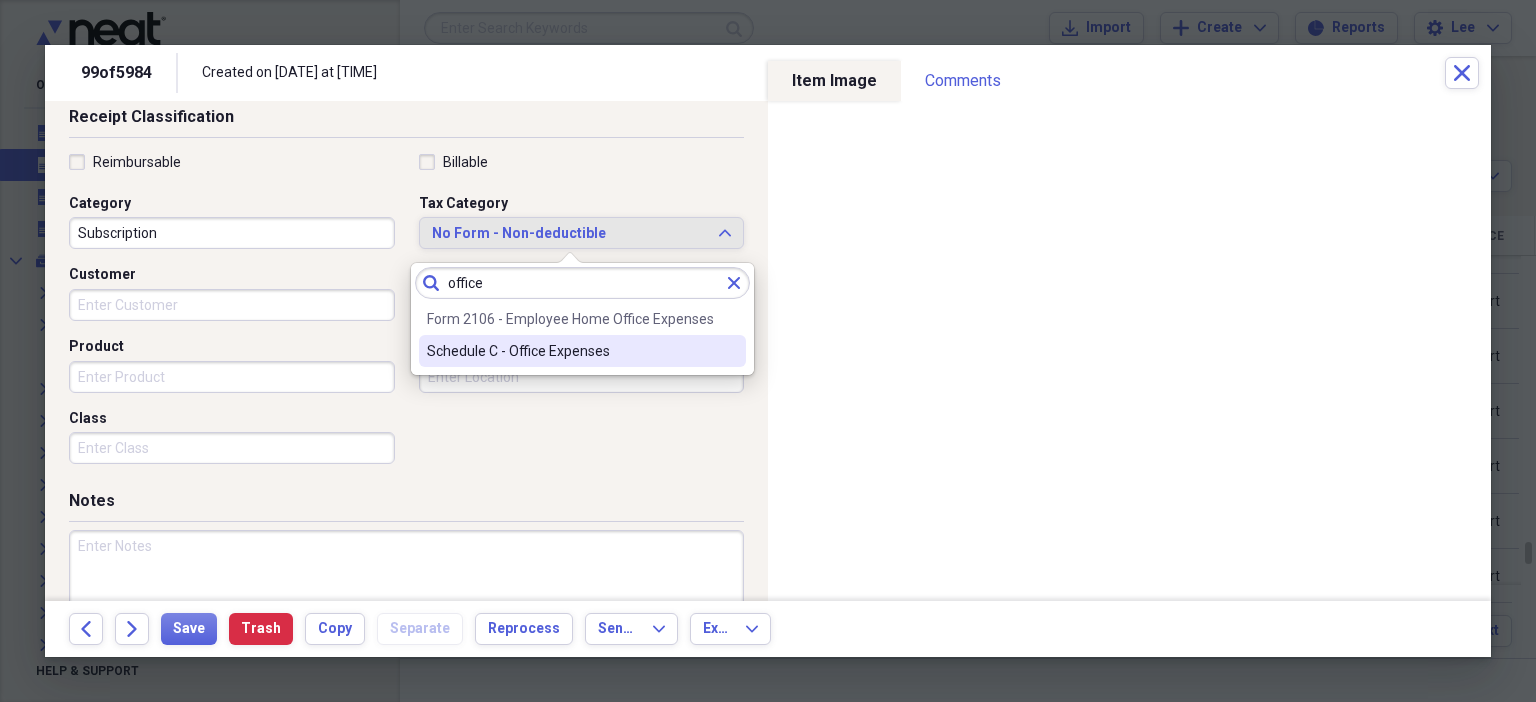 click on "Schedule C - Office Expenses" at bounding box center [582, 351] 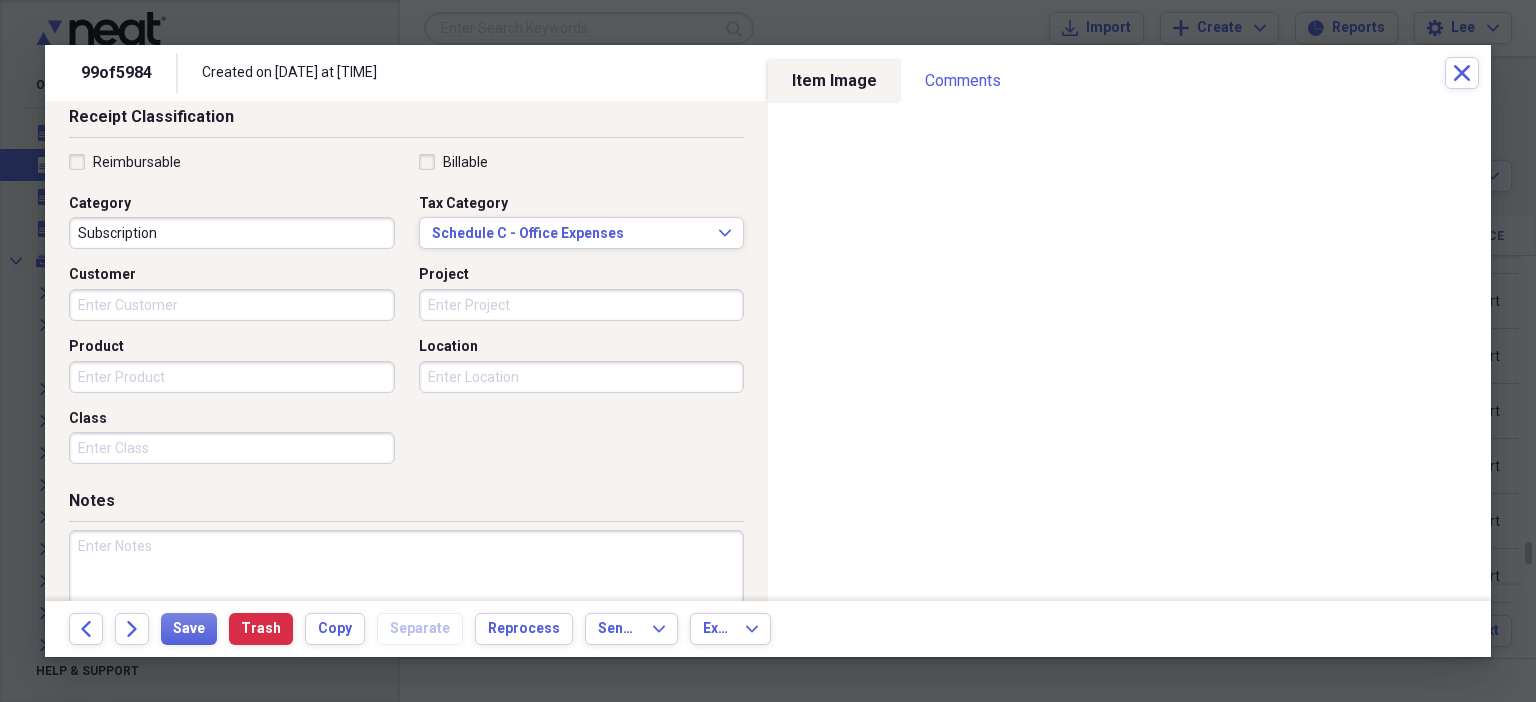 click at bounding box center [406, 595] 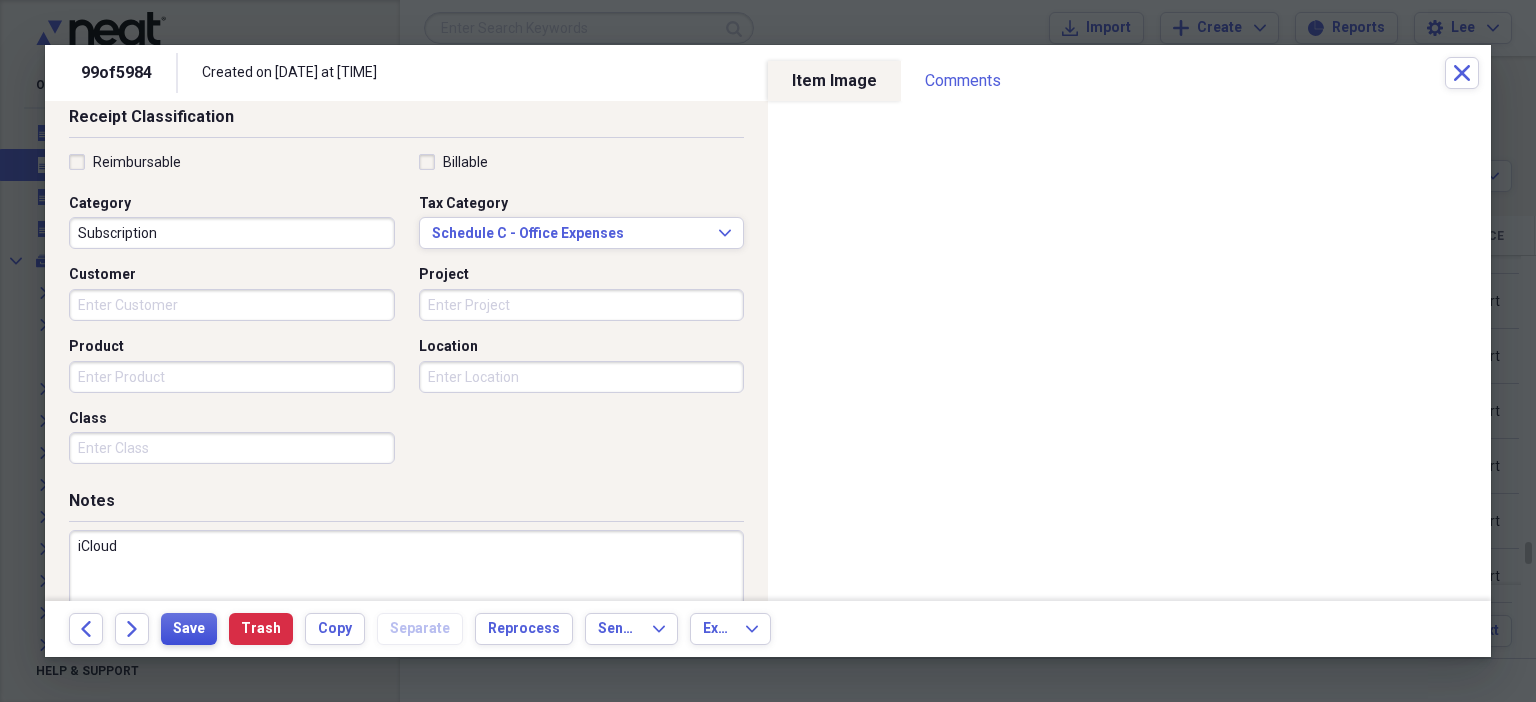 click on "Save" at bounding box center (189, 629) 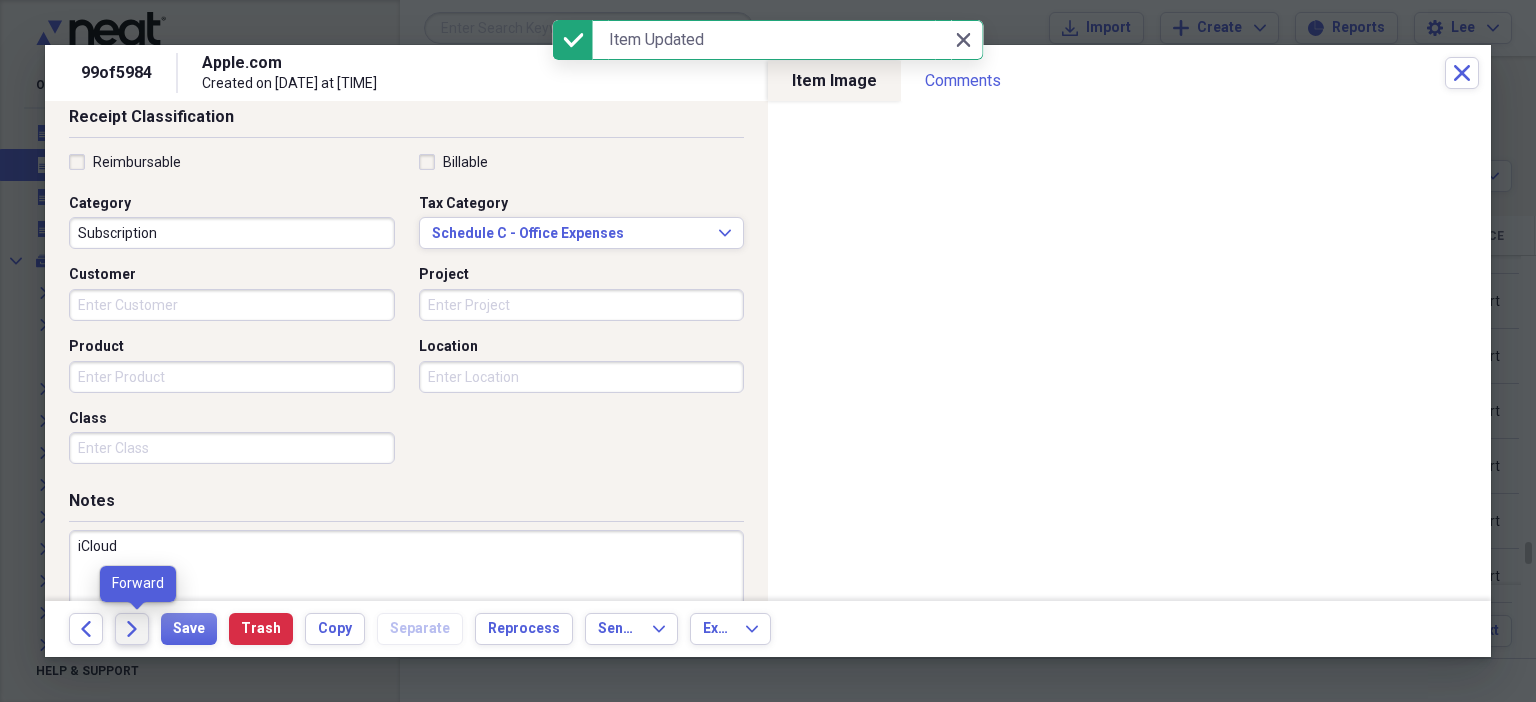 click on "Forward" 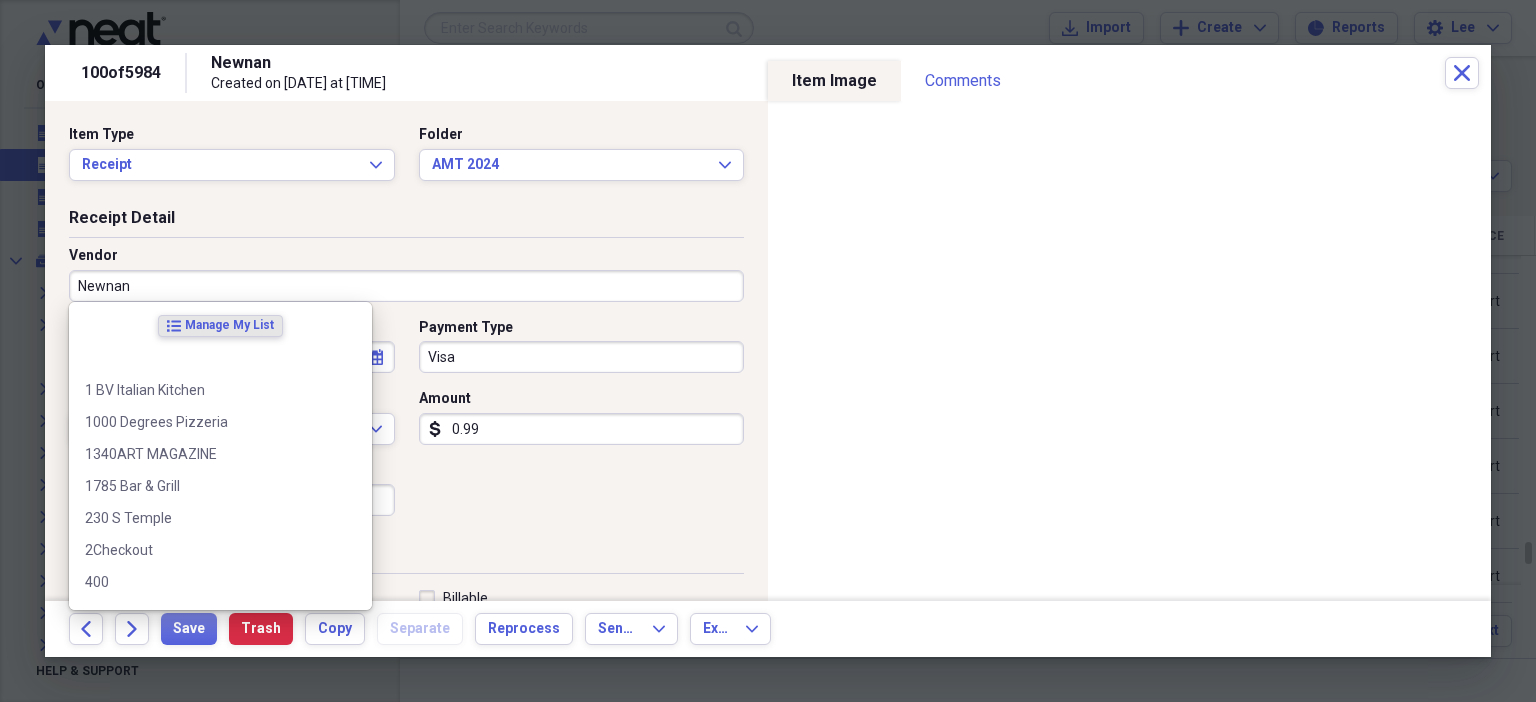 click on "Newnan" at bounding box center [406, 286] 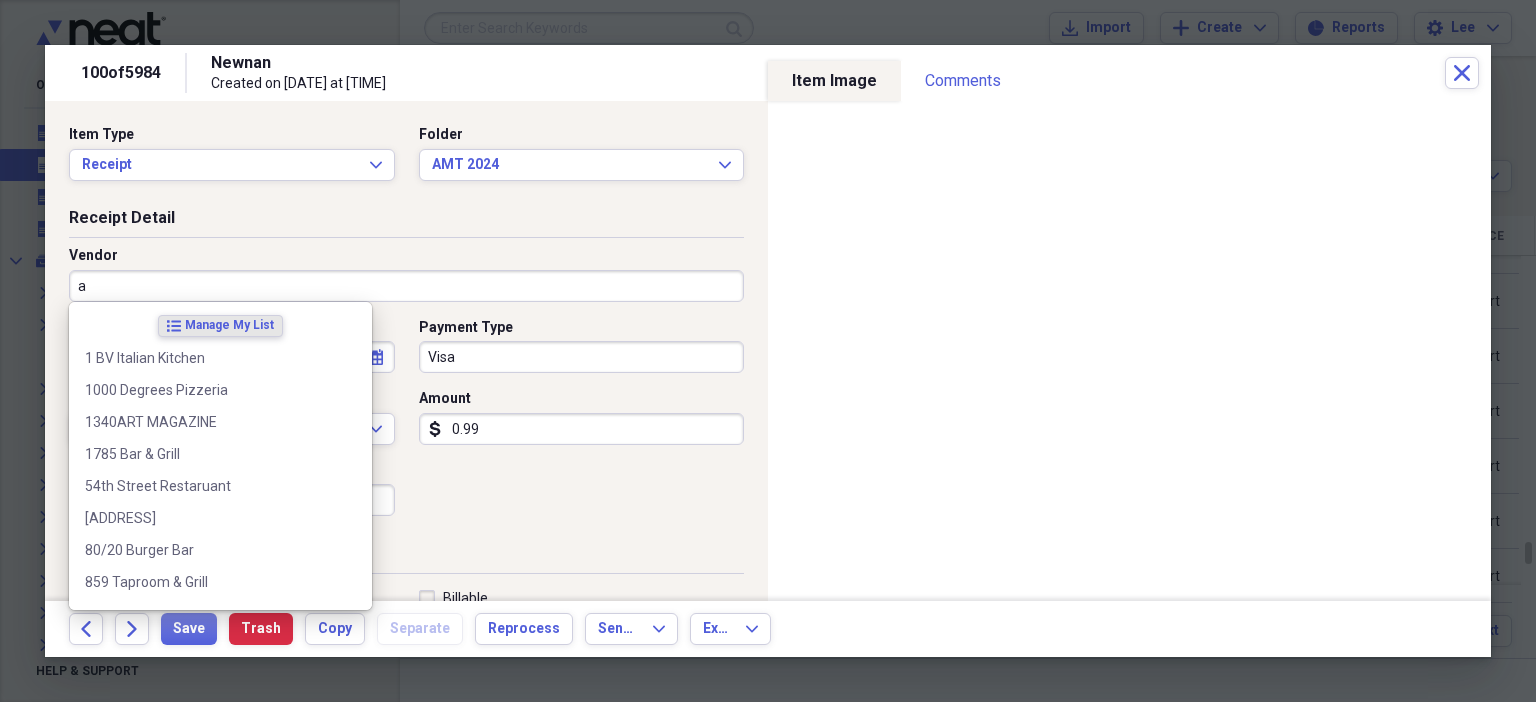 click on "a" at bounding box center [406, 286] 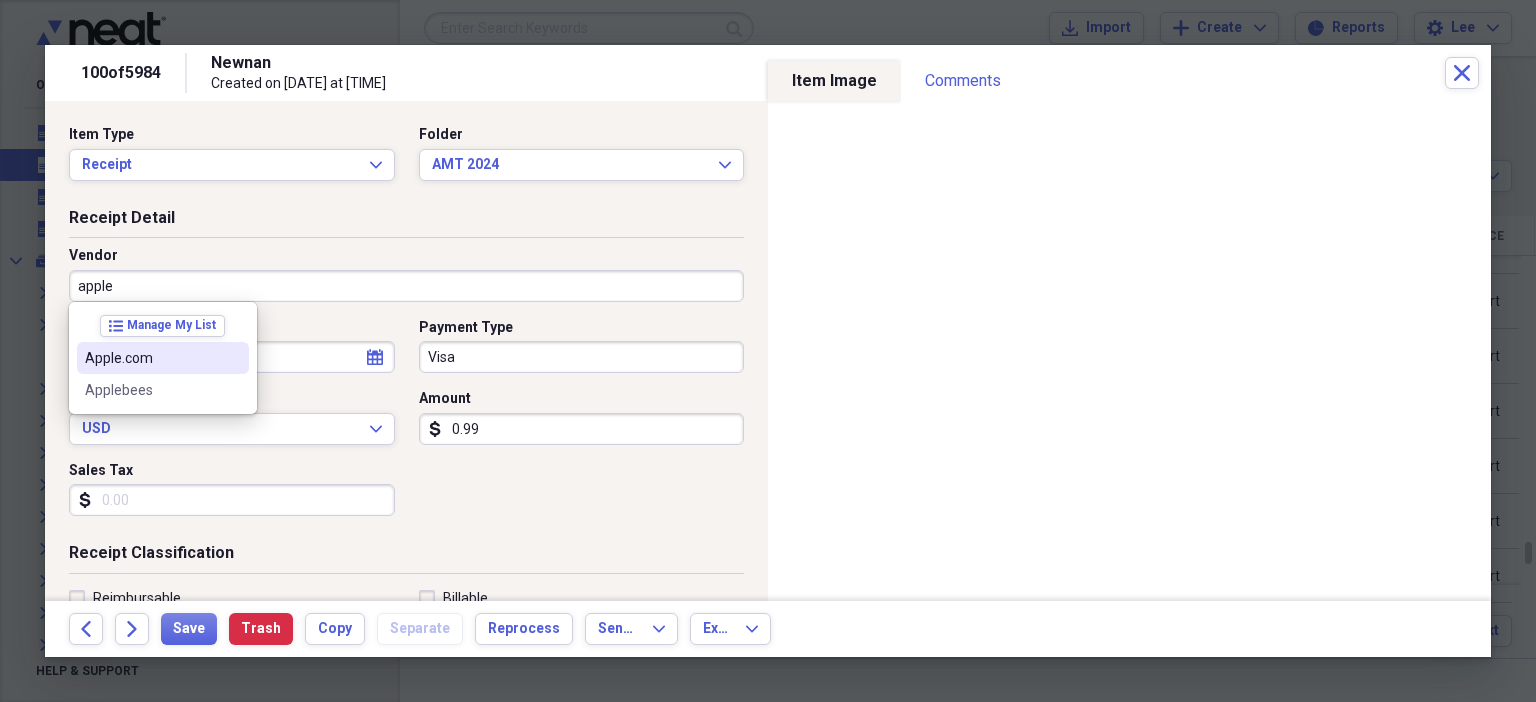 click on "Apple.com" at bounding box center (151, 358) 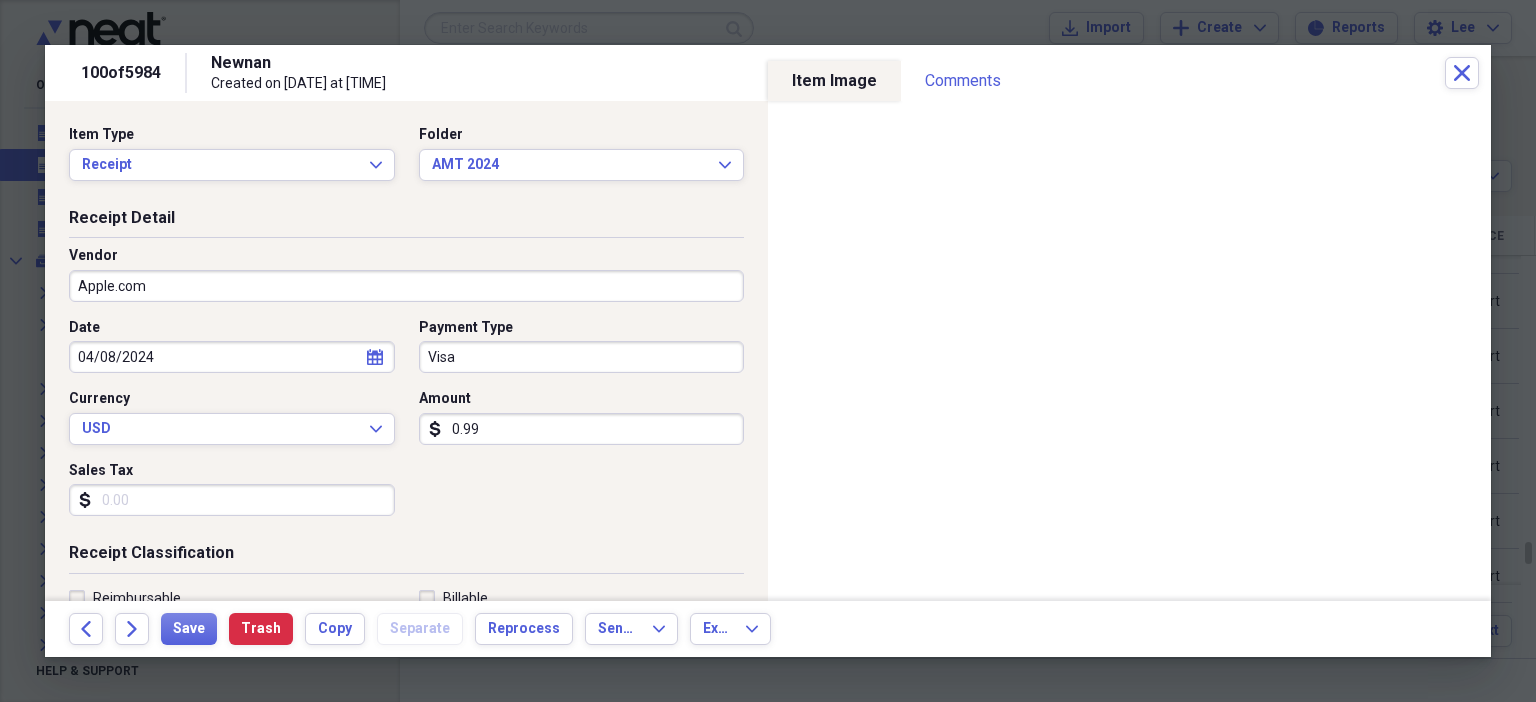 scroll, scrollTop: 436, scrollLeft: 0, axis: vertical 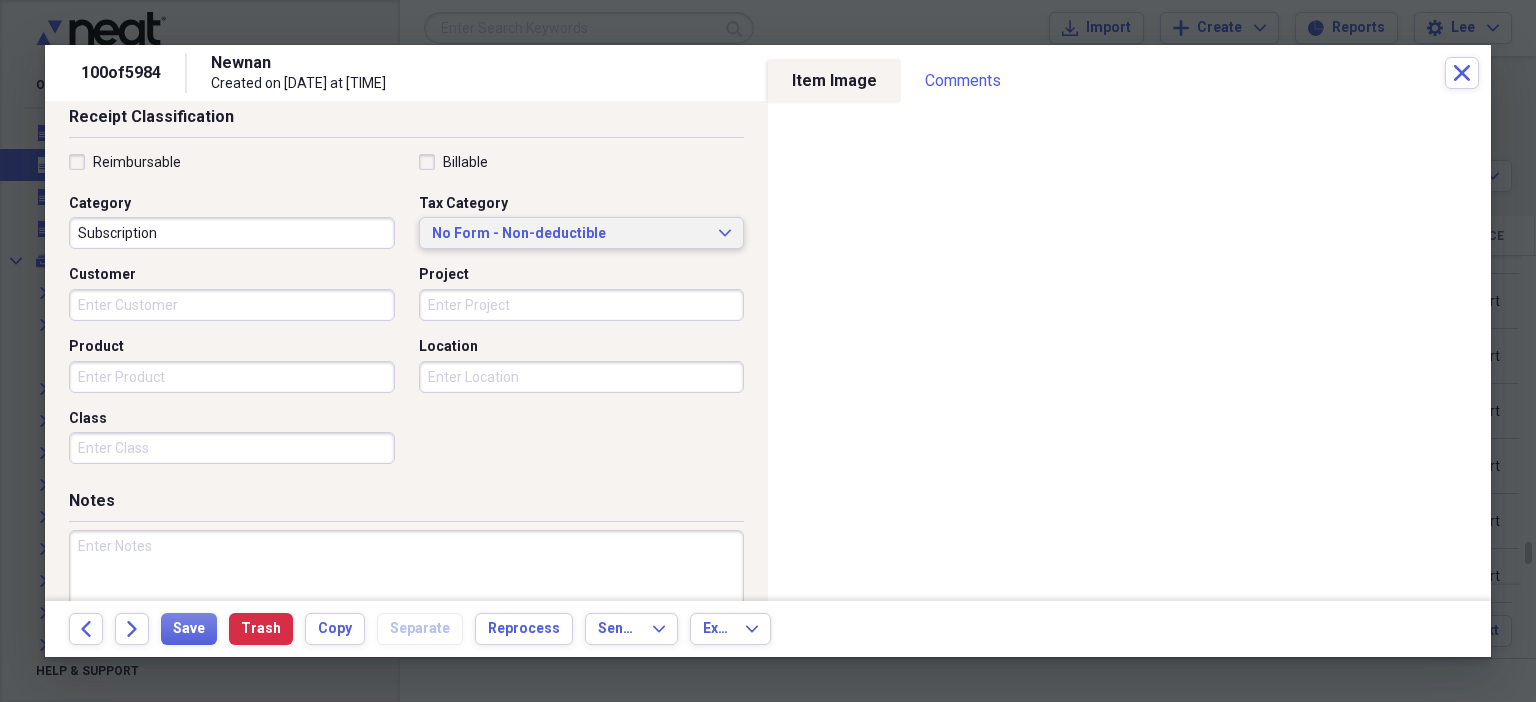 click on "No Form - Non-deductible" at bounding box center (570, 234) 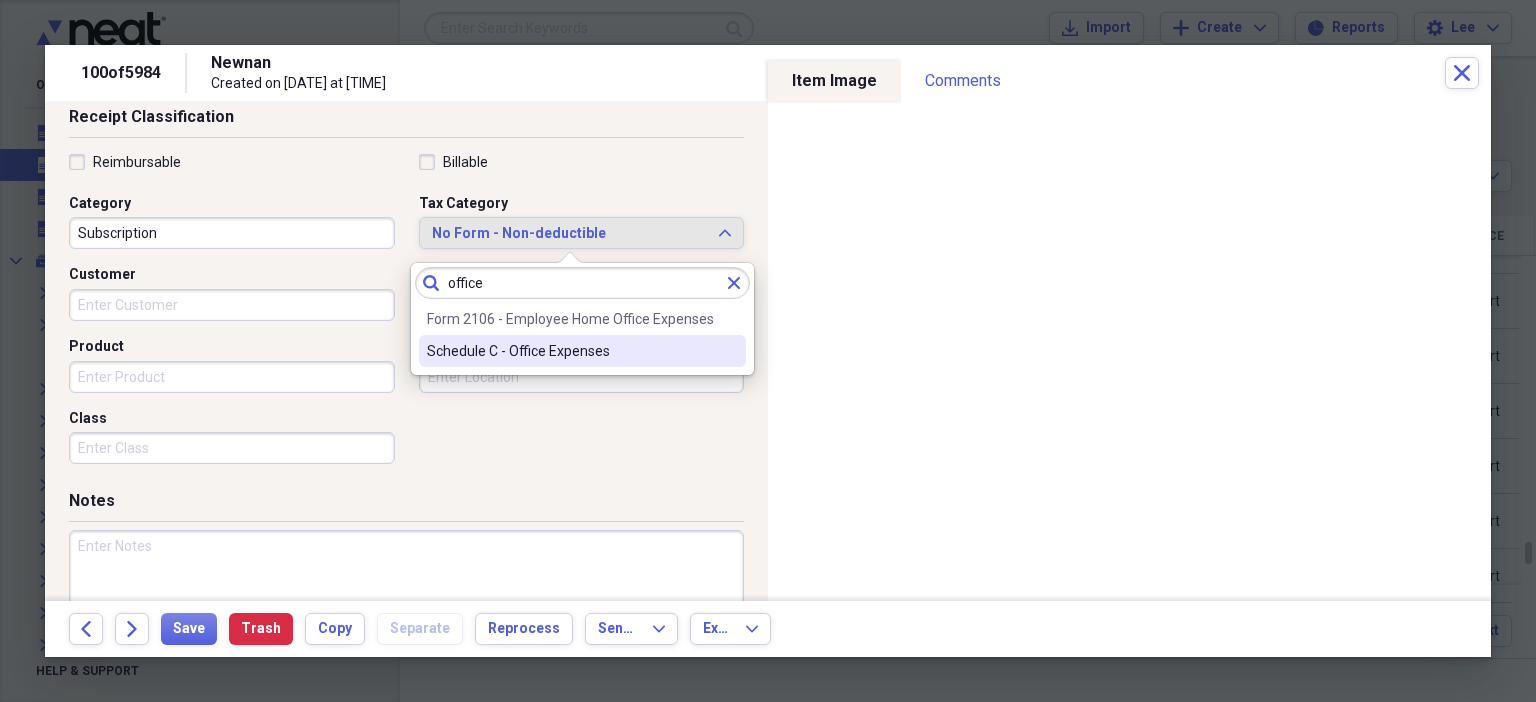 click on "Schedule C - Office Expenses" at bounding box center [570, 351] 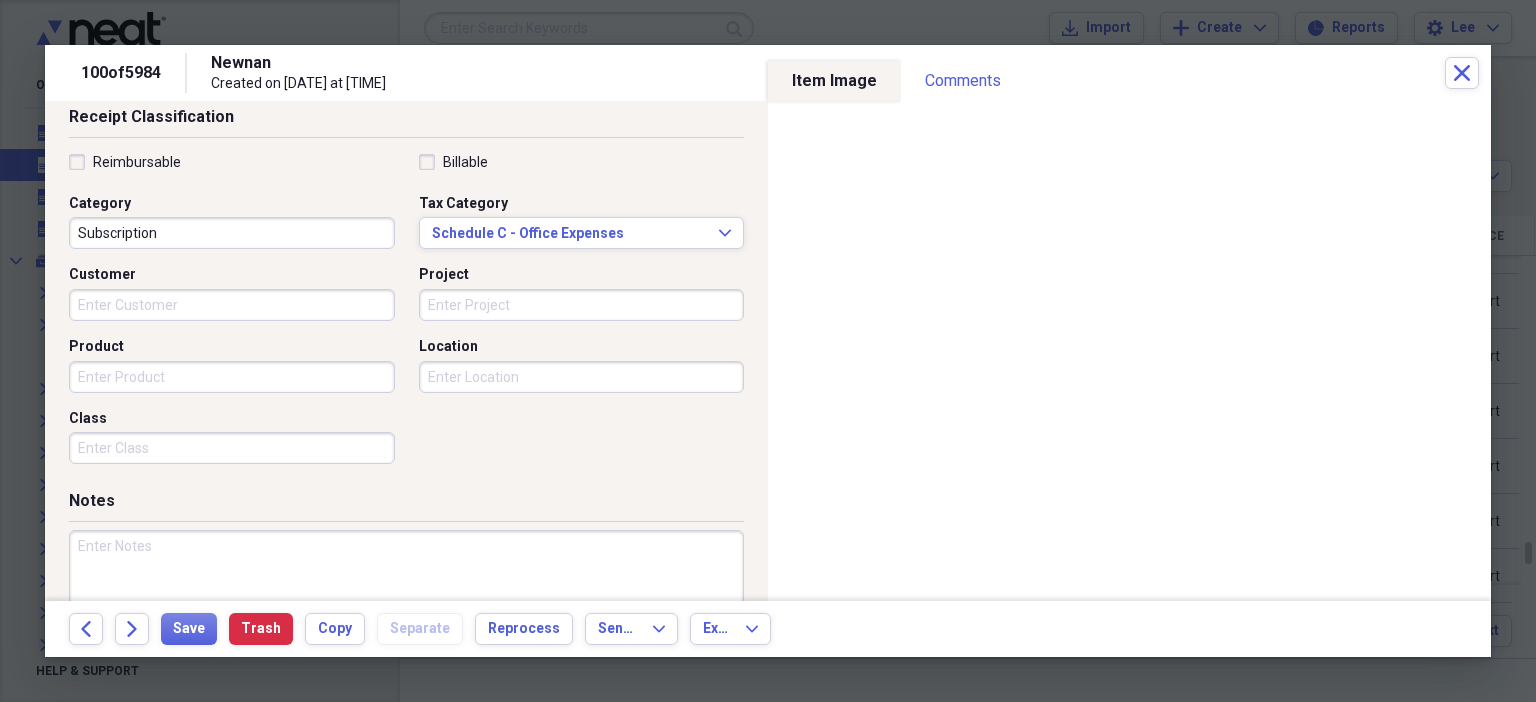 click at bounding box center (406, 595) 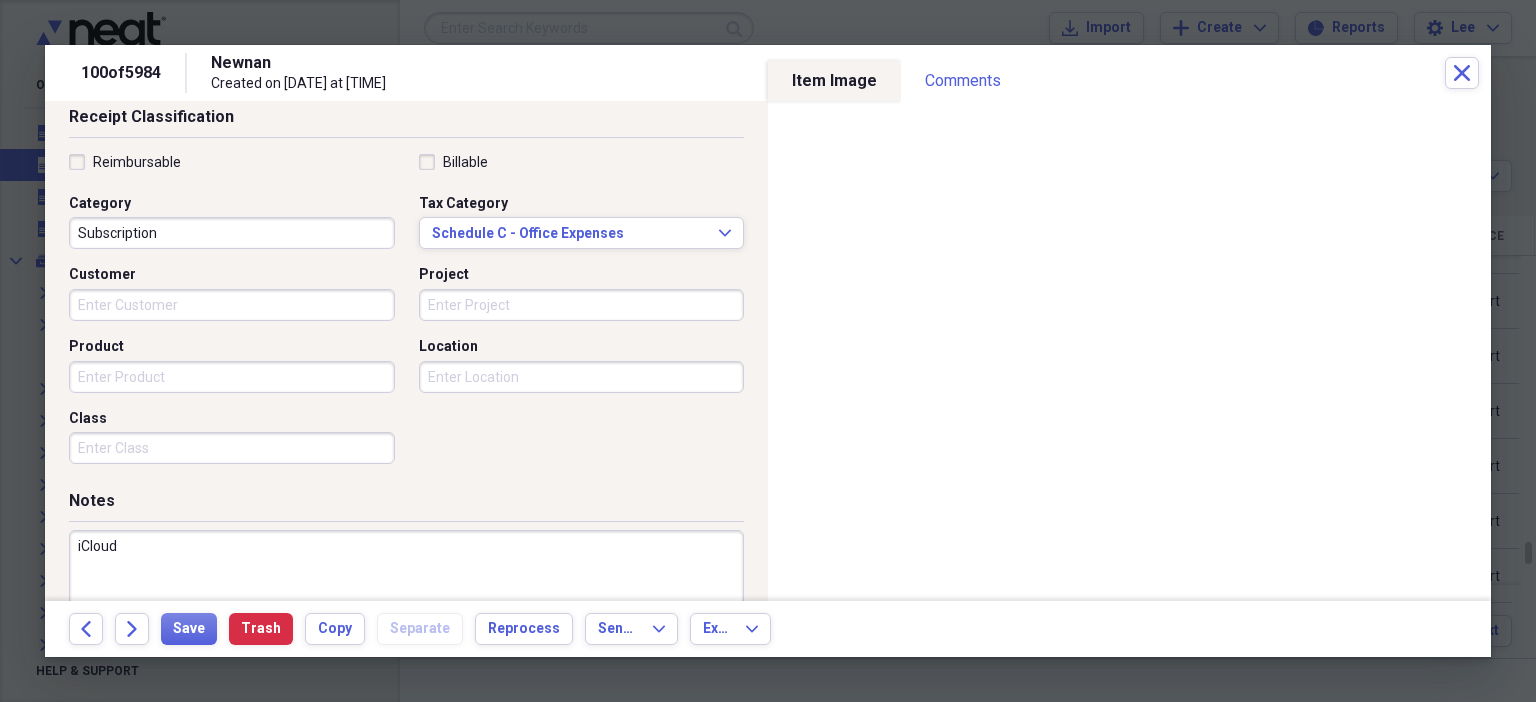 click on "Back Forward Save Trash Copy Separate Reprocess Send To Expand Export Expand" at bounding box center [768, 629] 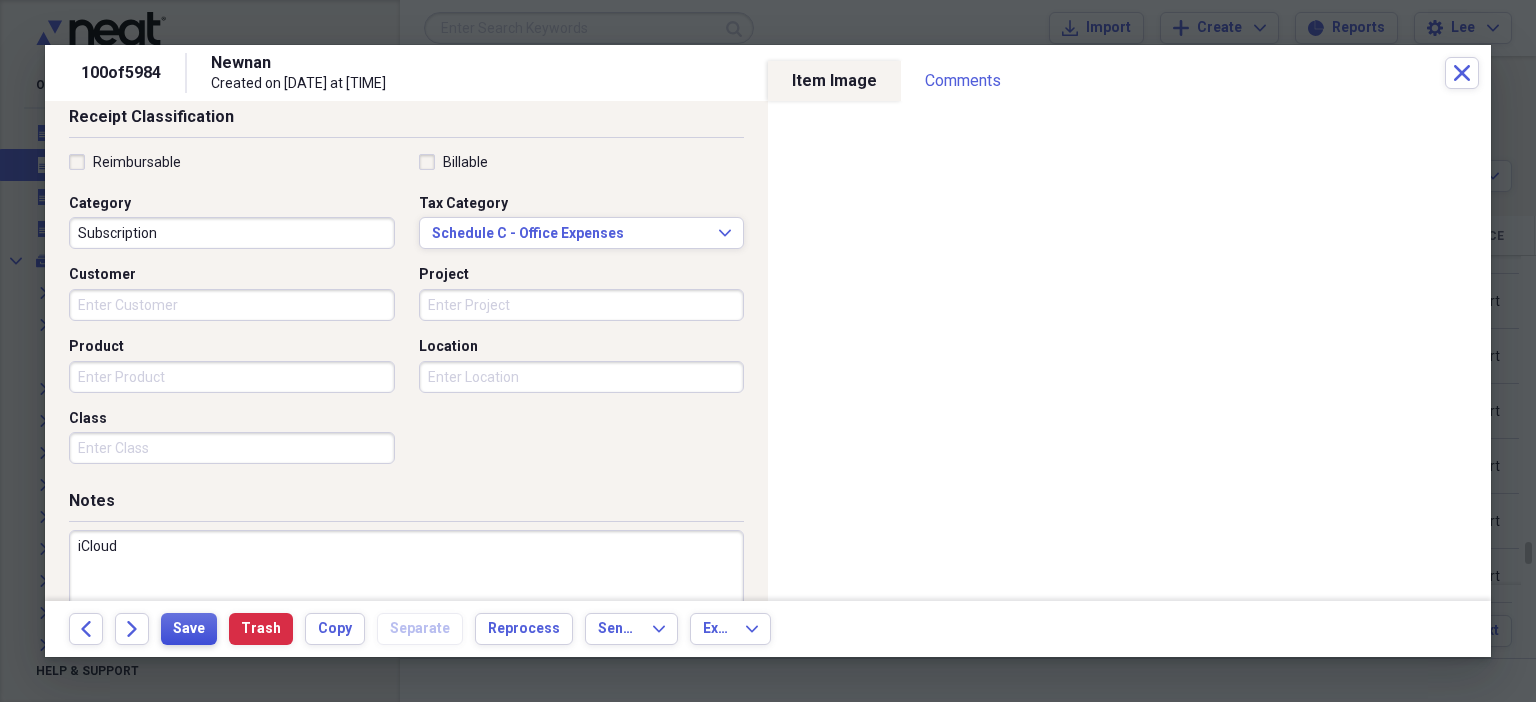 click on "Save" at bounding box center [189, 629] 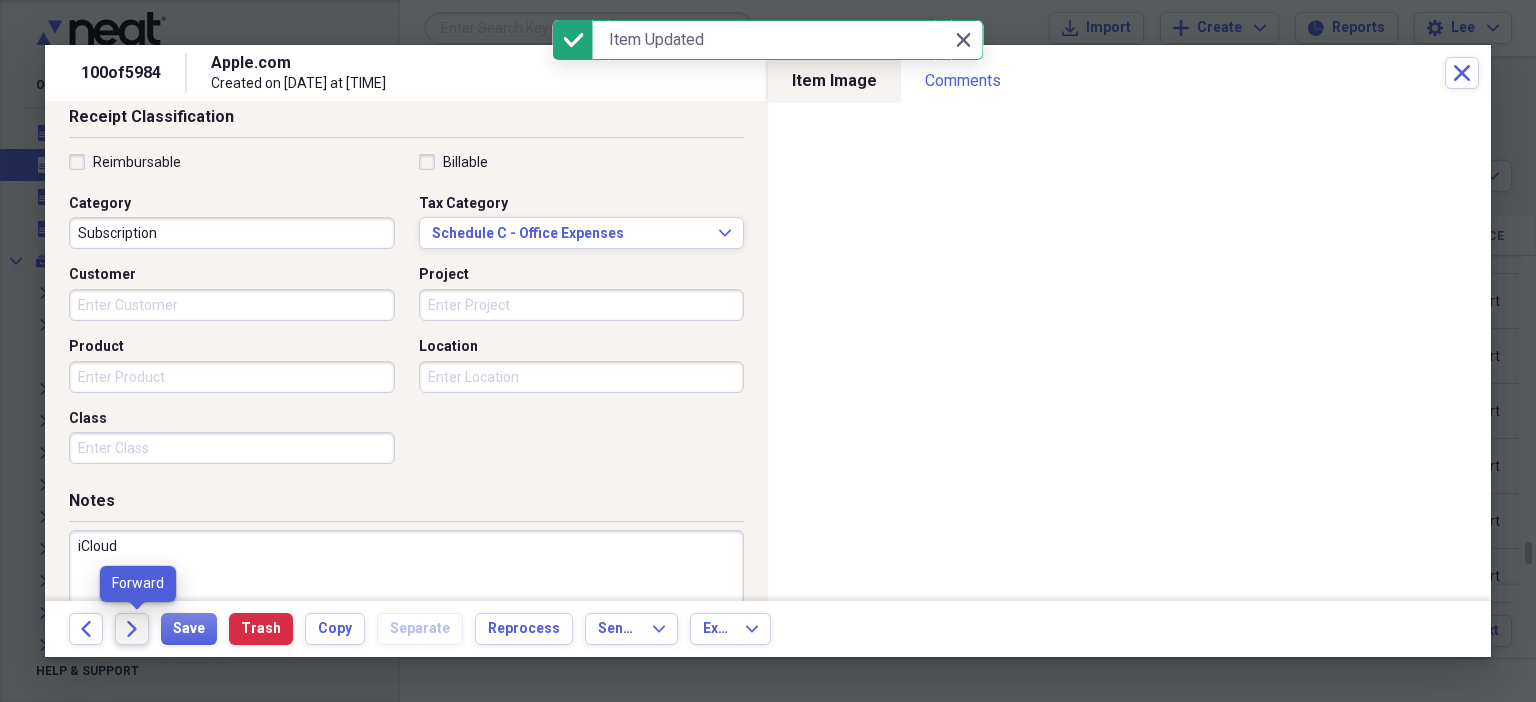 click on "Forward" 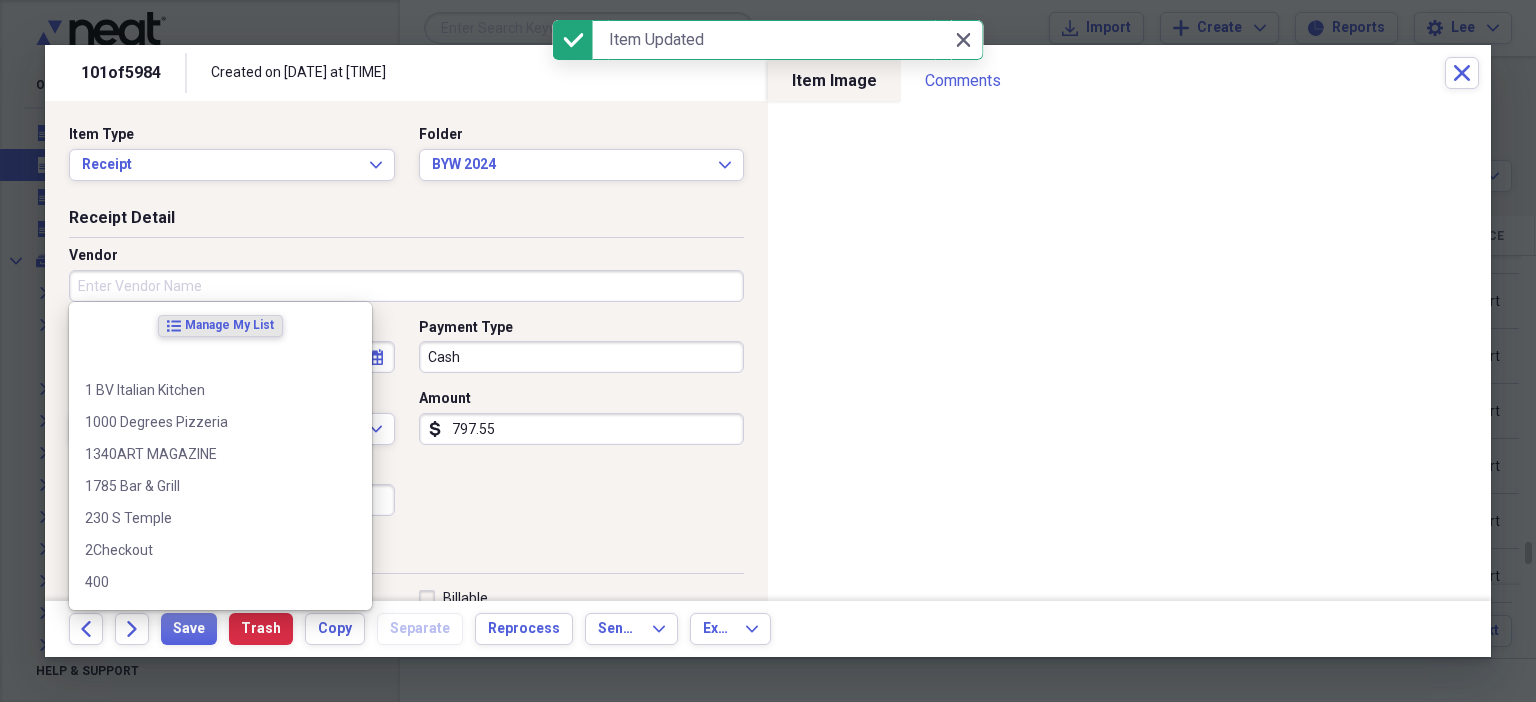 click on "Vendor" at bounding box center [406, 286] 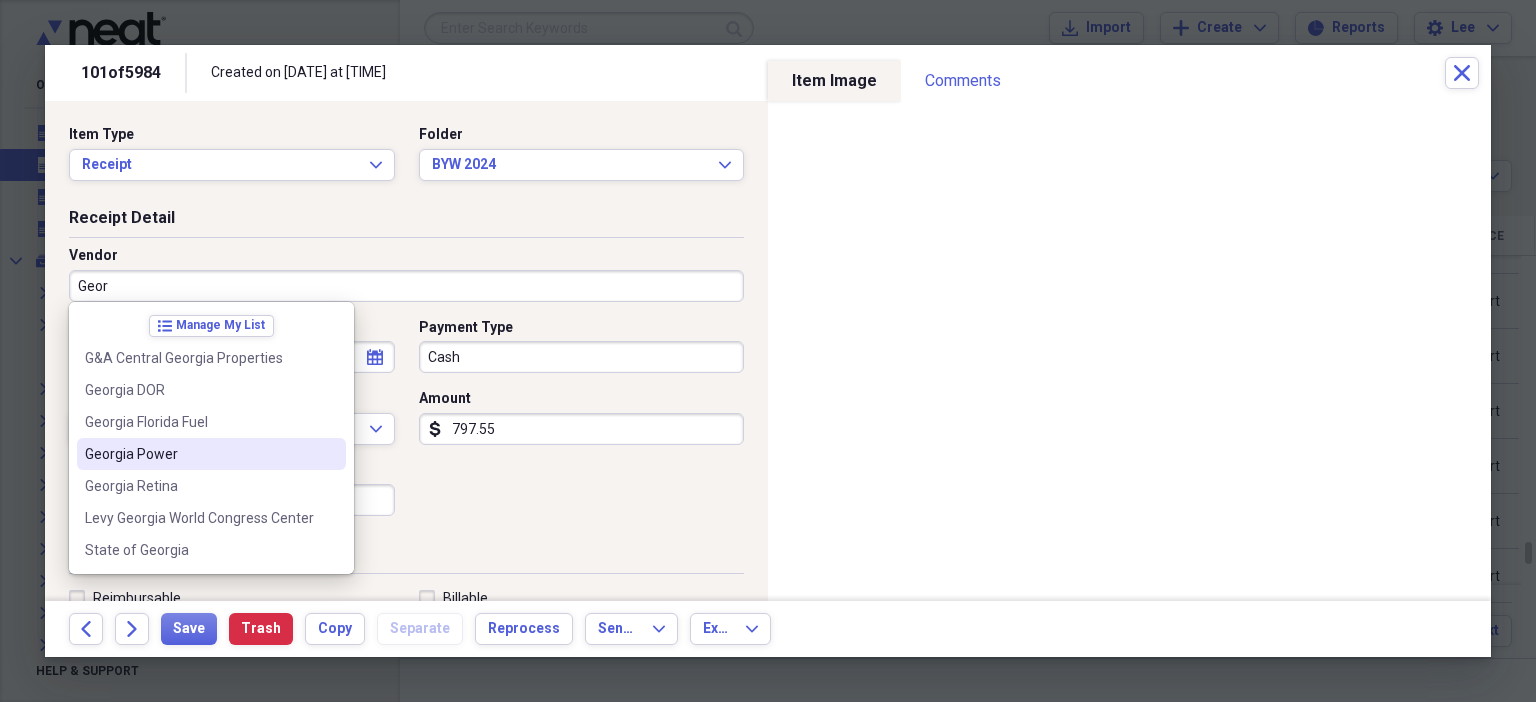 click on "Georgia Power" at bounding box center (211, 454) 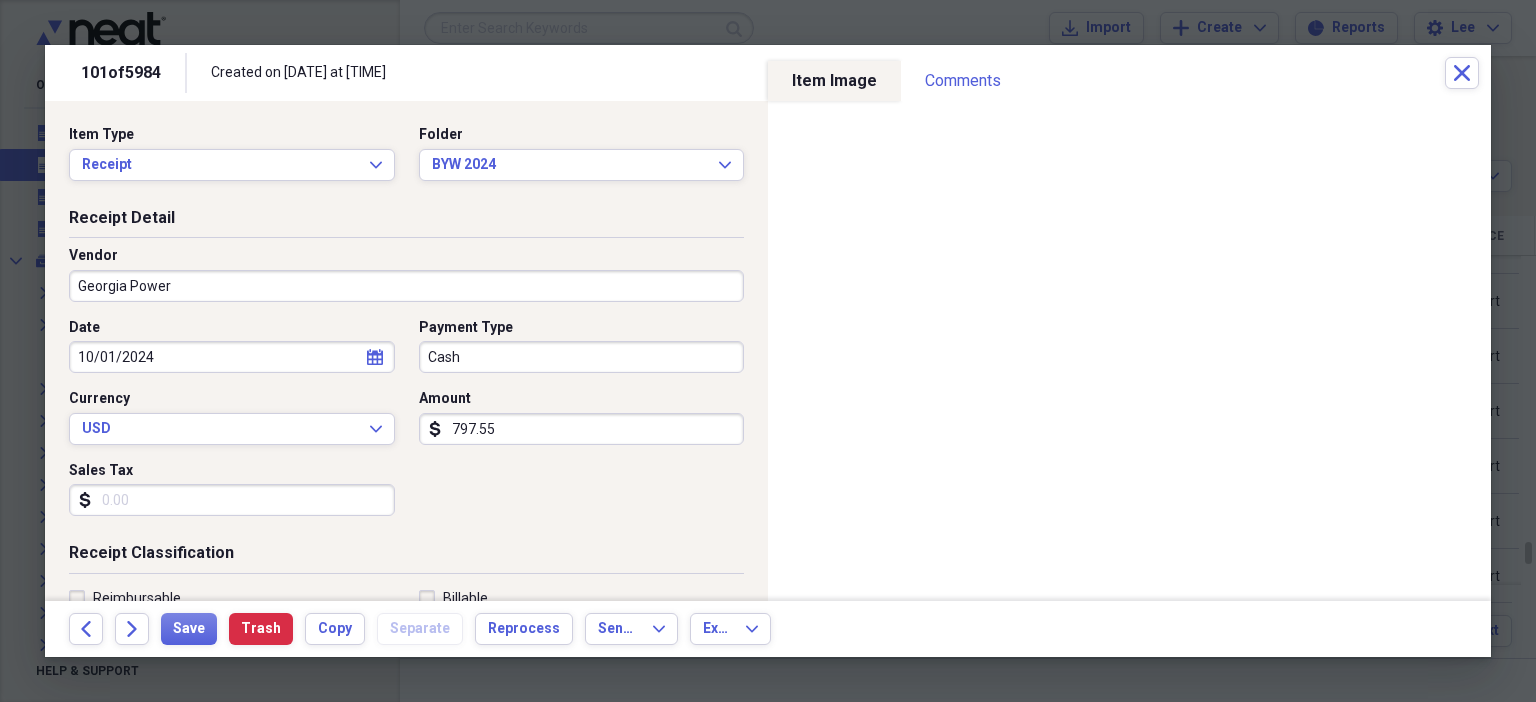 click on "797.55" at bounding box center (582, 429) 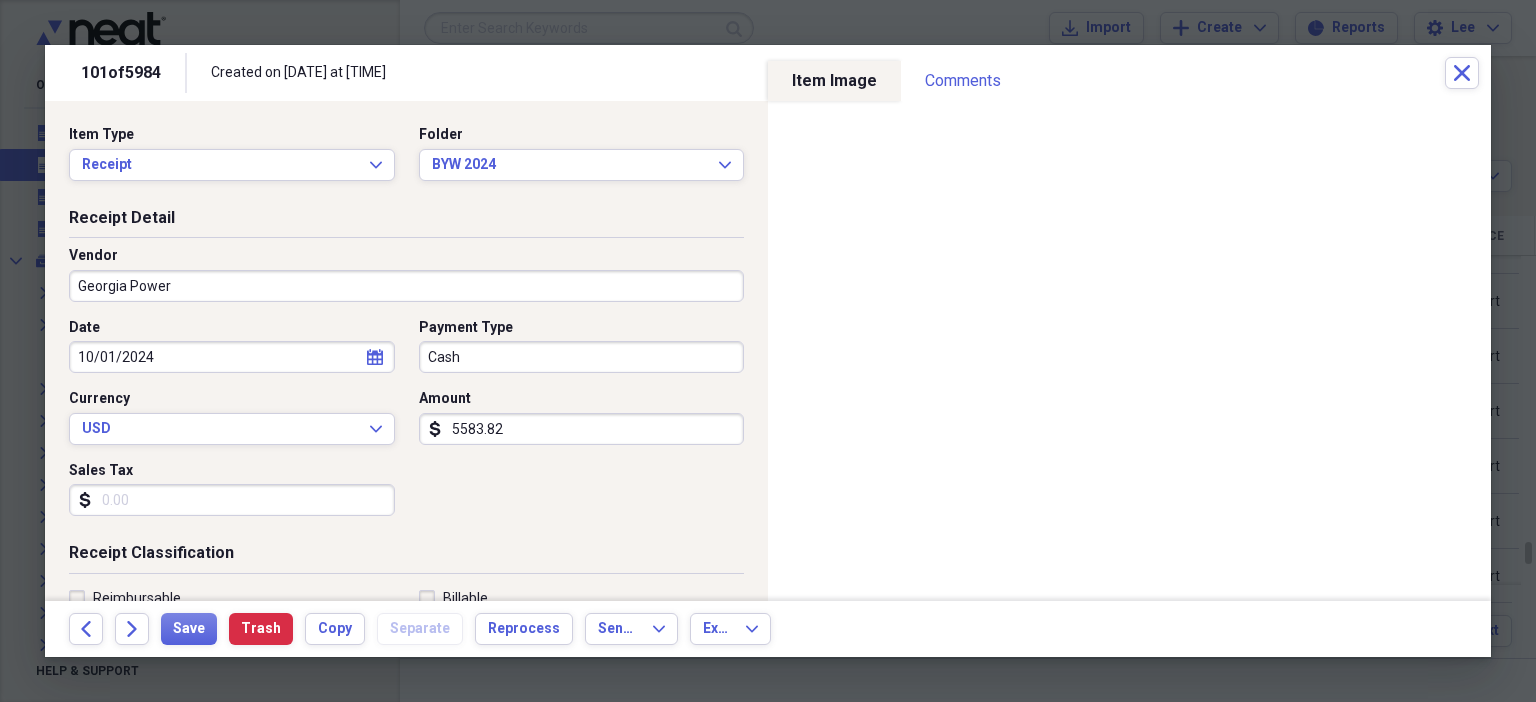 scroll, scrollTop: 436, scrollLeft: 0, axis: vertical 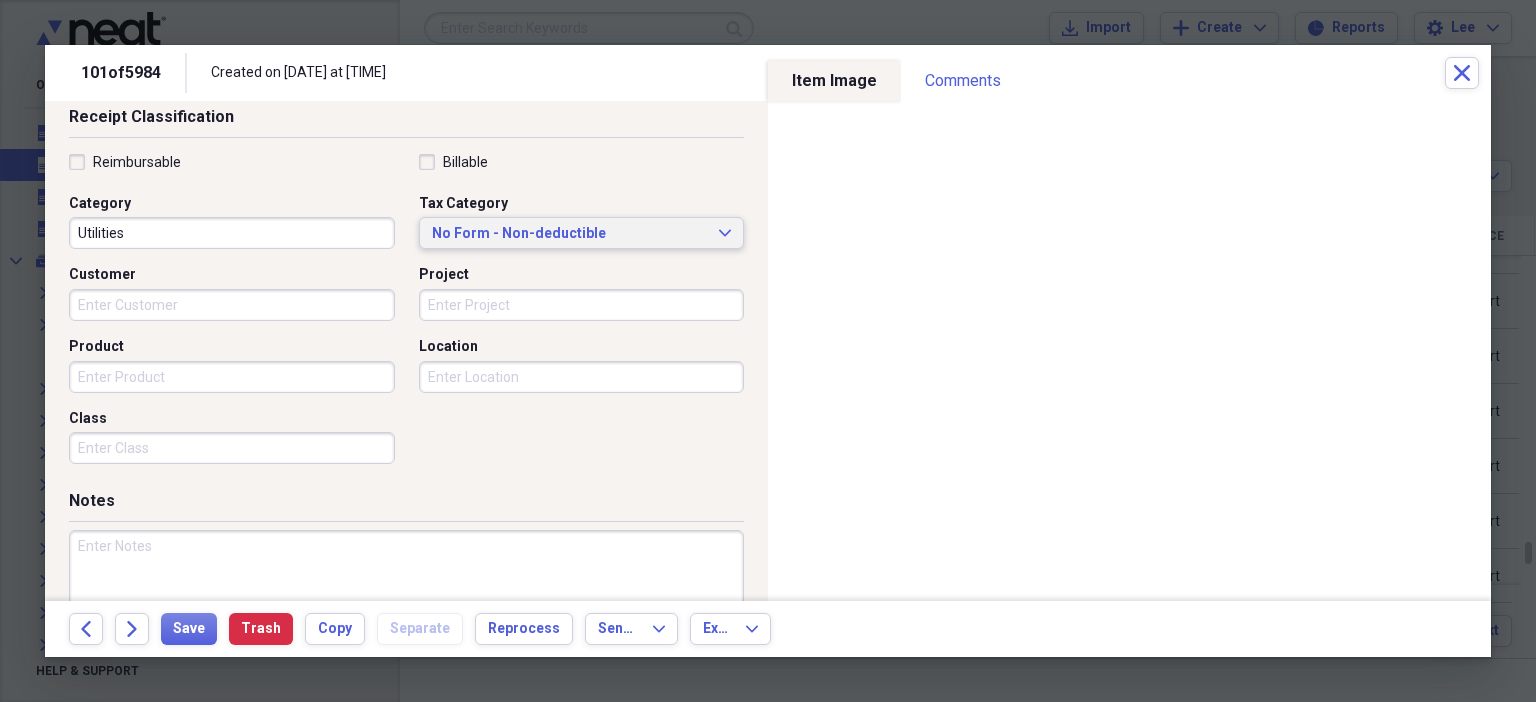click on "No Form - Non-deductible" at bounding box center [570, 234] 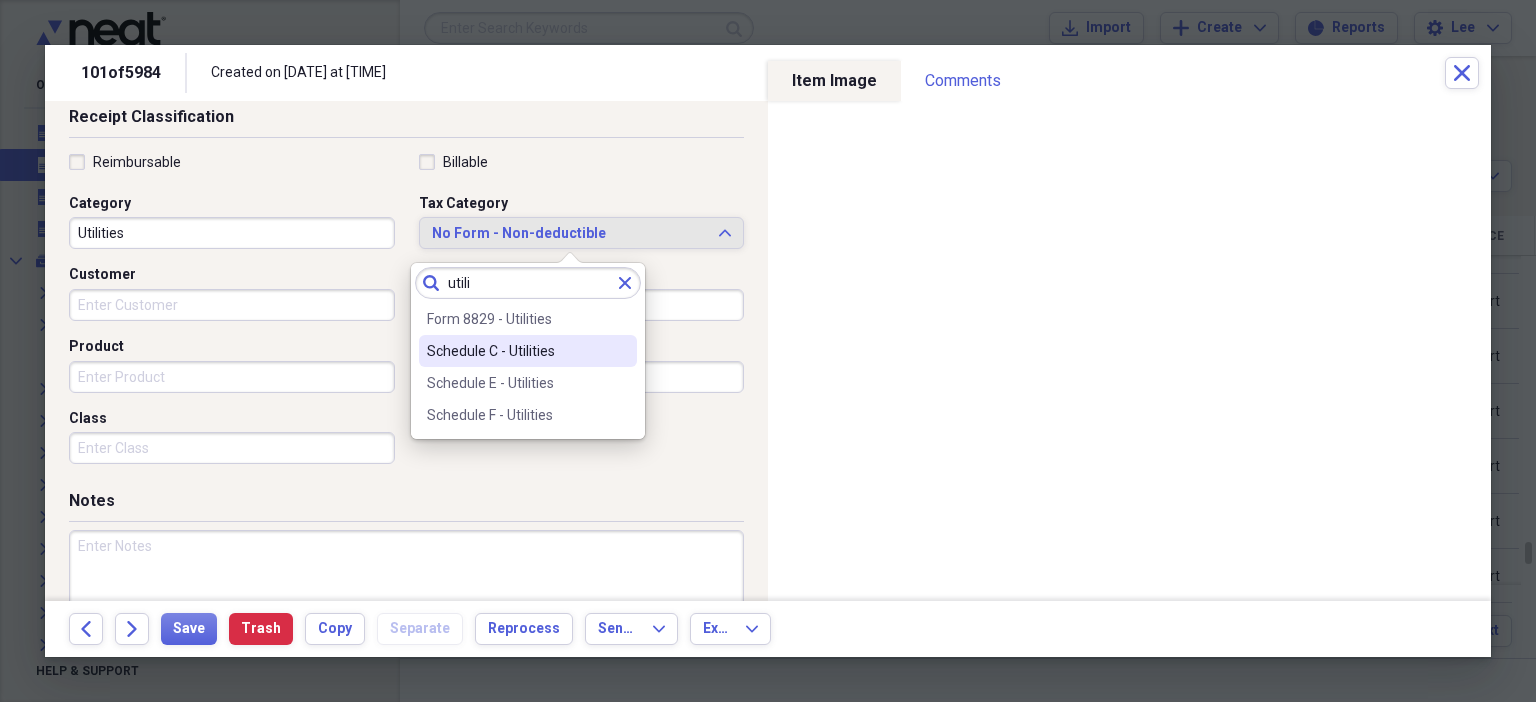 click on "Schedule C - Utilities" at bounding box center (516, 351) 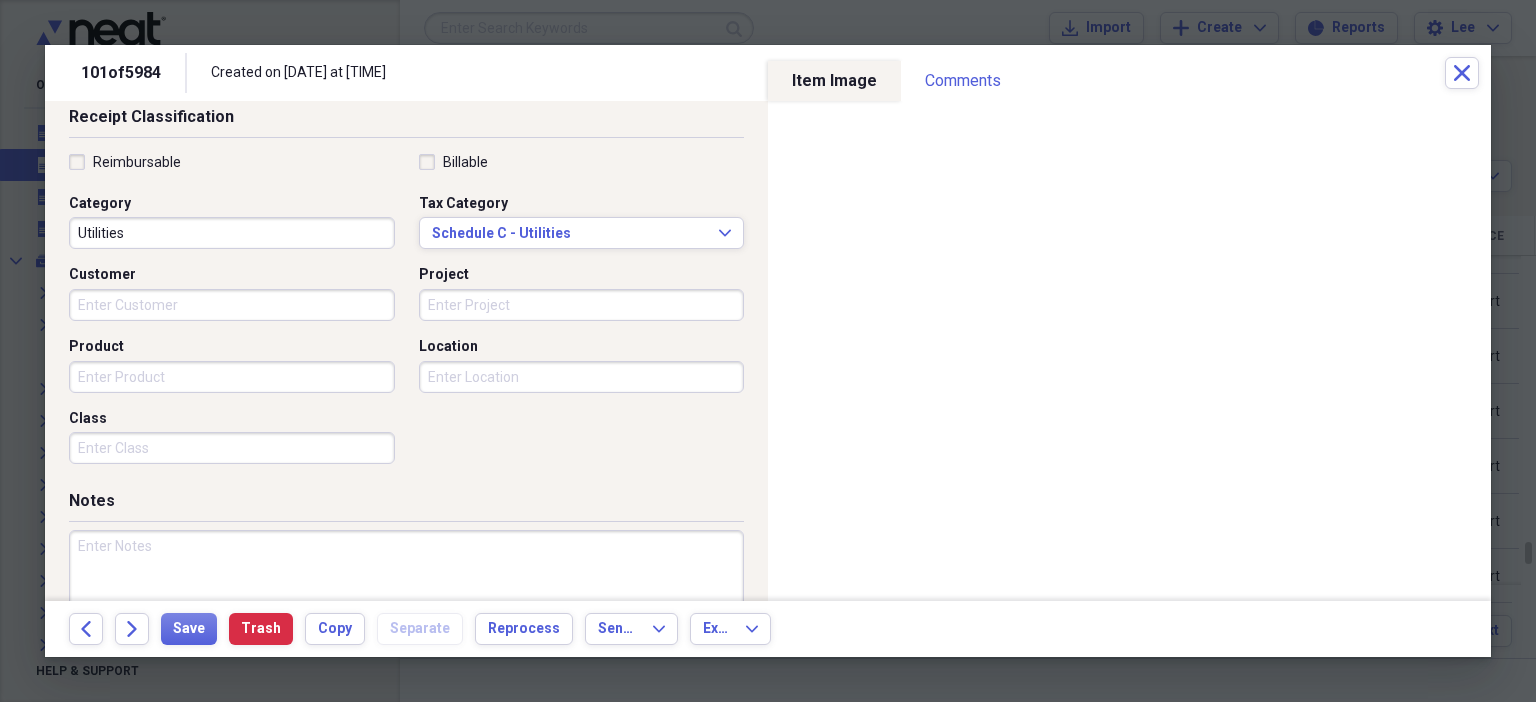 click at bounding box center [406, 595] 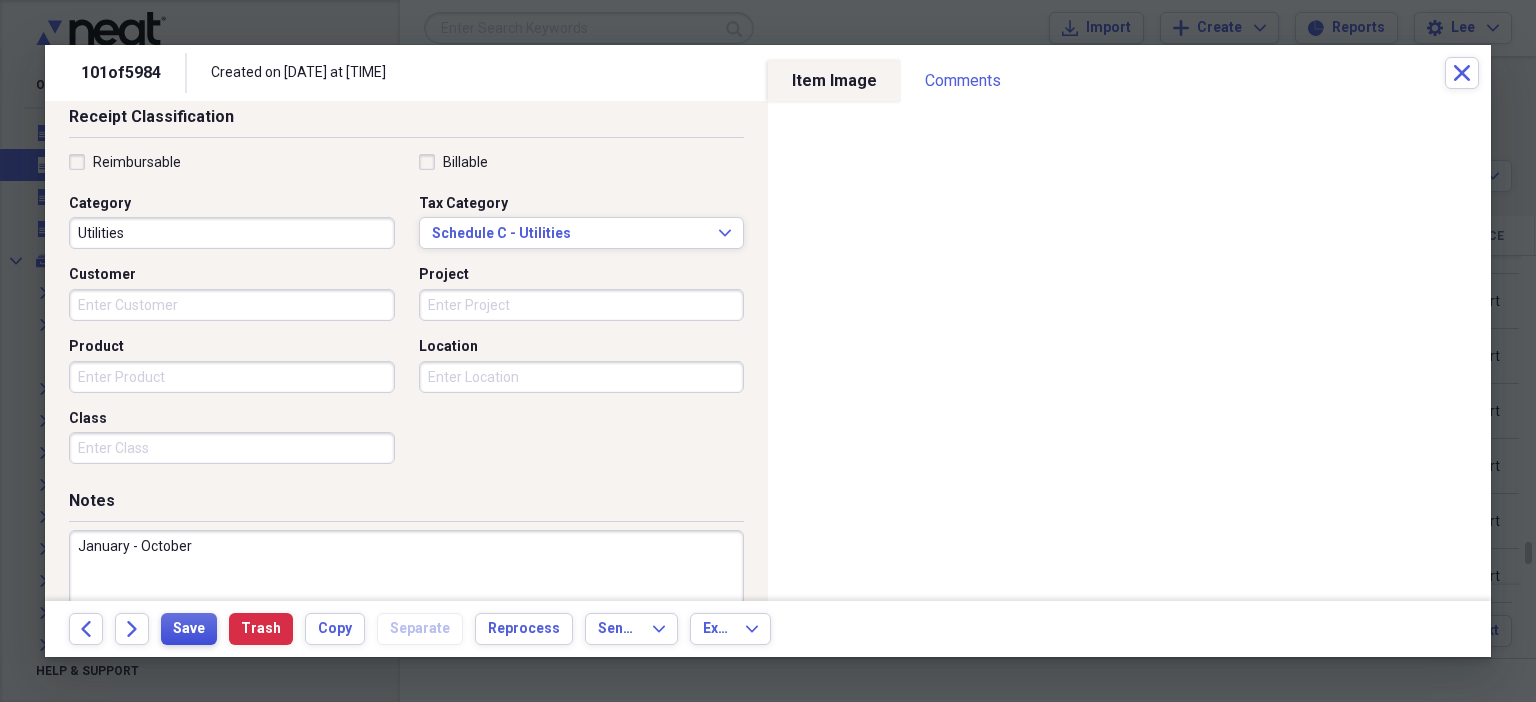 click on "Save" at bounding box center (189, 629) 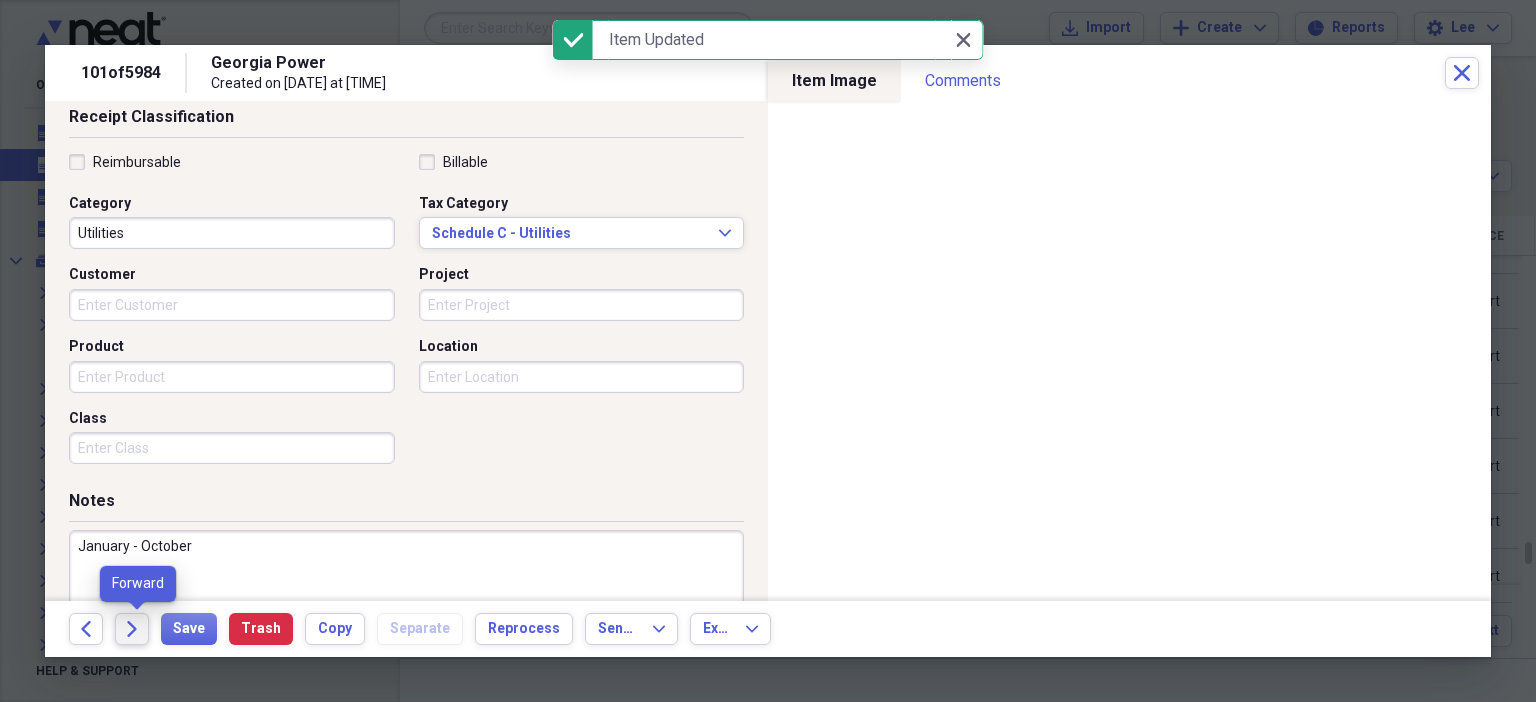 click on "Forward" 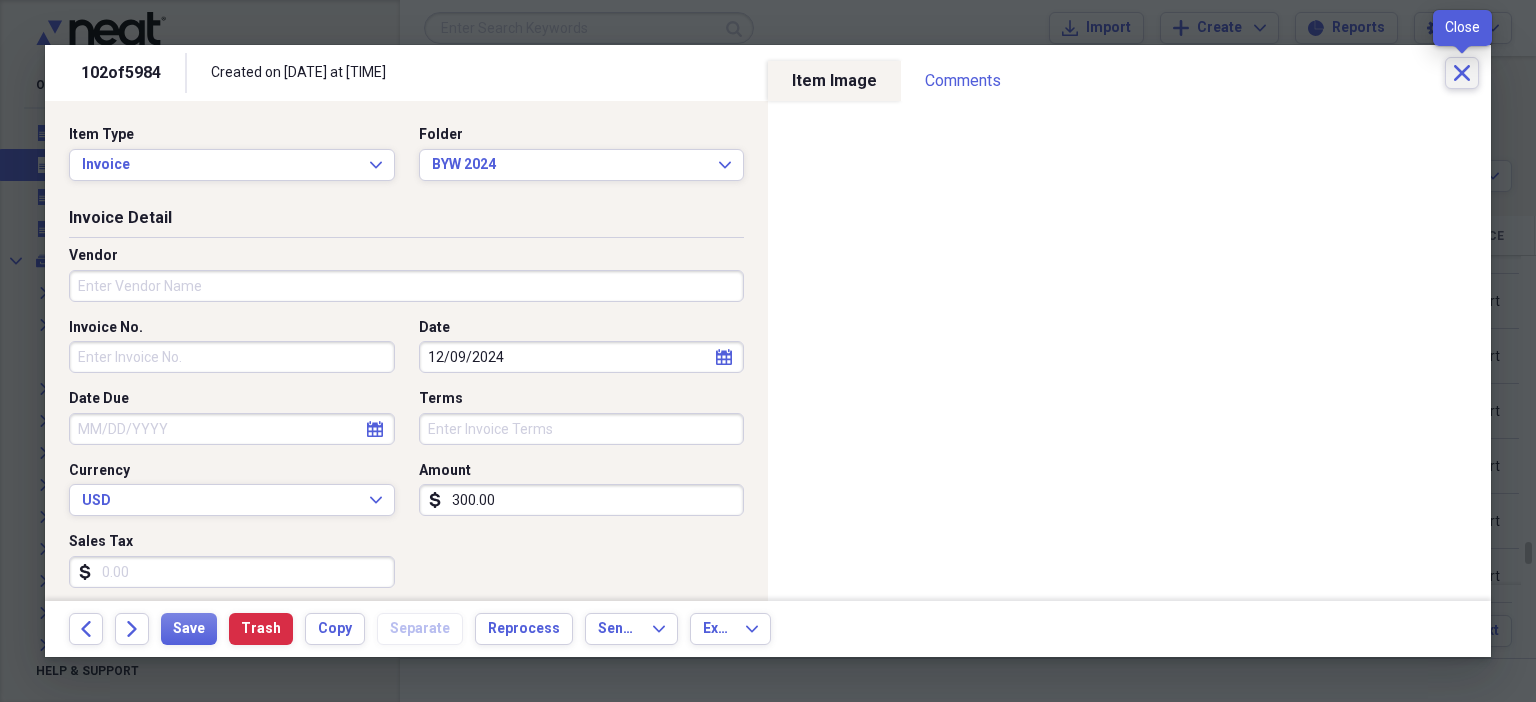 click on "Close" 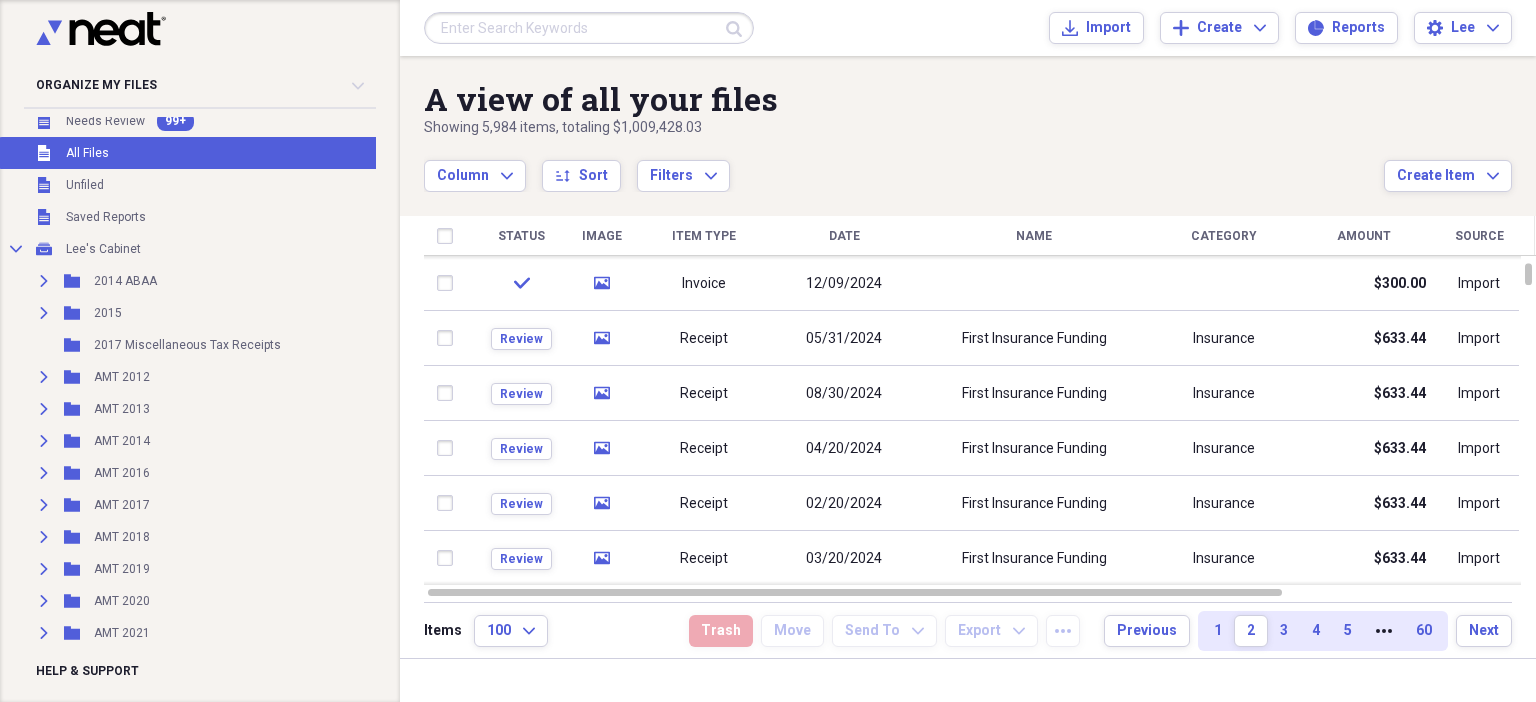 scroll, scrollTop: 14, scrollLeft: 0, axis: vertical 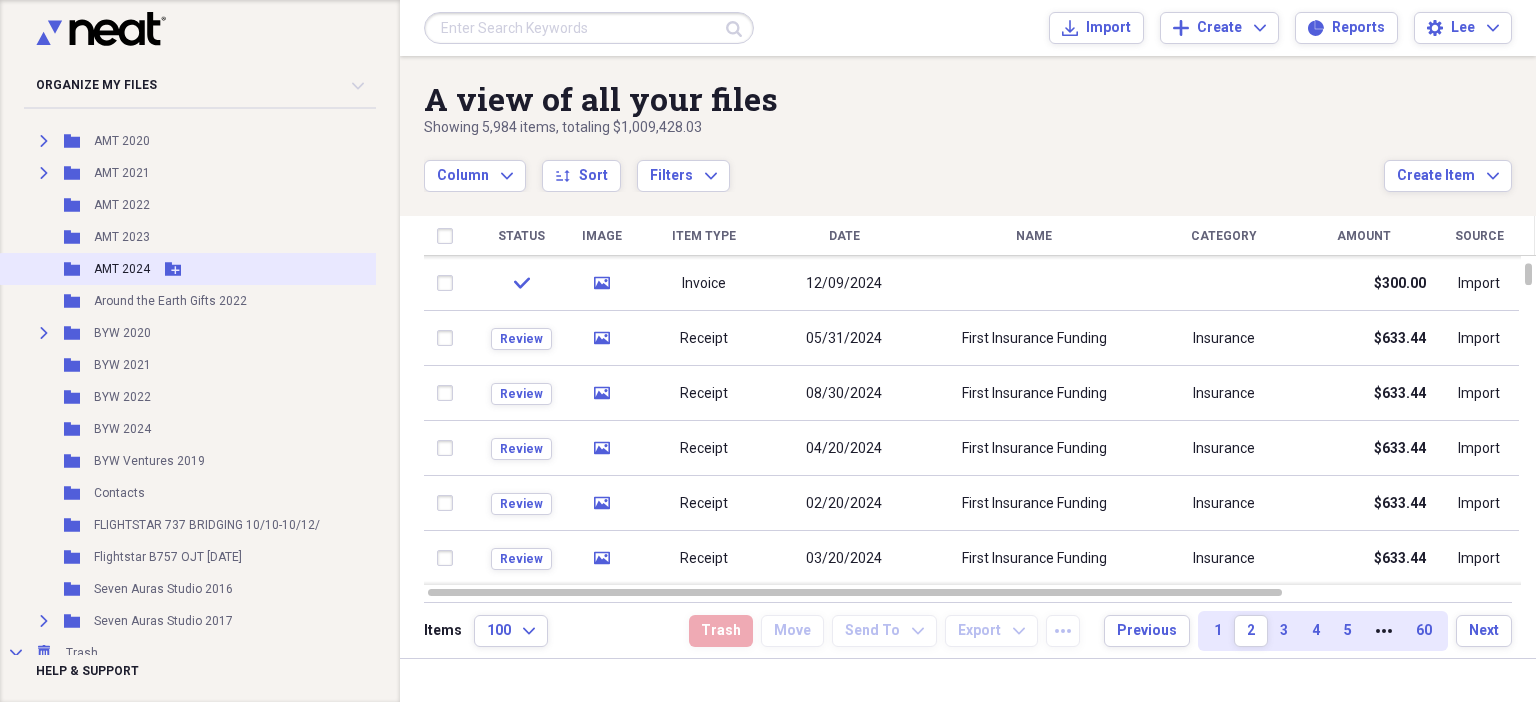 click on "AMT 2024" at bounding box center [122, 269] 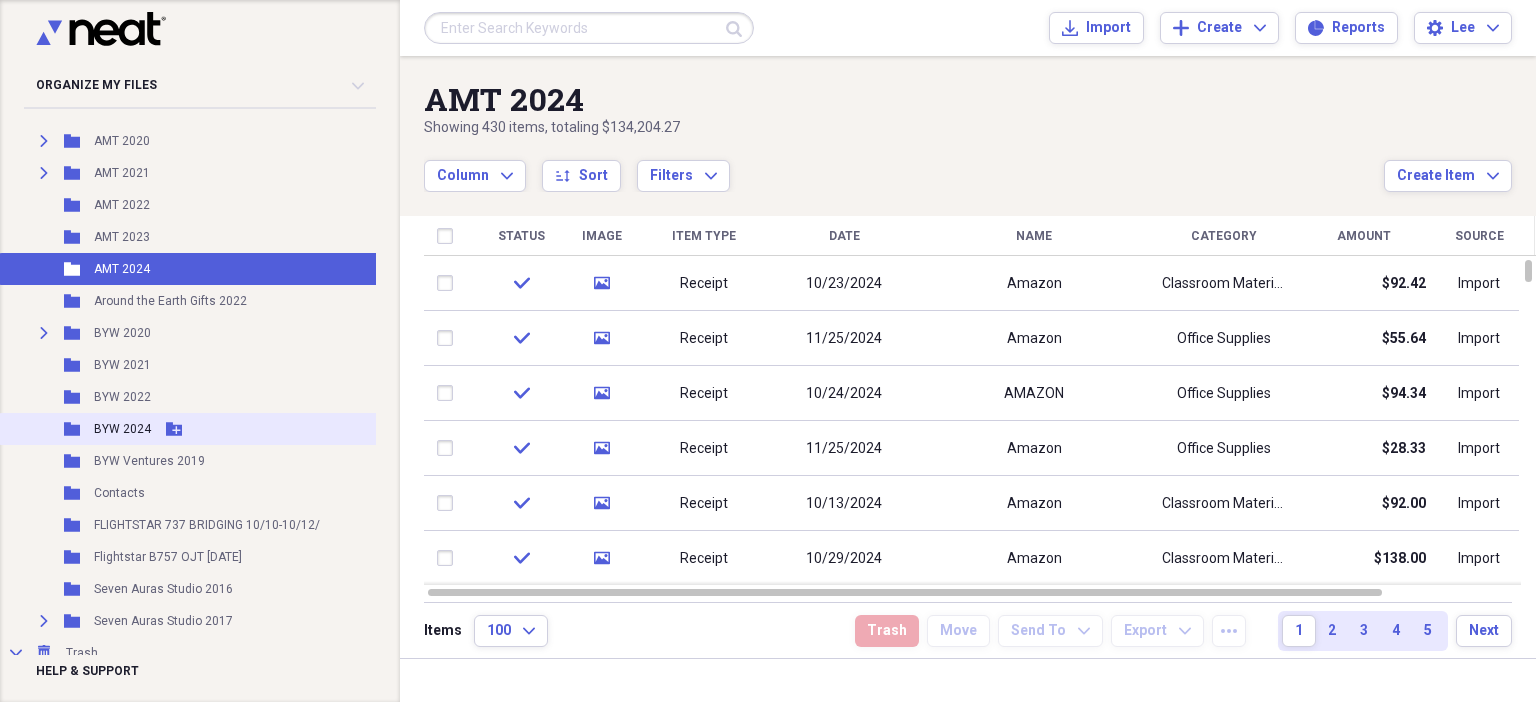 click on "BYW 2024" at bounding box center (122, 429) 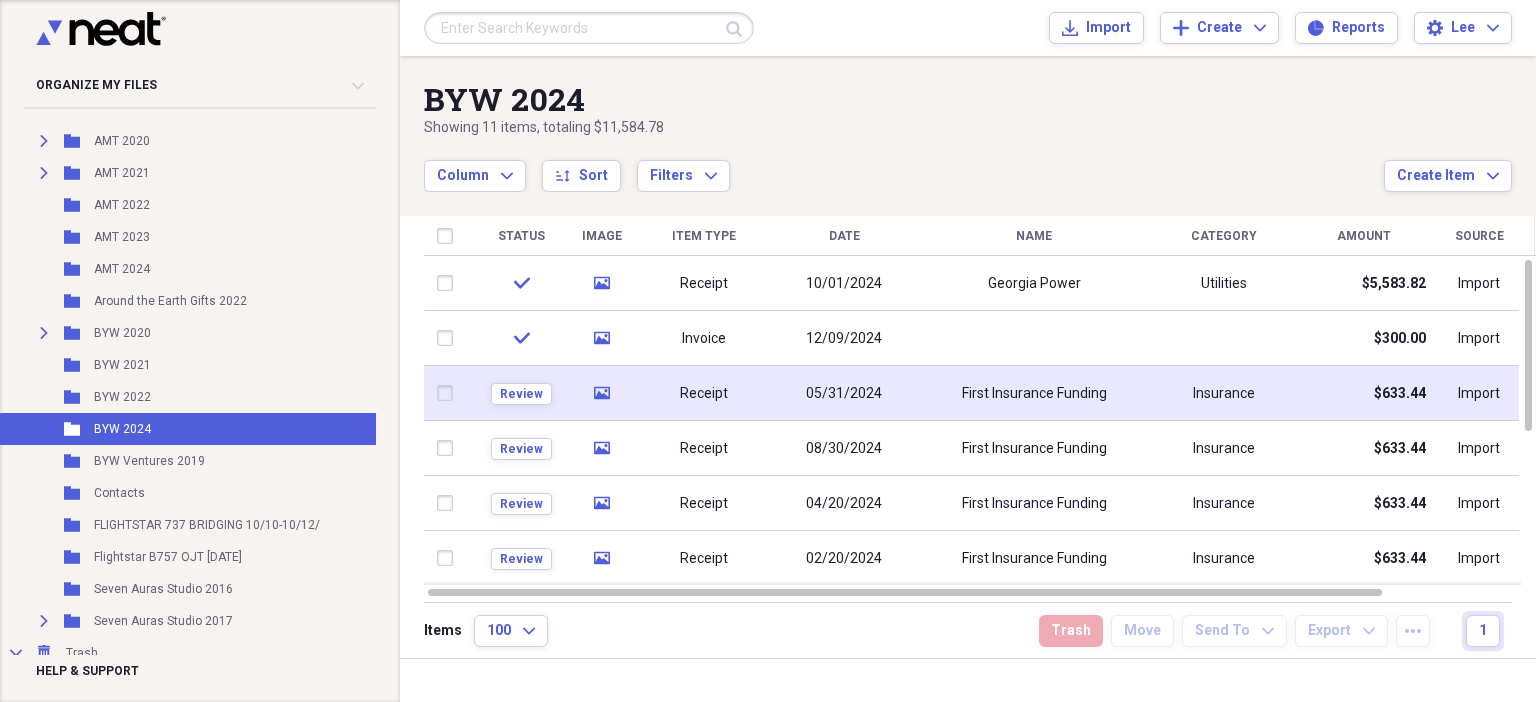click on "Review" at bounding box center (521, 393) 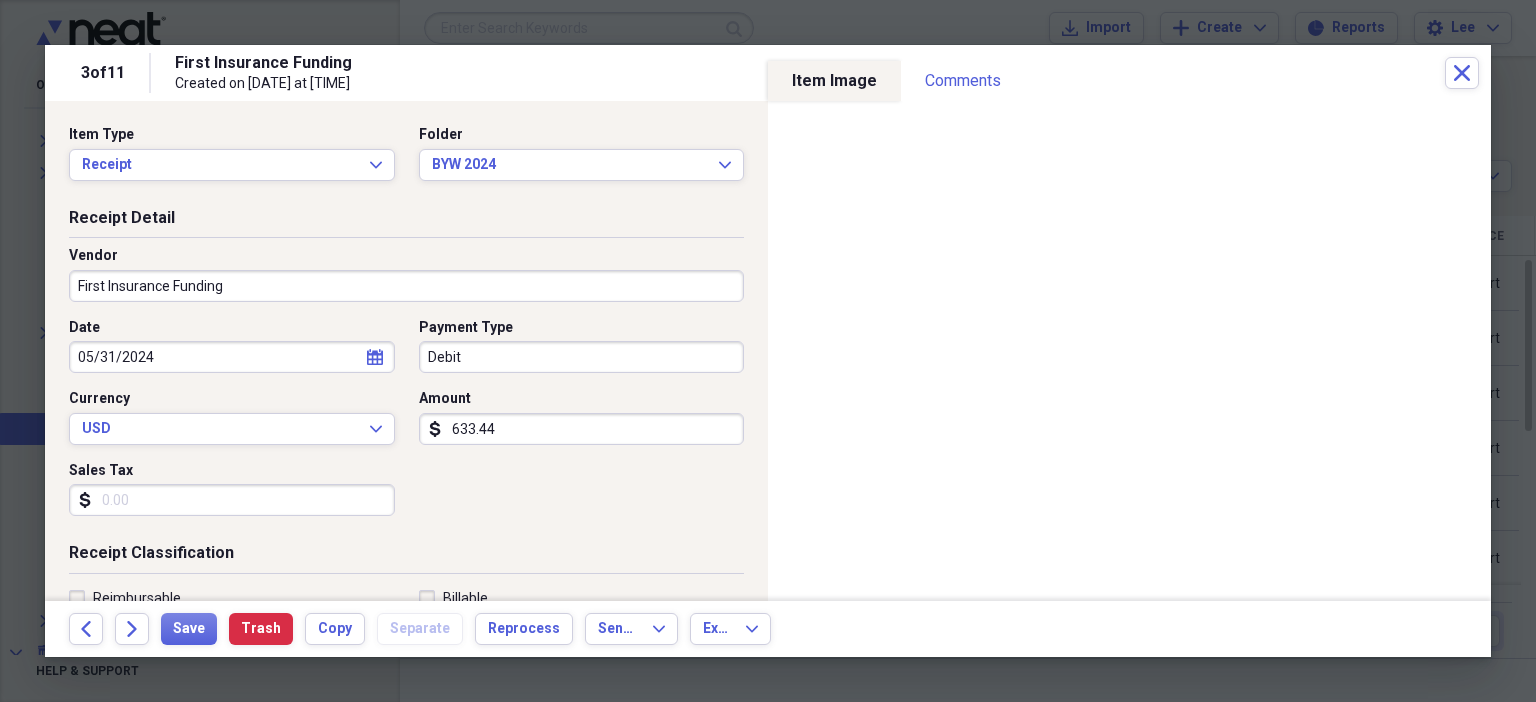scroll, scrollTop: 436, scrollLeft: 0, axis: vertical 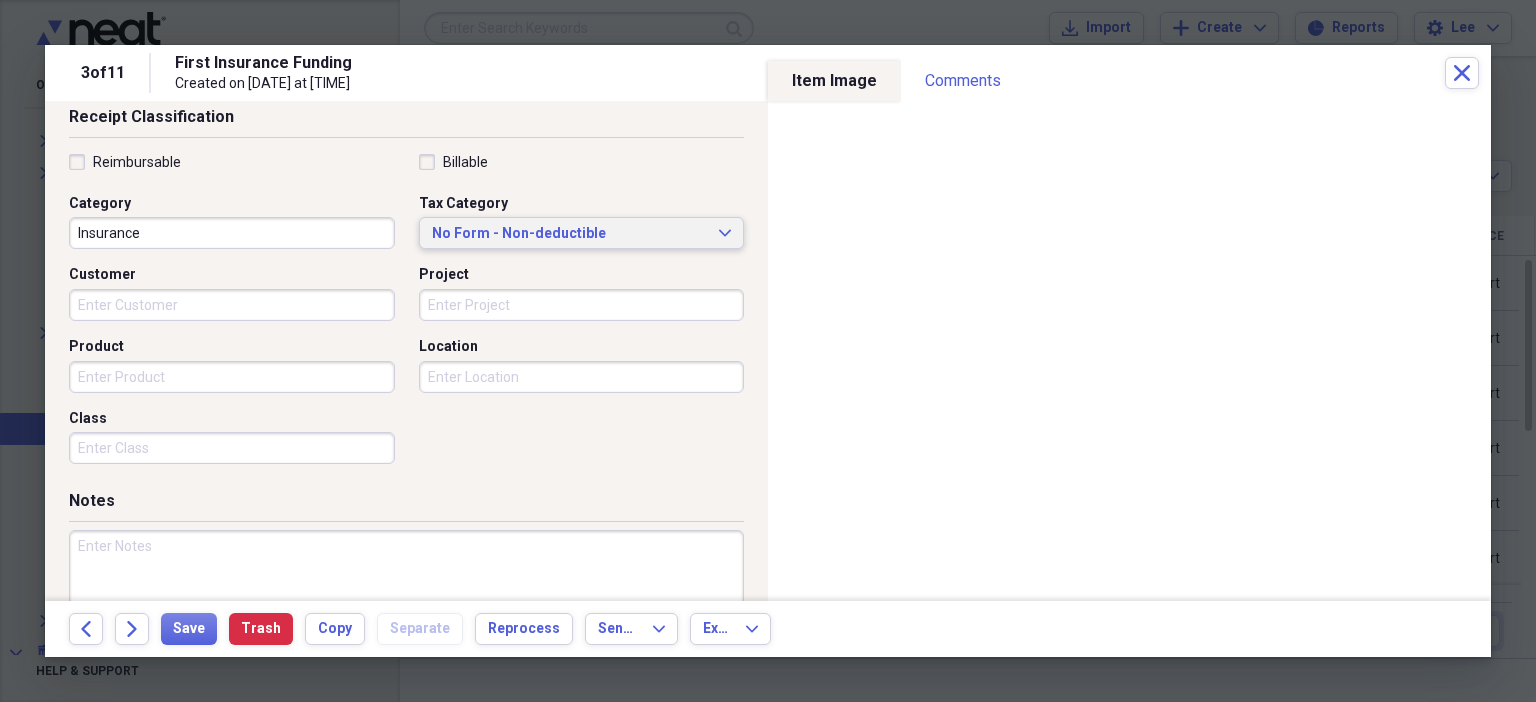click on "No Form - Non-deductible" at bounding box center (570, 234) 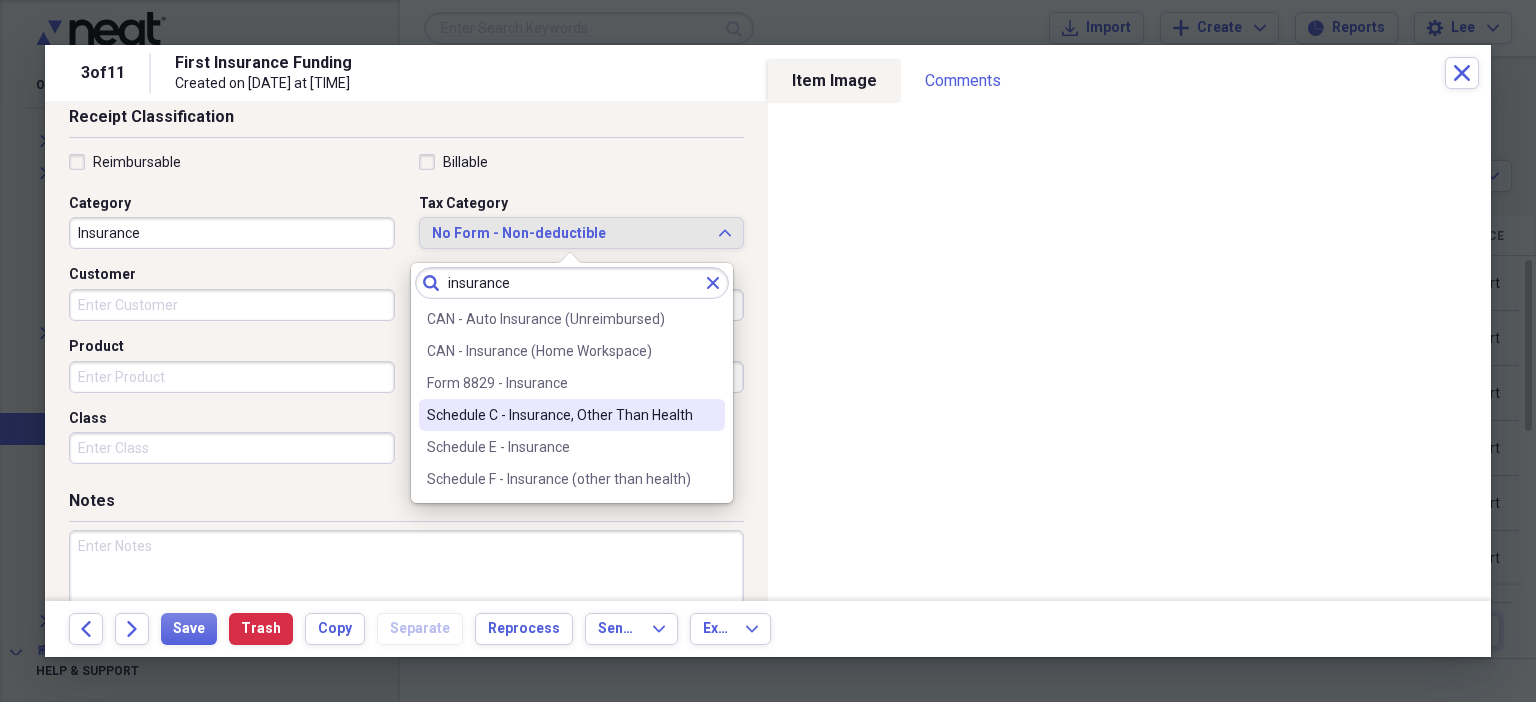 click on "Schedule C - Insurance, Other Than Health" at bounding box center [560, 415] 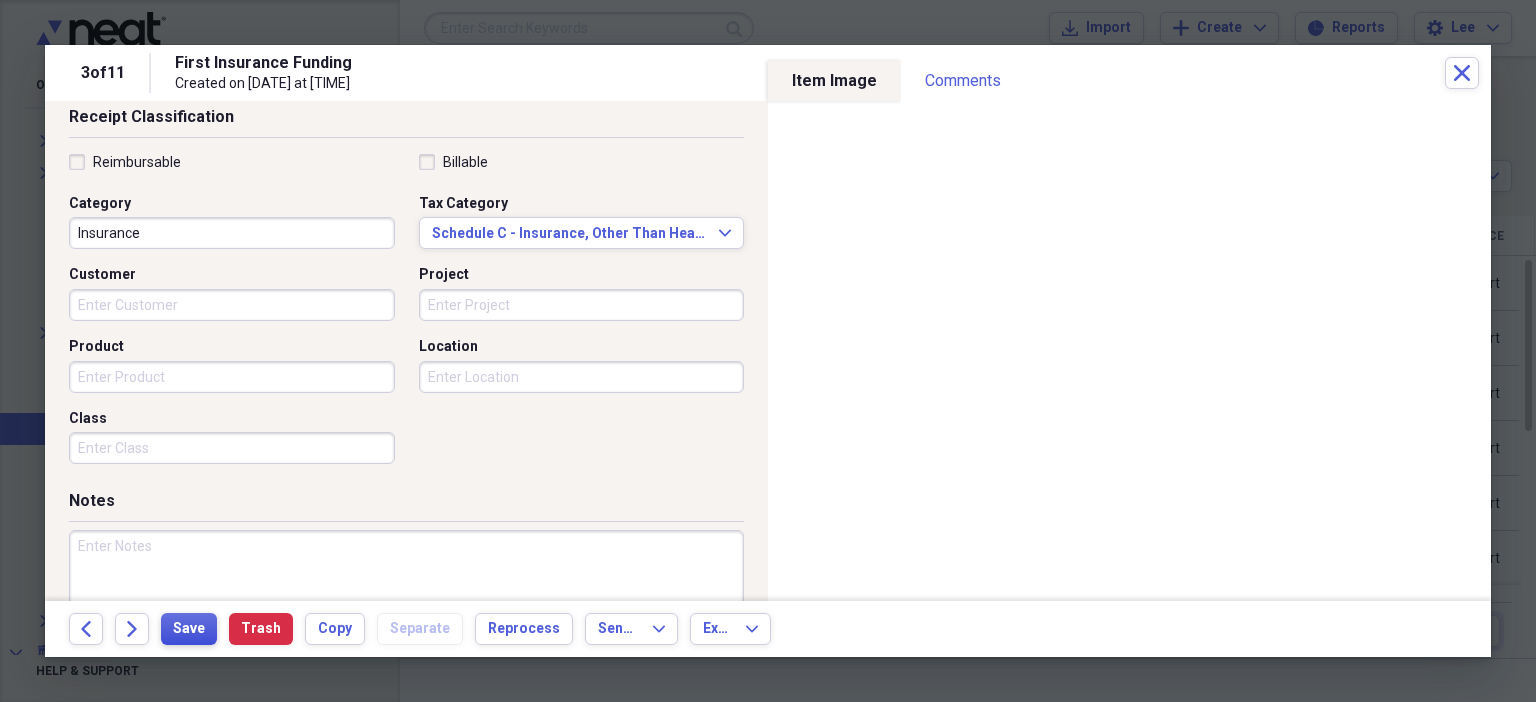 click on "Save" at bounding box center [189, 629] 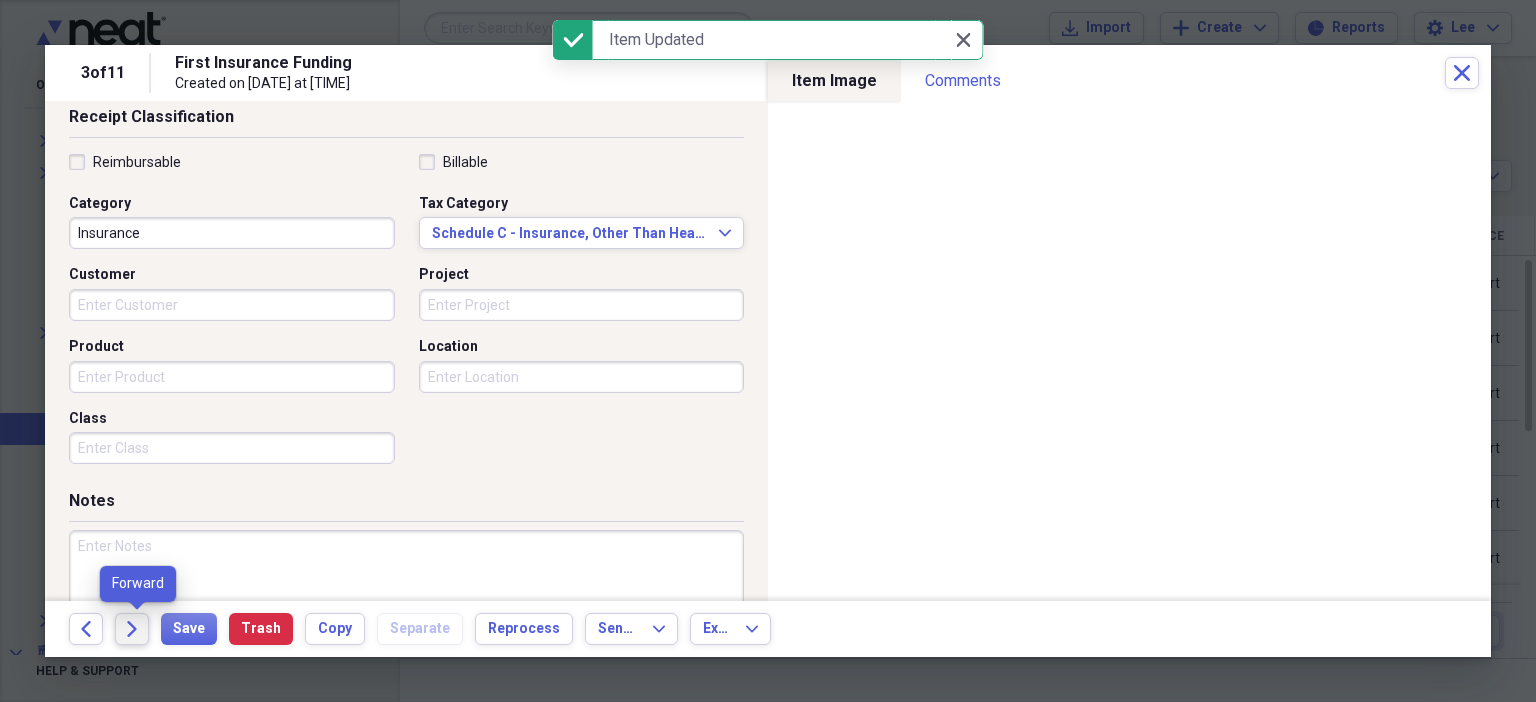 click 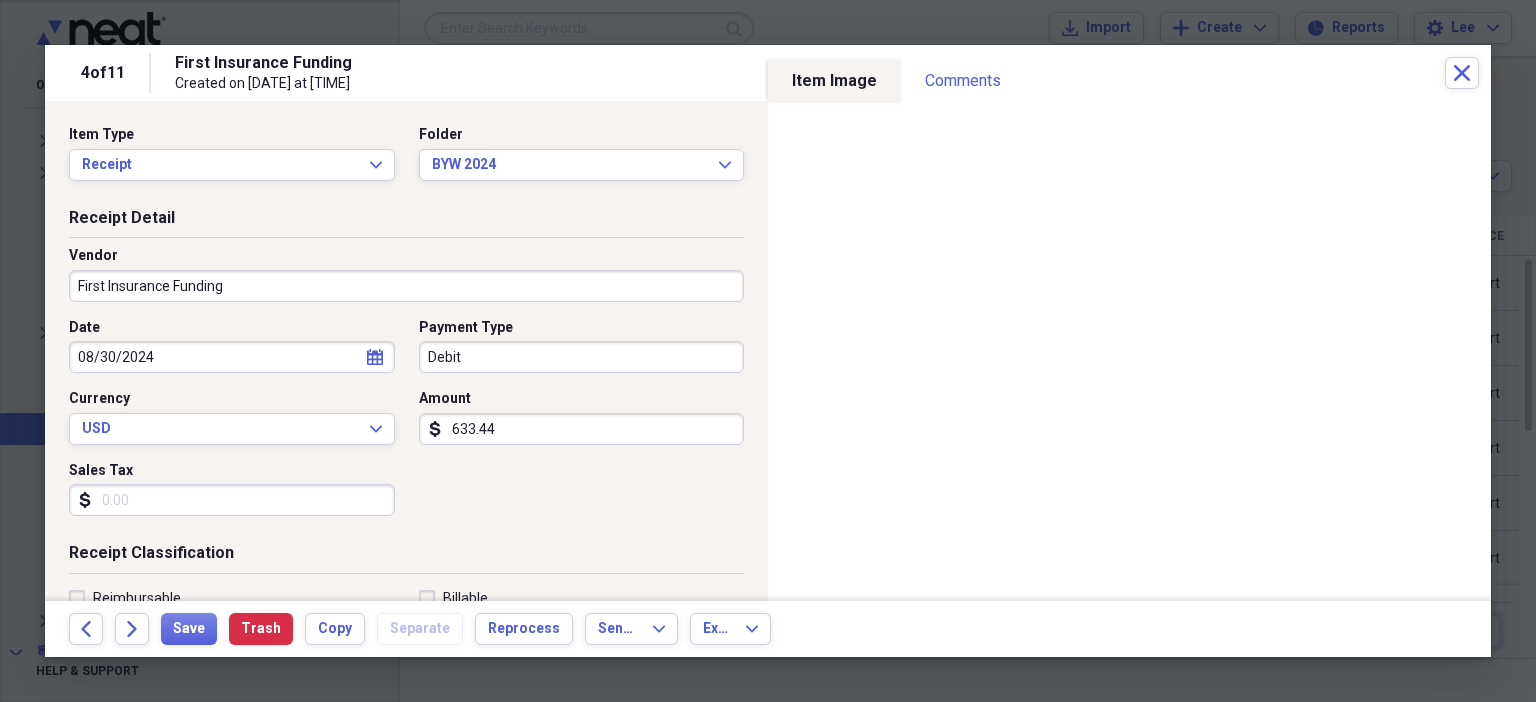 scroll, scrollTop: 436, scrollLeft: 0, axis: vertical 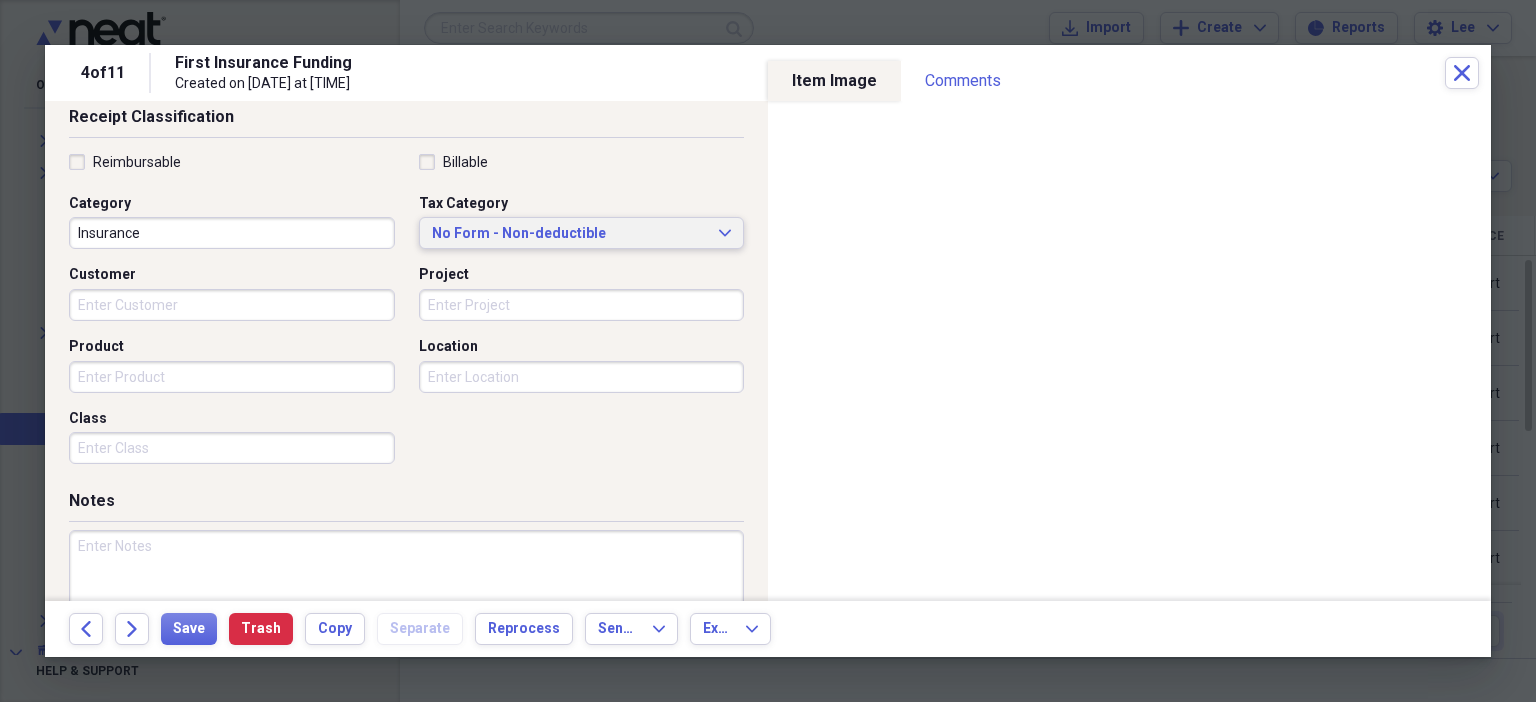 click on "No Form - Non-deductible" at bounding box center (570, 234) 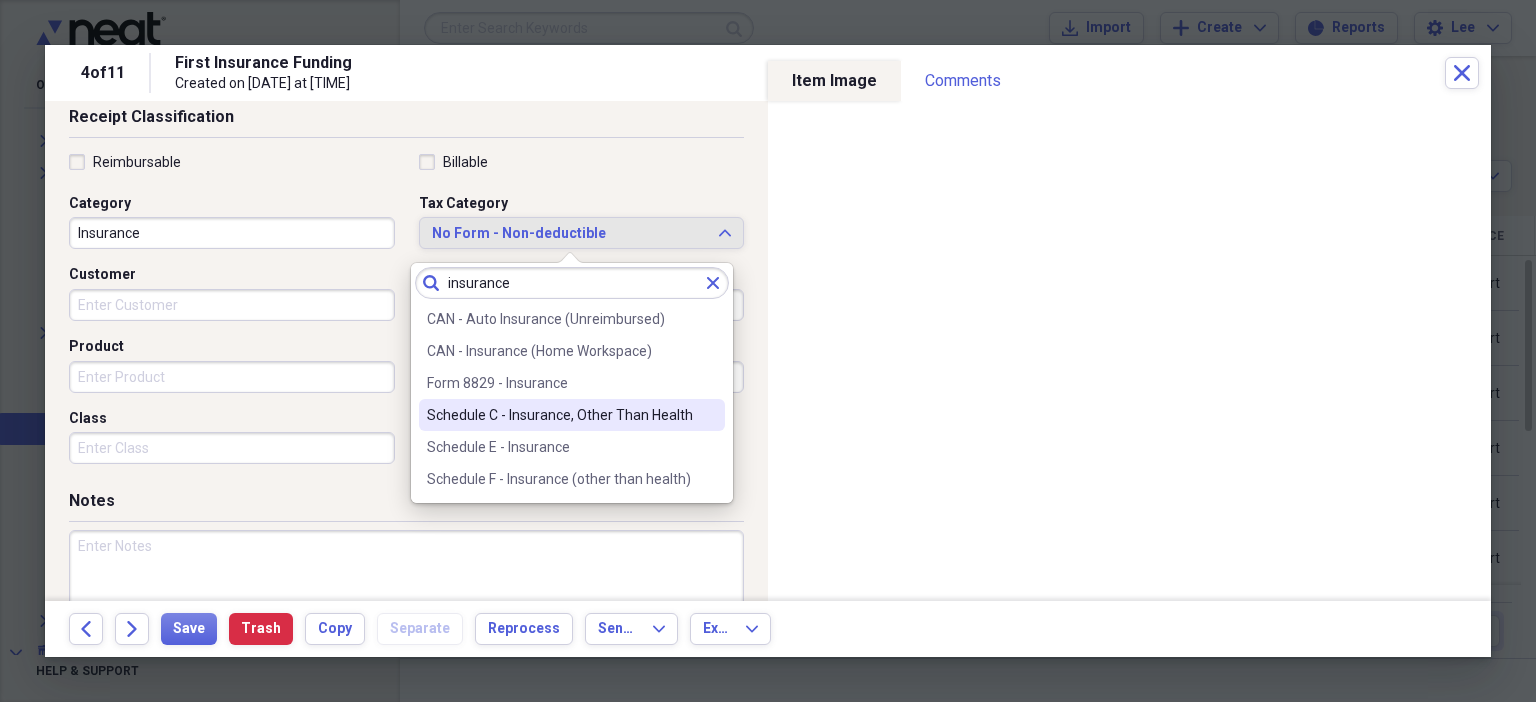 click on "Schedule C - Insurance, Other Than Health" at bounding box center [560, 415] 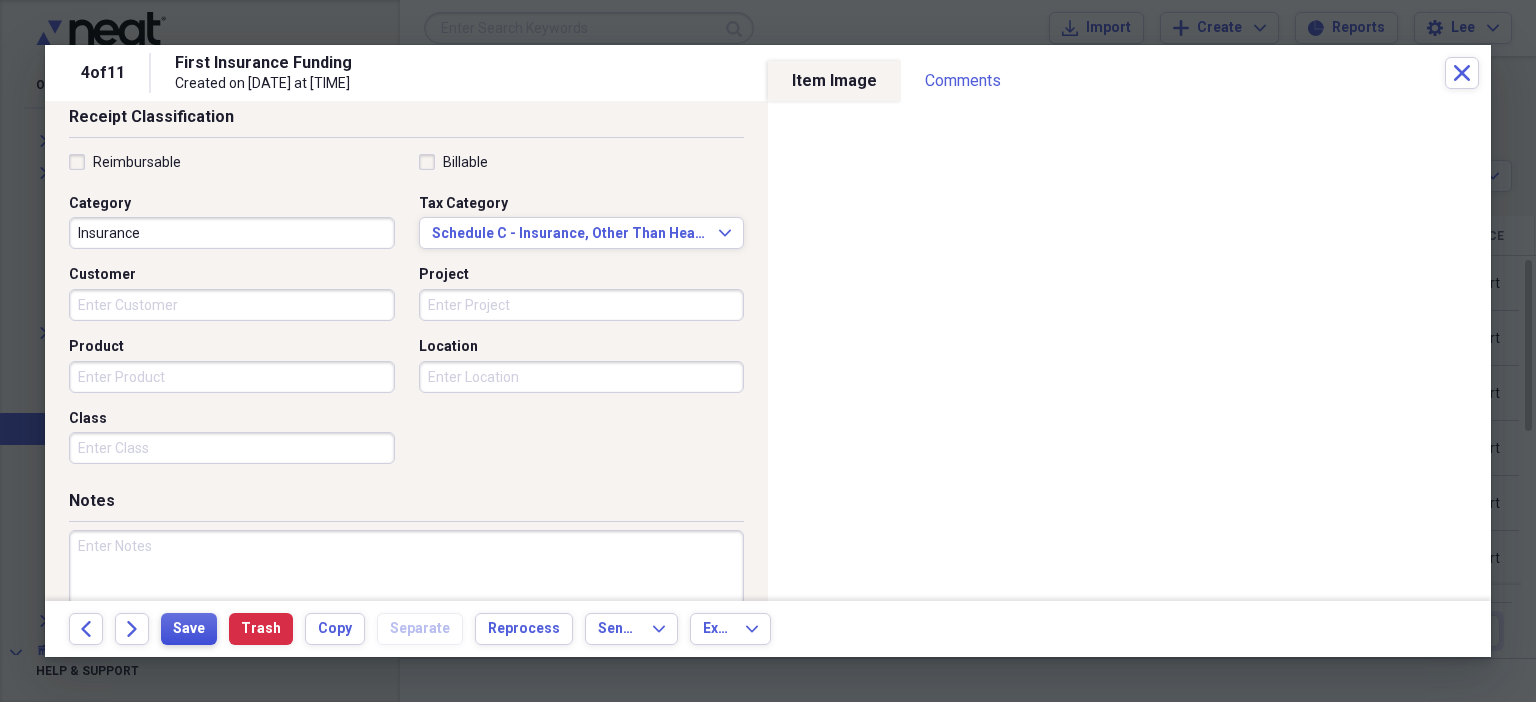 click on "Save" at bounding box center (189, 629) 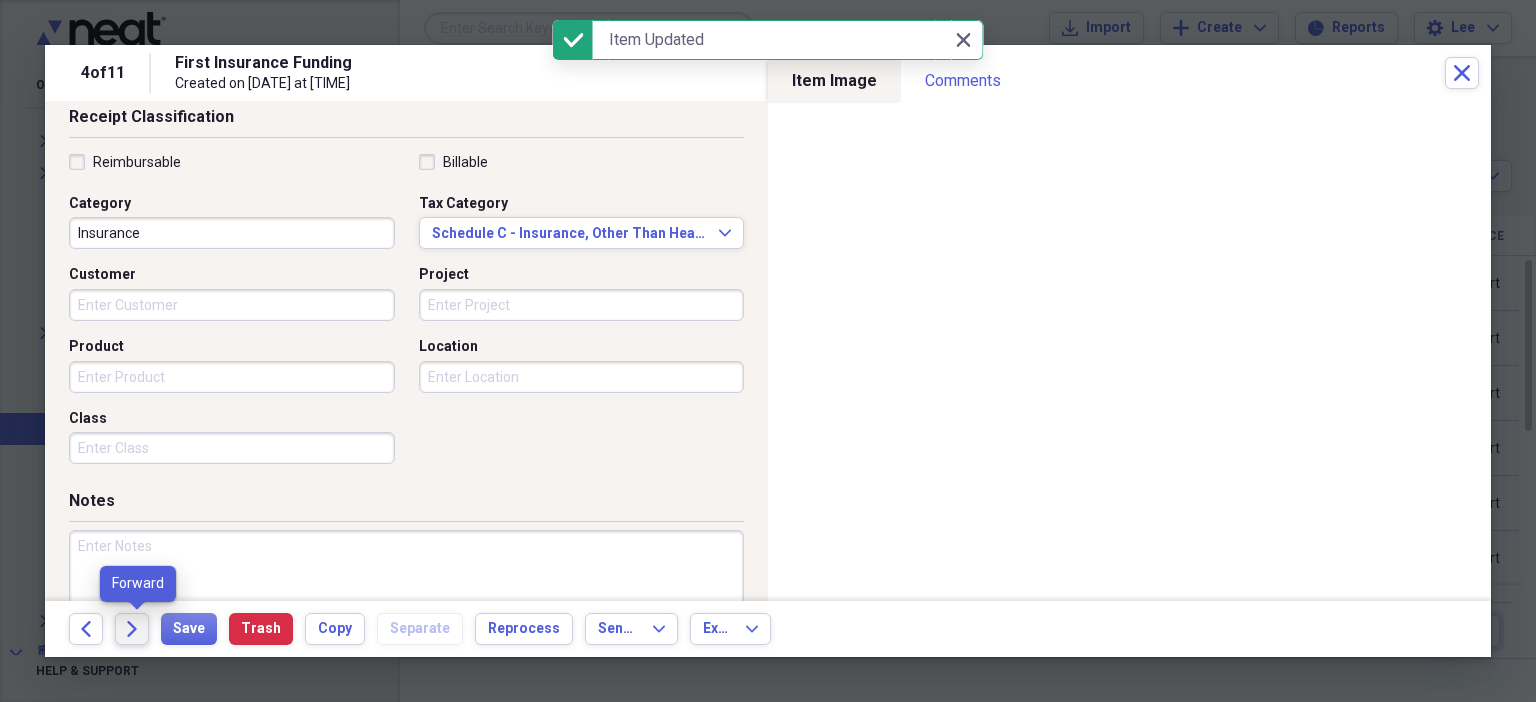 click on "Forward" 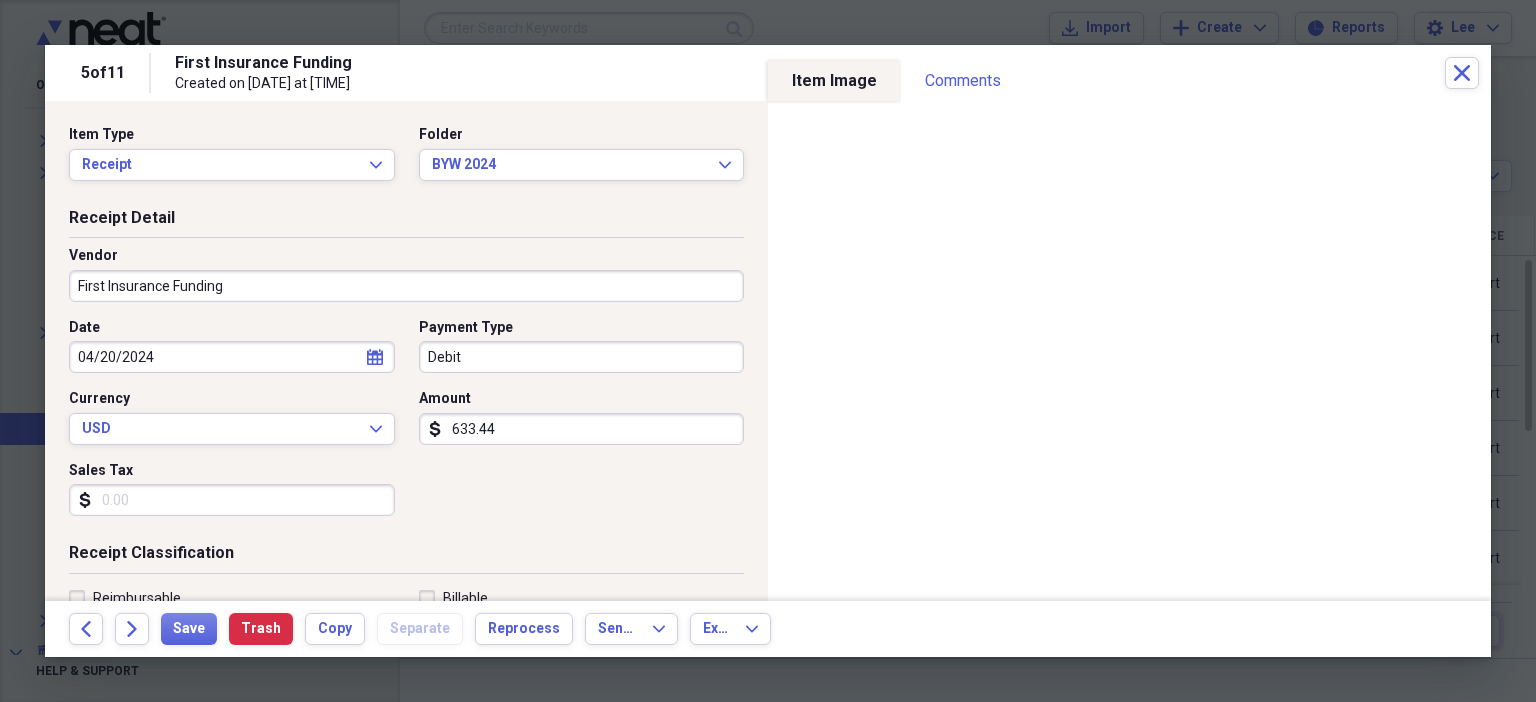scroll, scrollTop: 436, scrollLeft: 0, axis: vertical 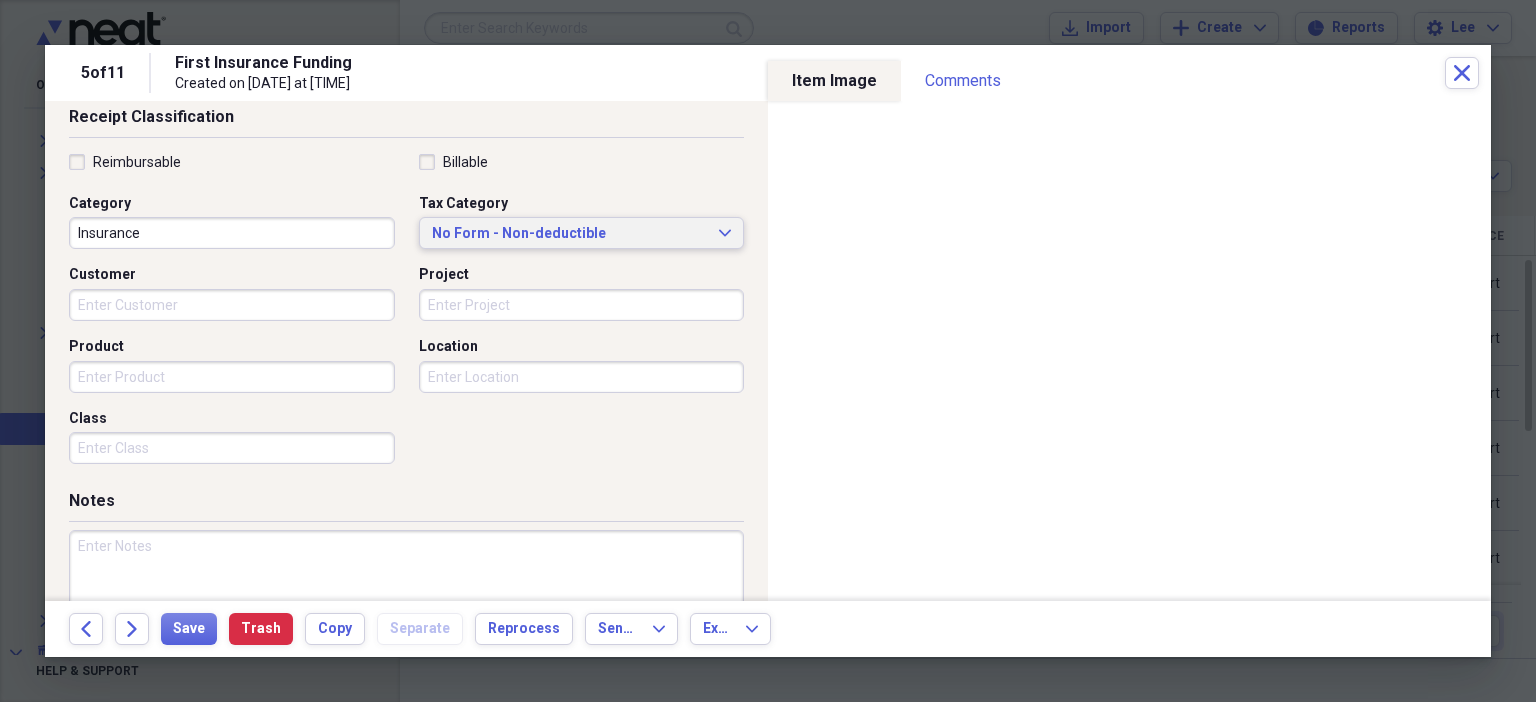 click on "No Form - Non-deductible" at bounding box center [570, 234] 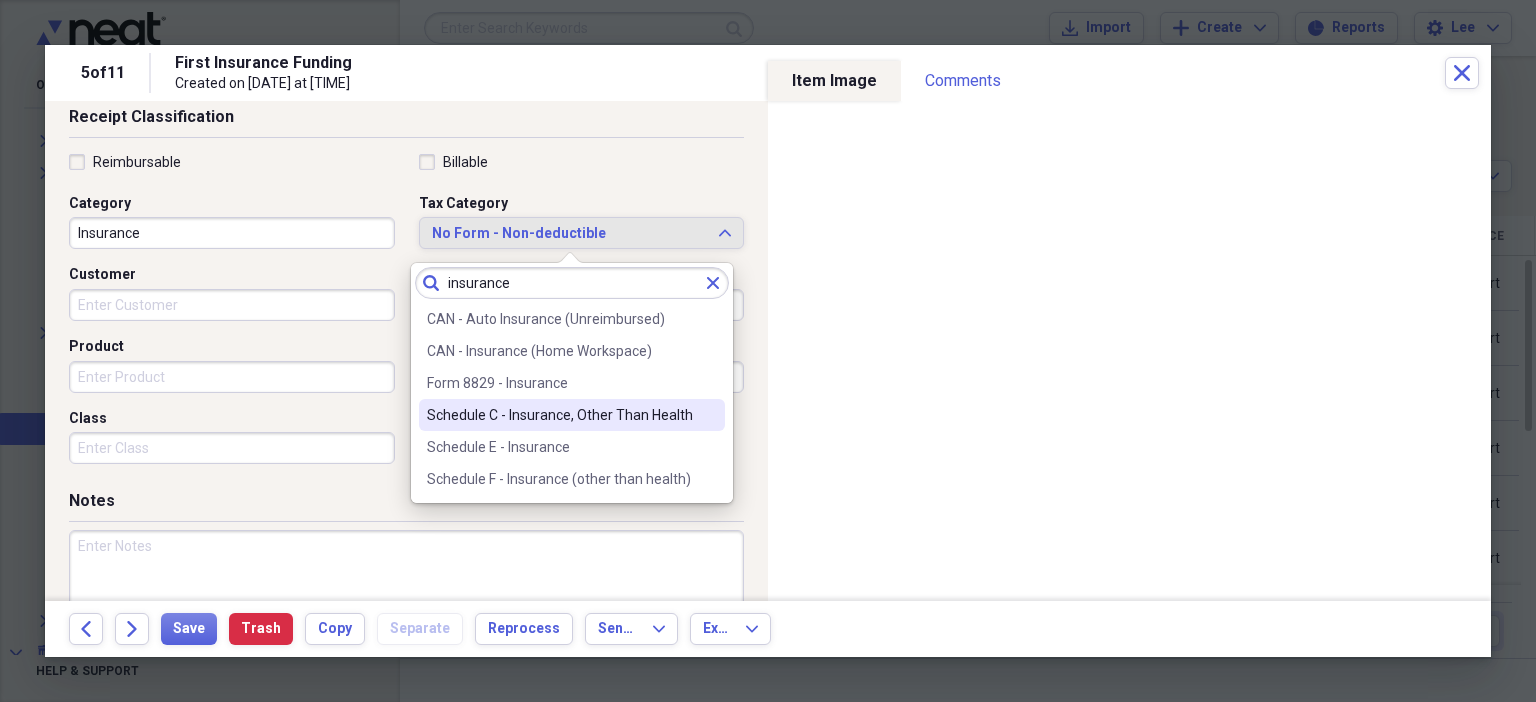 click on "Schedule C - Insurance, Other Than Health" at bounding box center [560, 415] 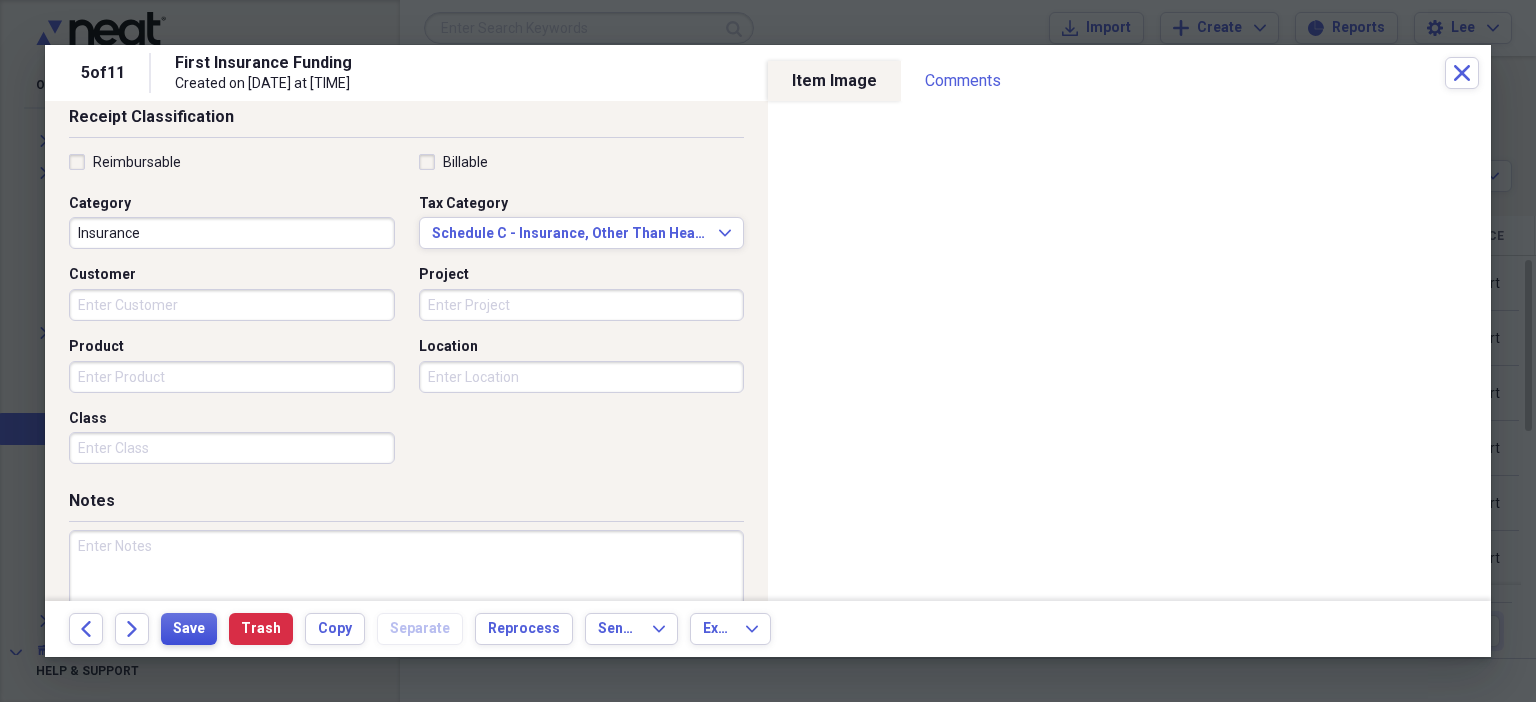 click on "Save" at bounding box center (189, 629) 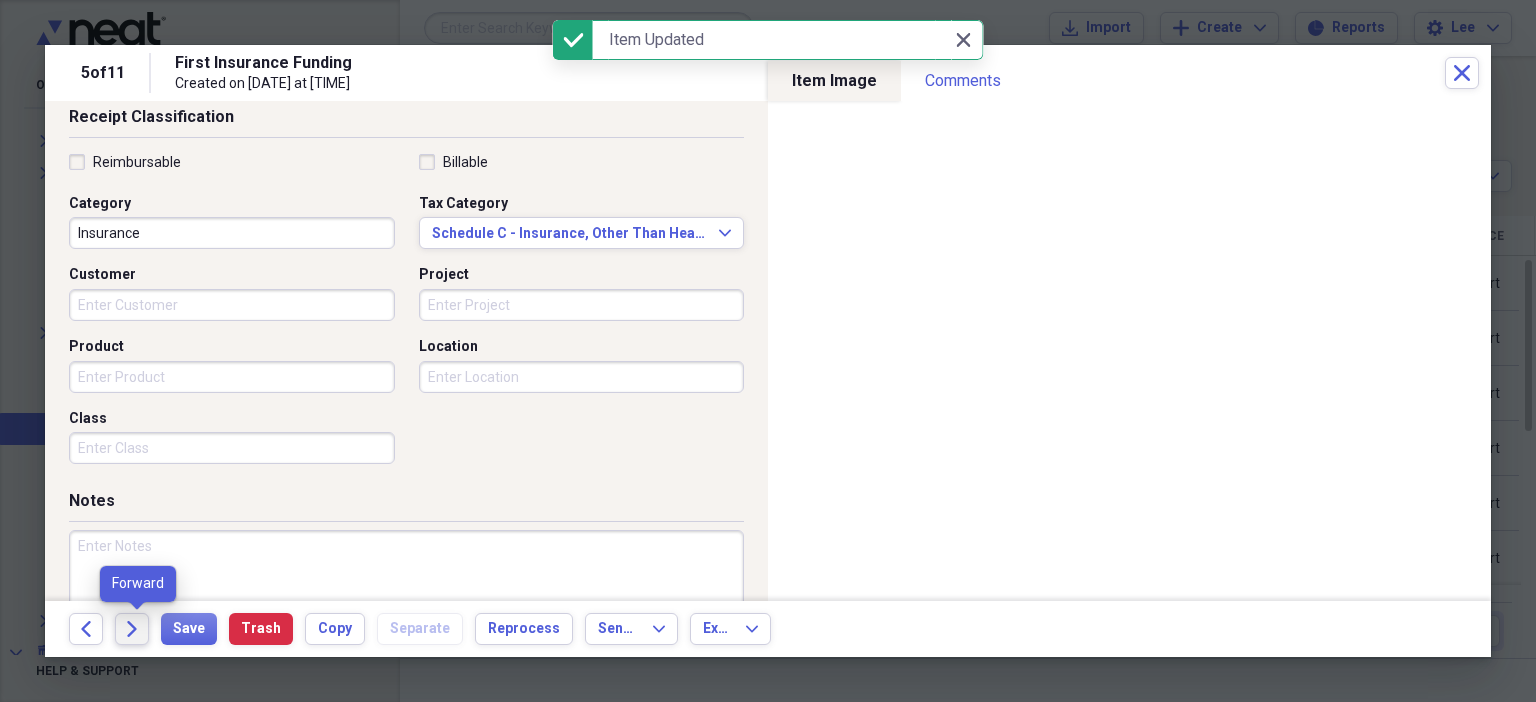 click on "Forward" 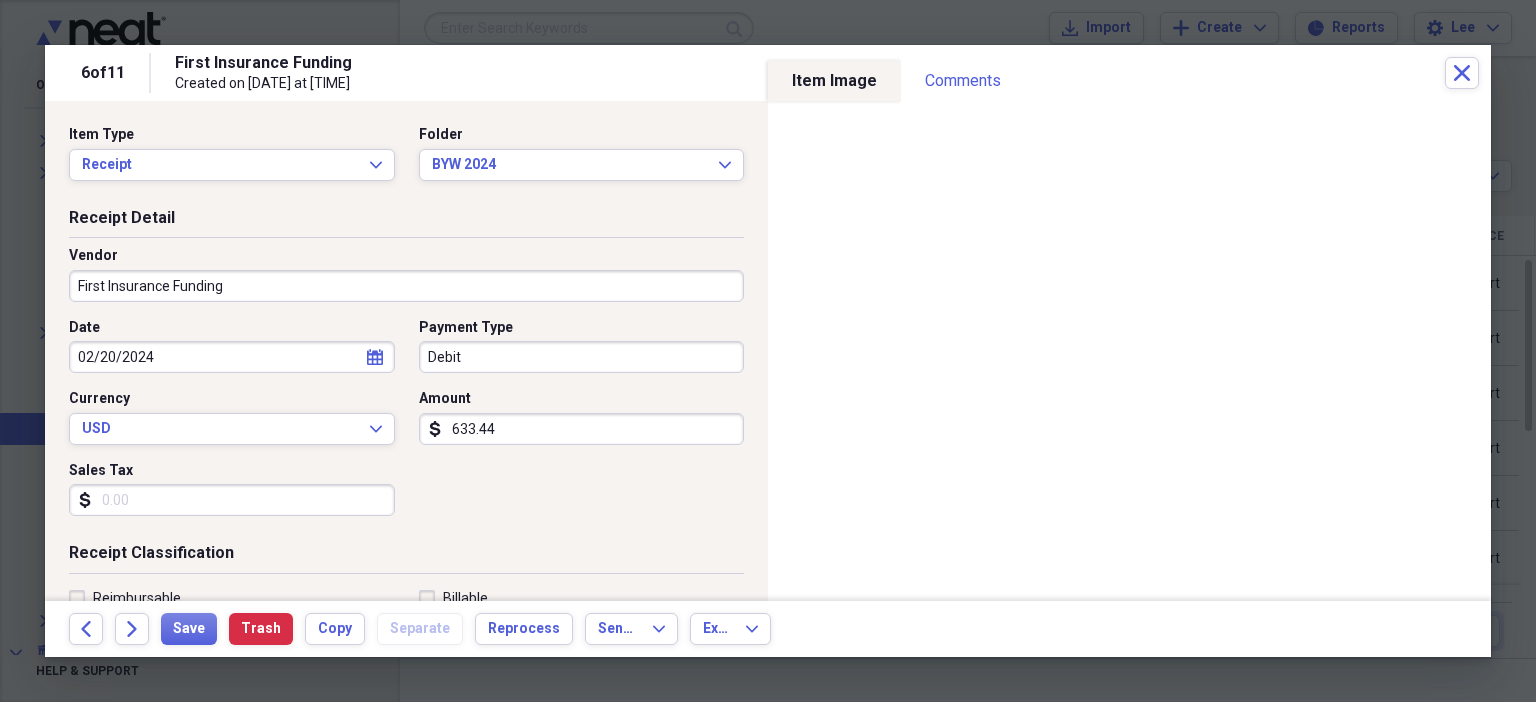 scroll, scrollTop: 436, scrollLeft: 0, axis: vertical 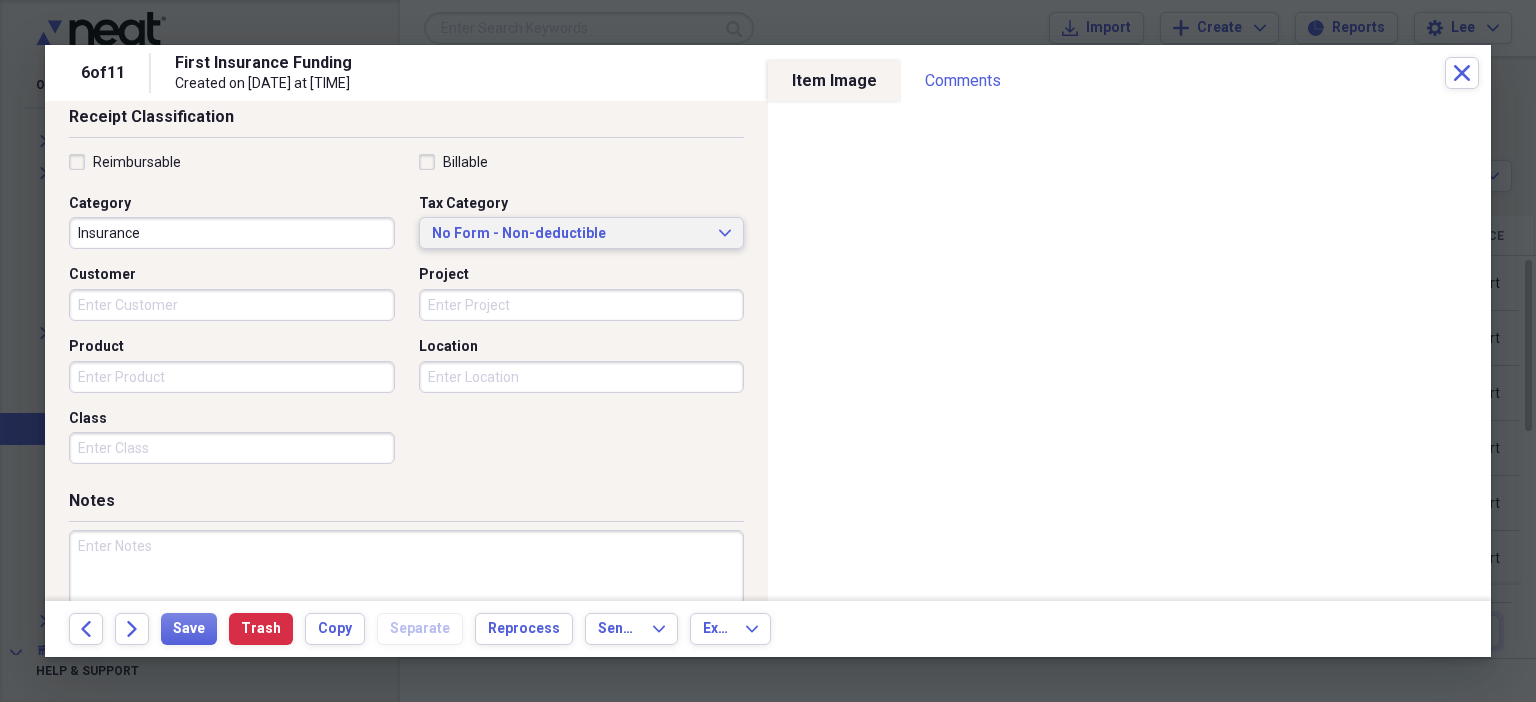 click on "No Form - Non-deductible" at bounding box center (570, 234) 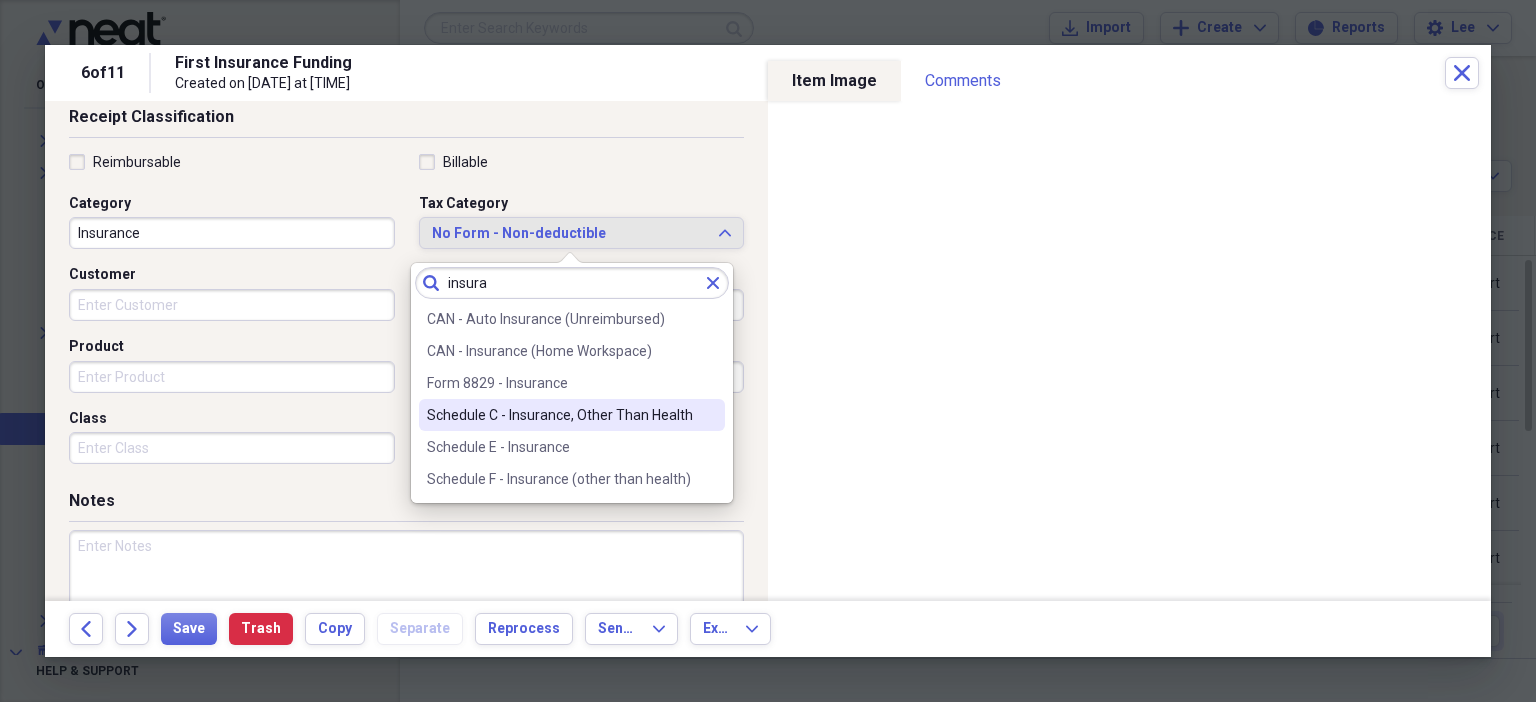 click on "Schedule C - Insurance, Other Than Health" at bounding box center [560, 415] 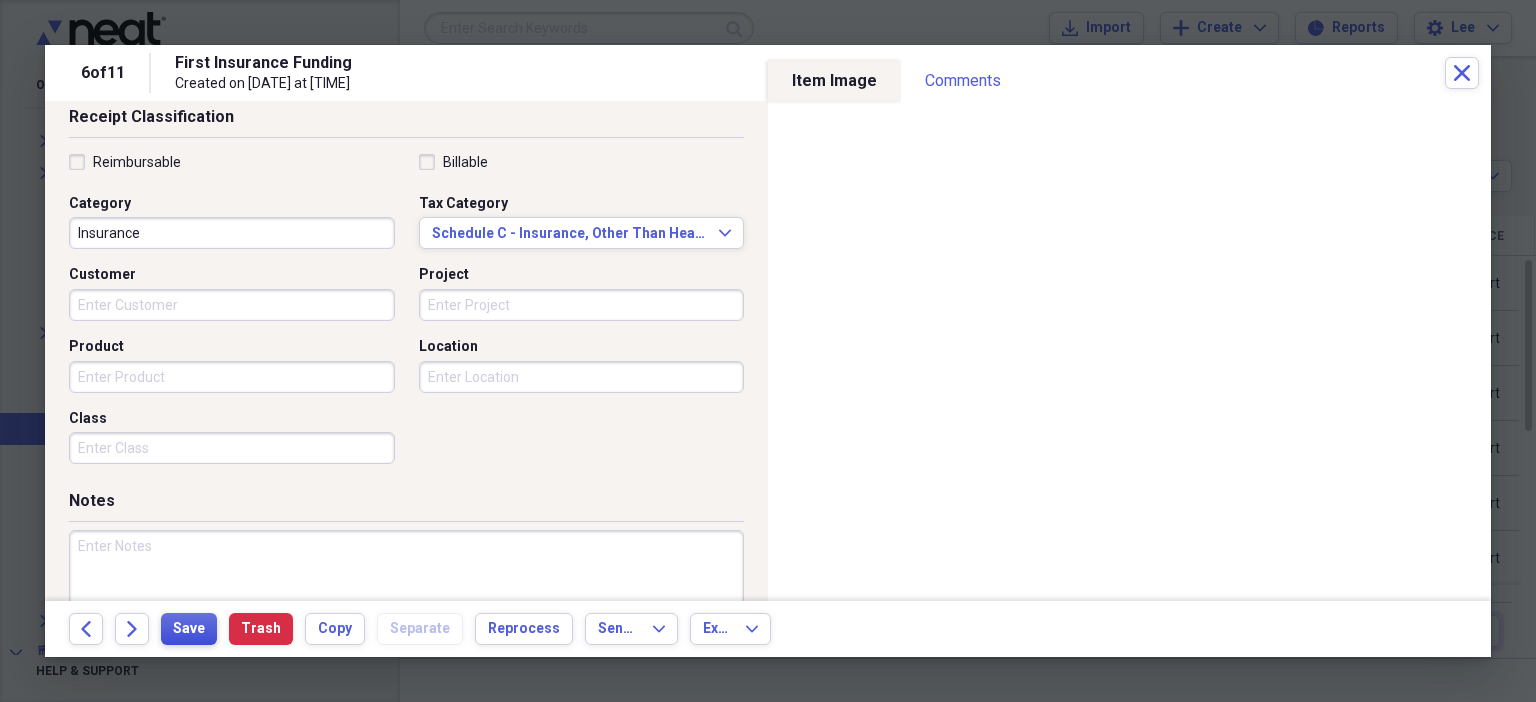 click on "Save" at bounding box center [189, 629] 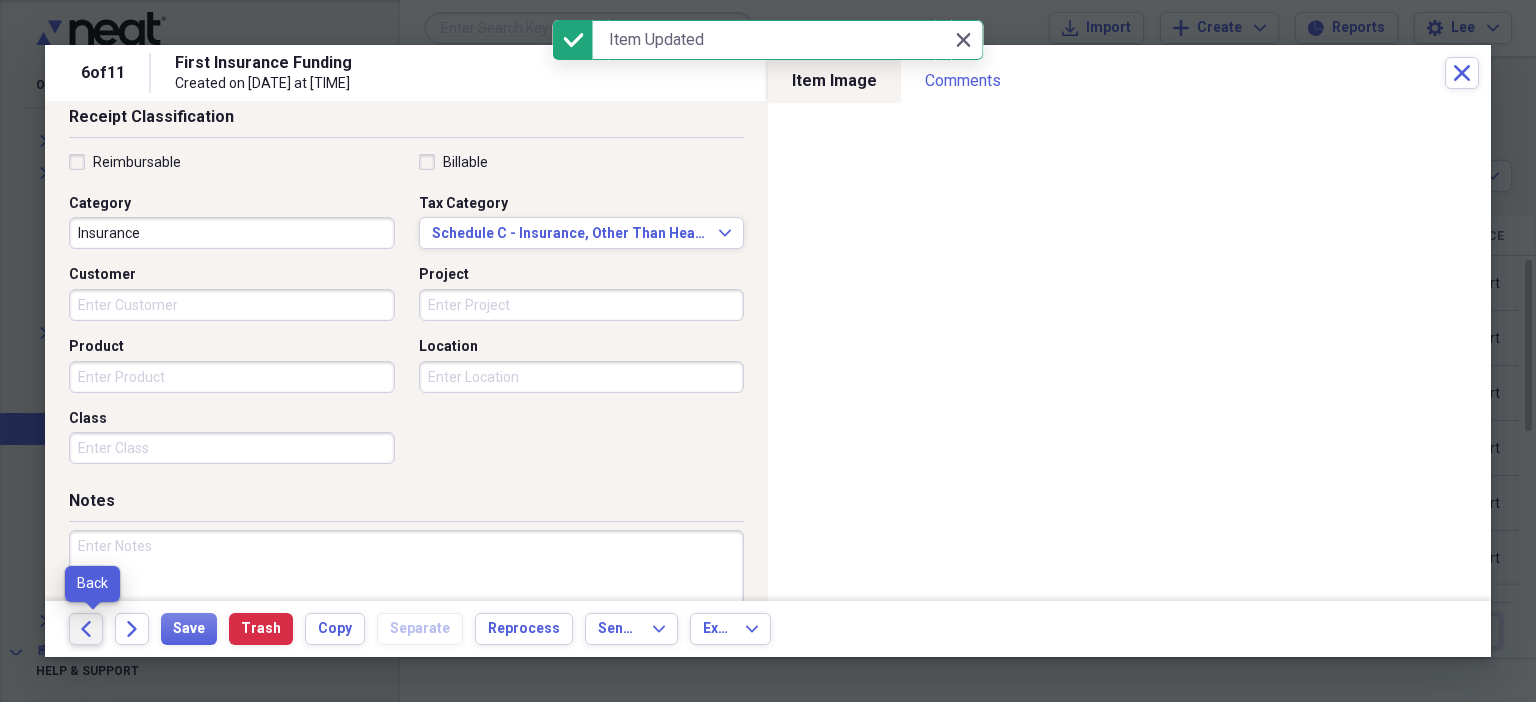 click 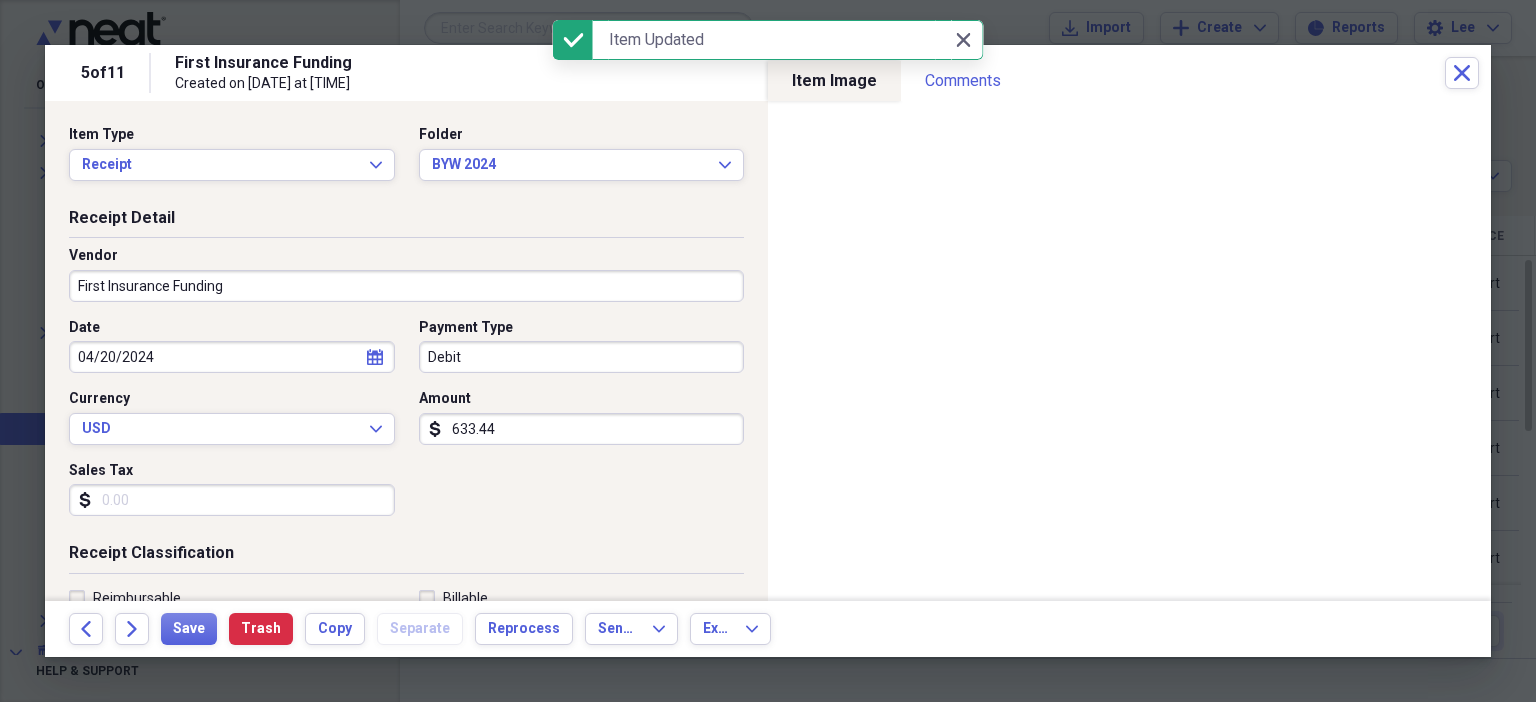 scroll, scrollTop: 436, scrollLeft: 0, axis: vertical 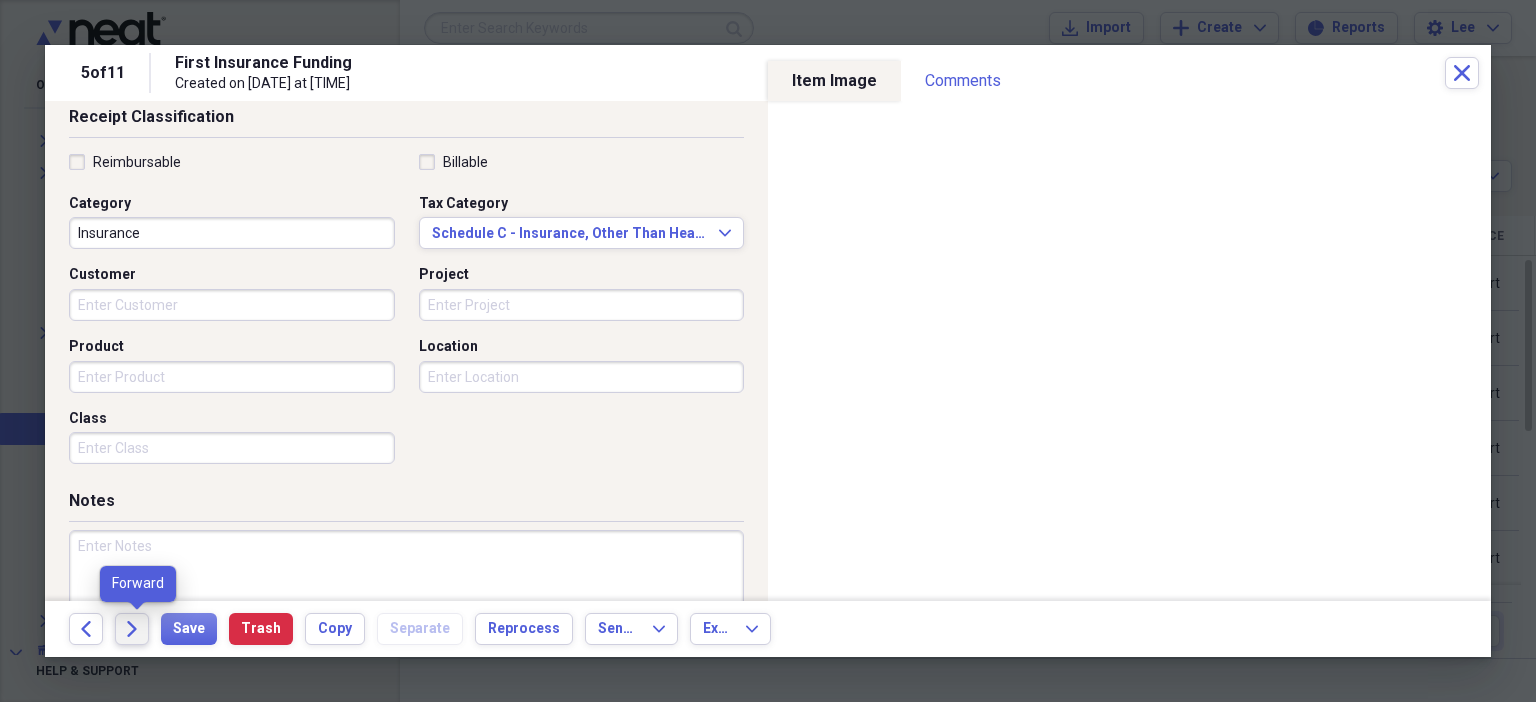 click on "Forward" at bounding box center [132, 629] 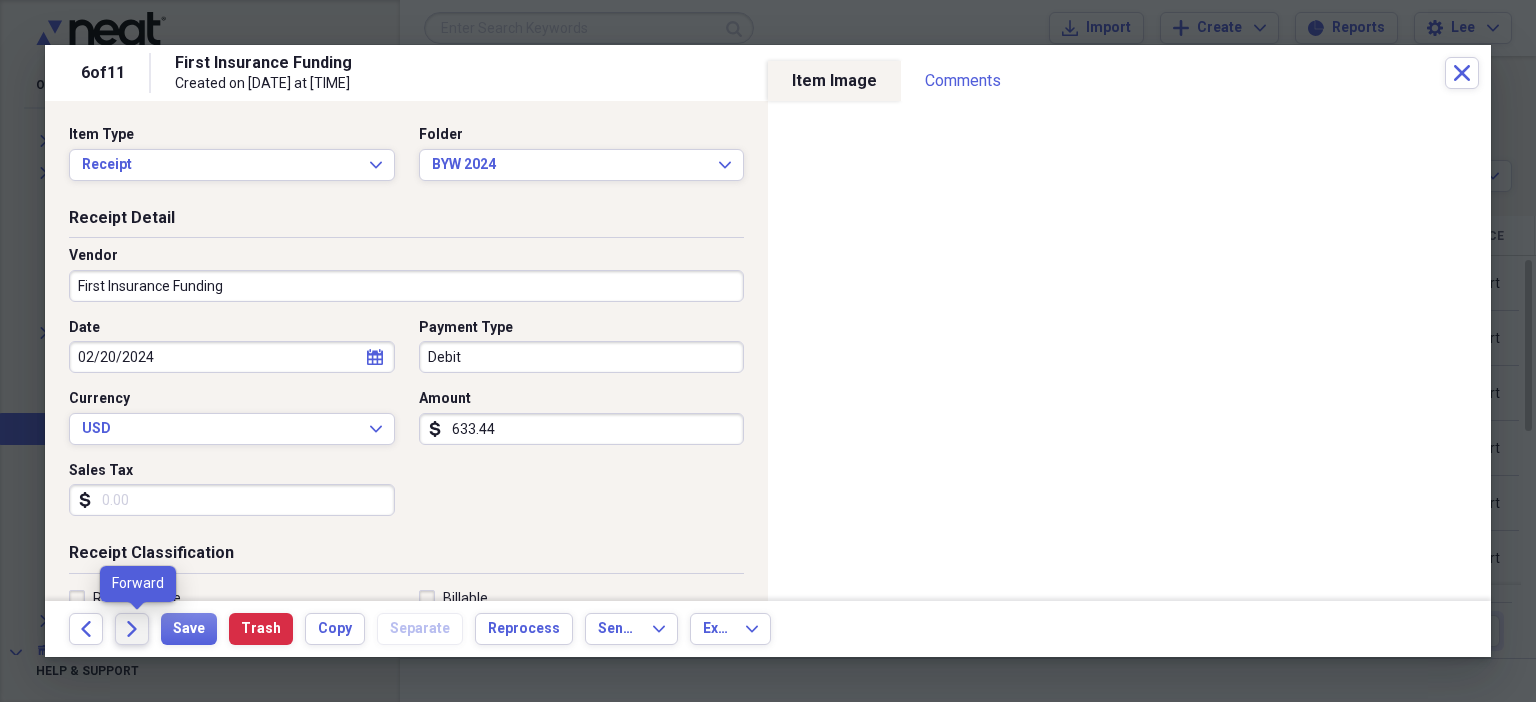 click on "Forward" at bounding box center (132, 629) 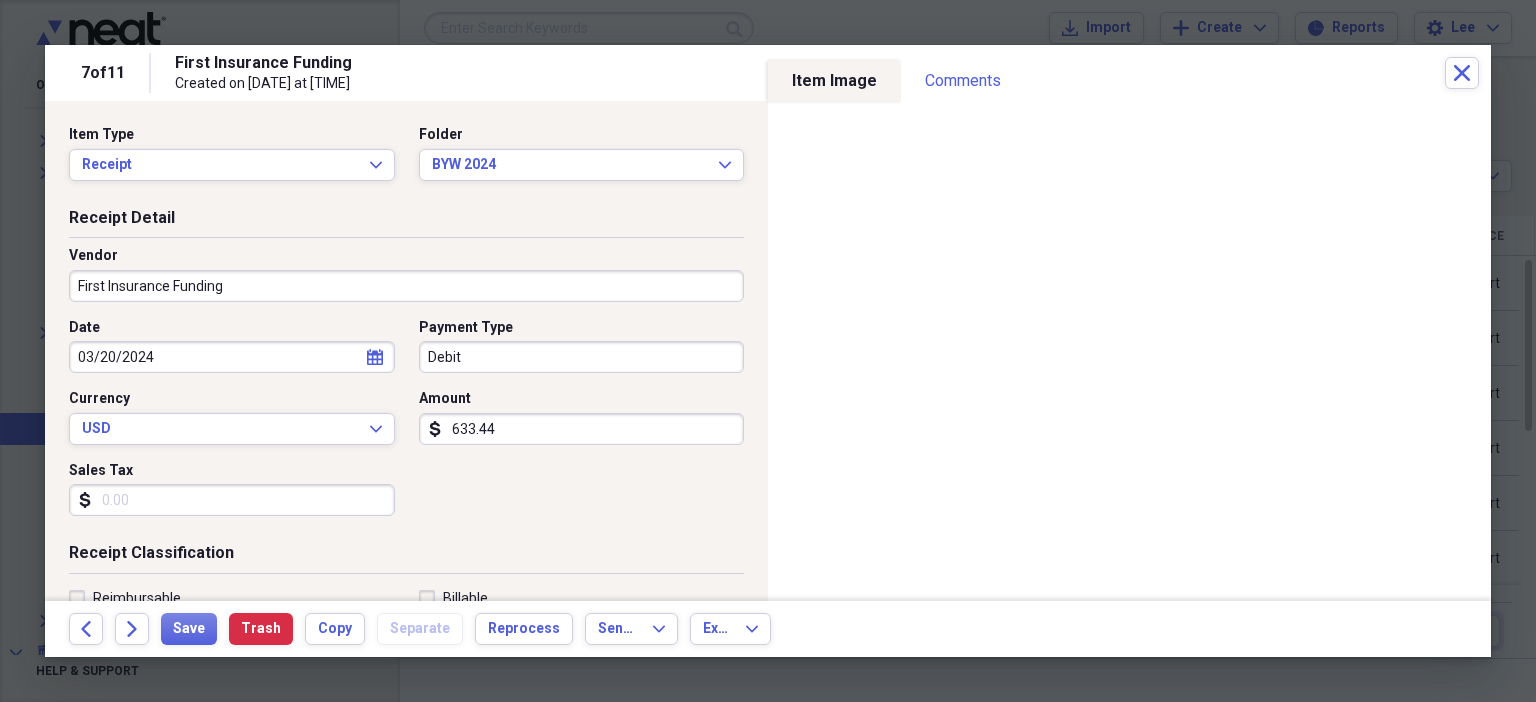 scroll, scrollTop: 436, scrollLeft: 0, axis: vertical 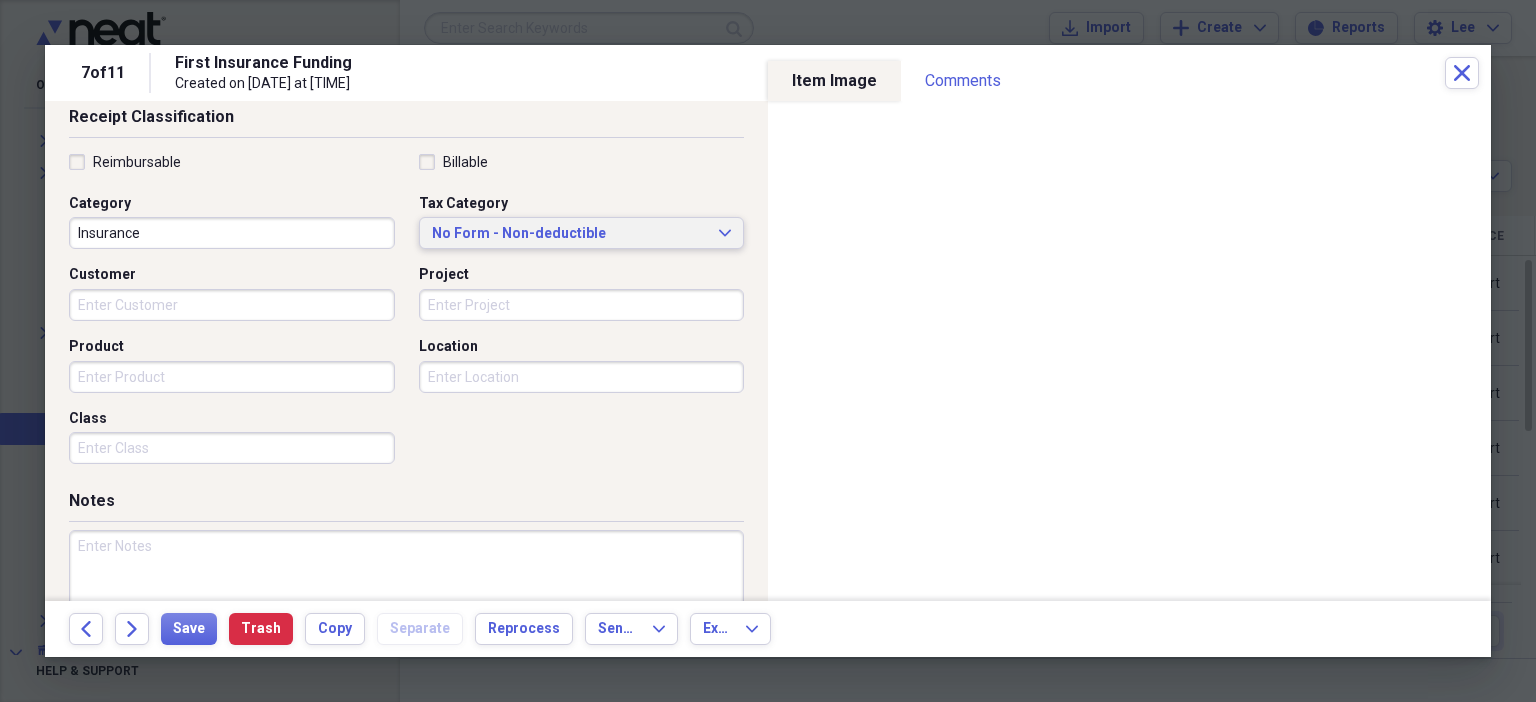 click on "No Form - Non-deductible Expand" at bounding box center [582, 233] 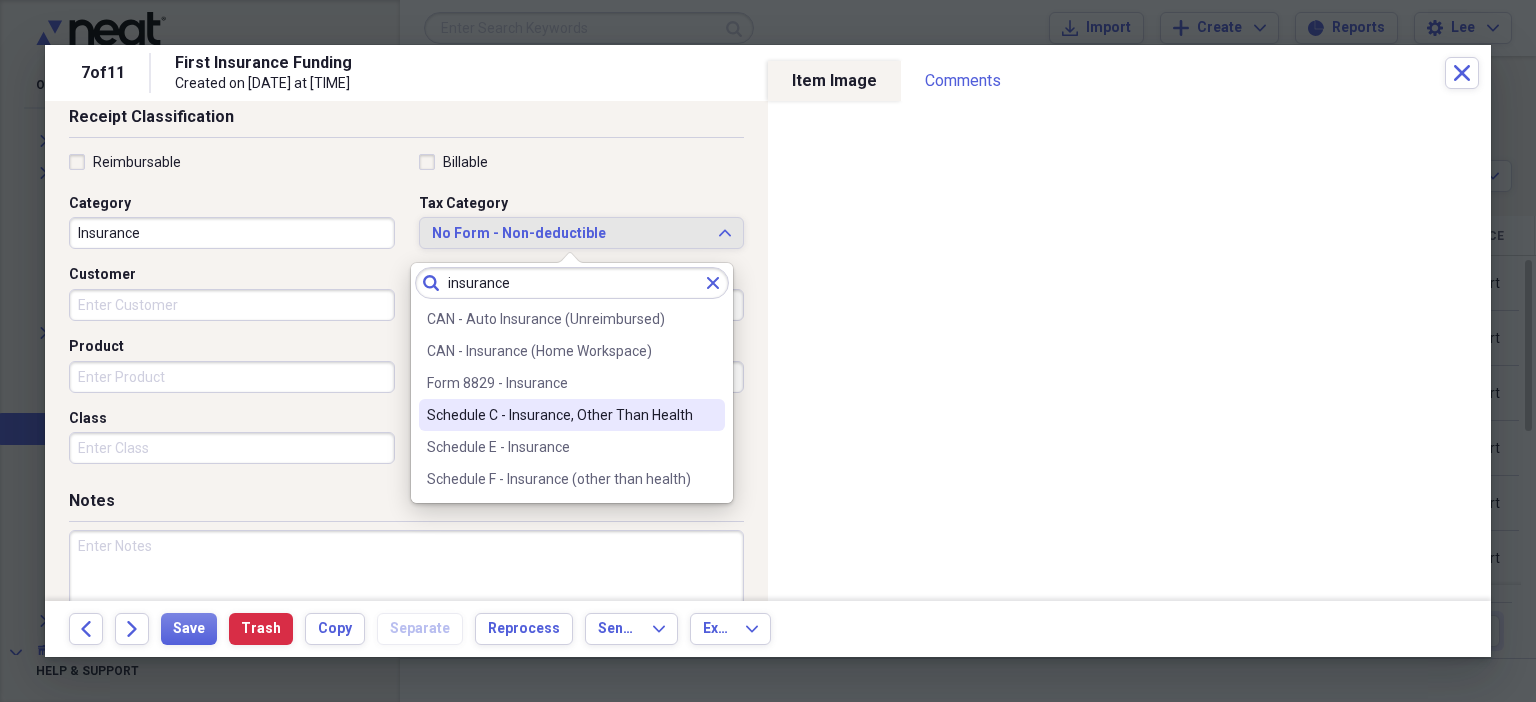 click on "Schedule C - Insurance, Other Than Health" at bounding box center (560, 415) 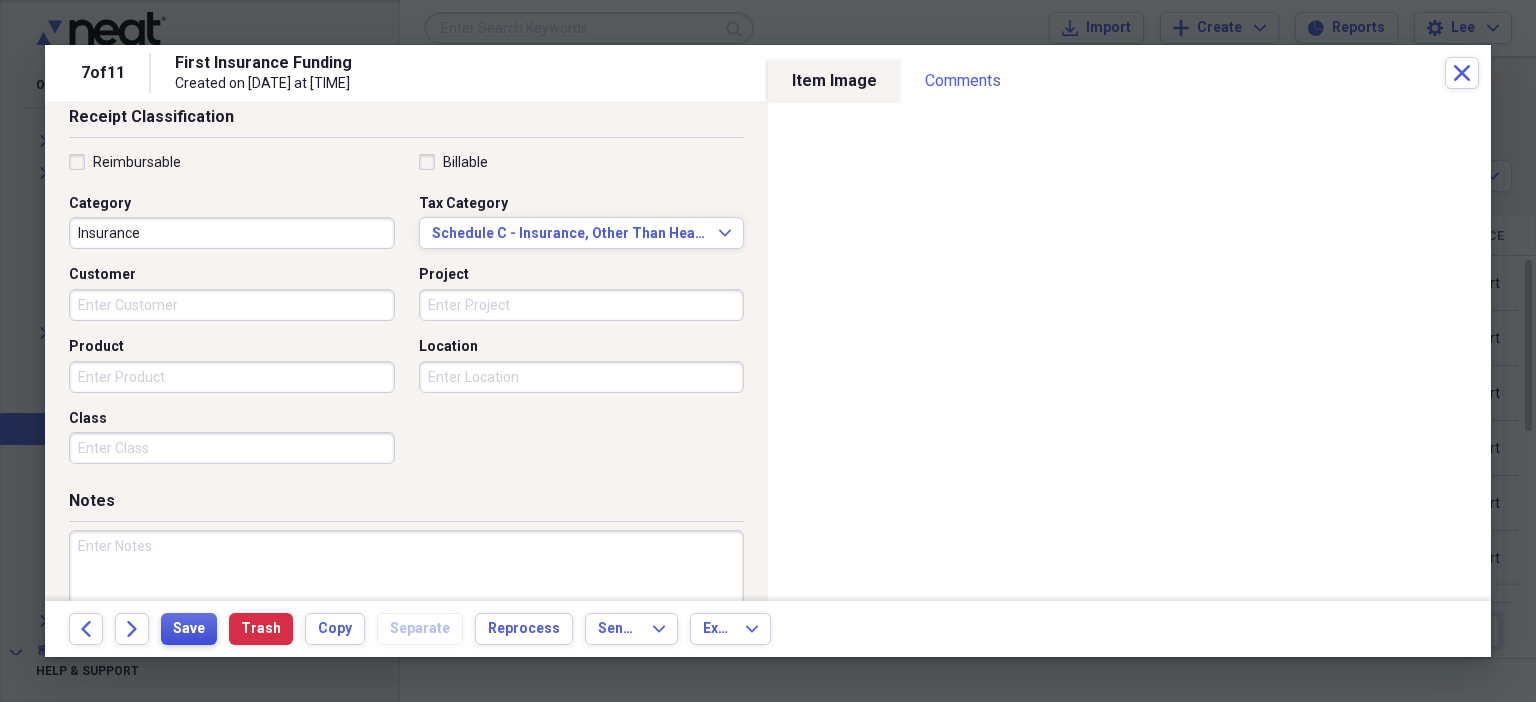 click on "Save" at bounding box center [189, 629] 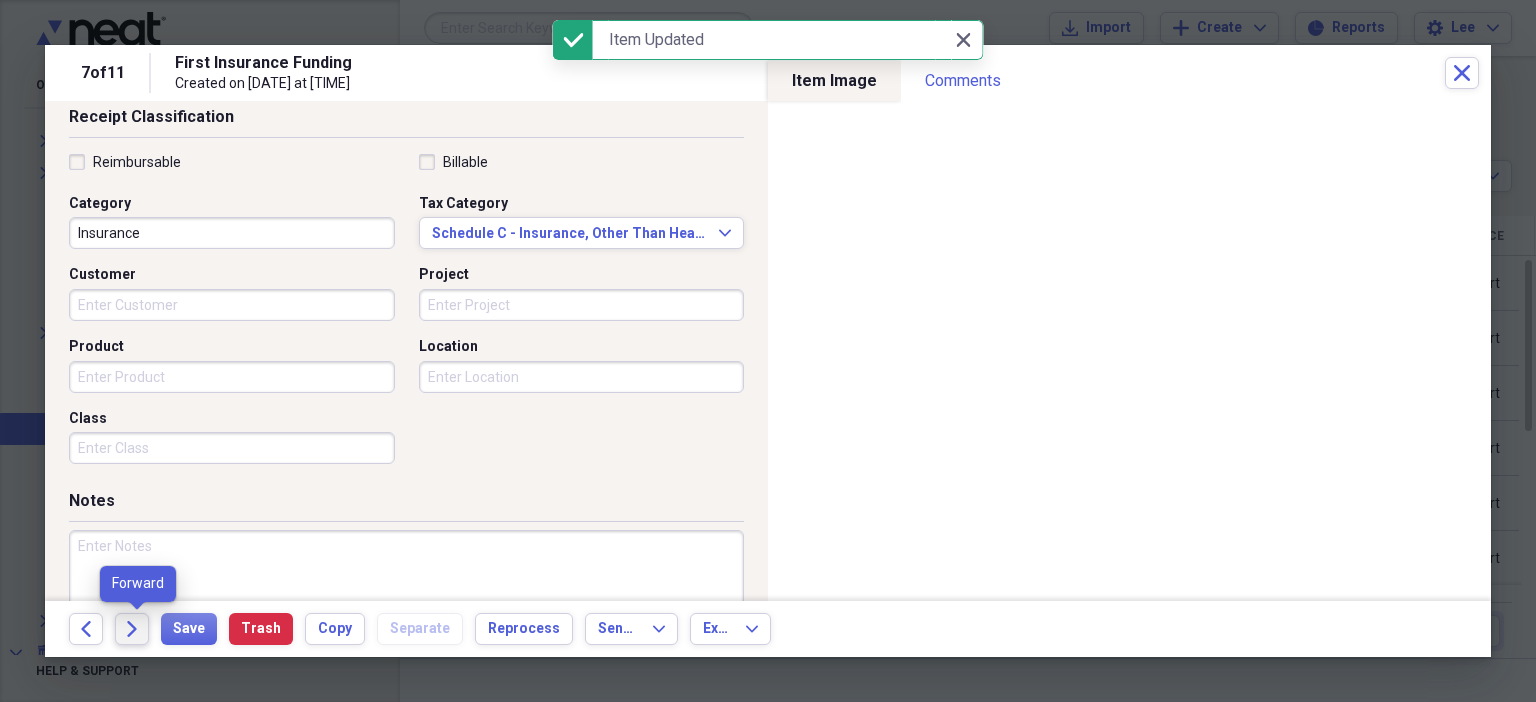 click on "Forward" at bounding box center [132, 629] 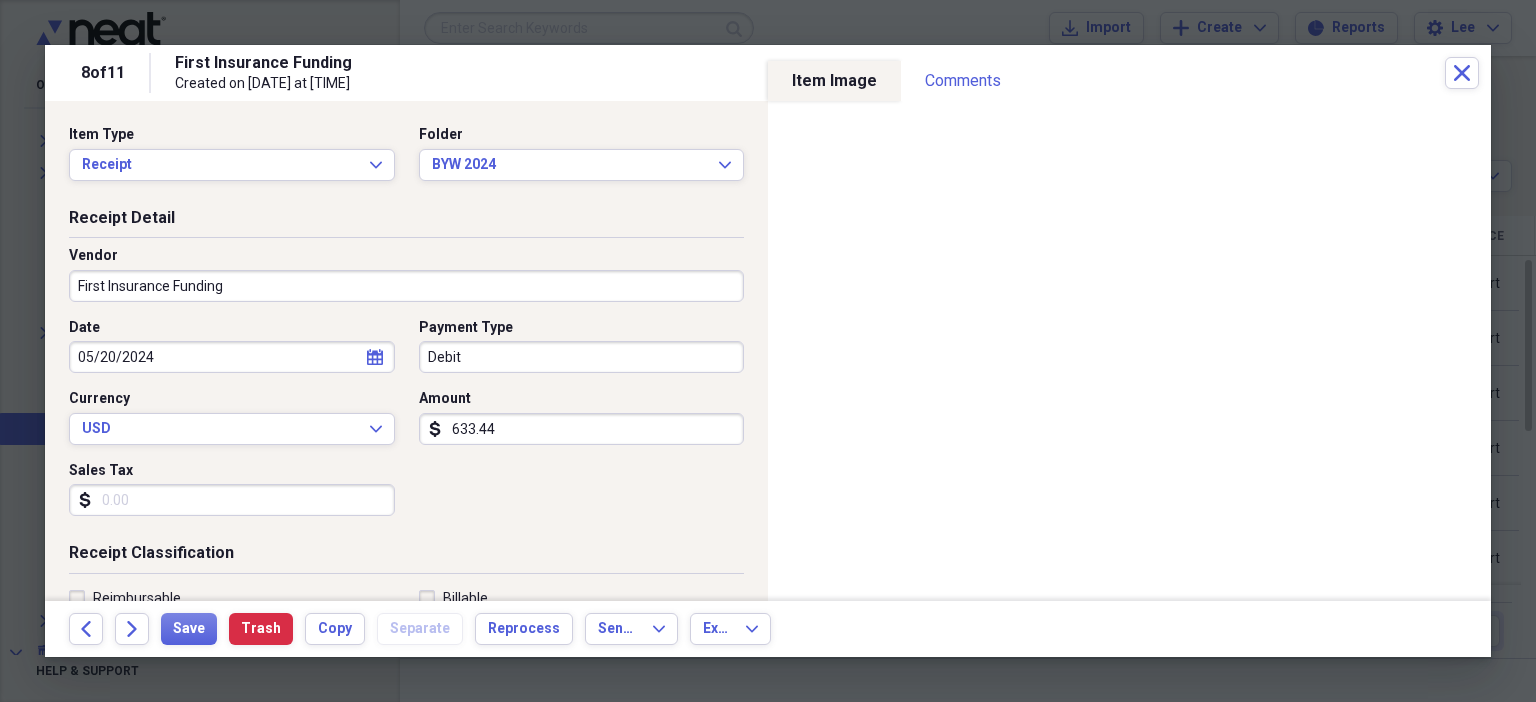 scroll, scrollTop: 436, scrollLeft: 0, axis: vertical 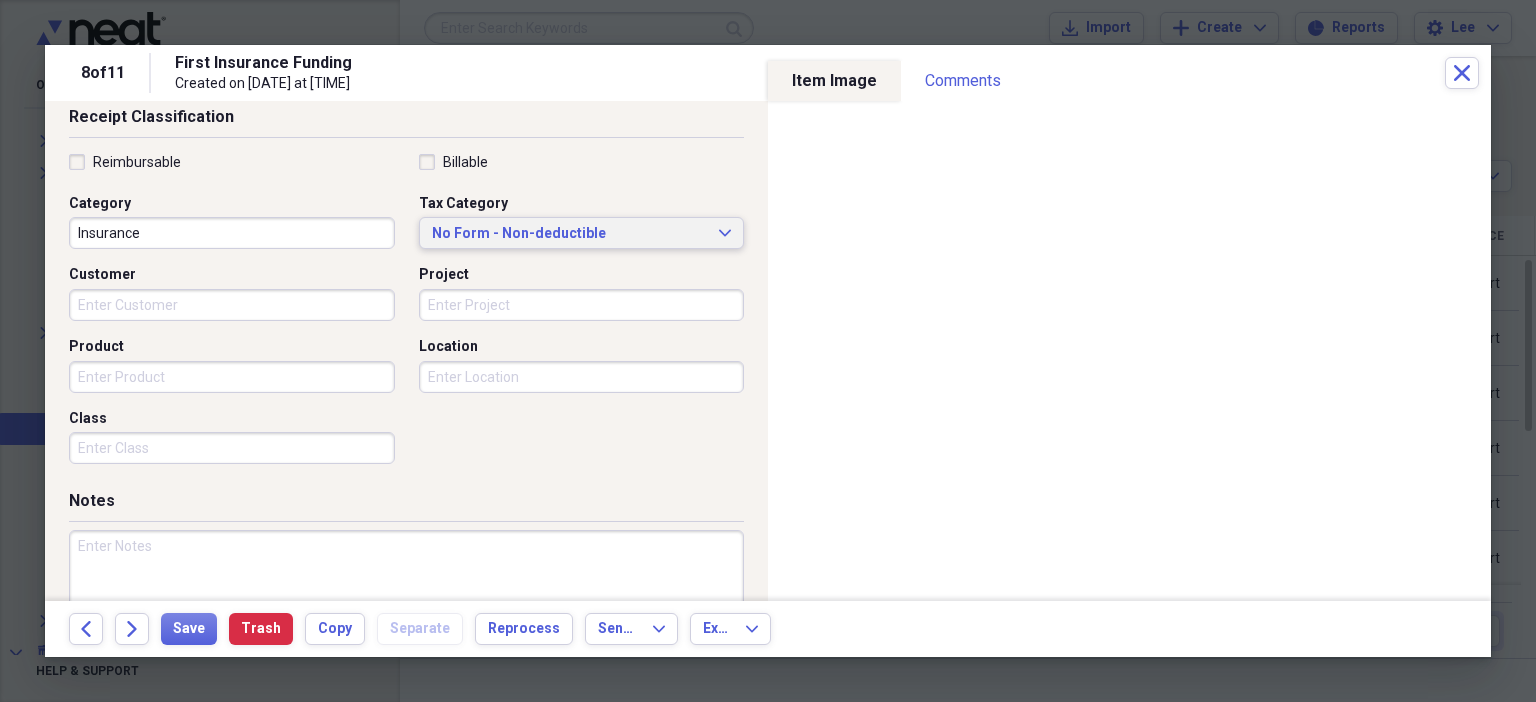 click on "No Form - Non-deductible" at bounding box center [570, 234] 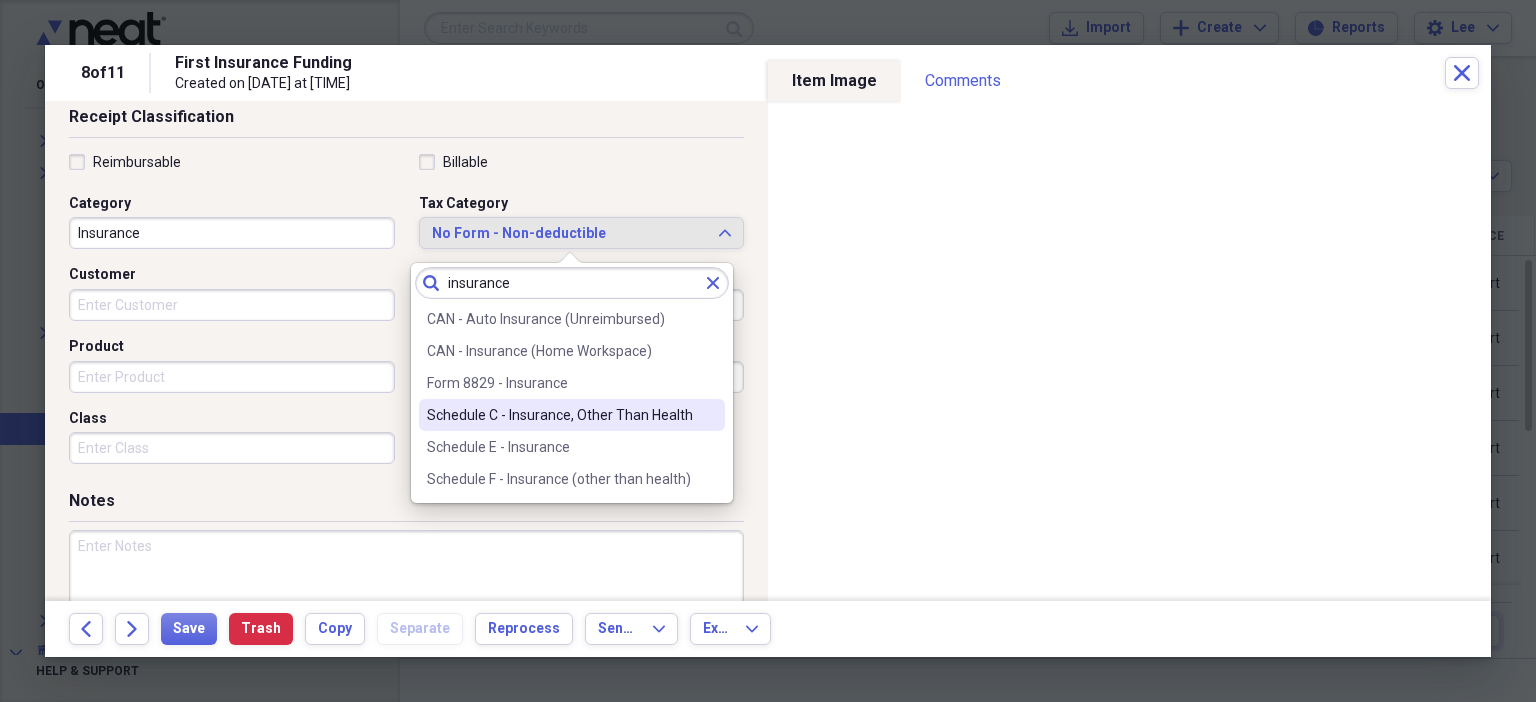 click on "Schedule C - Insurance, Other Than Health" at bounding box center [560, 415] 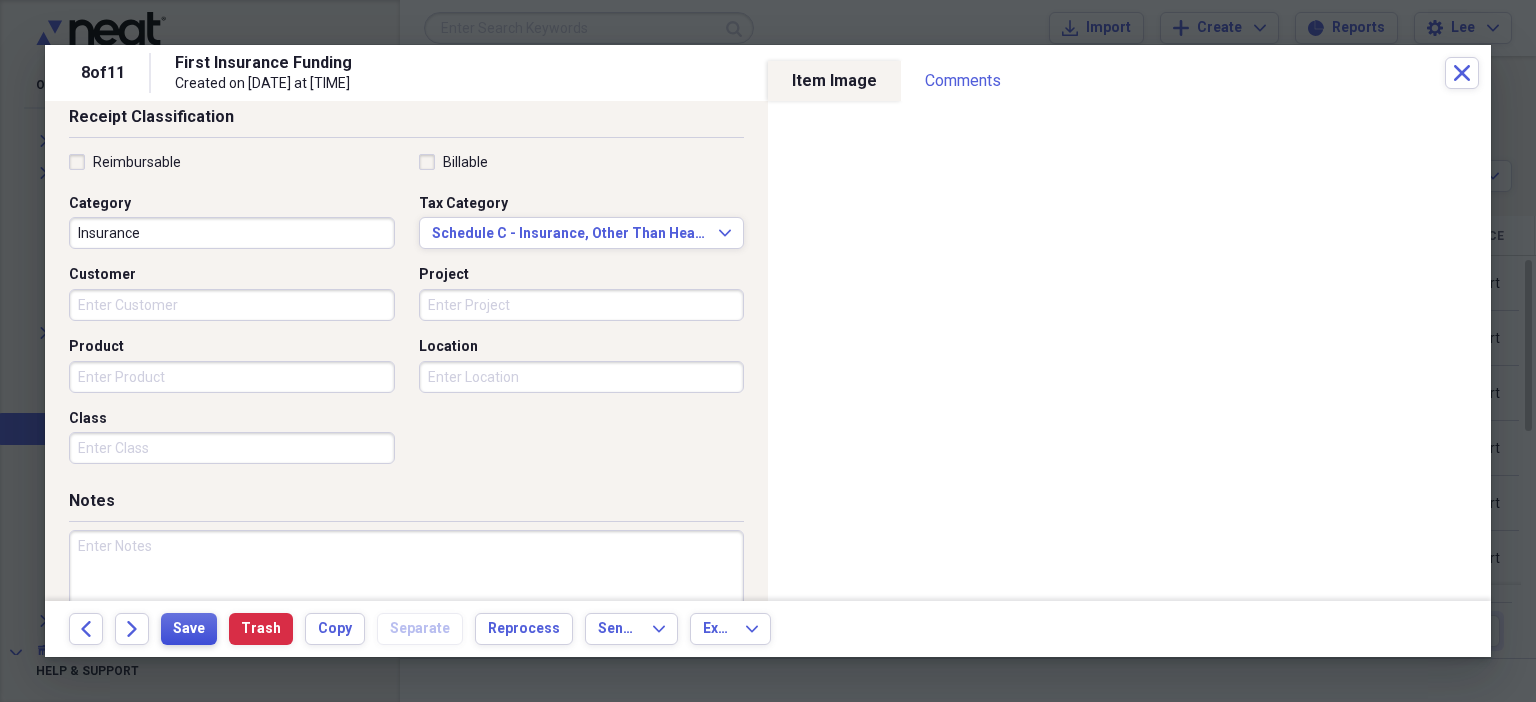 click on "Save" at bounding box center (189, 629) 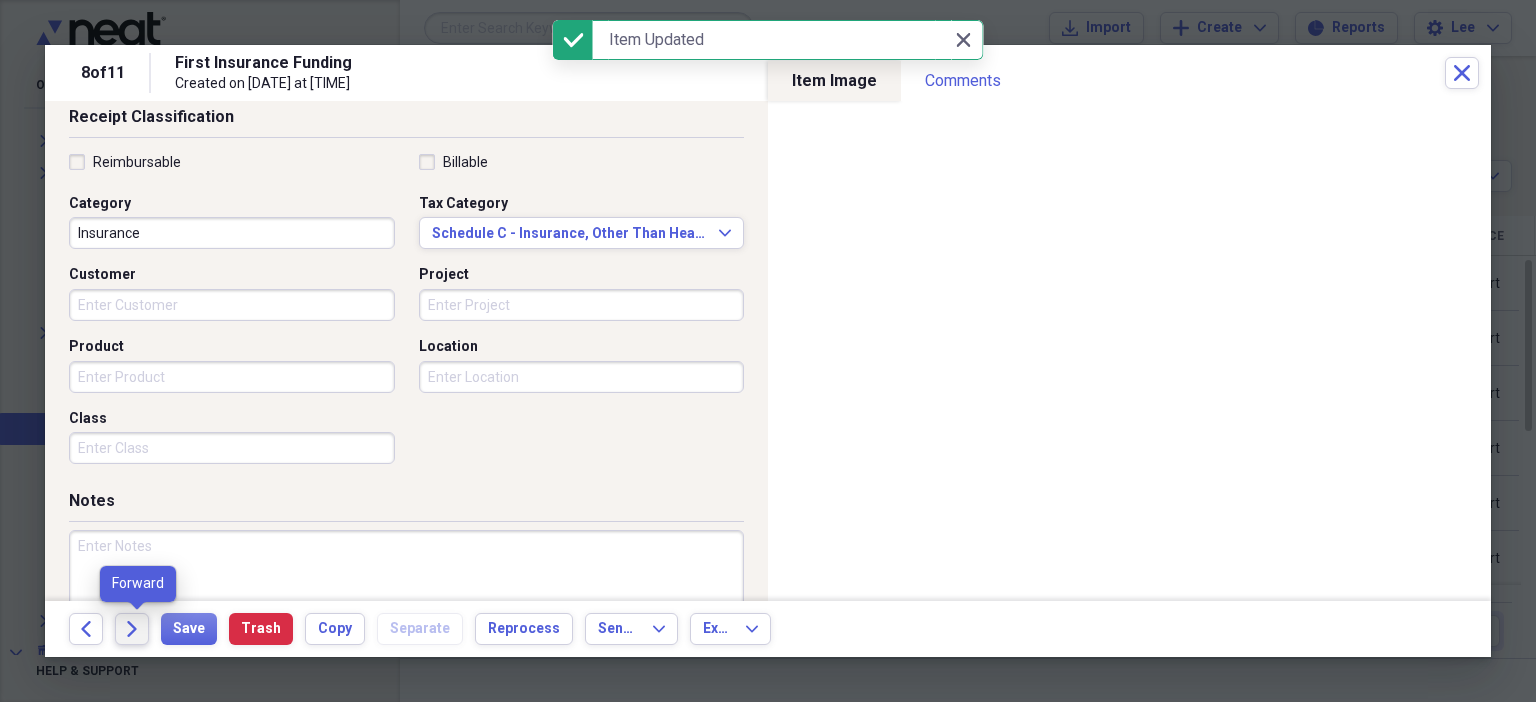 click on "Forward" 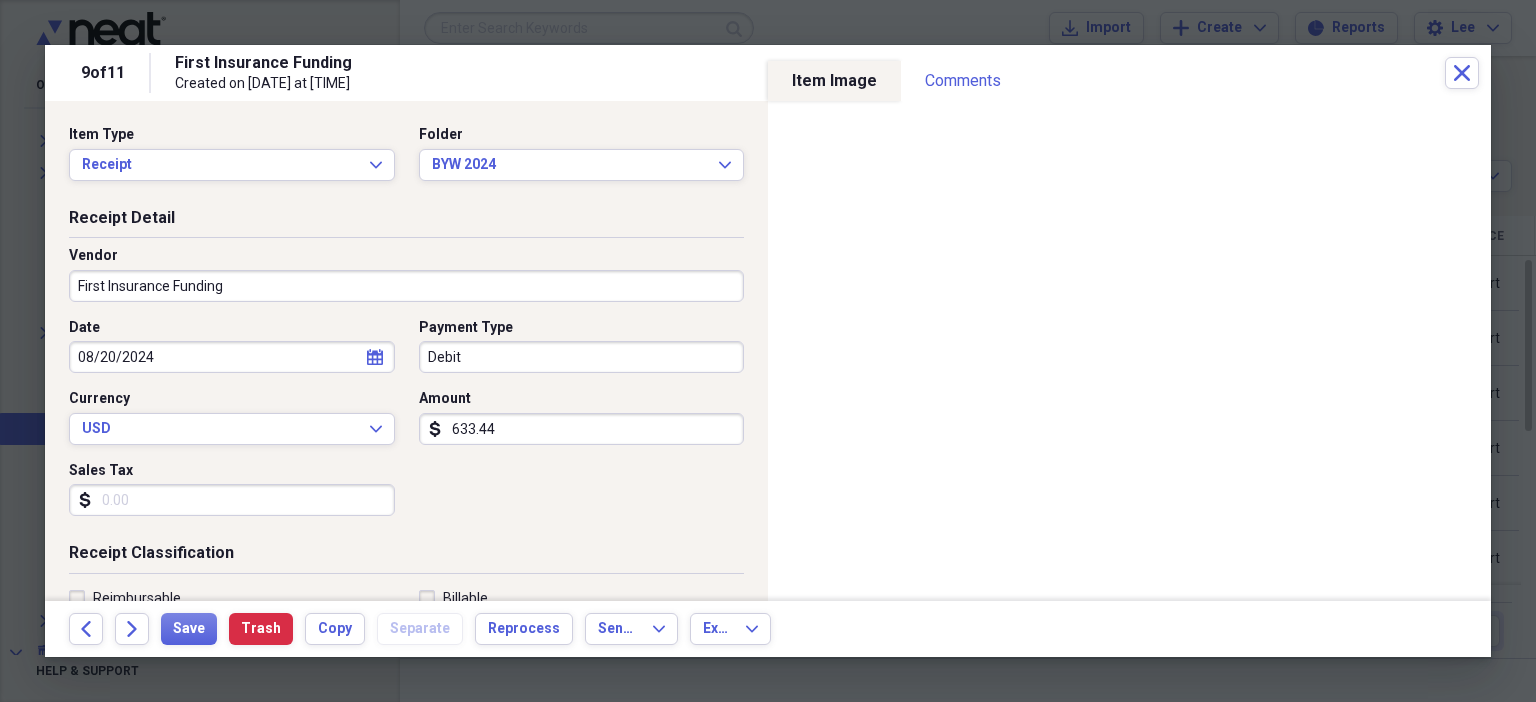 scroll, scrollTop: 436, scrollLeft: 0, axis: vertical 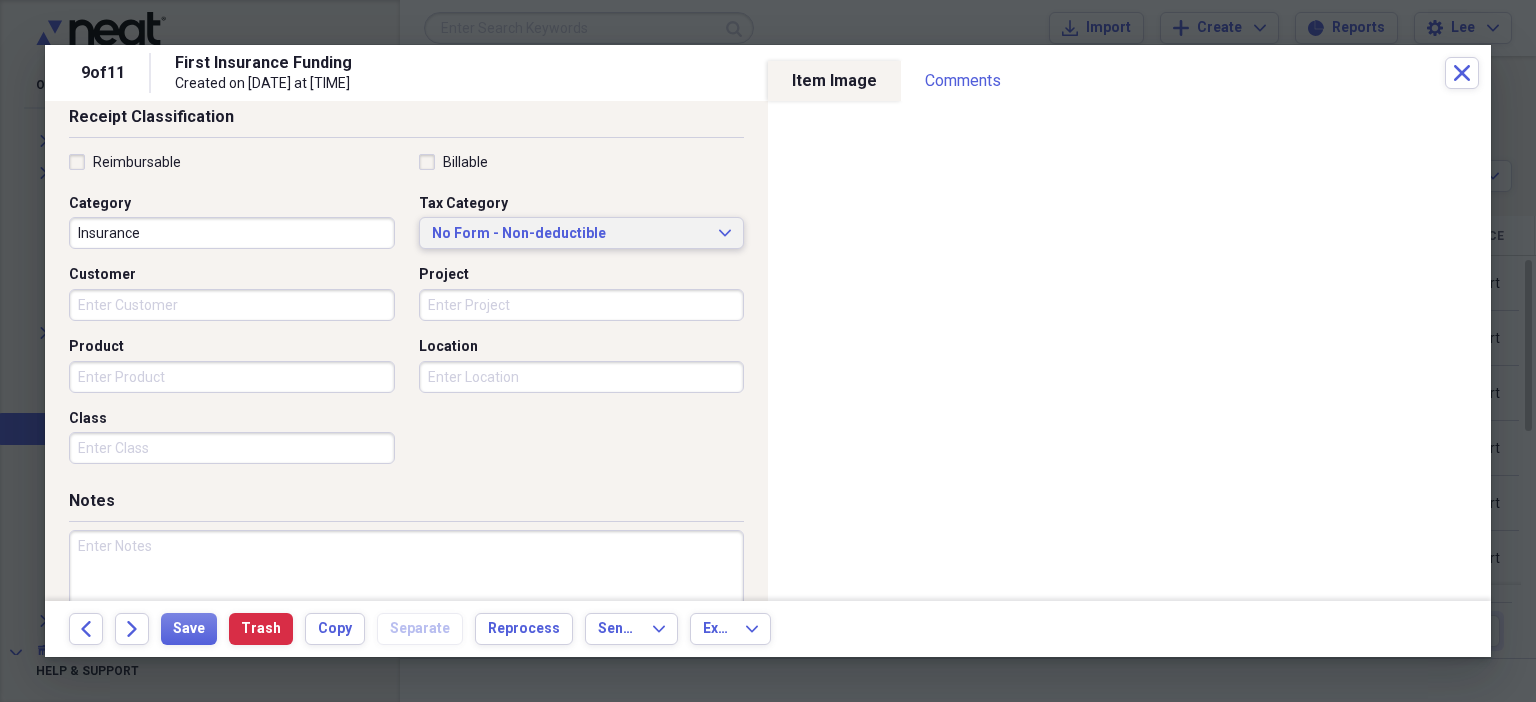 click on "No Form - Non-deductible" at bounding box center [570, 234] 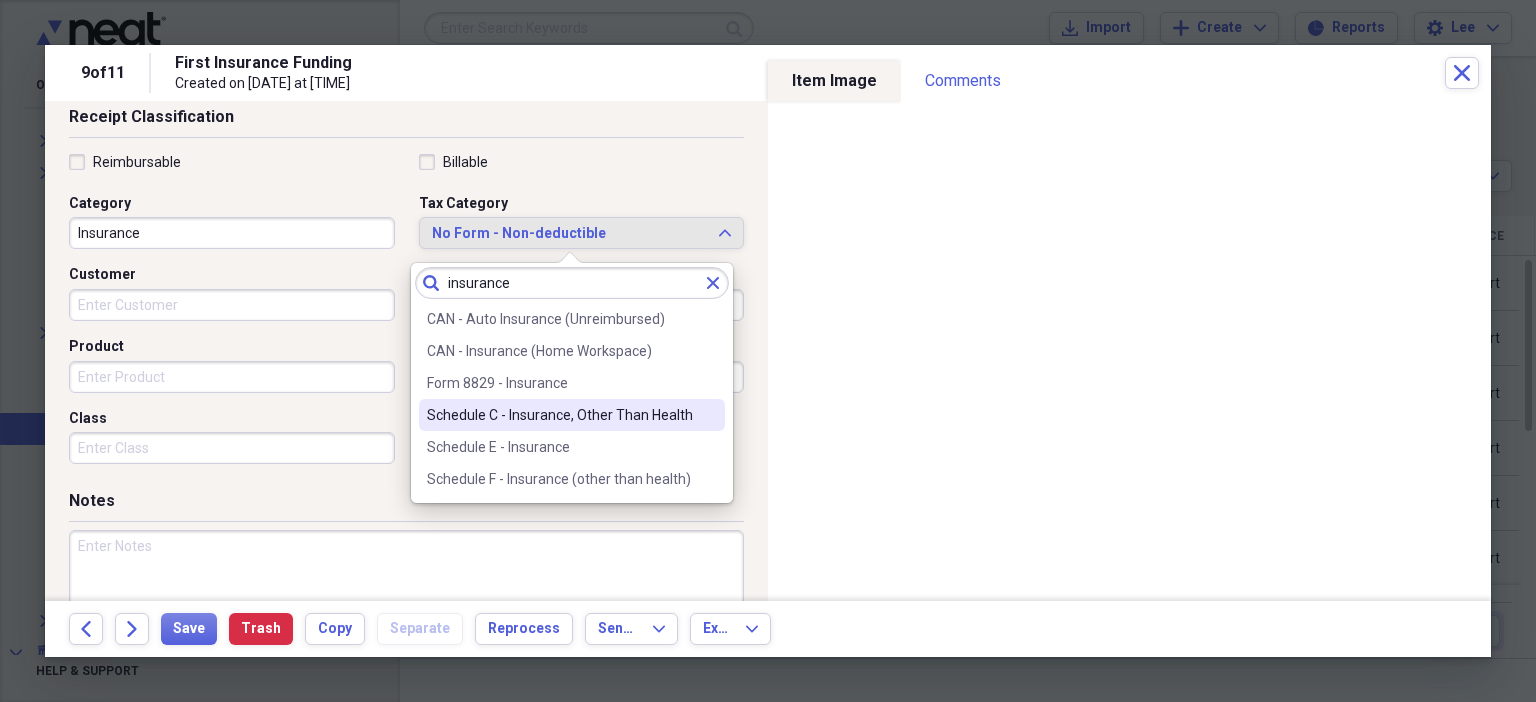 click on "Schedule C - Insurance, Other Than Health" at bounding box center [560, 415] 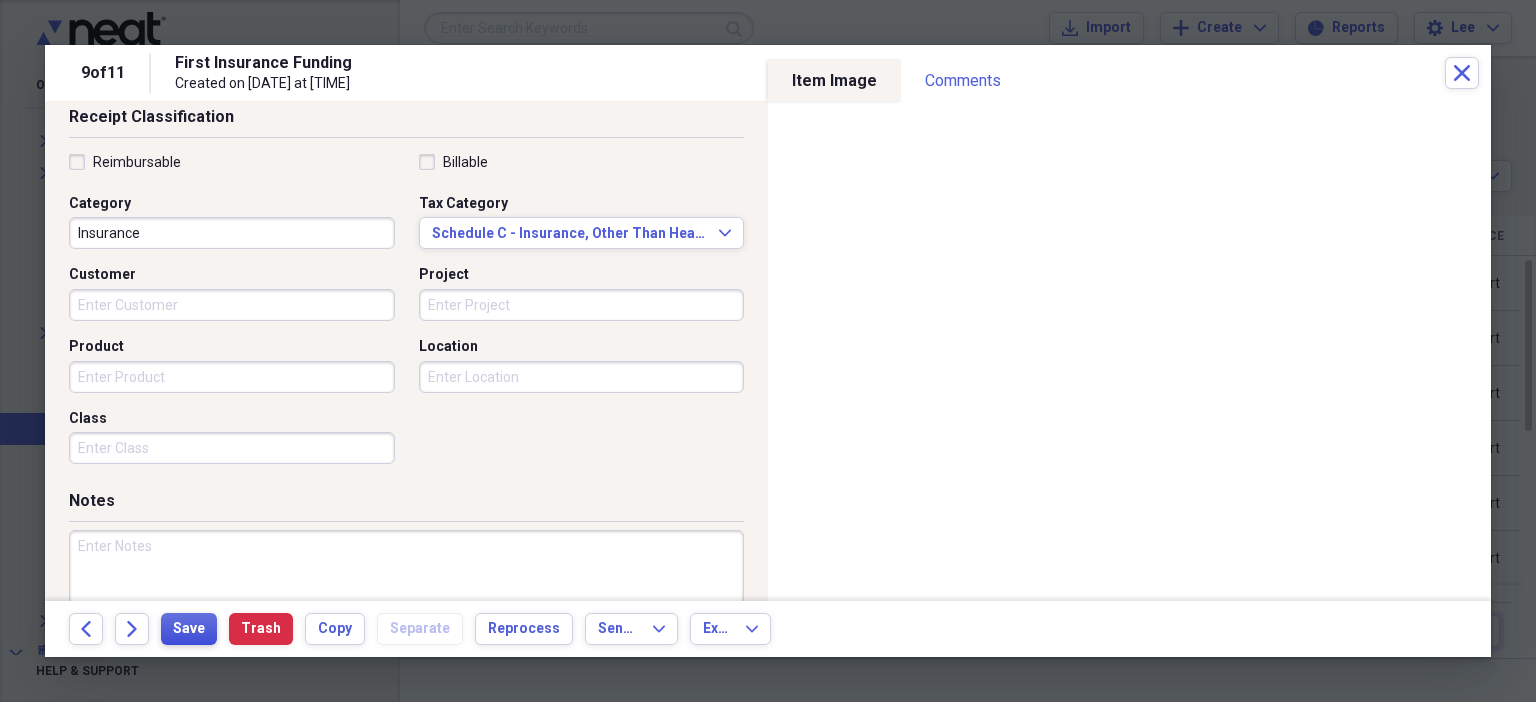 click on "Save" at bounding box center [189, 629] 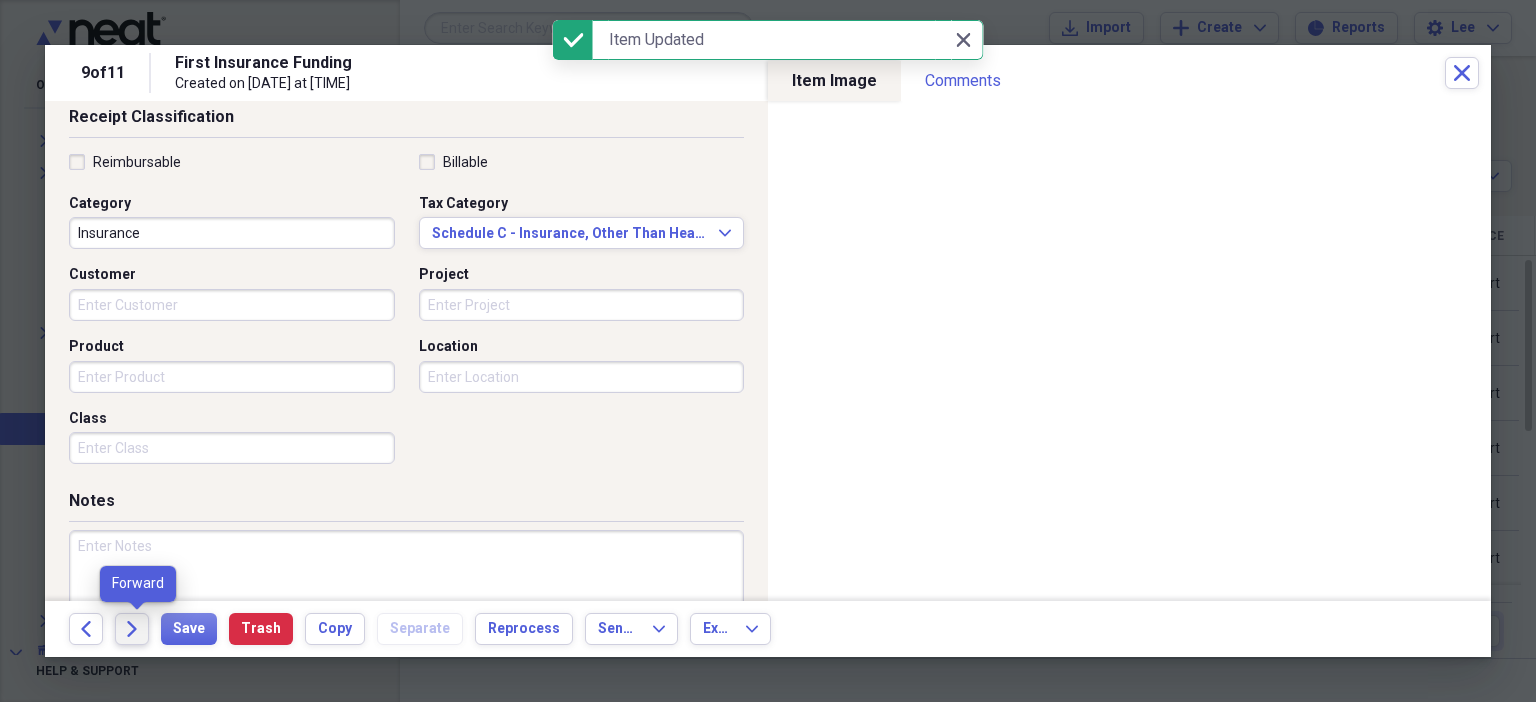 click on "Forward" at bounding box center (132, 629) 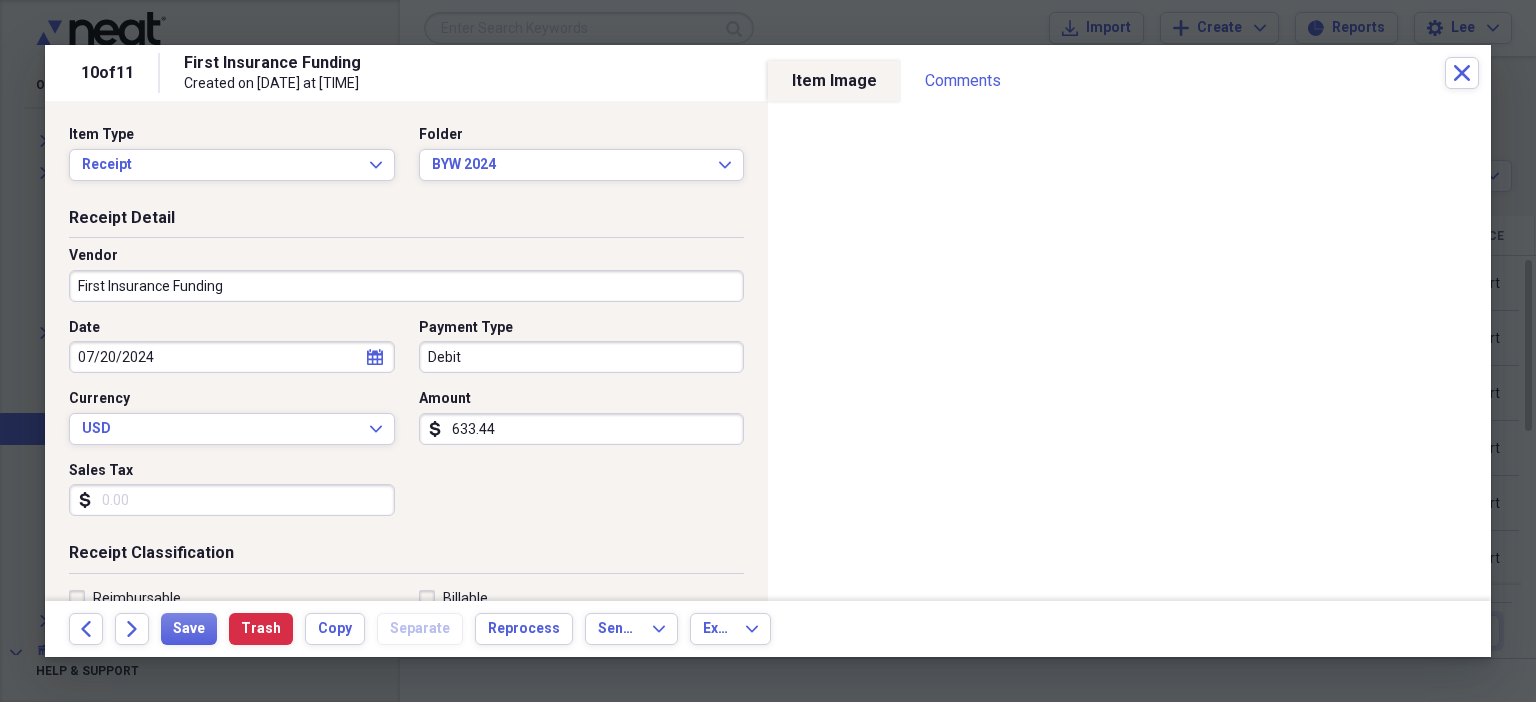 scroll, scrollTop: 436, scrollLeft: 0, axis: vertical 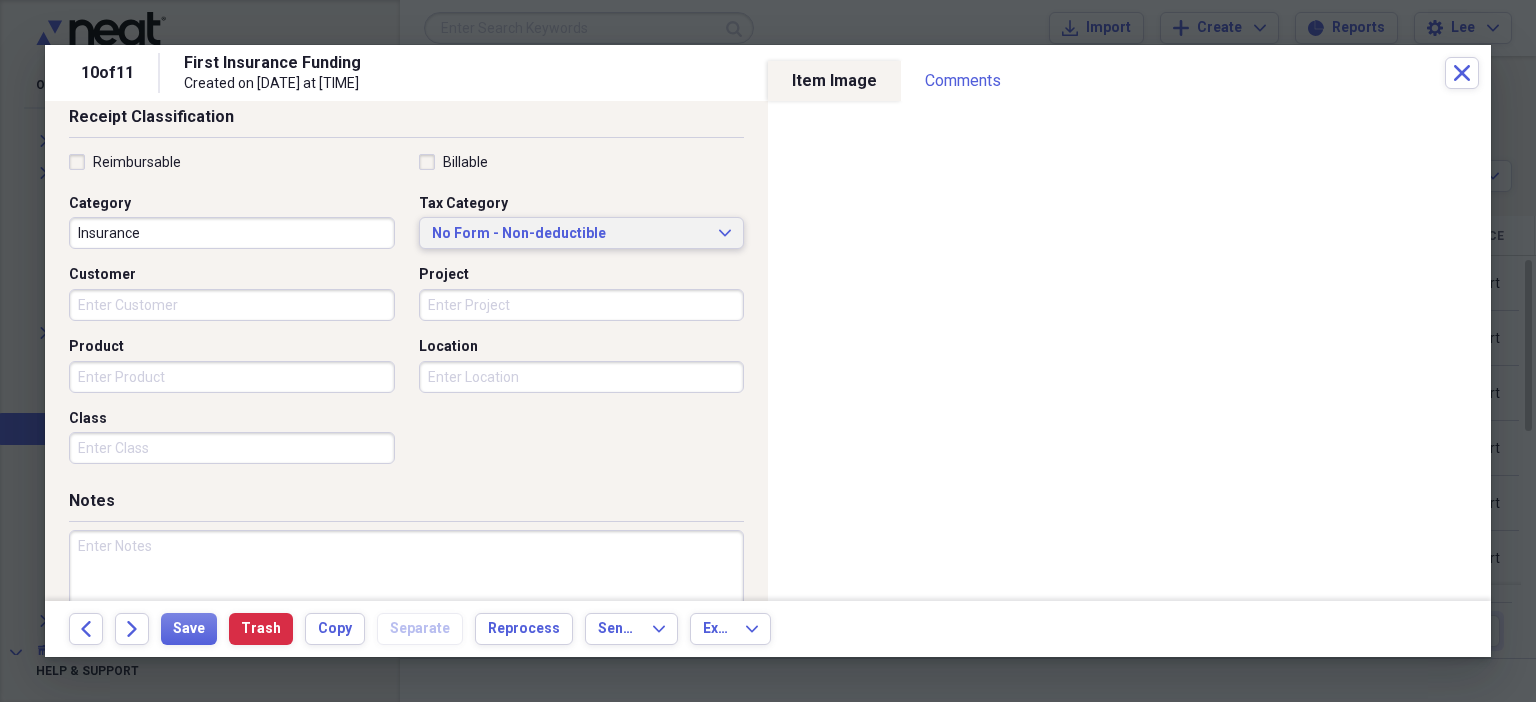 click on "No Form - Non-deductible" at bounding box center (570, 234) 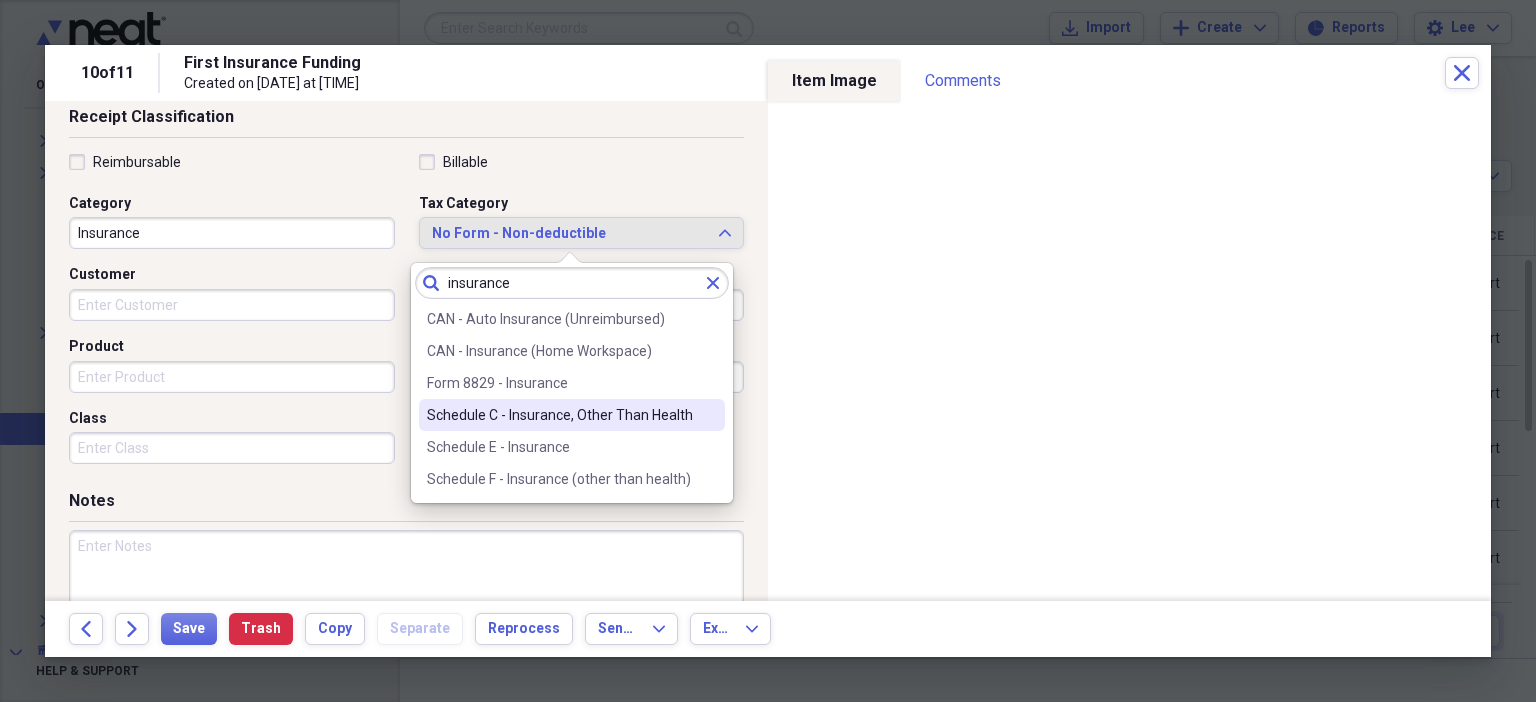 click on "Schedule C - Insurance, Other Than Health" at bounding box center (560, 415) 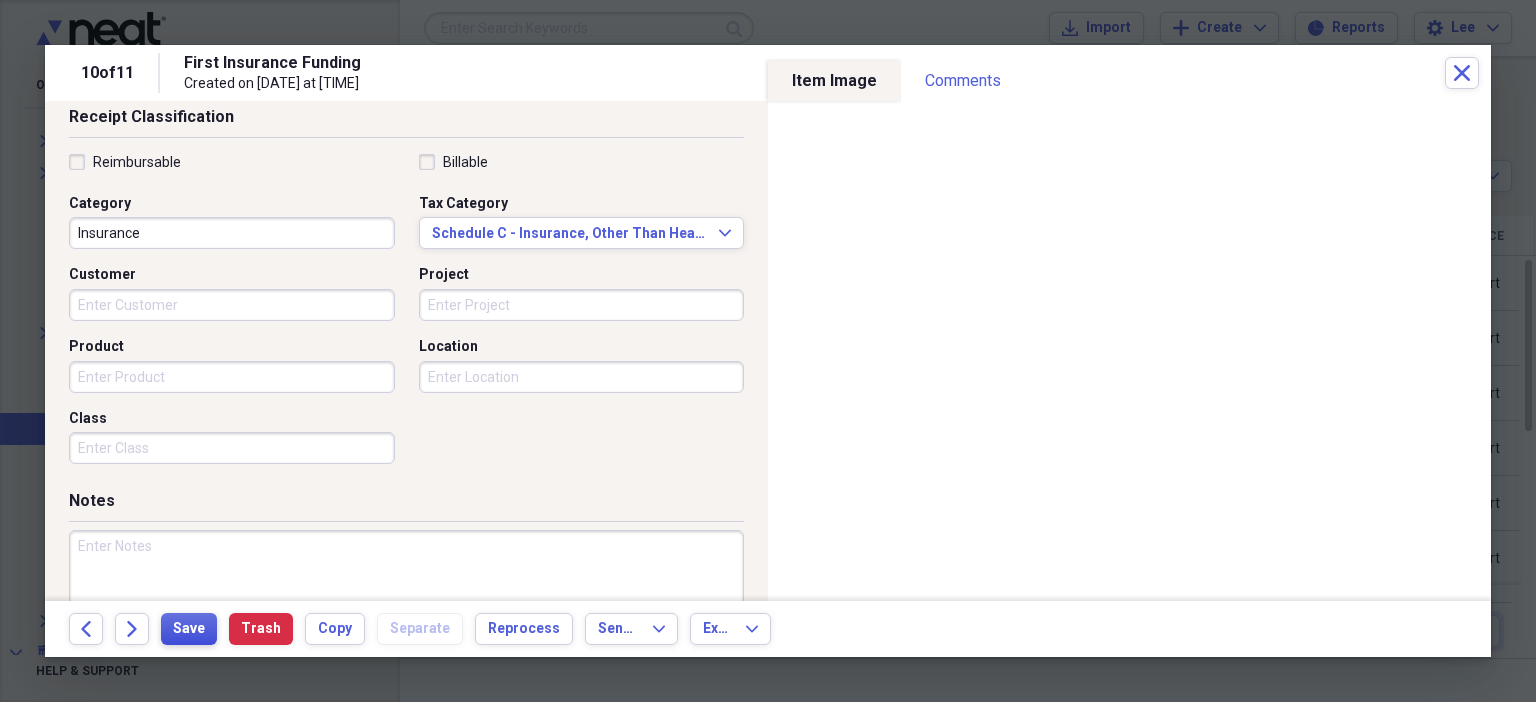 click on "Save" at bounding box center (189, 629) 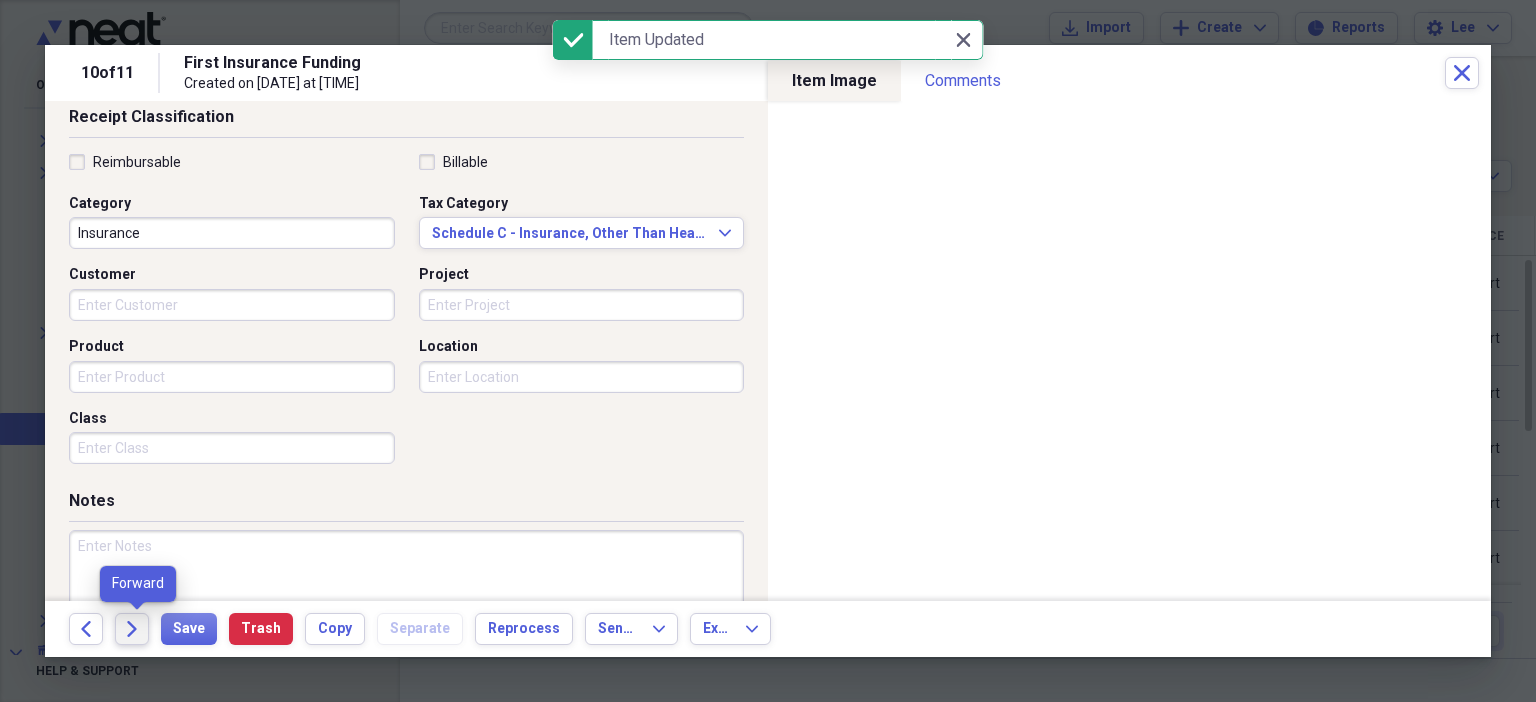 click on "Forward" at bounding box center (132, 629) 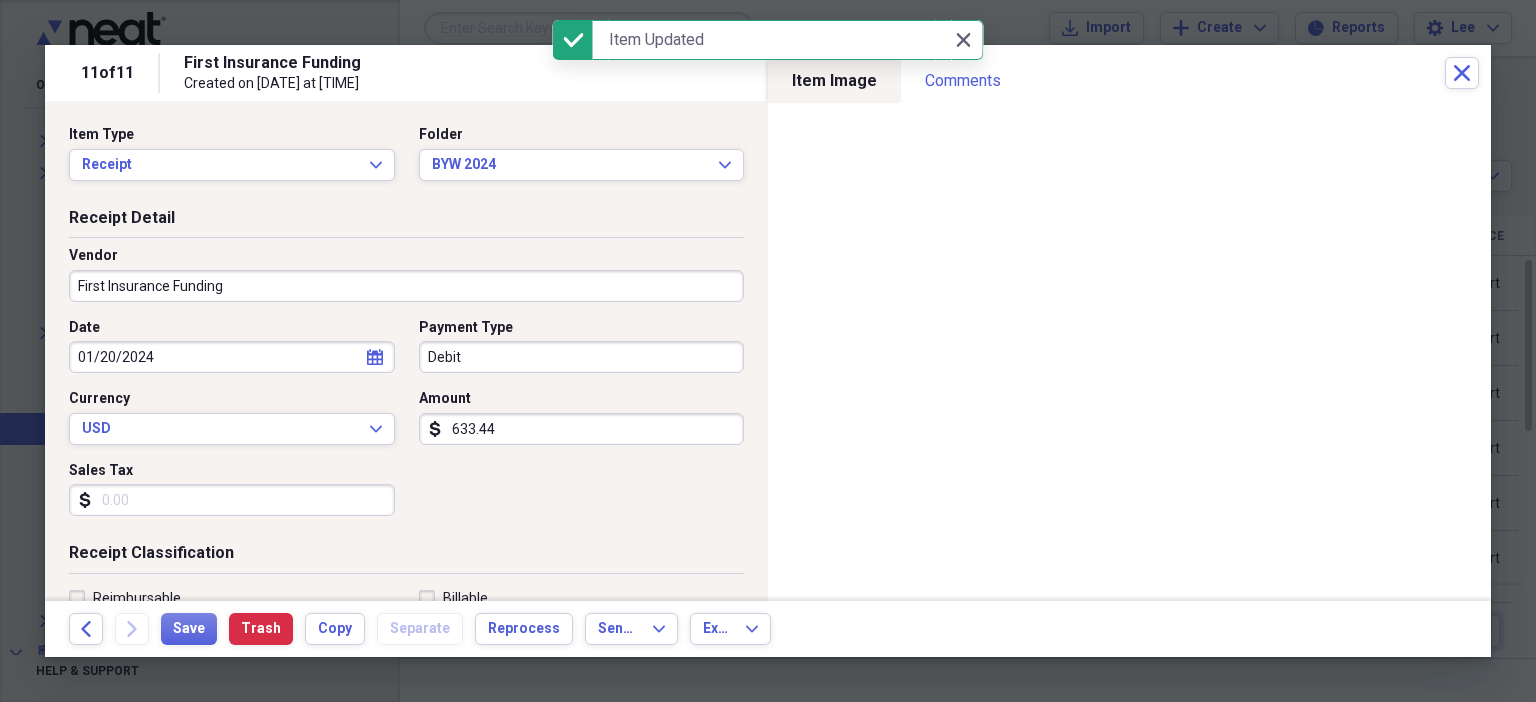 scroll, scrollTop: 436, scrollLeft: 0, axis: vertical 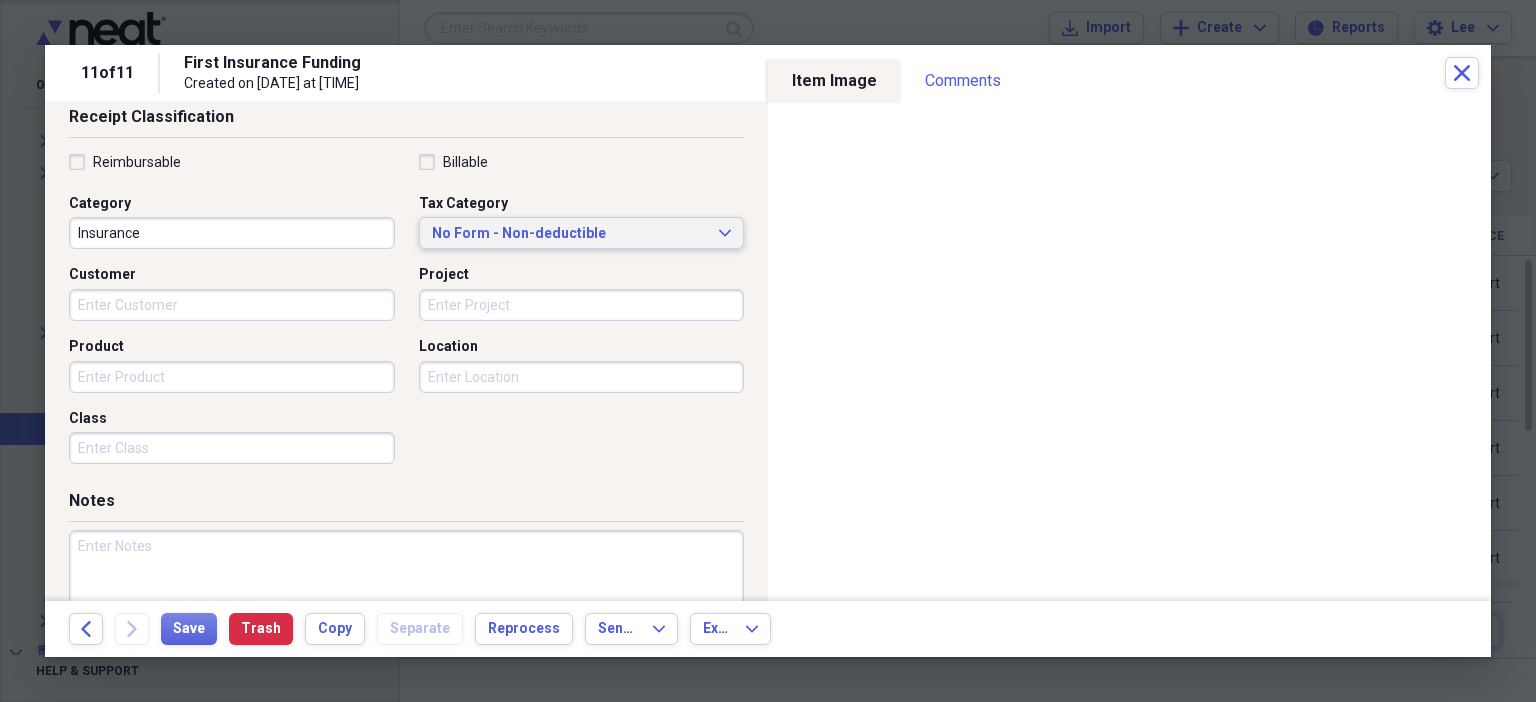 click on "No Form - Non-deductible" at bounding box center (570, 234) 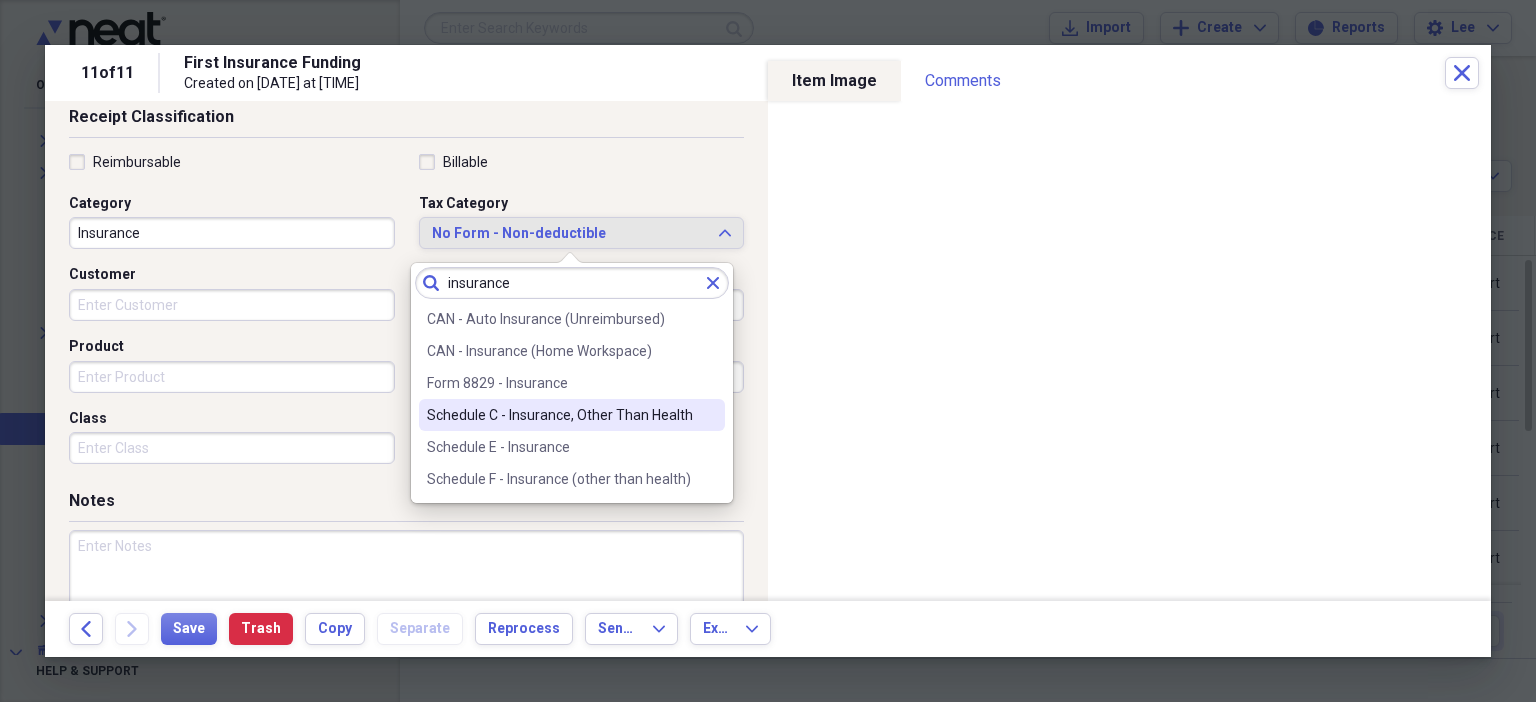 click on "Schedule C - Insurance, Other Than Health" at bounding box center [572, 415] 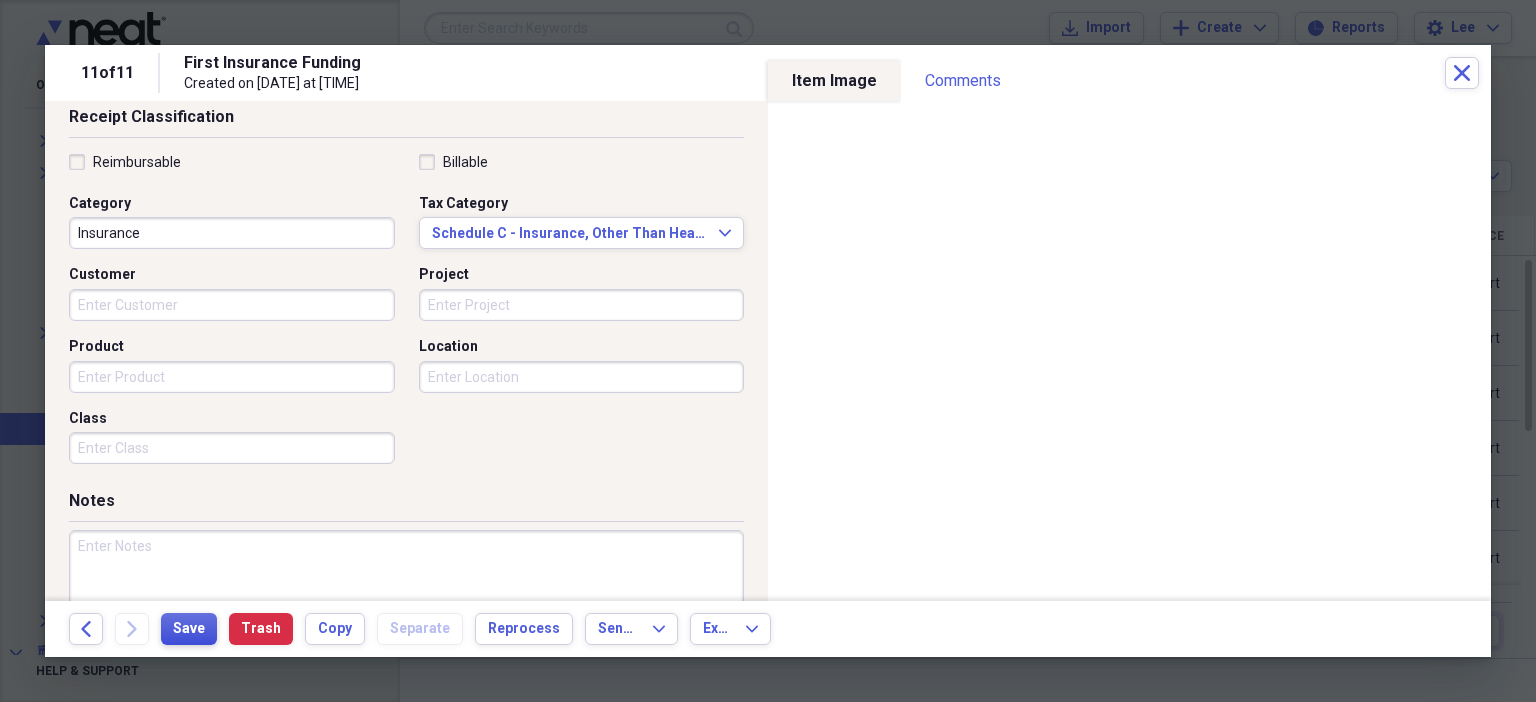 click on "Save" at bounding box center [189, 629] 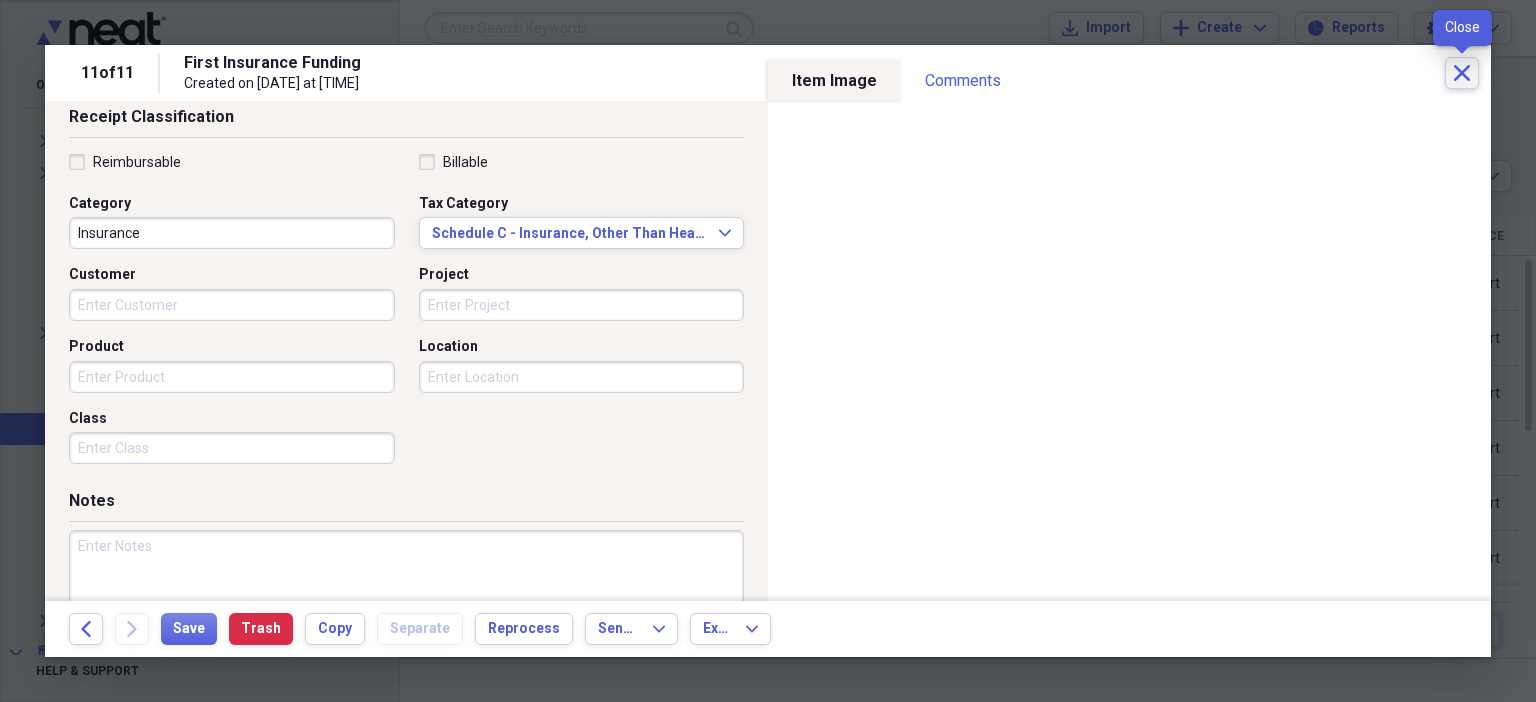 click 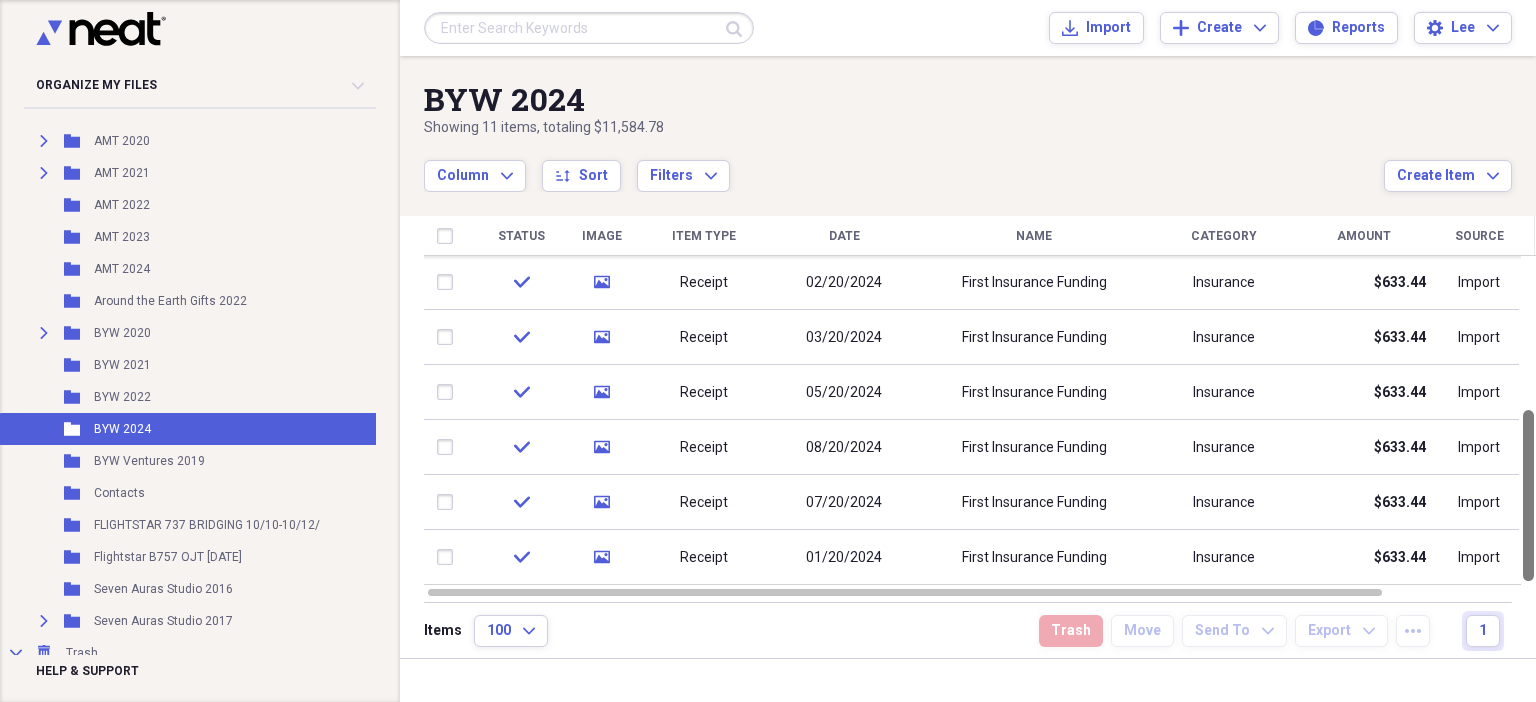 drag, startPoint x: 1530, startPoint y: 515, endPoint x: 1532, endPoint y: 566, distance: 51.0392 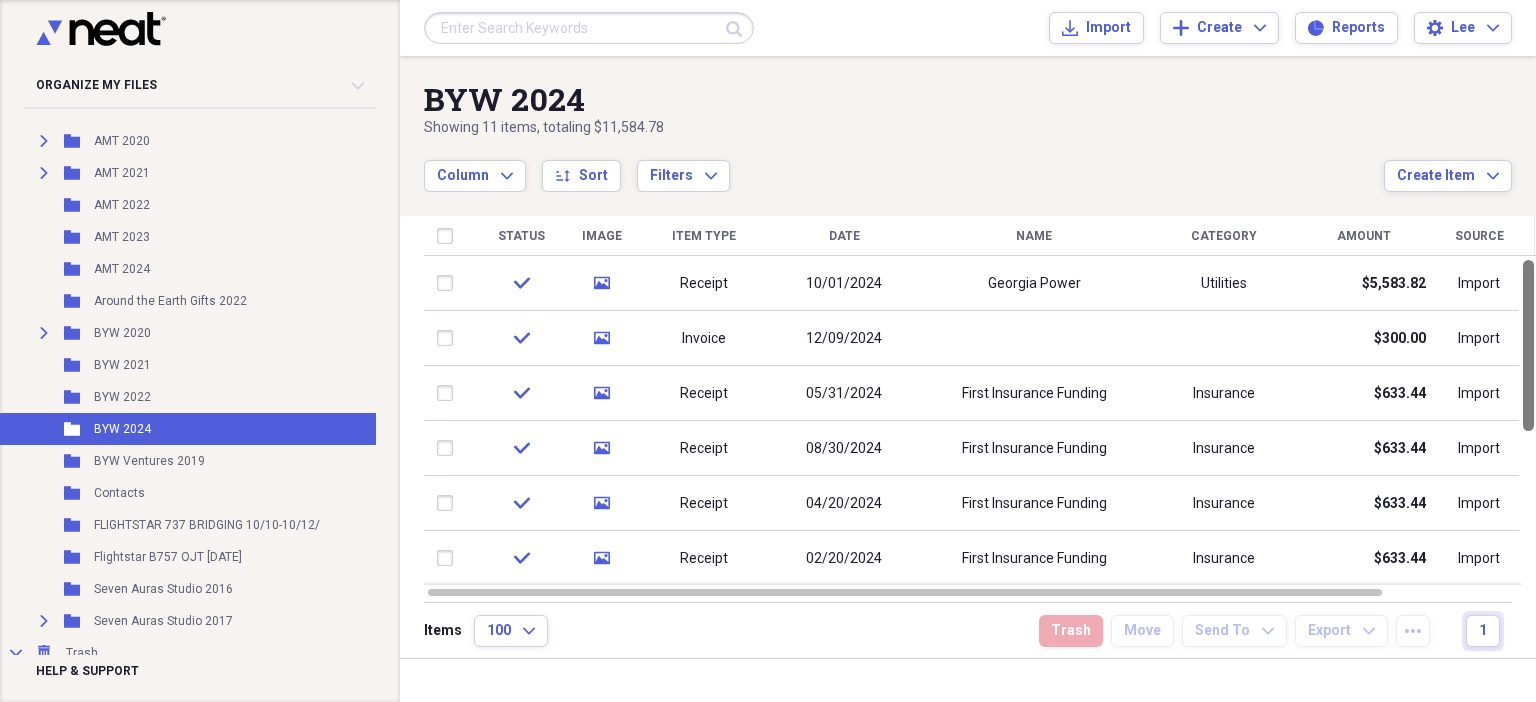 drag, startPoint x: 1535, startPoint y: 546, endPoint x: 1535, endPoint y: 292, distance: 254 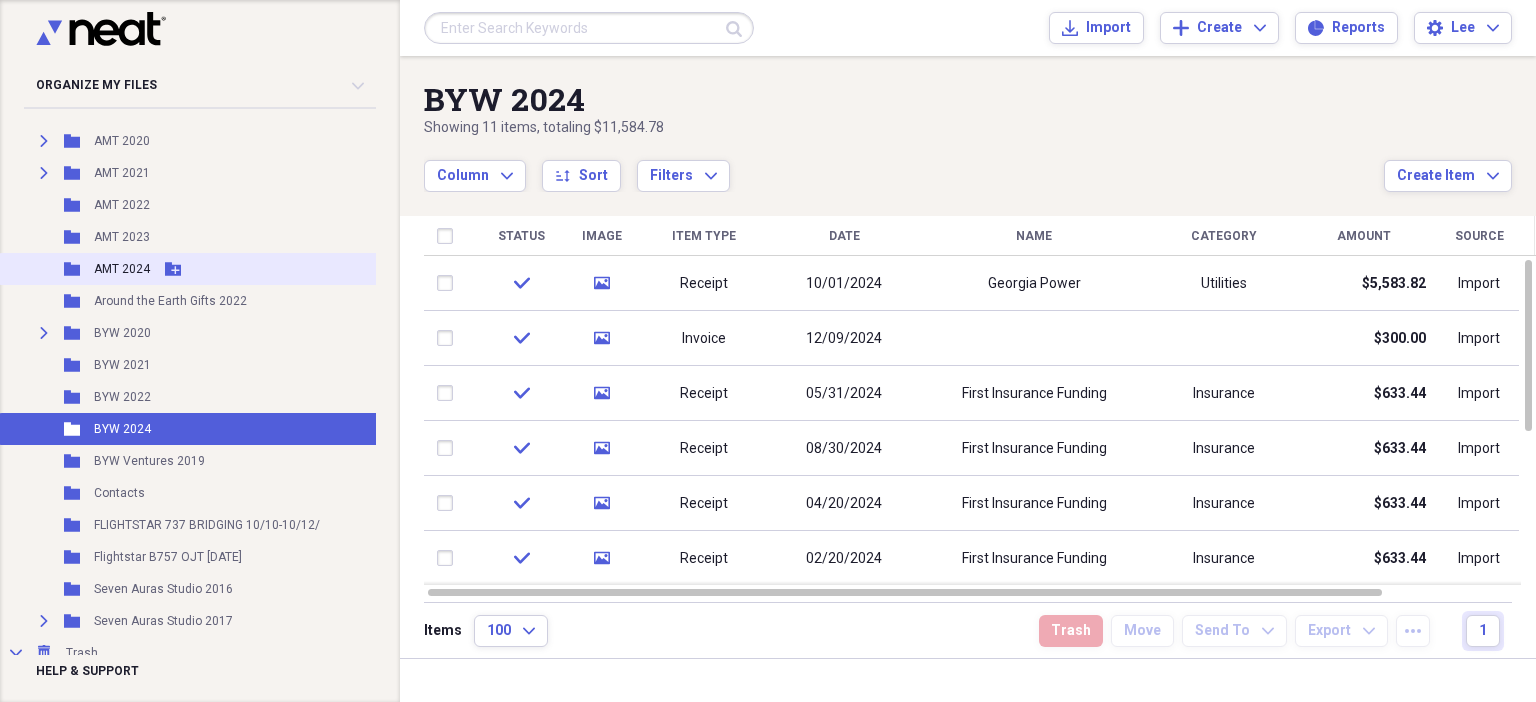 click on "AMT 2024" at bounding box center [122, 269] 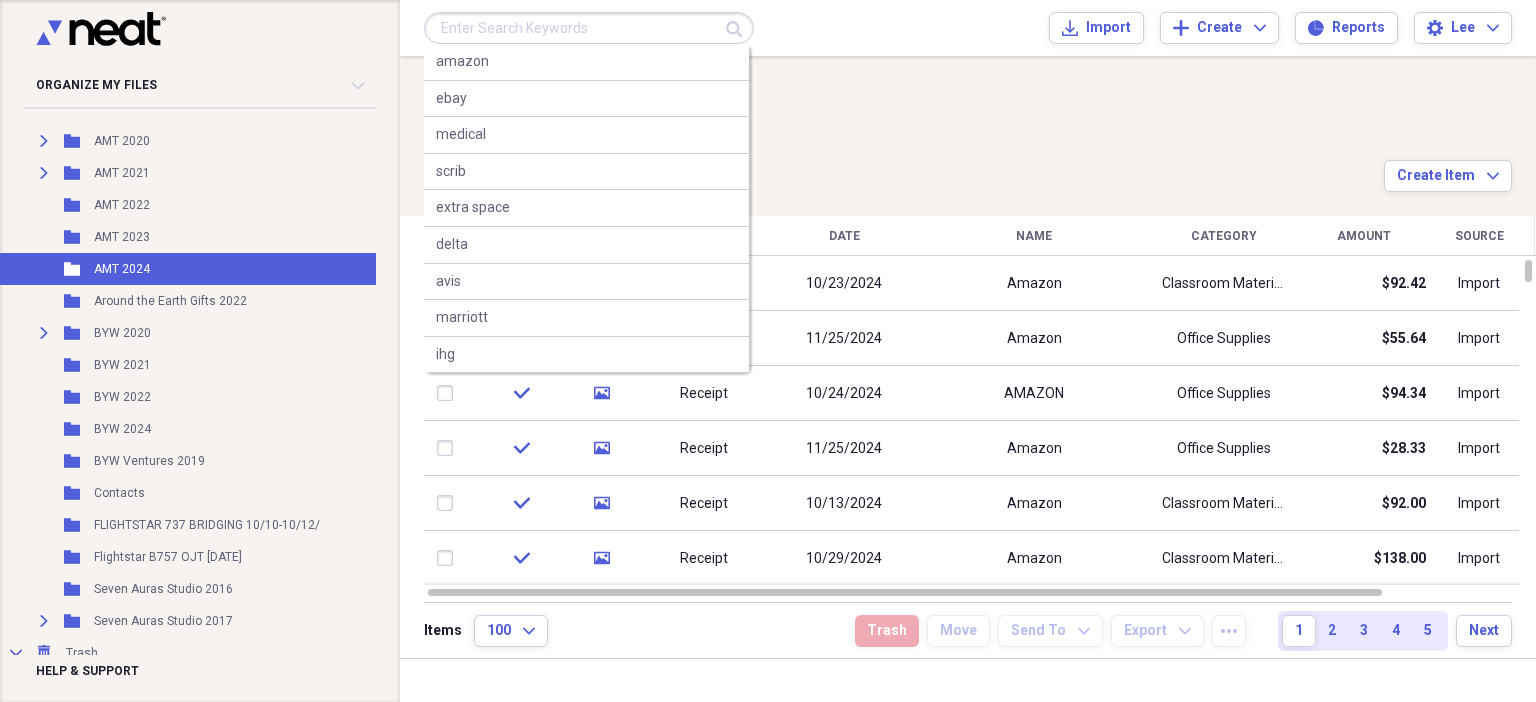 click at bounding box center [589, 28] 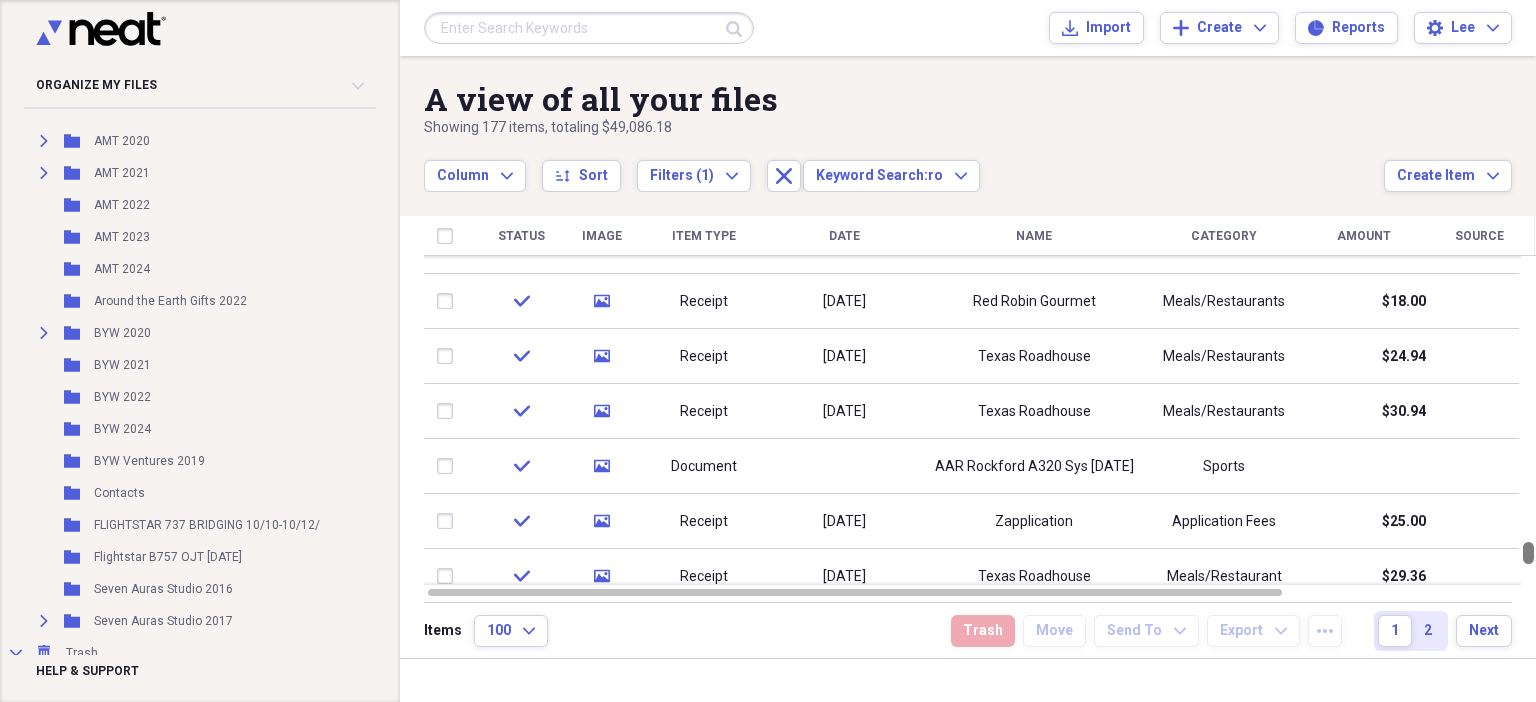click at bounding box center [1528, 420] 